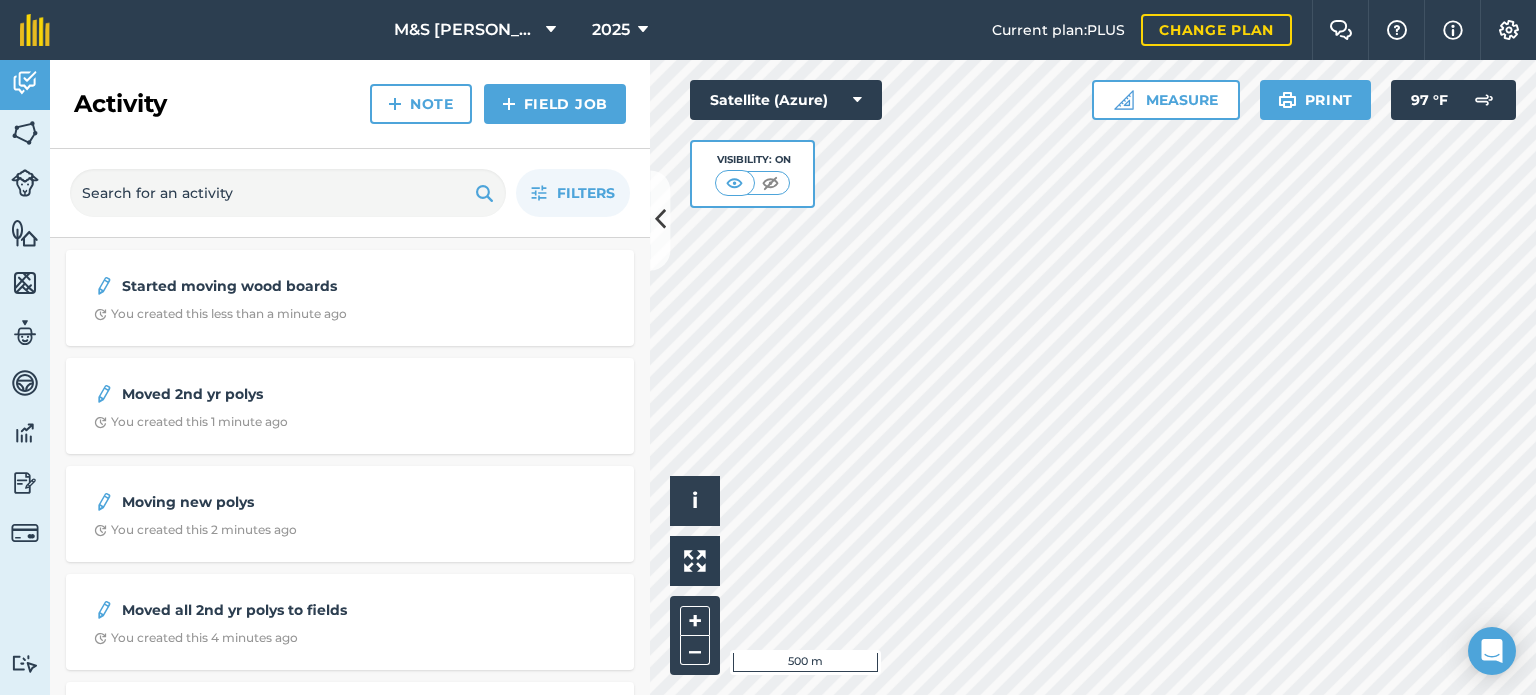 scroll, scrollTop: 0, scrollLeft: 0, axis: both 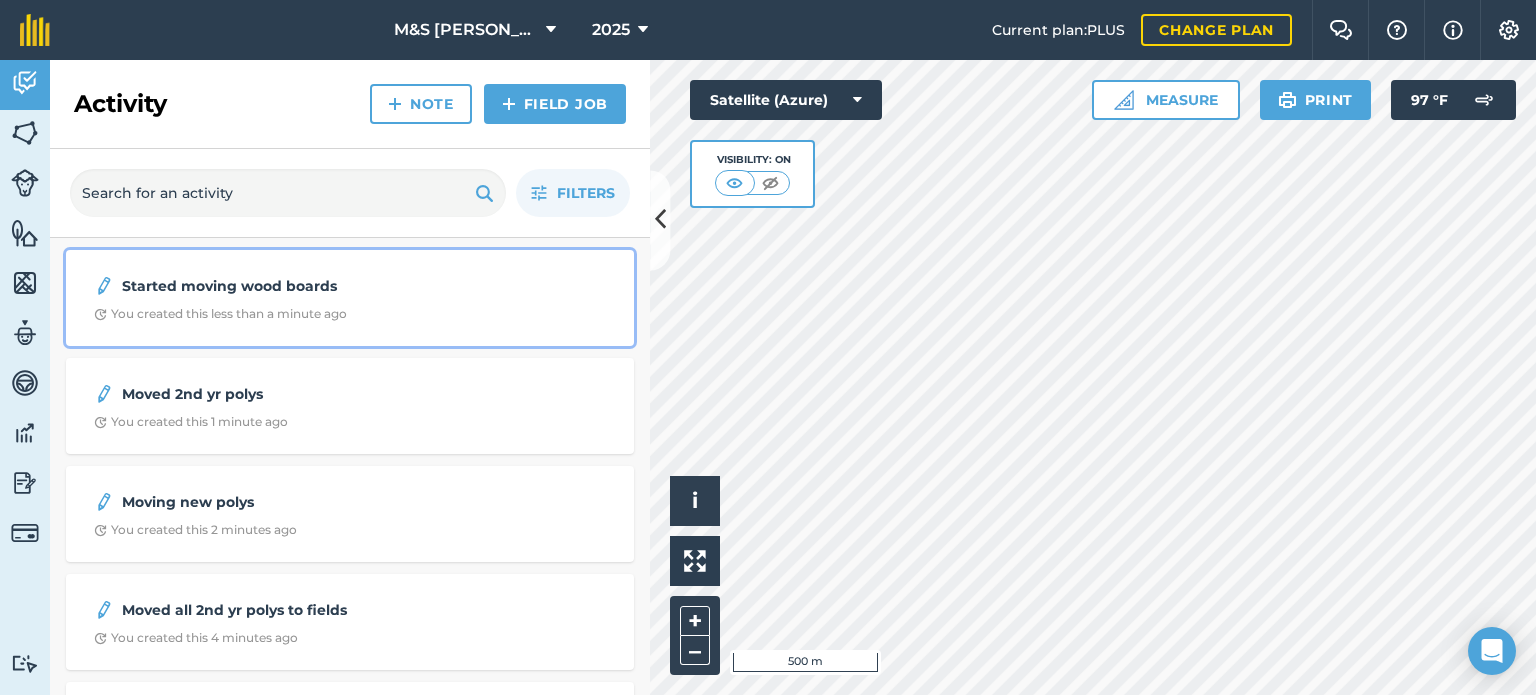 click on "You created this less than a minute ago" at bounding box center (220, 314) 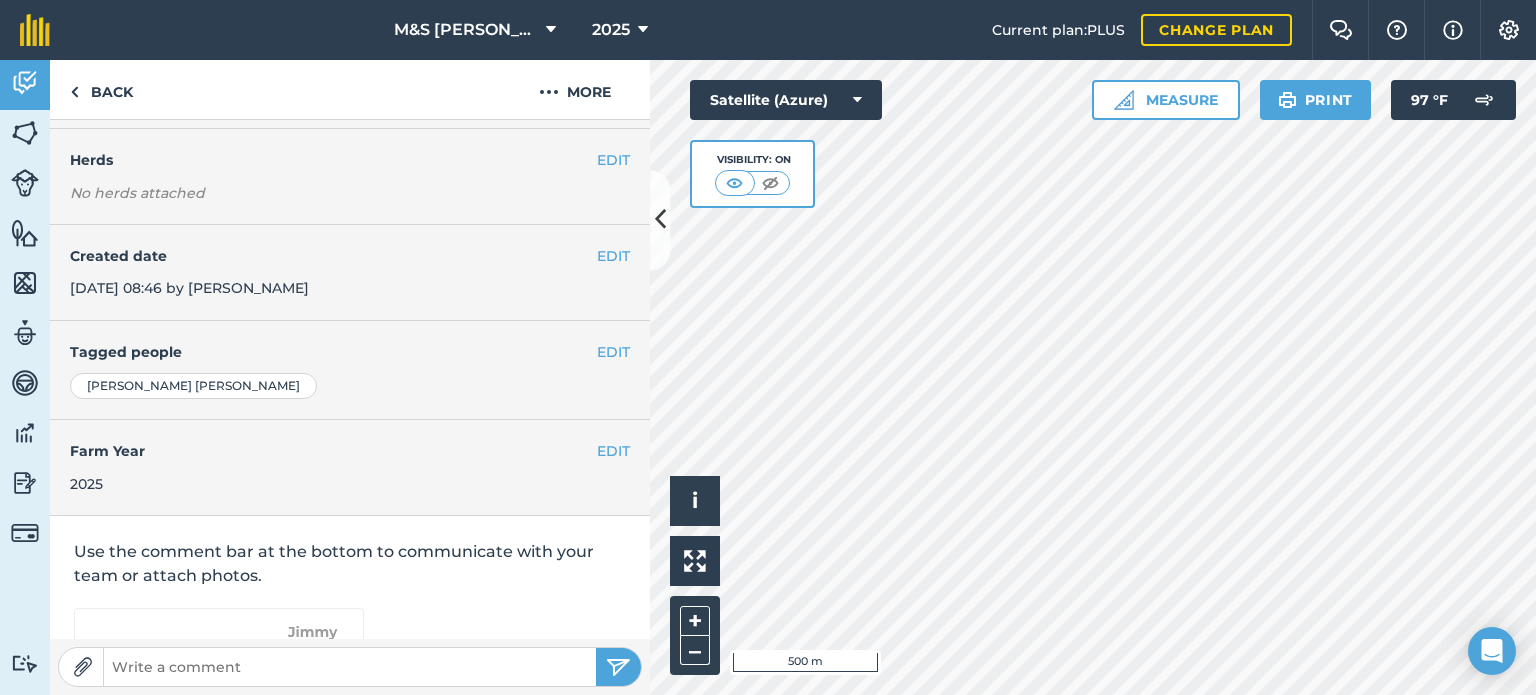 scroll, scrollTop: 400, scrollLeft: 0, axis: vertical 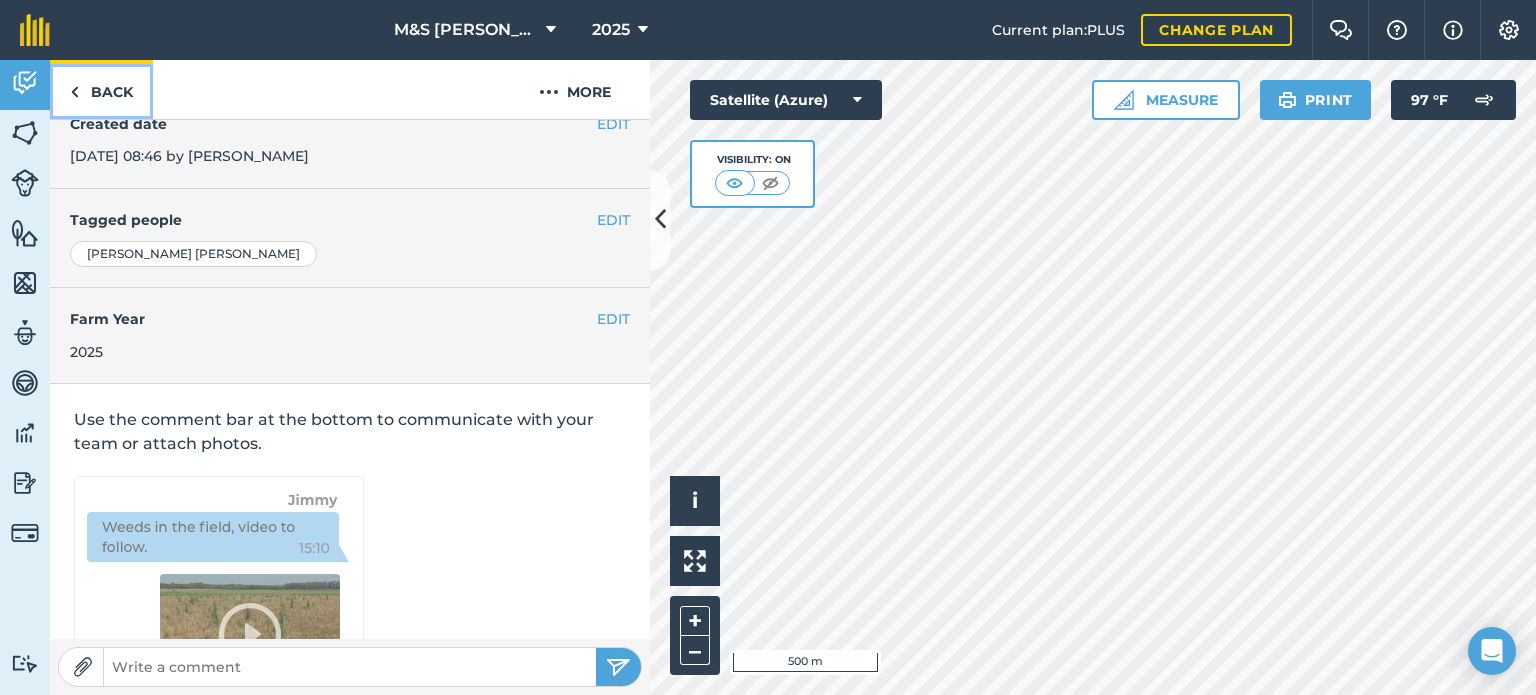 click on "Back" at bounding box center [101, 89] 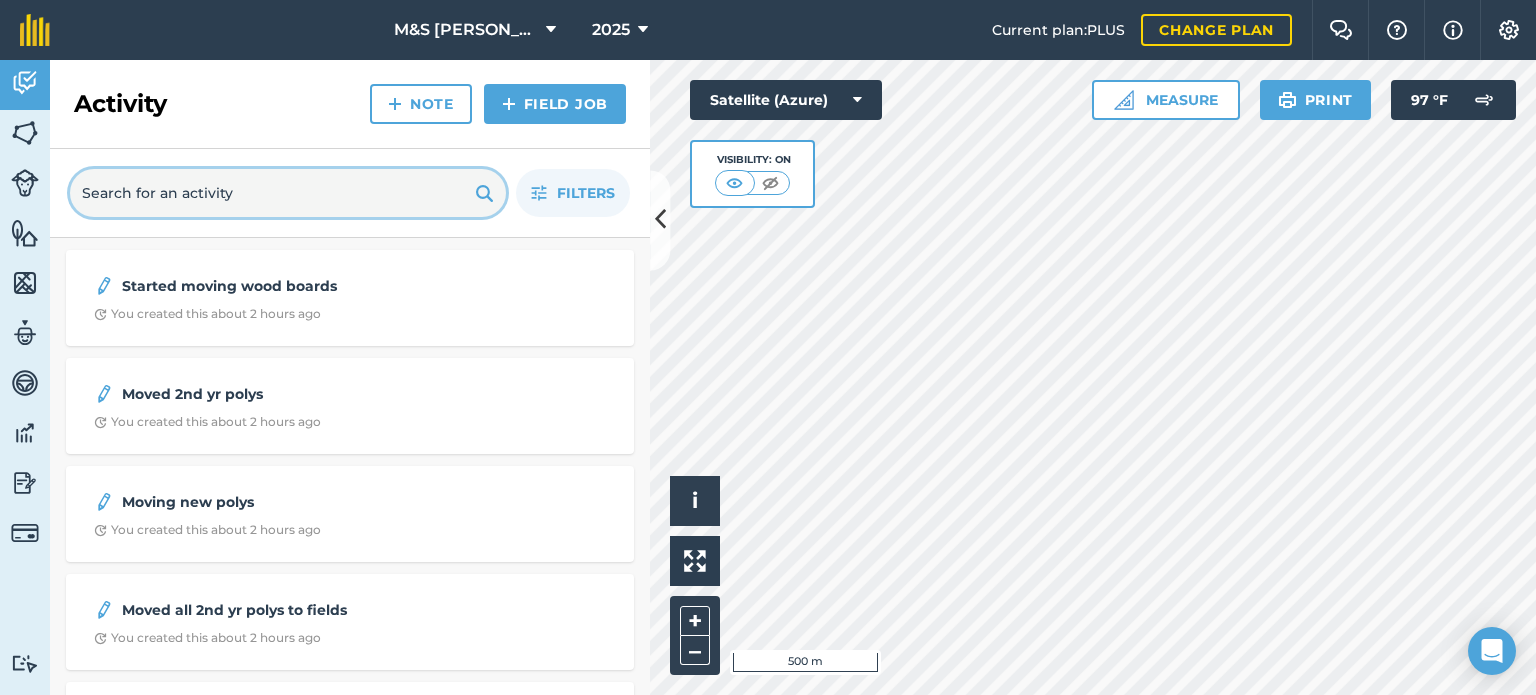 click at bounding box center (288, 193) 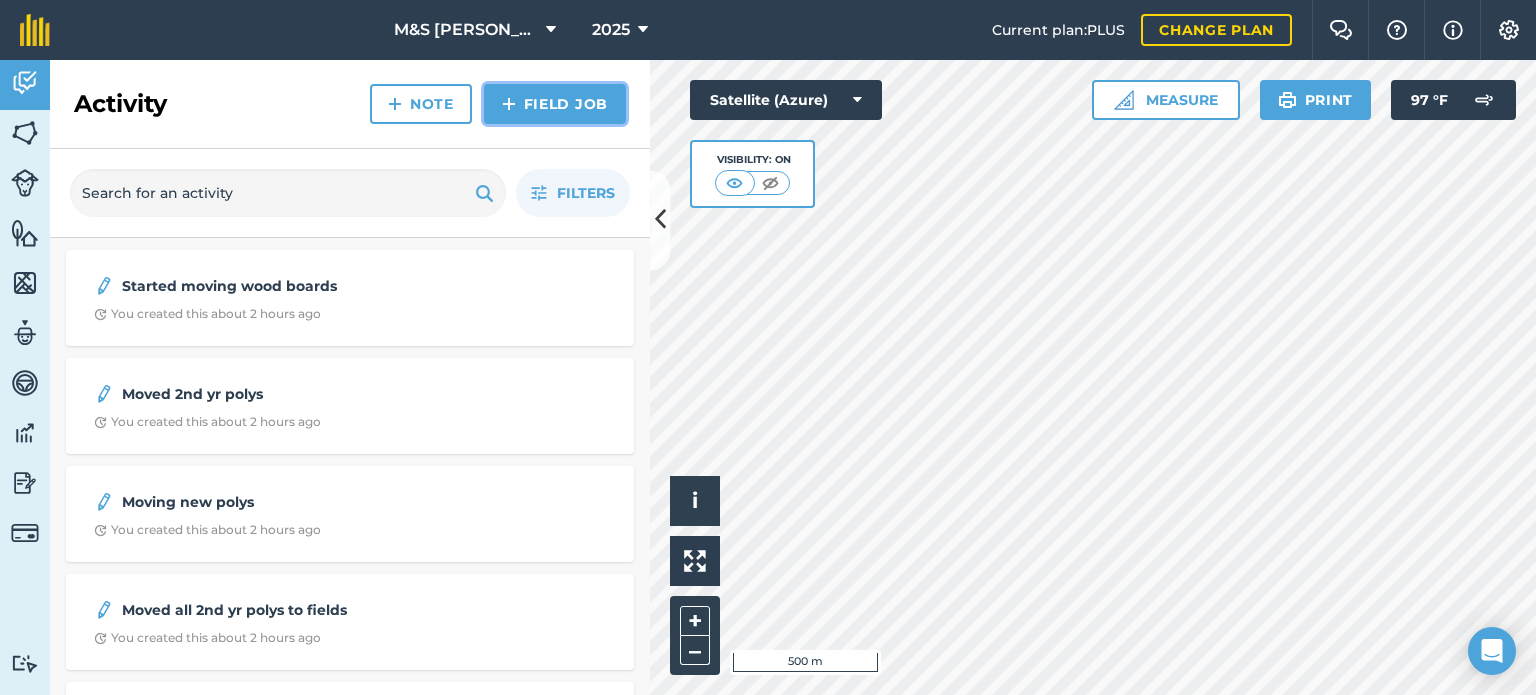 click on "Field Job" at bounding box center [555, 104] 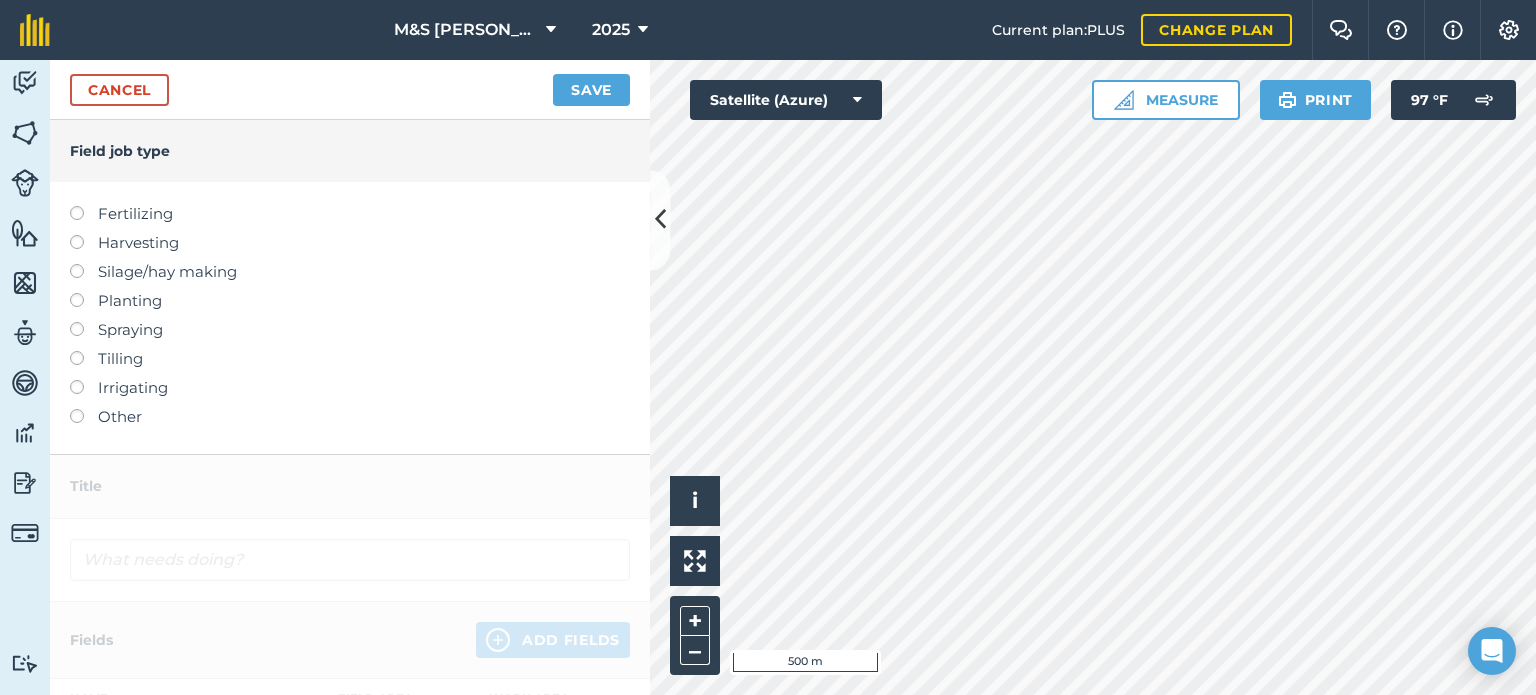 click at bounding box center [84, 322] 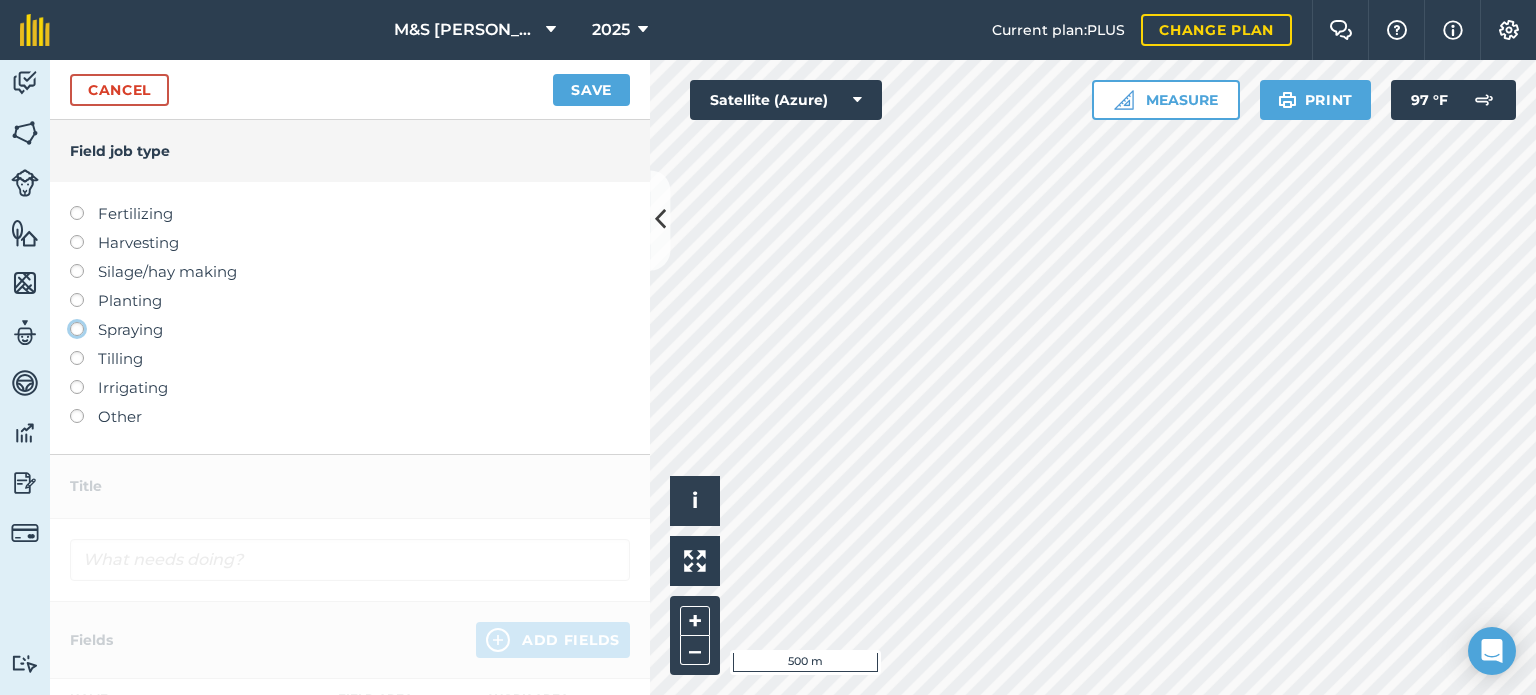 click on "Spraying" at bounding box center (-9943, 328) 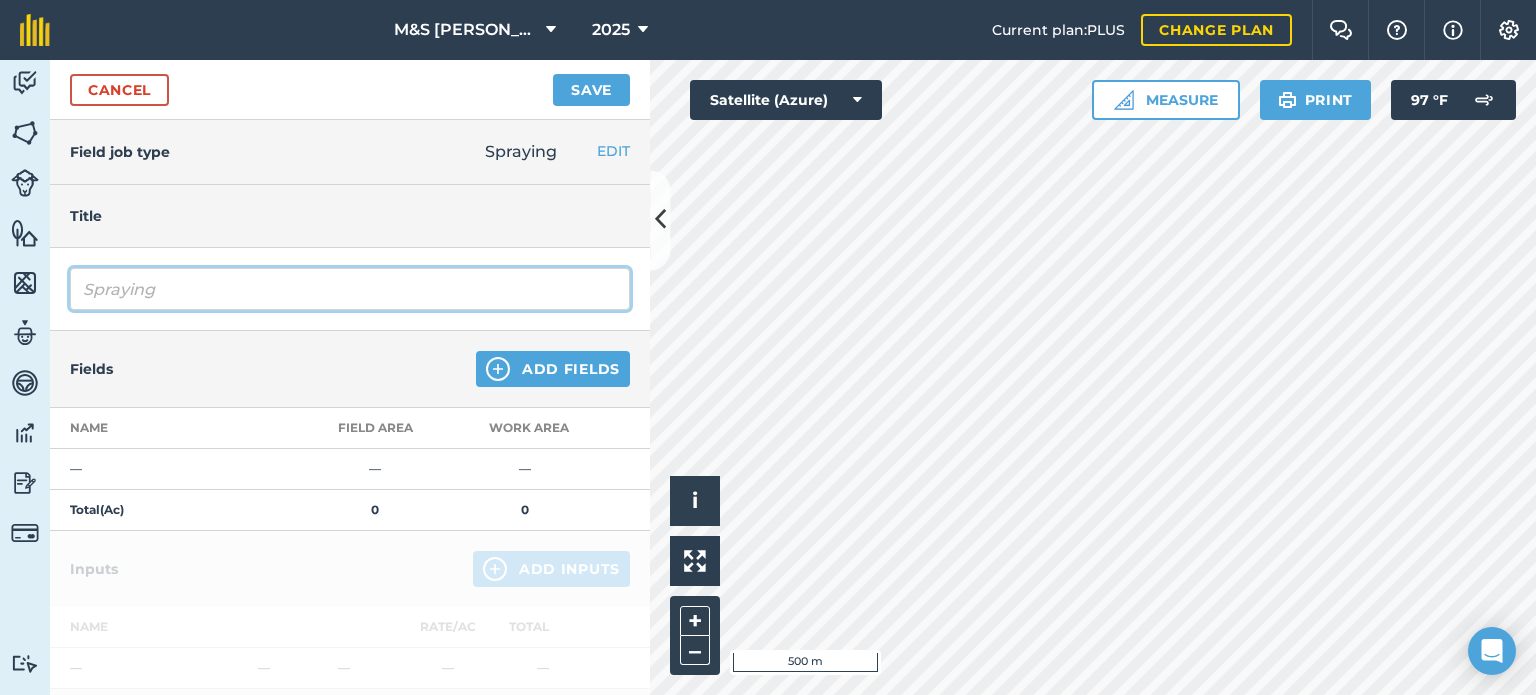 click on "Spraying" at bounding box center (350, 289) 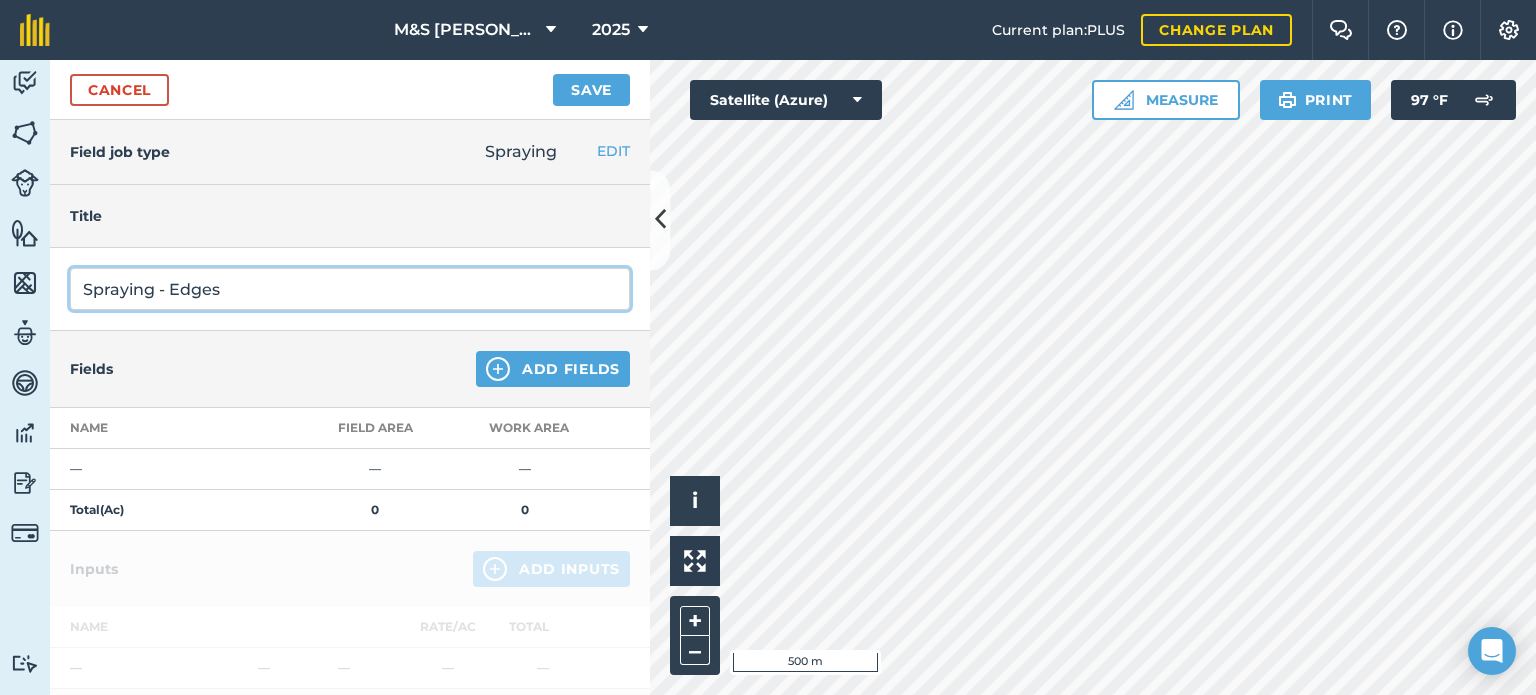 type on "Spraying - Edges" 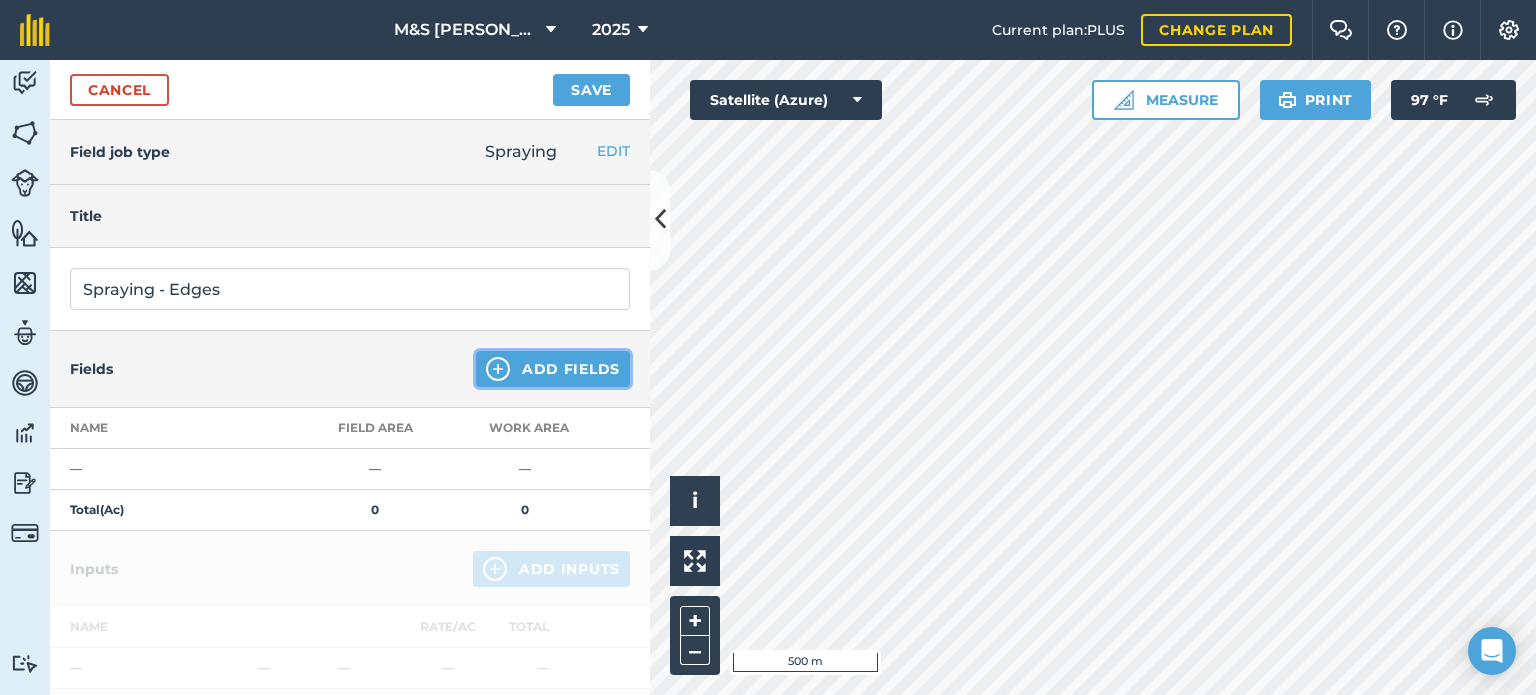 click on "Add Fields" at bounding box center (553, 369) 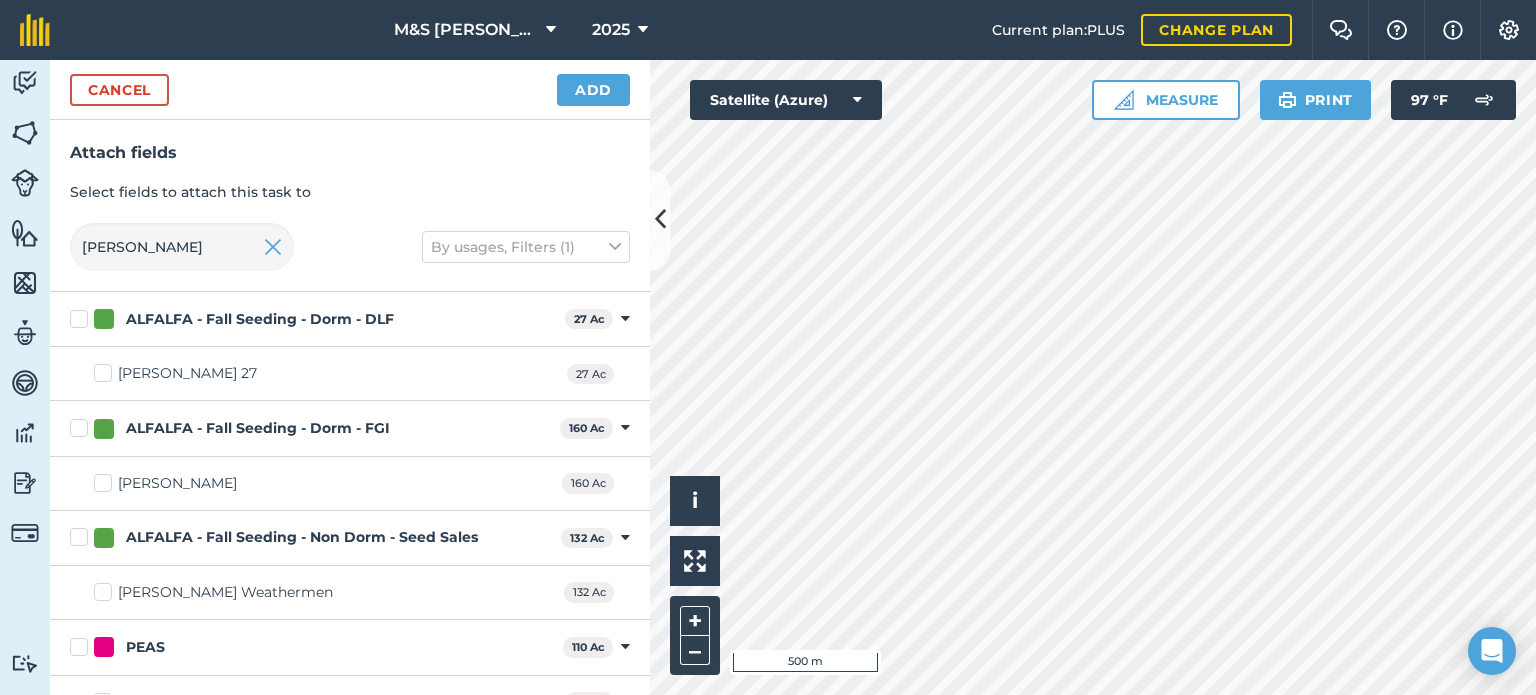 click at bounding box center (273, 247) 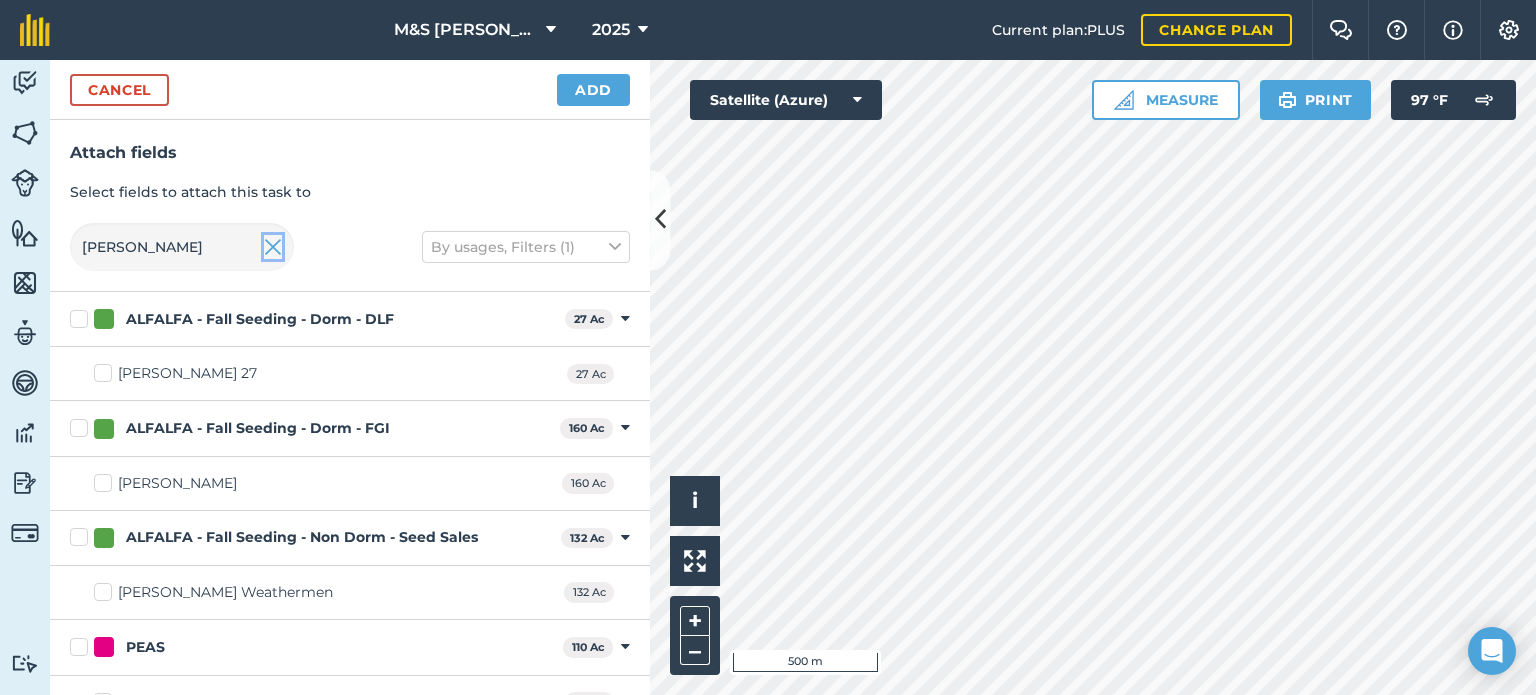 click at bounding box center [273, 247] 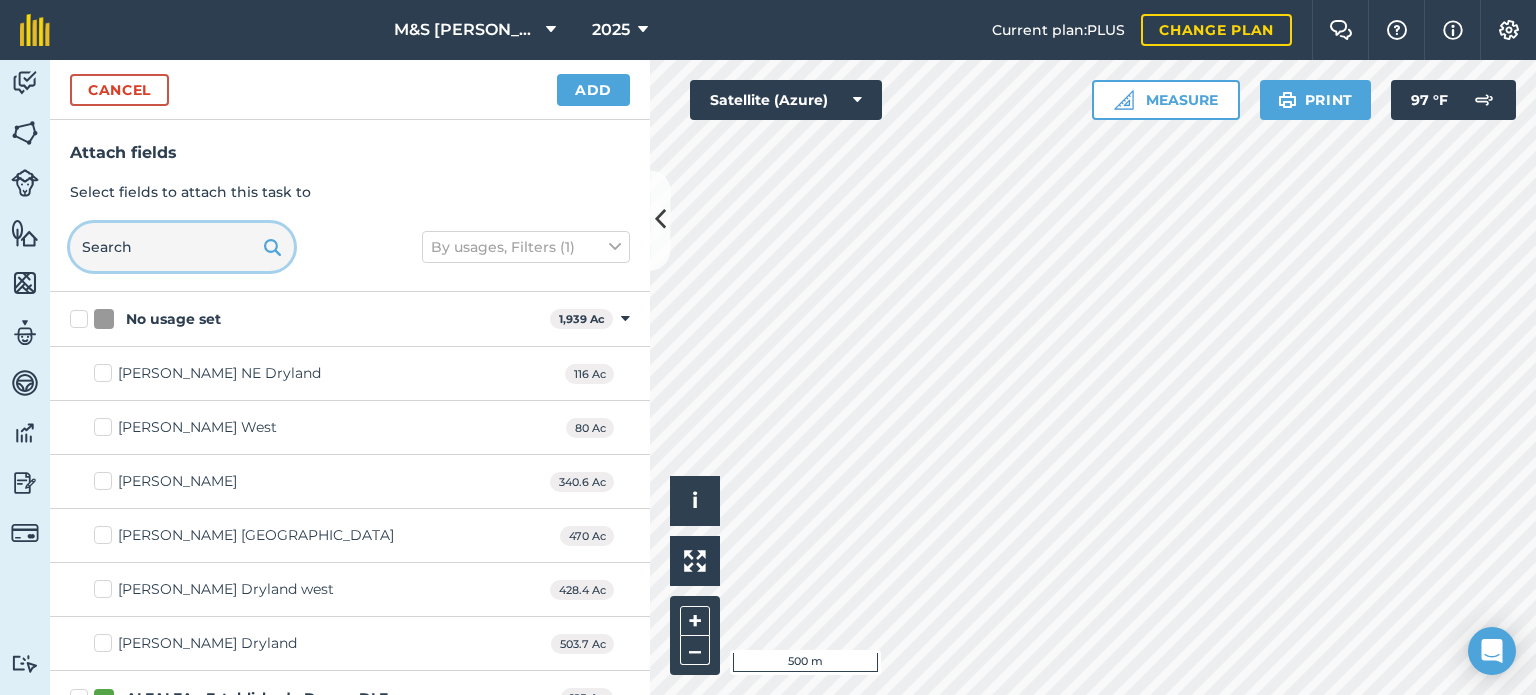 click at bounding box center (182, 247) 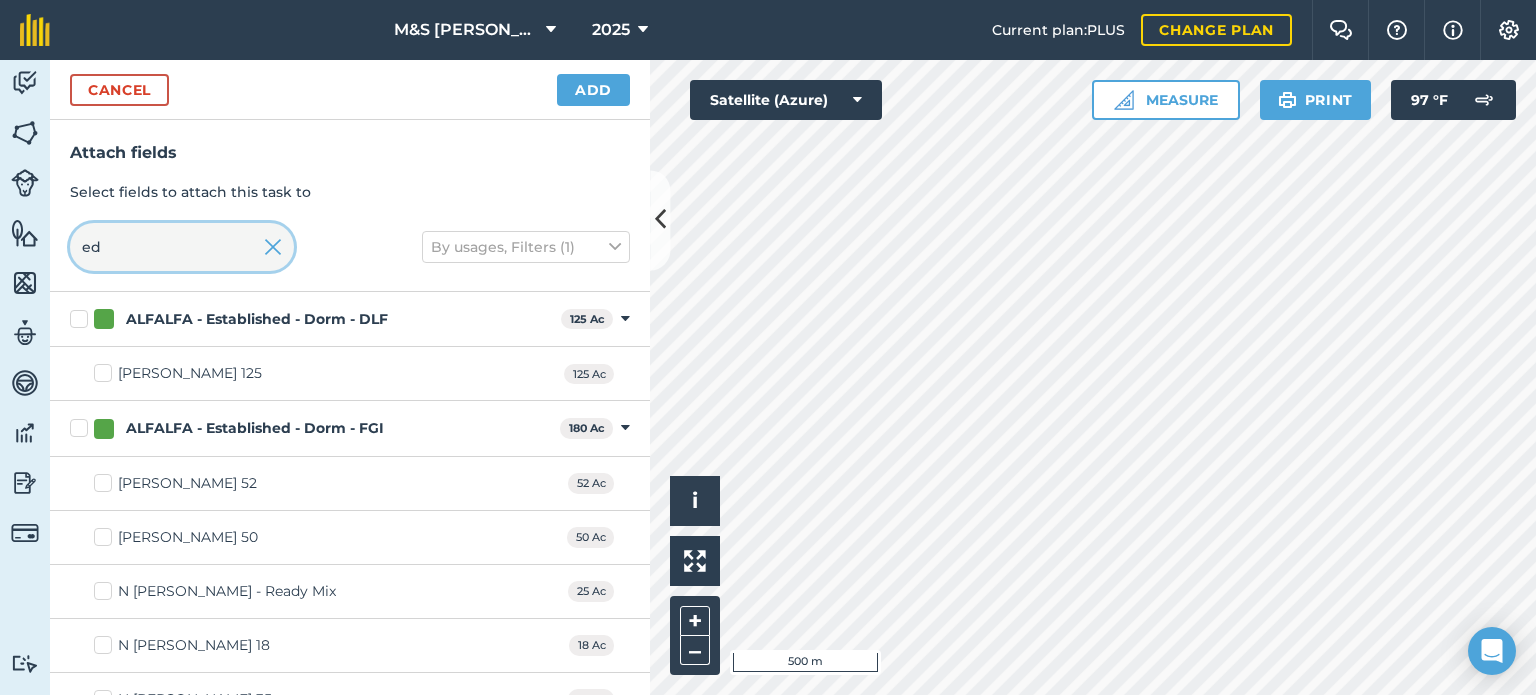 type on "ed" 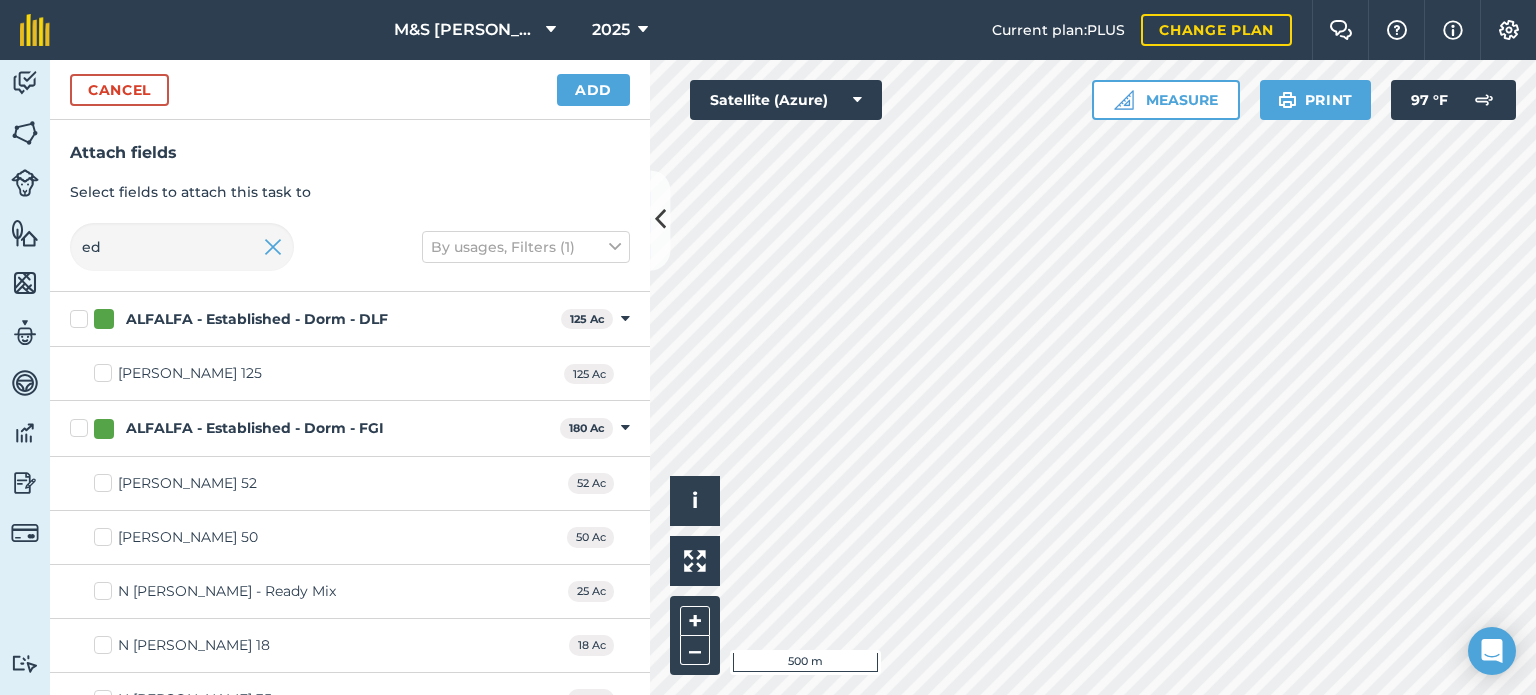 click on "[PERSON_NAME] 52" at bounding box center (175, 483) 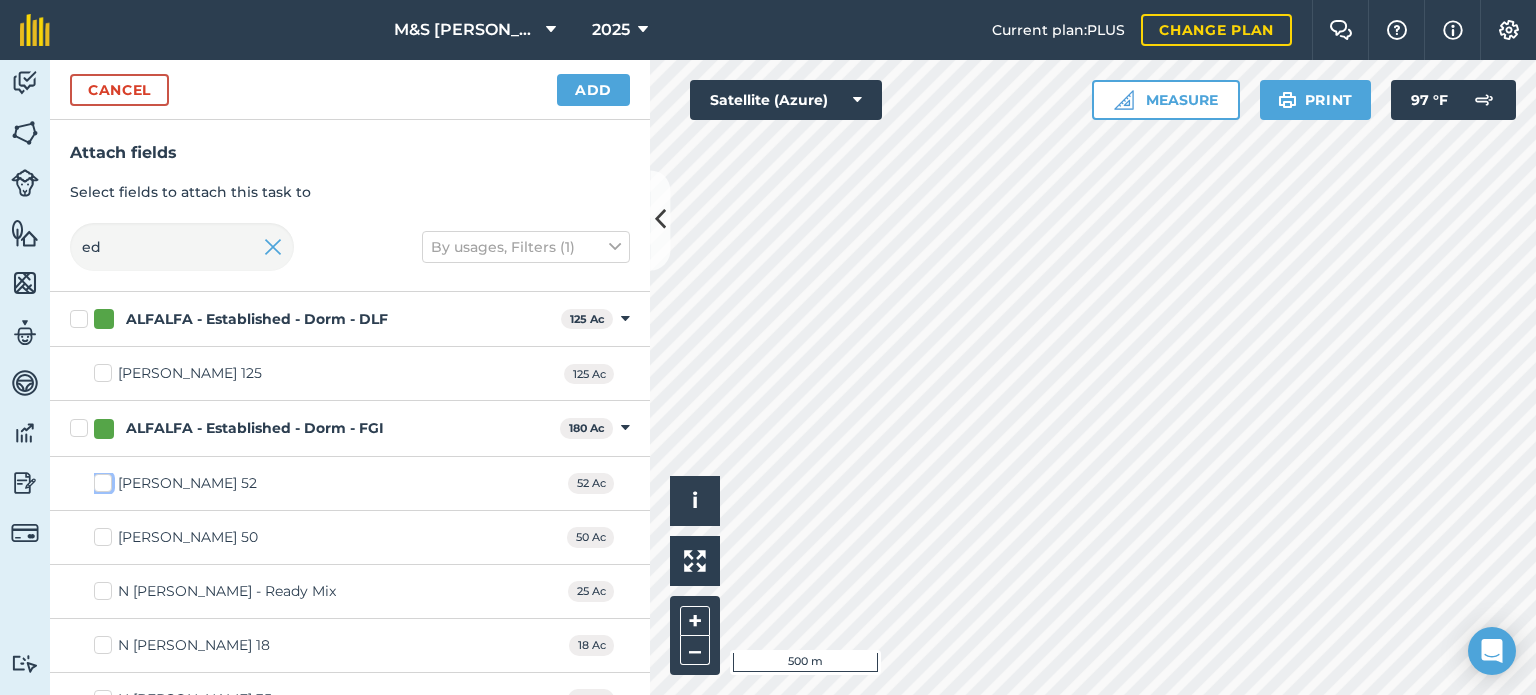 click on "[PERSON_NAME] 52" at bounding box center (100, 479) 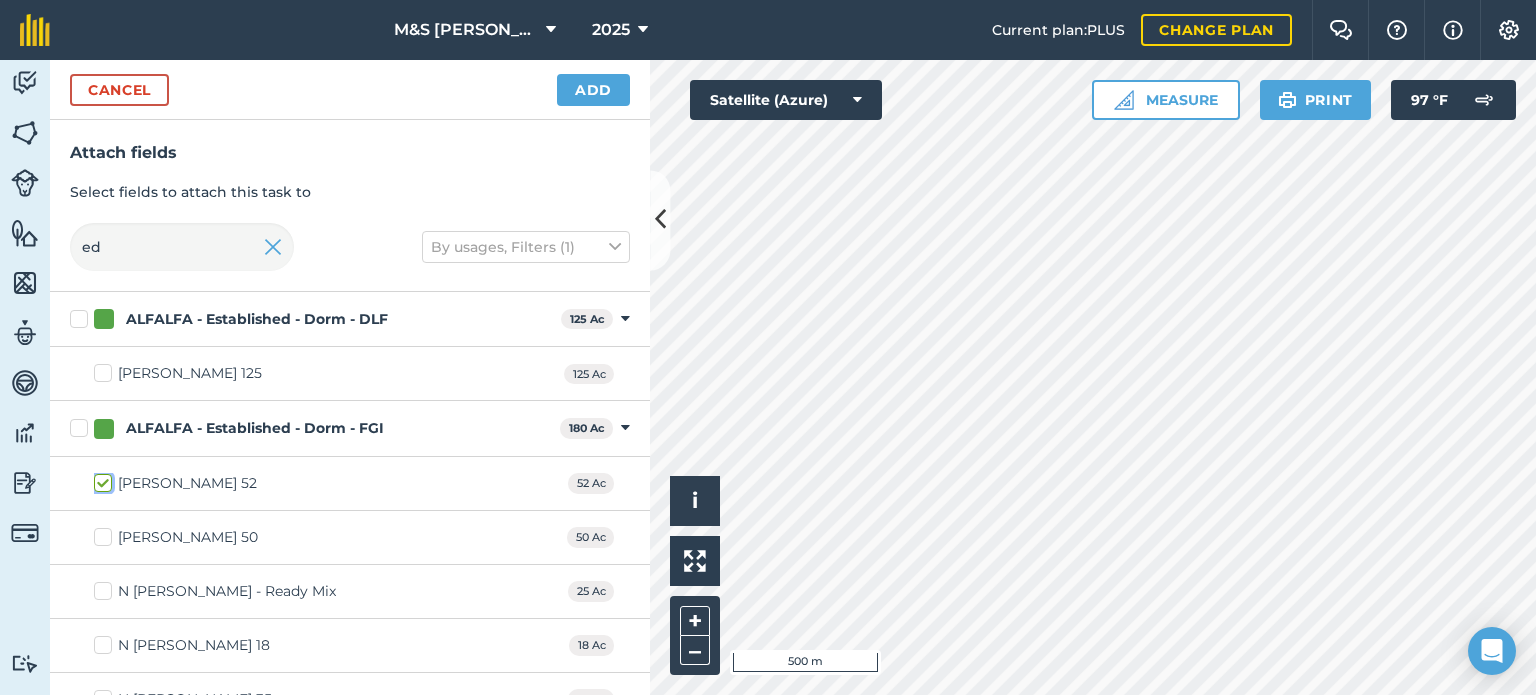 checkbox on "true" 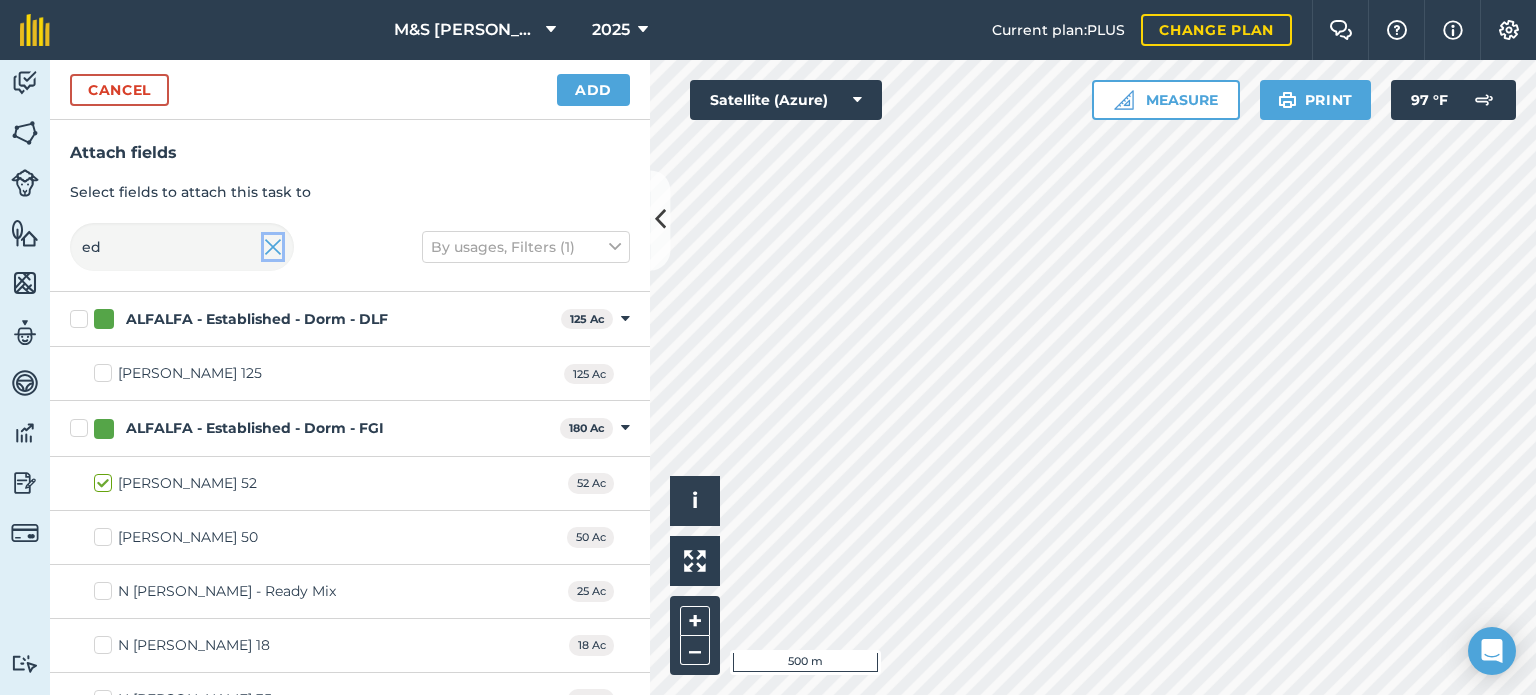 click at bounding box center (273, 247) 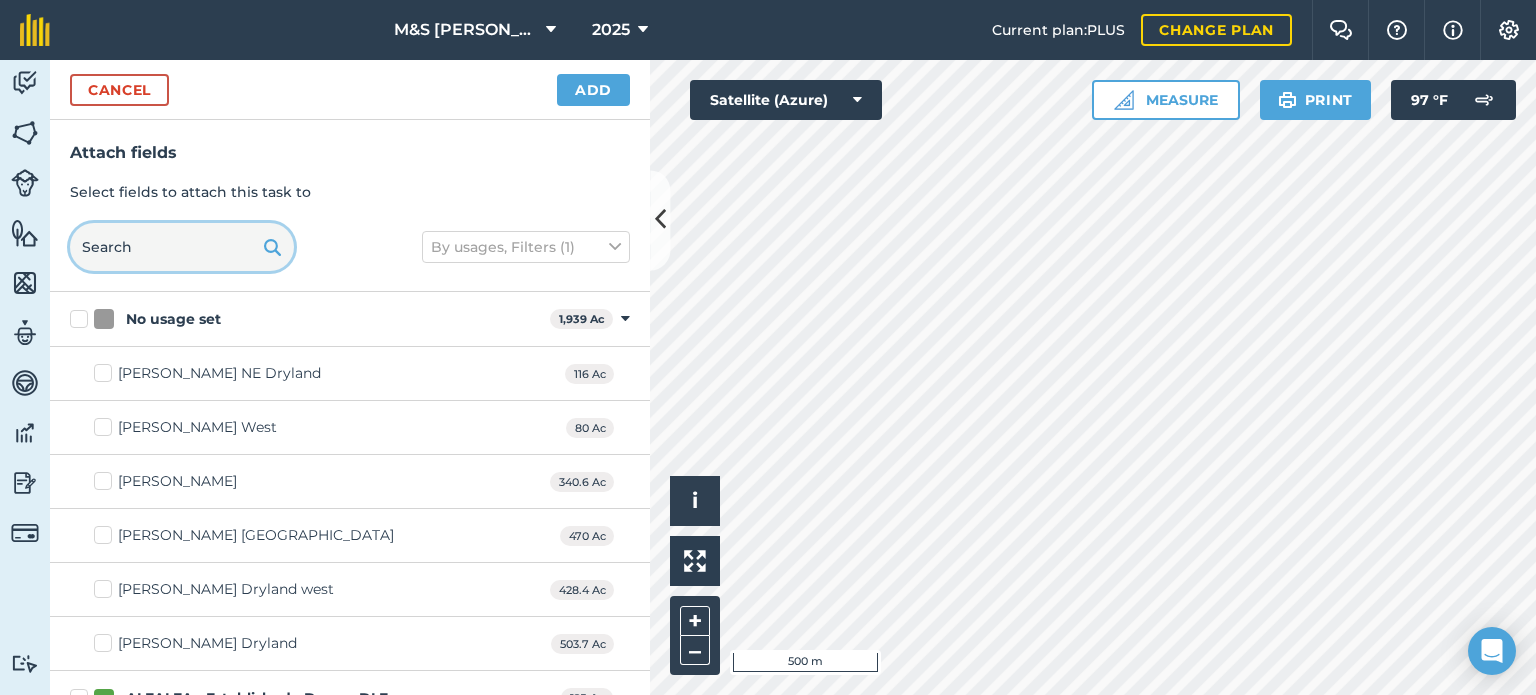 click at bounding box center (182, 247) 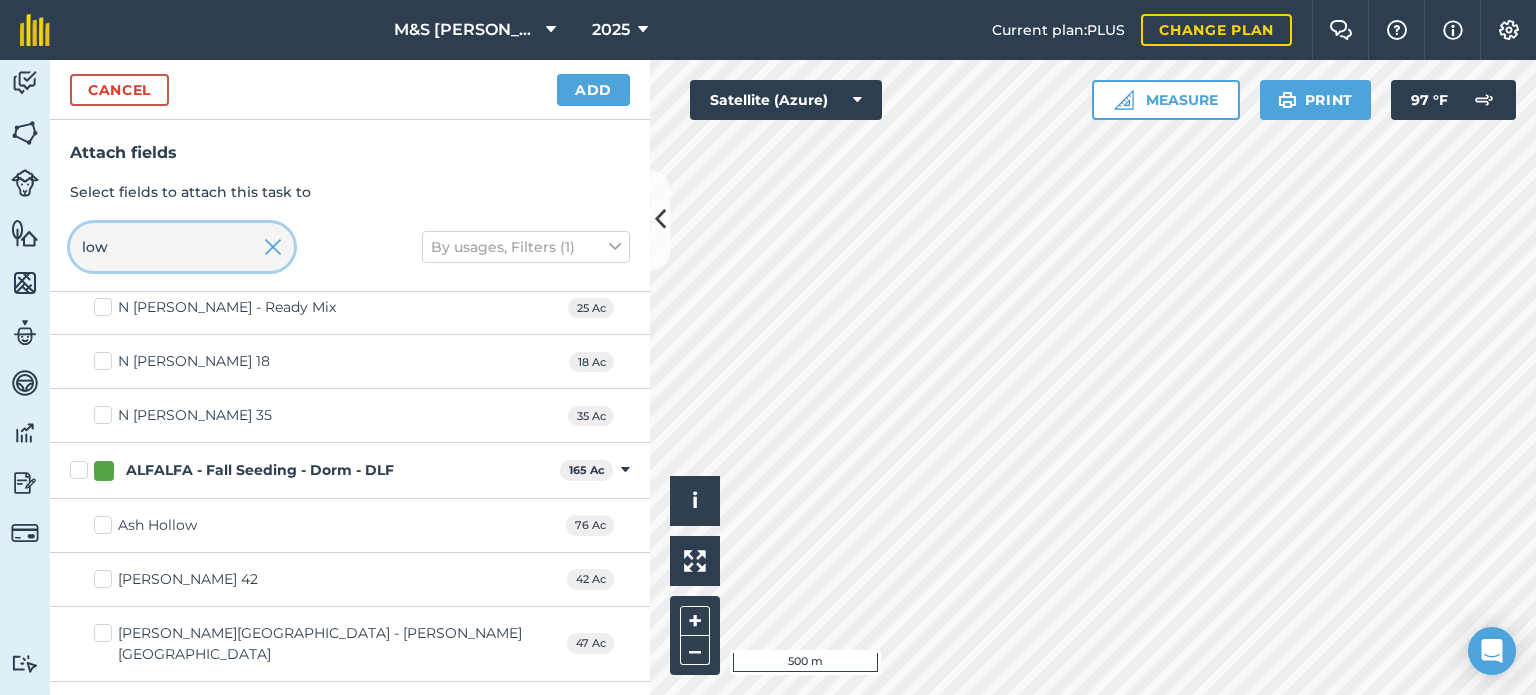 scroll, scrollTop: 100, scrollLeft: 0, axis: vertical 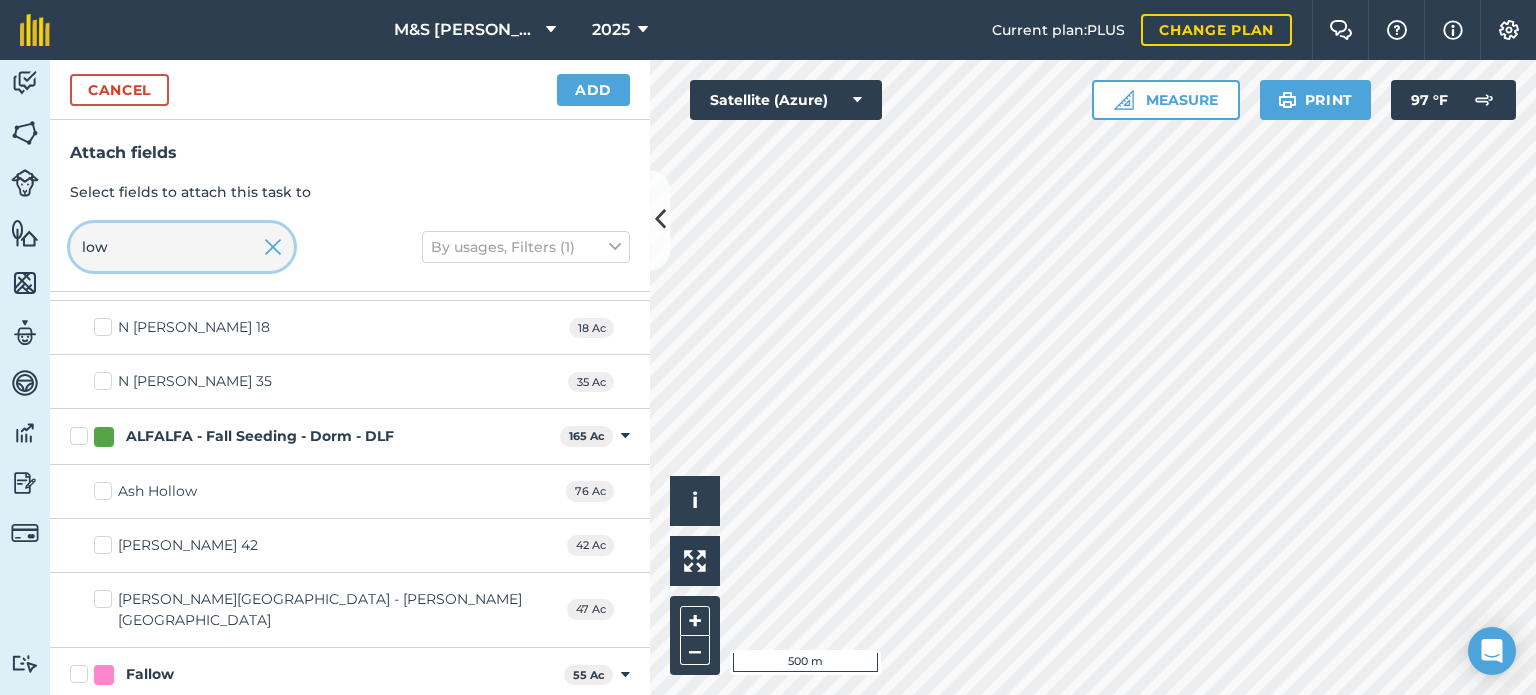 type on "low" 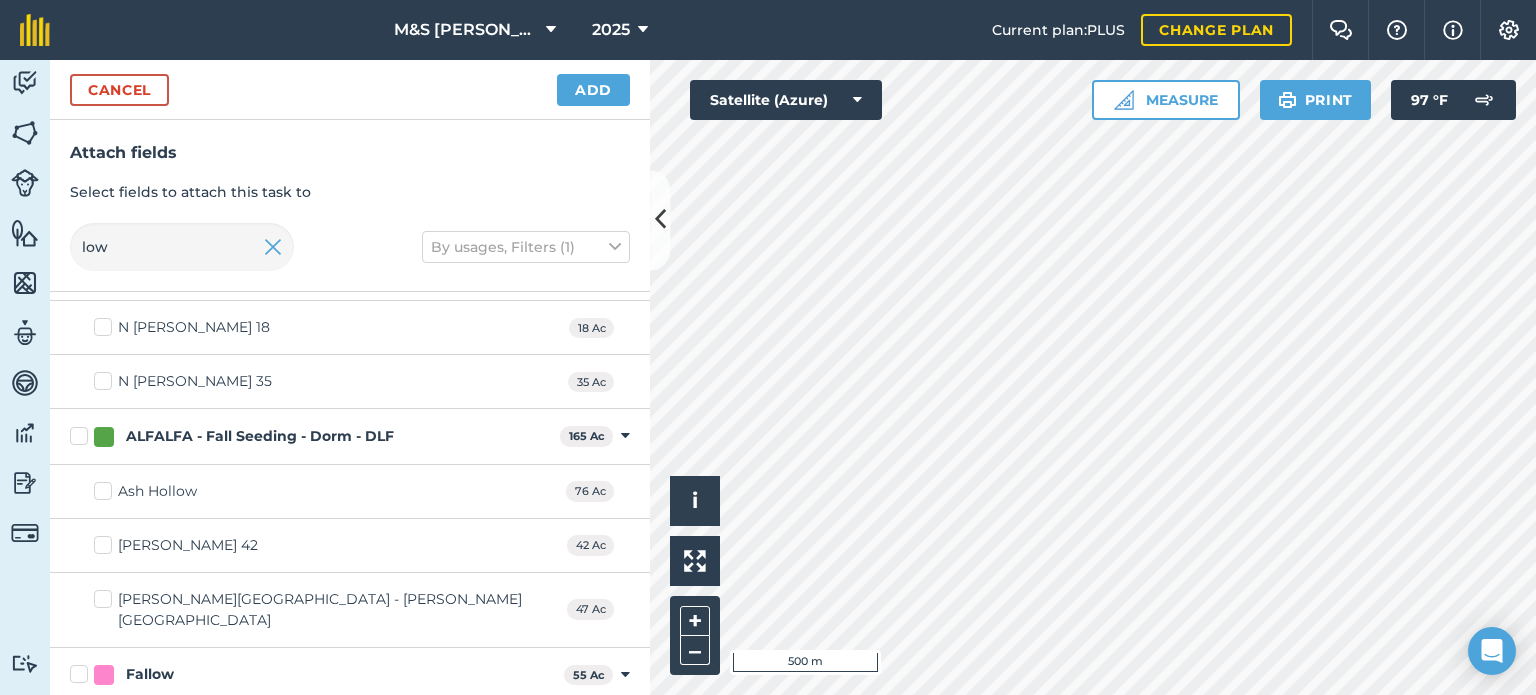 click on "[PERSON_NAME][GEOGRAPHIC_DATA] - [PERSON_NAME][GEOGRAPHIC_DATA]" at bounding box center (330, 610) 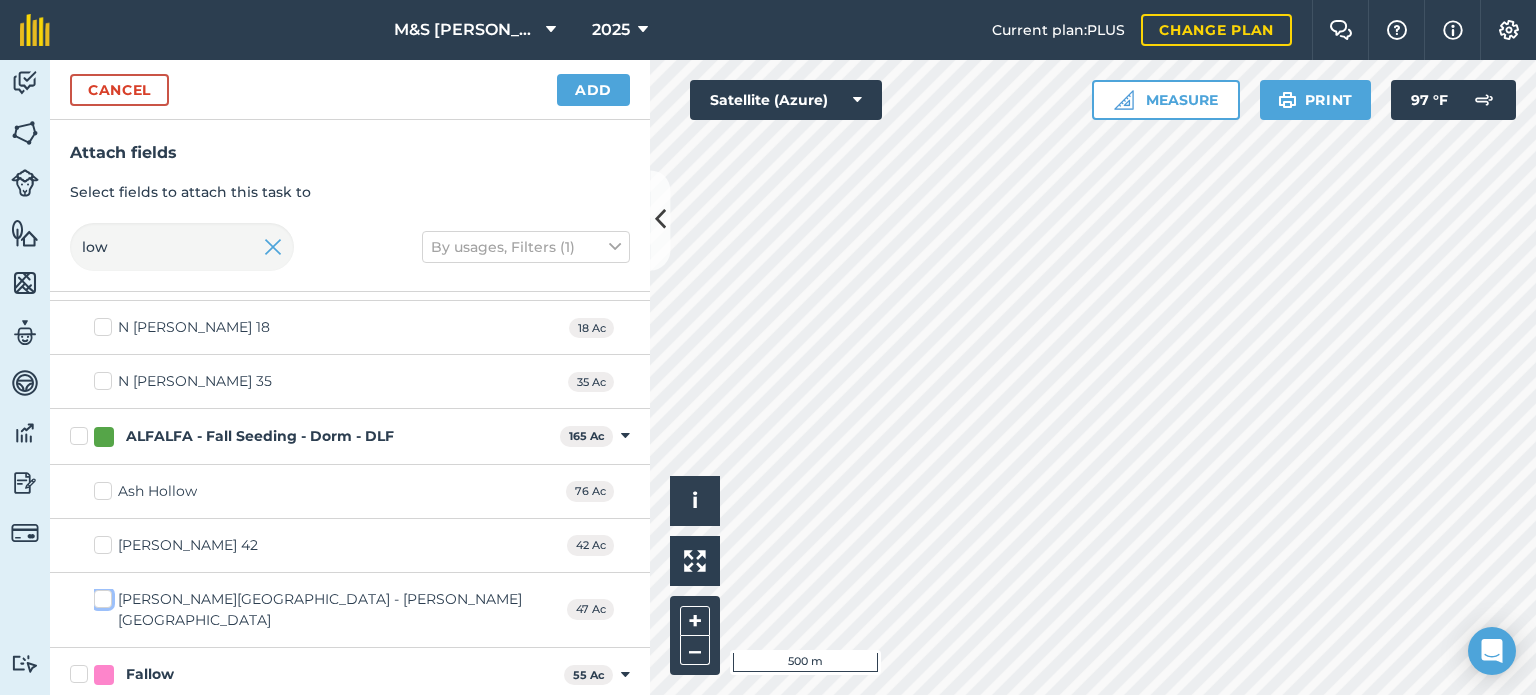 click on "[PERSON_NAME][GEOGRAPHIC_DATA] - [PERSON_NAME][GEOGRAPHIC_DATA]" at bounding box center [100, 595] 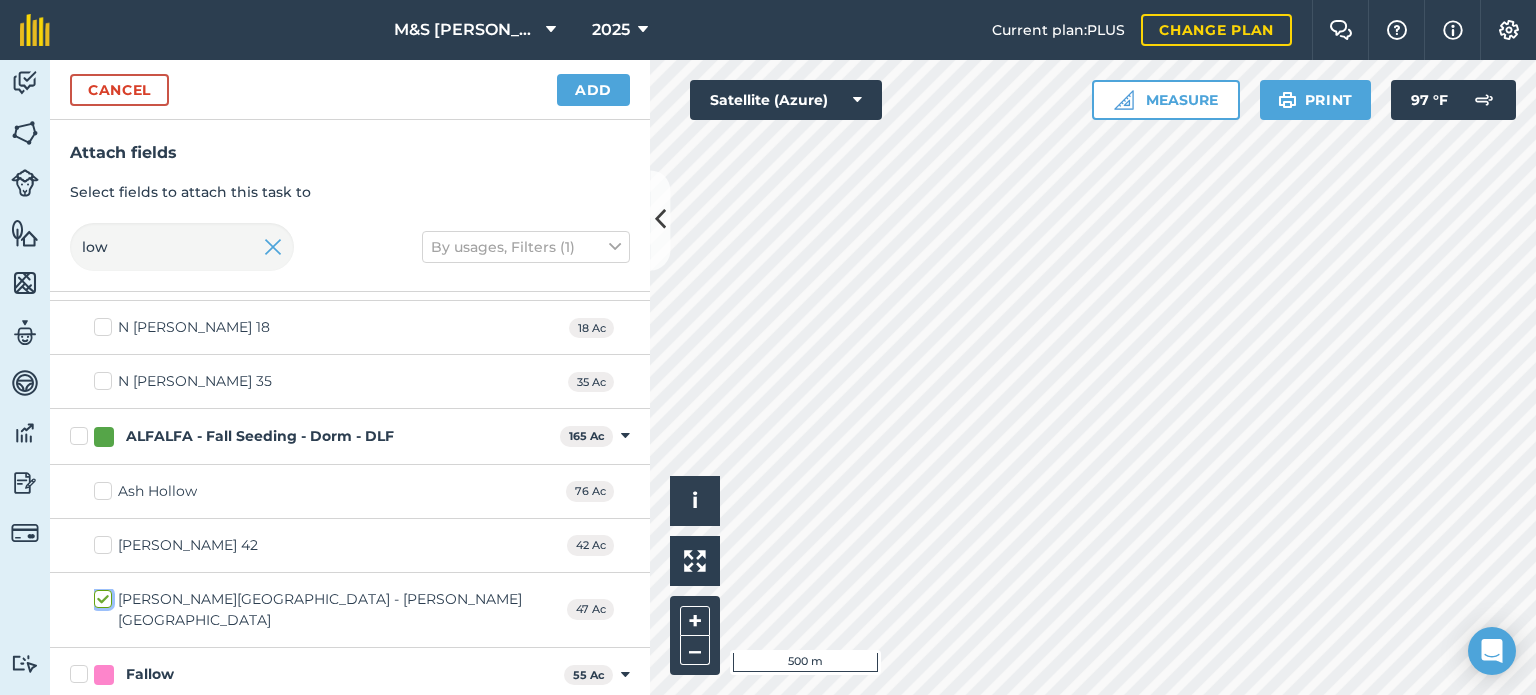 checkbox on "true" 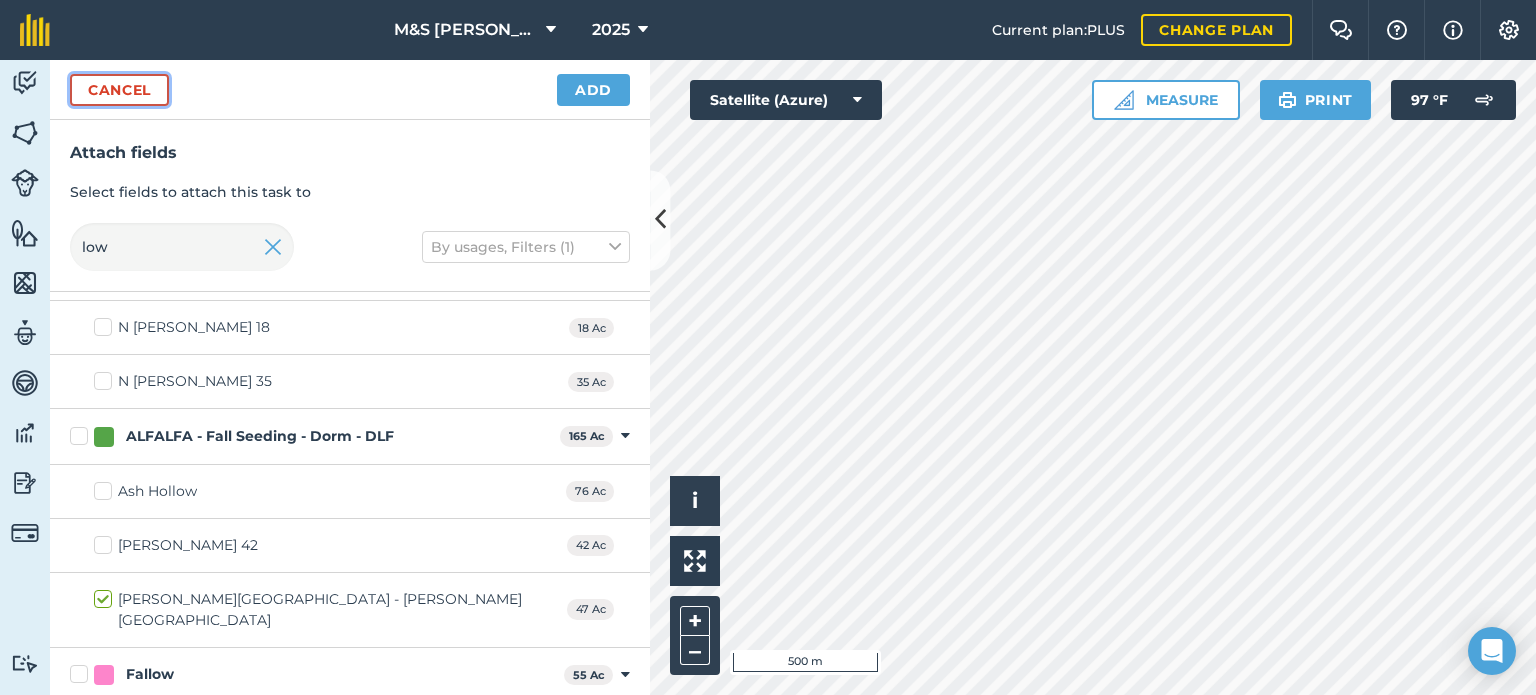 click on "Cancel" at bounding box center [119, 90] 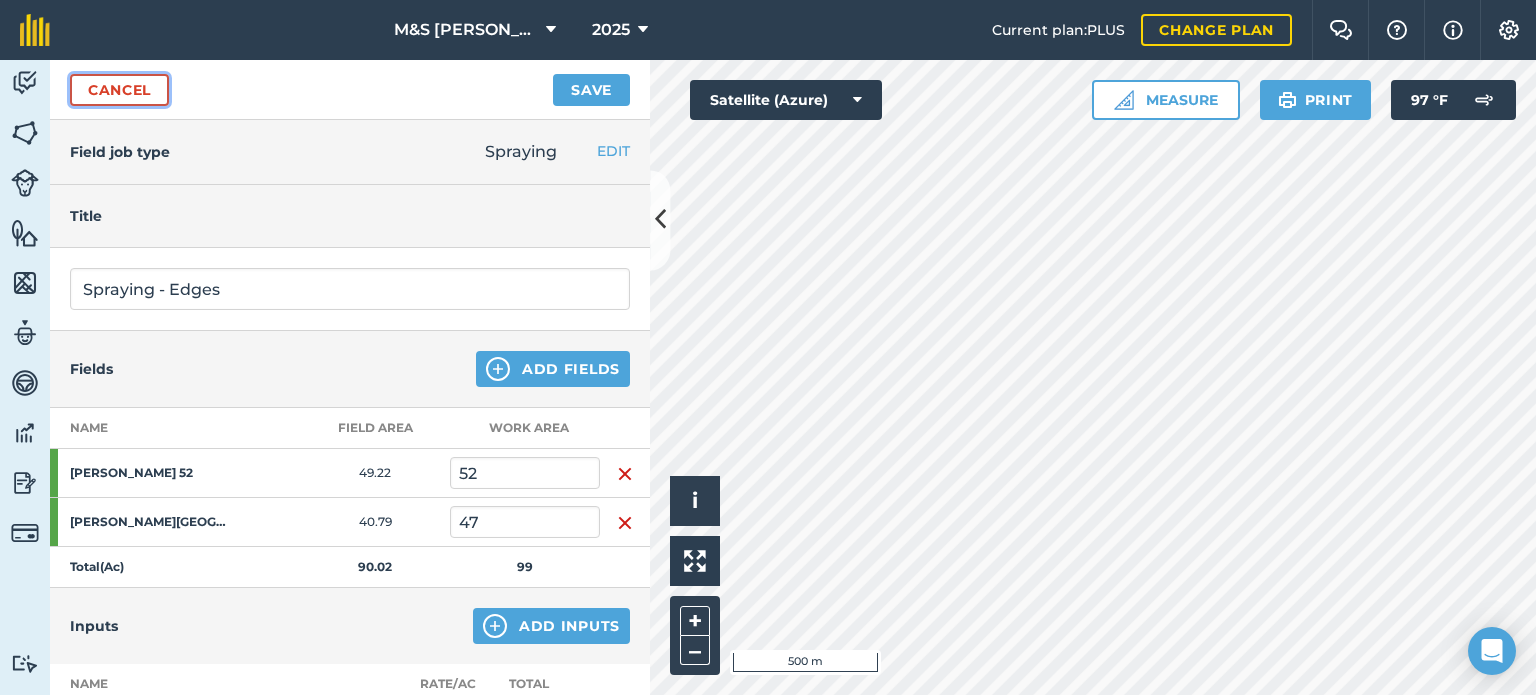 click on "Cancel" at bounding box center [119, 90] 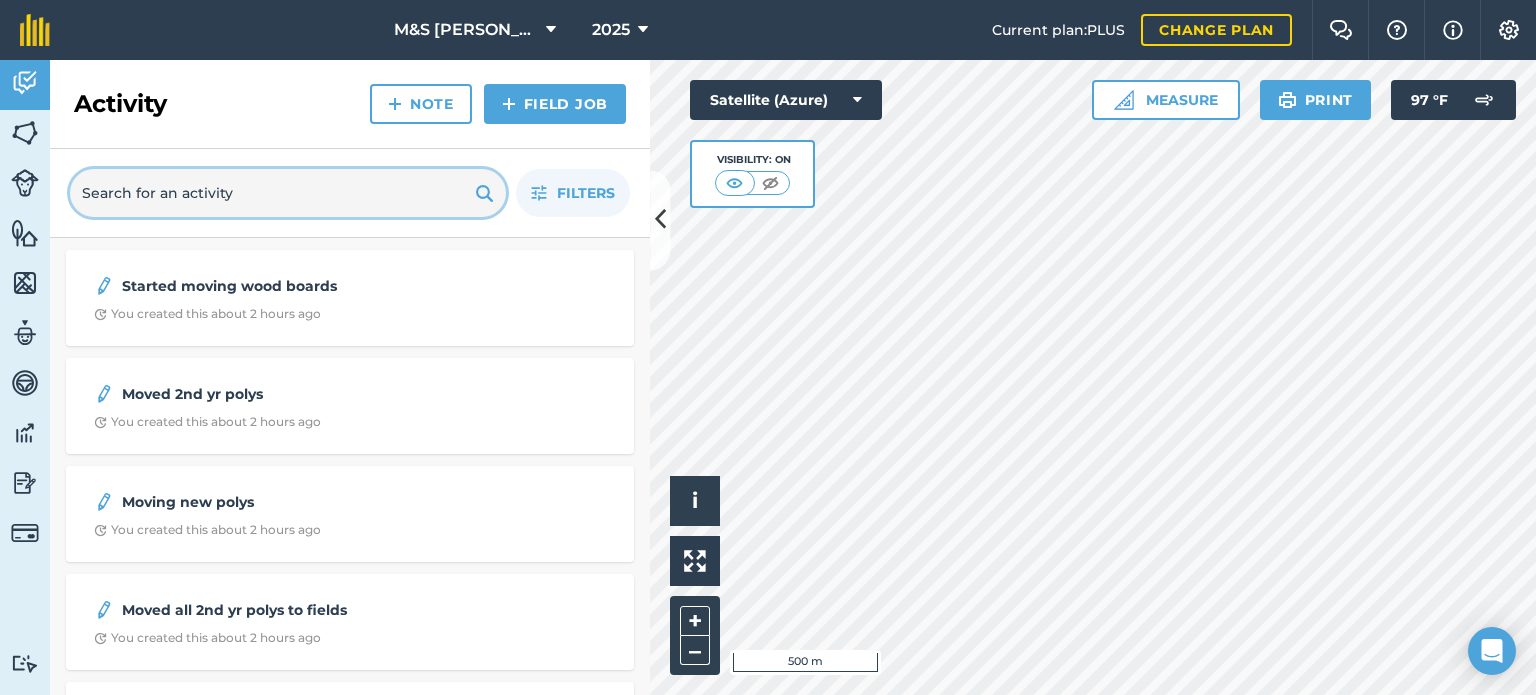 click at bounding box center [288, 193] 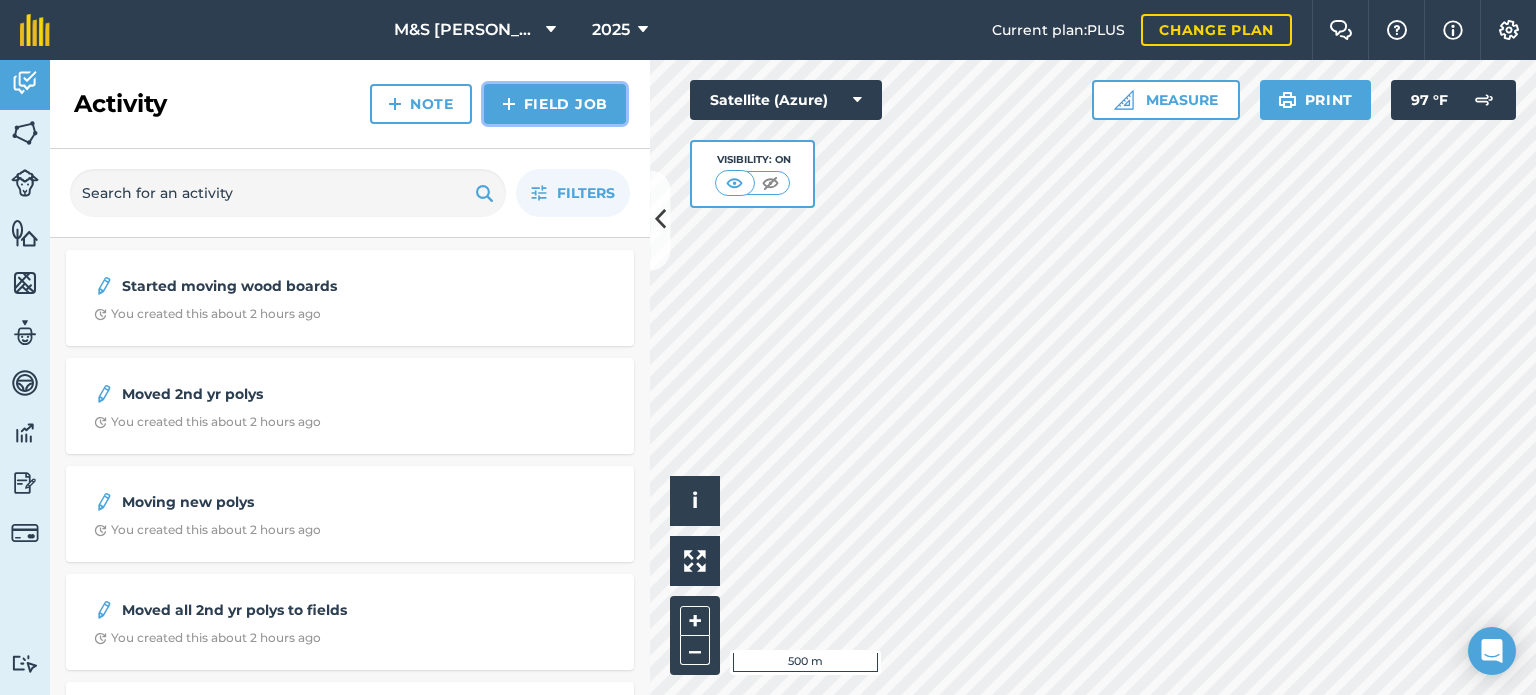 click on "Field Job" at bounding box center [555, 104] 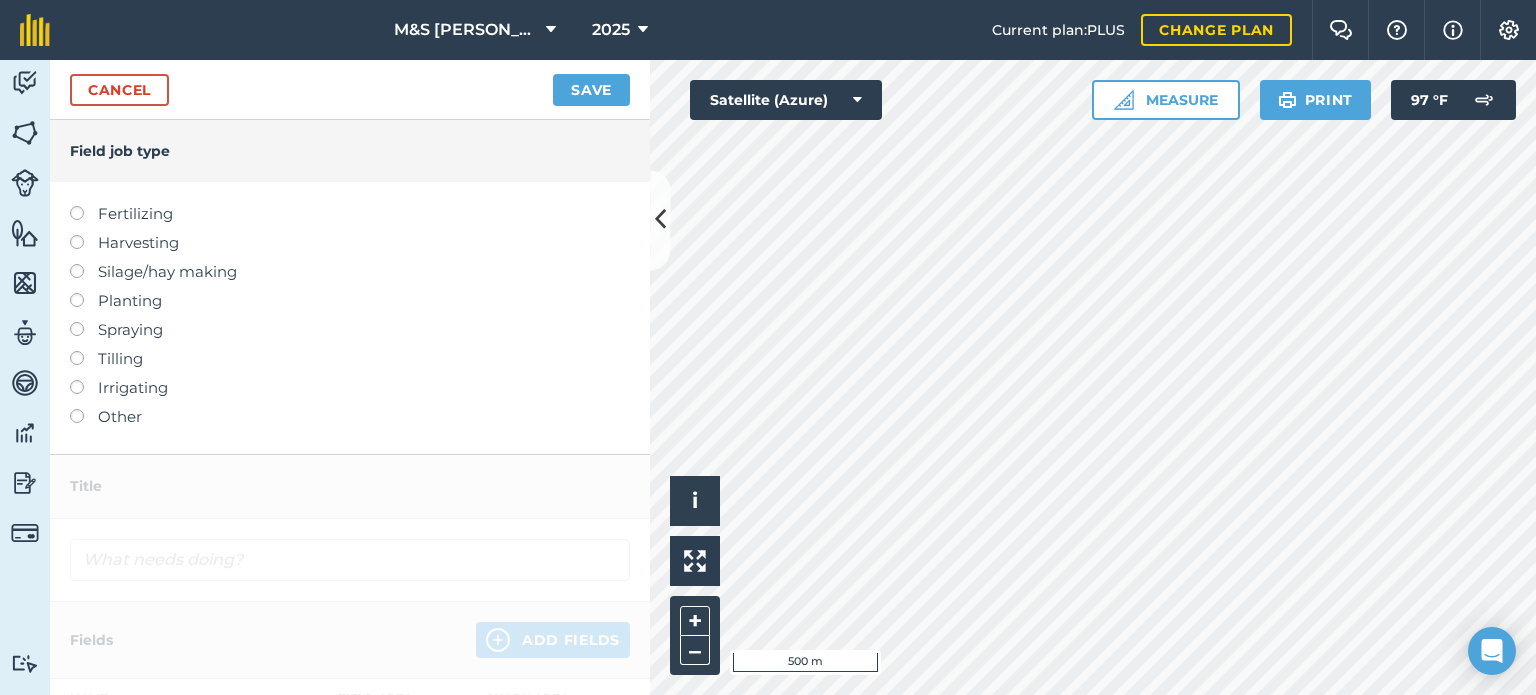 click on "Spraying" at bounding box center [350, 330] 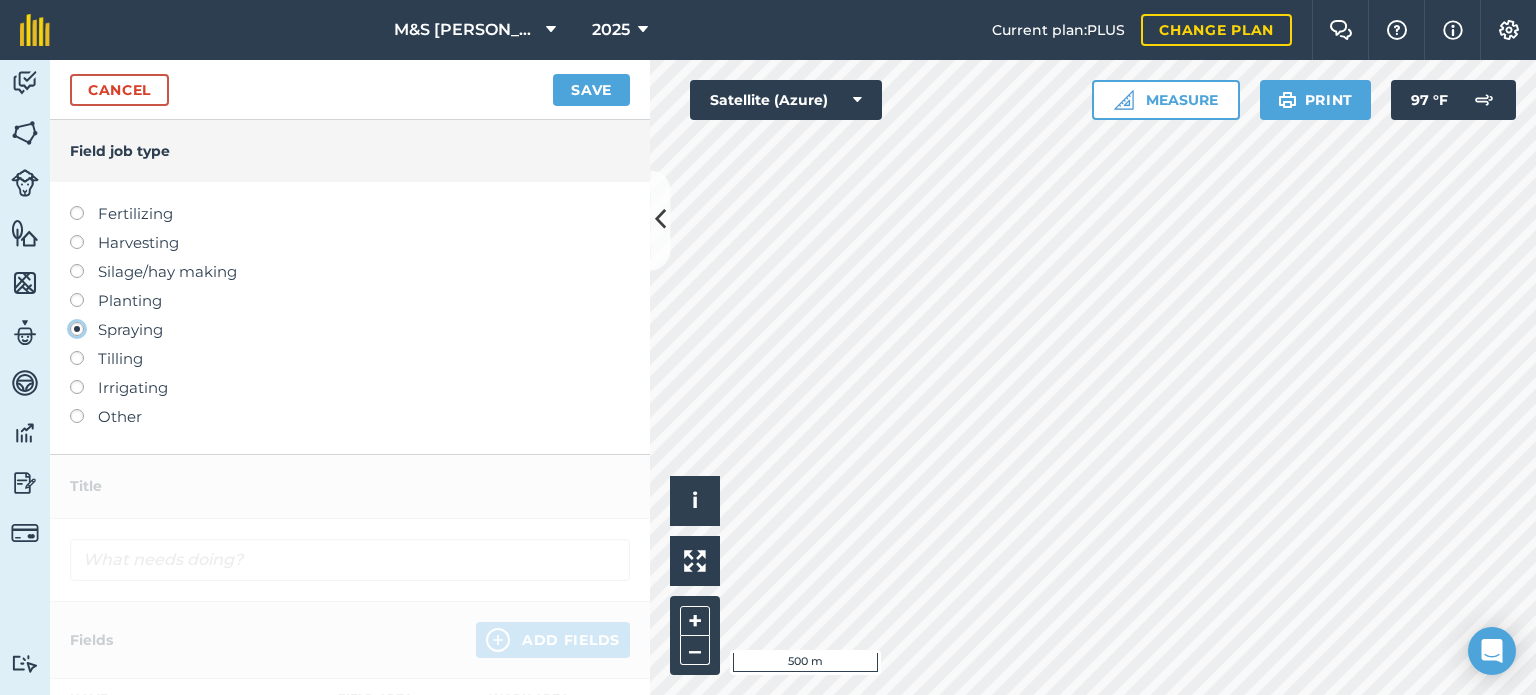type on "Spraying" 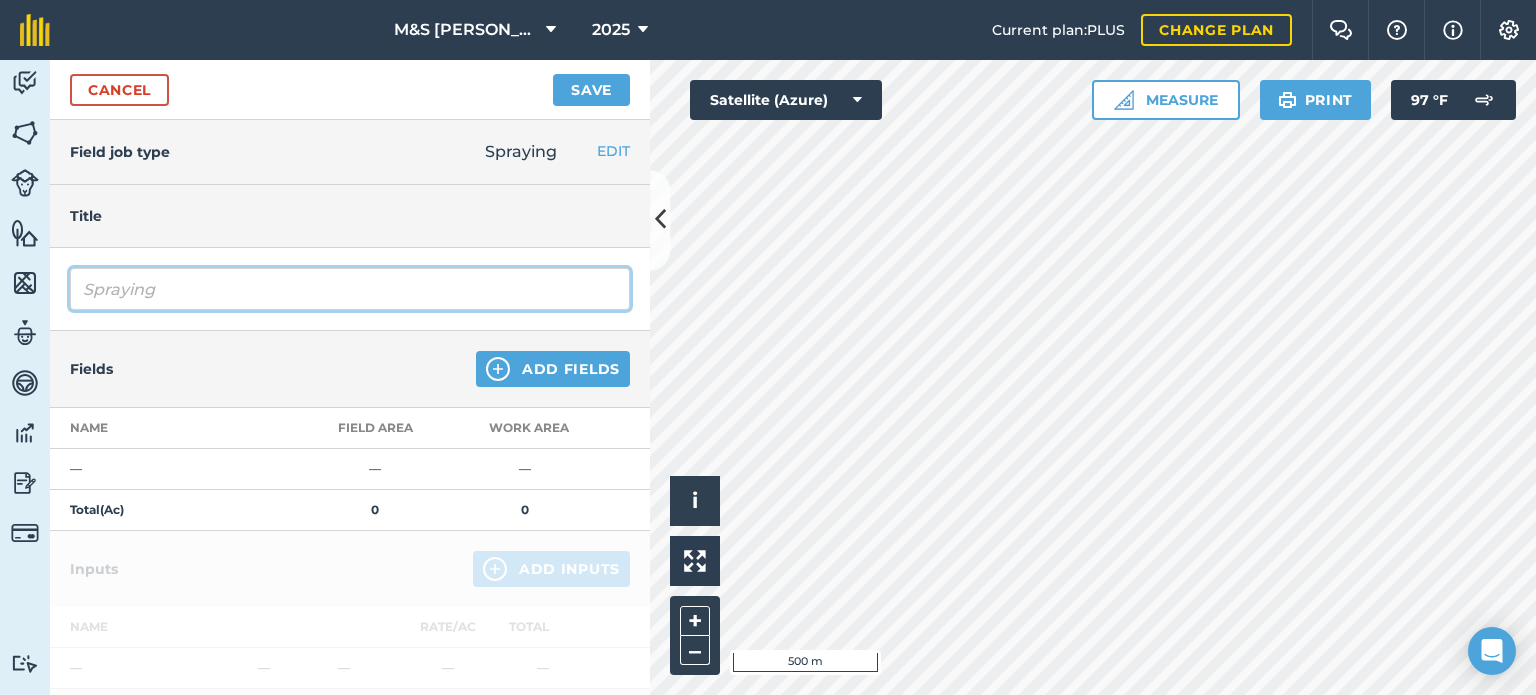 click on "Spraying" at bounding box center (350, 289) 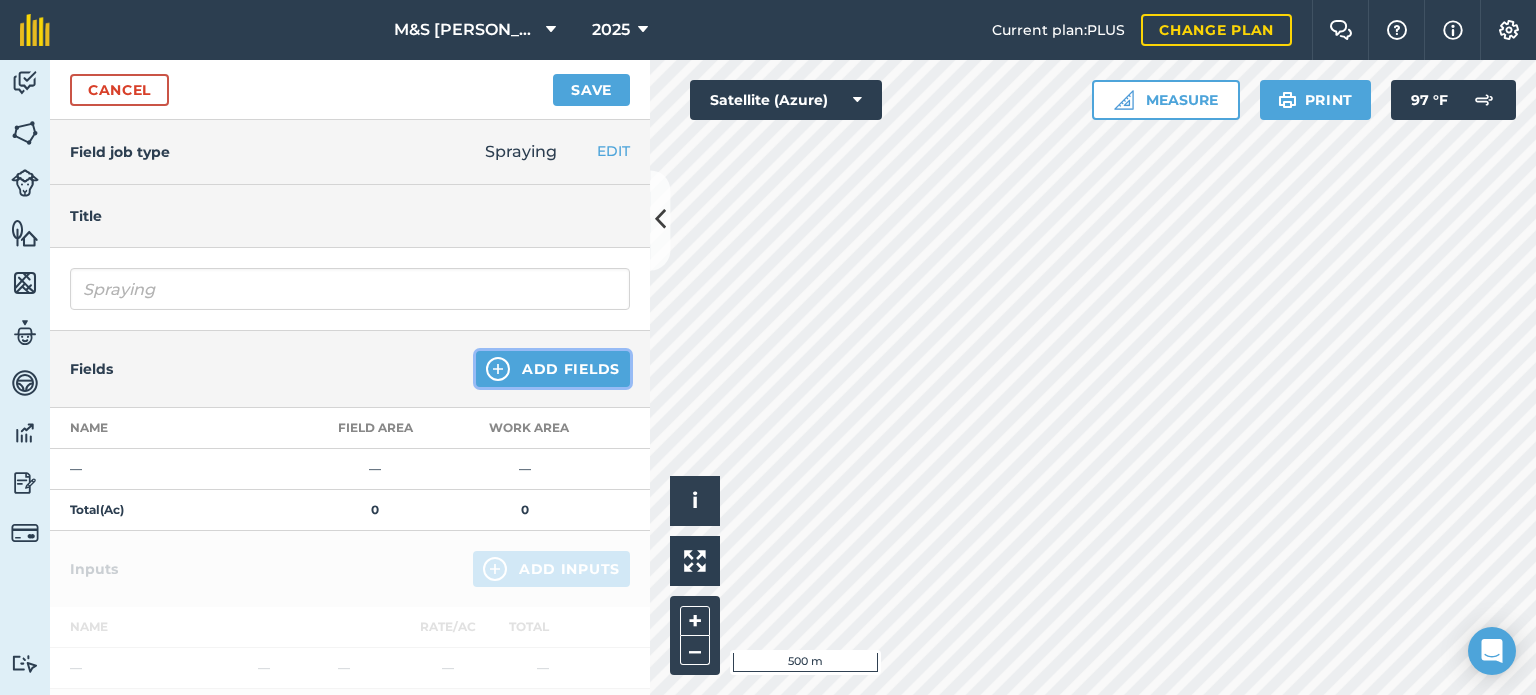 click on "Add Fields" at bounding box center (553, 369) 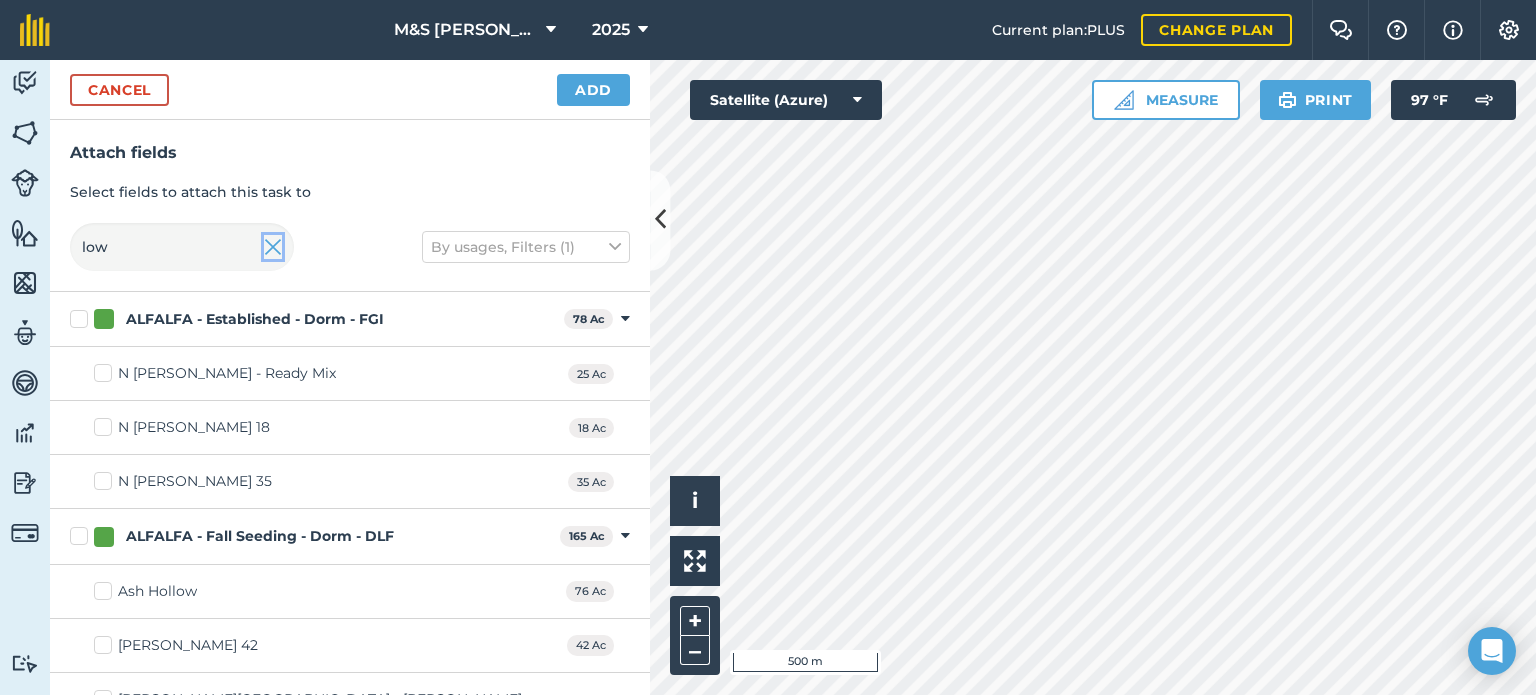 click at bounding box center [273, 247] 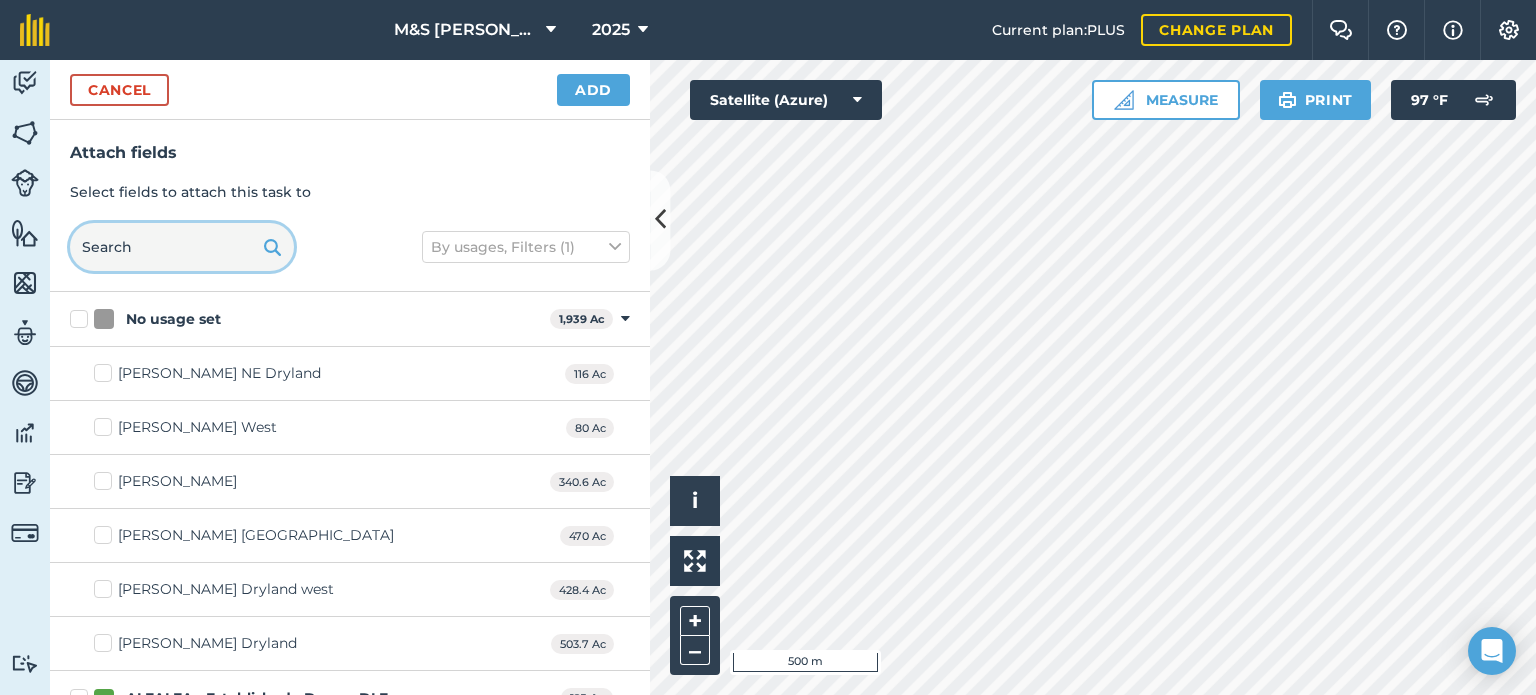 click at bounding box center [182, 247] 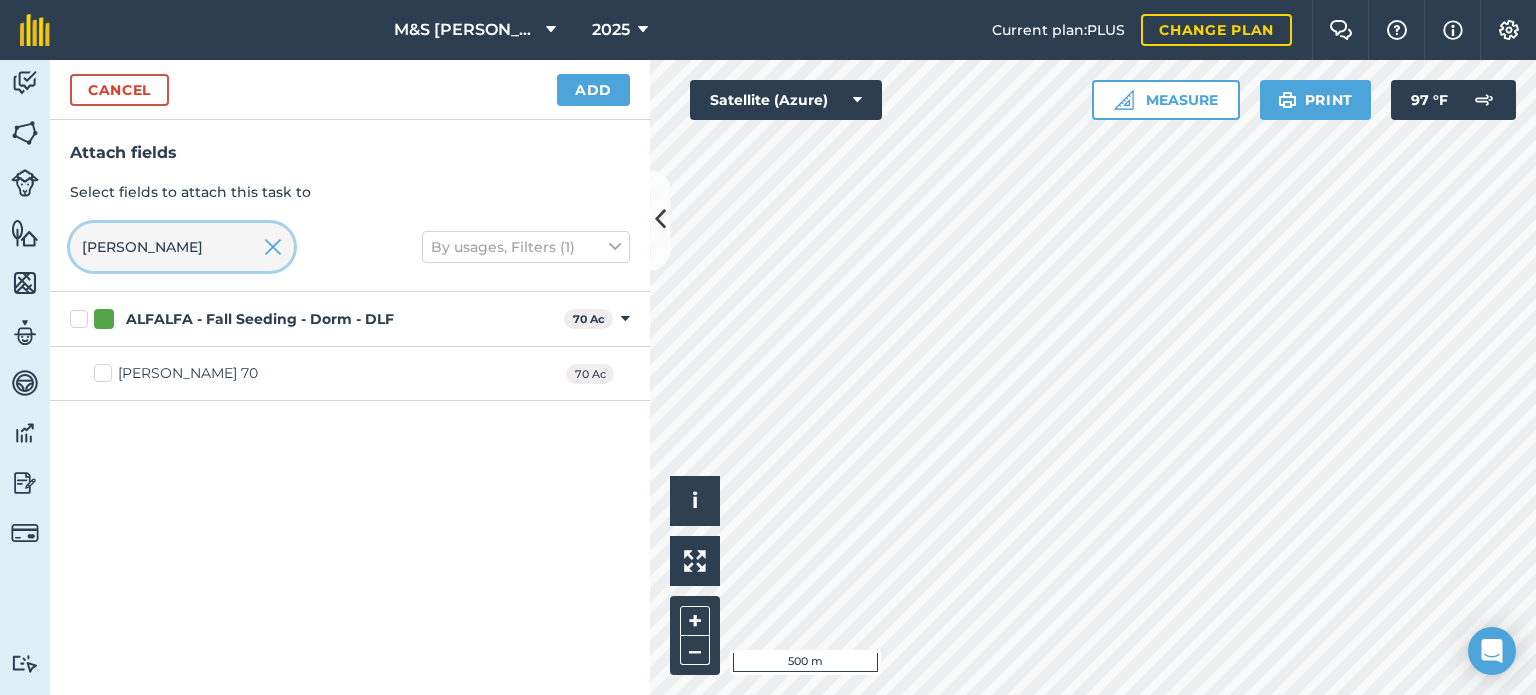 type on "[PERSON_NAME]" 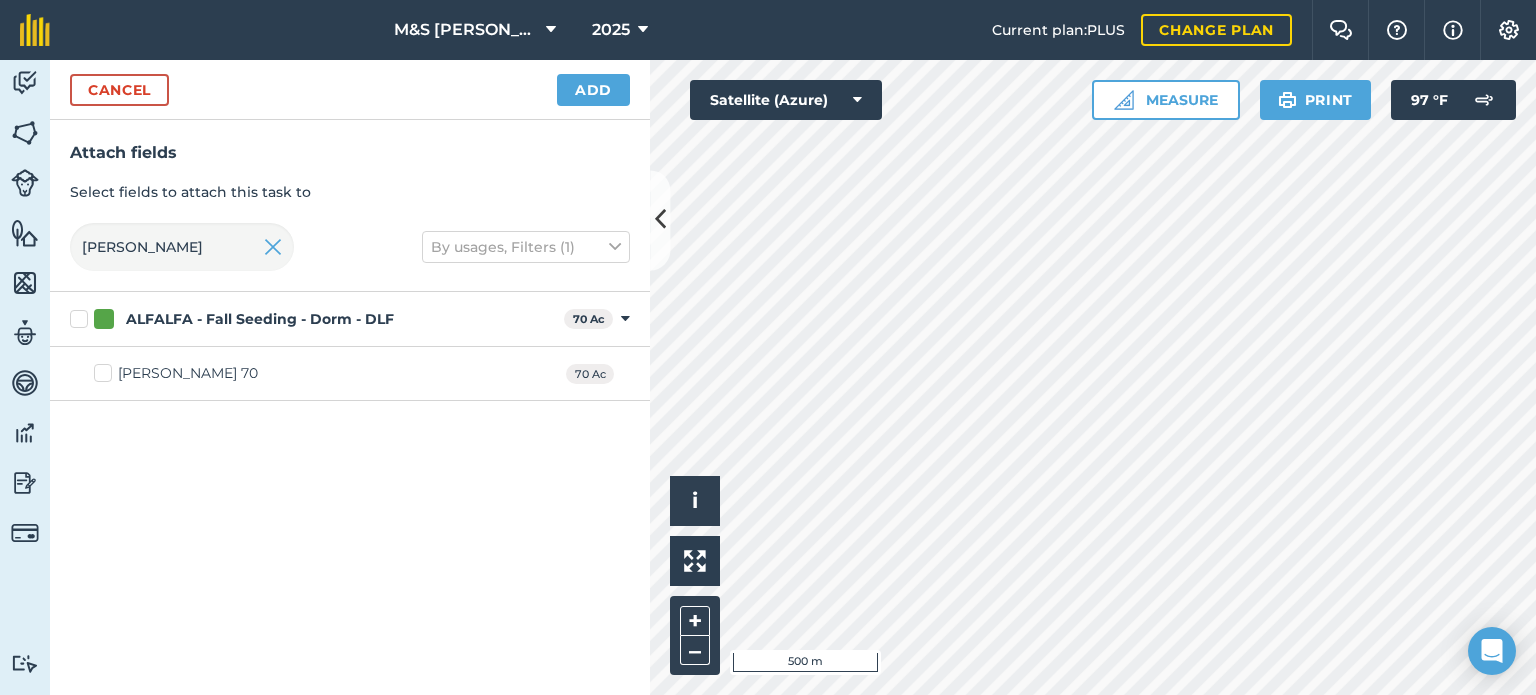 click on "ALFALFA - Fall Seeding - Dorm - DLF" at bounding box center [313, 319] 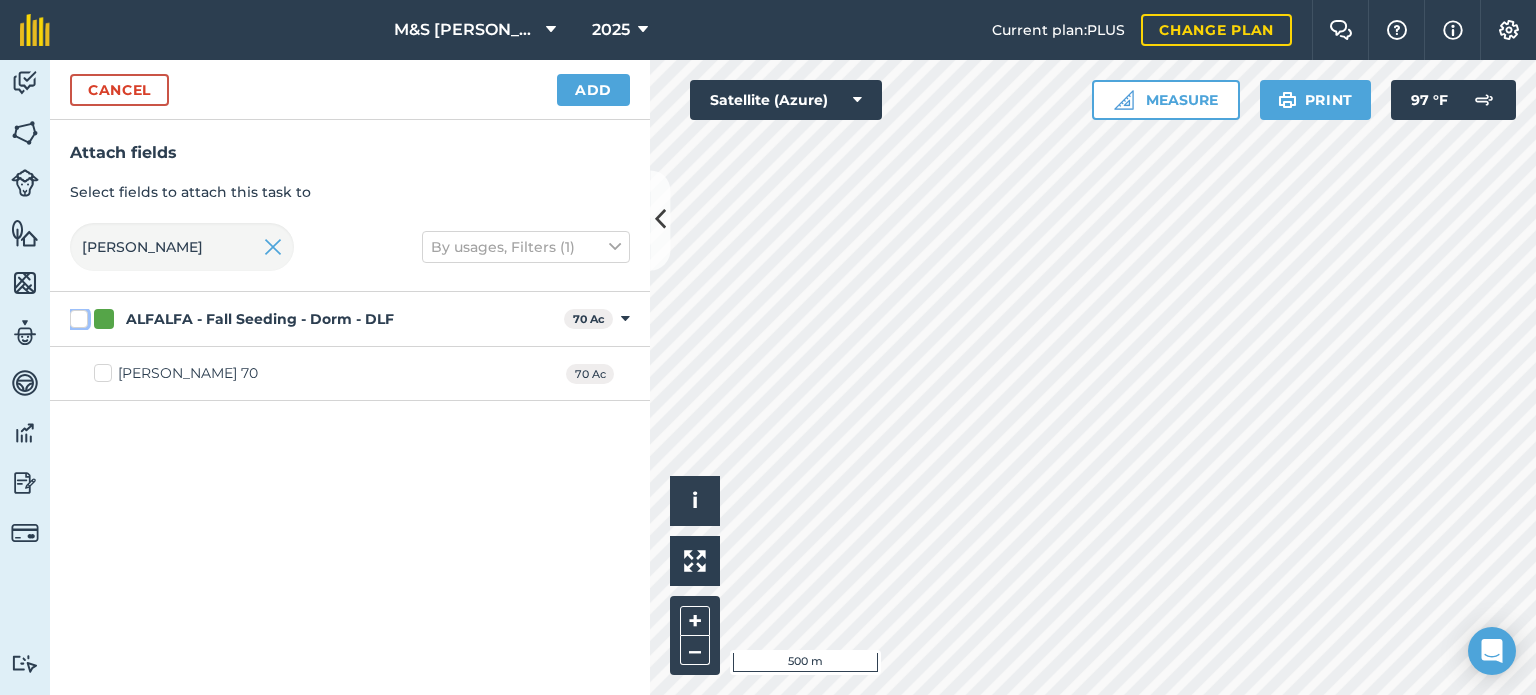 click on "ALFALFA - Fall Seeding - Dorm - DLF" at bounding box center (76, 315) 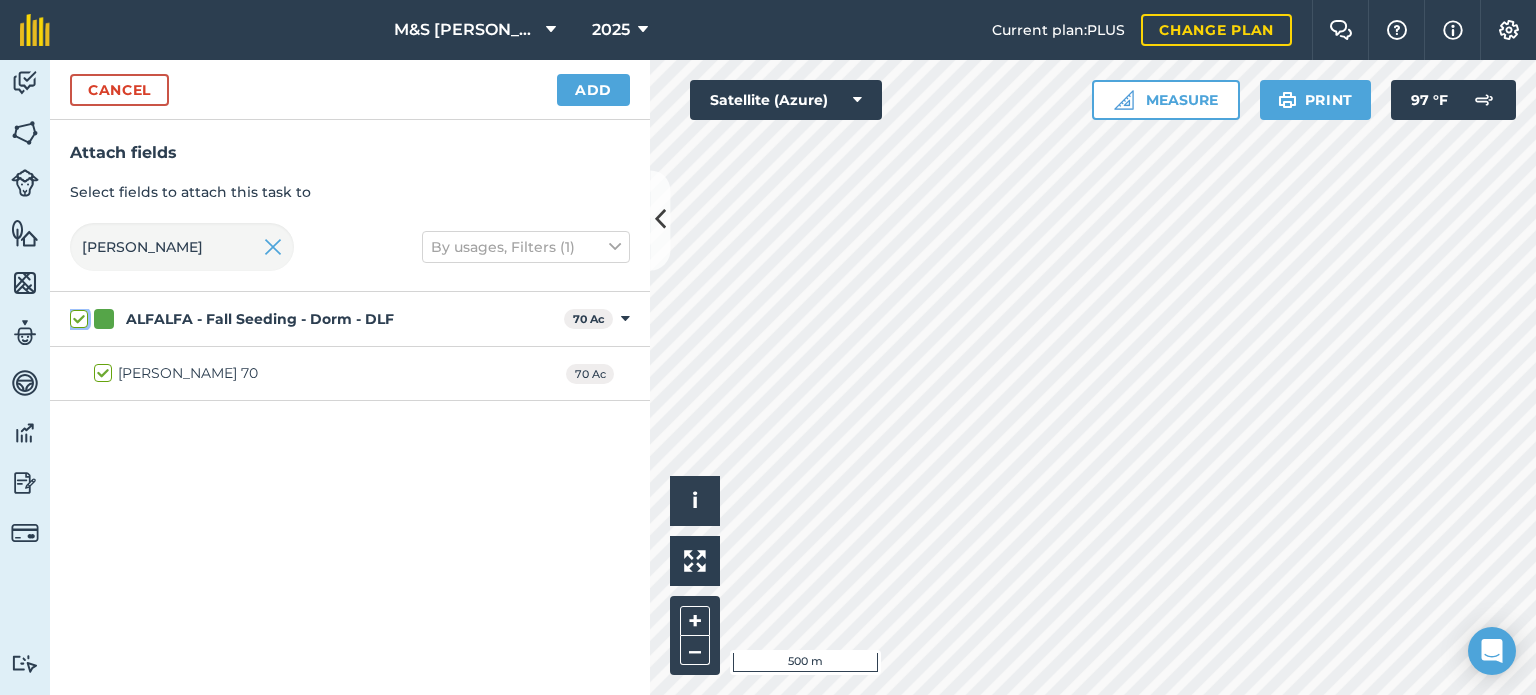 checkbox on "true" 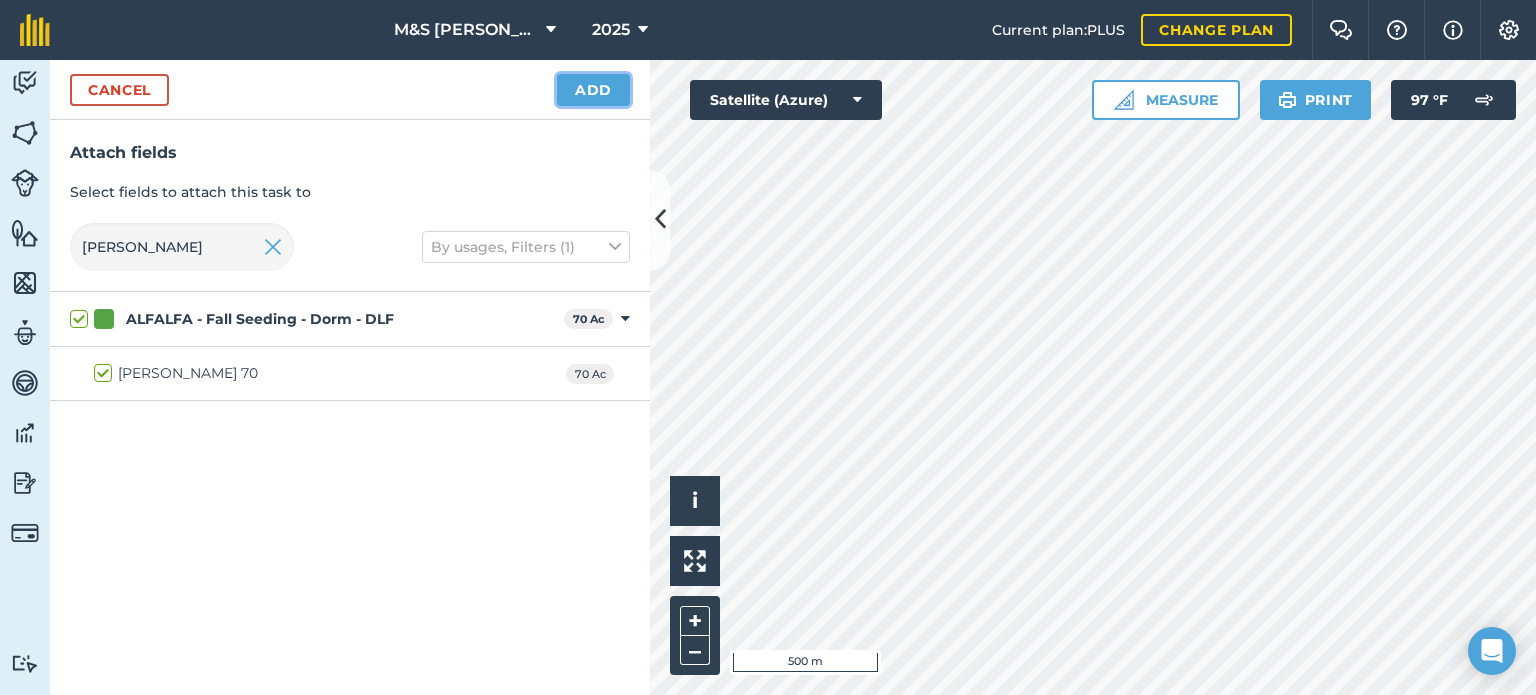 click on "Add" at bounding box center (593, 90) 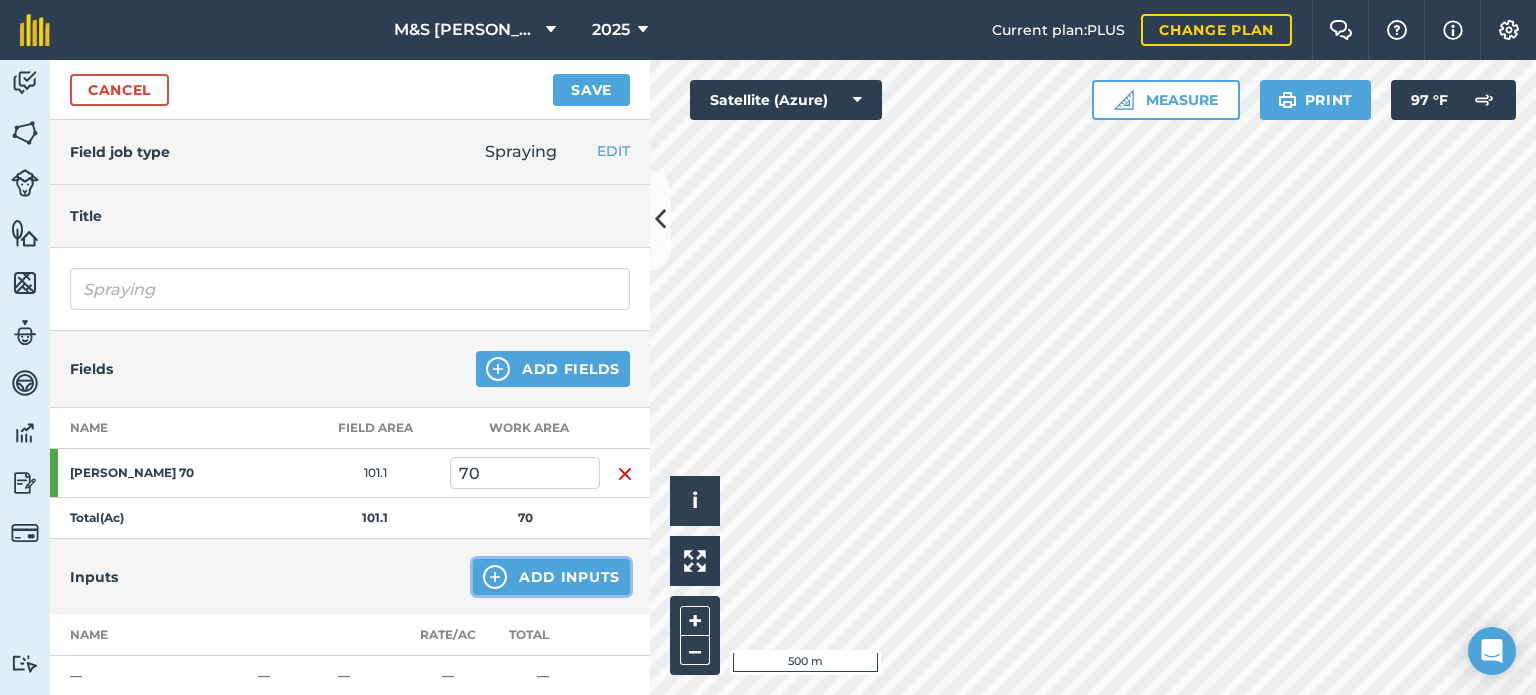 click on "Add Inputs" at bounding box center (551, 577) 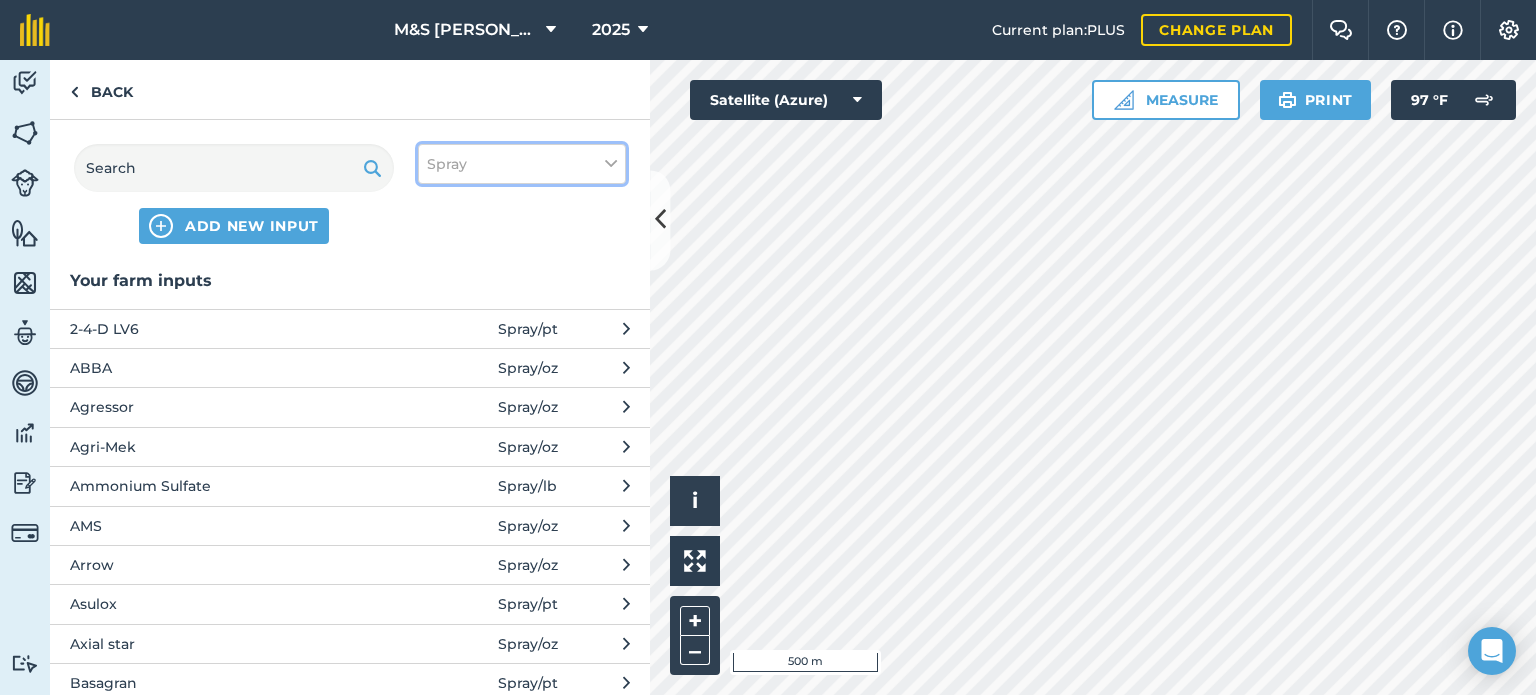 click on "Spray" at bounding box center (522, 164) 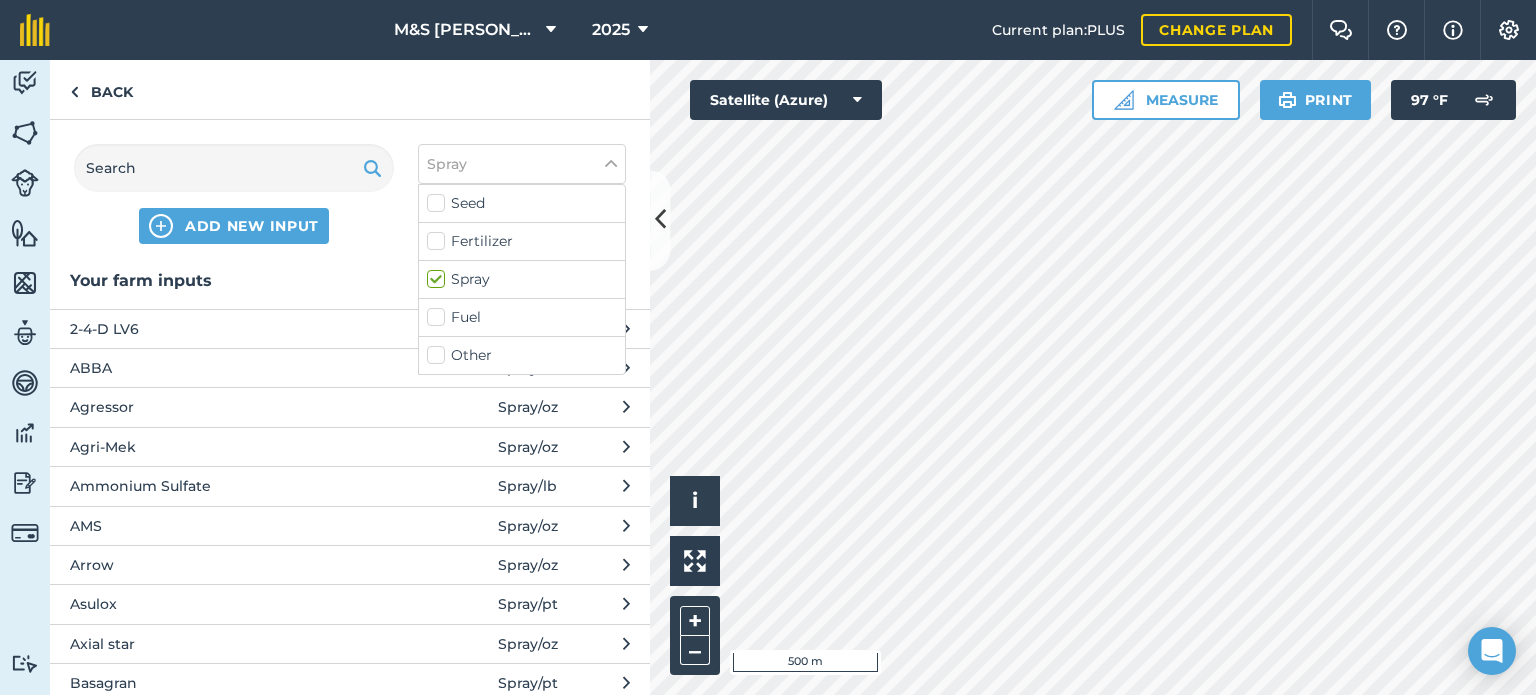 click on "Other" at bounding box center [522, 355] 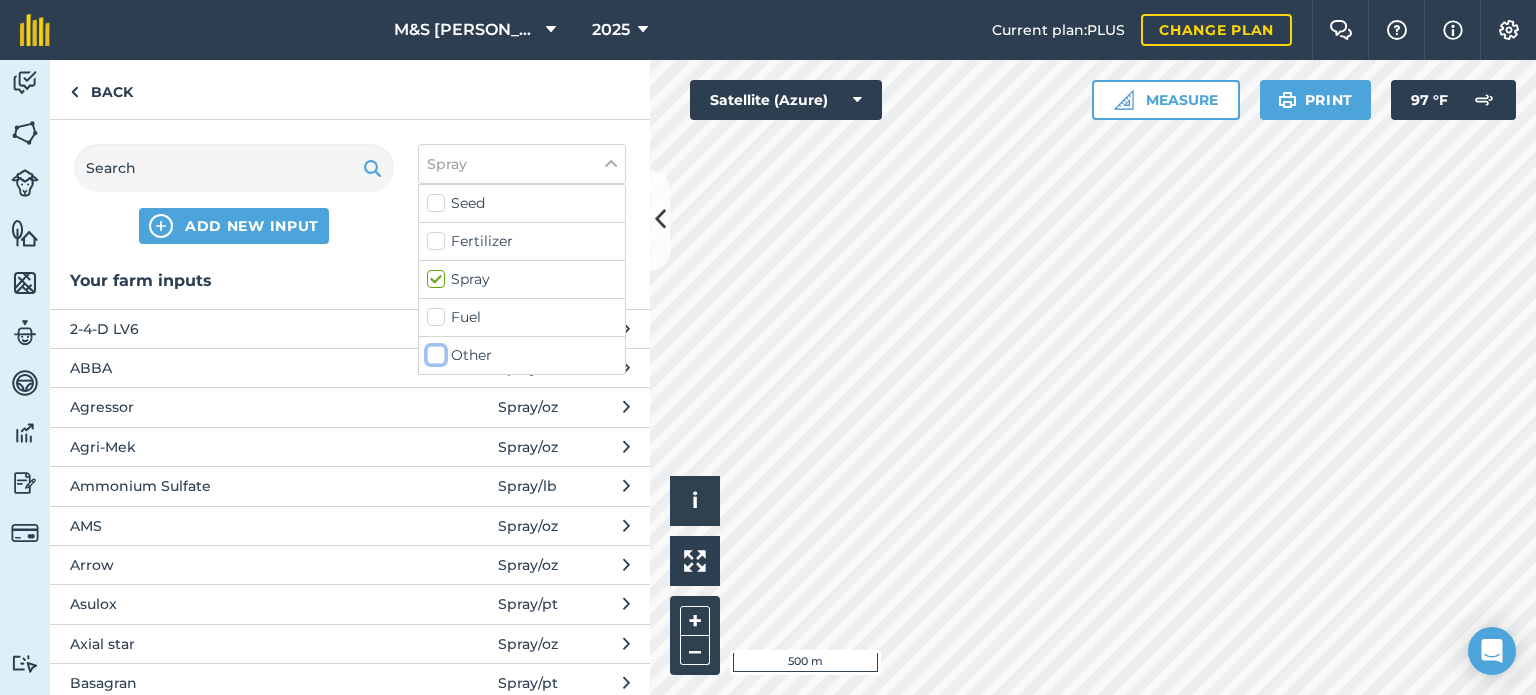 click on "Other" at bounding box center [433, 351] 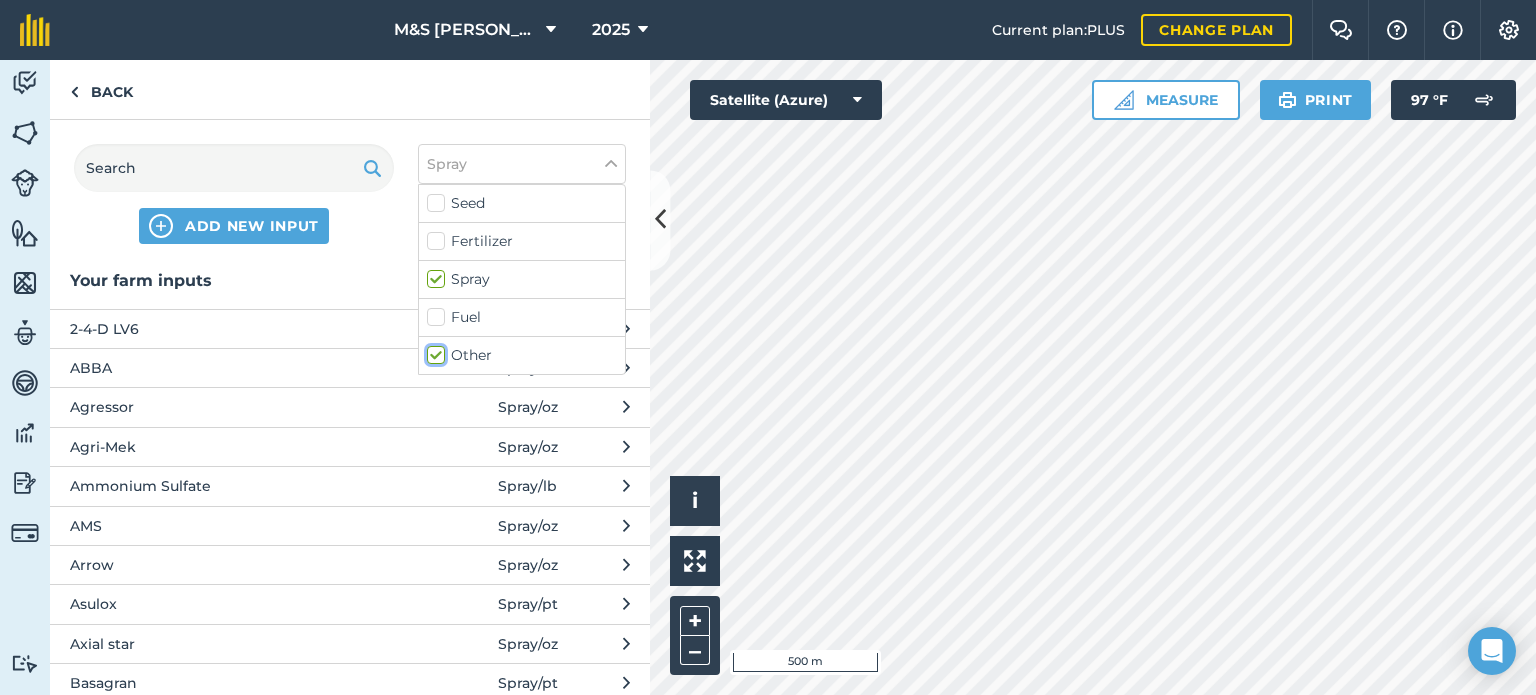 checkbox on "true" 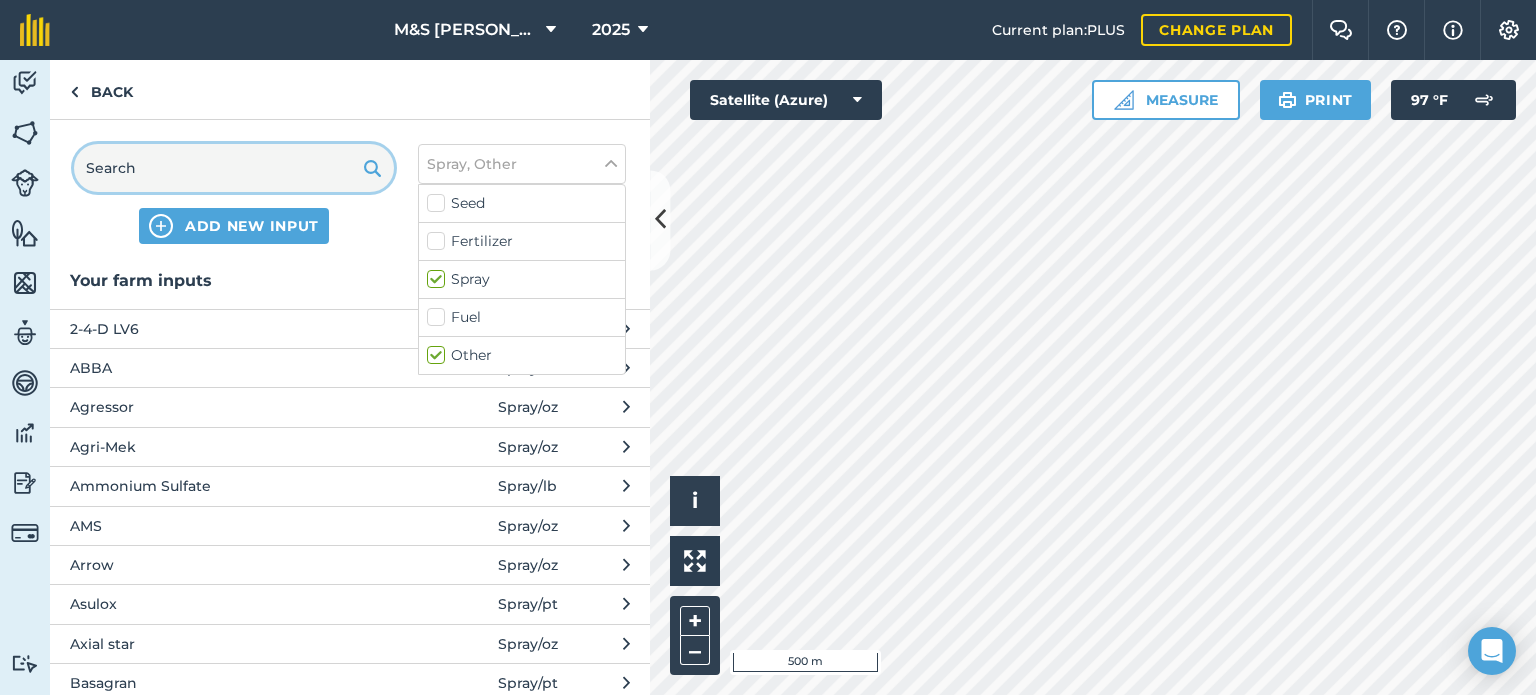 click at bounding box center (234, 168) 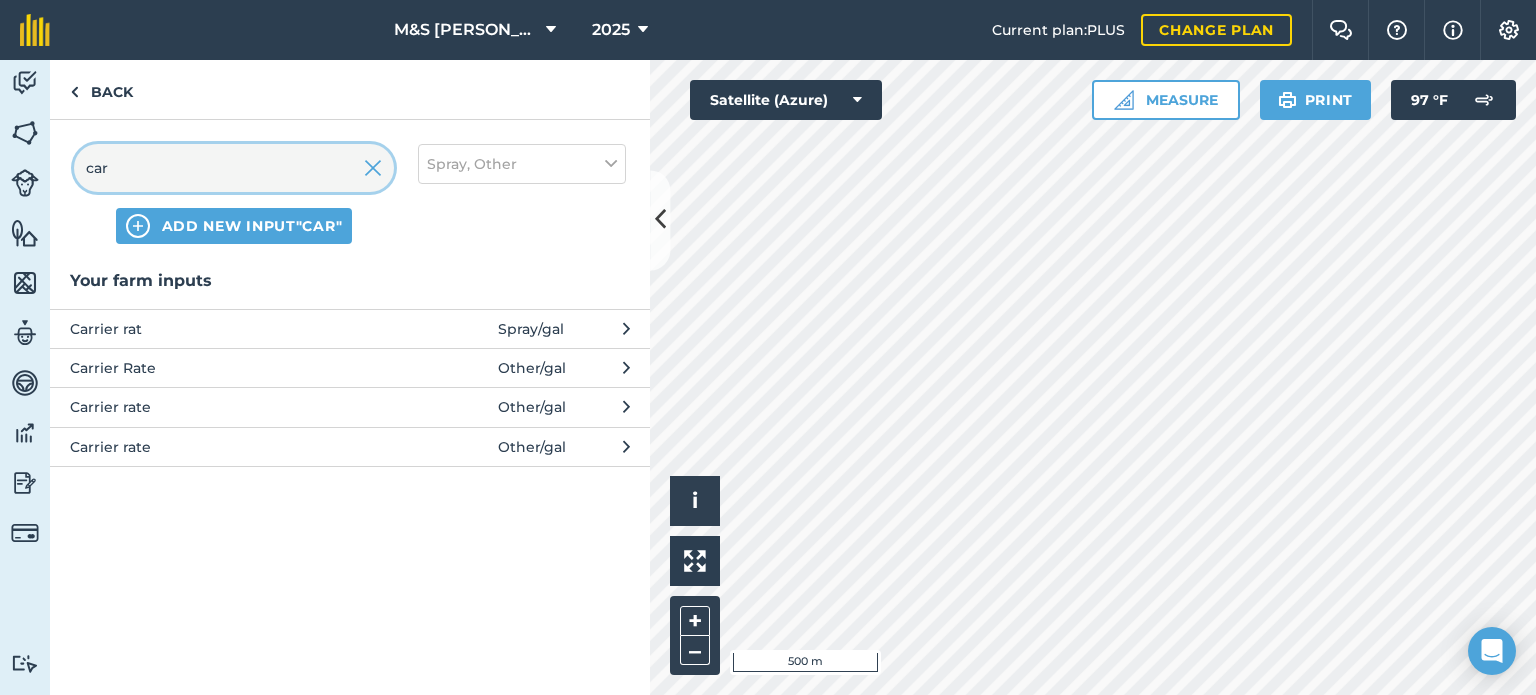 type on "car" 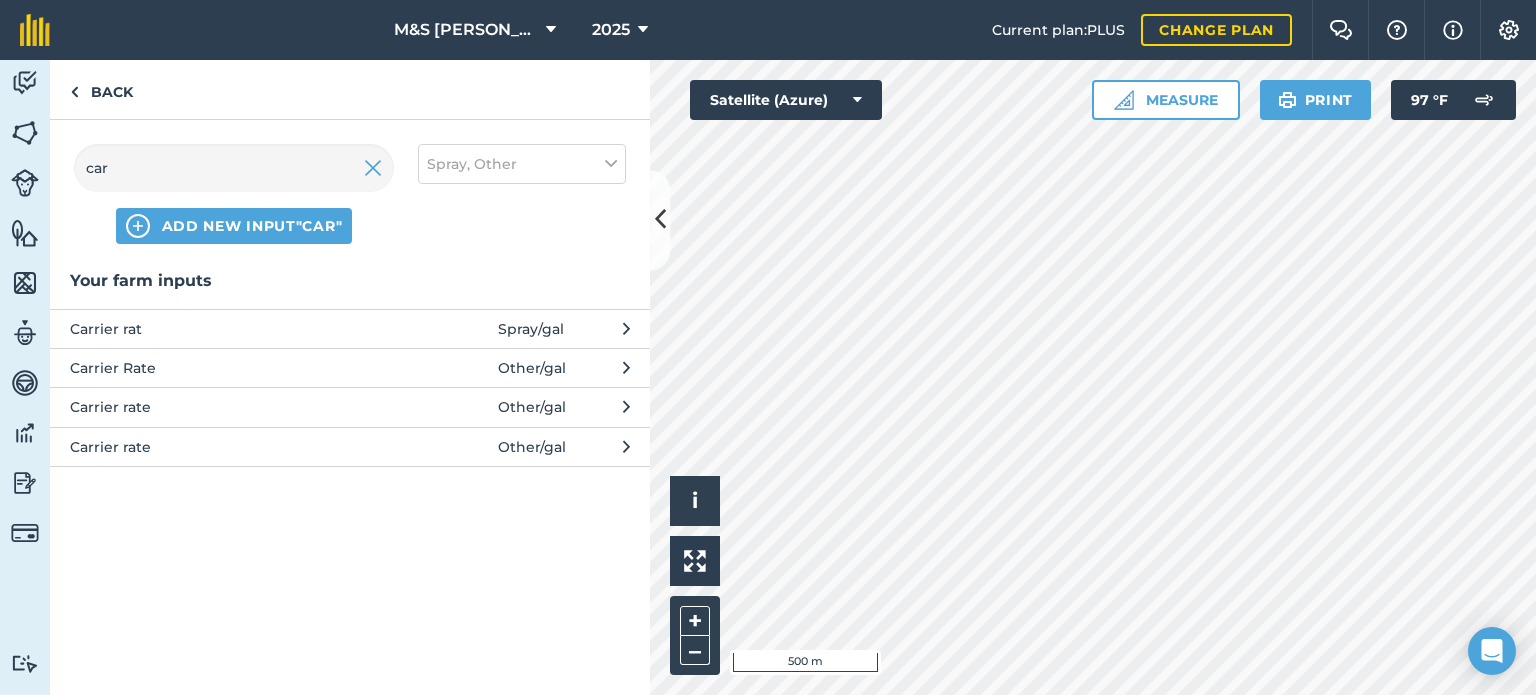 click on "Carrier Rate" at bounding box center (233, 368) 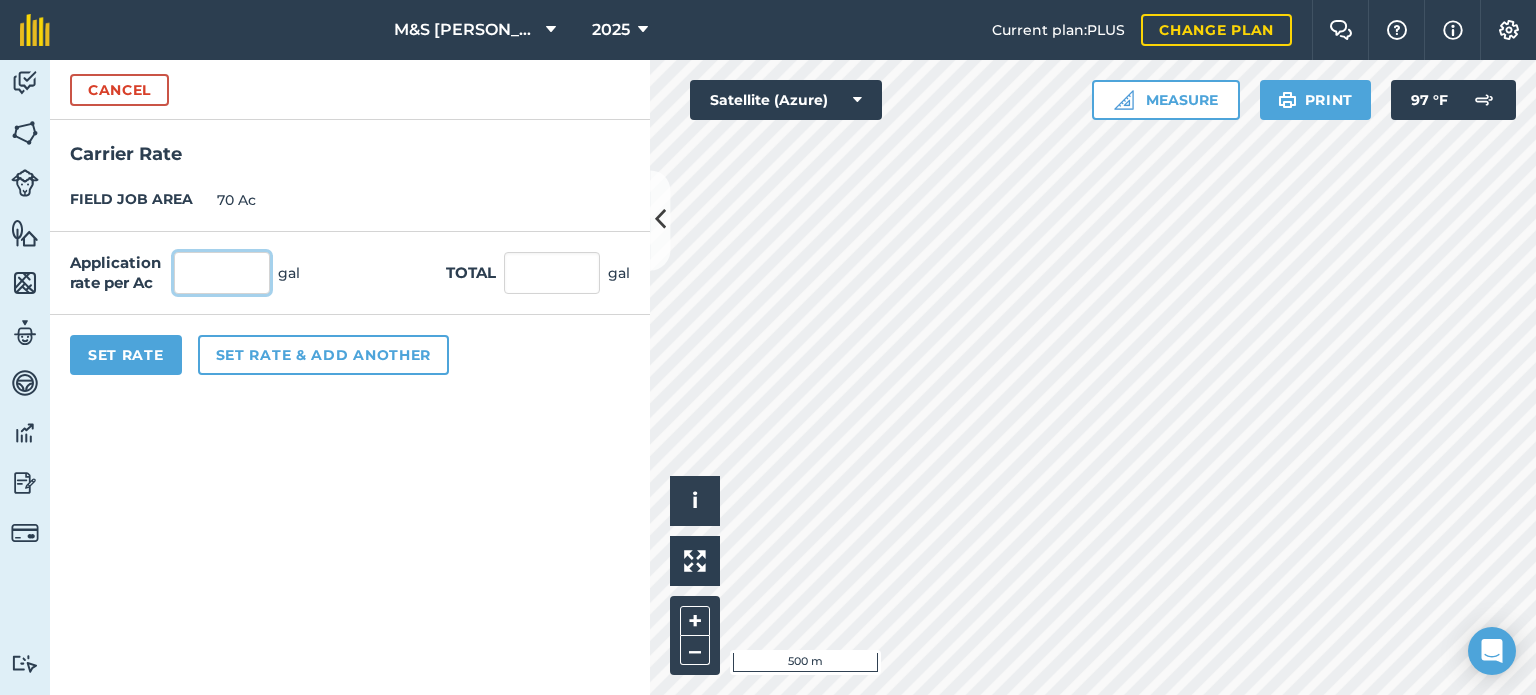 click at bounding box center (222, 273) 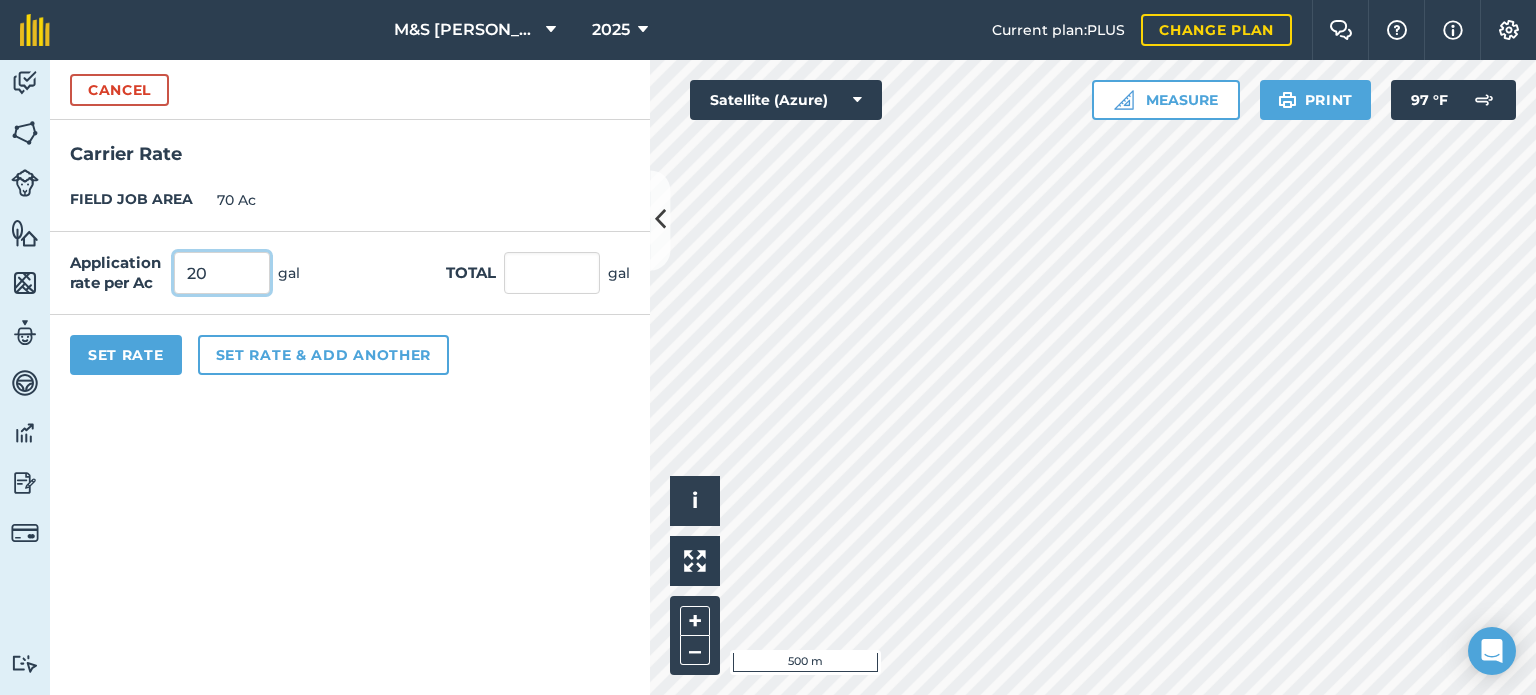 type on "20" 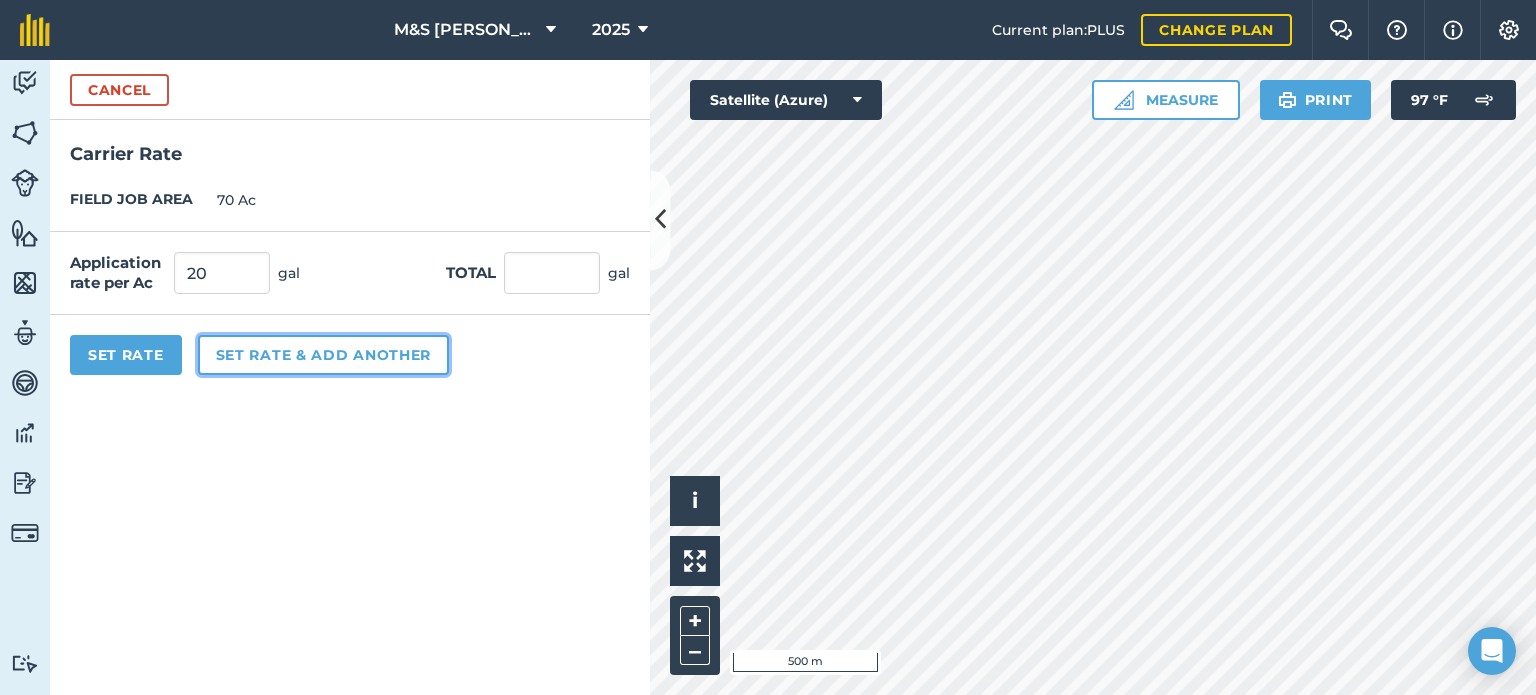 type on "1,400" 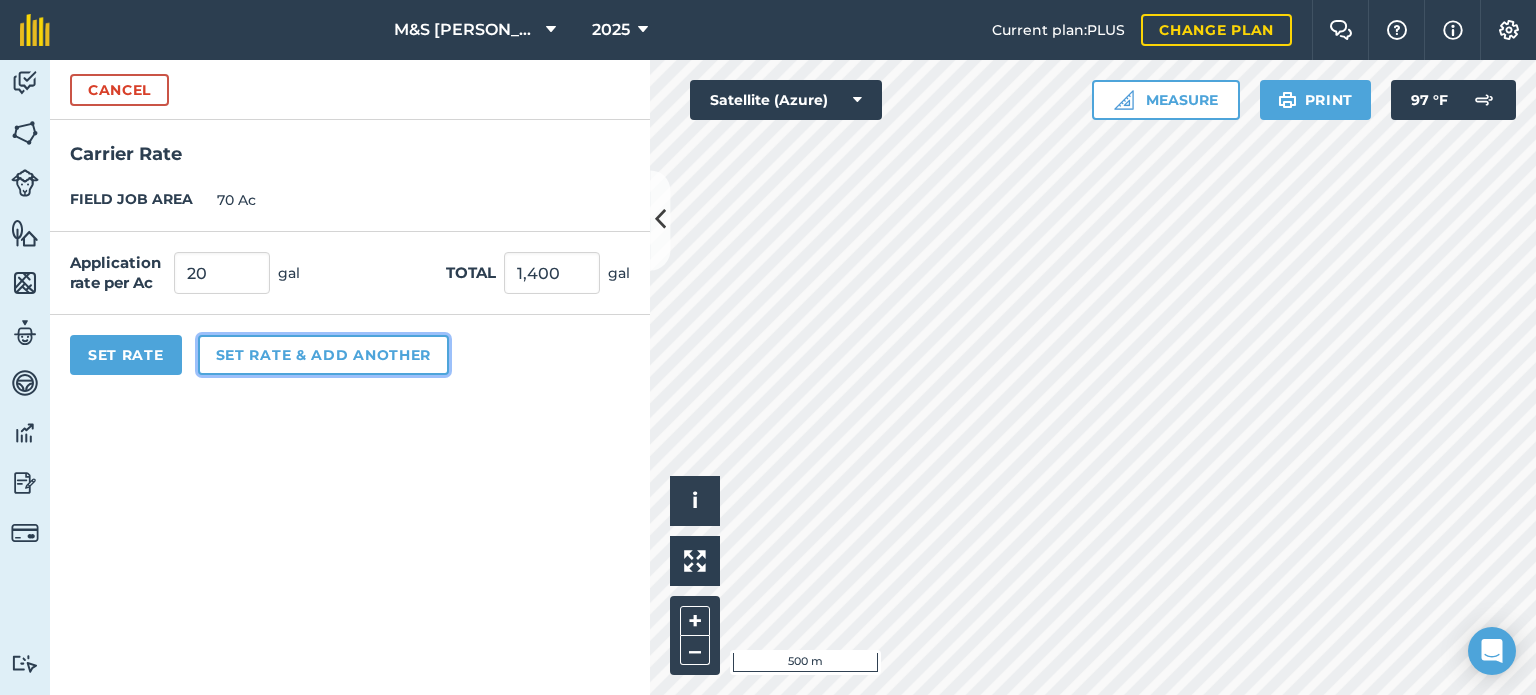 click on "Set rate & add another" at bounding box center [323, 355] 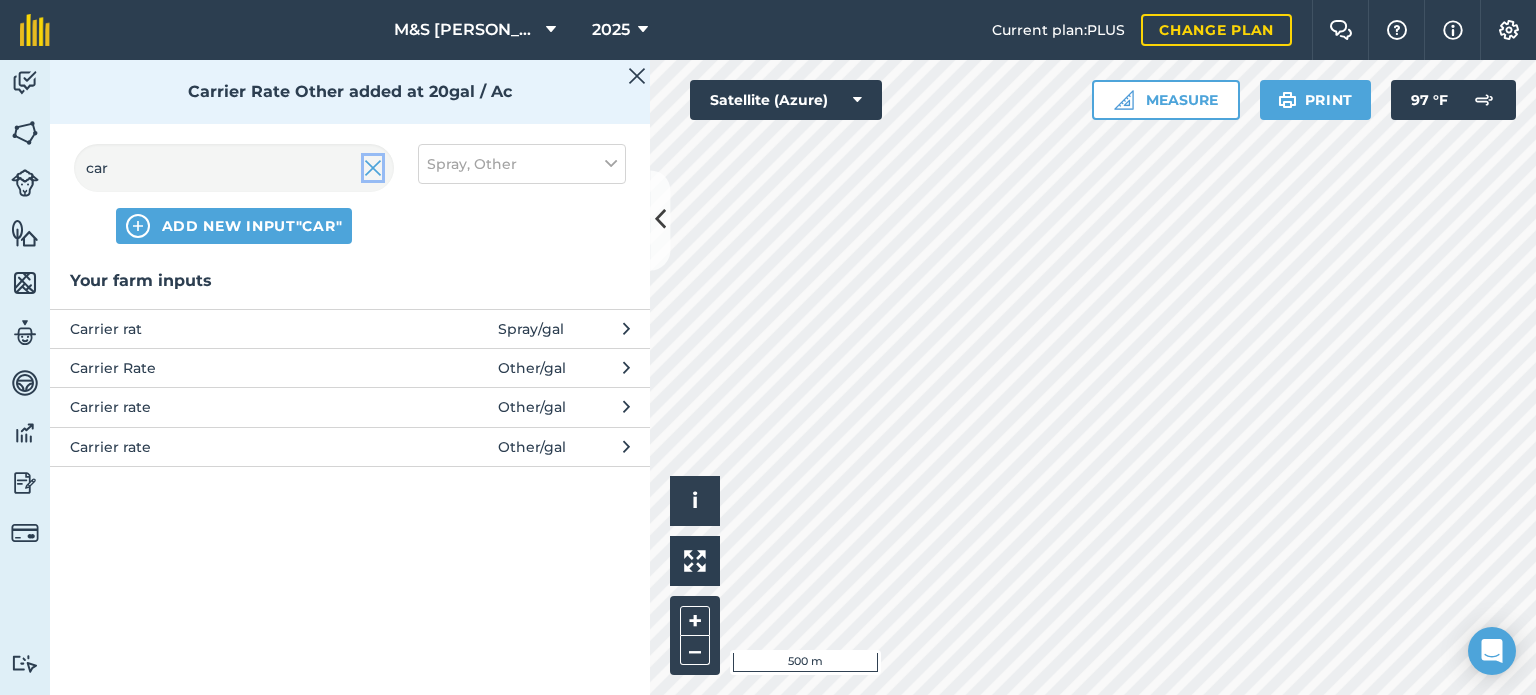 click at bounding box center [373, 168] 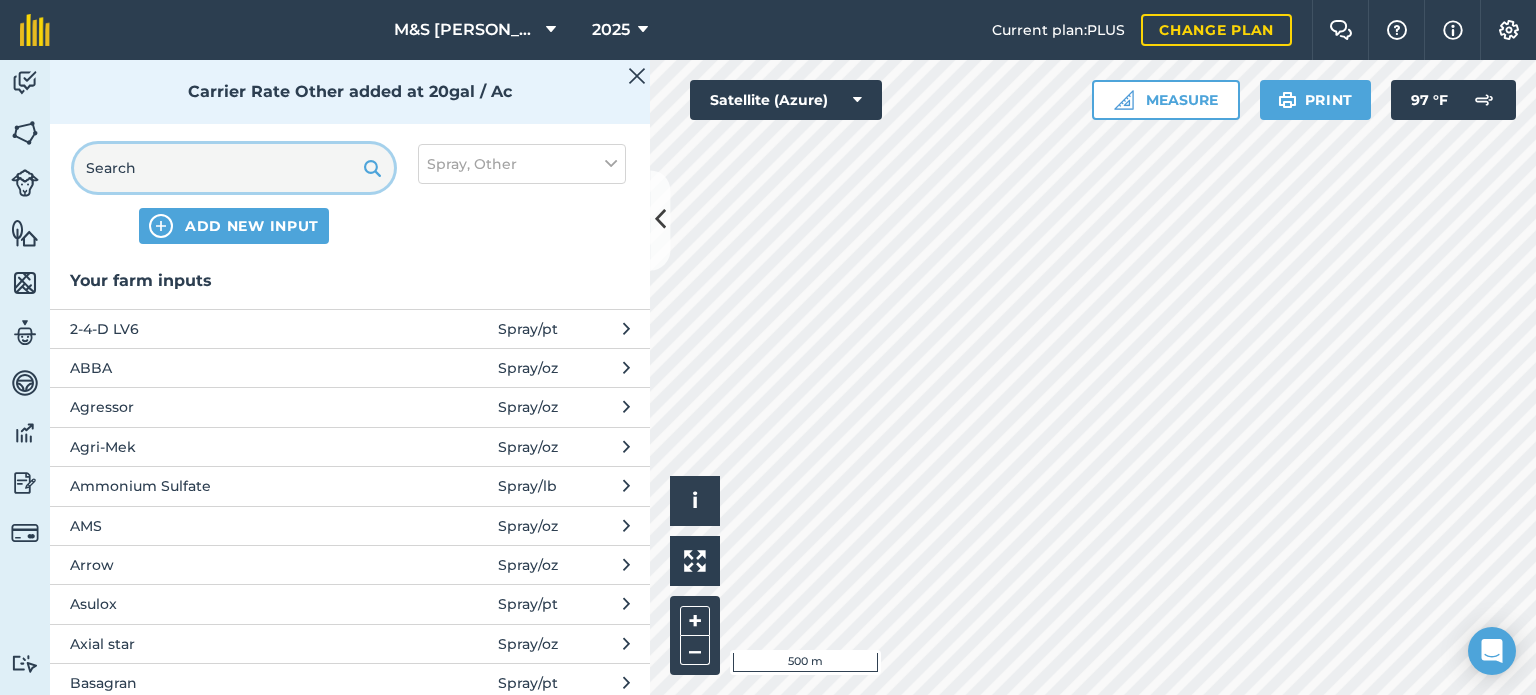 click at bounding box center (234, 168) 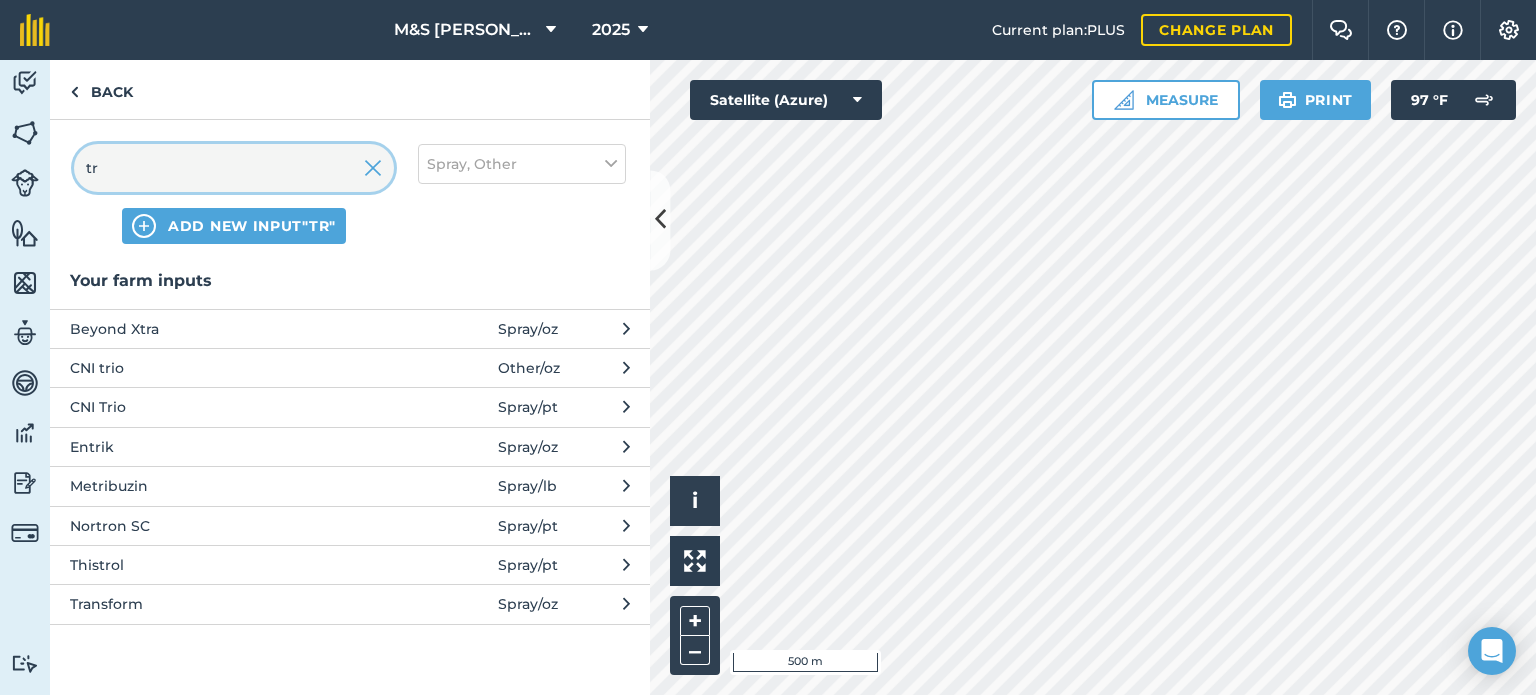 type on "tr" 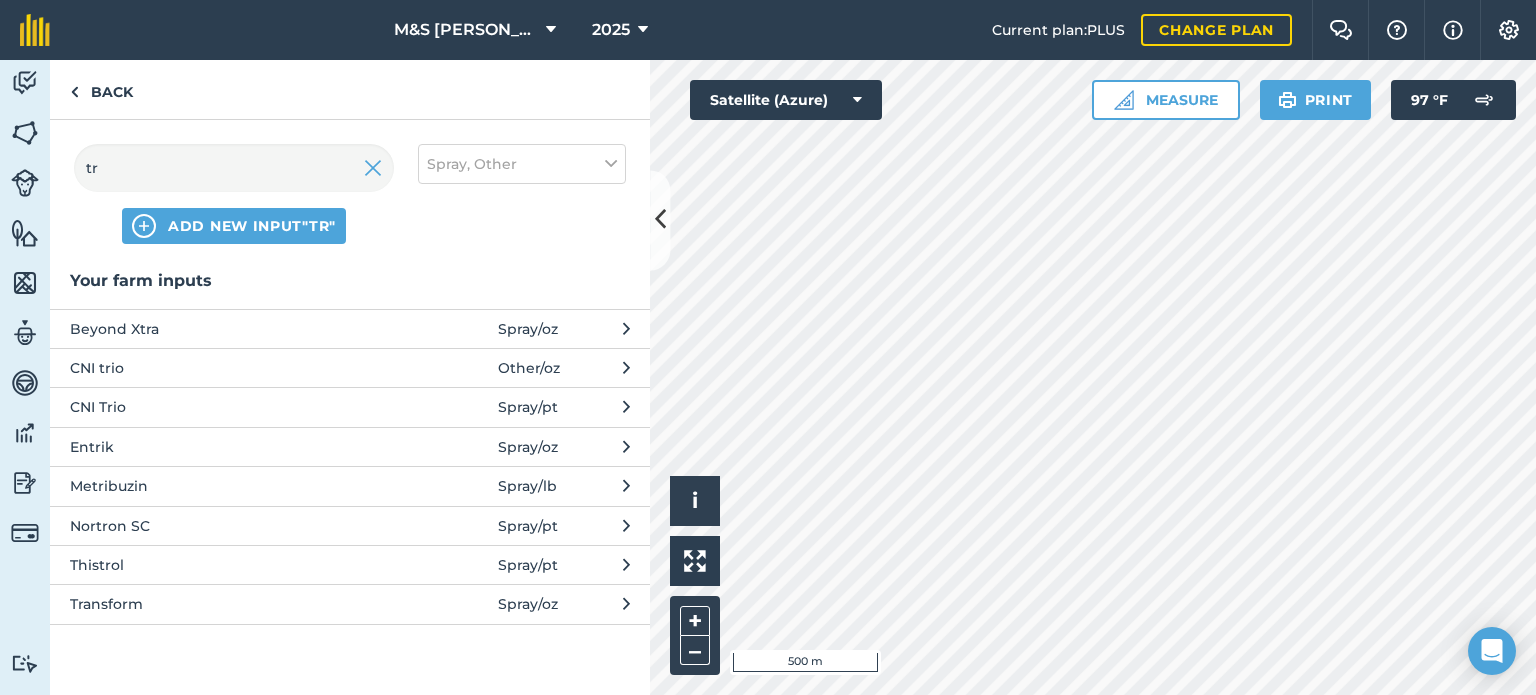 click on "Transform   Spray /  oz" at bounding box center (350, 603) 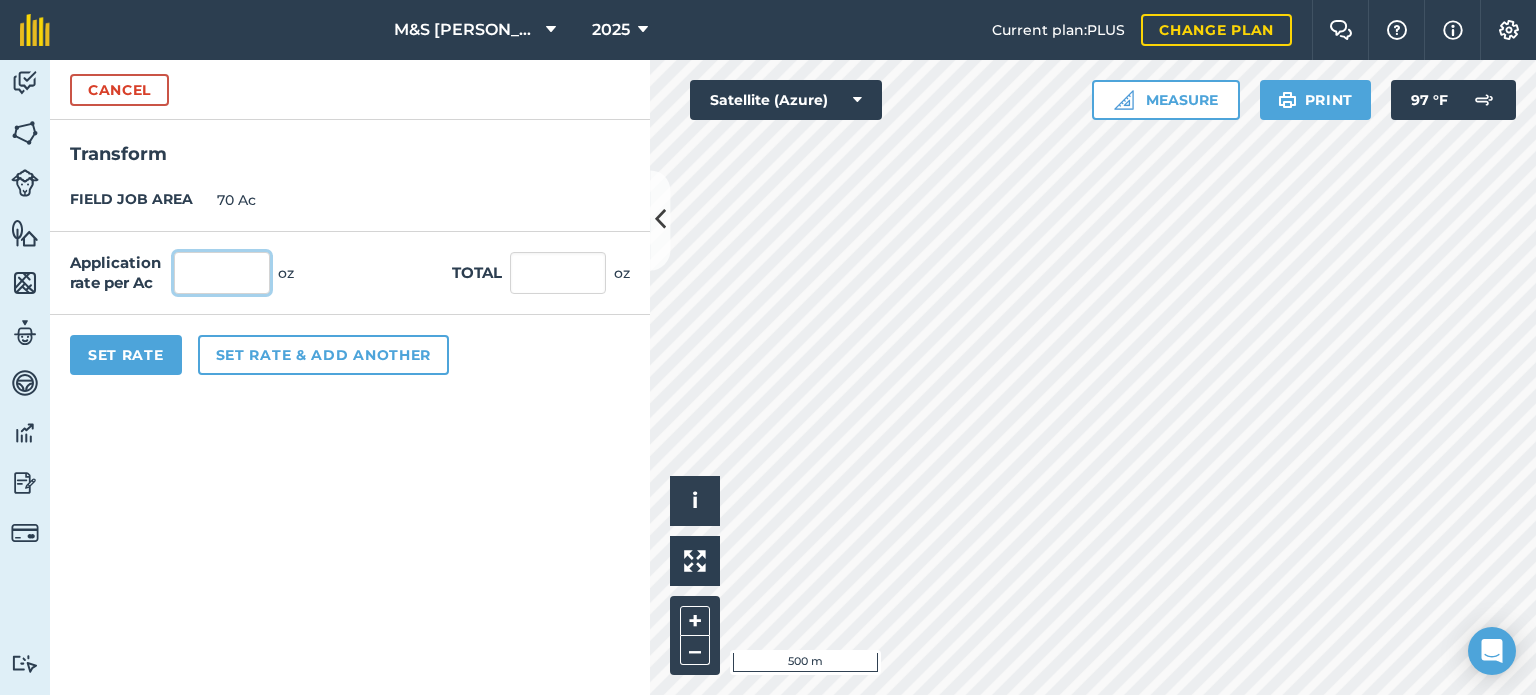 click at bounding box center (222, 273) 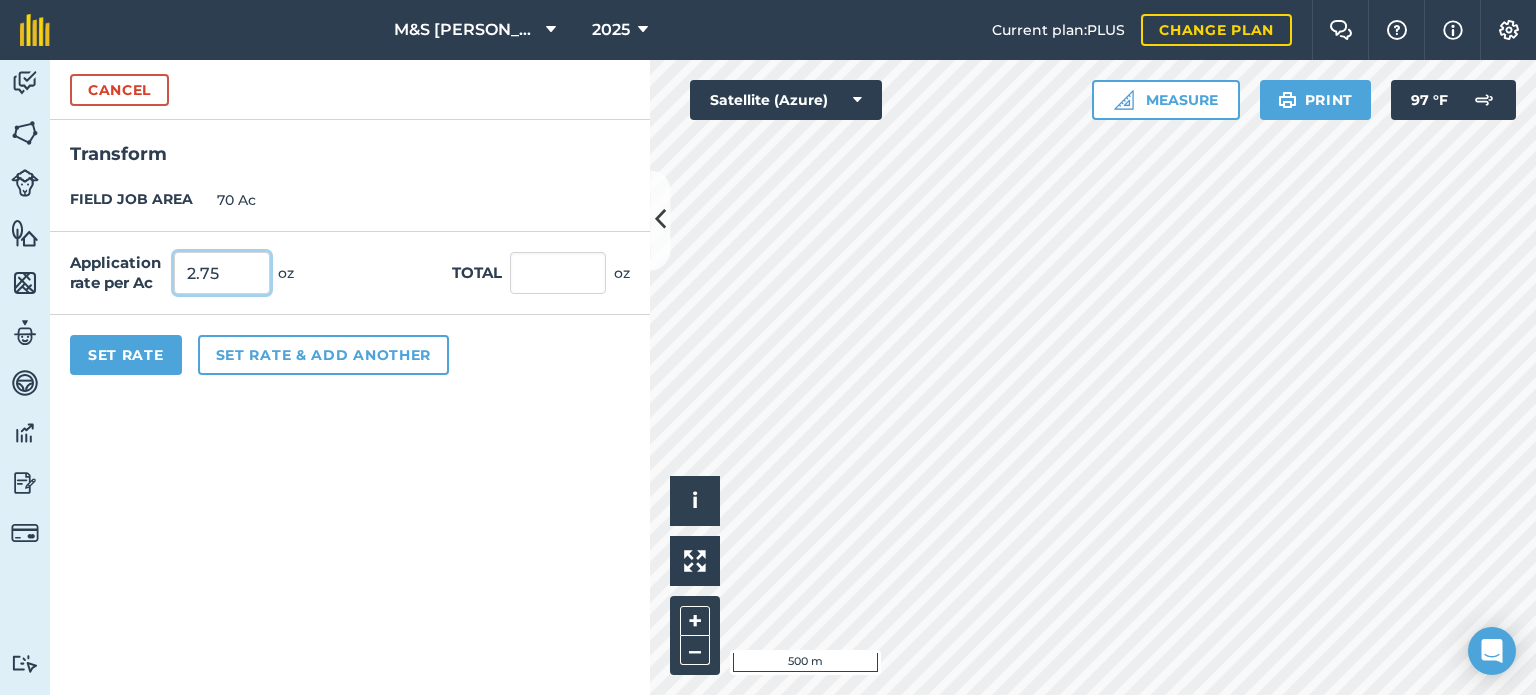 type on "2.75" 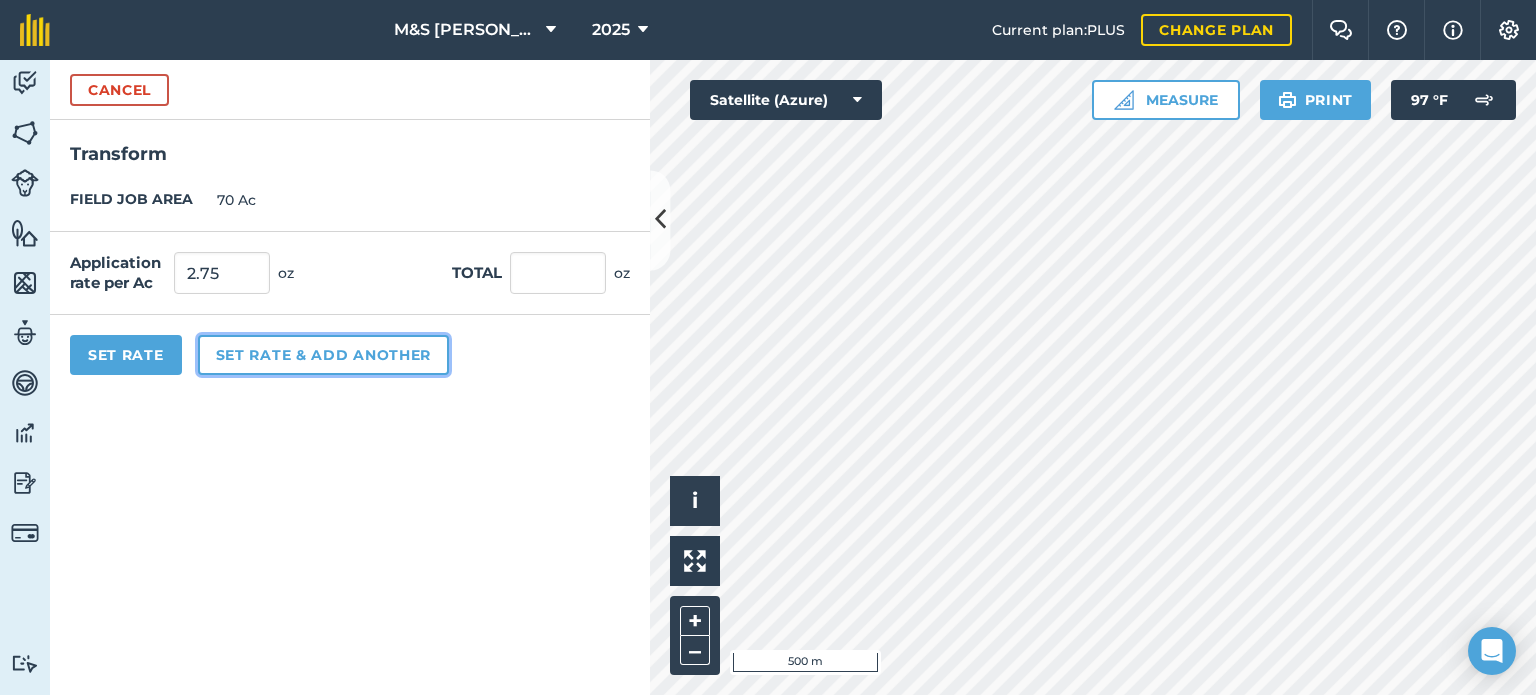 type on "192.5" 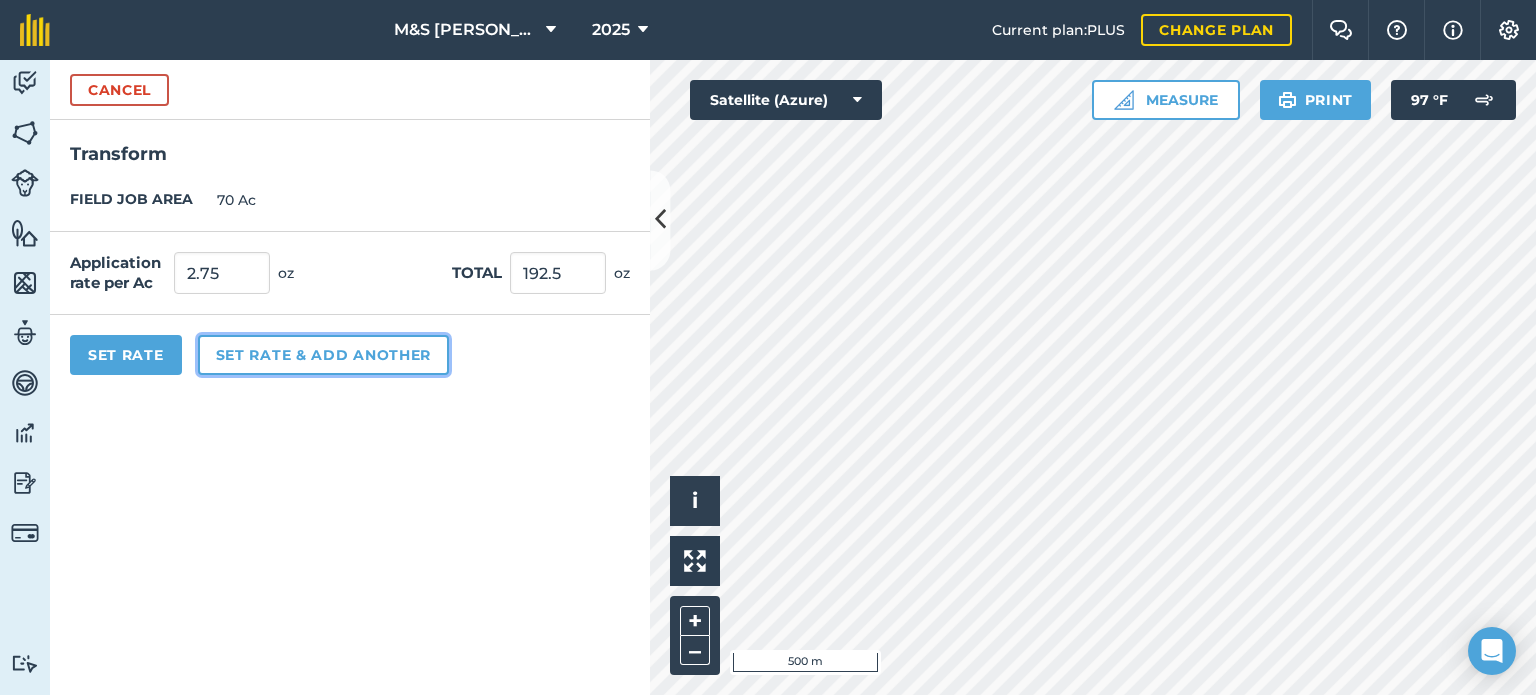 click on "Set rate & add another" at bounding box center (323, 355) 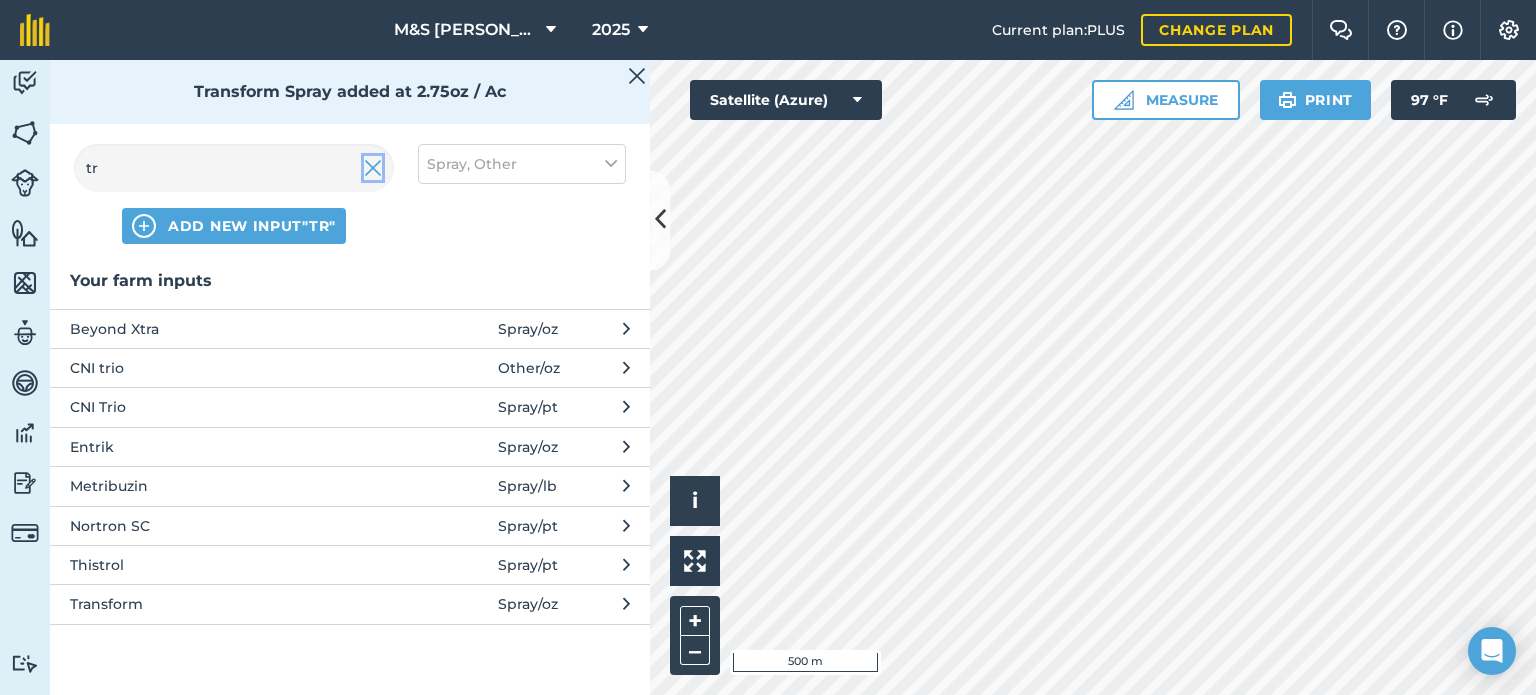 click at bounding box center (373, 168) 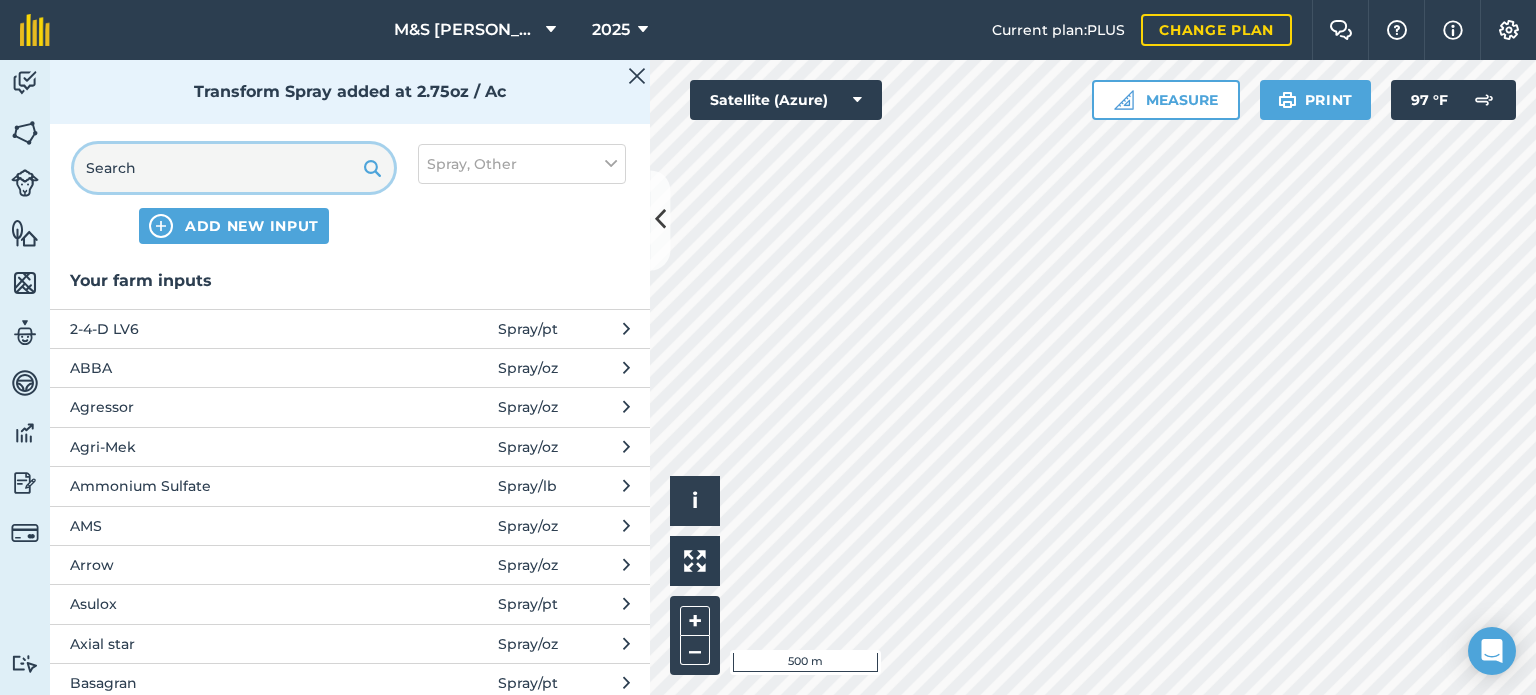 click at bounding box center [234, 168] 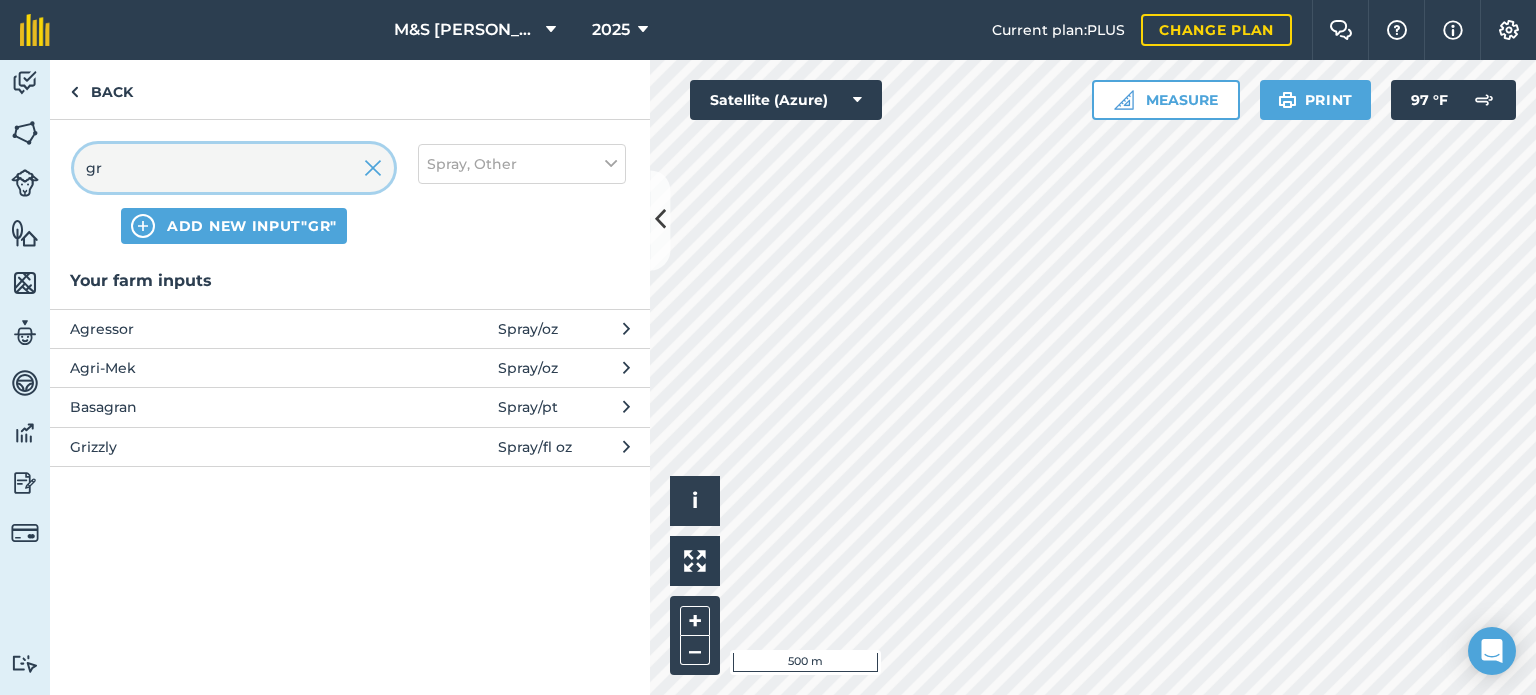 type on "gr" 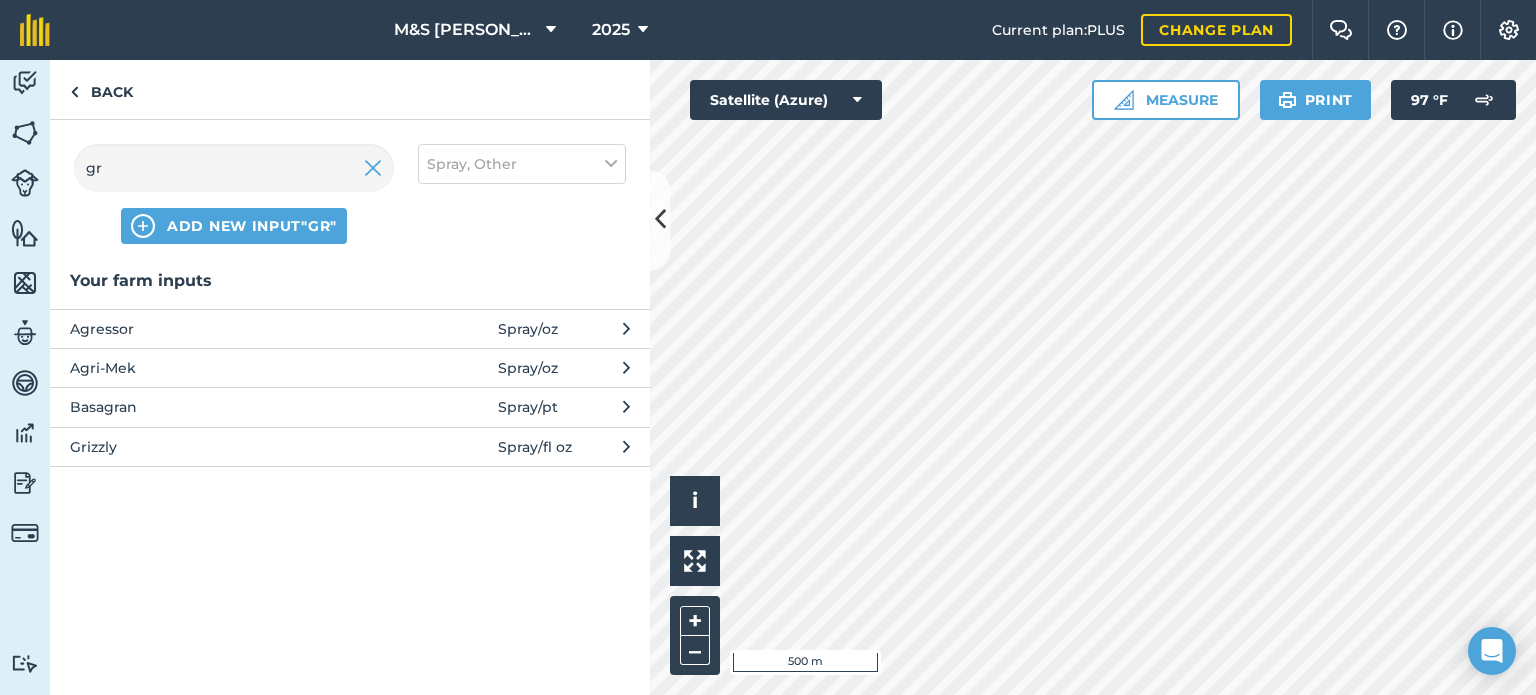 click on "Grizzly" at bounding box center (233, 447) 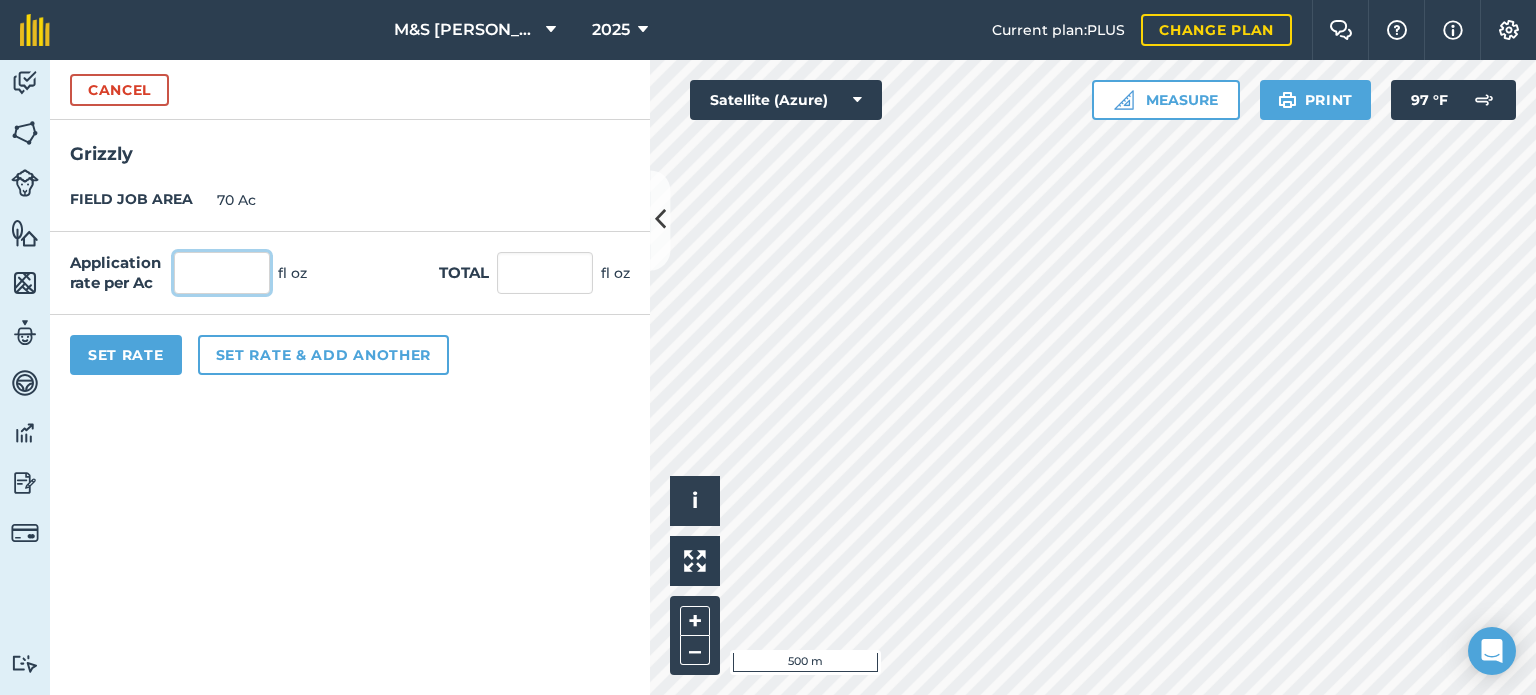 click at bounding box center [222, 273] 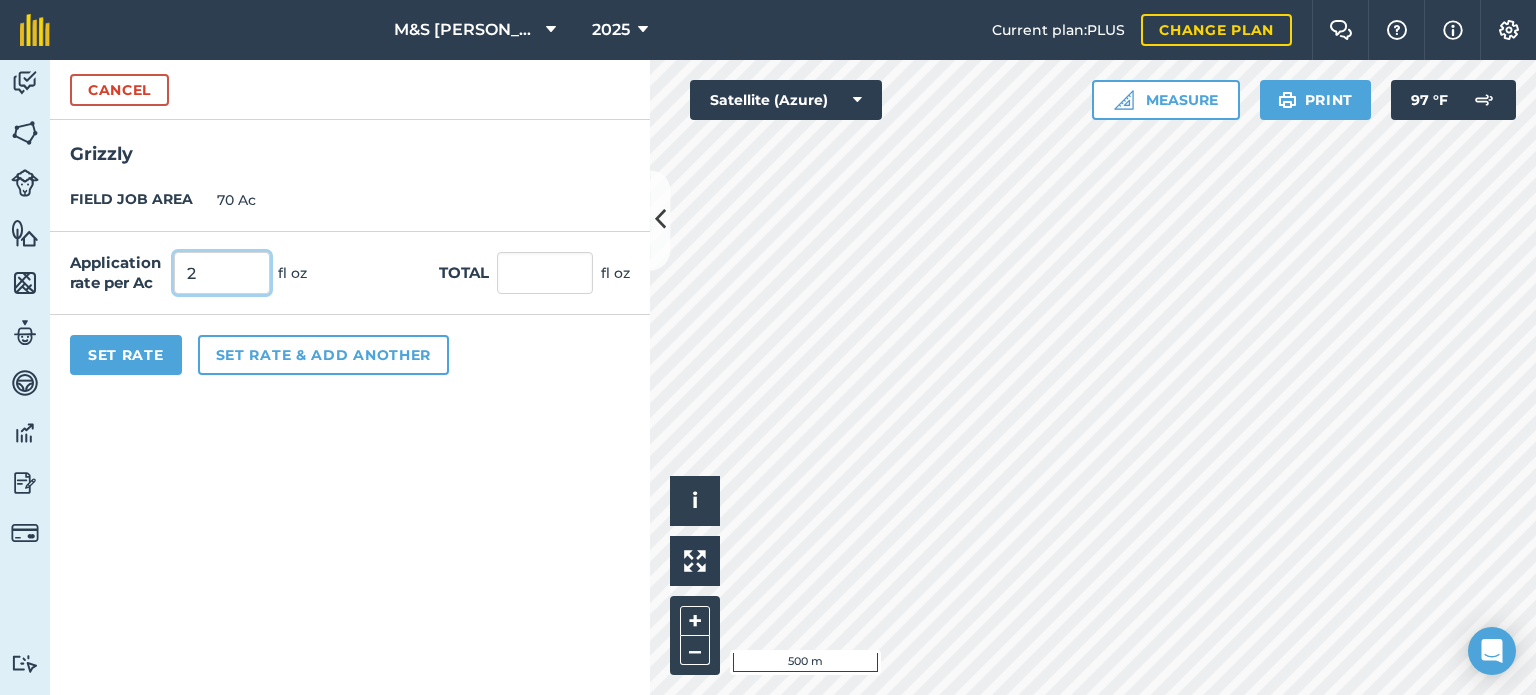 type on "2" 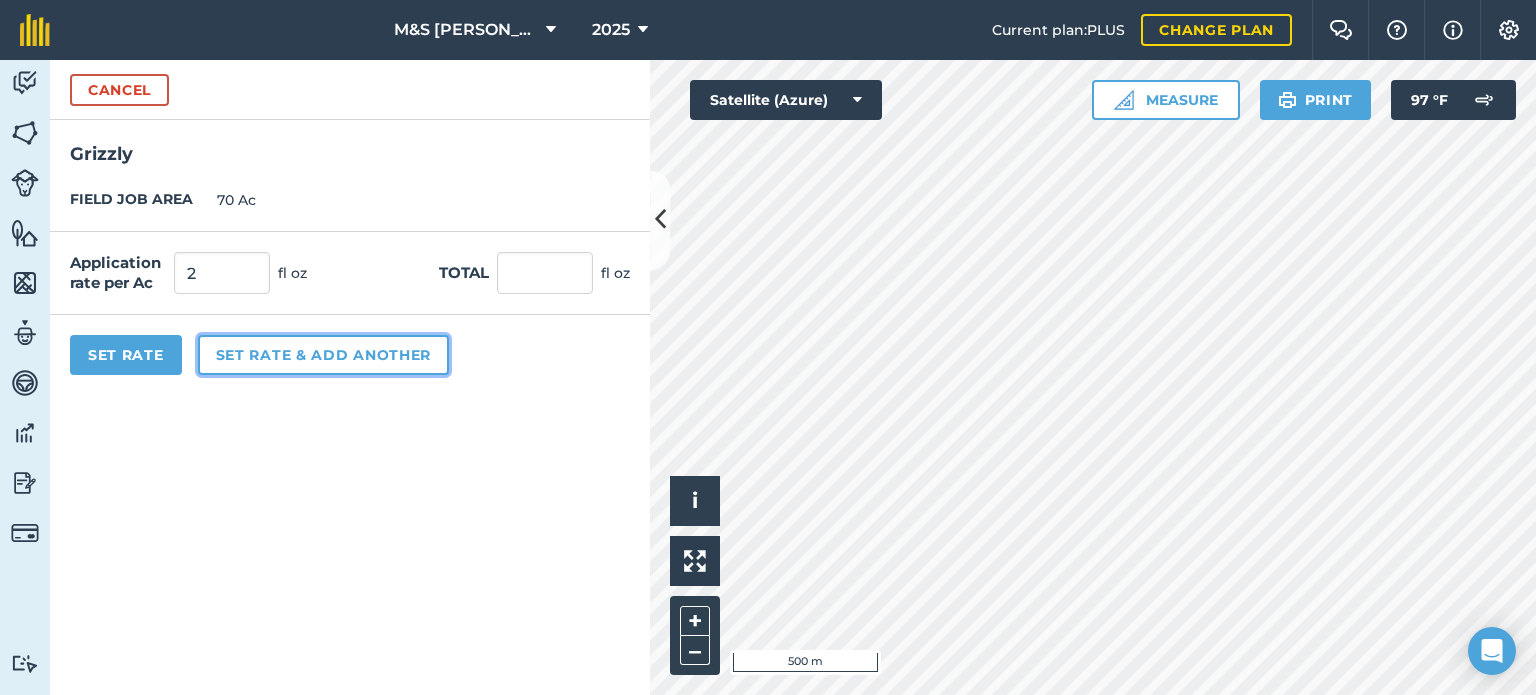 type on "140" 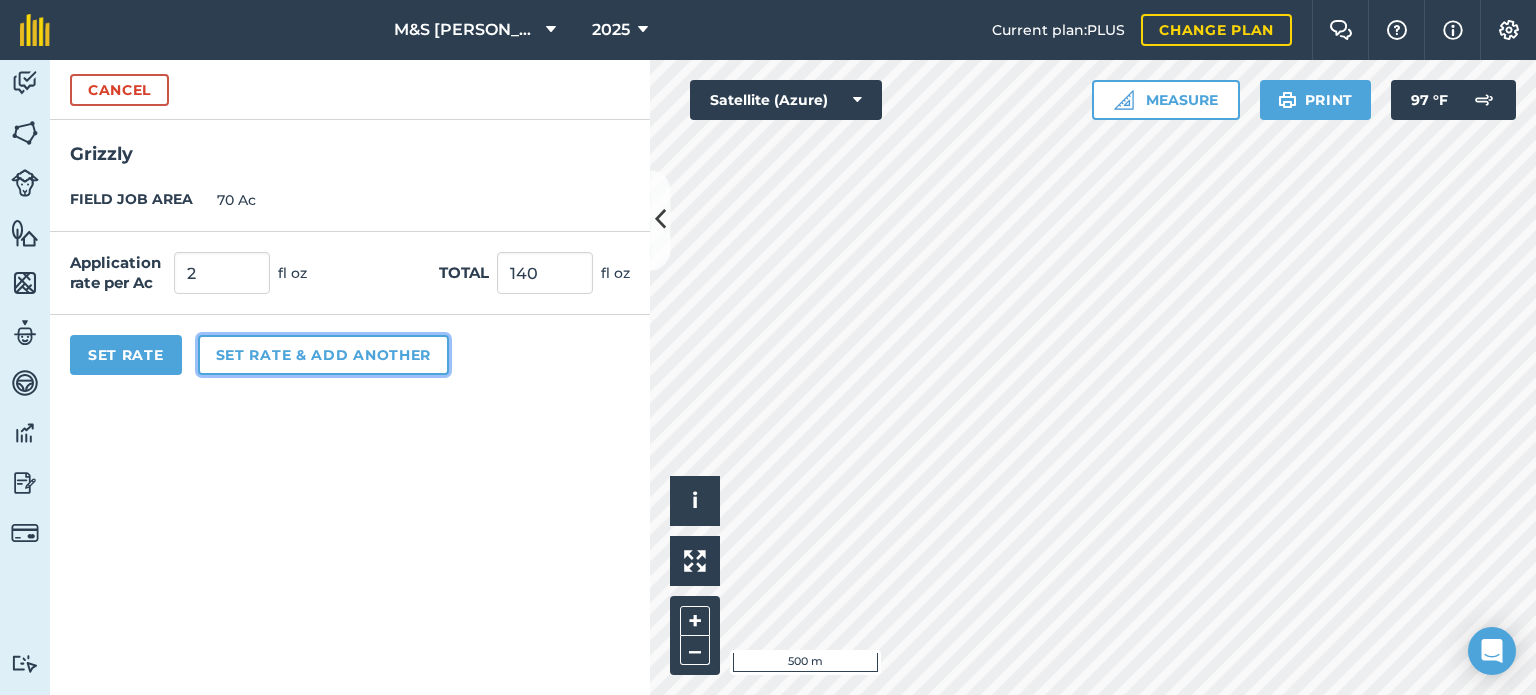 click on "Set rate & add another" at bounding box center [323, 355] 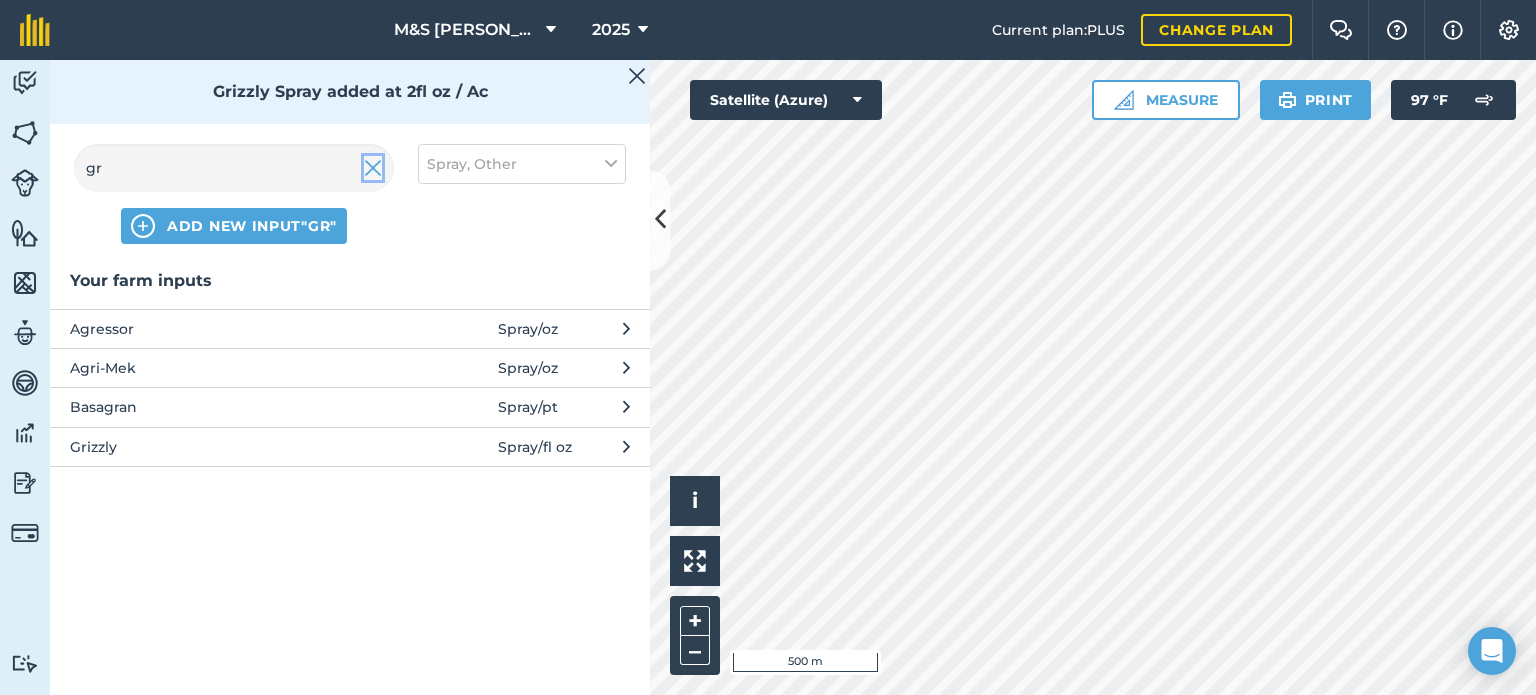click at bounding box center (373, 168) 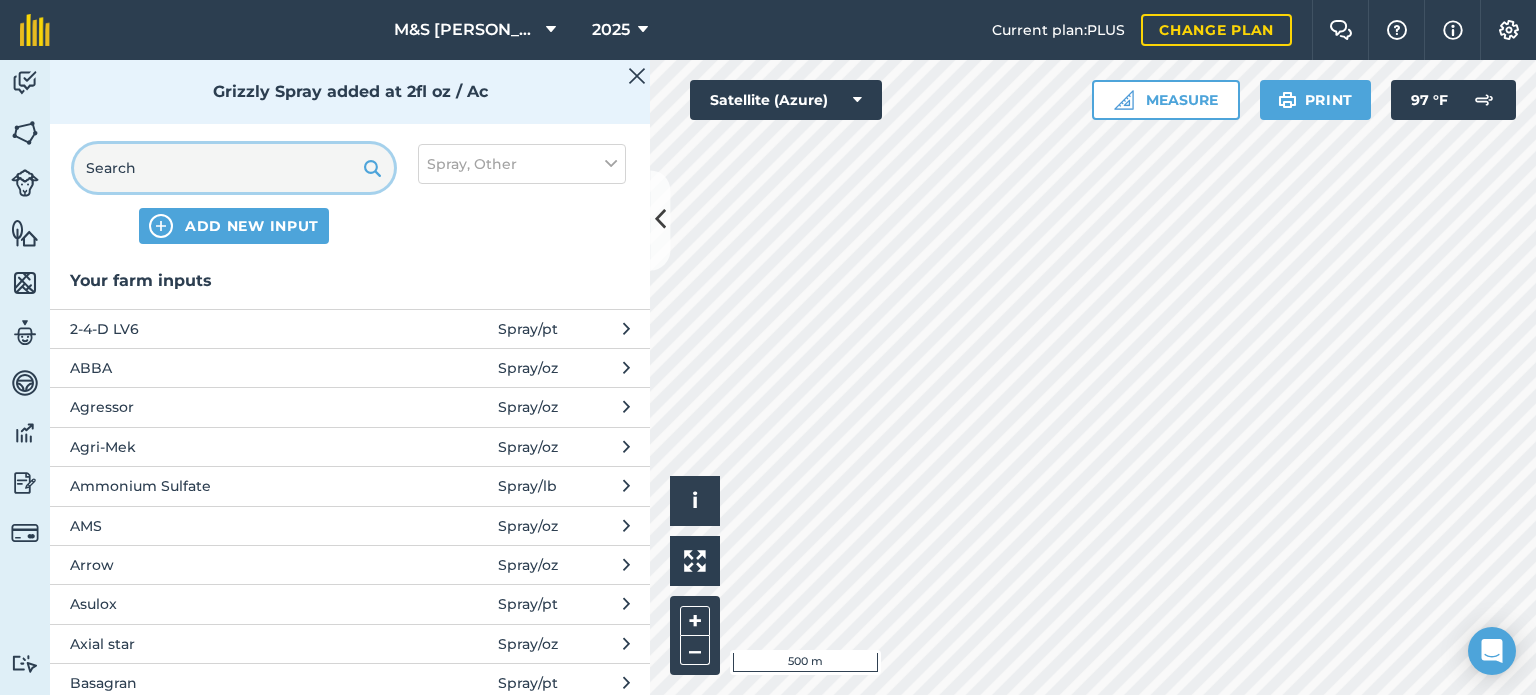 click at bounding box center (234, 168) 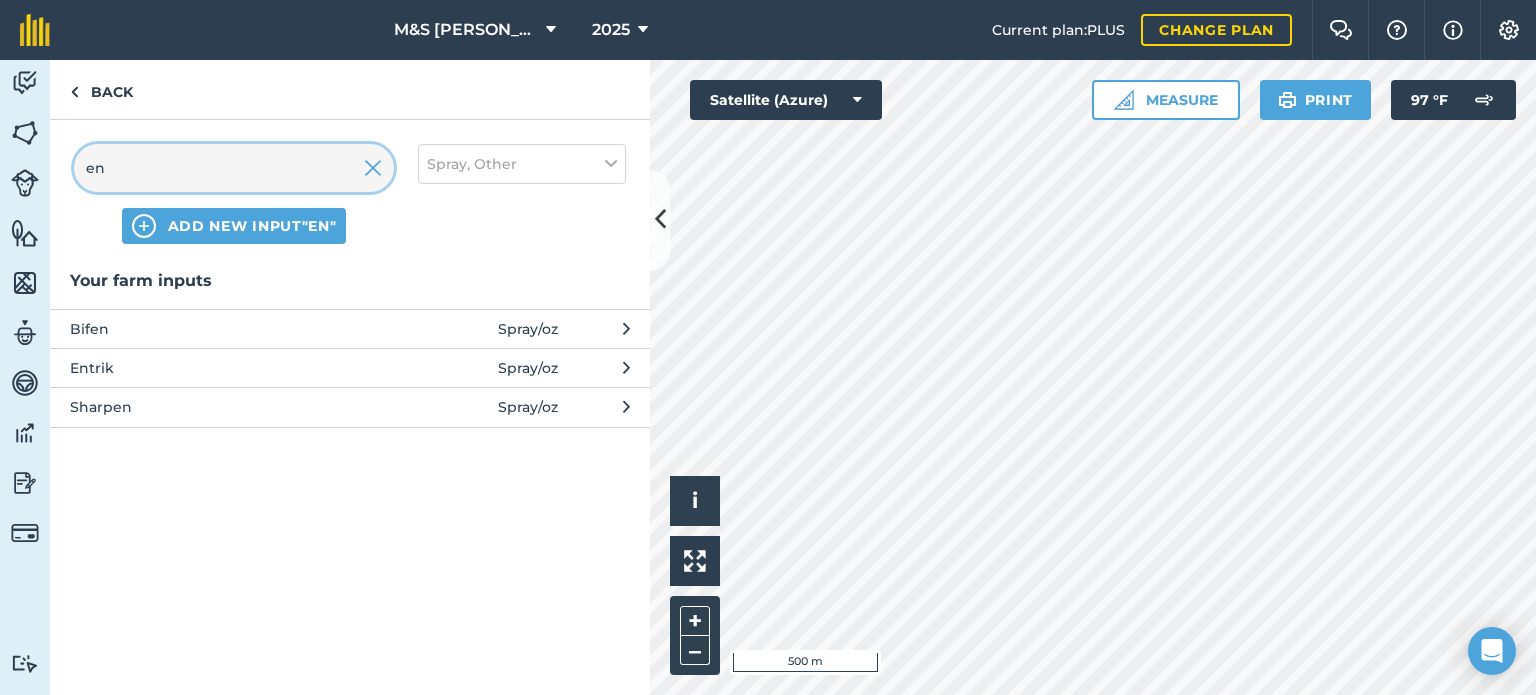 type on "en" 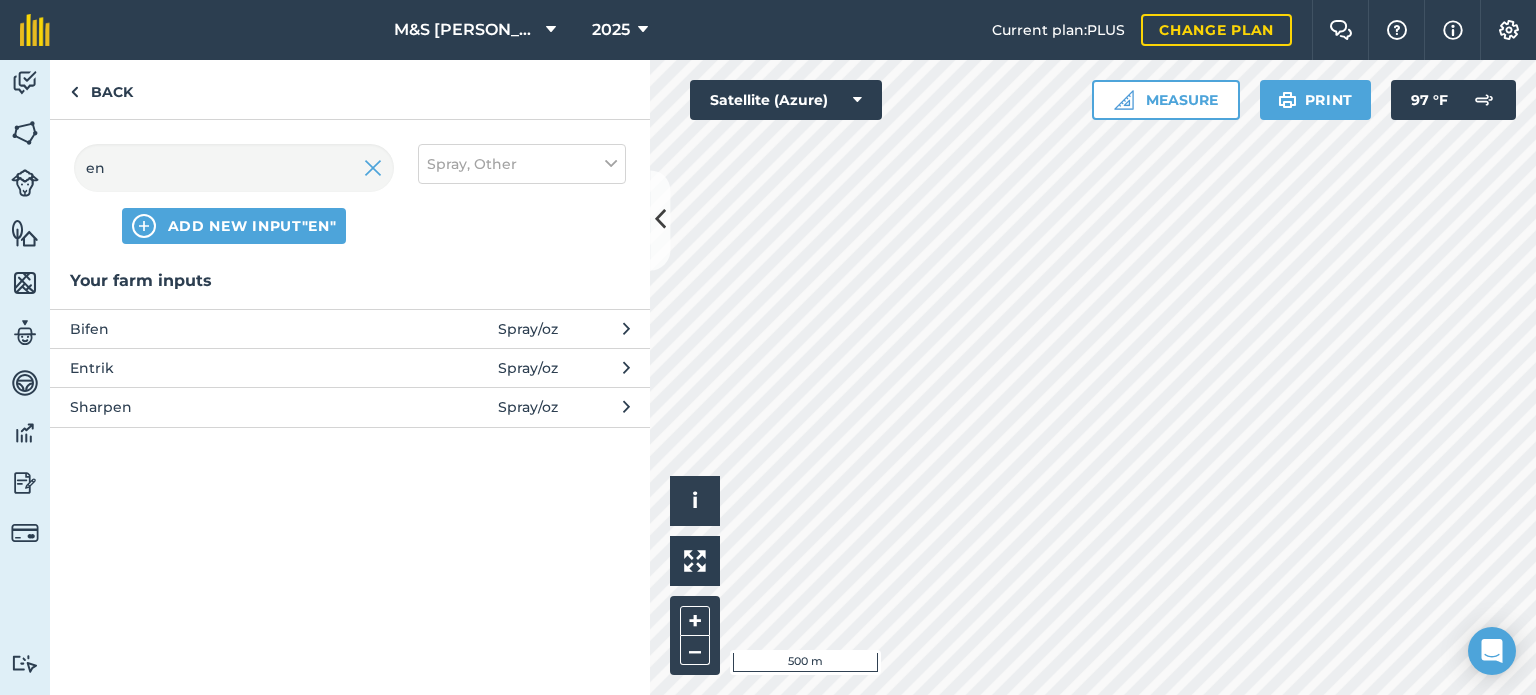 click on "Entrik   Spray /  oz" at bounding box center (350, 367) 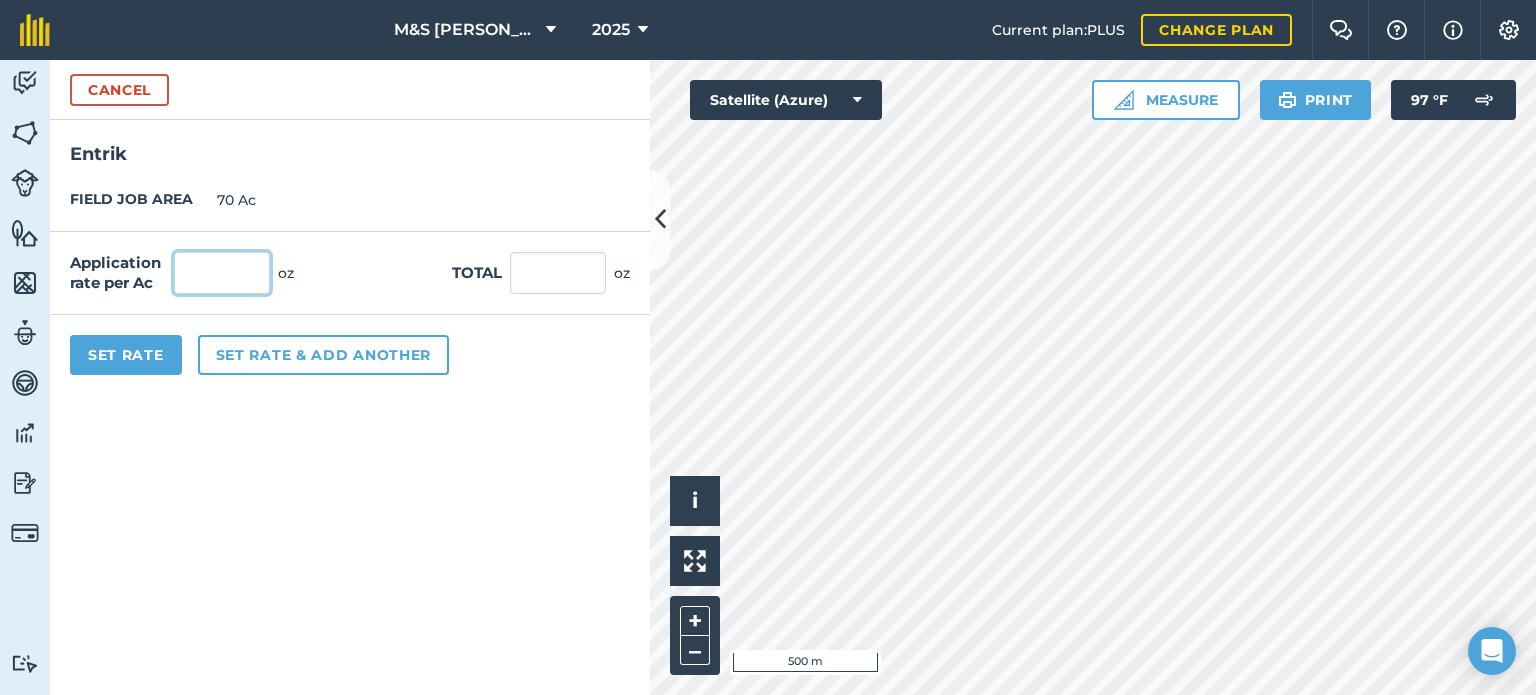 click at bounding box center [222, 273] 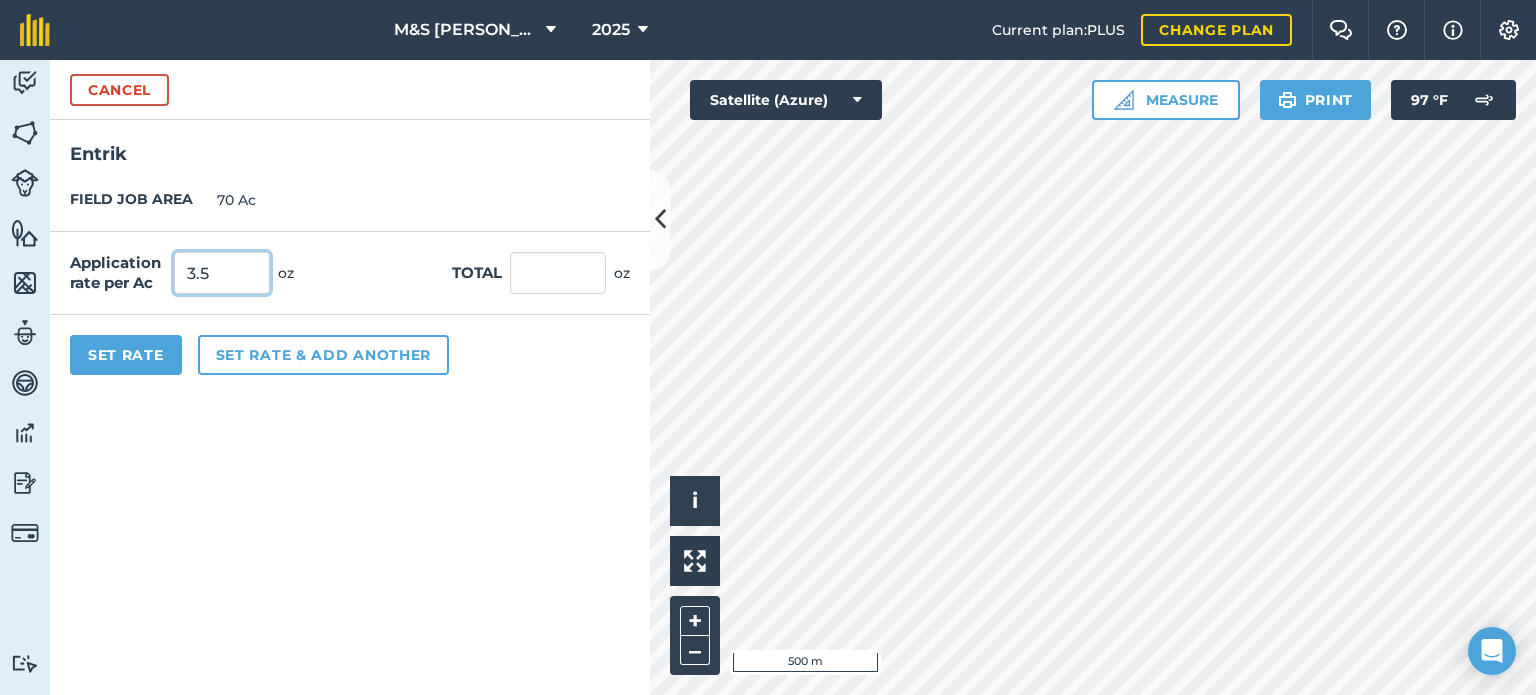 type on "3.5" 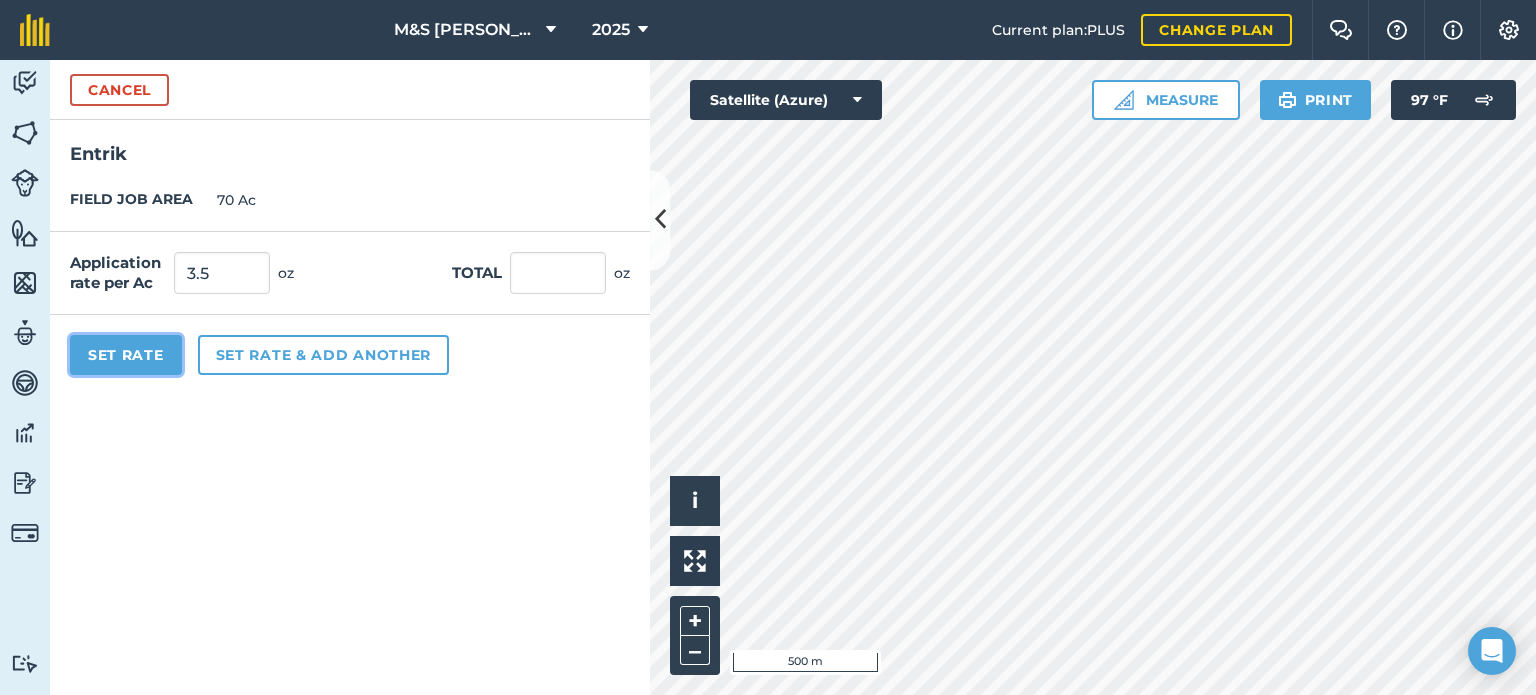 type on "245" 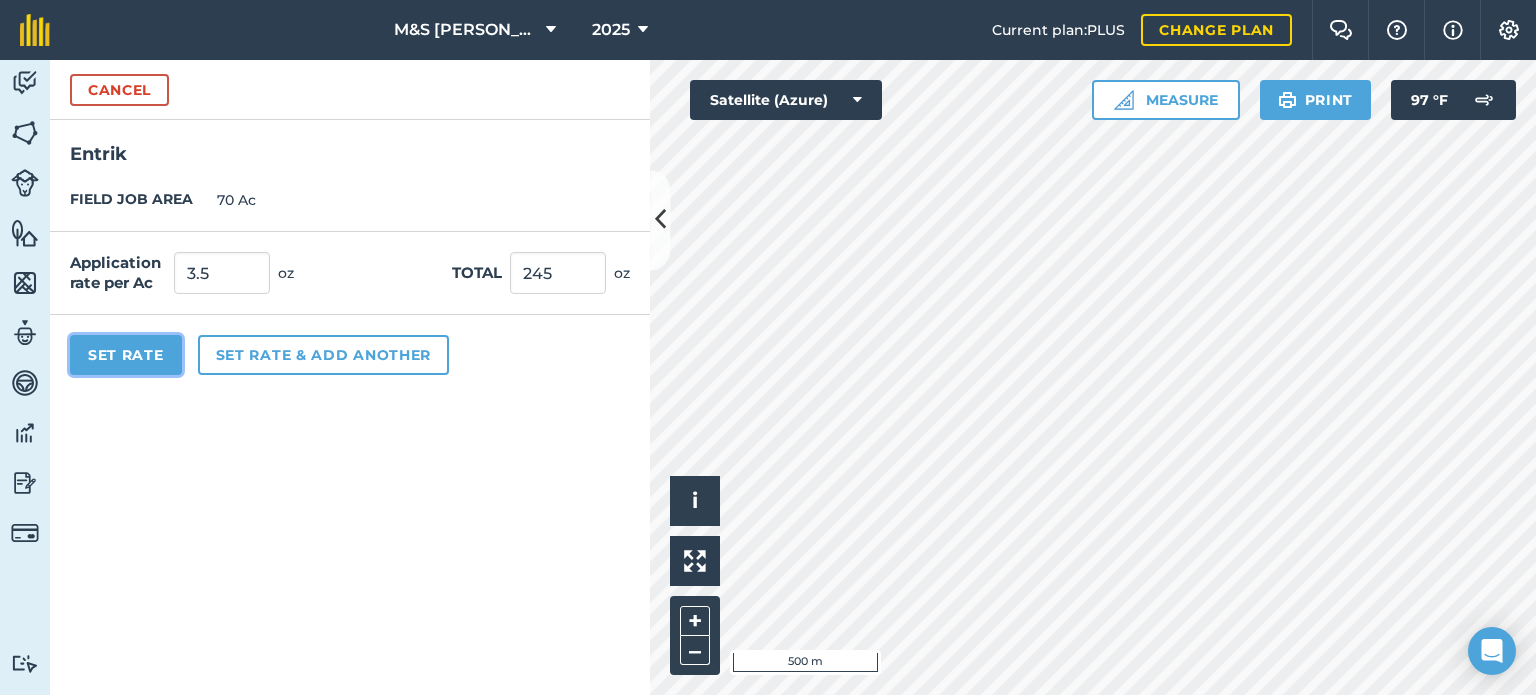 click on "Set Rate" at bounding box center (126, 355) 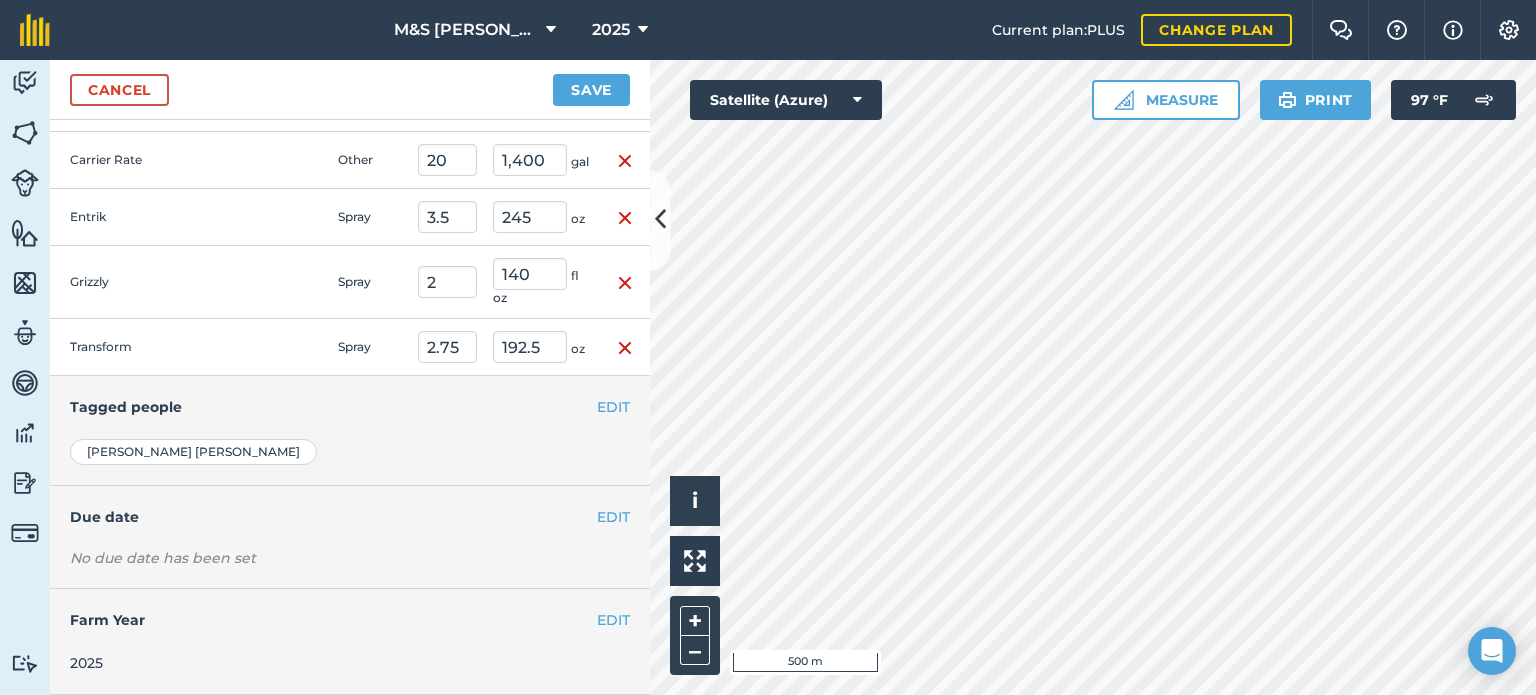 scroll, scrollTop: 0, scrollLeft: 0, axis: both 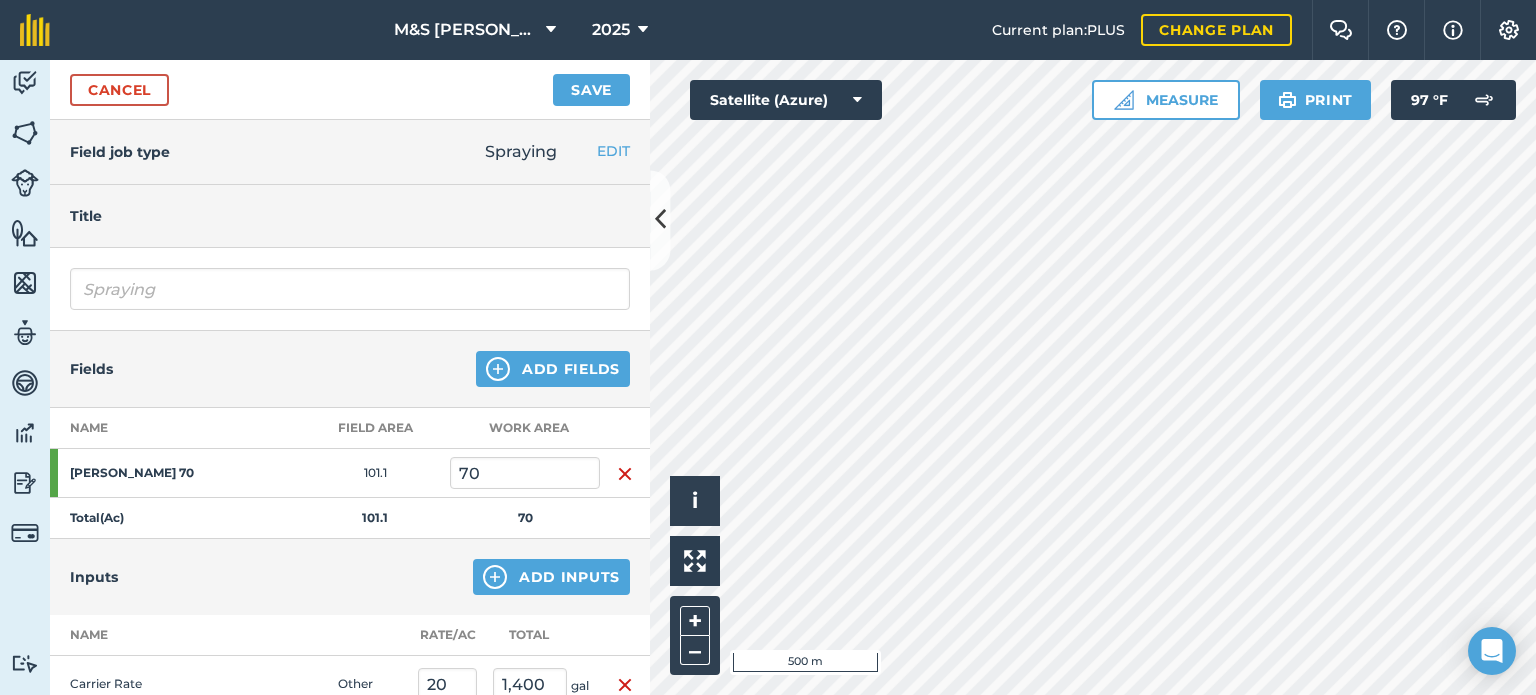 click on "Cancel Save" at bounding box center (350, 90) 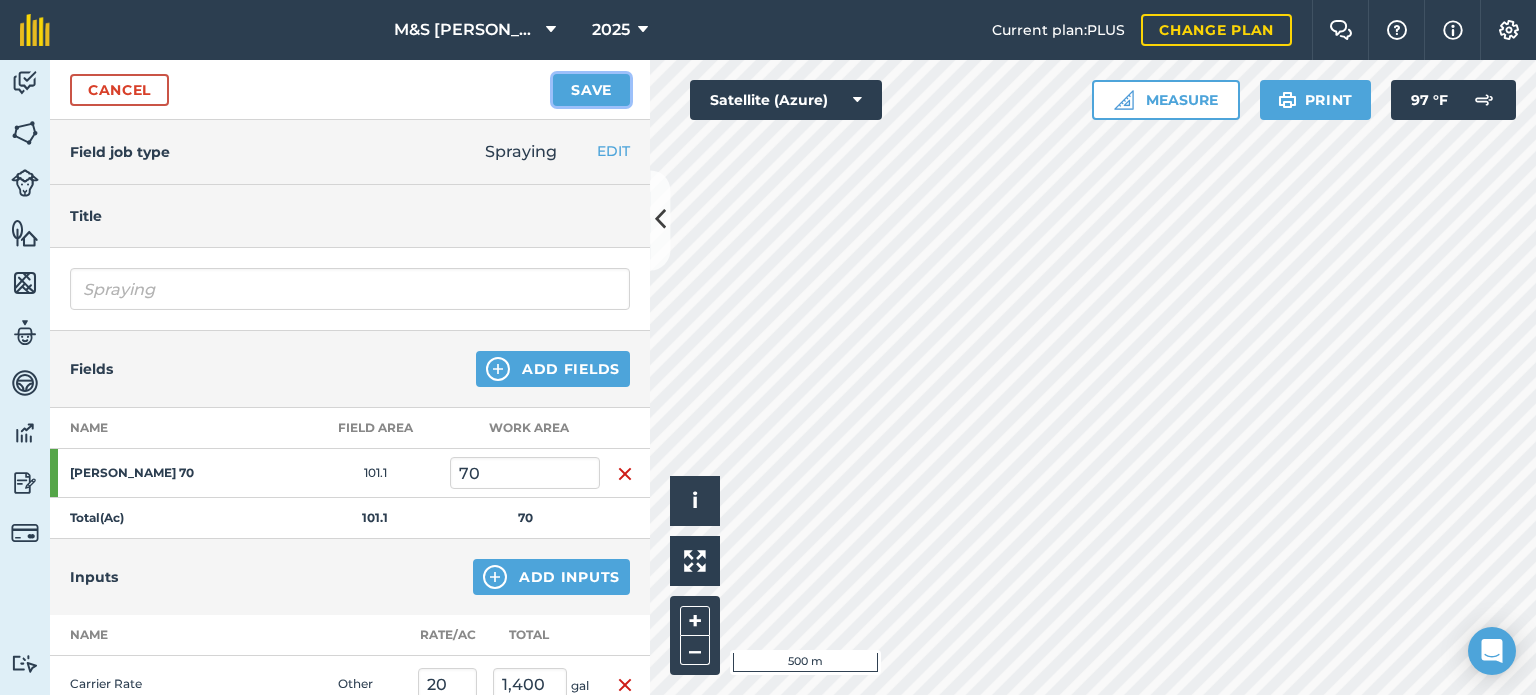 click on "Save" at bounding box center [591, 90] 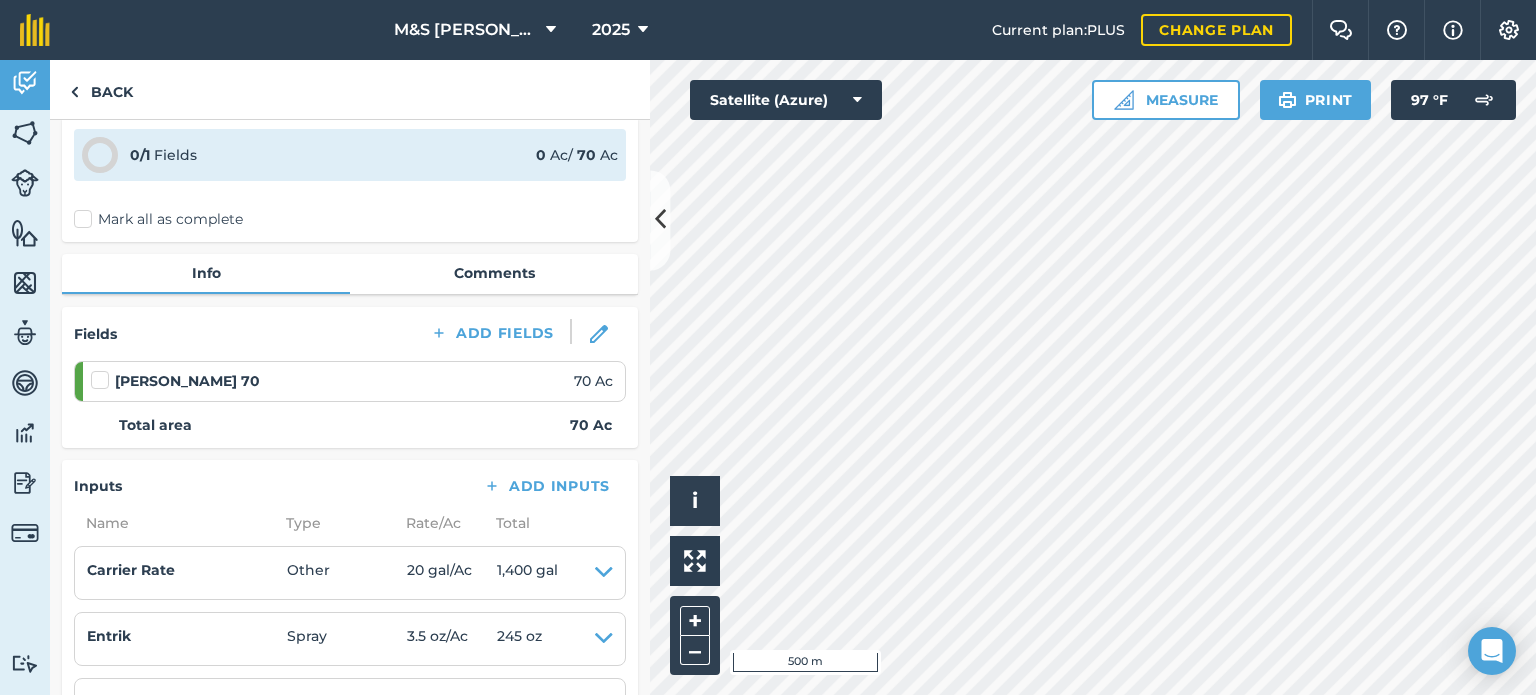 scroll, scrollTop: 300, scrollLeft: 0, axis: vertical 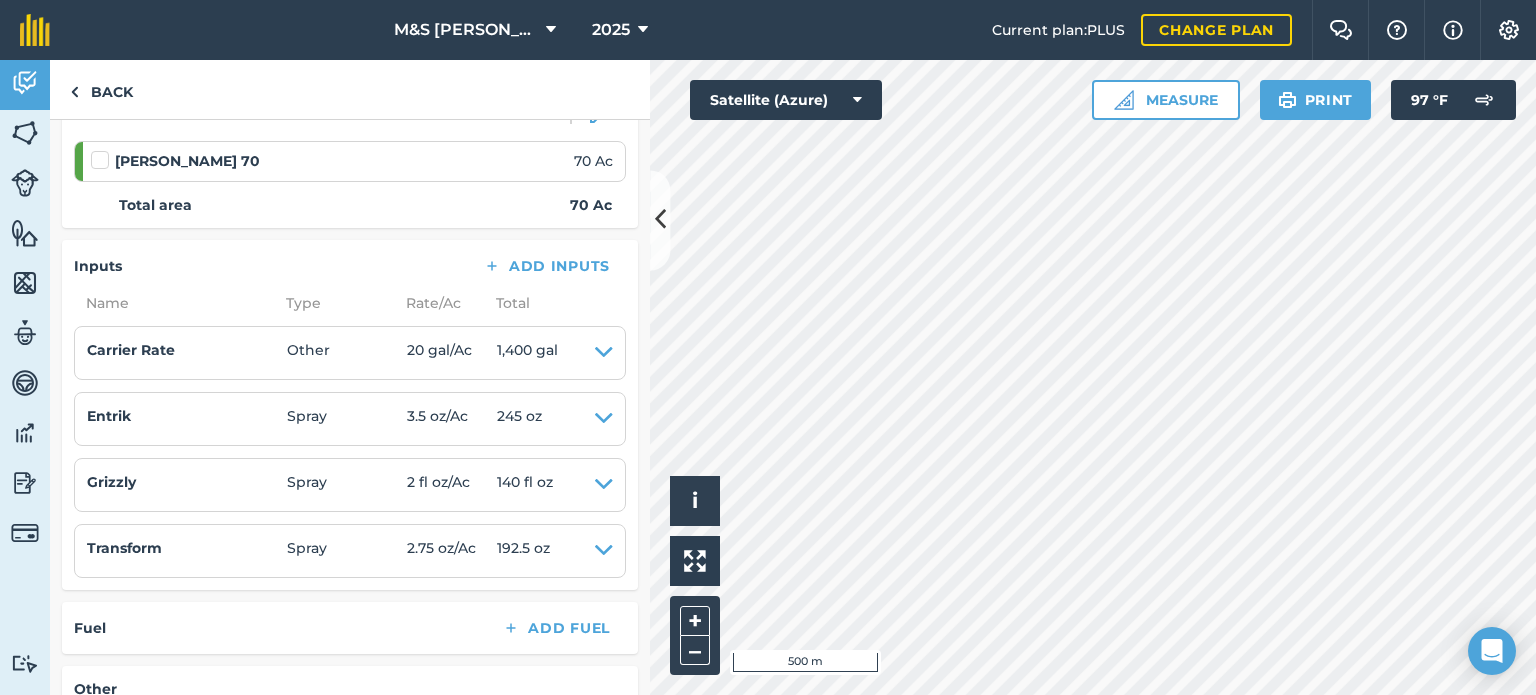 click at bounding box center (103, 150) 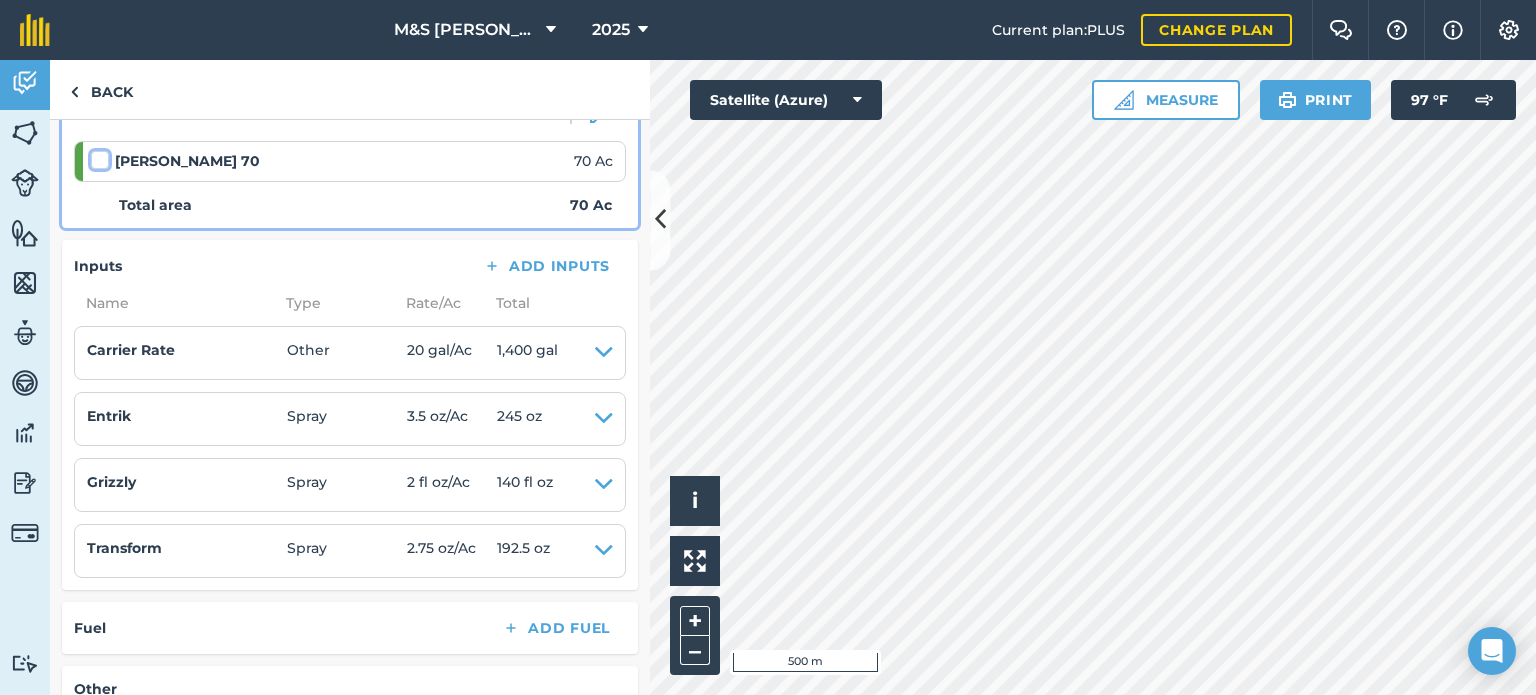 click at bounding box center (97, 156) 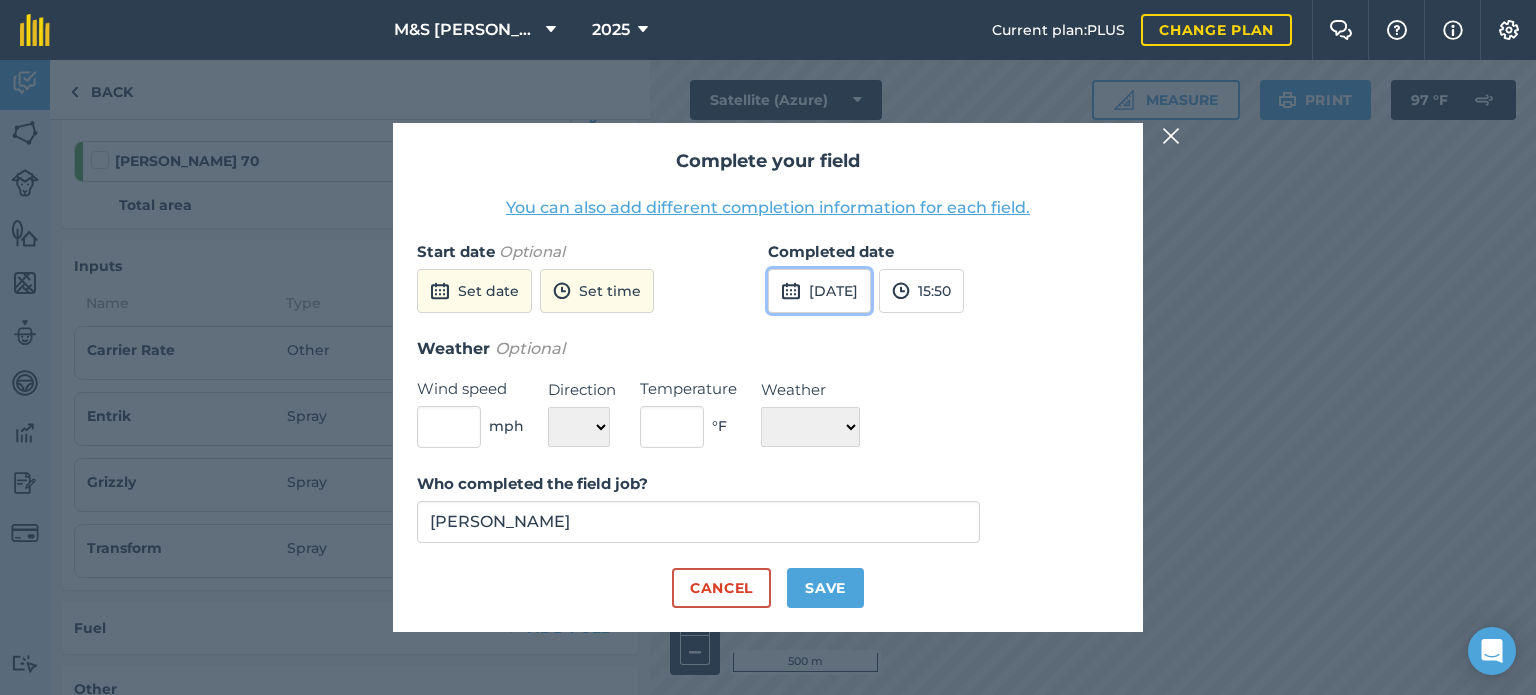 click on "[DATE]" at bounding box center [819, 291] 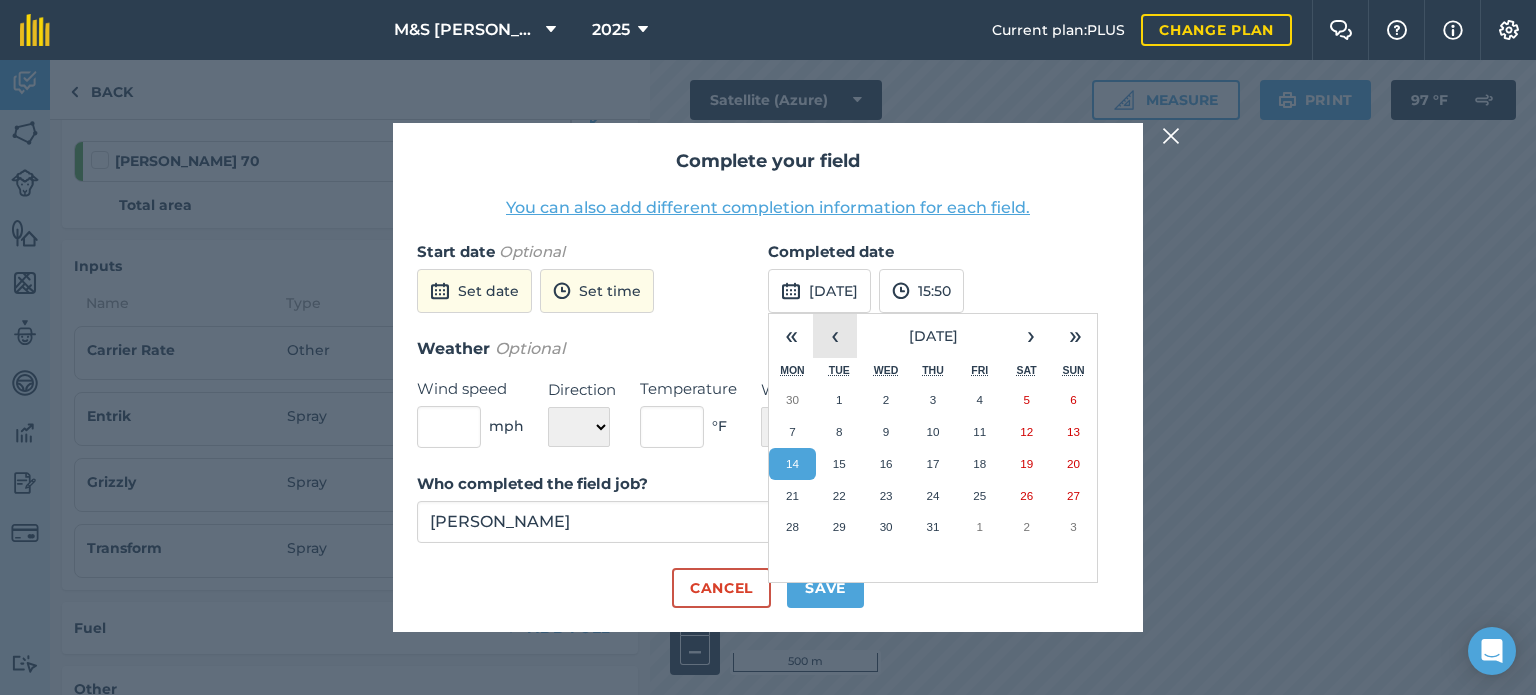 click on "‹" at bounding box center [835, 336] 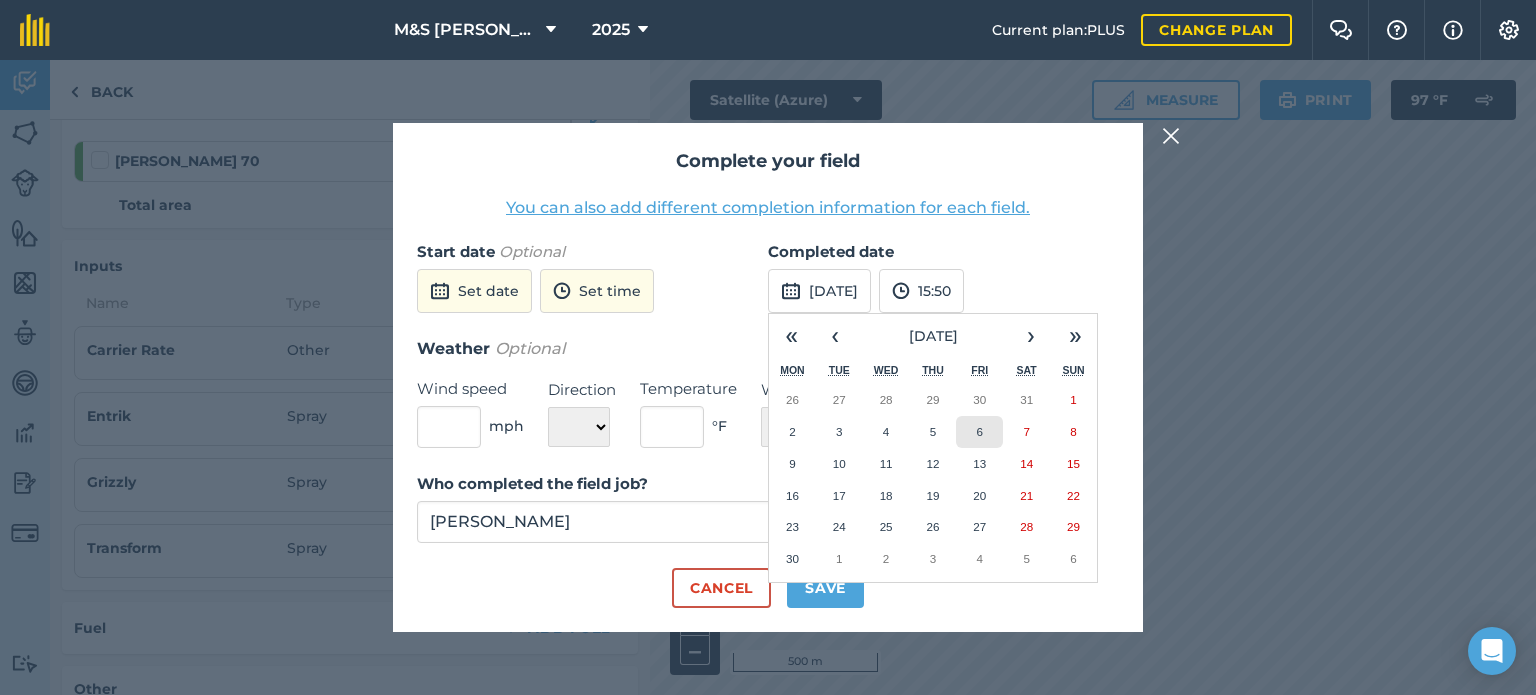 click on "6" at bounding box center (980, 431) 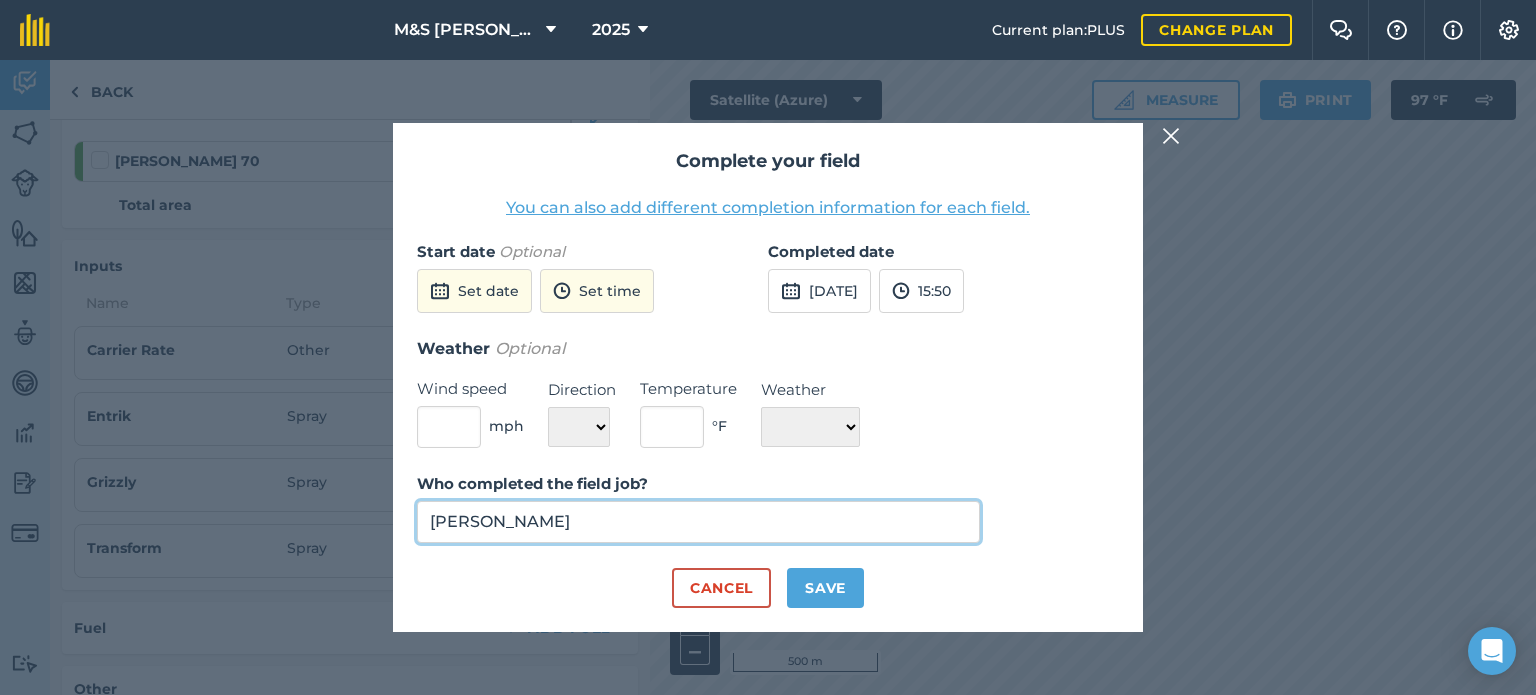 click on "[PERSON_NAME]" at bounding box center [698, 522] 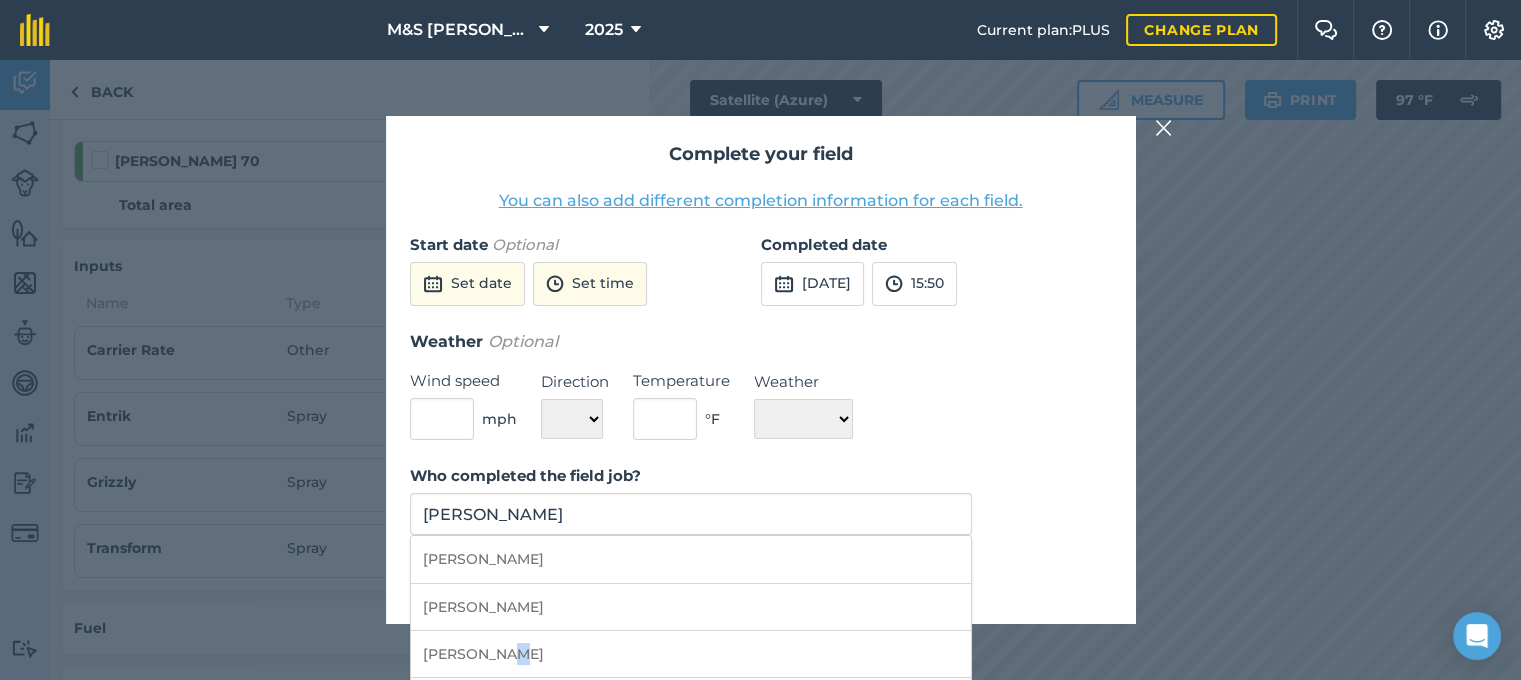 drag, startPoint x: 511, startPoint y: 658, endPoint x: 534, endPoint y: 643, distance: 27.45906 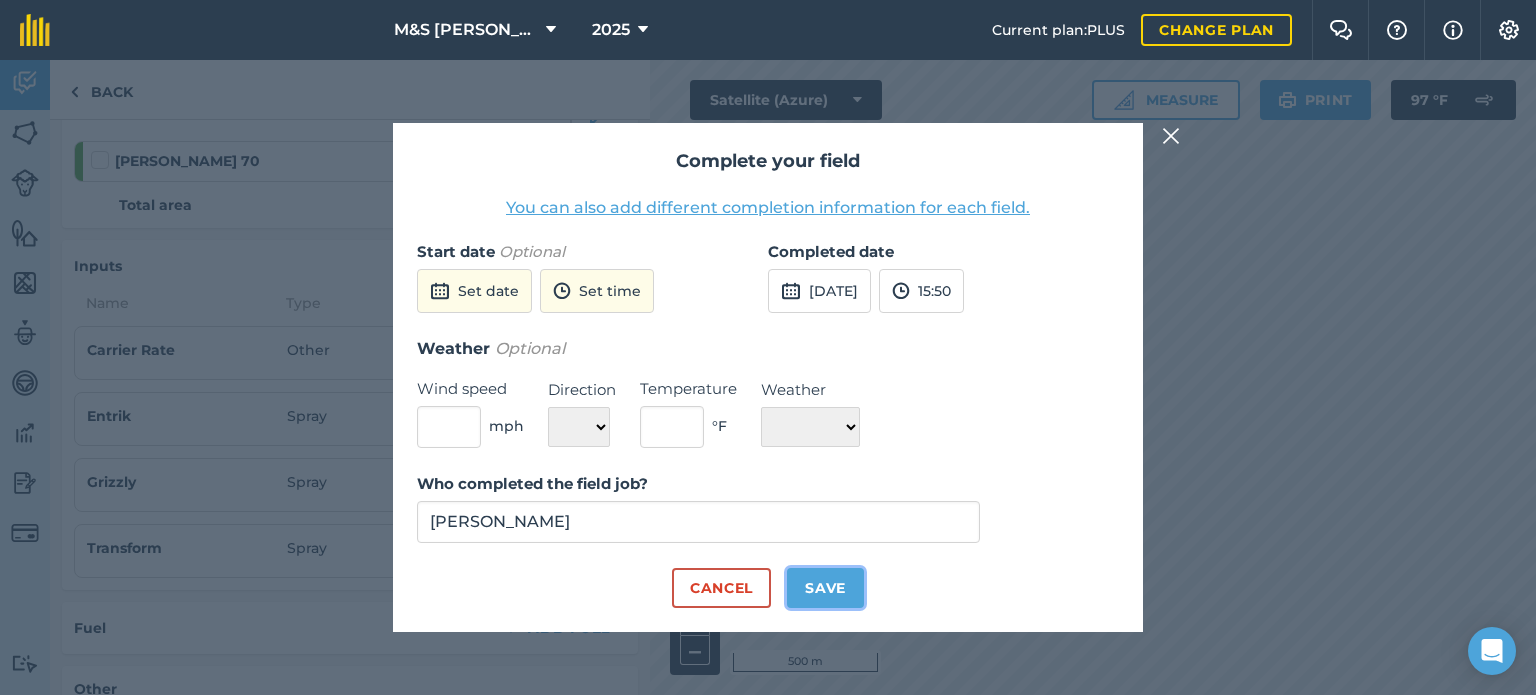 click on "Save" at bounding box center [825, 588] 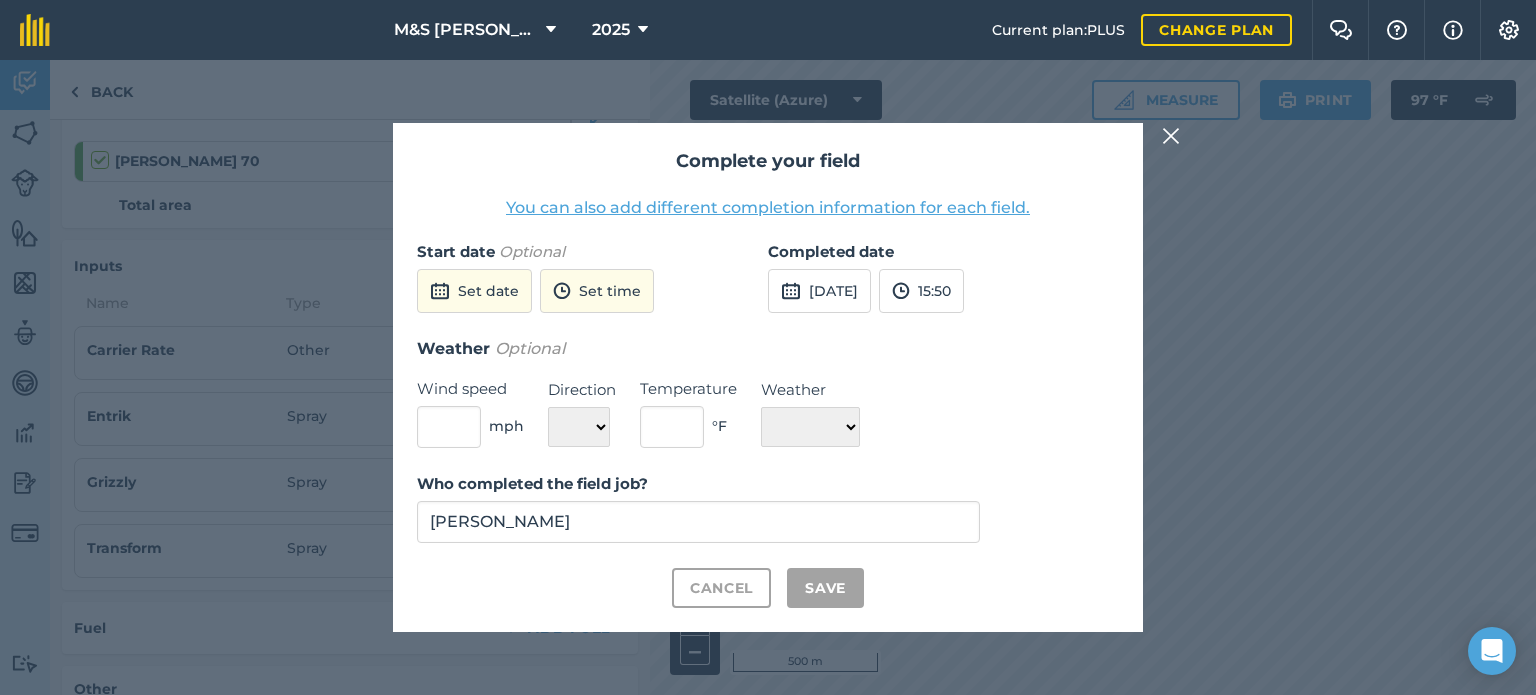 checkbox on "true" 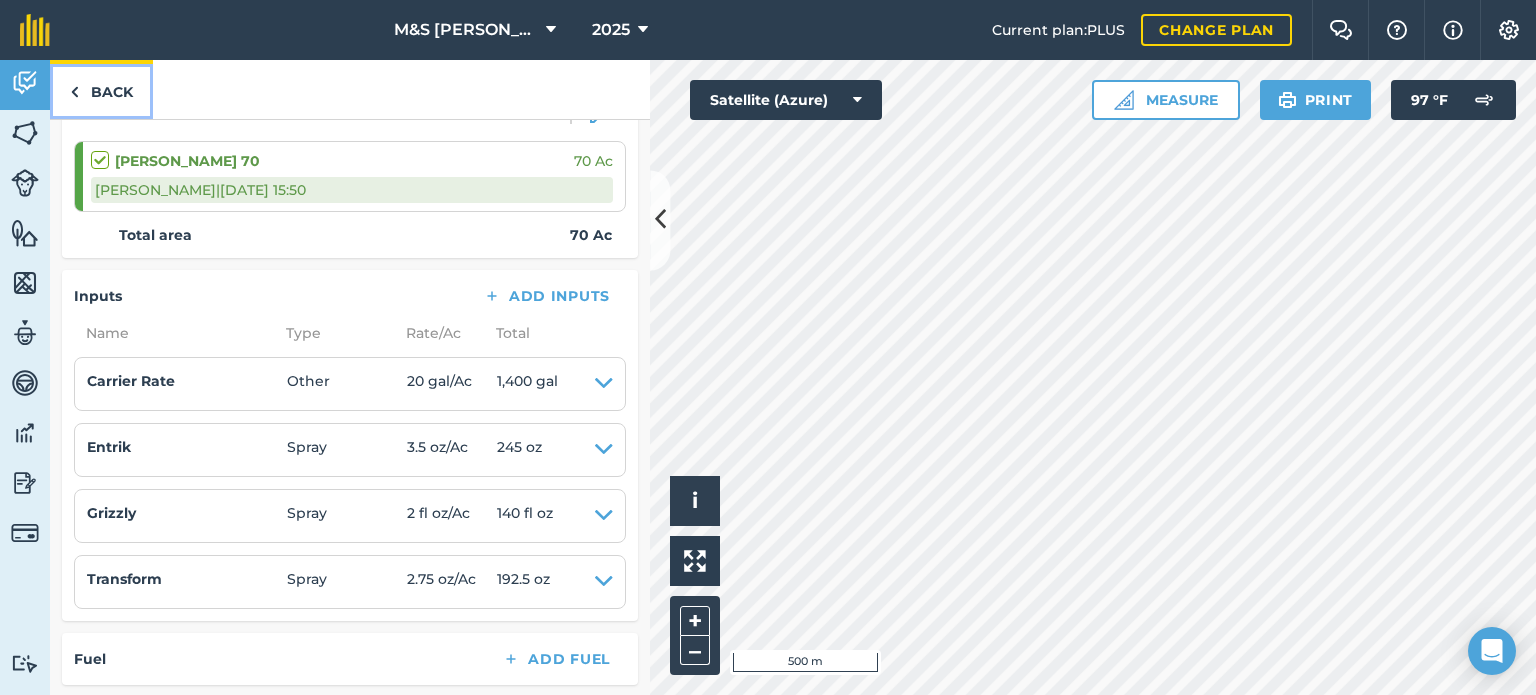 click on "Back" at bounding box center [101, 89] 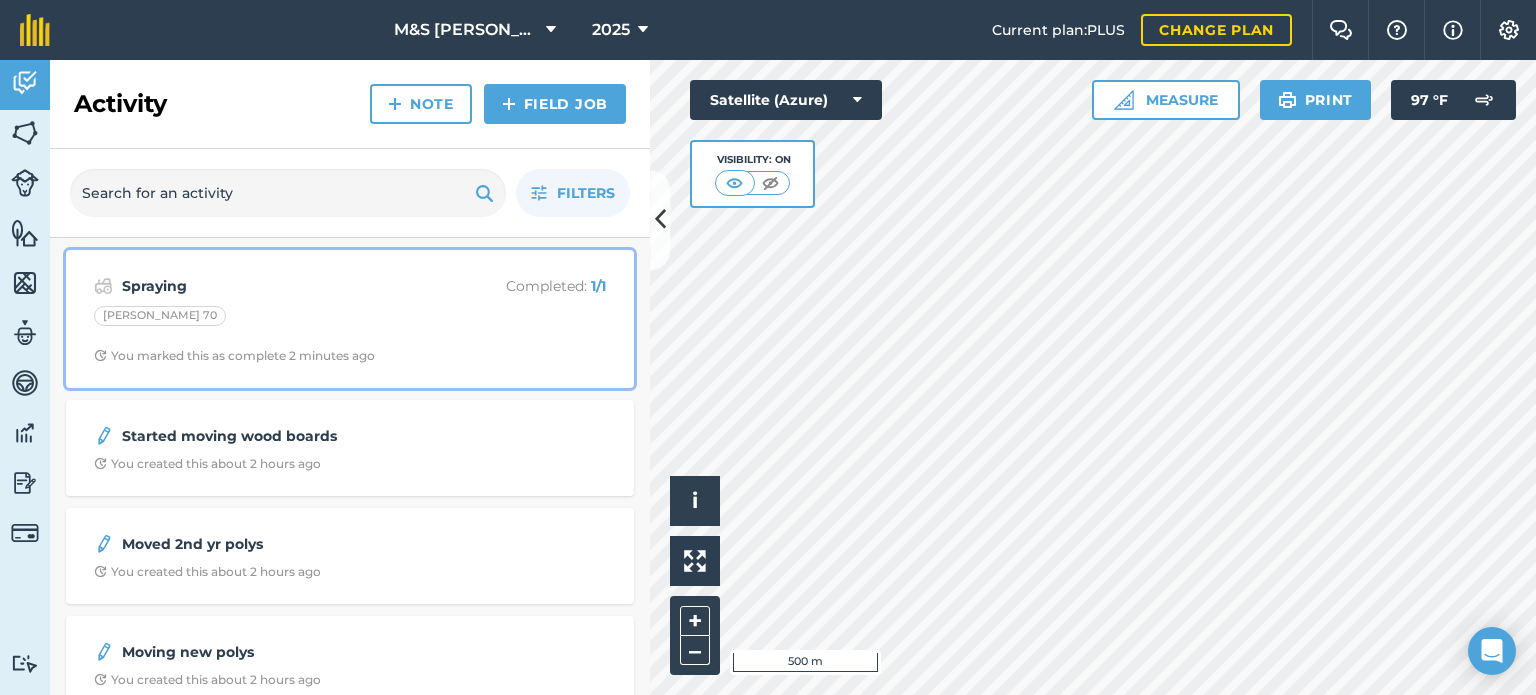 click on "Spraying Completed :   1 / 1 [PERSON_NAME] 70 You marked this as complete 2 minutes ago" at bounding box center [350, 319] 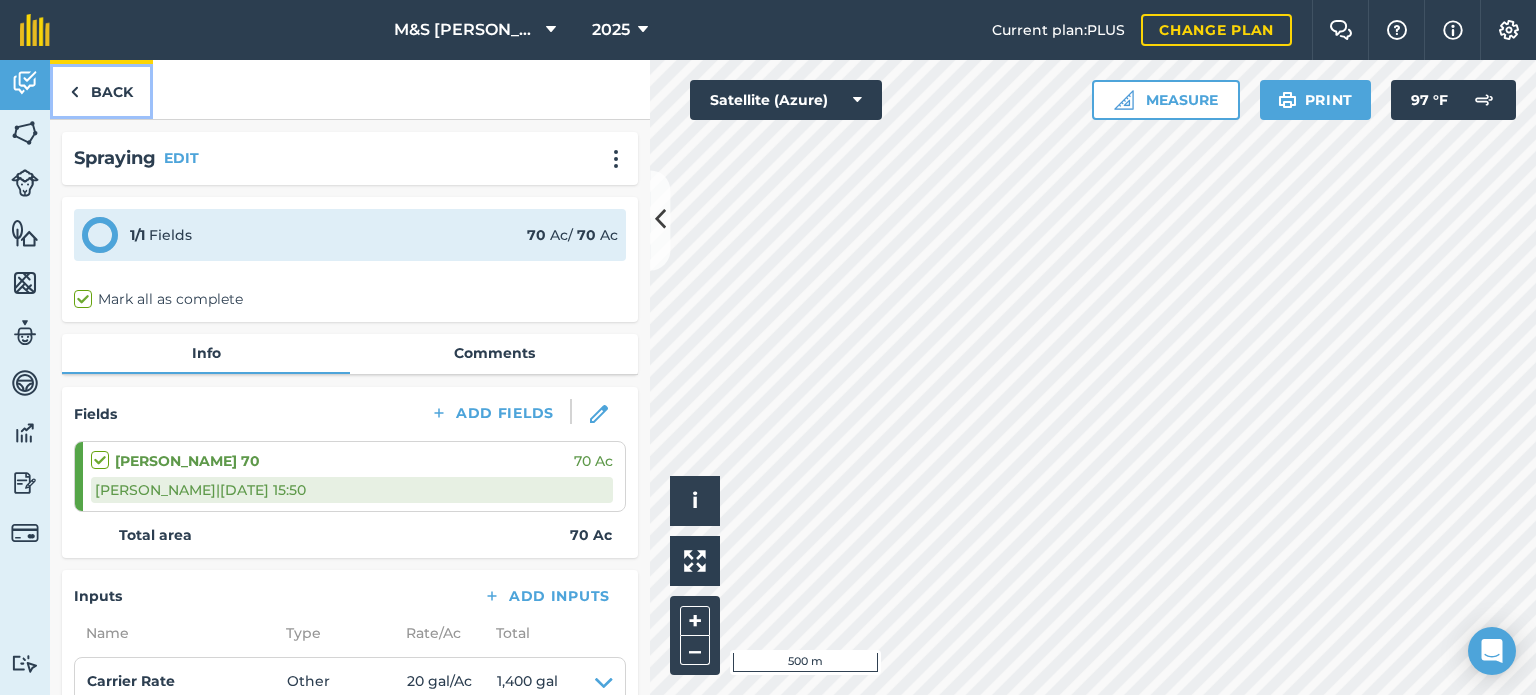 click on "Back" at bounding box center [101, 89] 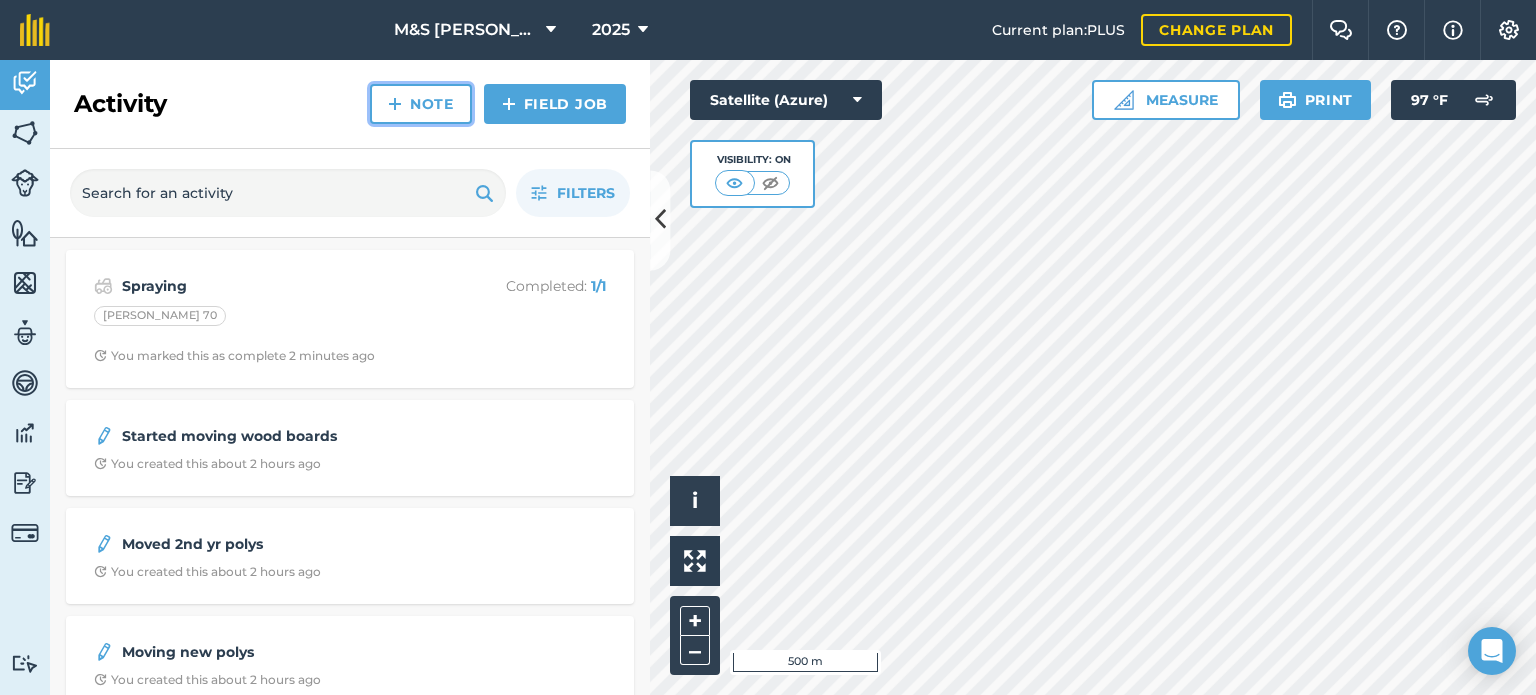 click on "Note" at bounding box center [421, 104] 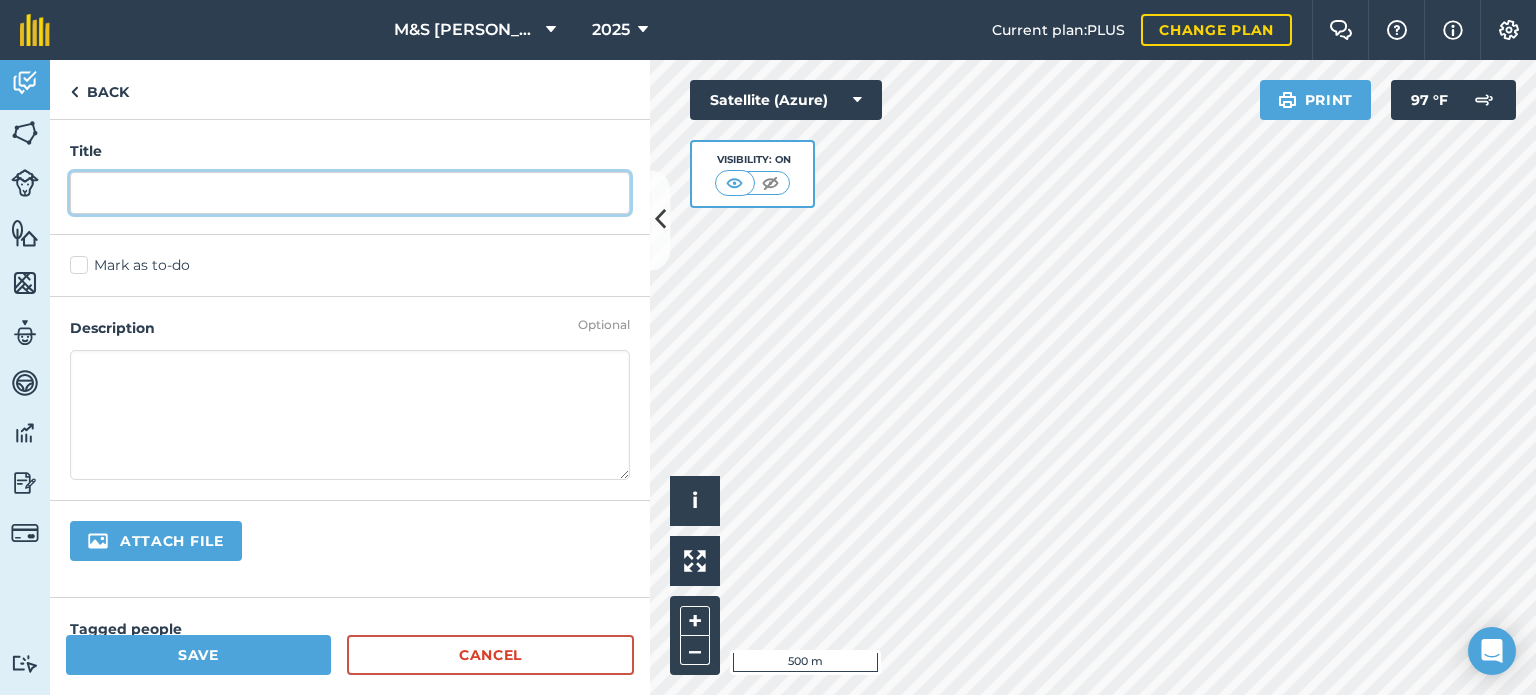 click at bounding box center (350, 193) 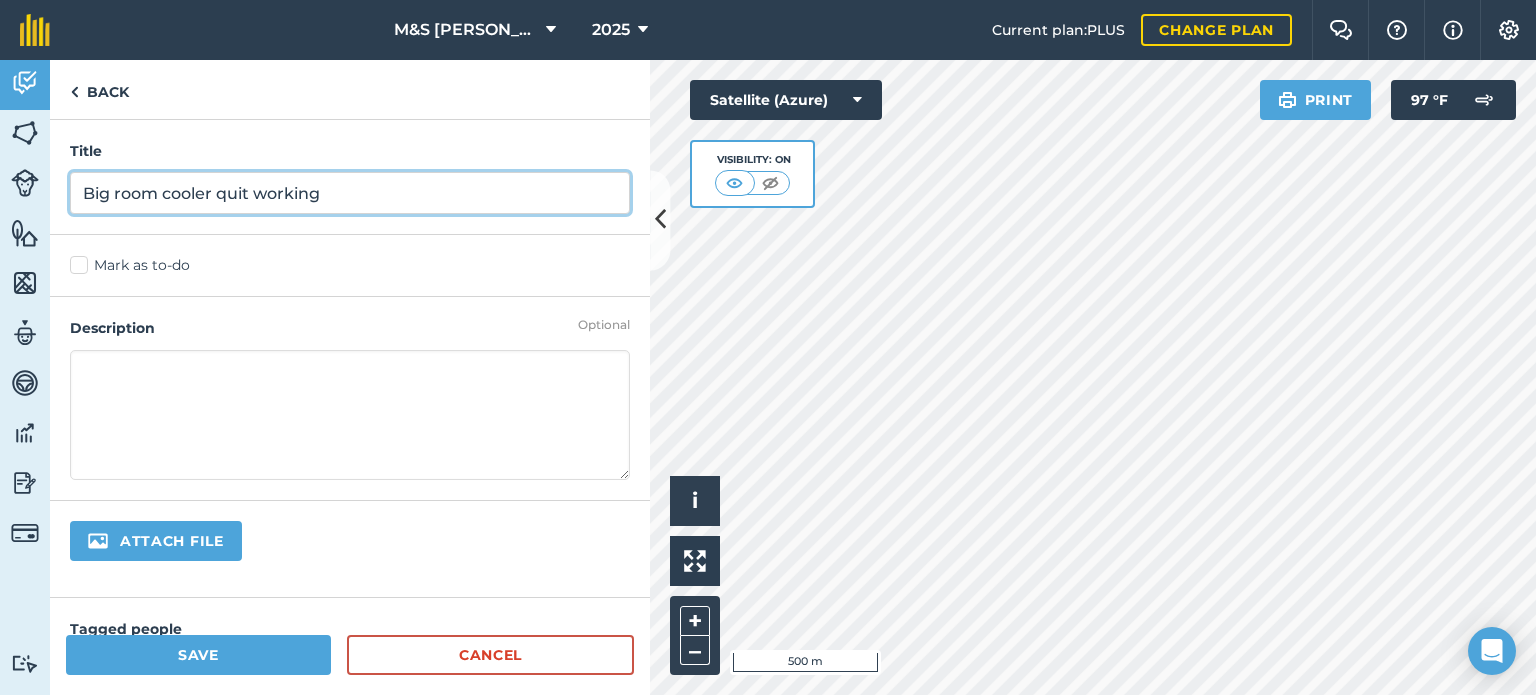 type on "Big room cooler quit working" 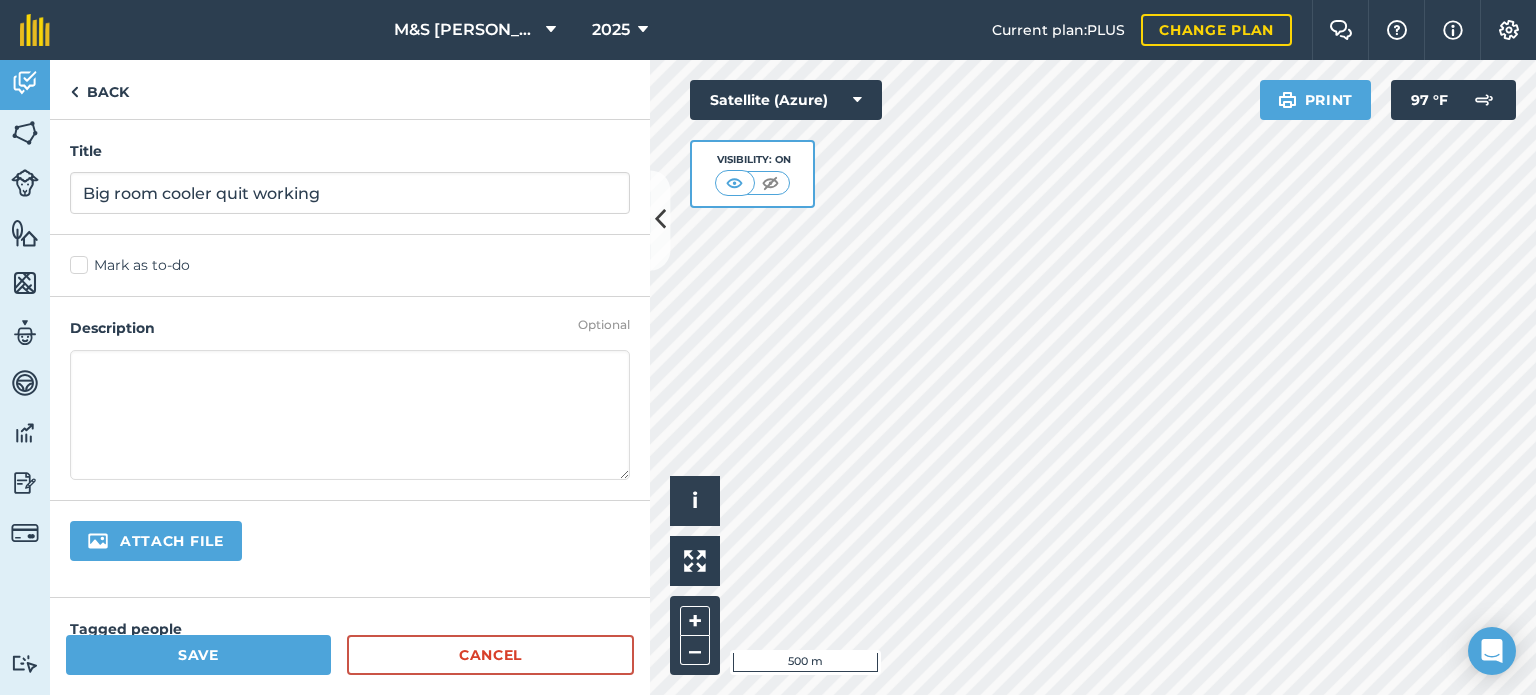 click at bounding box center (350, 415) 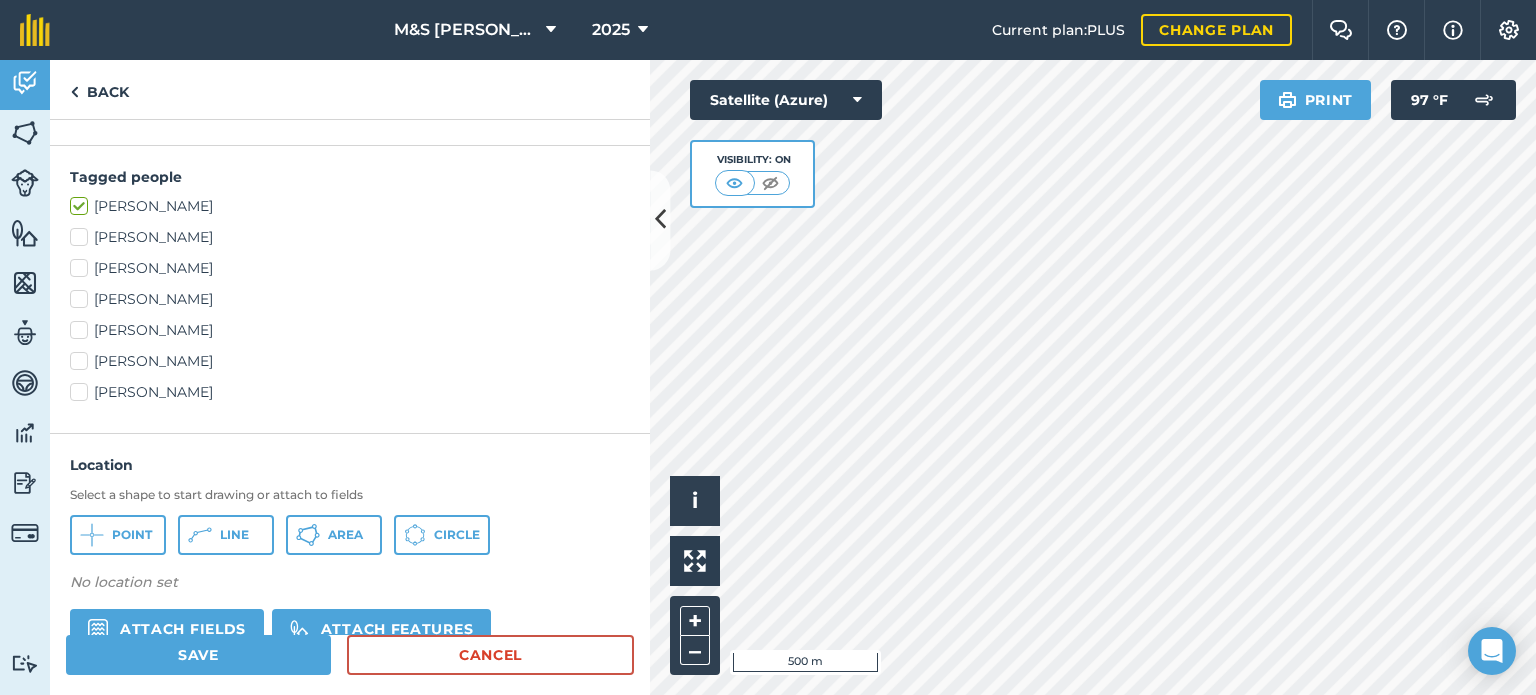 scroll, scrollTop: 500, scrollLeft: 0, axis: vertical 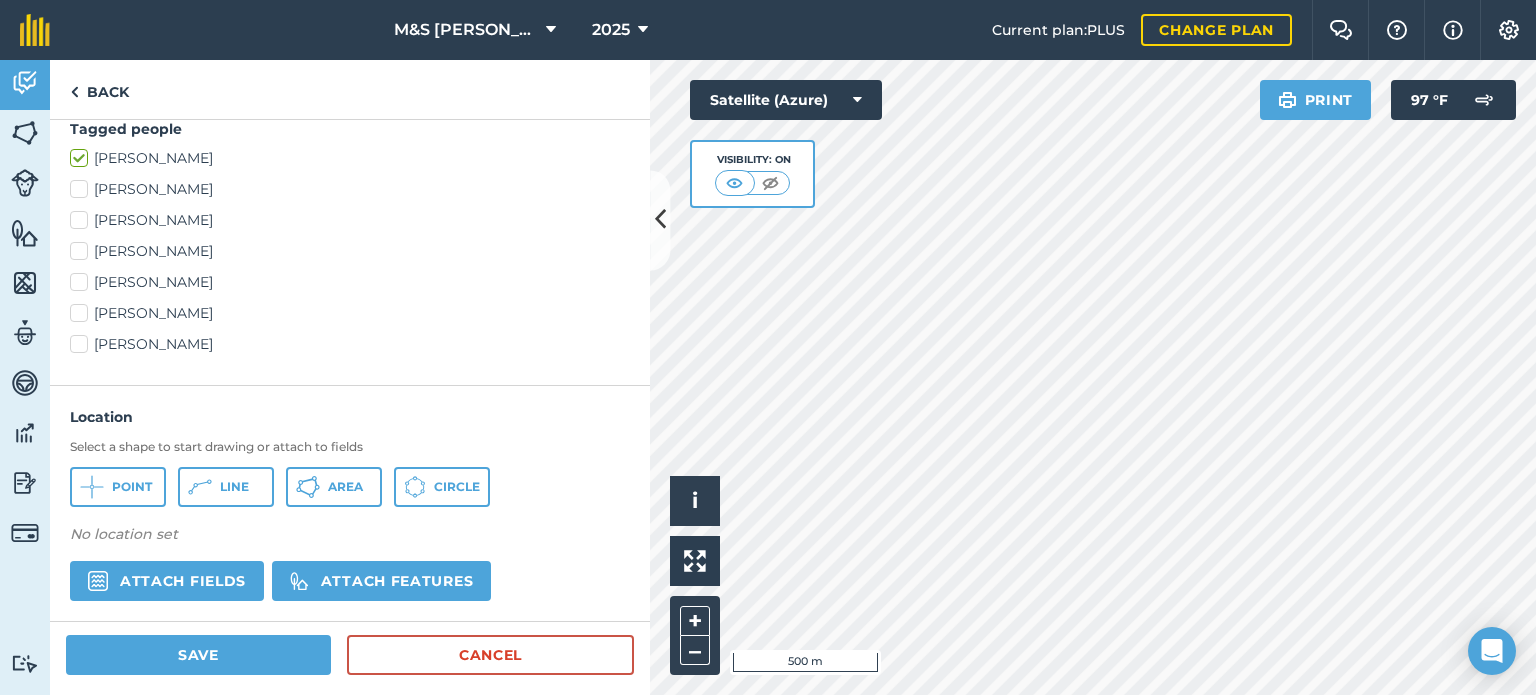 type on "Apollo came out and recharged unit" 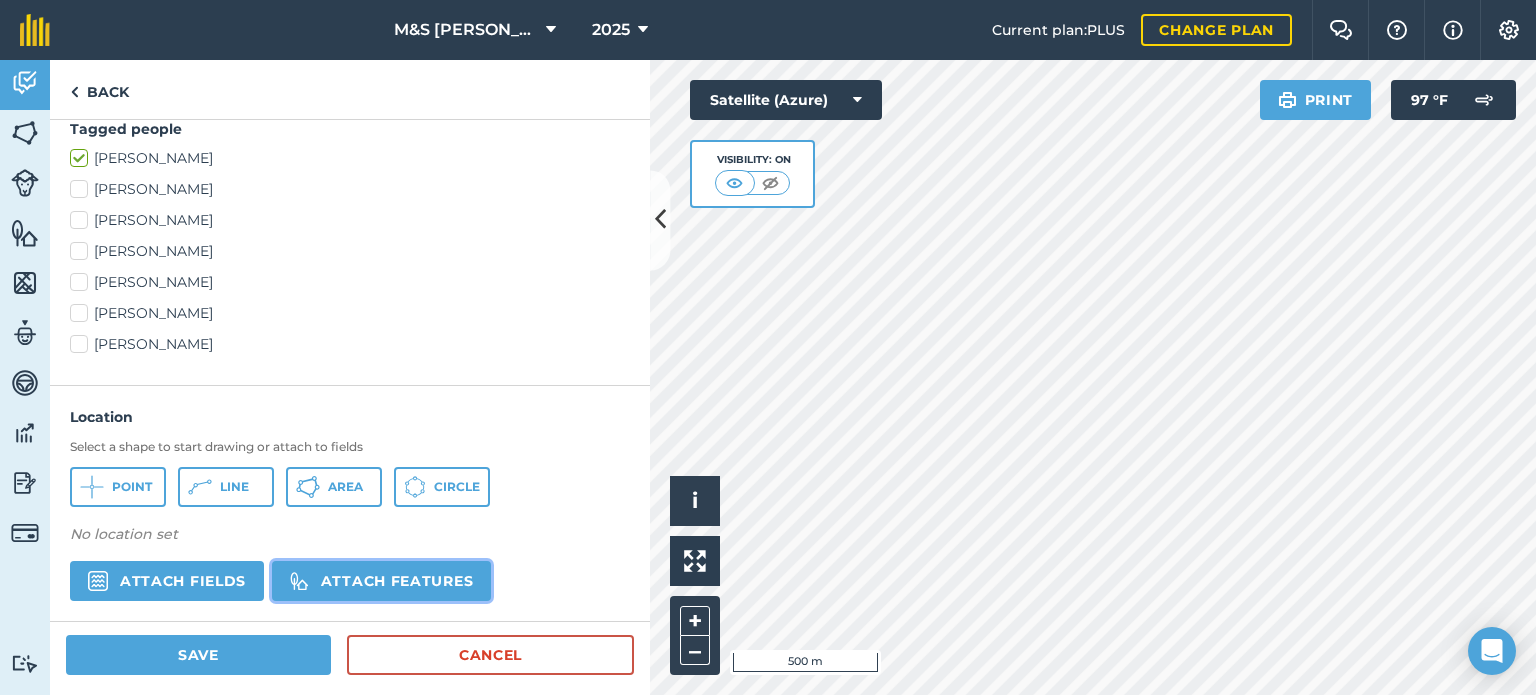 click on "Attach features" at bounding box center (381, 581) 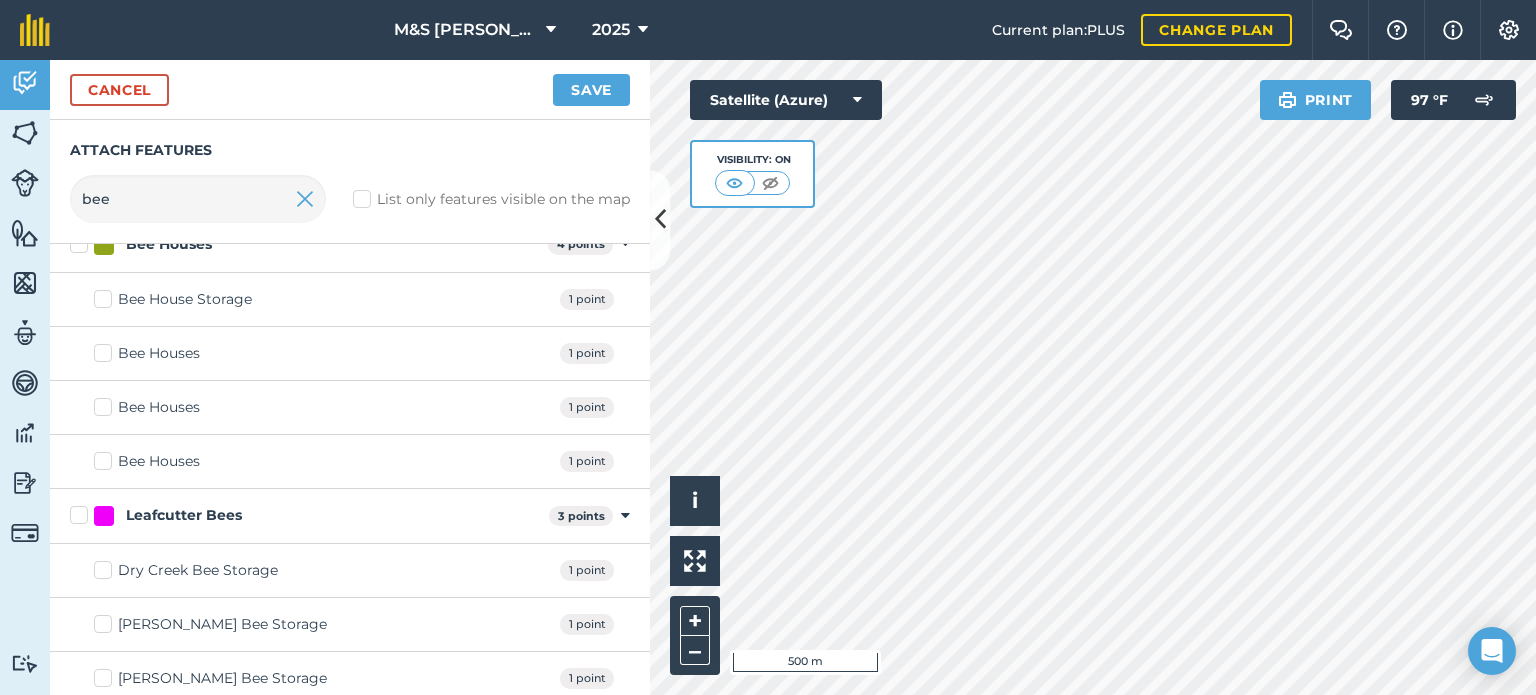 scroll, scrollTop: 300, scrollLeft: 0, axis: vertical 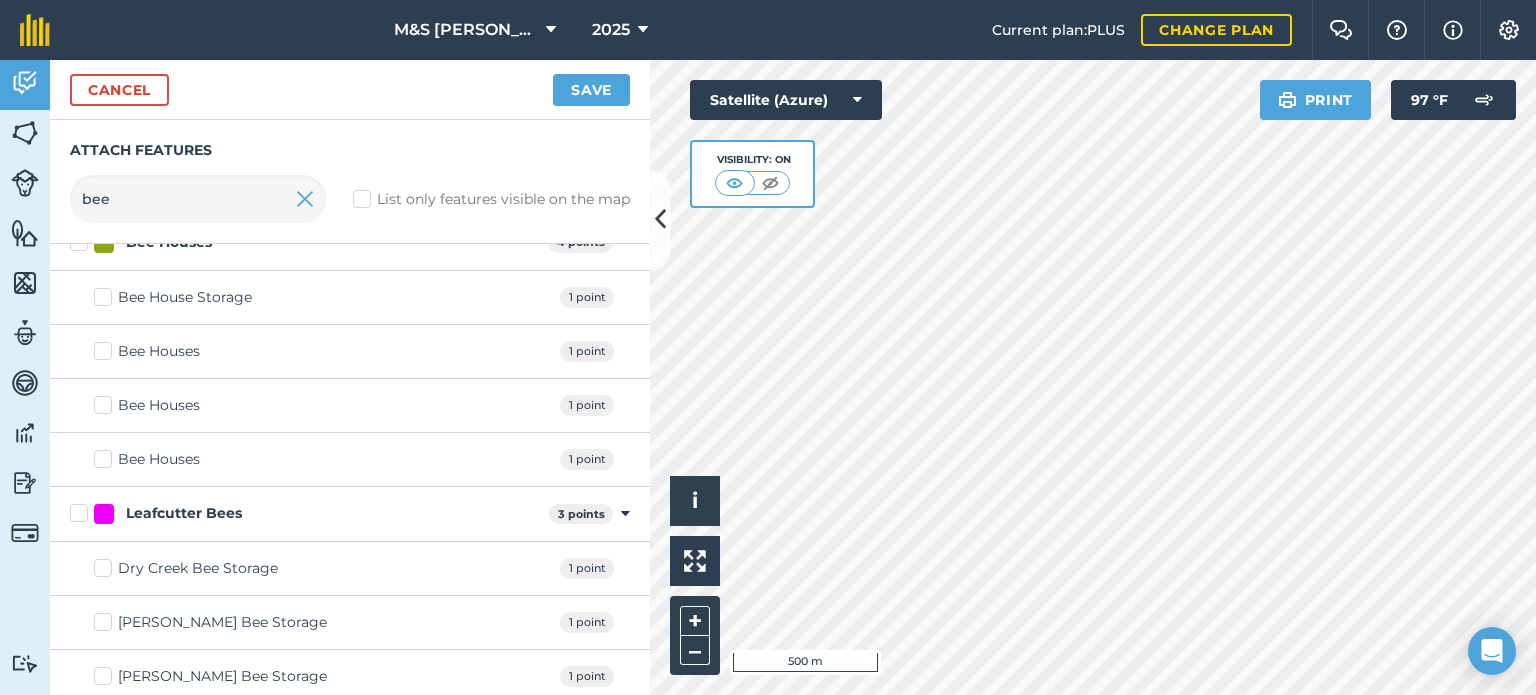 click on "Dry Creek Bee Storage" at bounding box center (186, 568) 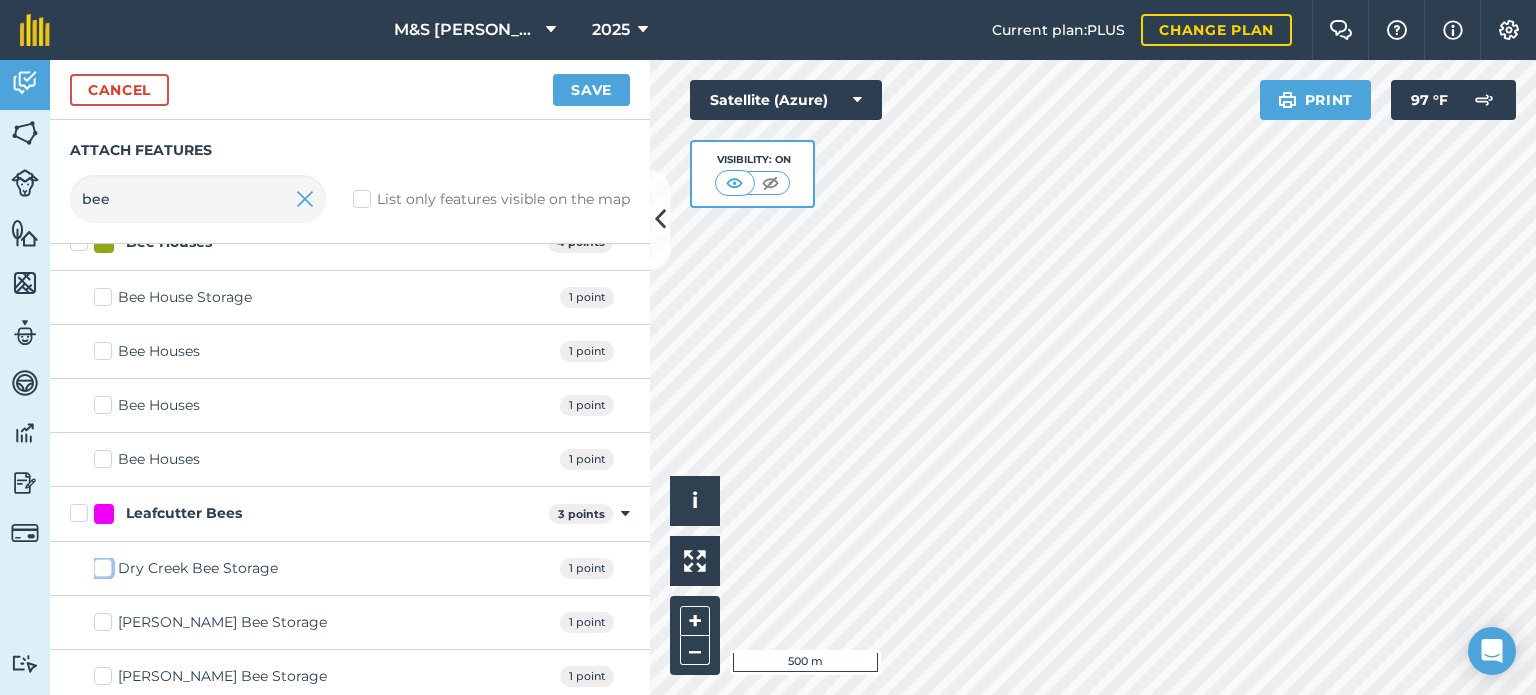 click on "Dry Creek Bee Storage" at bounding box center (100, 564) 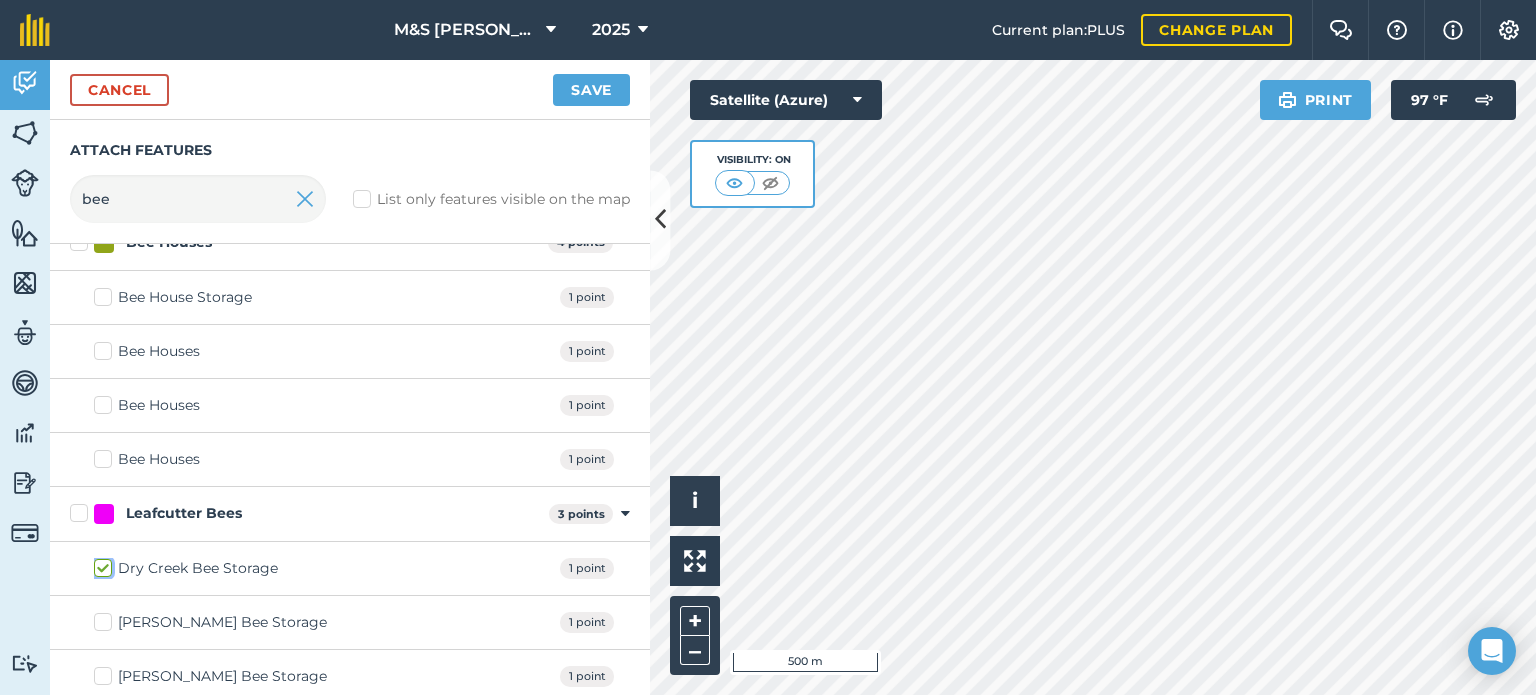 checkbox on "true" 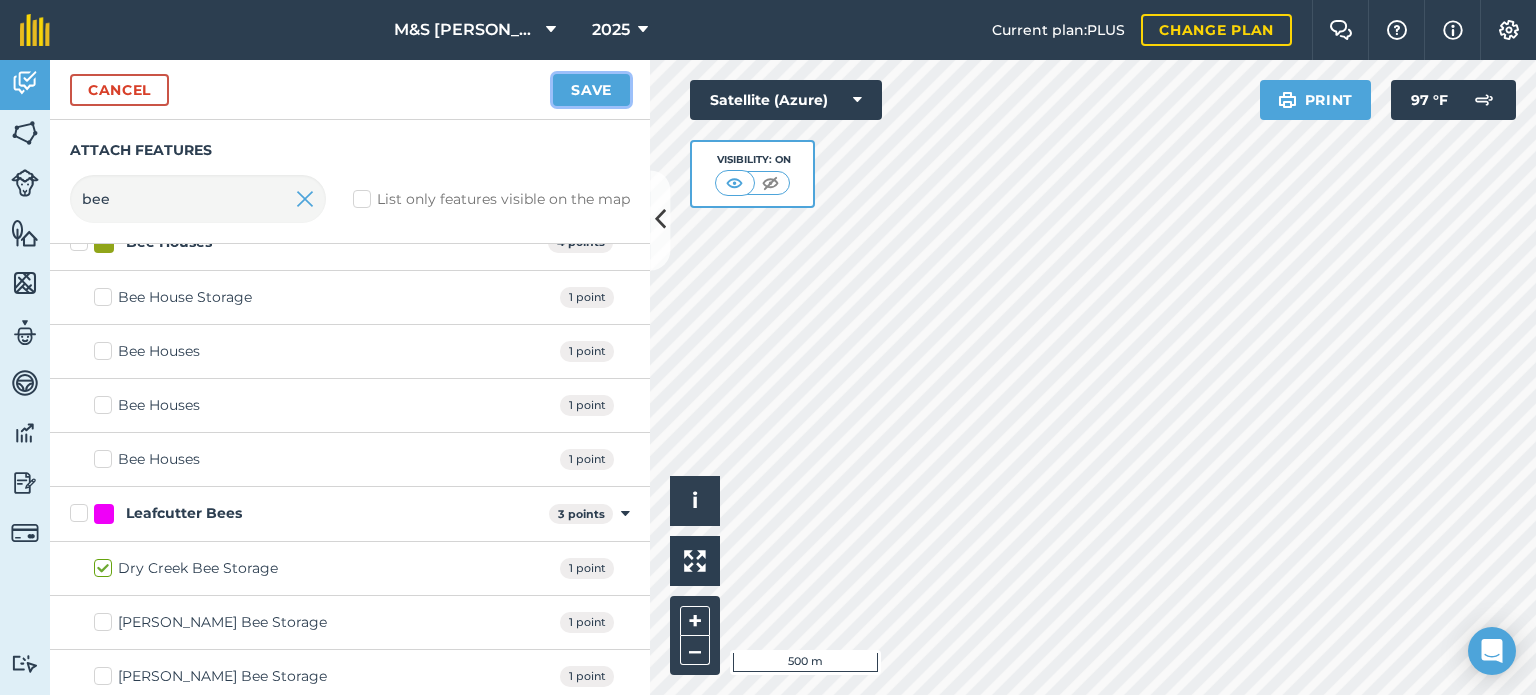 click on "Save" at bounding box center [591, 90] 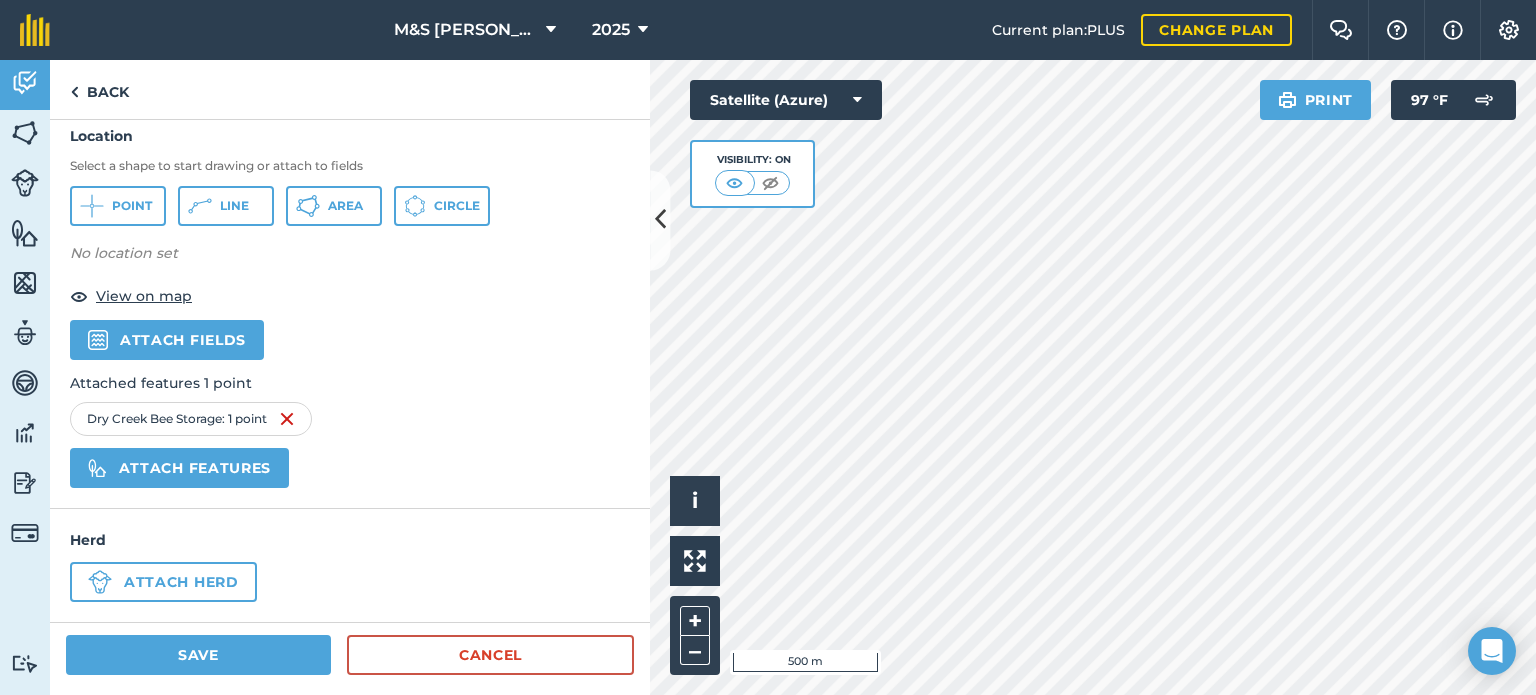 scroll, scrollTop: 784, scrollLeft: 0, axis: vertical 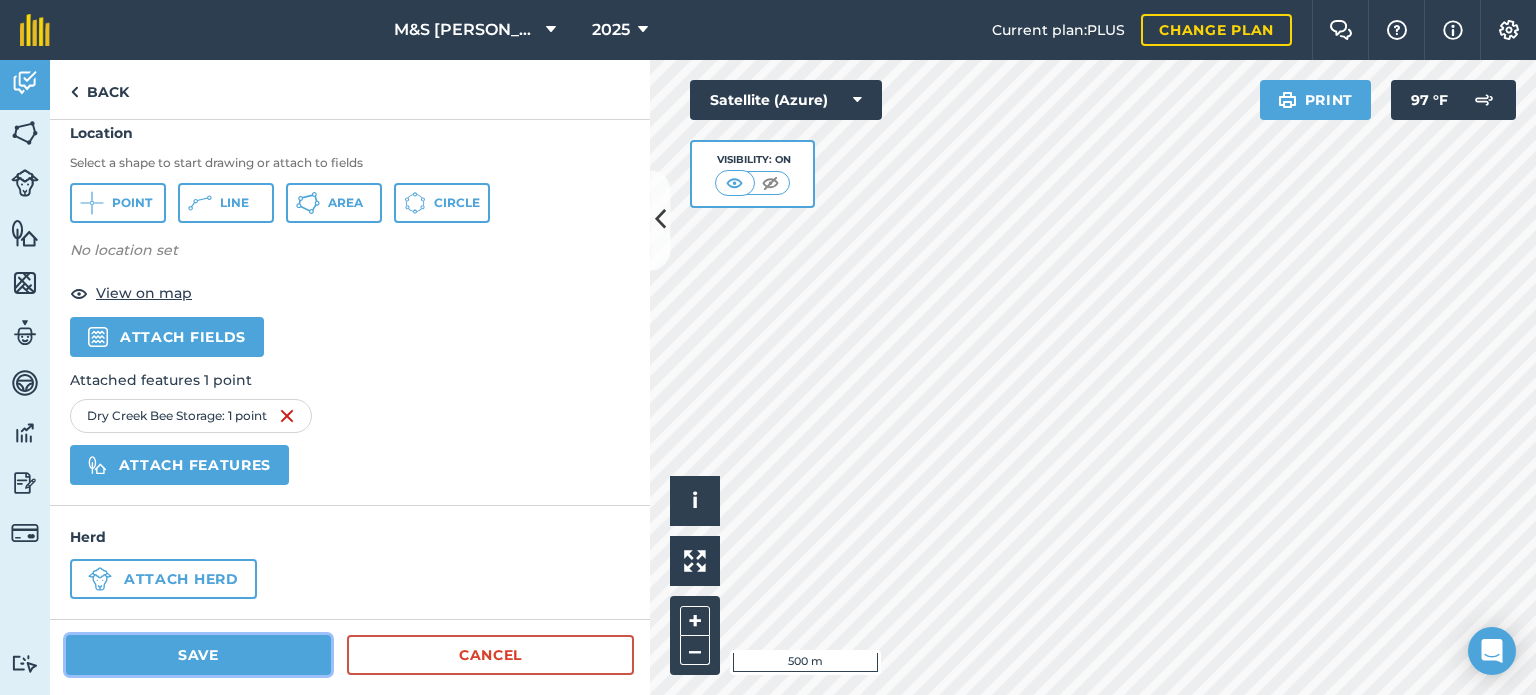 click on "Save" at bounding box center [198, 655] 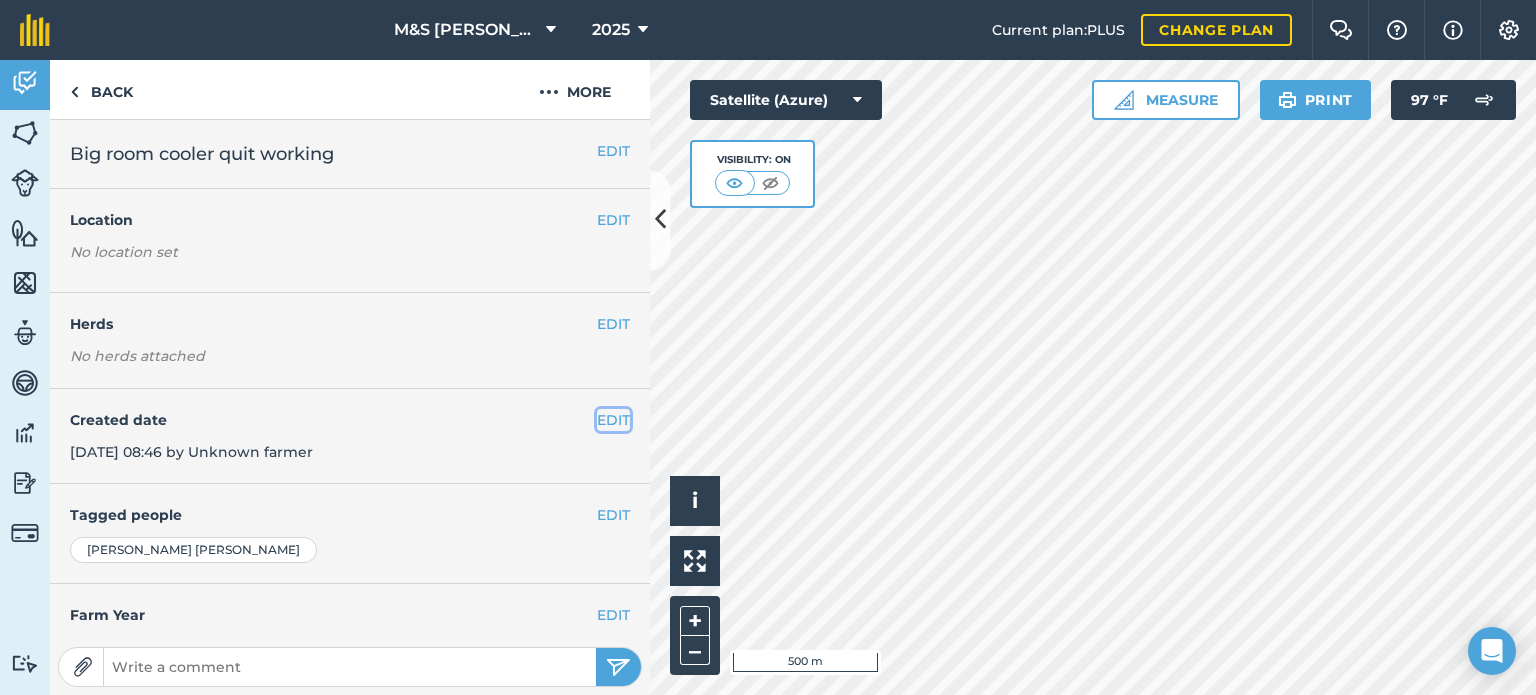 click on "EDIT" at bounding box center [613, 420] 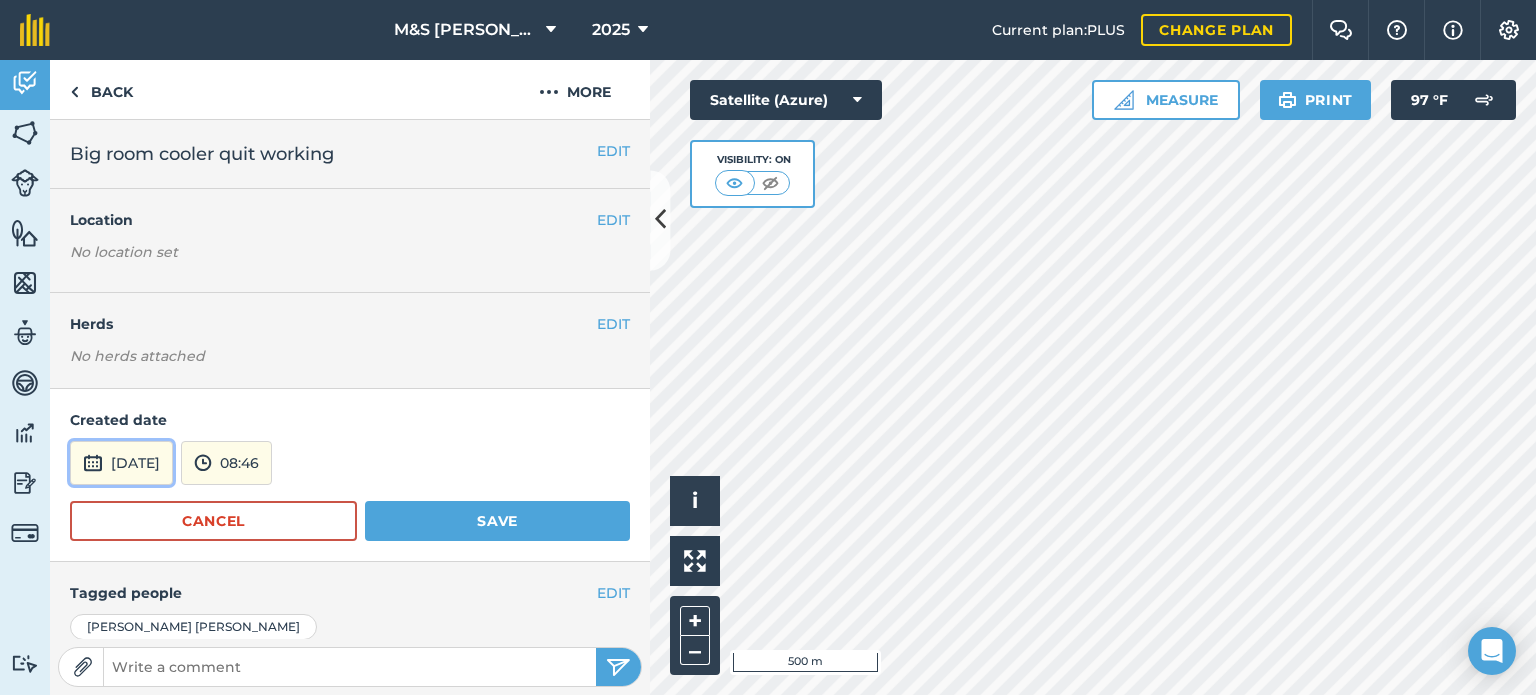 click on "[DATE]" at bounding box center [121, 463] 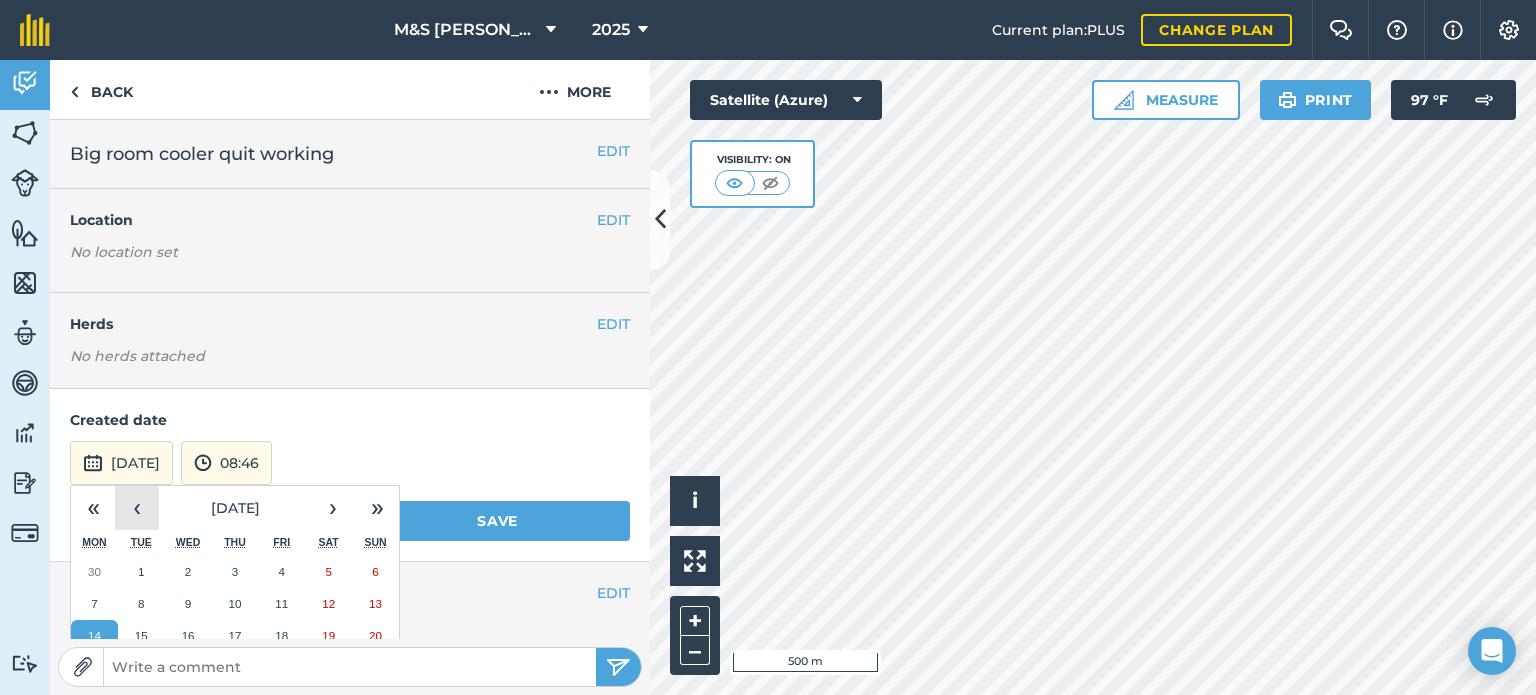 click on "‹" at bounding box center [137, 508] 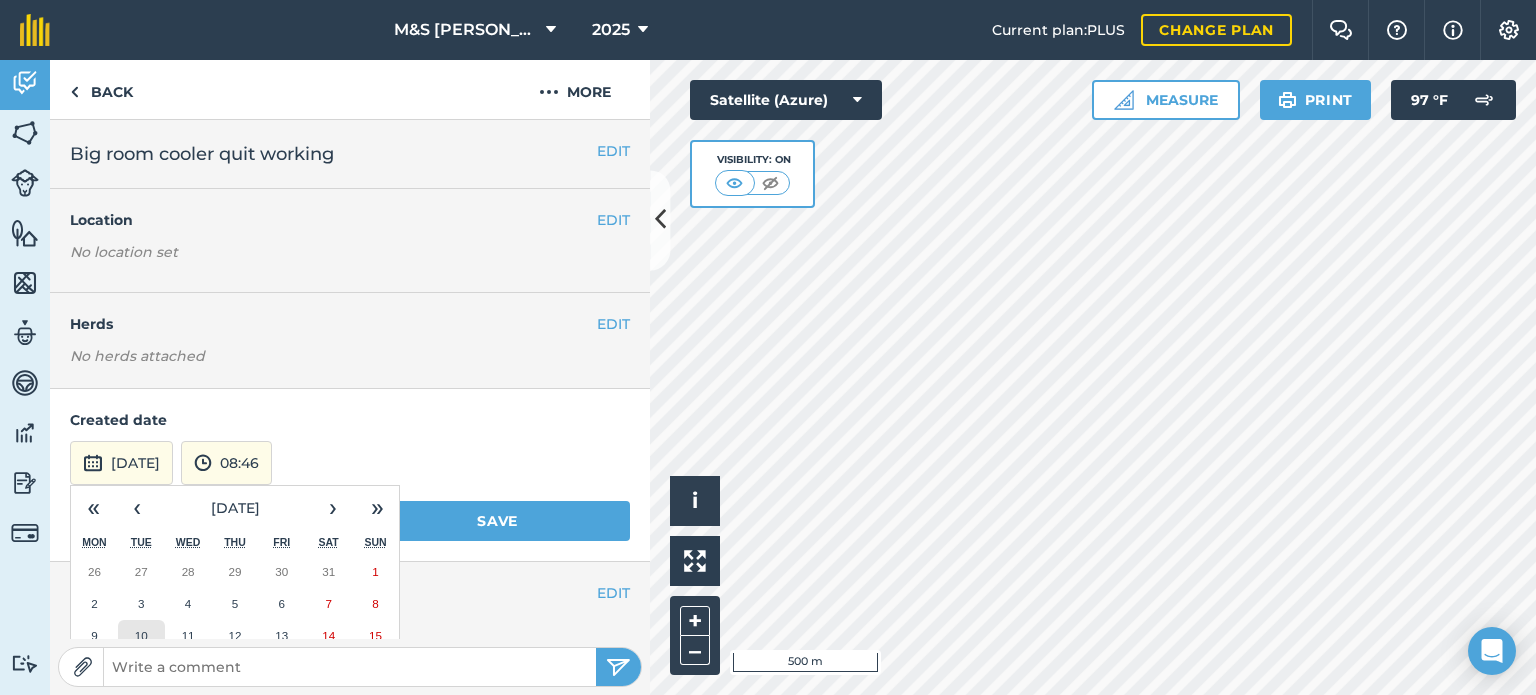 click on "10" at bounding box center (141, 635) 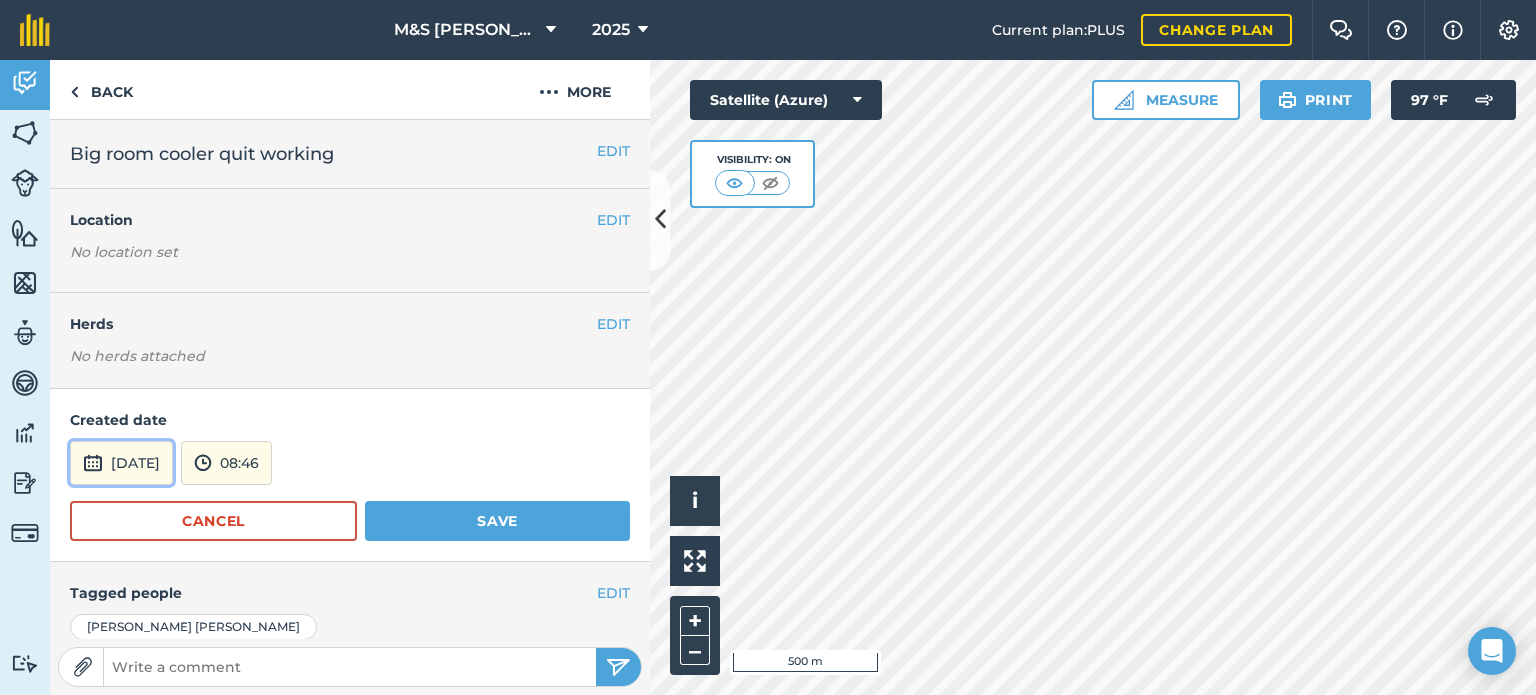 click on "[DATE]" at bounding box center [121, 463] 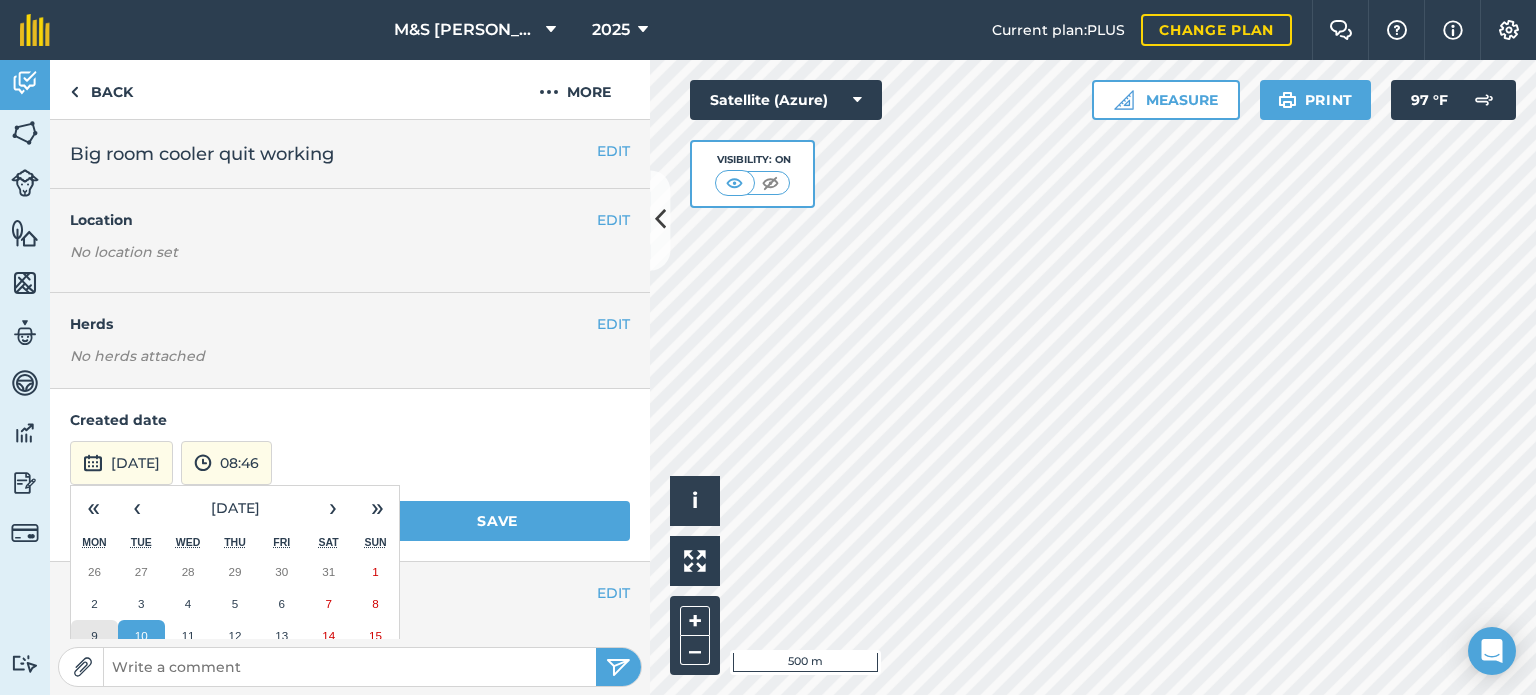 click on "9" at bounding box center [94, 636] 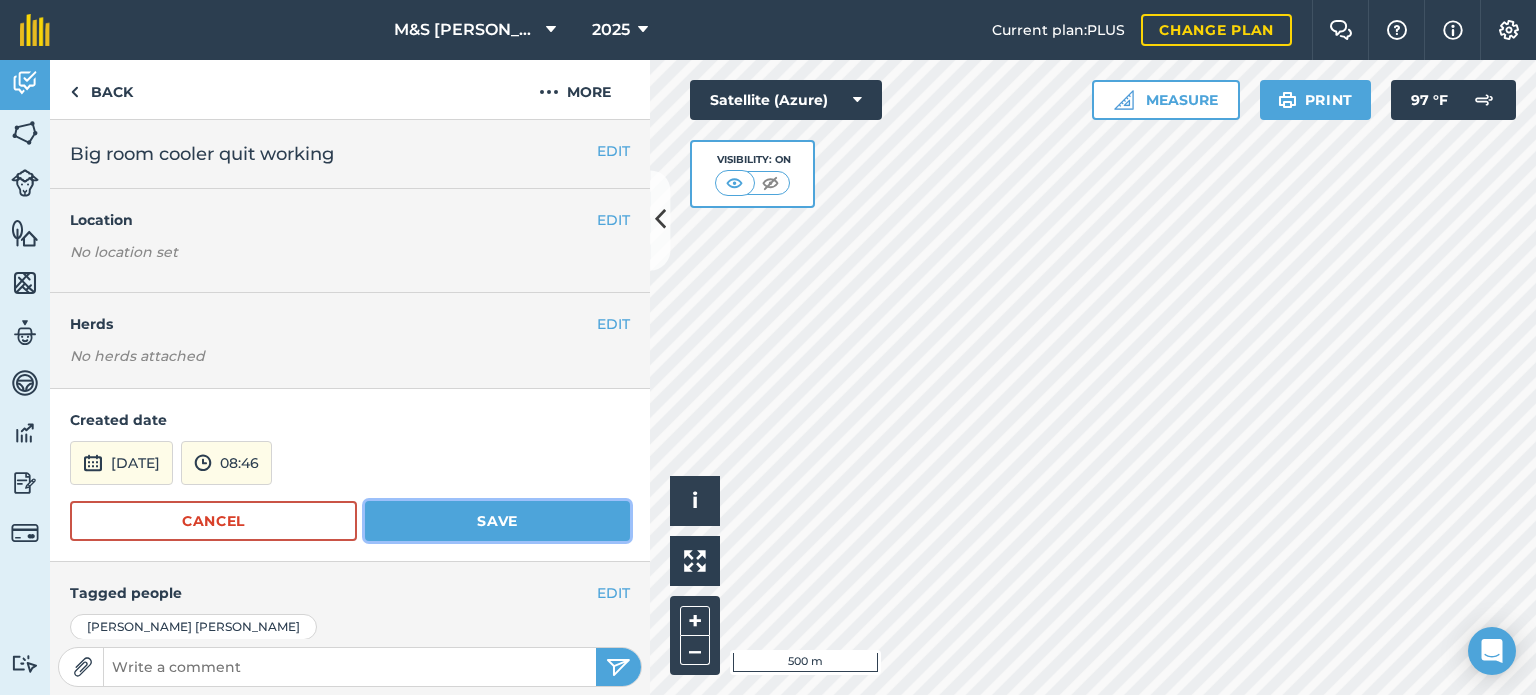 click on "Save" at bounding box center [497, 521] 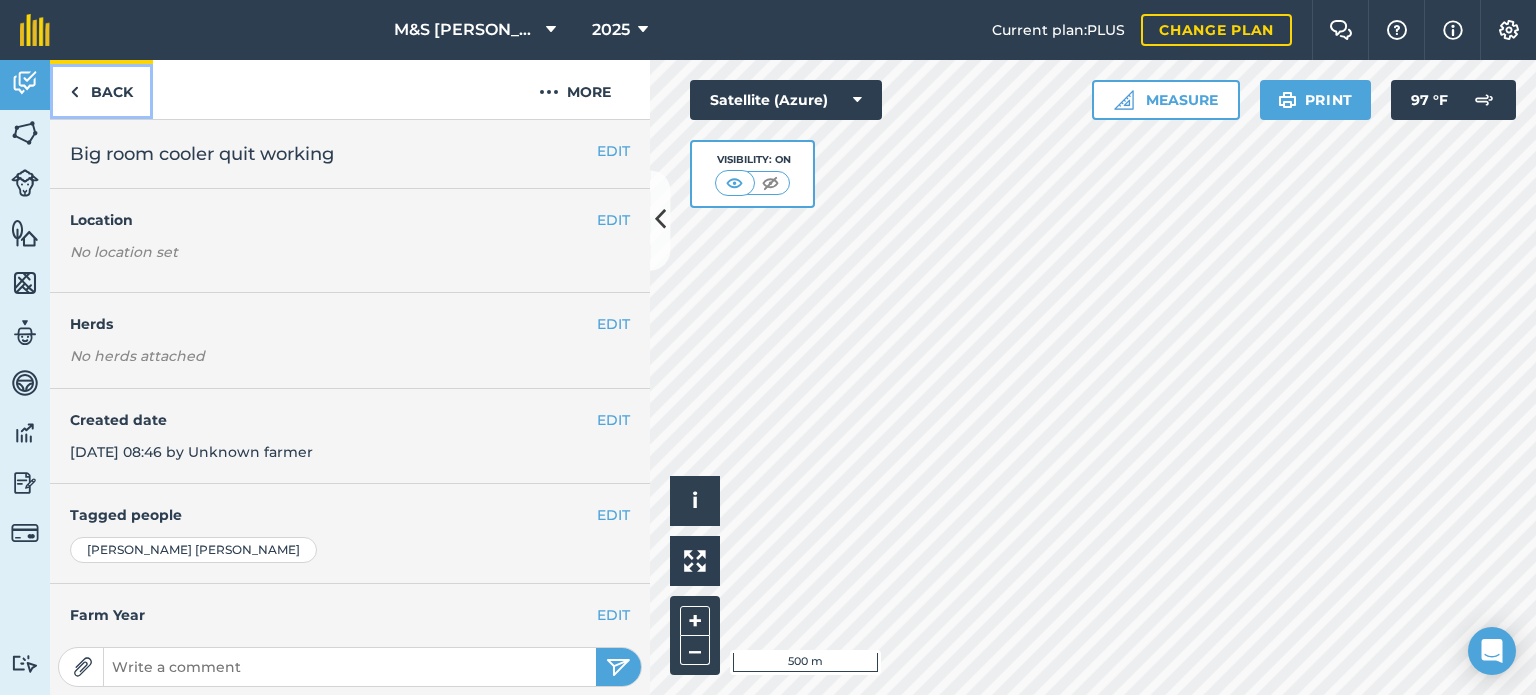 click on "Back" at bounding box center [101, 89] 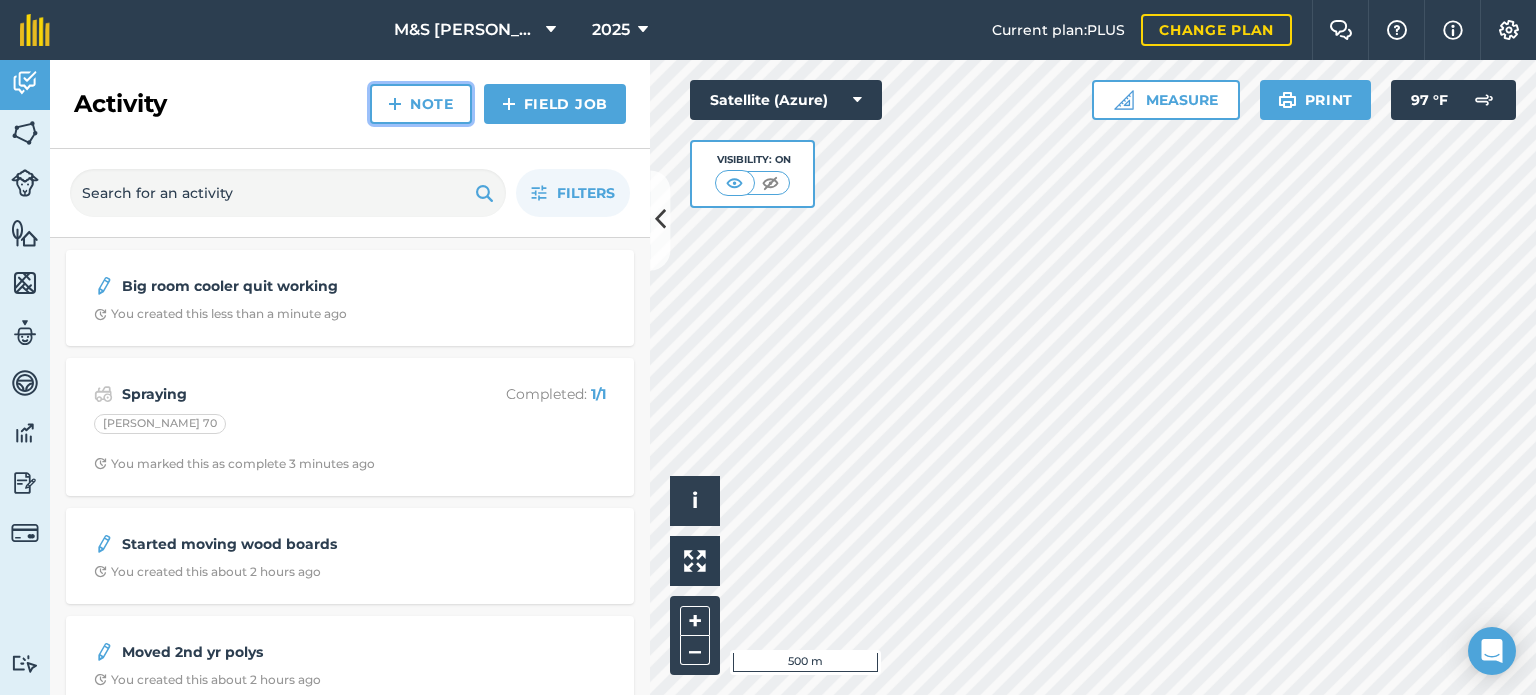 click on "Note" at bounding box center (421, 104) 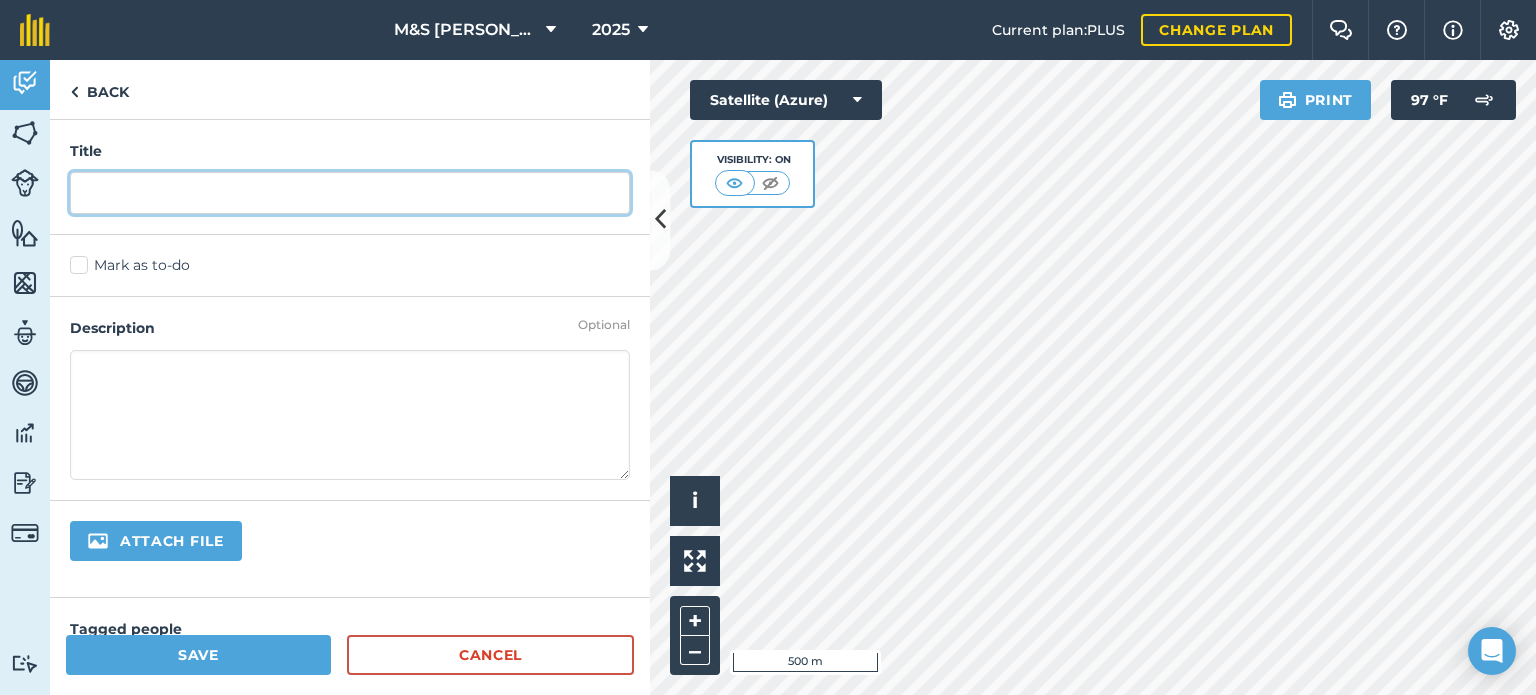 click at bounding box center [350, 193] 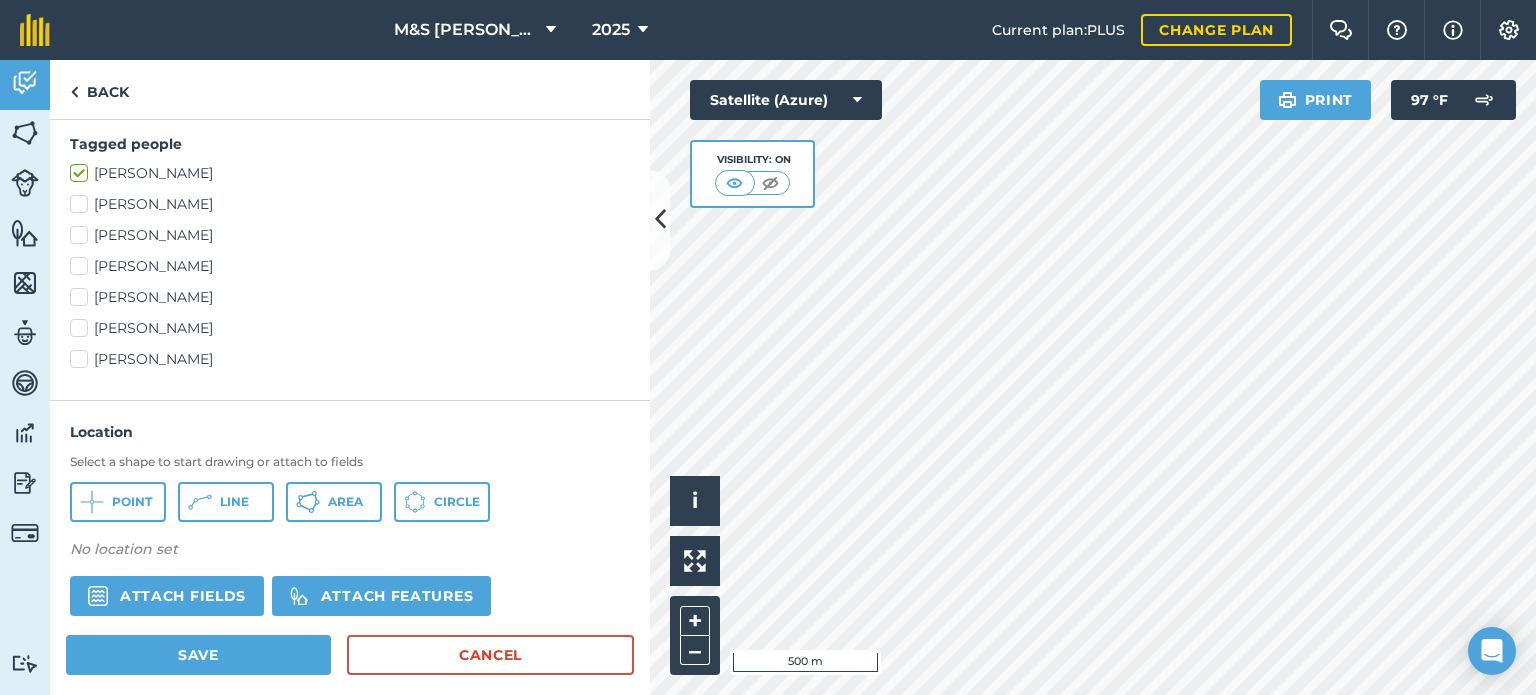 scroll, scrollTop: 616, scrollLeft: 0, axis: vertical 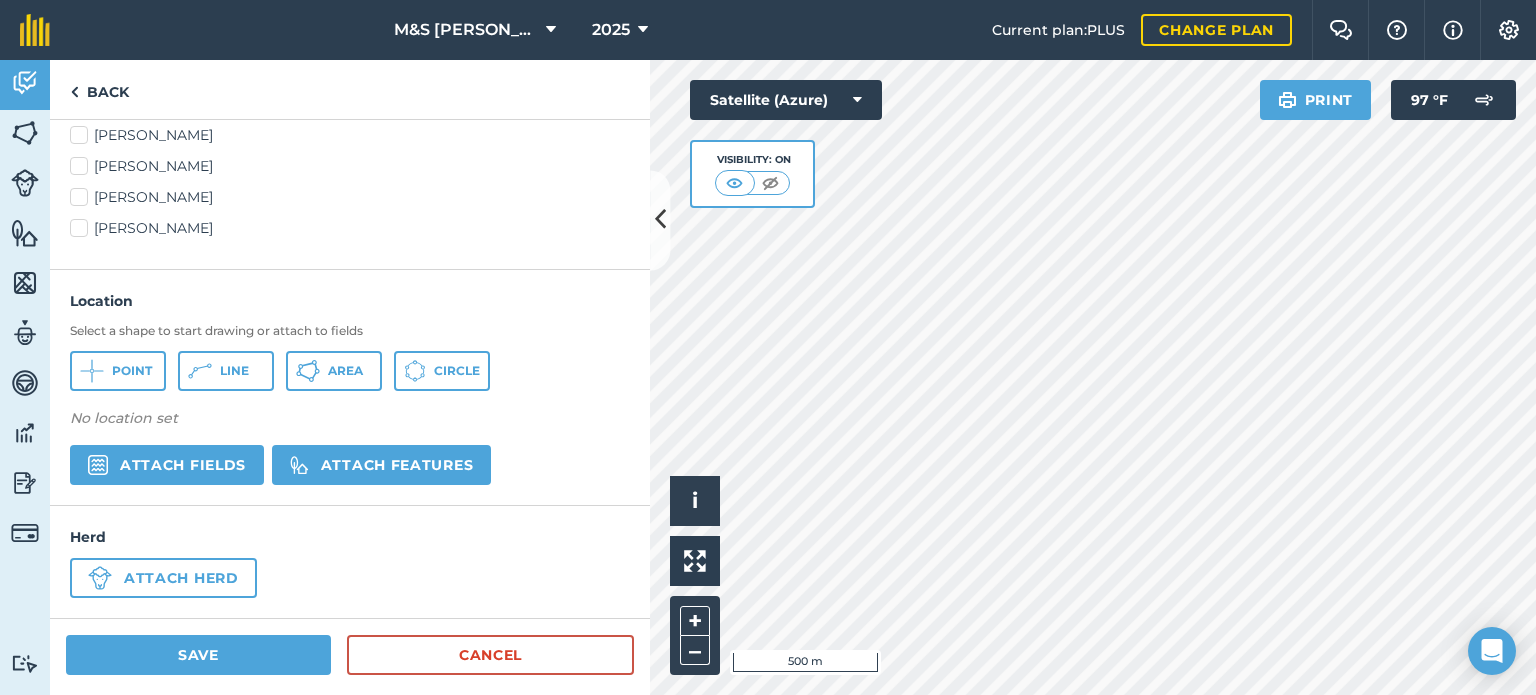 type on "Started moving loose cell out to fields" 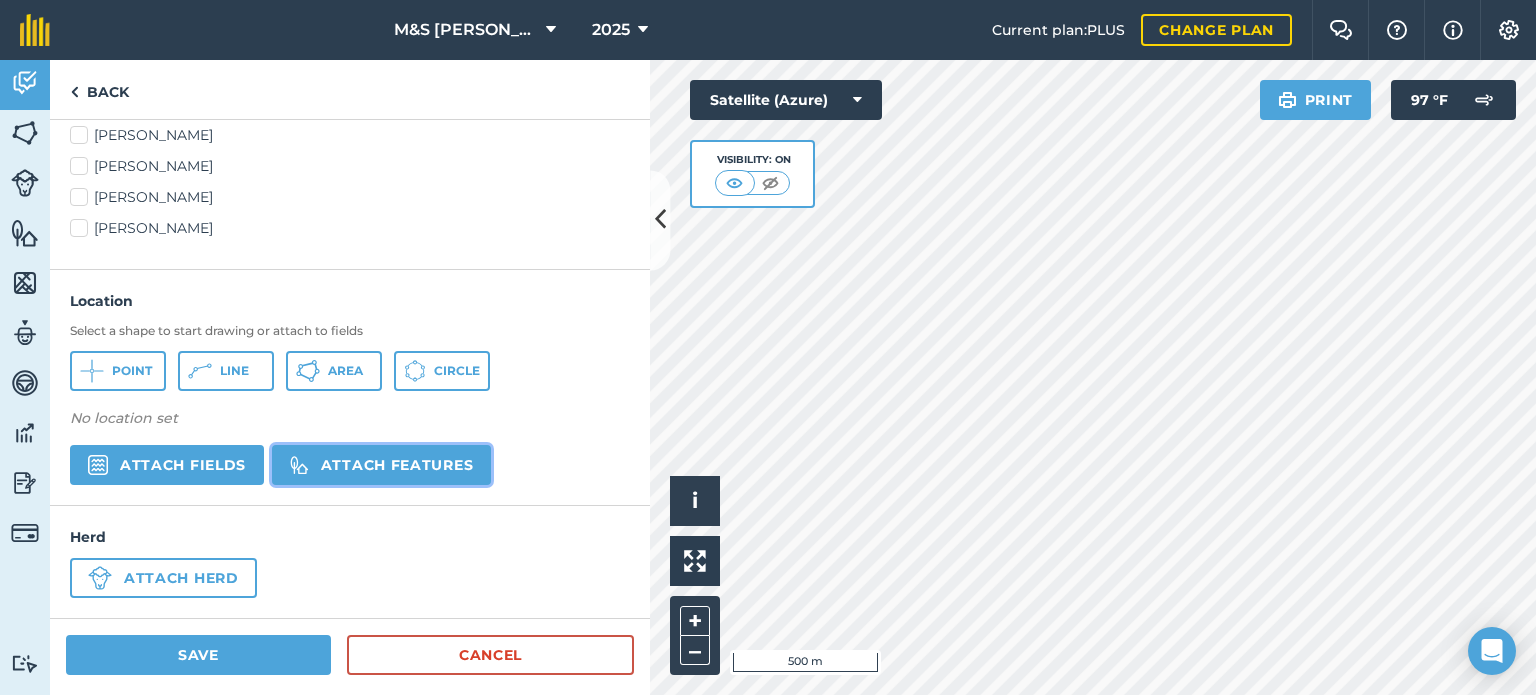 click on "Attach features" at bounding box center [381, 465] 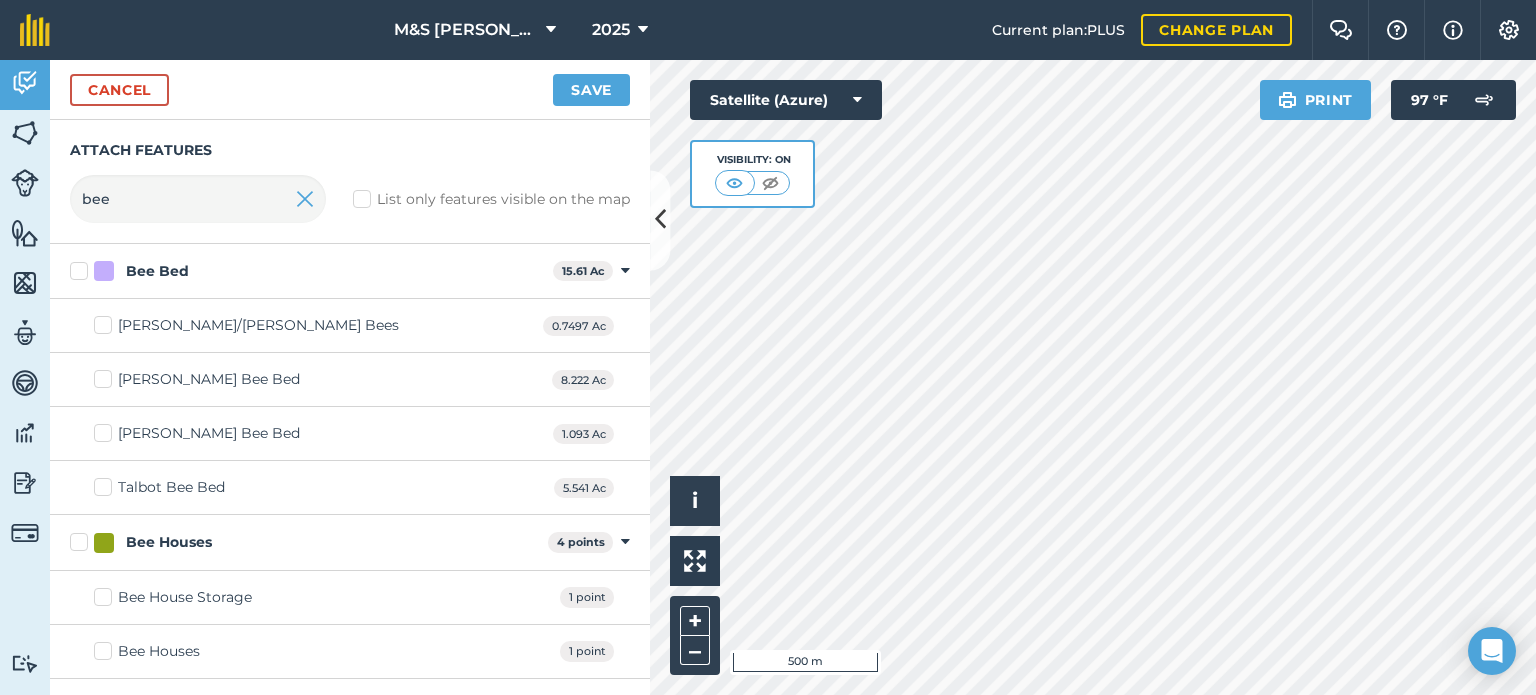scroll, scrollTop: 306, scrollLeft: 0, axis: vertical 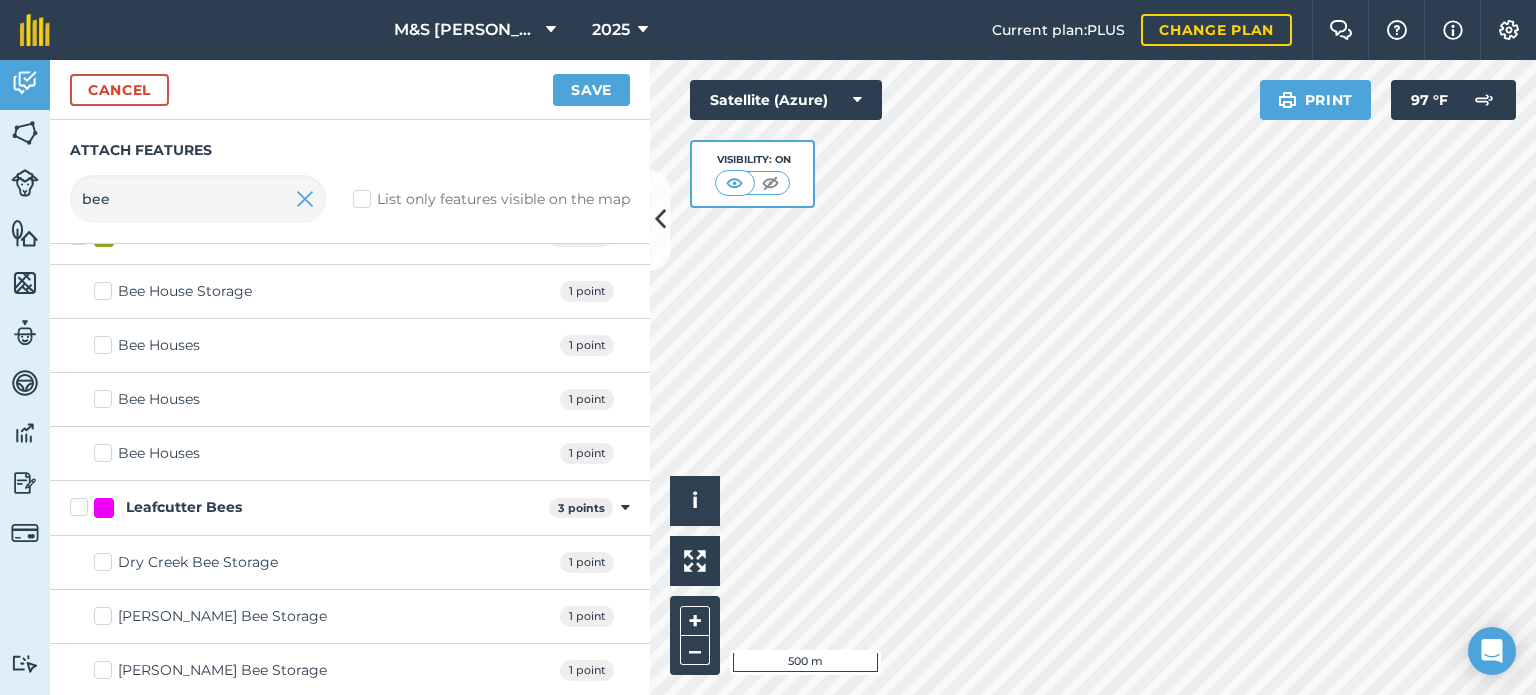 click on "Dry Creek Bee Storage" at bounding box center (186, 562) 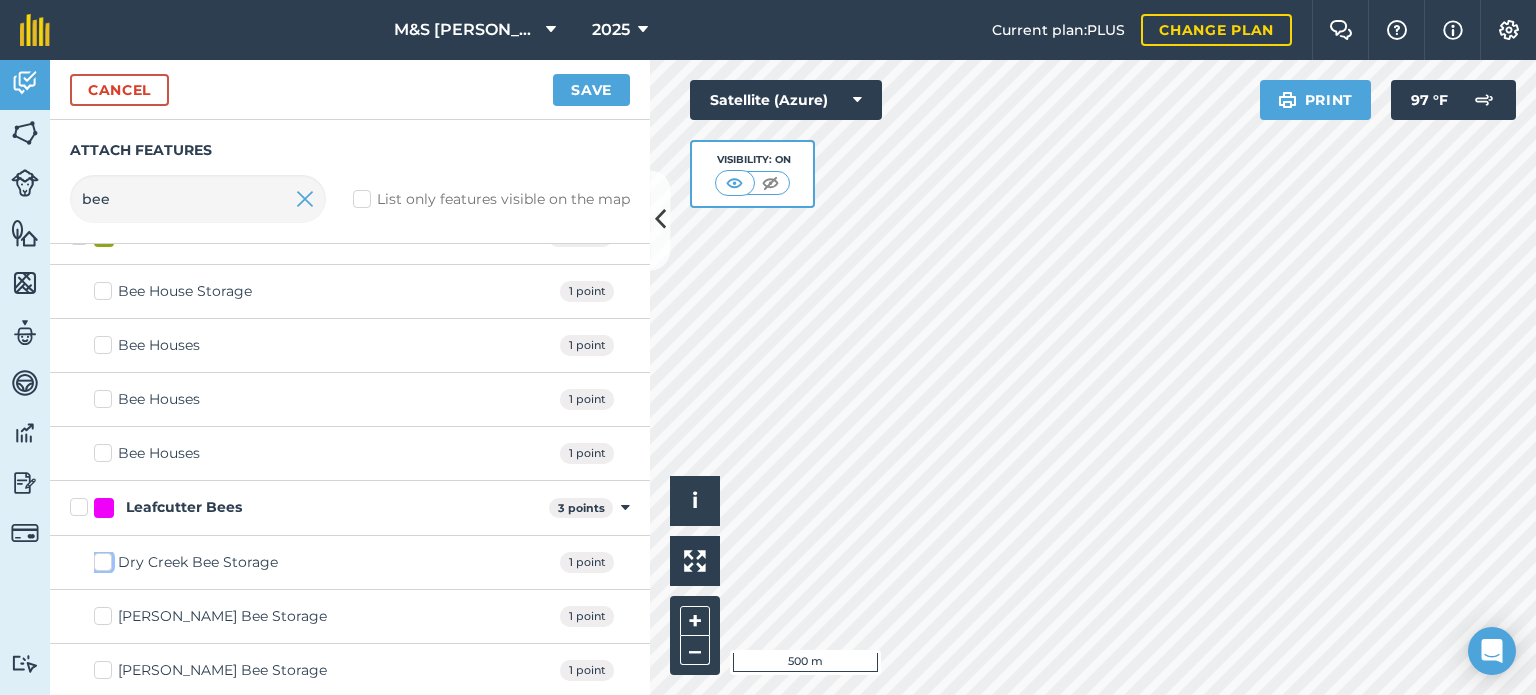 click on "Dry Creek Bee Storage" at bounding box center [100, 558] 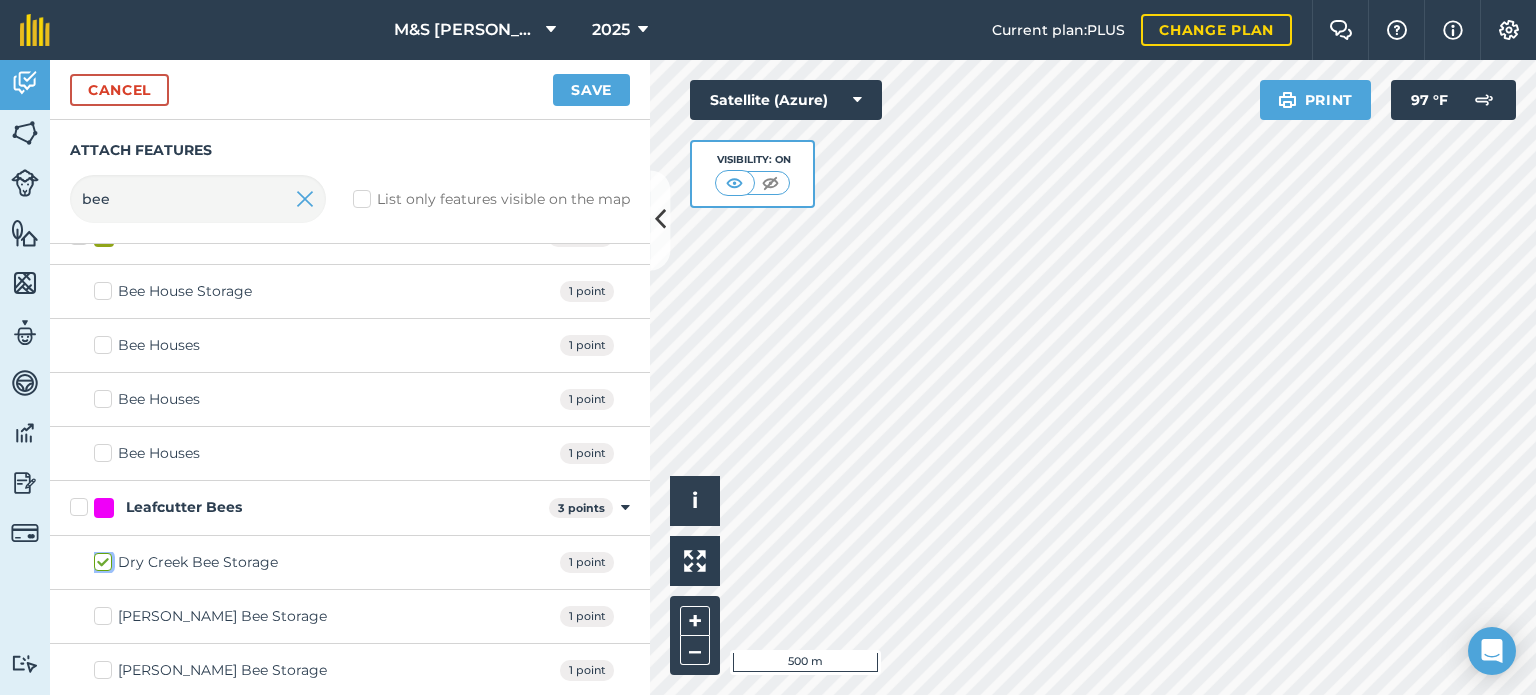 checkbox on "true" 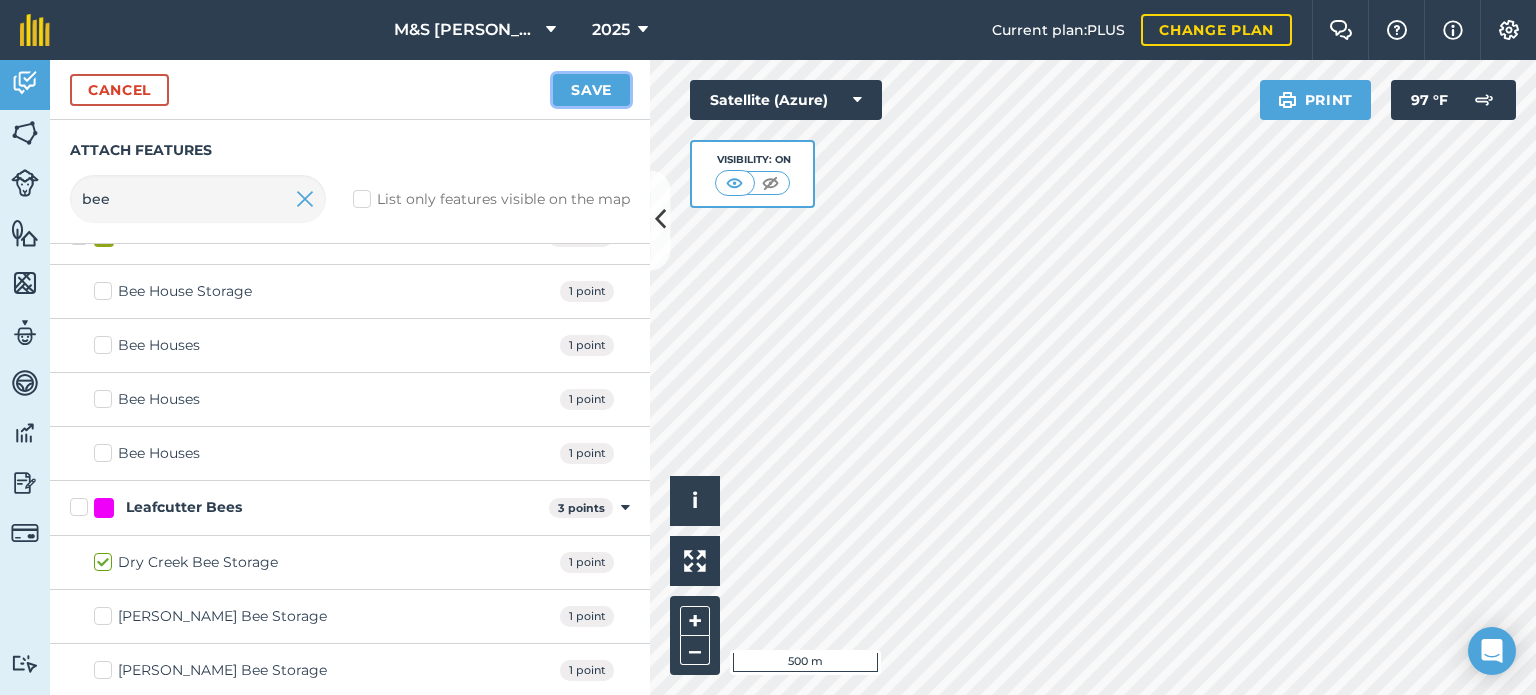 click on "Save" at bounding box center [591, 90] 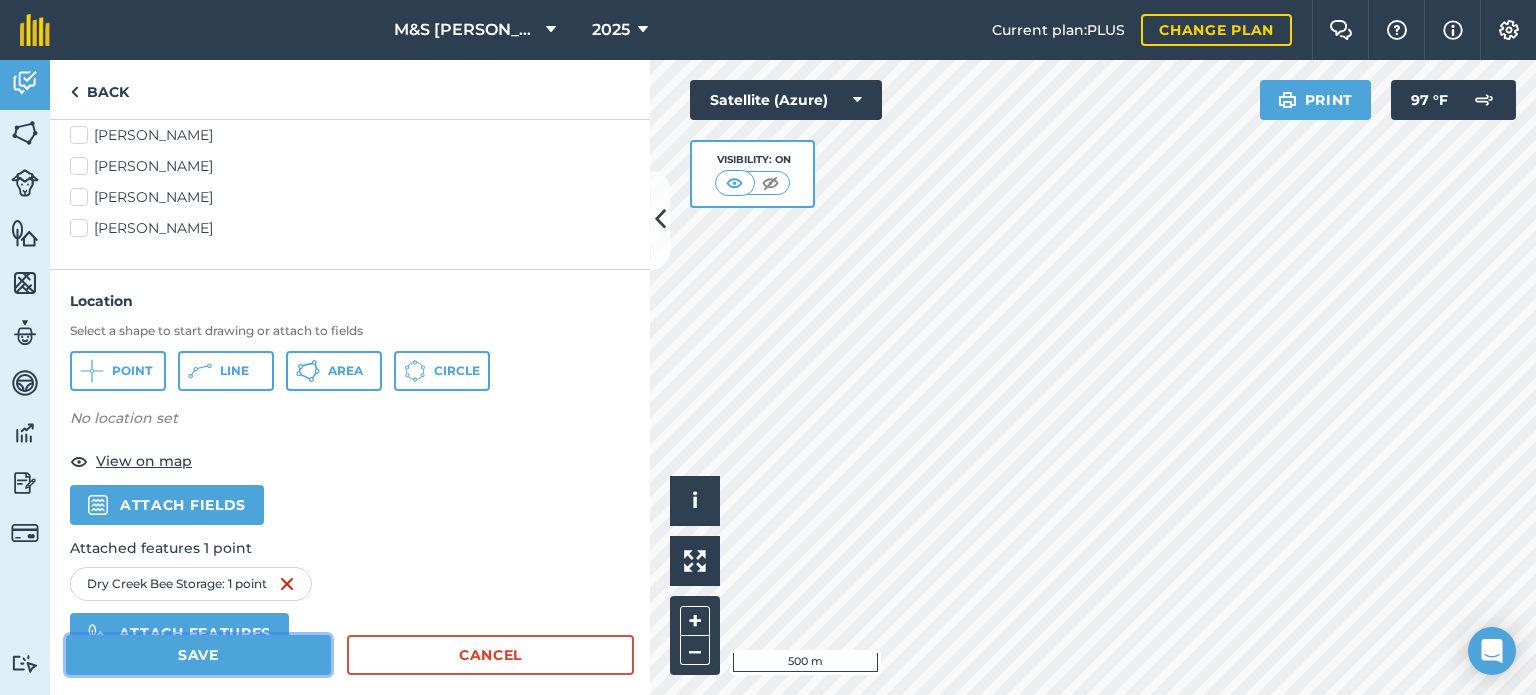click on "Save" at bounding box center [198, 655] 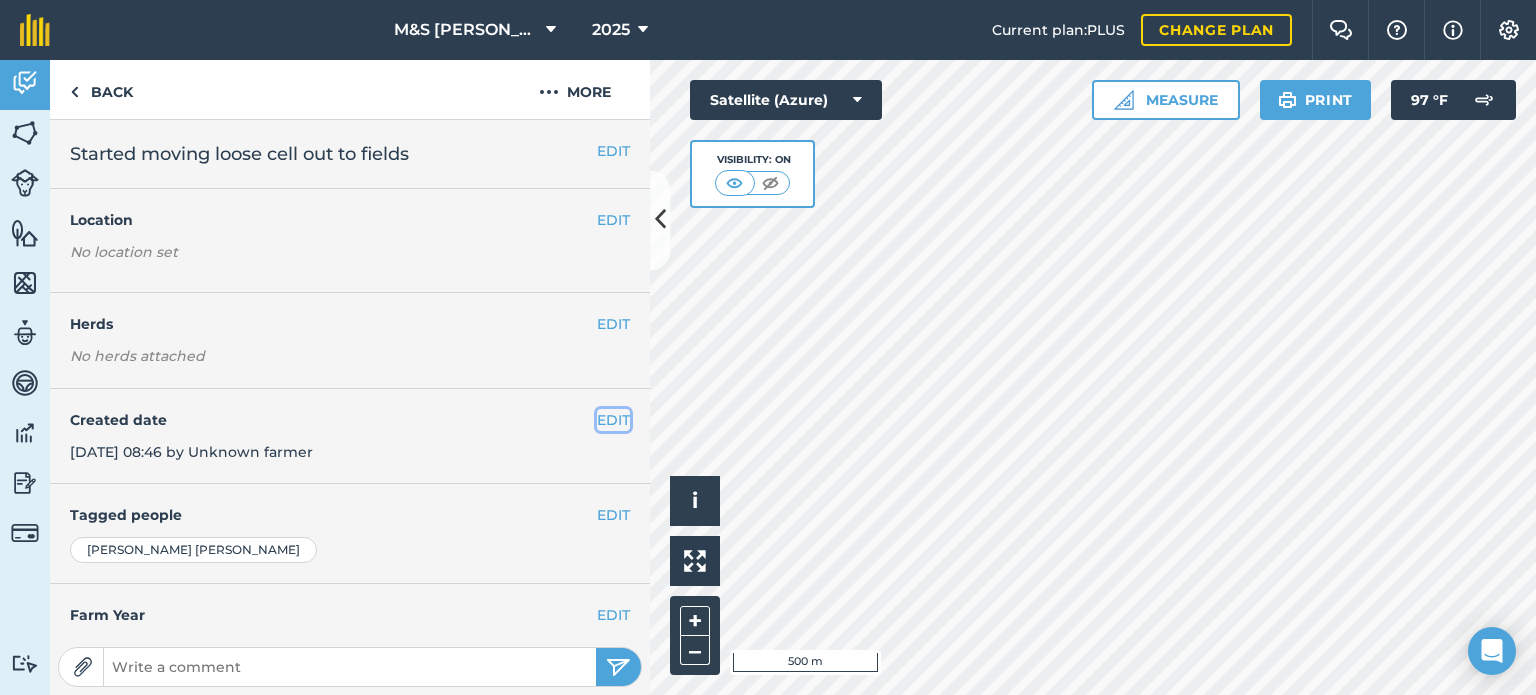 click on "EDIT" at bounding box center (613, 420) 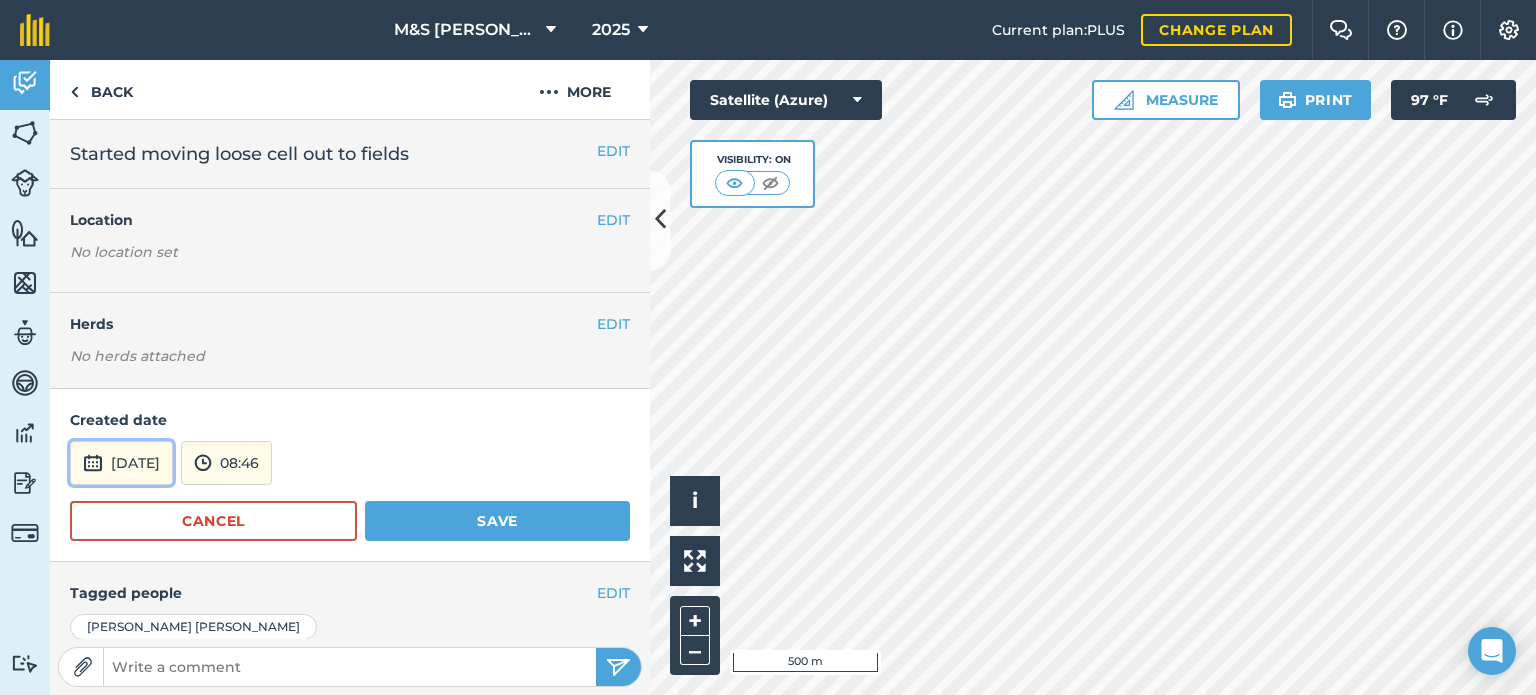 click on "[DATE]" at bounding box center [121, 463] 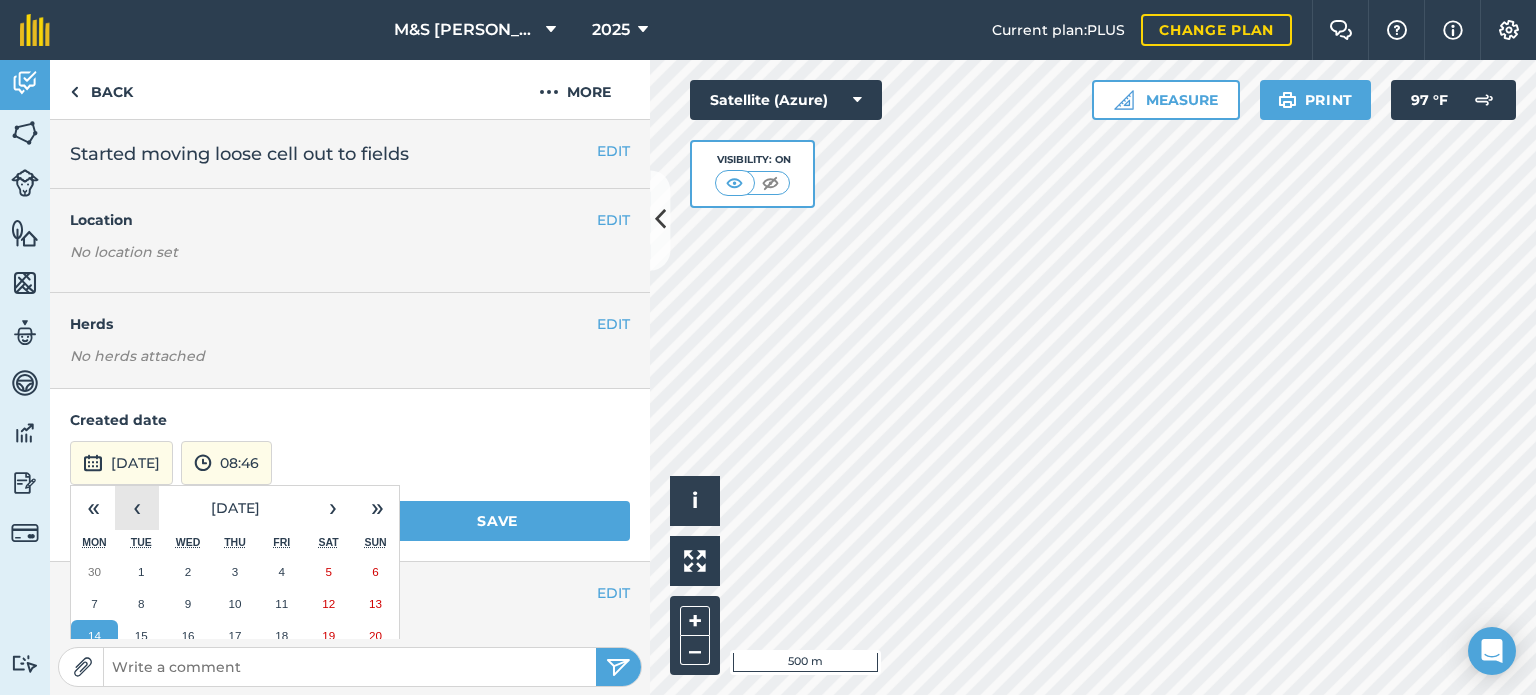 click on "‹" at bounding box center (137, 508) 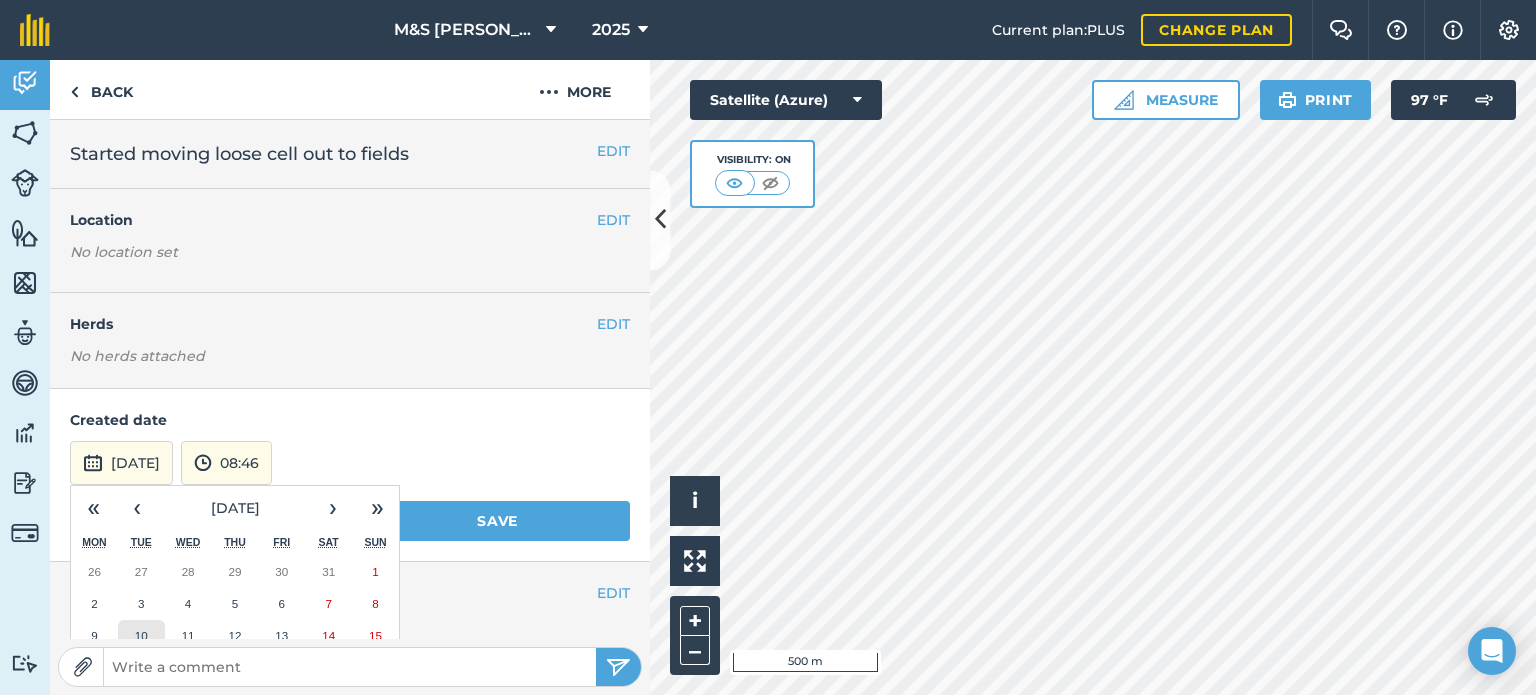 click on "10" at bounding box center [141, 635] 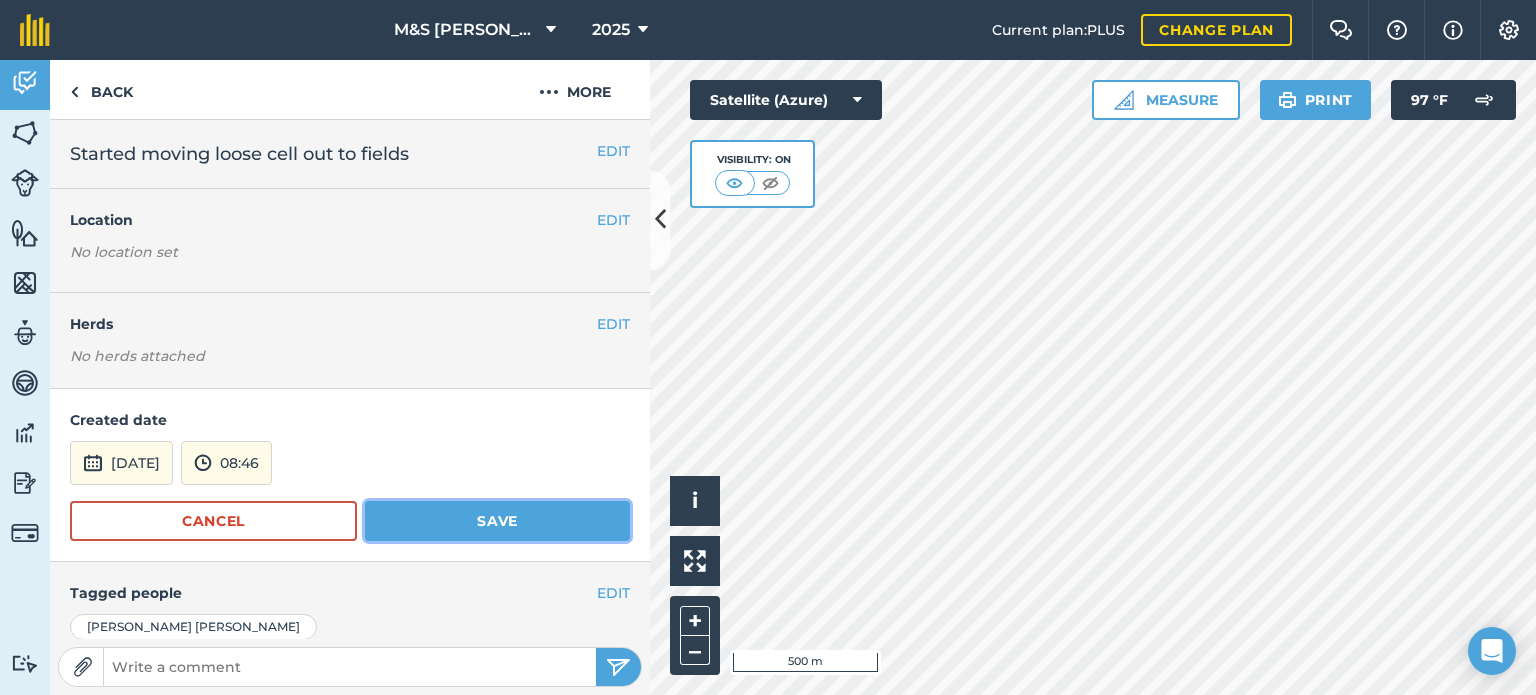 click on "Save" at bounding box center [497, 521] 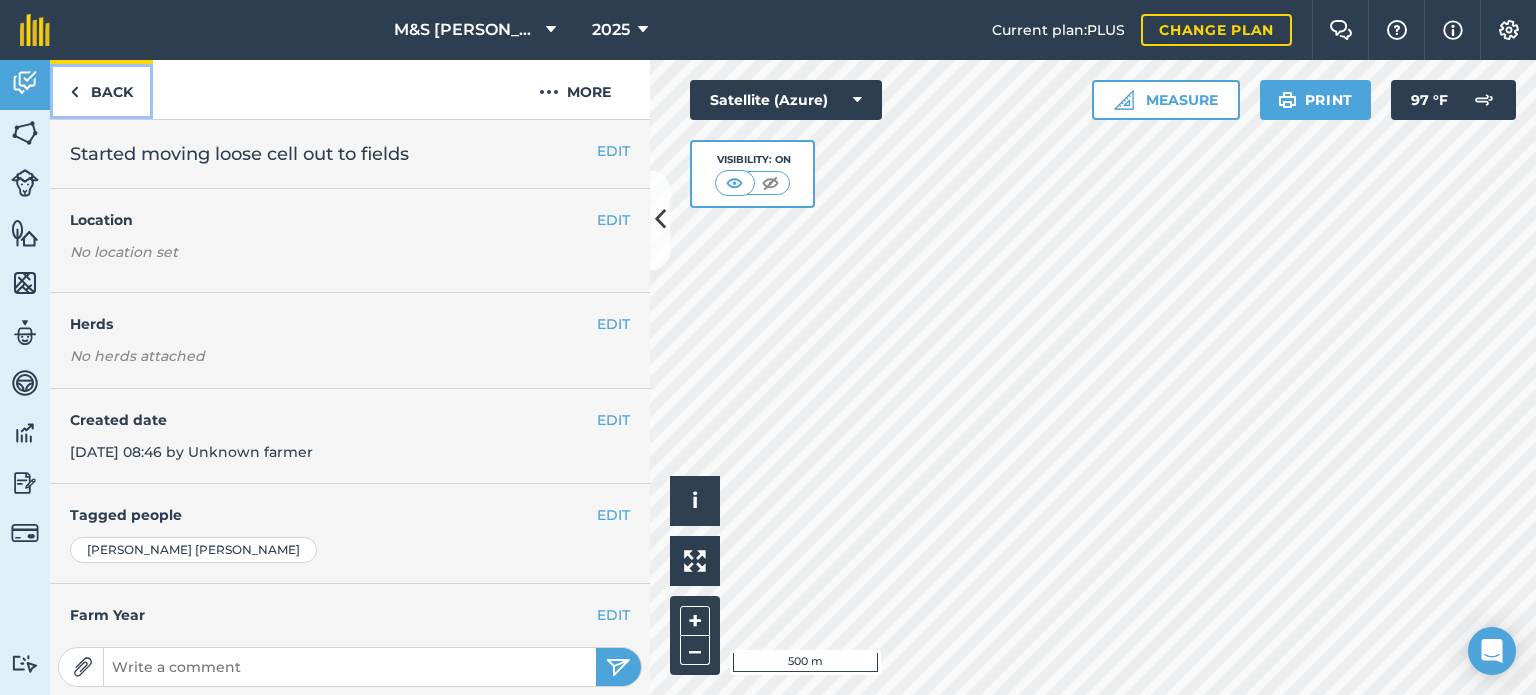 click on "Back" at bounding box center (101, 89) 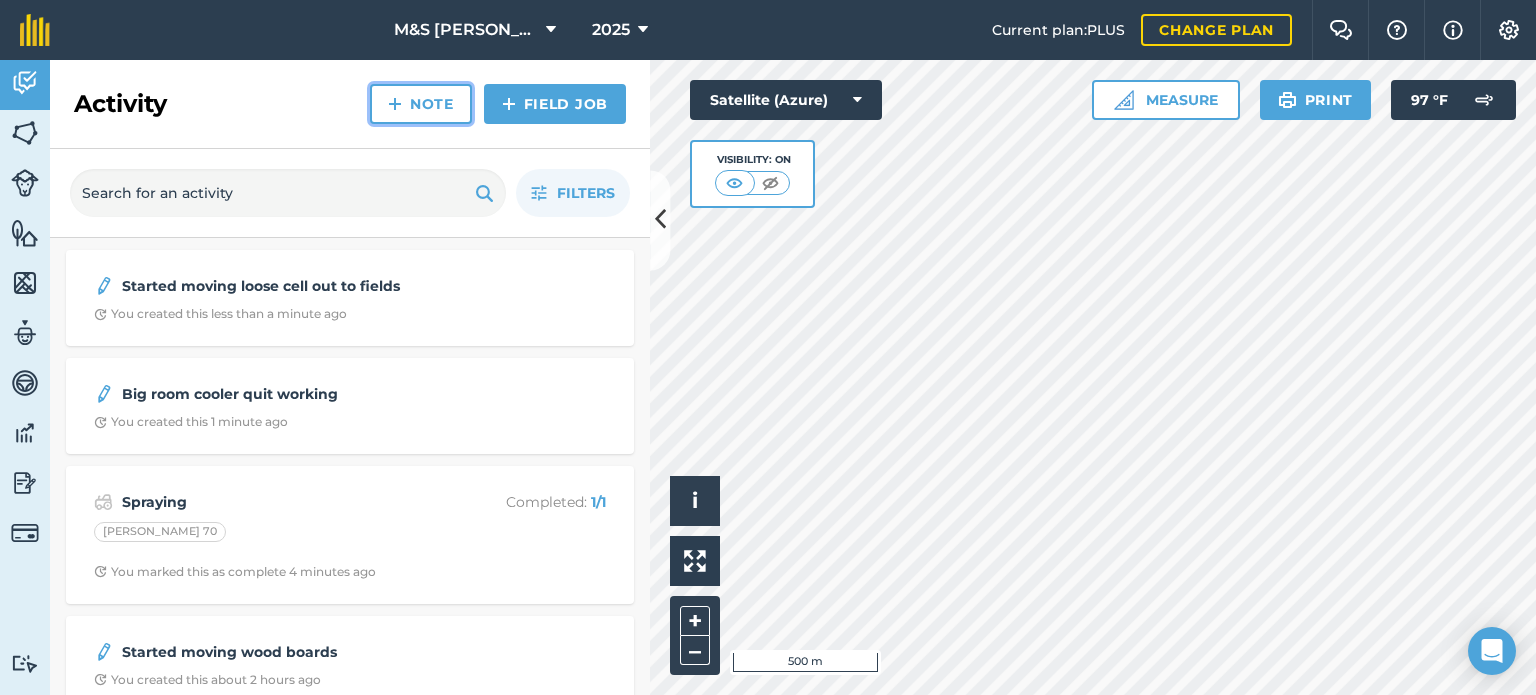 click on "Note" at bounding box center [421, 104] 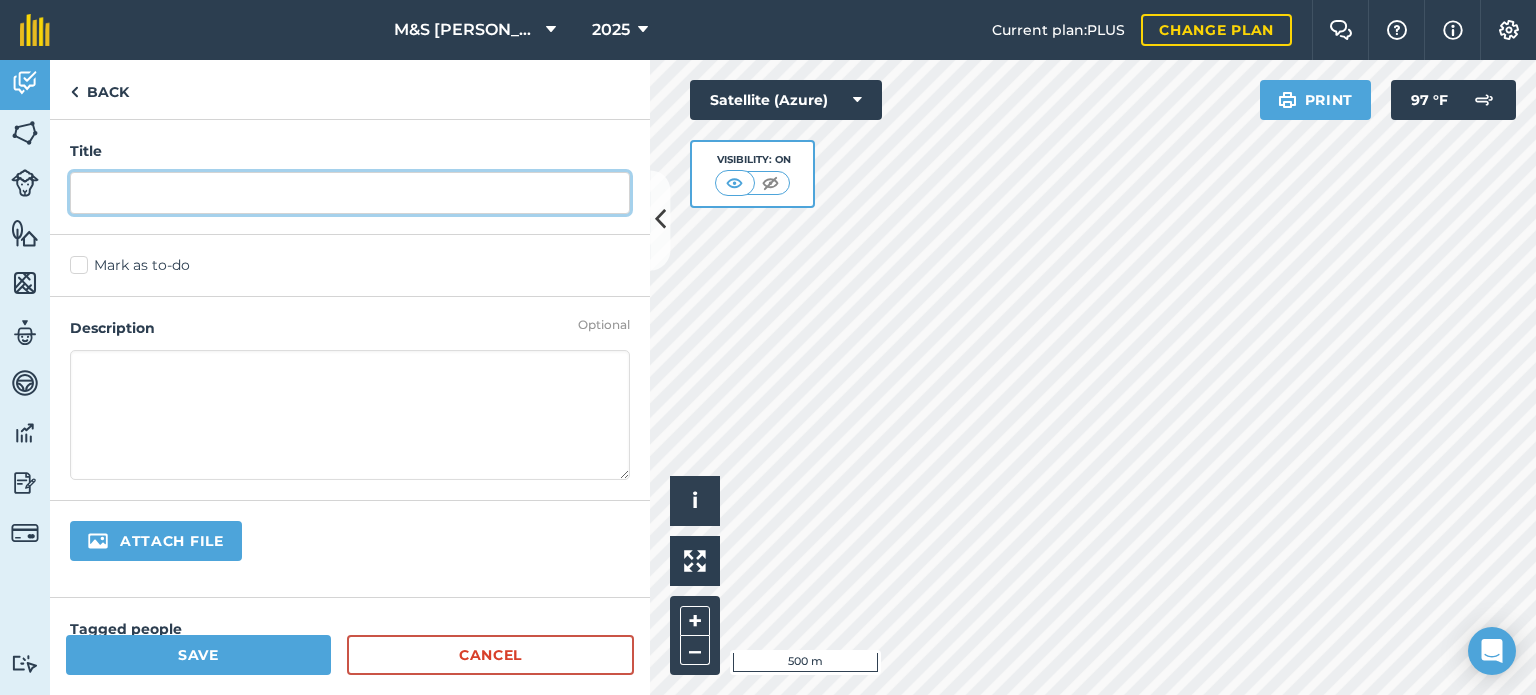 click at bounding box center (350, 193) 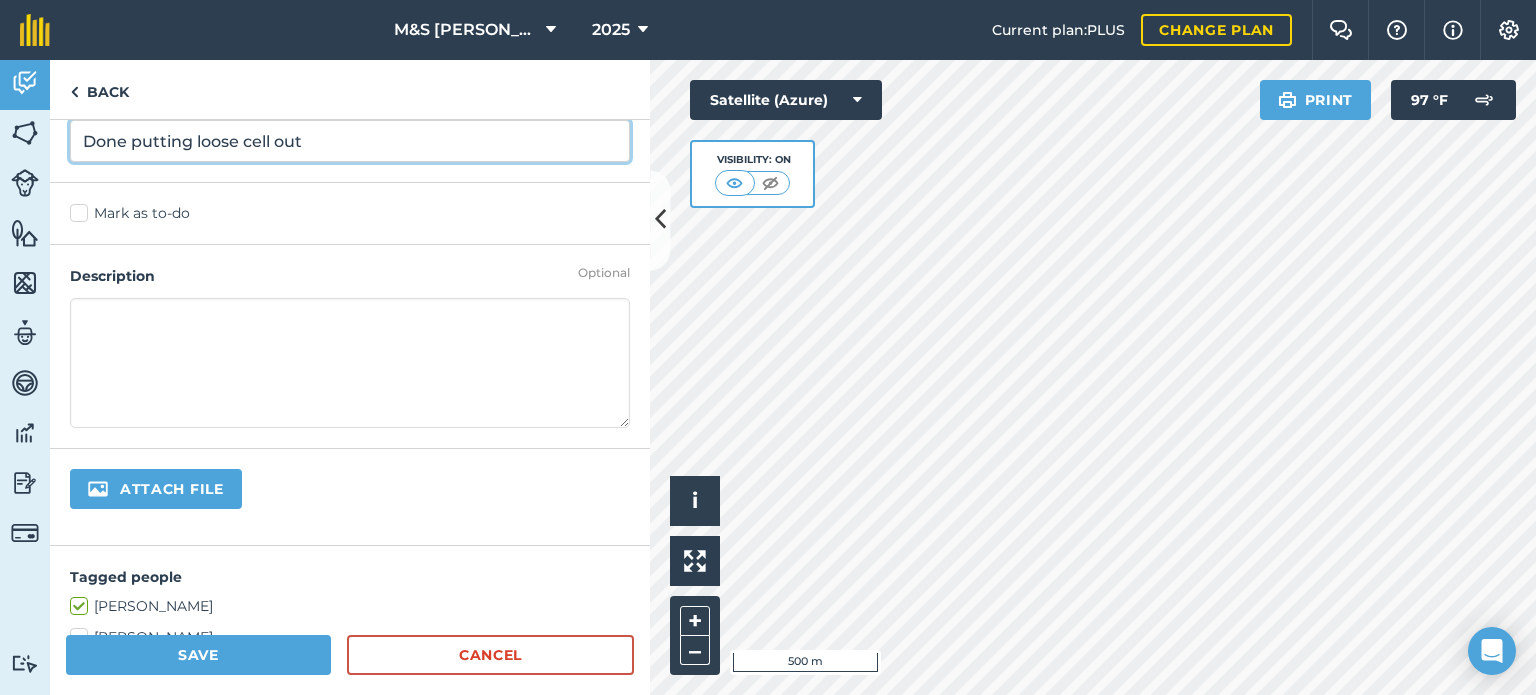 scroll, scrollTop: 100, scrollLeft: 0, axis: vertical 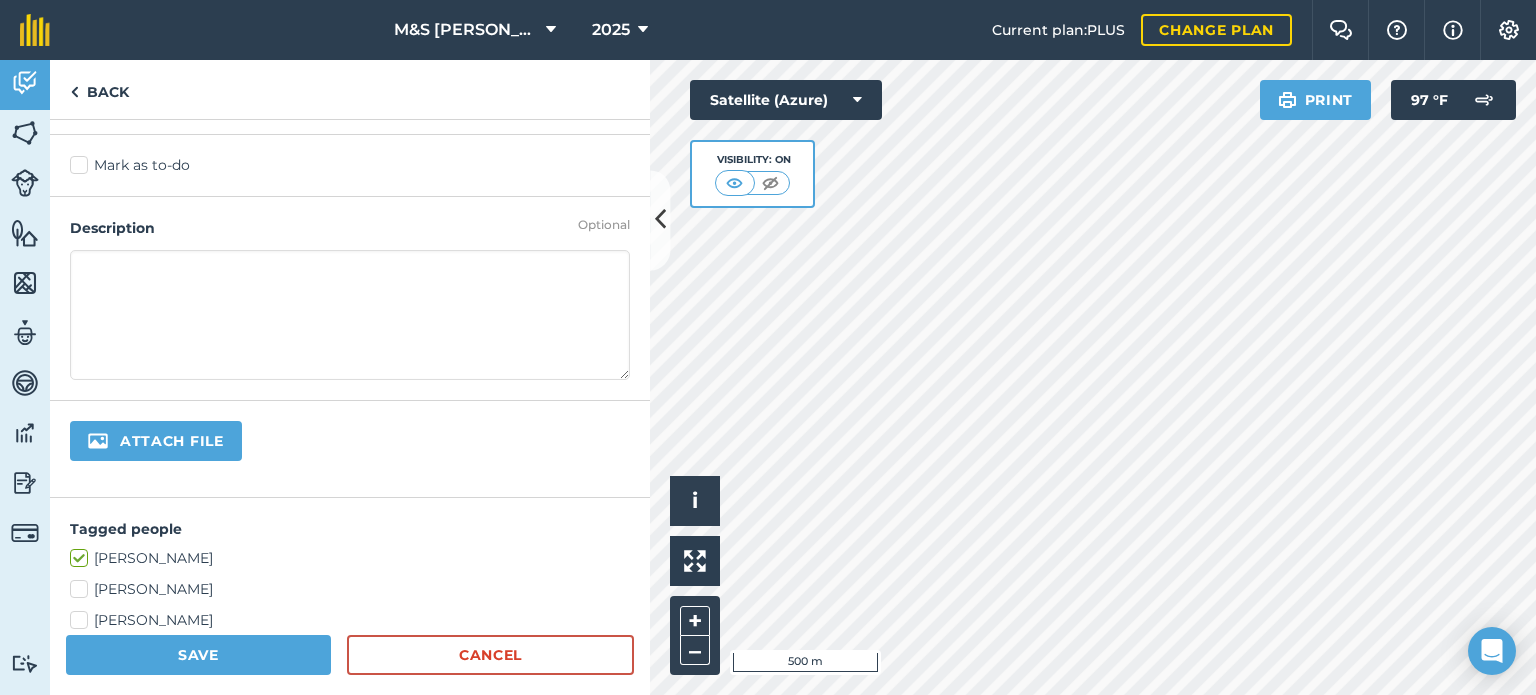 type on "Done putting loose cell out" 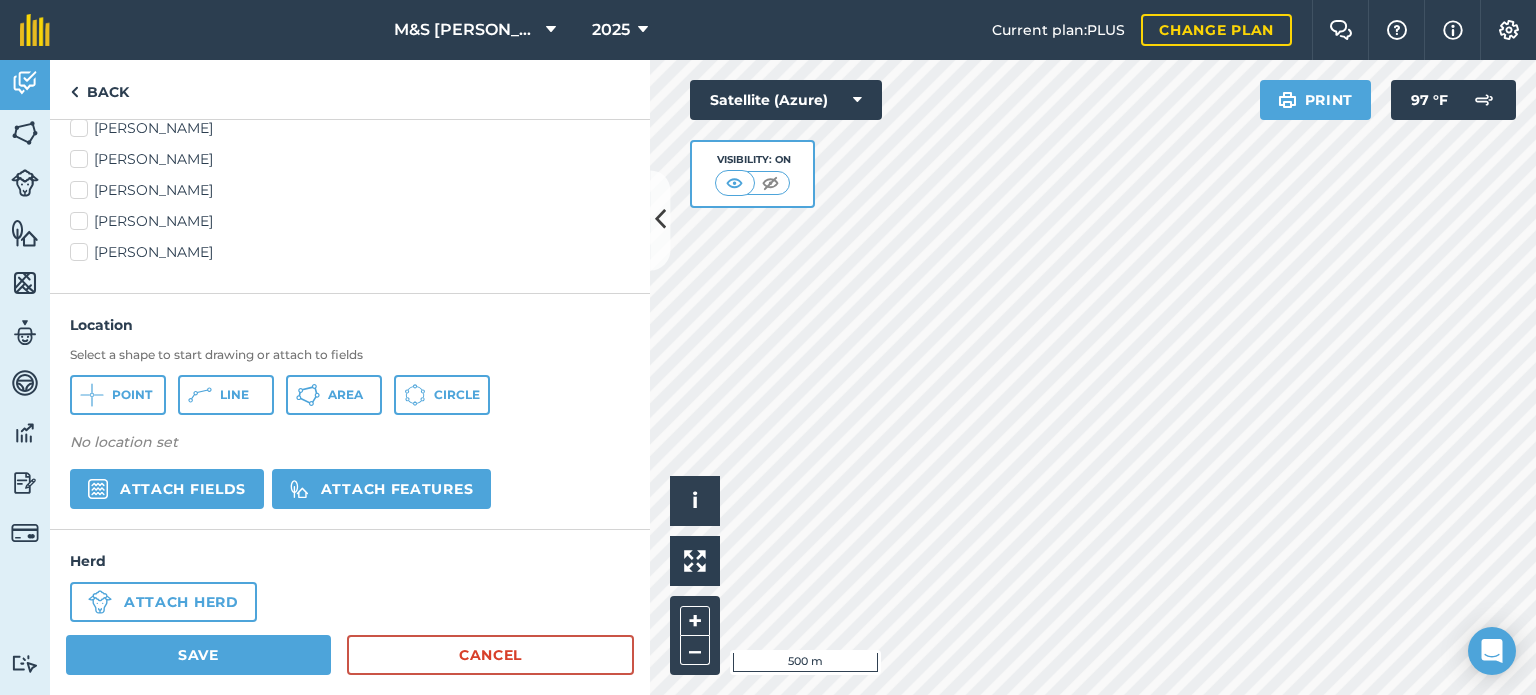 scroll, scrollTop: 600, scrollLeft: 0, axis: vertical 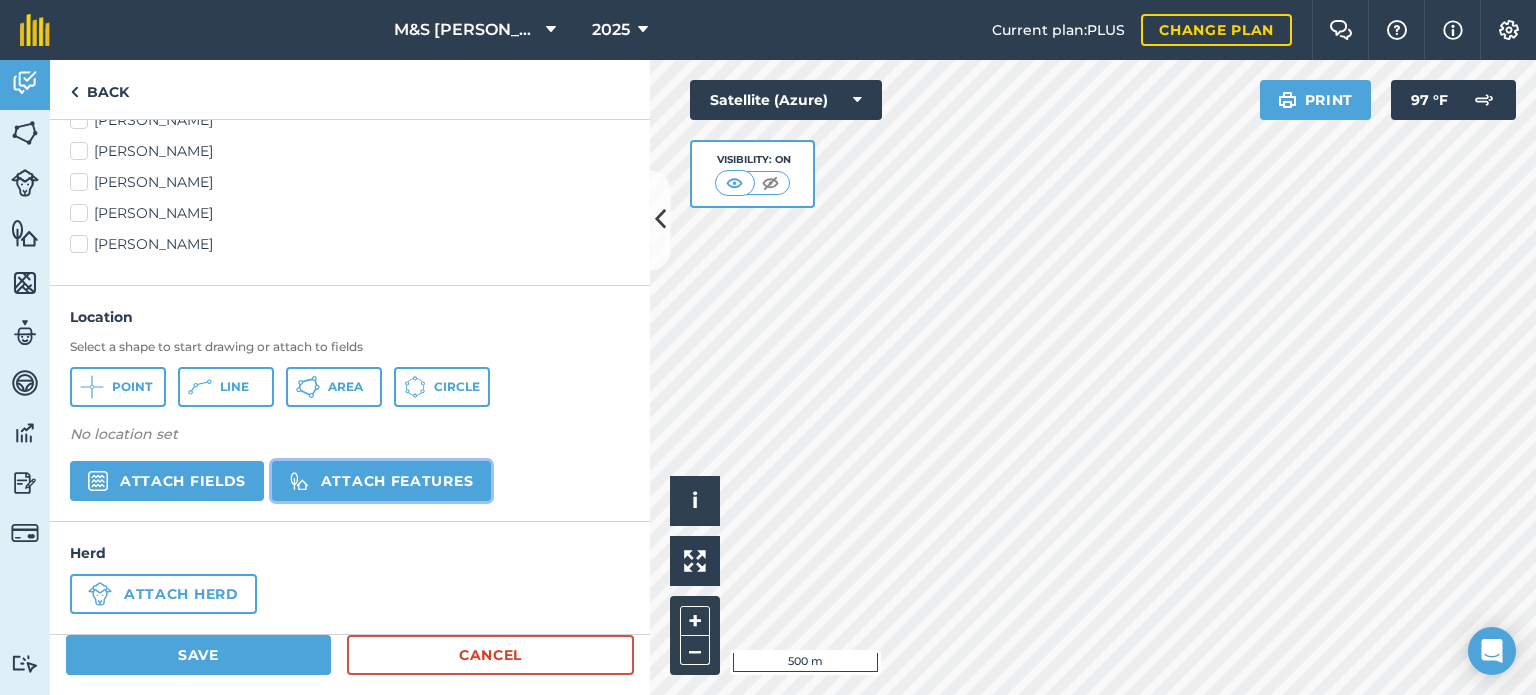 click on "Attach features" at bounding box center [381, 481] 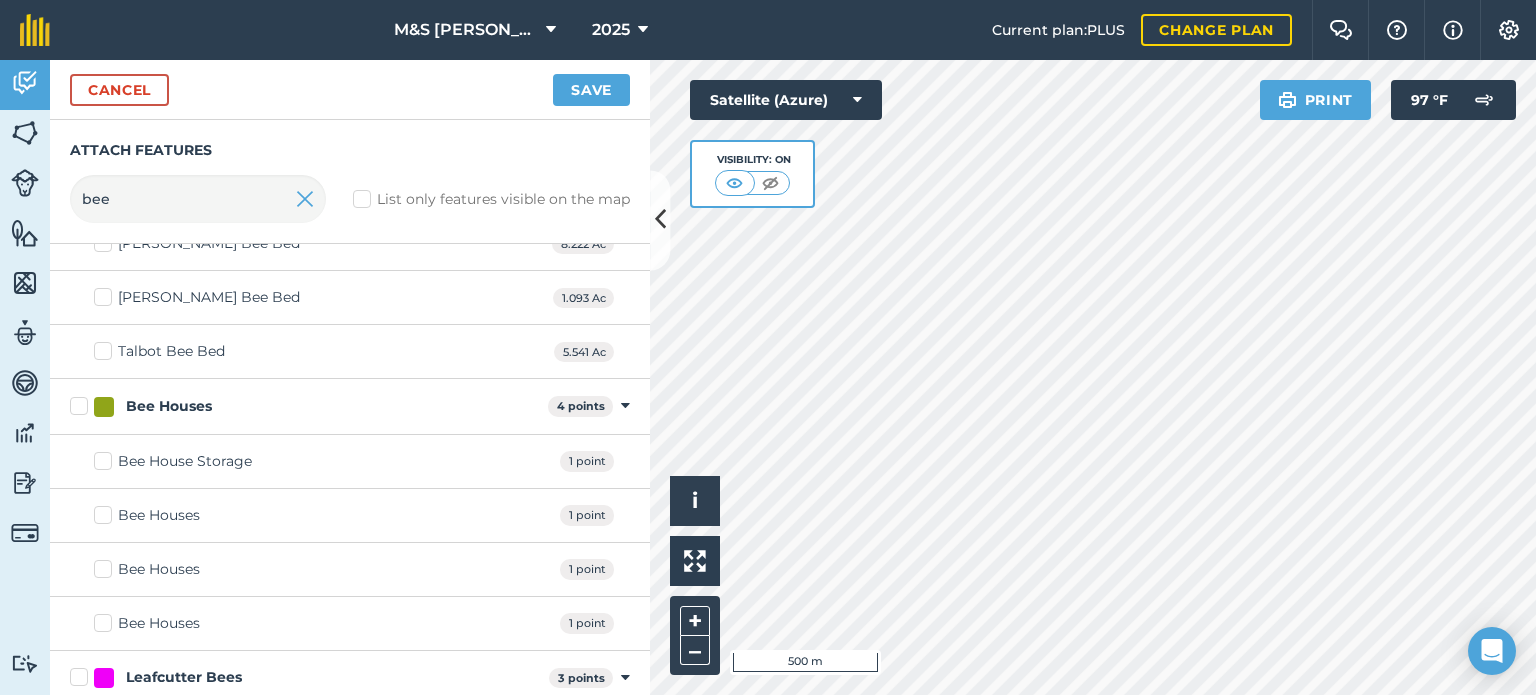 scroll, scrollTop: 306, scrollLeft: 0, axis: vertical 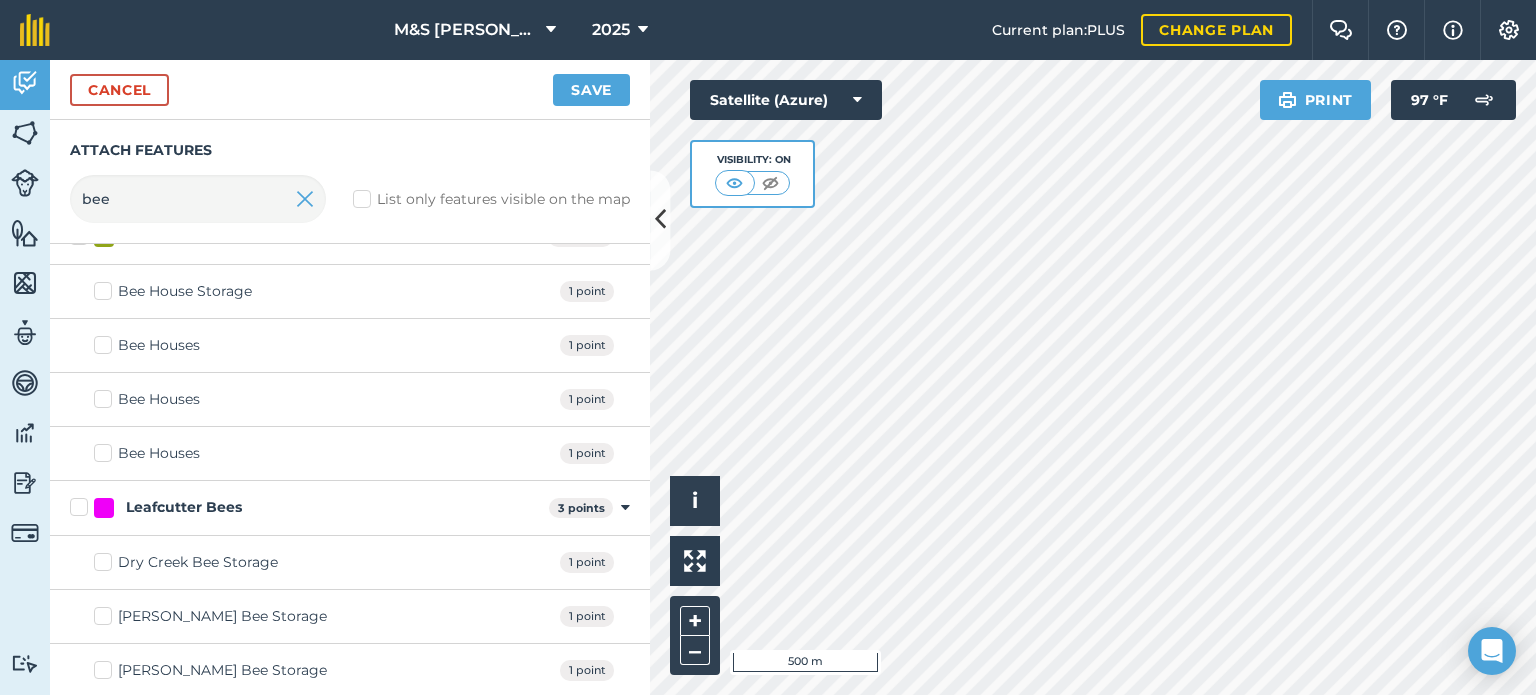 click on "Dry Creek Bee Storage" at bounding box center (198, 562) 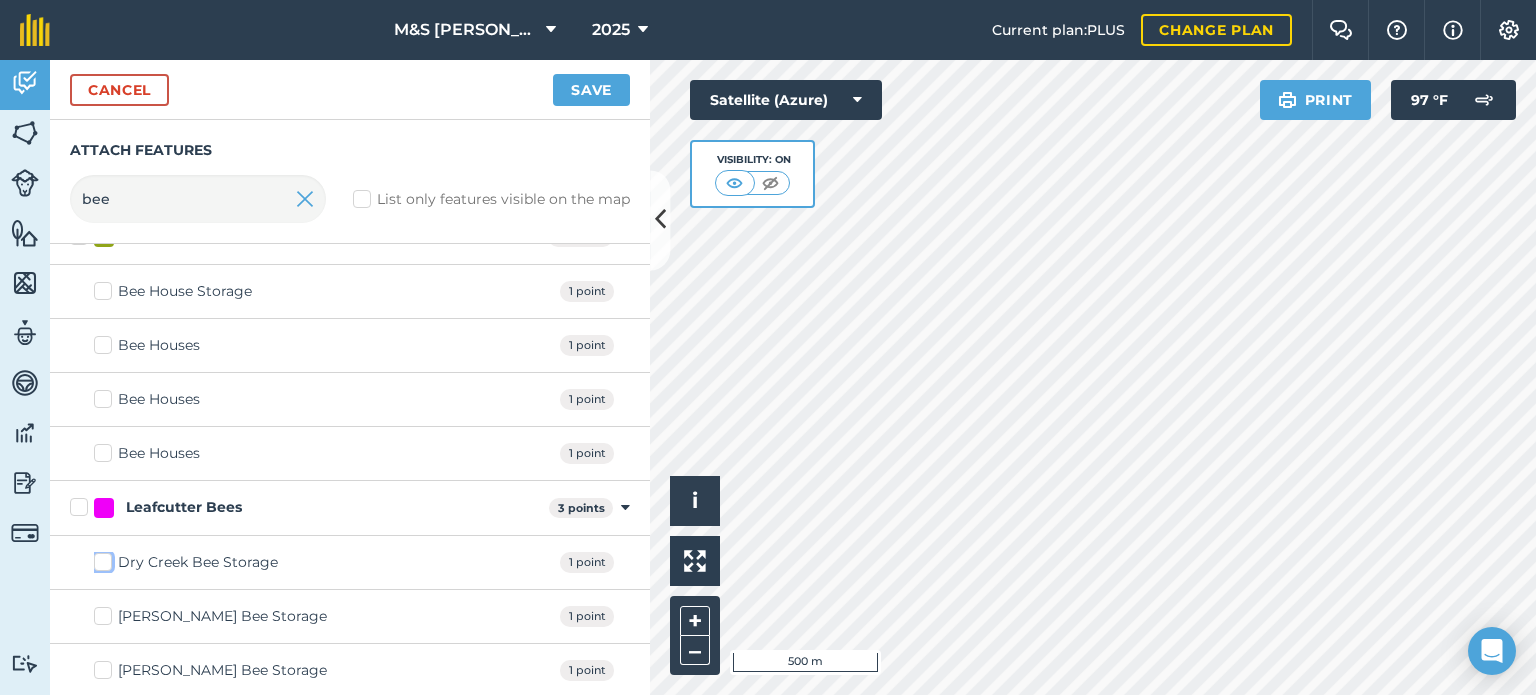click on "Dry Creek Bee Storage" at bounding box center (100, 558) 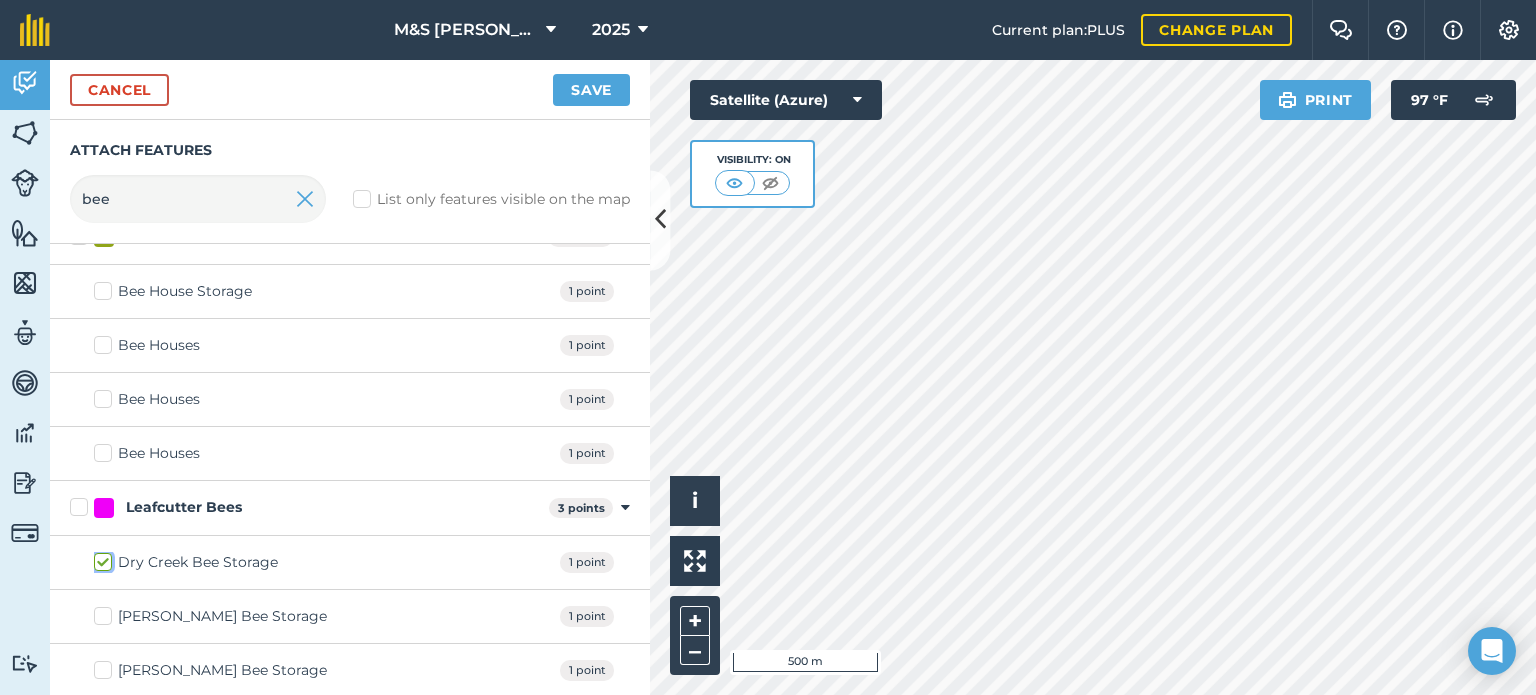 checkbox on "true" 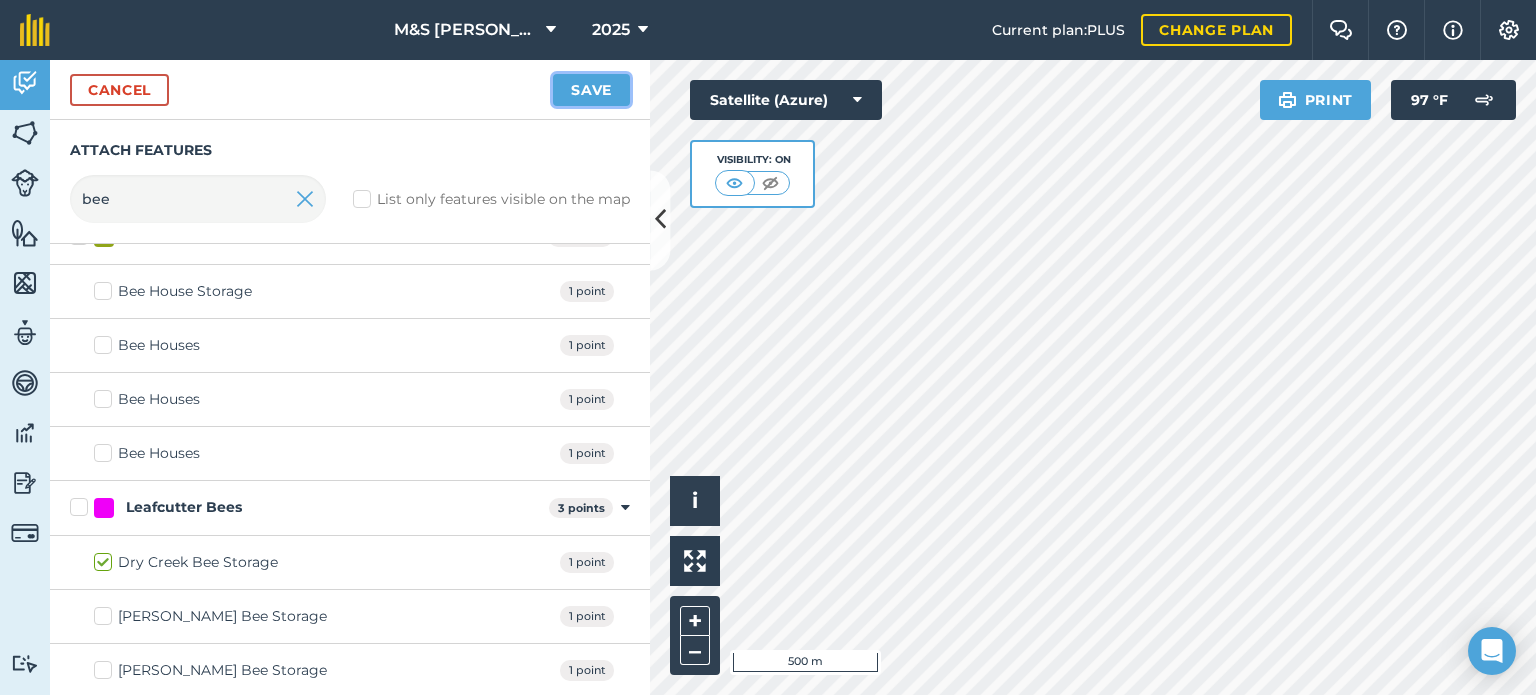 click on "Save" at bounding box center [591, 90] 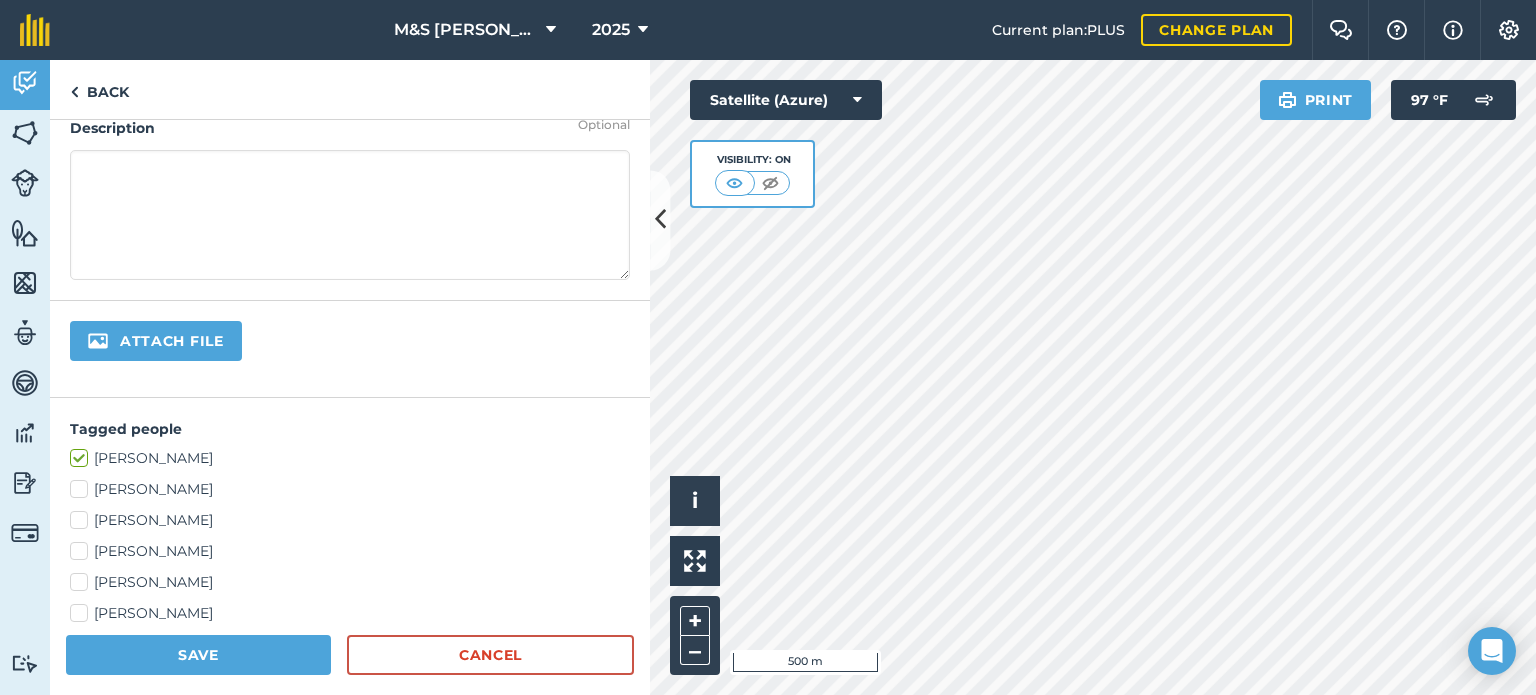 scroll, scrollTop: 0, scrollLeft: 0, axis: both 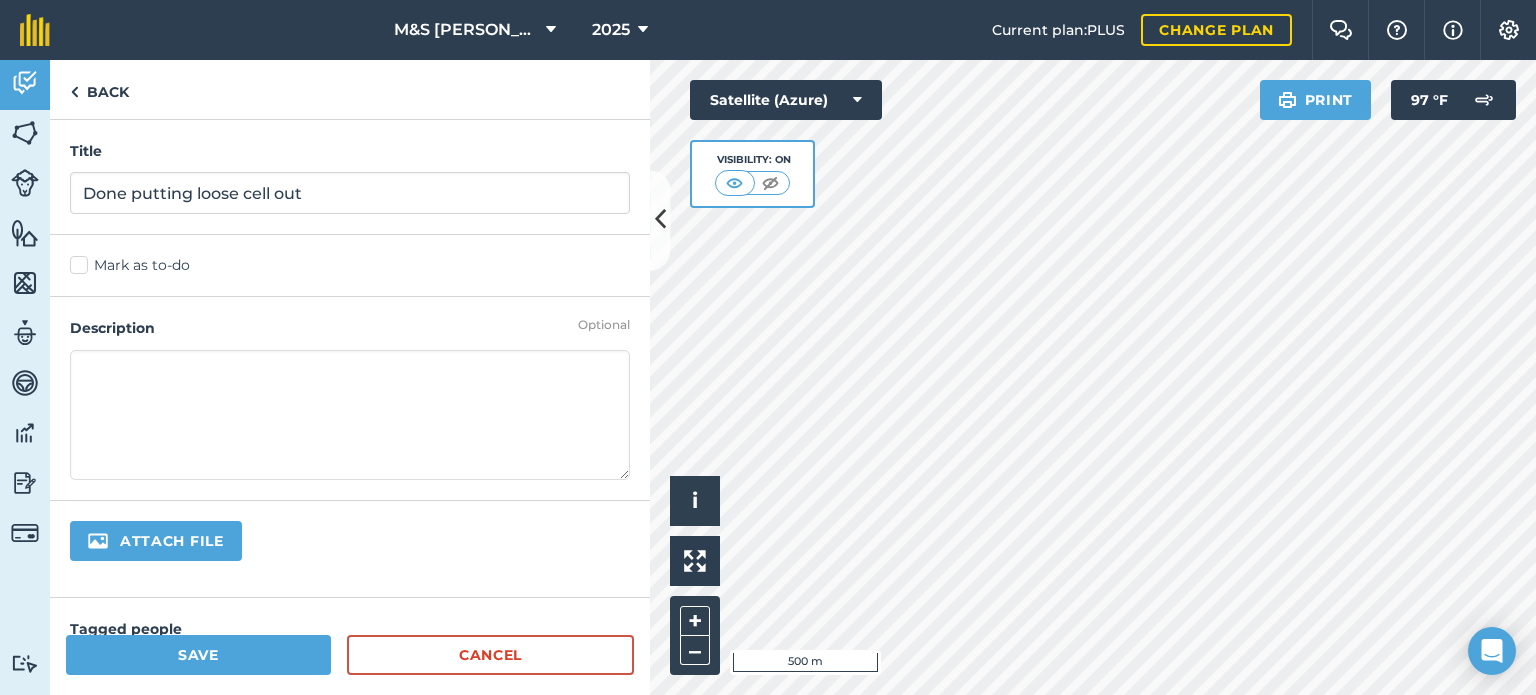 click at bounding box center (350, 415) 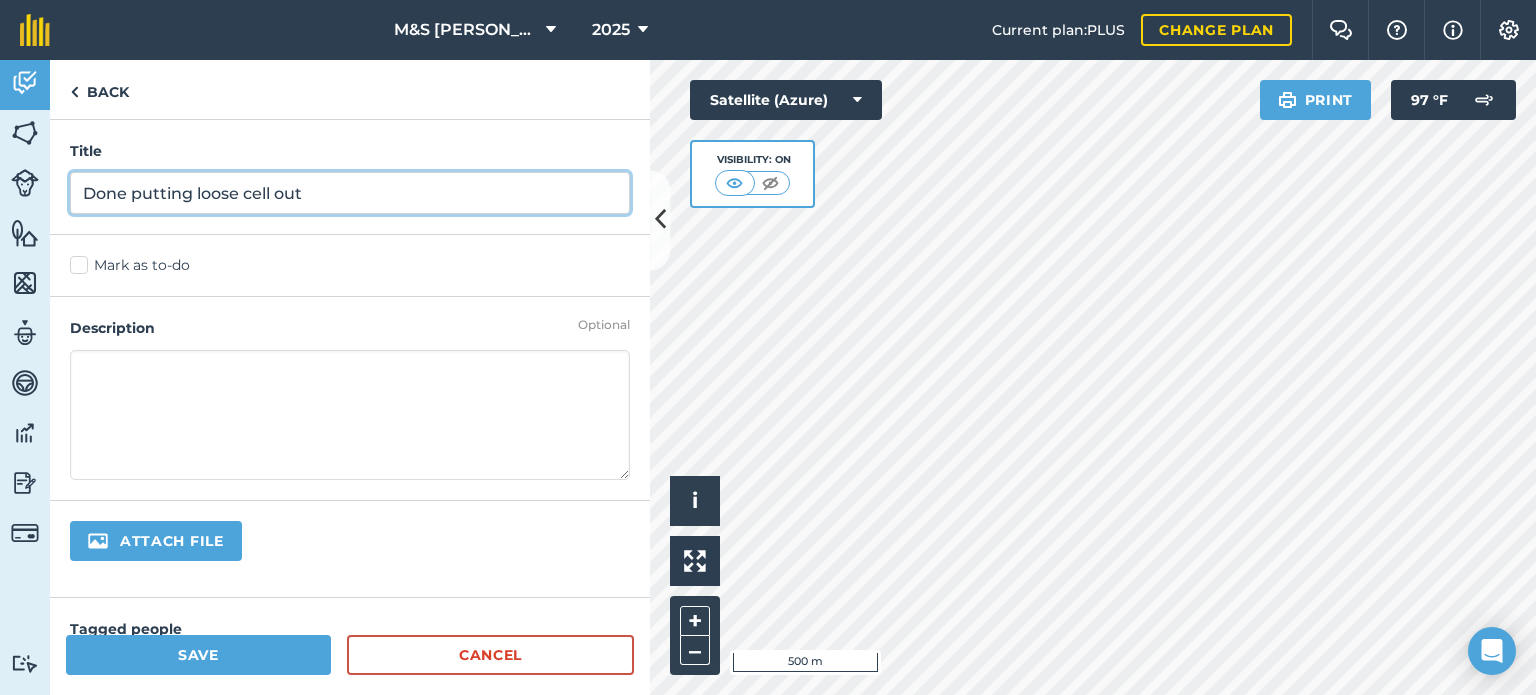 click on "Done putting loose cell out" at bounding box center (350, 193) 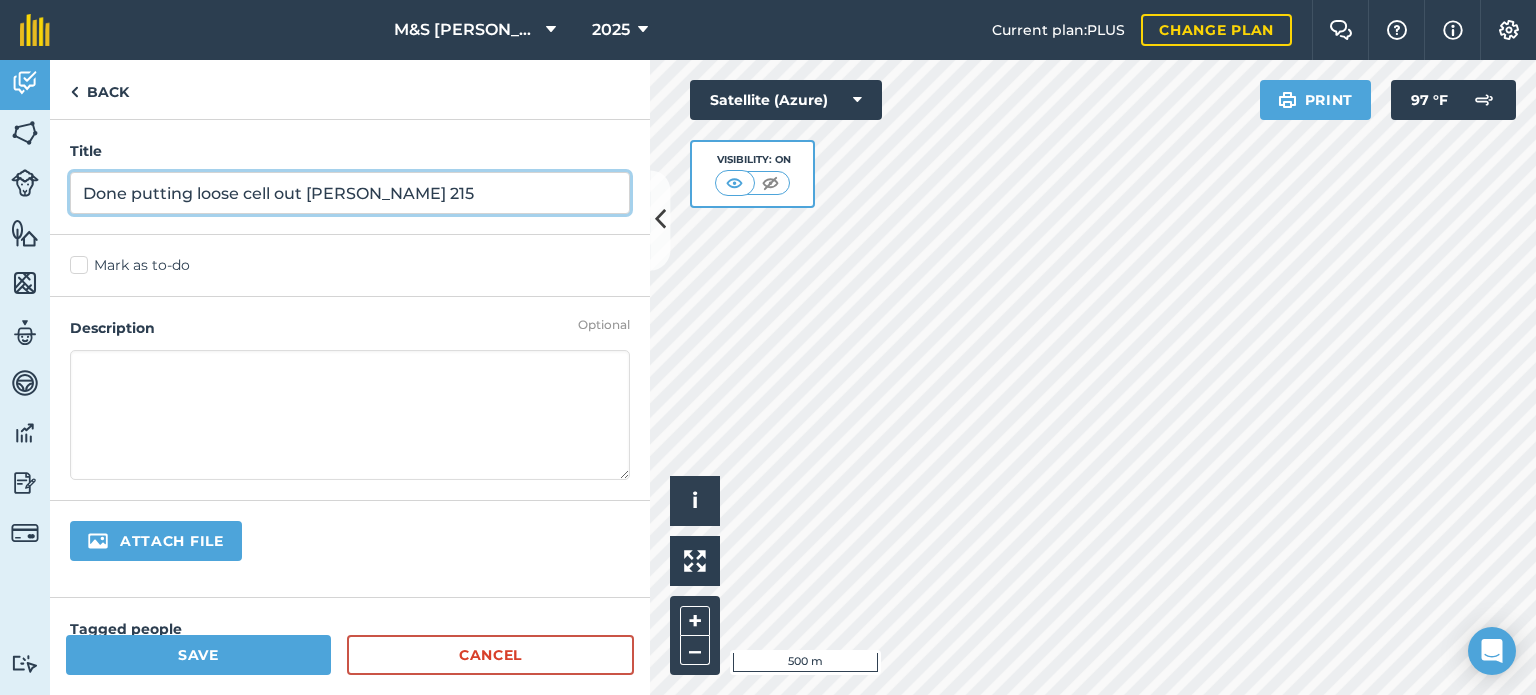 drag, startPoint x: 436, startPoint y: 197, endPoint x: 108, endPoint y: 211, distance: 328.29865 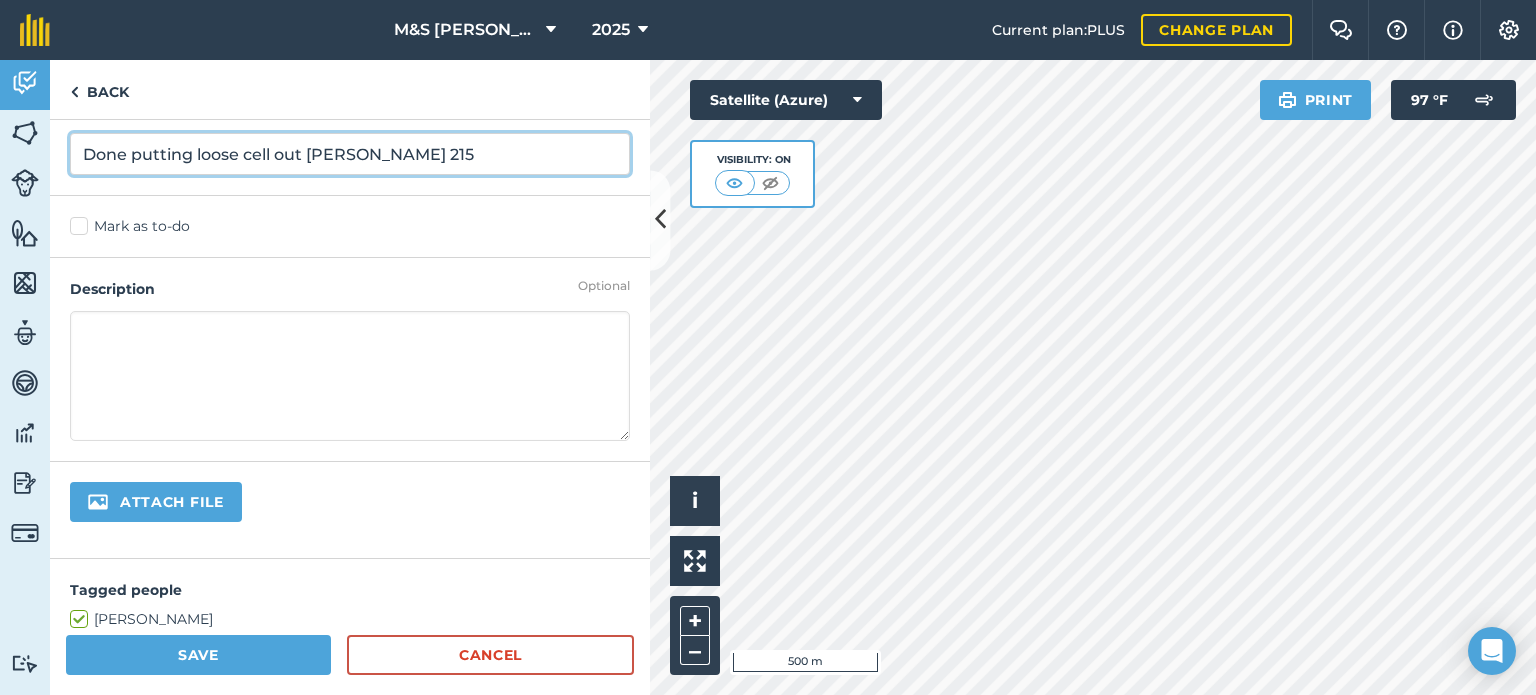 type on "Done putting loose cell out [PERSON_NAME] 215" 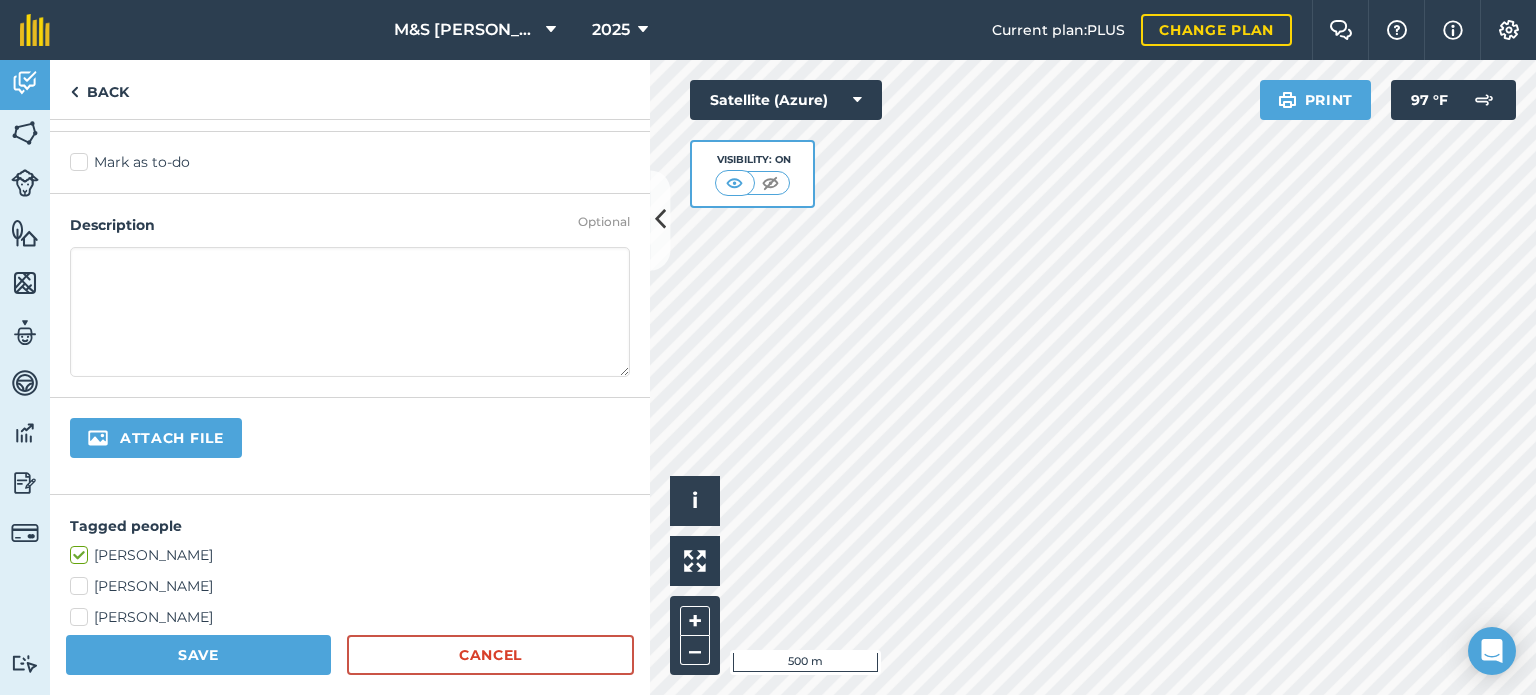 click at bounding box center [223, 439] 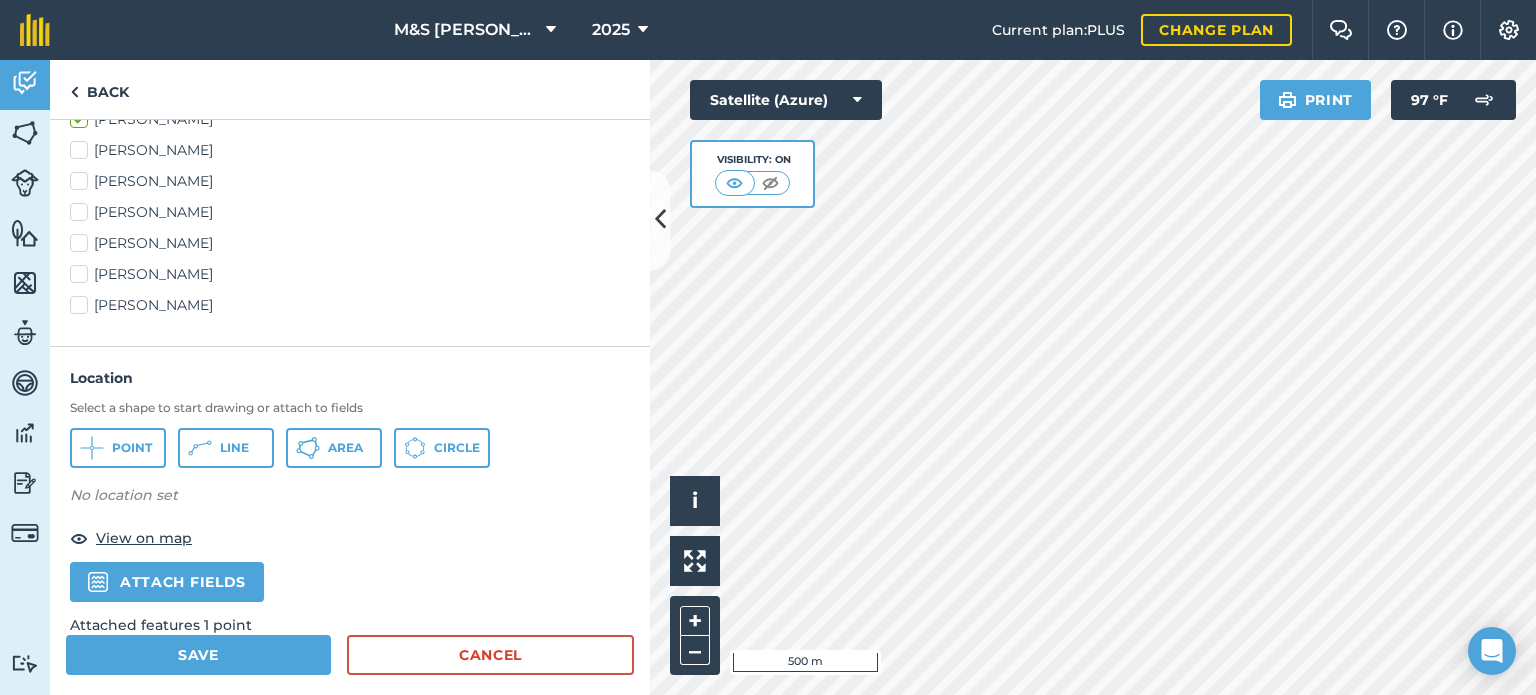 scroll, scrollTop: 784, scrollLeft: 0, axis: vertical 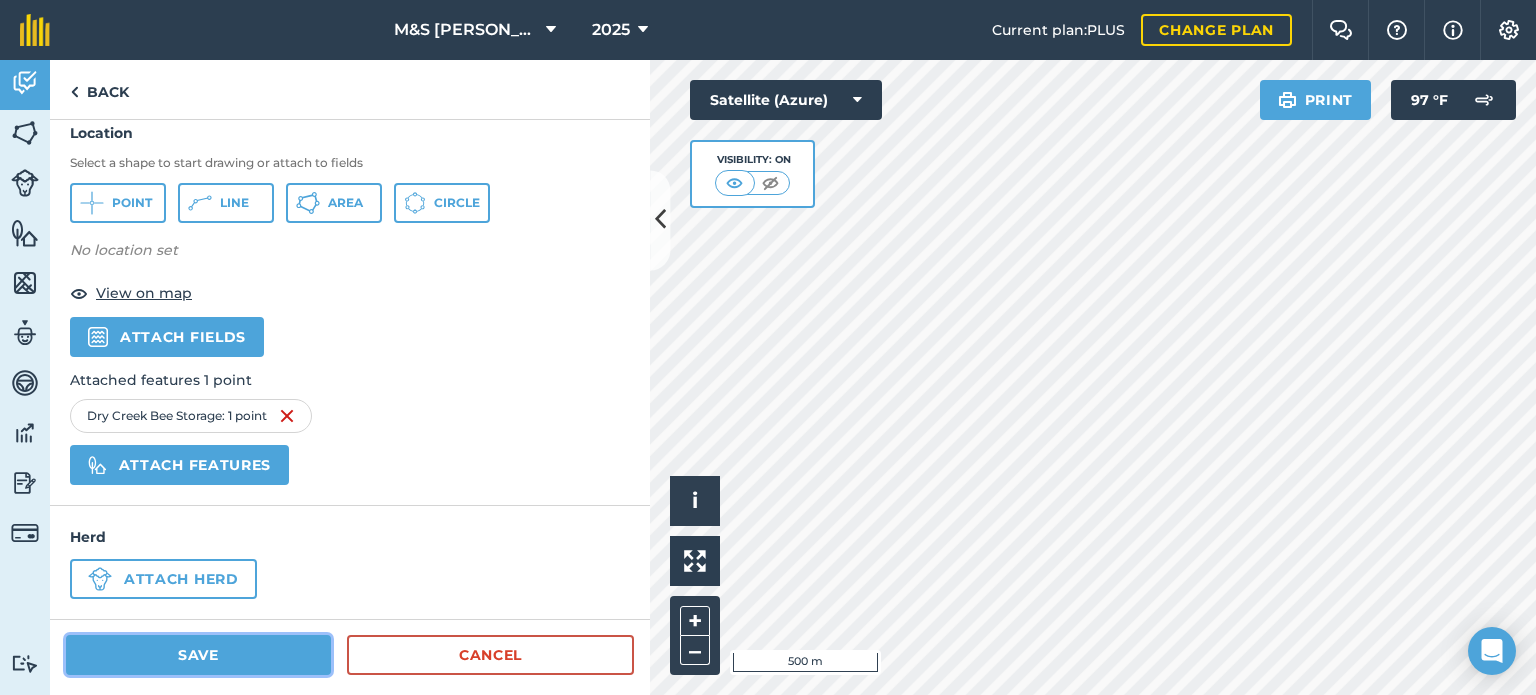 click on "Save" at bounding box center (198, 655) 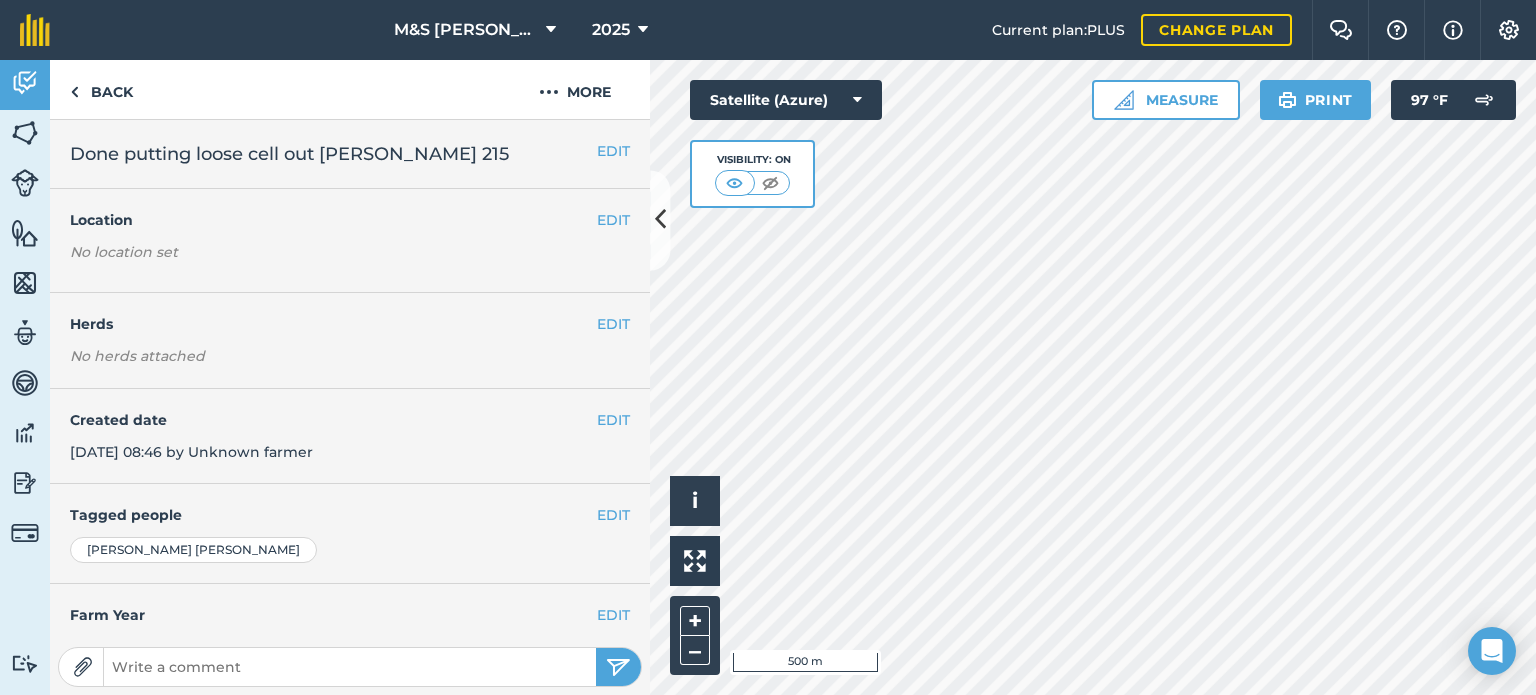 click on "EDIT Created date [DATE] 08:46   by   Unknown farmer" at bounding box center (350, 437) 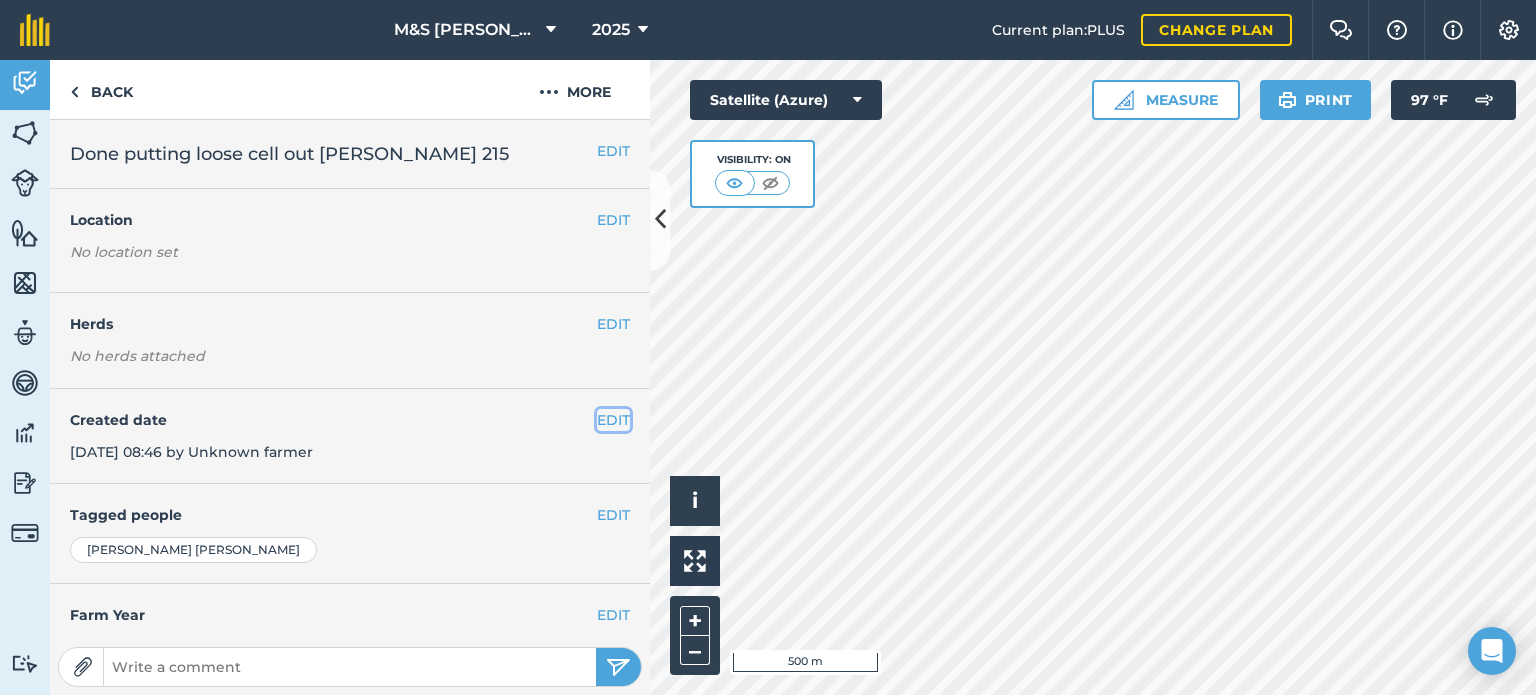 click on "EDIT" at bounding box center [613, 420] 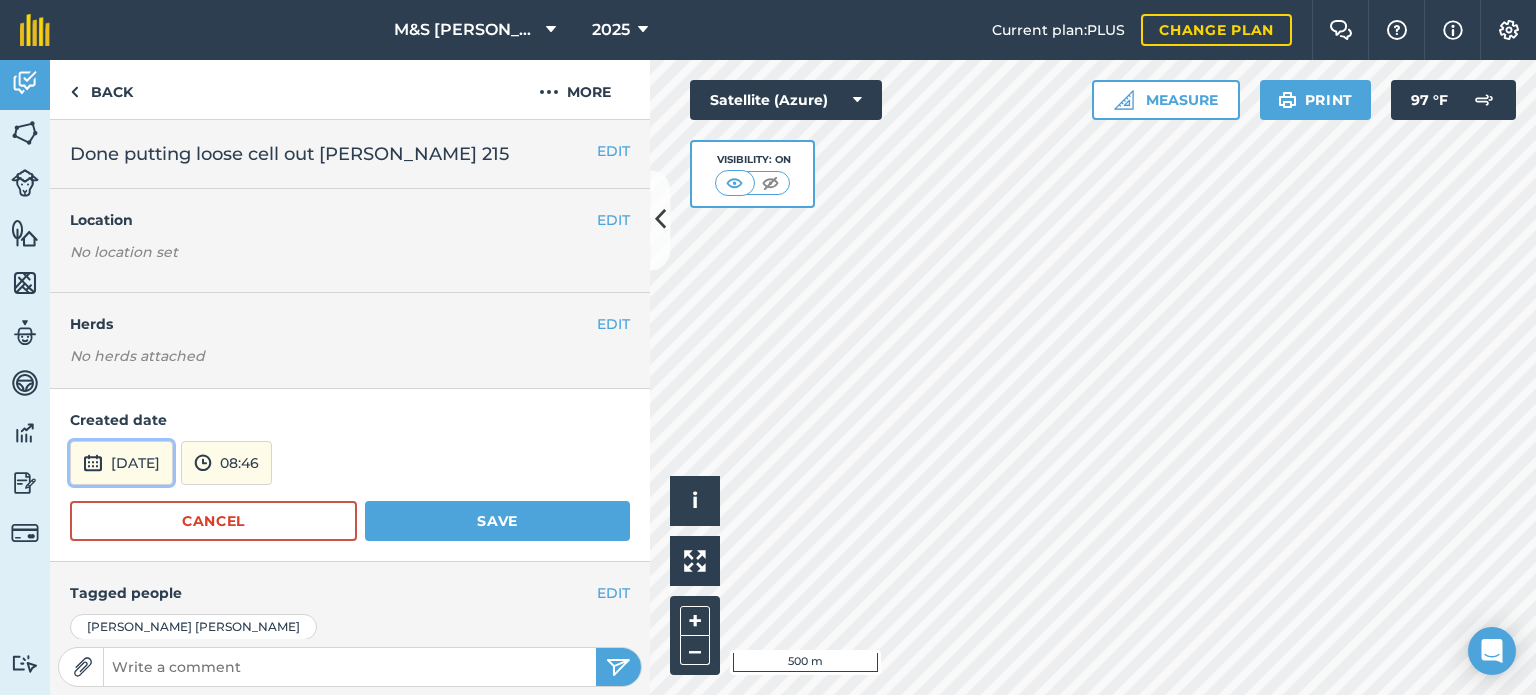 click on "[DATE]" at bounding box center (121, 463) 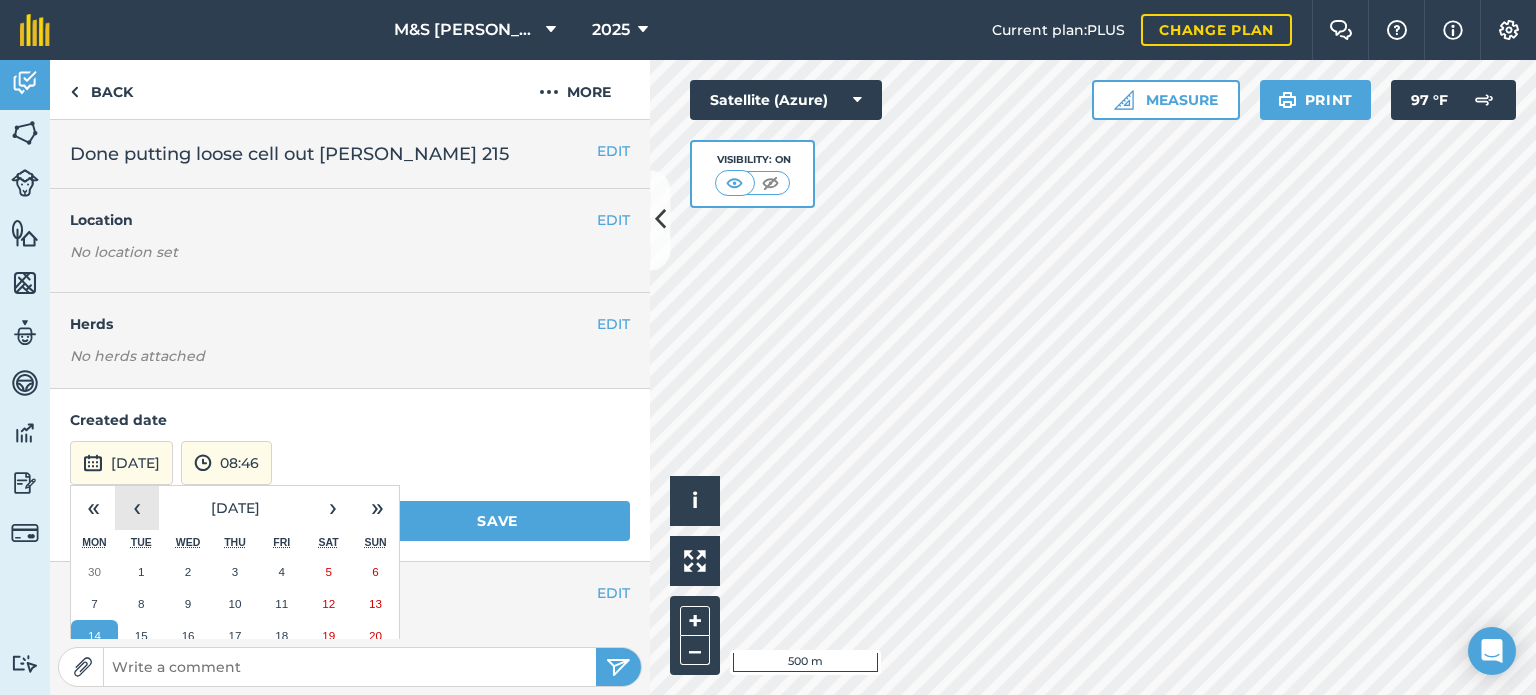 click on "‹" at bounding box center [137, 508] 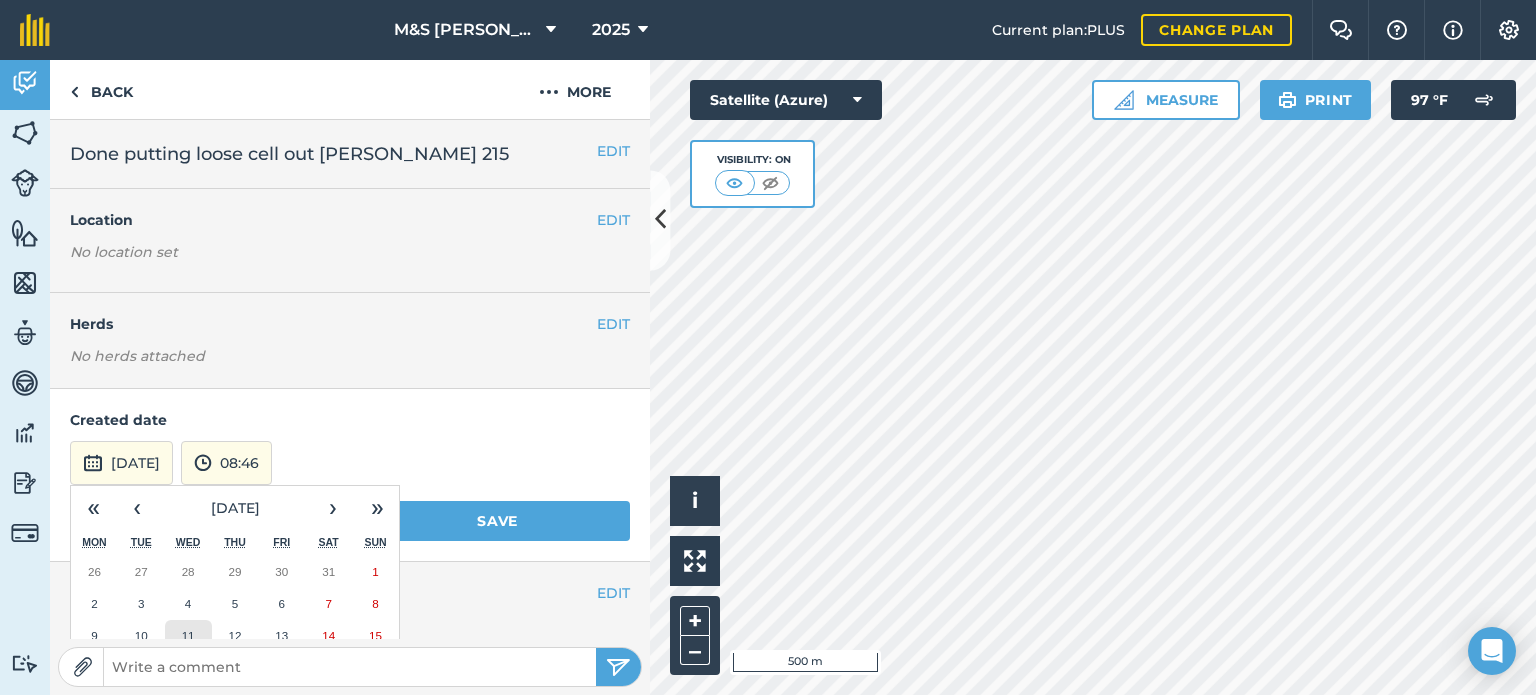 click on "11" at bounding box center [188, 636] 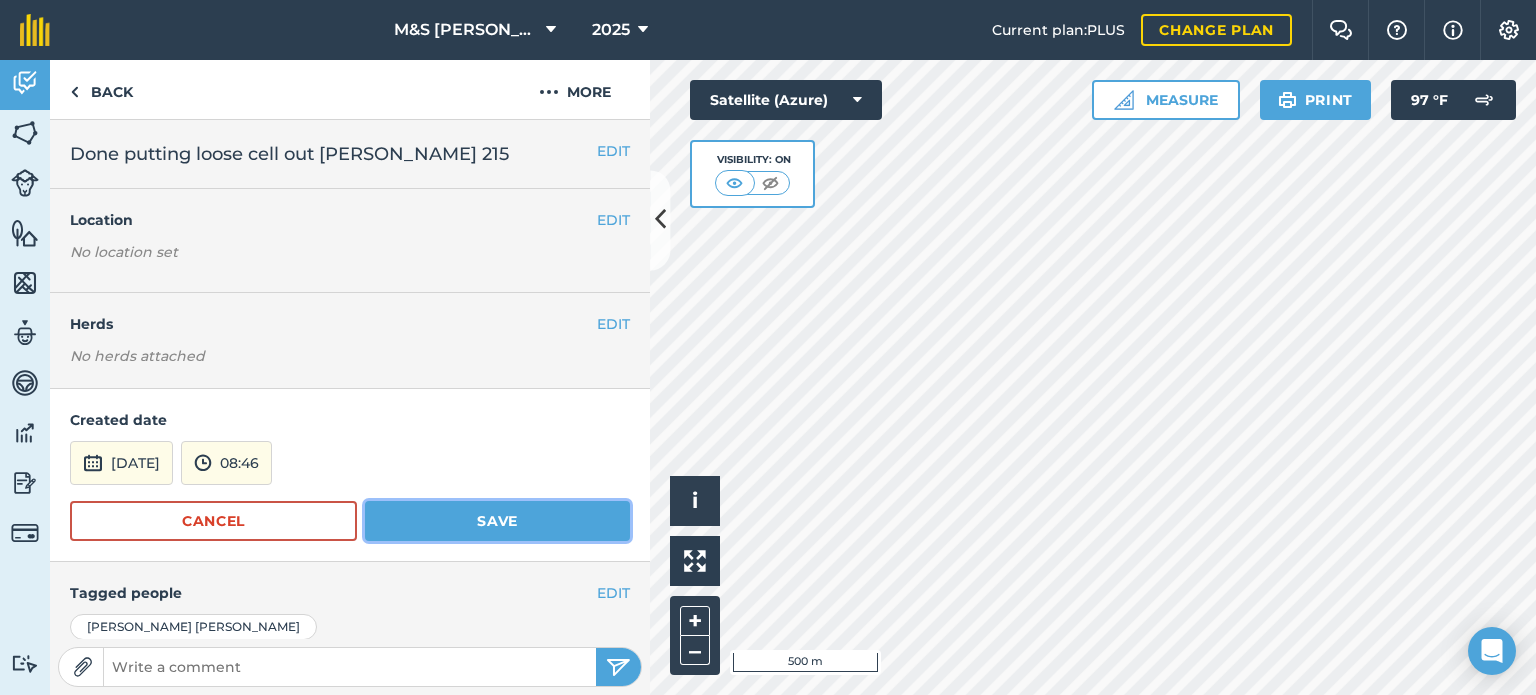 click on "Save" at bounding box center (497, 521) 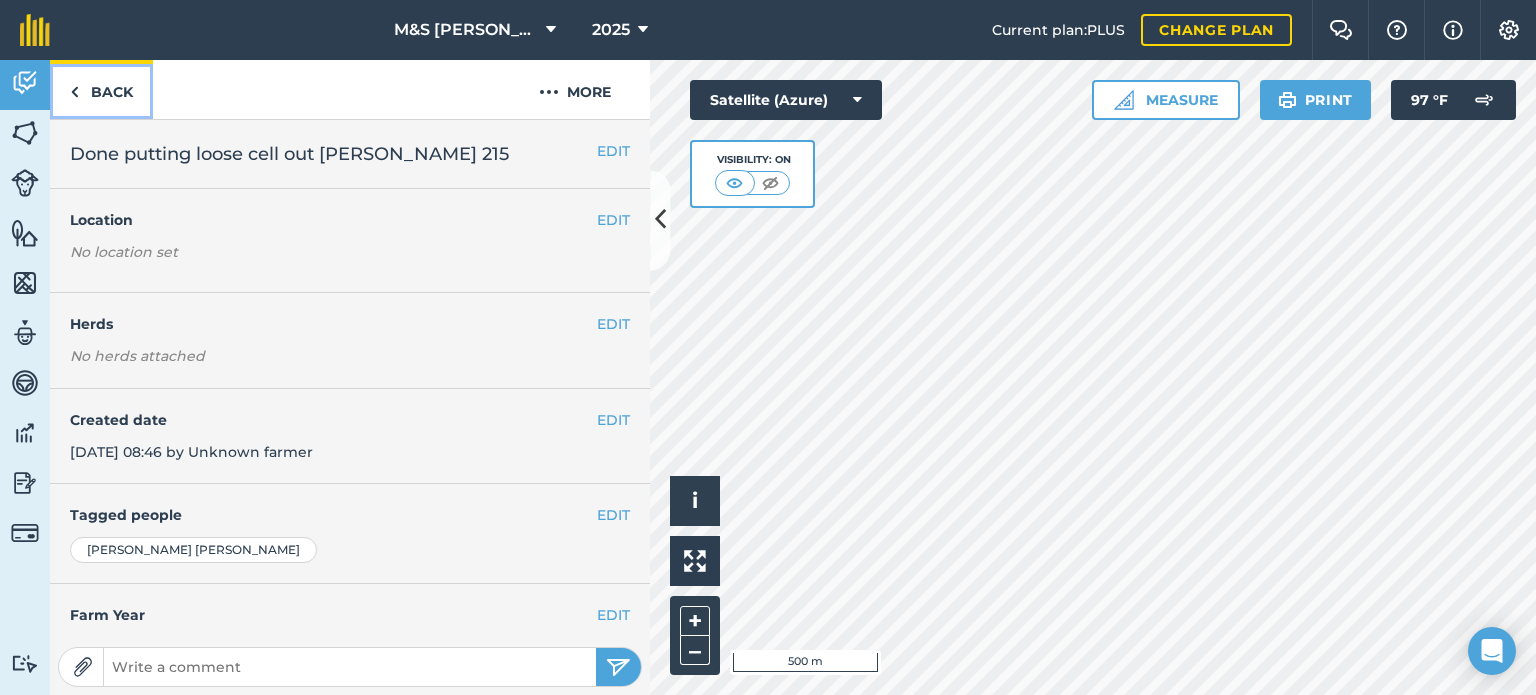 click on "Back" at bounding box center [101, 89] 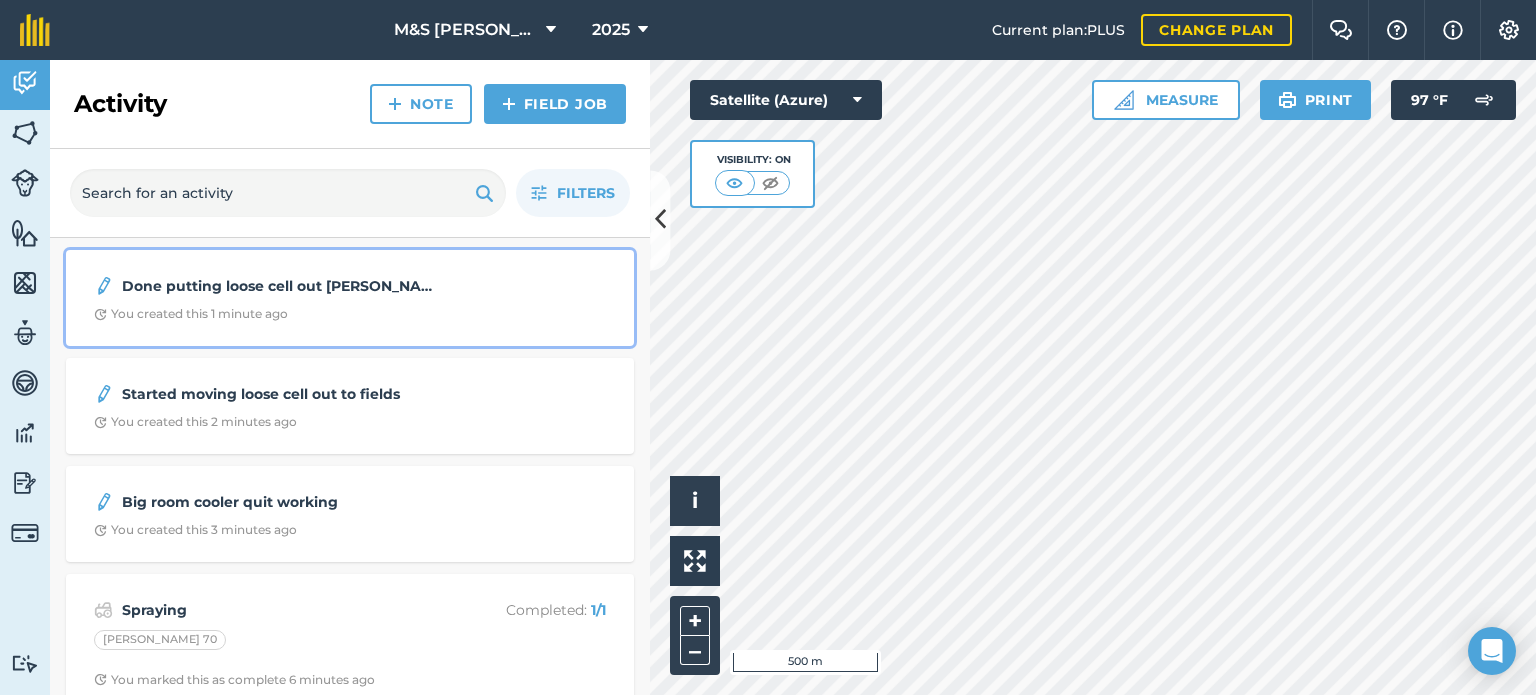 click on "Done putting loose cell out [PERSON_NAME] 215" at bounding box center [280, 286] 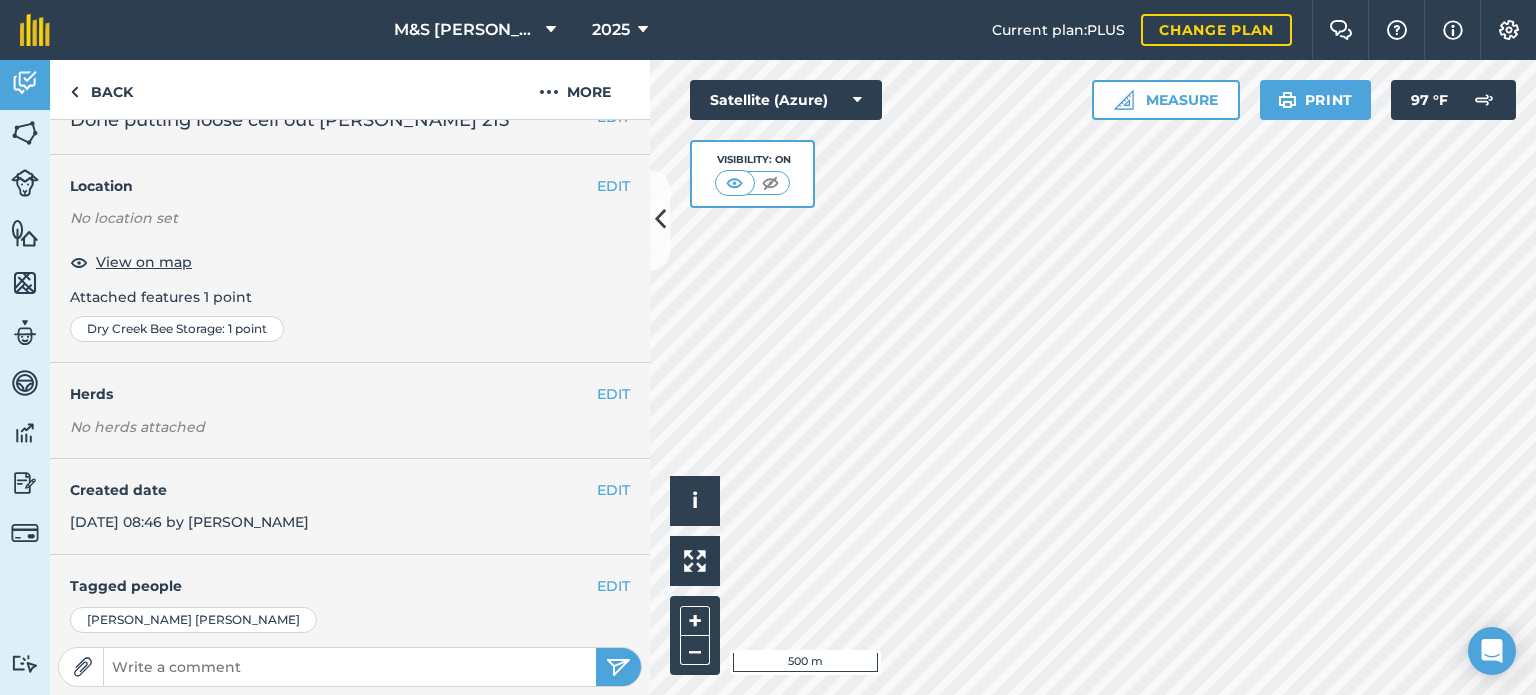 scroll, scrollTop: 0, scrollLeft: 0, axis: both 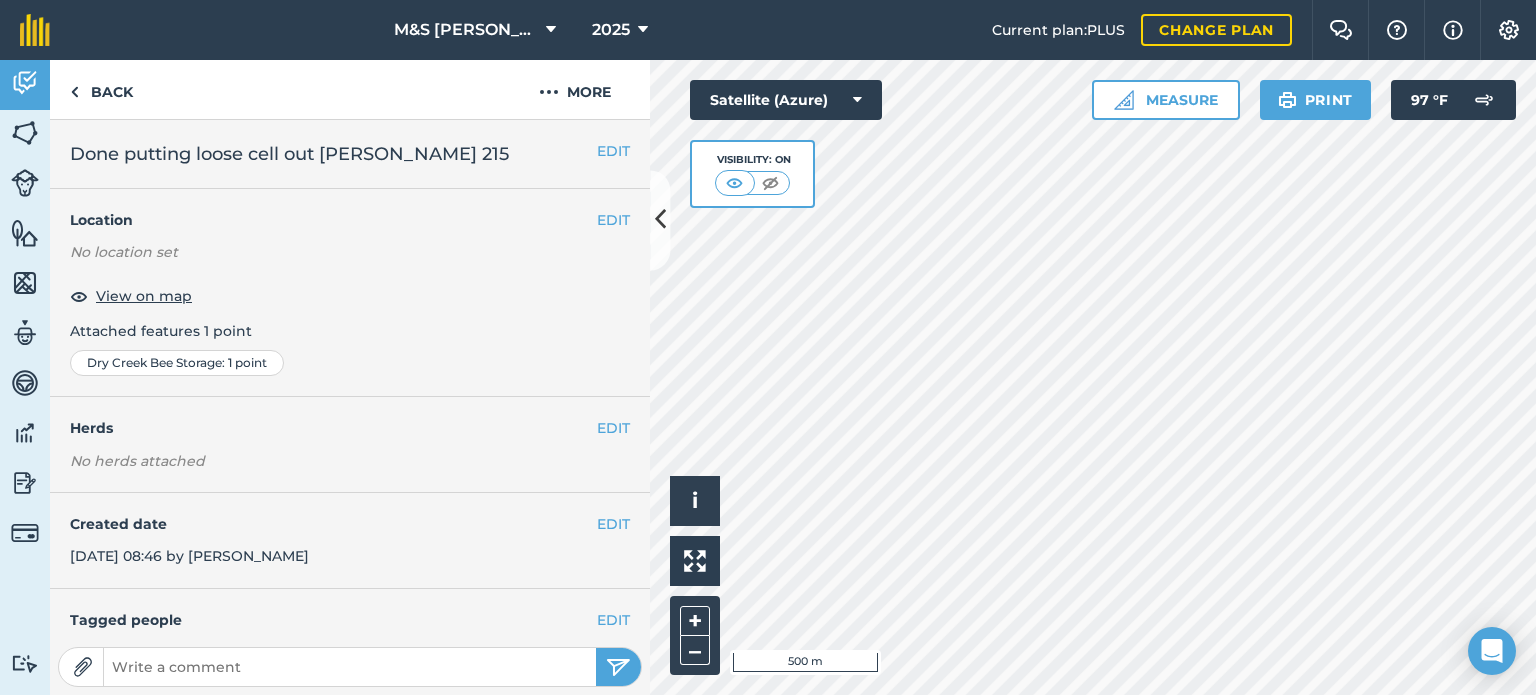 click on "EDIT Location No location set   View on map Attached features   1   point [GEOGRAPHIC_DATA] Bee Storage :   1   point" at bounding box center [350, 293] 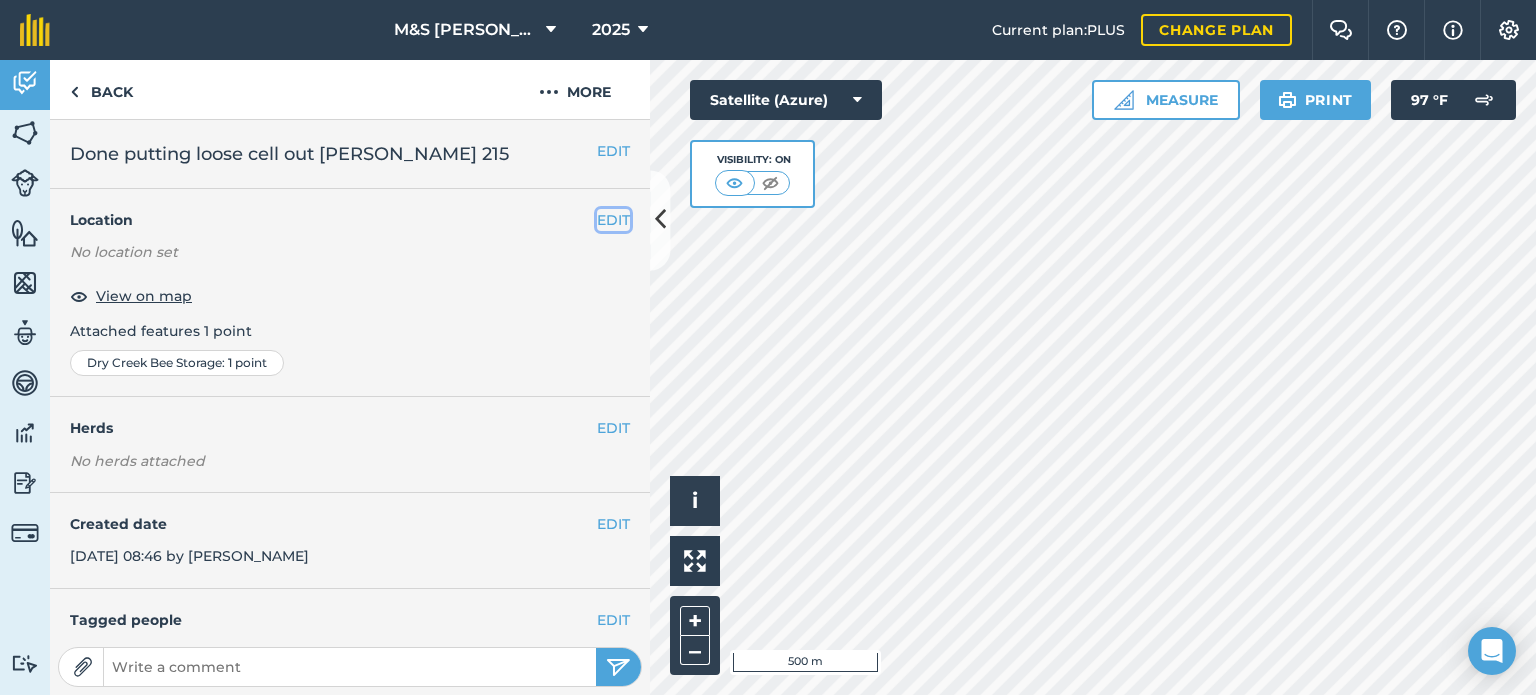 click on "EDIT" at bounding box center (613, 220) 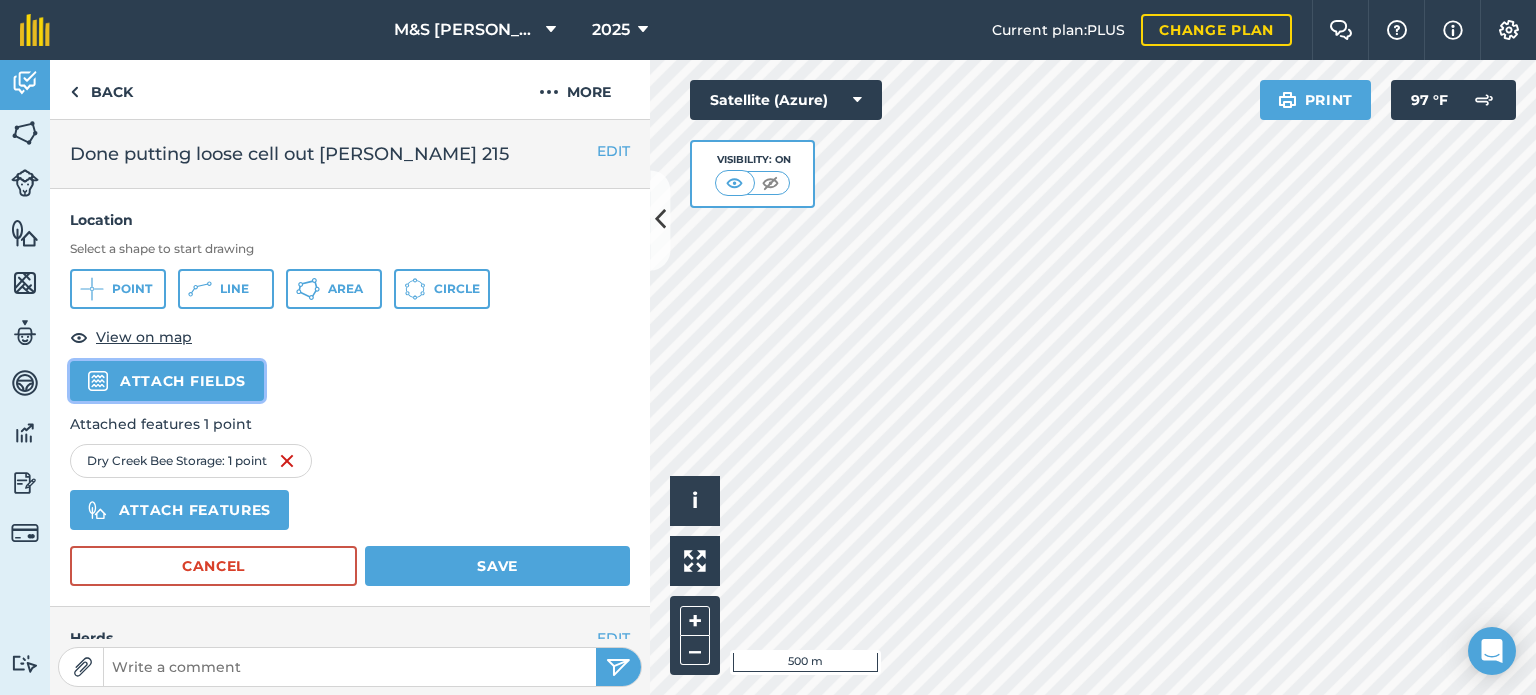 click on "Attach fields" at bounding box center (167, 381) 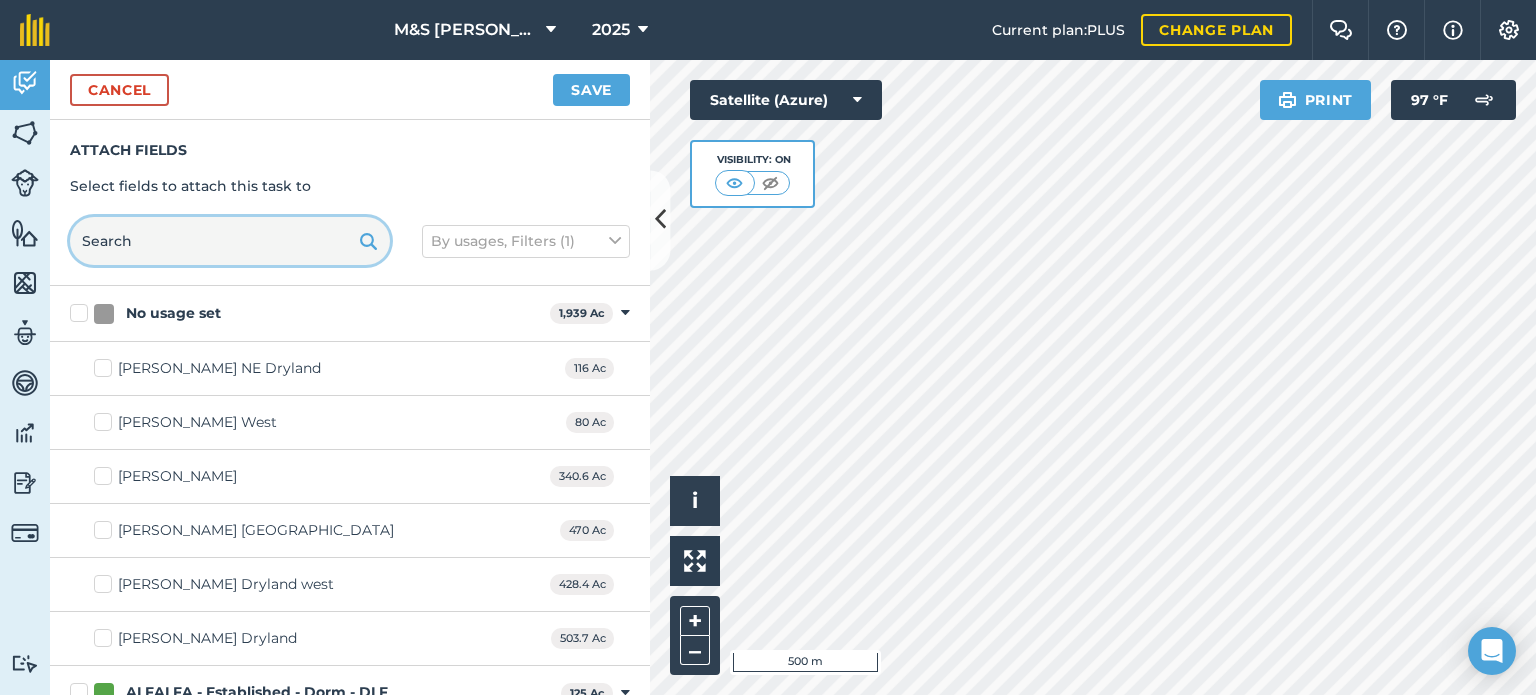click at bounding box center (230, 241) 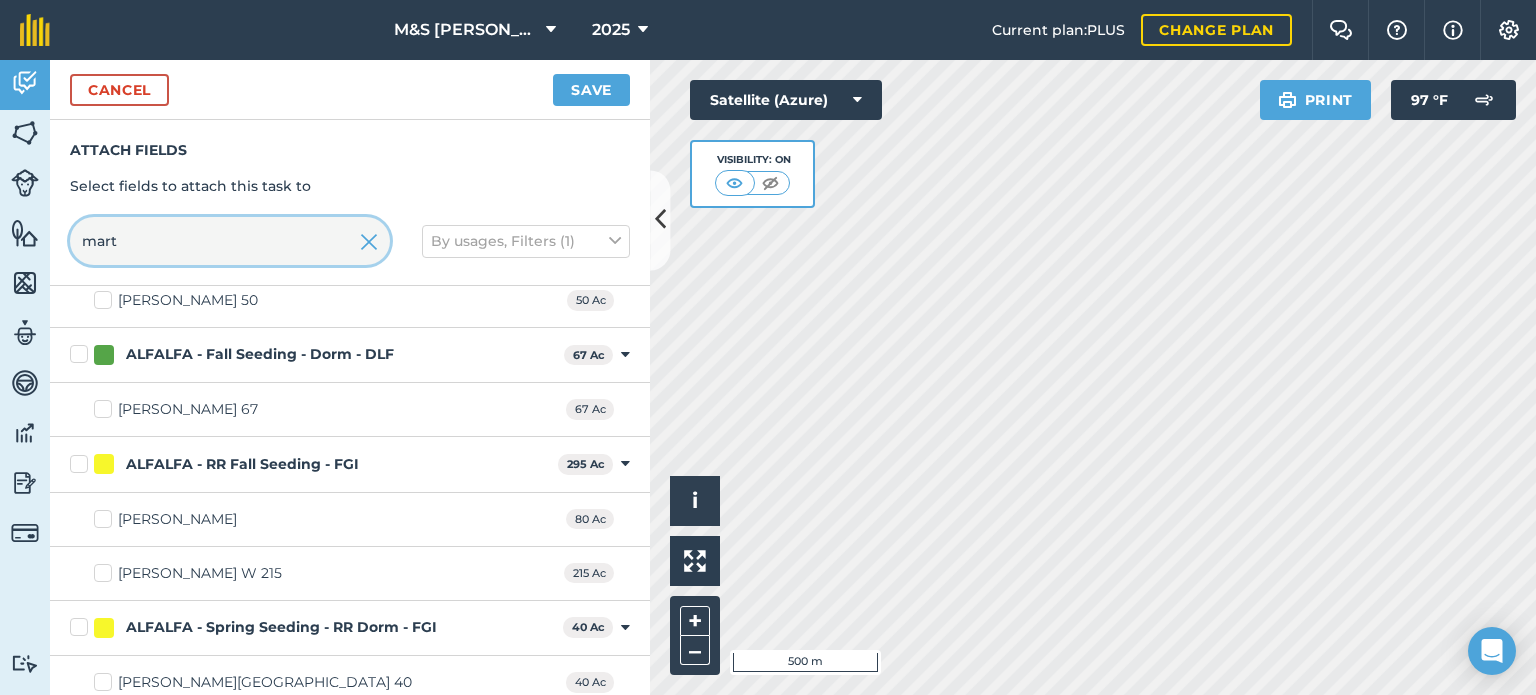 scroll, scrollTop: 100, scrollLeft: 0, axis: vertical 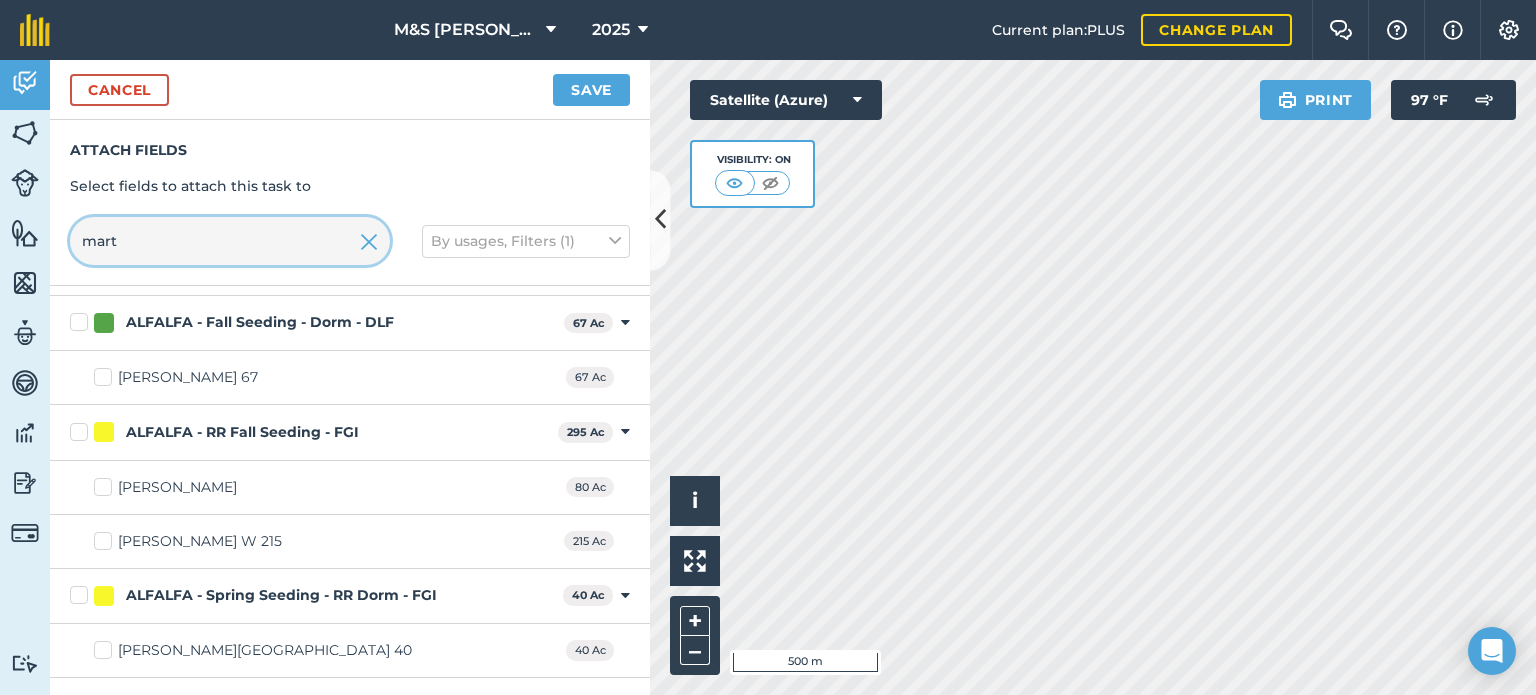 type on "mart" 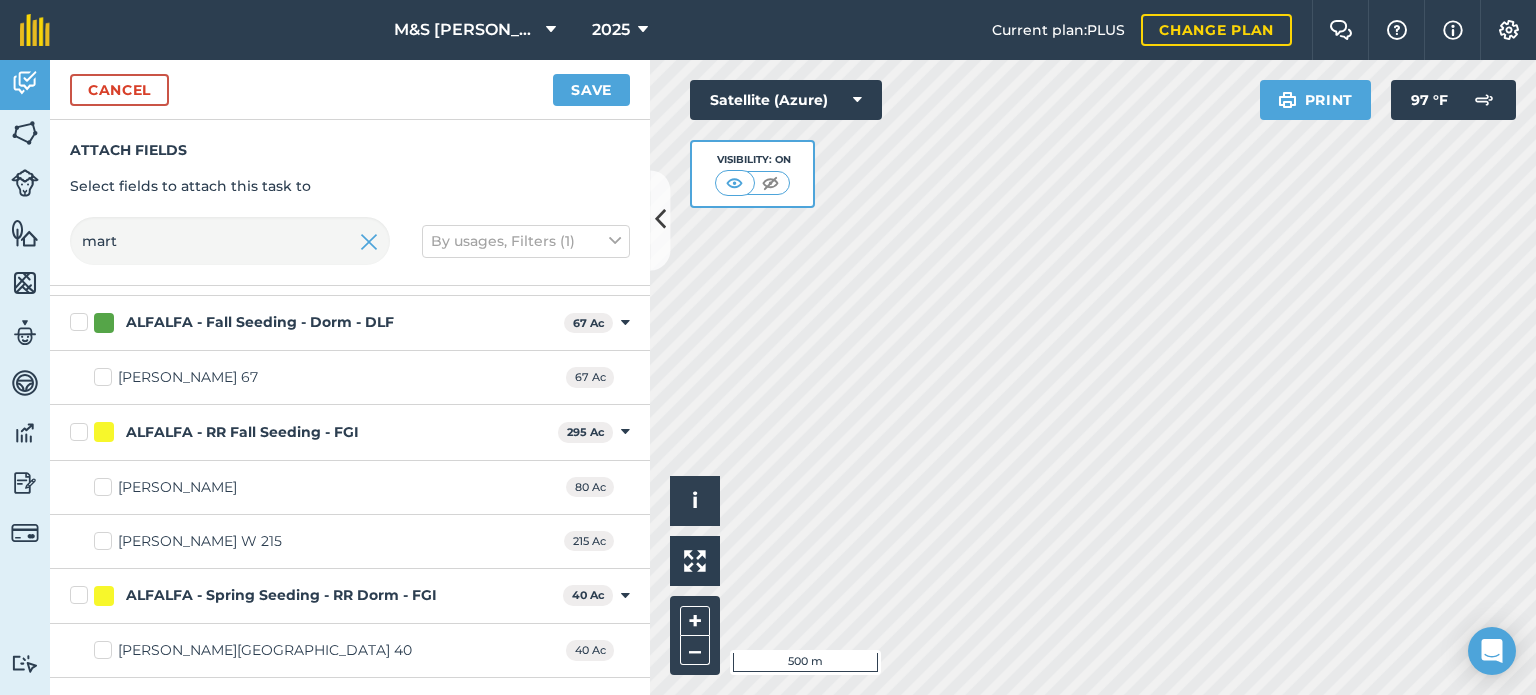 click on "[PERSON_NAME] W 215" at bounding box center [200, 541] 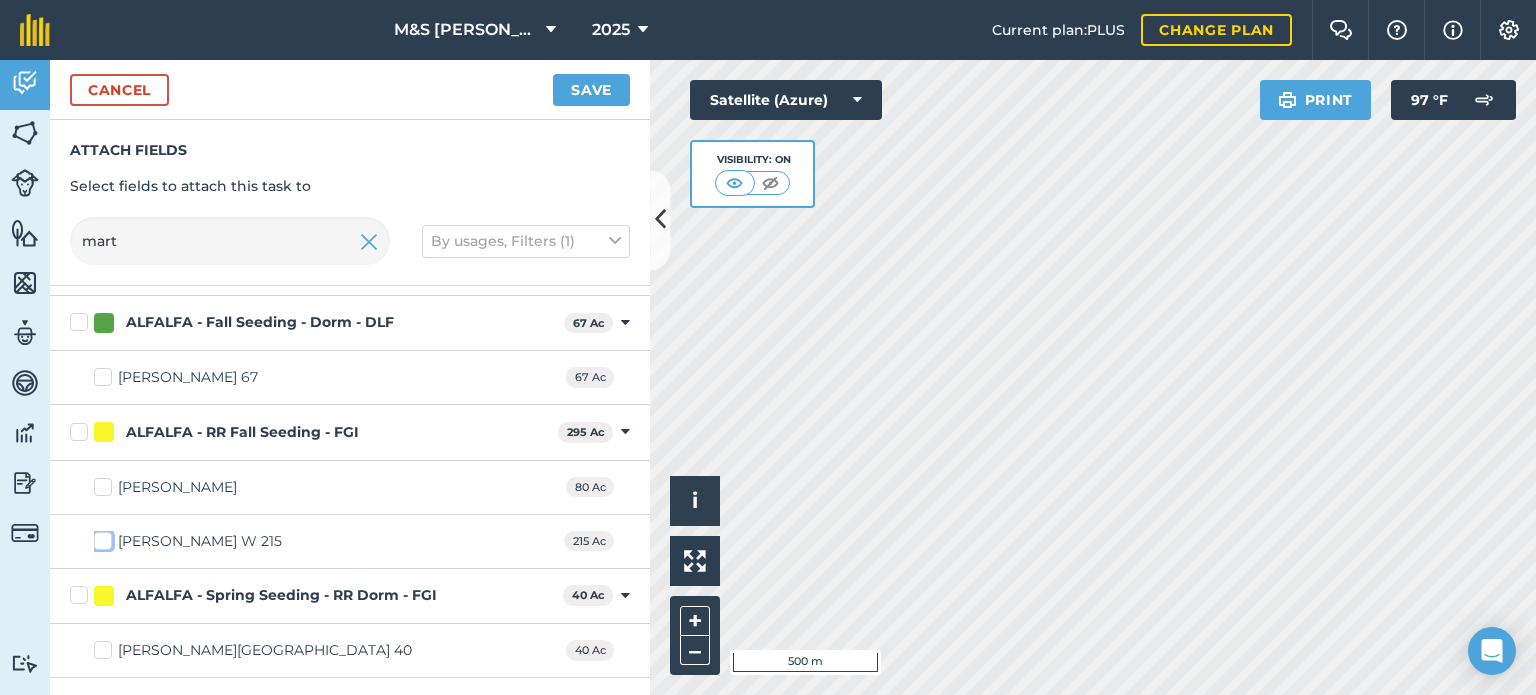 click on "[PERSON_NAME] W 215" at bounding box center [100, 537] 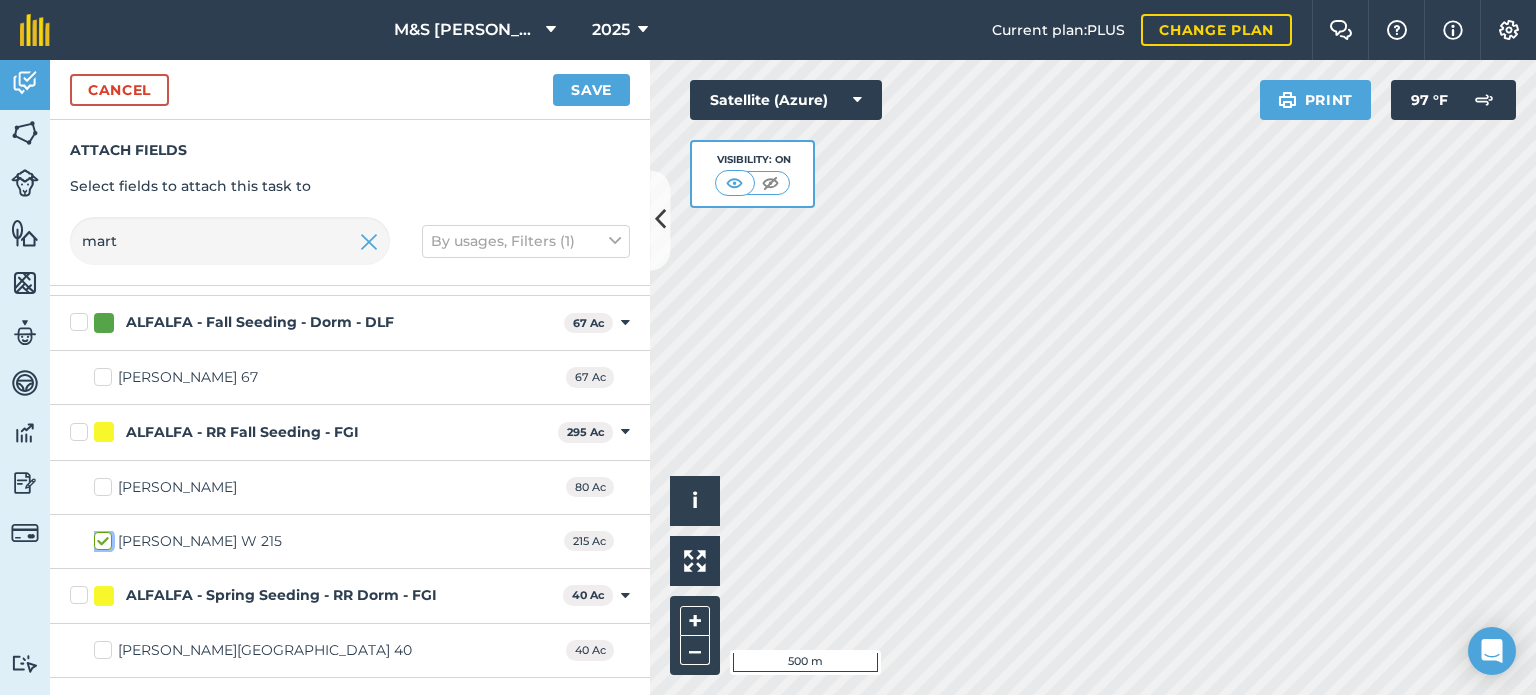 checkbox on "true" 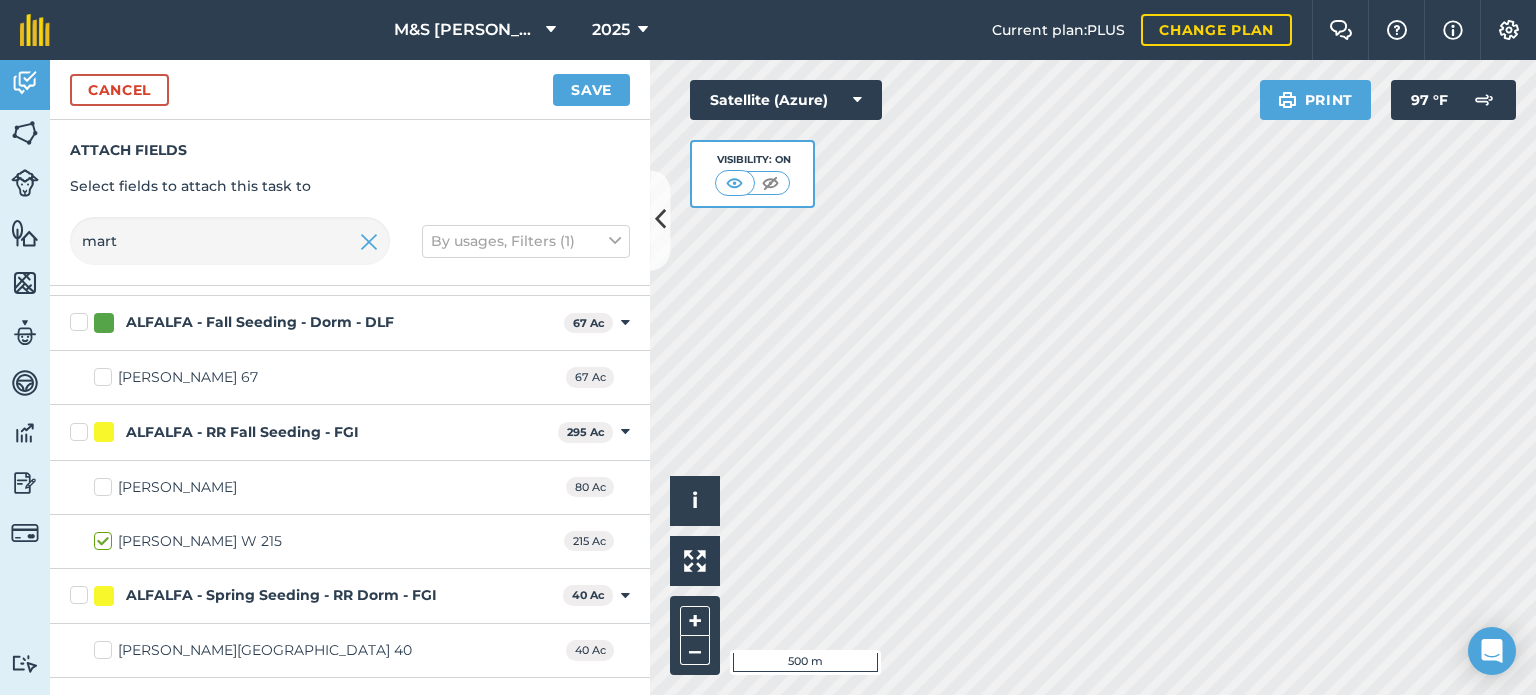 click on "Cancel Save" at bounding box center (350, 90) 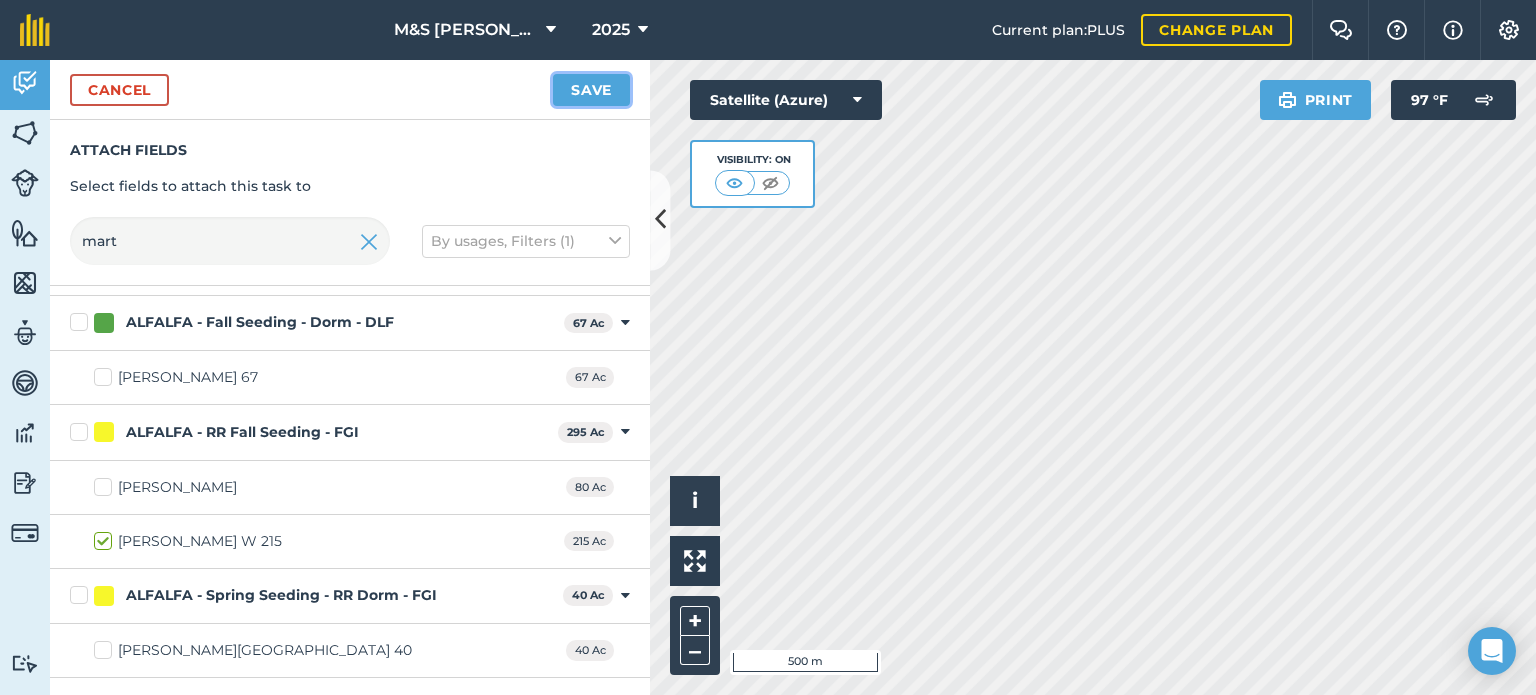 click on "Save" at bounding box center [591, 90] 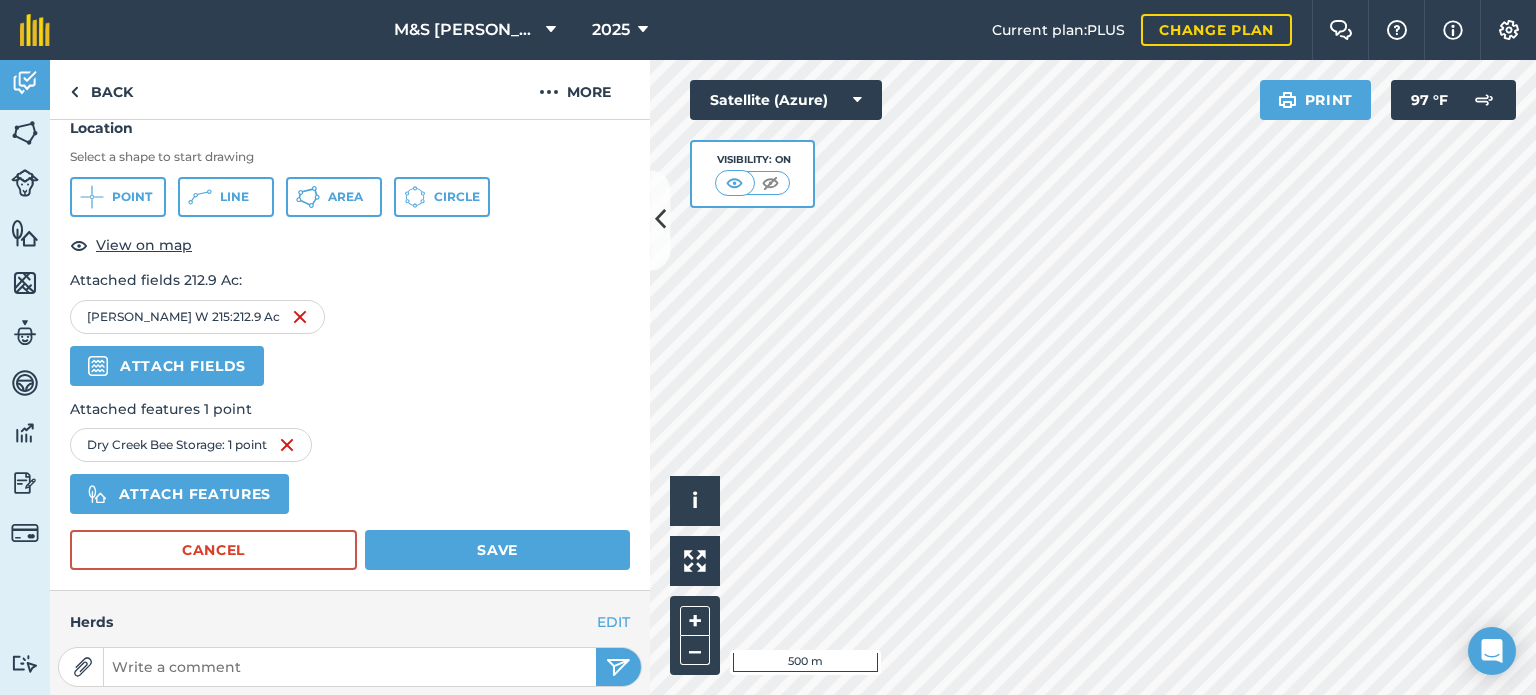 scroll, scrollTop: 200, scrollLeft: 0, axis: vertical 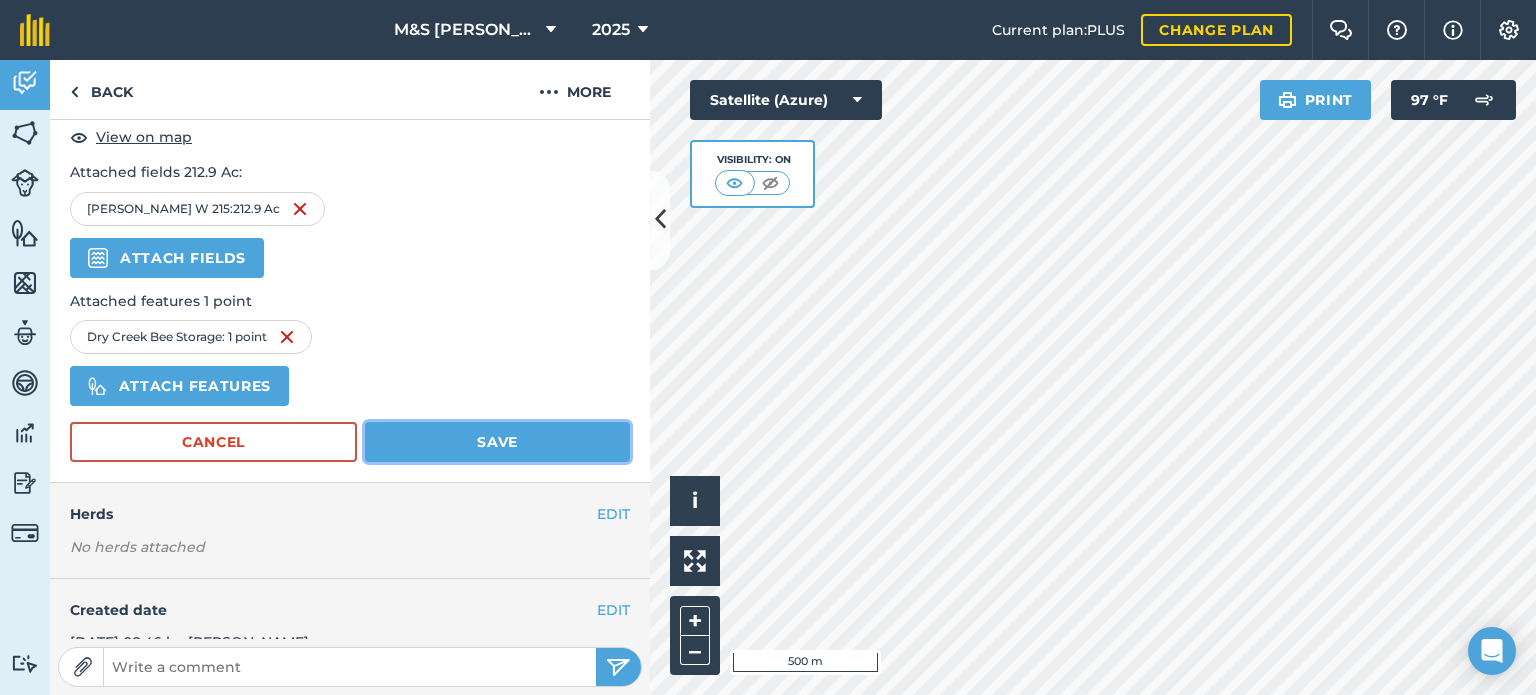 click on "Save" at bounding box center [497, 442] 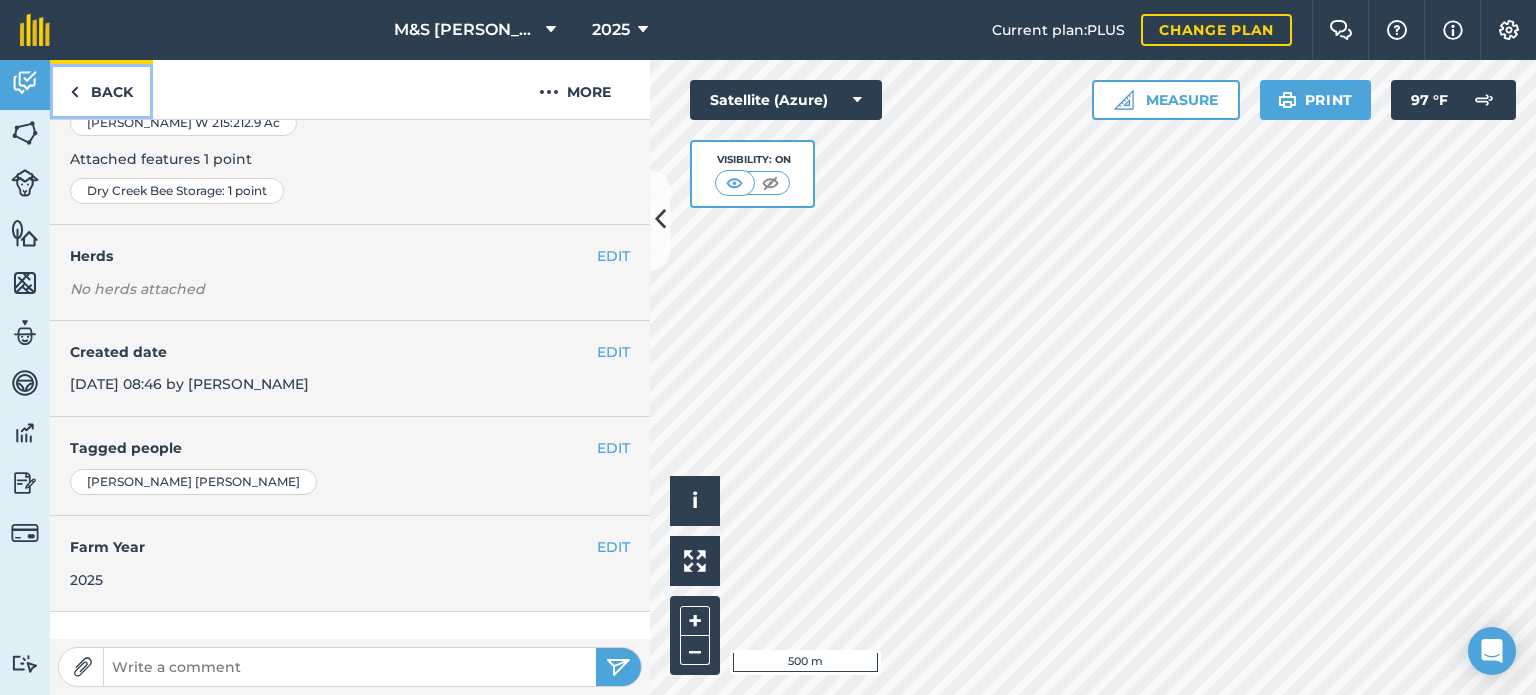 click on "Back" at bounding box center [101, 89] 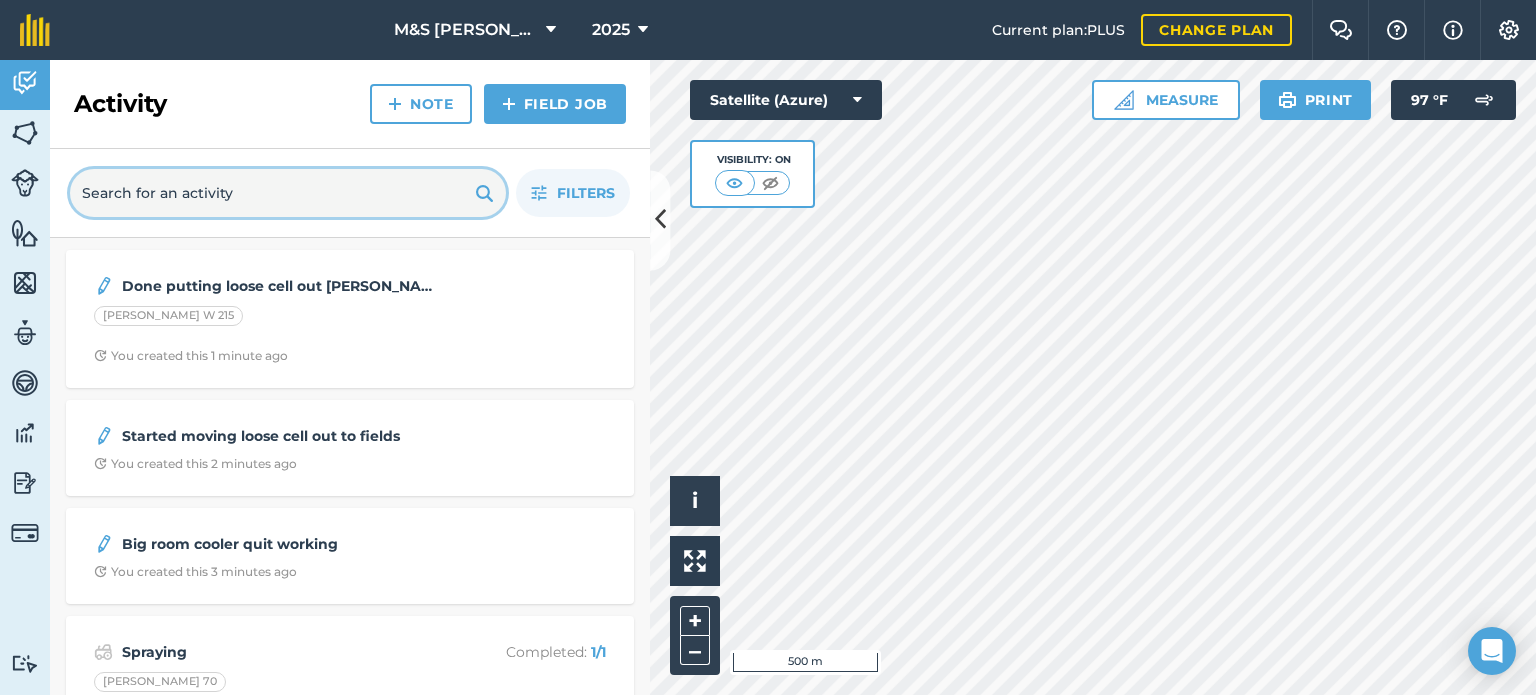 click at bounding box center (288, 193) 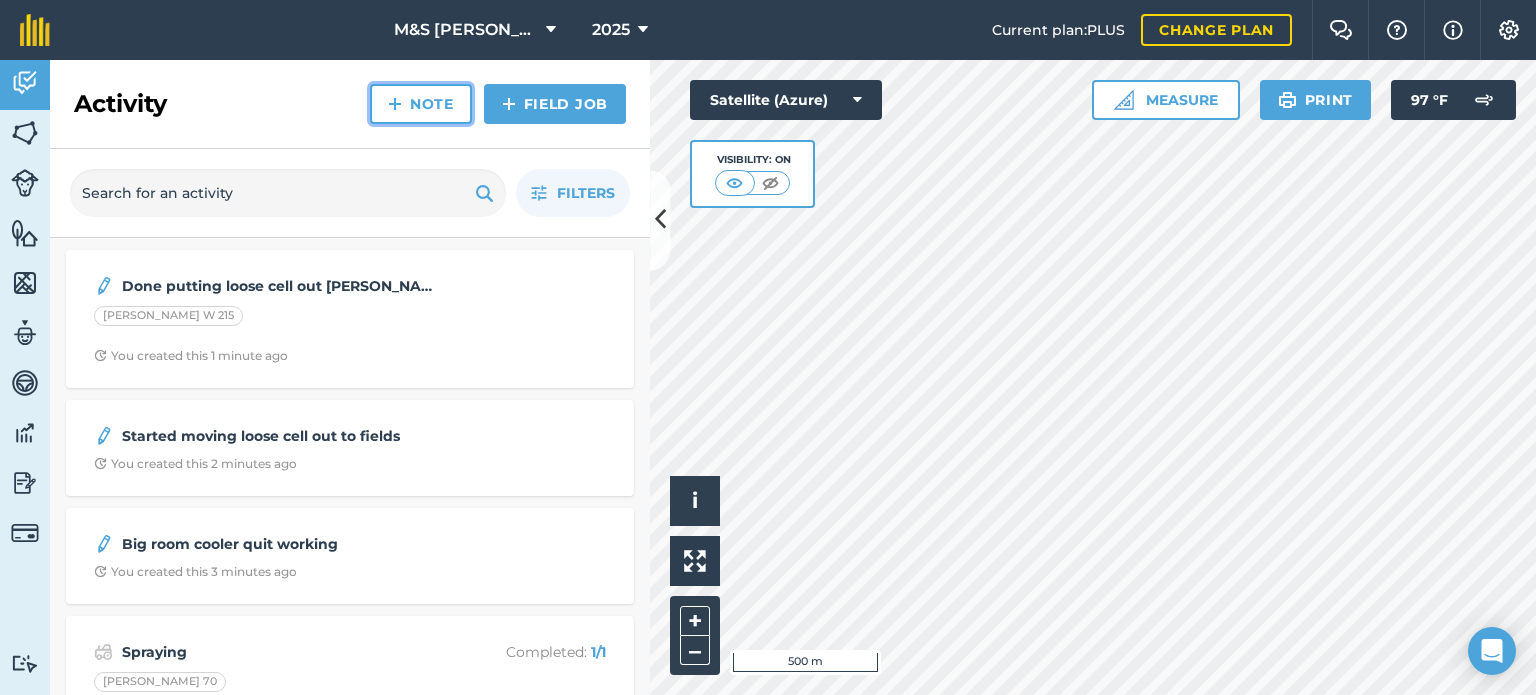 click on "Note" at bounding box center (421, 104) 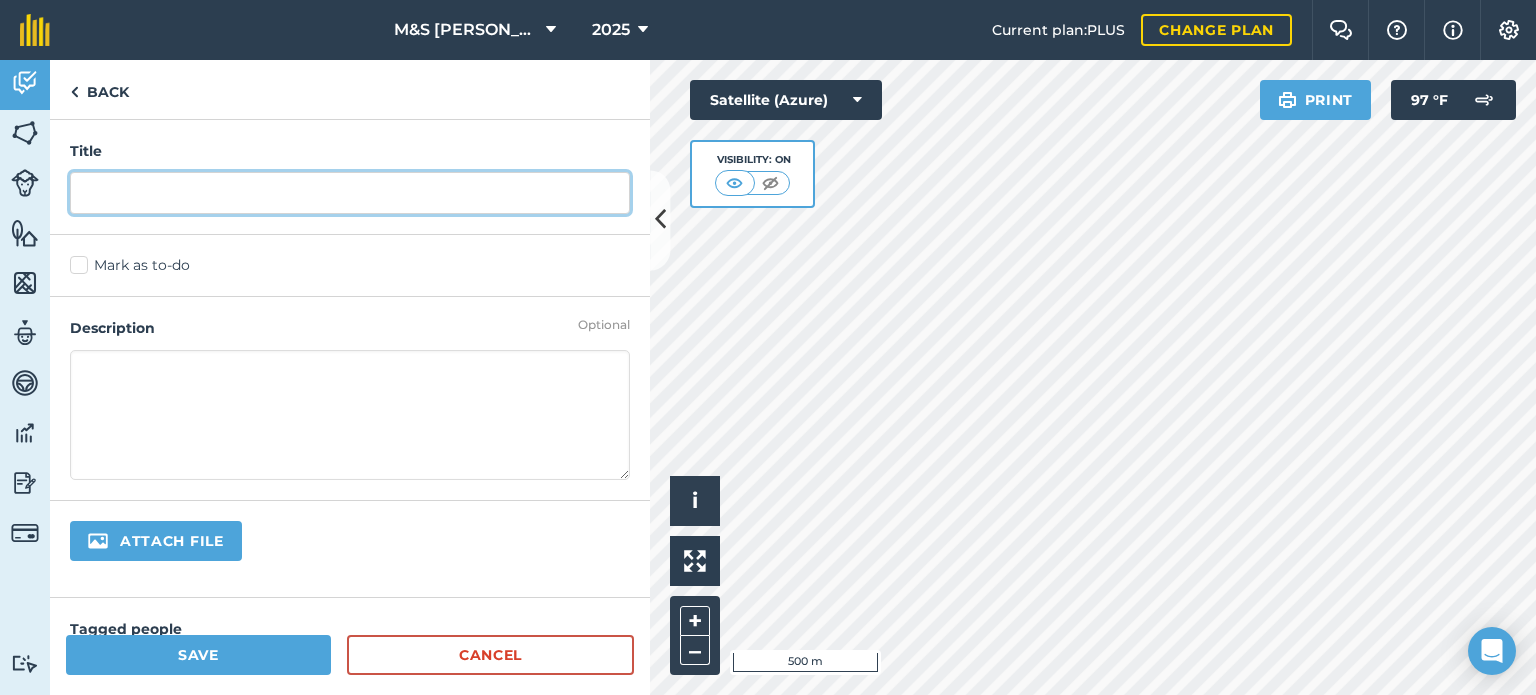 drag, startPoint x: 319, startPoint y: 184, endPoint x: 305, endPoint y: 194, distance: 17.20465 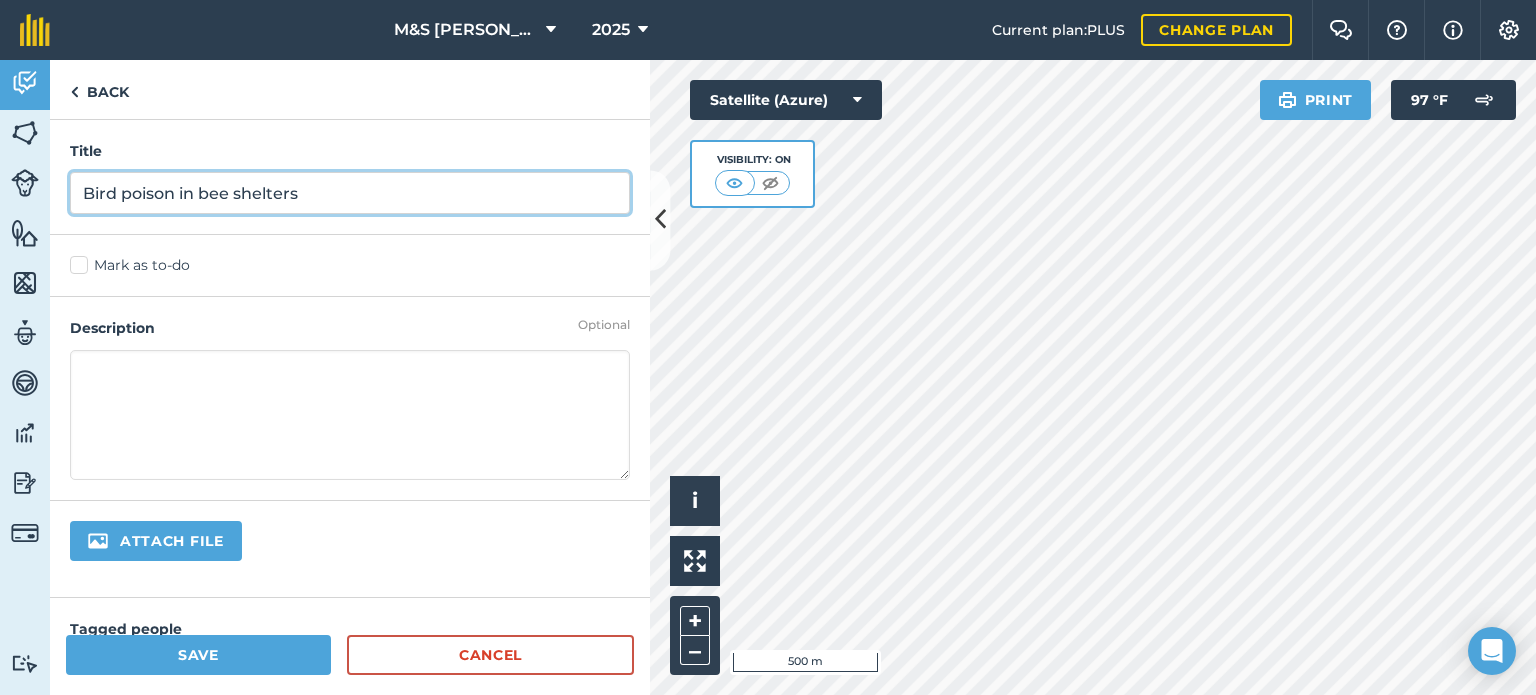 type on "Bird poison in bee shelters" 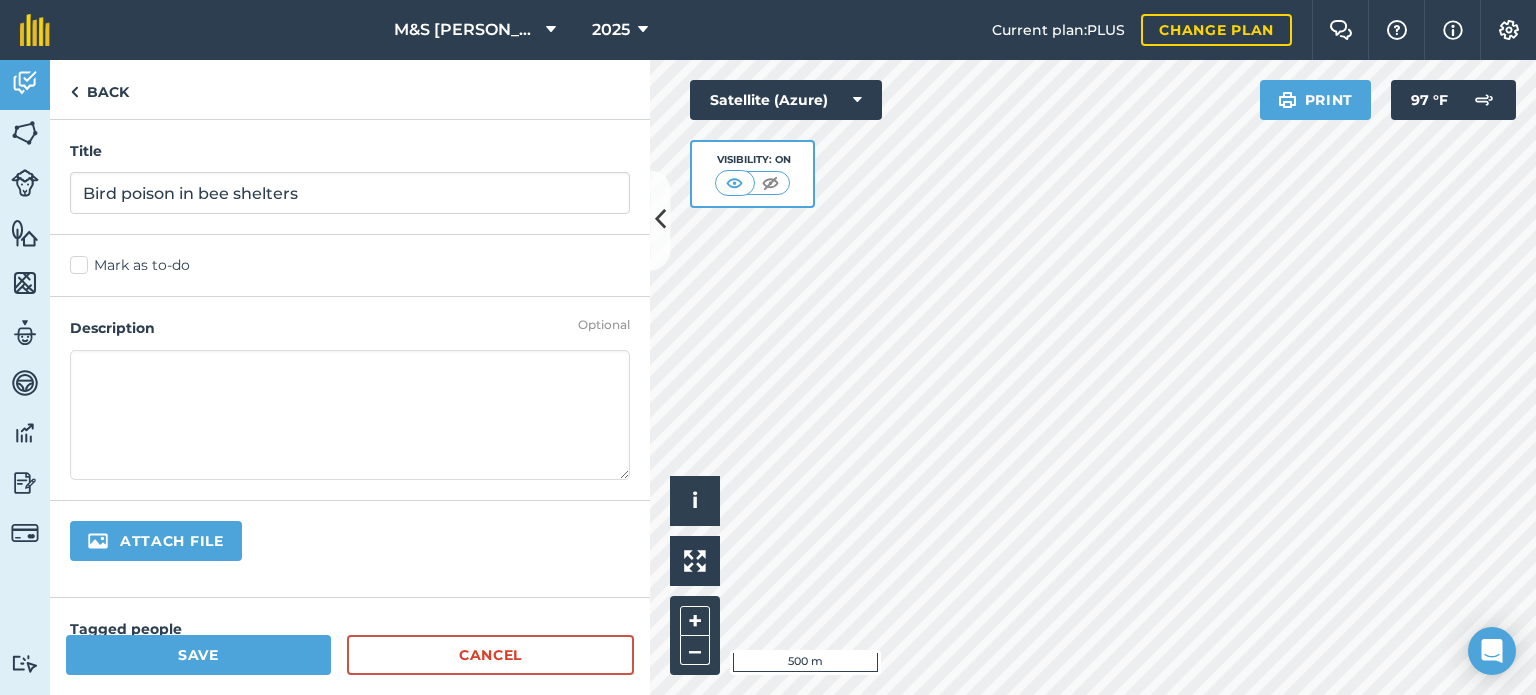 click at bounding box center (350, 415) 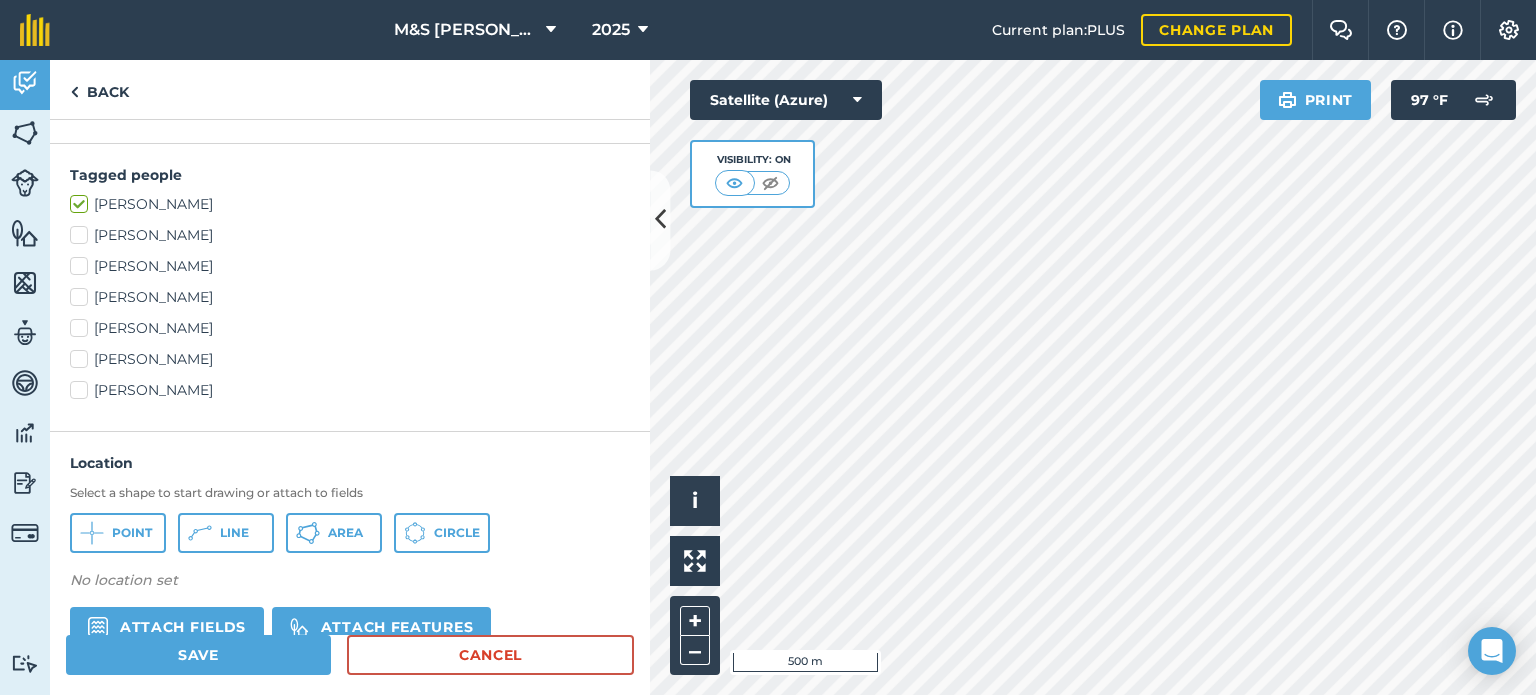 scroll, scrollTop: 500, scrollLeft: 0, axis: vertical 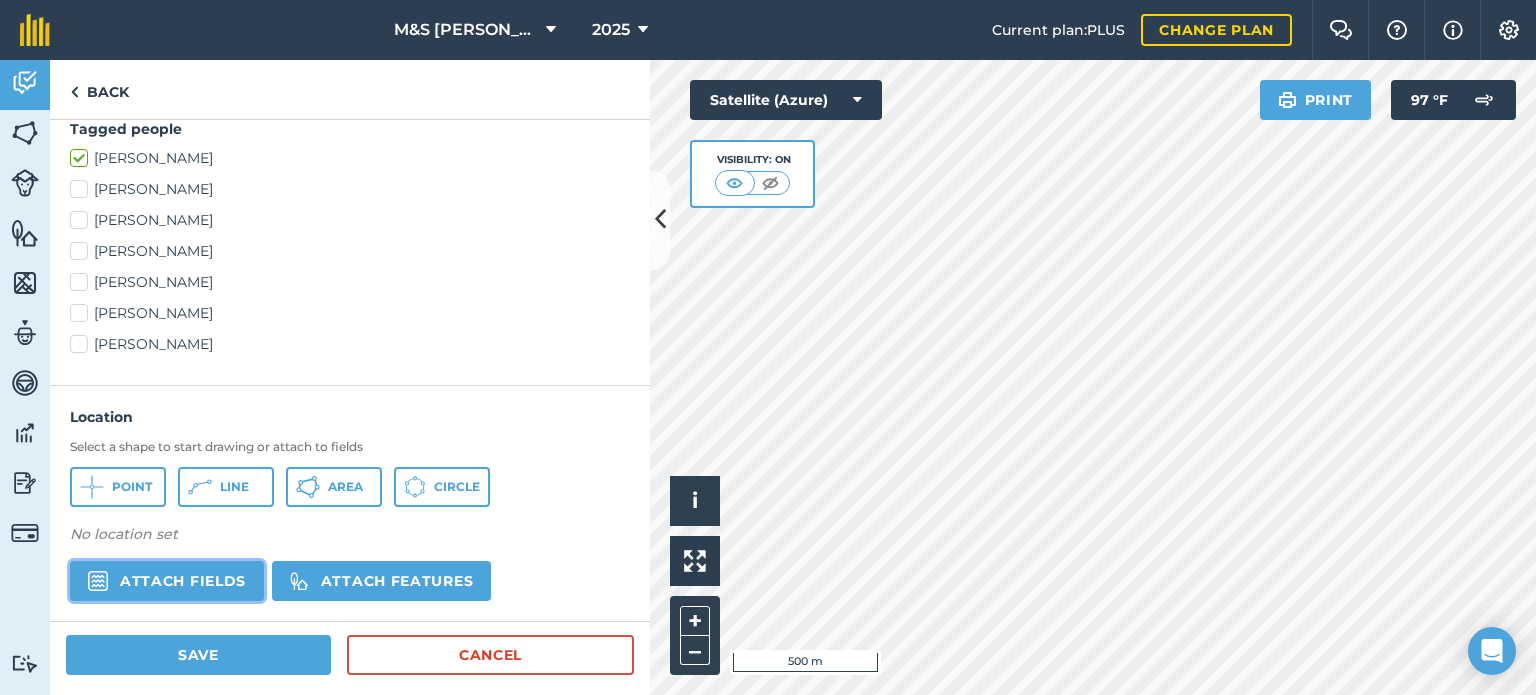 click on "Attach fields" at bounding box center (167, 581) 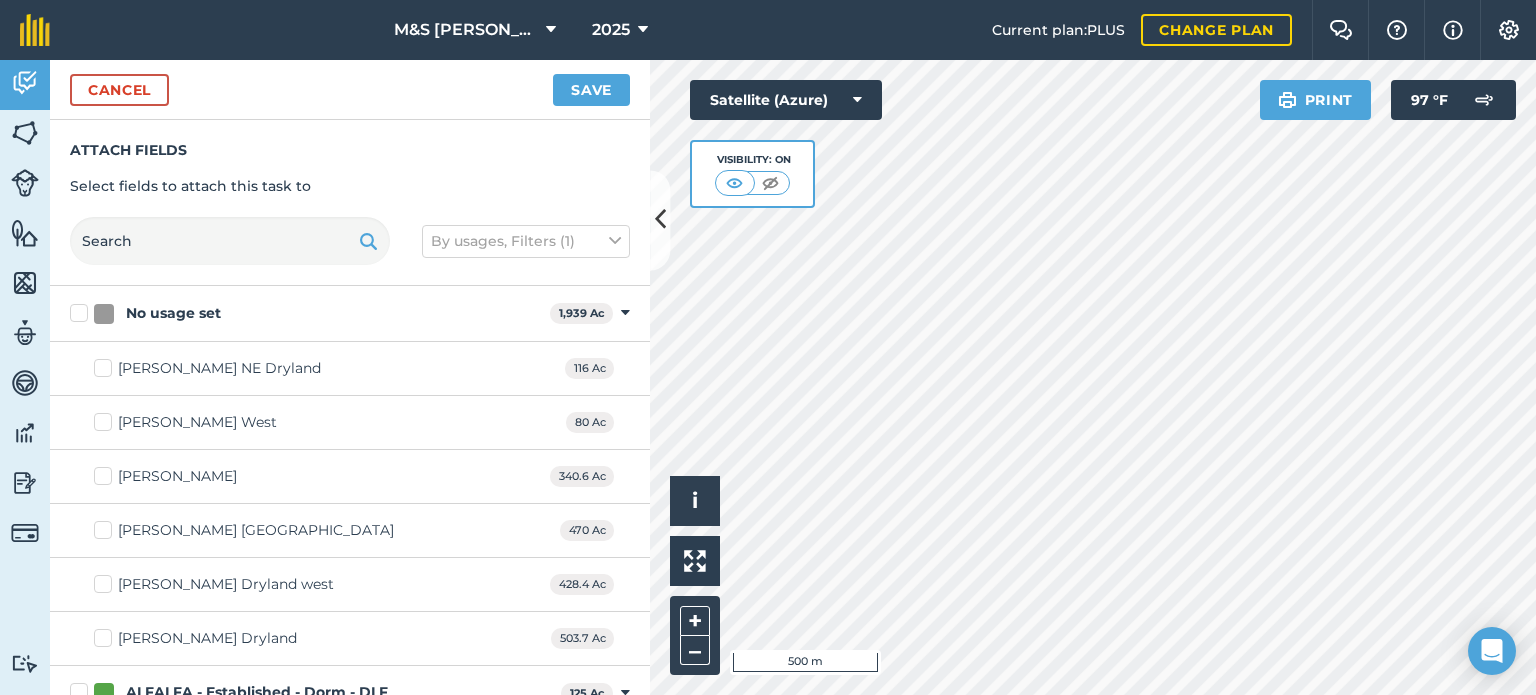 click on "Attach fields Select fields to attach this task to By usages, Filters (1)" at bounding box center [350, 203] 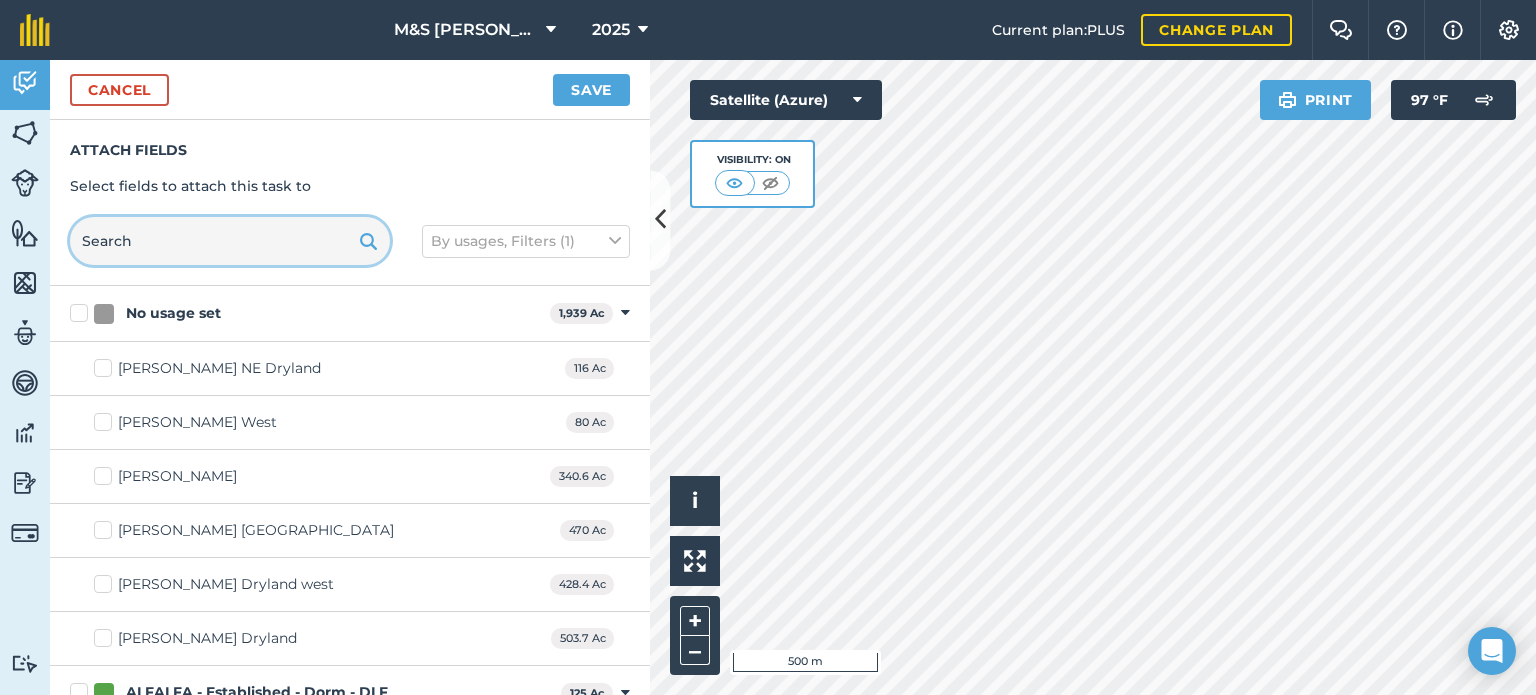 click at bounding box center (230, 241) 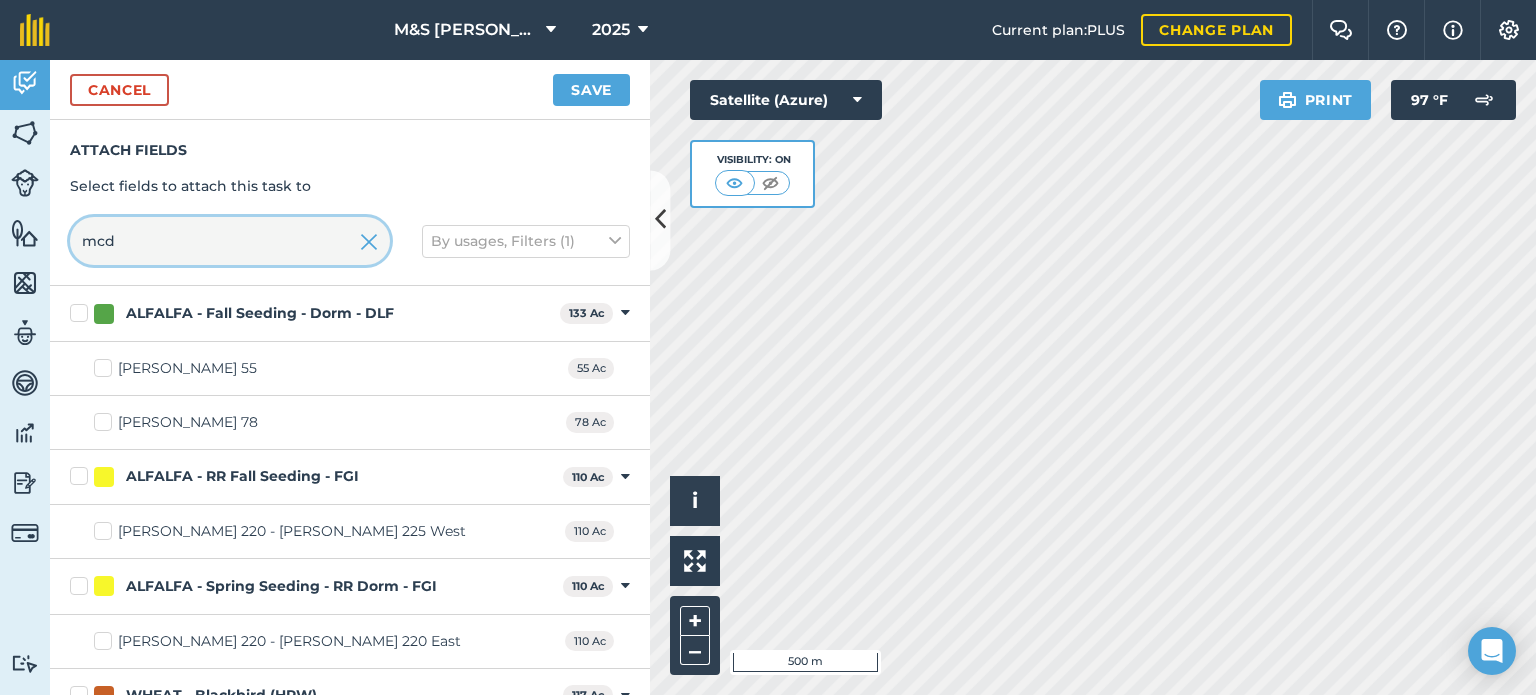 type on "mcd" 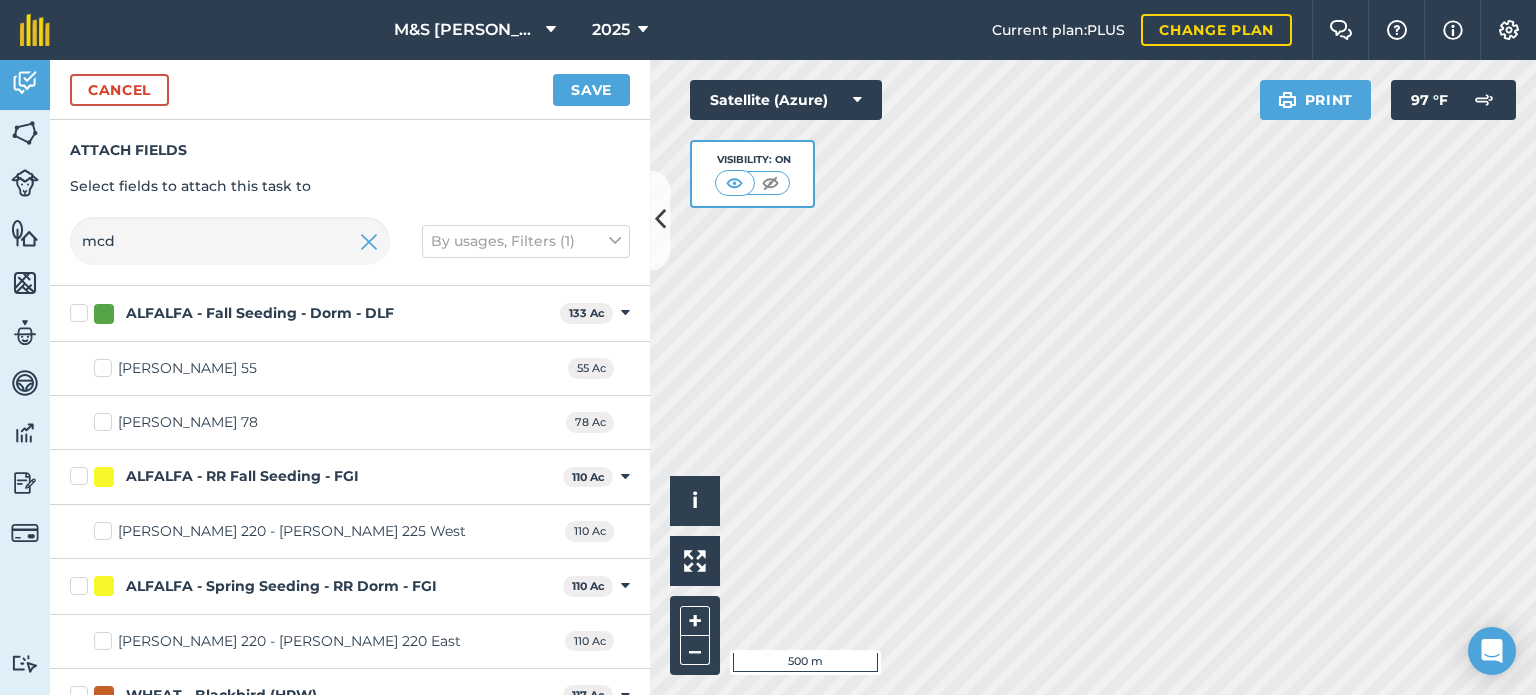click on "[PERSON_NAME] 220 - [PERSON_NAME] 225 West" at bounding box center [280, 531] 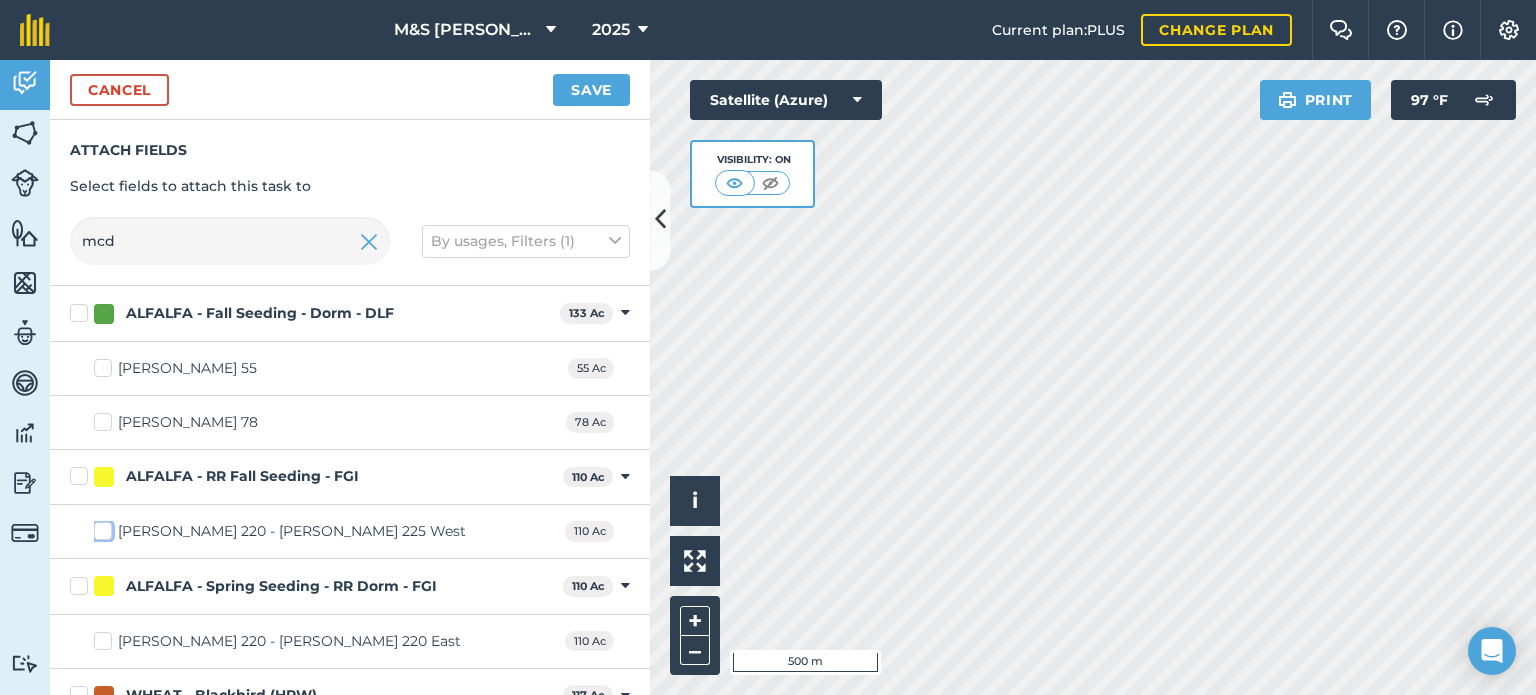 click on "[PERSON_NAME] 220 - [PERSON_NAME] 225 West" at bounding box center (100, 527) 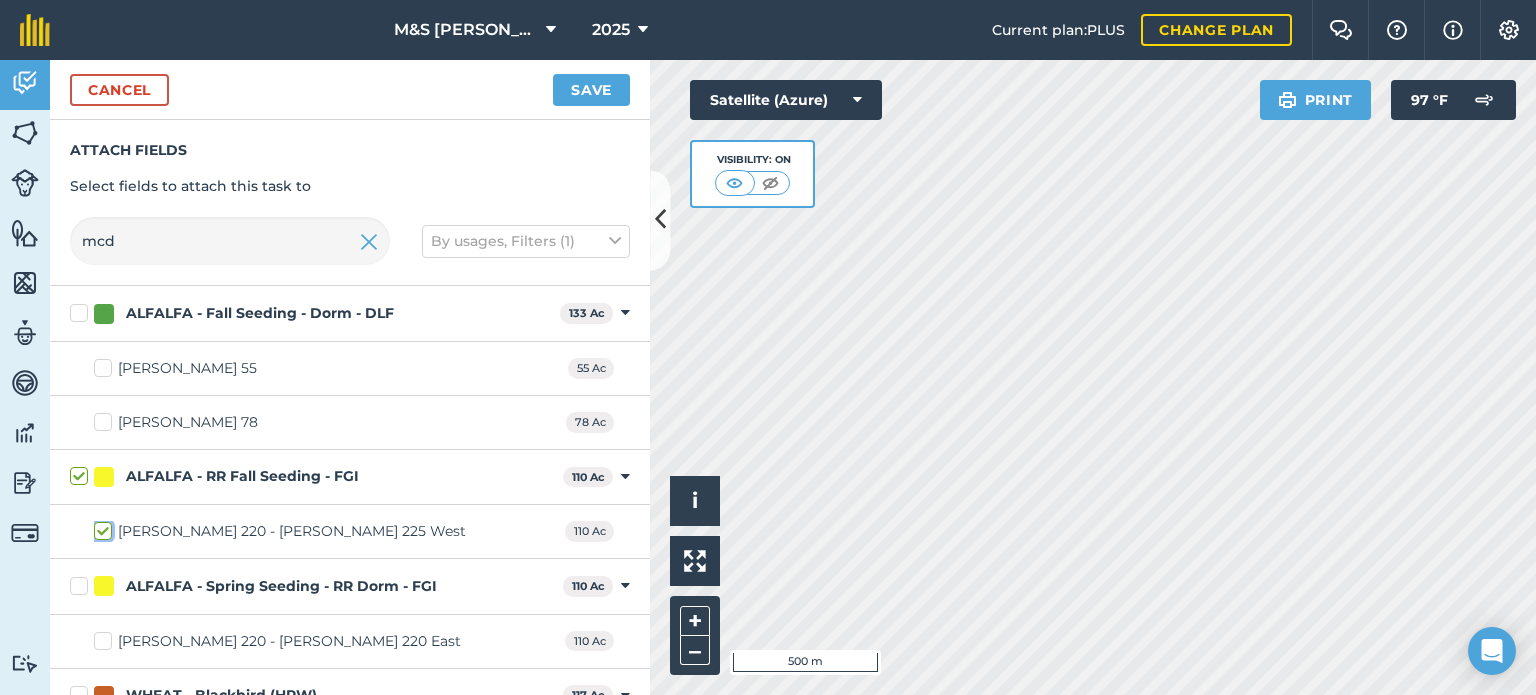 checkbox on "true" 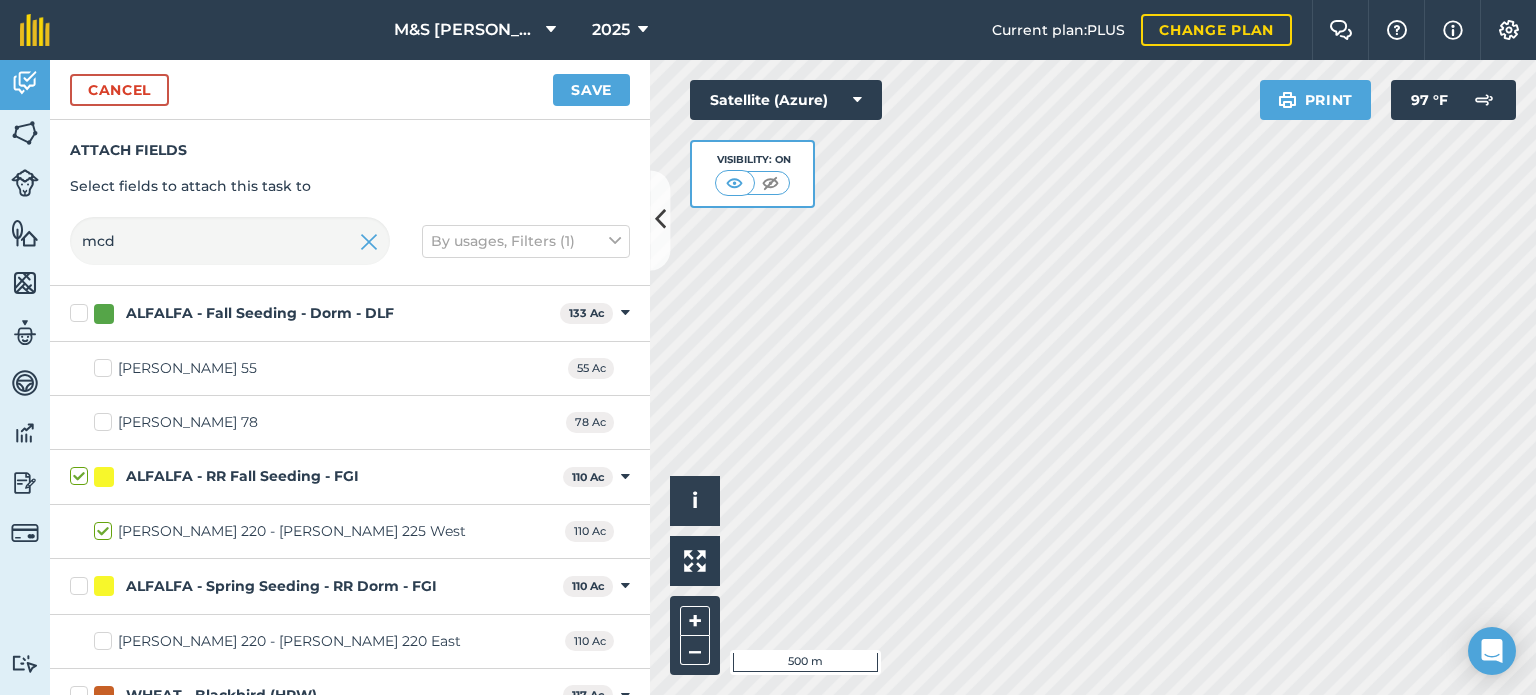 click on "[PERSON_NAME] 220 - [PERSON_NAME] 220 East" at bounding box center [277, 641] 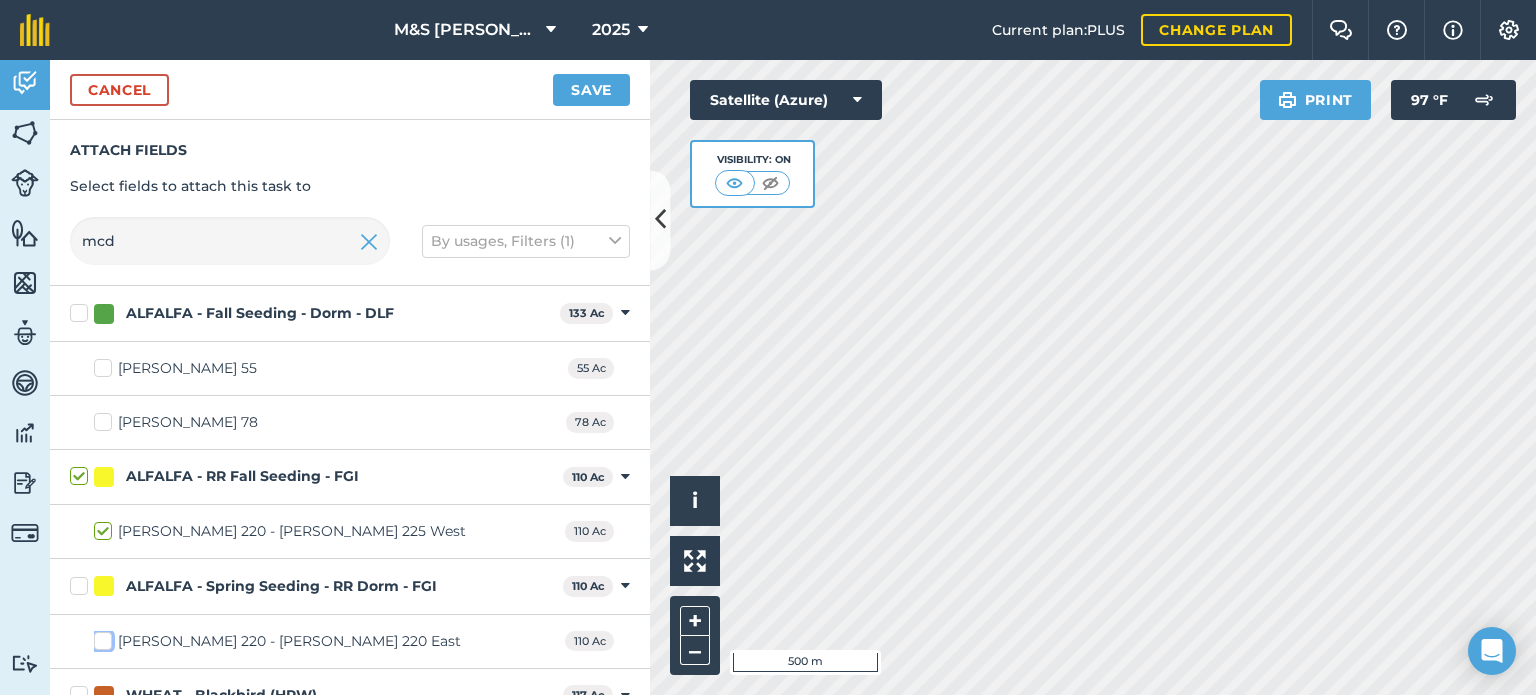 click on "[PERSON_NAME] 220 - [PERSON_NAME] 220 East" at bounding box center [100, 637] 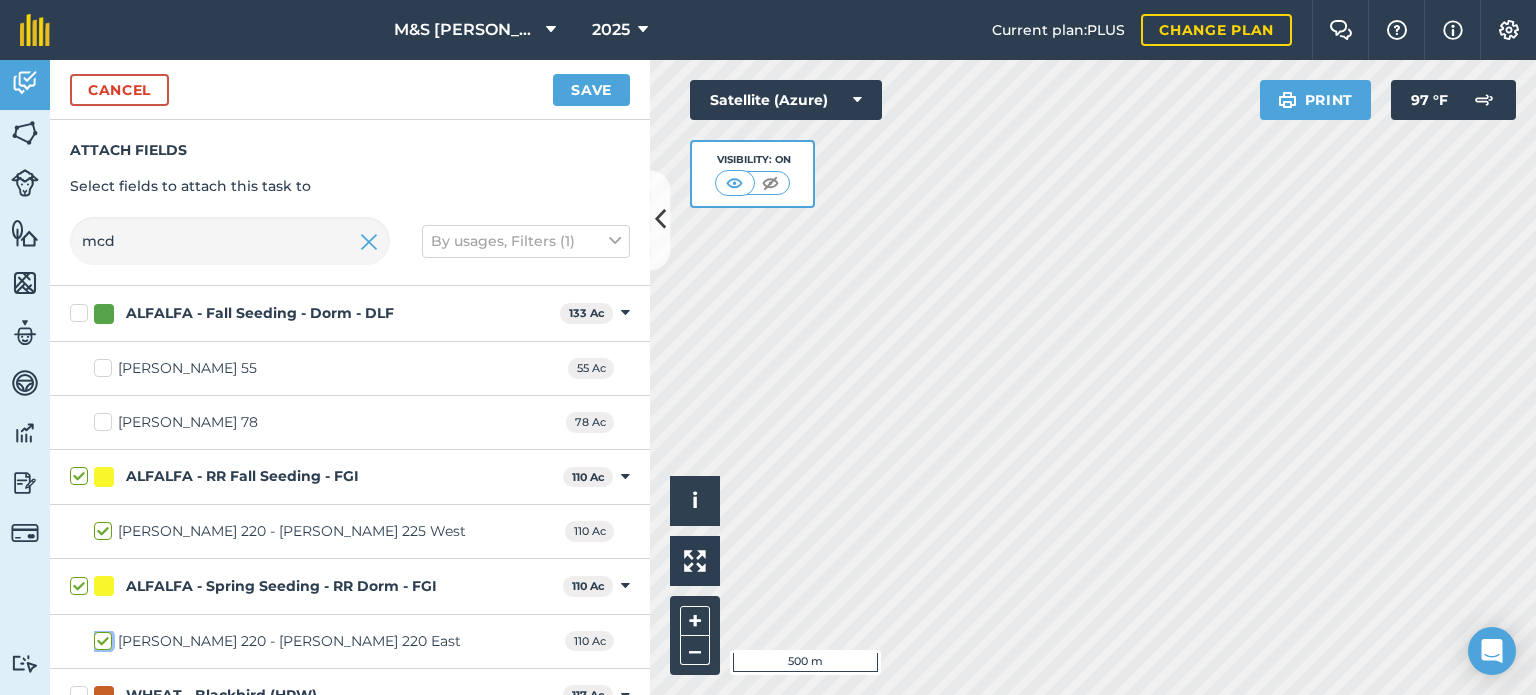 checkbox on "true" 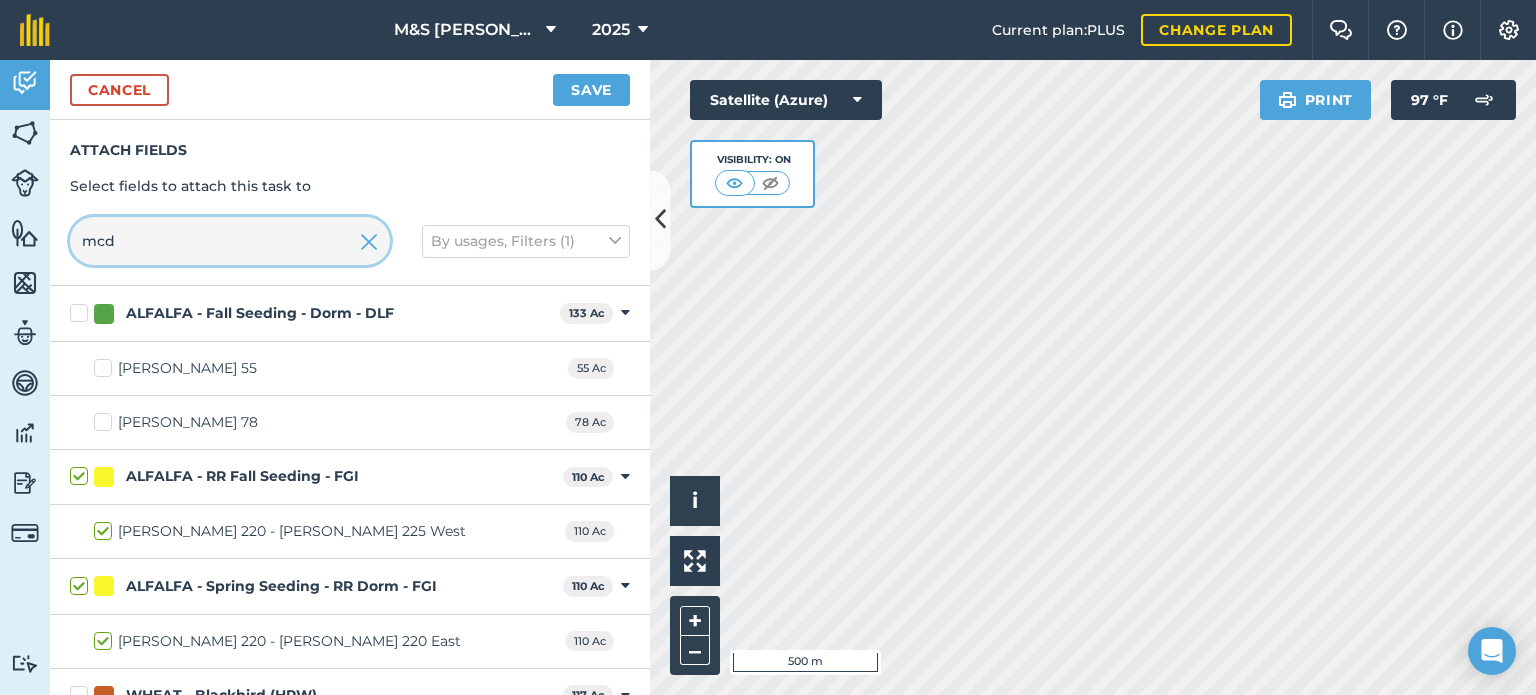 click on "mcd" at bounding box center (230, 241) 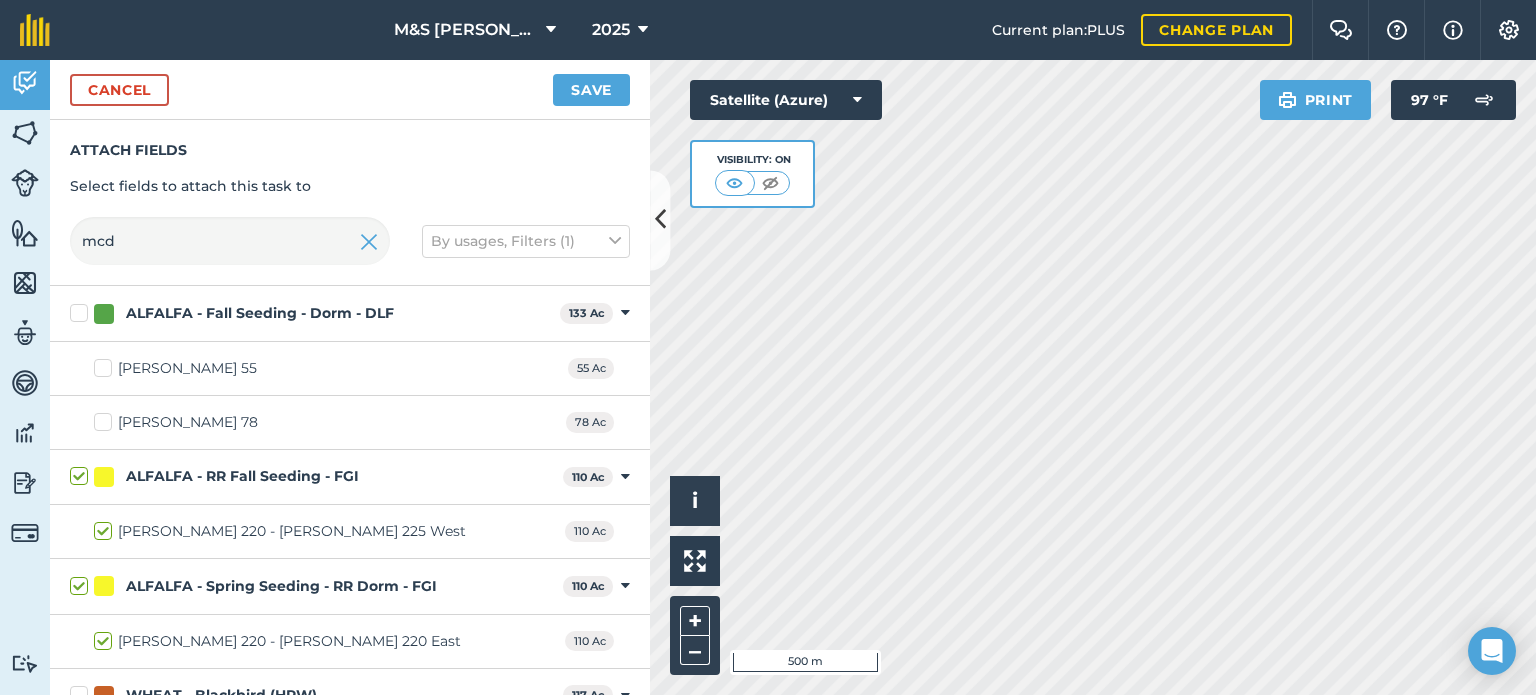 click on "[PERSON_NAME] 55 55   Ac" at bounding box center [350, 369] 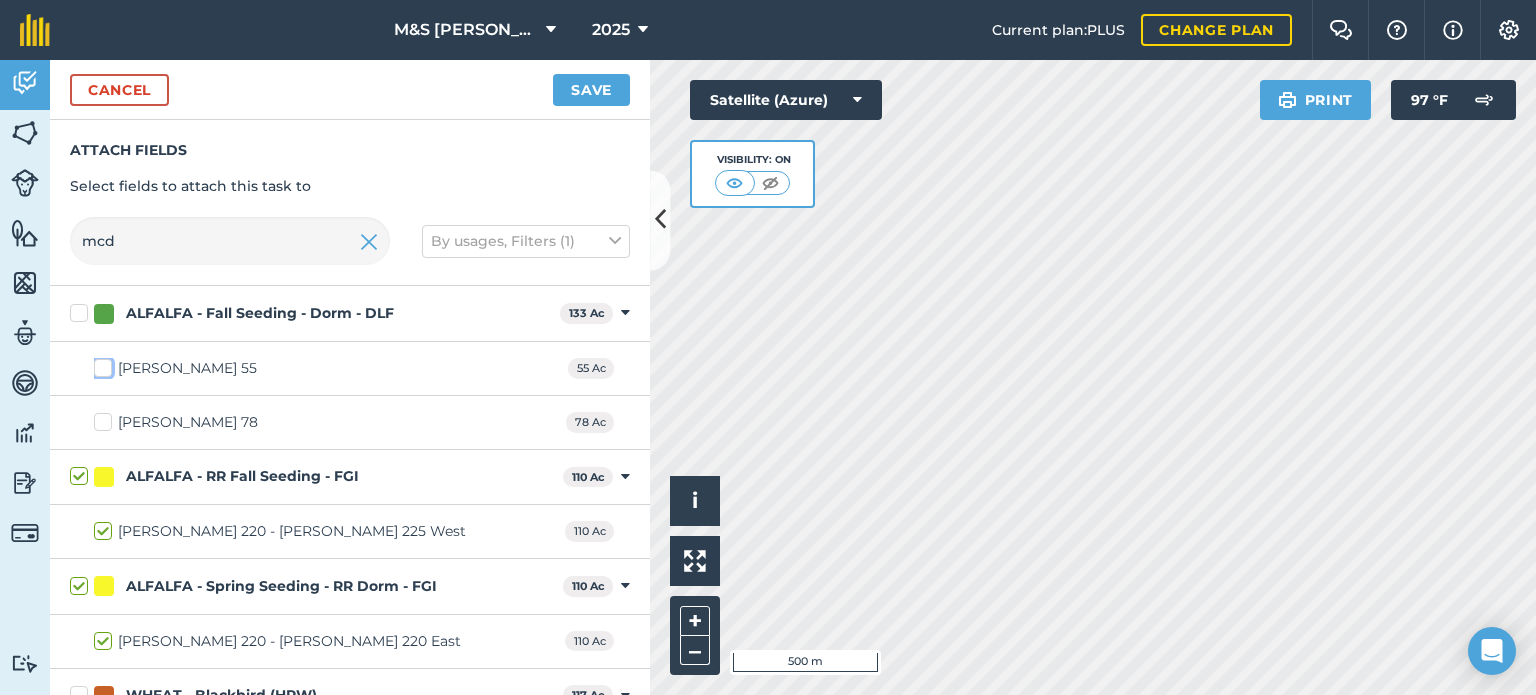 click on "[PERSON_NAME] 55" at bounding box center [100, 364] 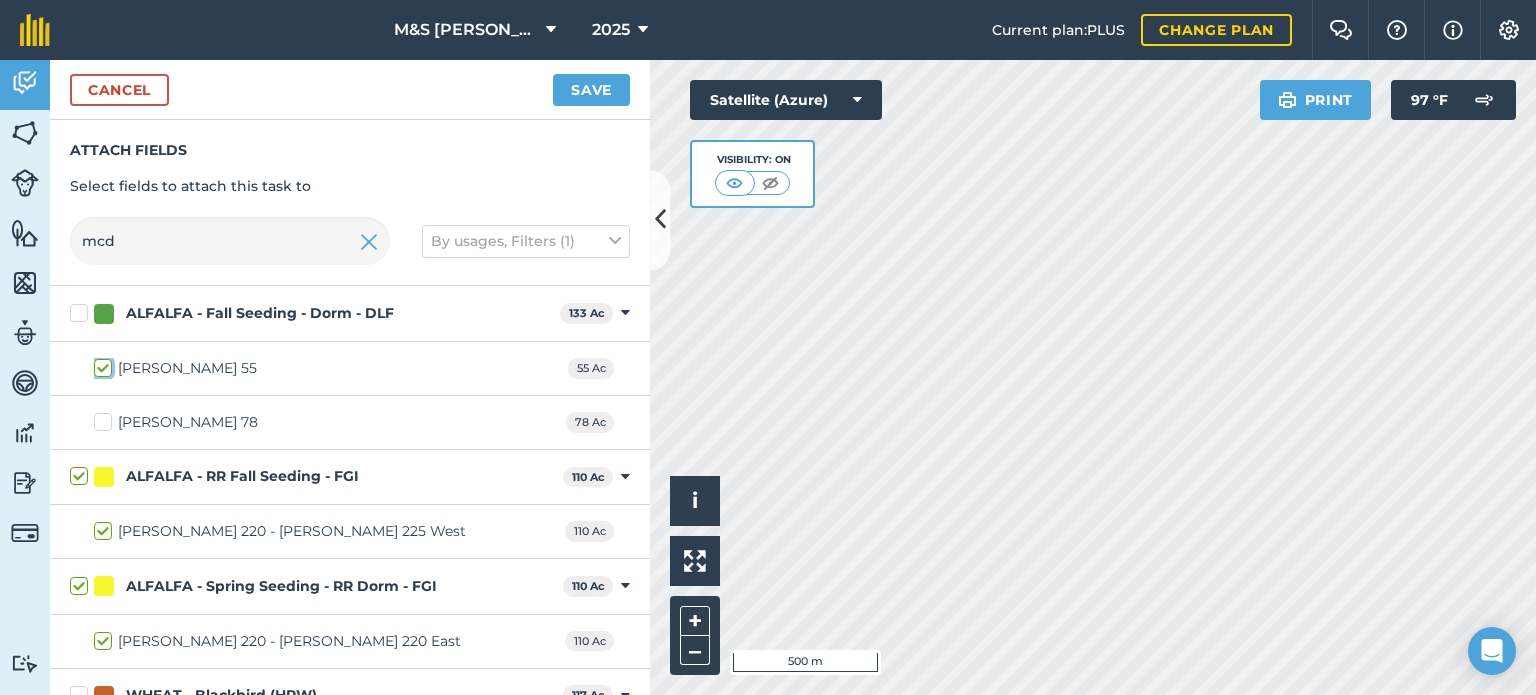 checkbox on "true" 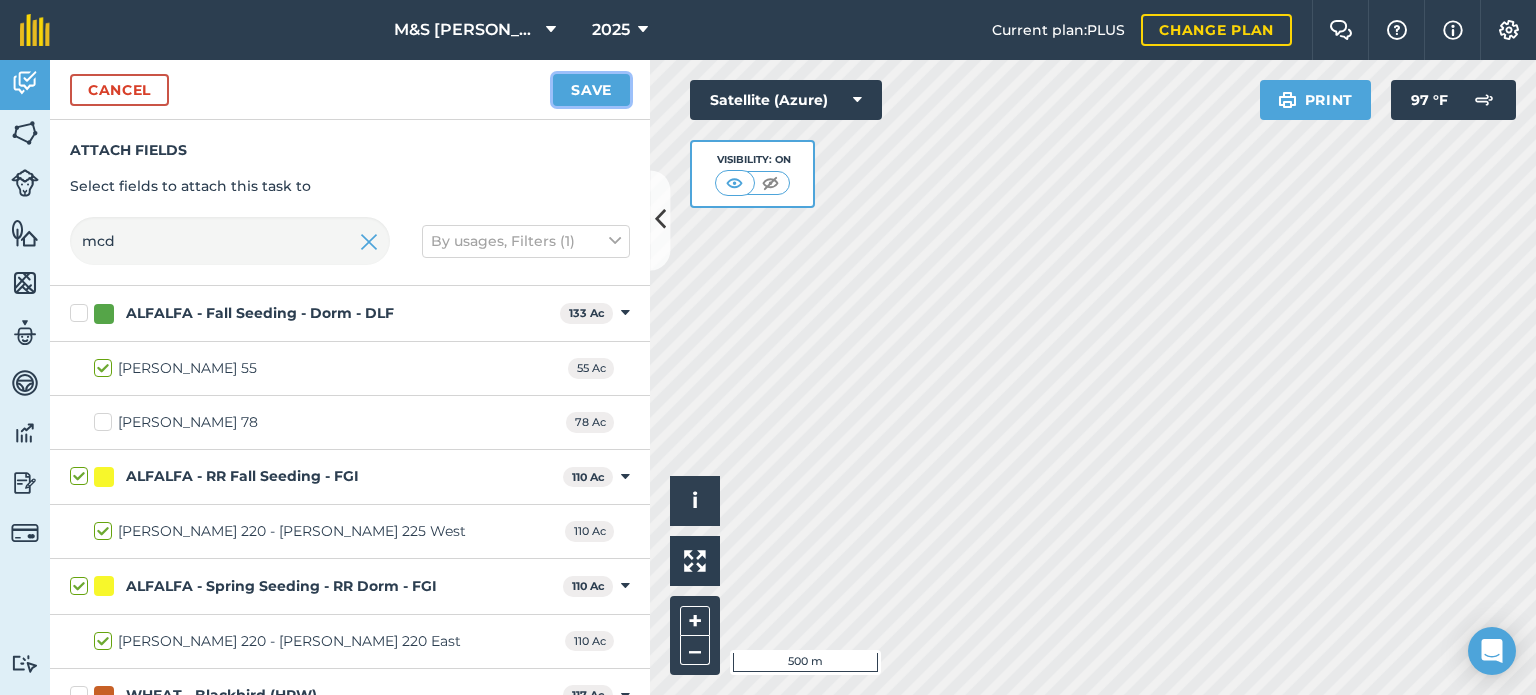 click on "Save" at bounding box center [591, 90] 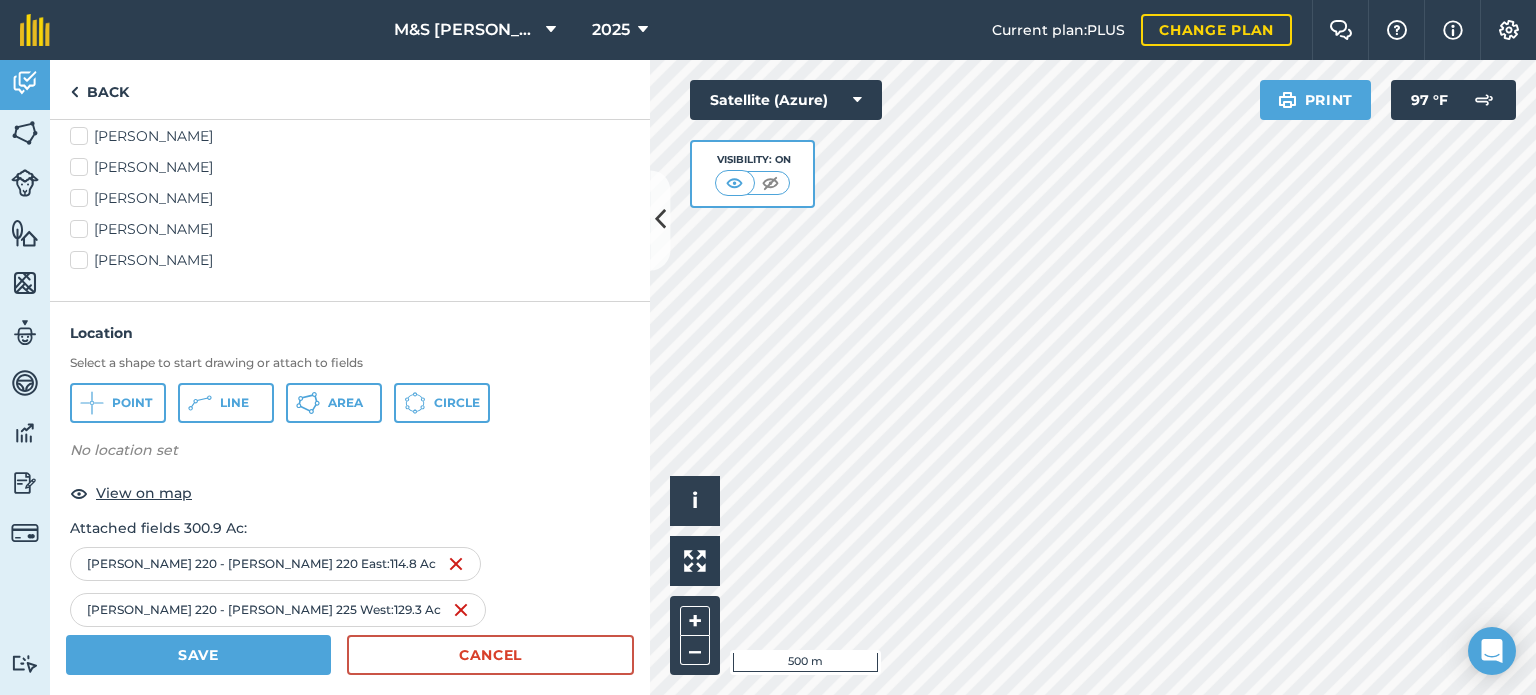 scroll, scrollTop: 700, scrollLeft: 0, axis: vertical 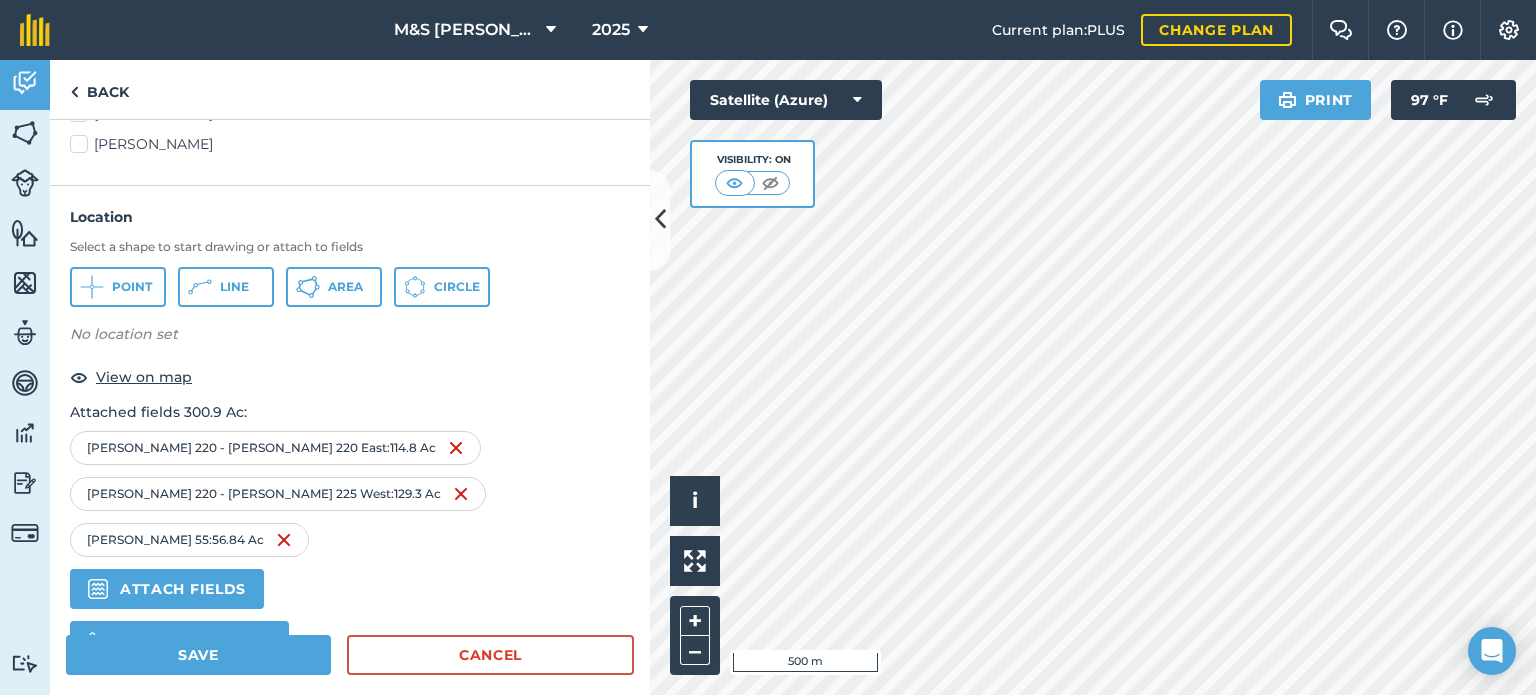 click on "Save Cancel" at bounding box center (350, 665) 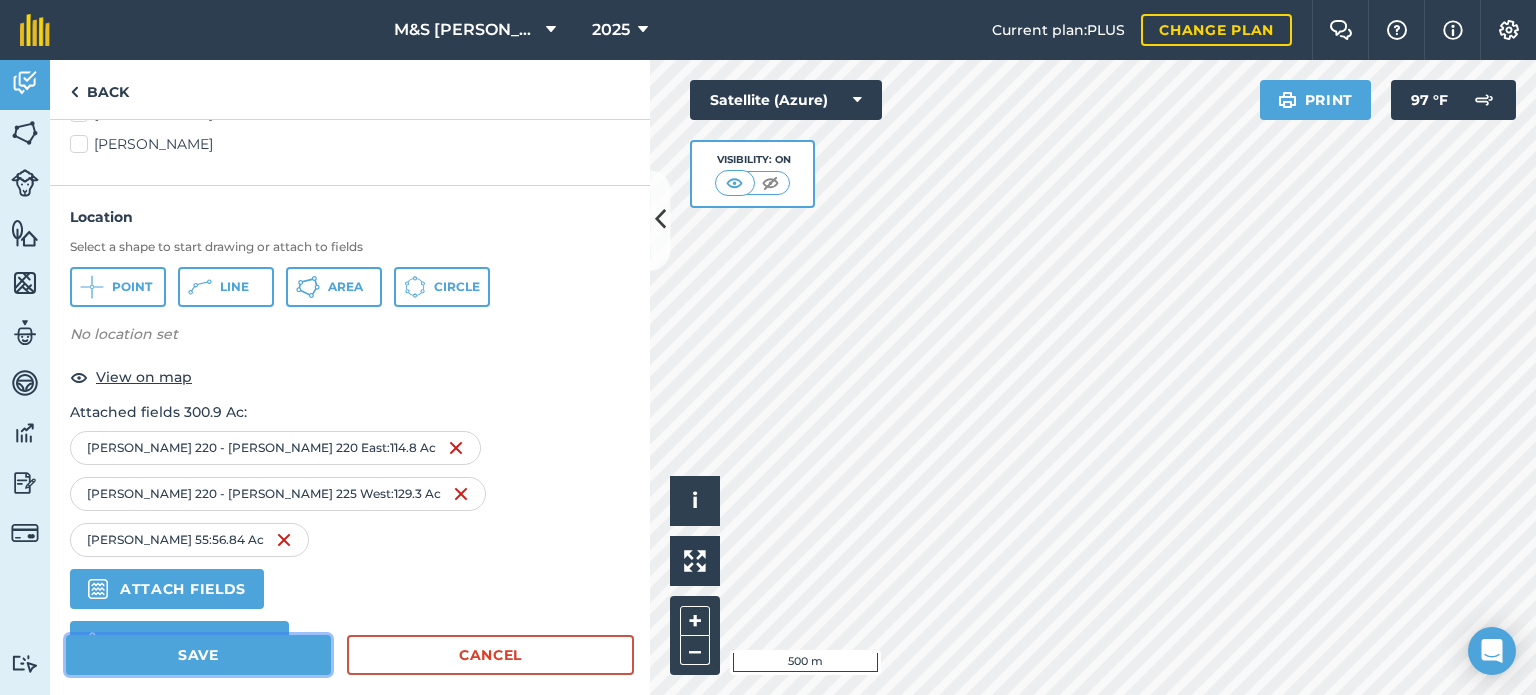 click on "Save" at bounding box center (198, 655) 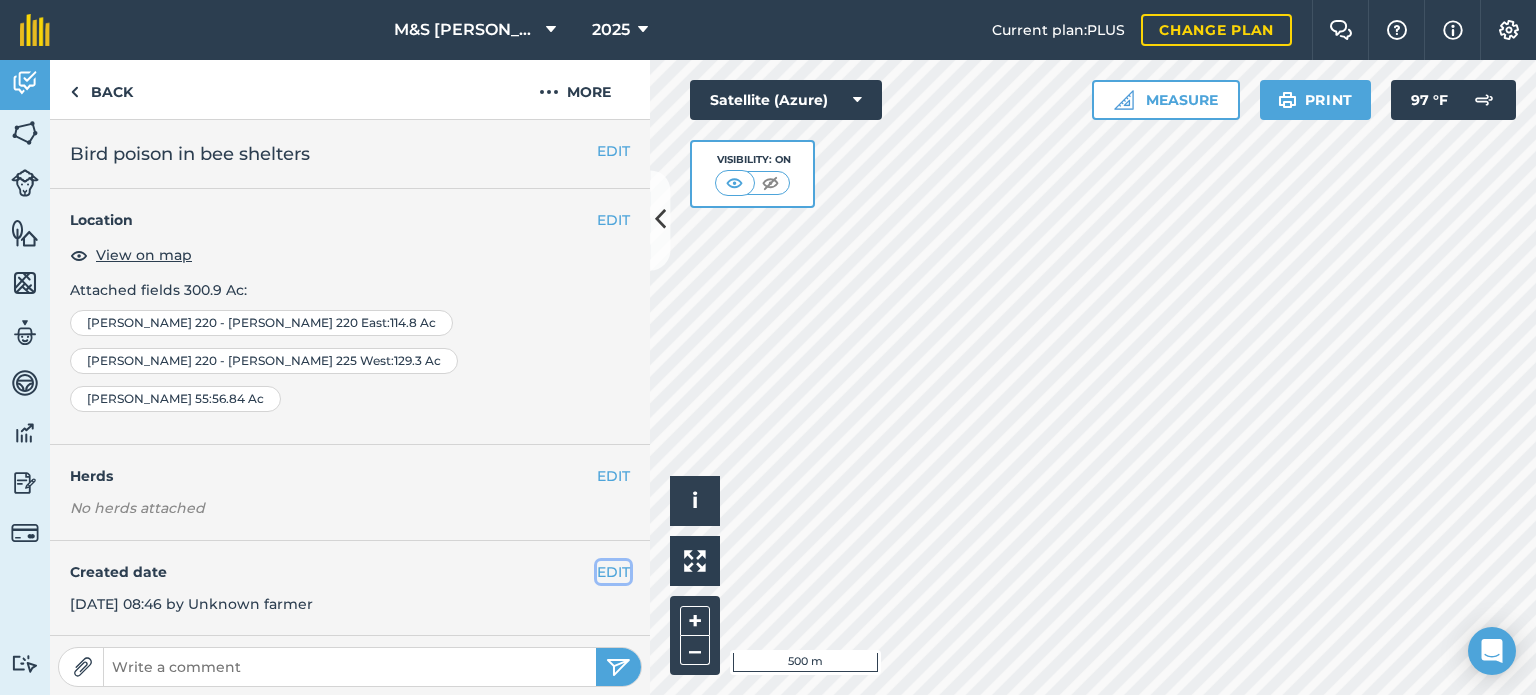 click on "EDIT" at bounding box center [613, 572] 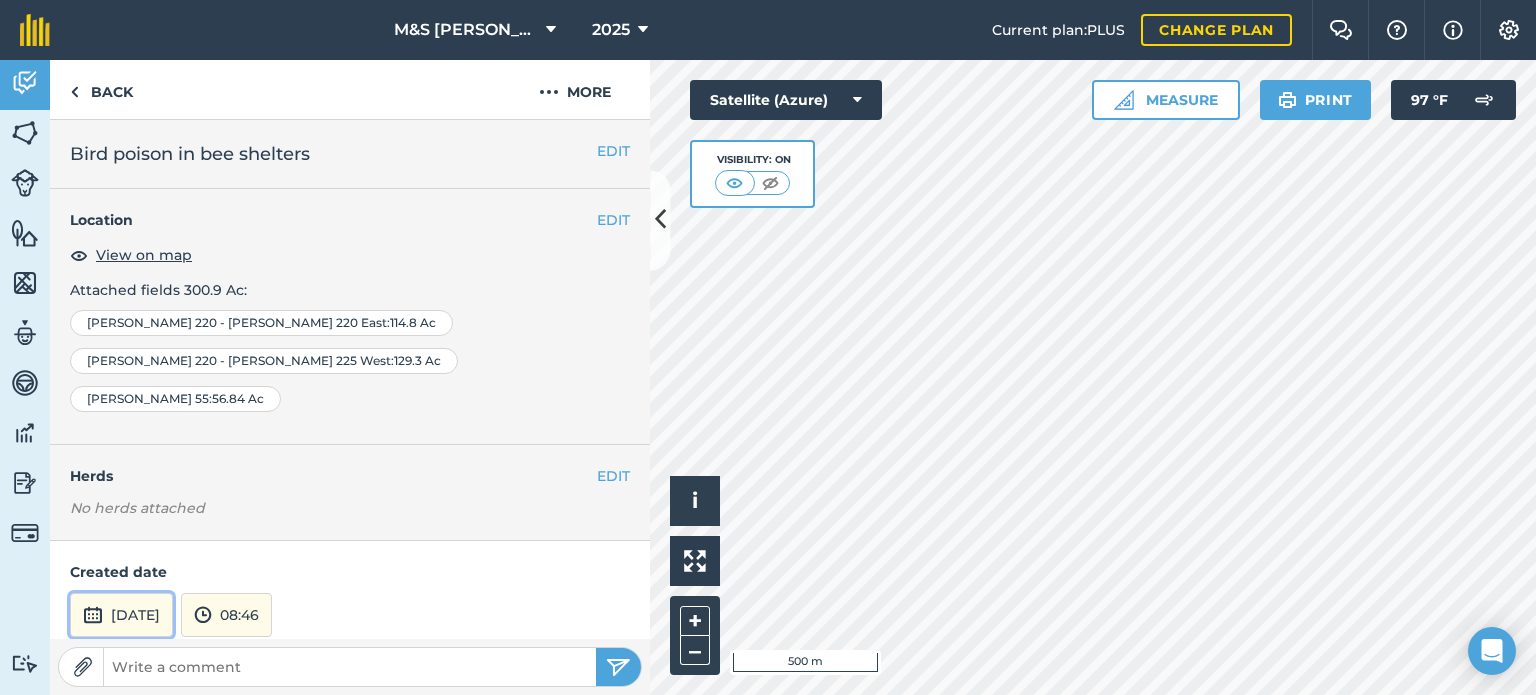 click on "[DATE]" at bounding box center [121, 615] 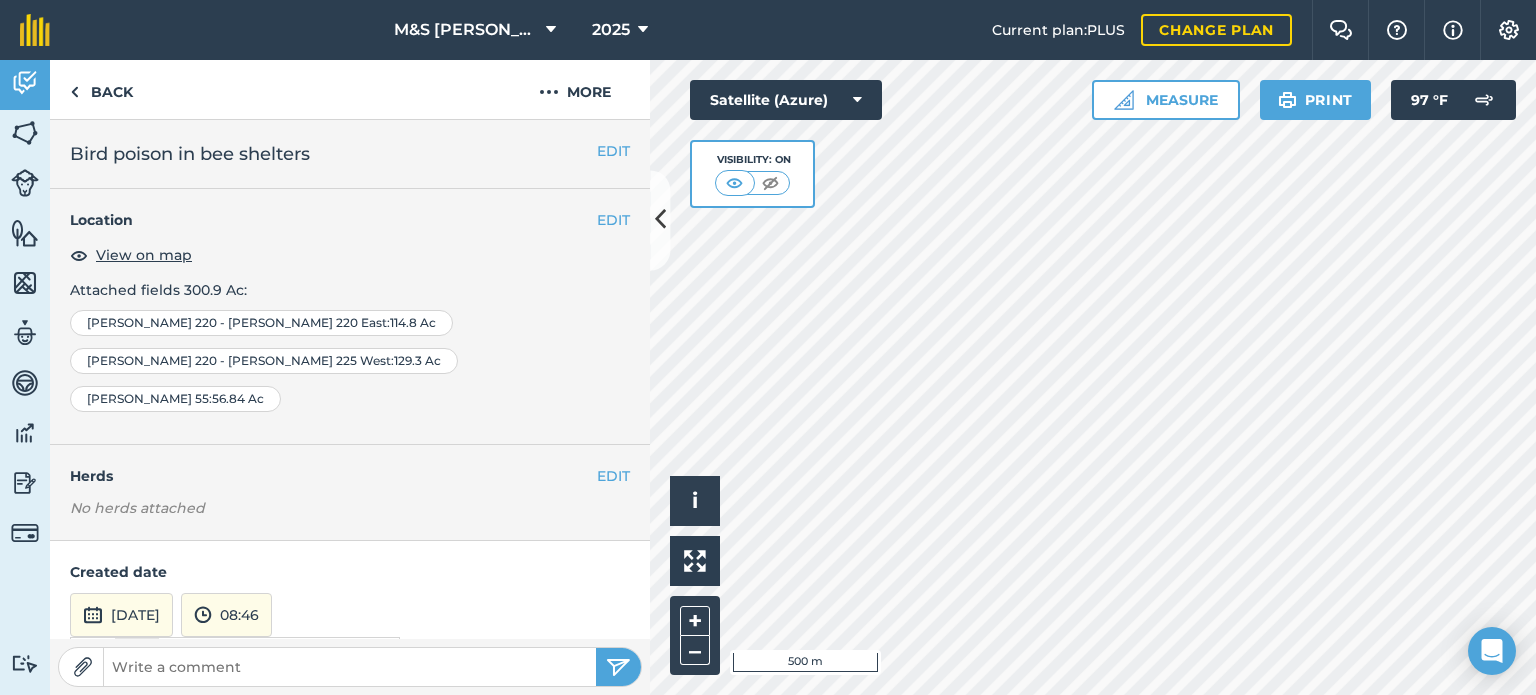 click on "‹" at bounding box center (137, 660) 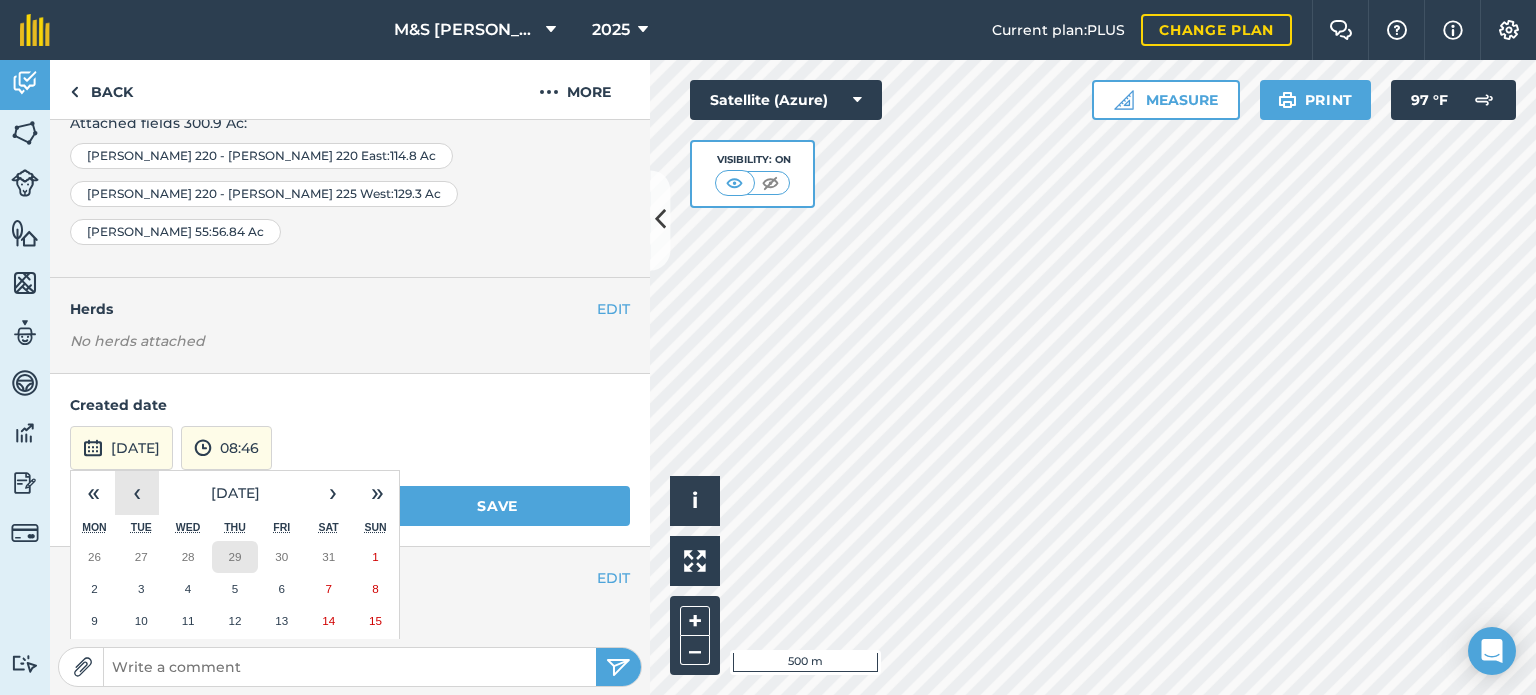 scroll, scrollTop: 200, scrollLeft: 0, axis: vertical 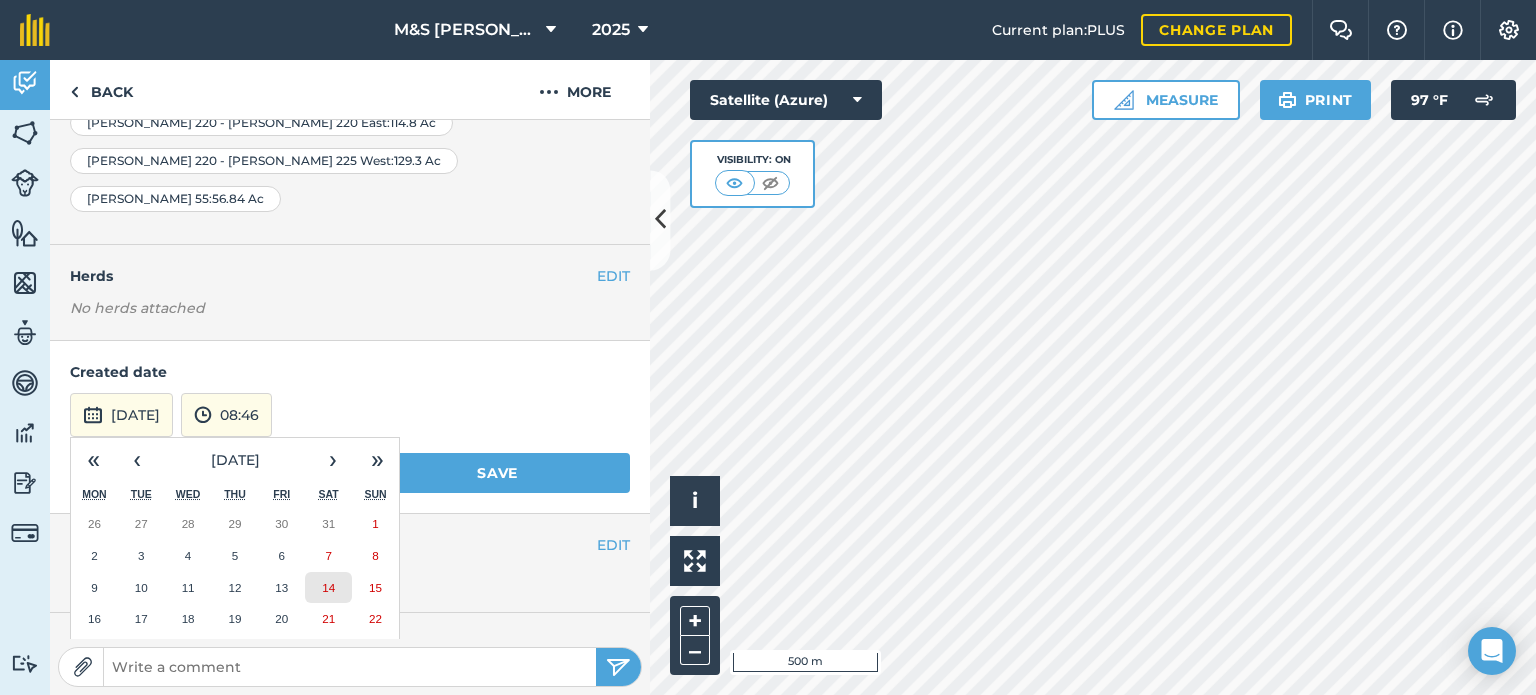 click on "14" at bounding box center (328, 588) 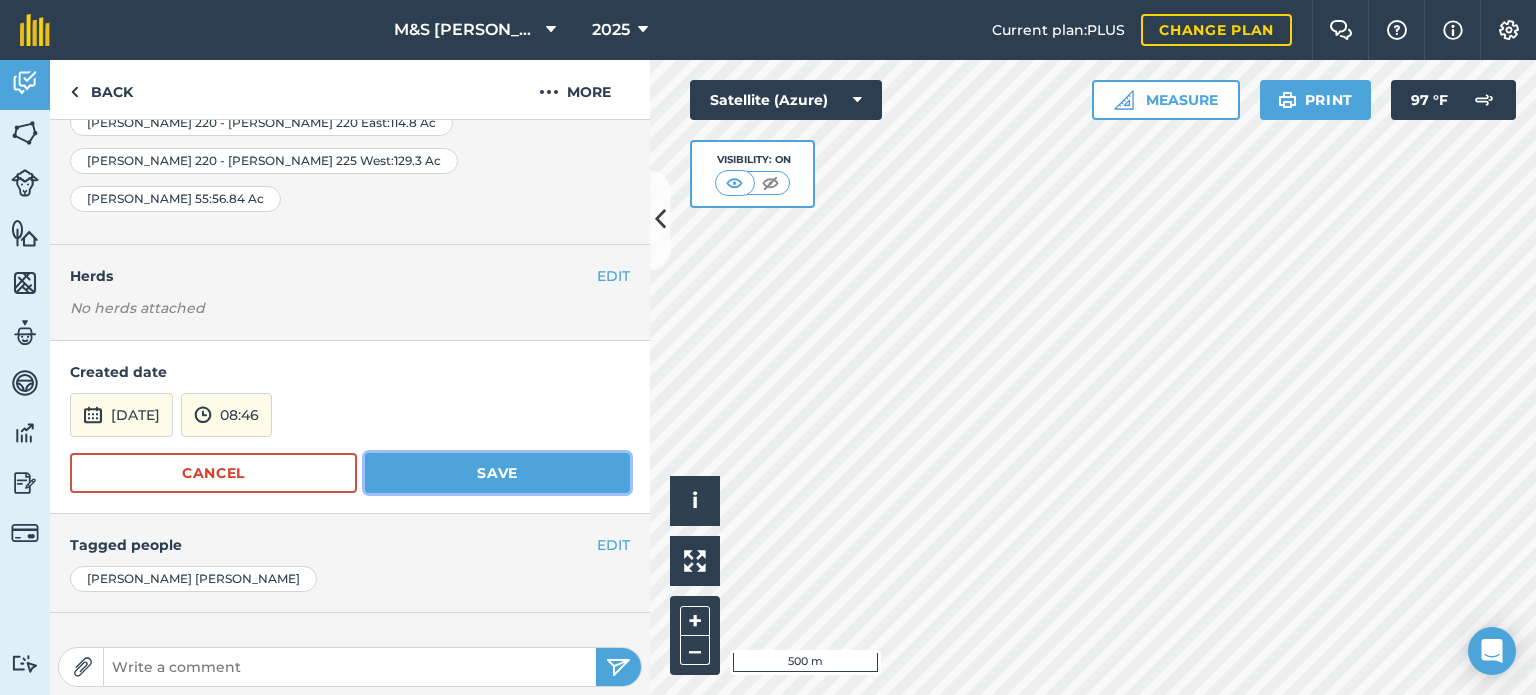 click on "Save" at bounding box center (497, 473) 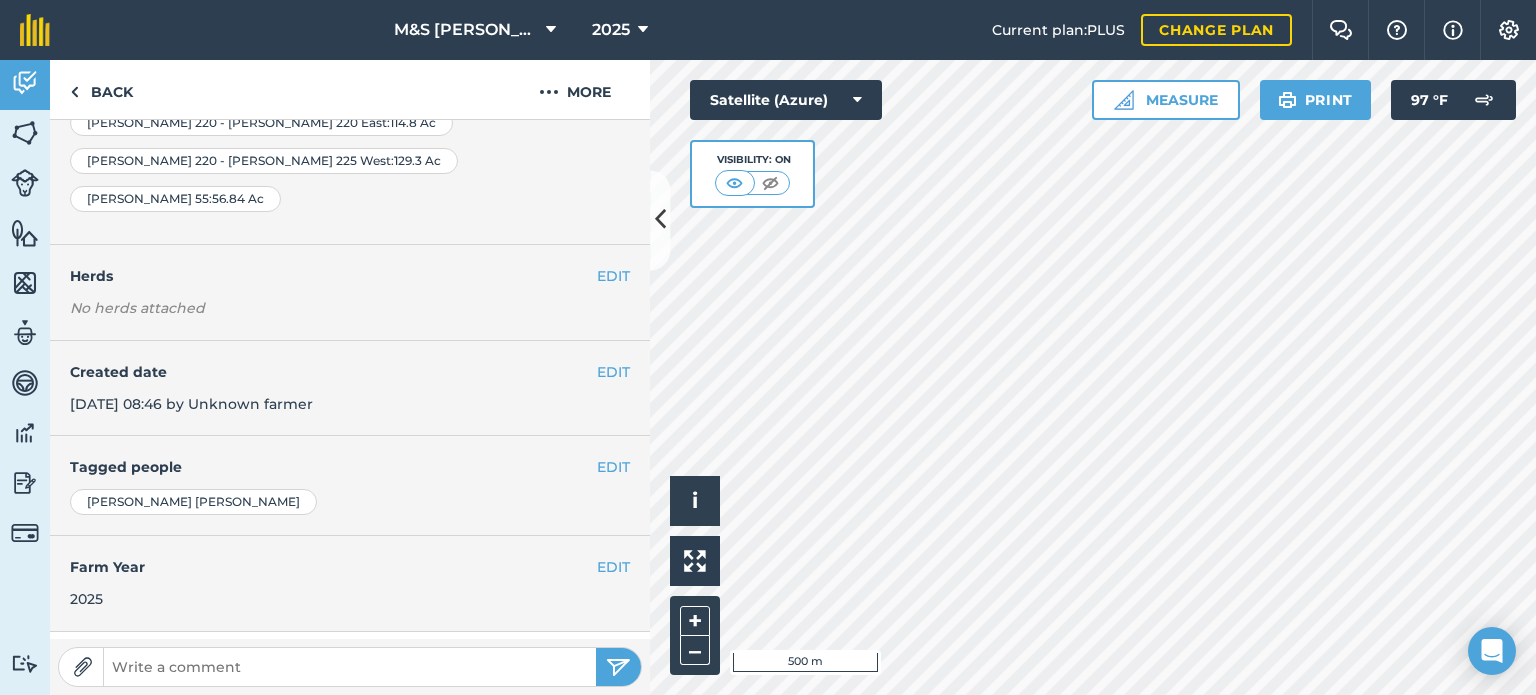 click on "[PERSON_NAME]" at bounding box center [350, 502] 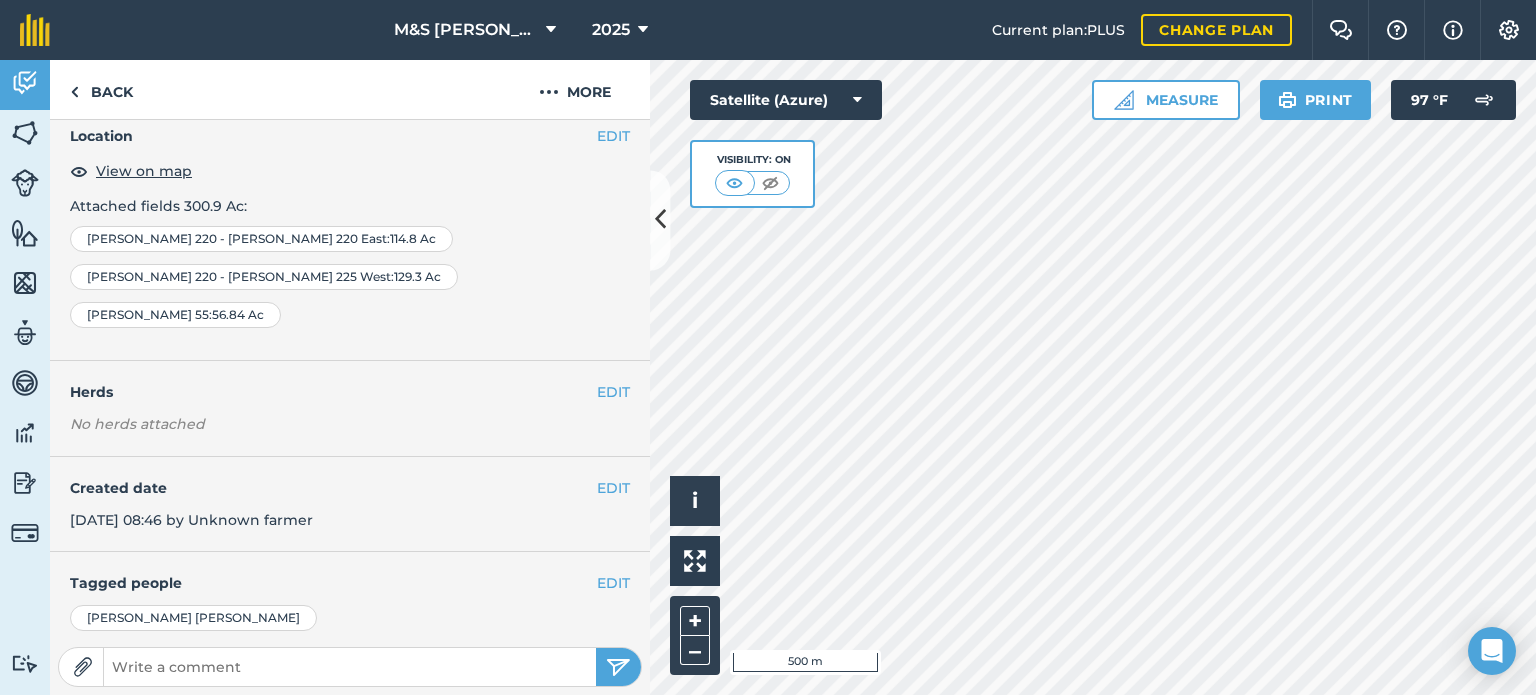 scroll, scrollTop: 0, scrollLeft: 0, axis: both 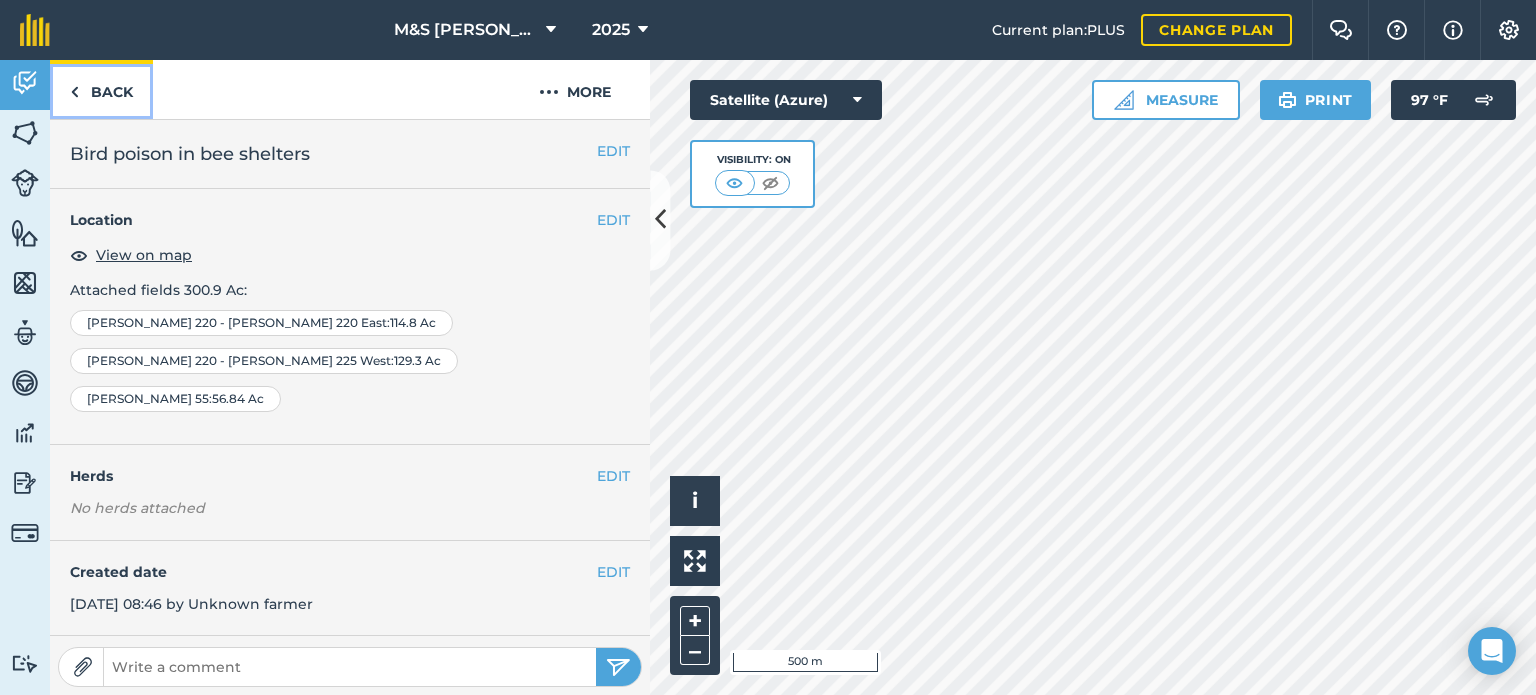 click on "Back" at bounding box center (101, 89) 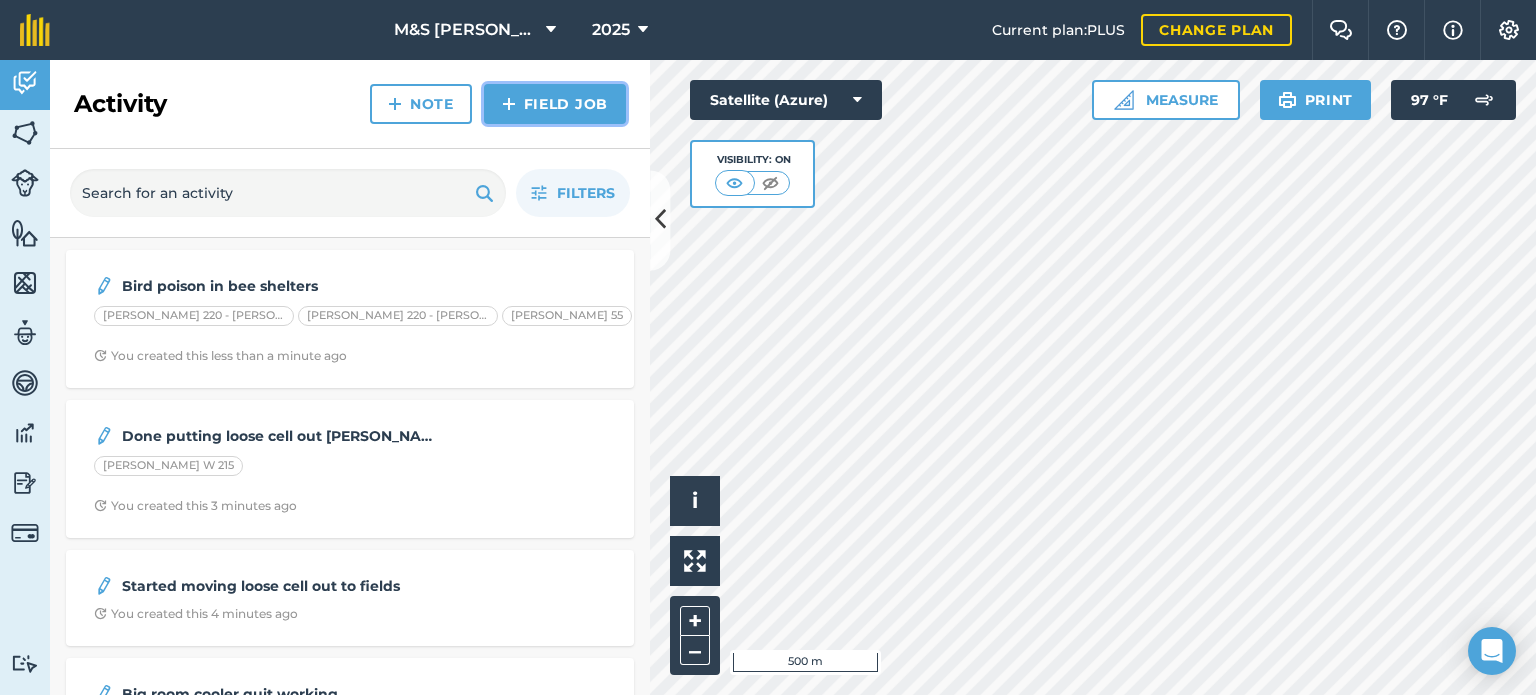 click at bounding box center (509, 104) 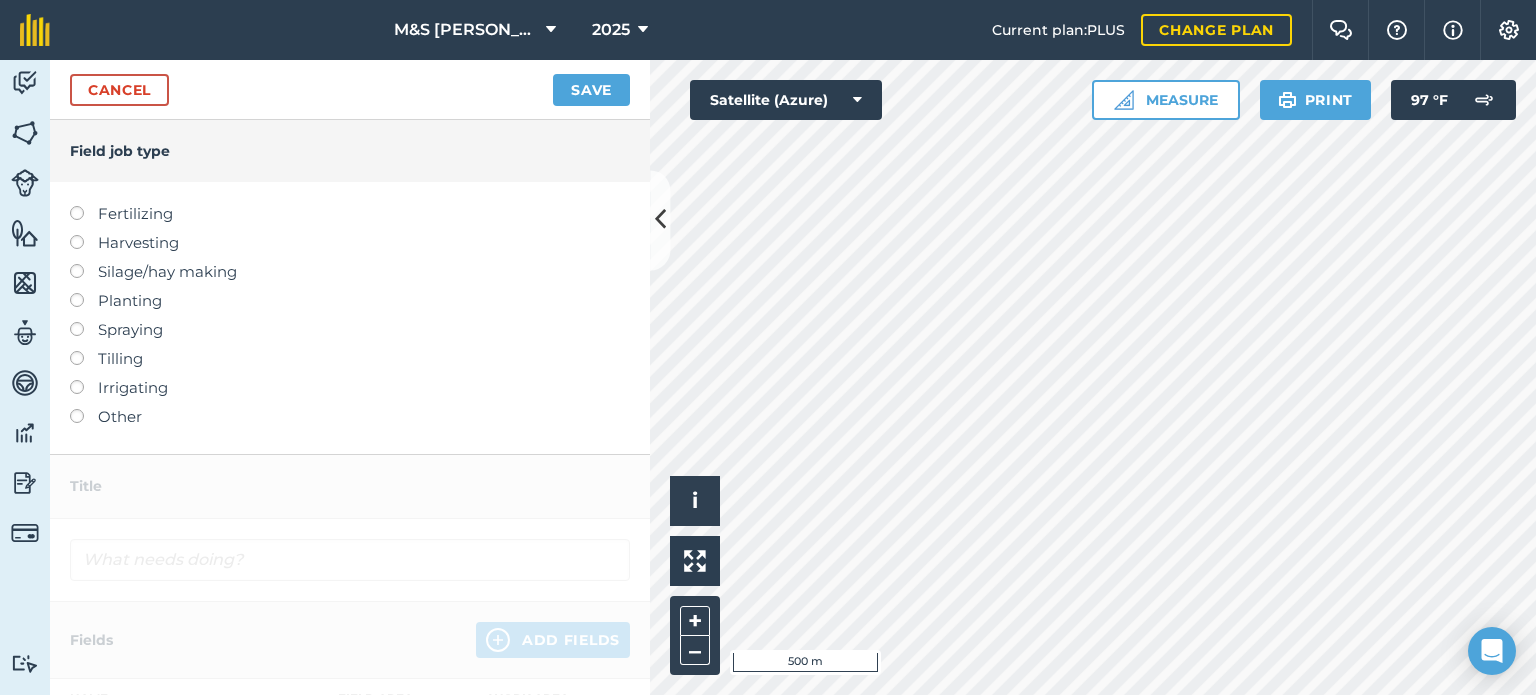 click on "Spraying" at bounding box center (350, 330) 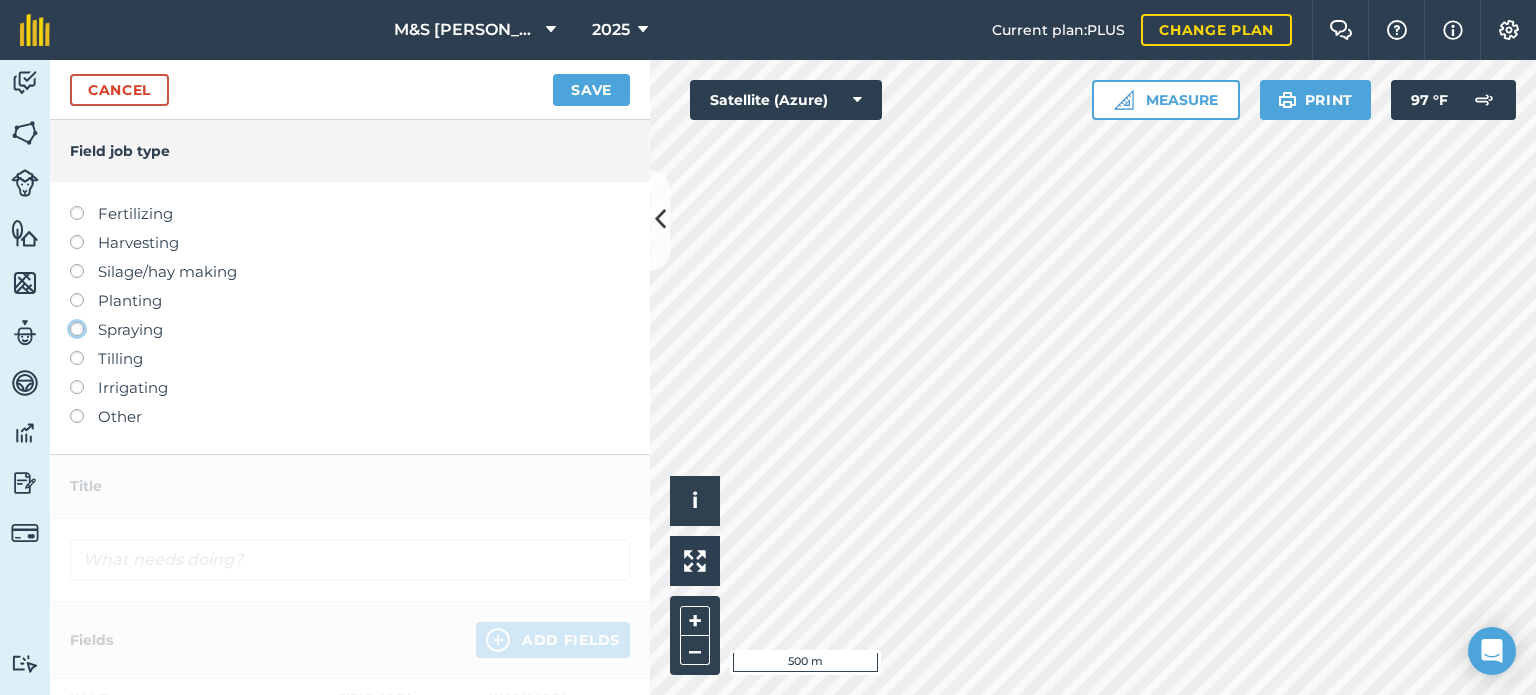 click on "Spraying" at bounding box center [-9943, 328] 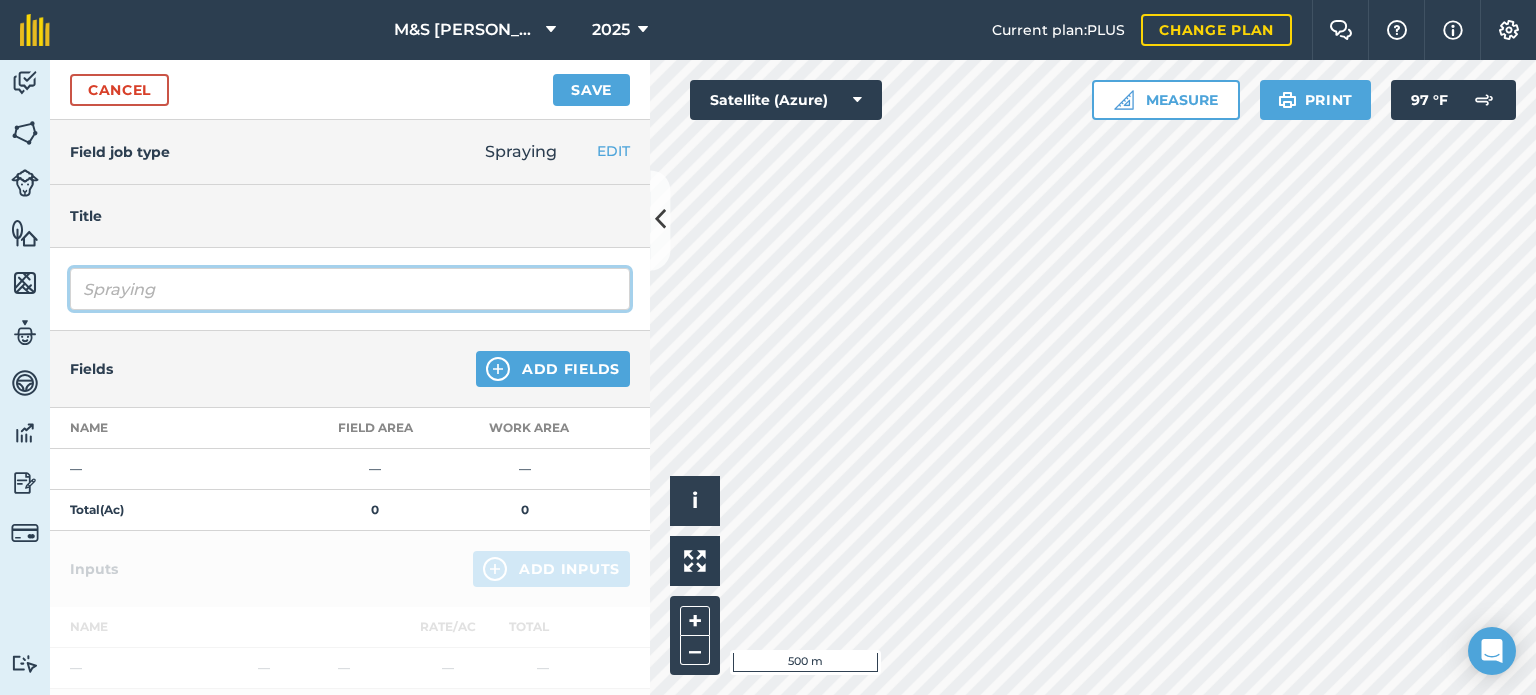click on "Spraying" at bounding box center (350, 289) 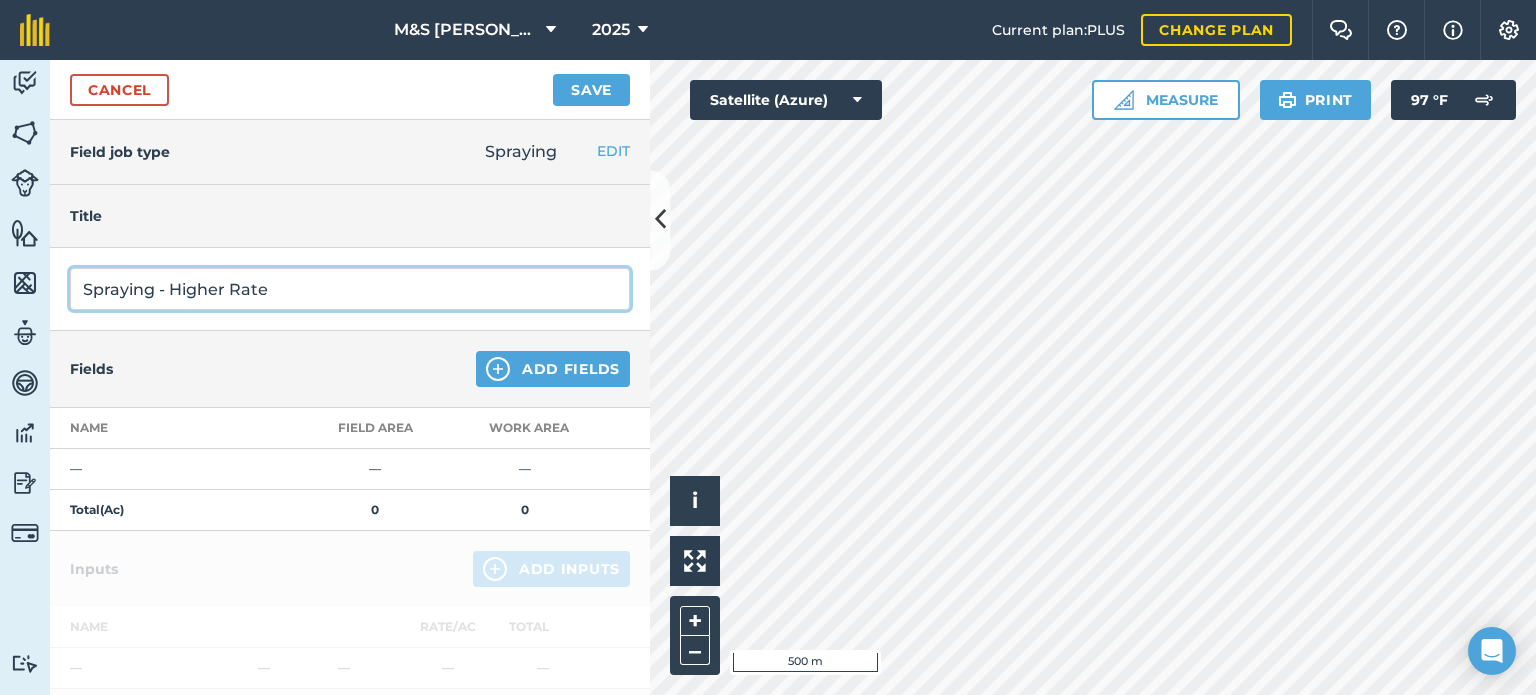 type on "Spraying - Higher Rate" 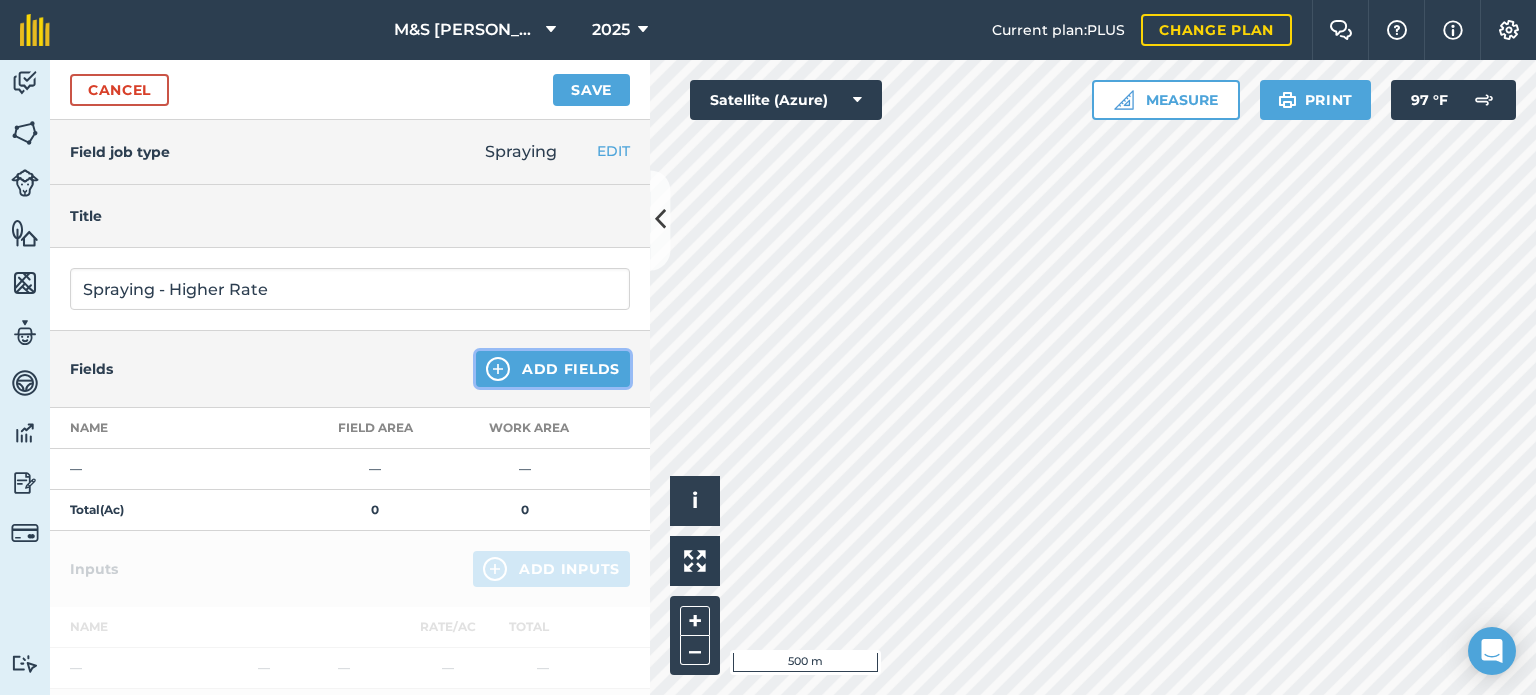 click on "Add Fields" at bounding box center (553, 369) 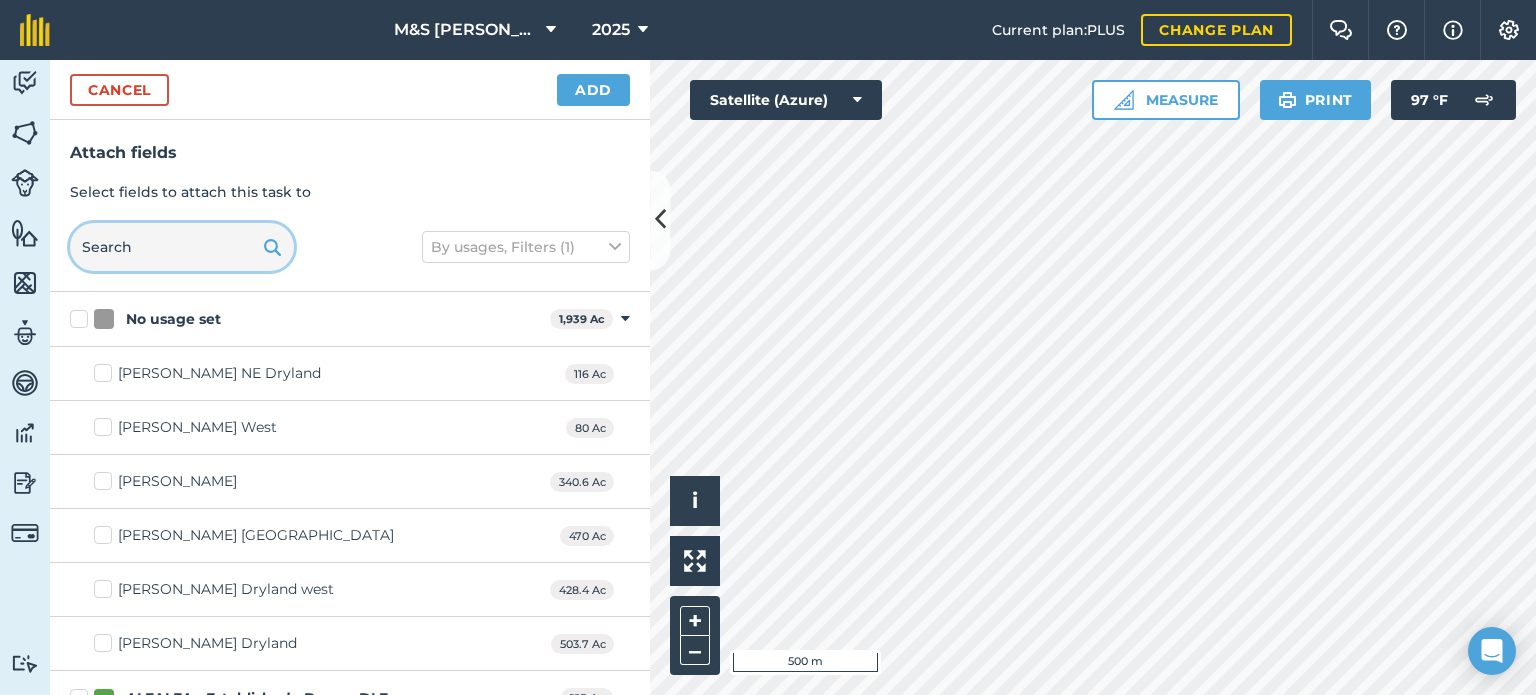 click at bounding box center (182, 247) 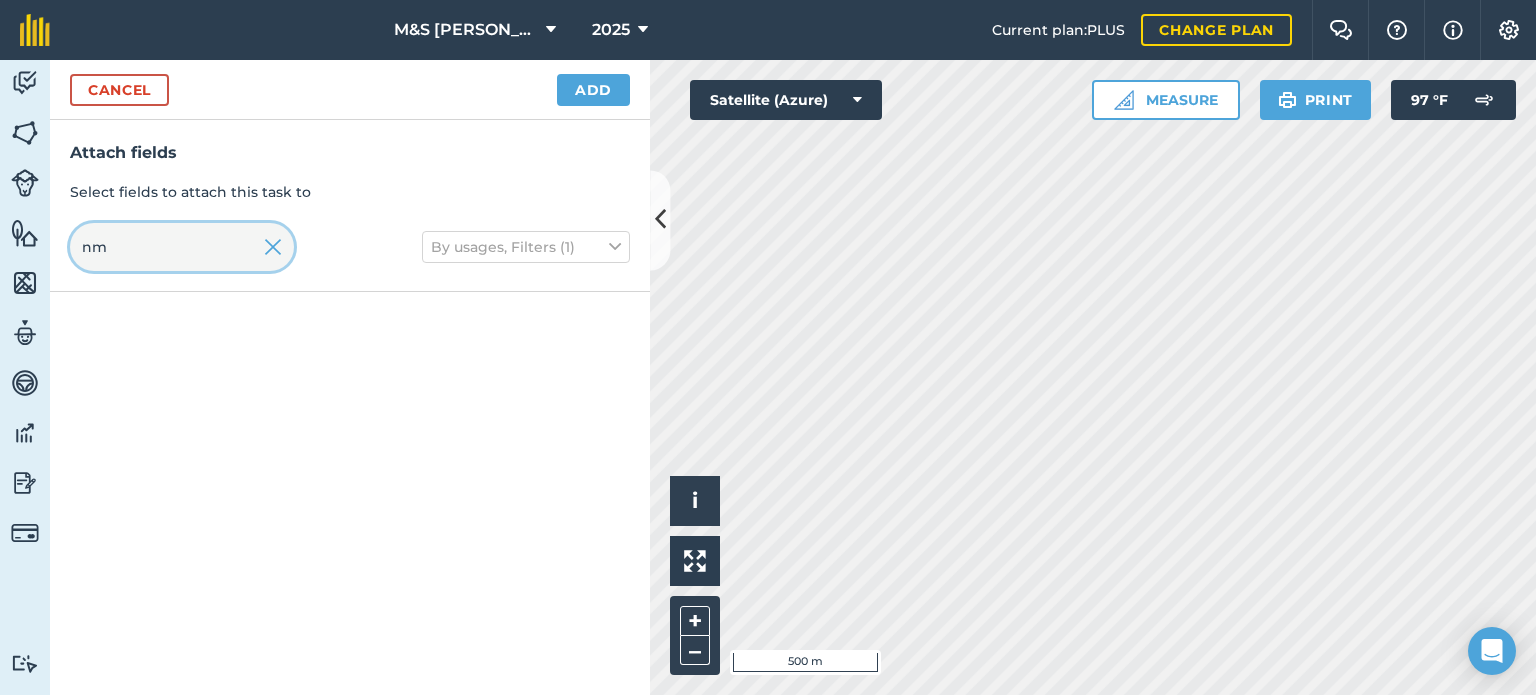 type on "n" 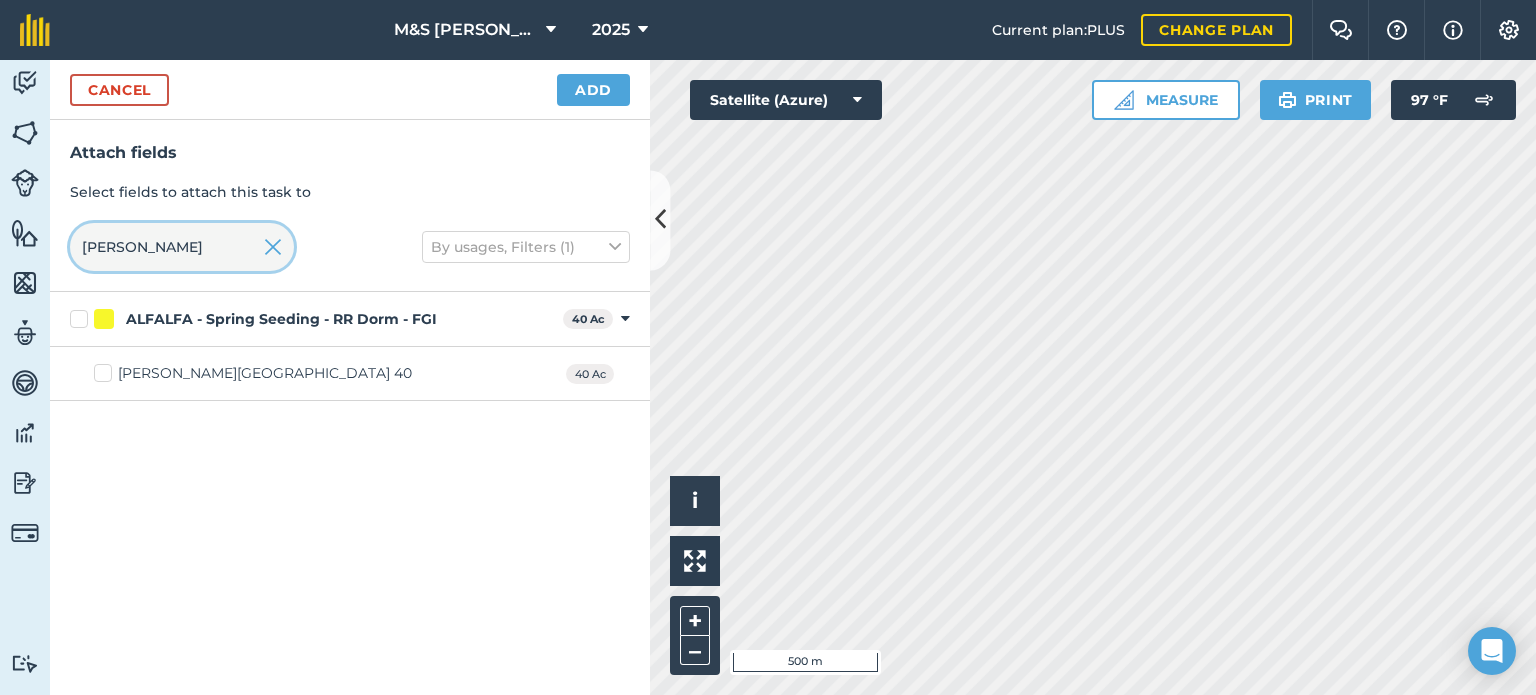 type on "[PERSON_NAME]" 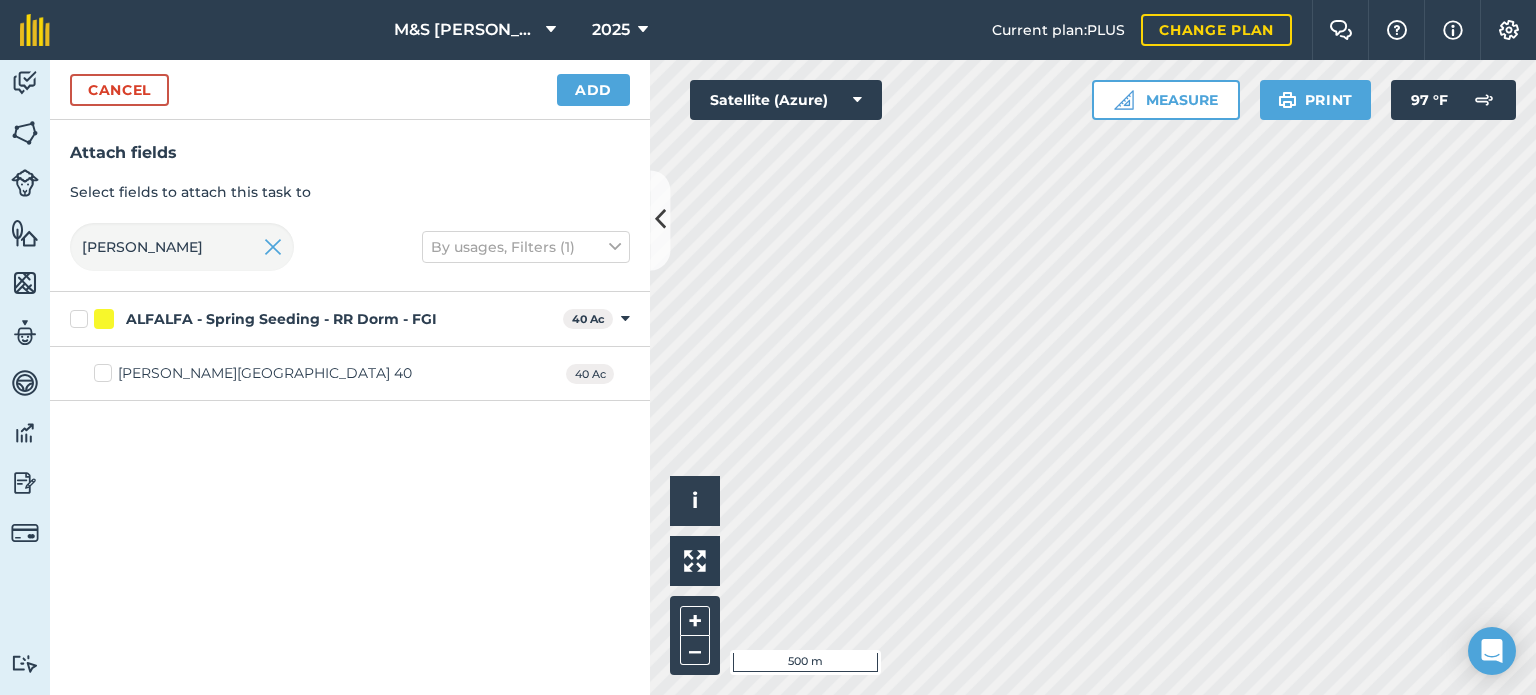 click on "[PERSON_NAME] Cemetery 40  40   Ac" at bounding box center [350, 374] 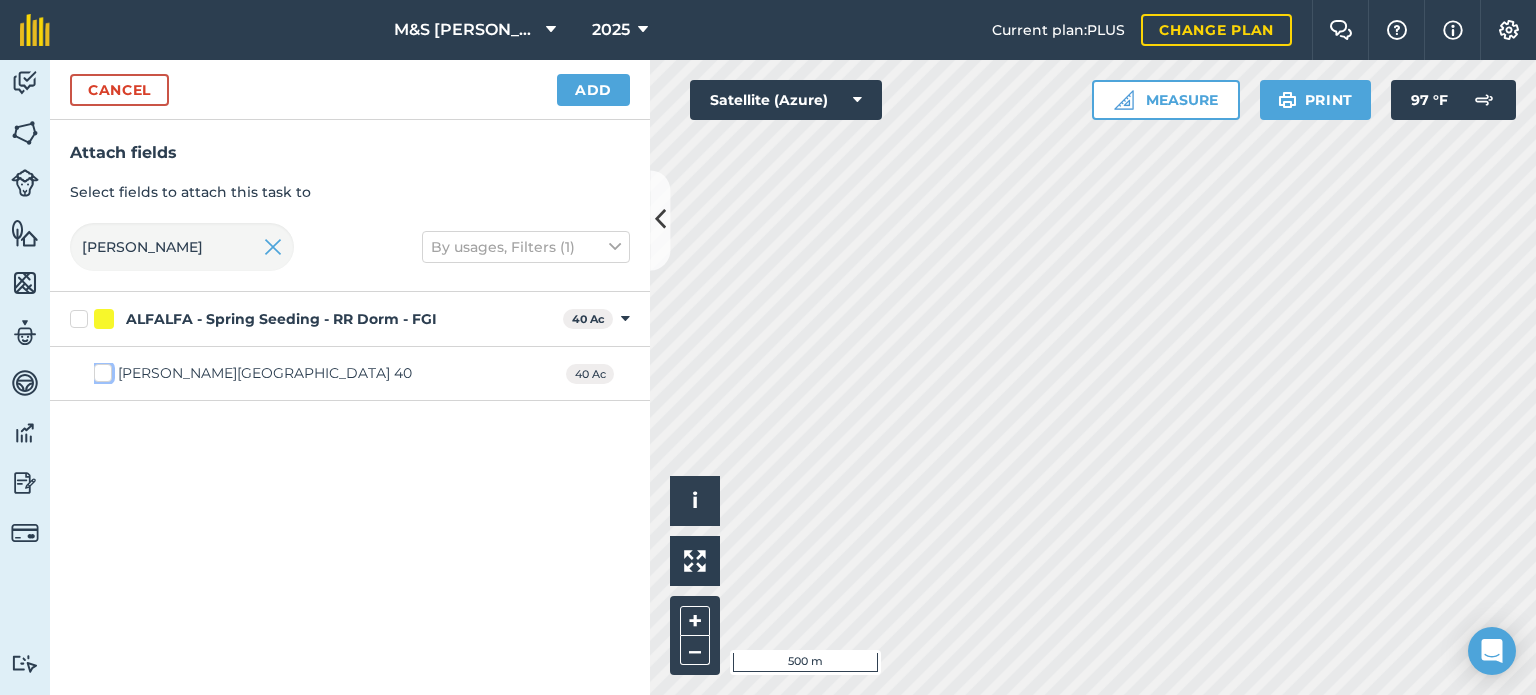 click on "[PERSON_NAME][GEOGRAPHIC_DATA] 40" at bounding box center [100, 369] 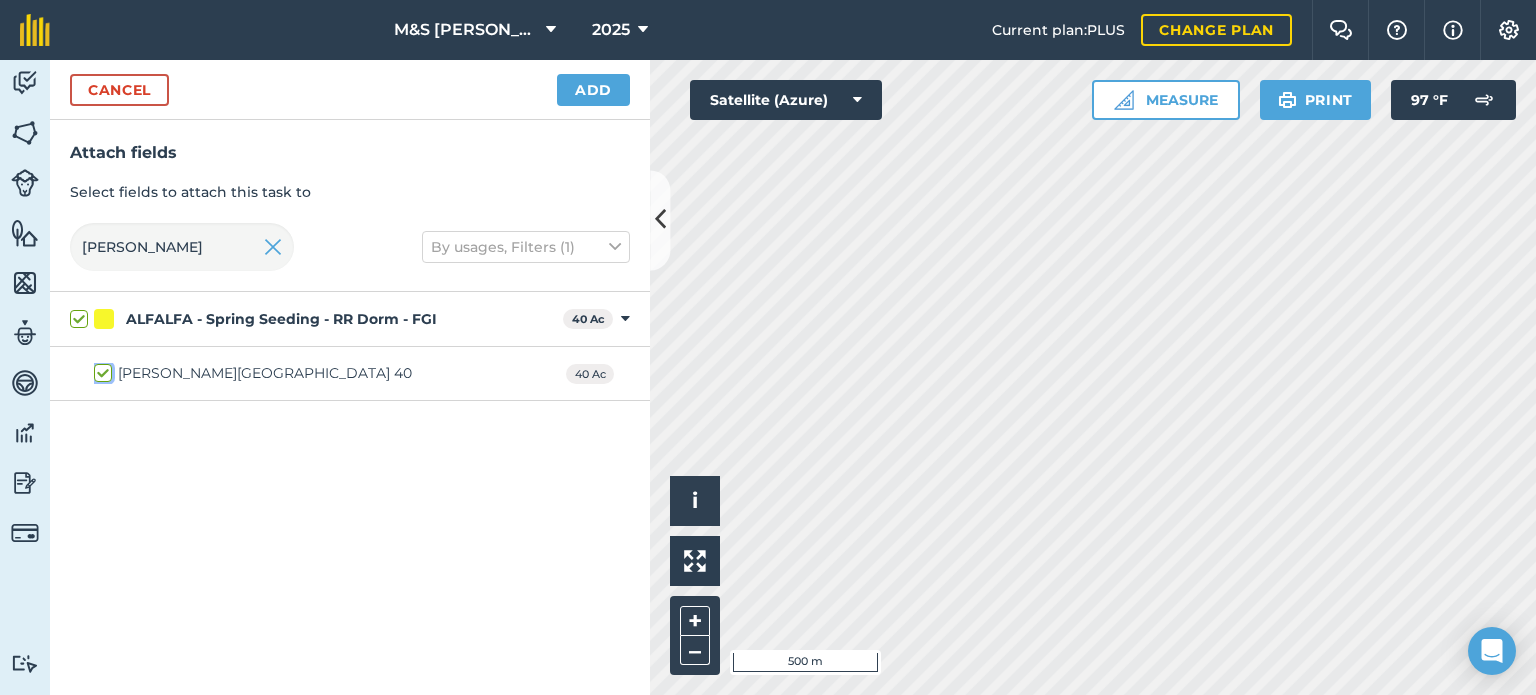 checkbox on "true" 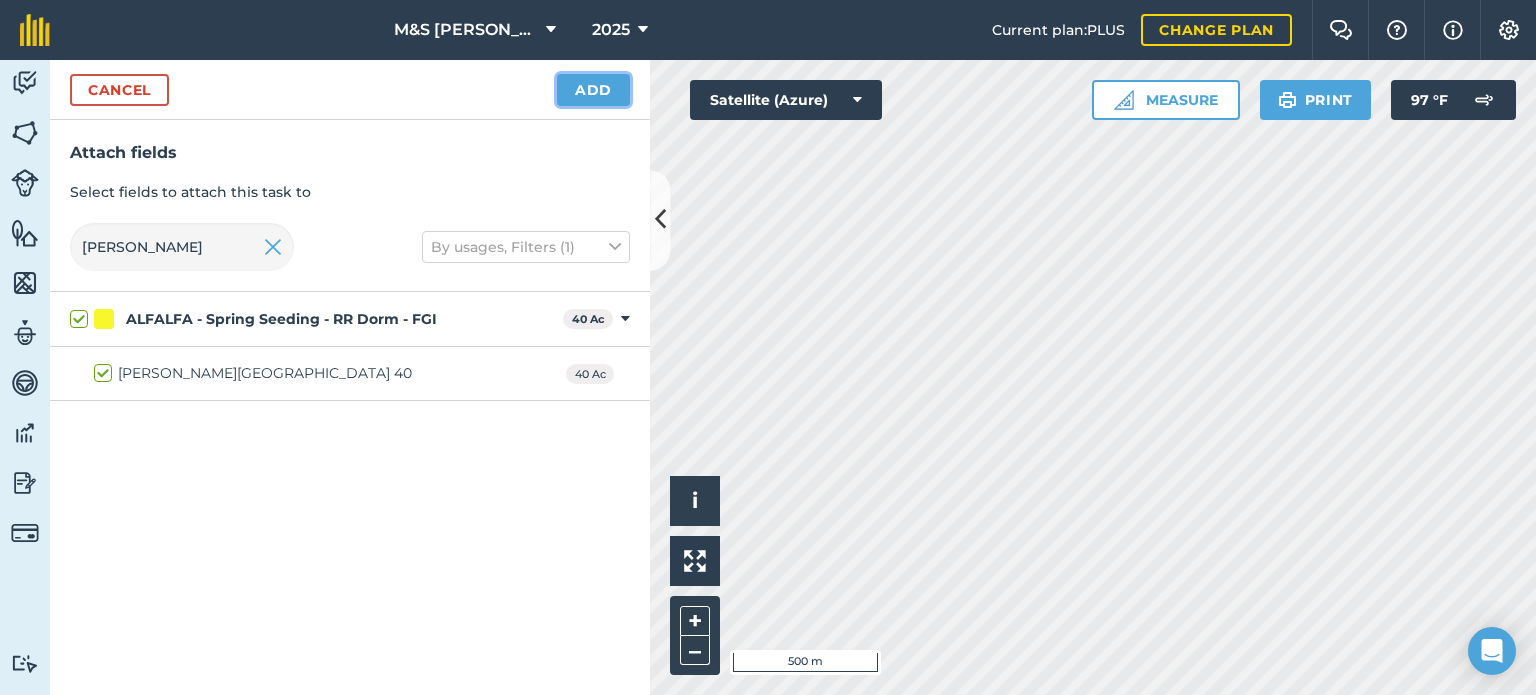 click on "Add" at bounding box center [593, 90] 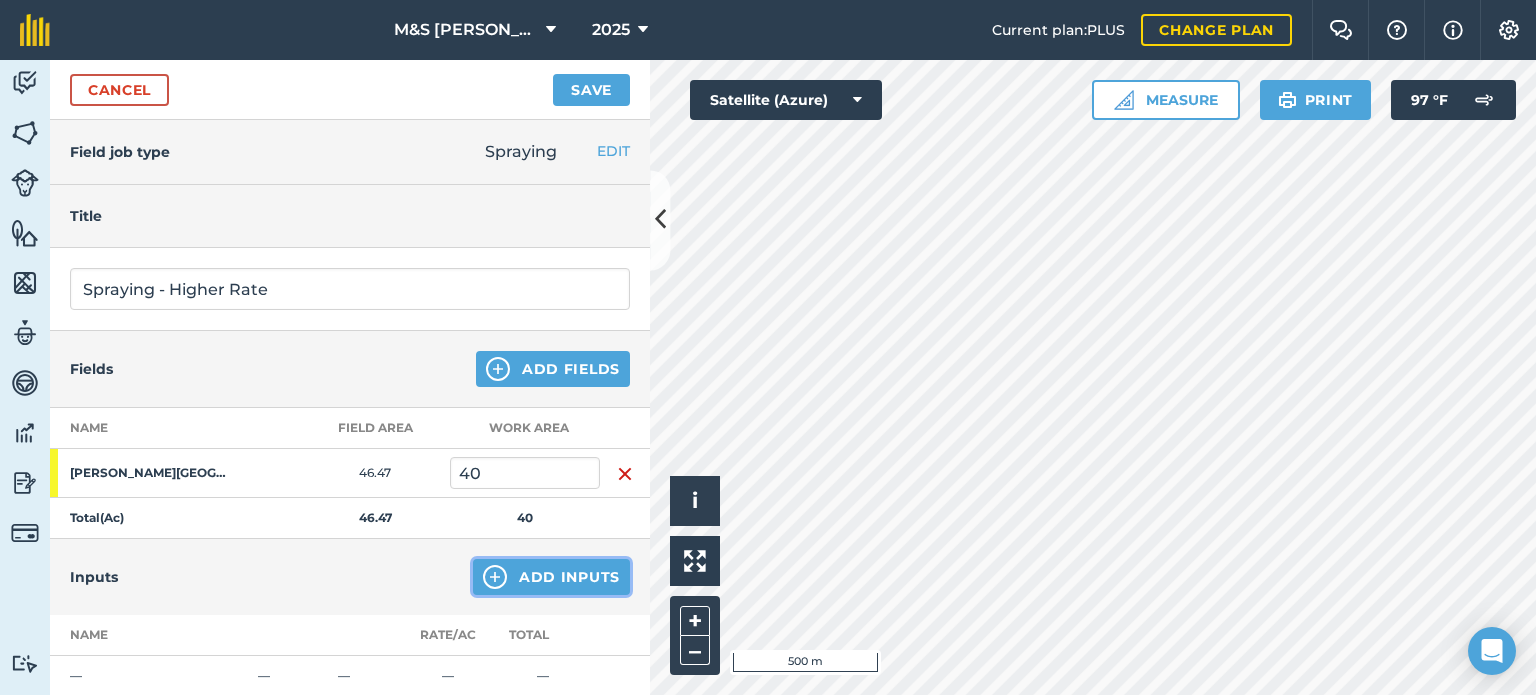 click on "Add Inputs" at bounding box center [551, 577] 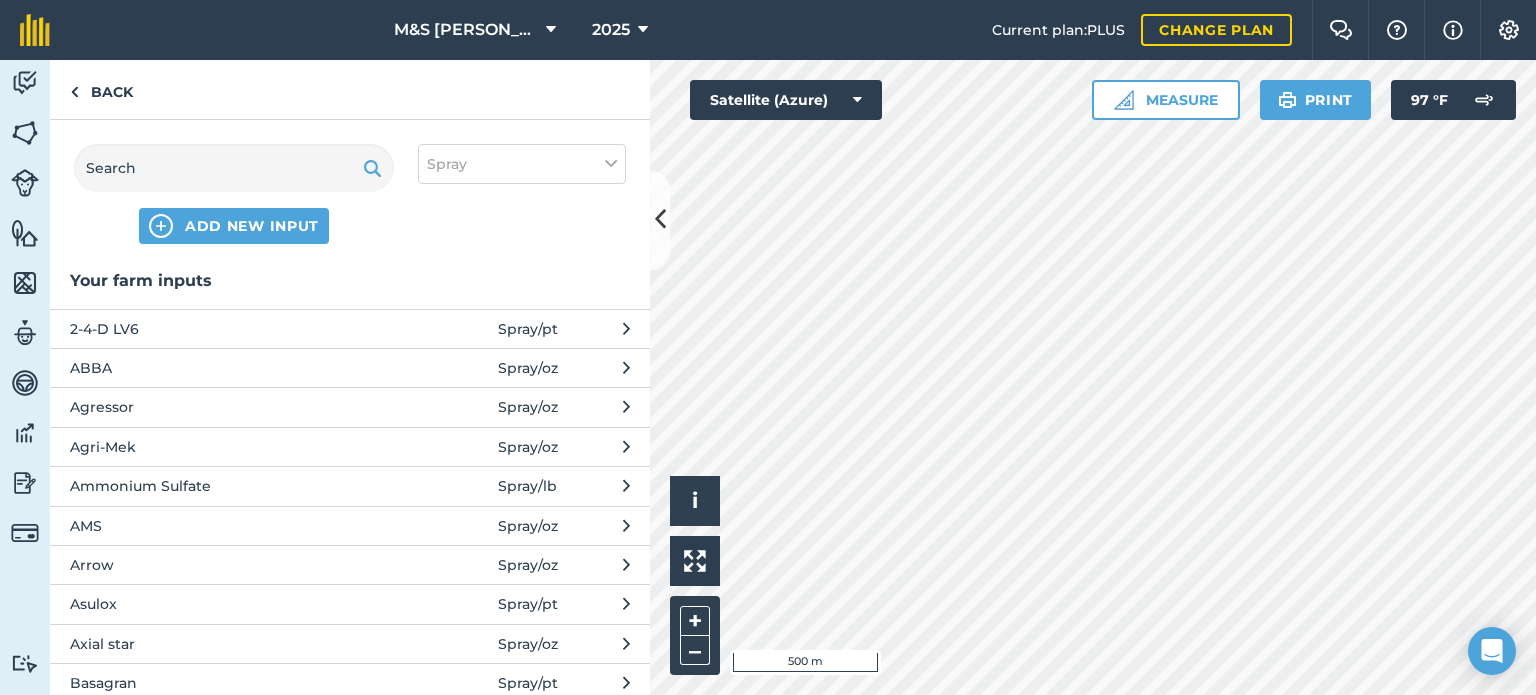 click on "ADD NEW INPUT" at bounding box center [234, 194] 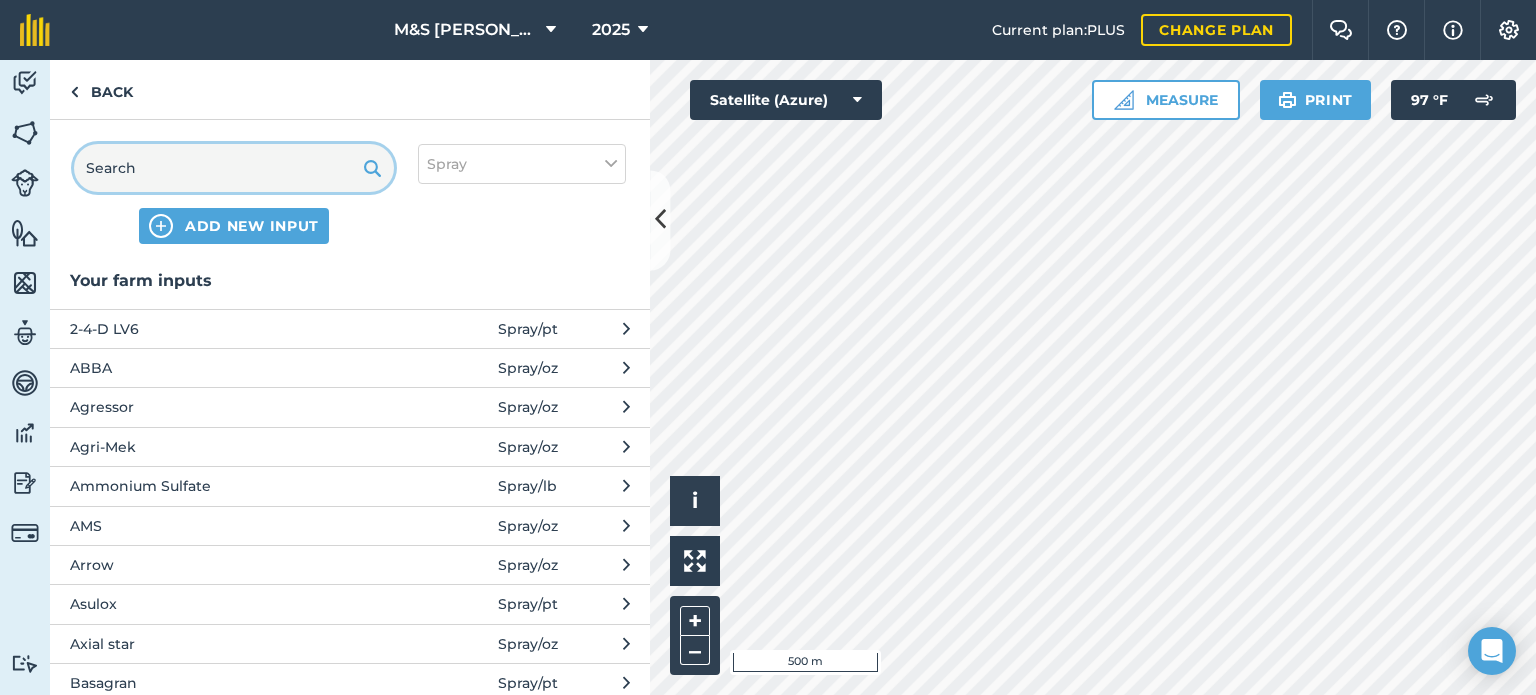 click at bounding box center (234, 168) 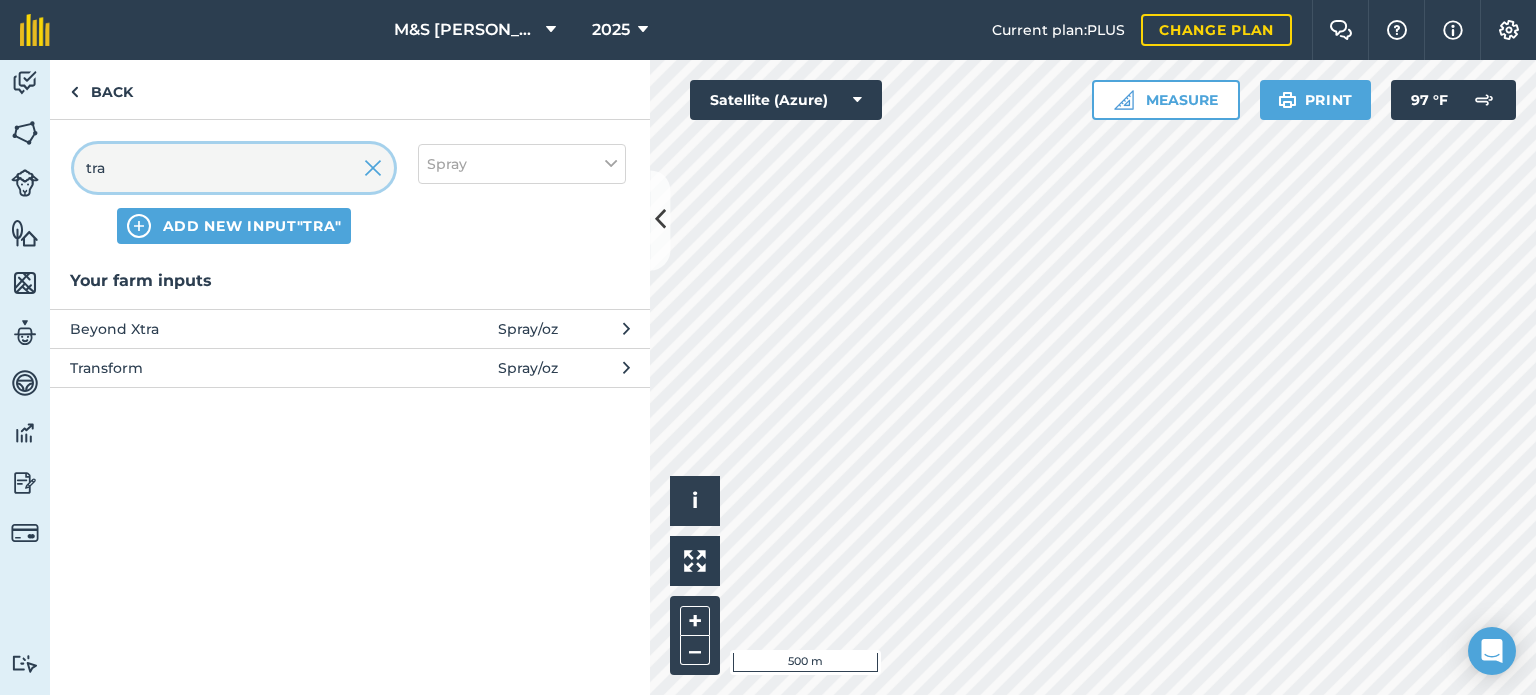 type on "tra" 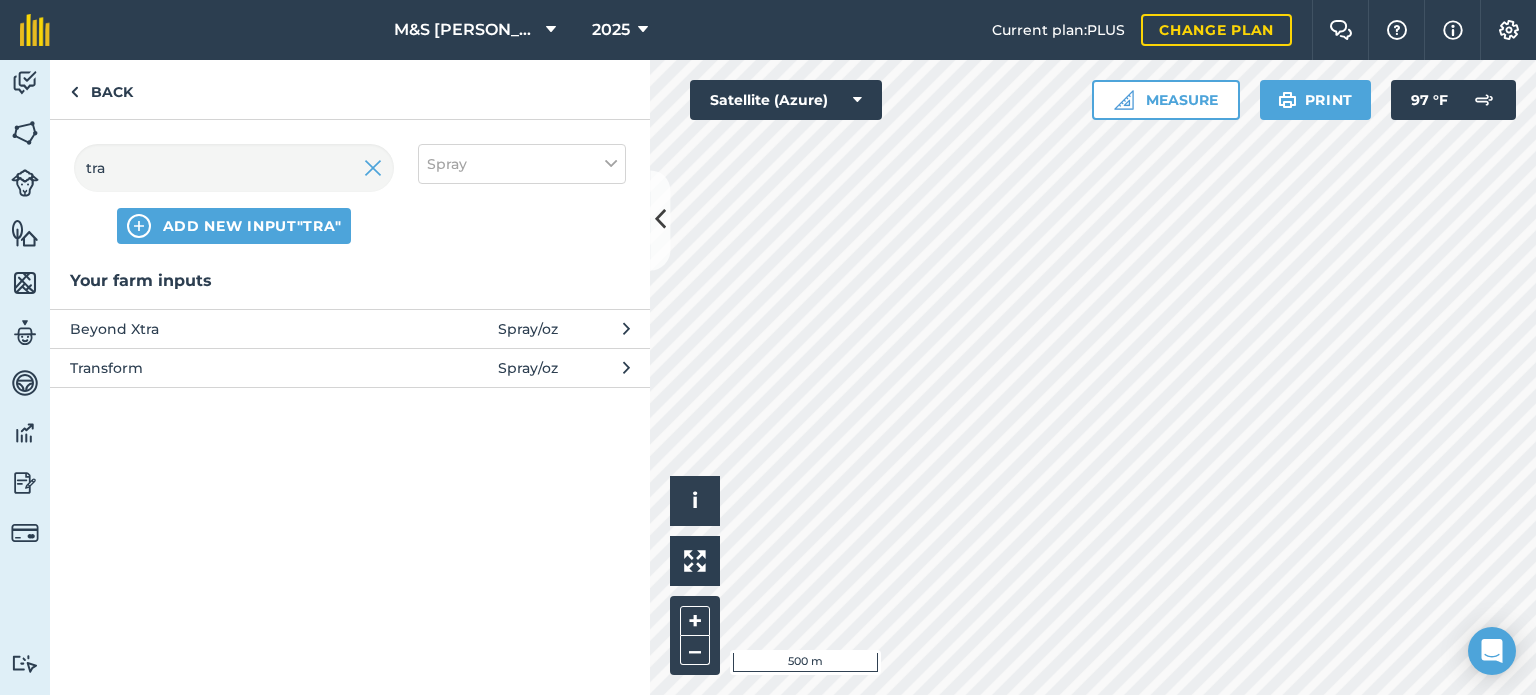 click on "Transform" at bounding box center [233, 368] 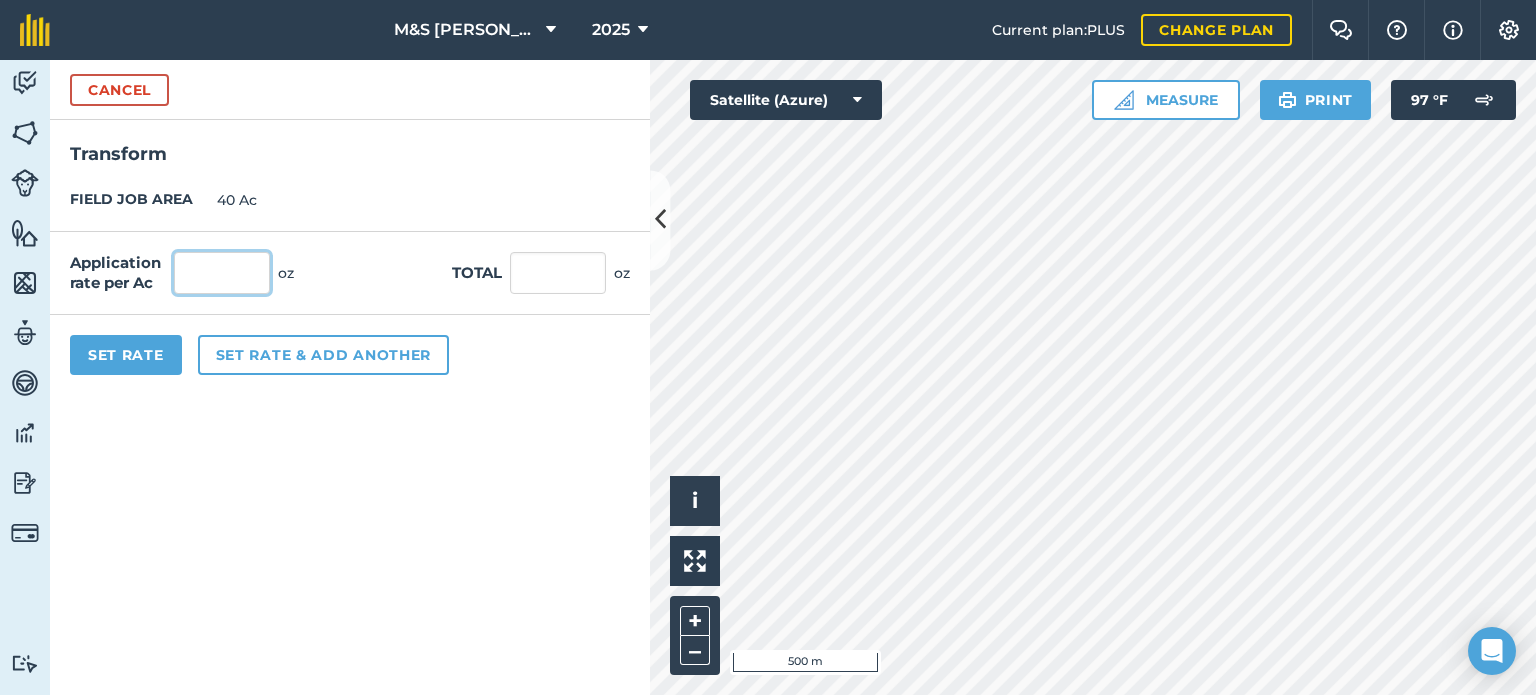 click at bounding box center [222, 273] 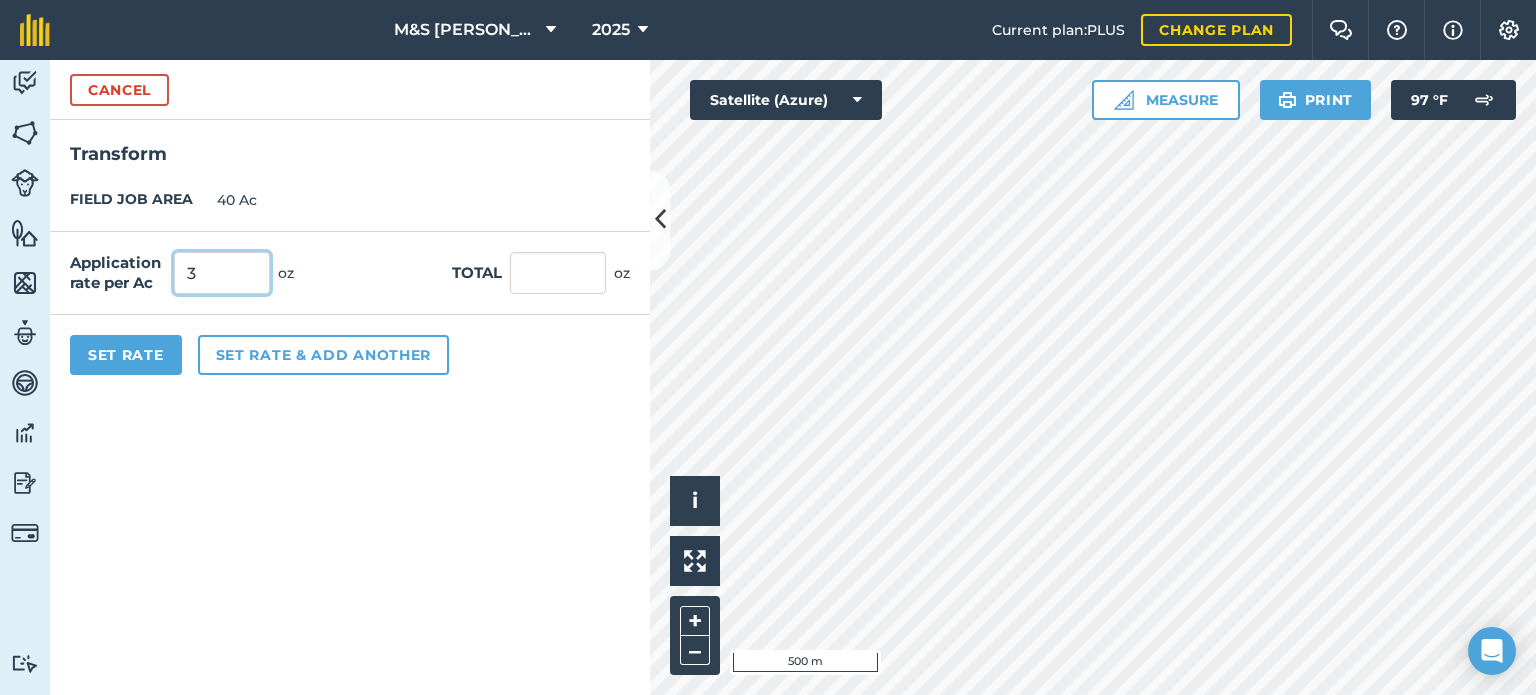type on "3" 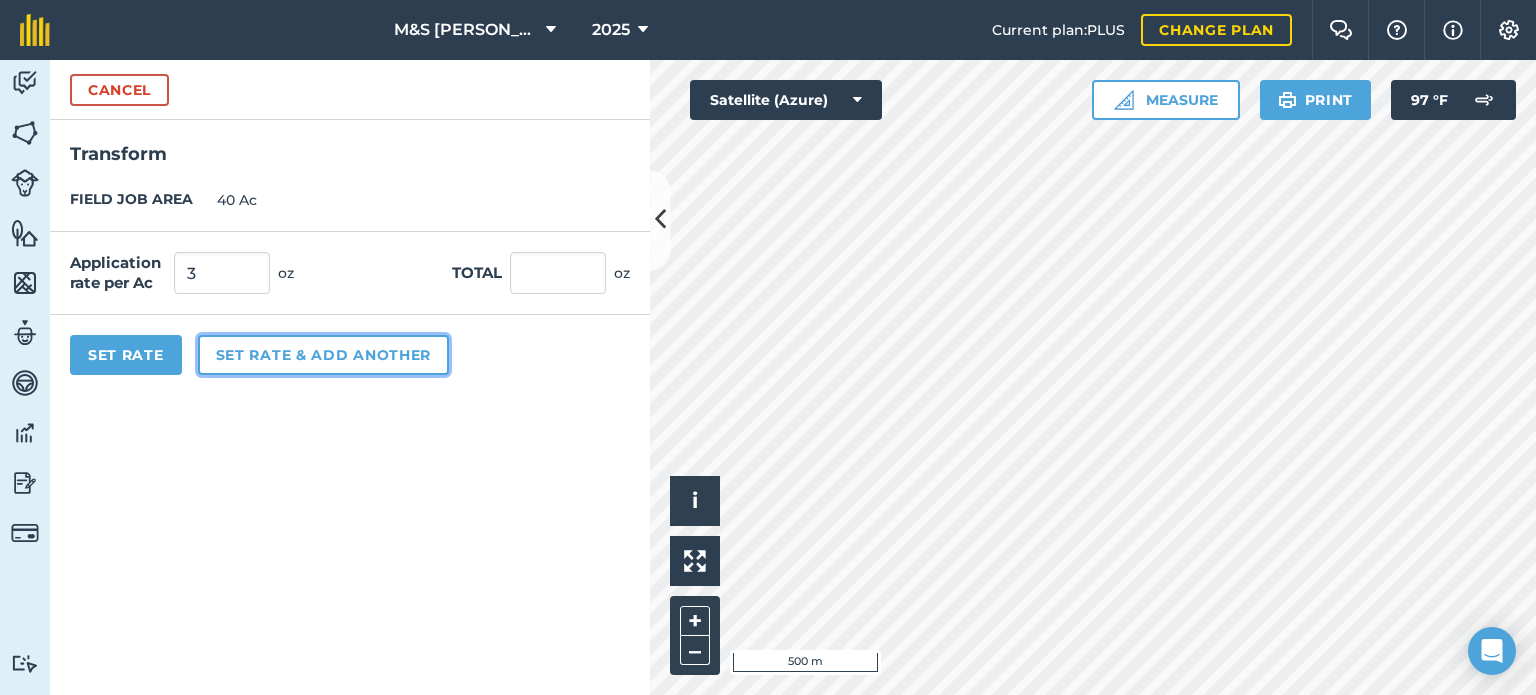 type on "120" 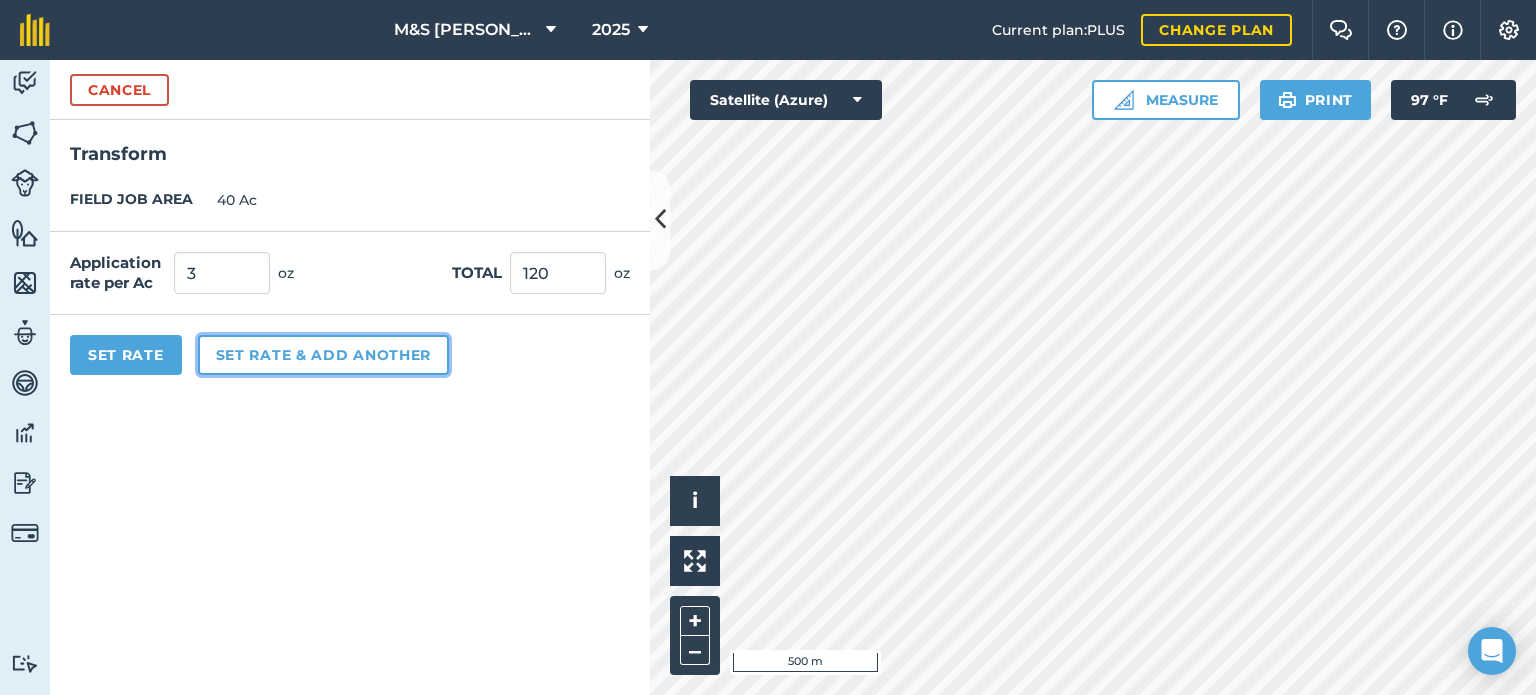 click on "Set rate & add another" at bounding box center [323, 355] 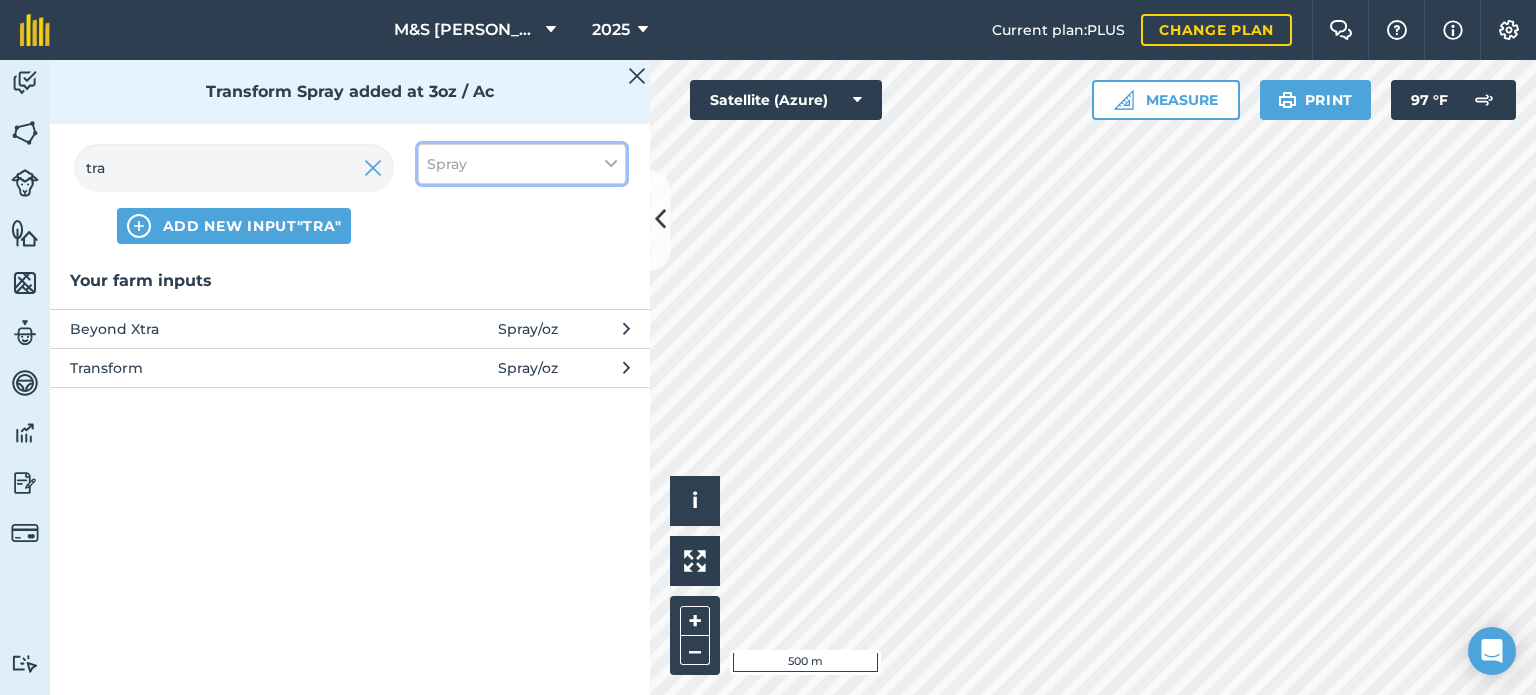 click on "Spray" at bounding box center (447, 164) 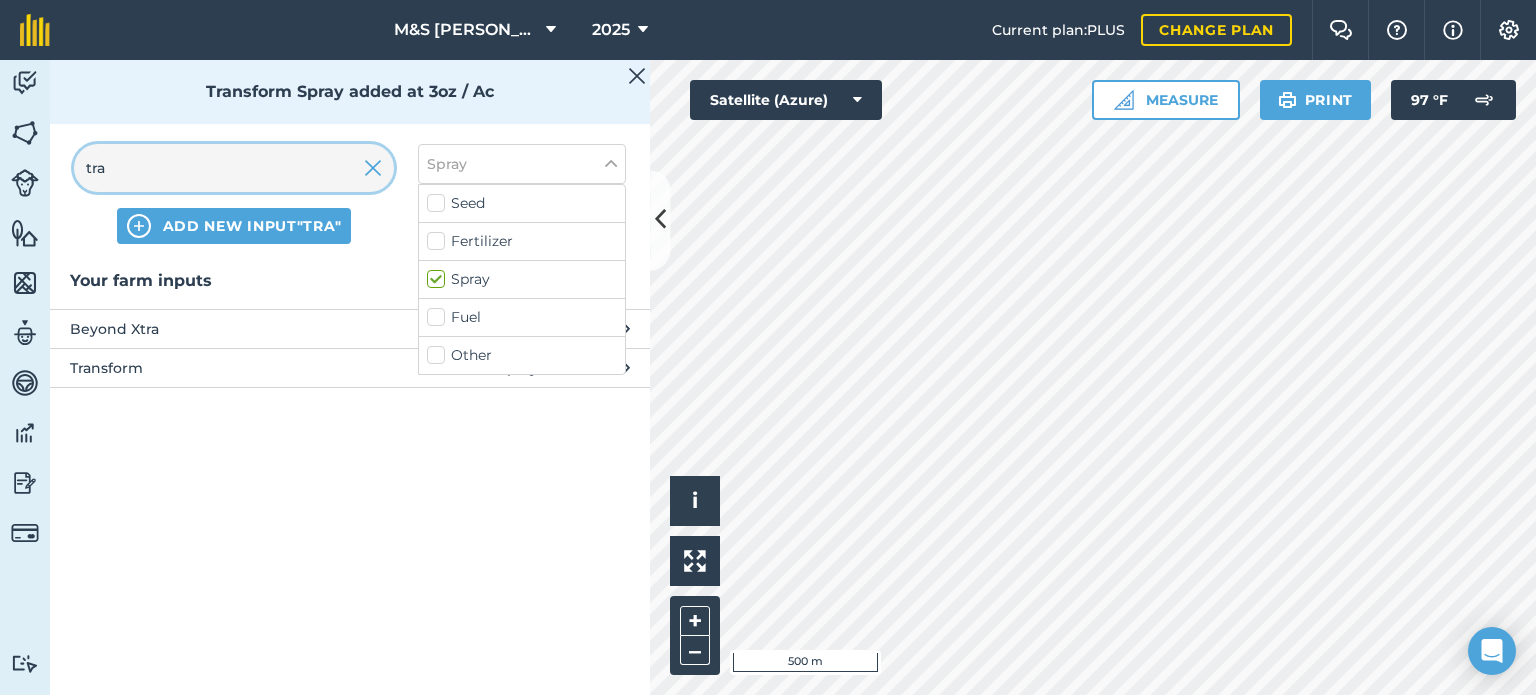 click on "tra" at bounding box center [234, 168] 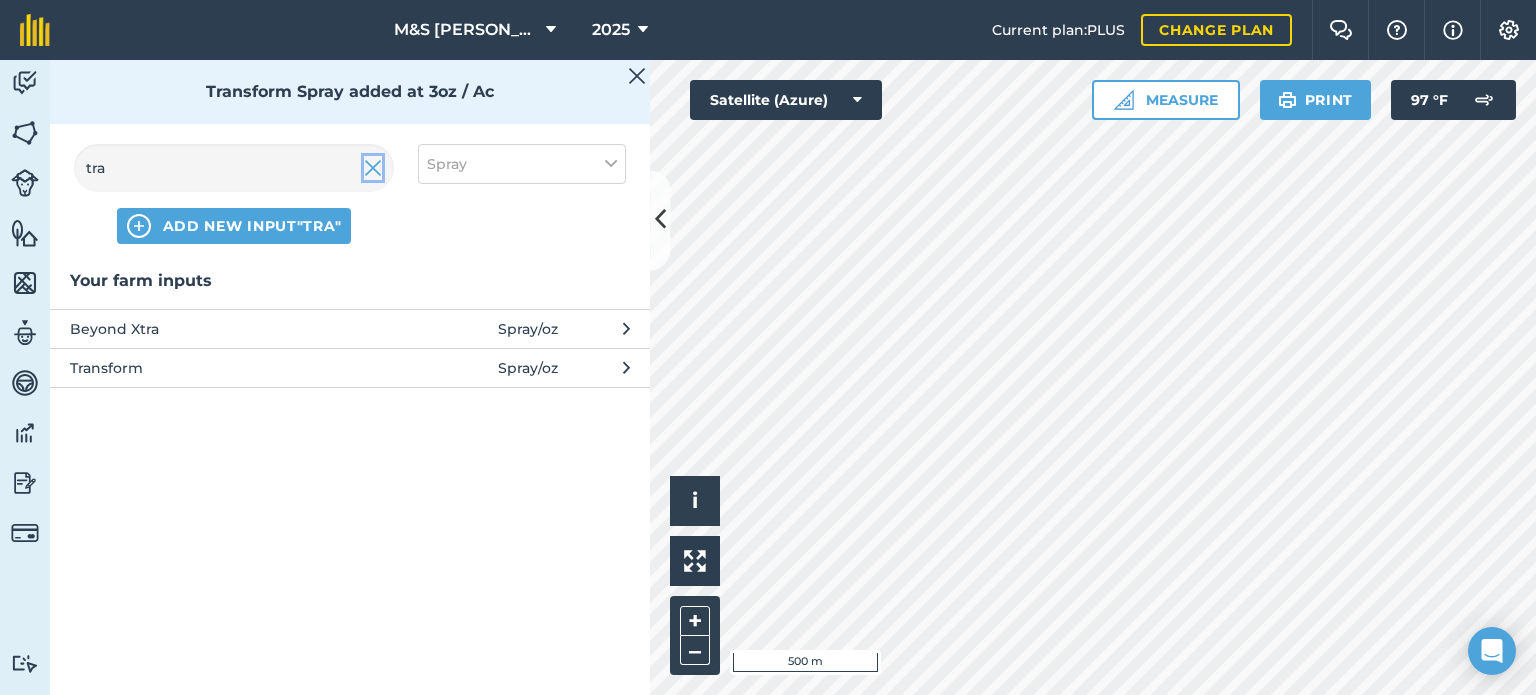 click at bounding box center (373, 168) 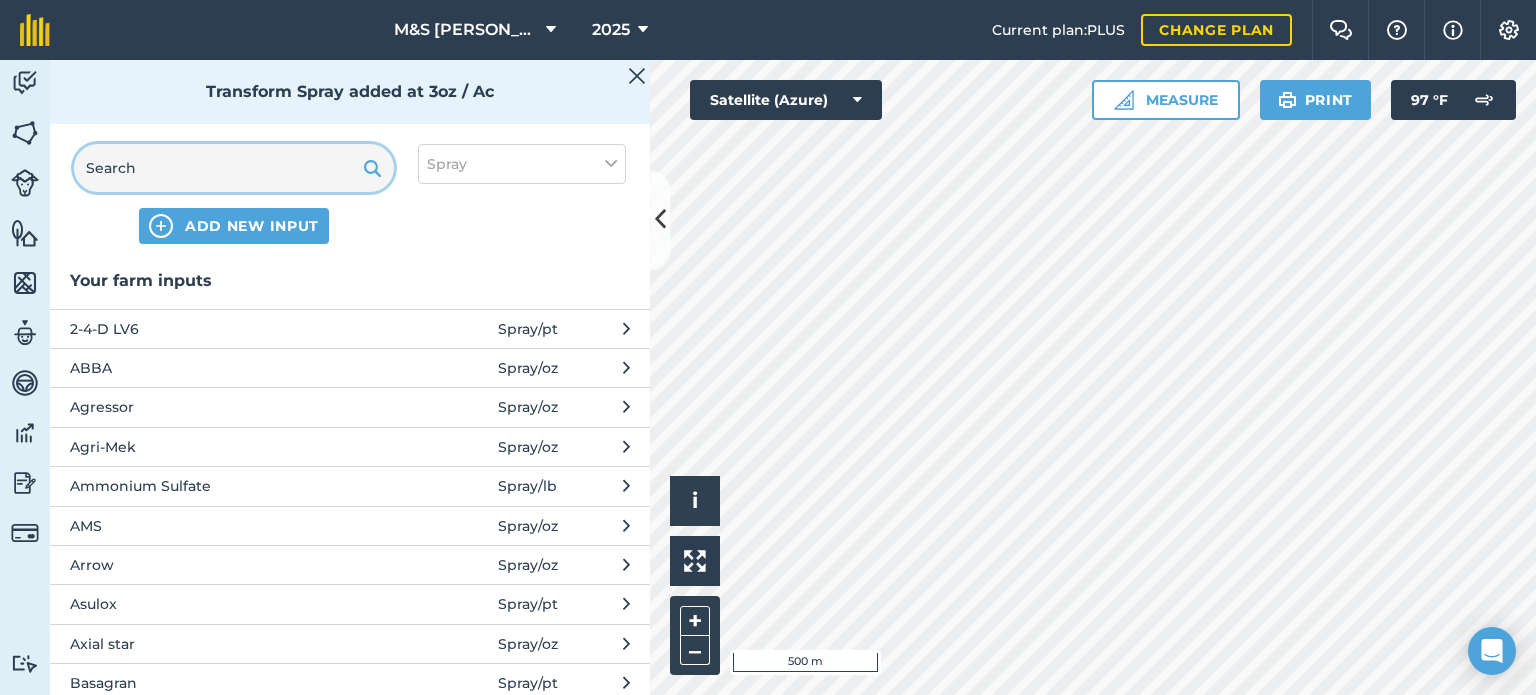 click at bounding box center (234, 168) 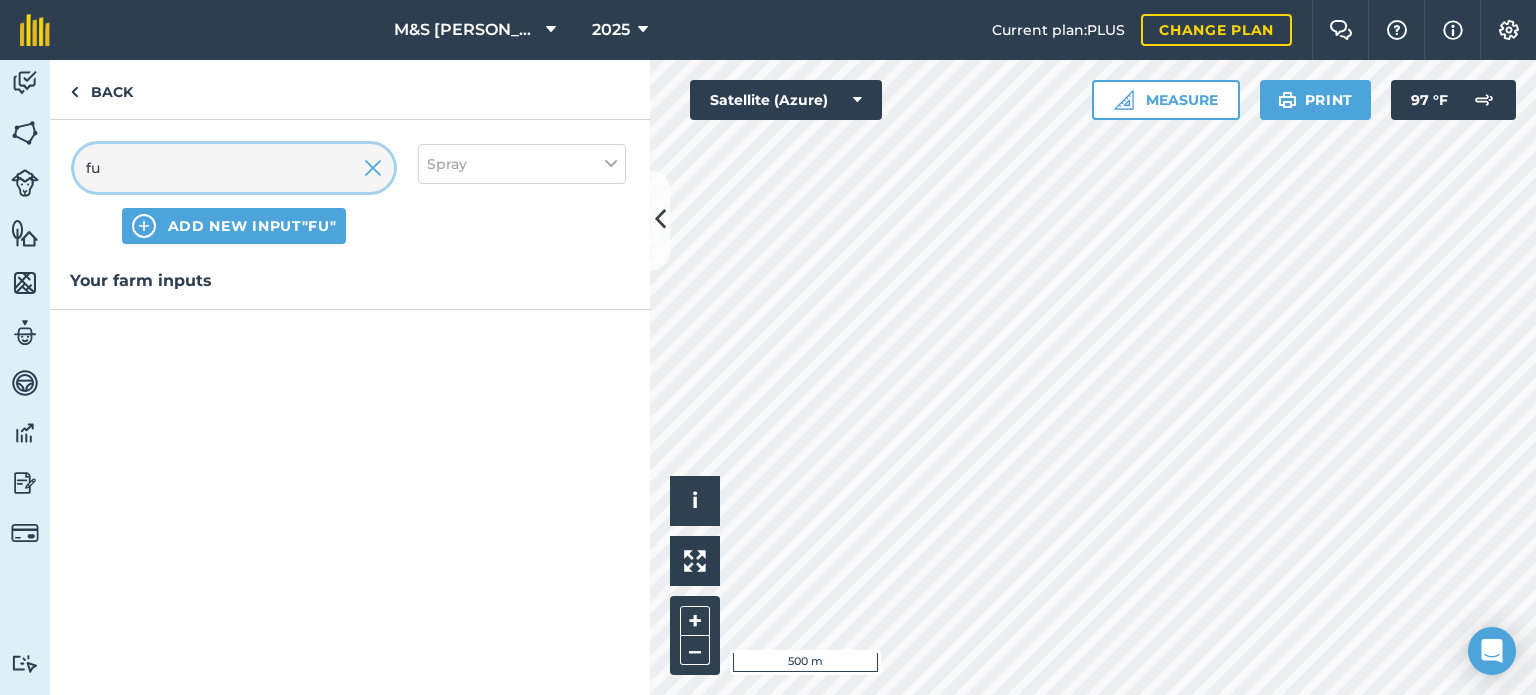 type on "fu" 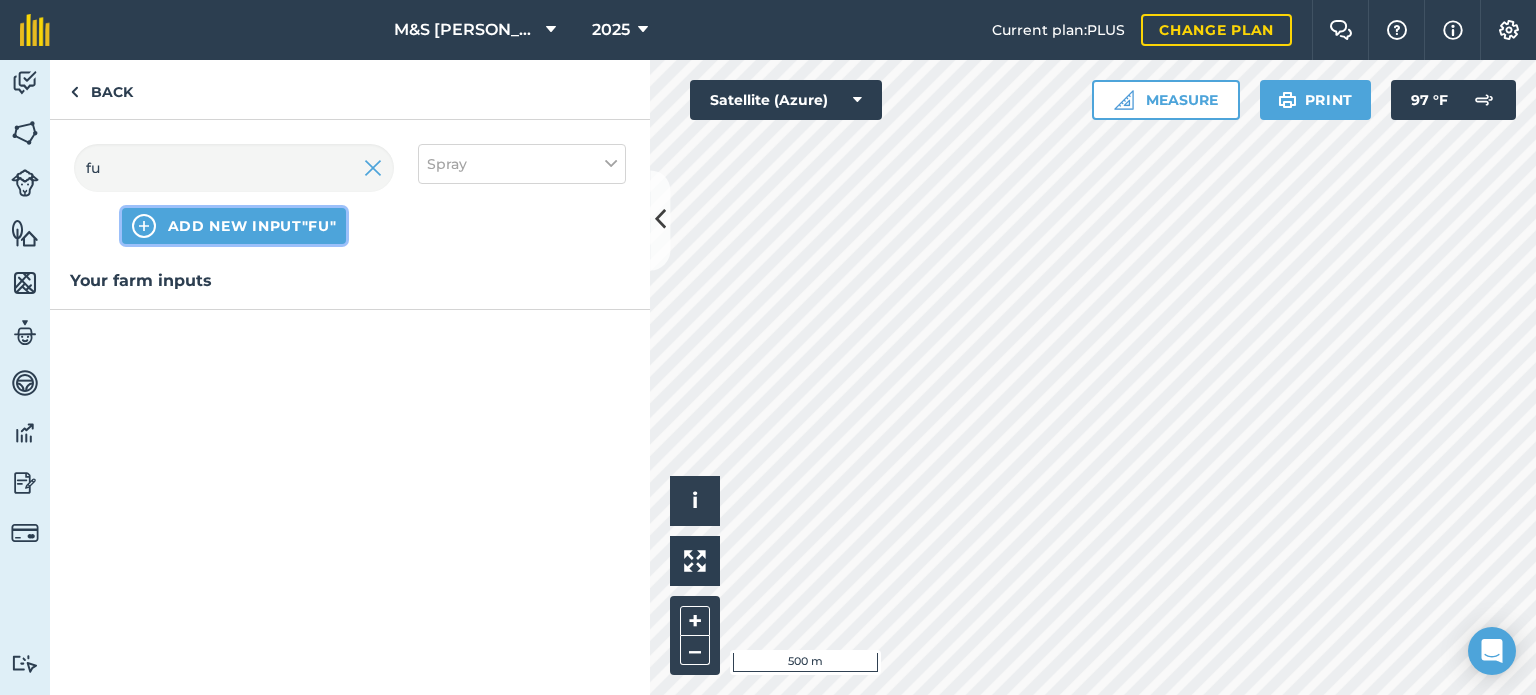 click on "ADD NEW INPUT  "fu"" at bounding box center [234, 226] 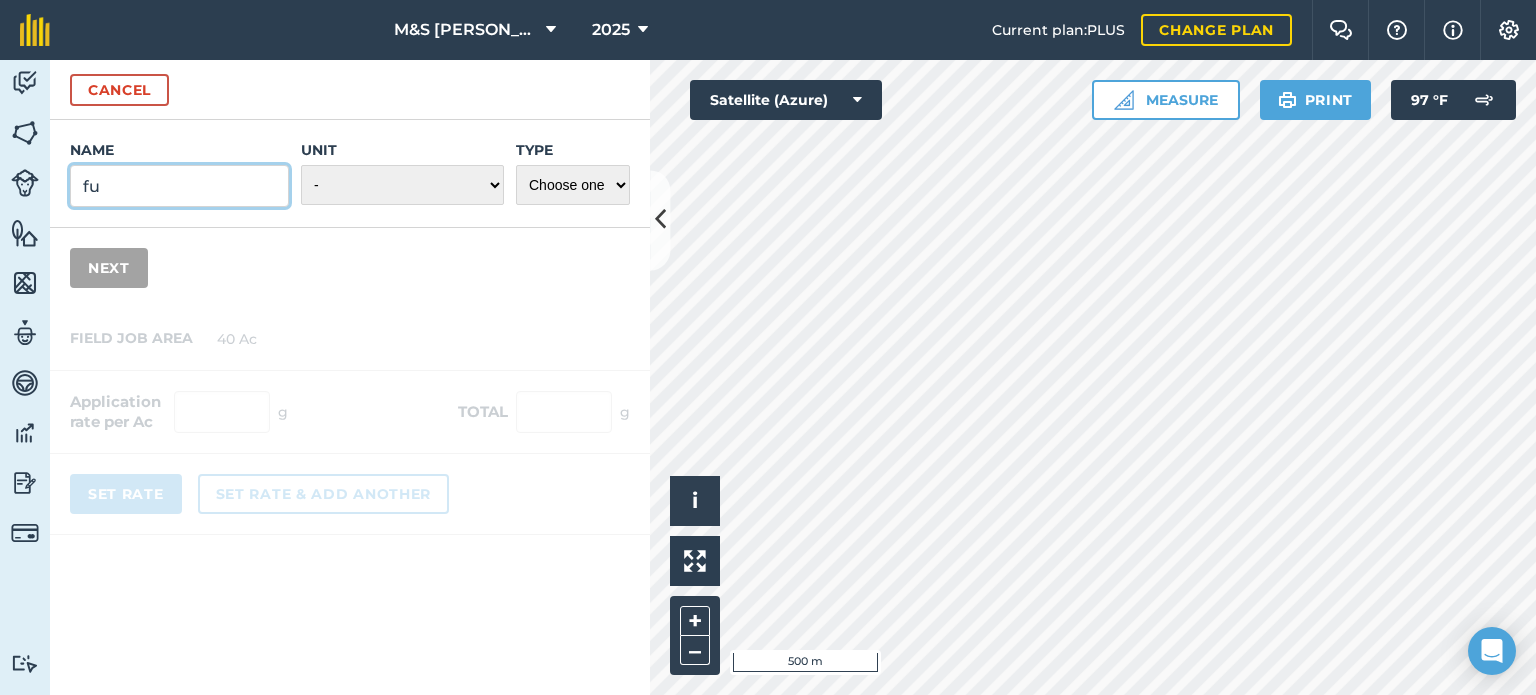 drag, startPoint x: 169, startPoint y: 193, endPoint x: 16, endPoint y: 192, distance: 153.00327 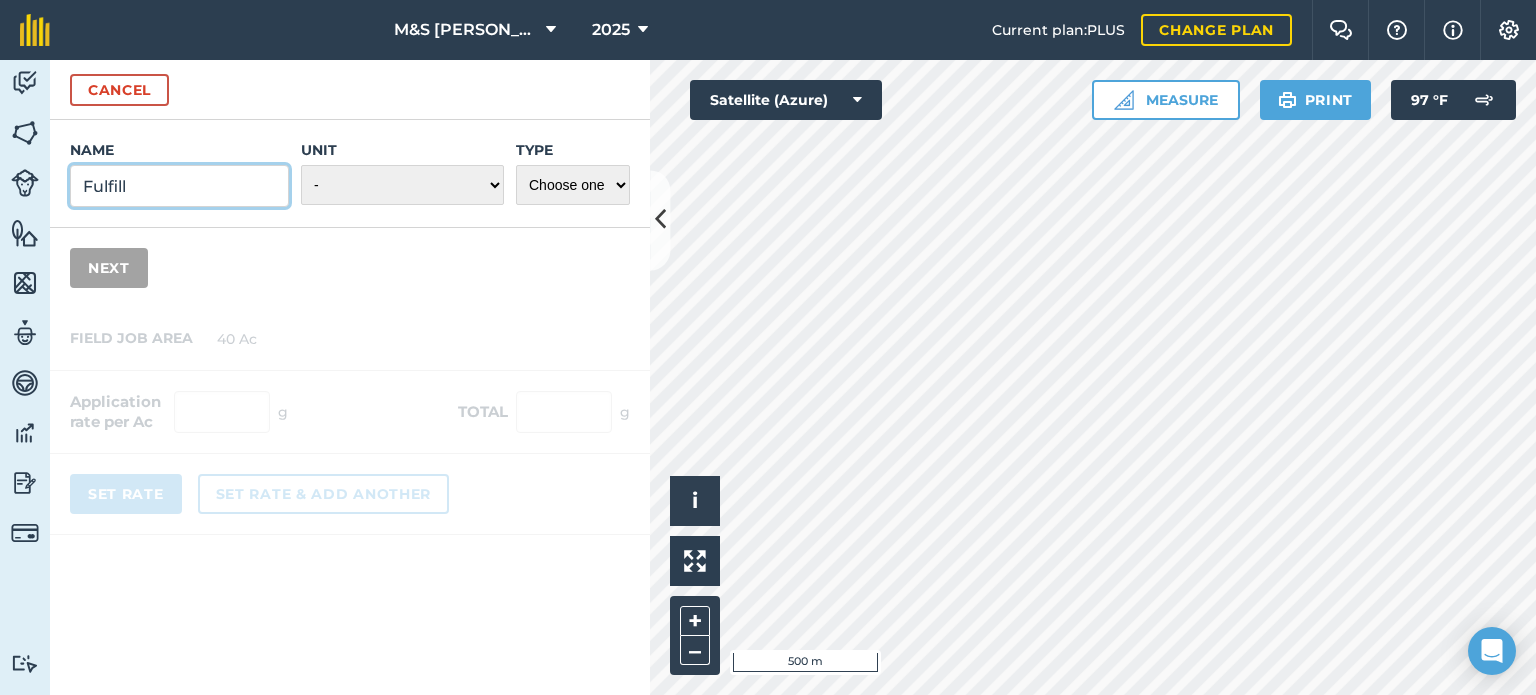 type on "Fulfill" 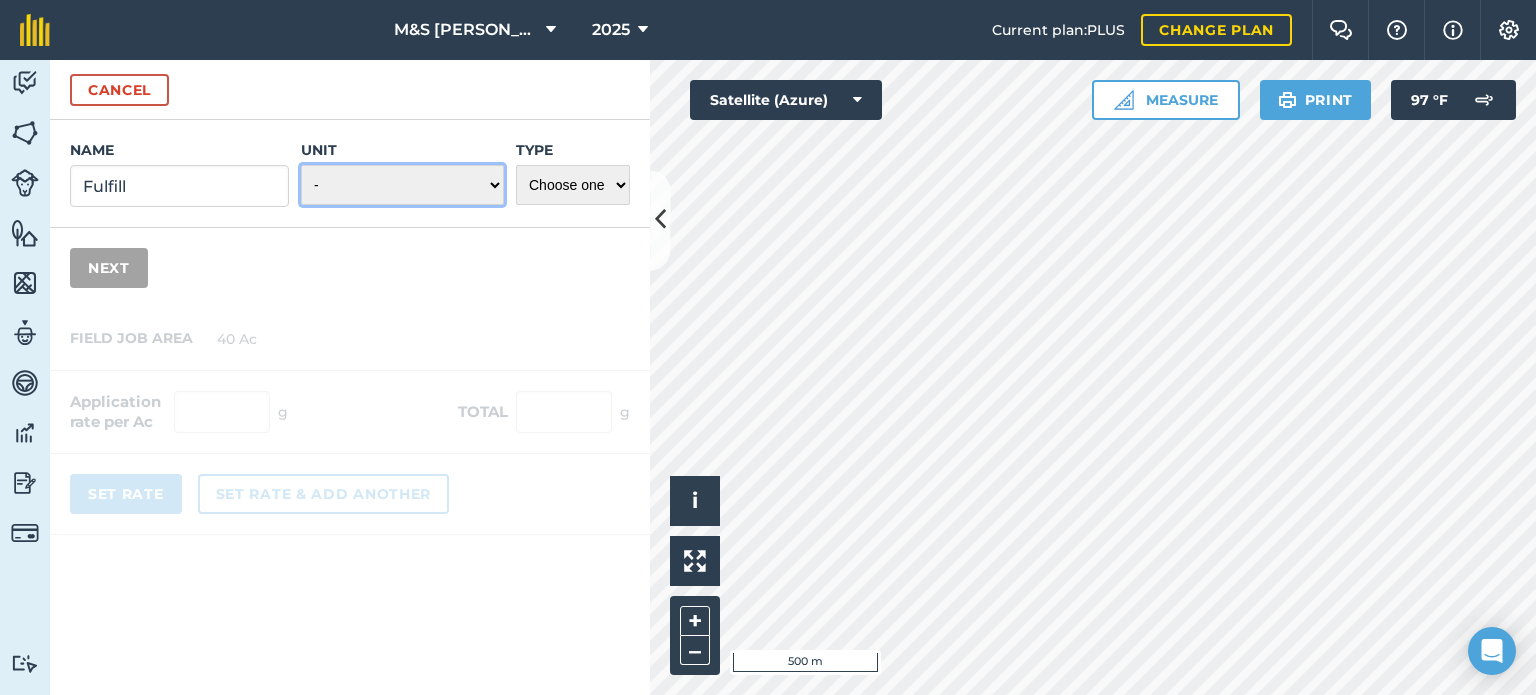 select on "OUNCES" 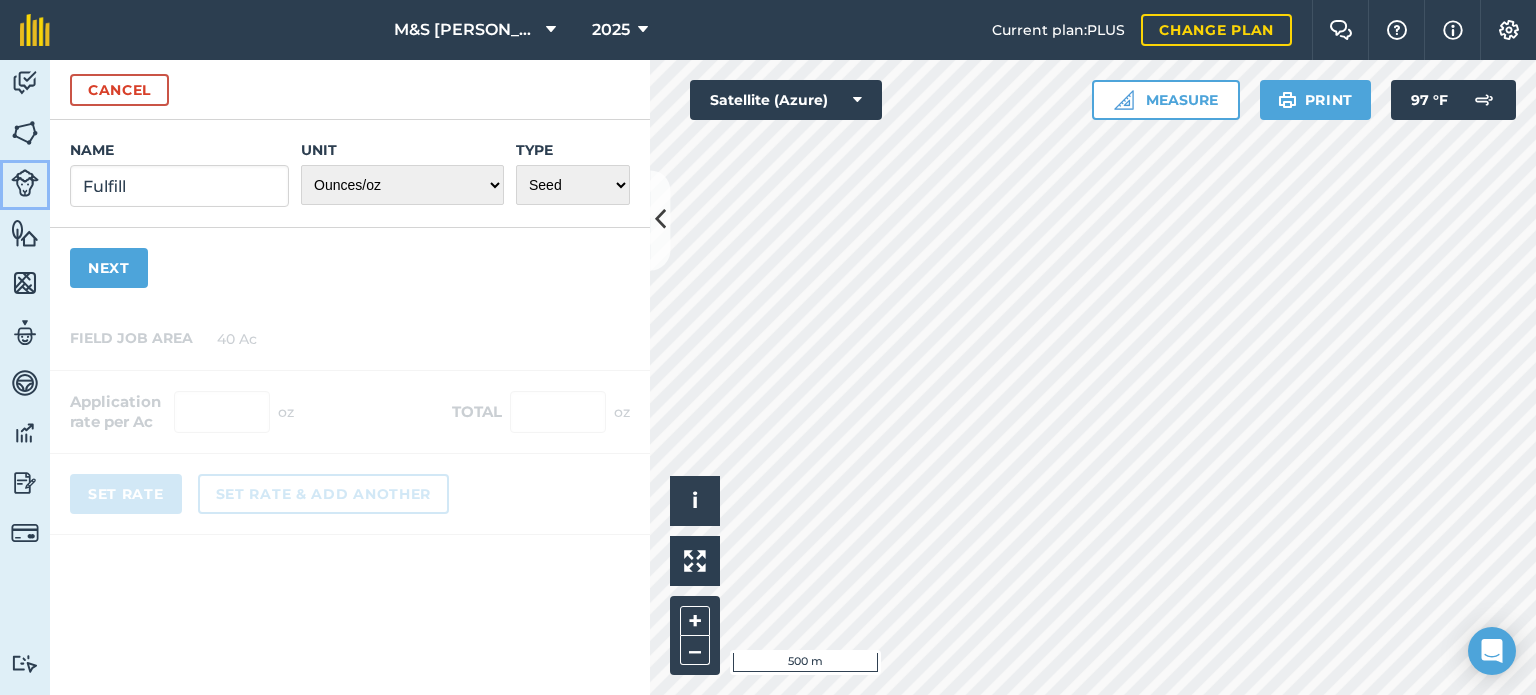 click on "Livestock" at bounding box center (25, 185) 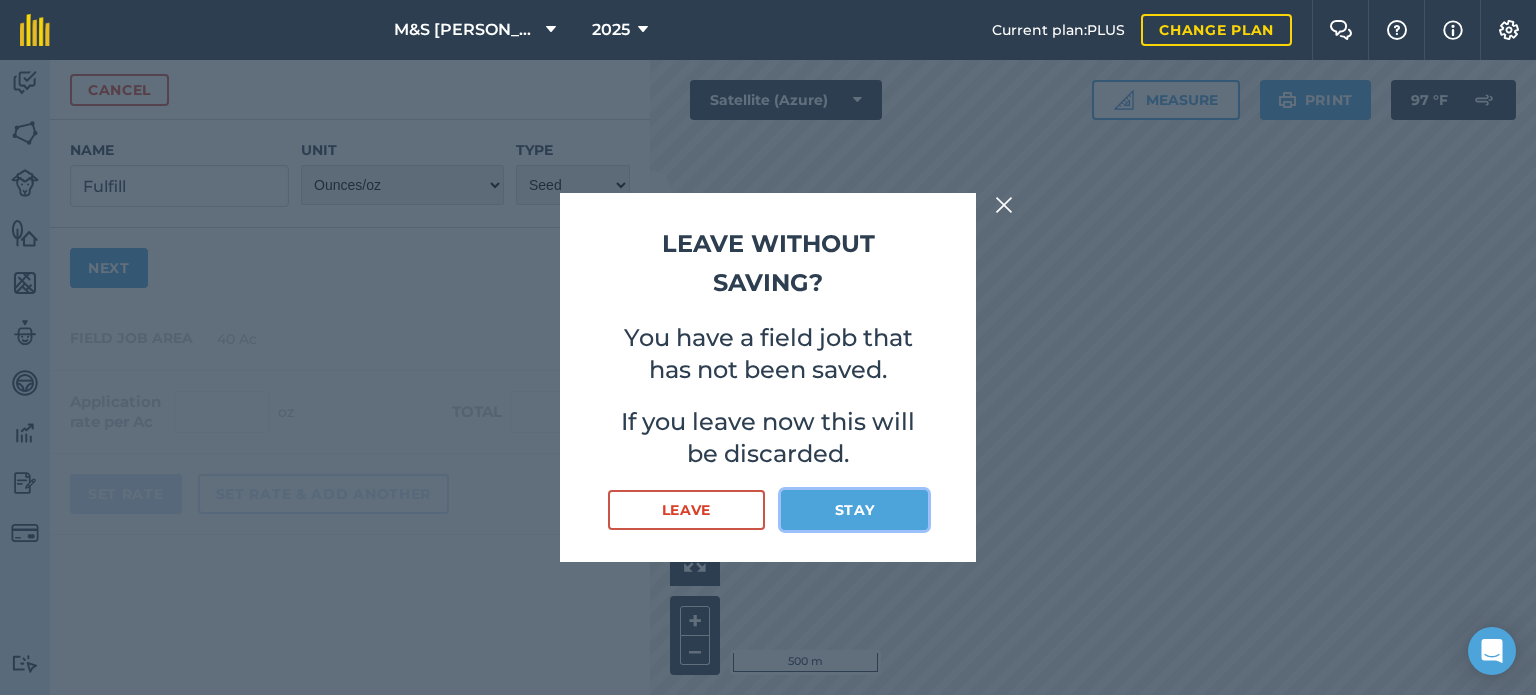 click on "Stay" at bounding box center (854, 510) 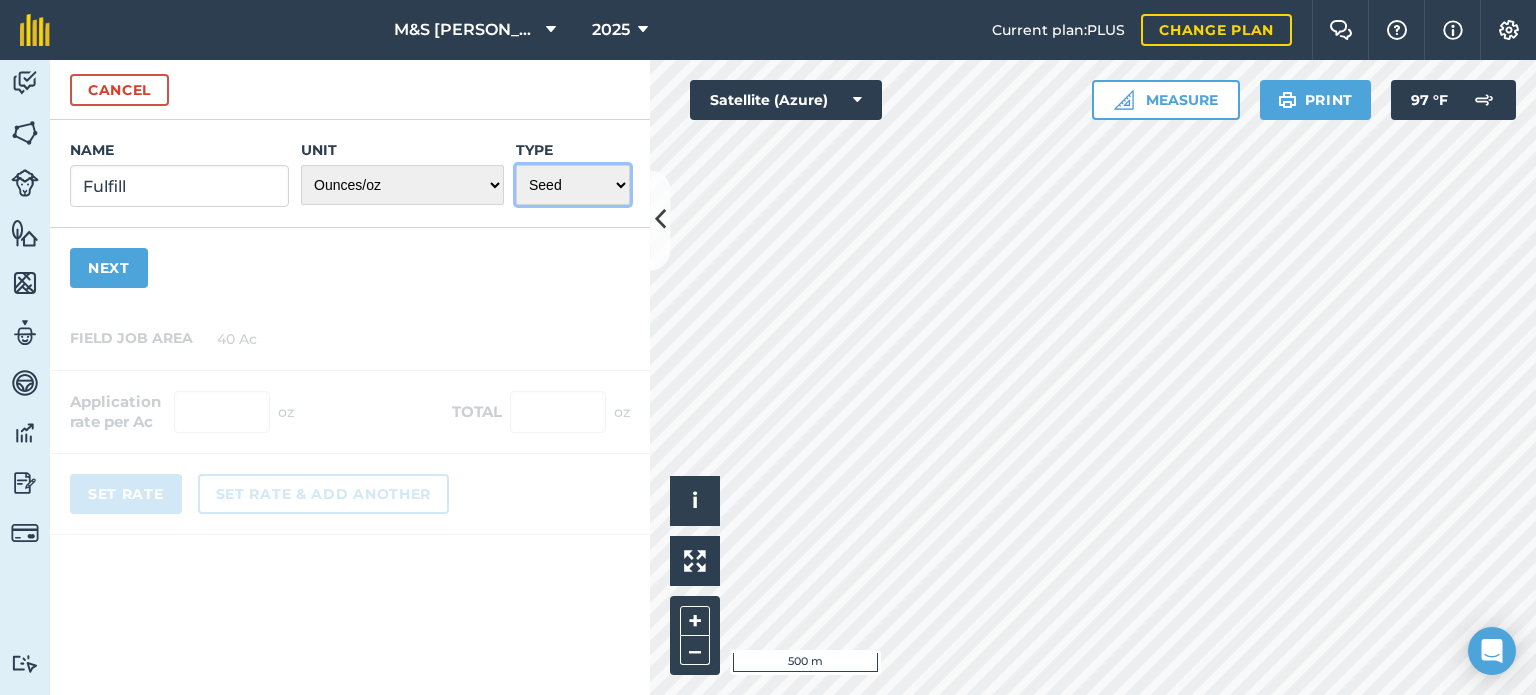 click on "Choose one Fertilizer Seed Spray Fuel Other" at bounding box center (573, 185) 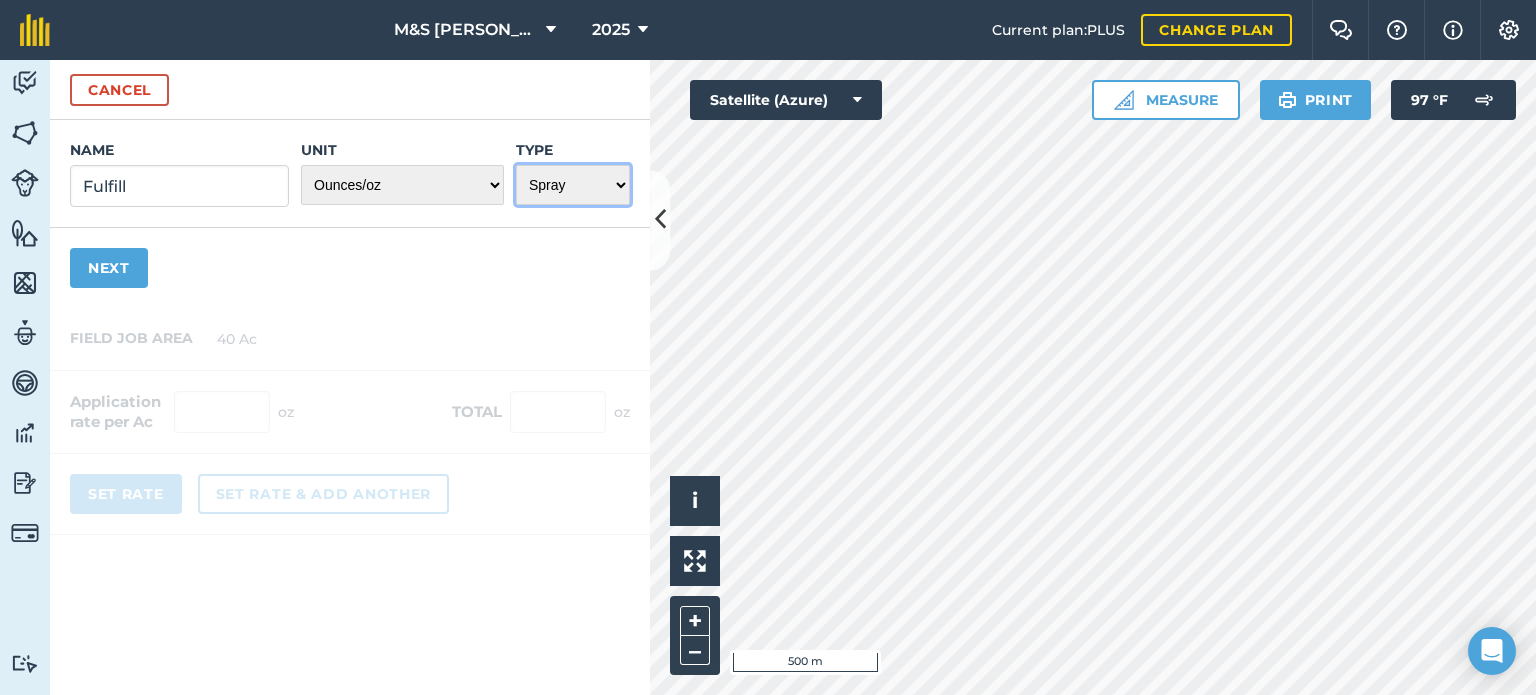 click on "Choose one Fertilizer Seed Spray Fuel Other" at bounding box center [573, 185] 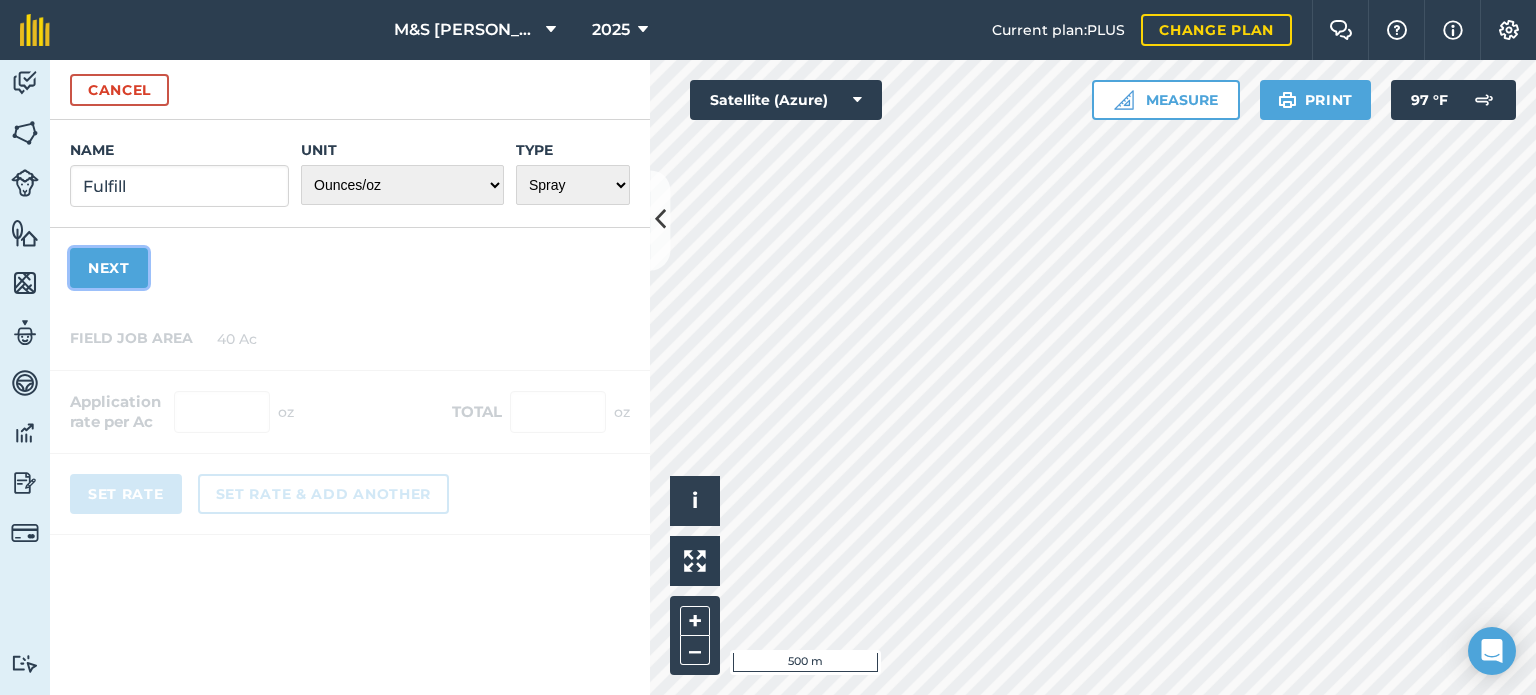 click on "Next" at bounding box center (109, 268) 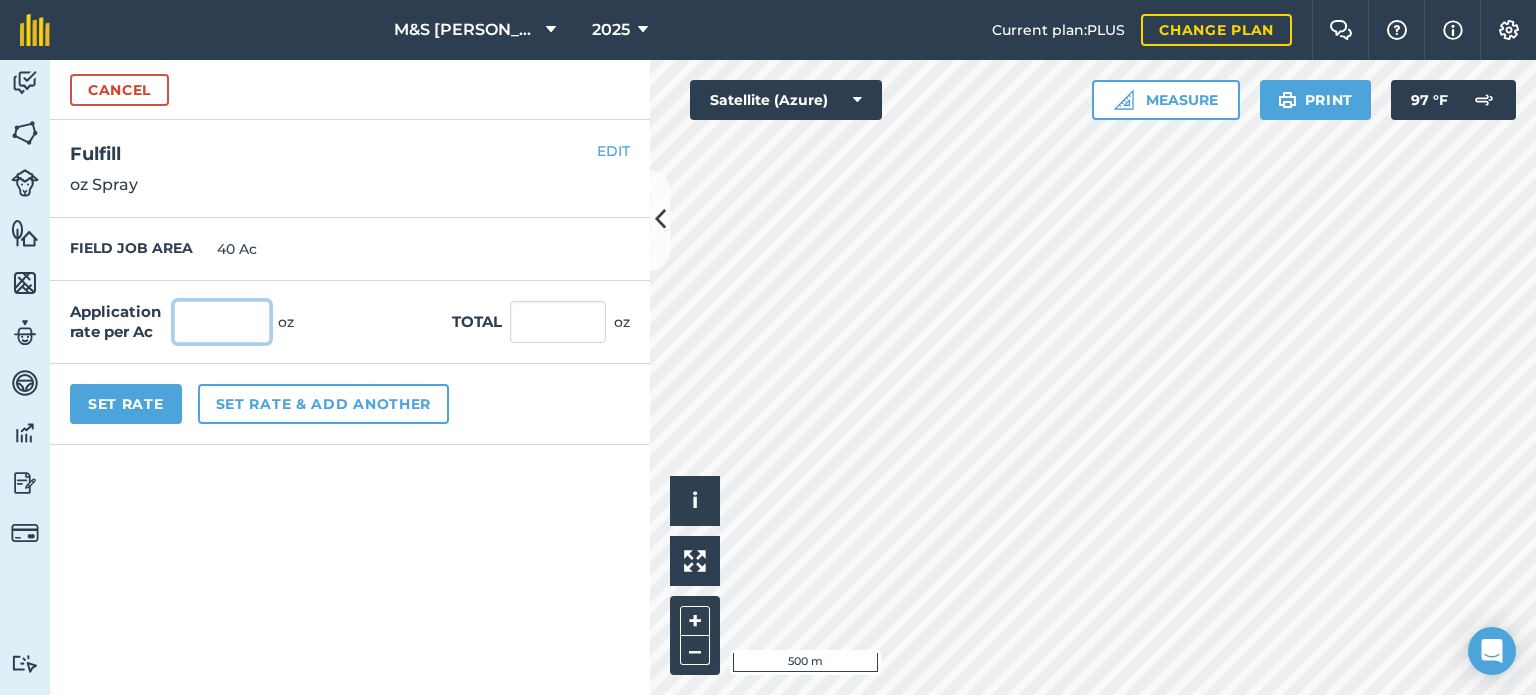 click at bounding box center (222, 322) 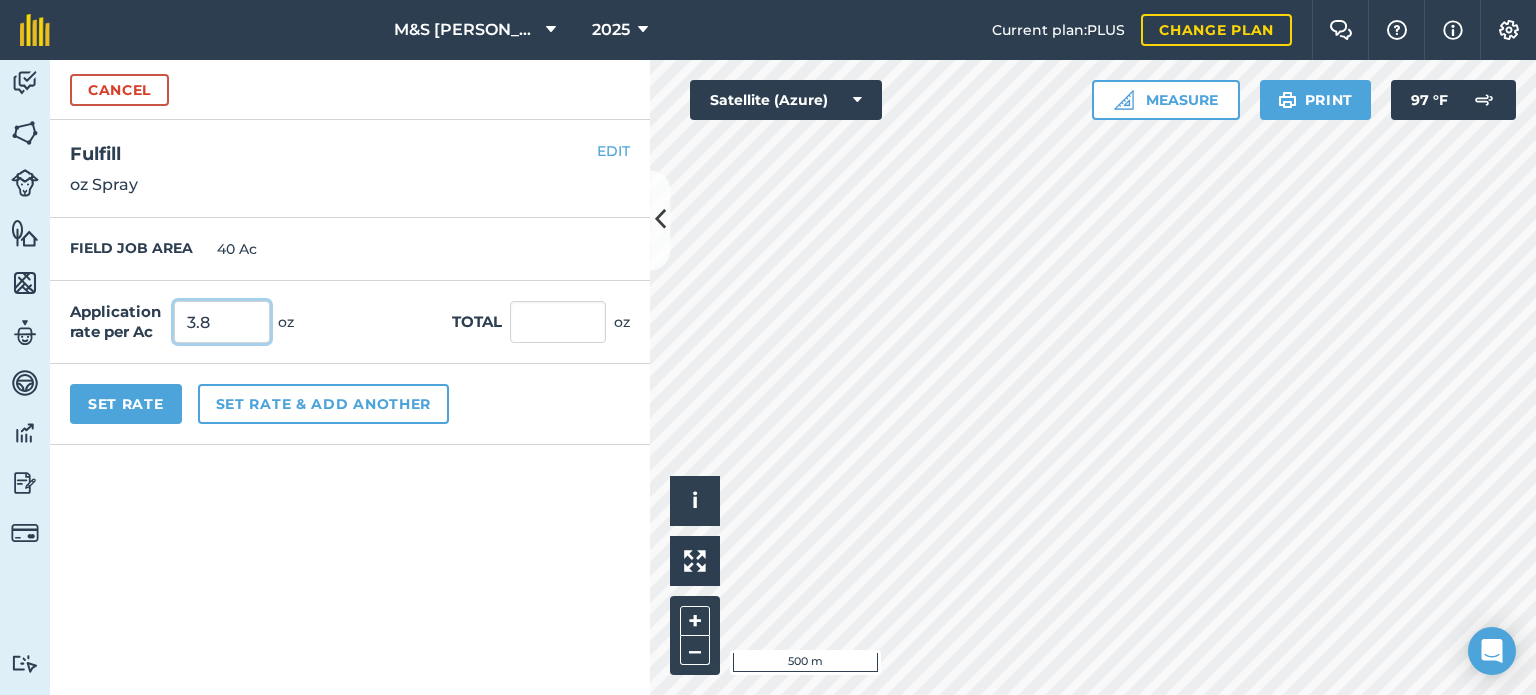 type on "3.8" 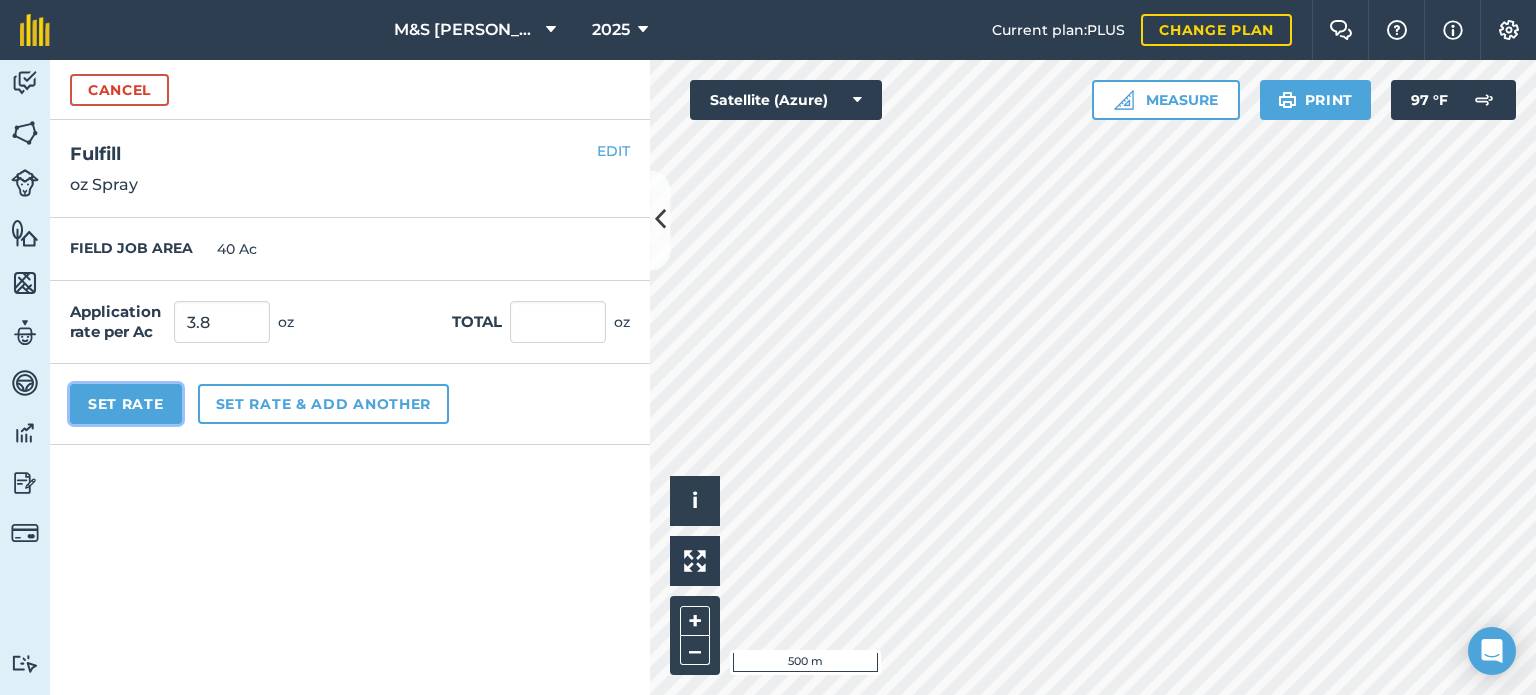 type on "152" 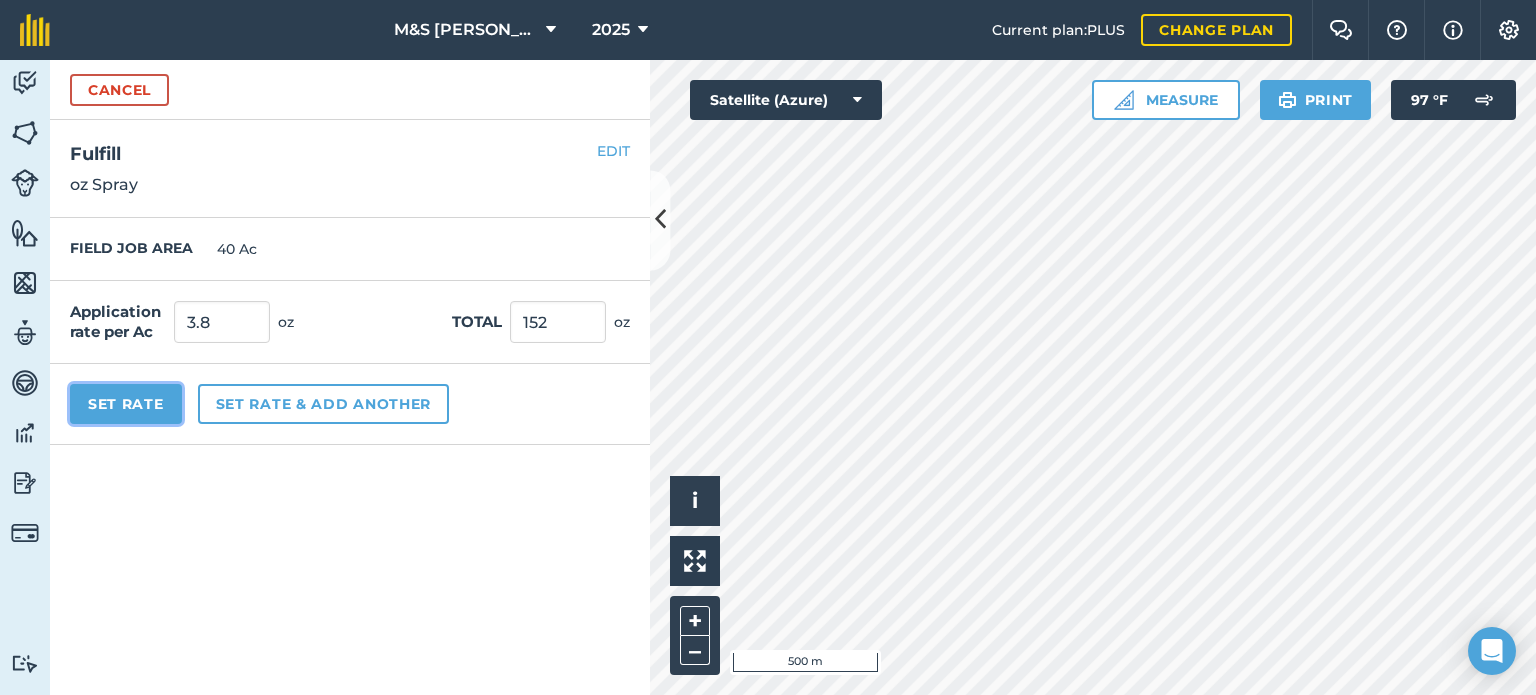 click on "Set Rate" at bounding box center (126, 404) 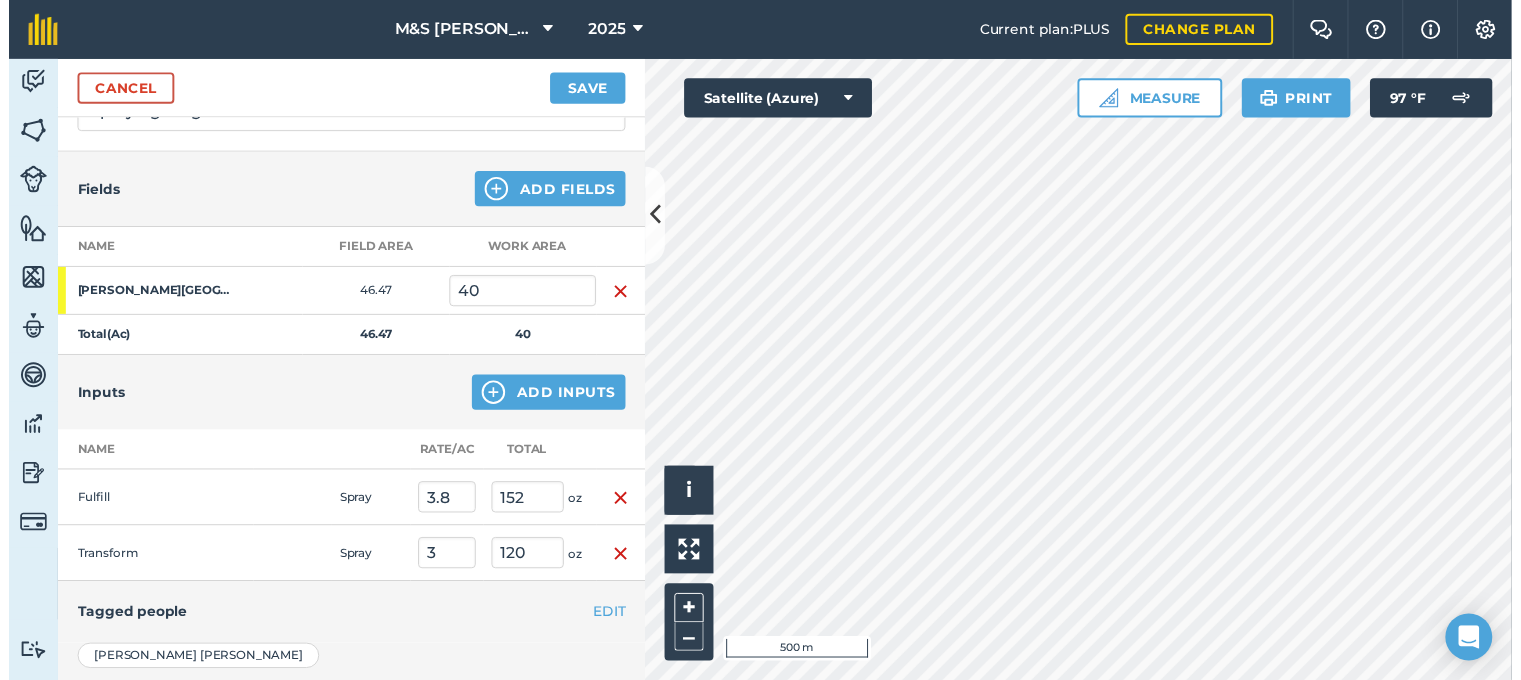 scroll, scrollTop: 200, scrollLeft: 0, axis: vertical 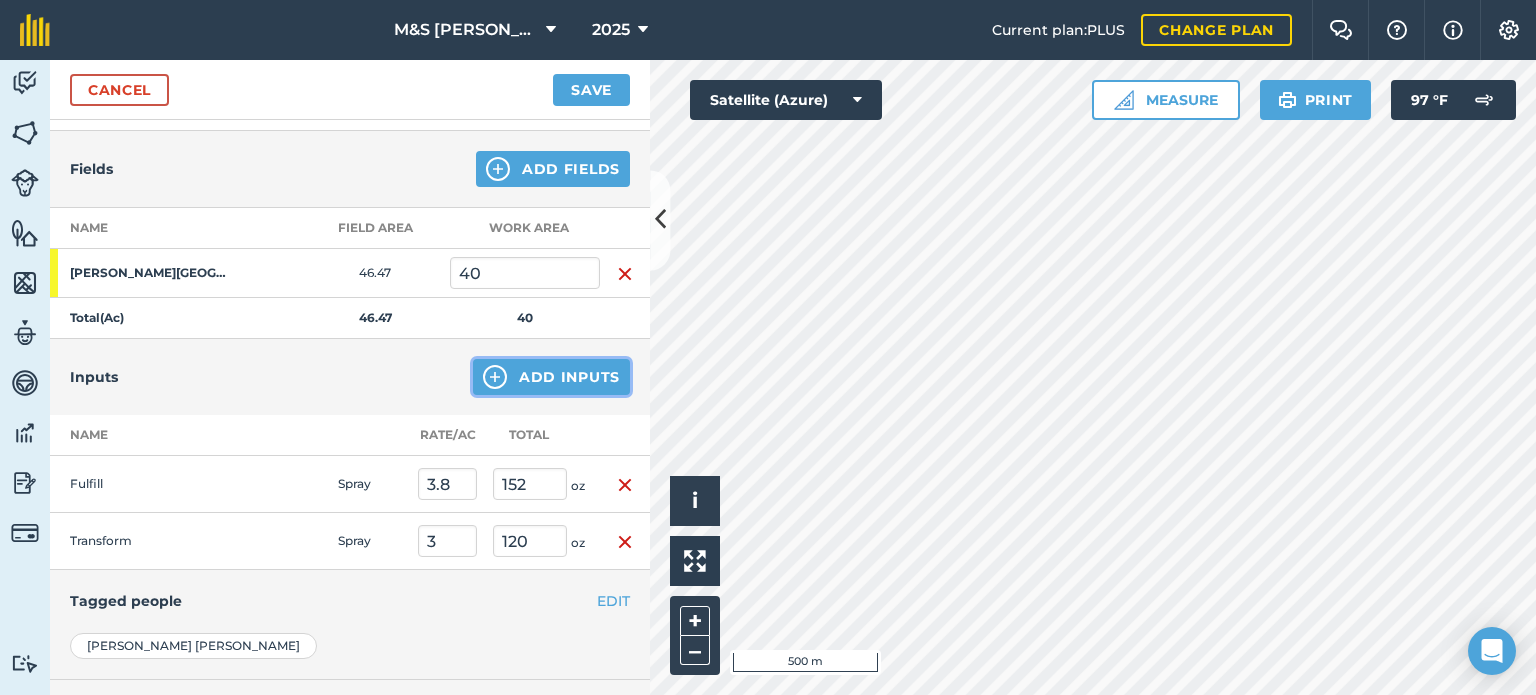 click on "Add Inputs" at bounding box center [551, 377] 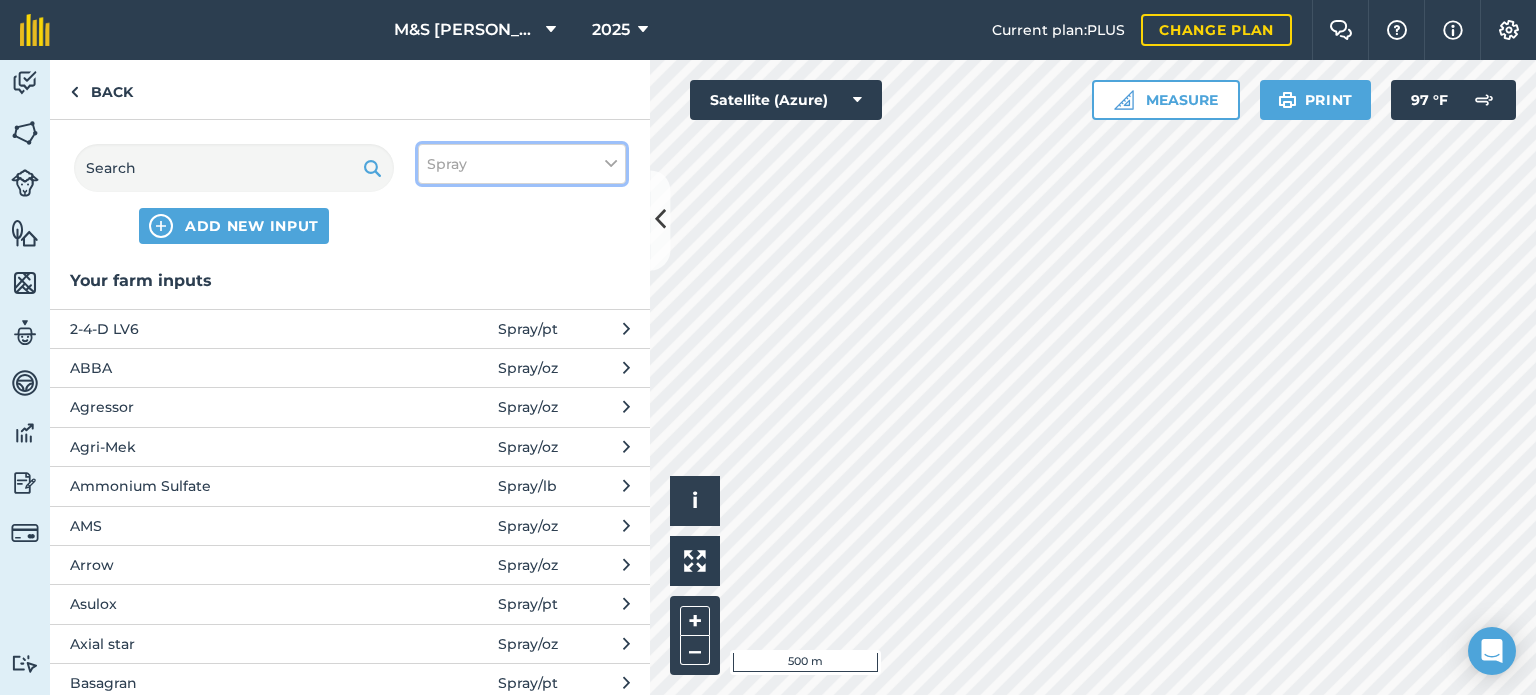 click on "Spray" at bounding box center (522, 164) 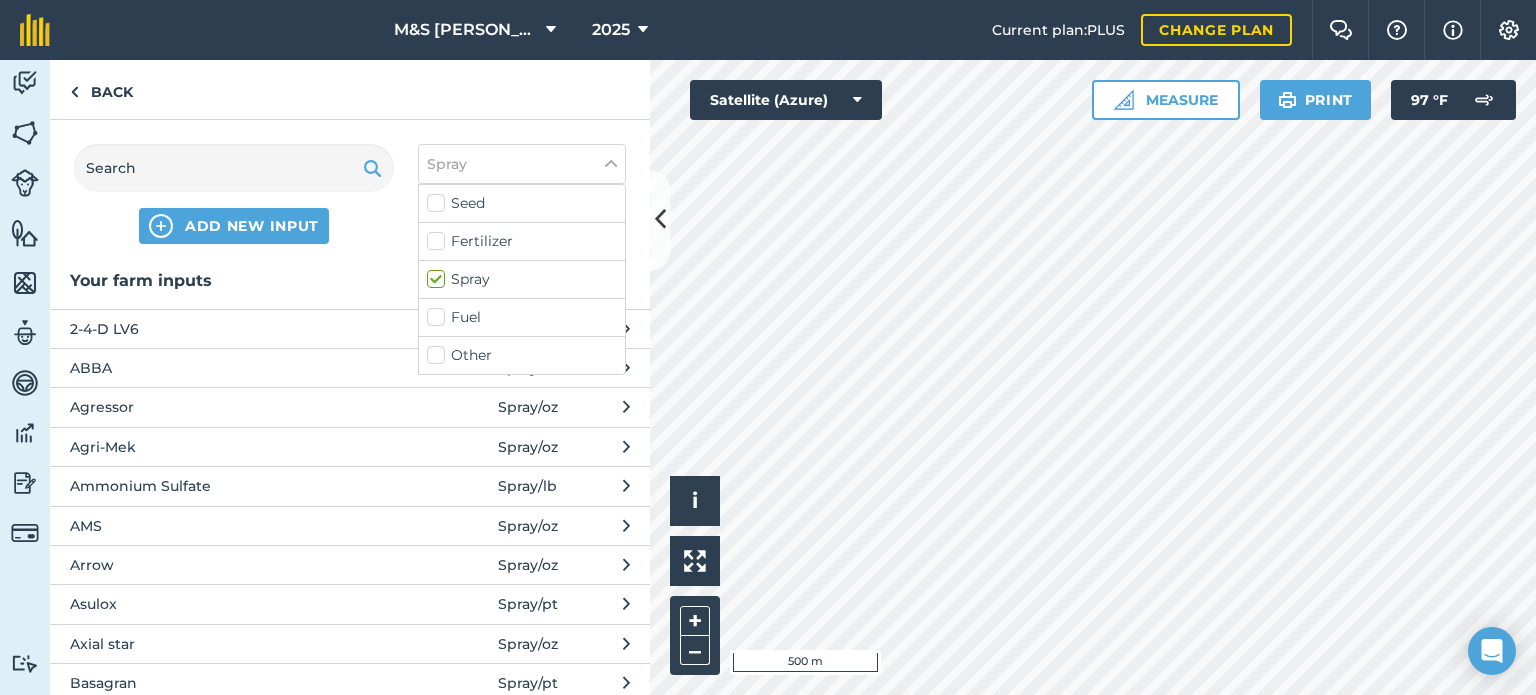 click on "Other" at bounding box center [522, 355] 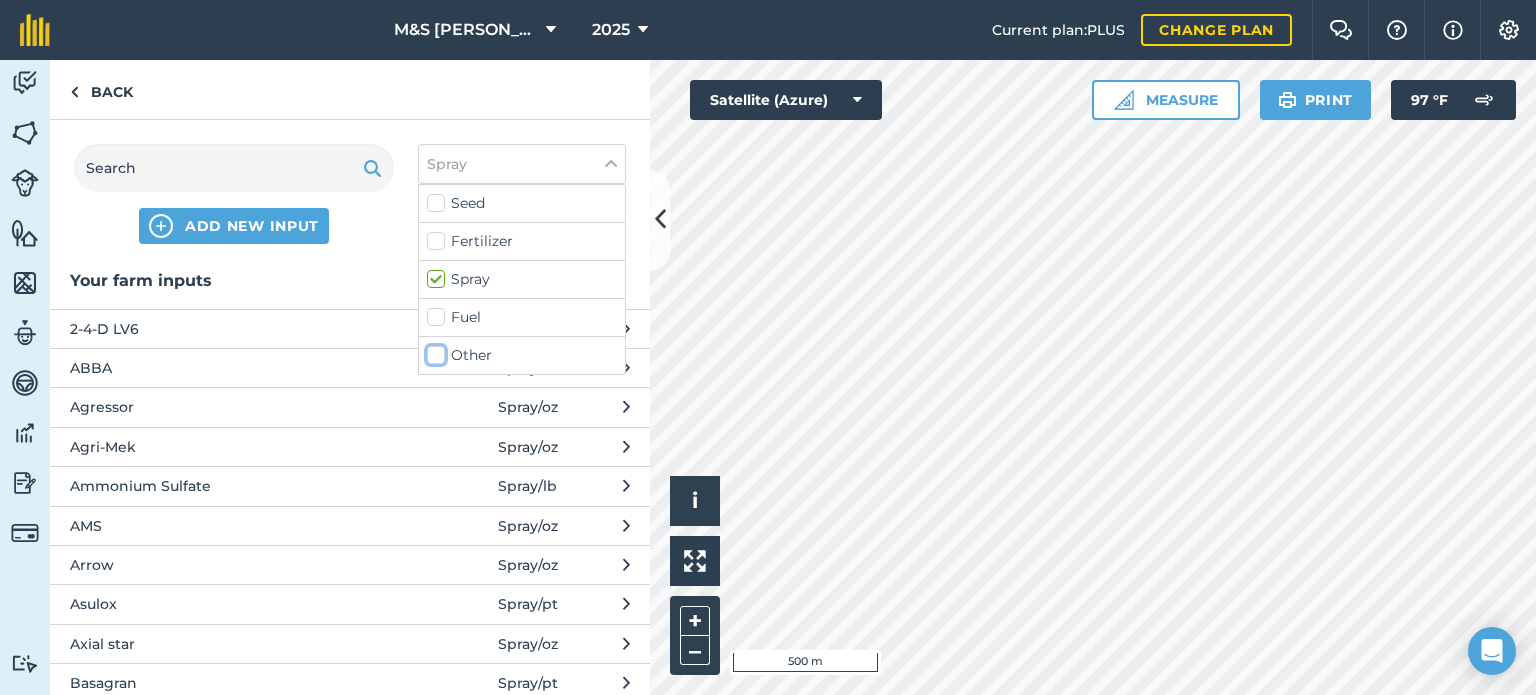 click on "Other" at bounding box center [433, 351] 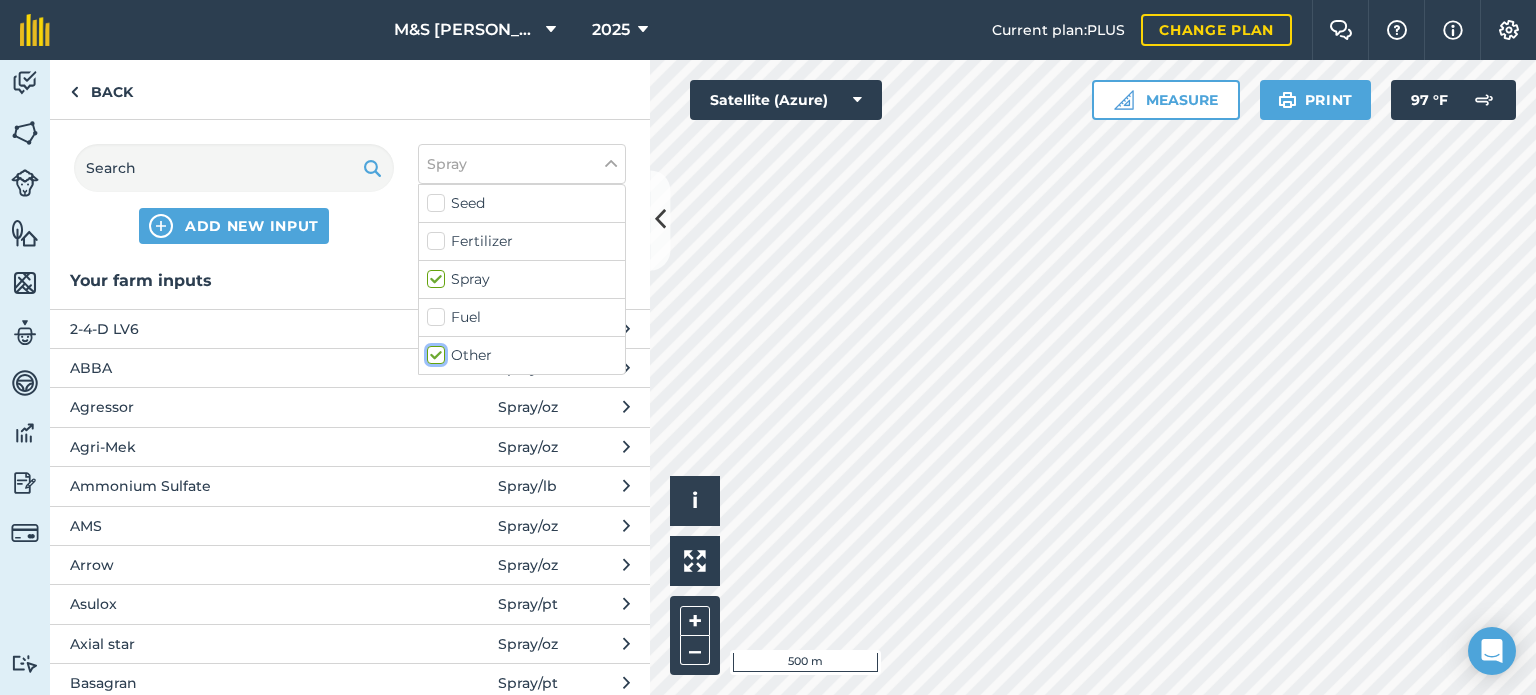 checkbox on "true" 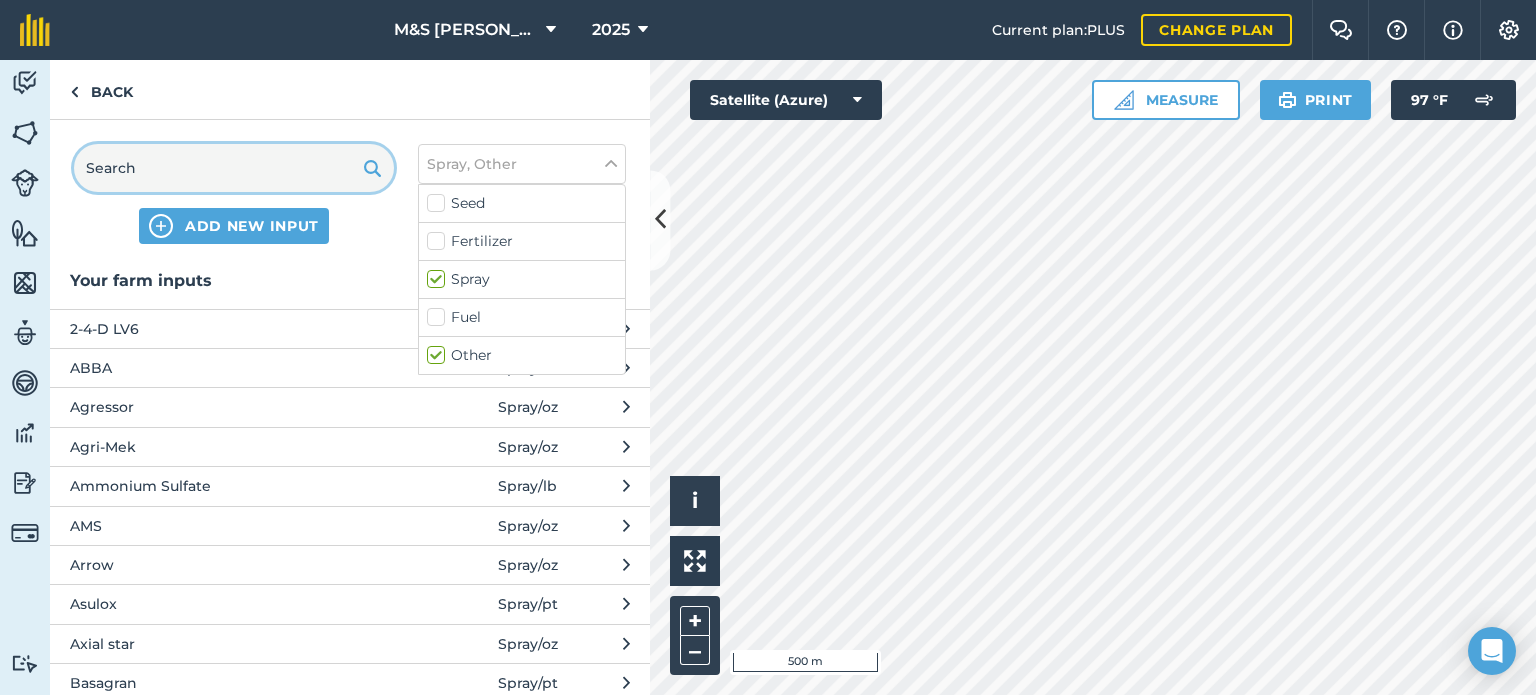 click at bounding box center [234, 168] 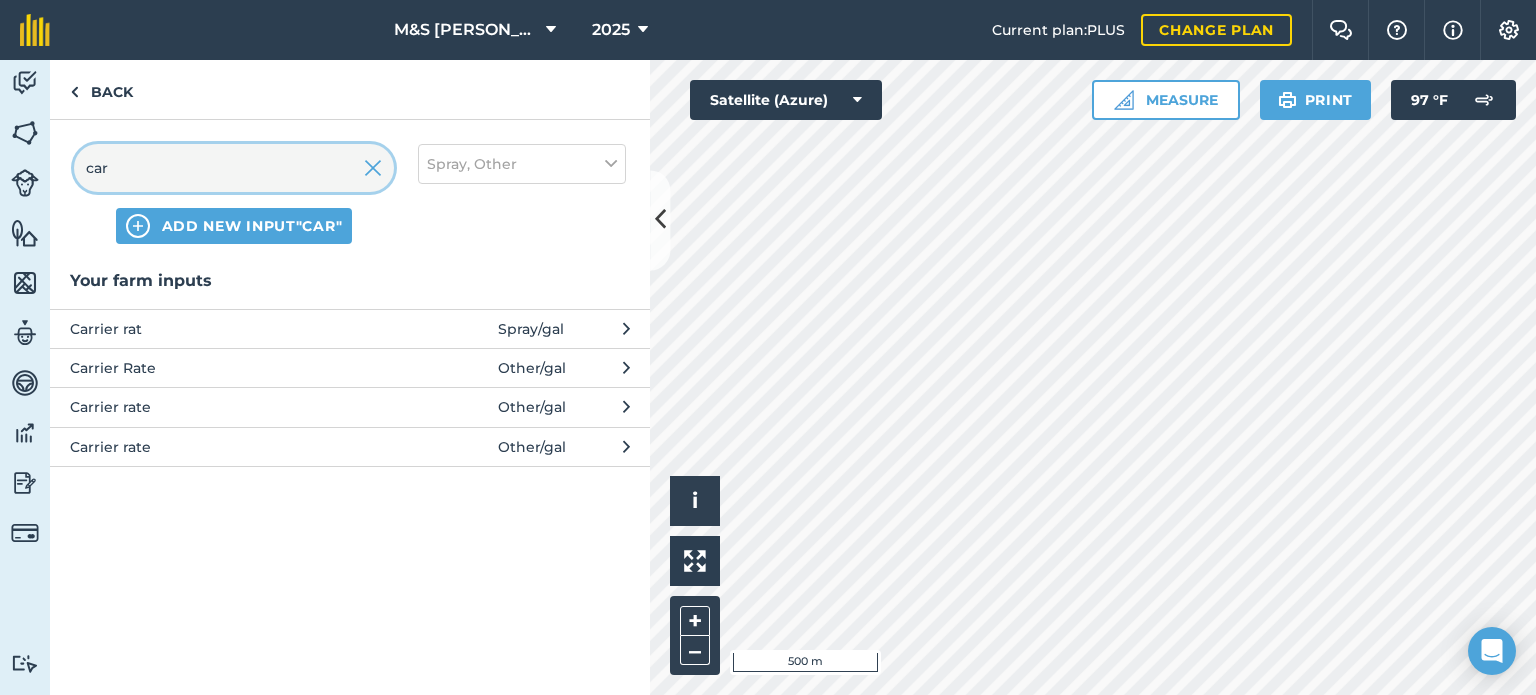 type on "car" 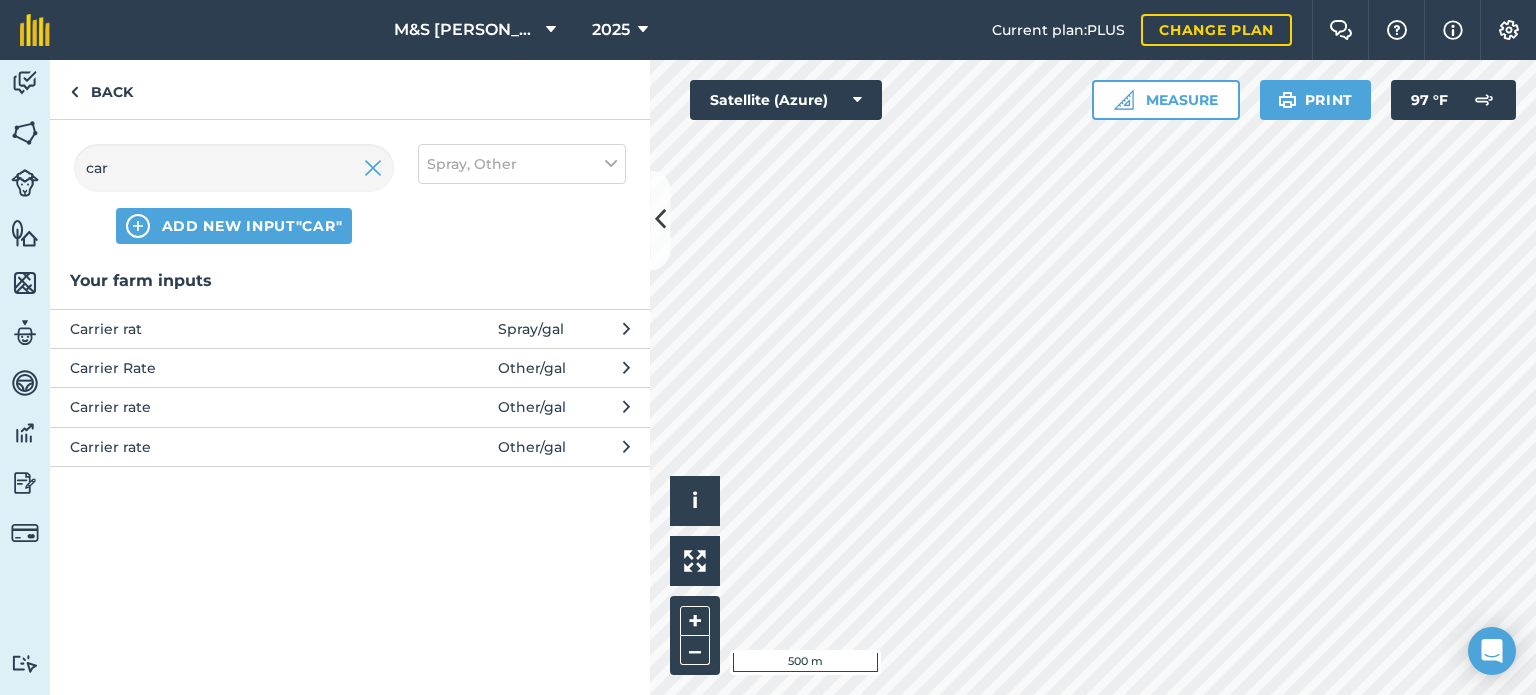 click on "Carrier Rate" at bounding box center [233, 368] 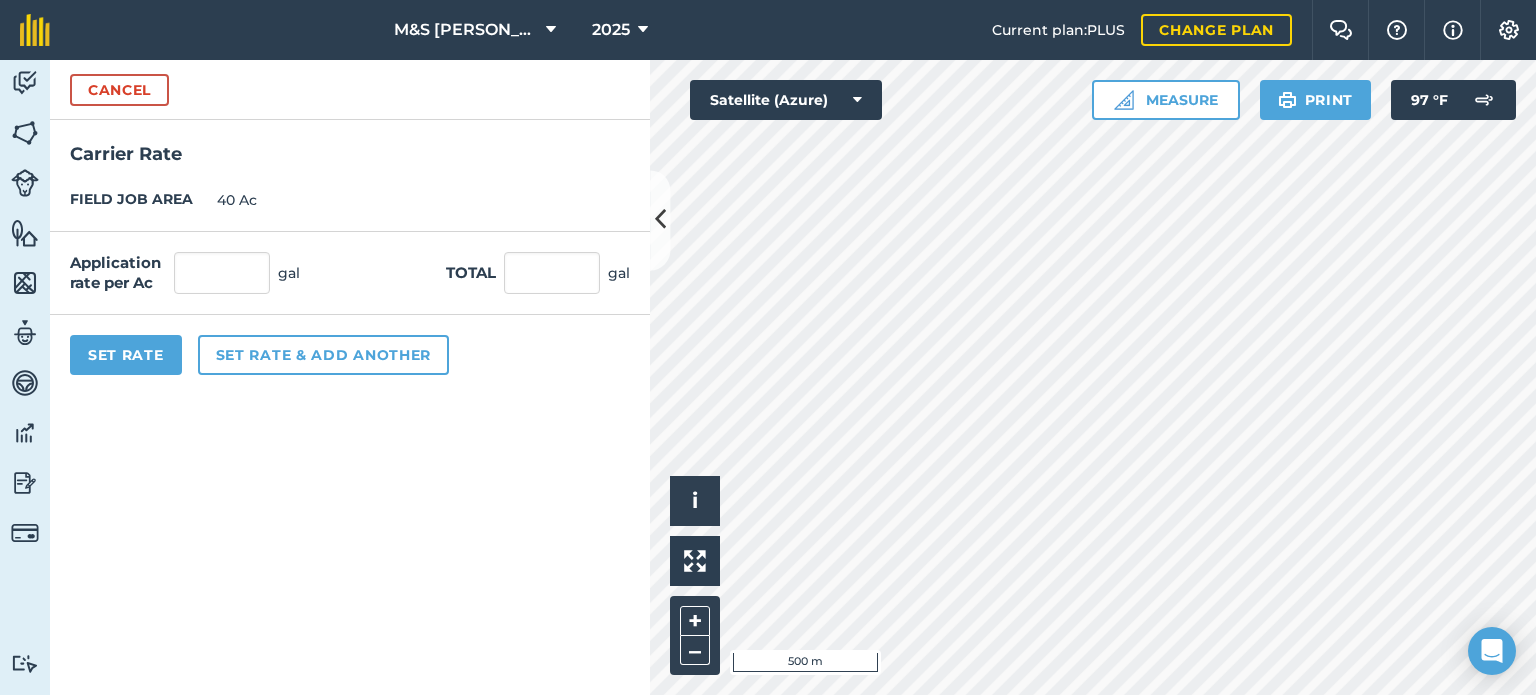 click on "Application rate per   Ac gal Total gal" at bounding box center (350, 273) 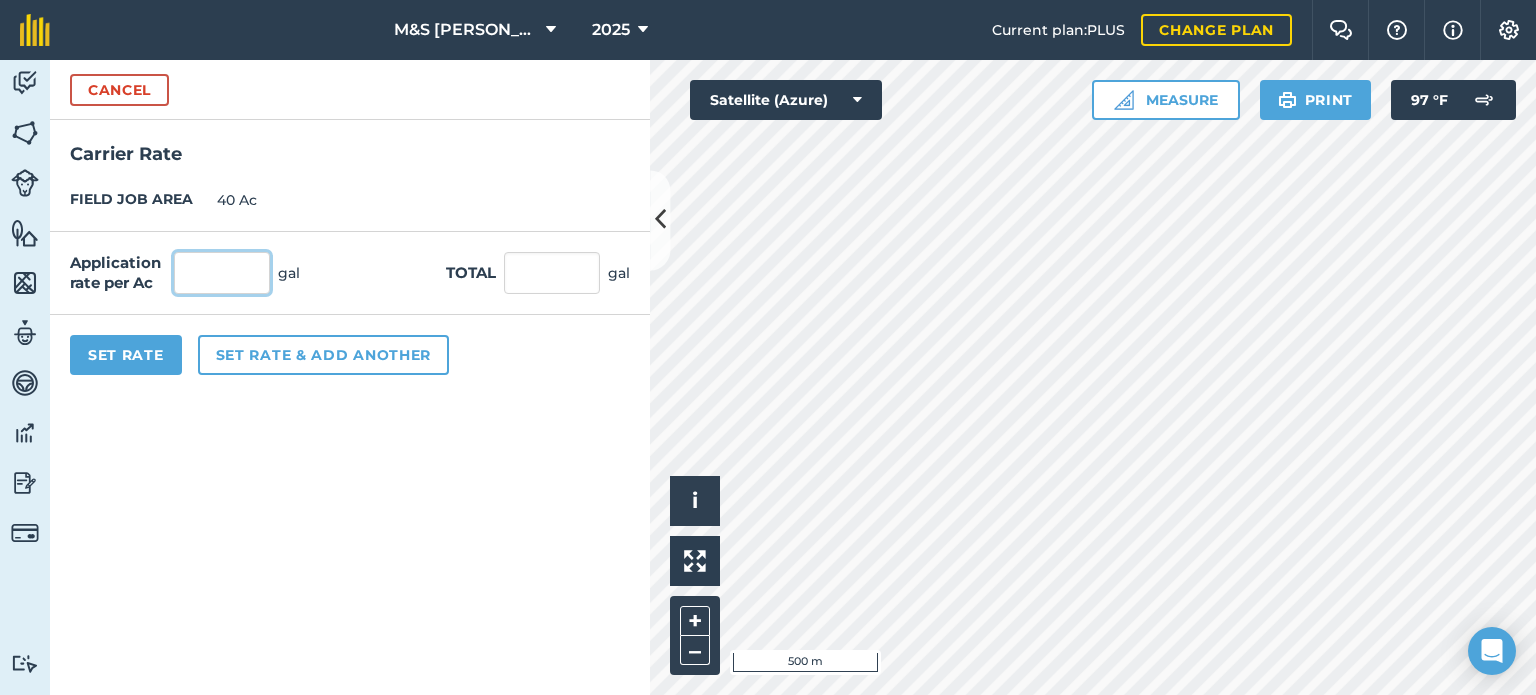 click on "Application rate per   Ac gal Total gal" at bounding box center (350, 273) 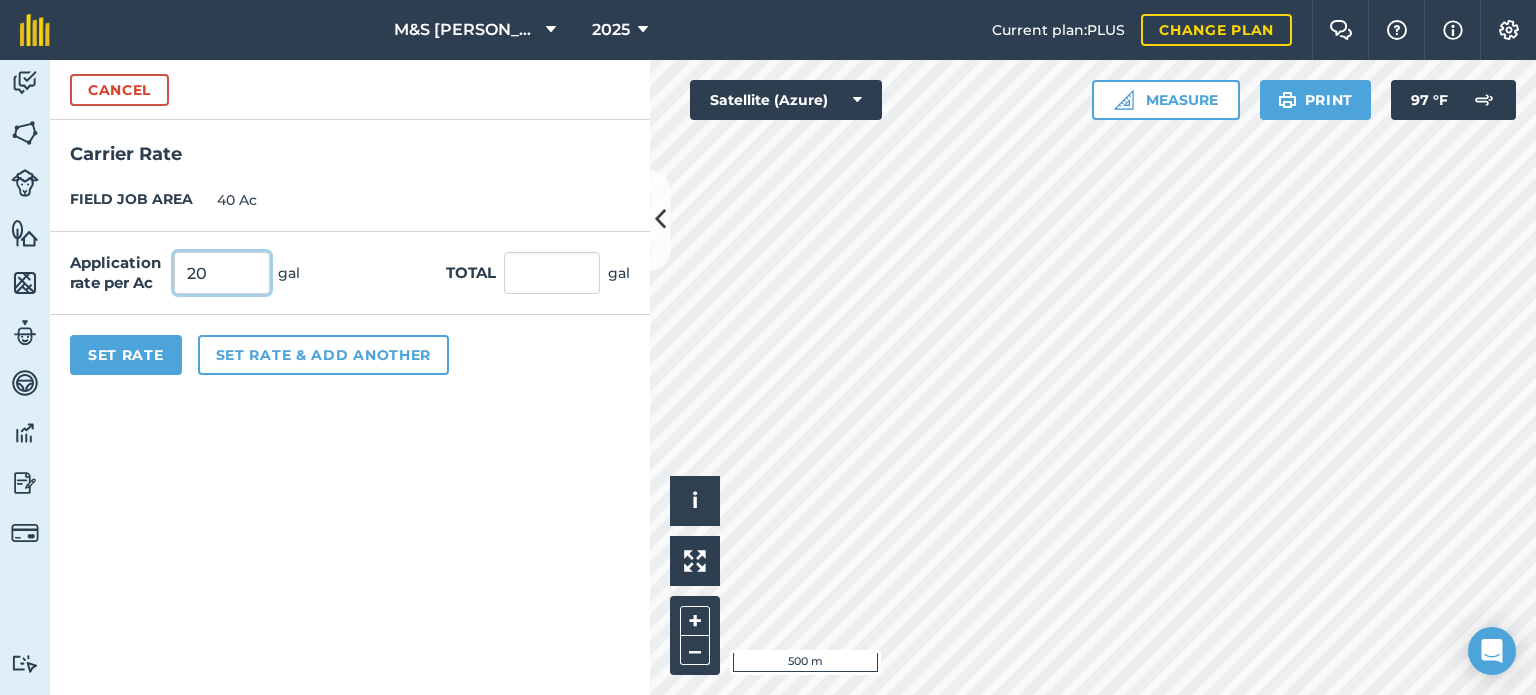 type on "20" 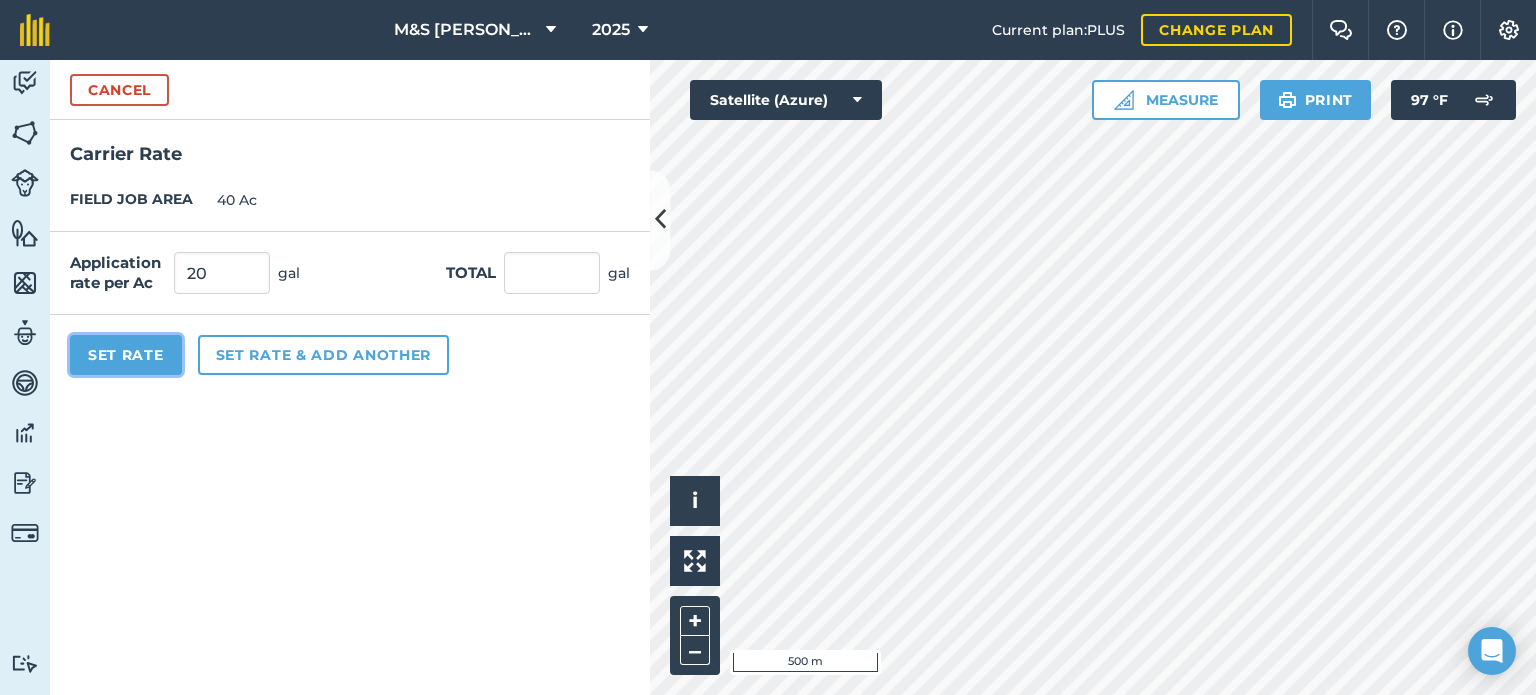 type on "800" 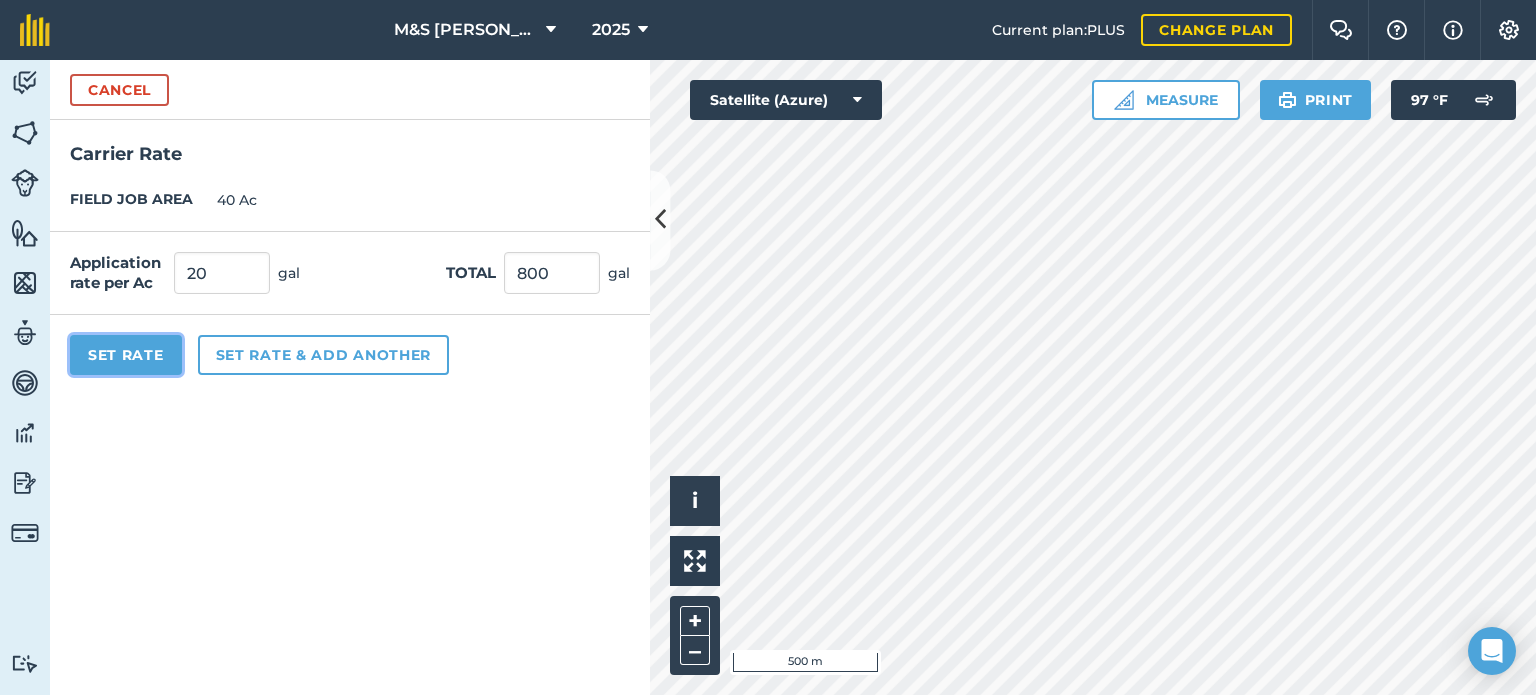 click on "Set Rate" at bounding box center [126, 355] 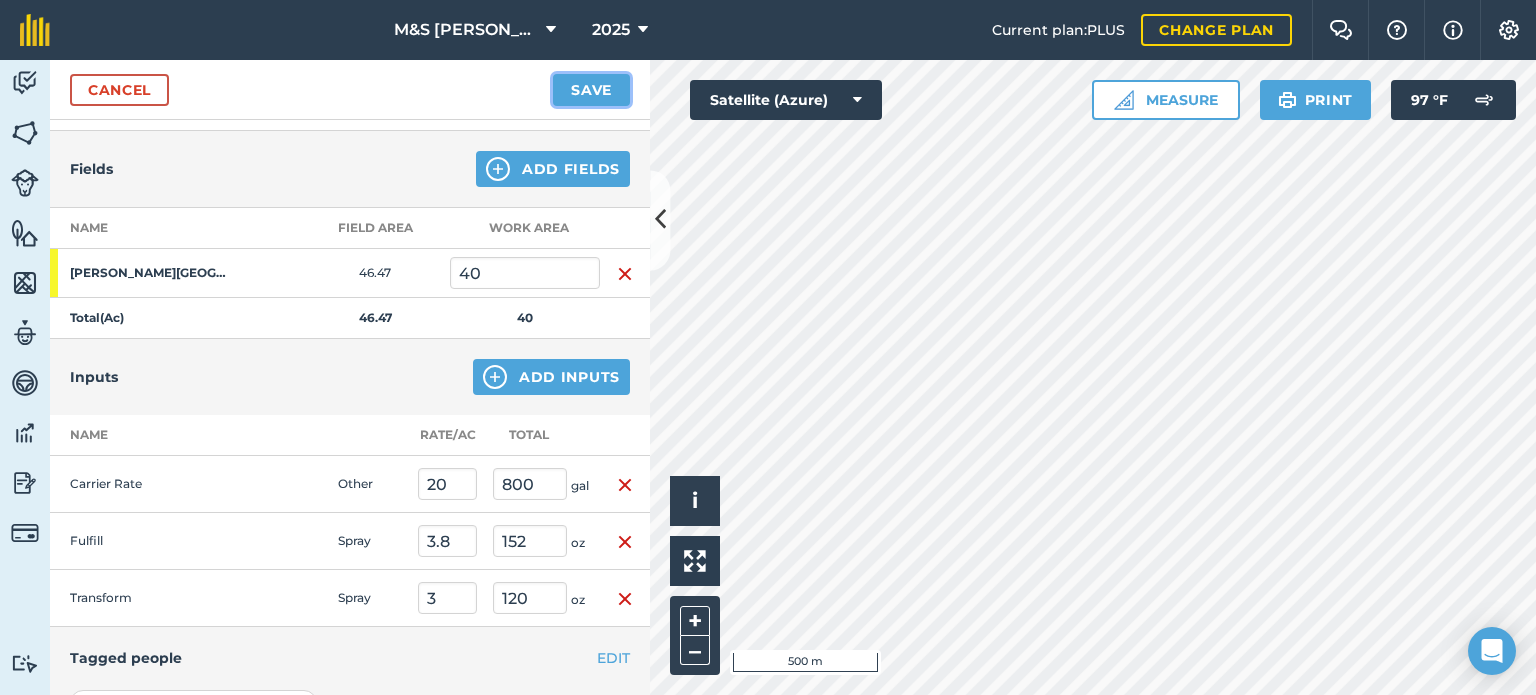 click on "Save" at bounding box center (591, 90) 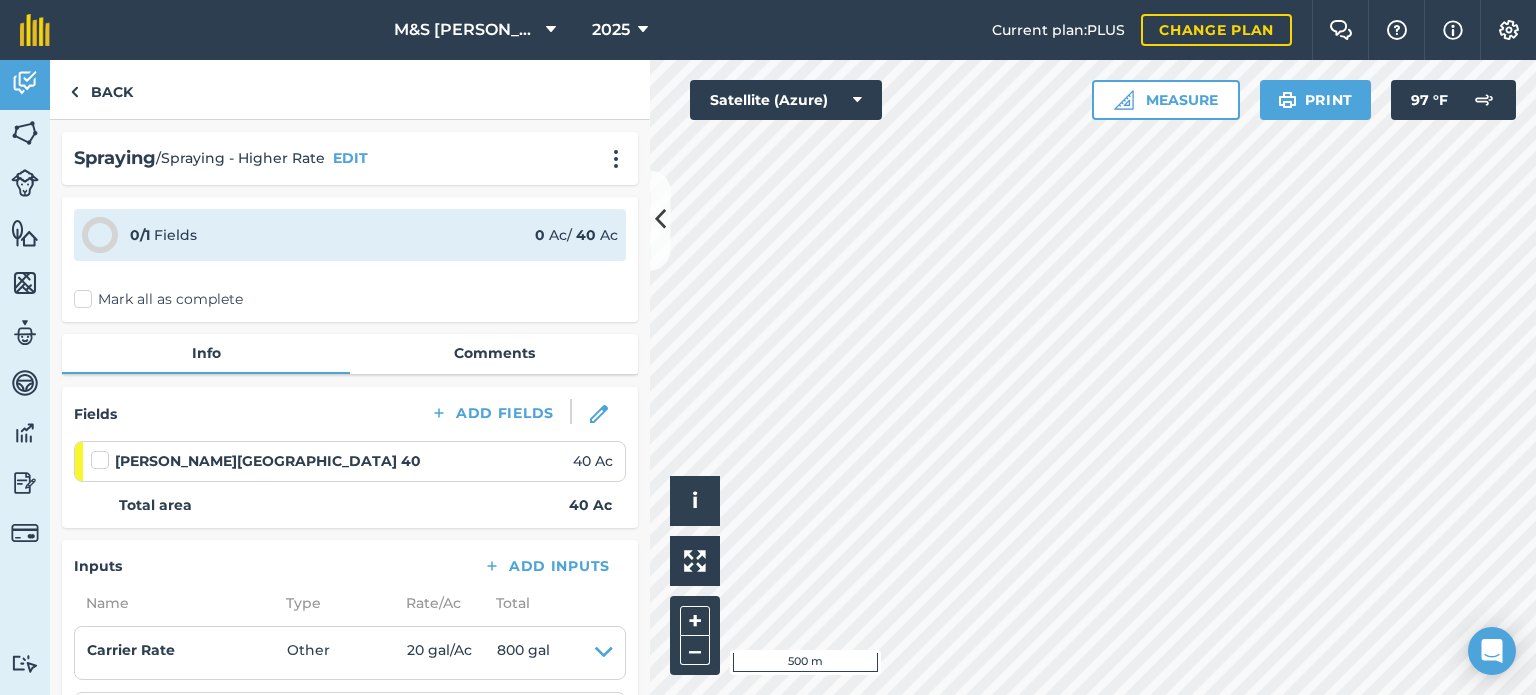 click on "Mark all as complete" at bounding box center [158, 299] 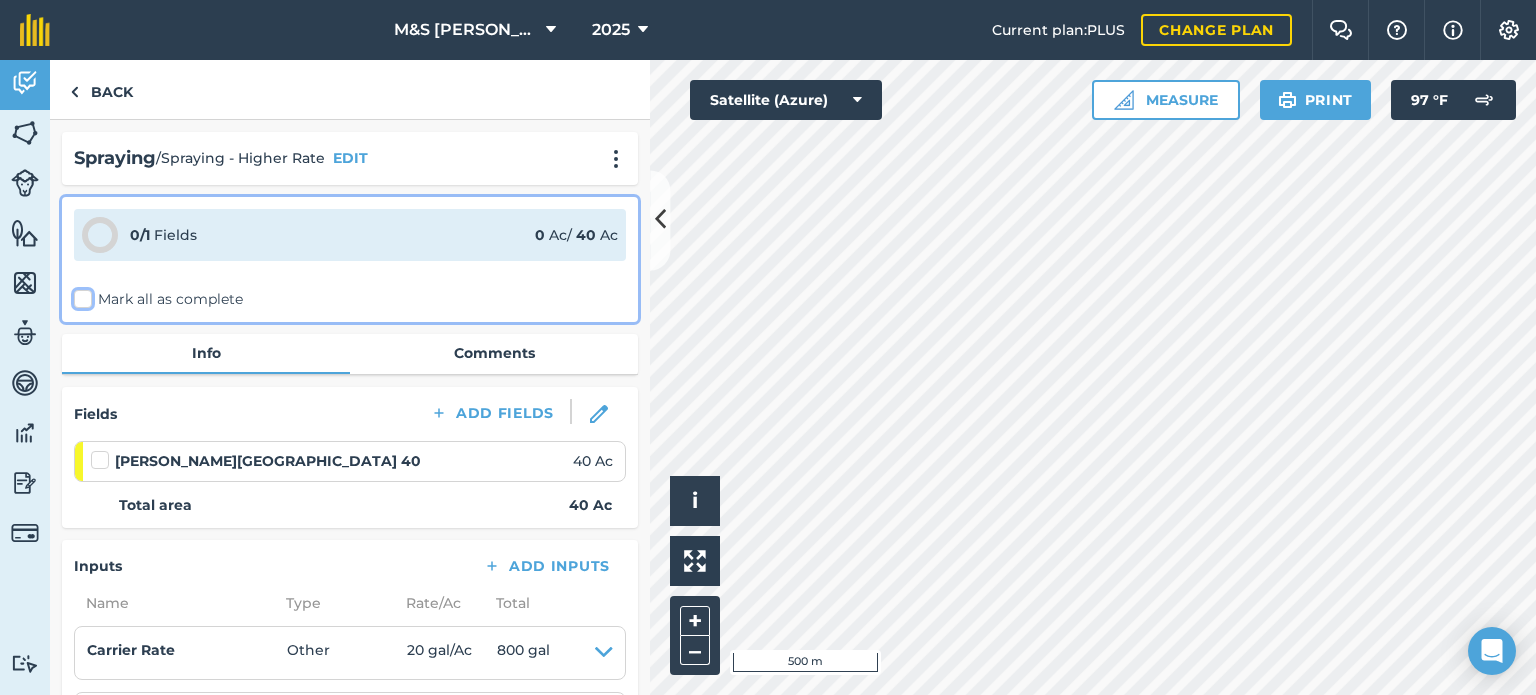 click on "Mark all as complete" at bounding box center [80, 295] 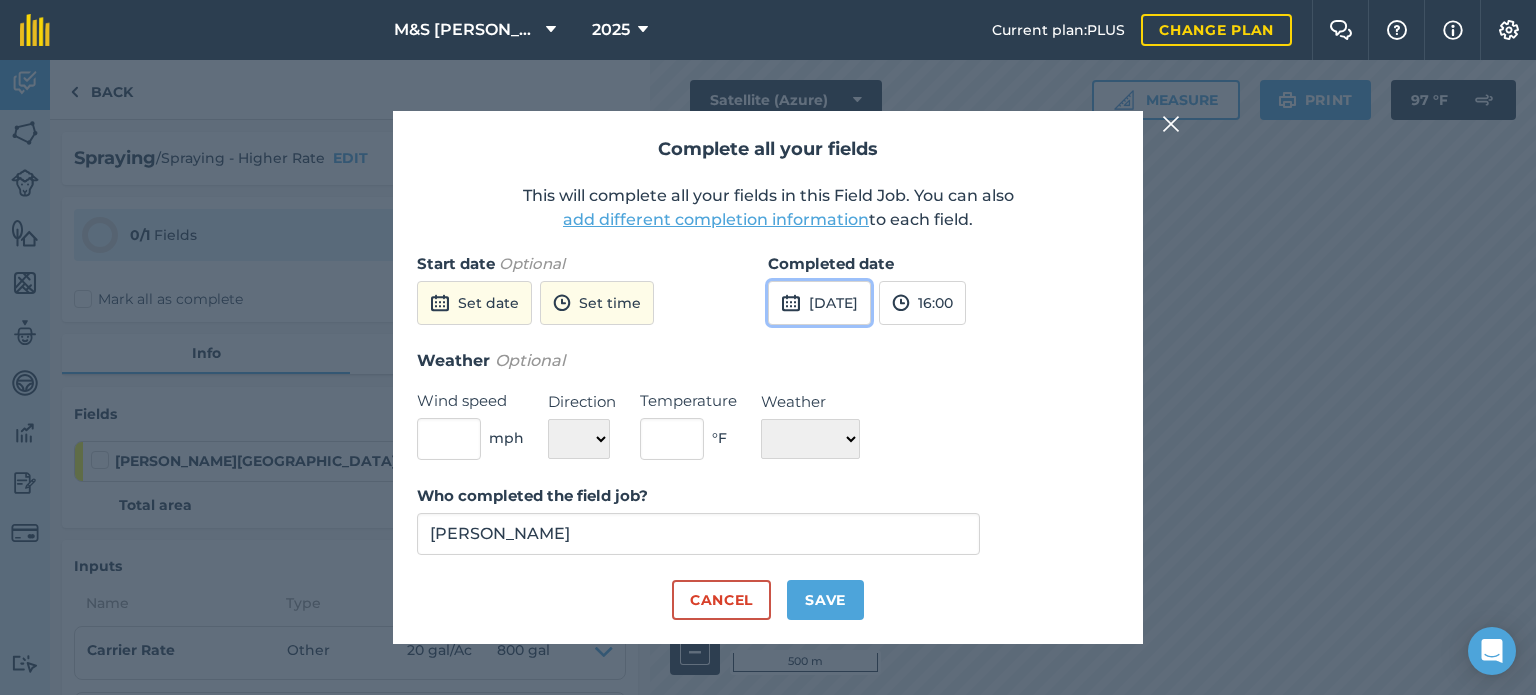click on "[DATE]" at bounding box center (819, 303) 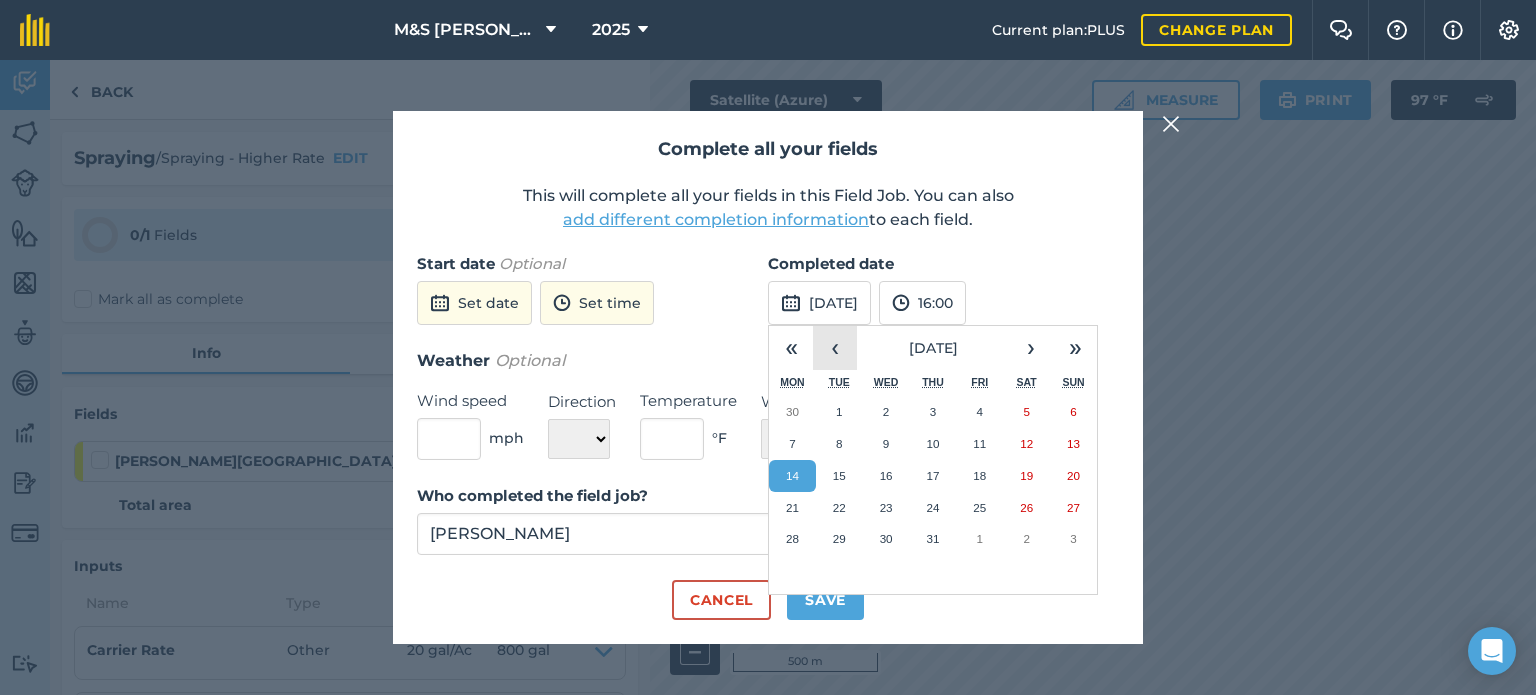 click on "‹" at bounding box center (835, 348) 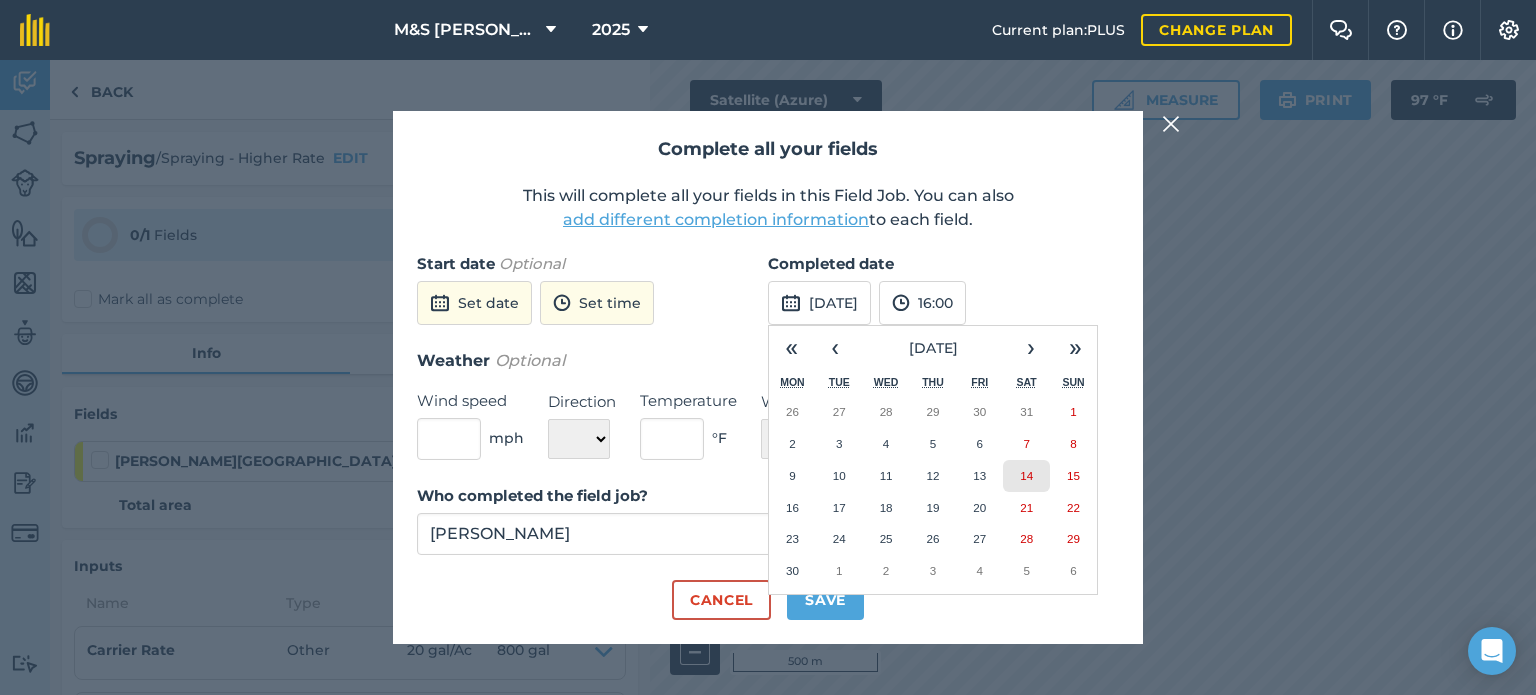click on "14" at bounding box center (1026, 475) 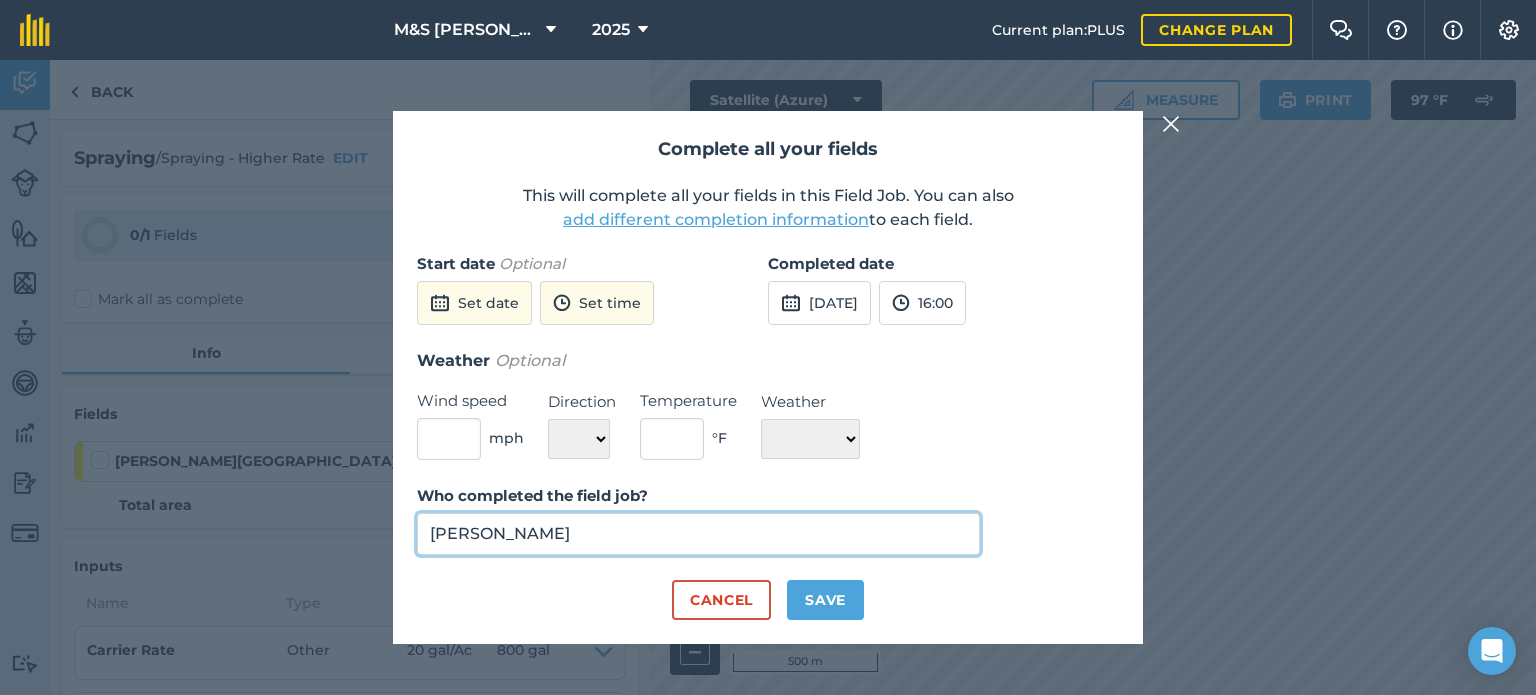 click on "[PERSON_NAME]" at bounding box center [698, 534] 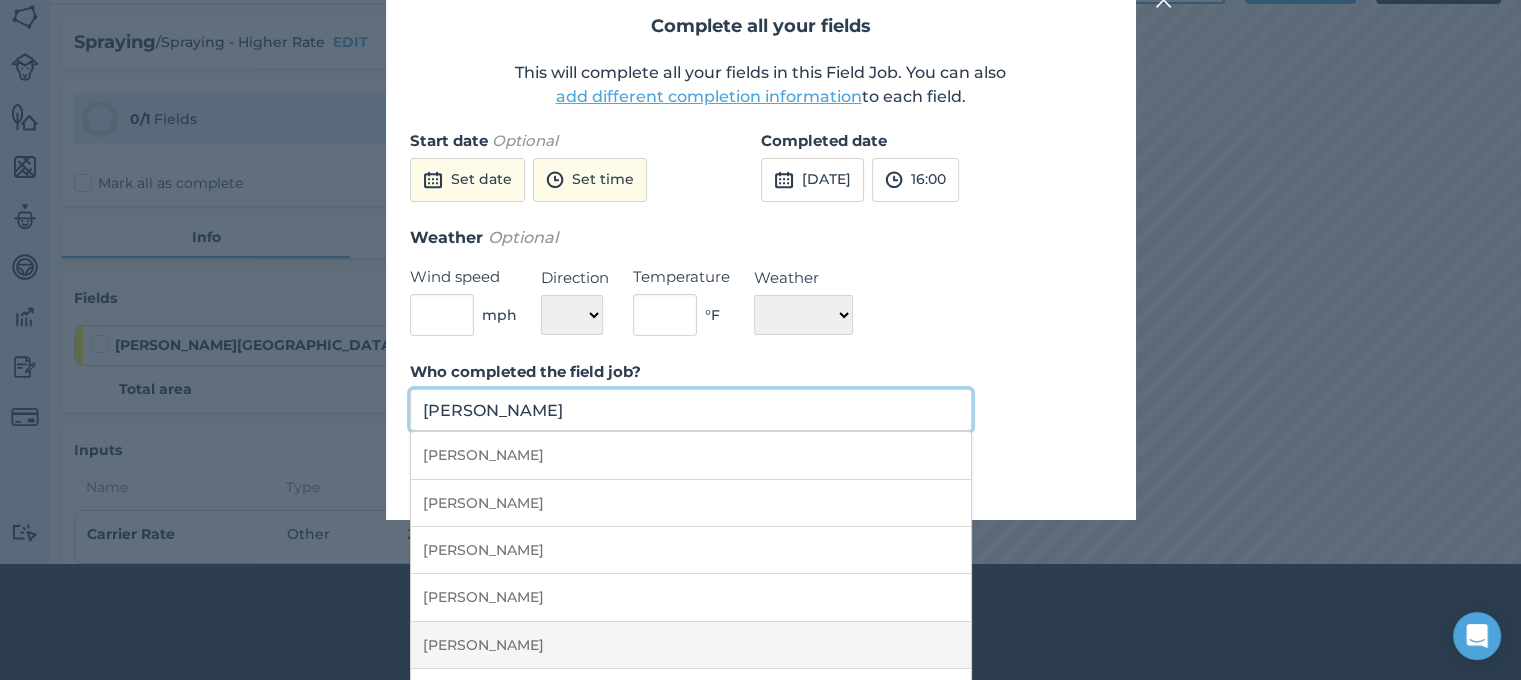 scroll, scrollTop: 200, scrollLeft: 0, axis: vertical 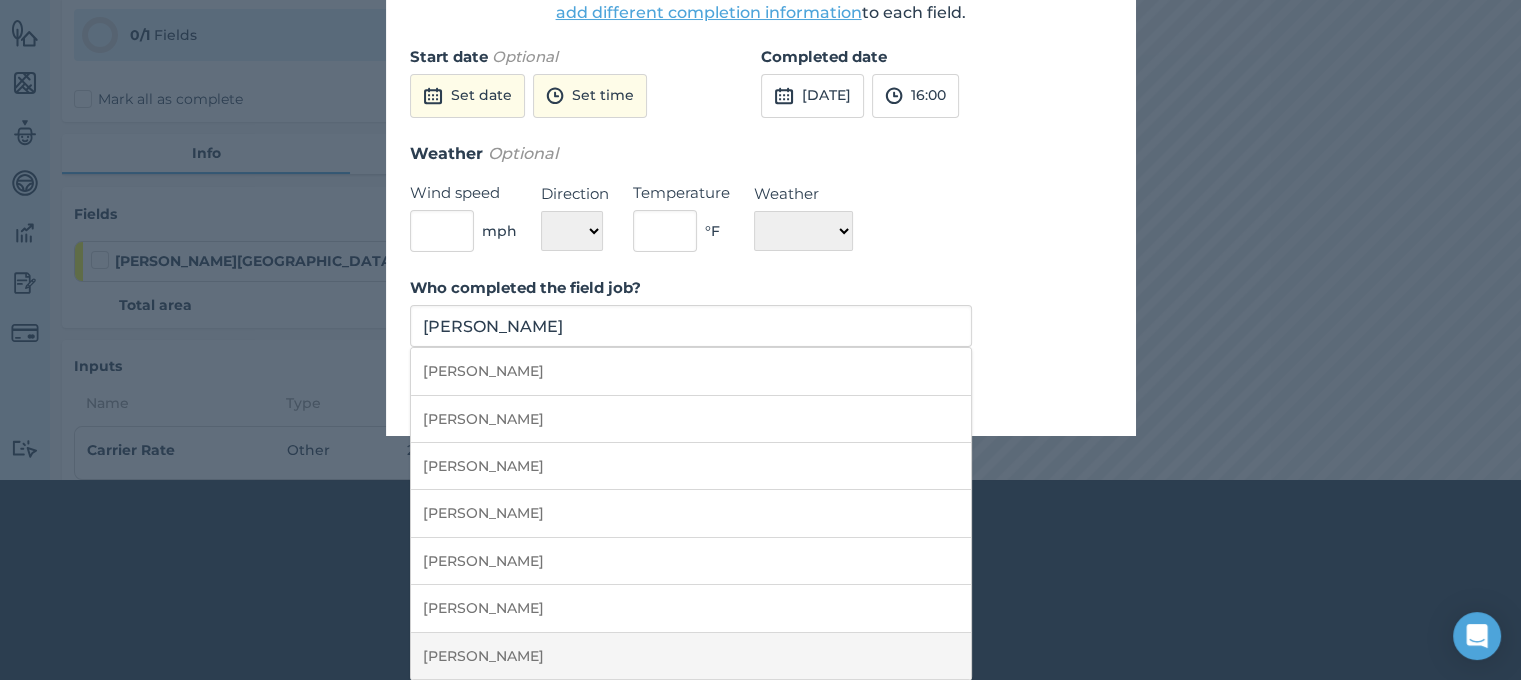 click on "[PERSON_NAME]" at bounding box center (691, 656) 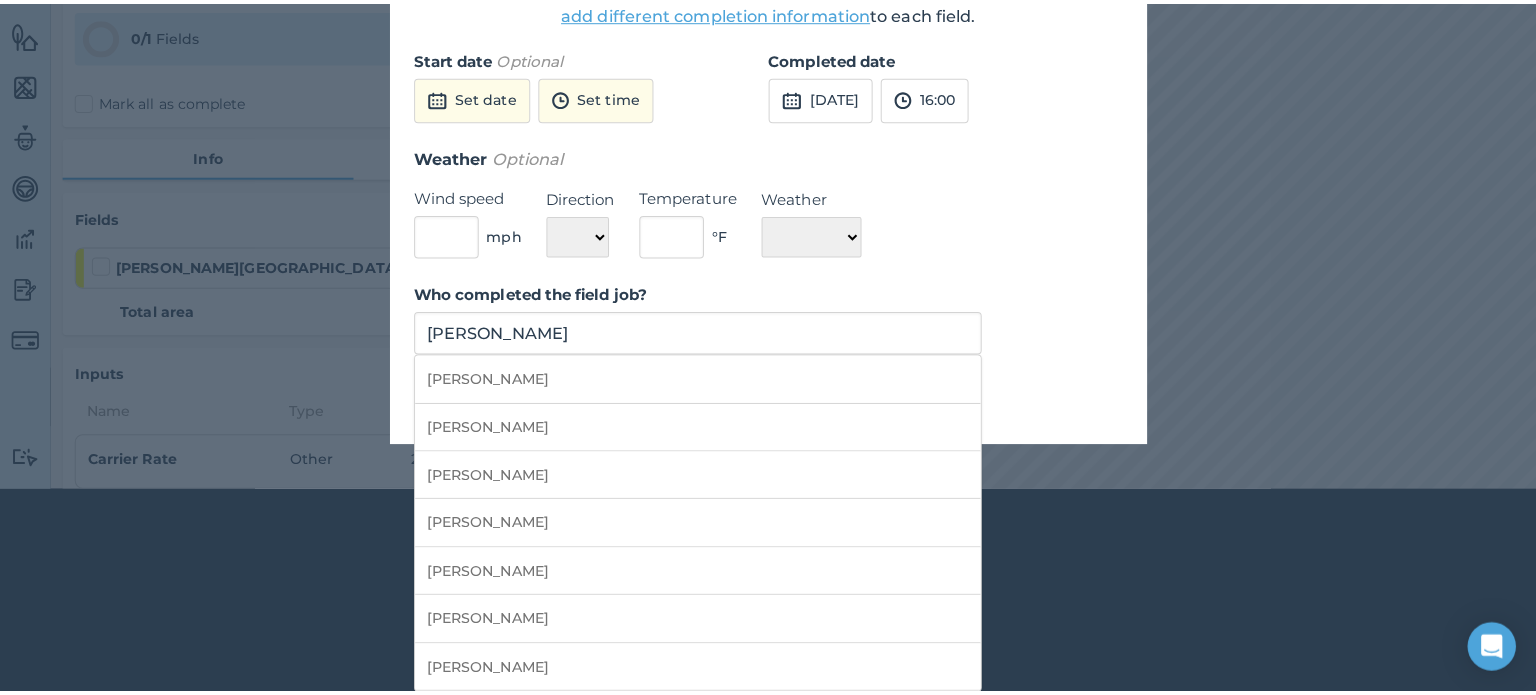 scroll, scrollTop: 0, scrollLeft: 0, axis: both 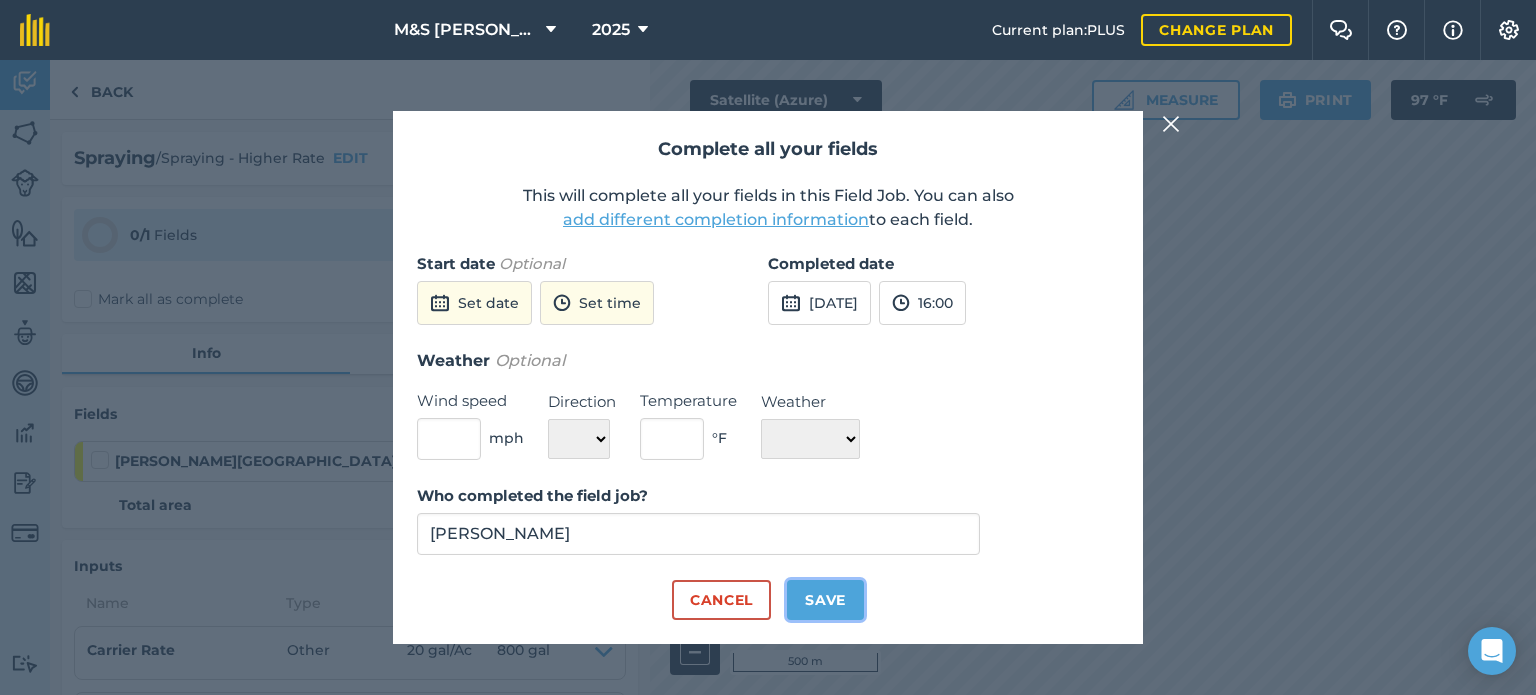 click on "Save" at bounding box center (825, 600) 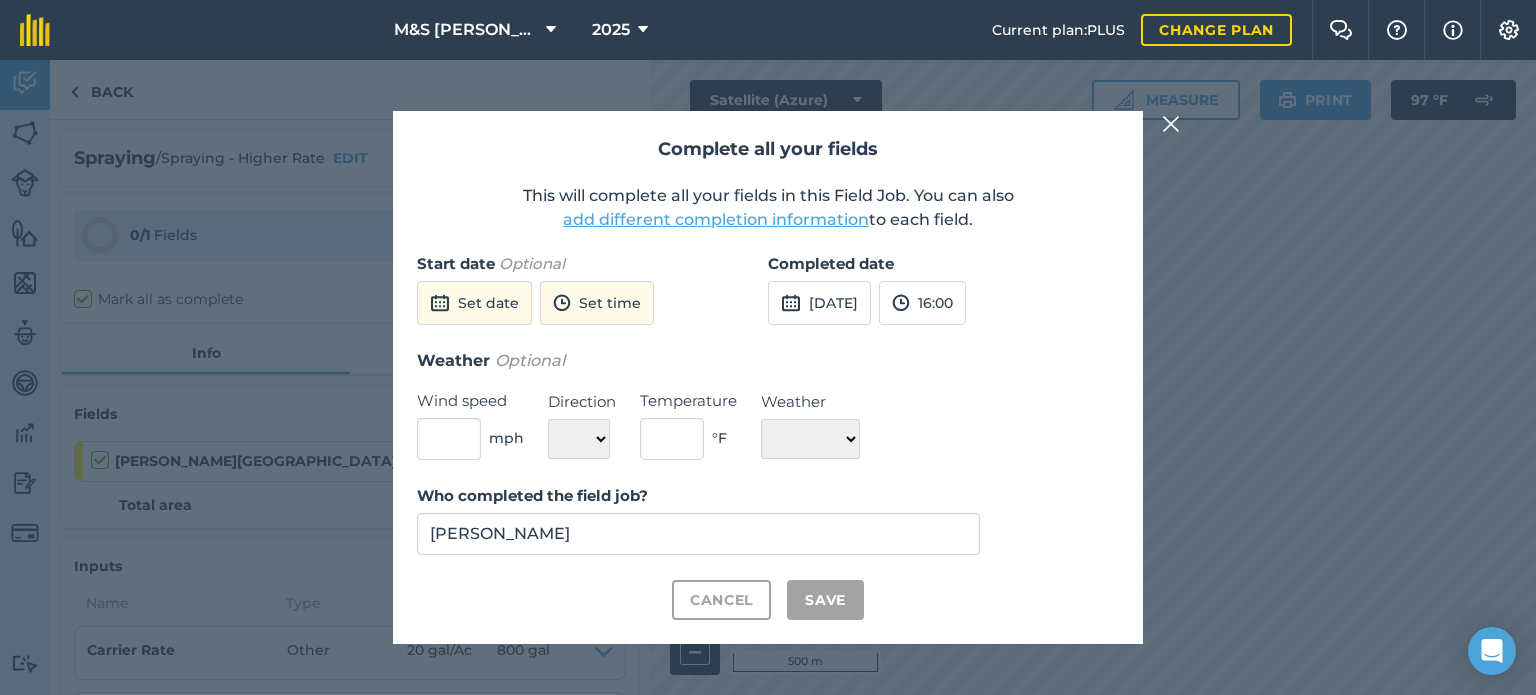 checkbox on "true" 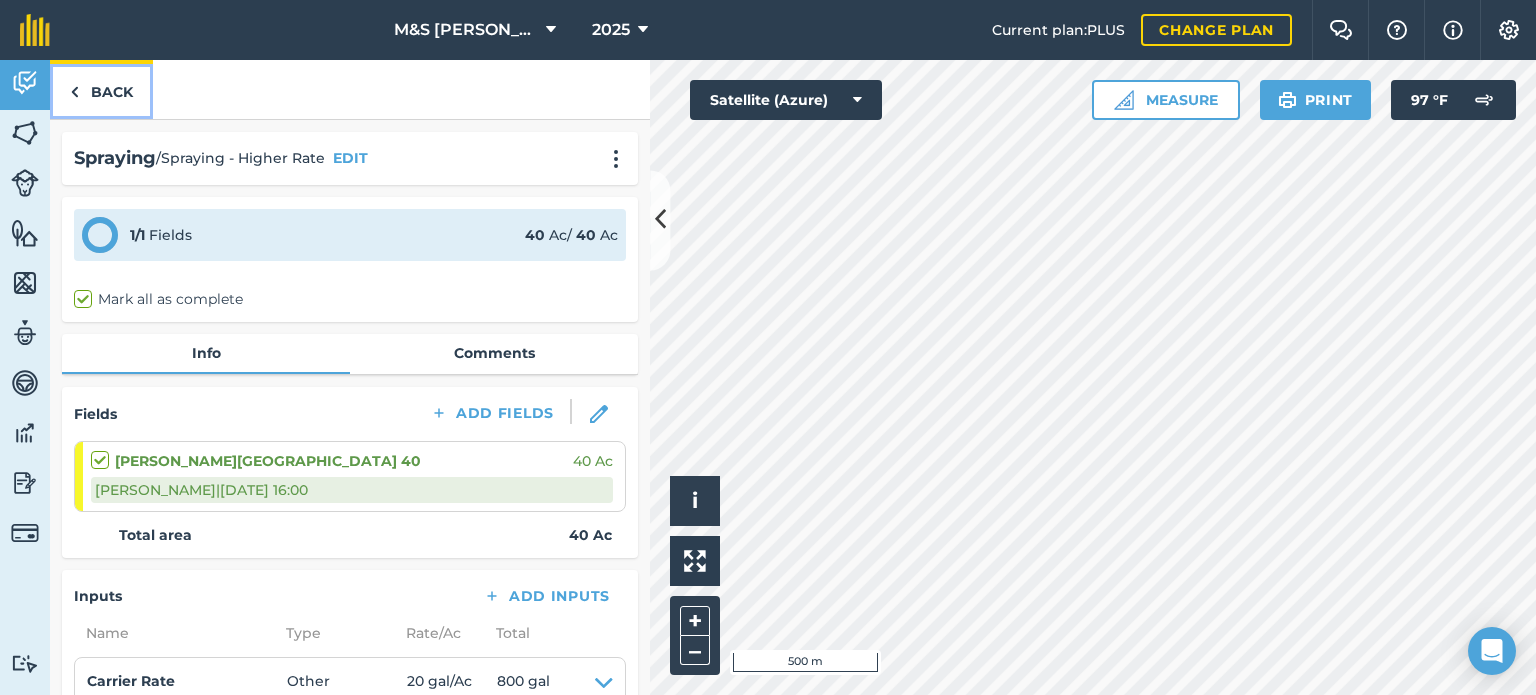 click on "Back" at bounding box center [101, 89] 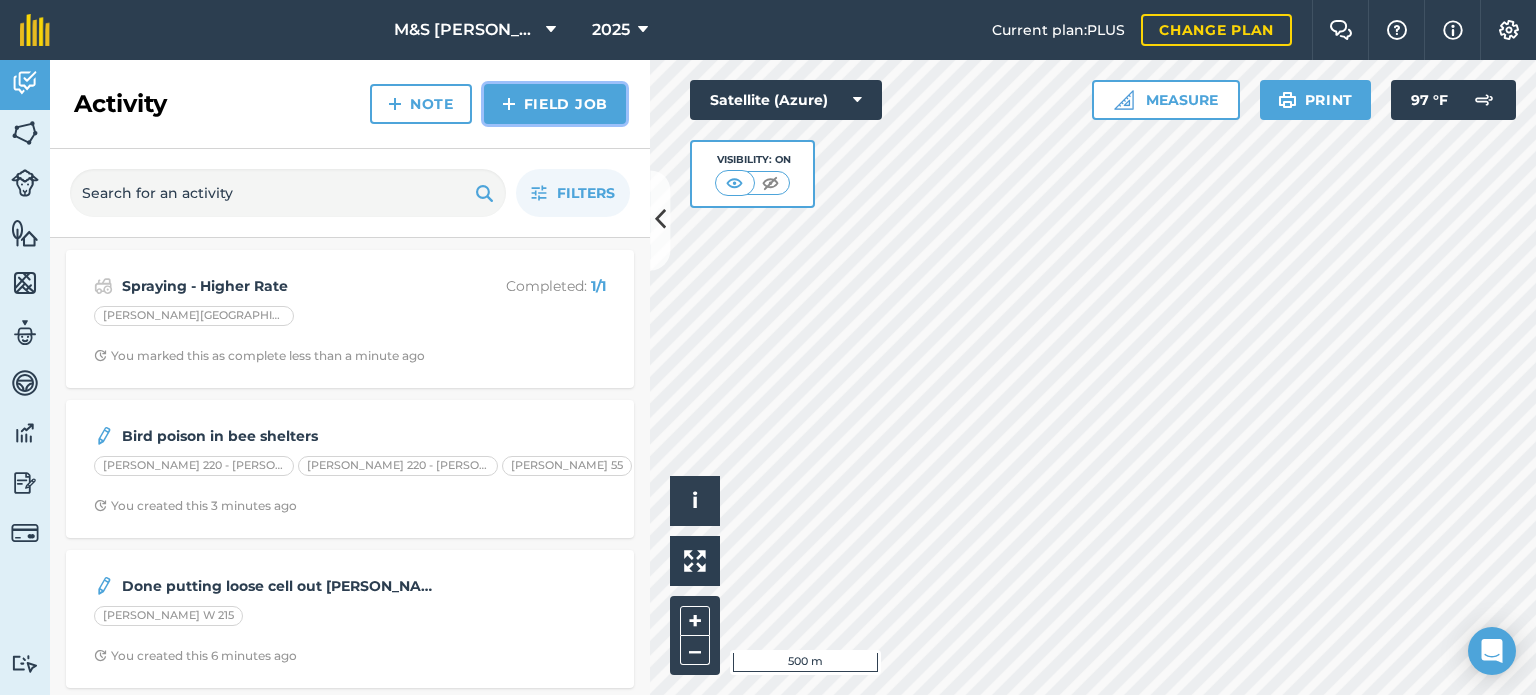 click on "Field Job" at bounding box center [555, 104] 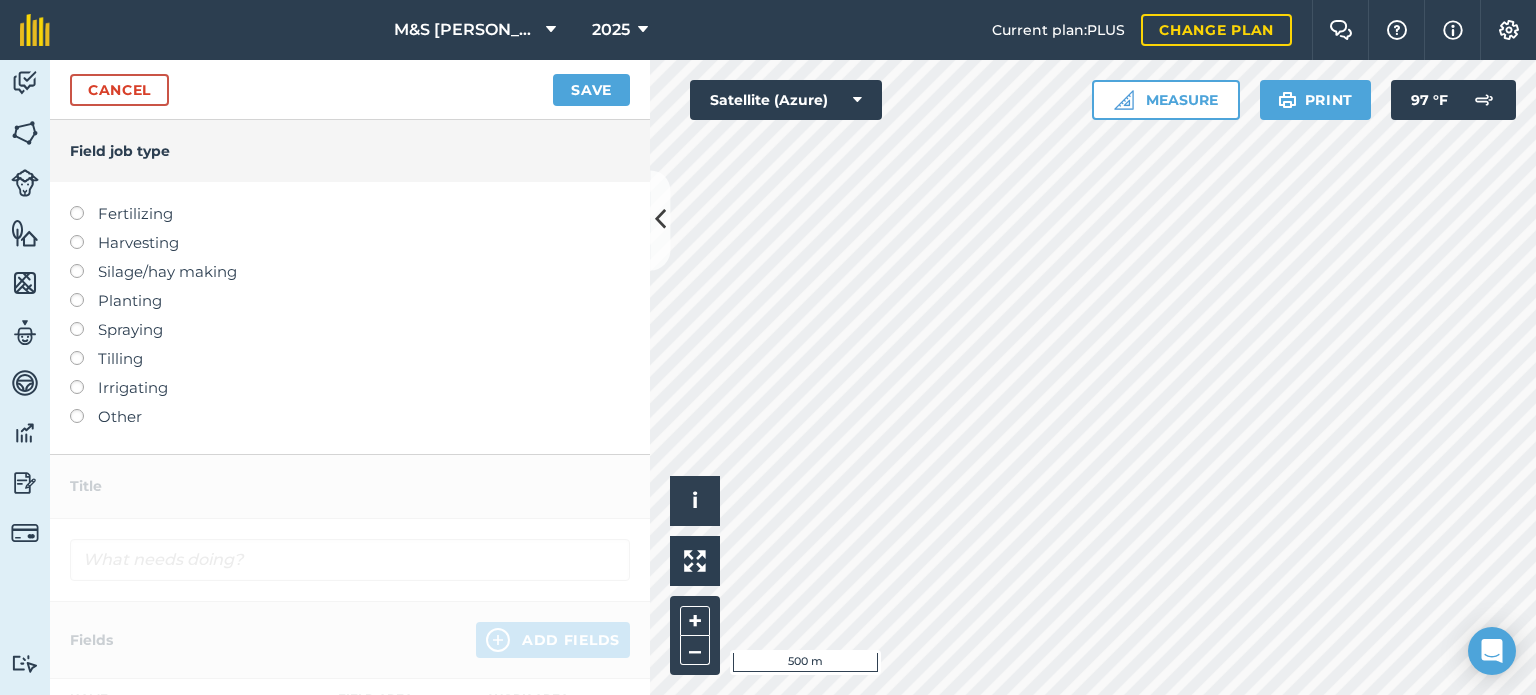 click on "Spraying" at bounding box center [350, 330] 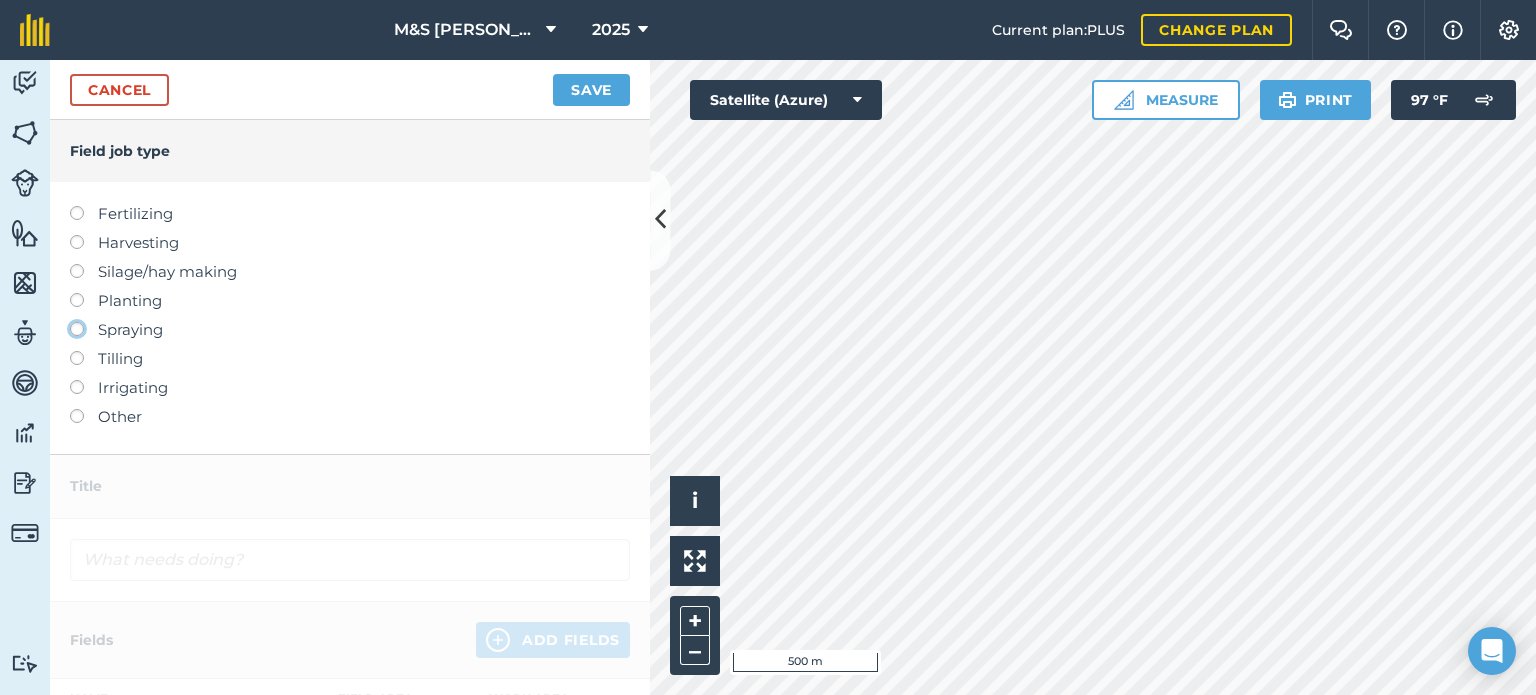 click on "Spraying" at bounding box center [-9943, 328] 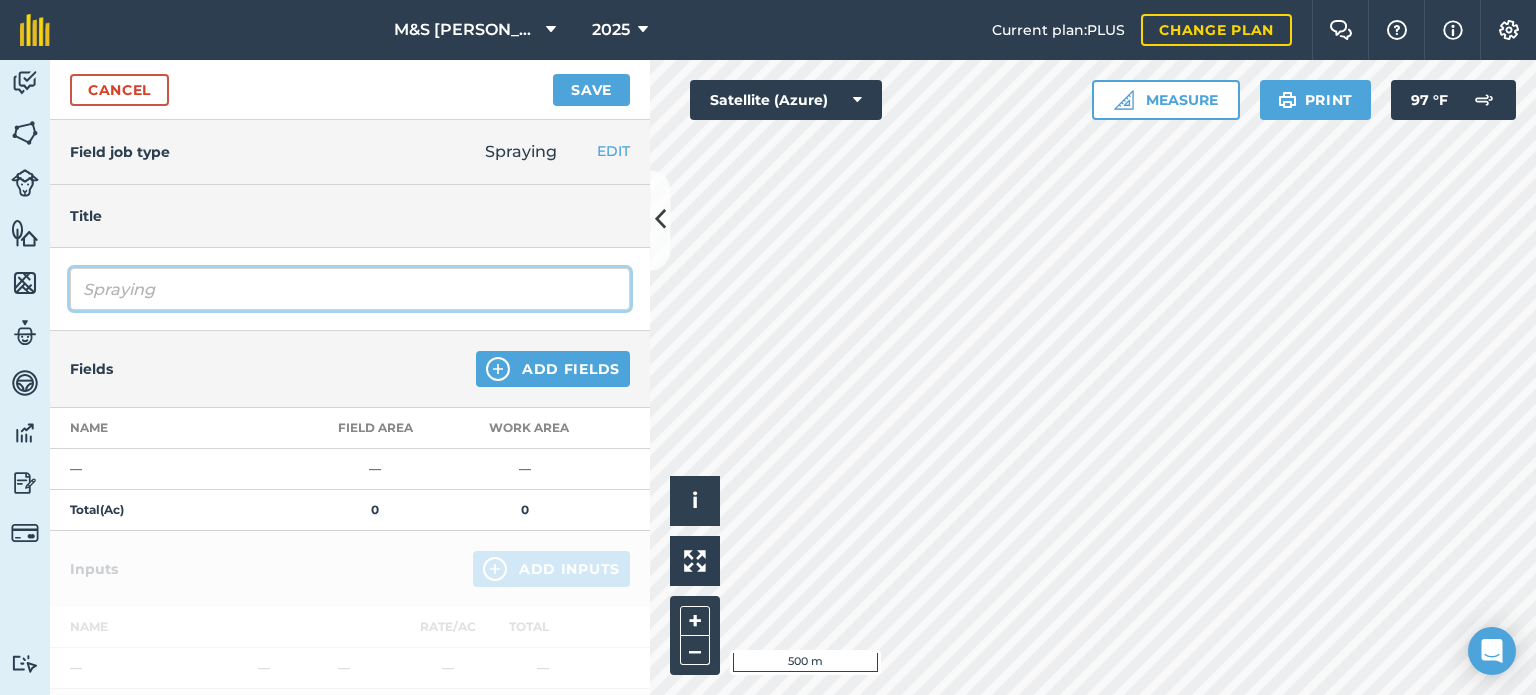 click on "Spraying" at bounding box center (350, 289) 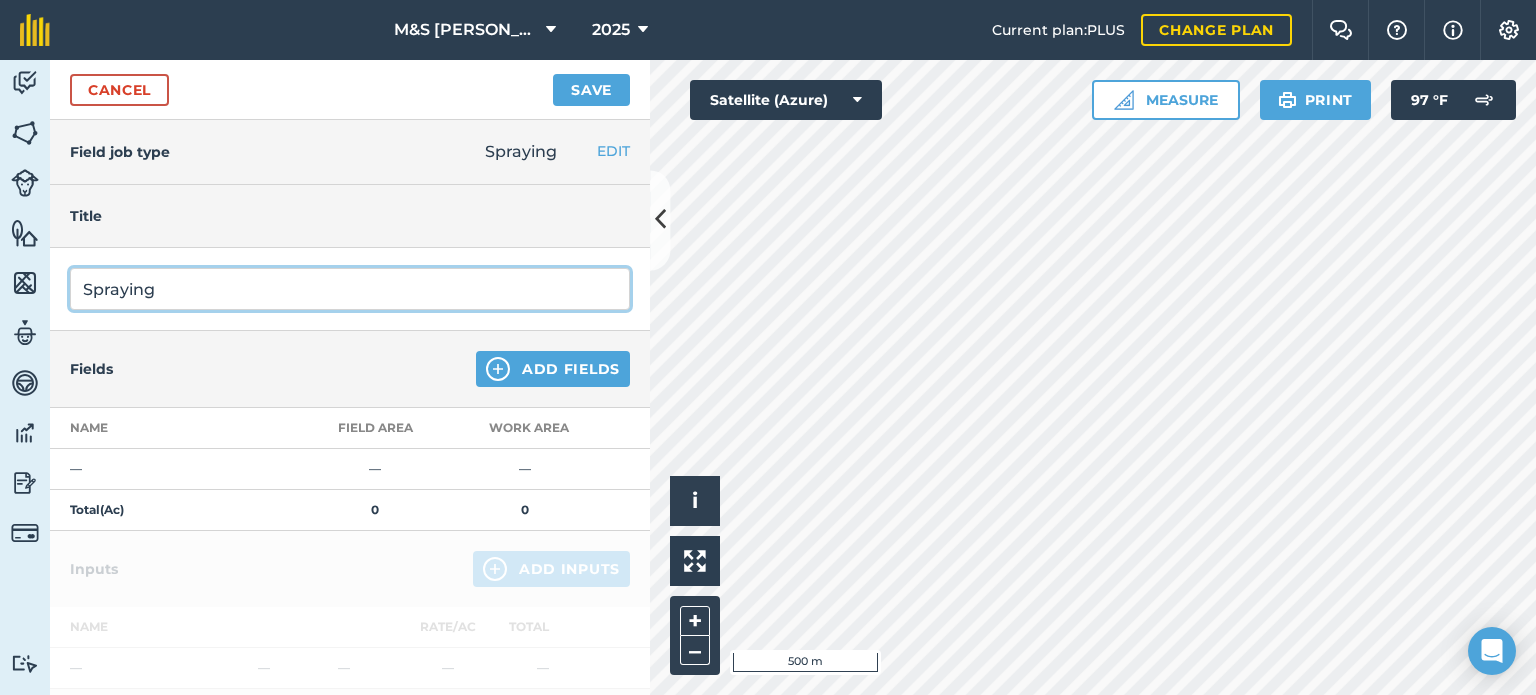 type on "Spraying" 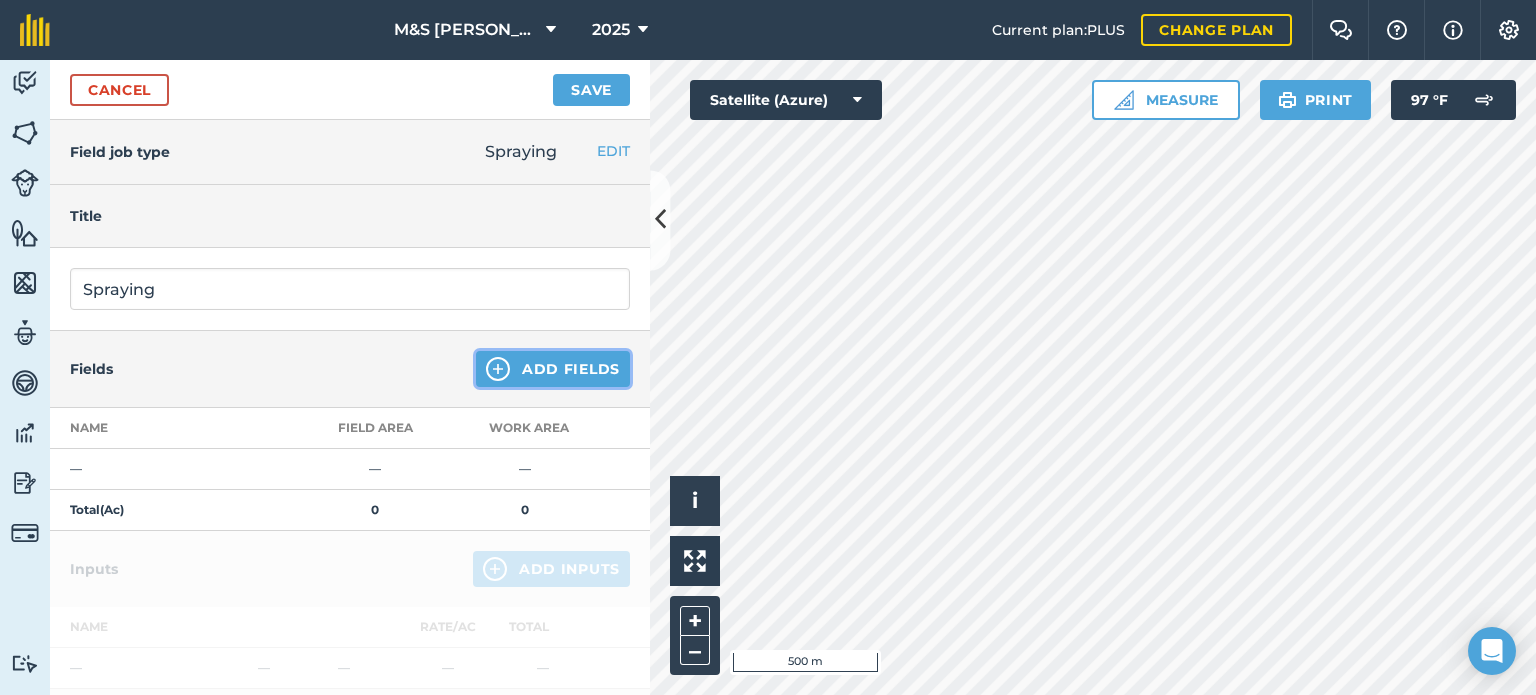 click on "Add Fields" at bounding box center (553, 369) 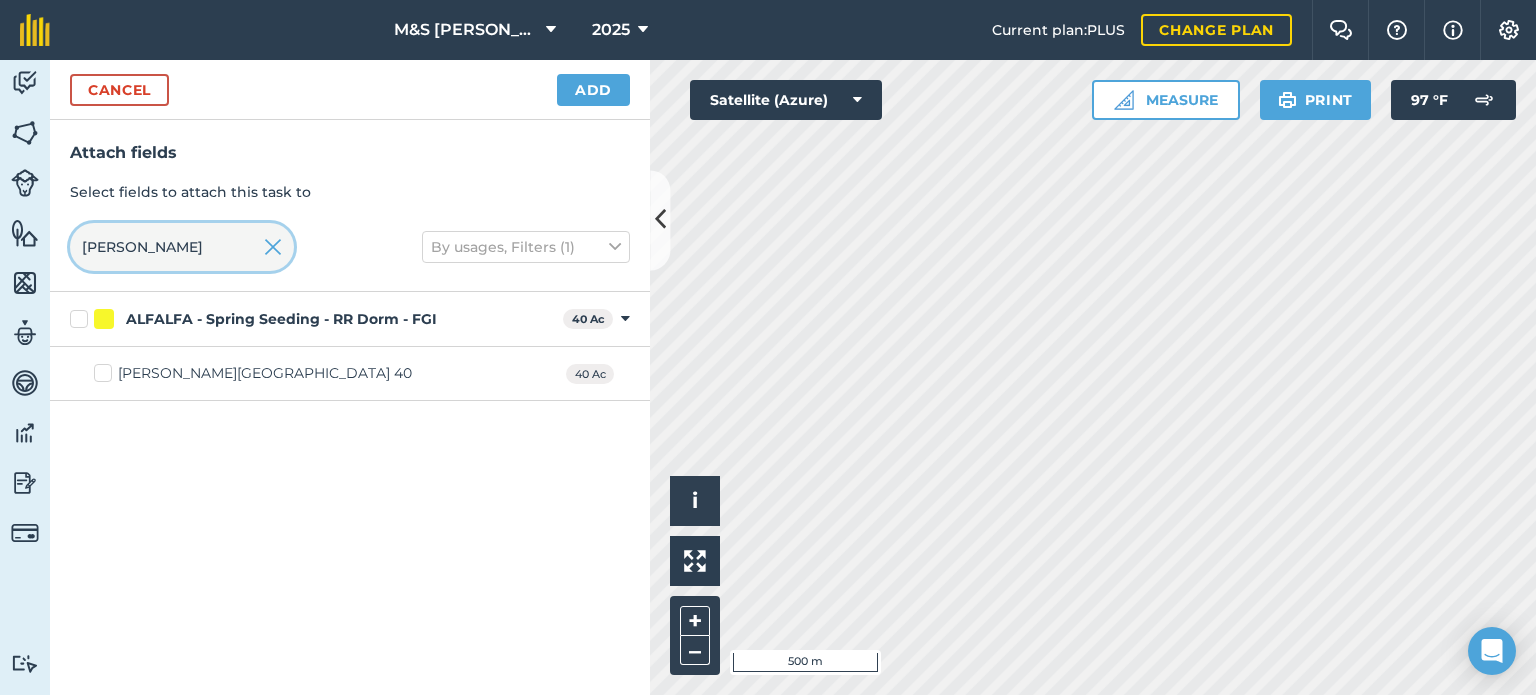 click on "[PERSON_NAME]" at bounding box center [182, 247] 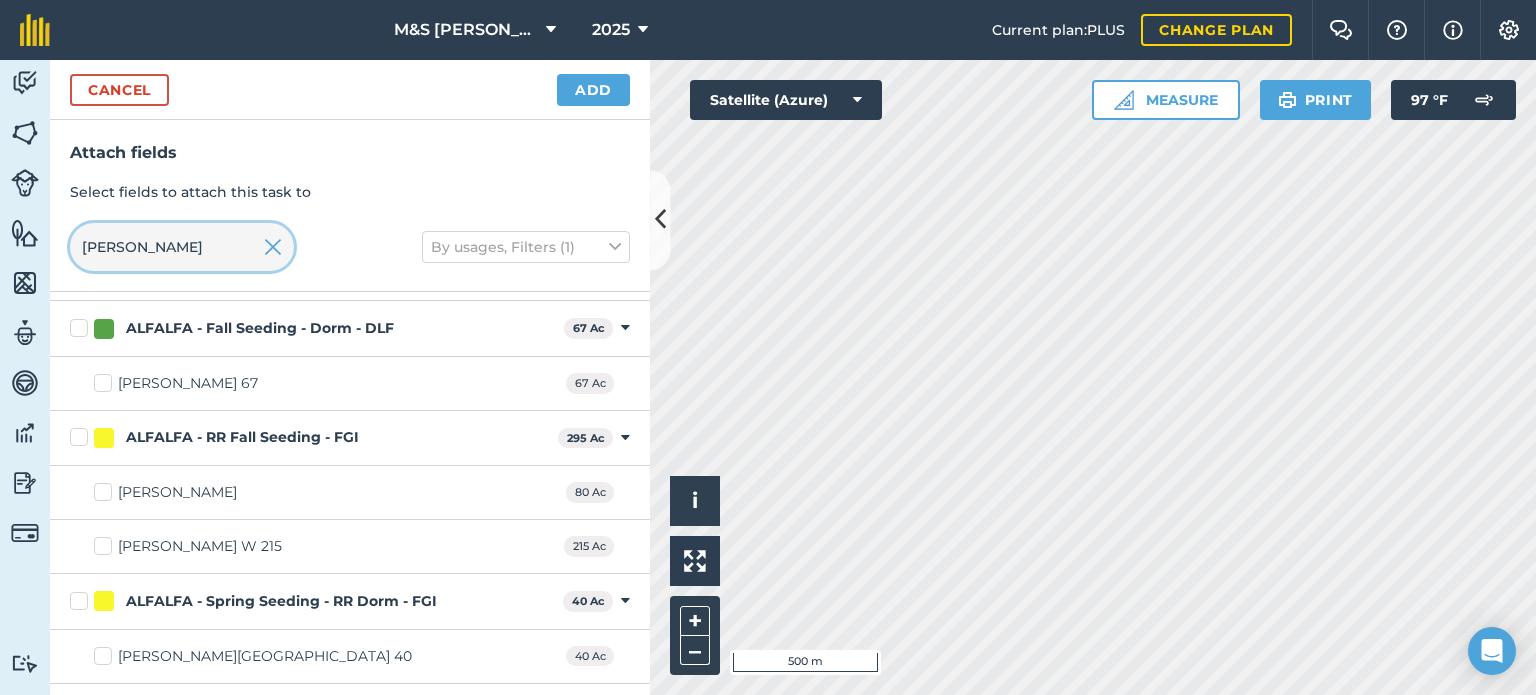 scroll, scrollTop: 195, scrollLeft: 0, axis: vertical 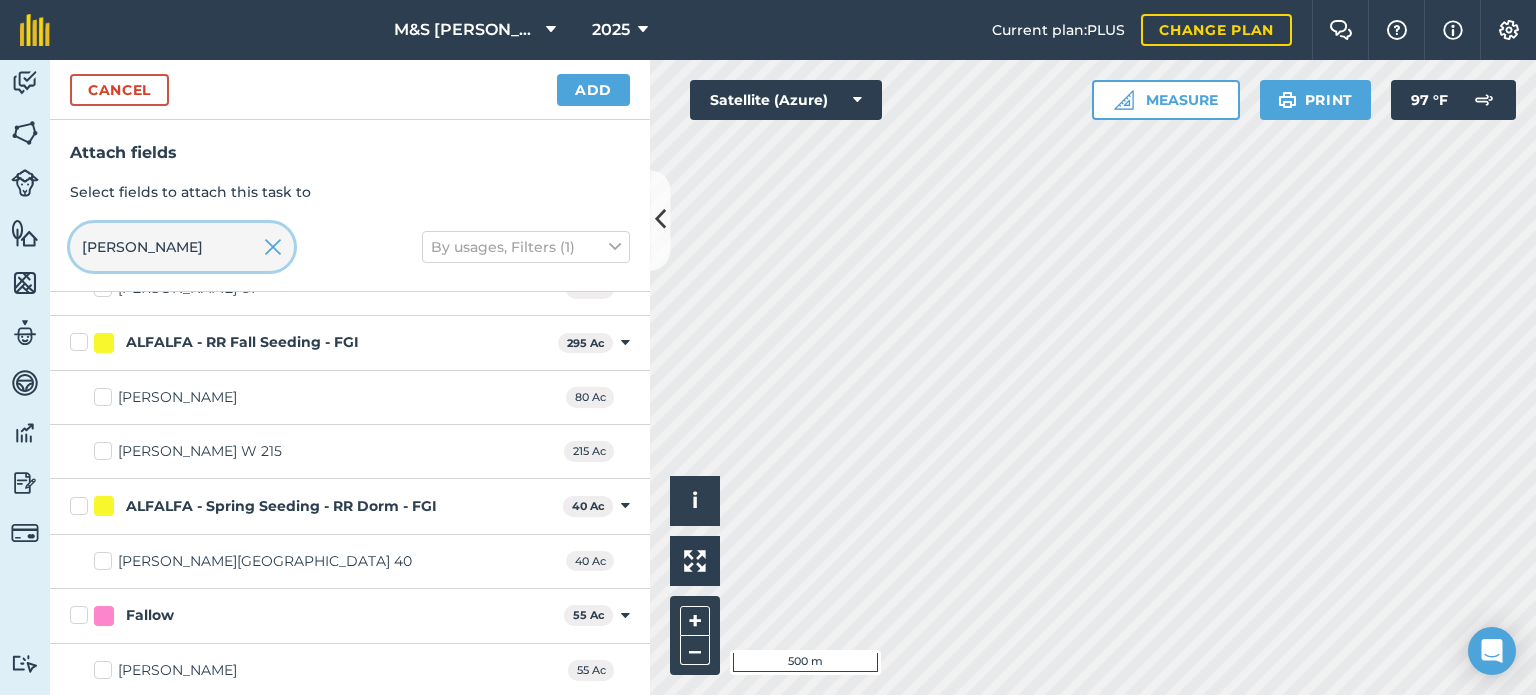 type on "[PERSON_NAME]" 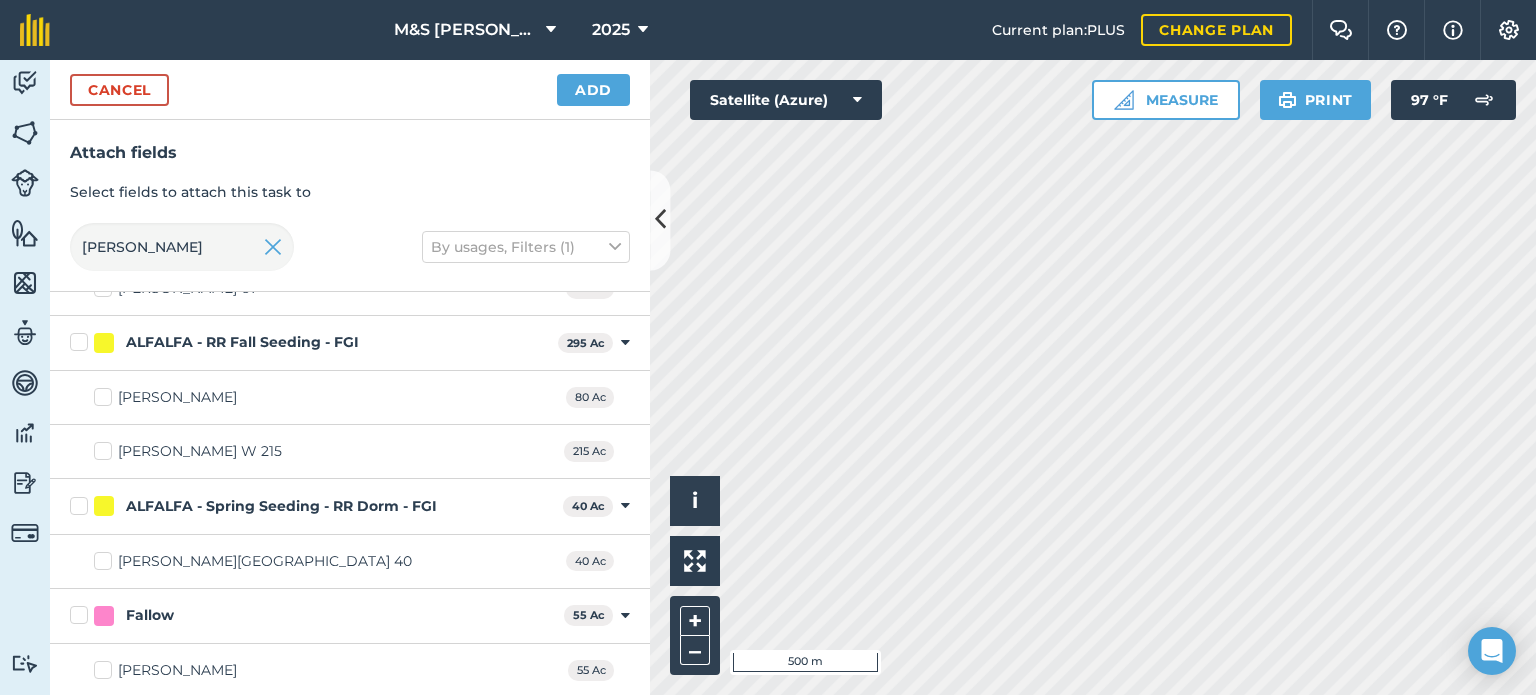 drag, startPoint x: 116, startPoint y: 664, endPoint x: 128, endPoint y: 659, distance: 13 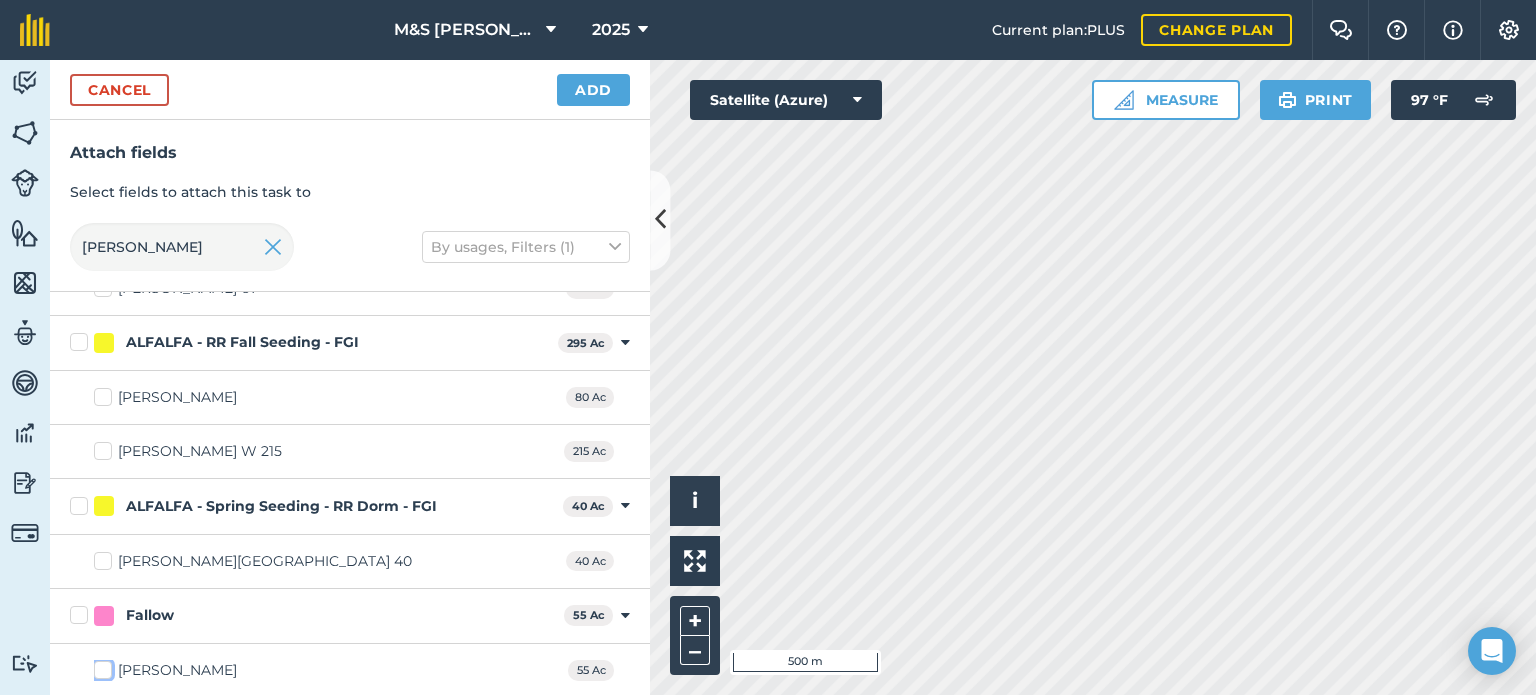 click on "[PERSON_NAME]" at bounding box center [100, 666] 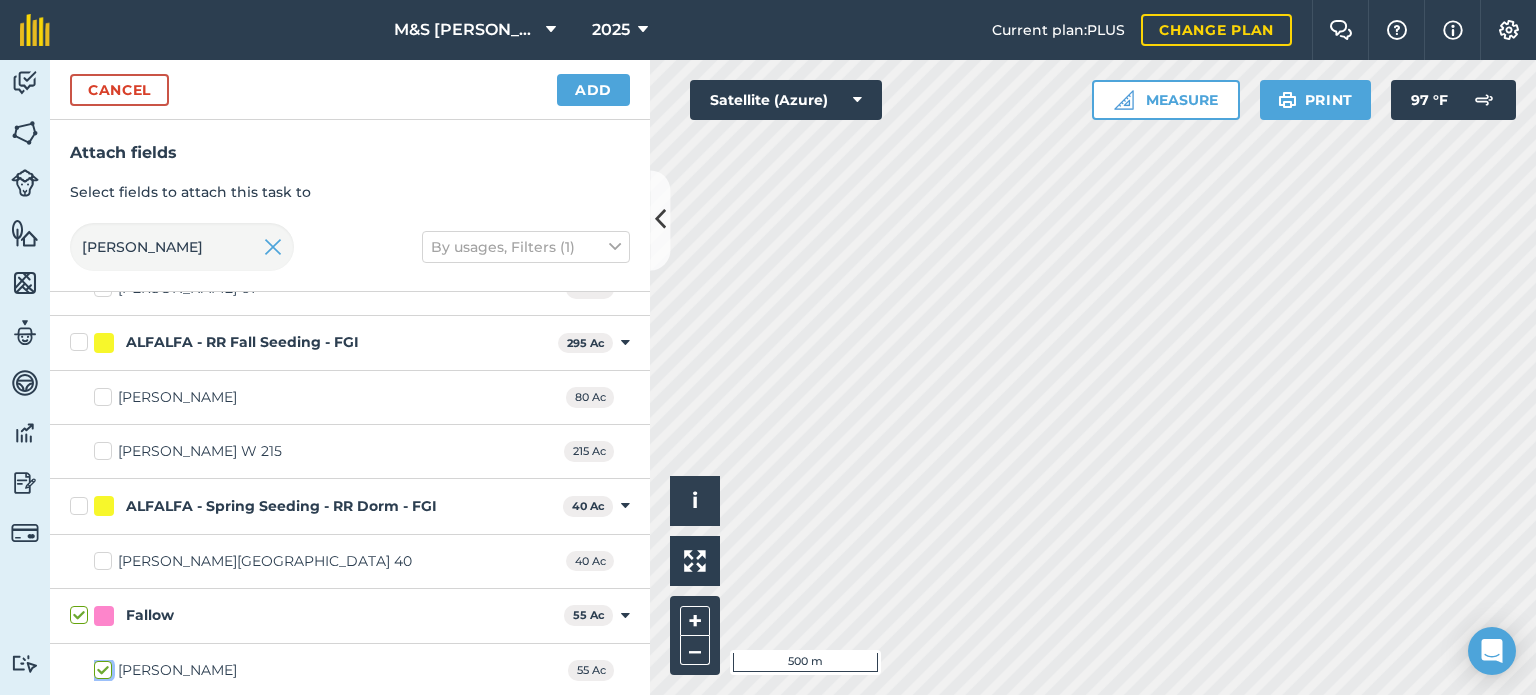 checkbox on "true" 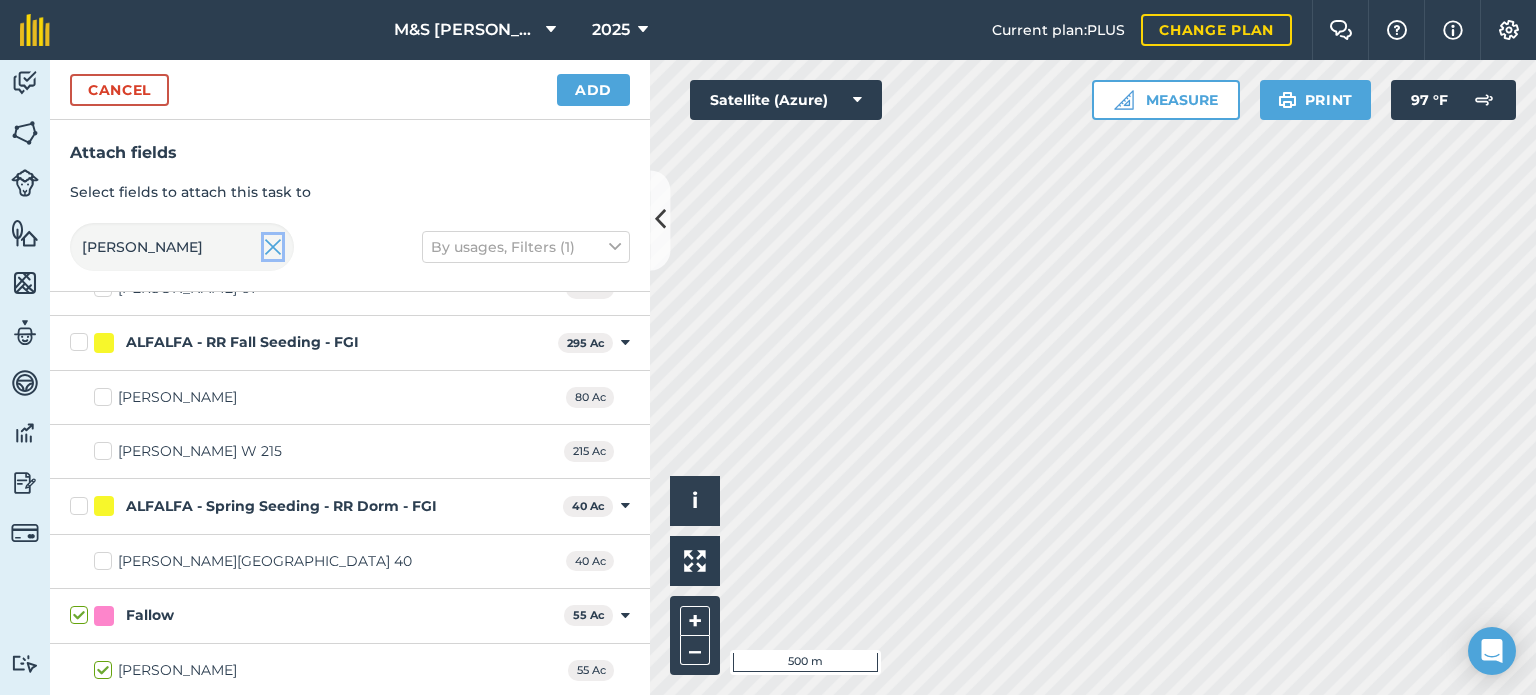 click at bounding box center [273, 247] 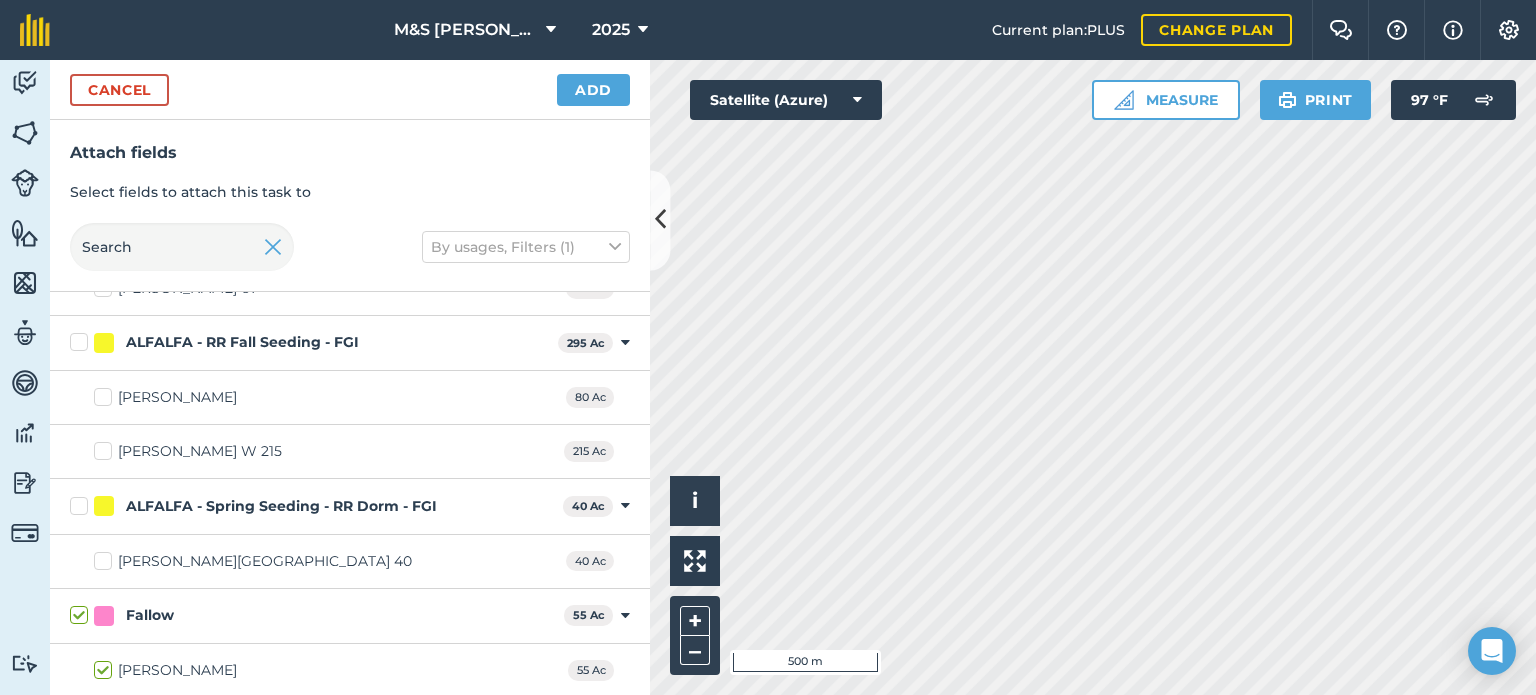 scroll, scrollTop: 1437, scrollLeft: 0, axis: vertical 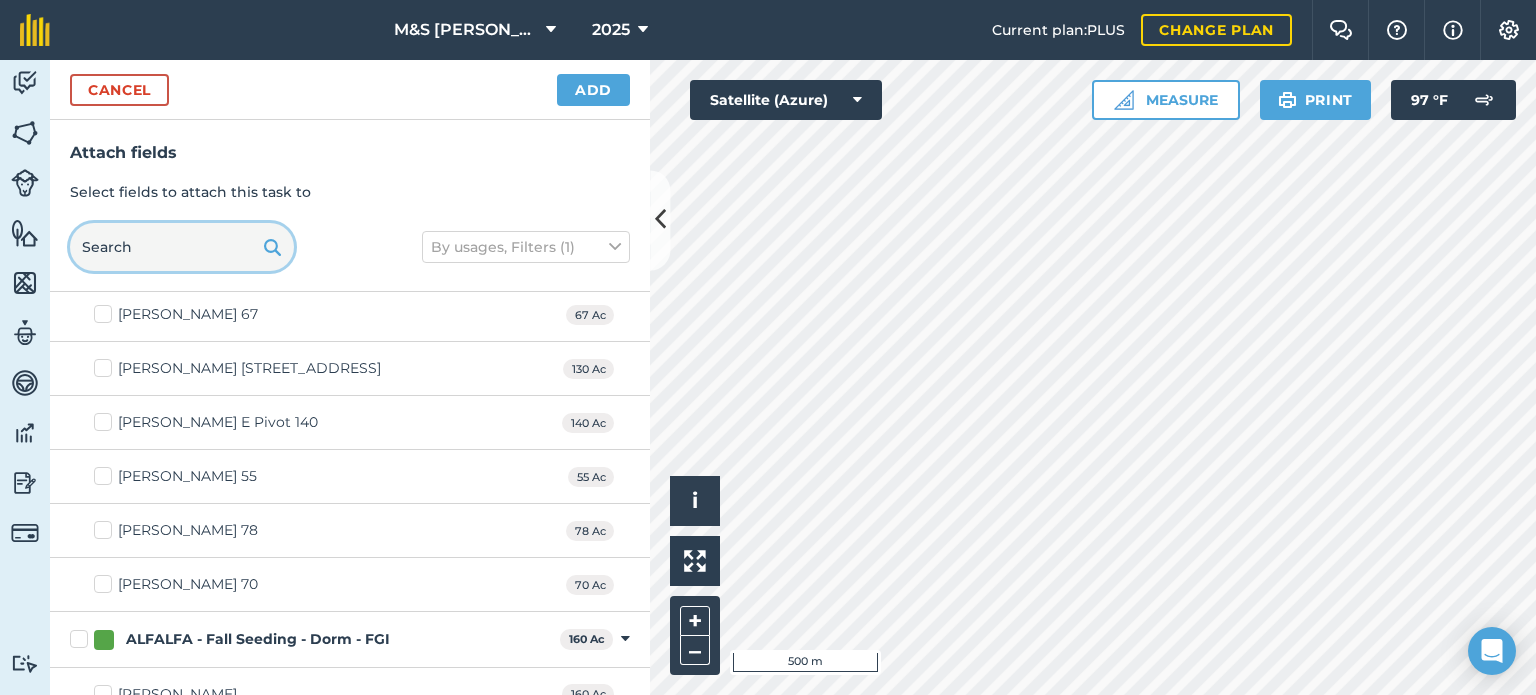 click at bounding box center [182, 247] 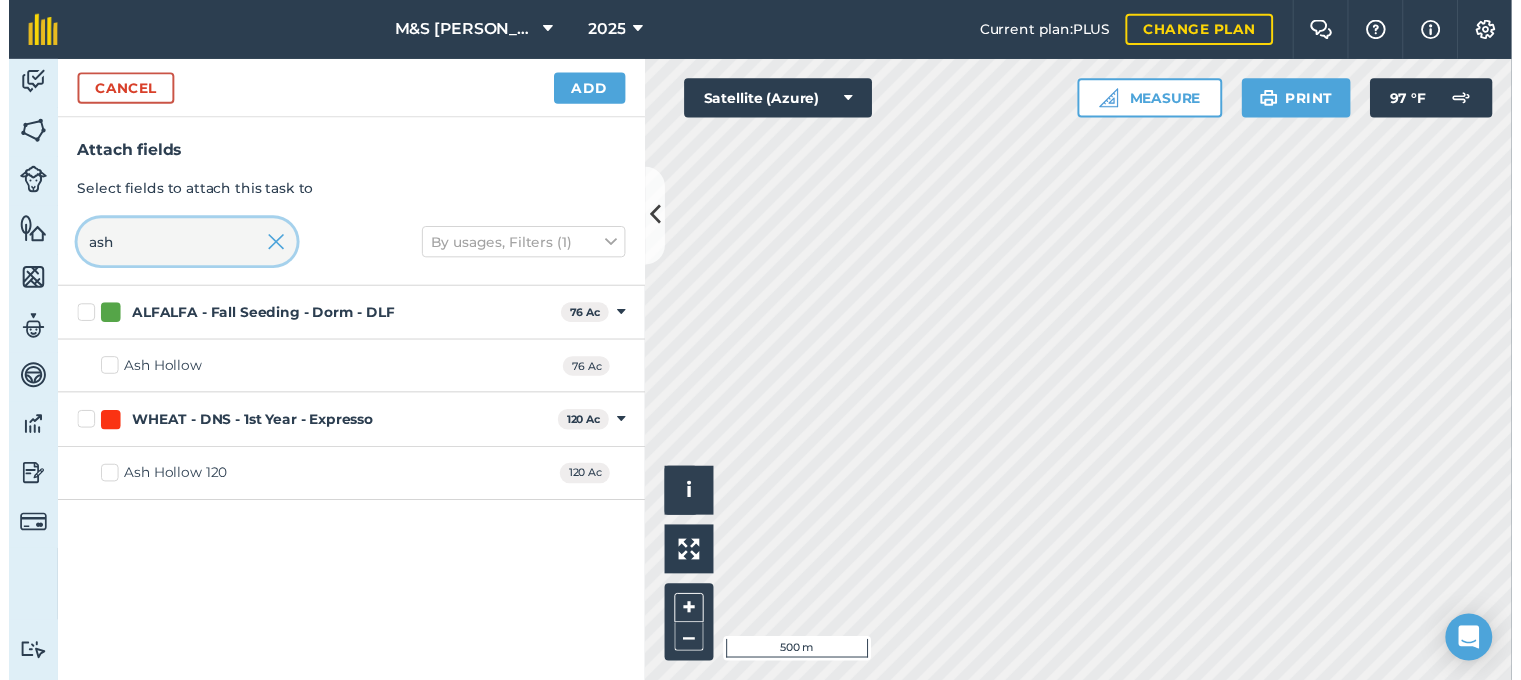 scroll, scrollTop: 0, scrollLeft: 0, axis: both 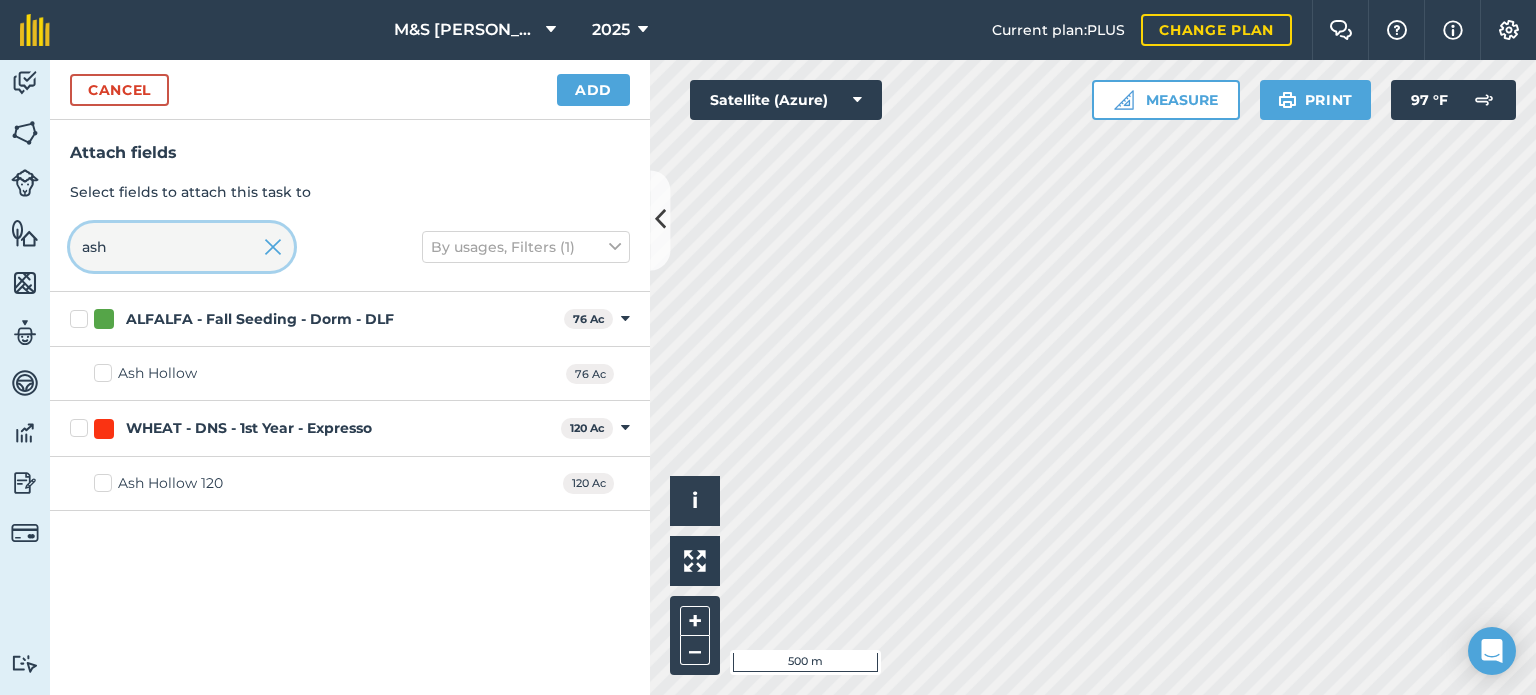 type on "ash" 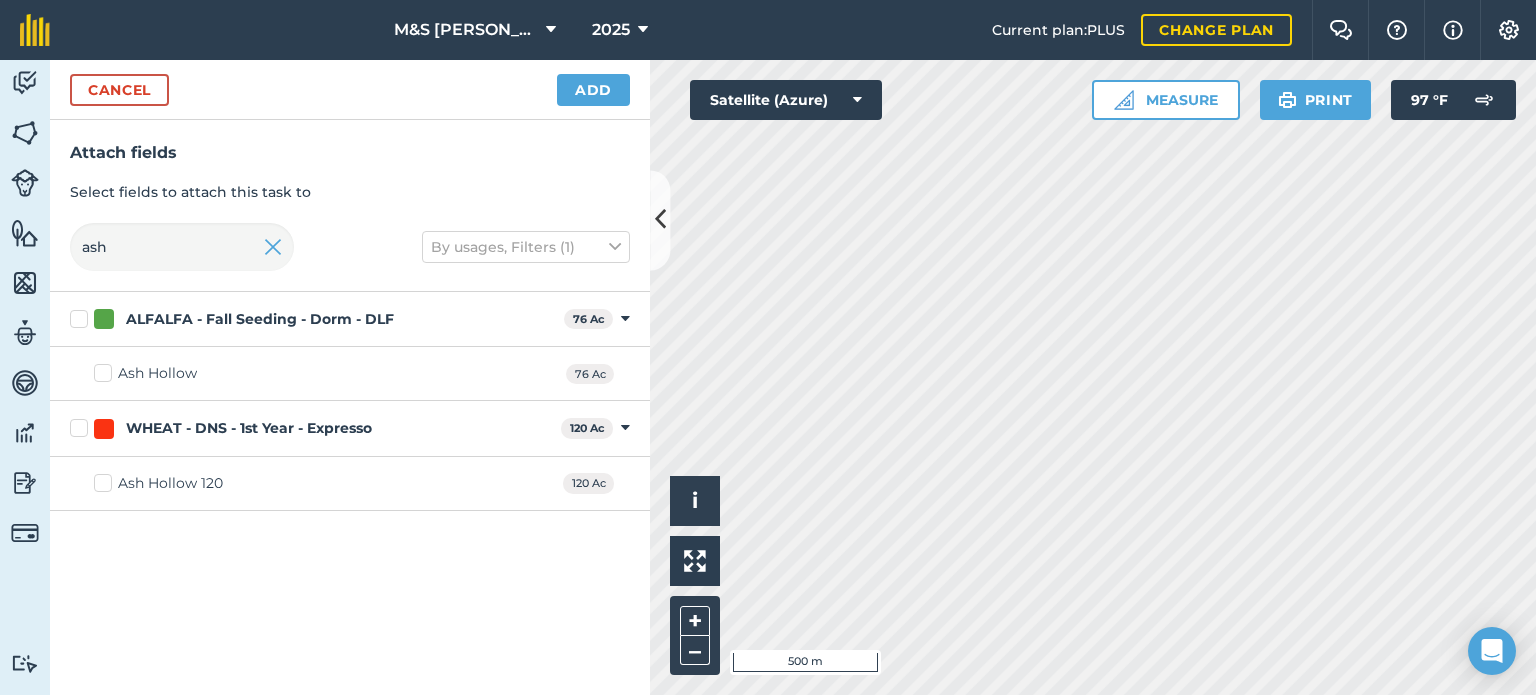click on "Ash Hollow  76   Ac" at bounding box center [350, 374] 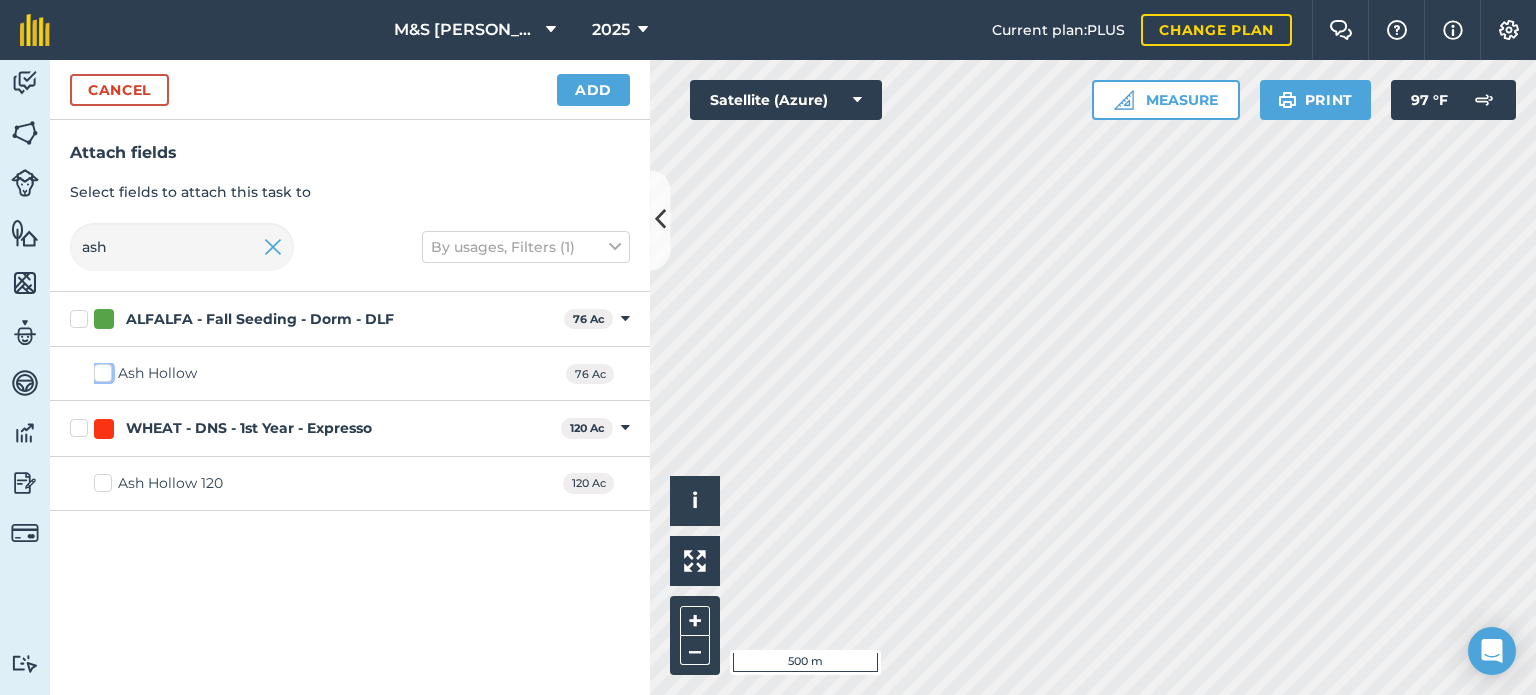 click on "Ash Hollow" at bounding box center [100, 369] 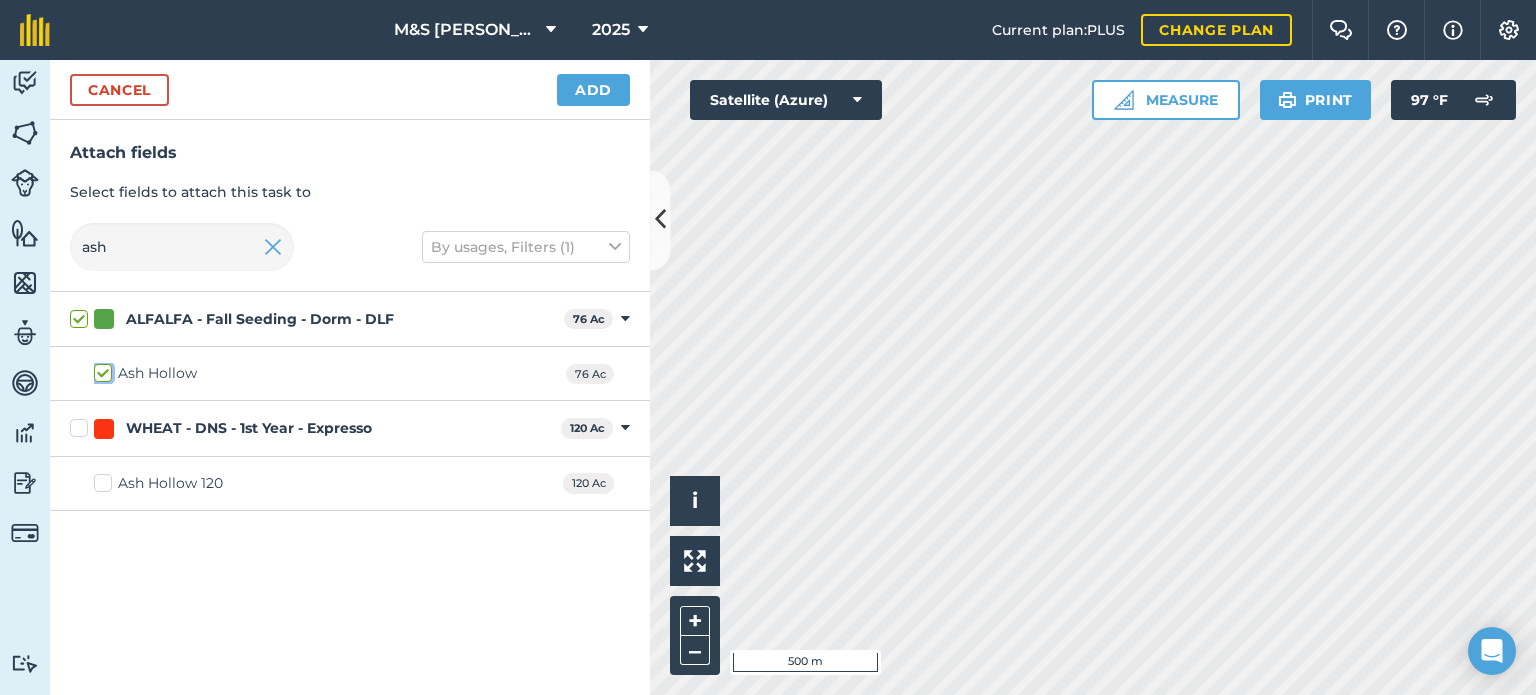checkbox on "true" 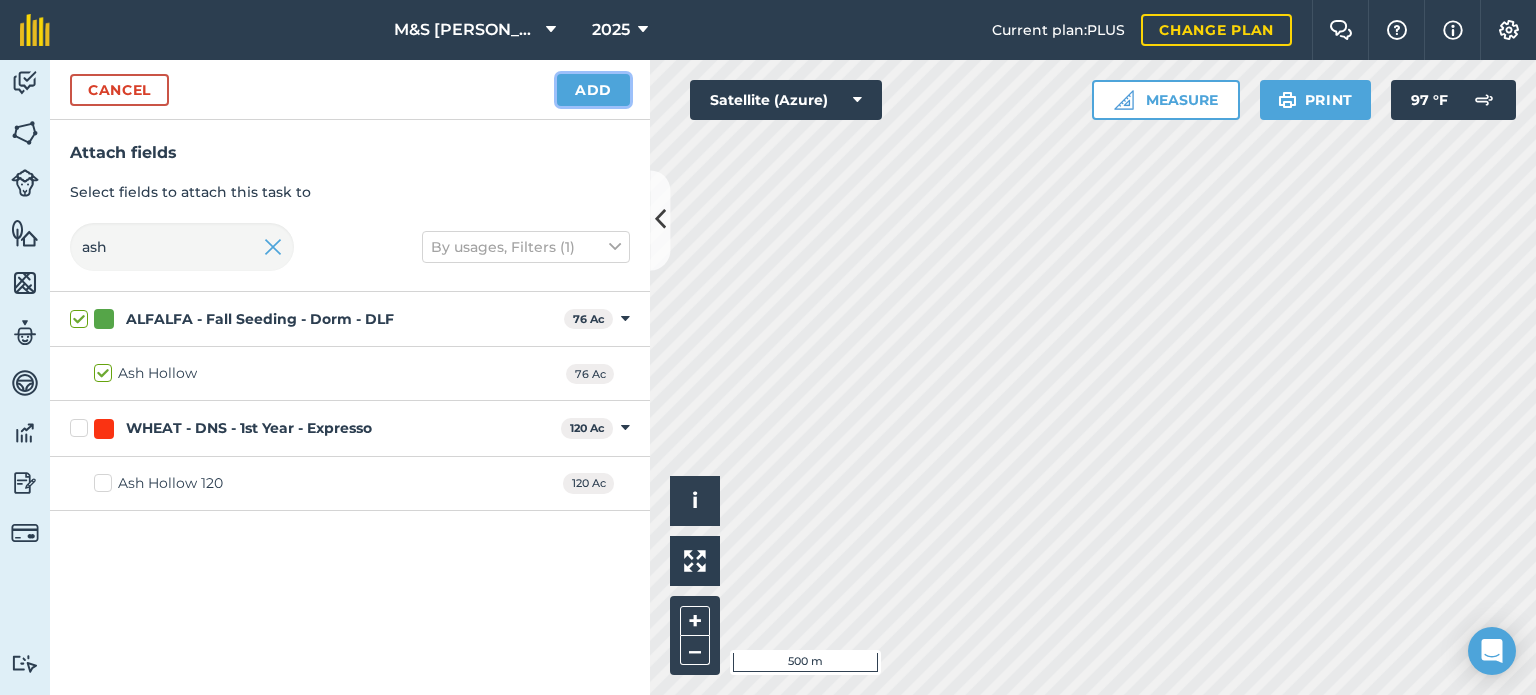 click on "Add" at bounding box center (593, 90) 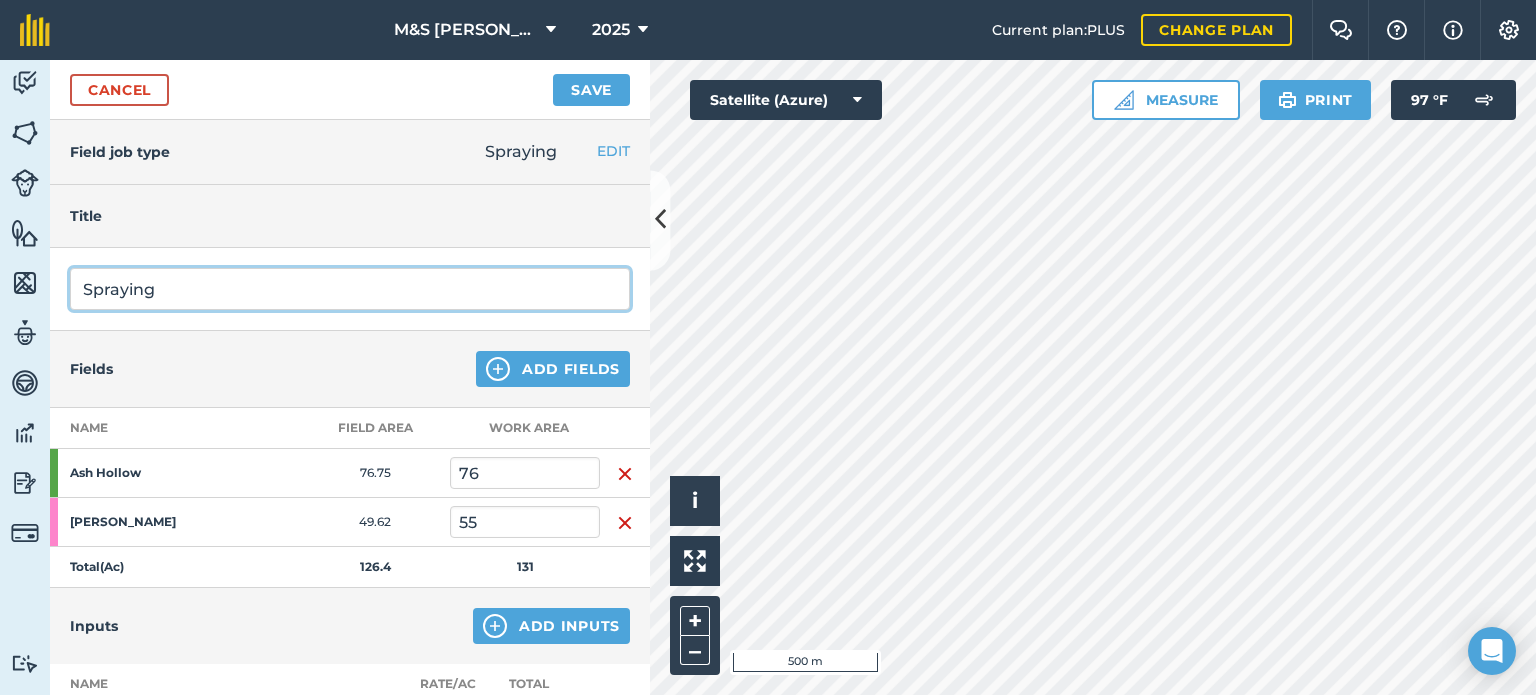 click on "Spraying" at bounding box center [350, 289] 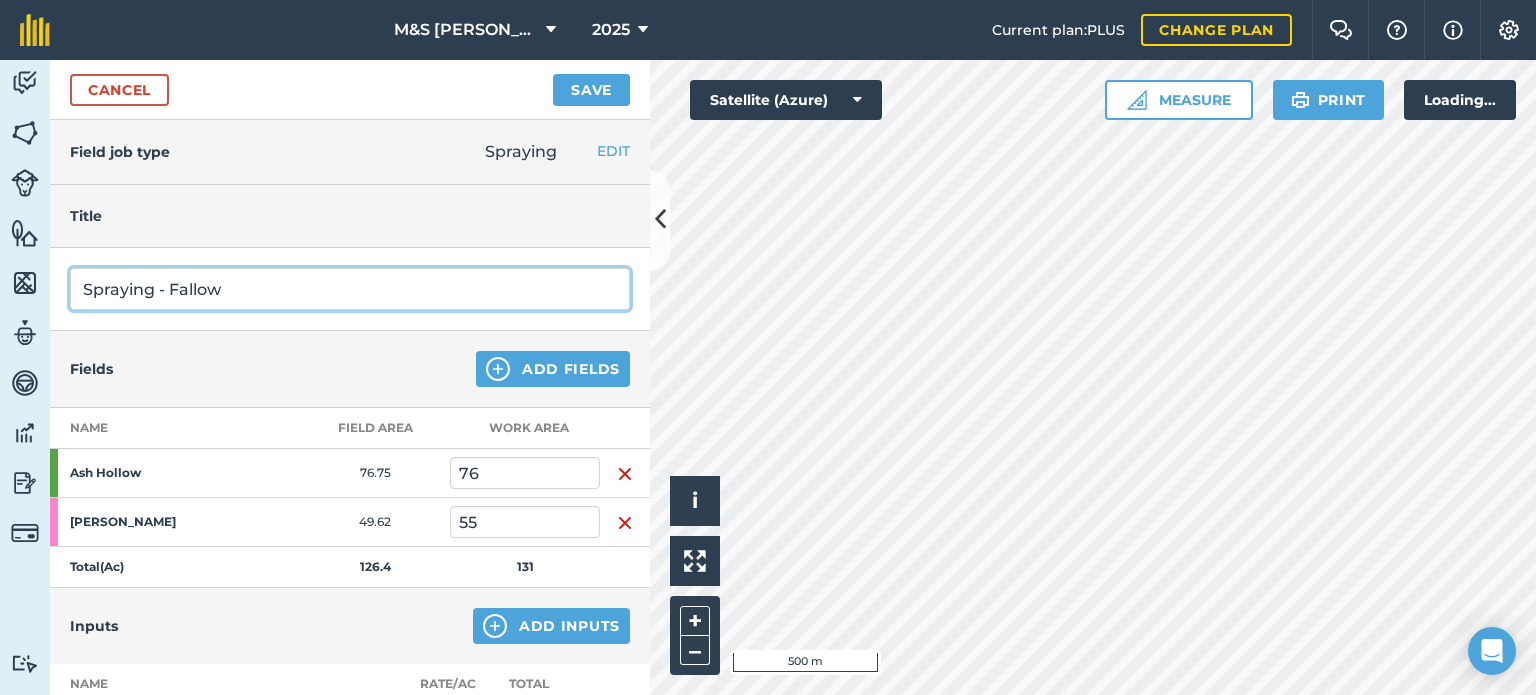 type on "Spraying - Fallow" 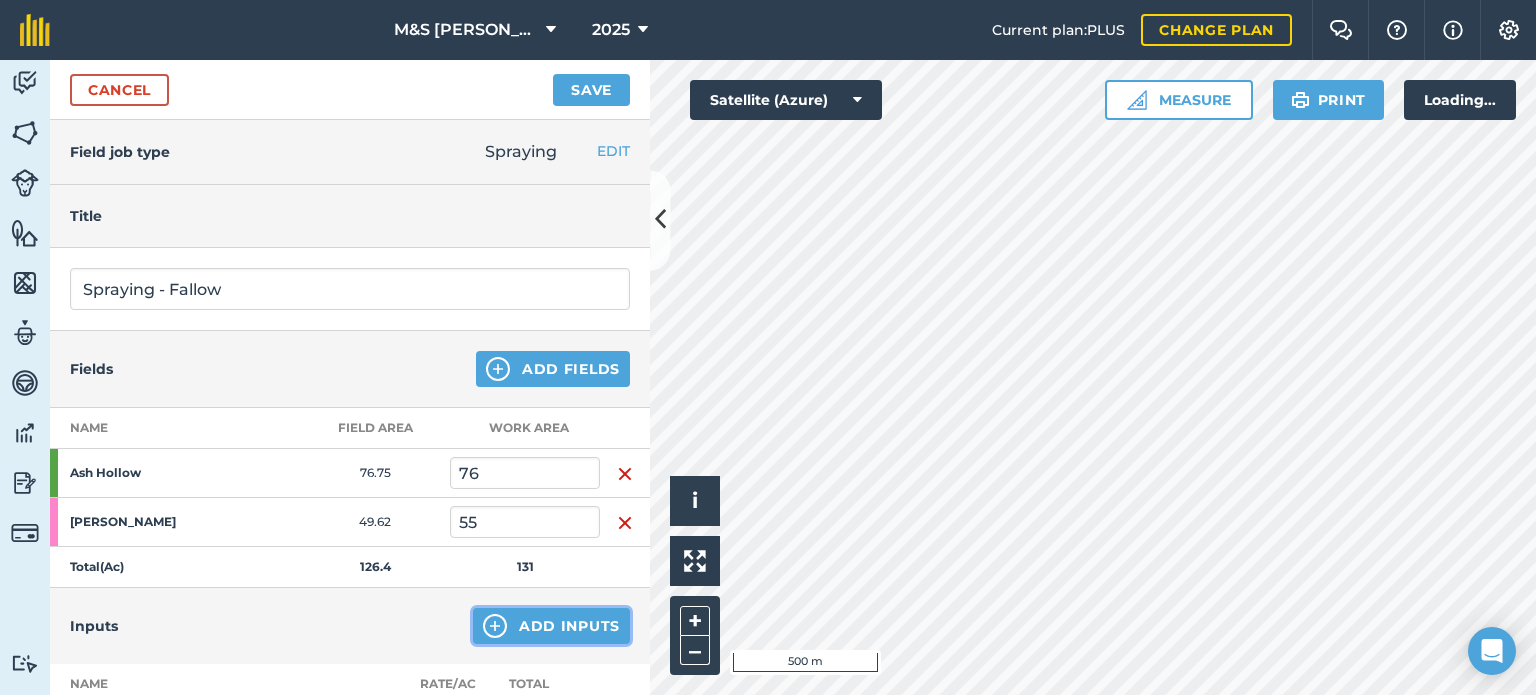 click on "Add Inputs" at bounding box center (551, 626) 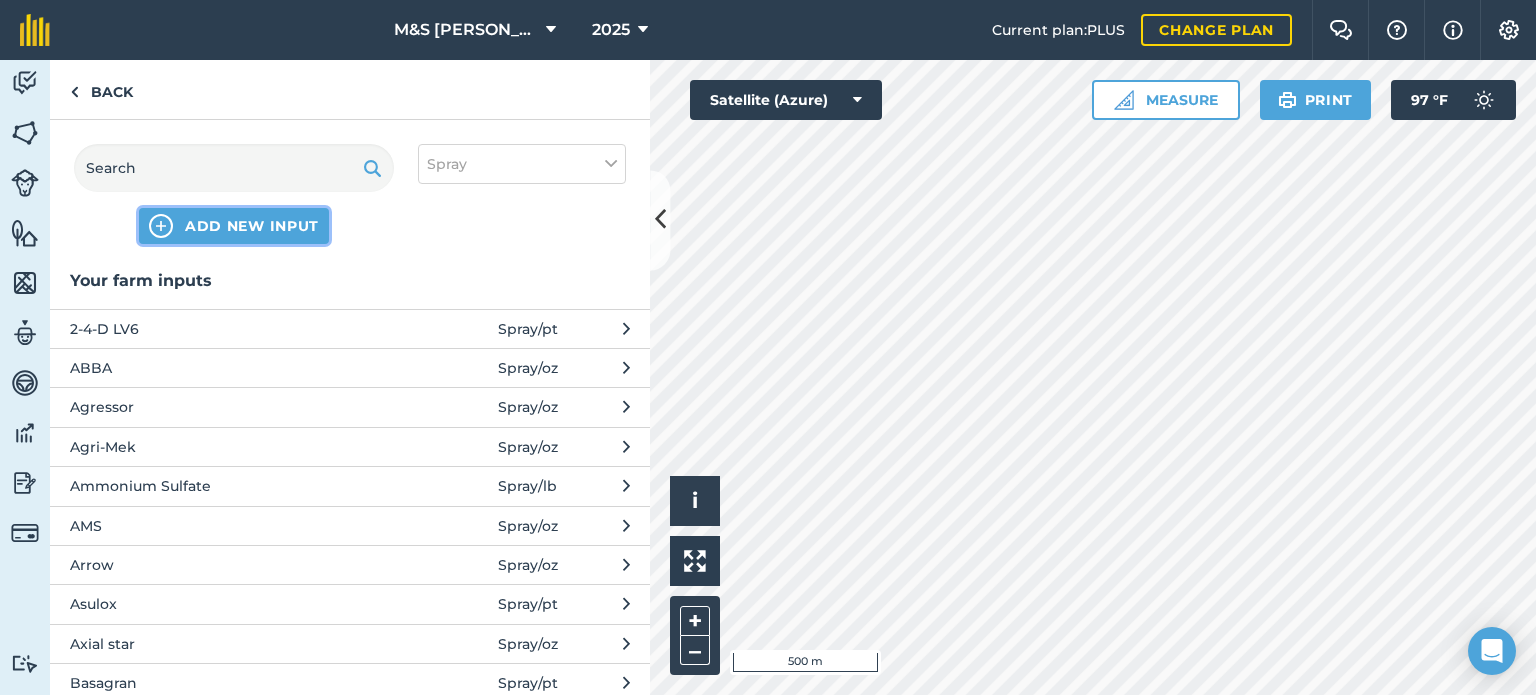 click on "ADD NEW INPUT" at bounding box center [252, 226] 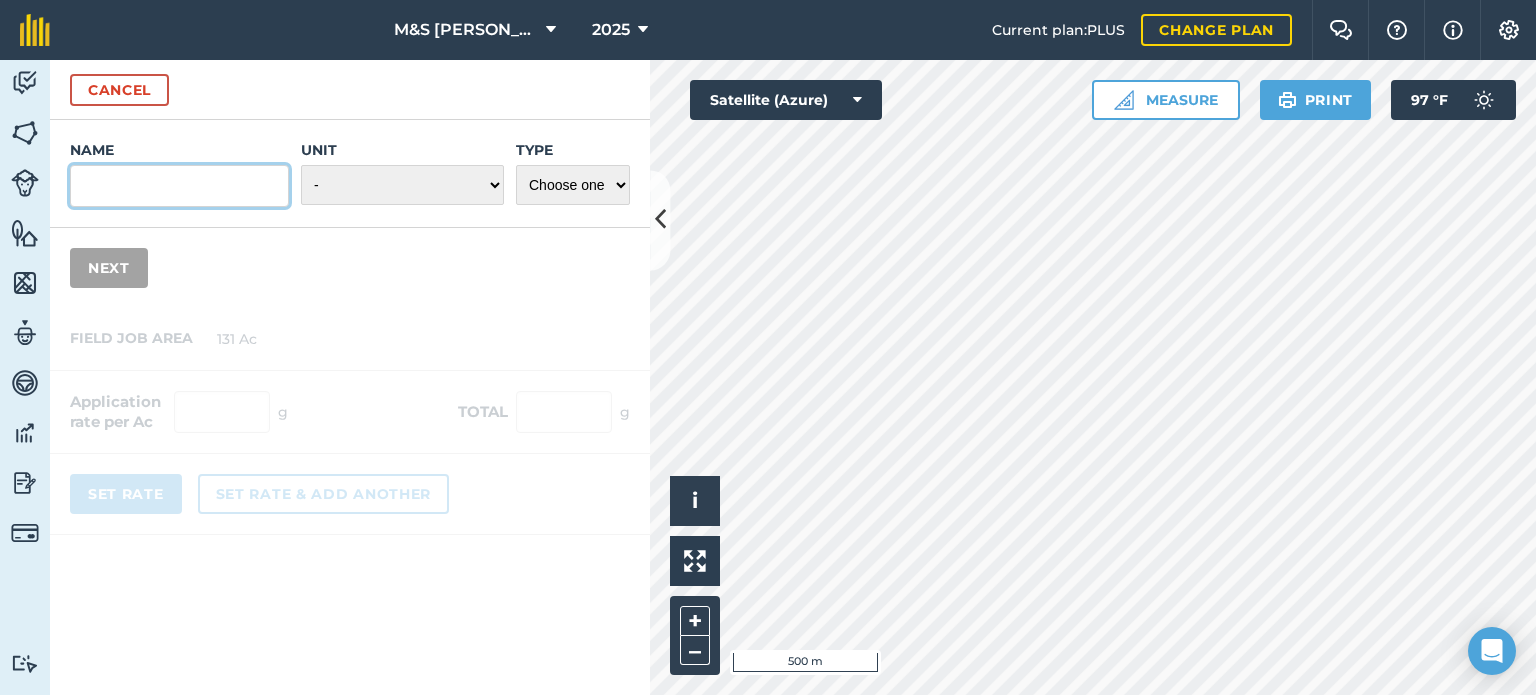 click on "Name" at bounding box center (179, 186) 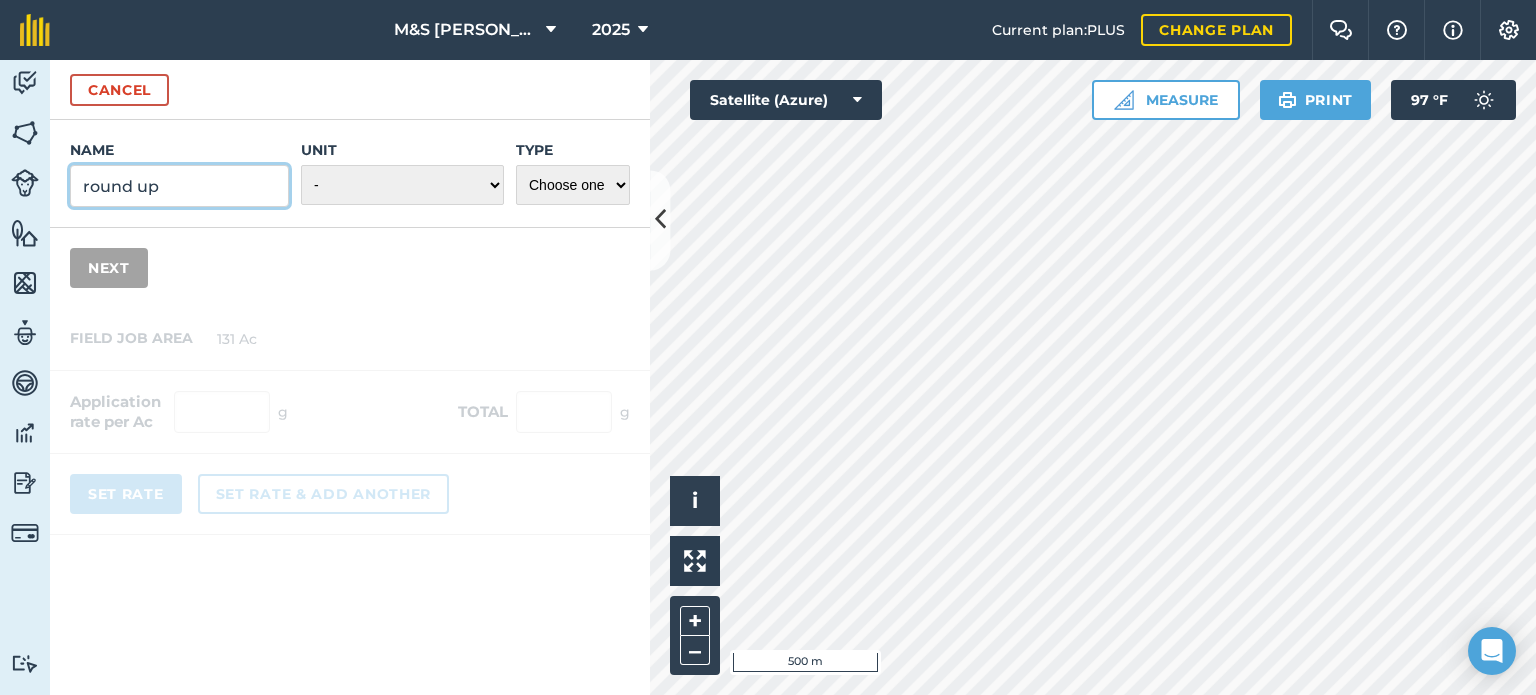 type on "round up" 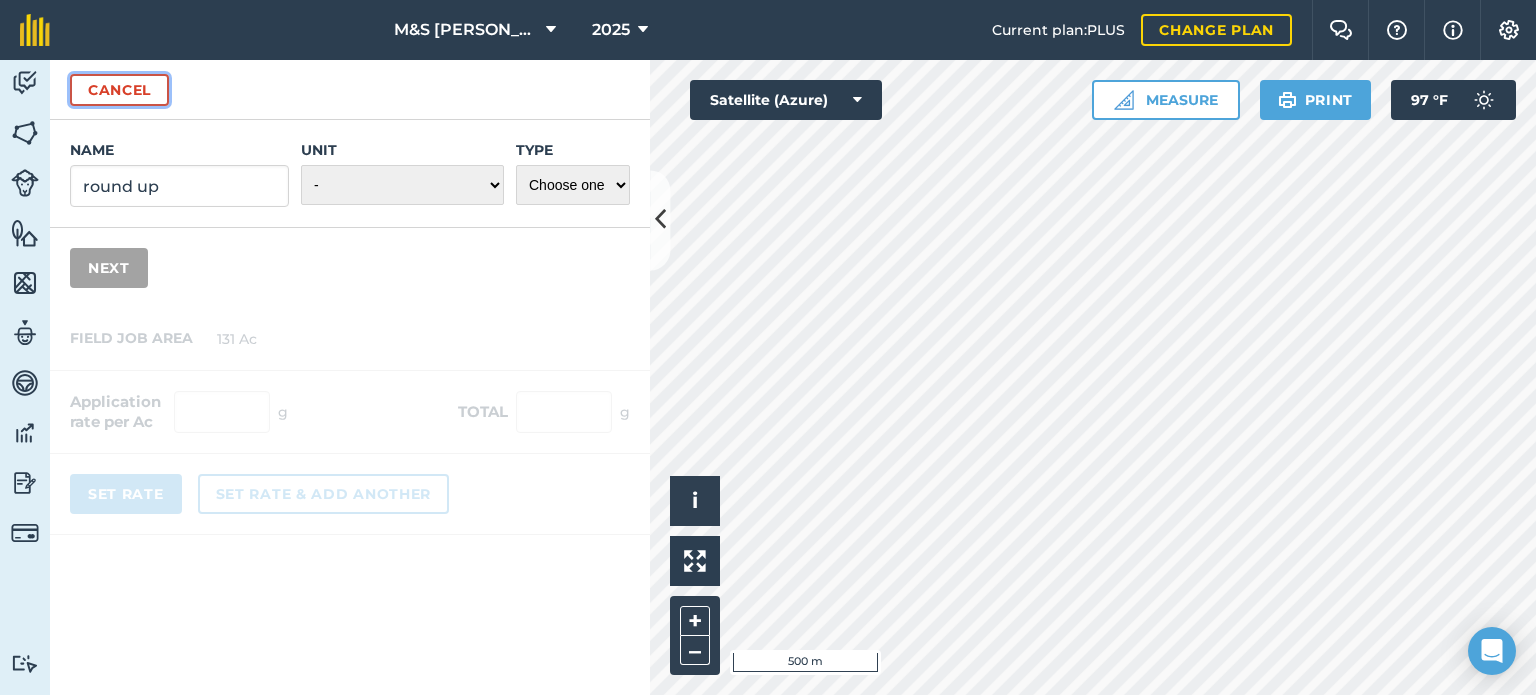 click on "Cancel" at bounding box center (119, 90) 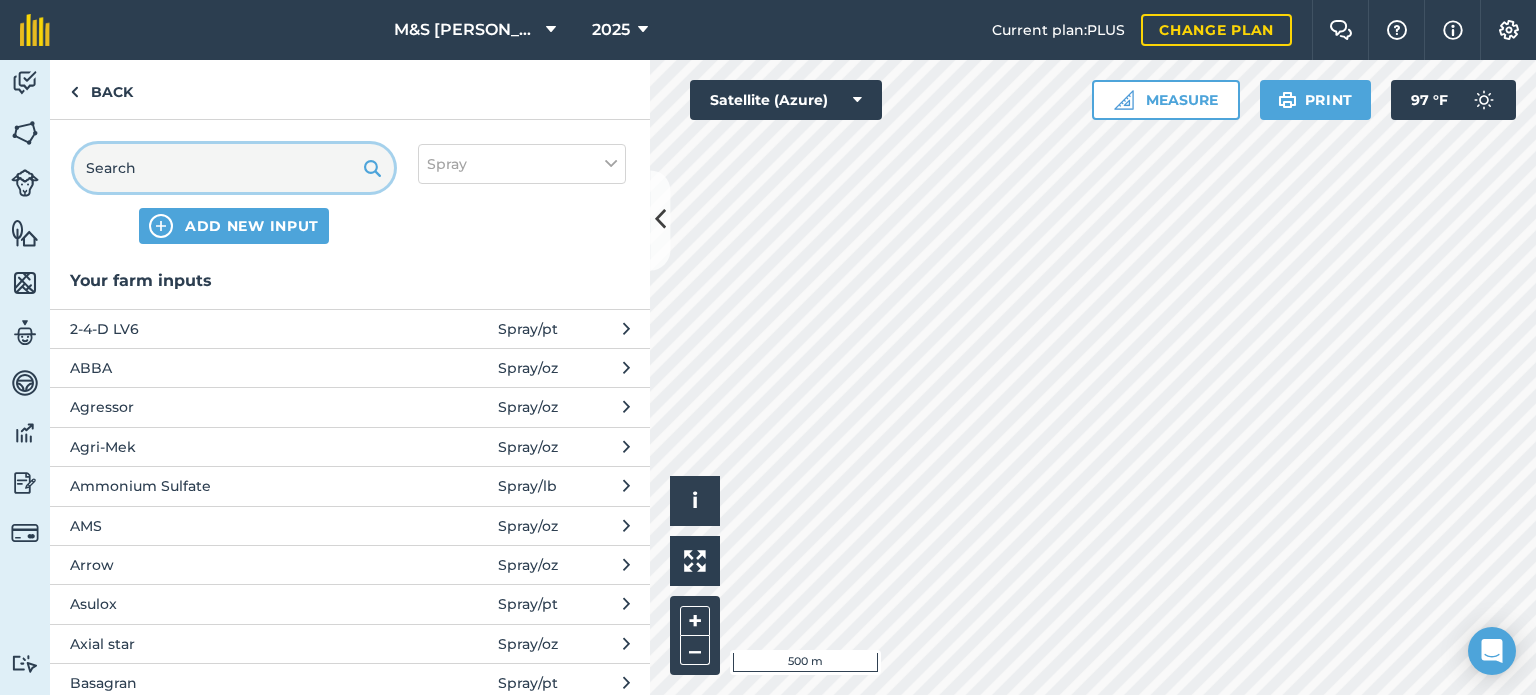 click at bounding box center (234, 168) 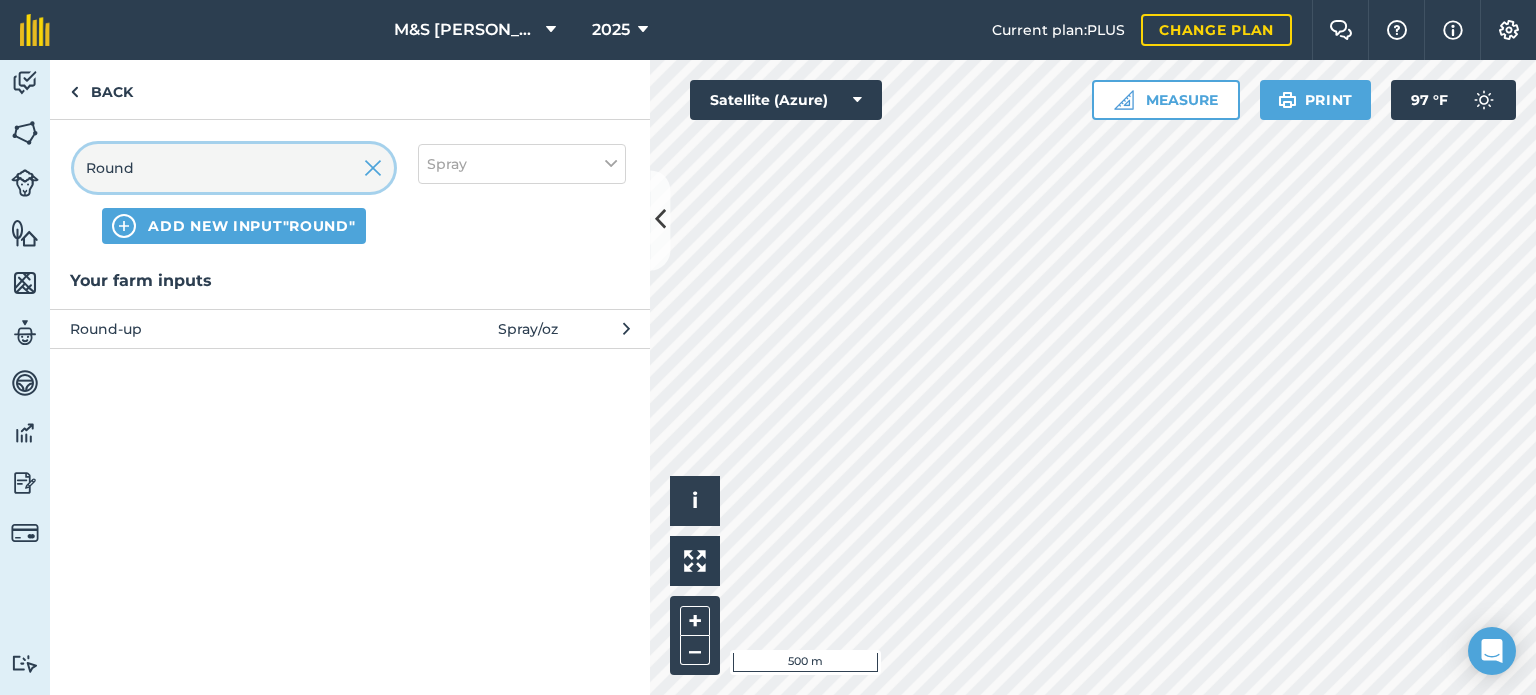 type on "Round" 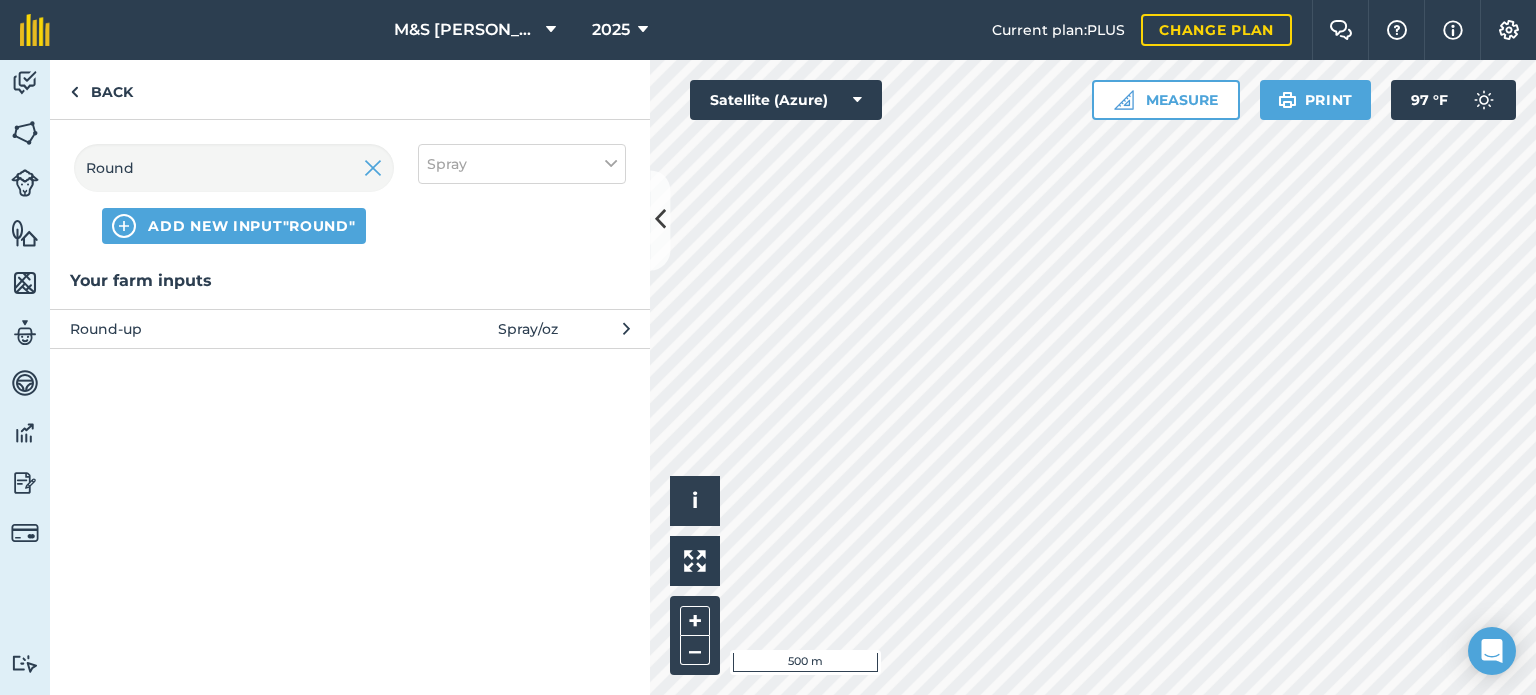 click on "Round-up" at bounding box center [233, 329] 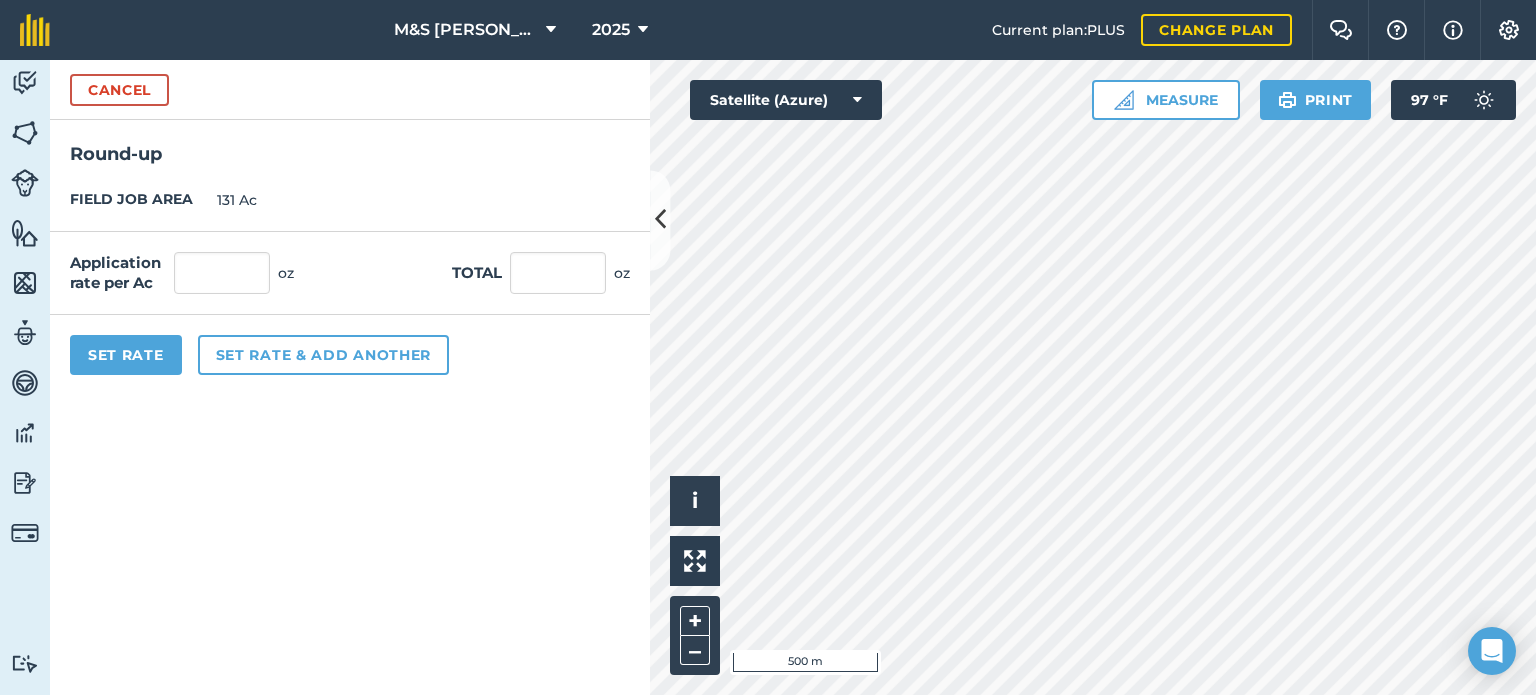 click on "Application rate per   Ac oz Total oz" at bounding box center [350, 273] 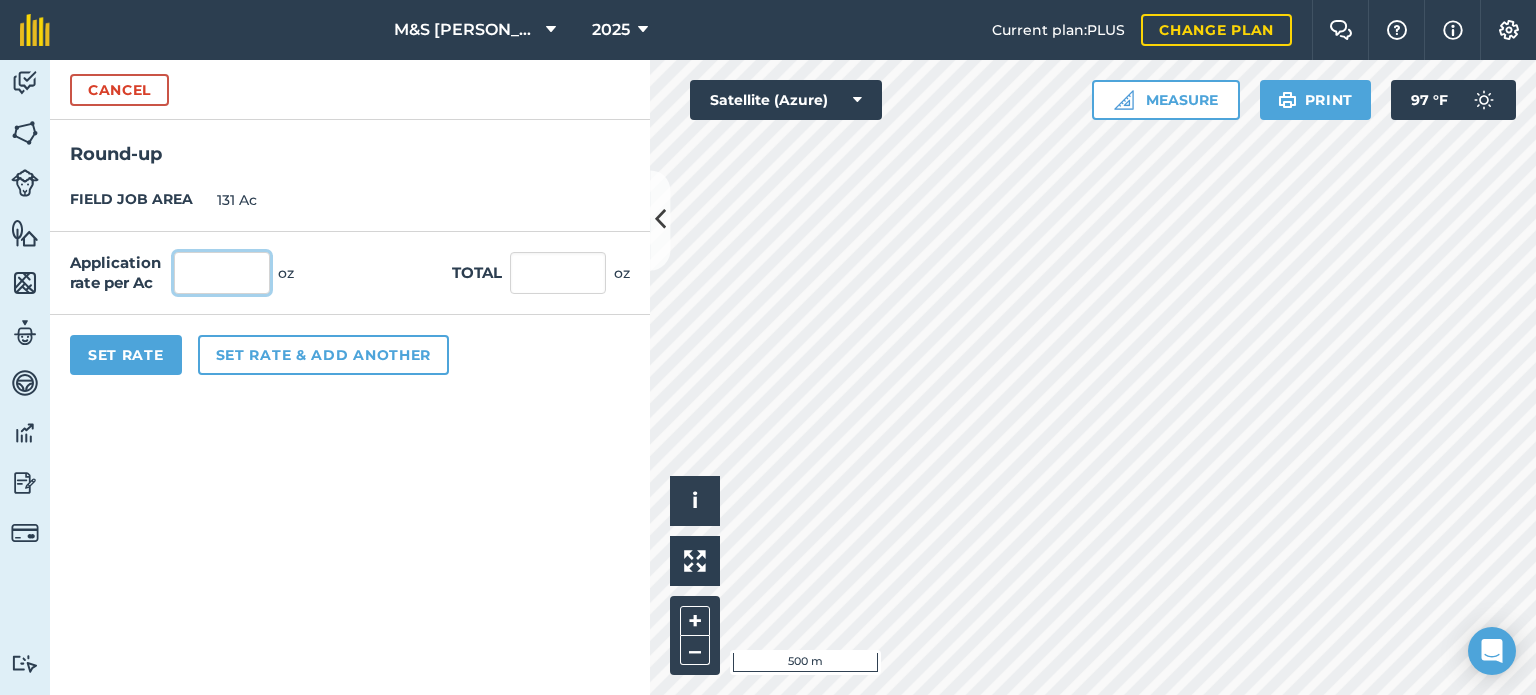 click at bounding box center (222, 273) 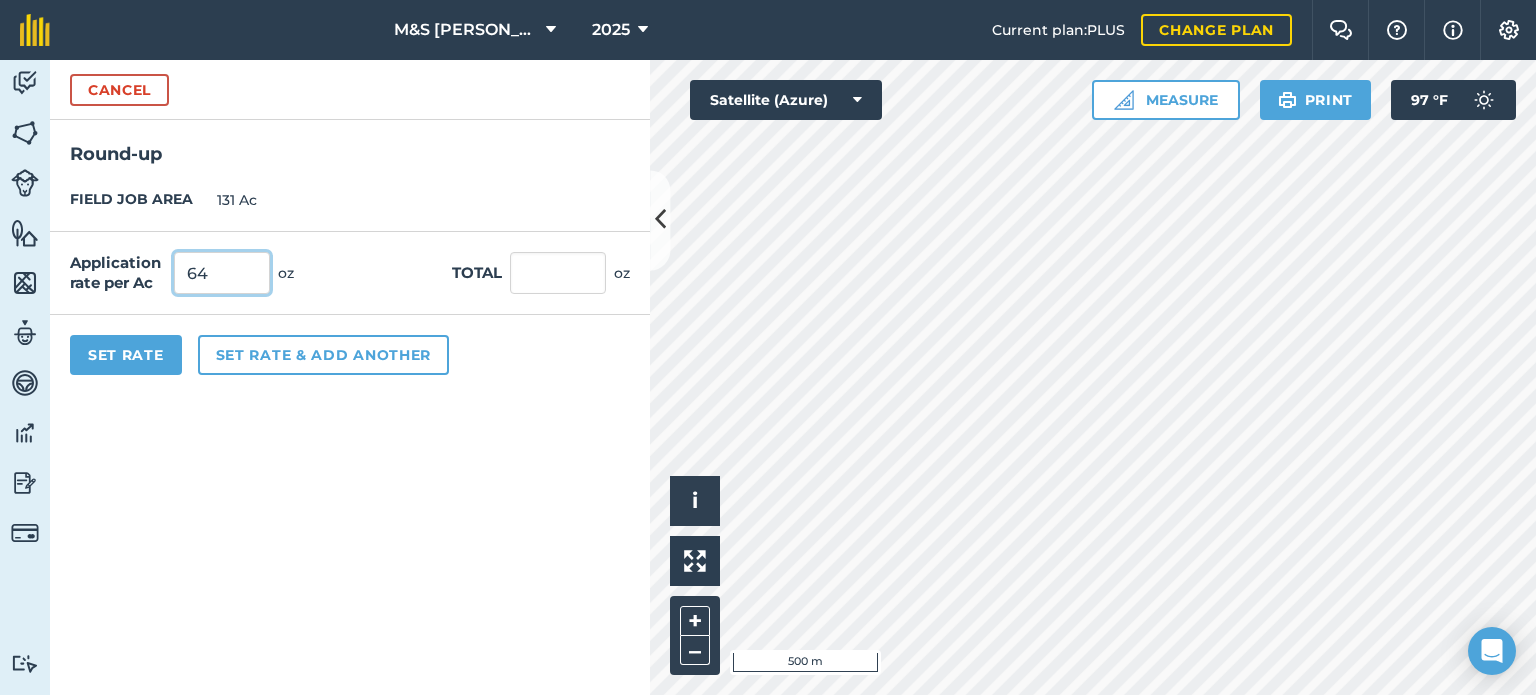 type on "64" 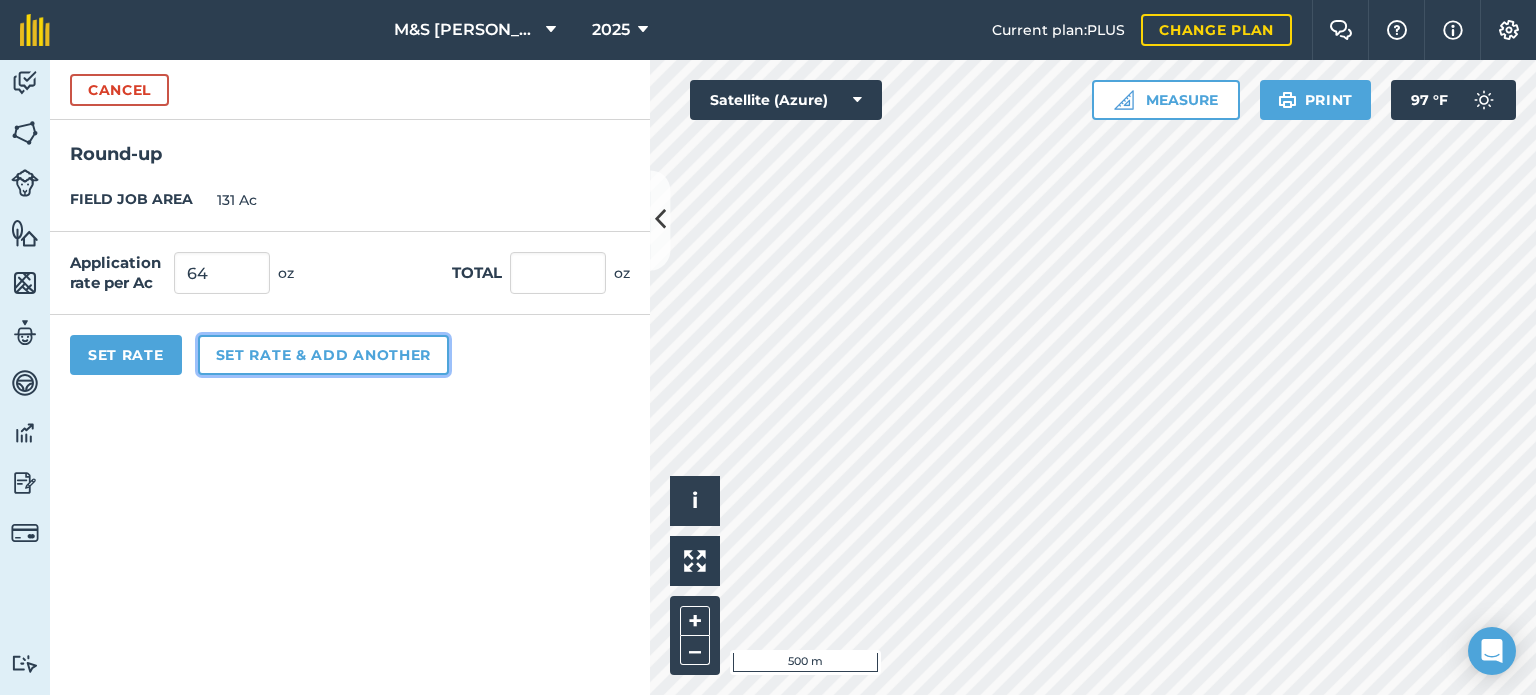 type on "8,384" 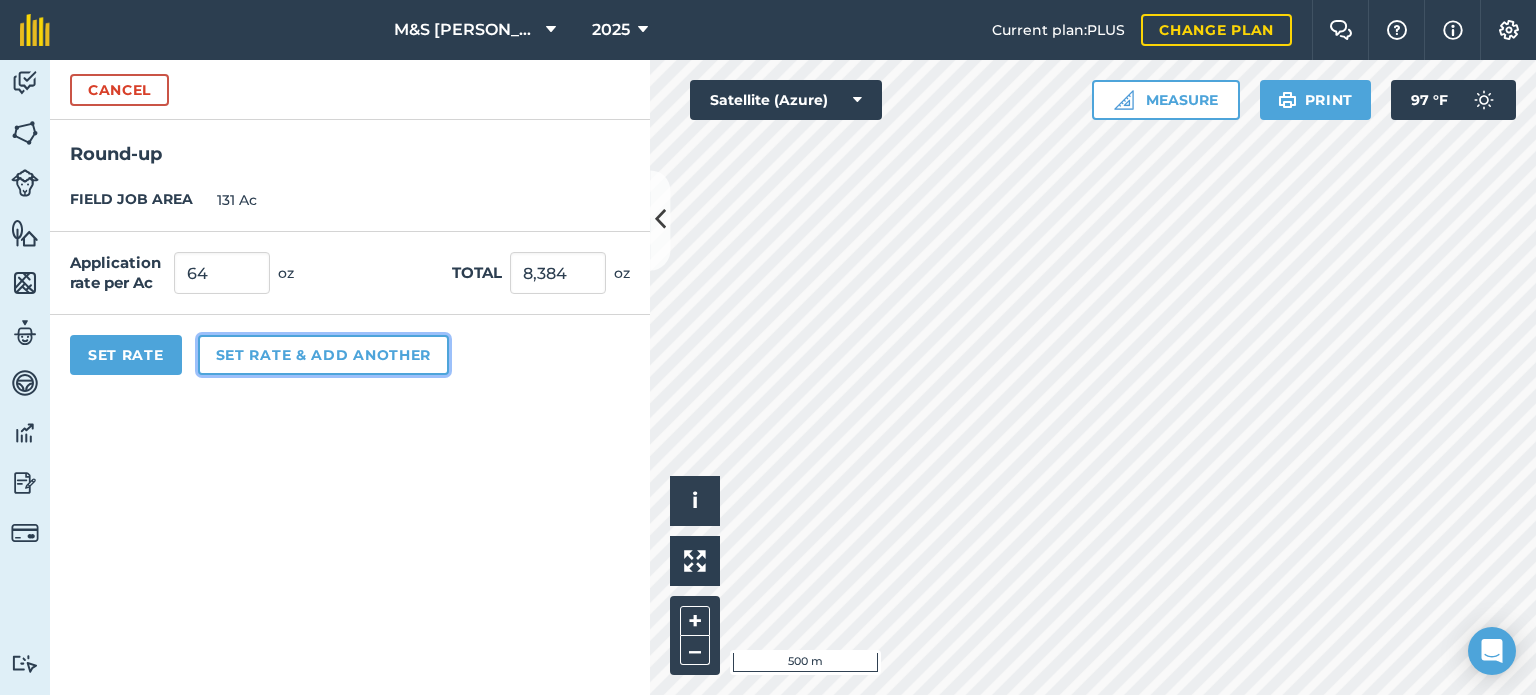 click on "Set rate & add another" at bounding box center (323, 355) 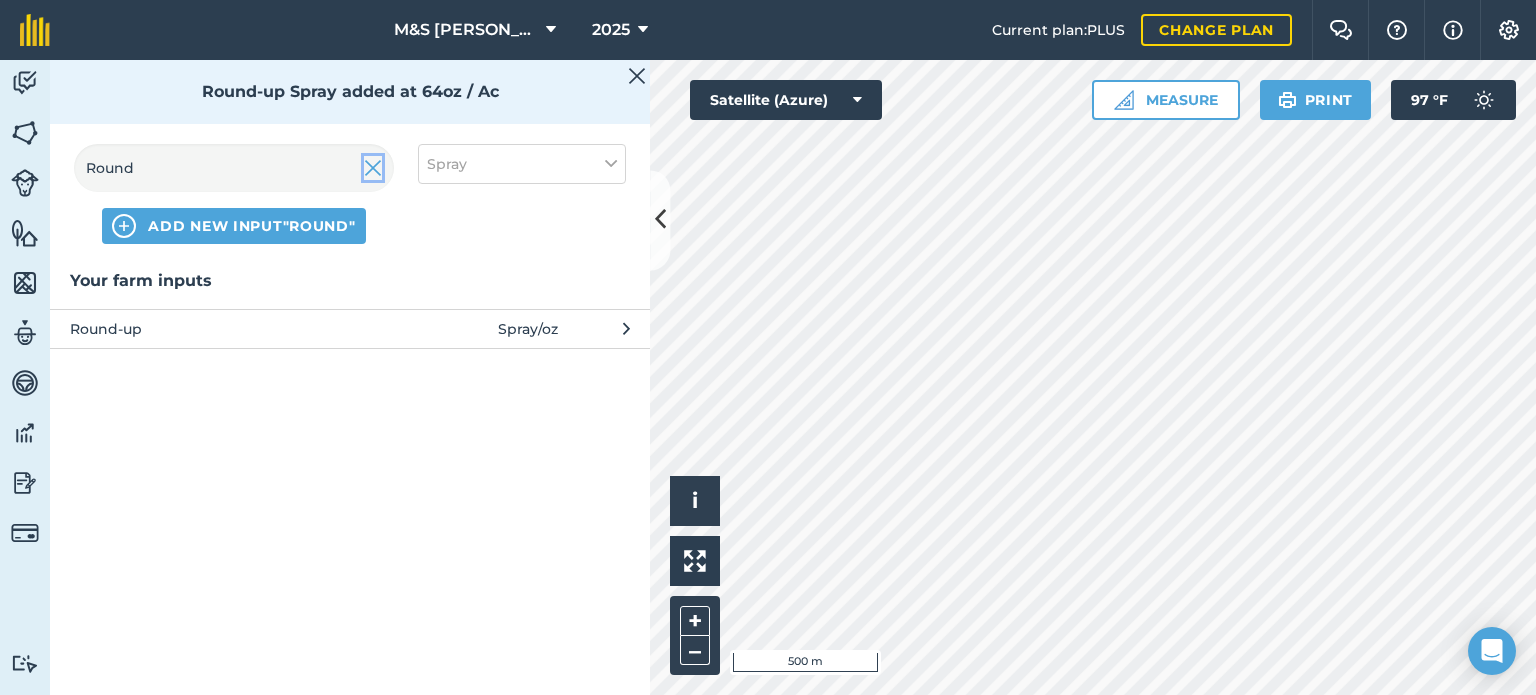 click at bounding box center [373, 168] 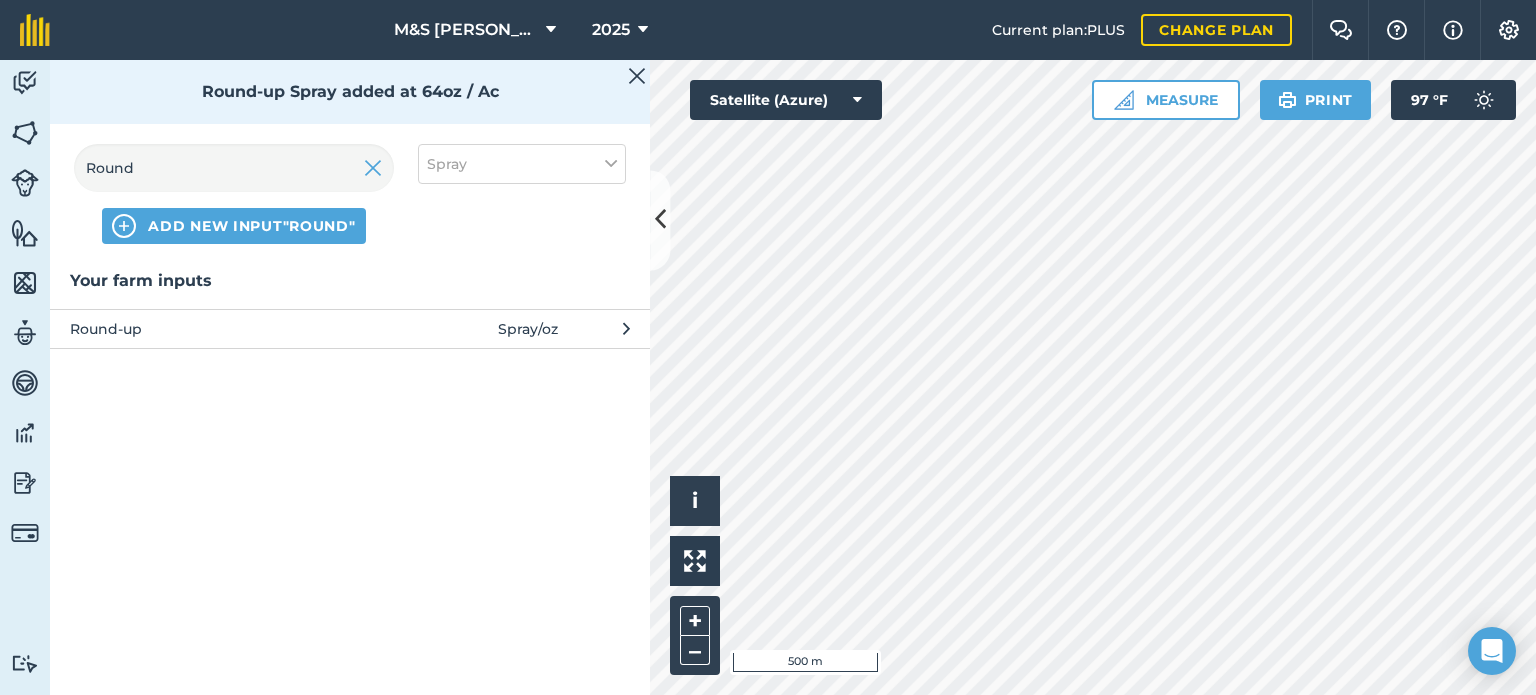 type 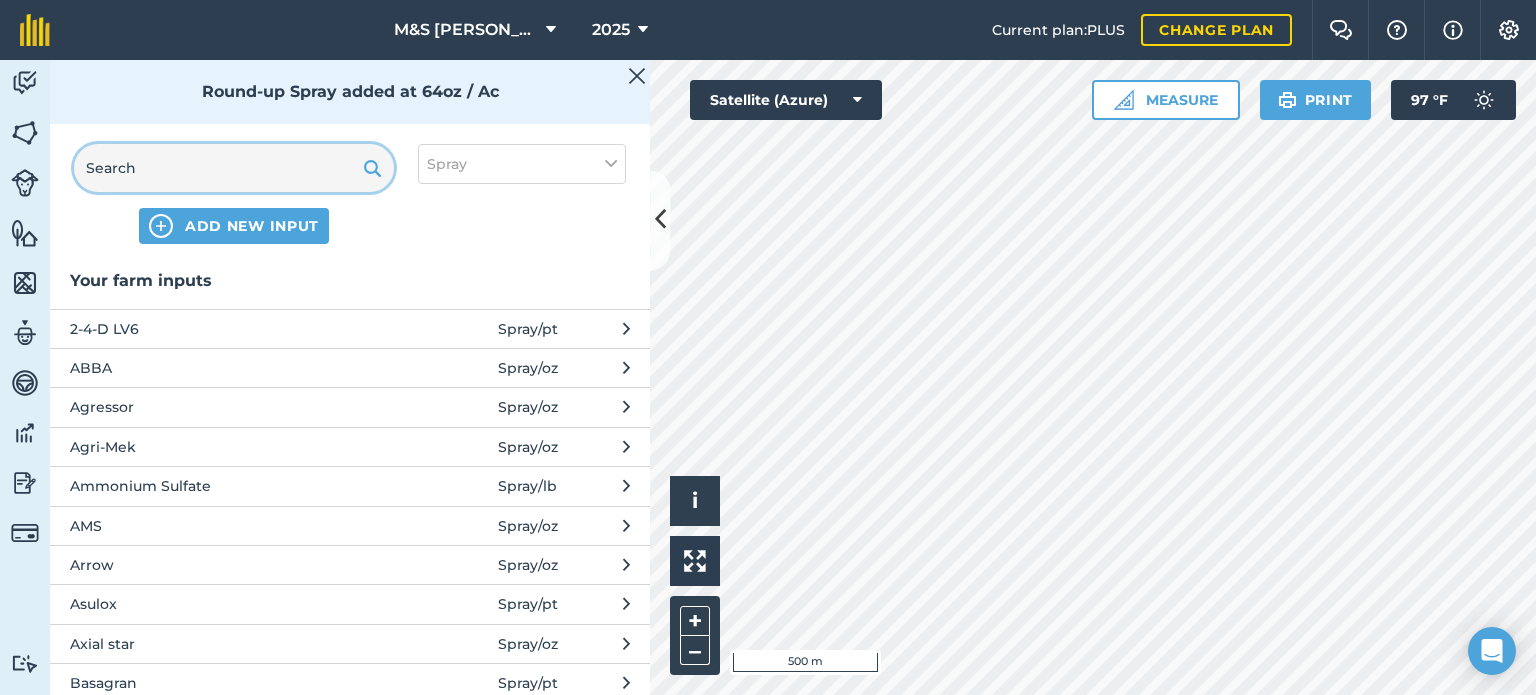 click at bounding box center [234, 168] 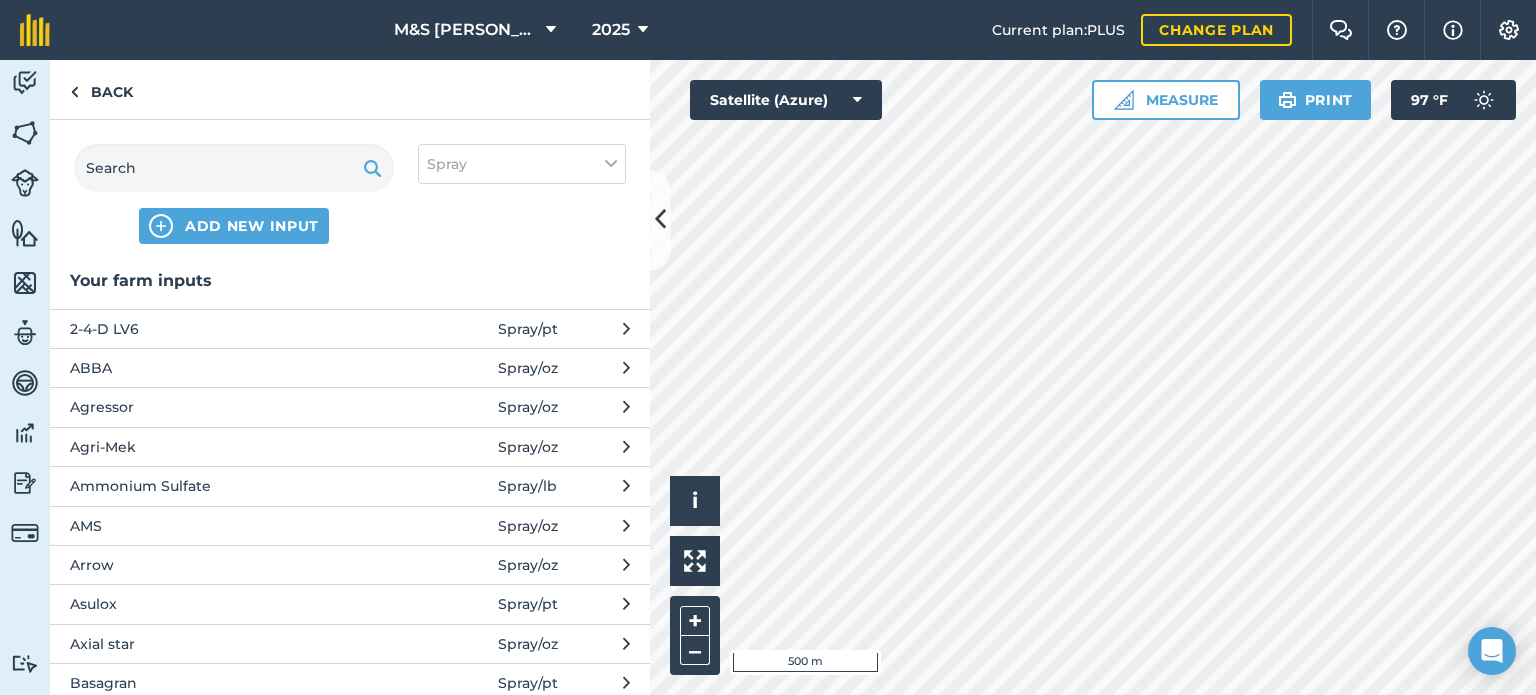 click on "2-4-D LV6" at bounding box center [233, 329] 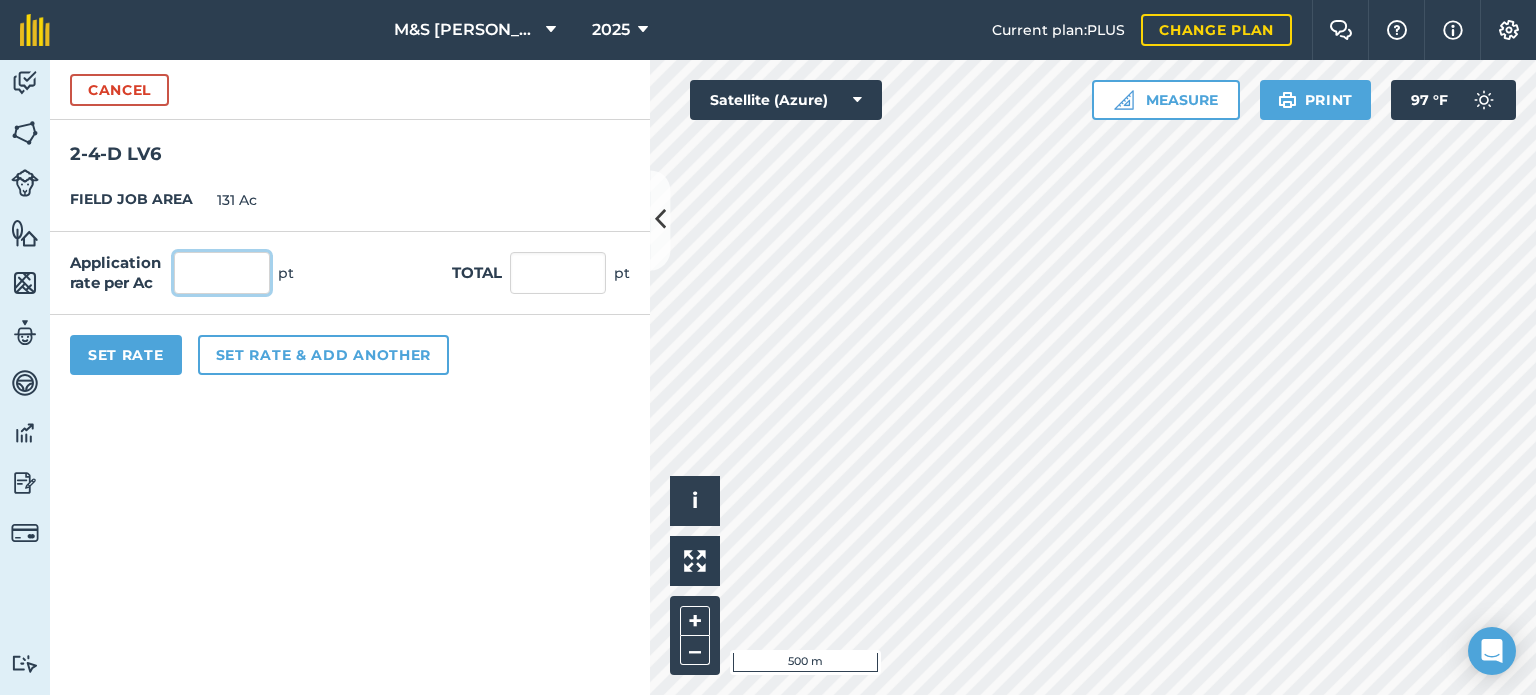 click at bounding box center [222, 273] 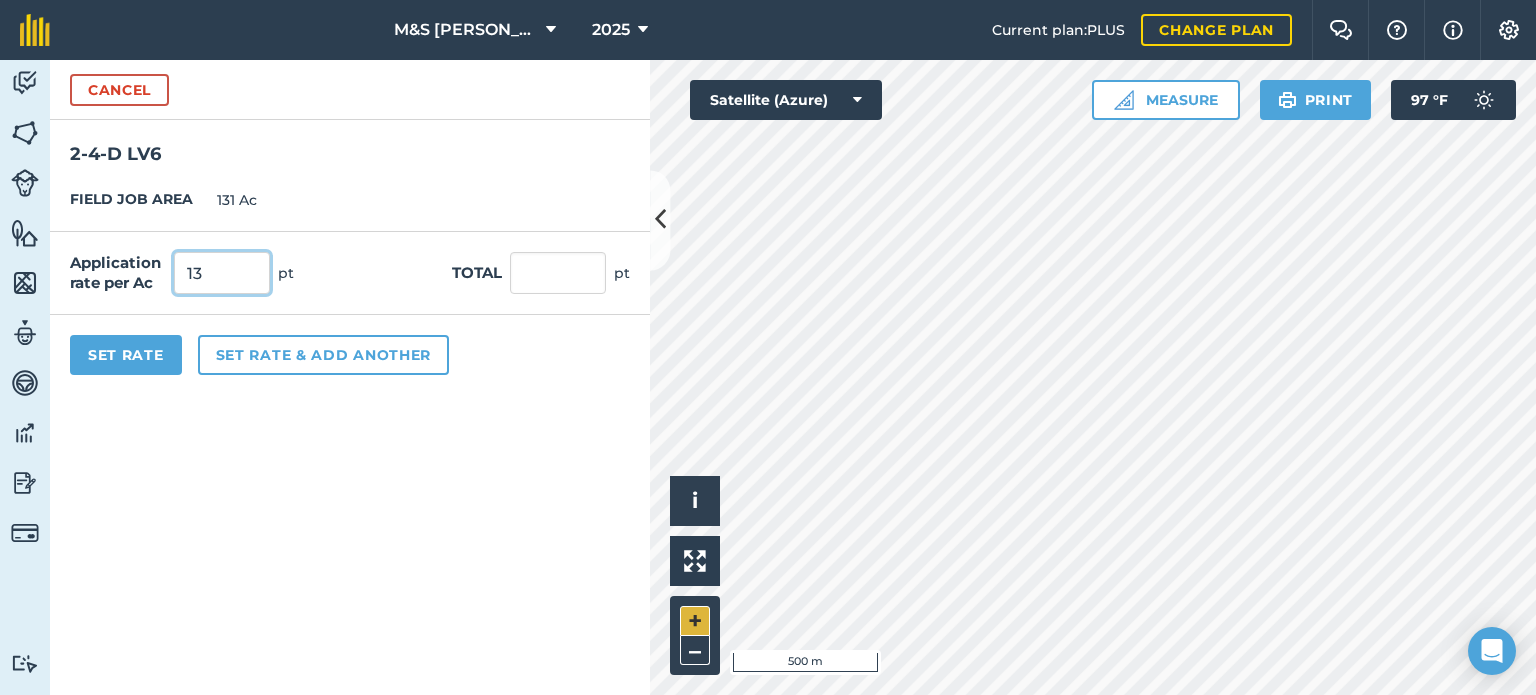 type on "13" 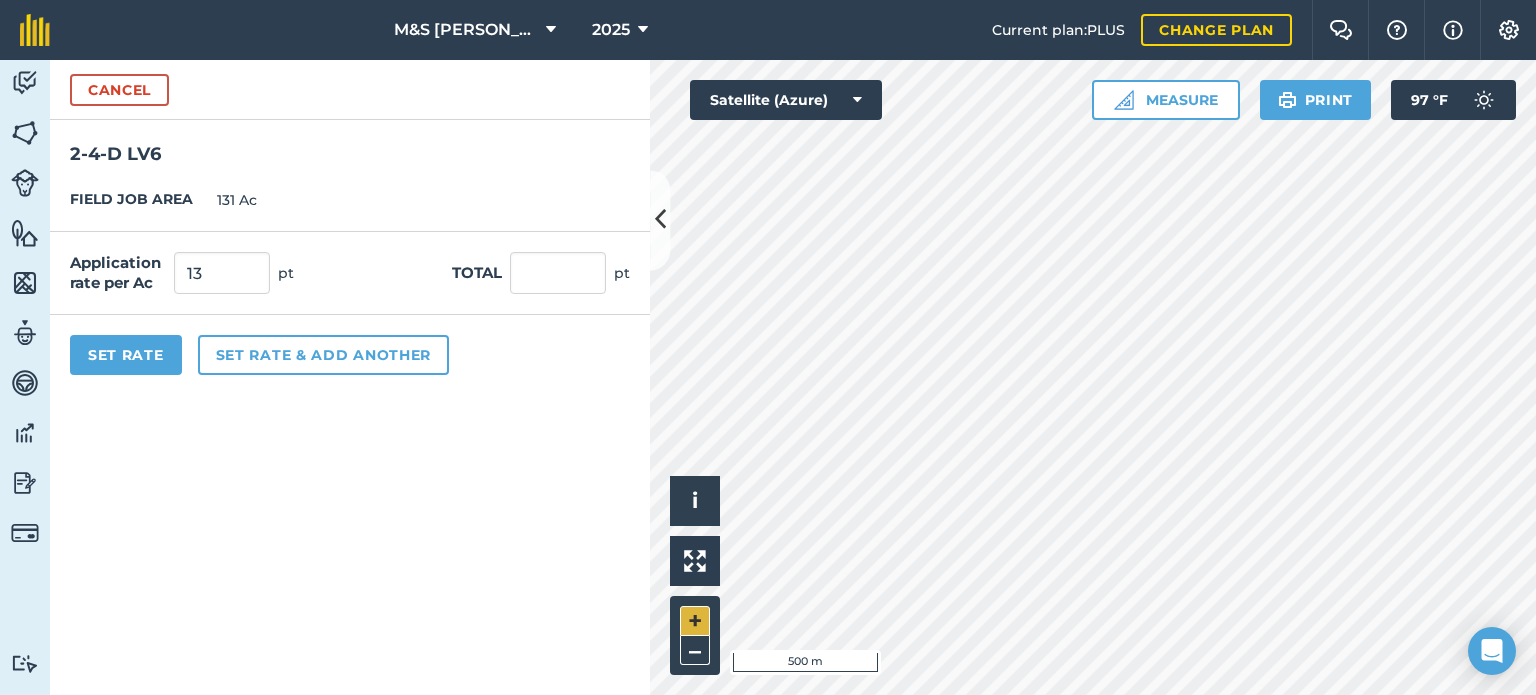 type on "1,703" 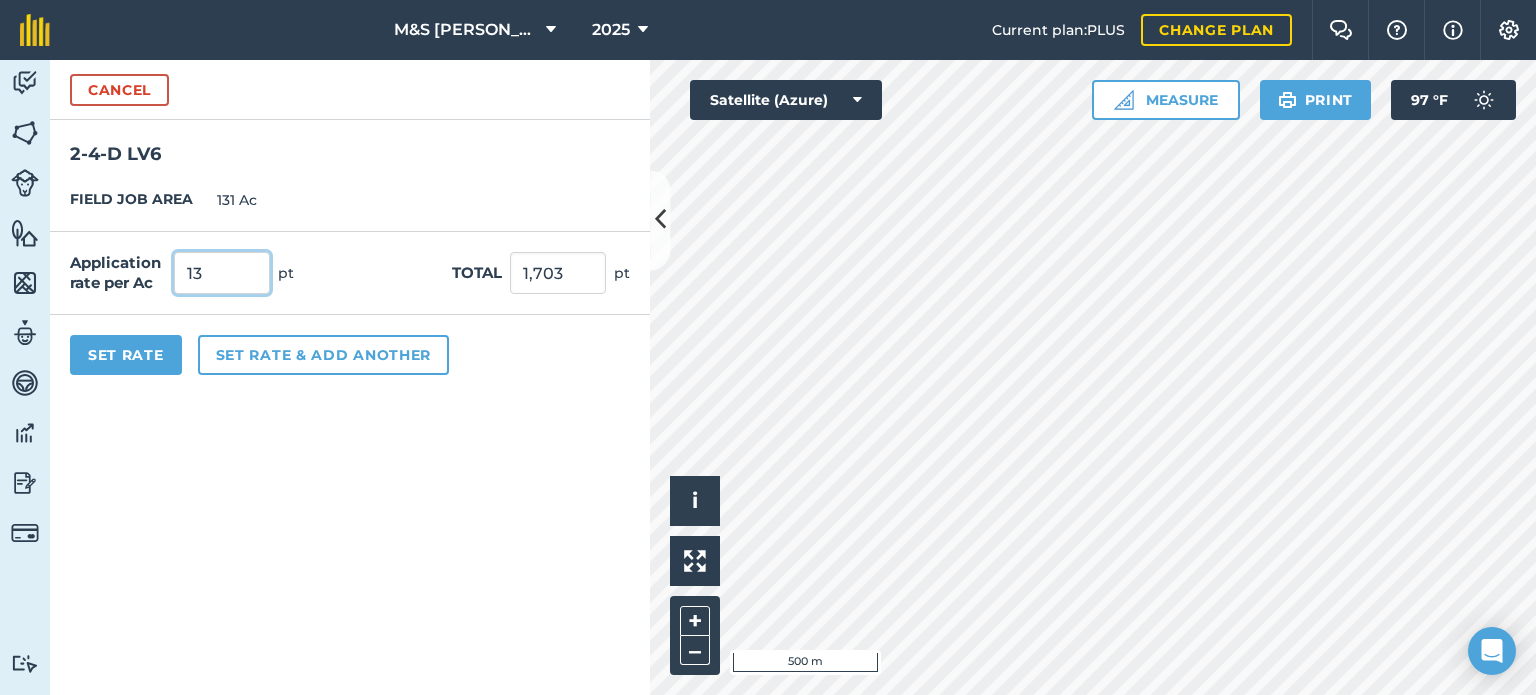 drag, startPoint x: 251, startPoint y: 283, endPoint x: 92, endPoint y: 278, distance: 159.0786 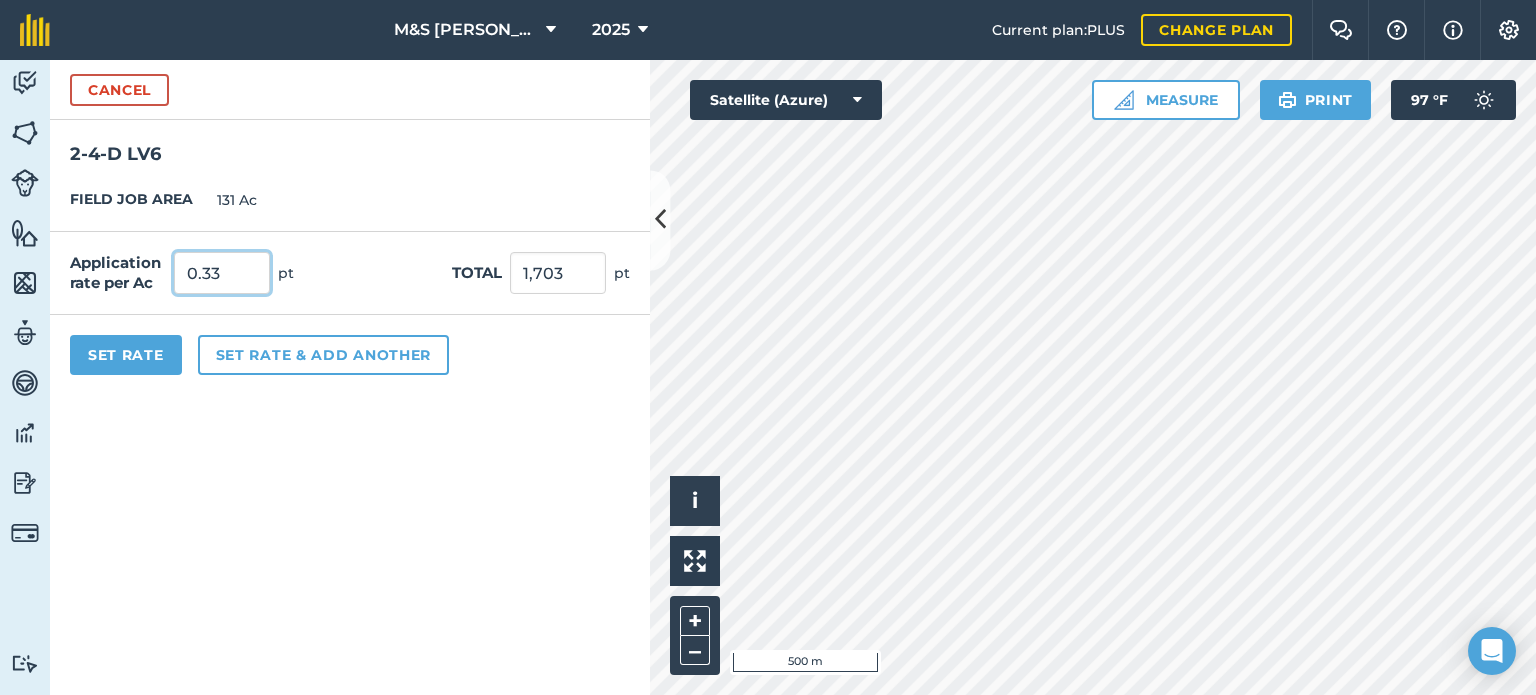 type on "0.33" 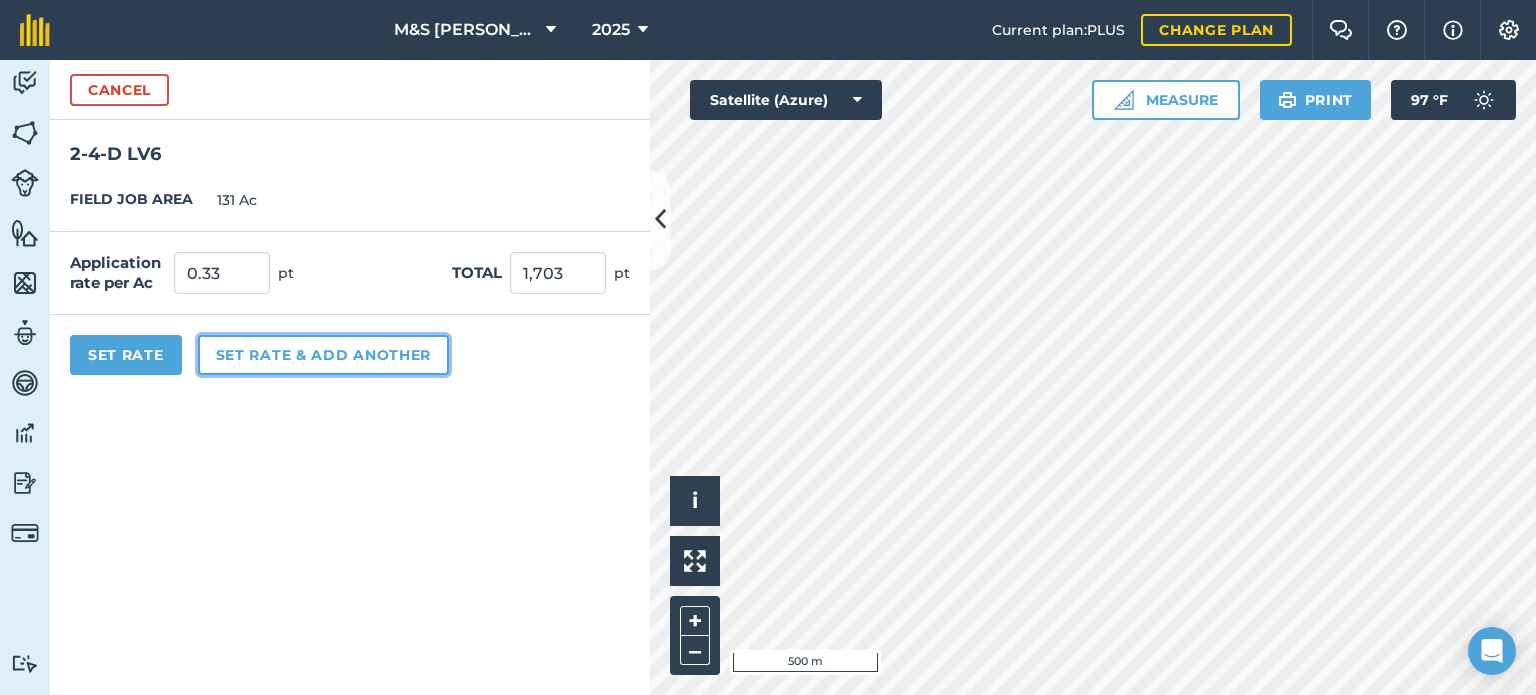 type on "43.23" 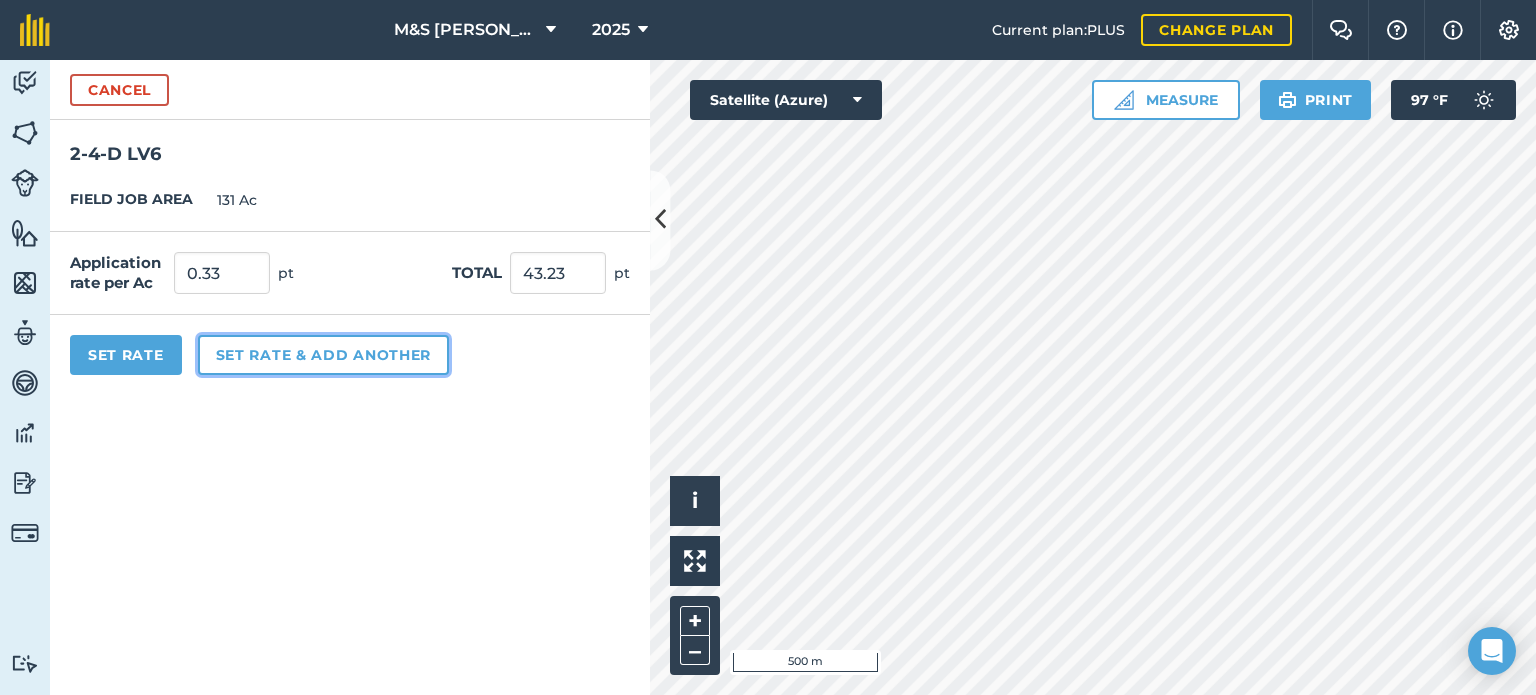 click on "Set rate & add another" at bounding box center (323, 355) 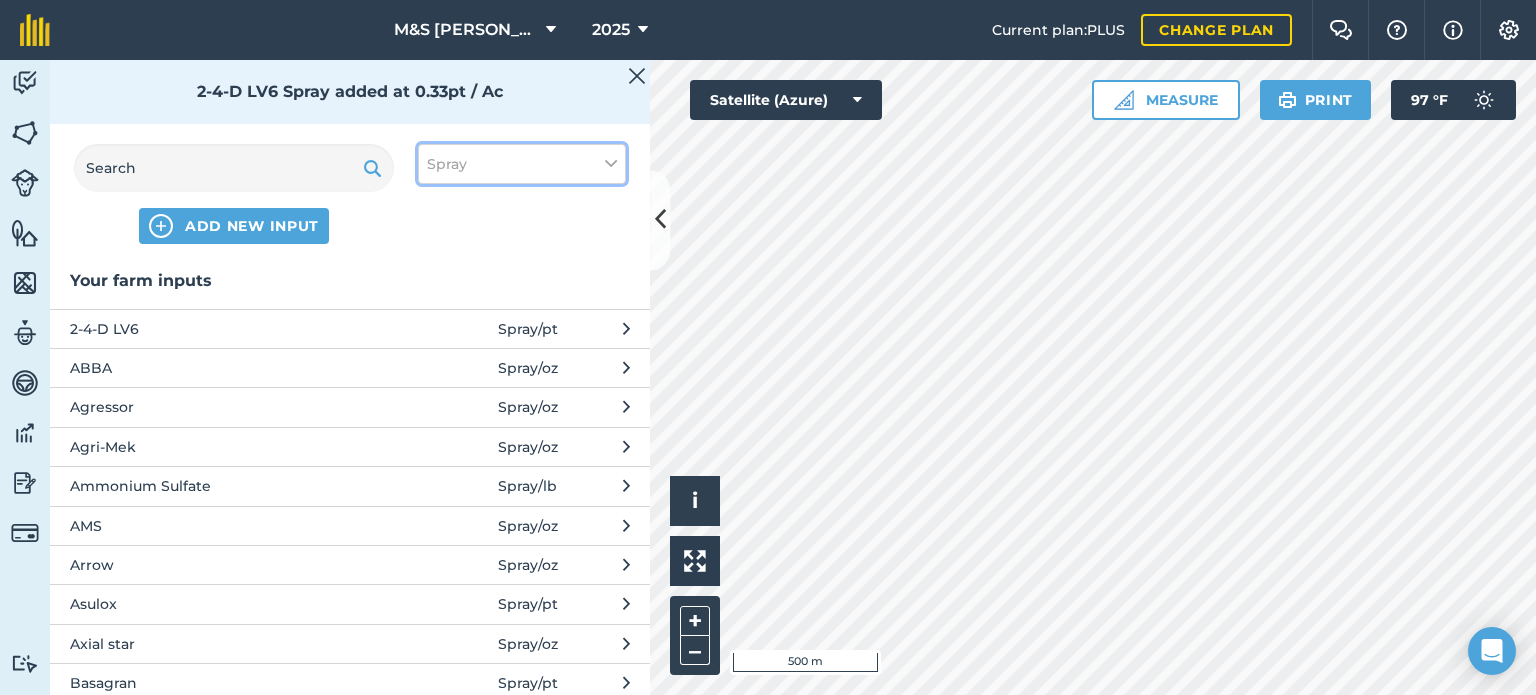 click on "Spray" at bounding box center (522, 164) 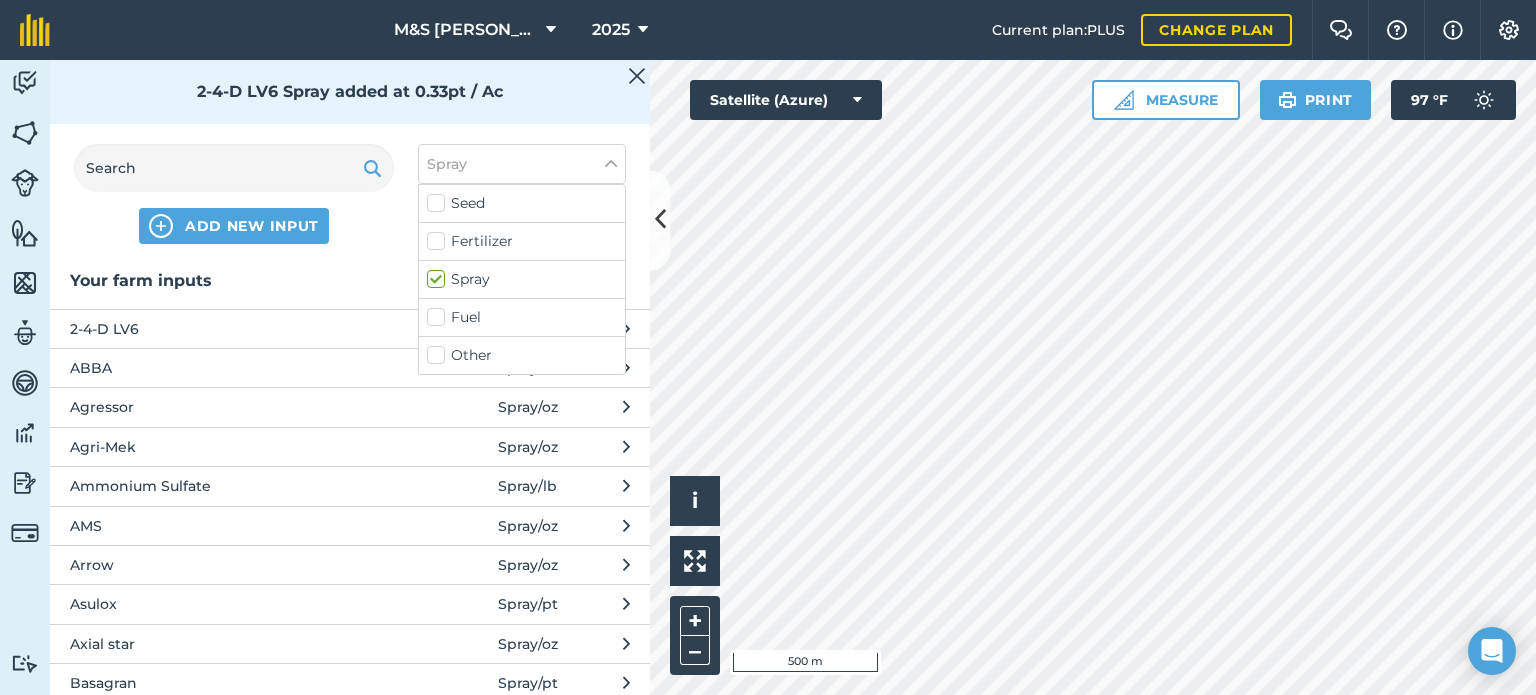 click on "Other" at bounding box center (522, 355) 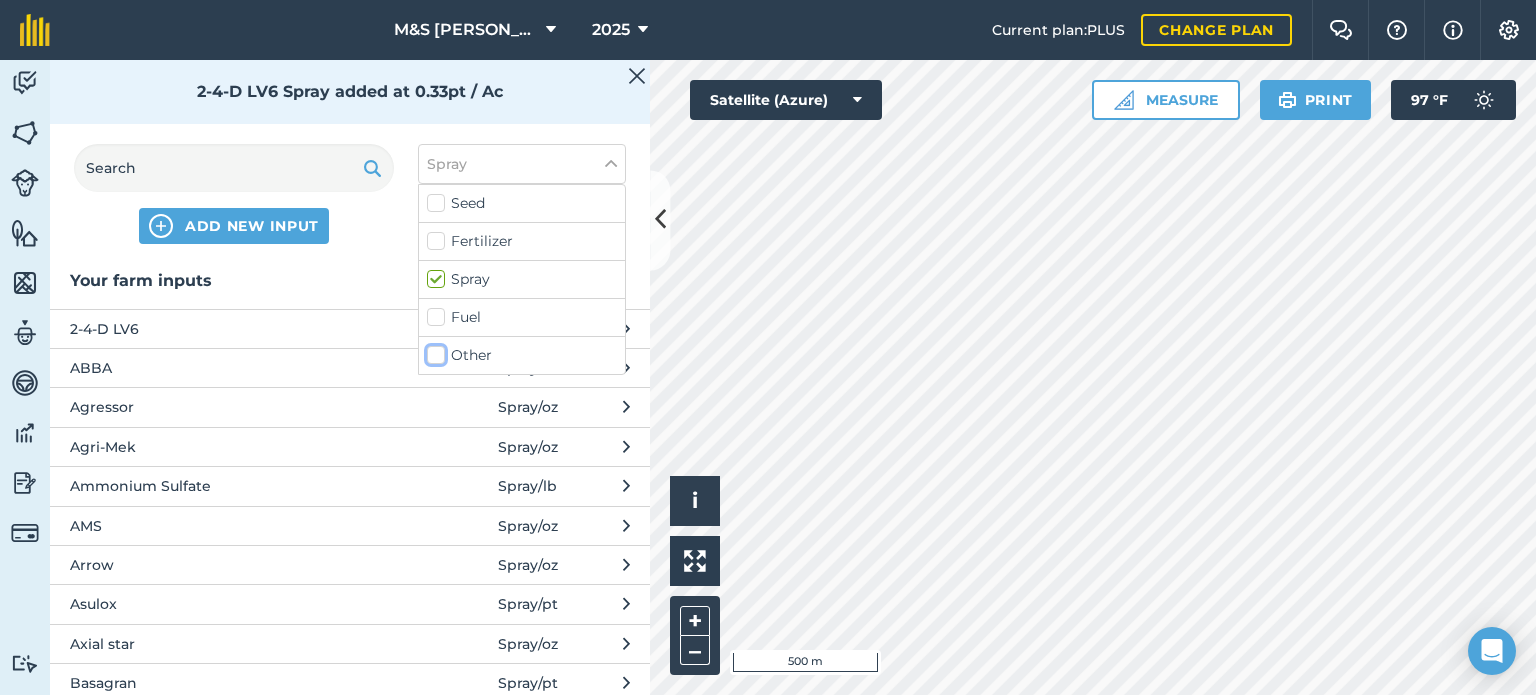 click on "Other" at bounding box center [433, 351] 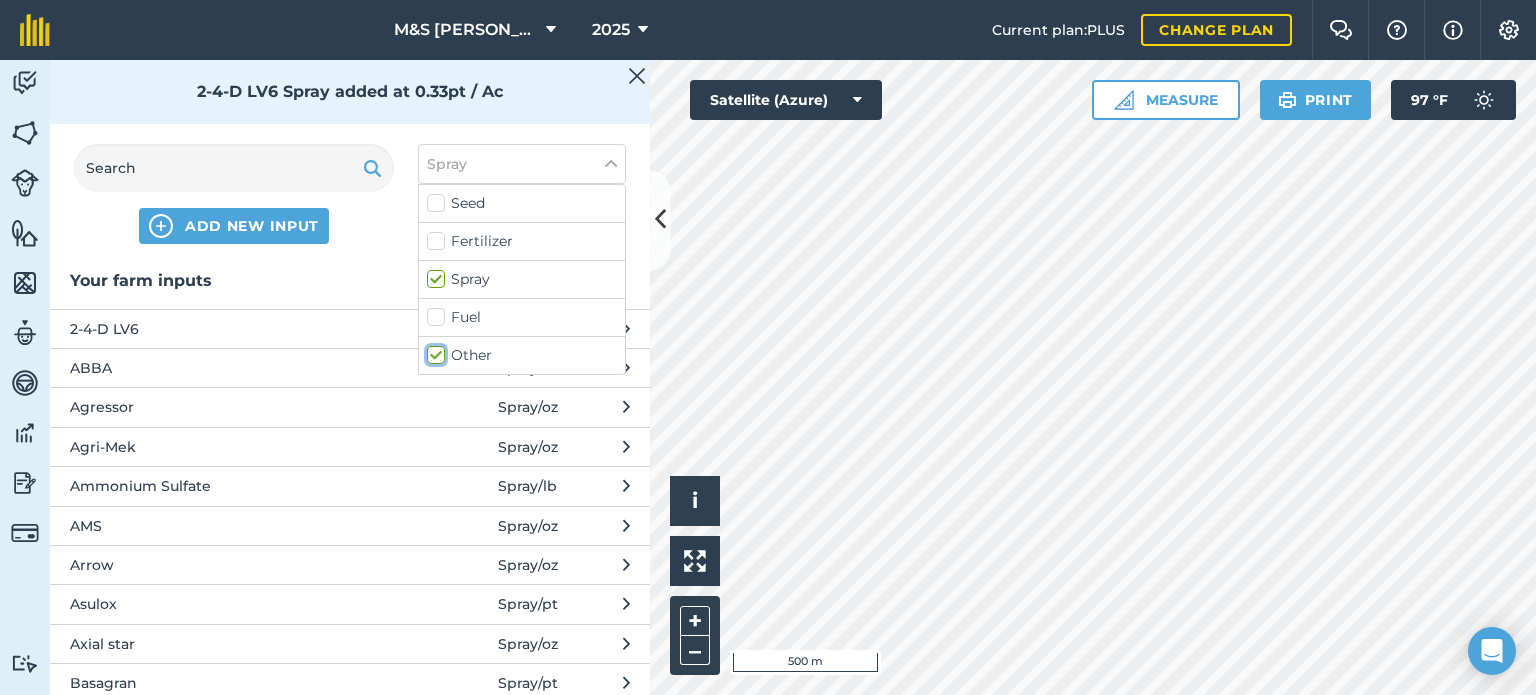 checkbox on "true" 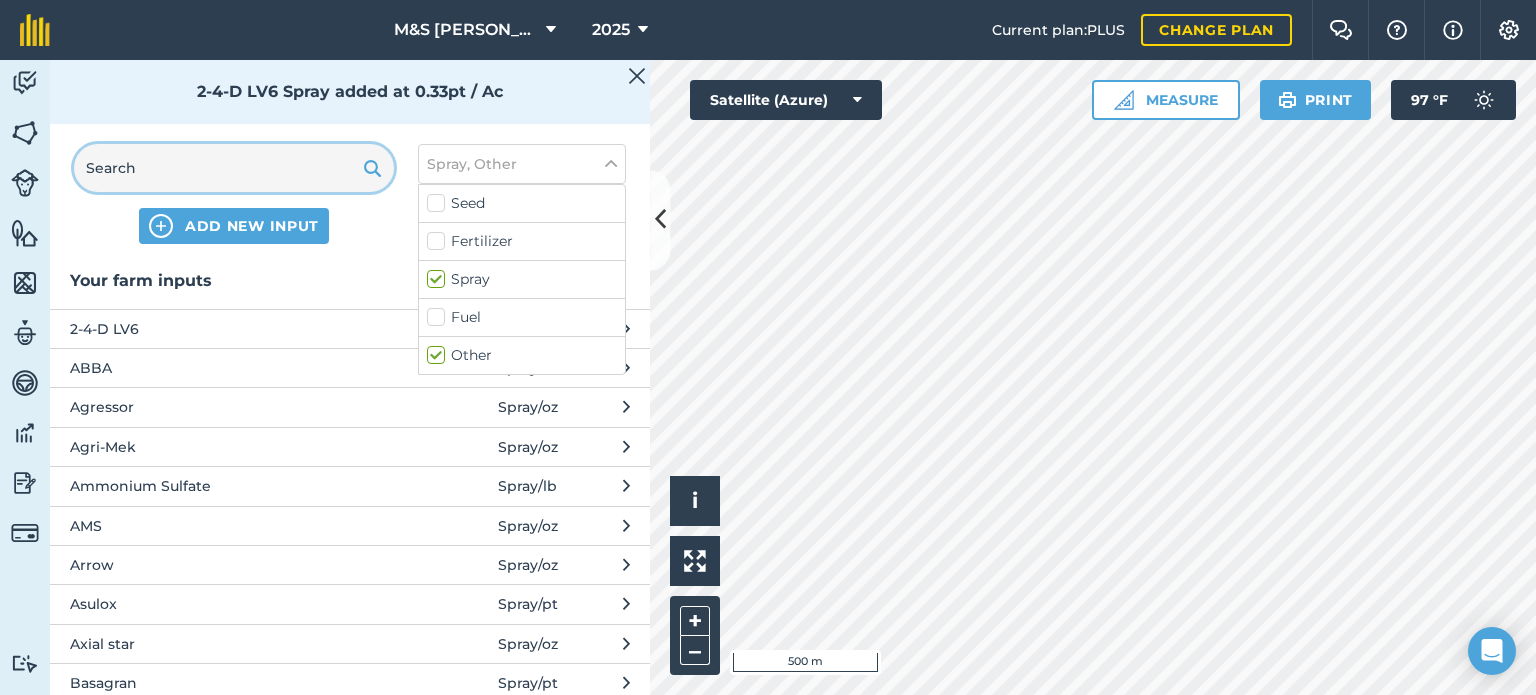 click at bounding box center [234, 168] 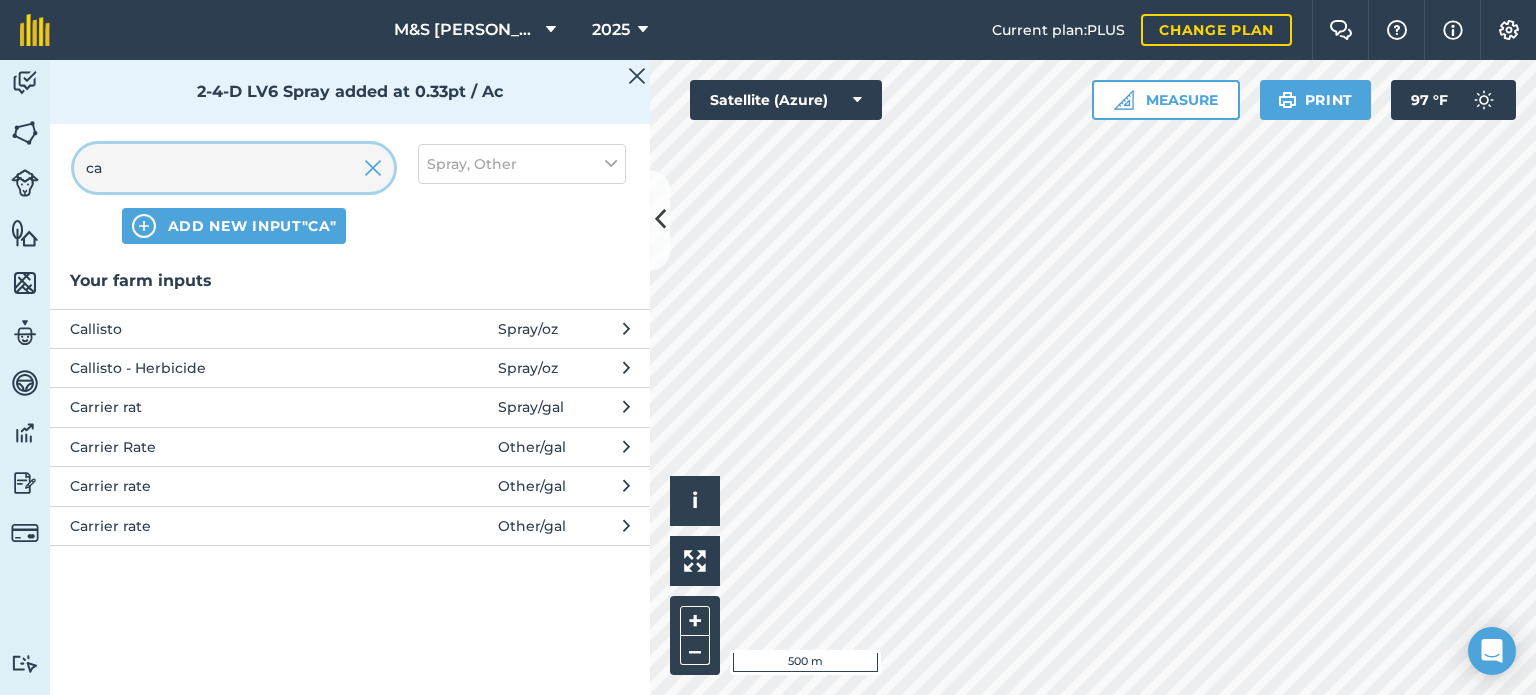 click on "ca" at bounding box center [234, 168] 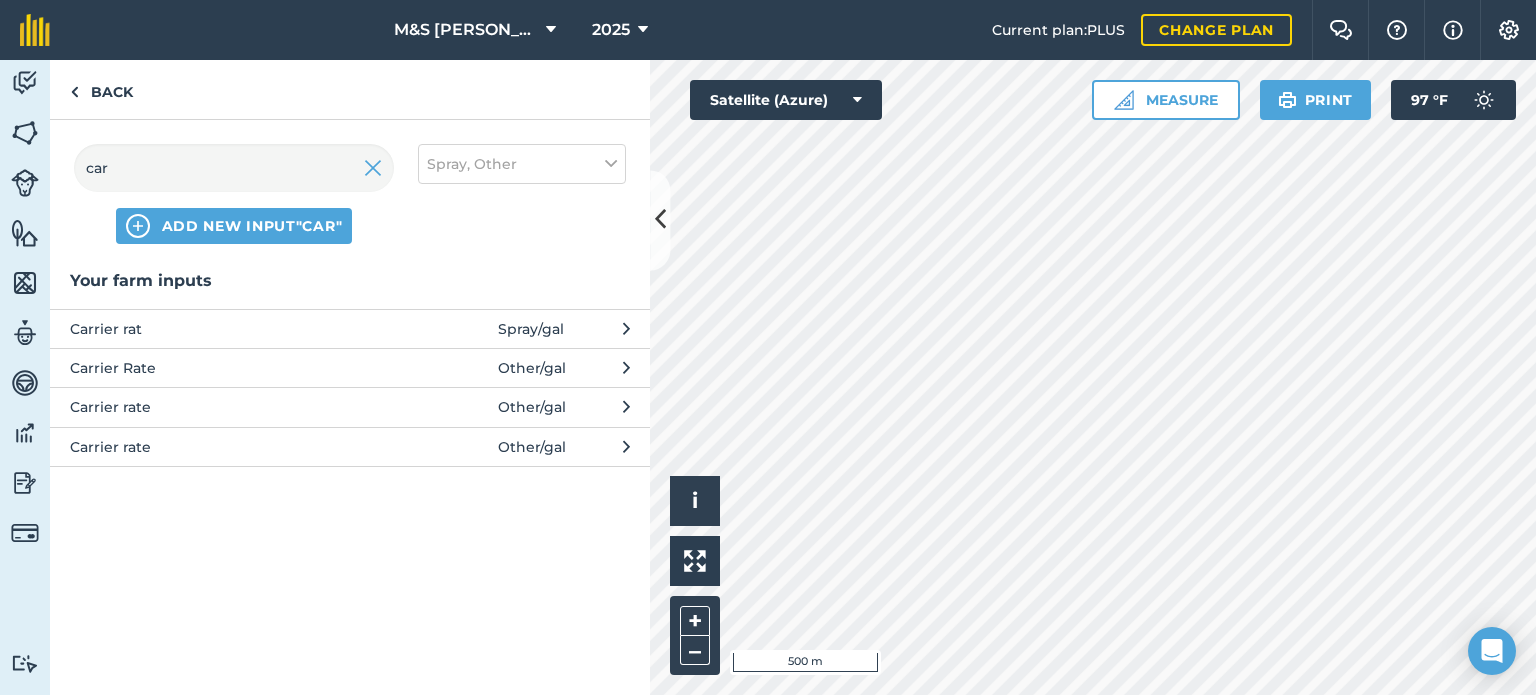 click on "Carrier Rate" at bounding box center [233, 368] 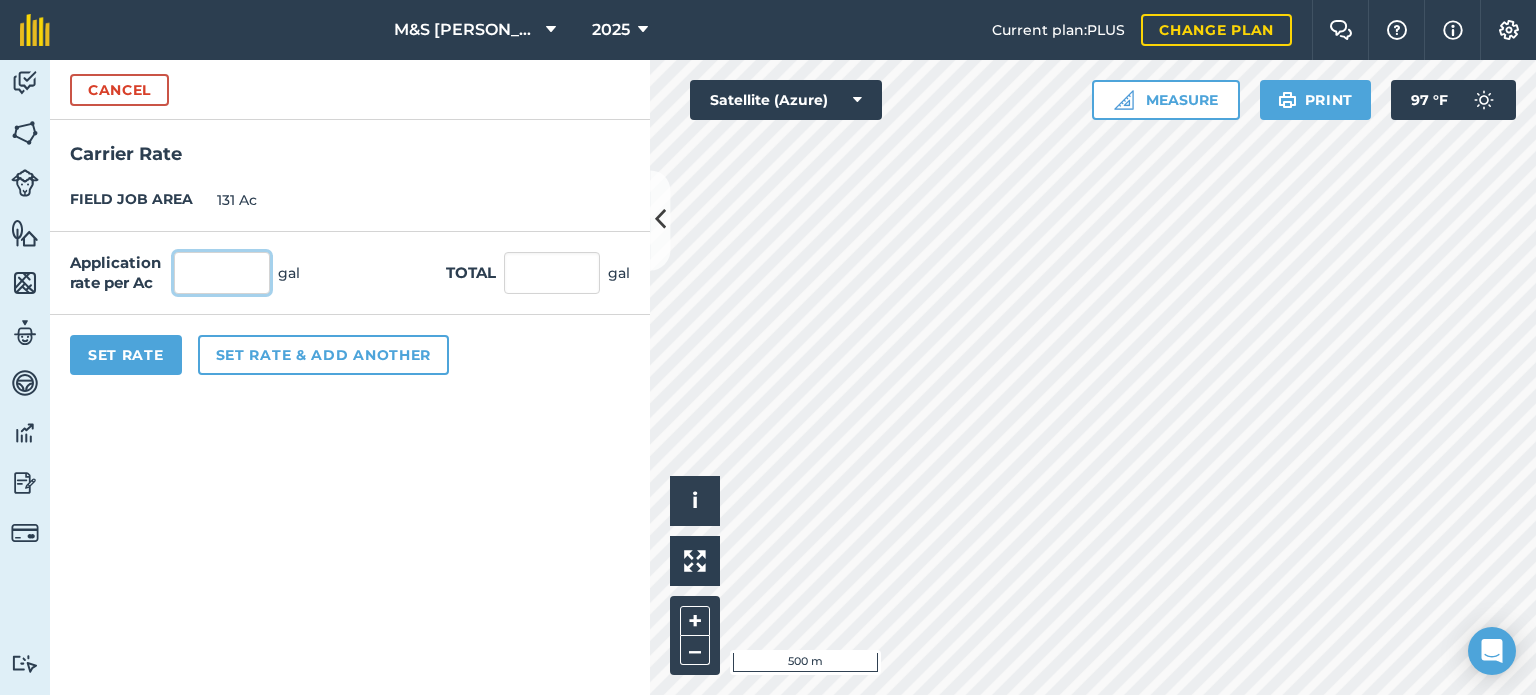 click at bounding box center [222, 273] 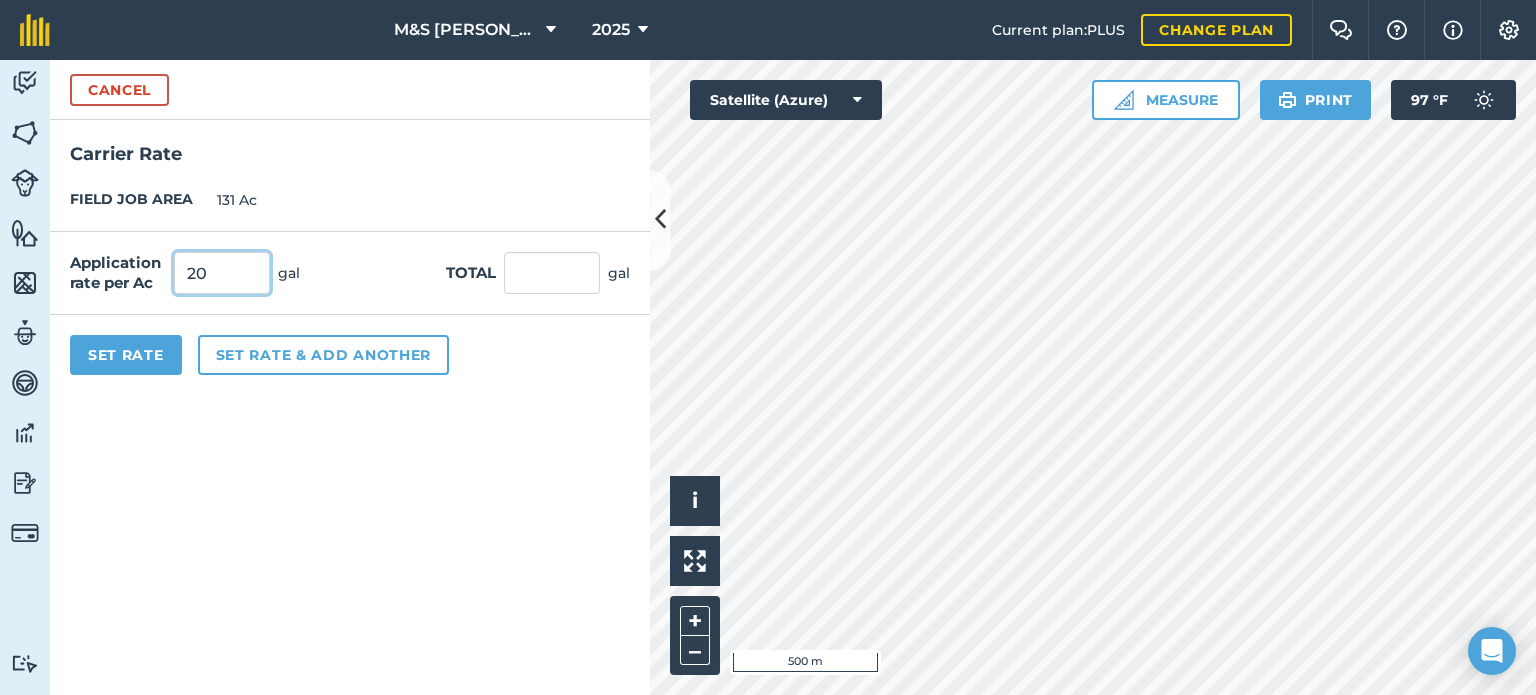 type on "20" 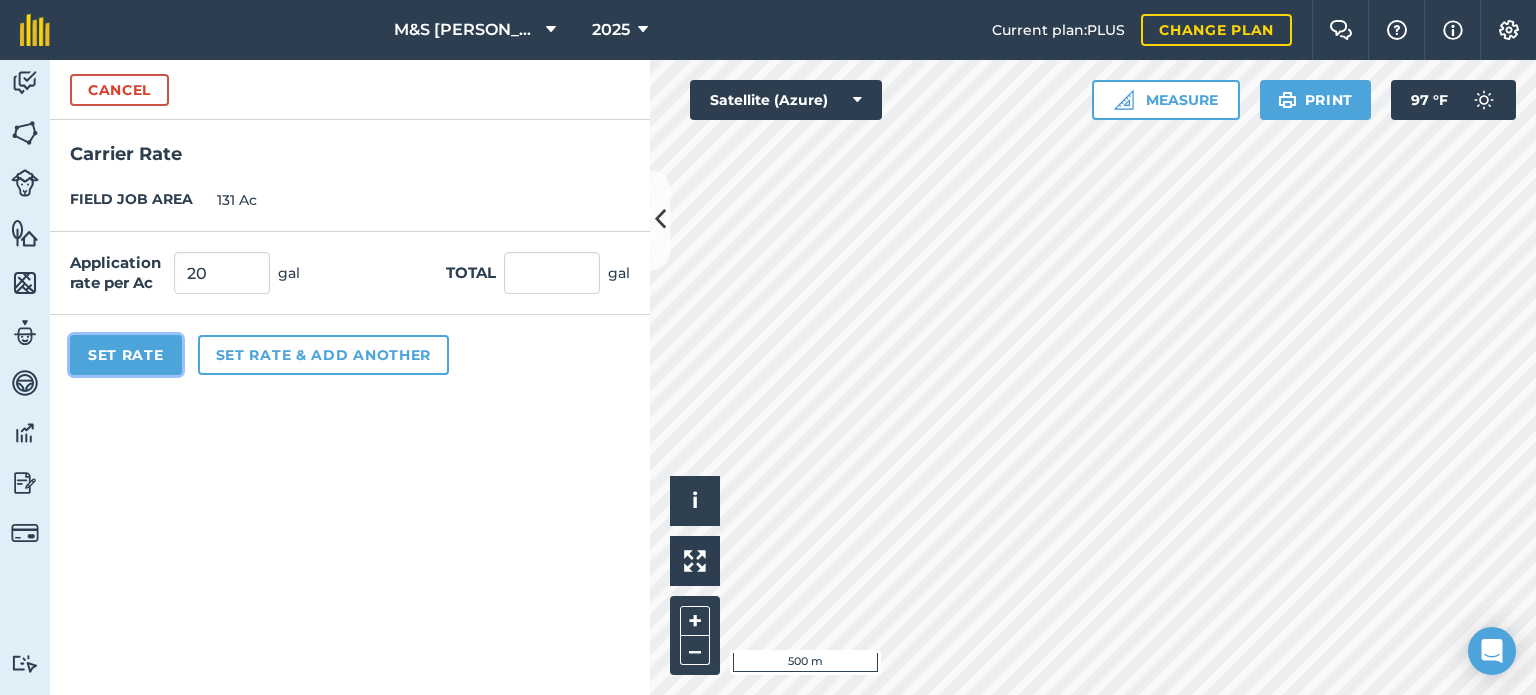 type on "2,620" 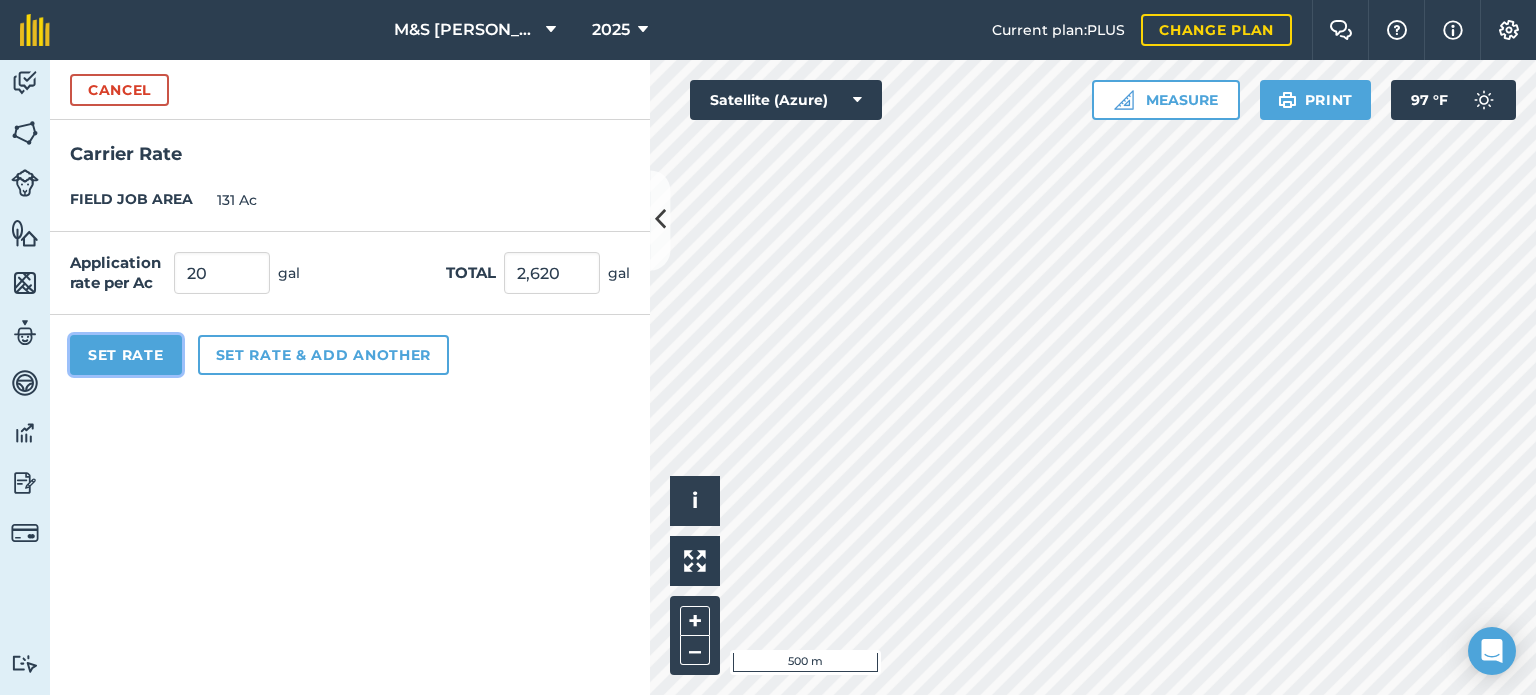 click on "Set Rate" at bounding box center [126, 355] 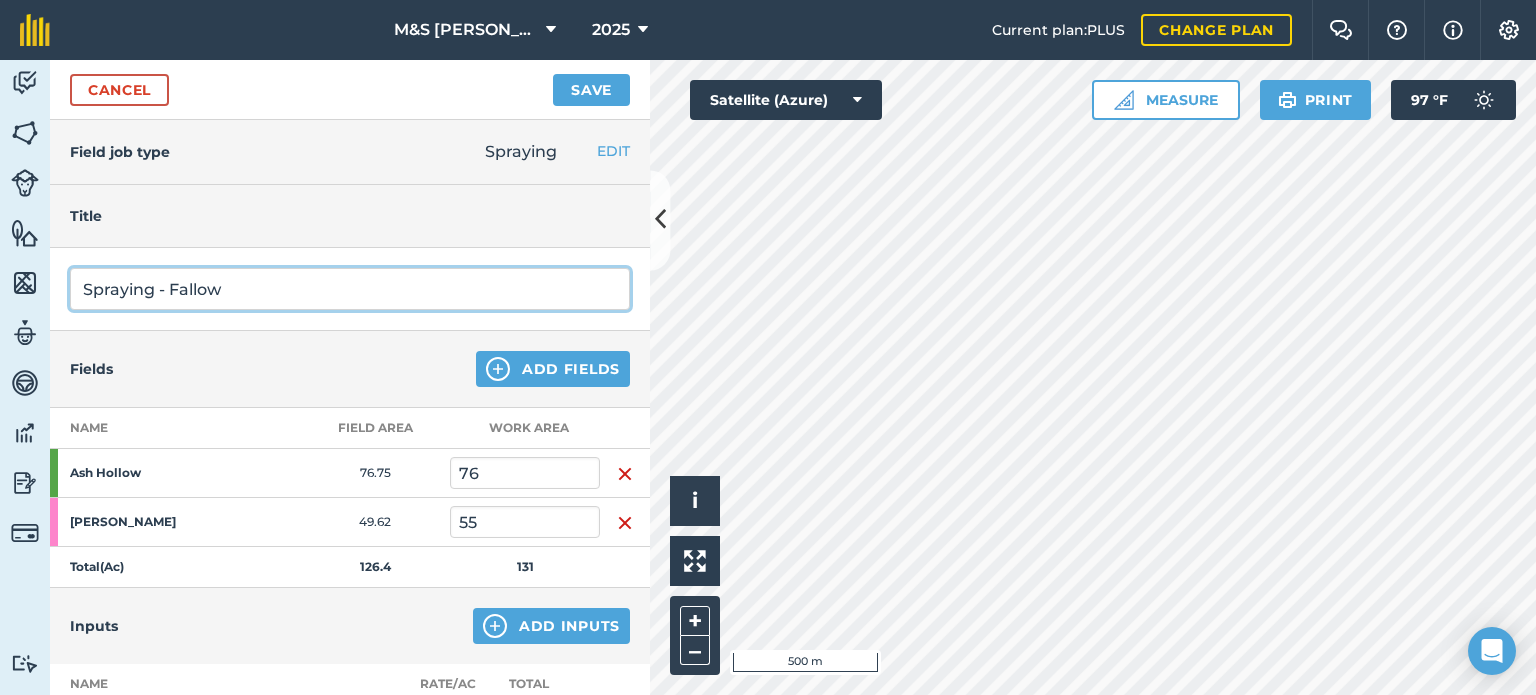 click on "Spraying - Fallow" at bounding box center [350, 289] 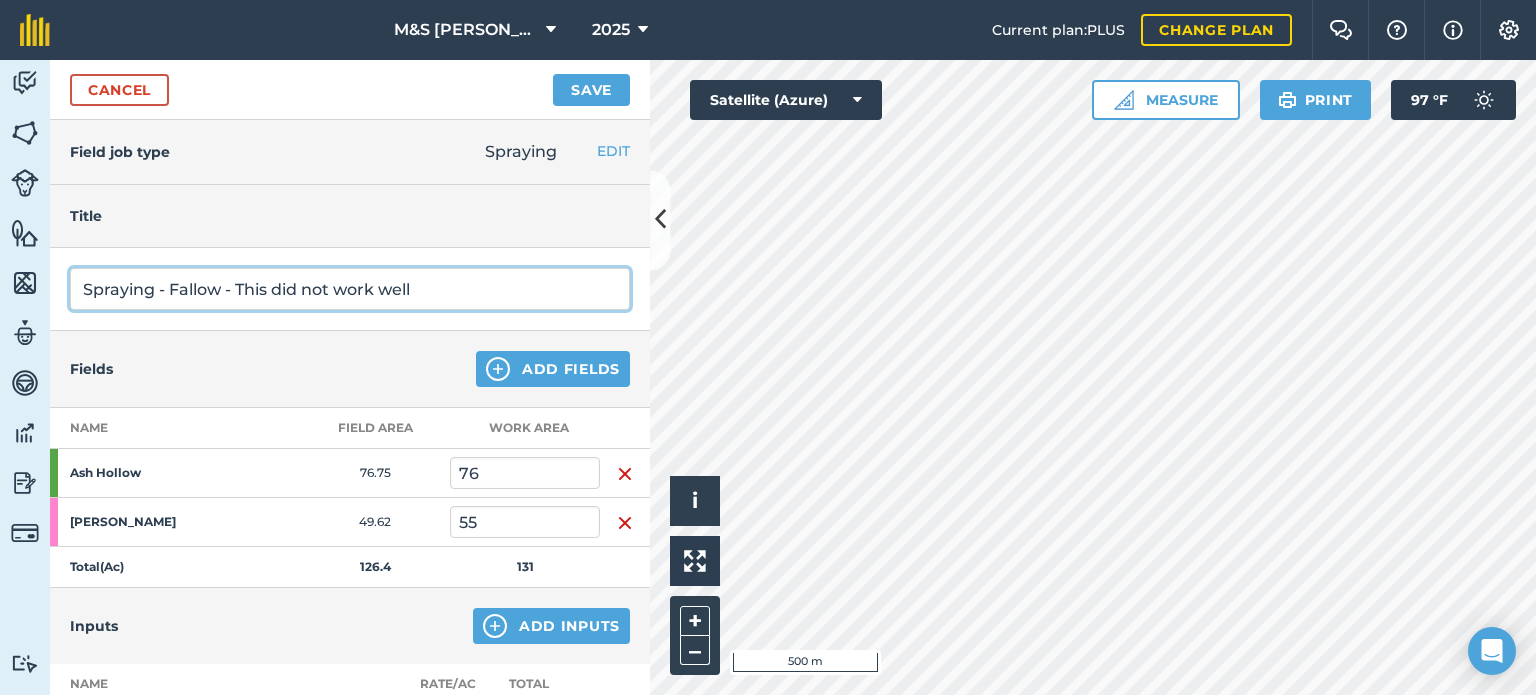 drag, startPoint x: 334, startPoint y: 283, endPoint x: 299, endPoint y: 287, distance: 35.22783 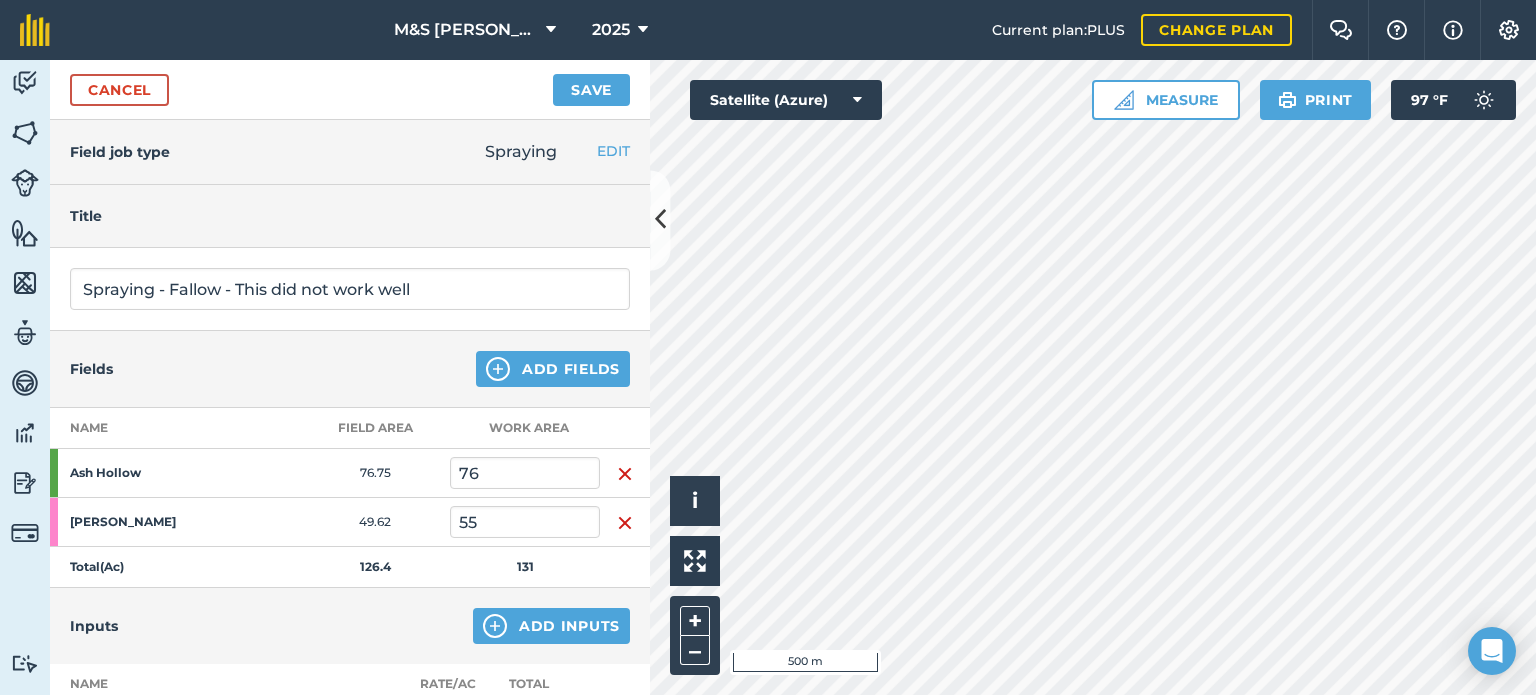 click on "Title" at bounding box center (350, 216) 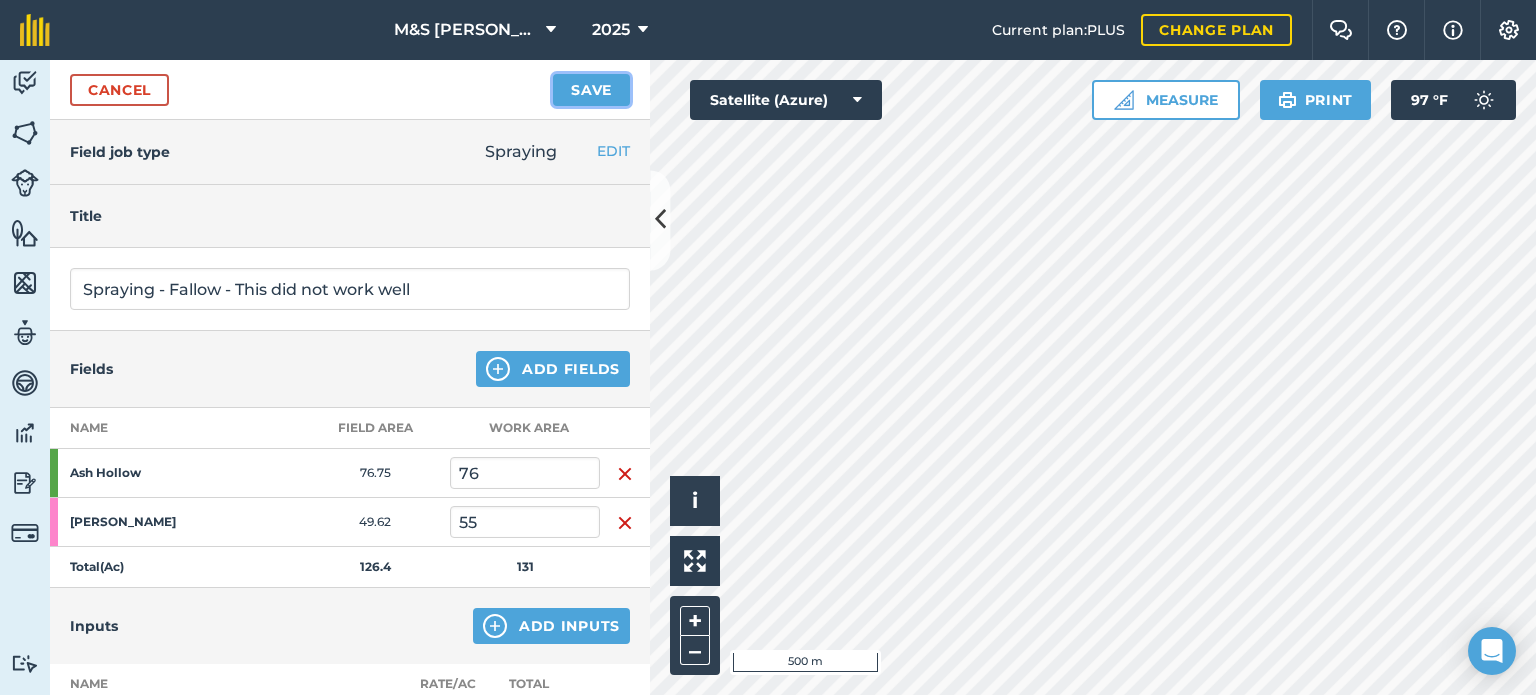 click on "Save" at bounding box center [591, 90] 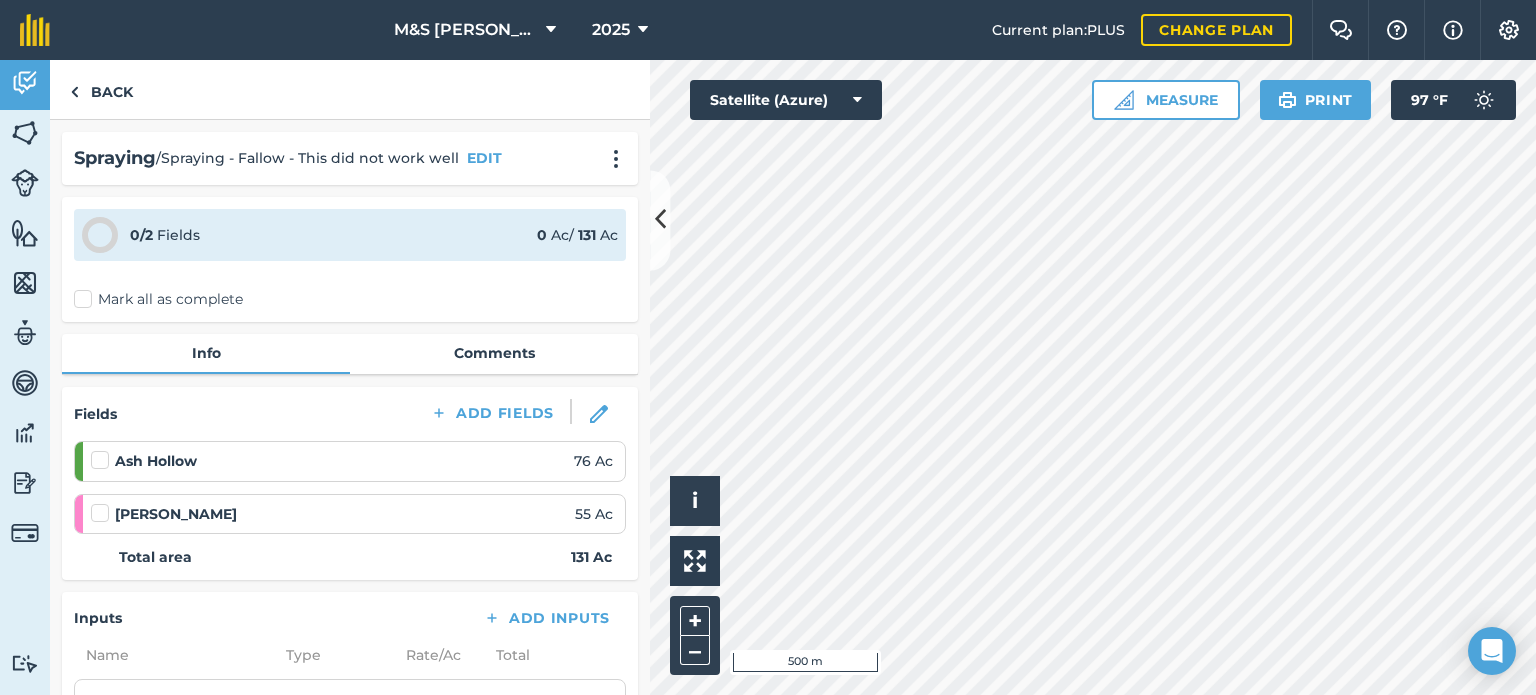 click on "Mark all as complete" at bounding box center (158, 299) 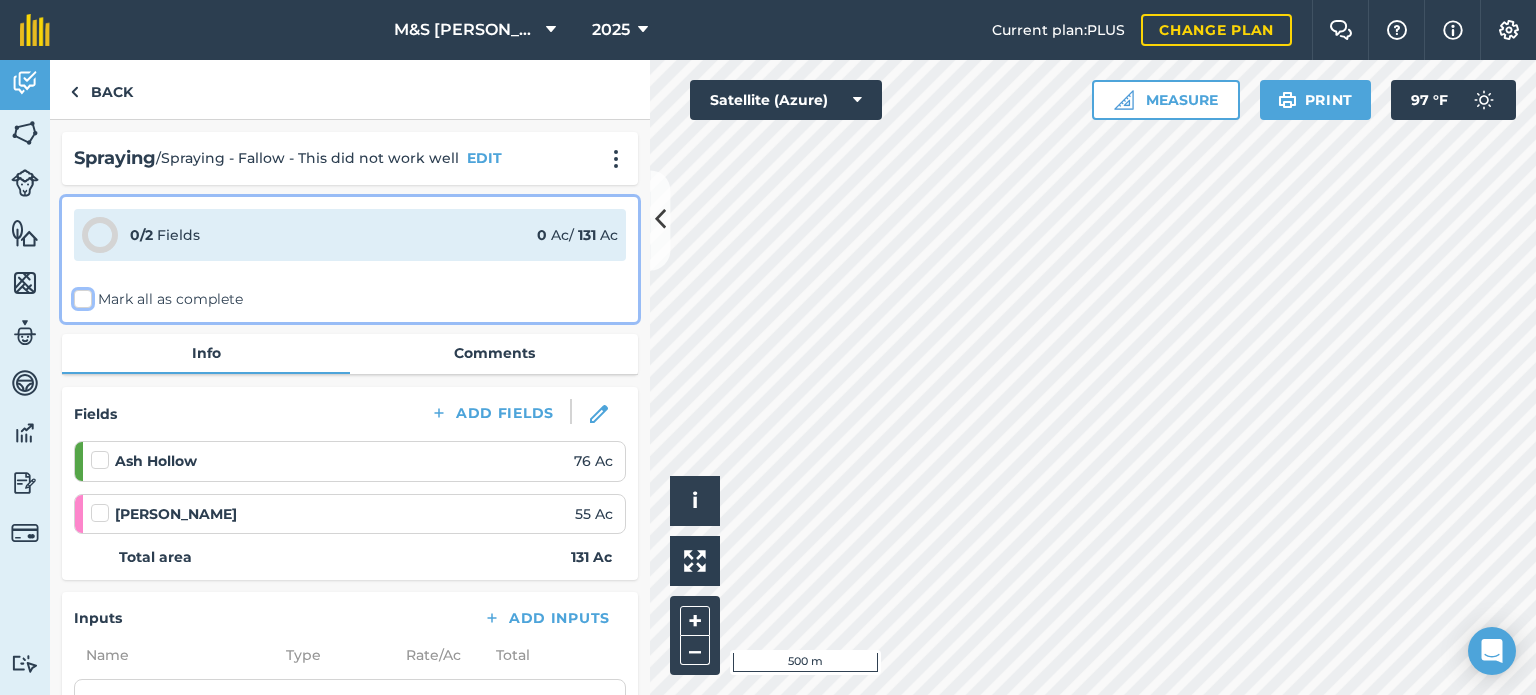 click on "Mark all as complete" at bounding box center [80, 295] 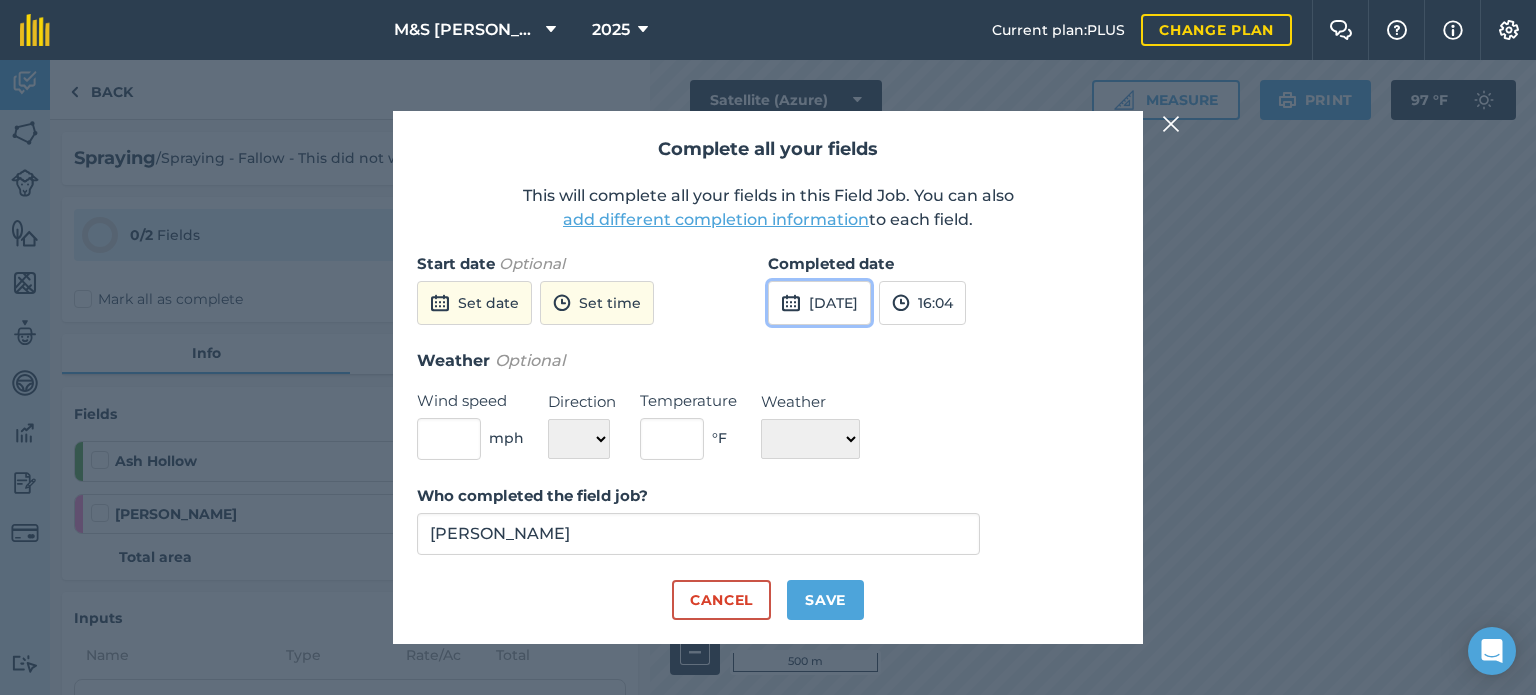 click on "[DATE]" at bounding box center [819, 303] 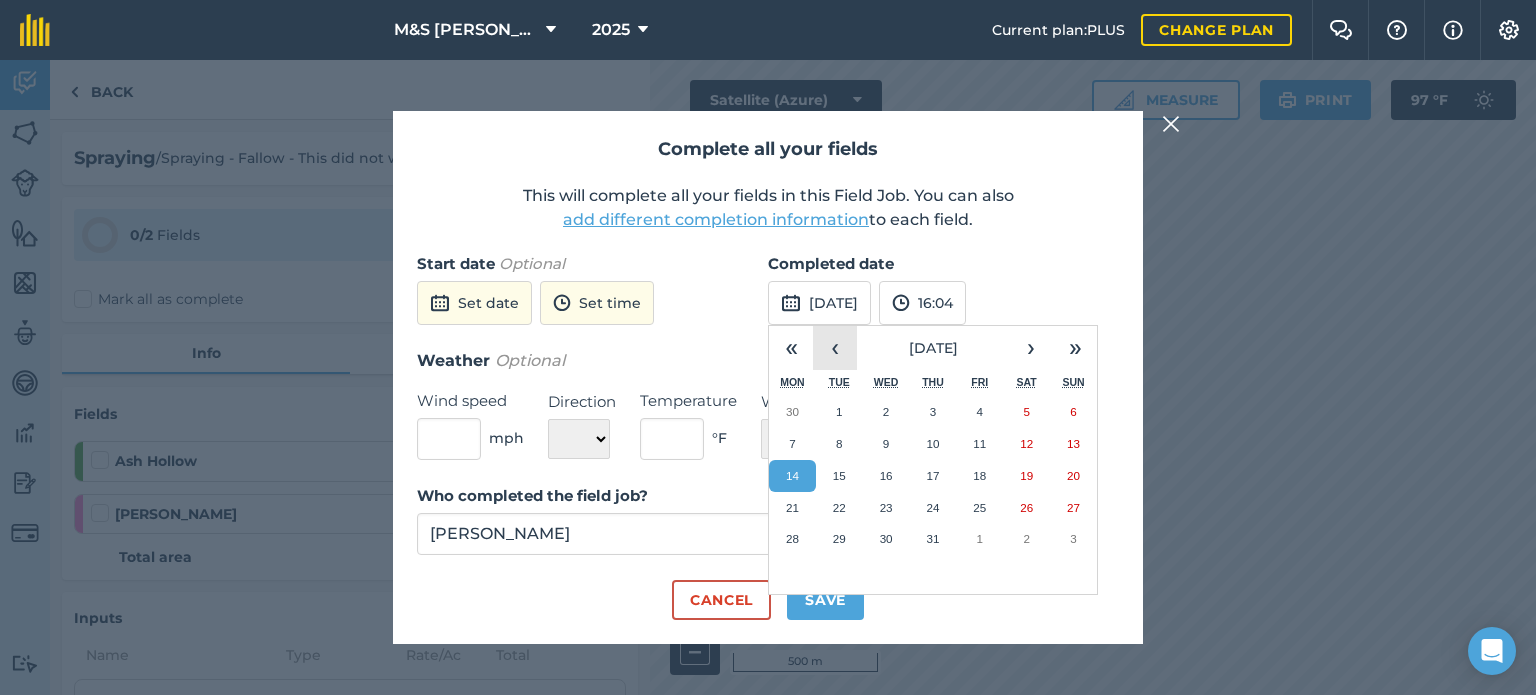 click on "‹" at bounding box center [835, 348] 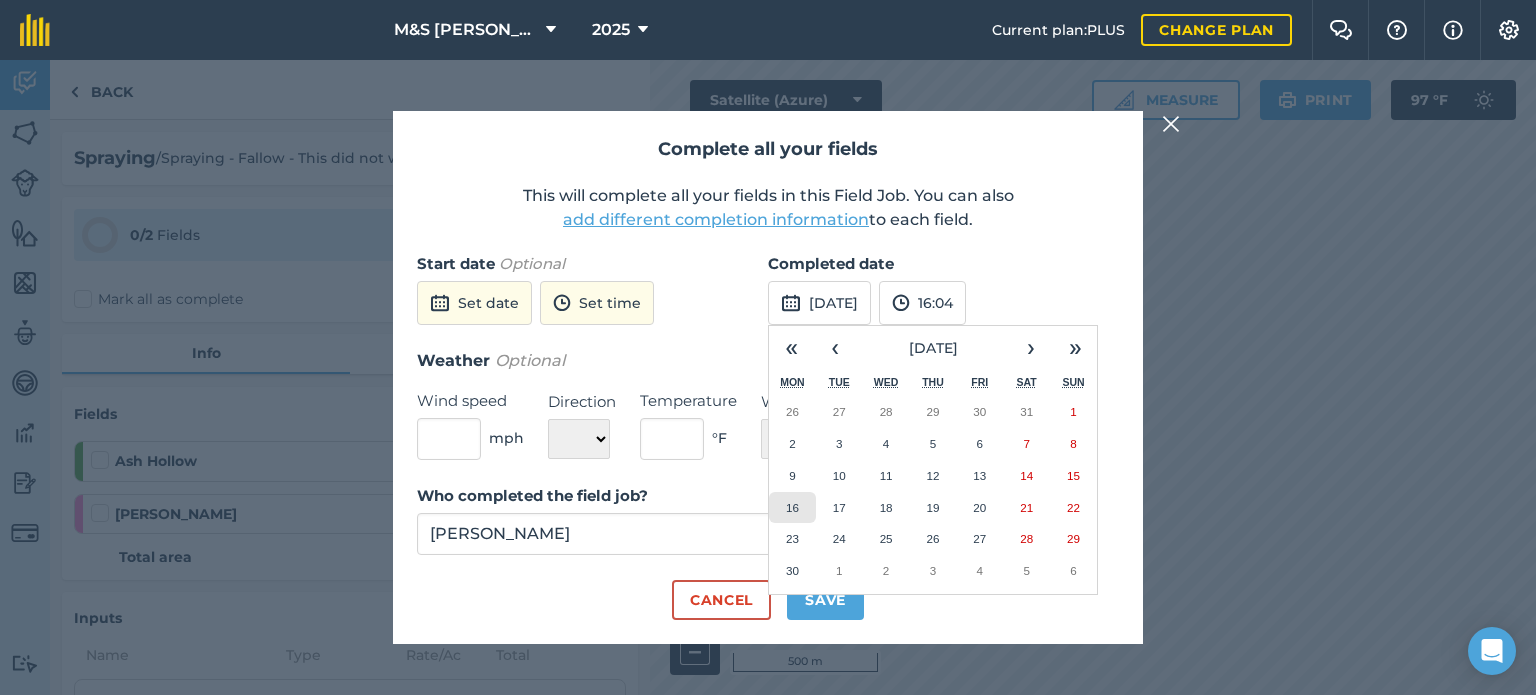 click on "16" at bounding box center [792, 508] 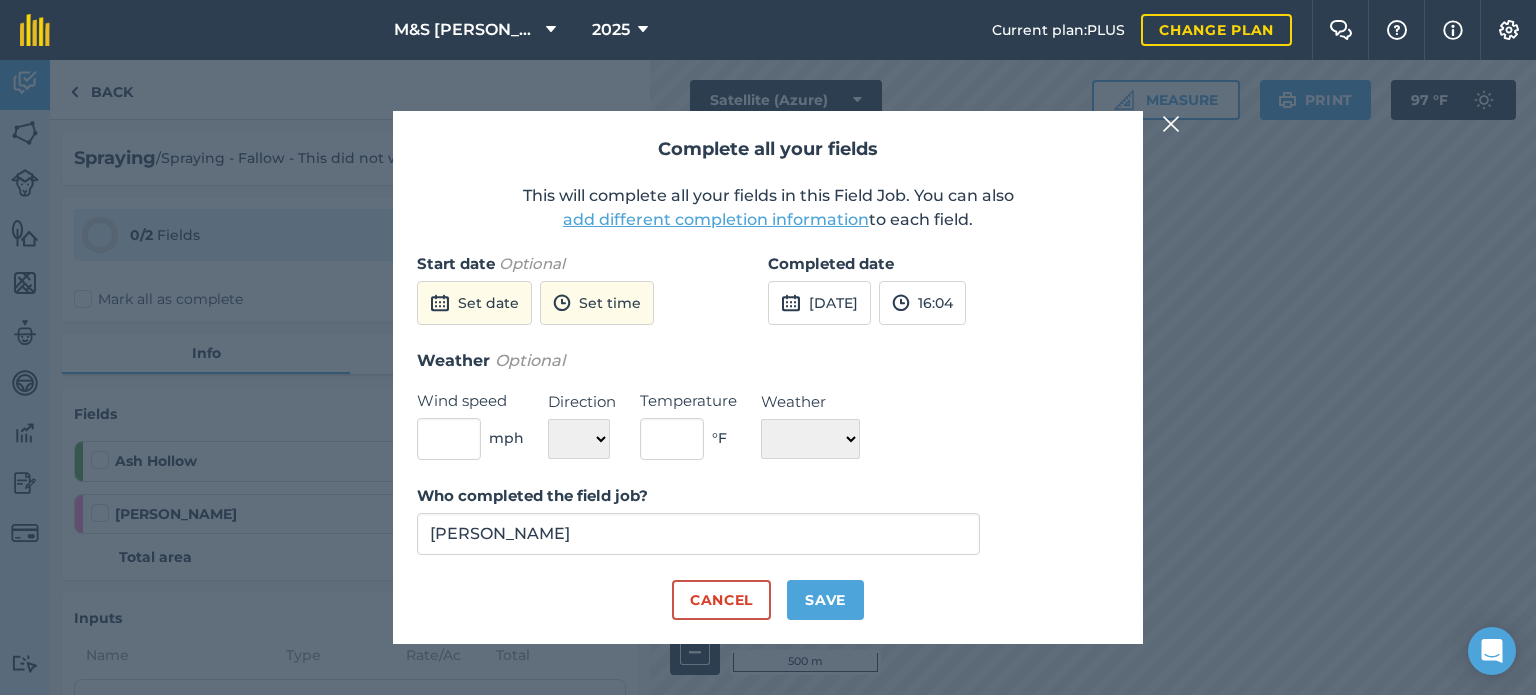 click on "Who completed the field job? [PERSON_NAME]" at bounding box center (768, 532) 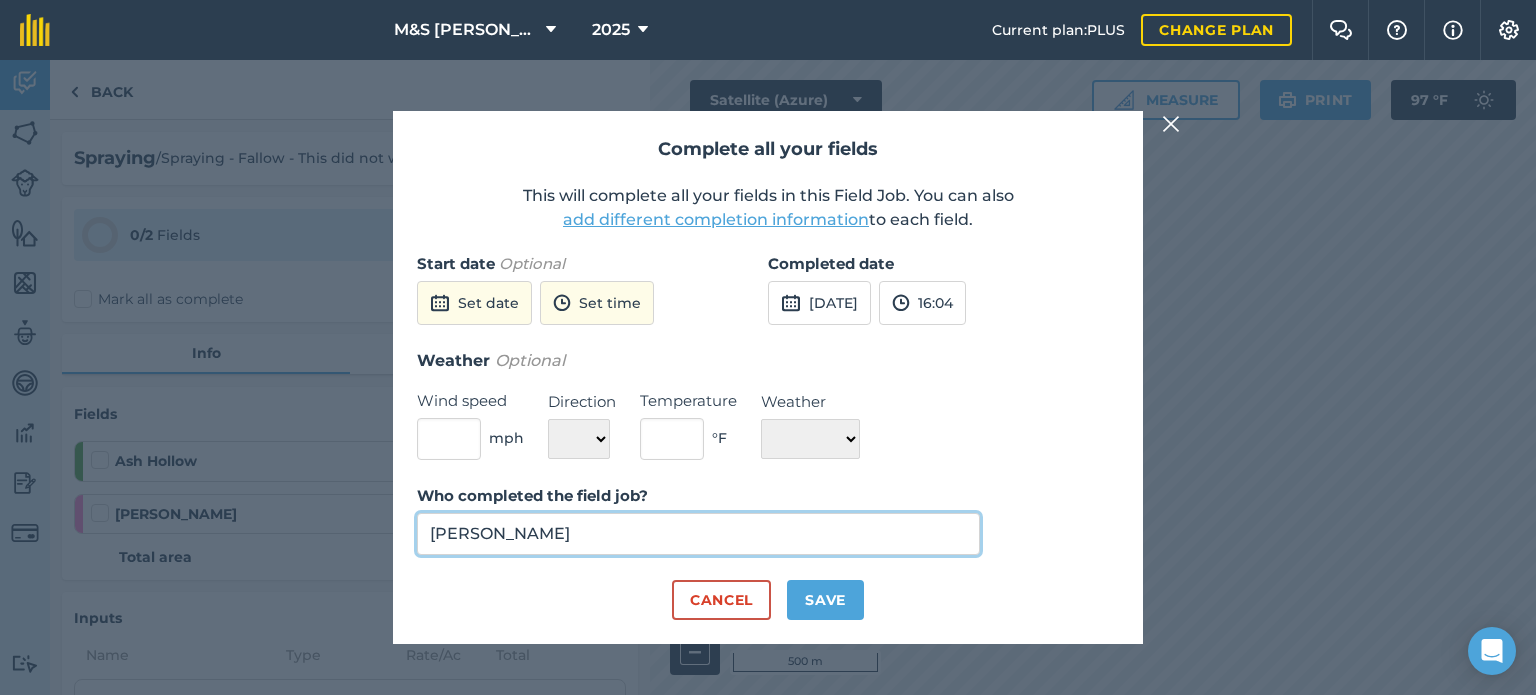 click on "[PERSON_NAME]" at bounding box center [698, 534] 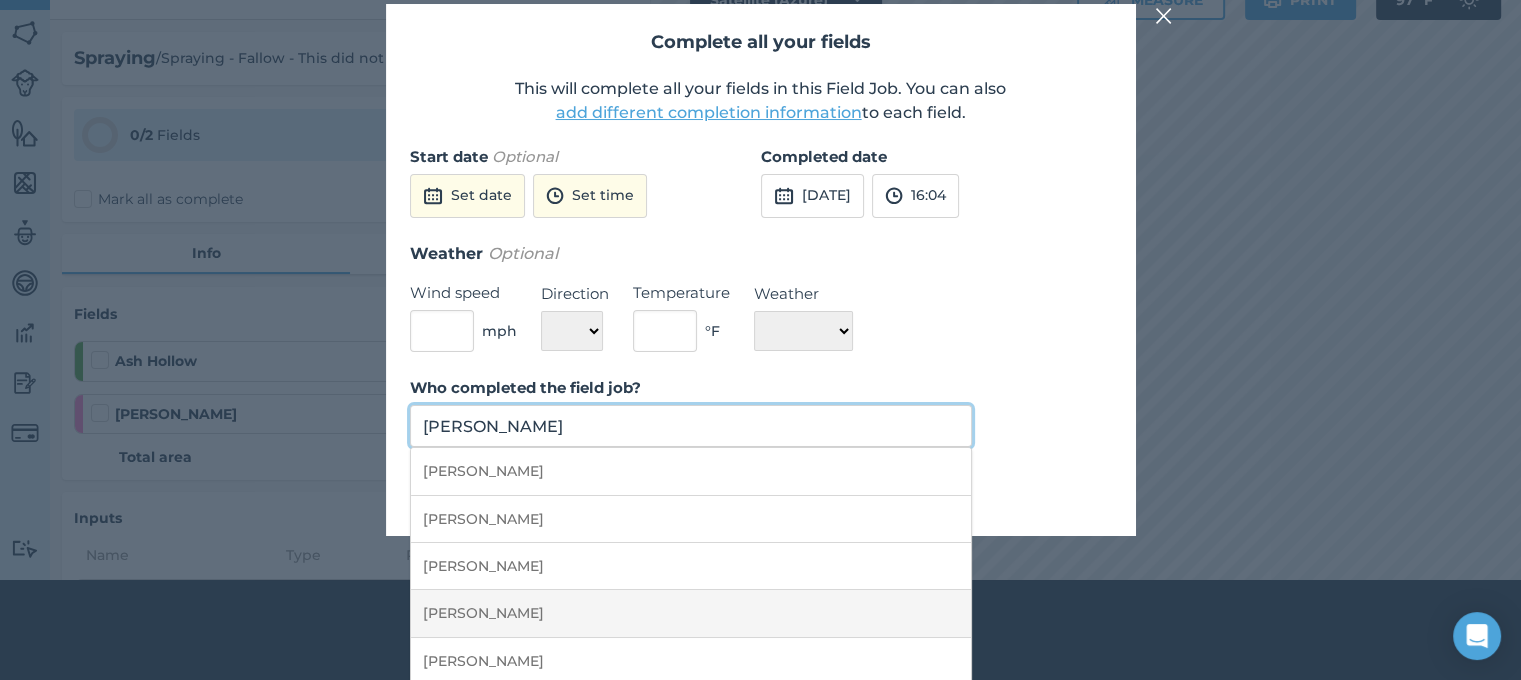 scroll, scrollTop: 207, scrollLeft: 0, axis: vertical 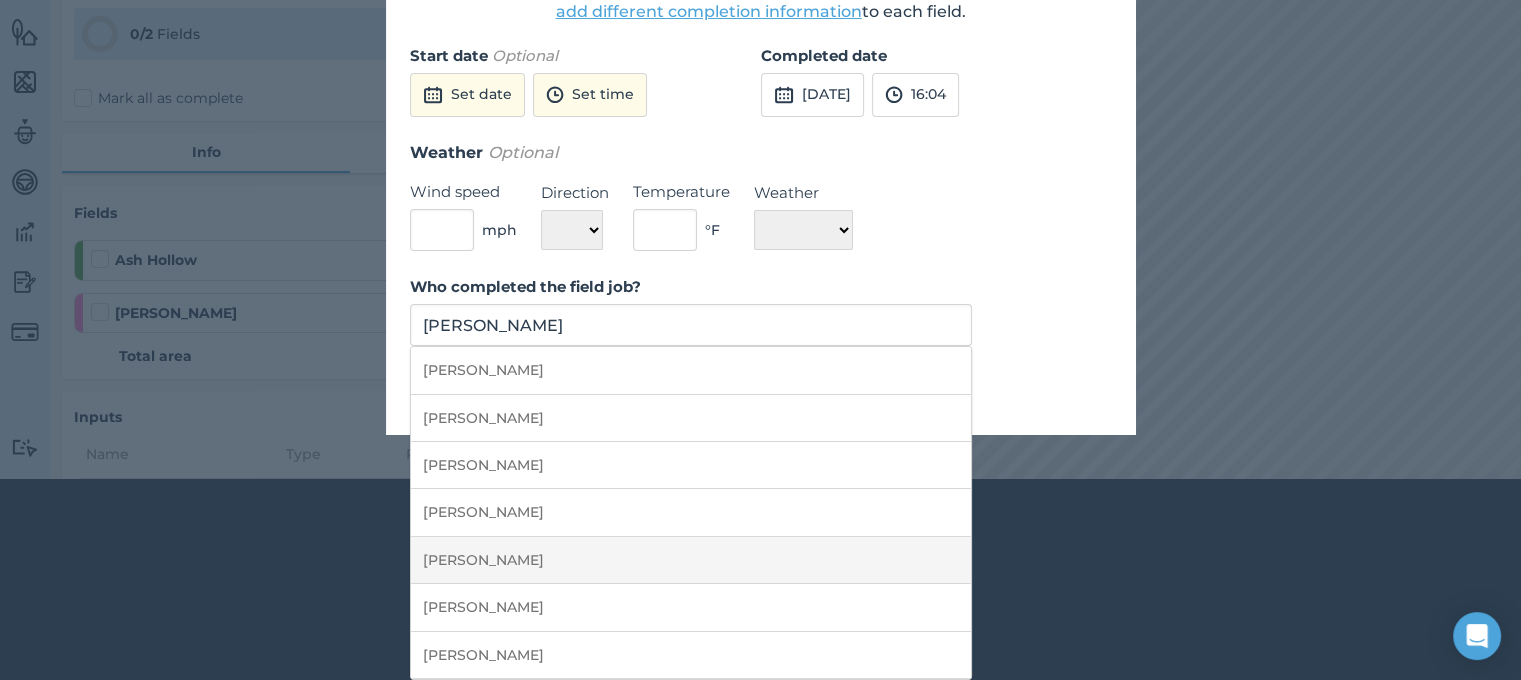 click on "[PERSON_NAME]" at bounding box center [691, 560] 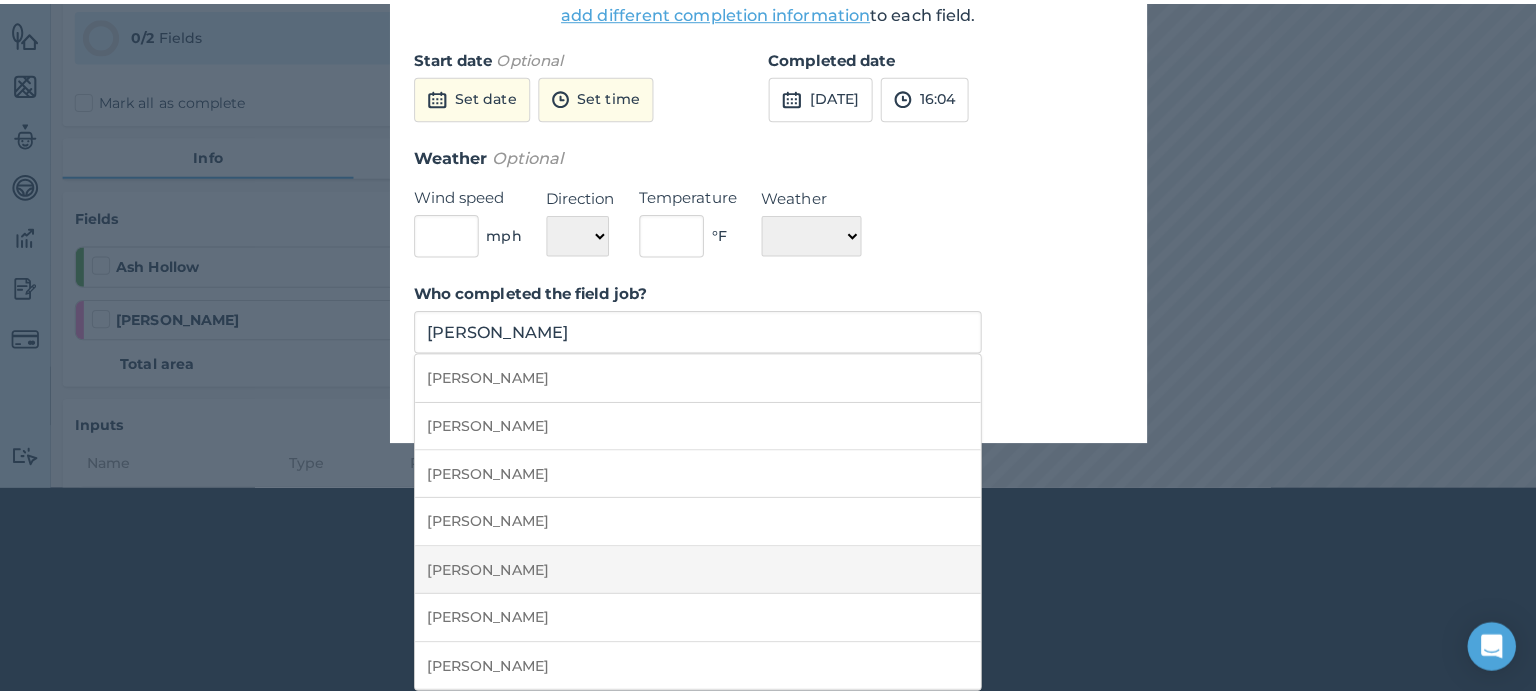 scroll, scrollTop: 0, scrollLeft: 0, axis: both 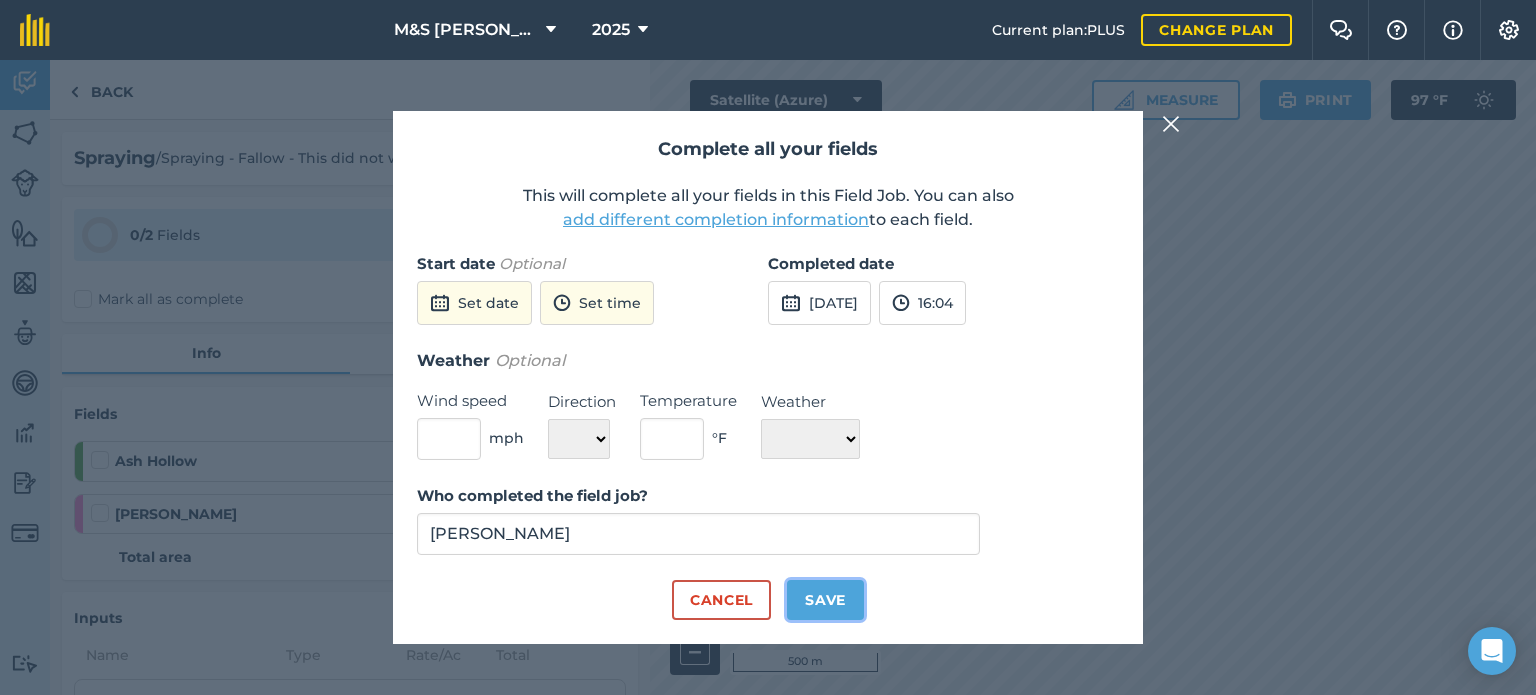 click on "Save" at bounding box center (825, 600) 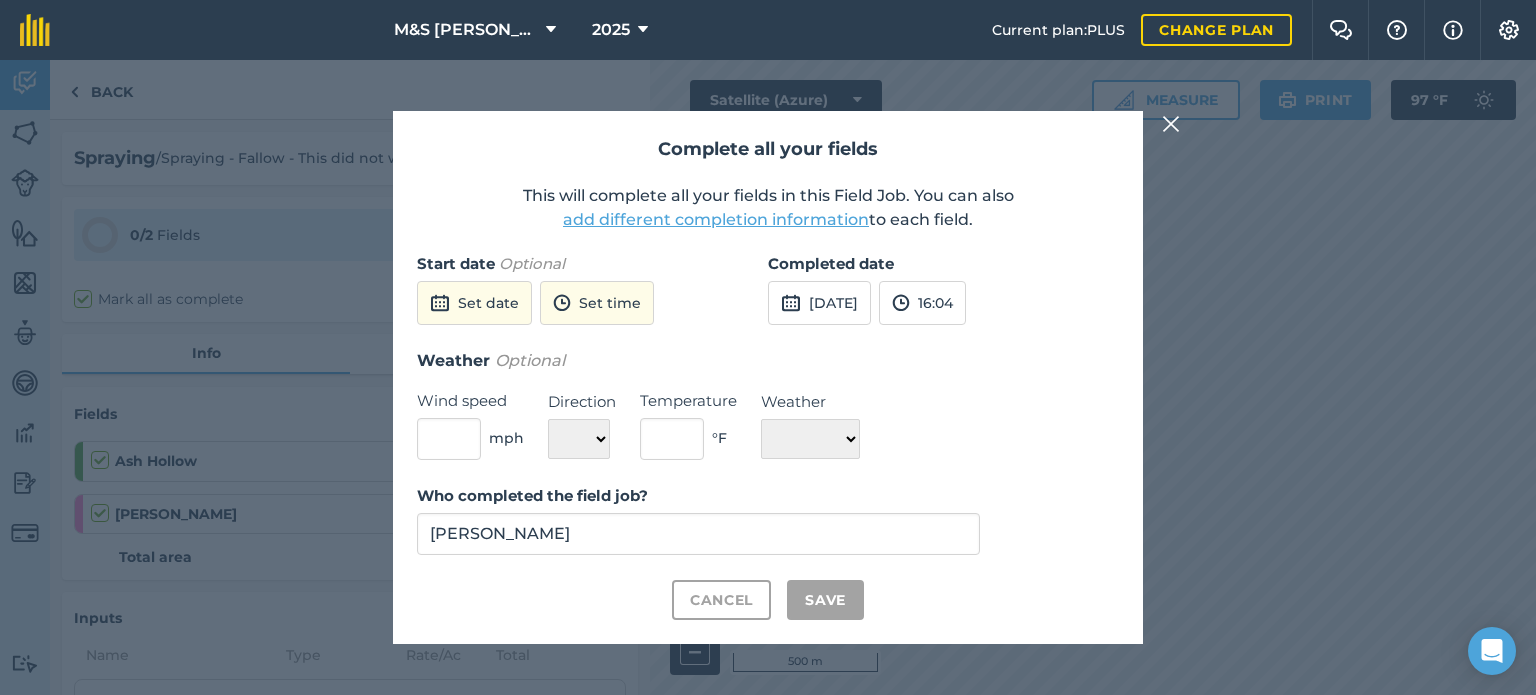 checkbox on "true" 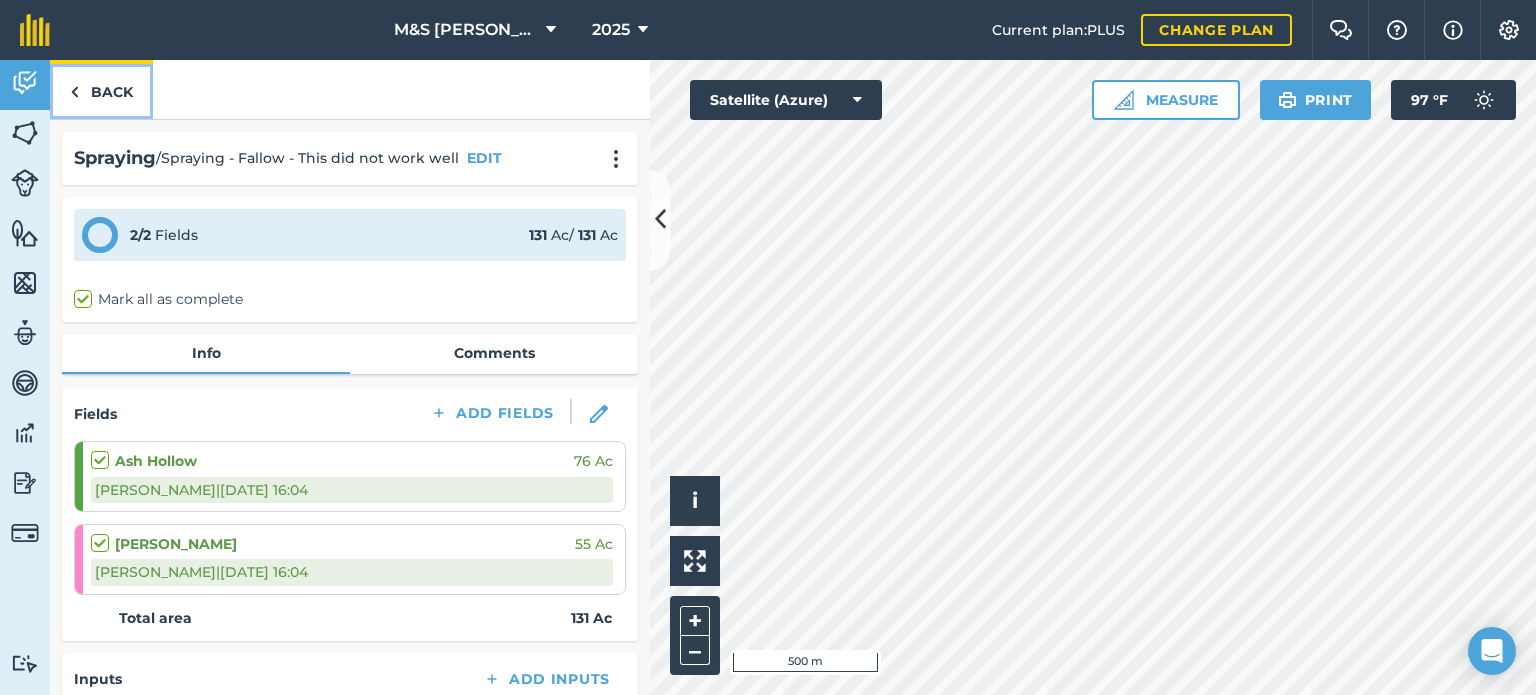 click on "Back" at bounding box center (101, 89) 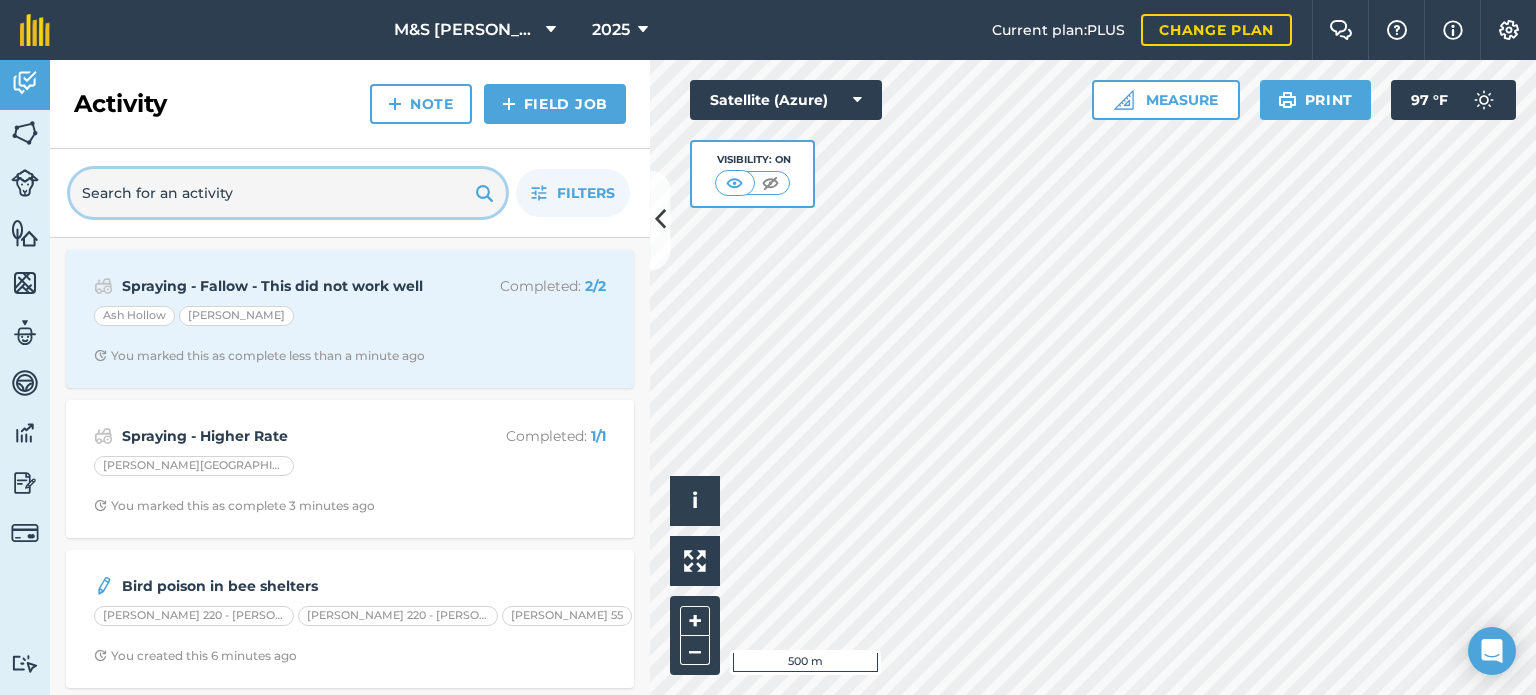 click at bounding box center [288, 193] 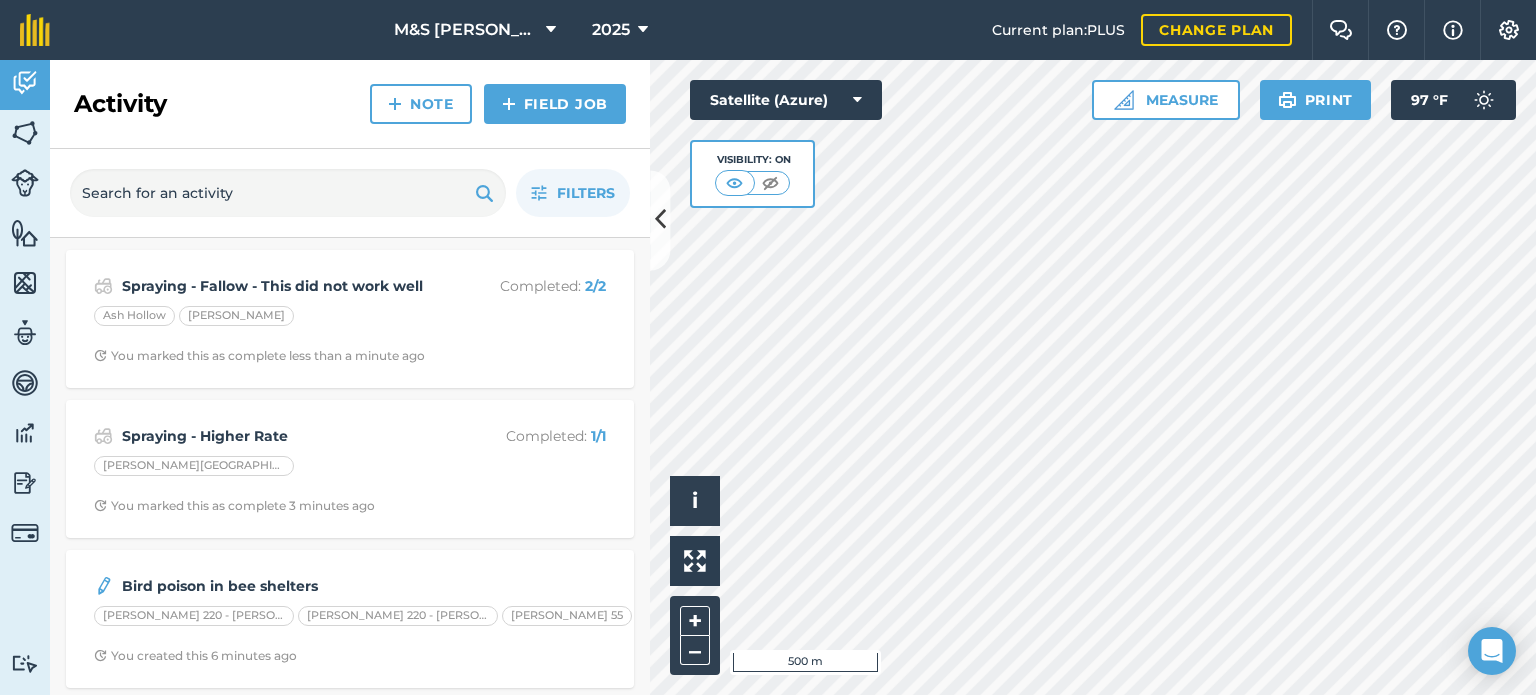 click on "Filters" at bounding box center [350, 193] 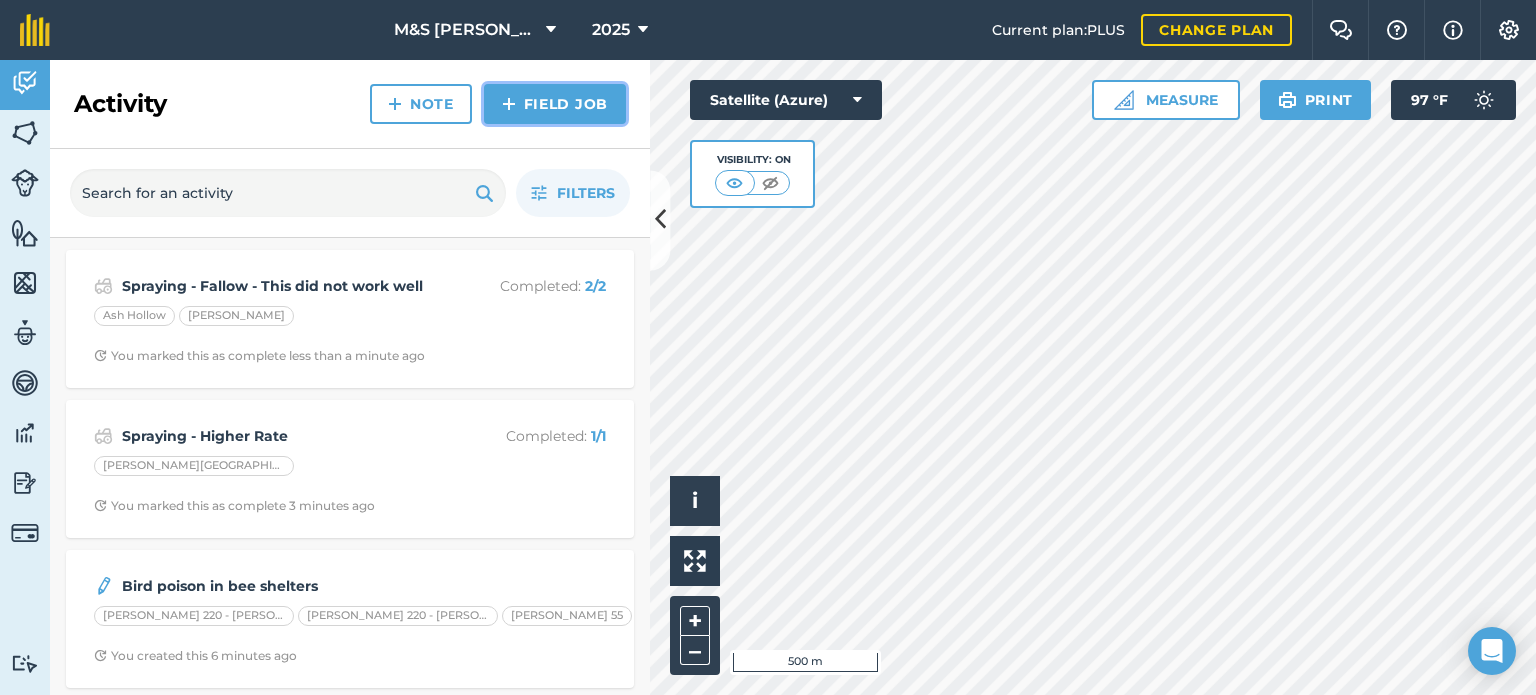 click on "Field Job" at bounding box center (555, 104) 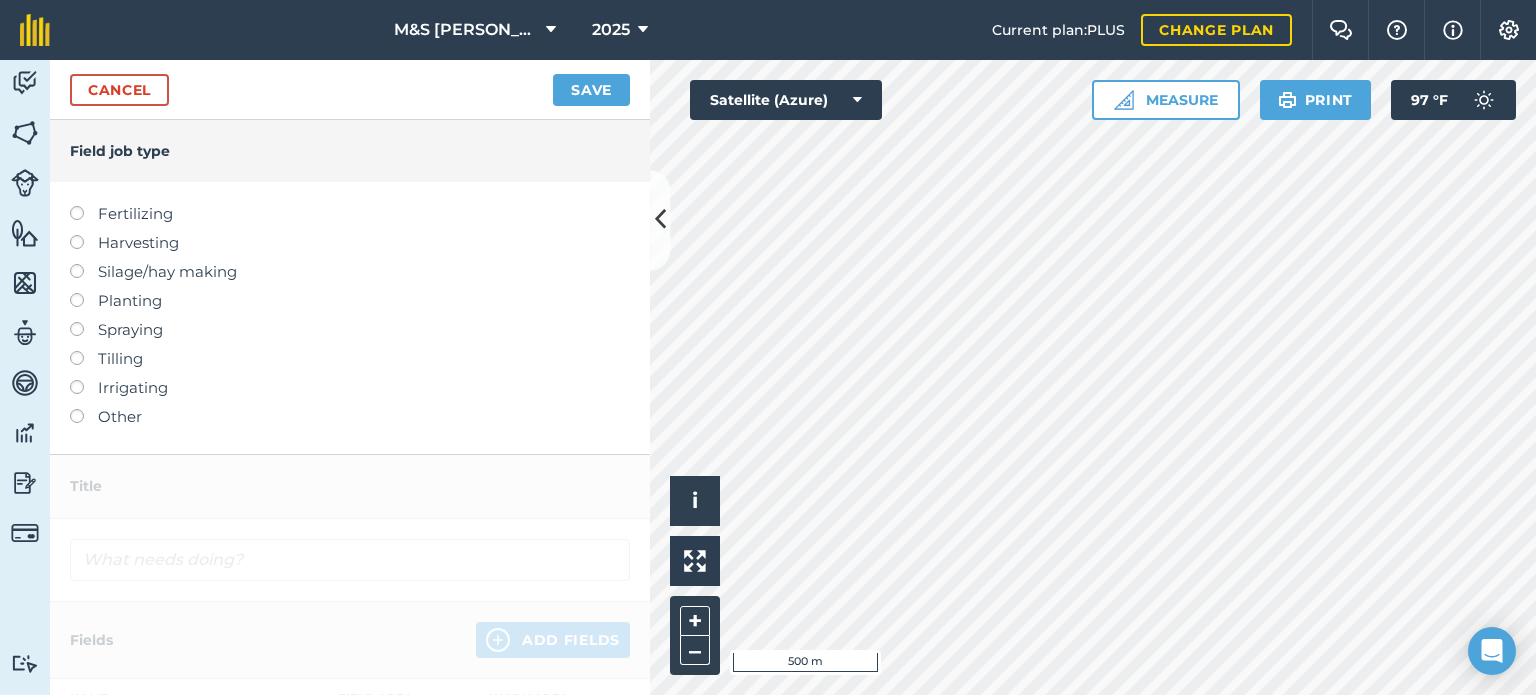 click on "Spraying" at bounding box center [350, 330] 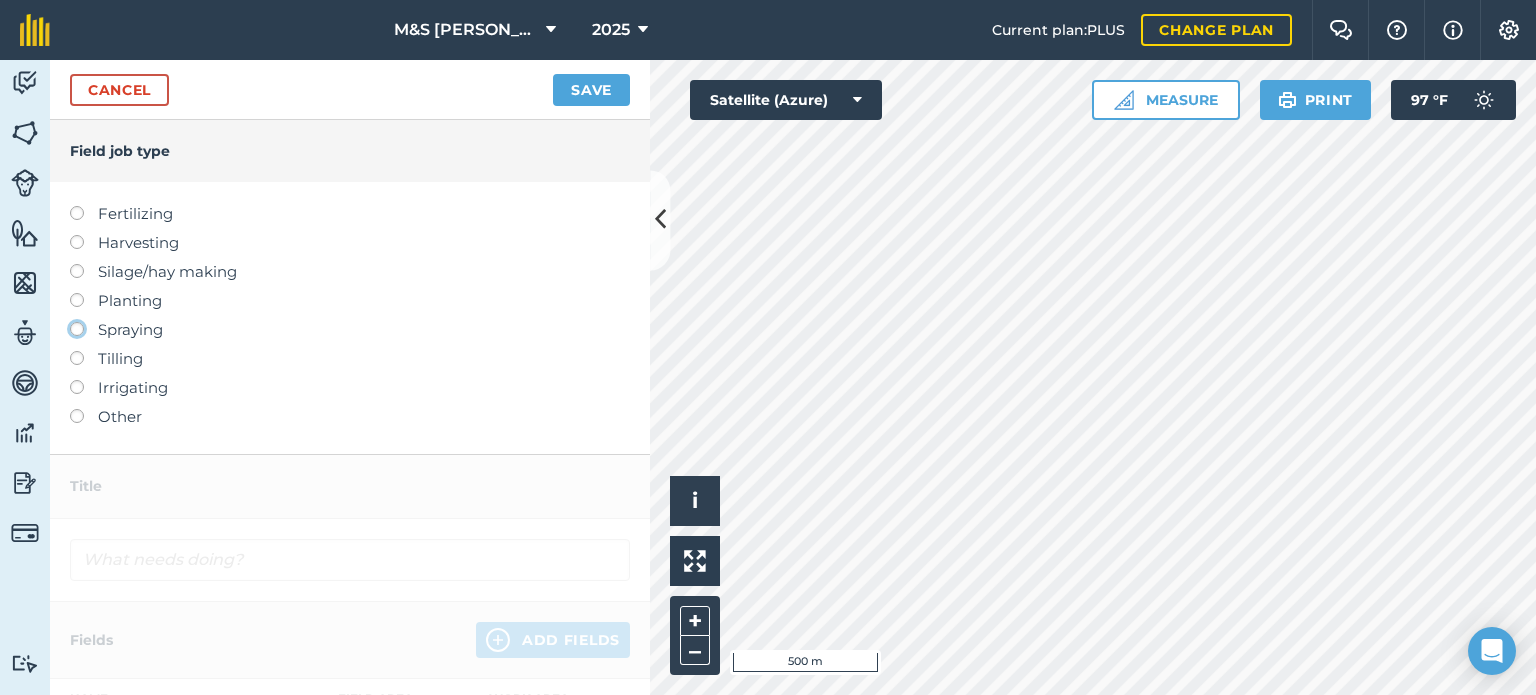 click on "Spraying" at bounding box center [-9943, 328] 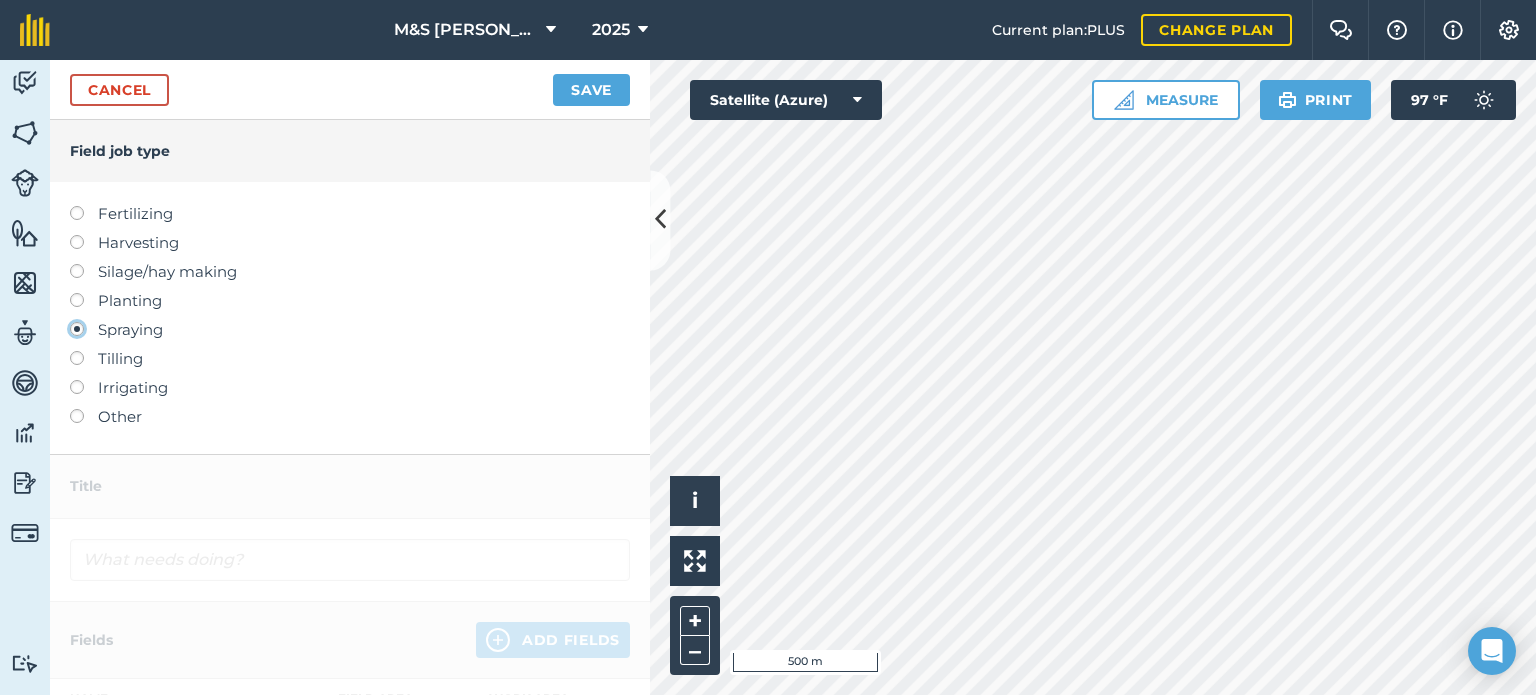 type on "Spraying" 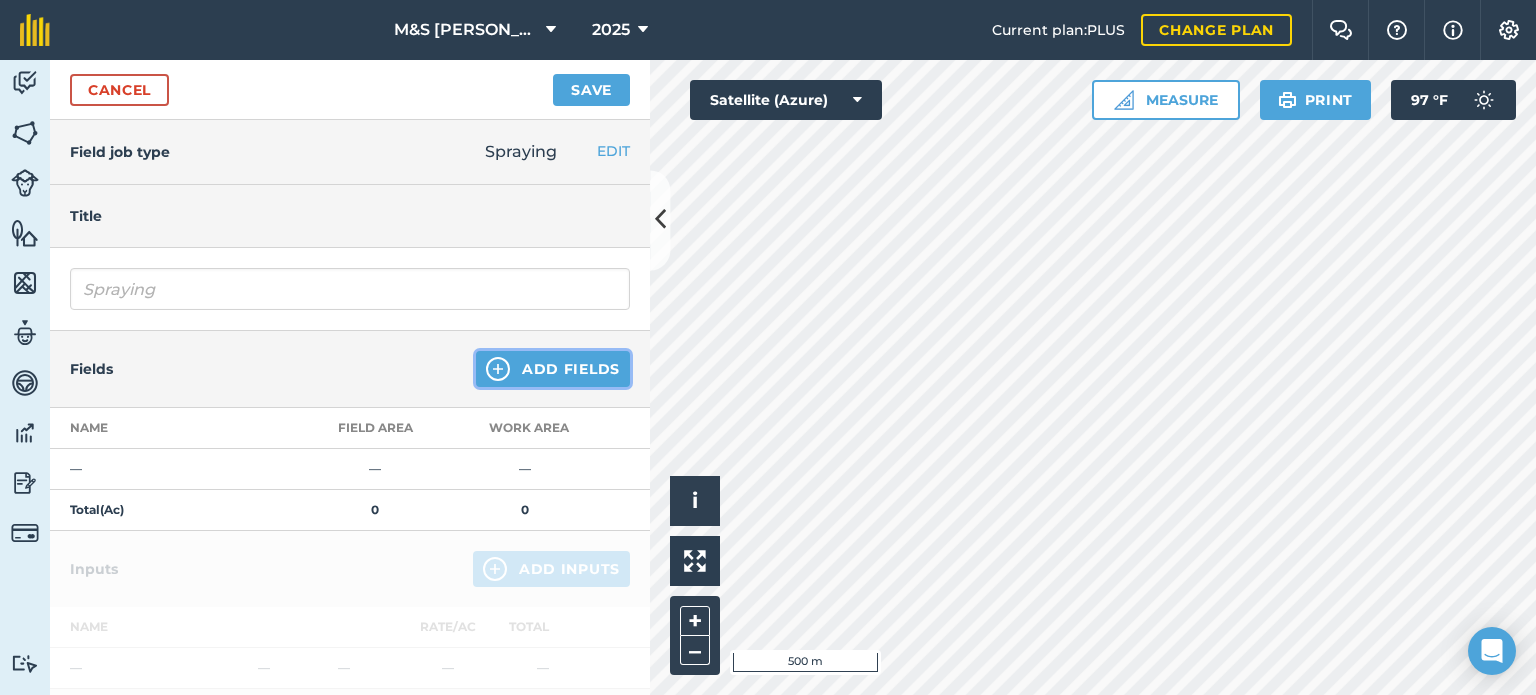 click on "Add Fields" at bounding box center (553, 369) 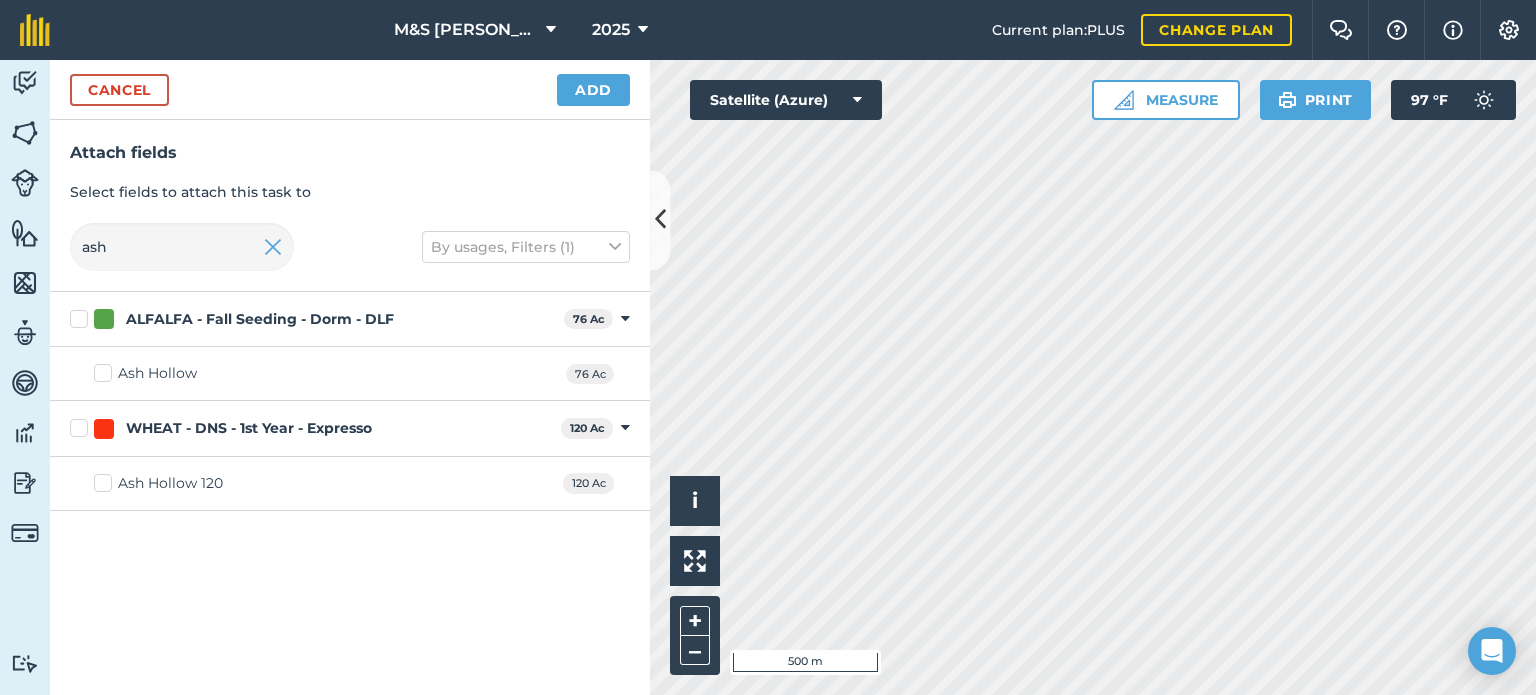 click on "Ash Hollow" at bounding box center [145, 373] 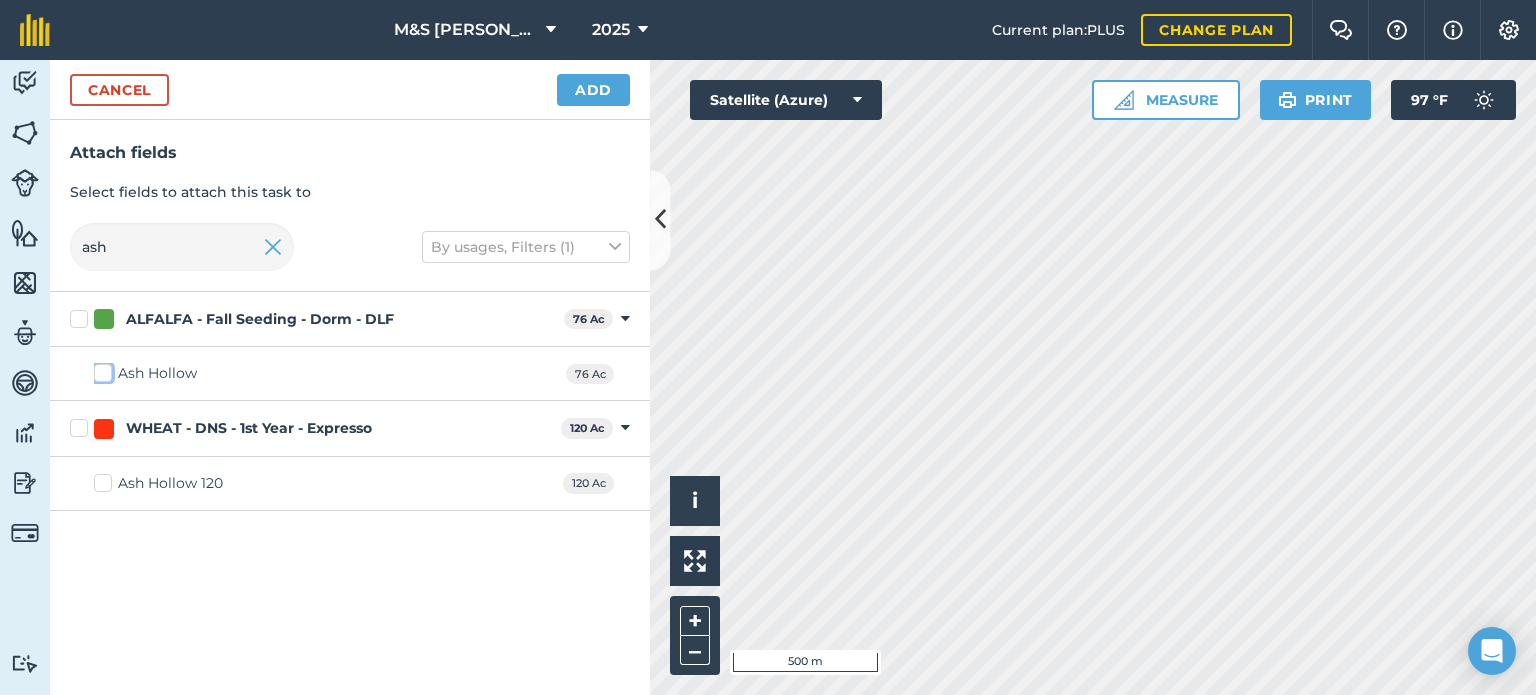 click on "Ash Hollow" at bounding box center (100, 369) 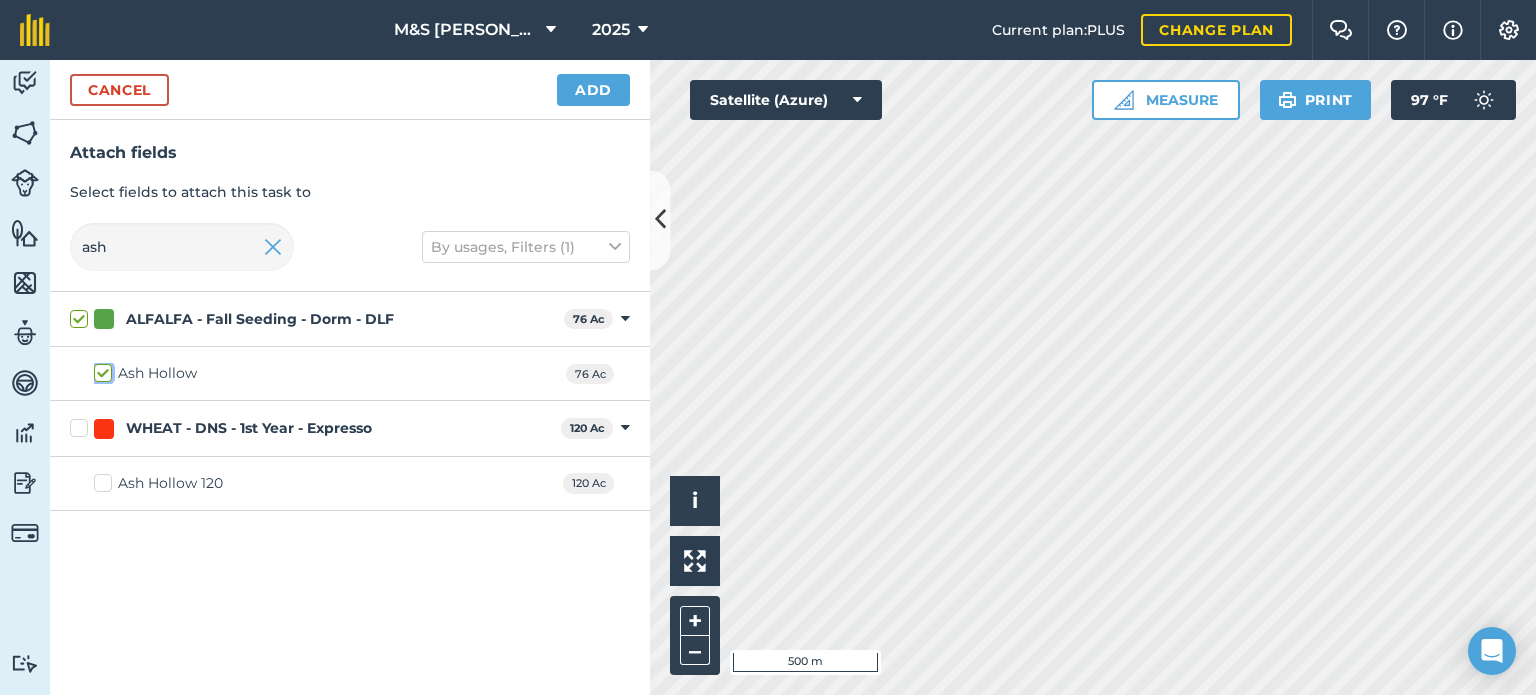 checkbox on "true" 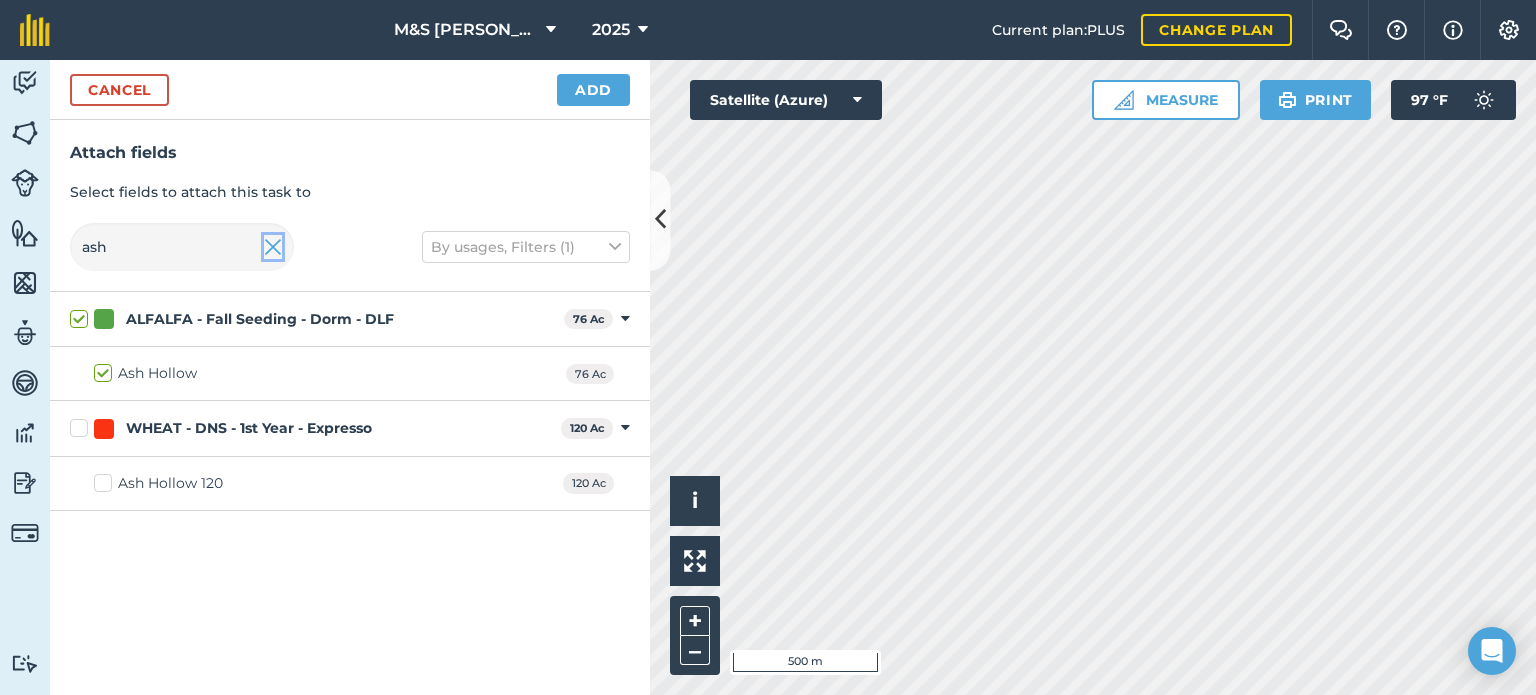 click at bounding box center [273, 247] 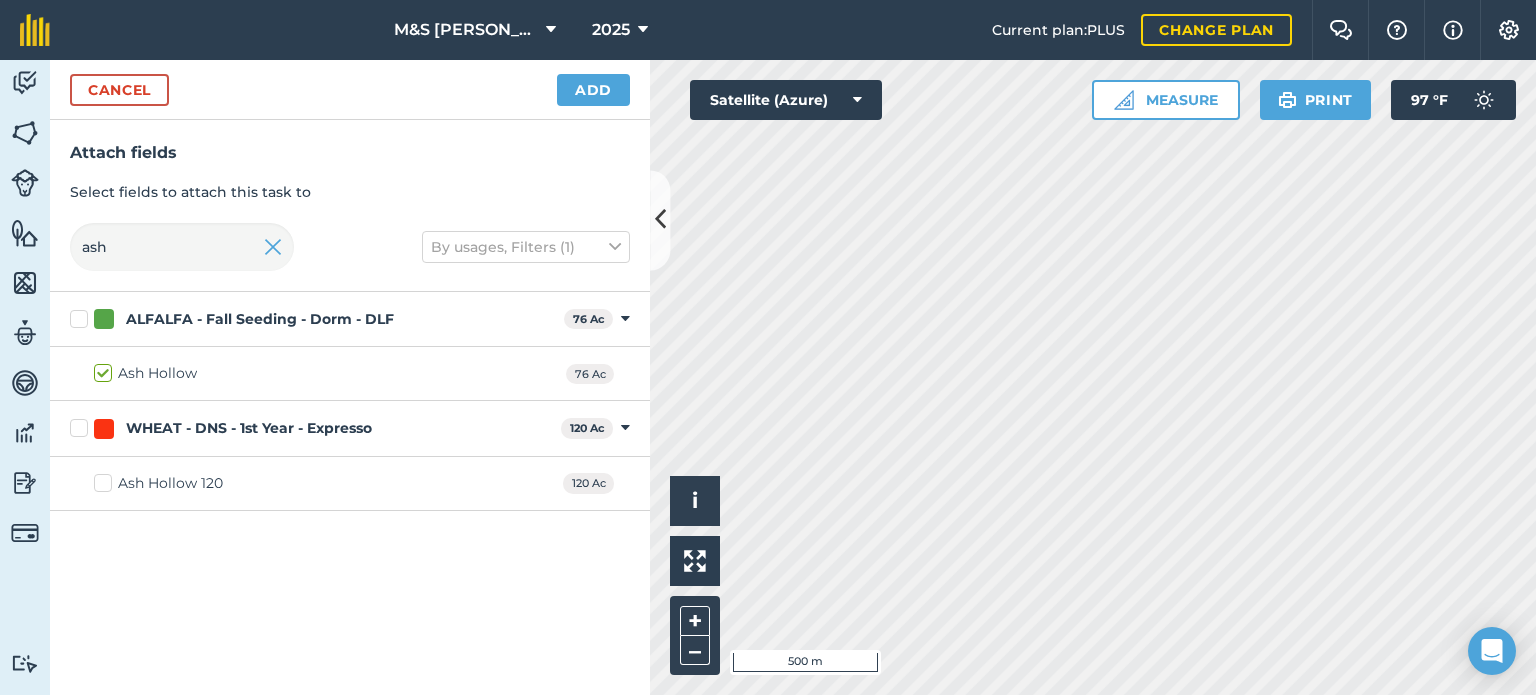 type 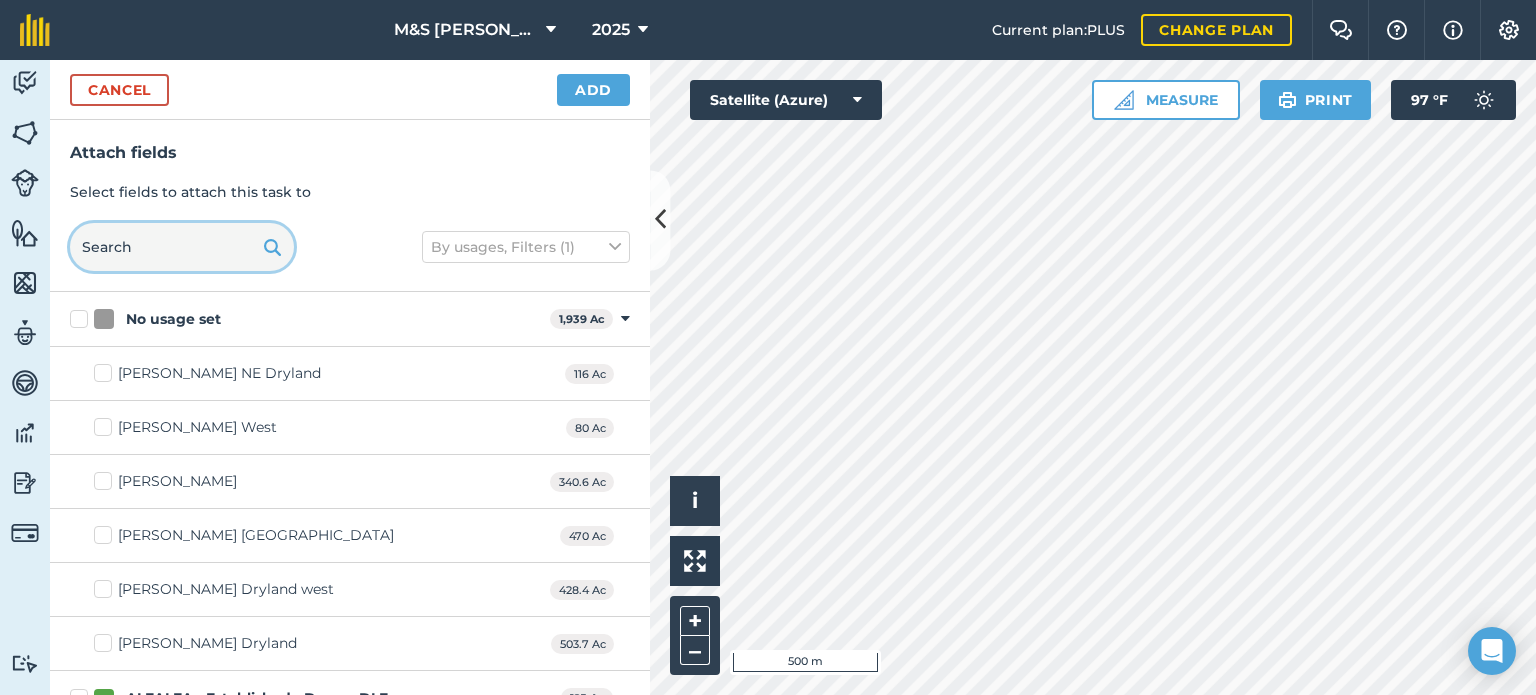 click at bounding box center [182, 247] 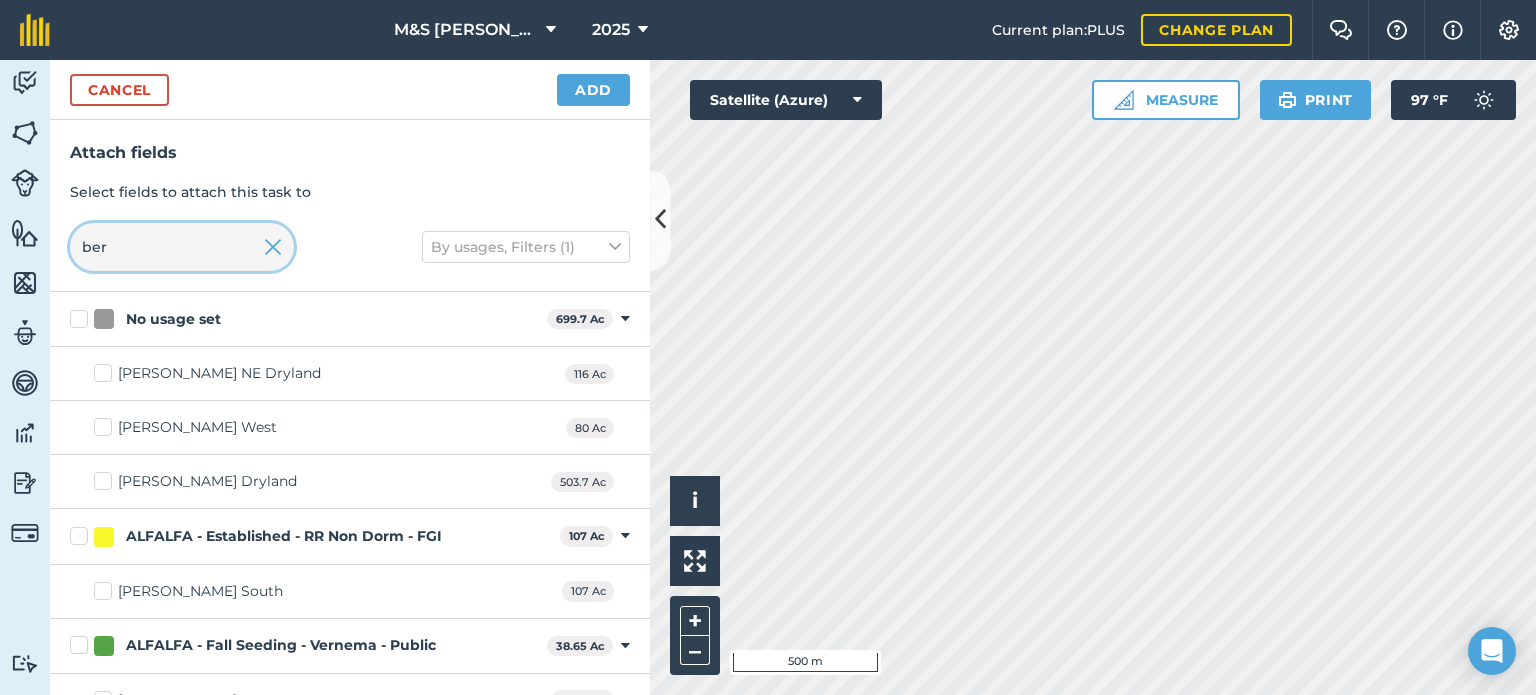 type on "ber" 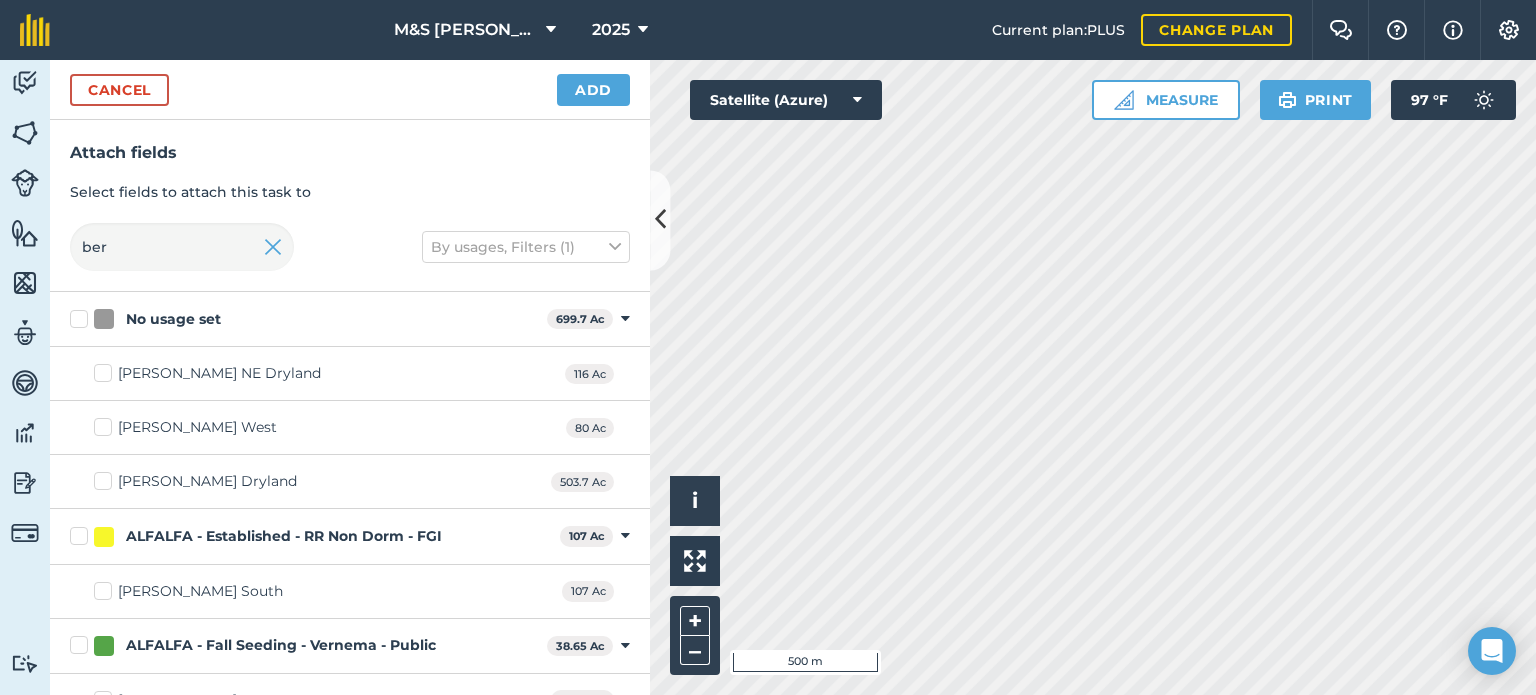 click on "[PERSON_NAME] South 107   Ac" at bounding box center (350, 592) 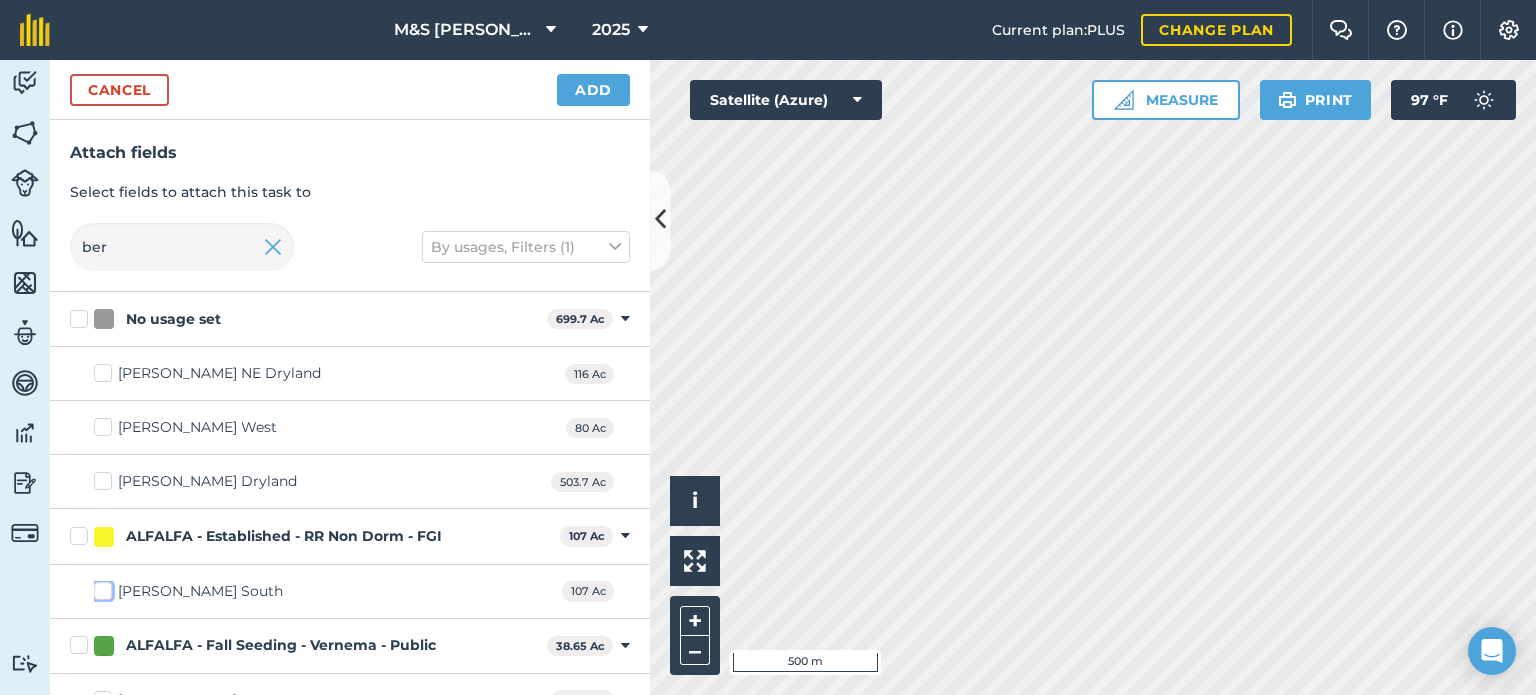 click on "[PERSON_NAME] South" at bounding box center [100, 587] 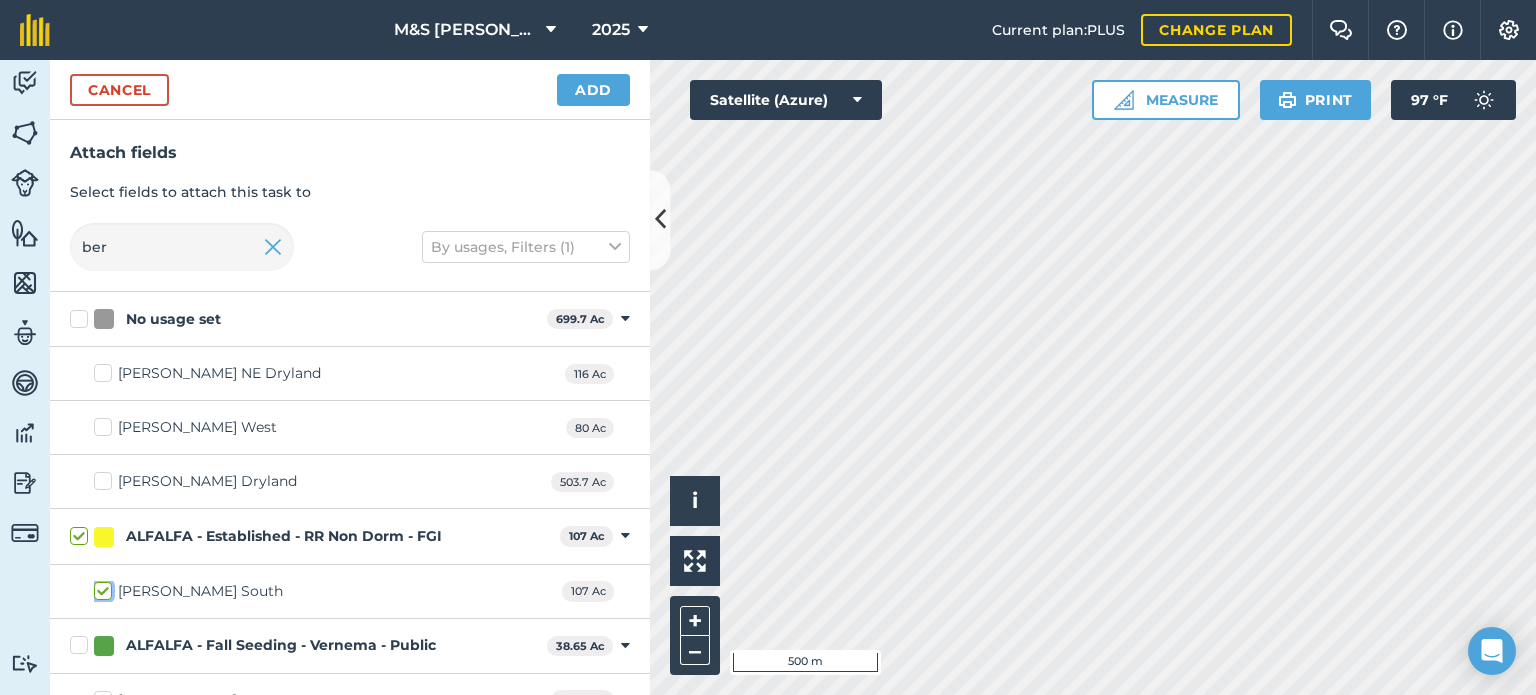 checkbox on "true" 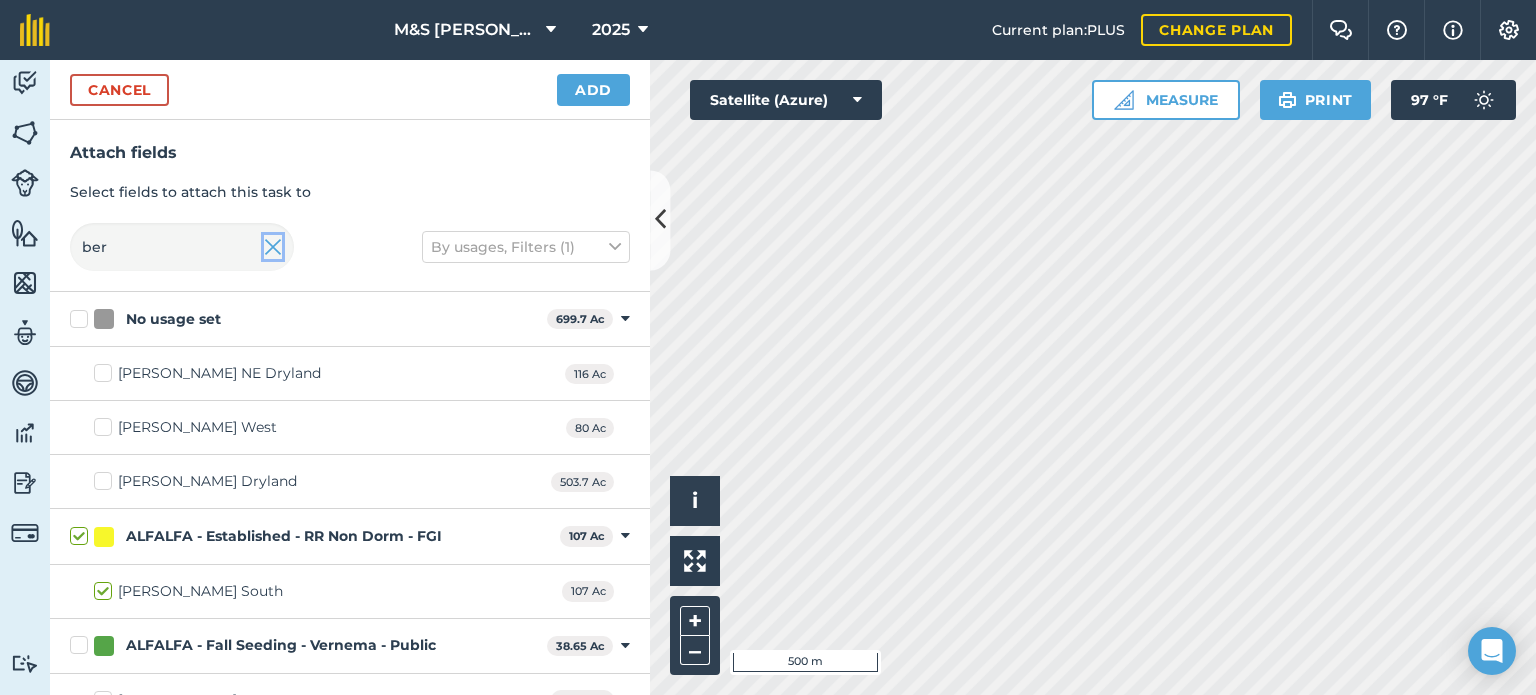 click at bounding box center [273, 247] 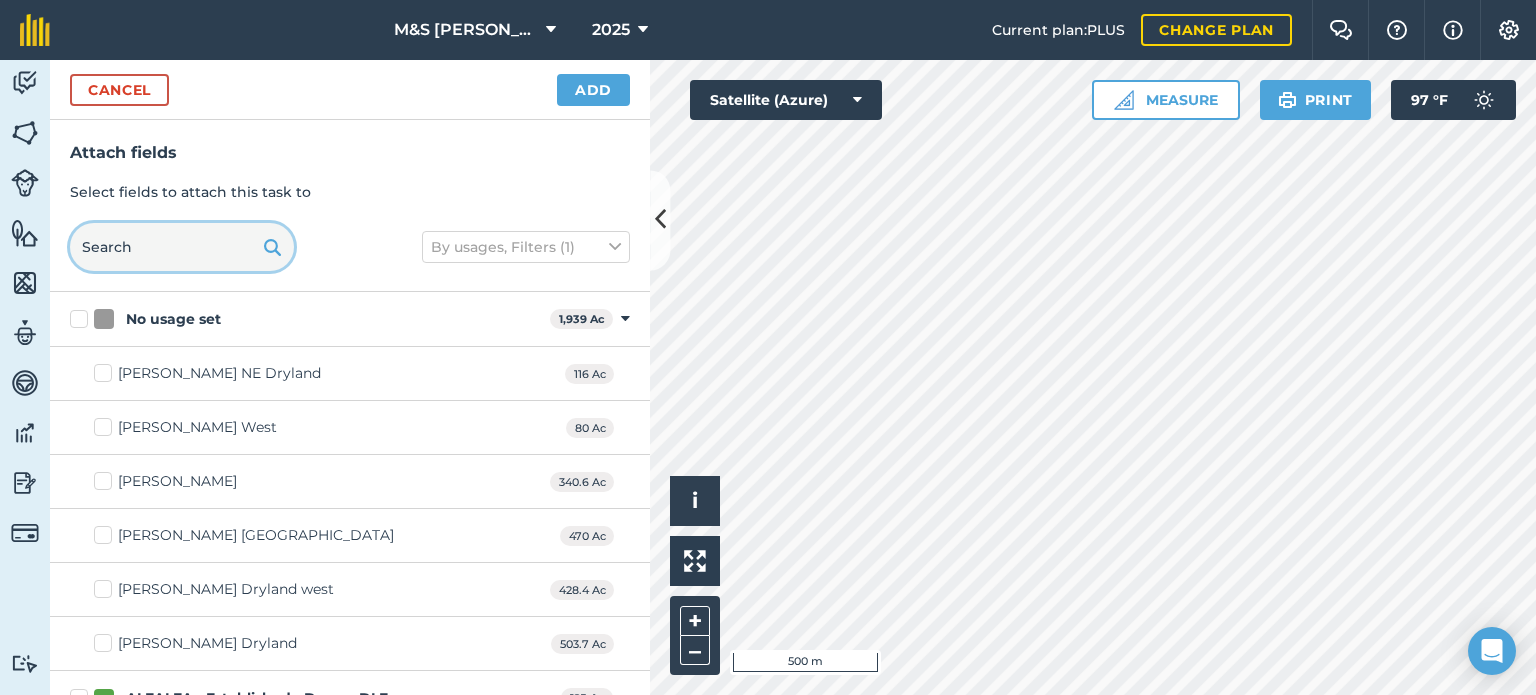 click at bounding box center [182, 247] 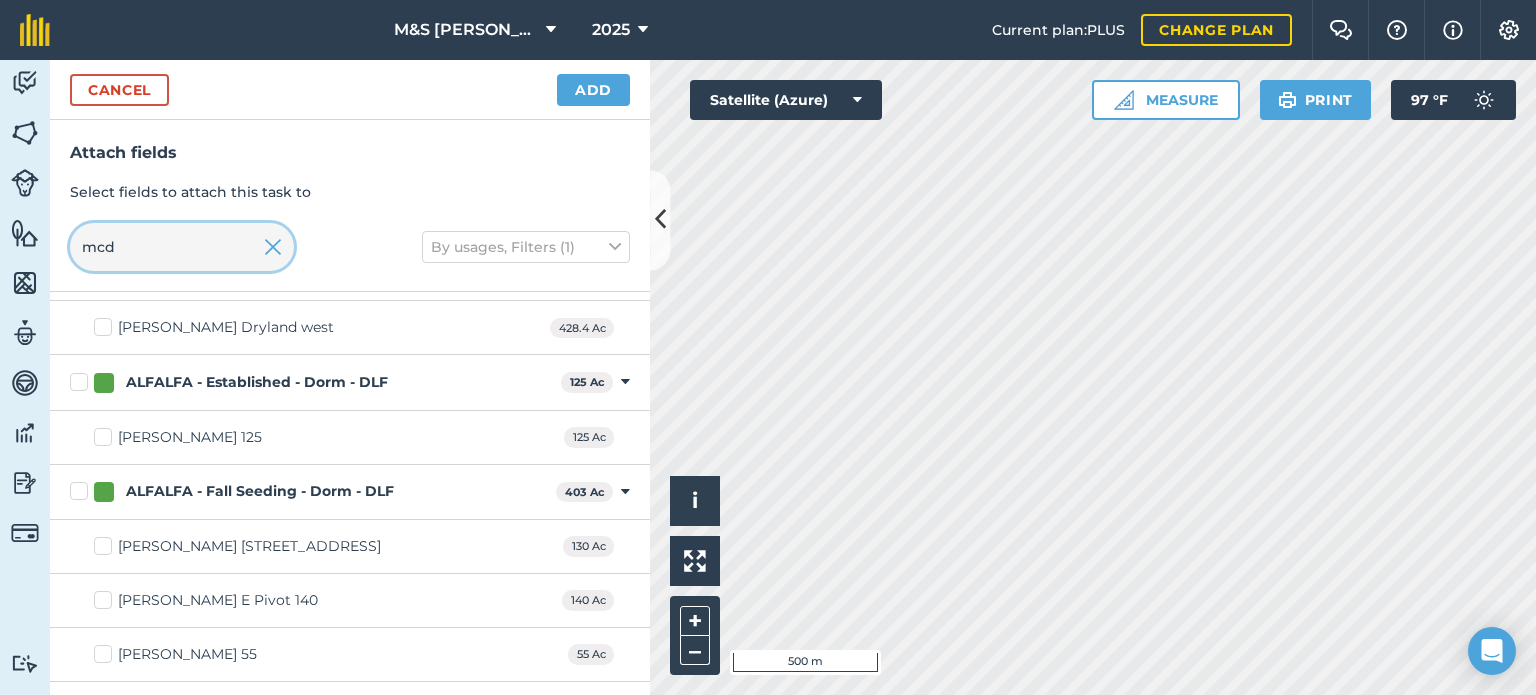 scroll, scrollTop: 0, scrollLeft: 0, axis: both 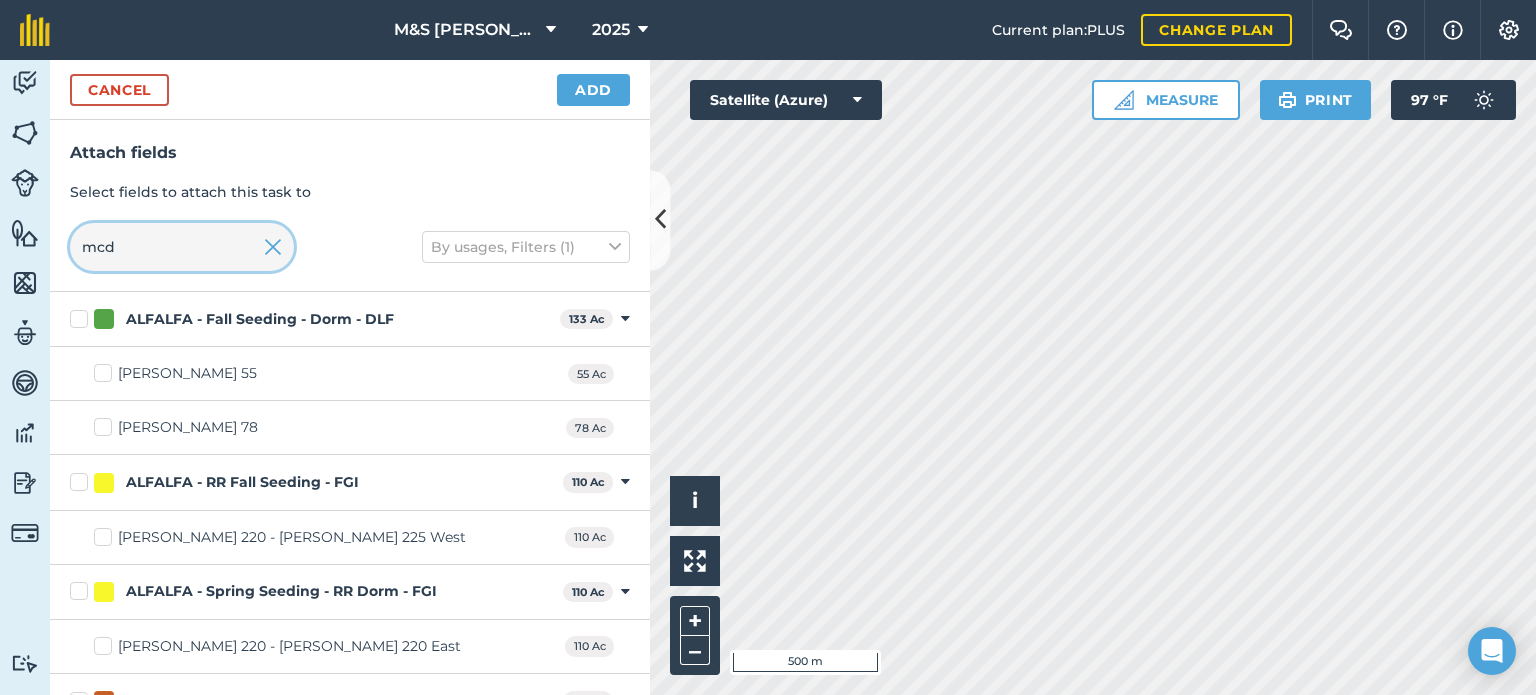 type on "mcd" 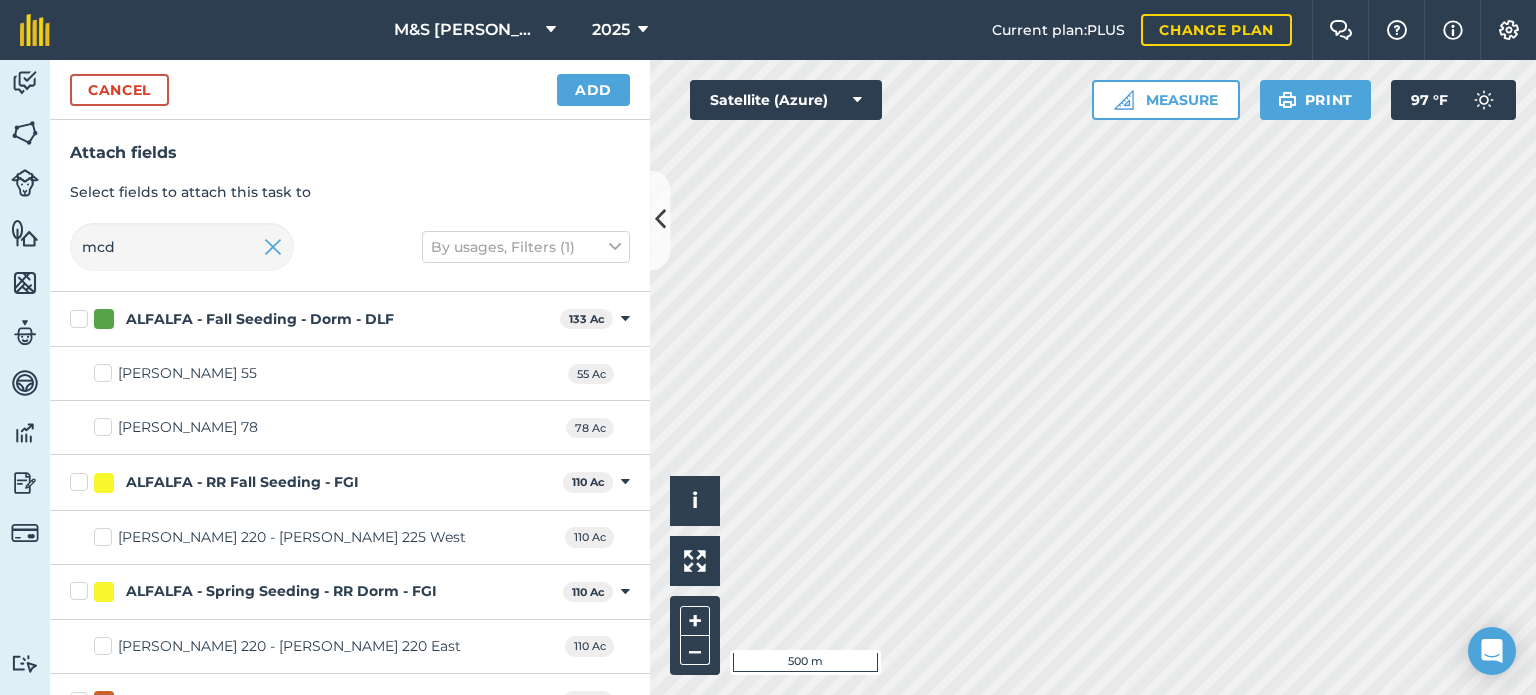 click on "[PERSON_NAME] 220 - [PERSON_NAME] 220 East" at bounding box center [277, 646] 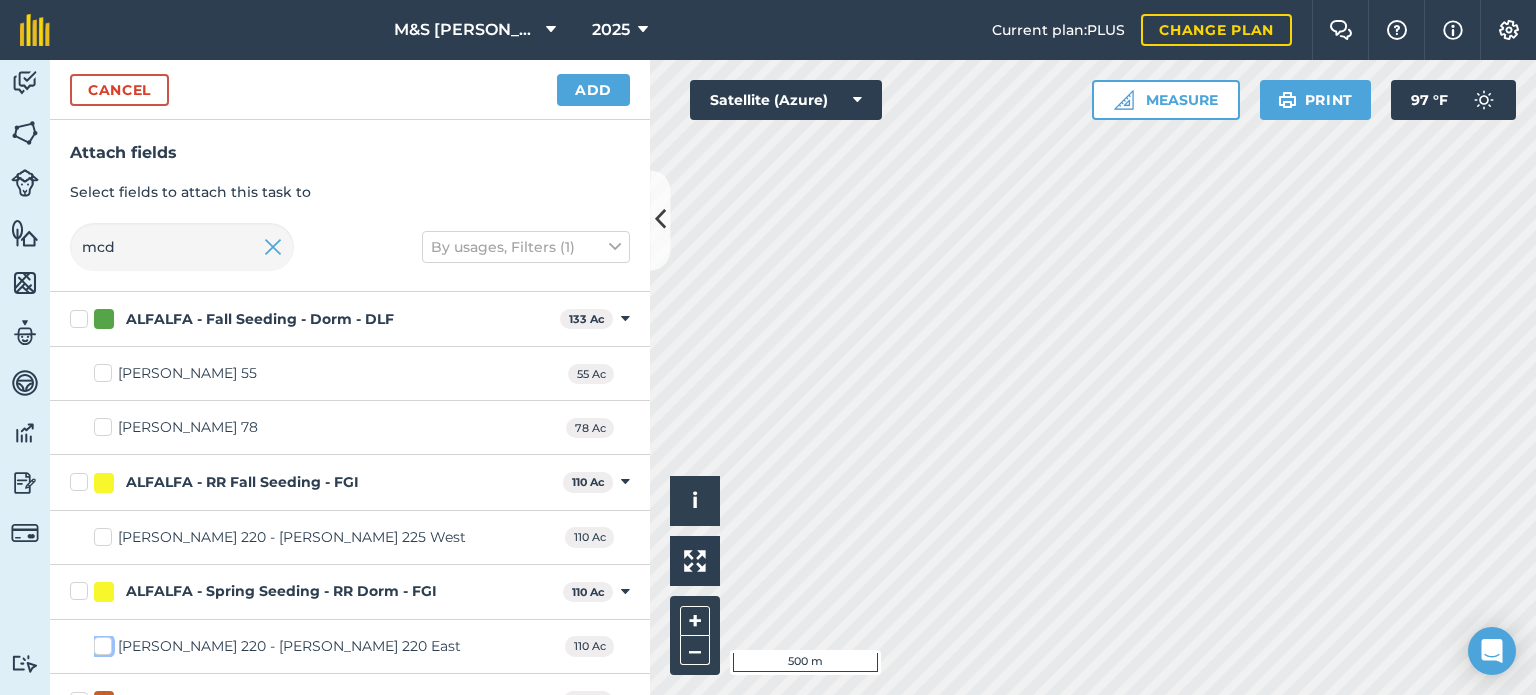 click on "[PERSON_NAME] 220 - [PERSON_NAME] 220 East" at bounding box center [100, 642] 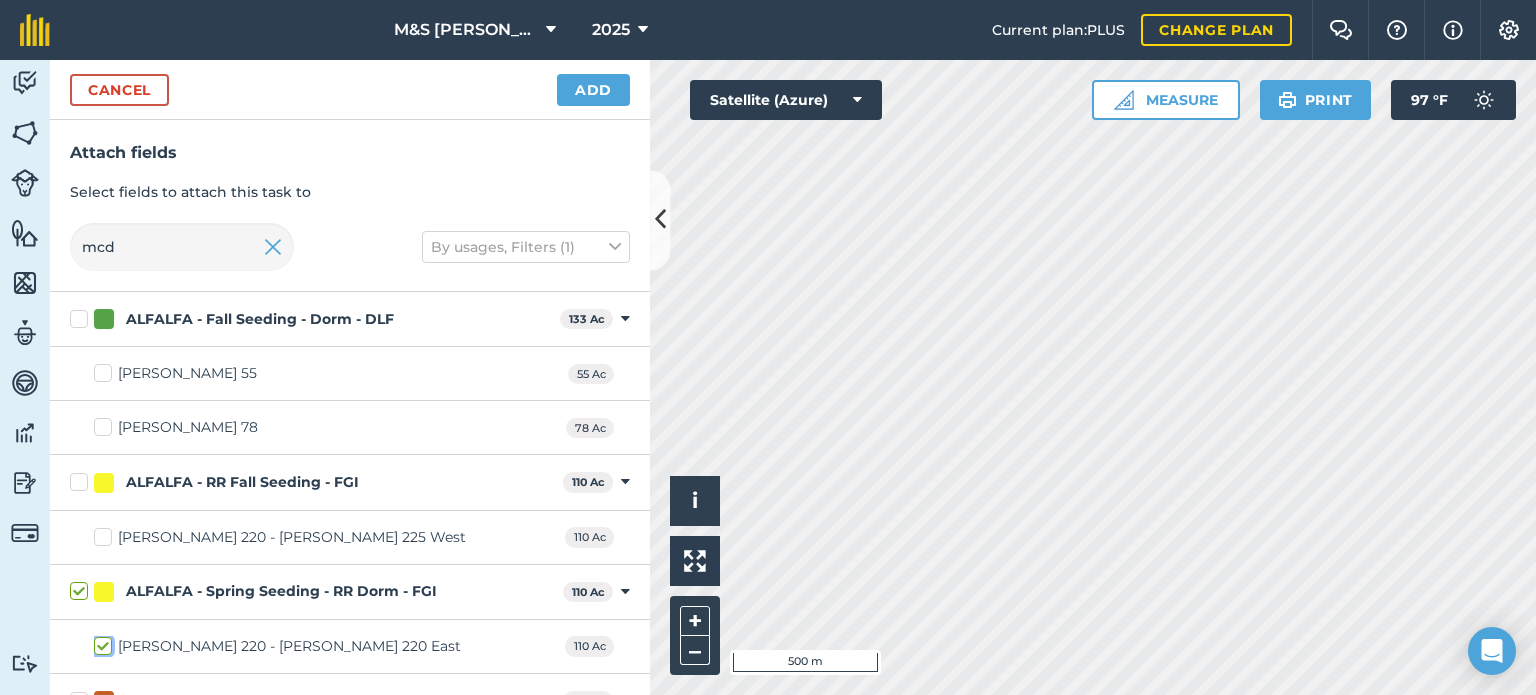 checkbox on "true" 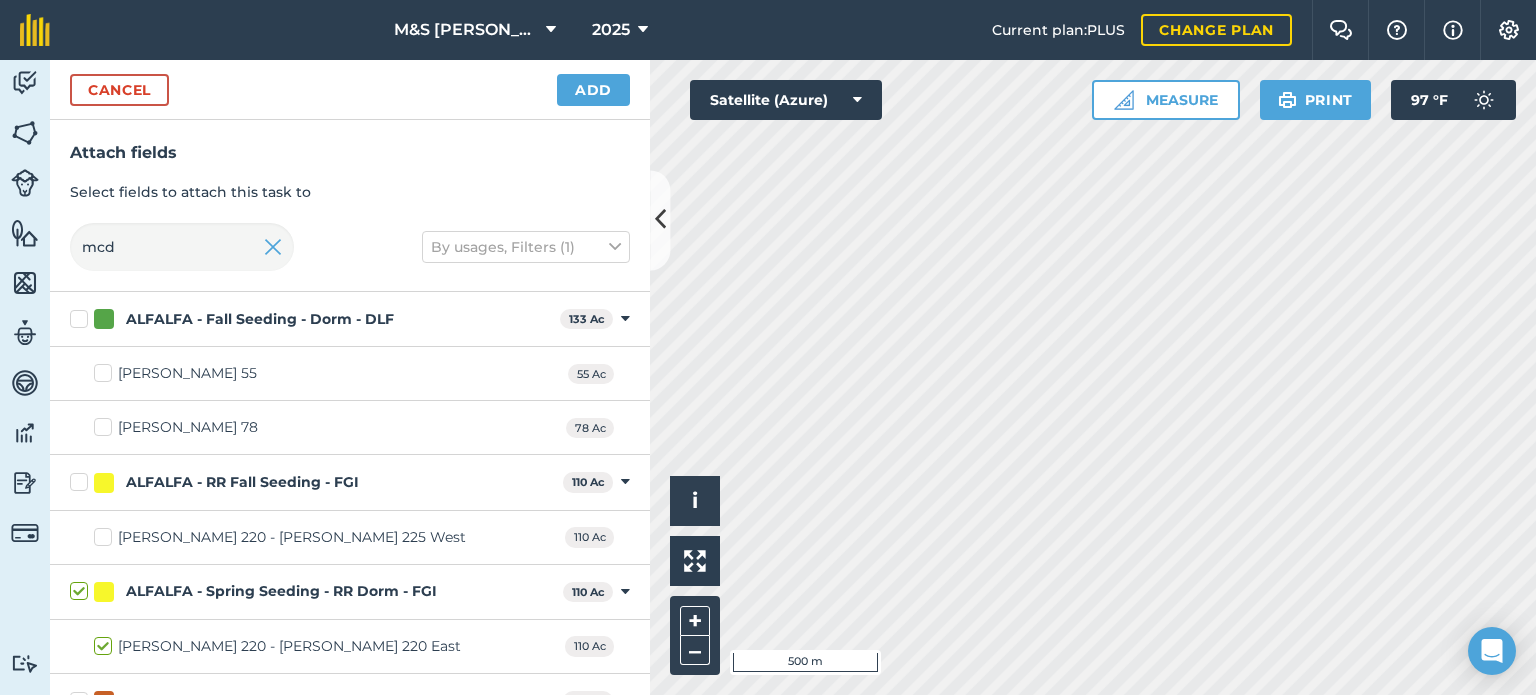 drag, startPoint x: 109, startPoint y: 647, endPoint x: 88, endPoint y: 626, distance: 29.698484 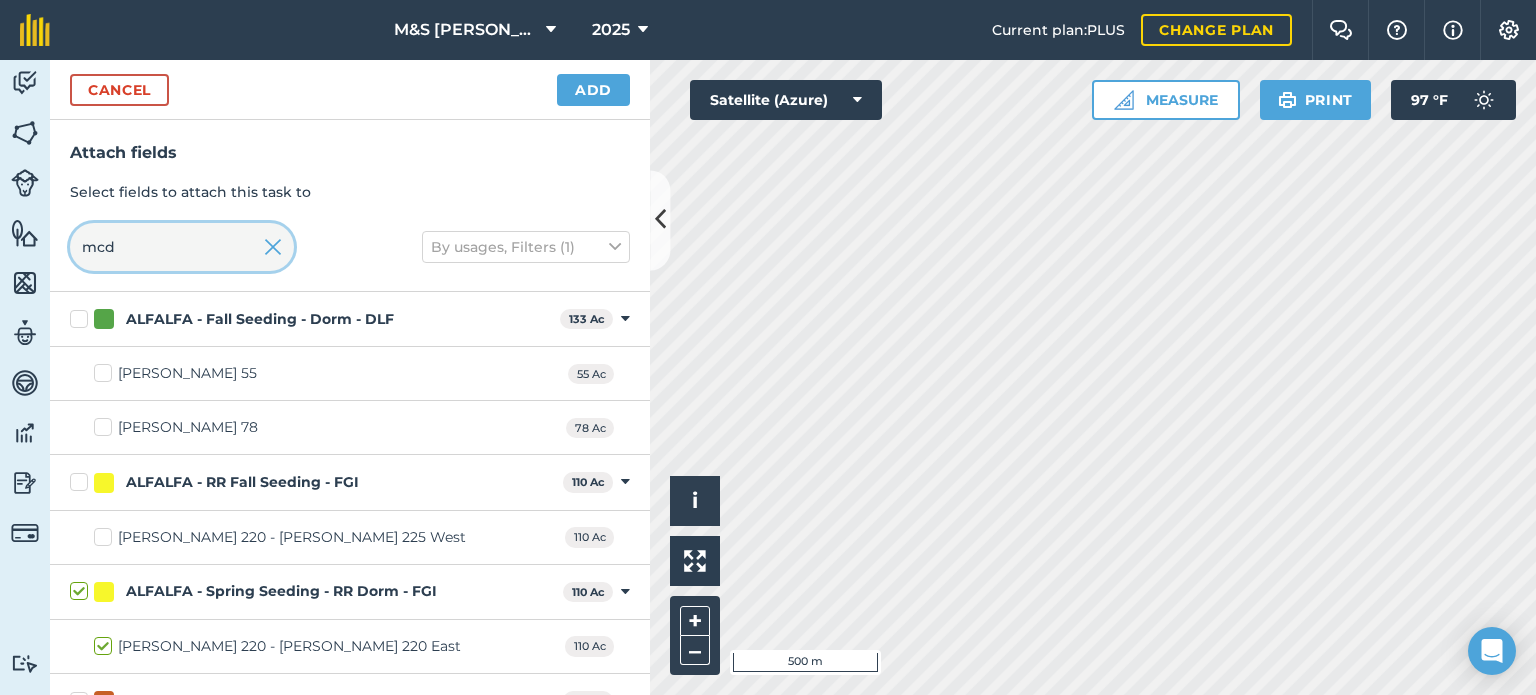 click on "mcd" at bounding box center [182, 247] 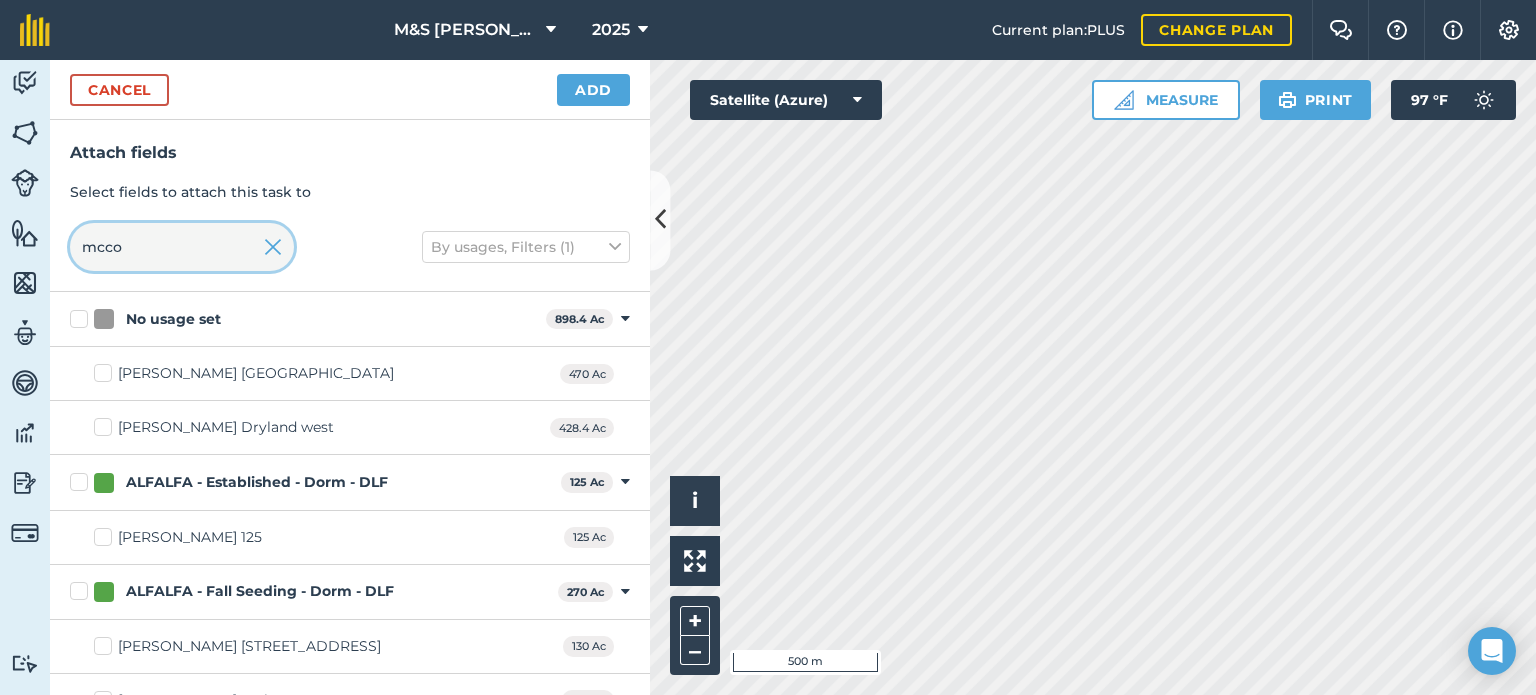 type on "mcco" 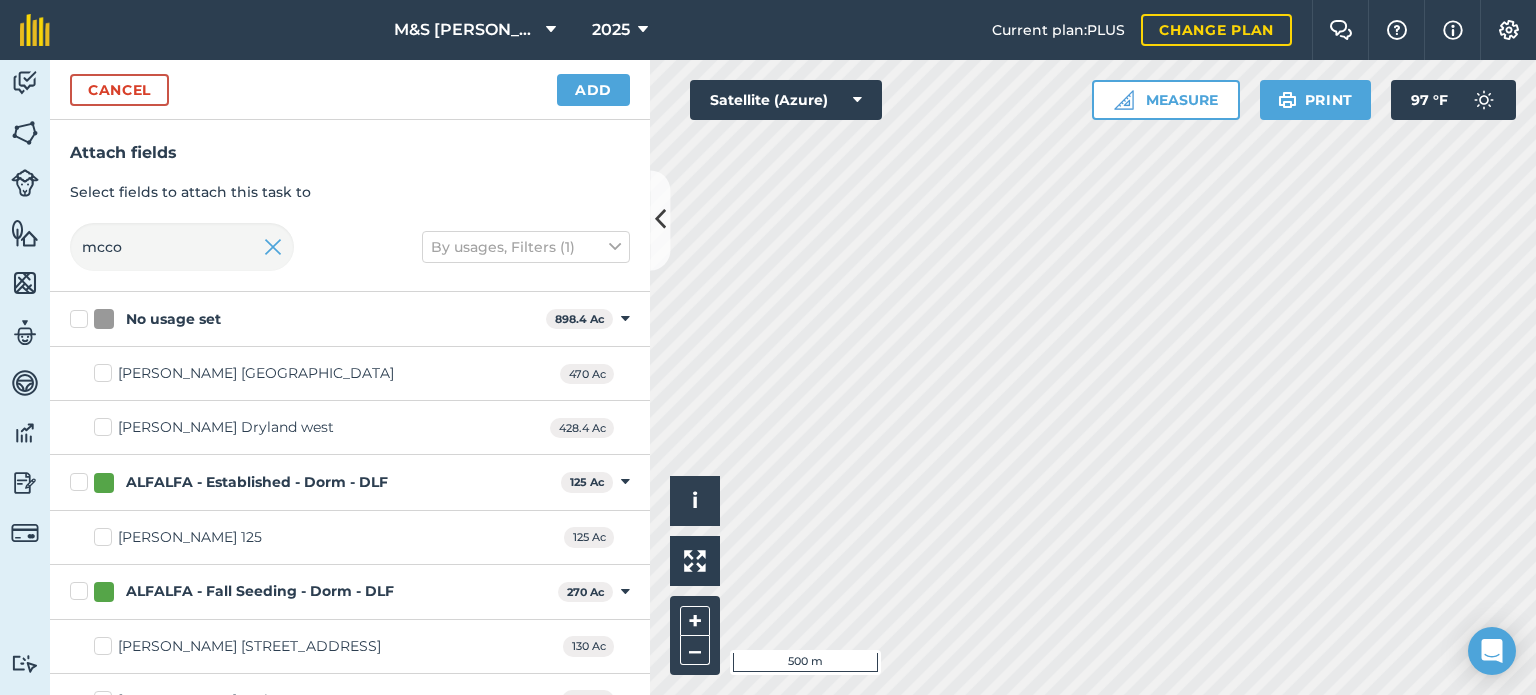 click on "[PERSON_NAME] [STREET_ADDRESS]" at bounding box center [237, 646] 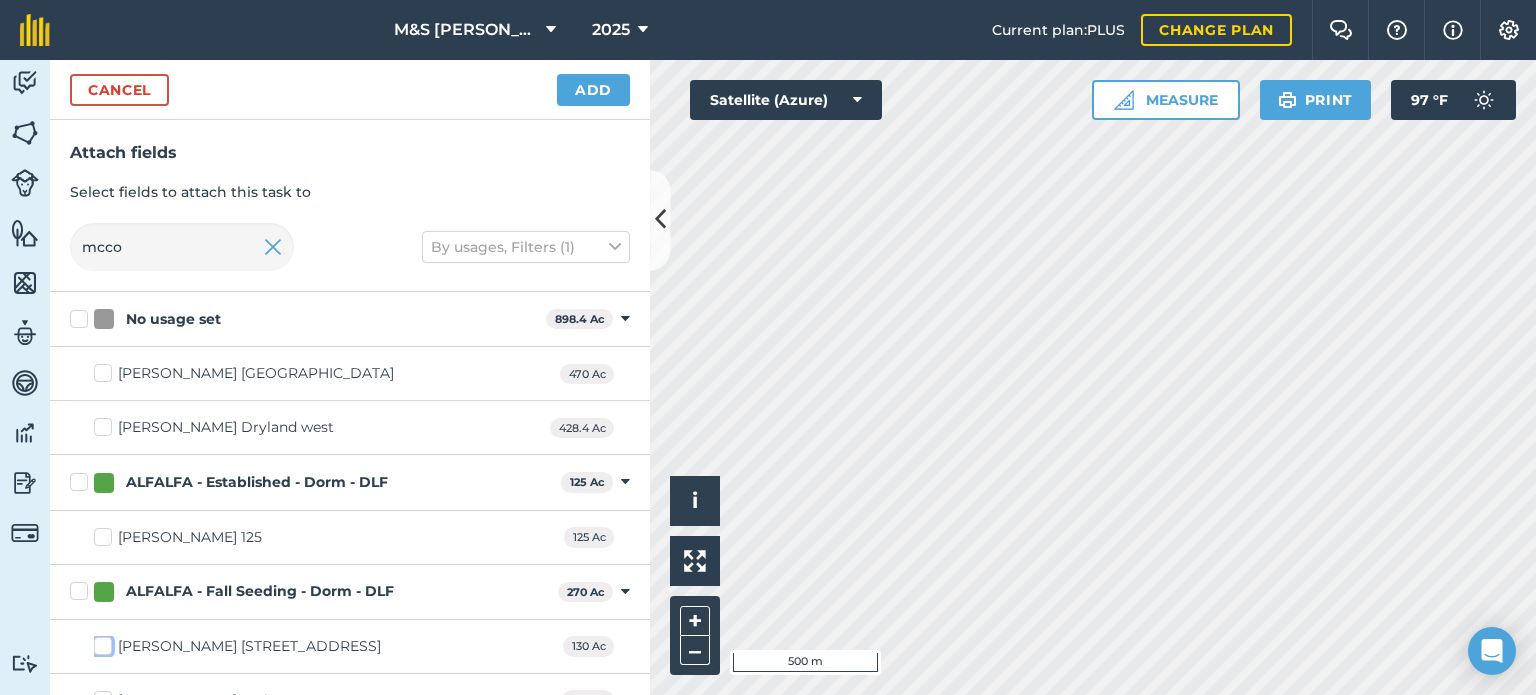 click on "[PERSON_NAME] [STREET_ADDRESS]" at bounding box center [100, 642] 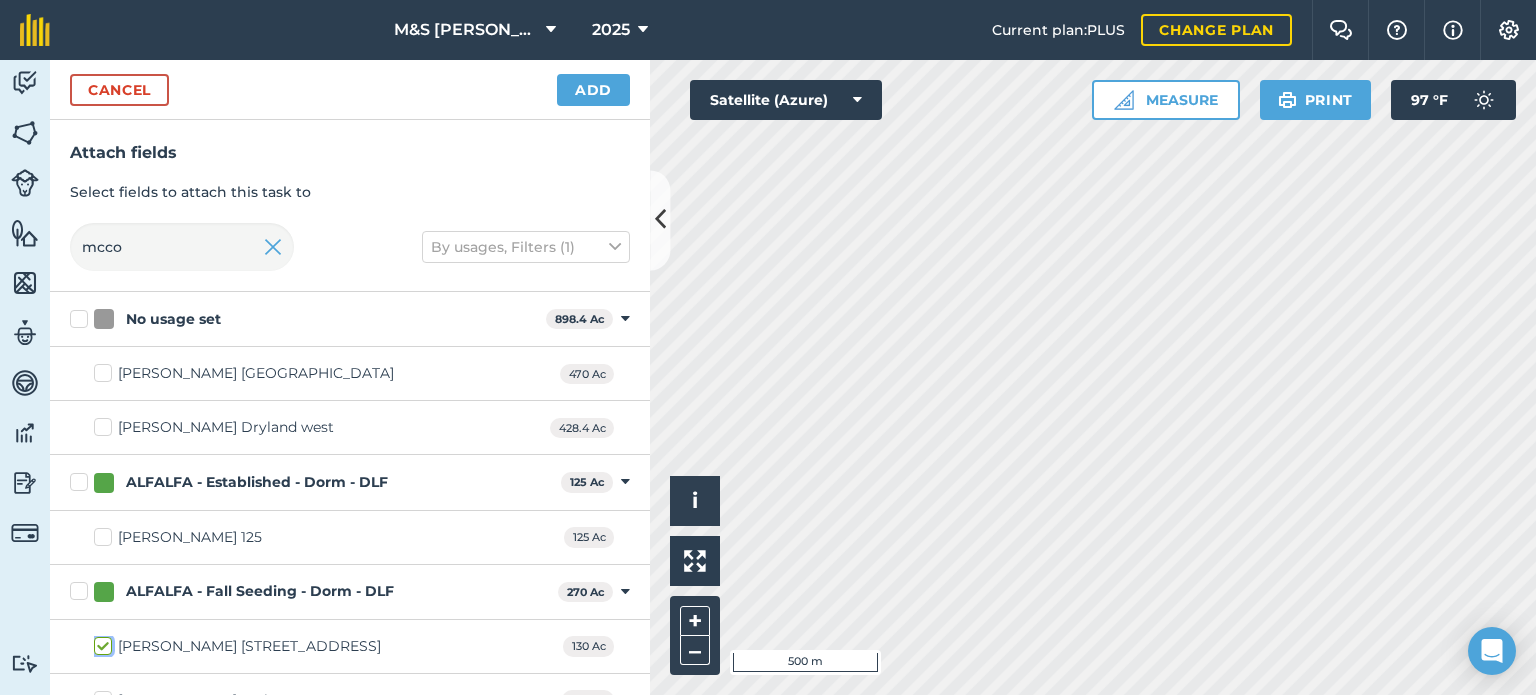 checkbox on "true" 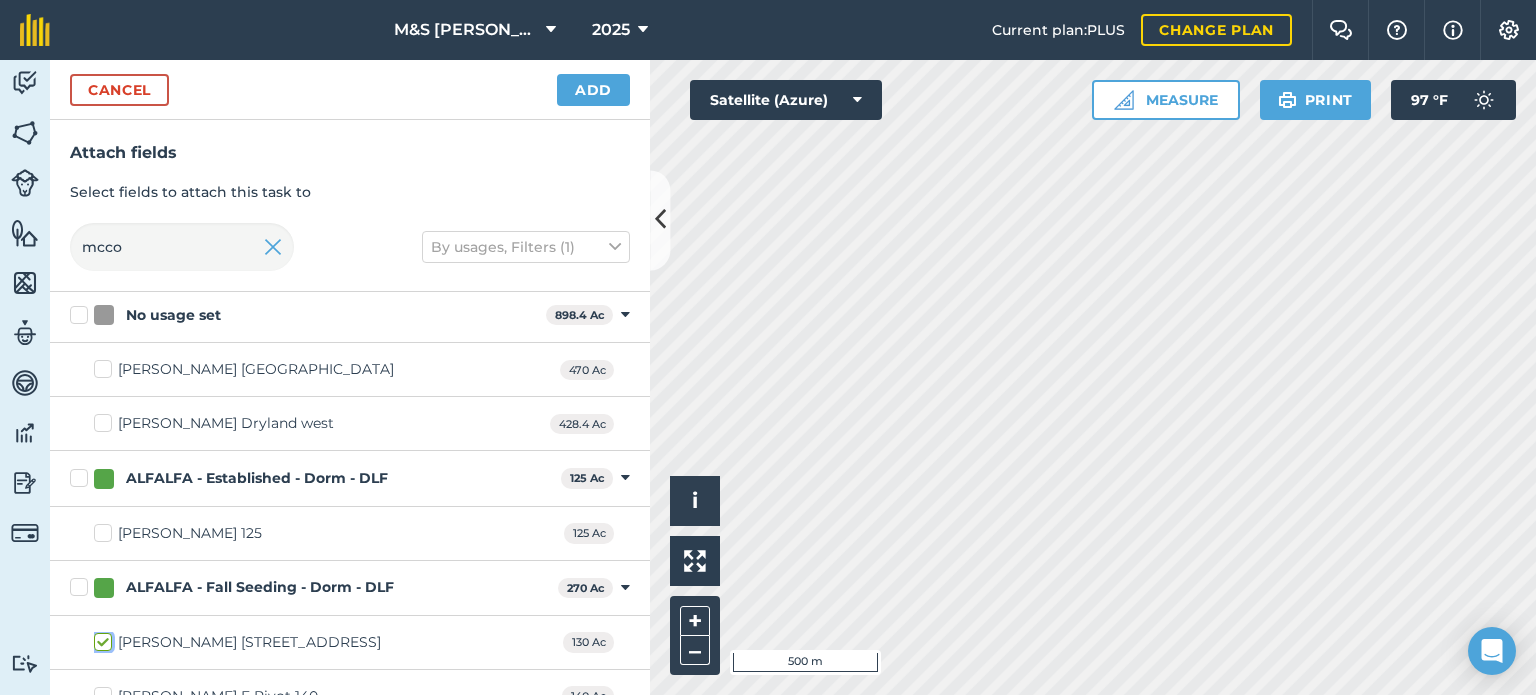 scroll, scrollTop: 3, scrollLeft: 0, axis: vertical 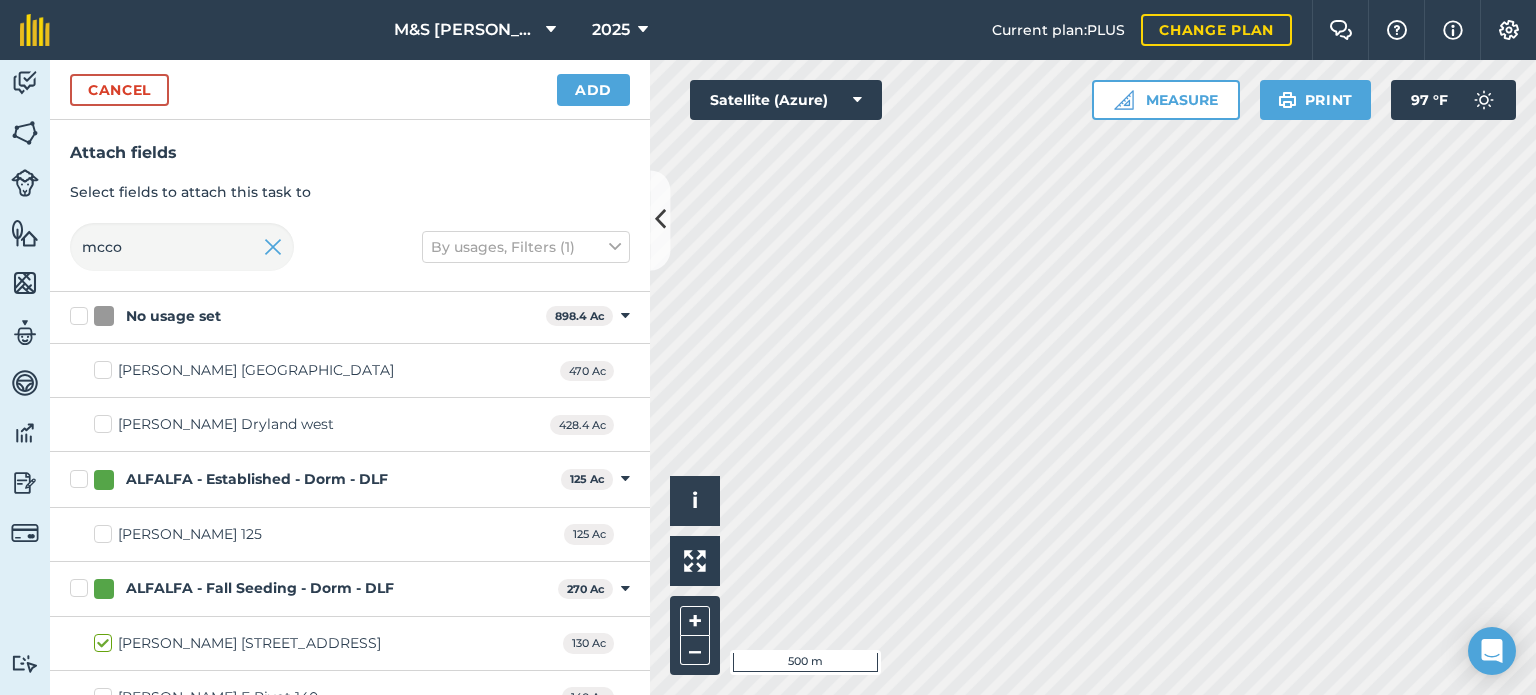 click on "[PERSON_NAME] Dryland west 428.4   Ac" at bounding box center [350, 425] 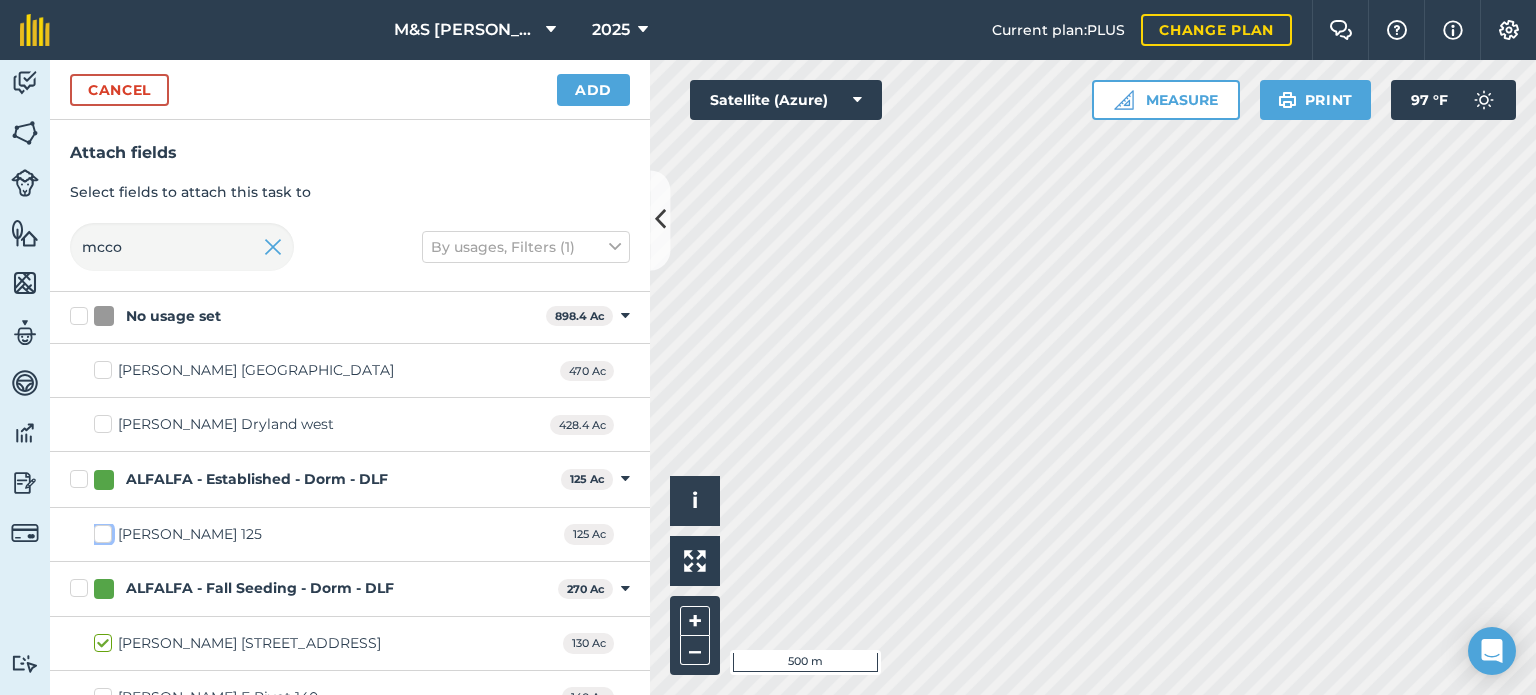 click on "[PERSON_NAME] 125" at bounding box center (100, 530) 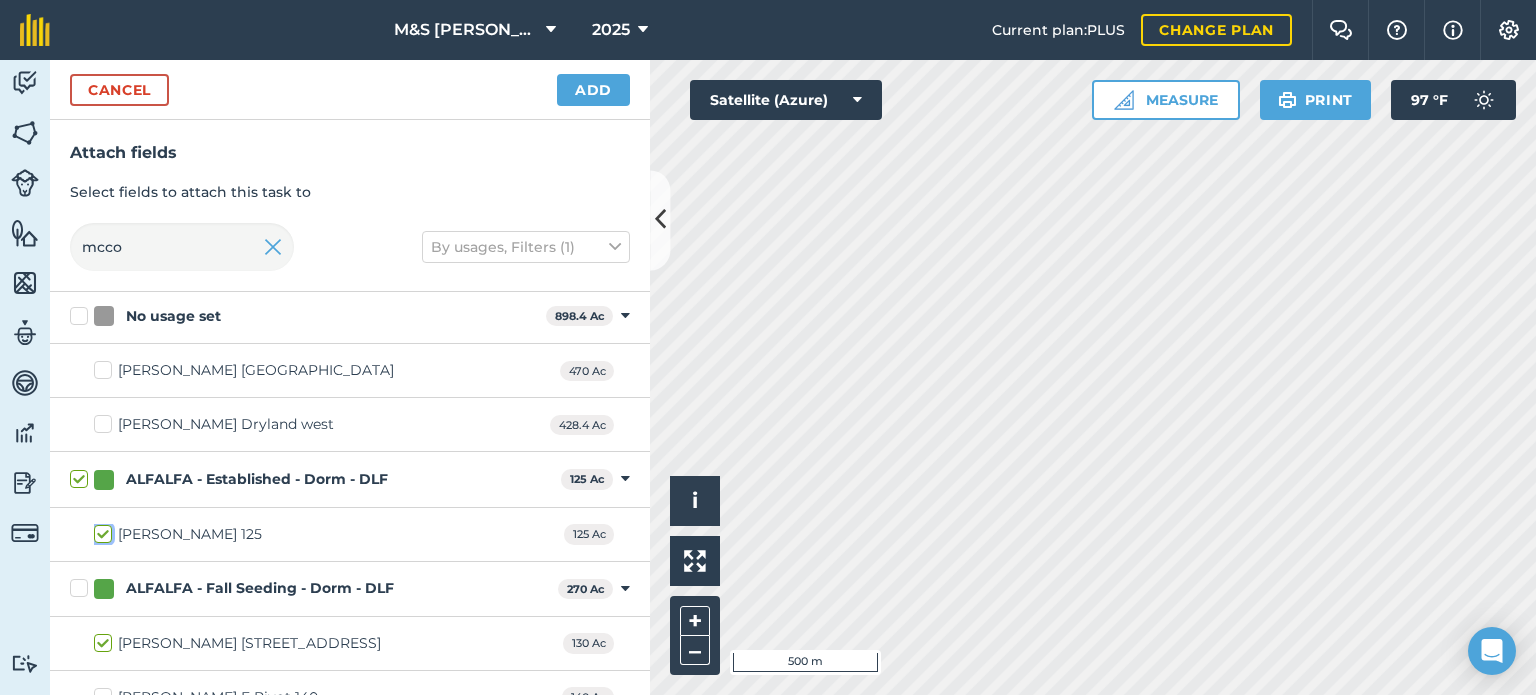 checkbox on "true" 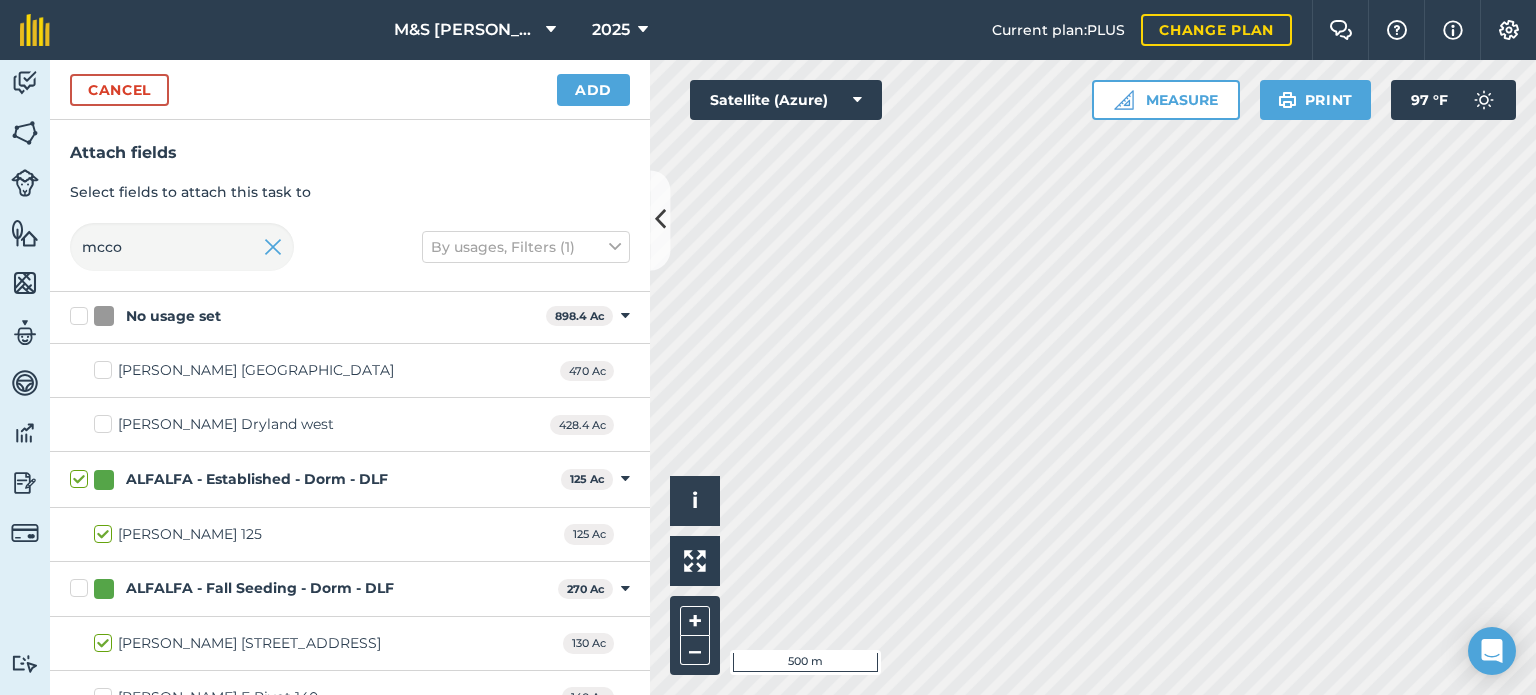 click on "[PERSON_NAME] [STREET_ADDRESS]" at bounding box center (350, 644) 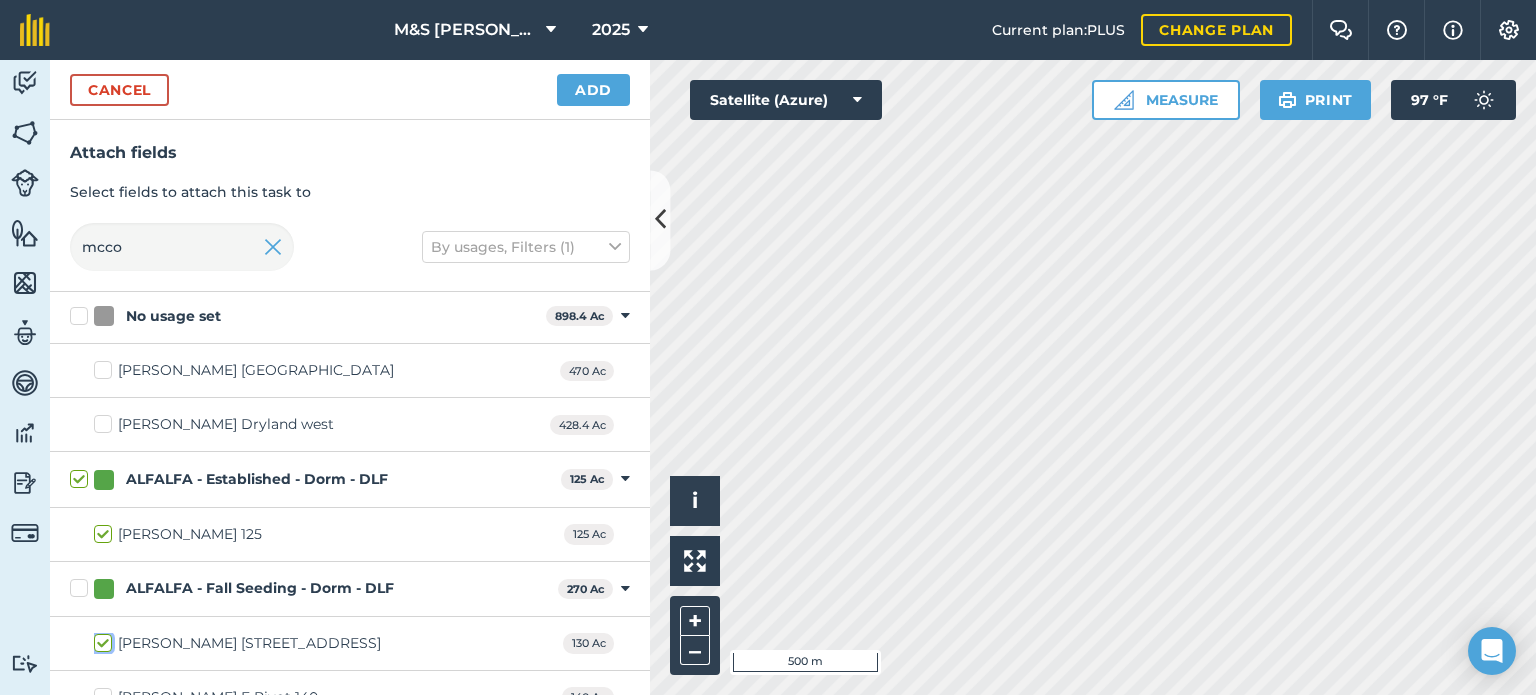 click on "[PERSON_NAME] [STREET_ADDRESS]" at bounding box center [100, 639] 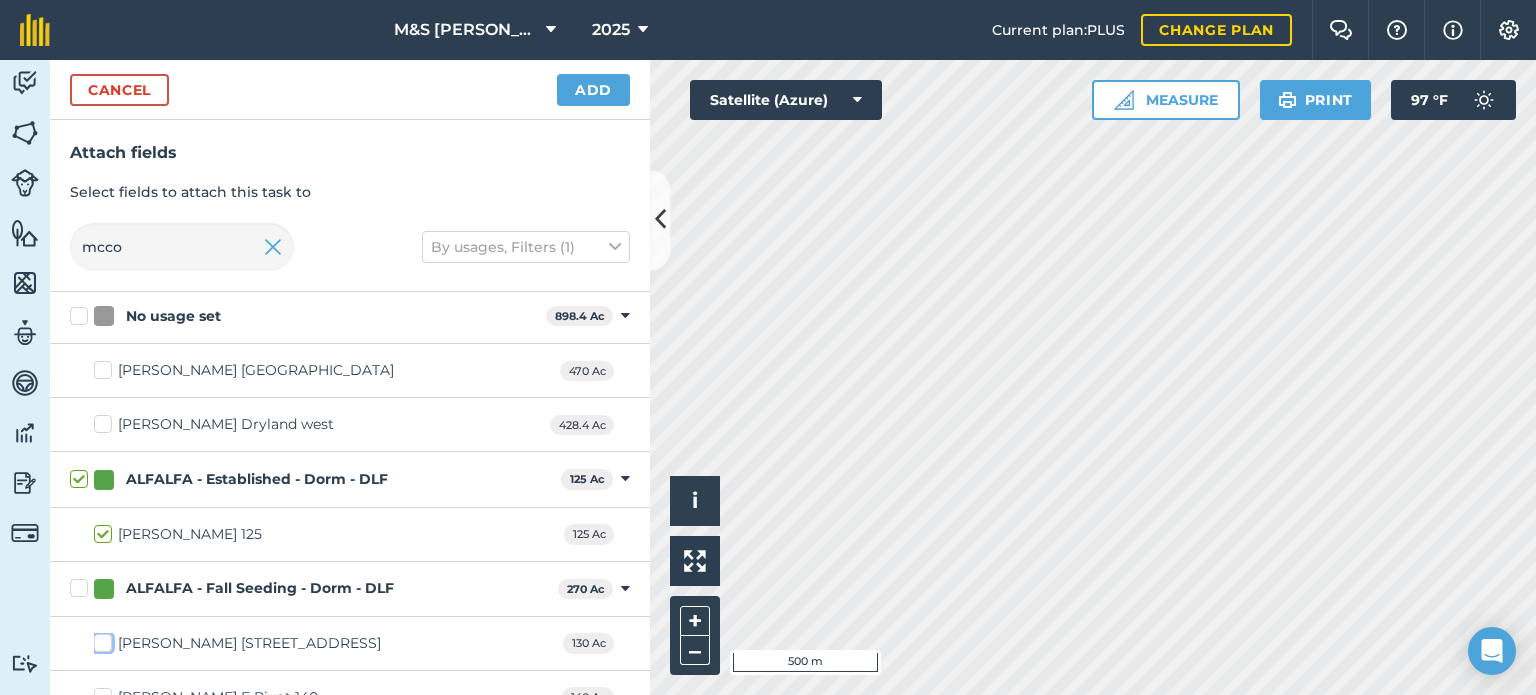 checkbox on "false" 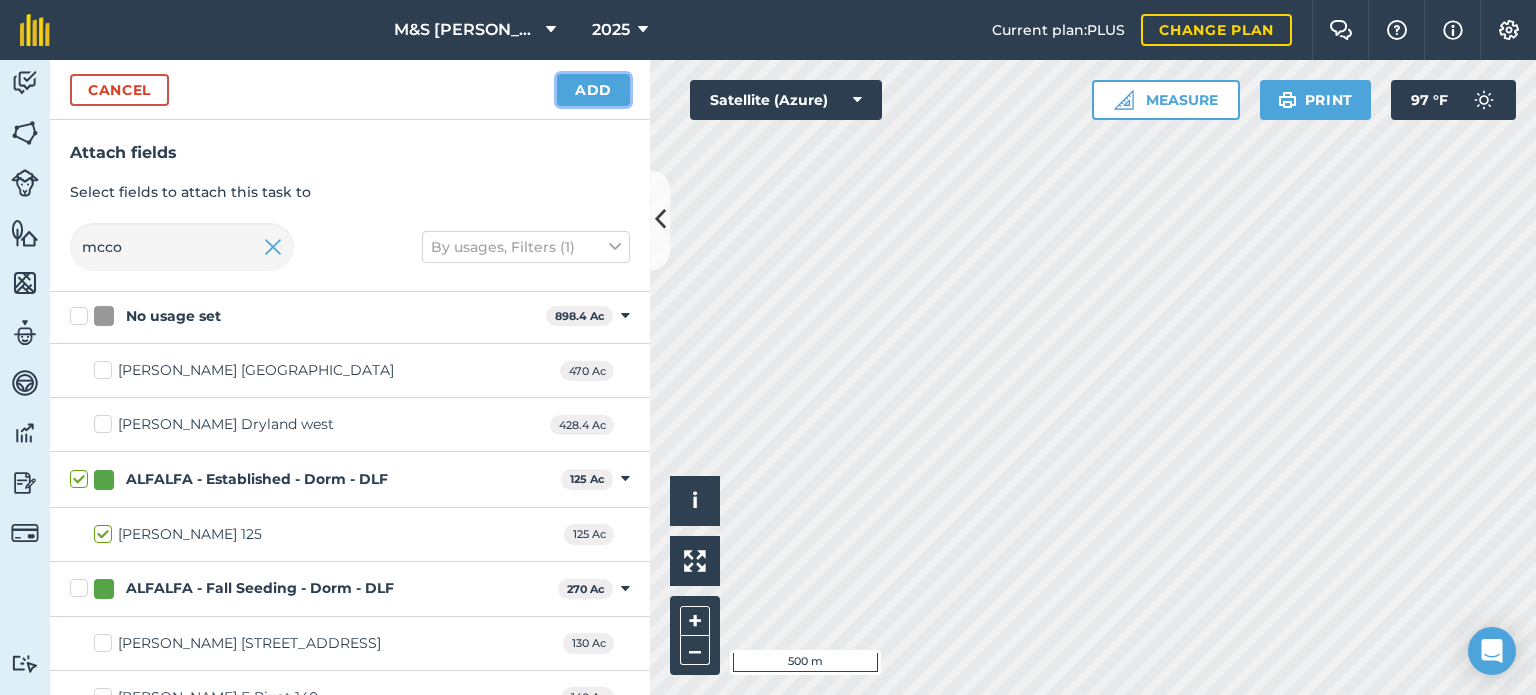 click on "Add" at bounding box center (593, 90) 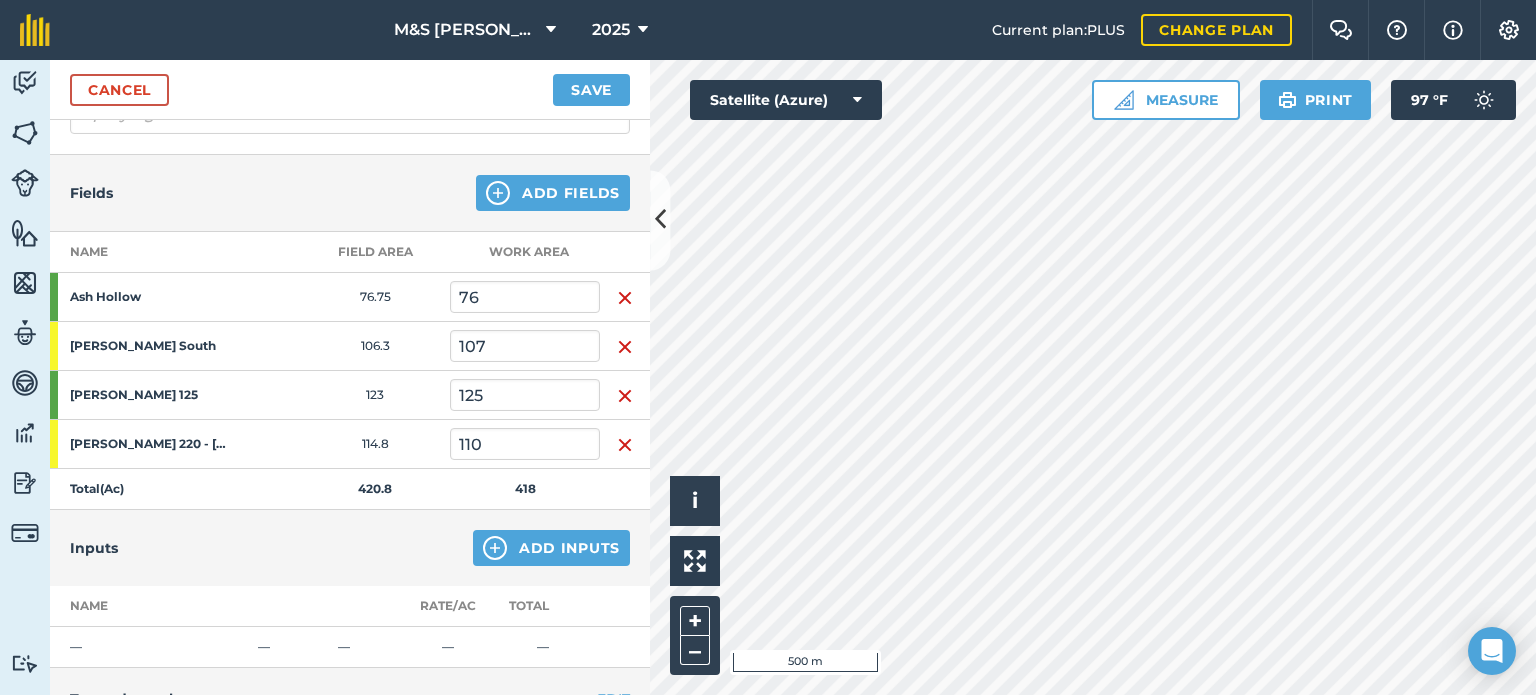 scroll, scrollTop: 200, scrollLeft: 0, axis: vertical 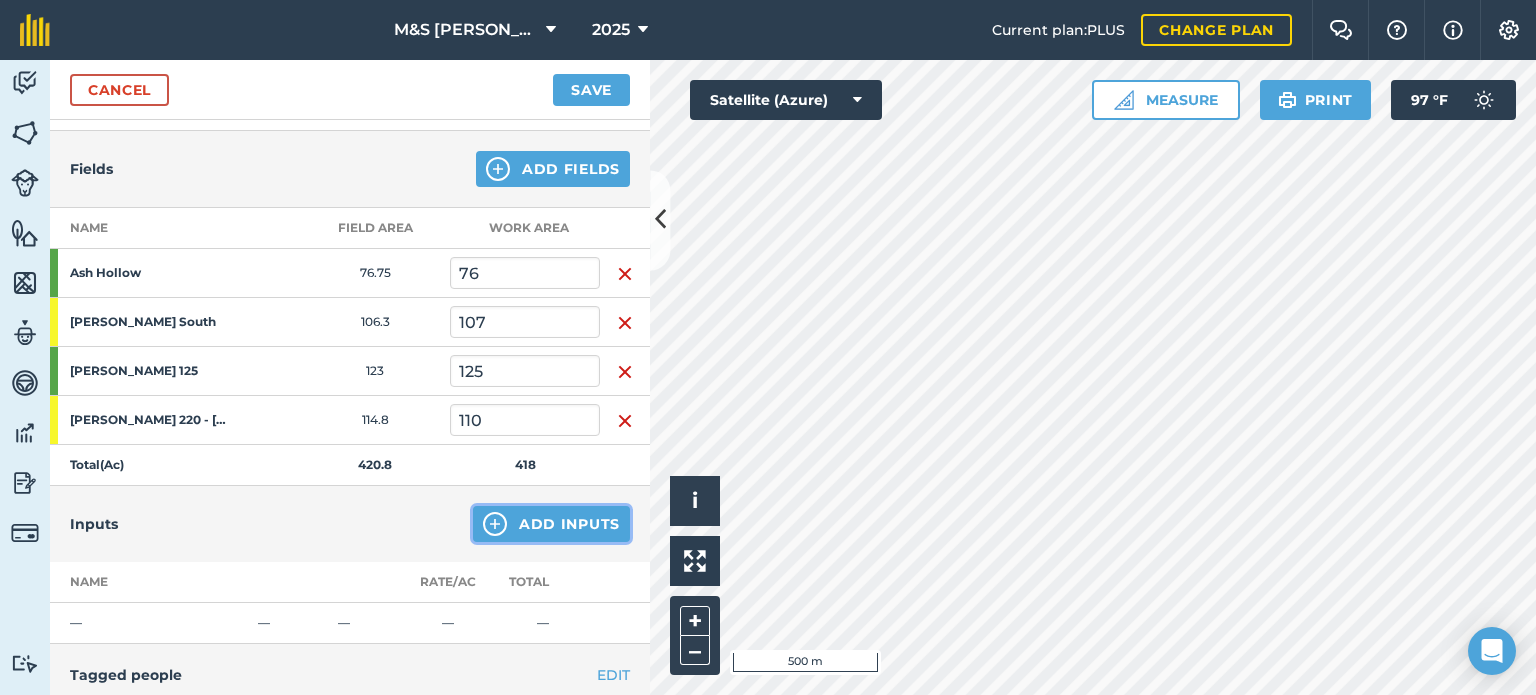 click on "Add Inputs" at bounding box center (551, 524) 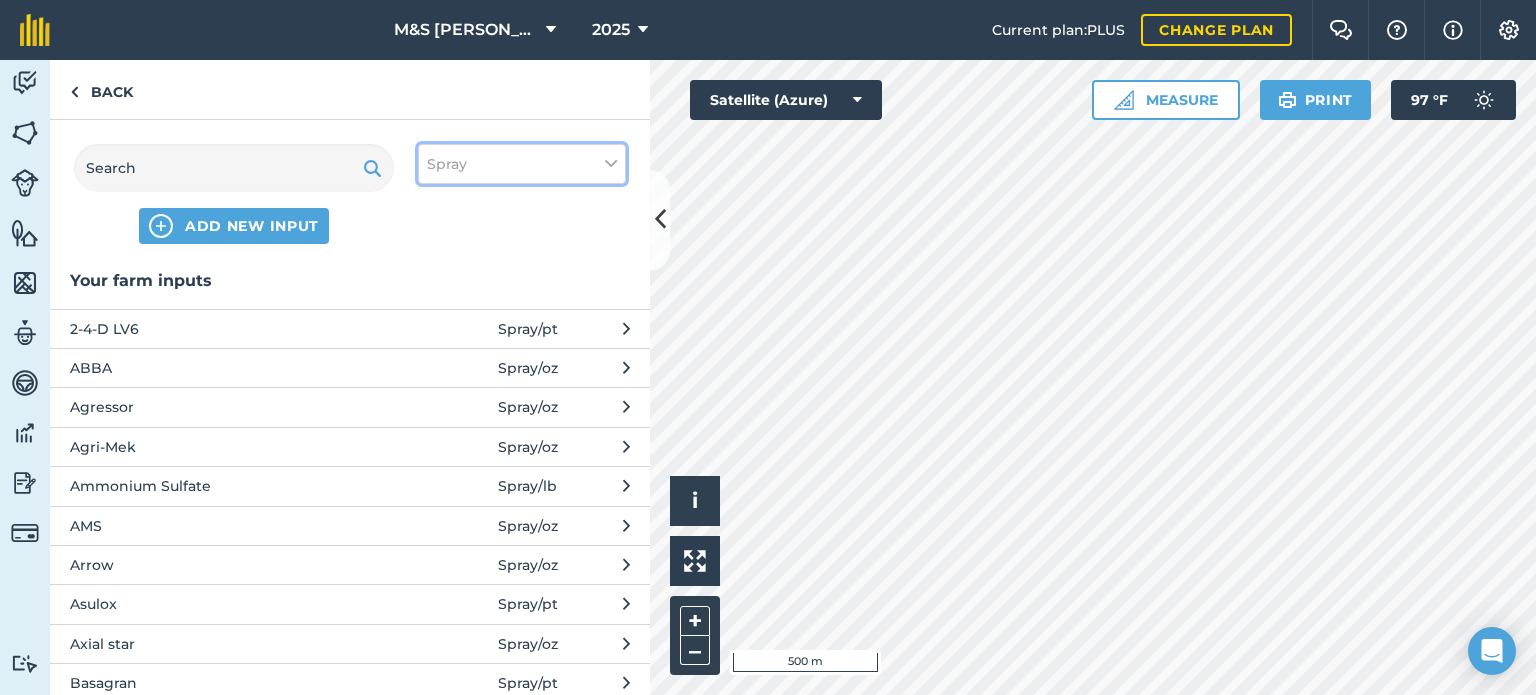 click on "Spray" at bounding box center [522, 164] 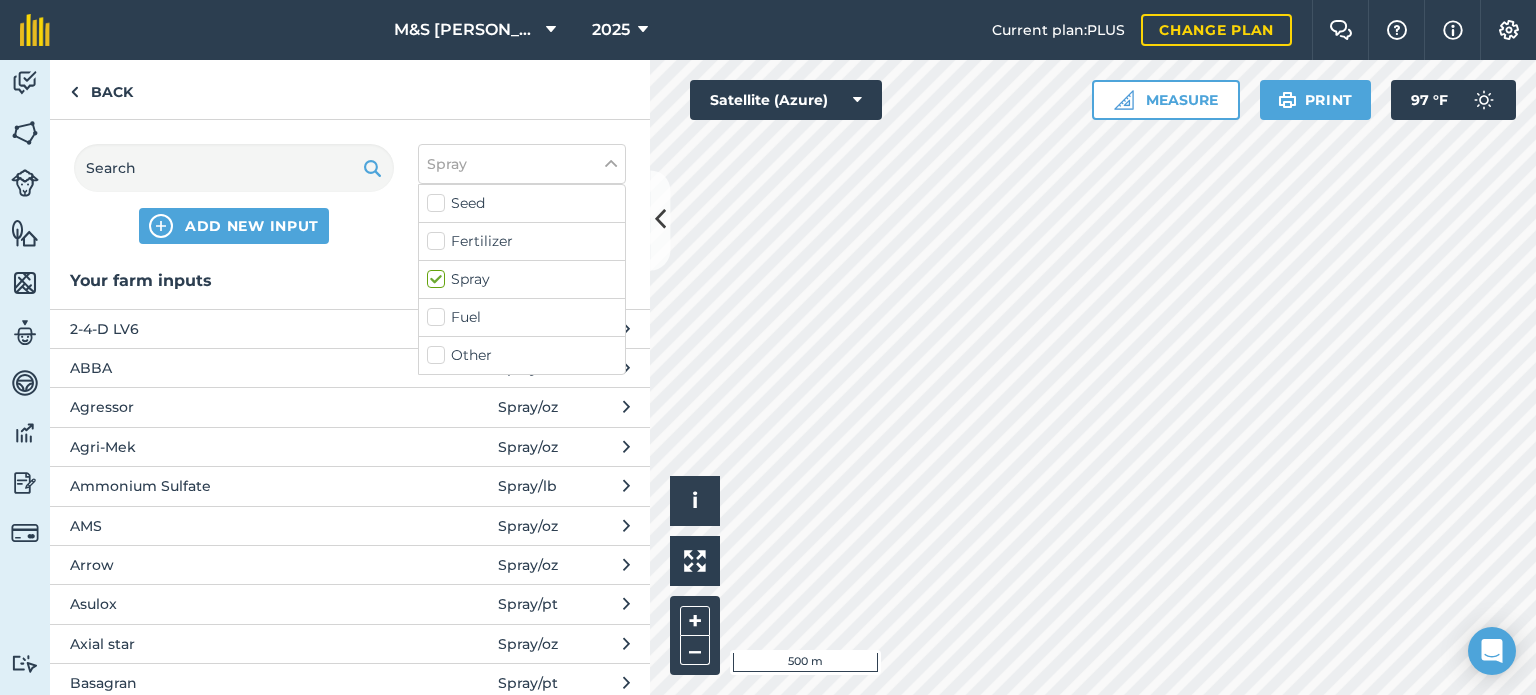 click on "Other" at bounding box center (522, 355) 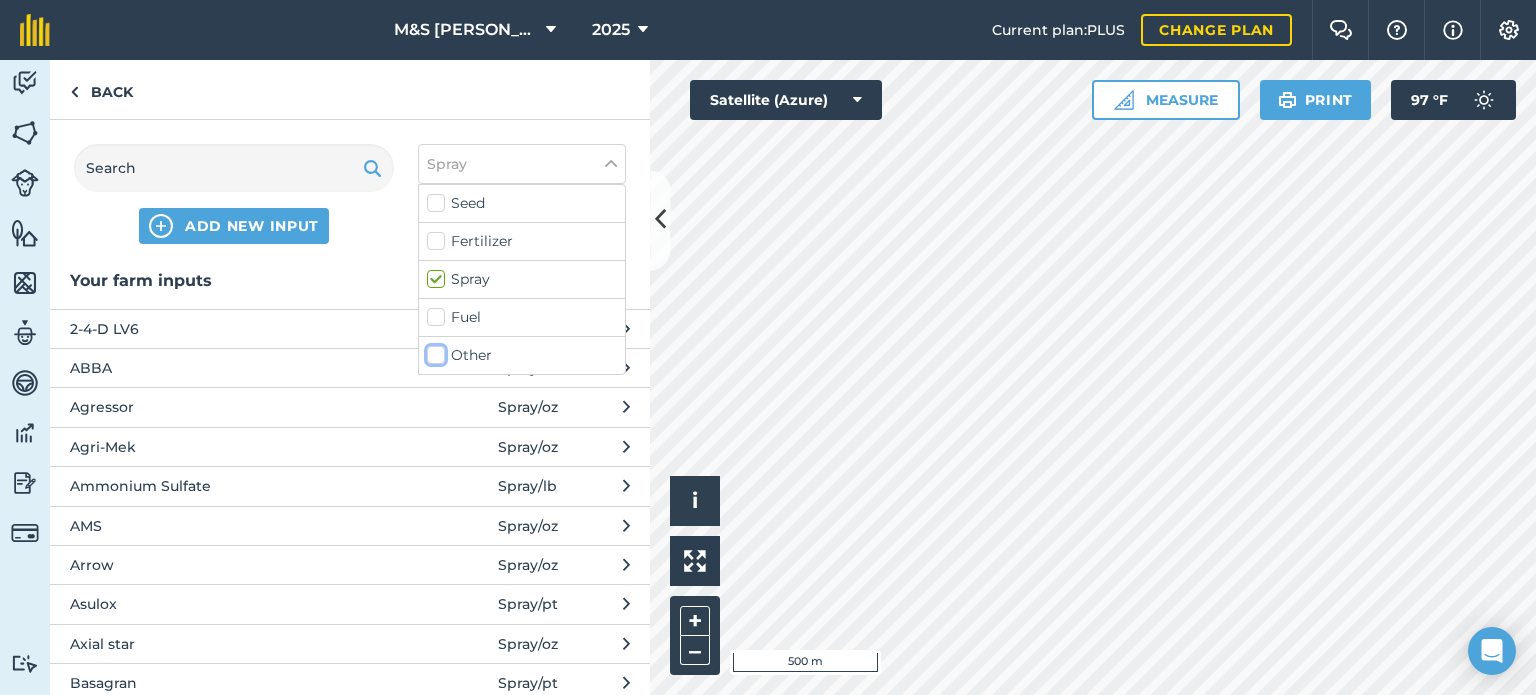 click on "Other" at bounding box center (433, 351) 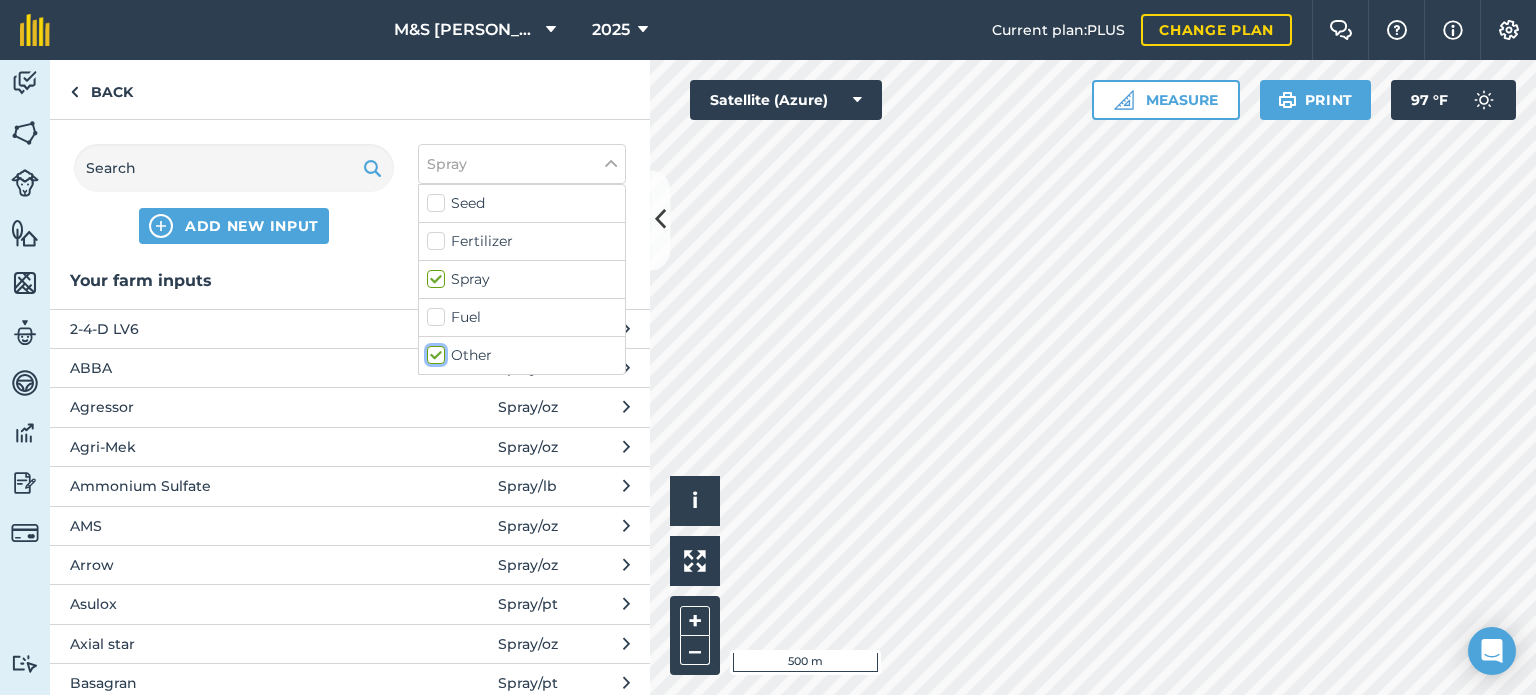 checkbox on "true" 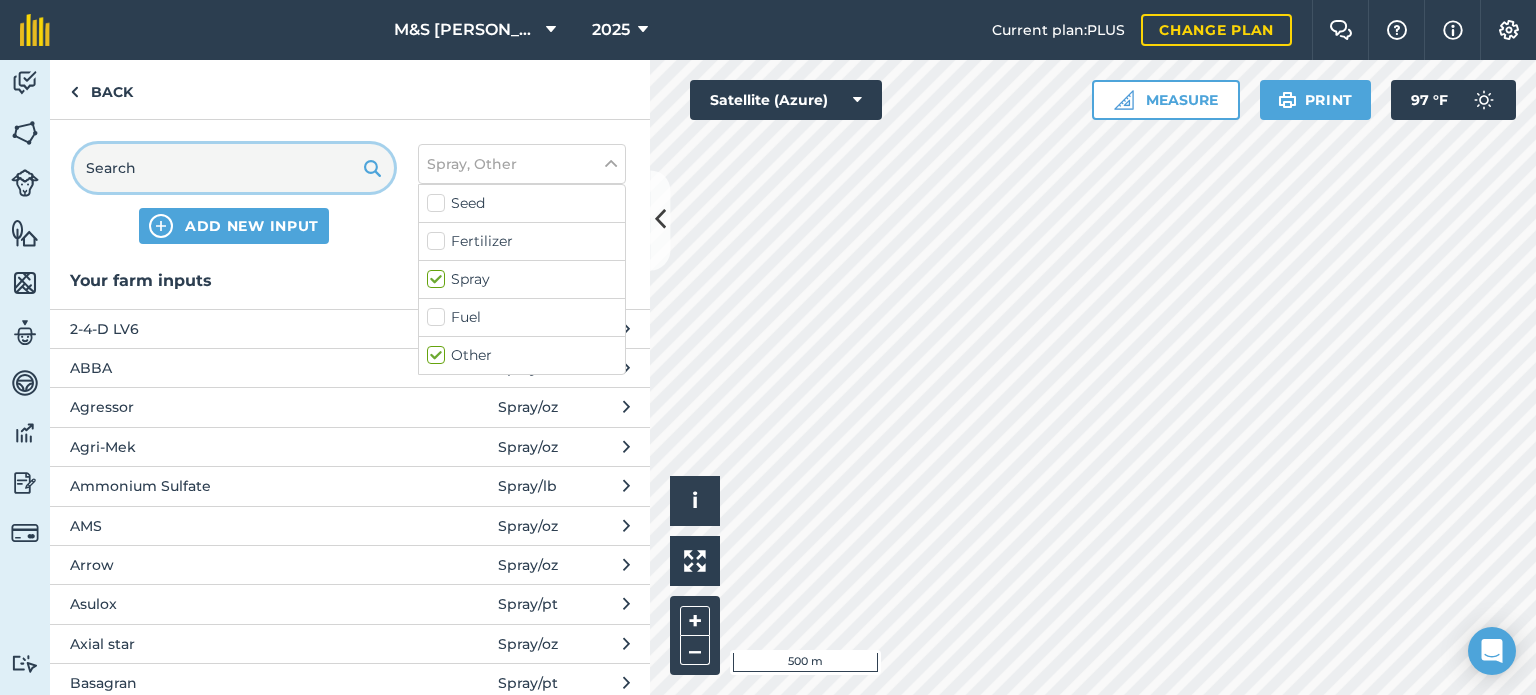 click at bounding box center (234, 168) 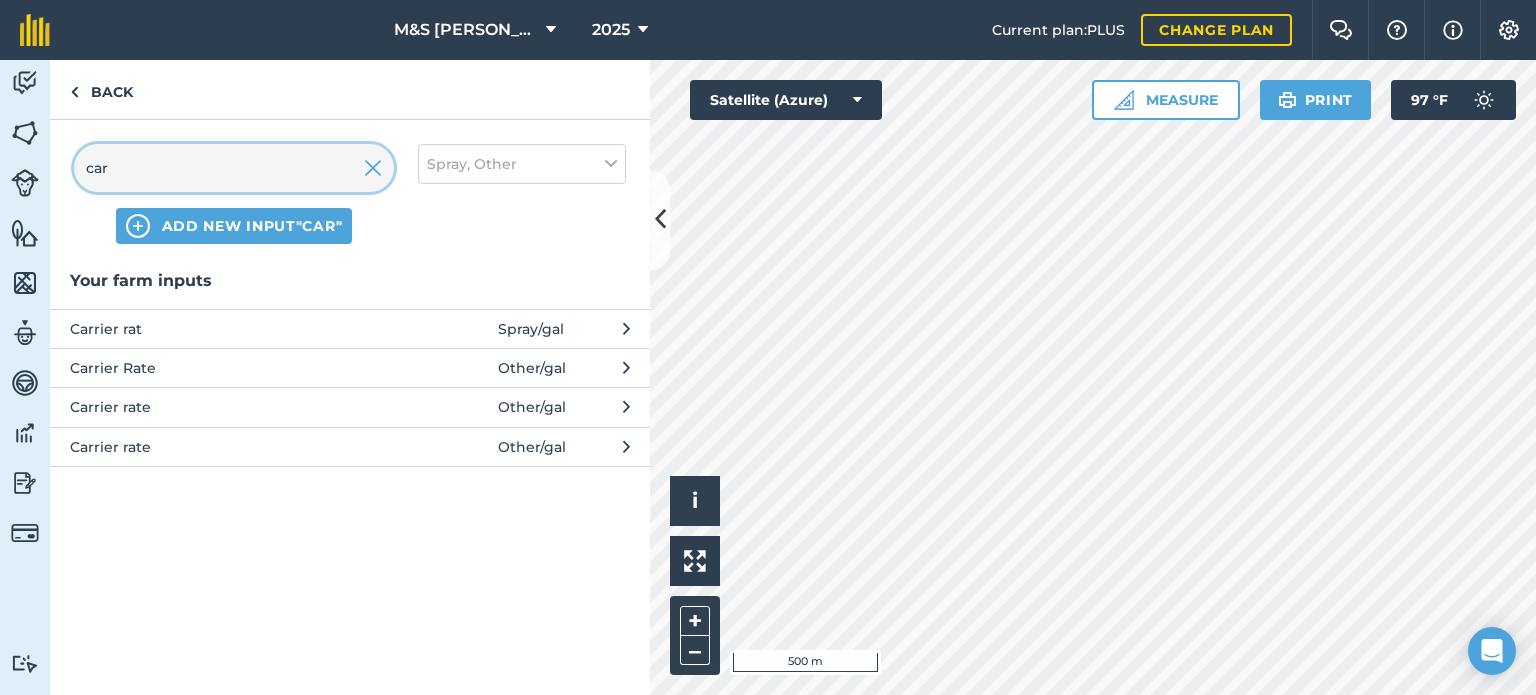 type on "car" 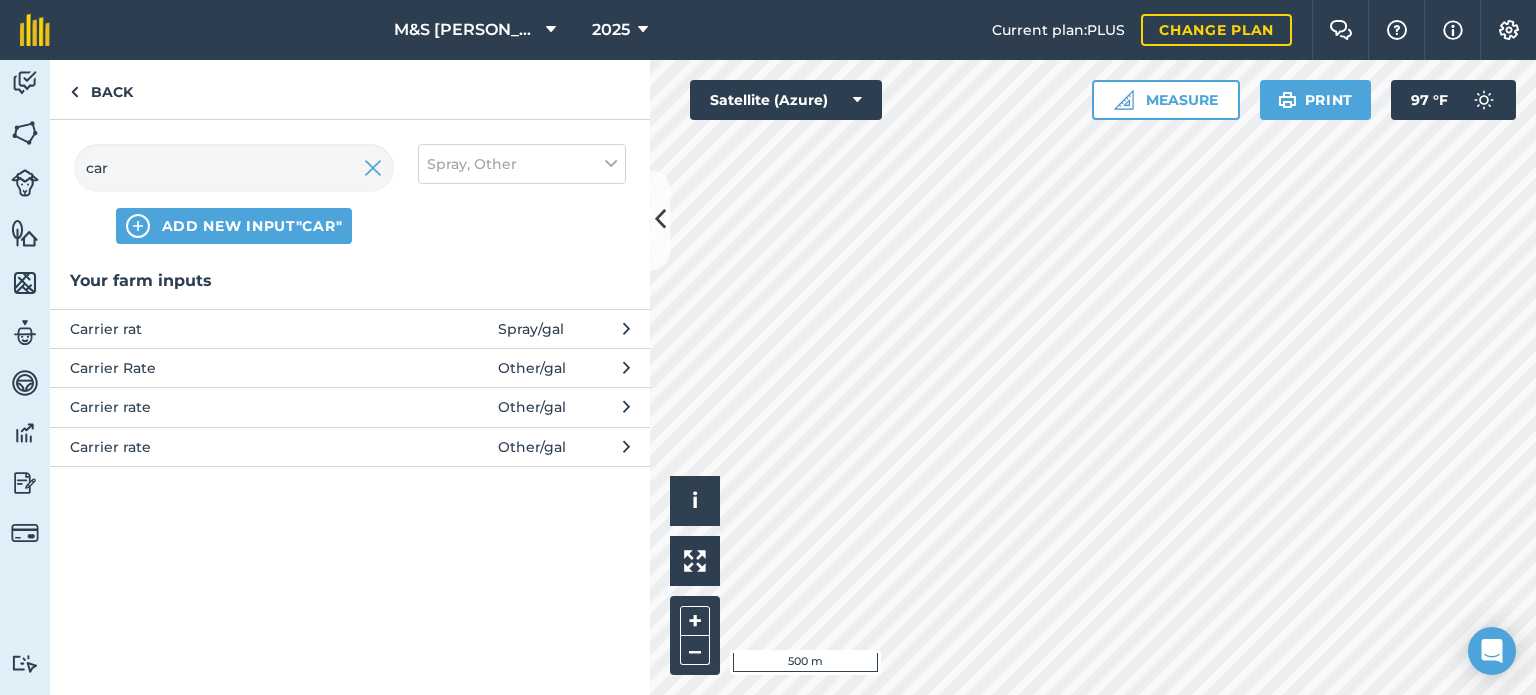 click on "Carrier Rate" at bounding box center (233, 368) 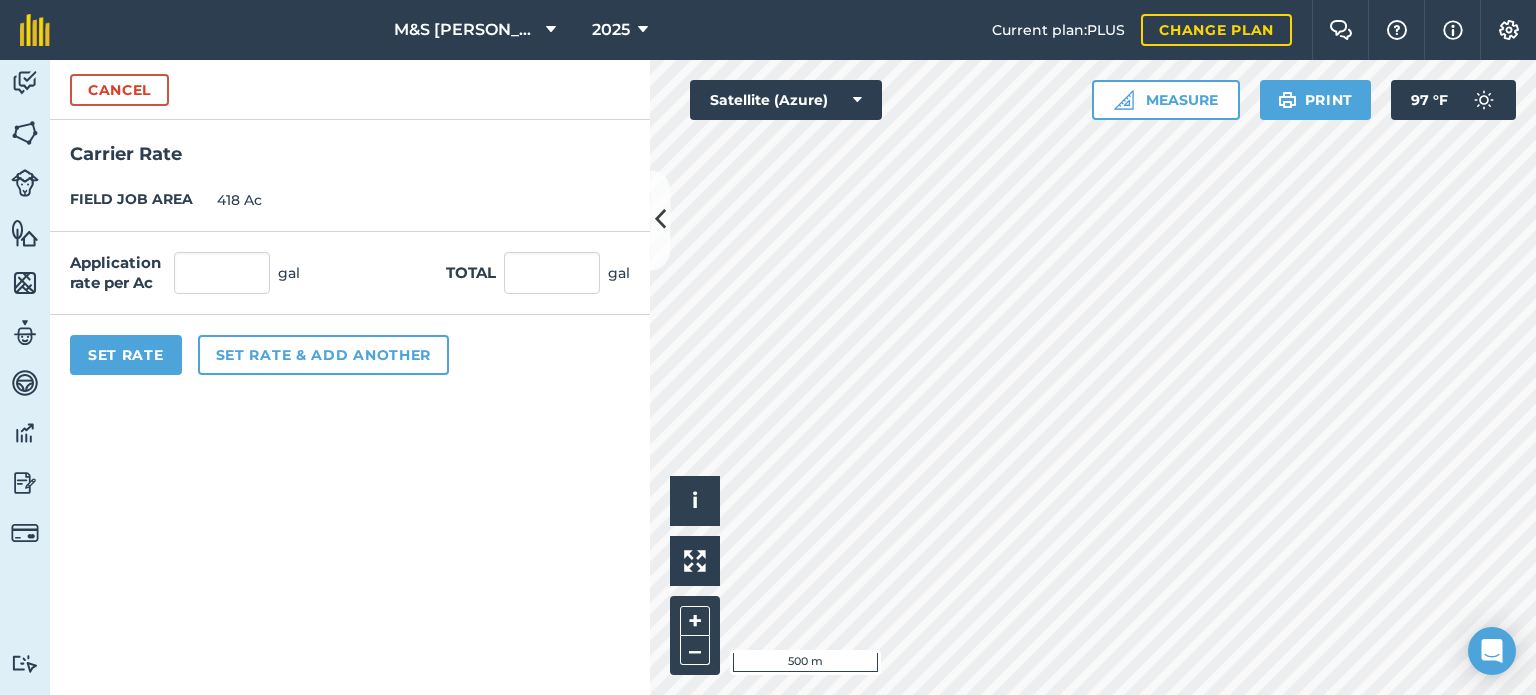 click on "Application rate per   Ac gal Total gal" at bounding box center (350, 273) 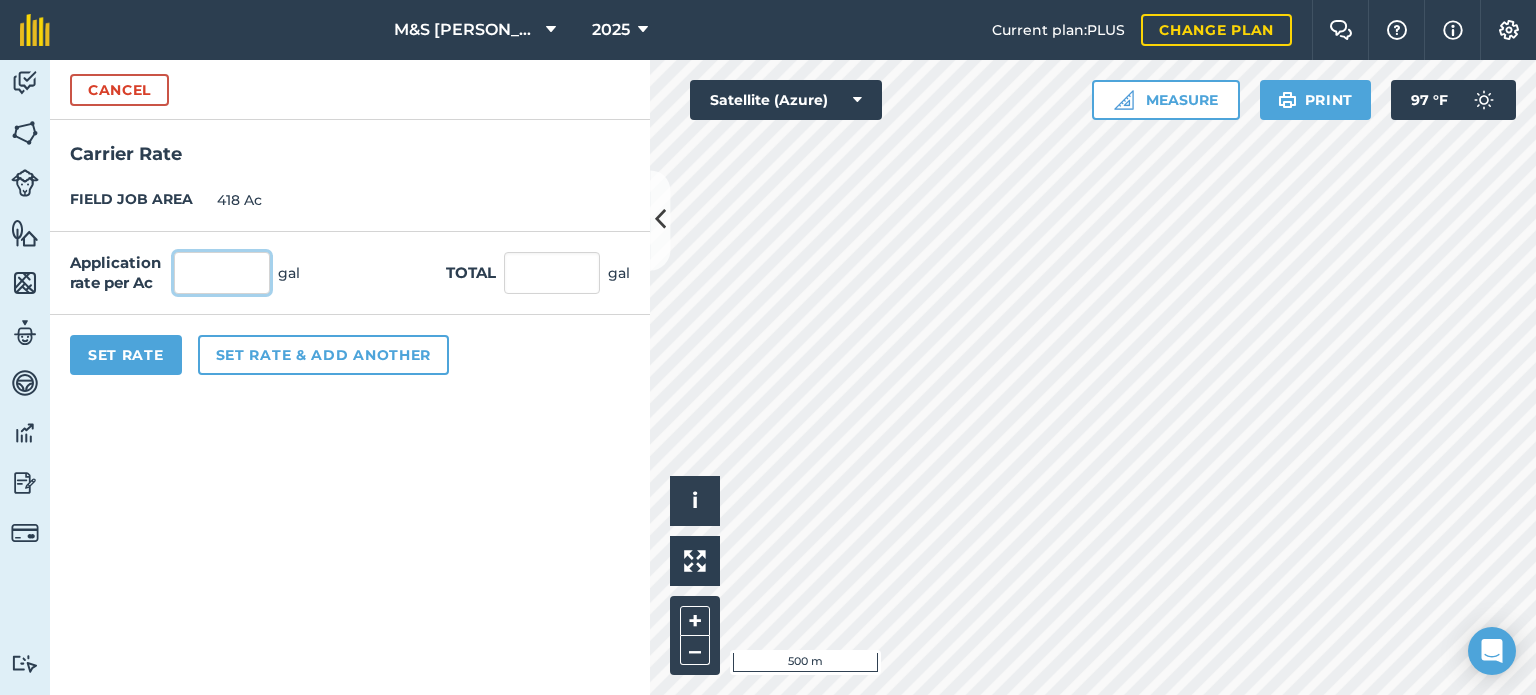 click at bounding box center [222, 273] 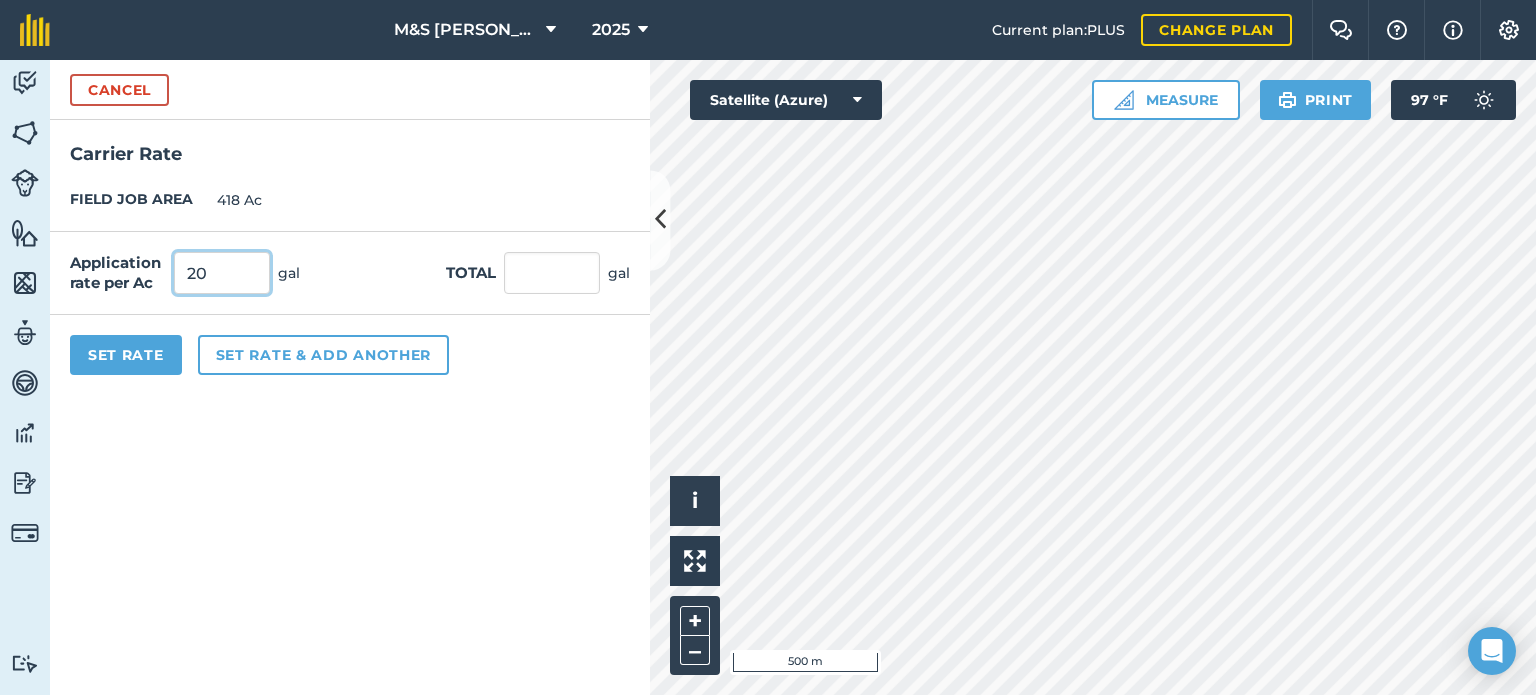 type on "20" 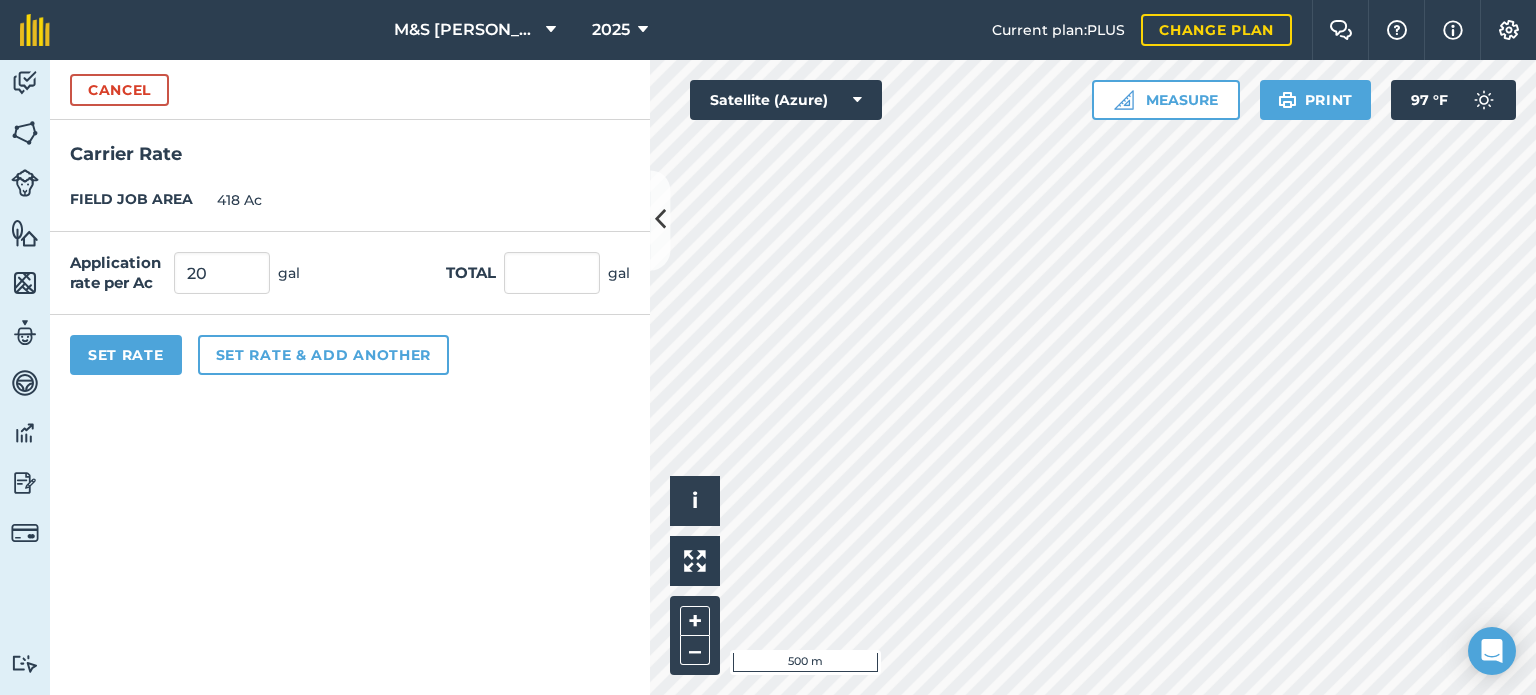 type on "8,360" 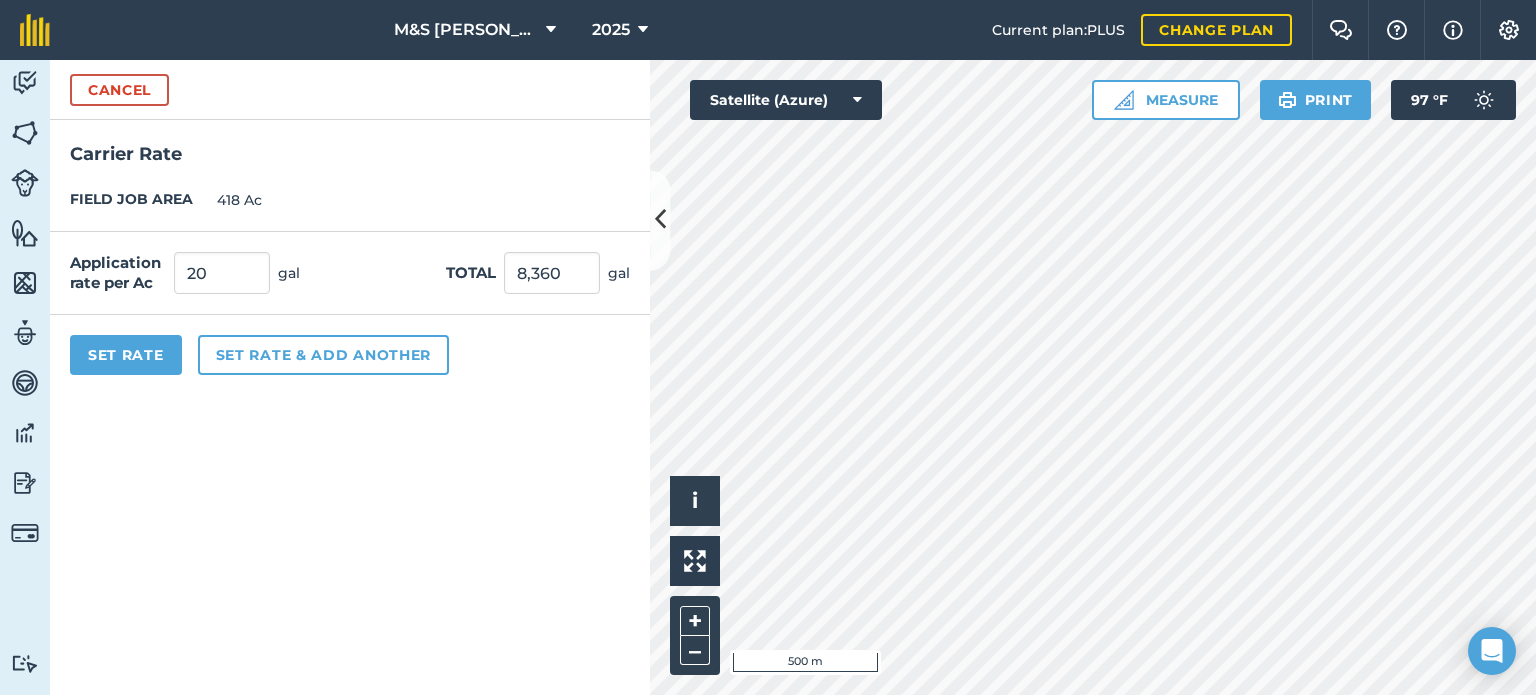 click on "Cancel Carrier Rate     FIELD JOB AREA 418   Ac Application rate per   Ac 20 gal Total 8,360 gal Set Rate Set rate & add another" at bounding box center [350, 377] 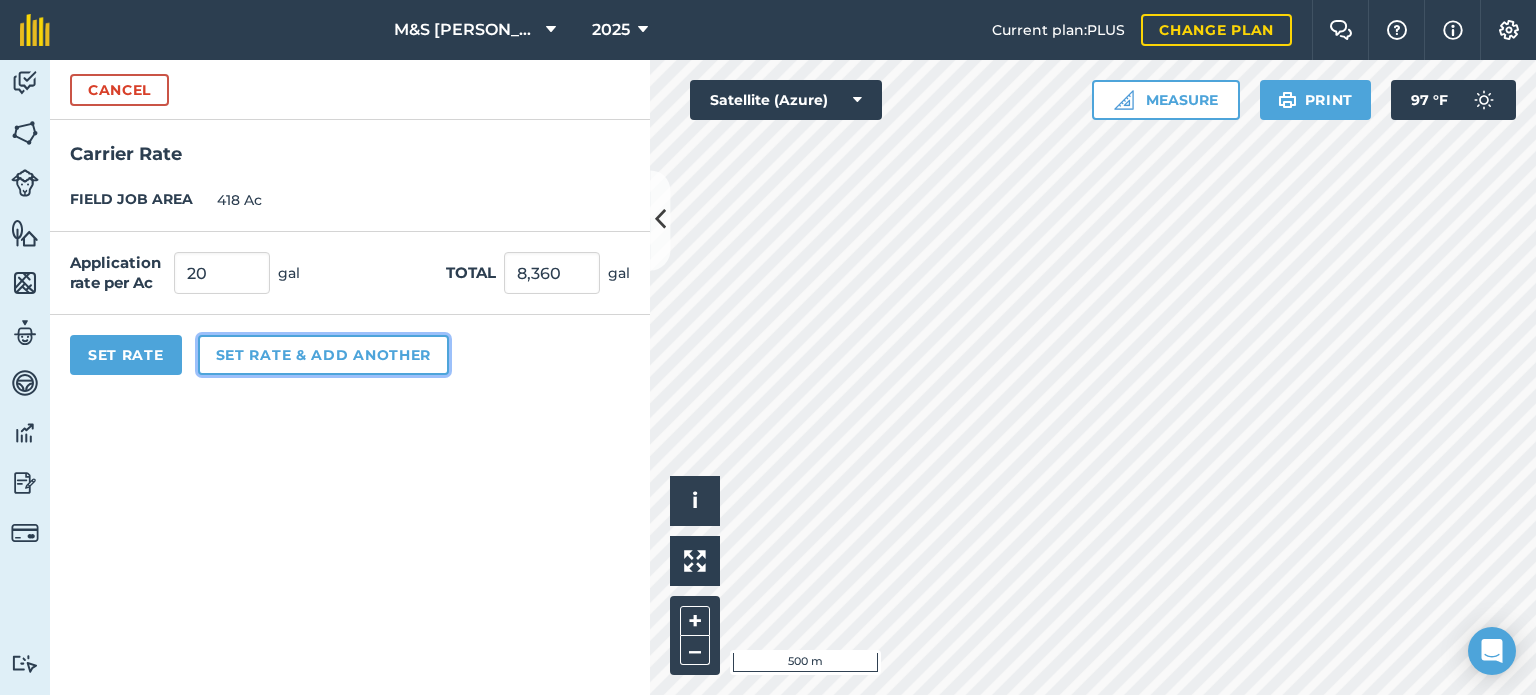 click on "Set rate & add another" at bounding box center [323, 355] 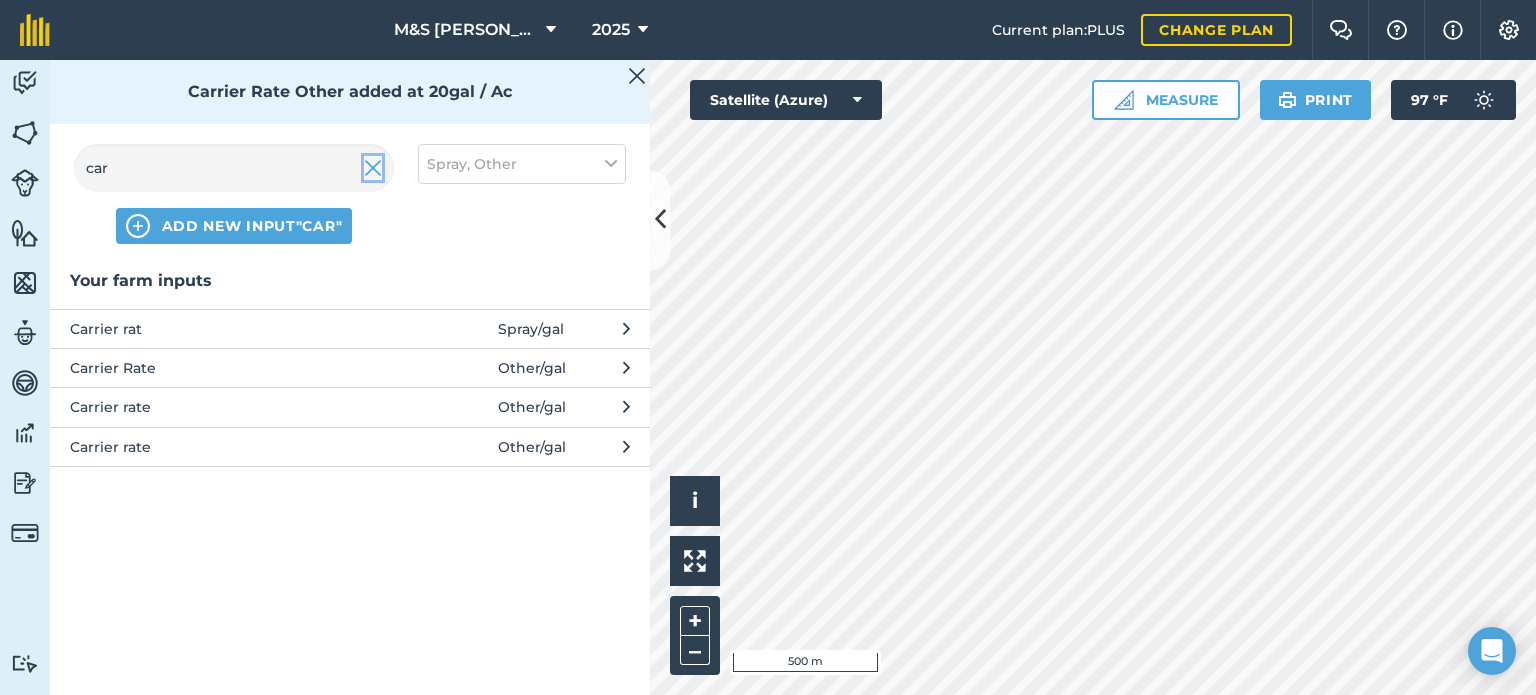 click at bounding box center [373, 168] 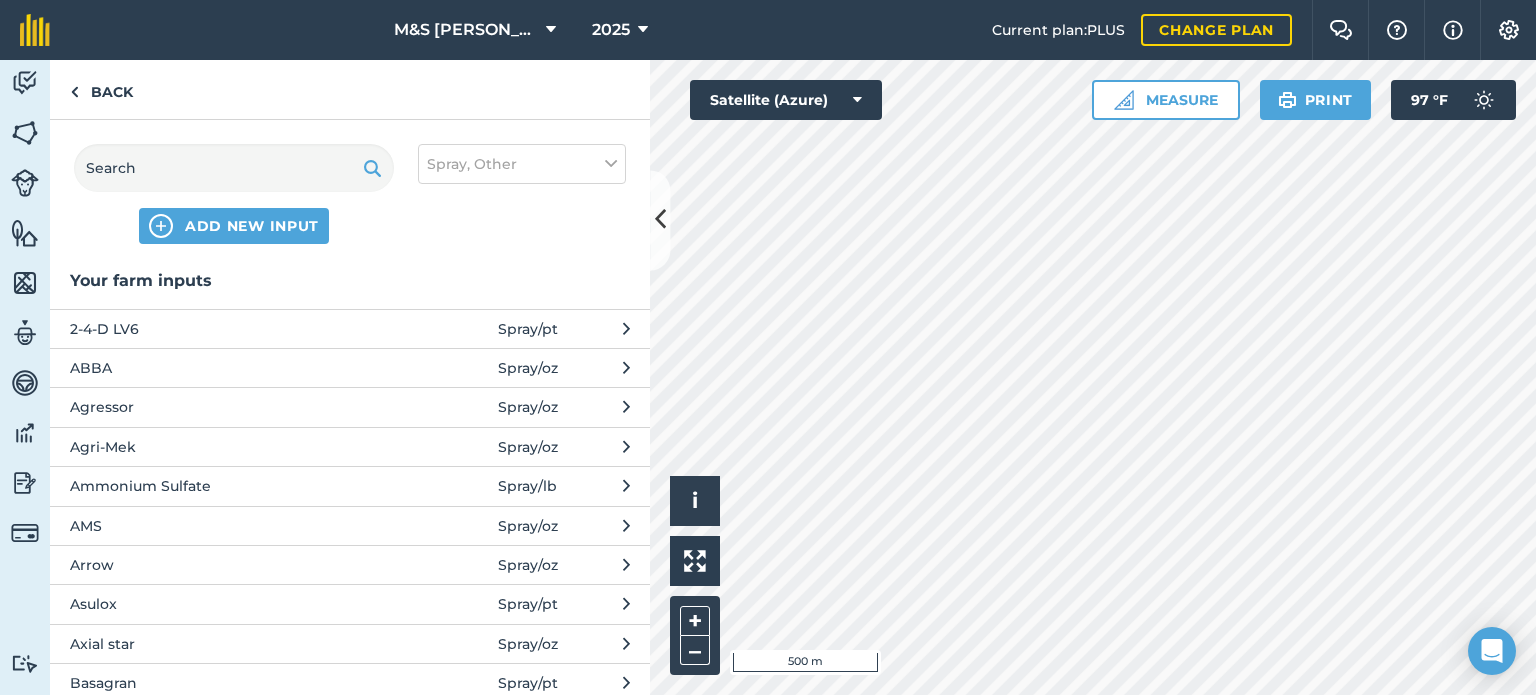click at bounding box center [372, 168] 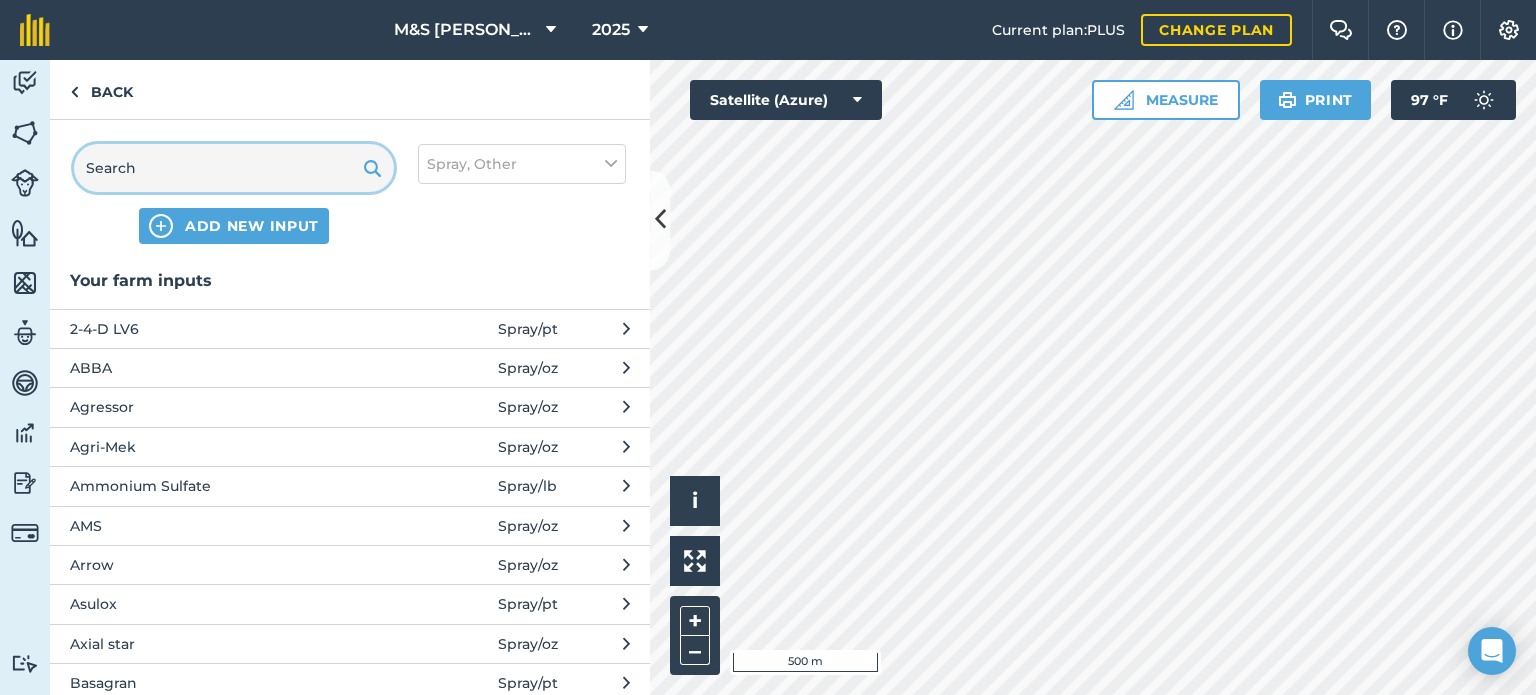 click at bounding box center [234, 168] 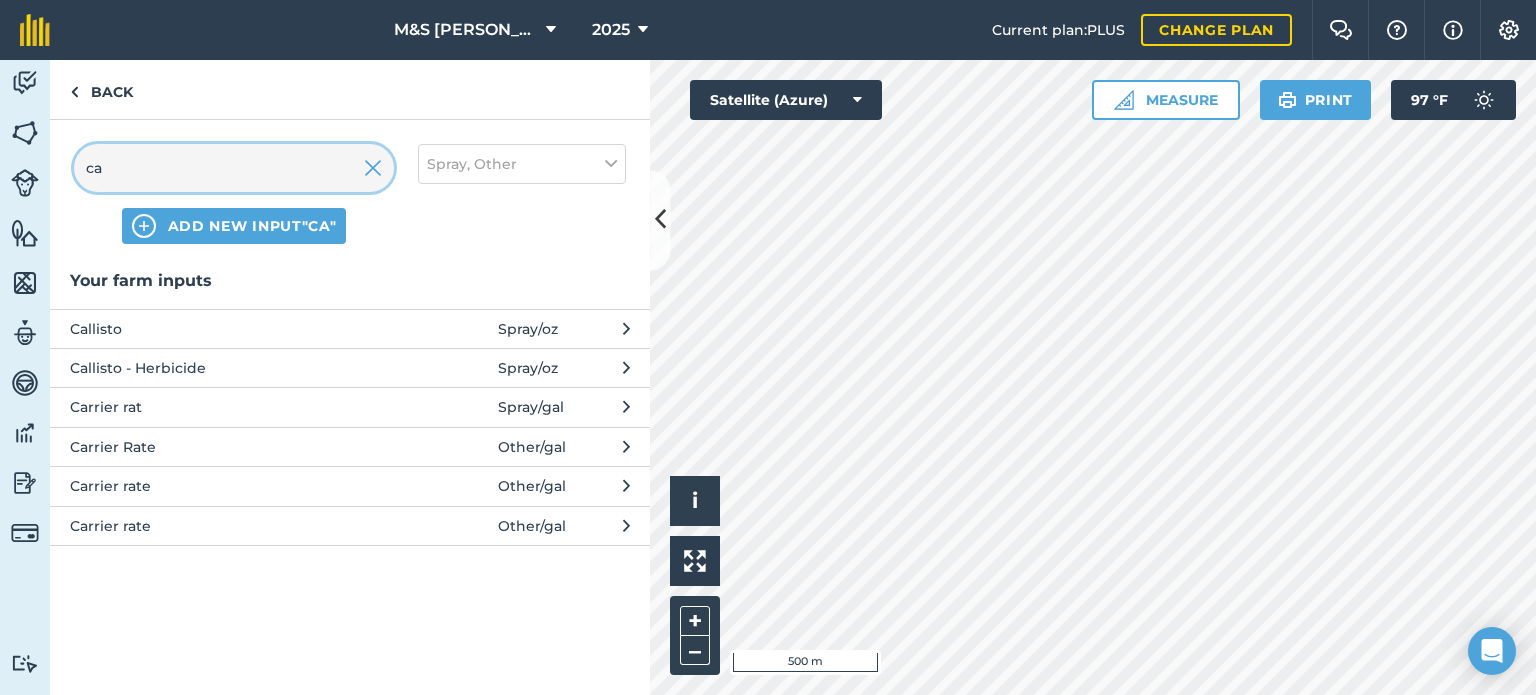 type on "c" 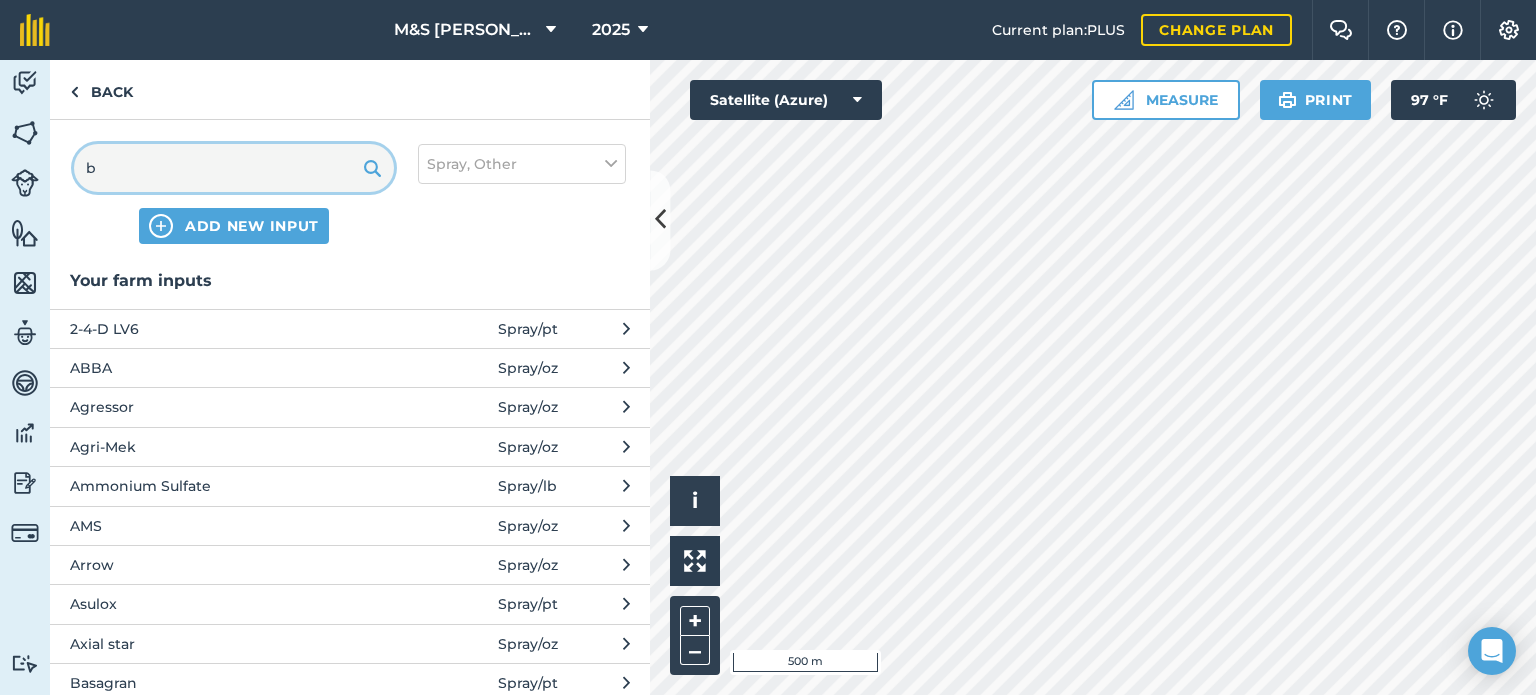 type on "be" 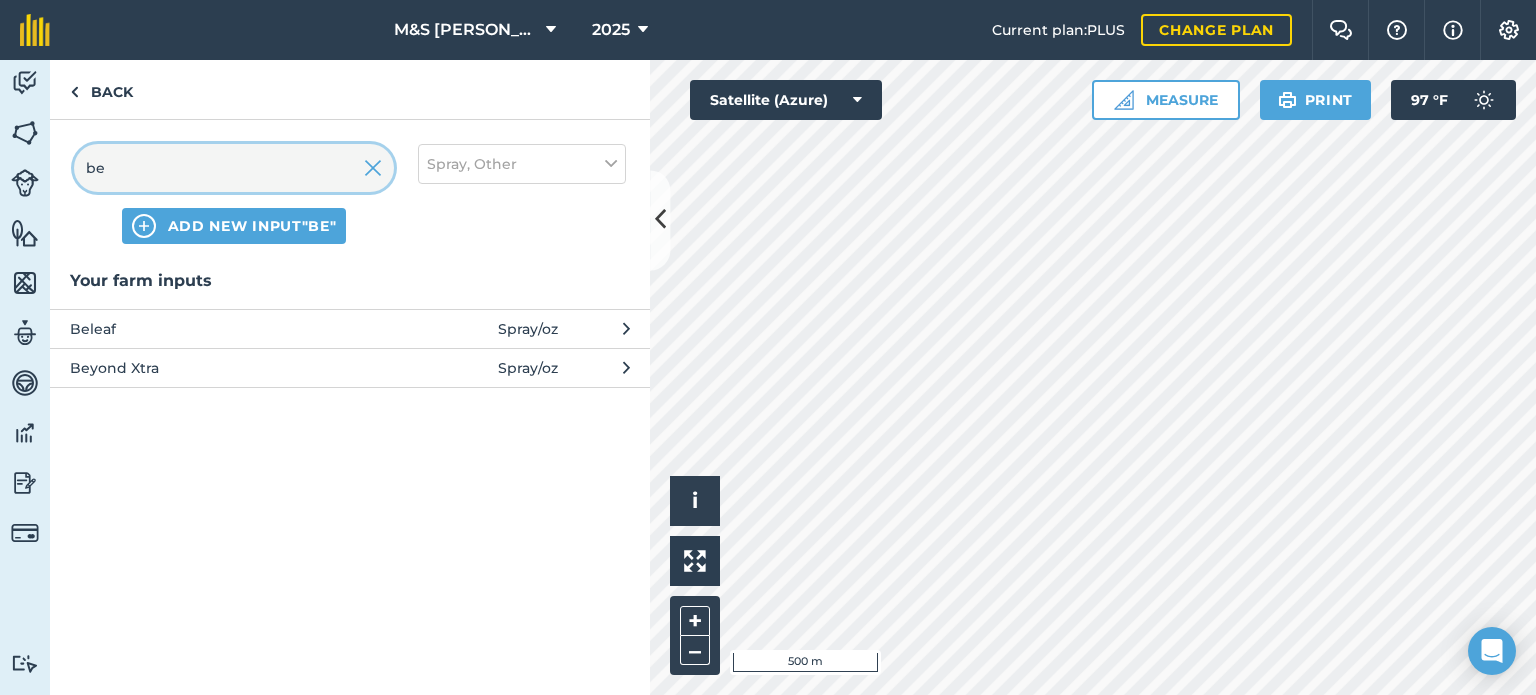 drag, startPoint x: 254, startPoint y: 157, endPoint x: 268, endPoint y: 163, distance: 15.231546 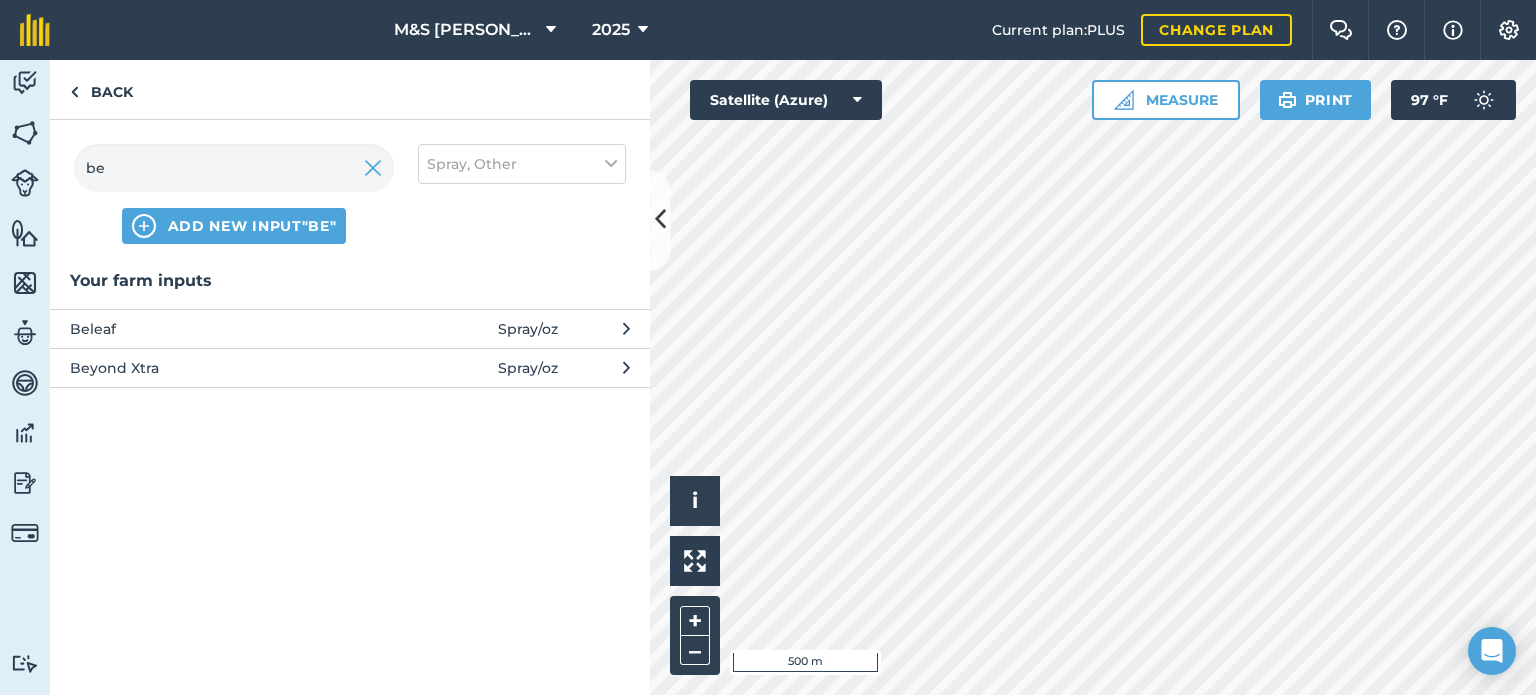 click on "Beleaf" at bounding box center (233, 329) 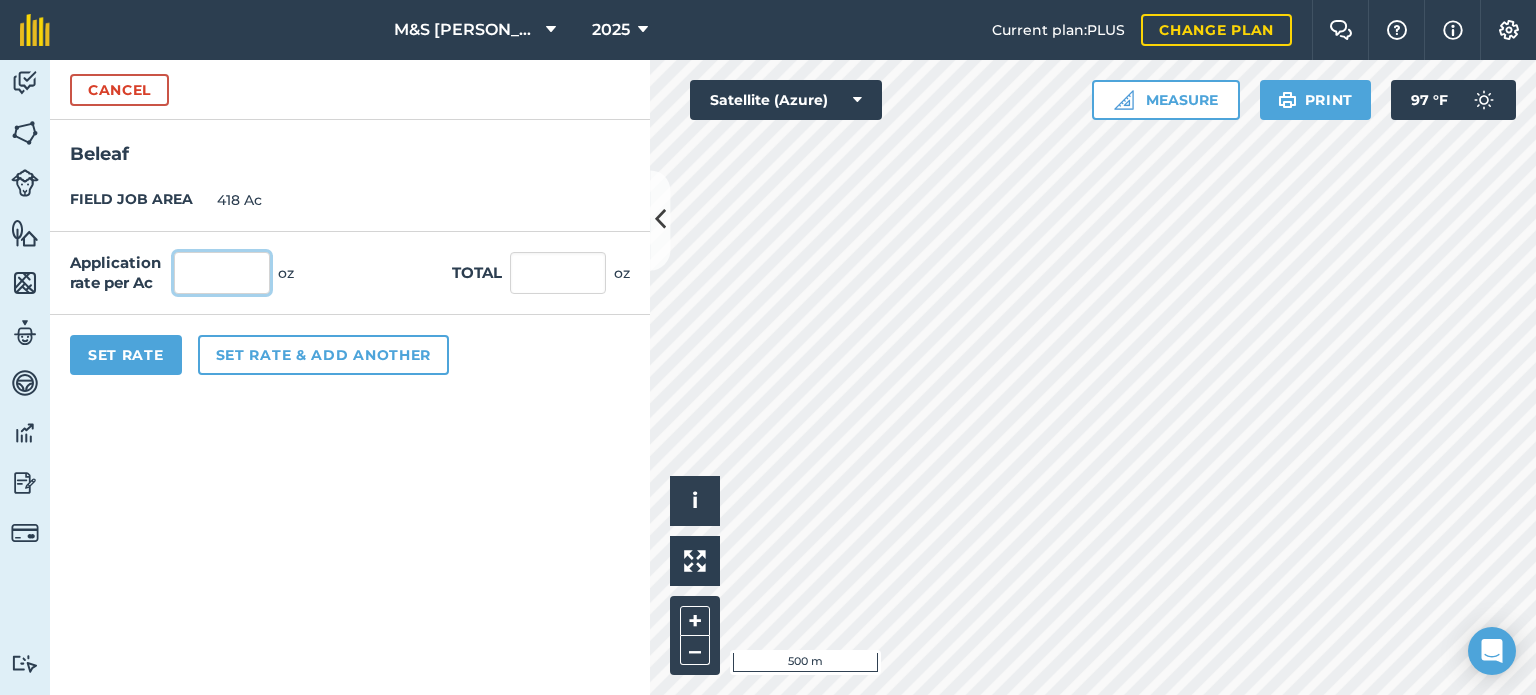 click at bounding box center (222, 273) 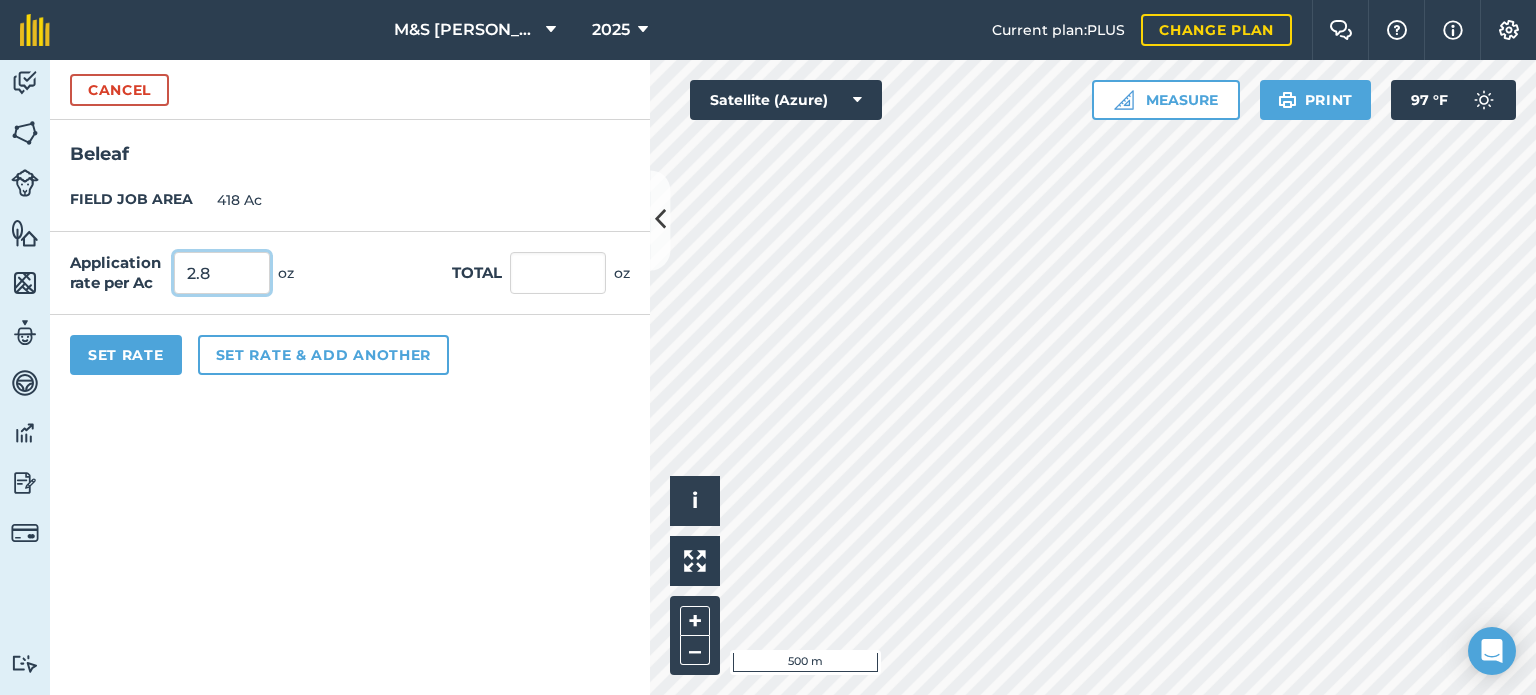 type on "2.8" 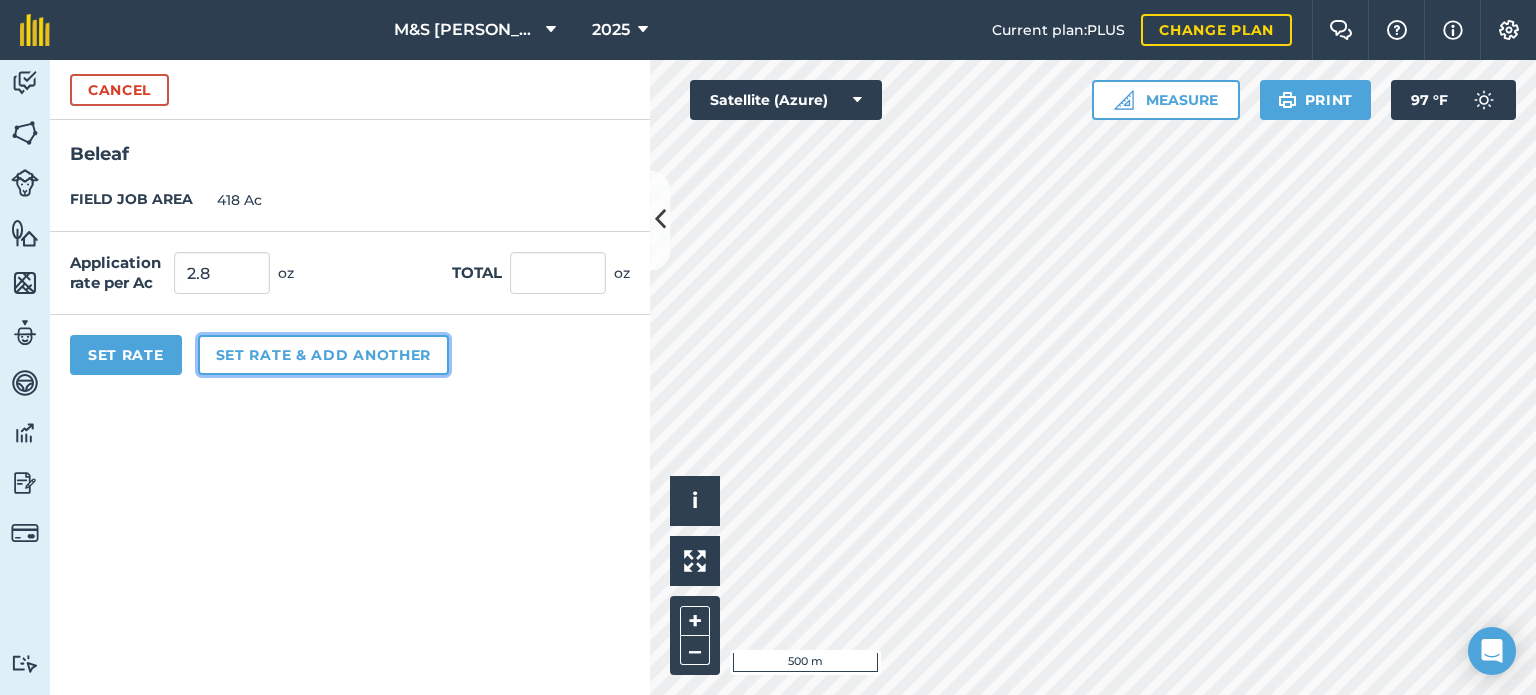 type on "1,170.4" 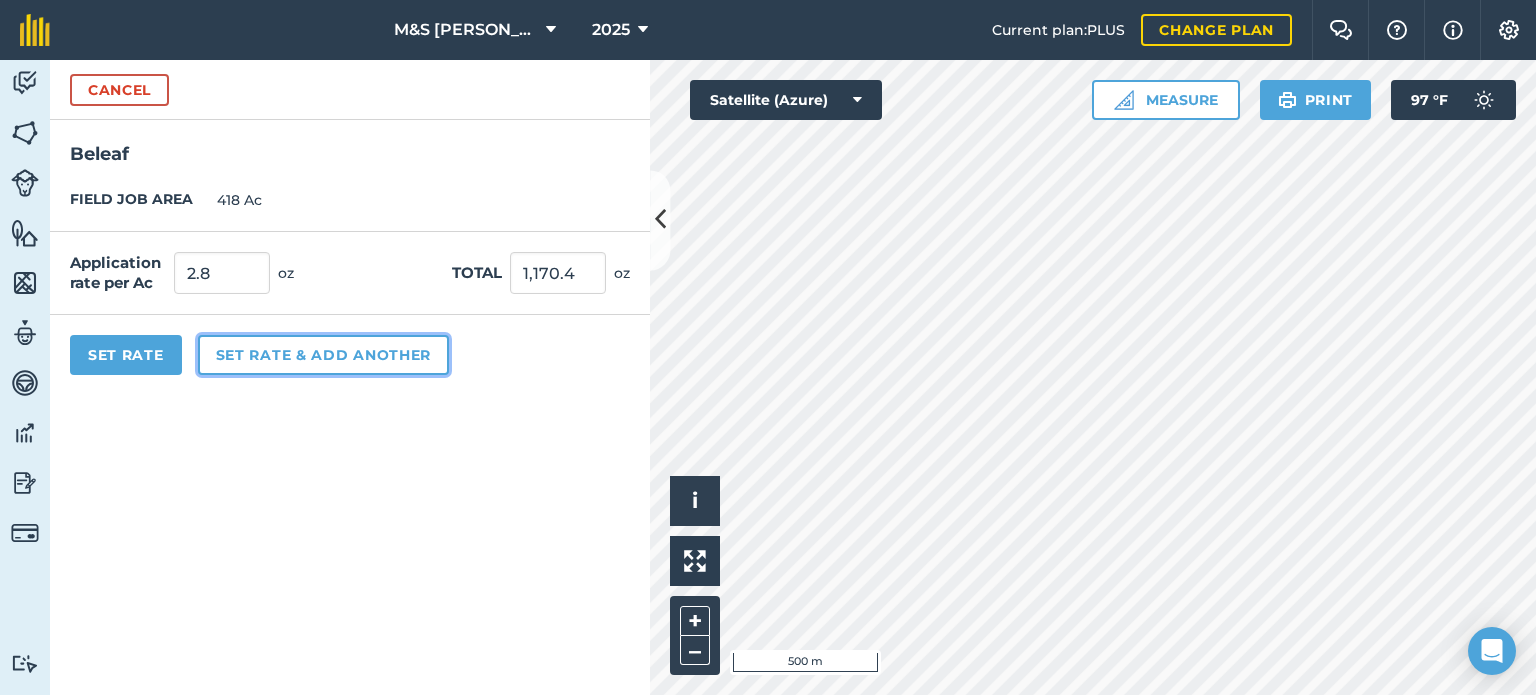click on "Set rate & add another" at bounding box center (323, 355) 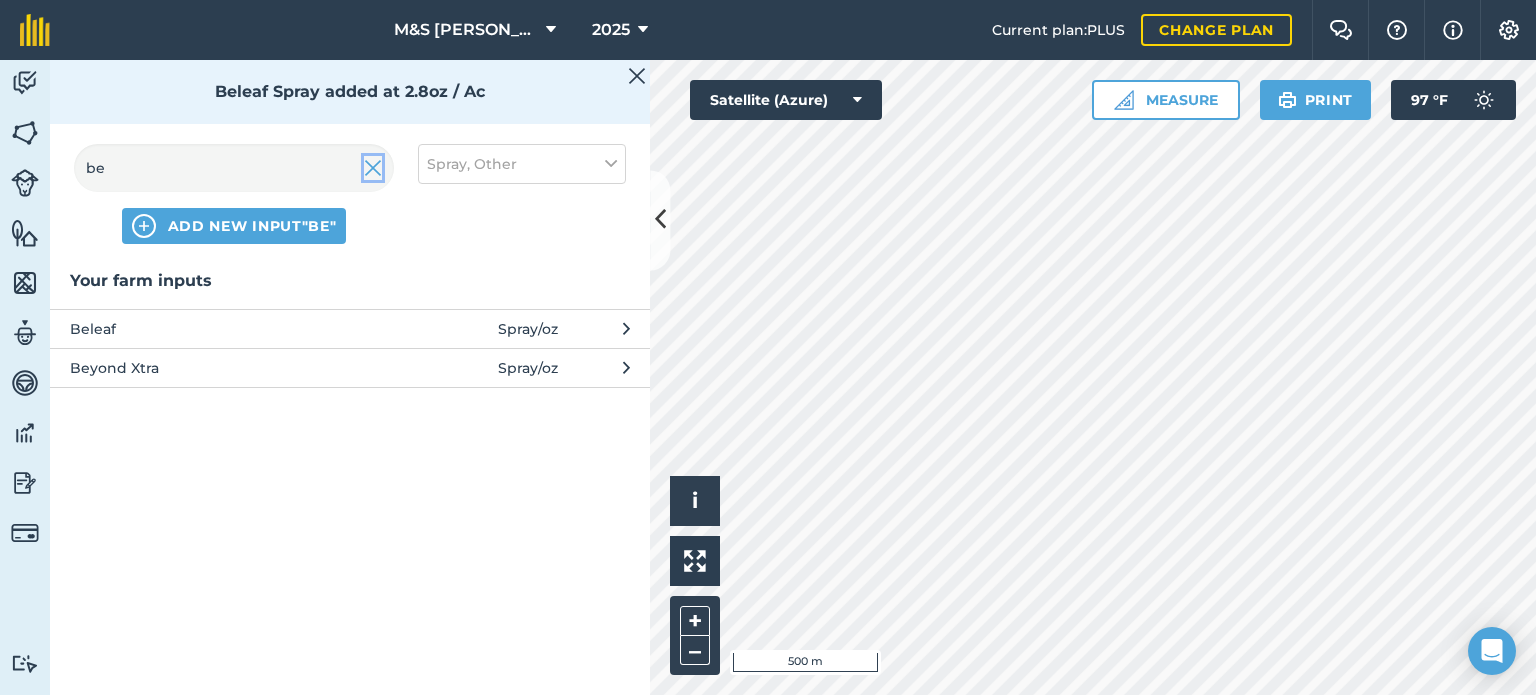 click at bounding box center (373, 168) 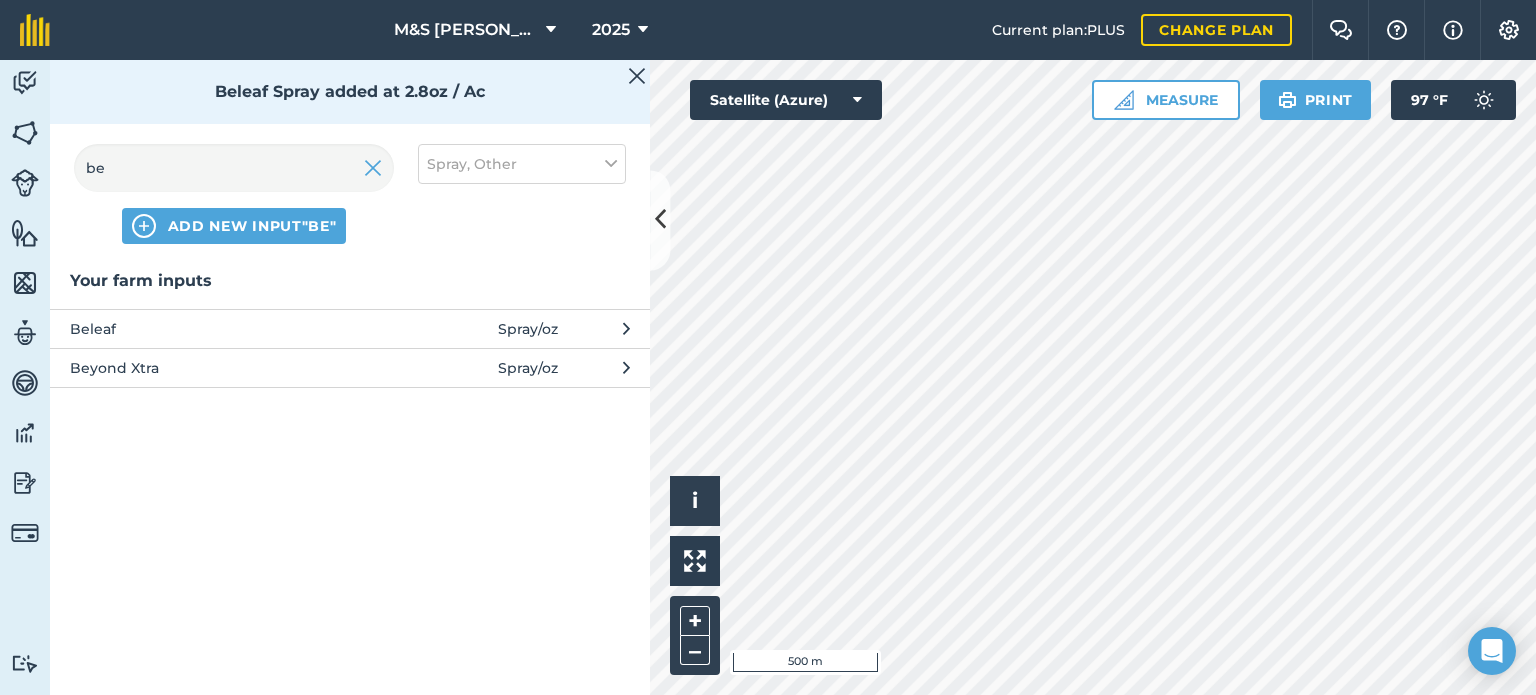 type 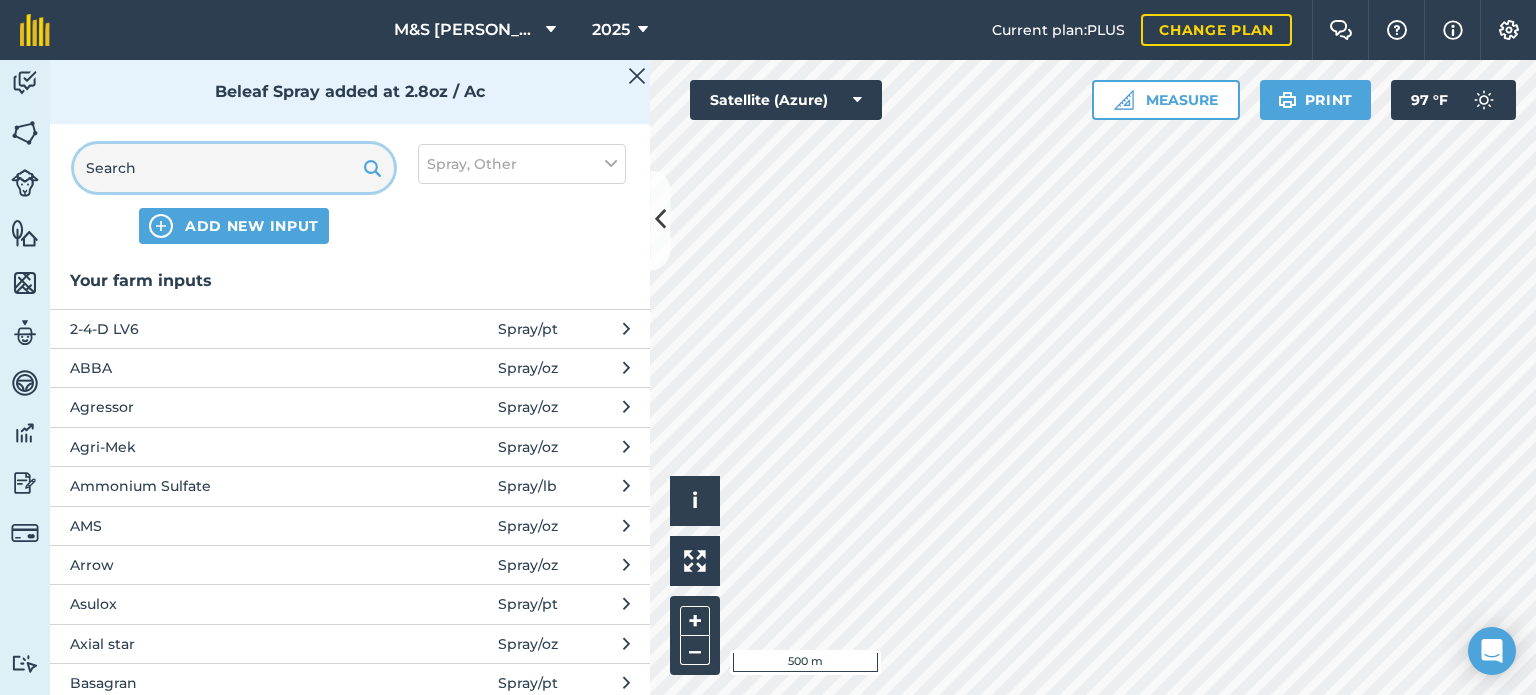 click at bounding box center [234, 168] 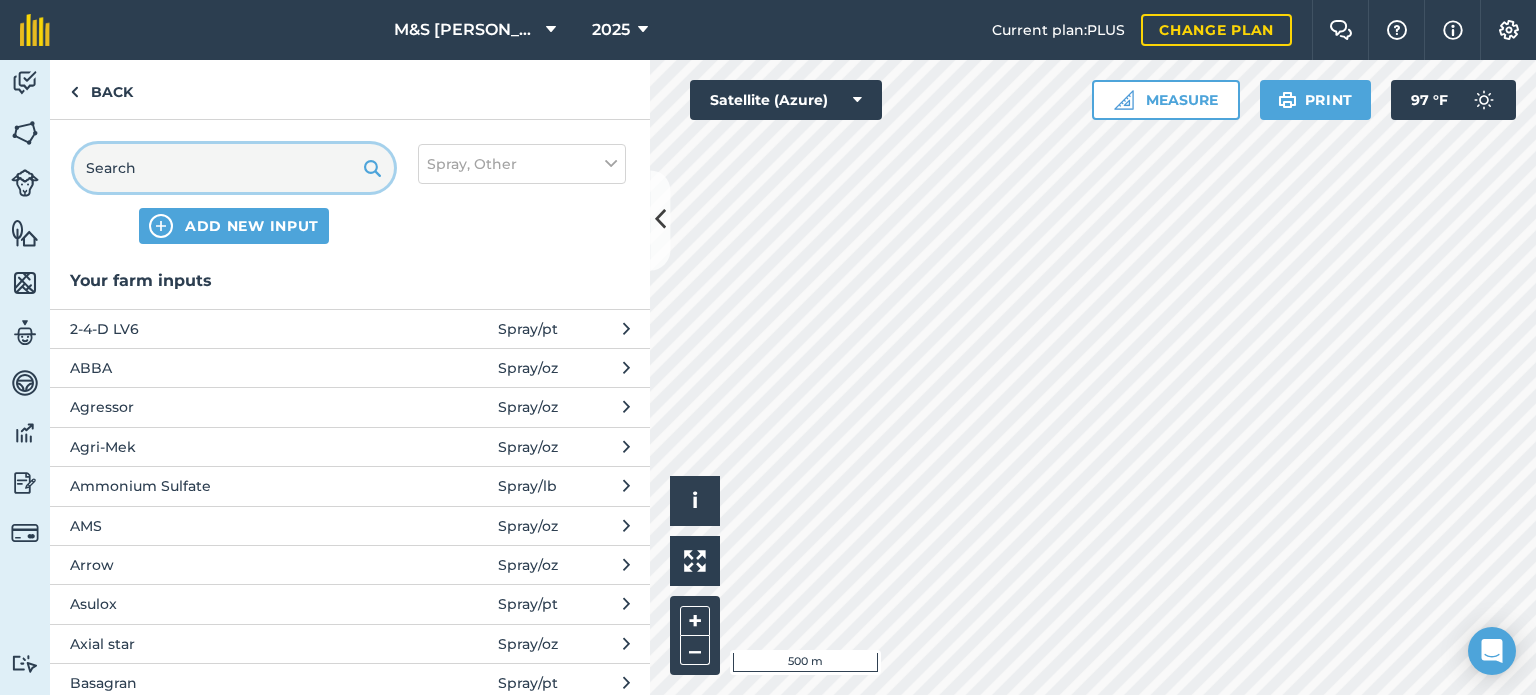 click at bounding box center [234, 168] 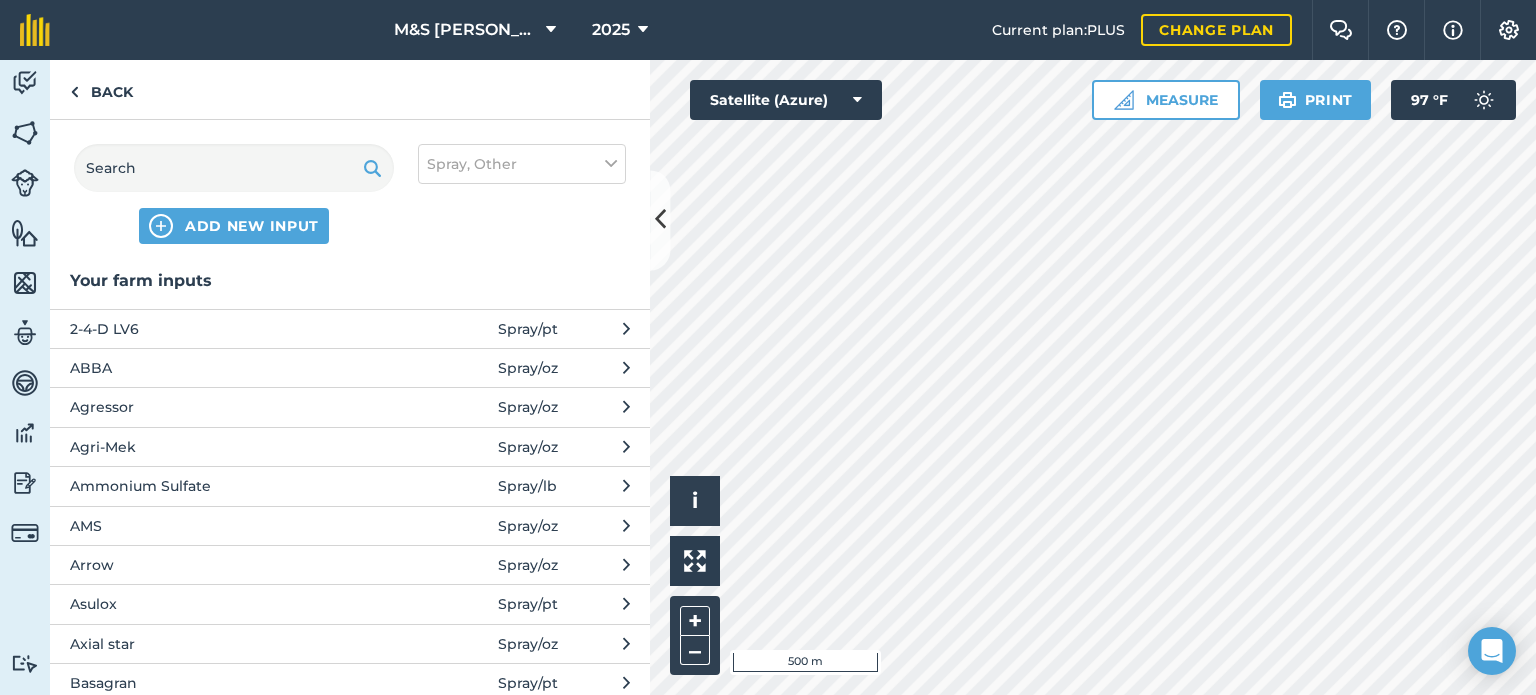 click on "ADD NEW INPUT" at bounding box center (234, 194) 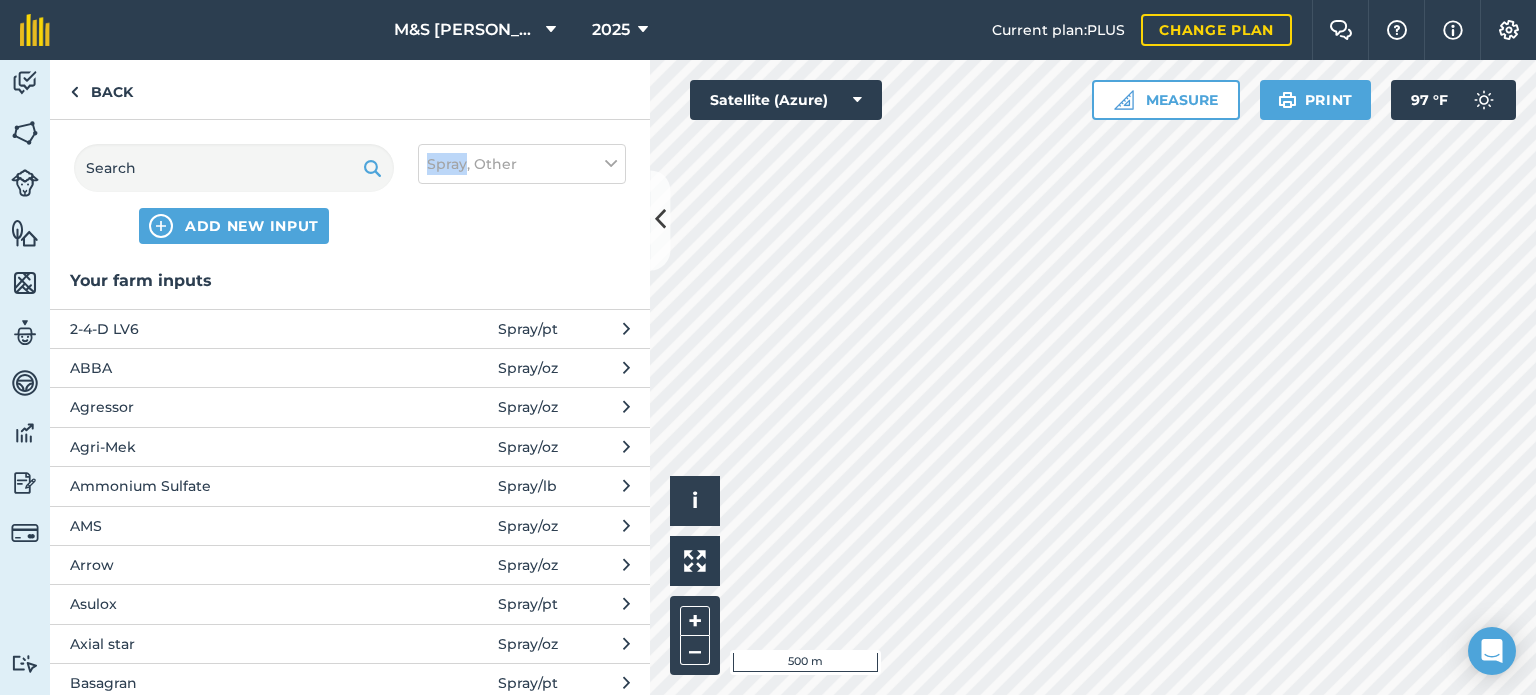 click on "ADD NEW INPUT" at bounding box center (234, 194) 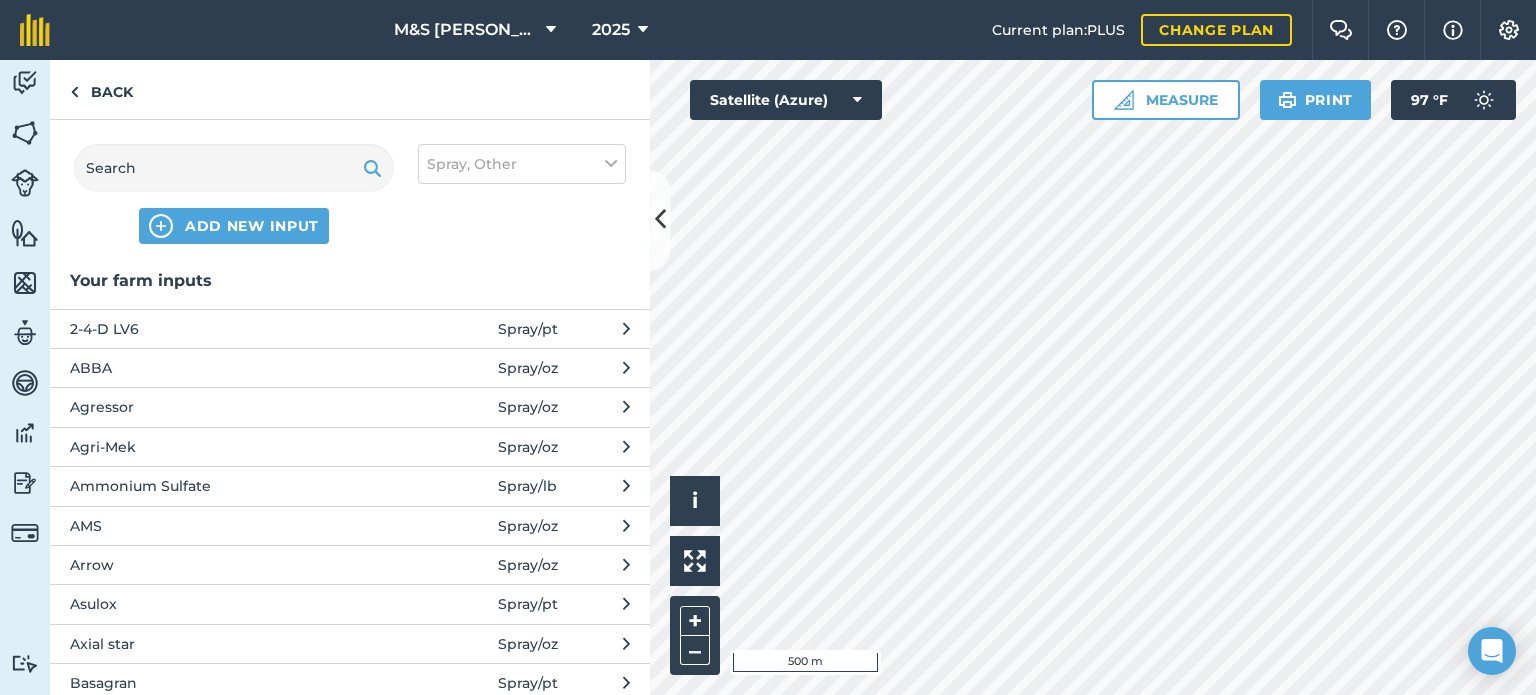 click on "ADD NEW INPUT Spray, Other" at bounding box center (350, 194) 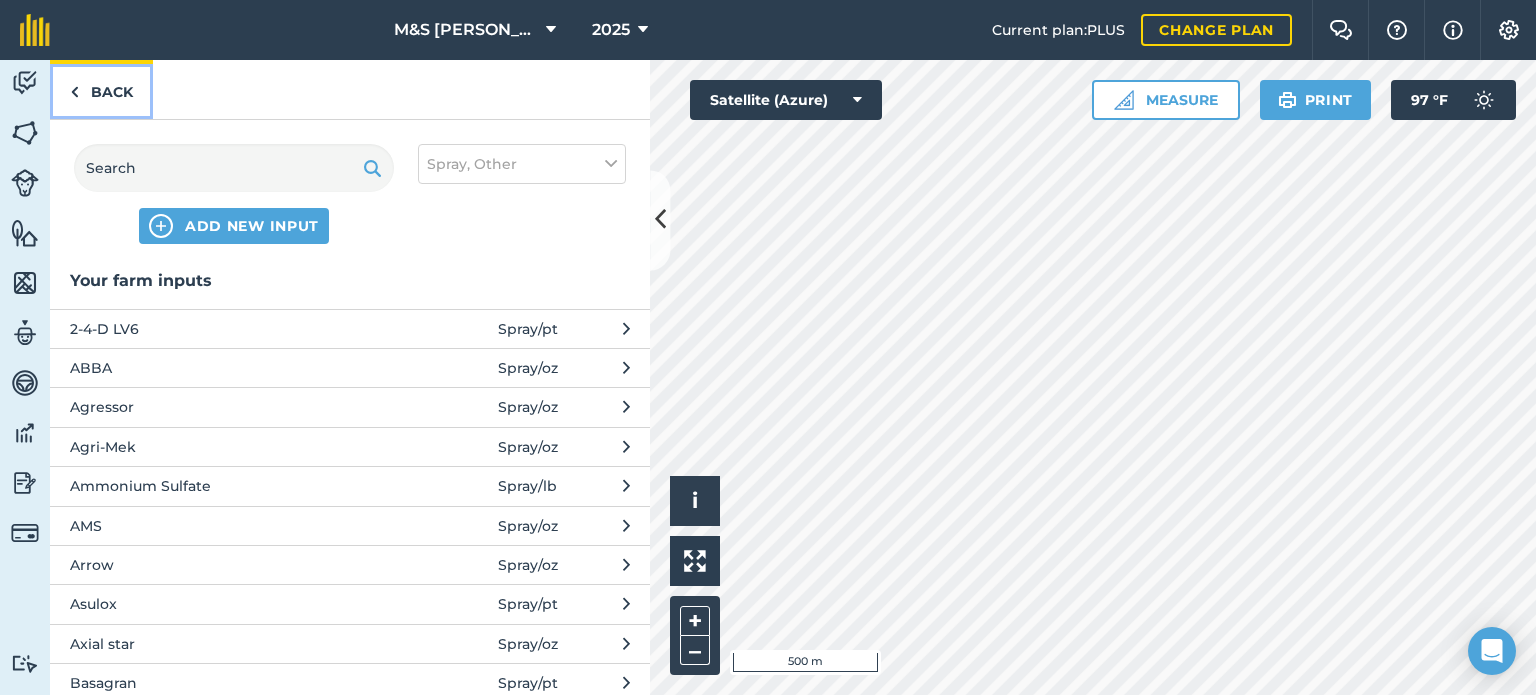 click on "Back" at bounding box center [101, 89] 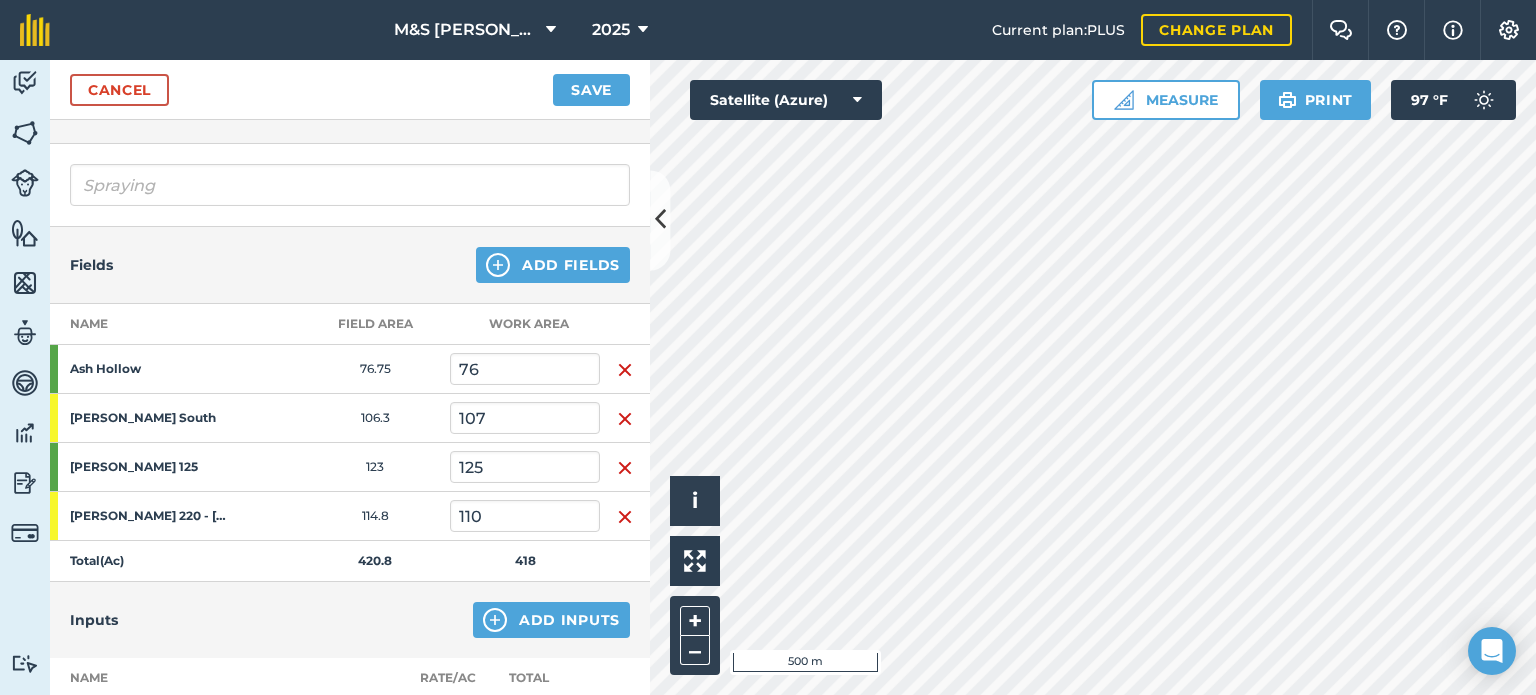 scroll, scrollTop: 100, scrollLeft: 0, axis: vertical 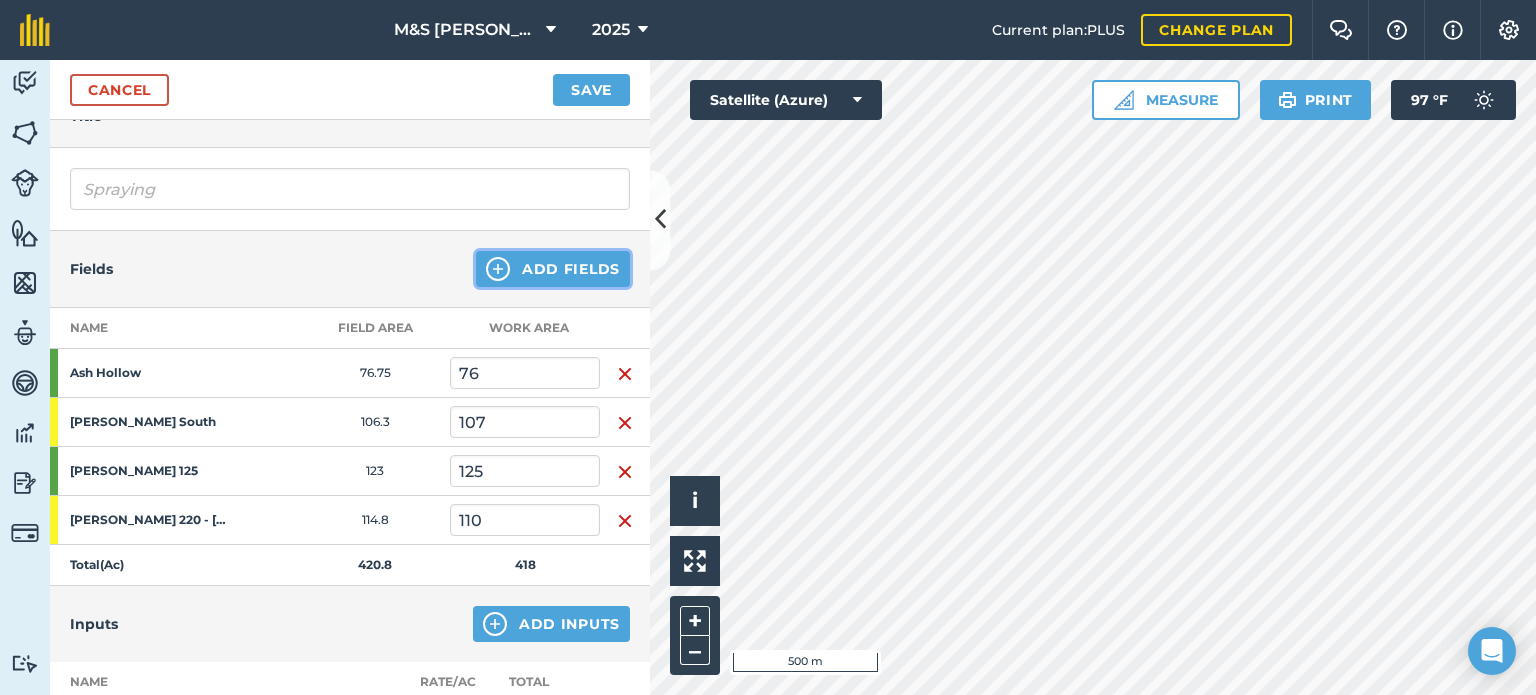 click on "Add Fields" at bounding box center [553, 269] 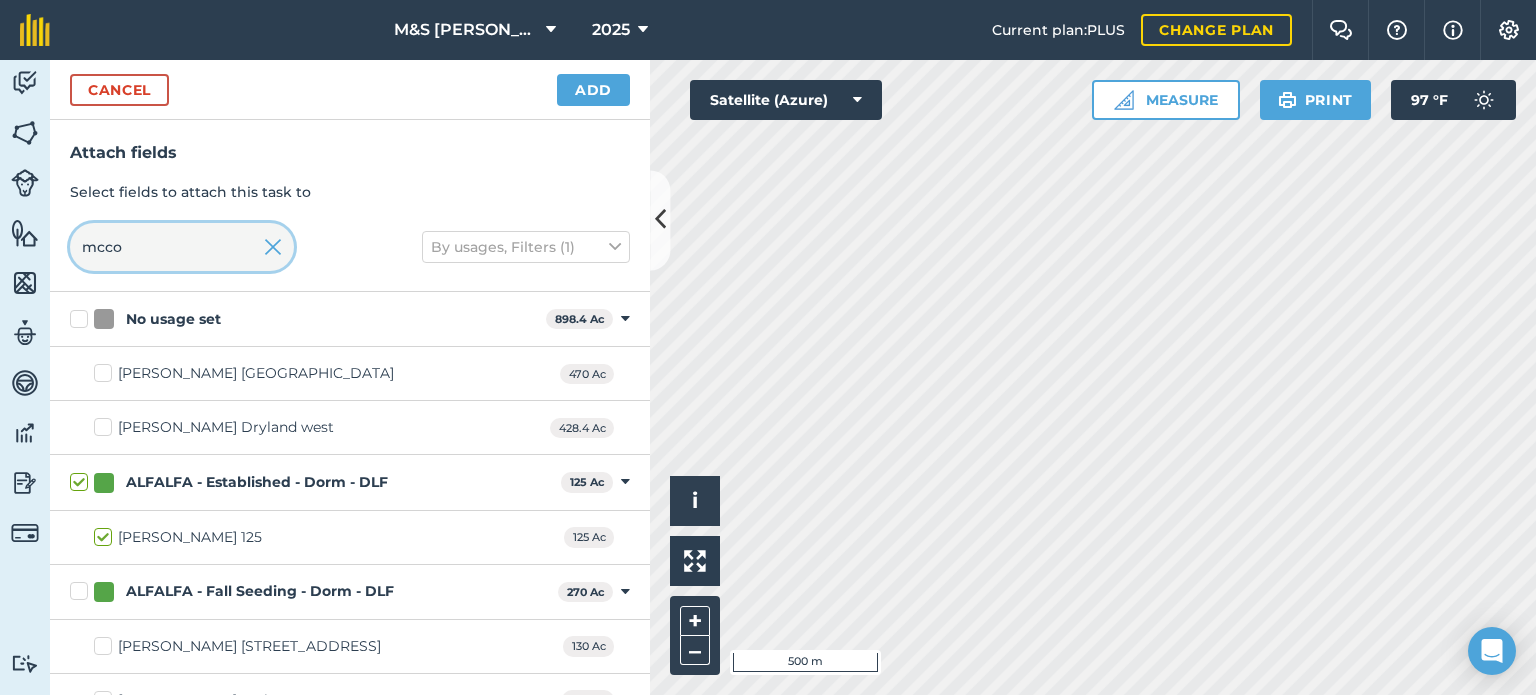 click on "mcco" at bounding box center (182, 247) 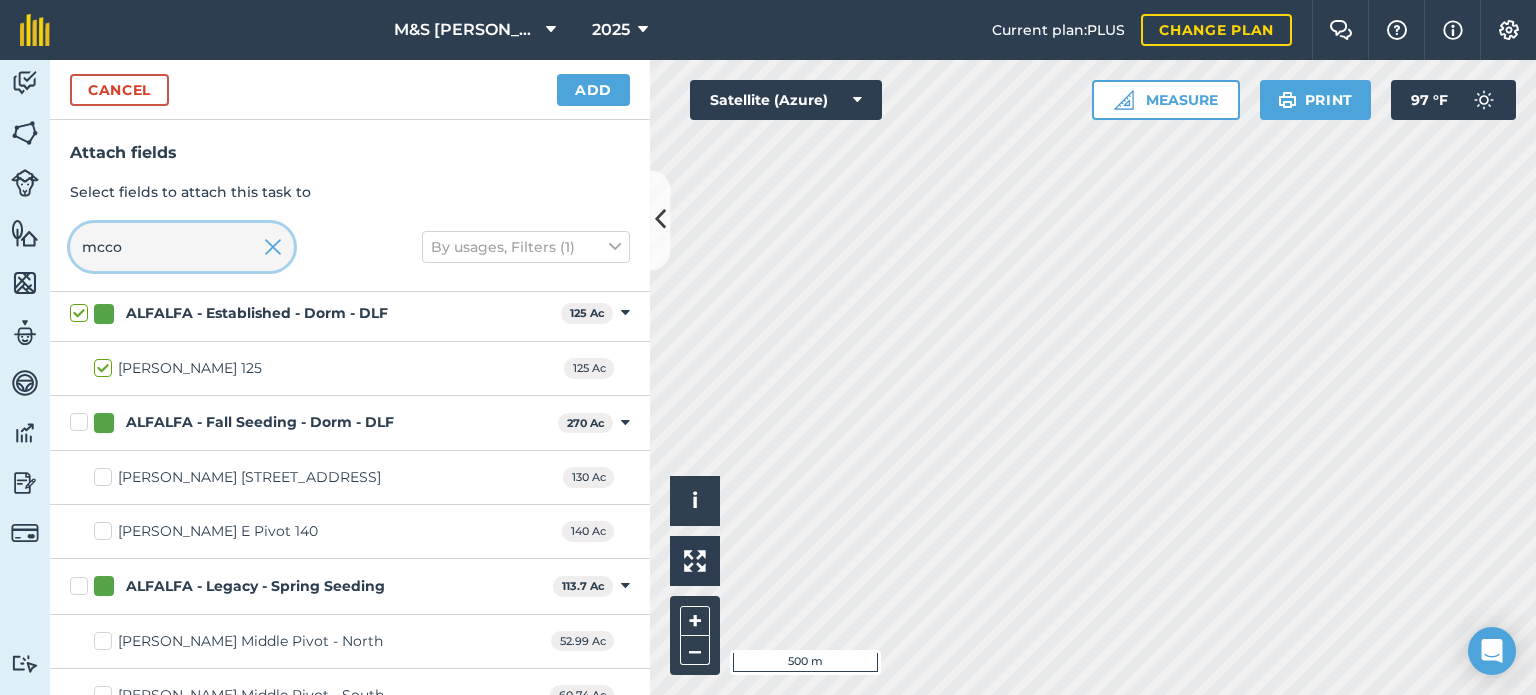 scroll, scrollTop: 200, scrollLeft: 0, axis: vertical 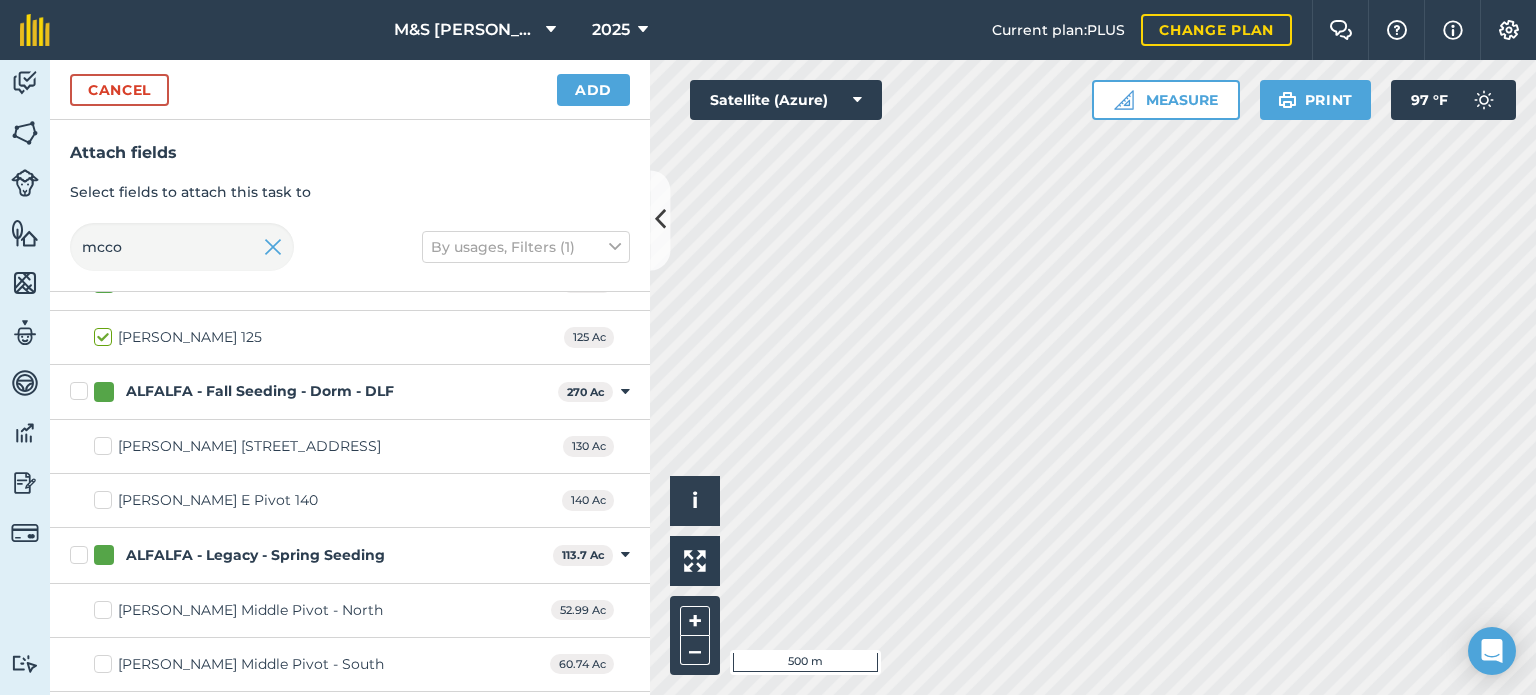 click on "[PERSON_NAME] [STREET_ADDRESS]" at bounding box center [237, 446] 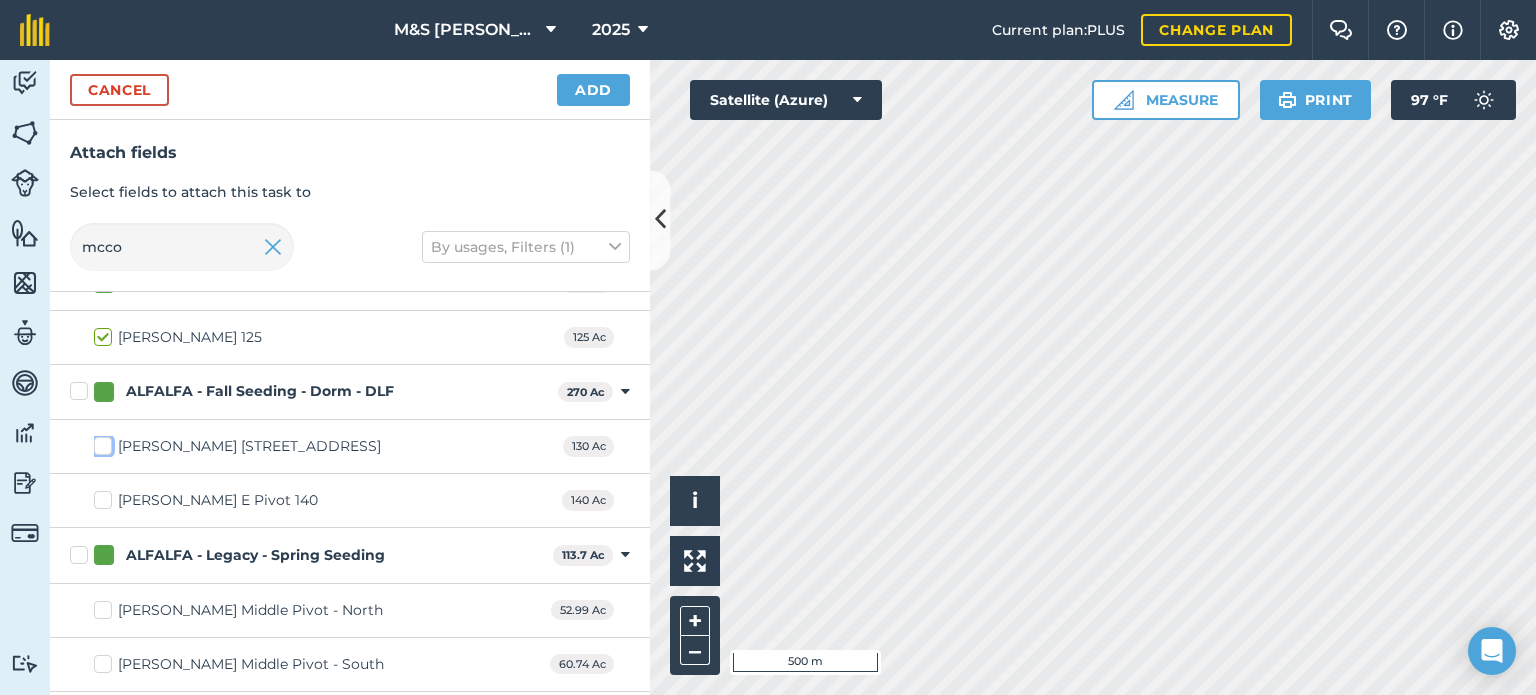 click on "[PERSON_NAME] [STREET_ADDRESS]" at bounding box center [100, 442] 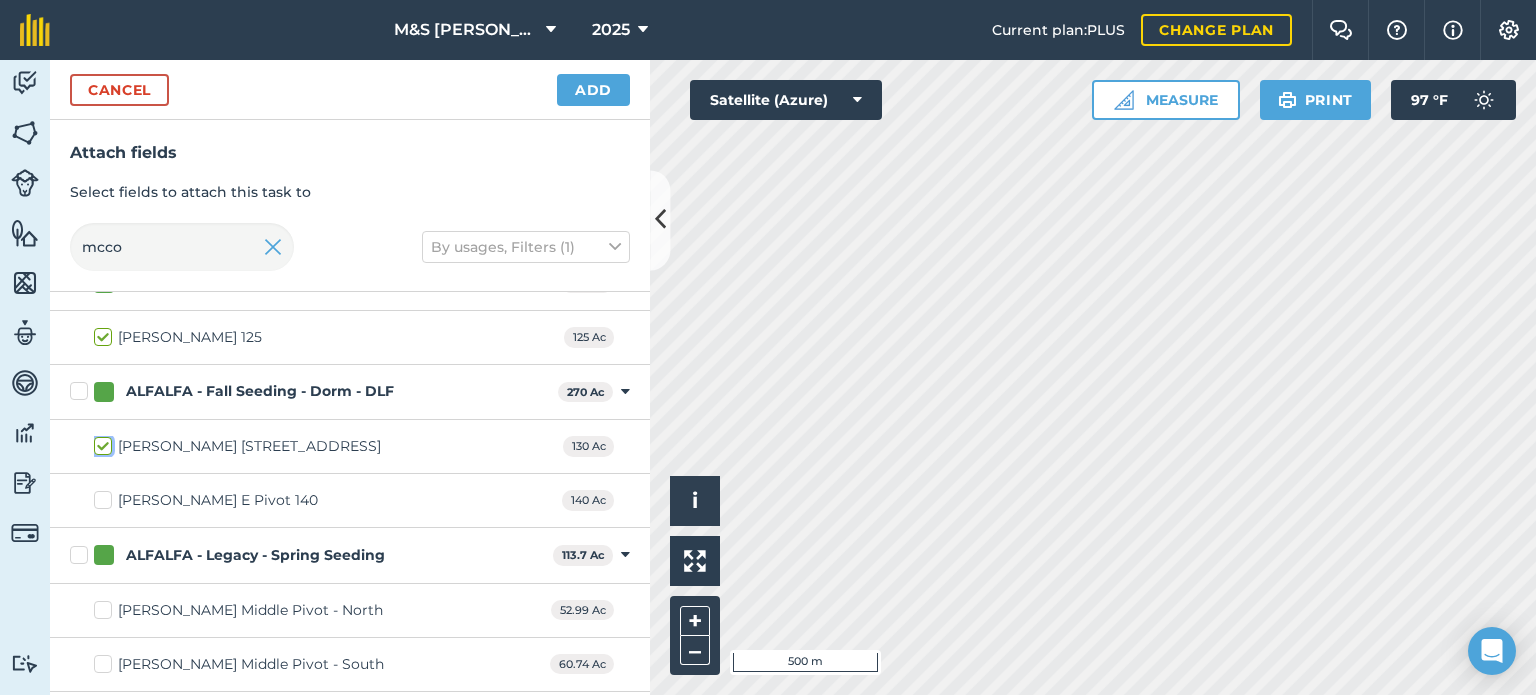 checkbox on "true" 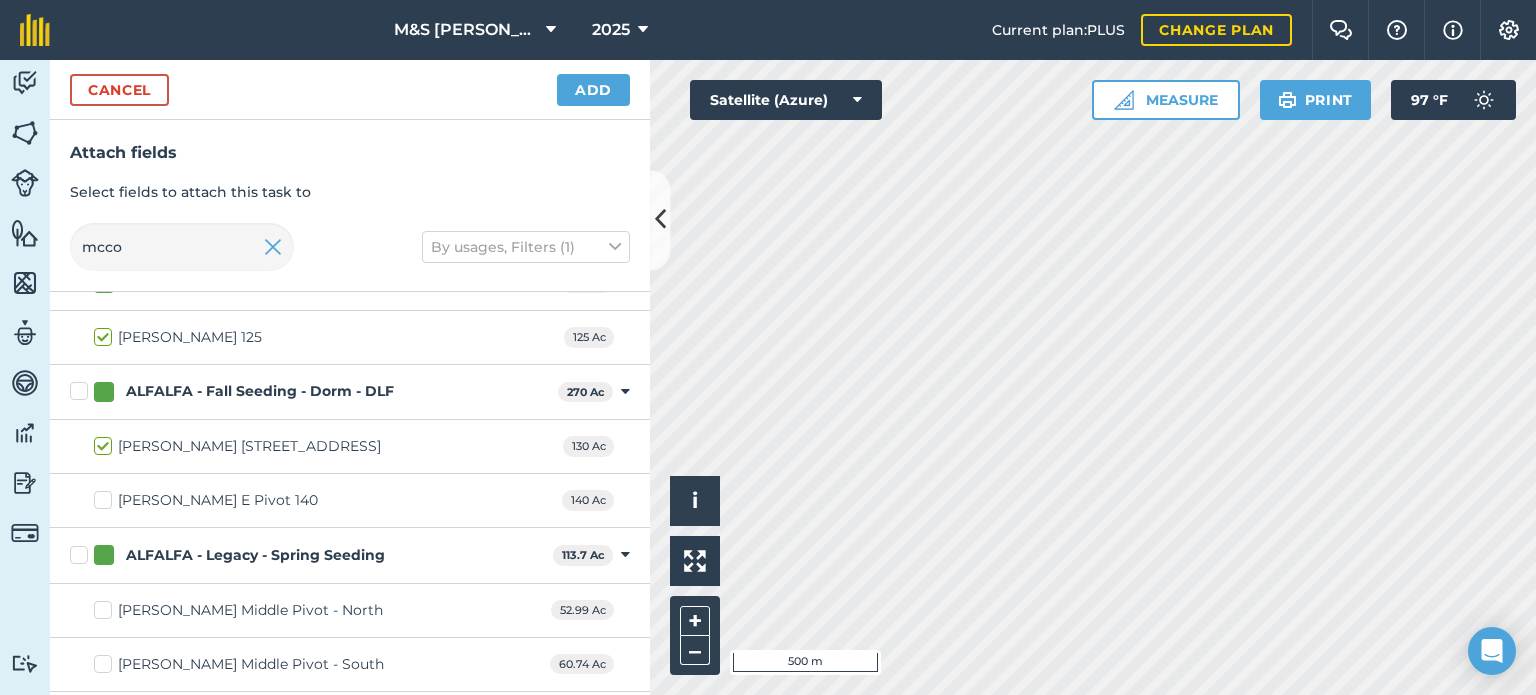 click on "Cancel Add" at bounding box center [350, 90] 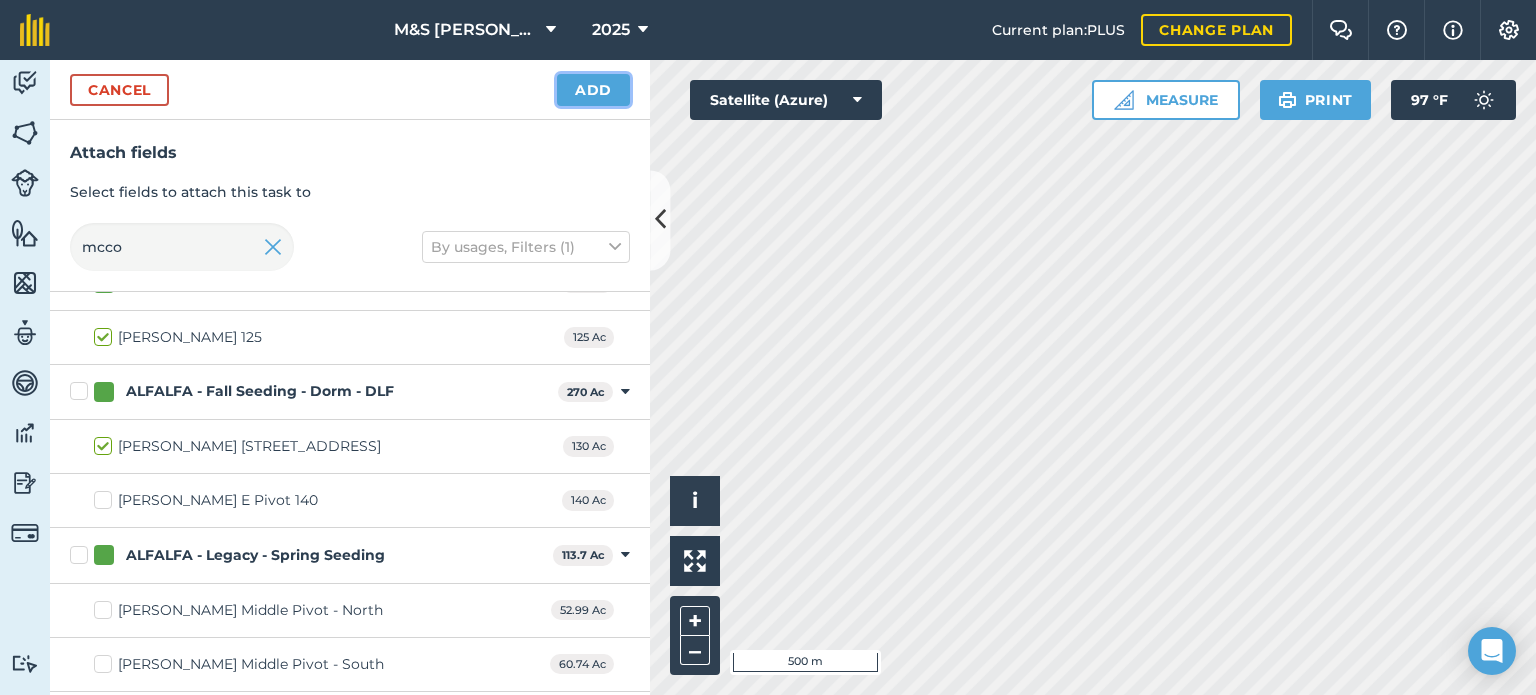 click on "Add" at bounding box center [593, 90] 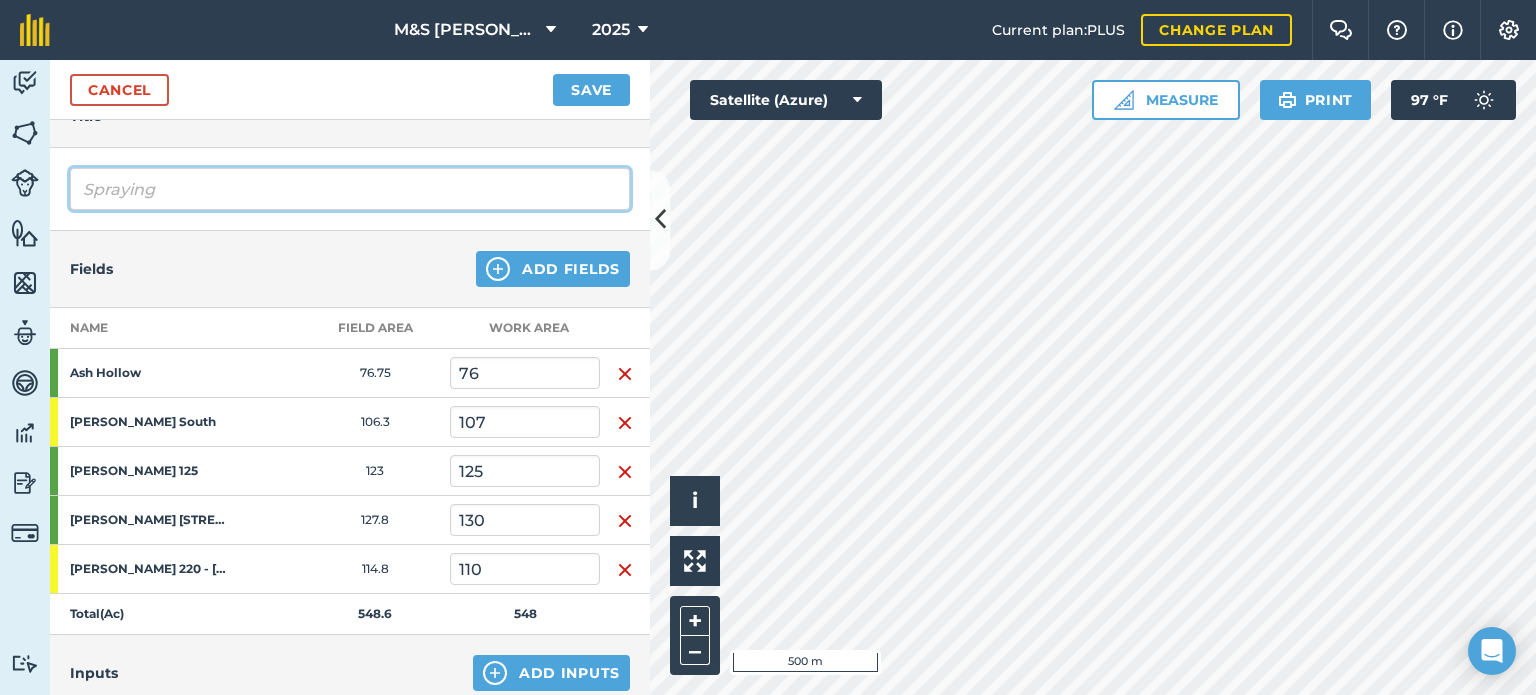 click on "Spraying" at bounding box center (350, 189) 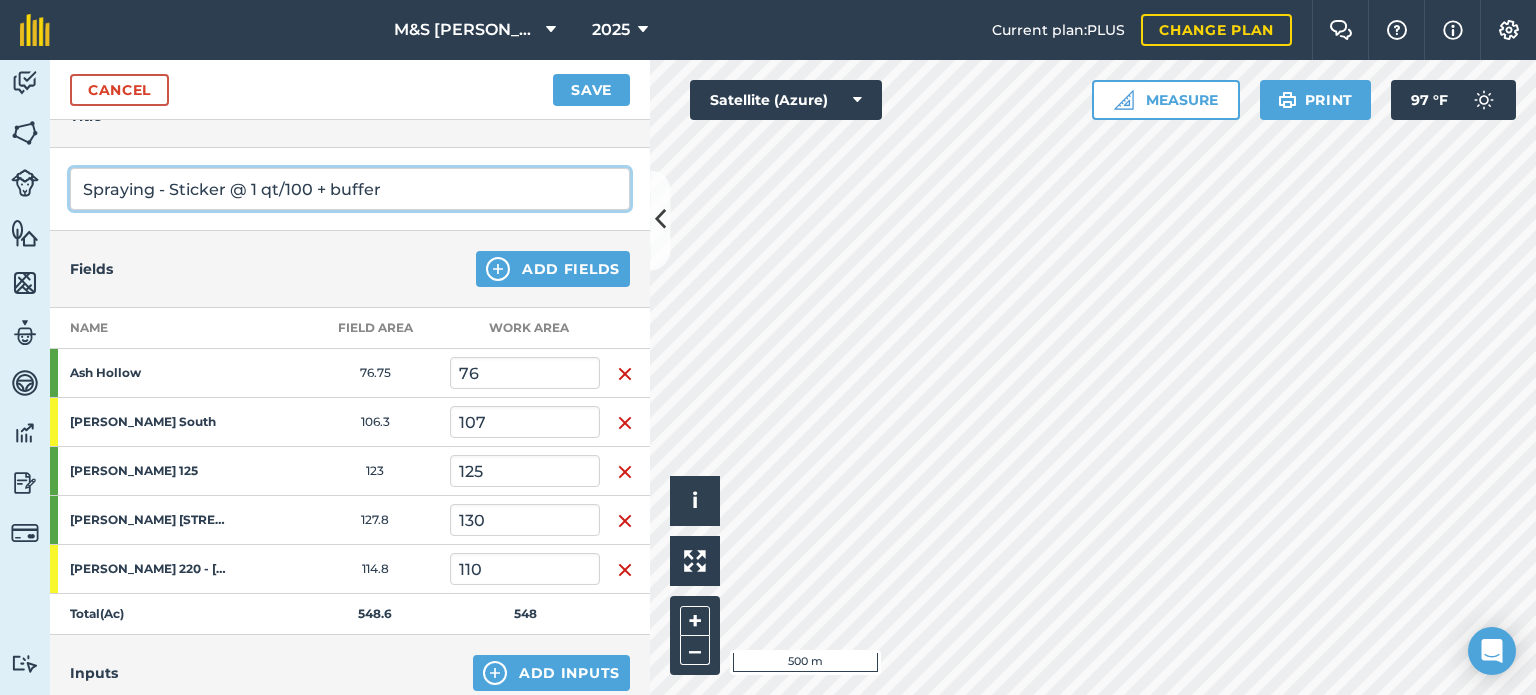 type on "Spraying - Sticker @ 1 qt/100 + buffer" 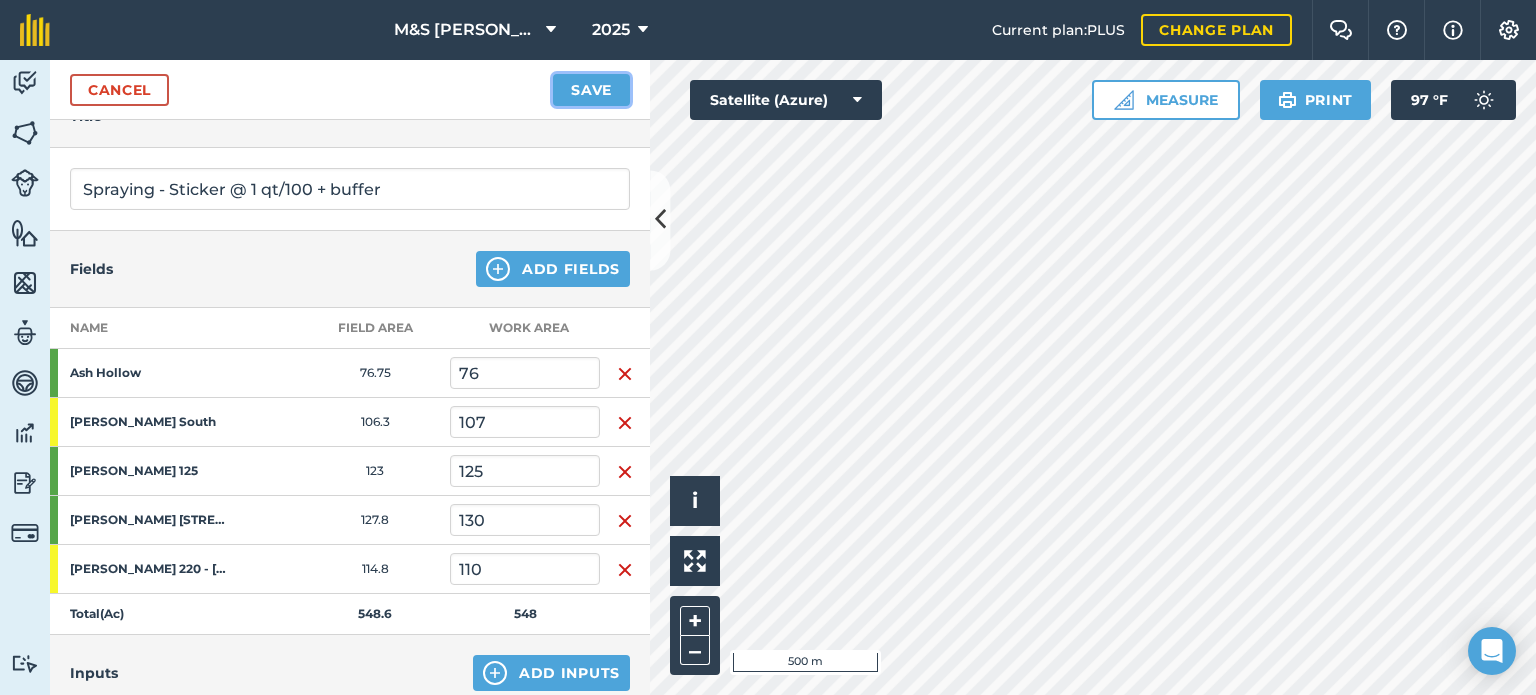 click on "Save" at bounding box center [591, 90] 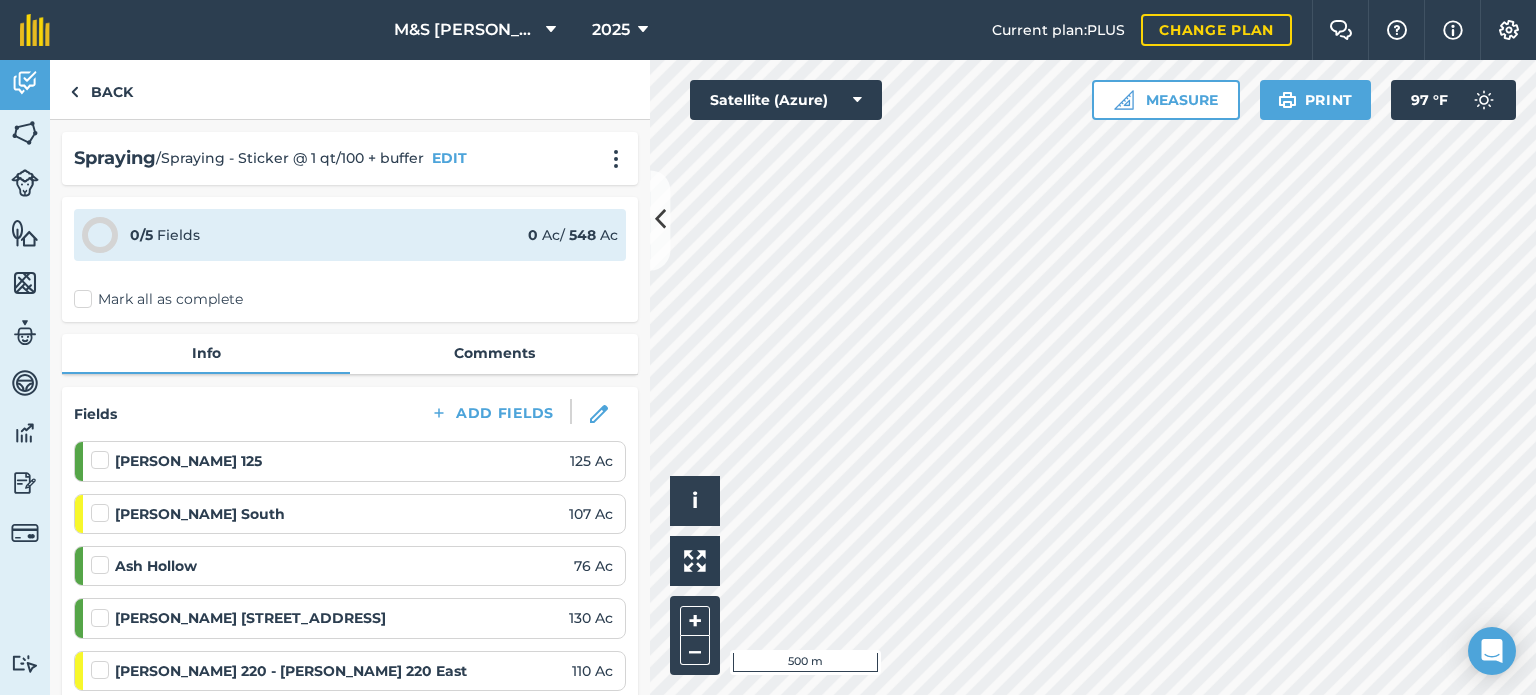click on "Mark all as complete" at bounding box center (158, 299) 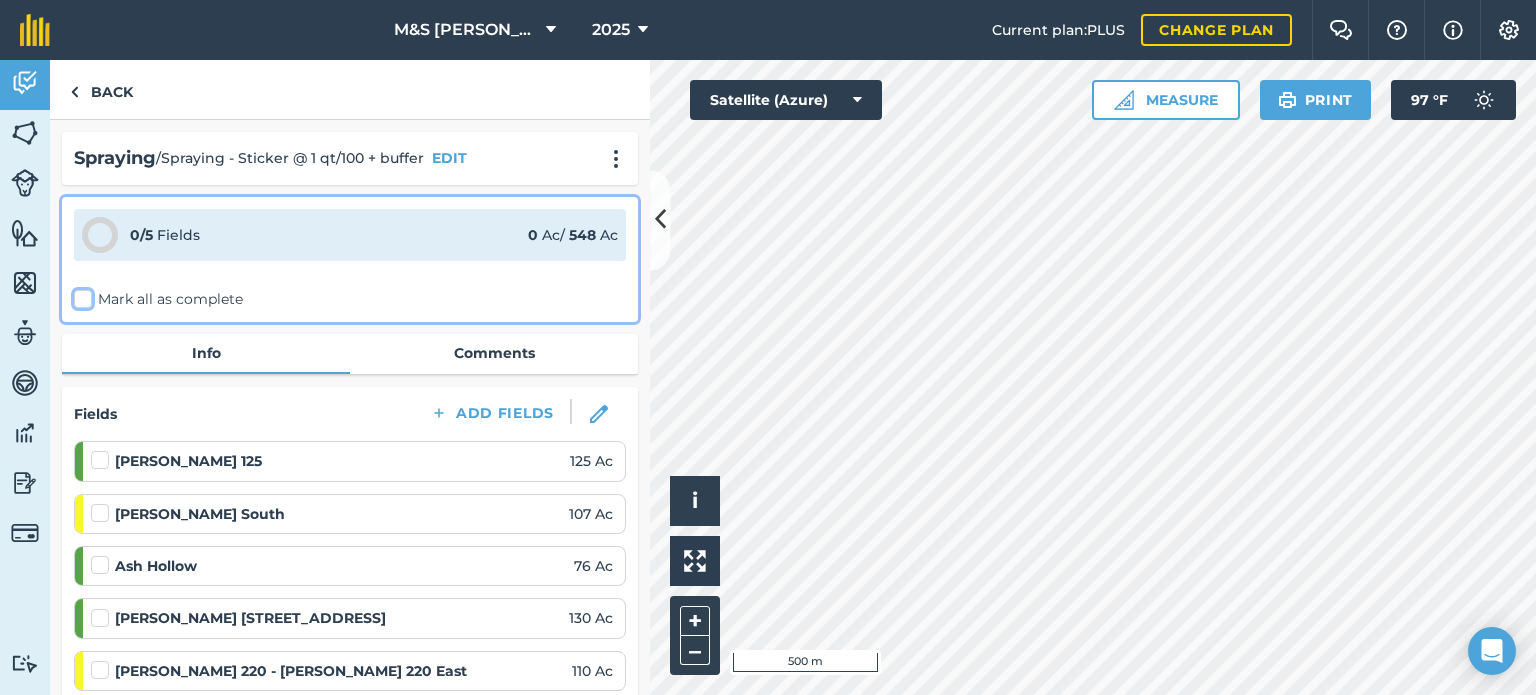 click on "Mark all as complete" at bounding box center [80, 295] 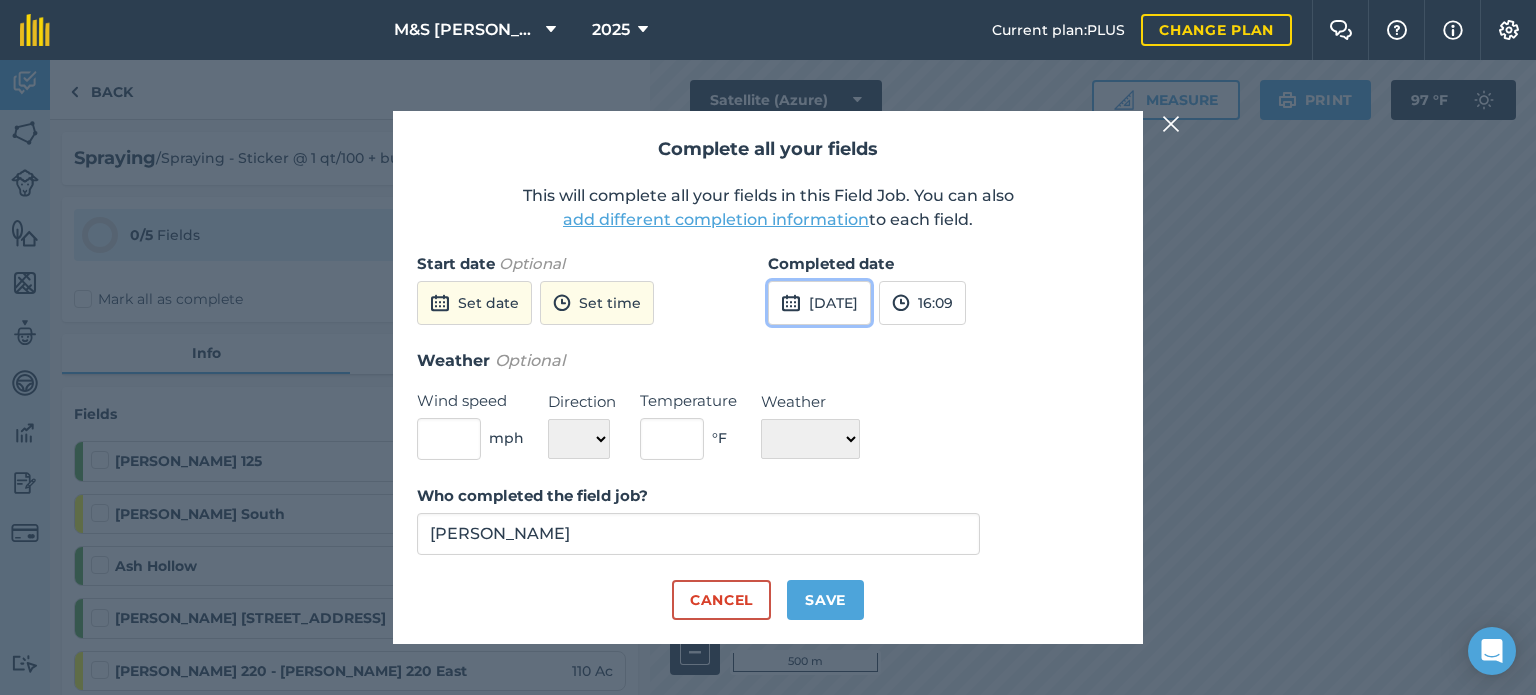 click on "[DATE]" at bounding box center [819, 303] 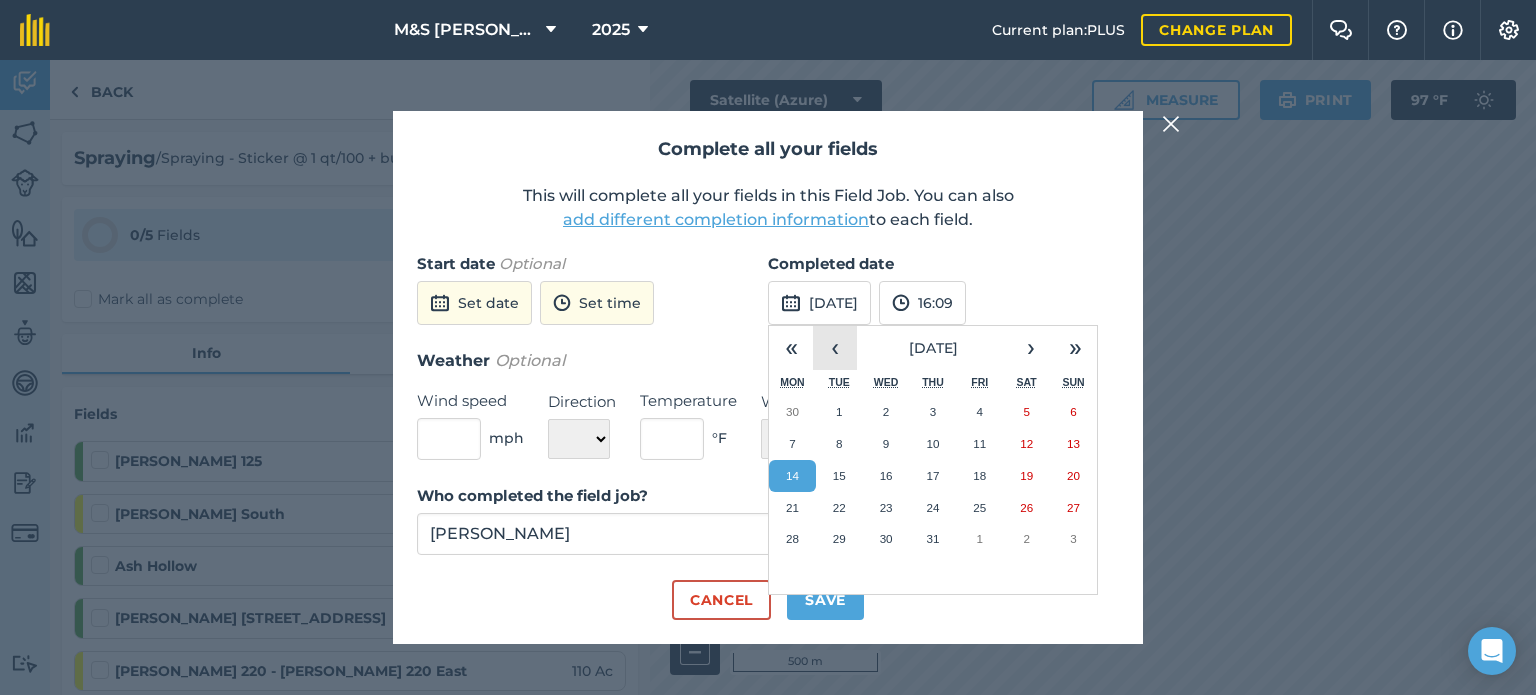 click on "‹" at bounding box center (835, 348) 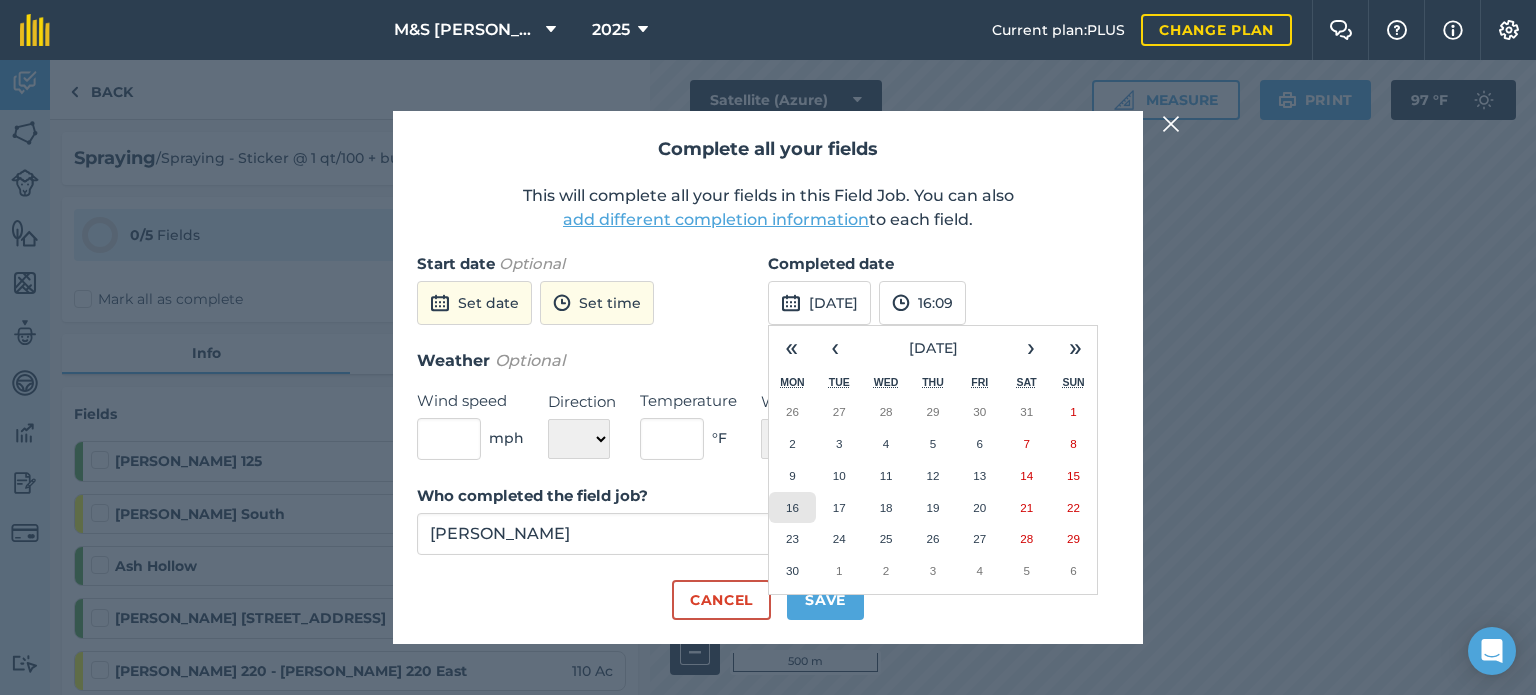 click on "16" at bounding box center (792, 508) 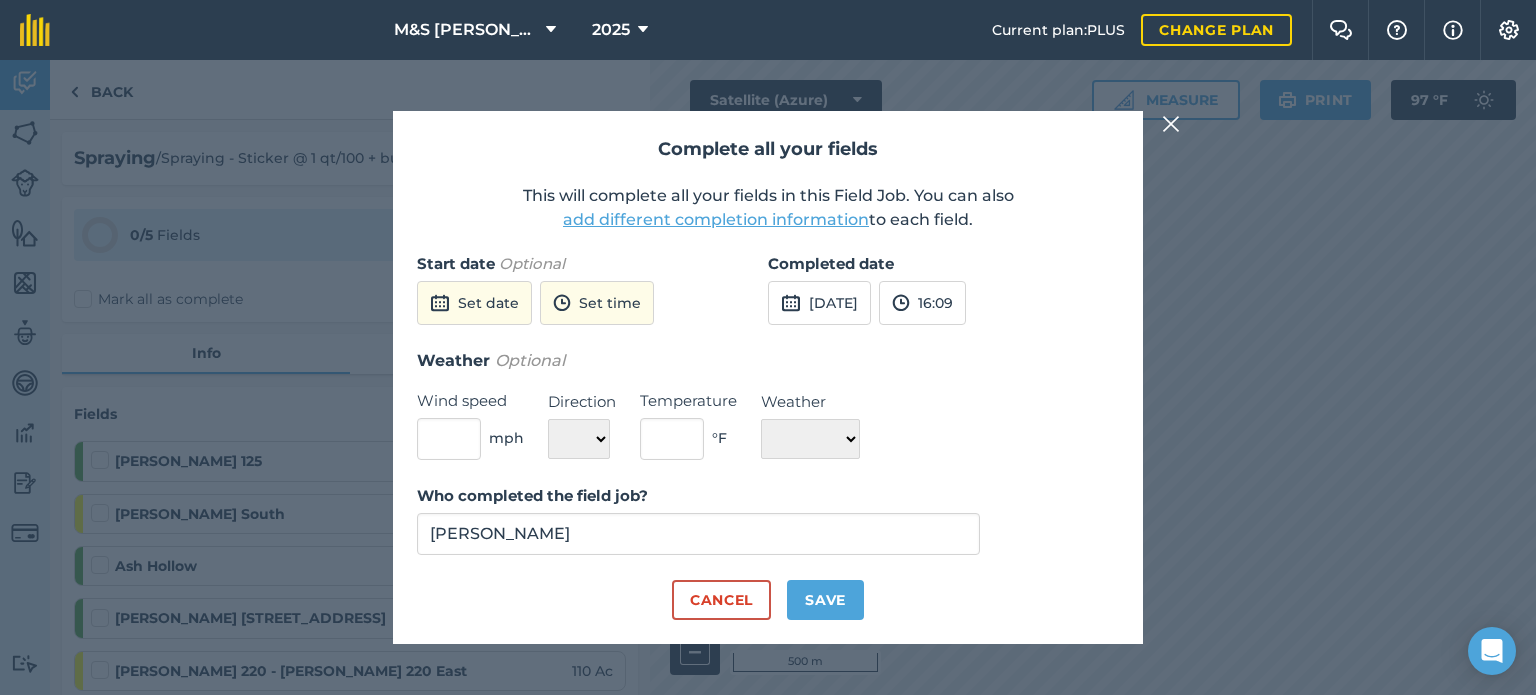 click on "add different completion information" at bounding box center (716, 220) 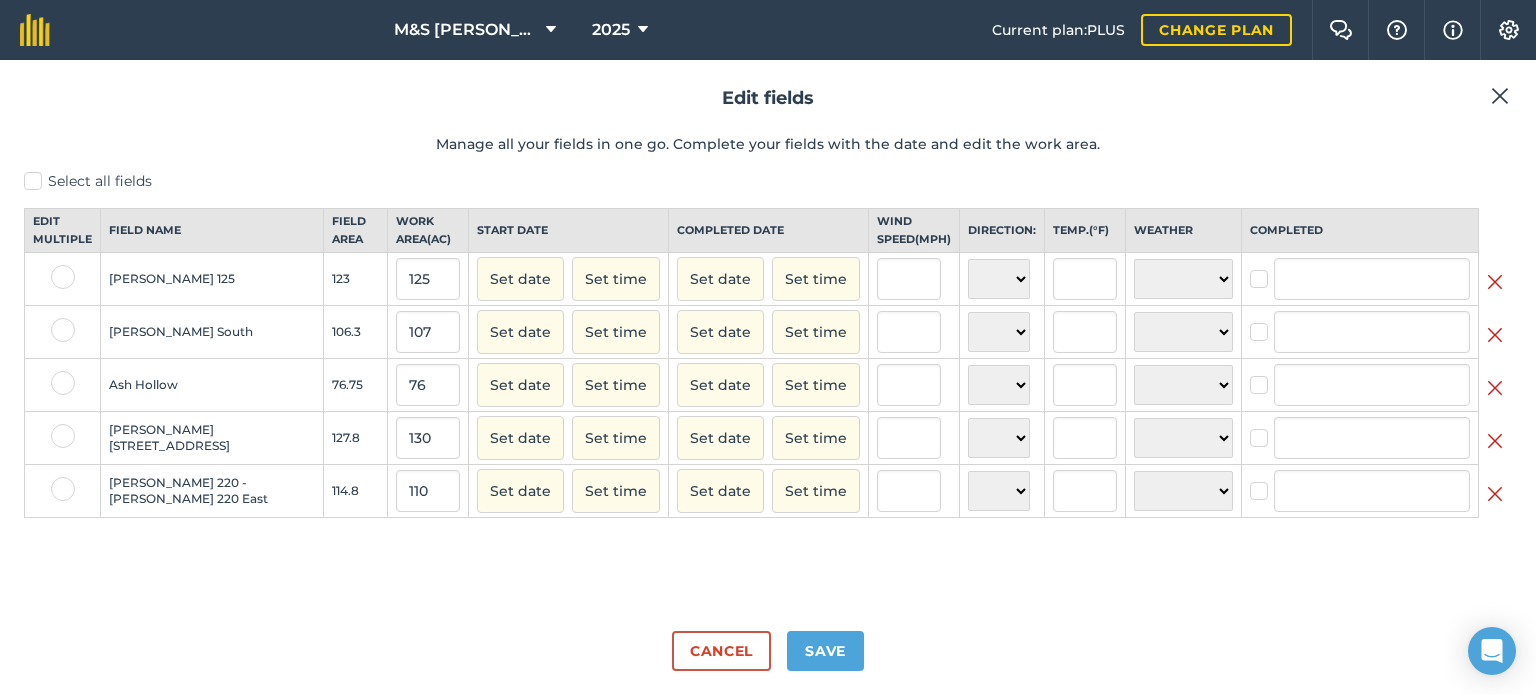 click at bounding box center [63, 277] 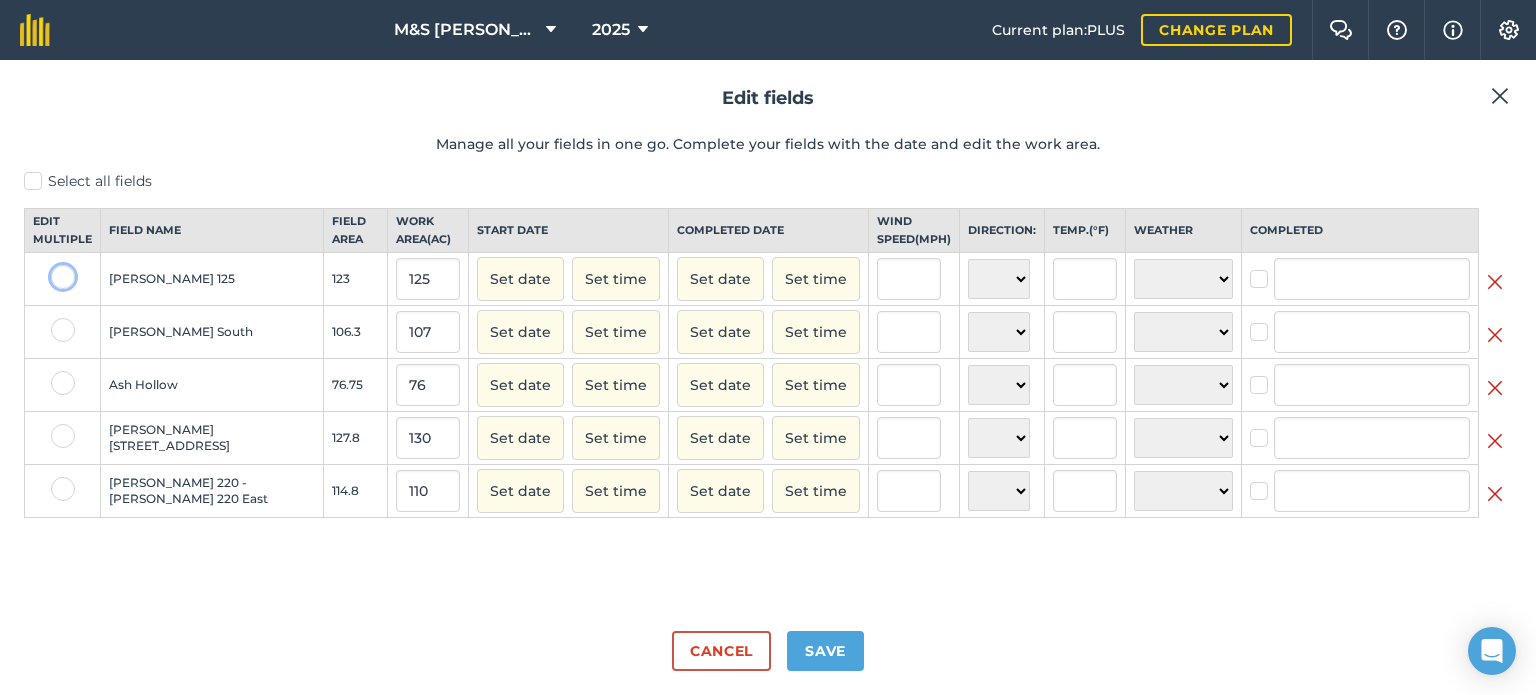 click at bounding box center (57, 271) 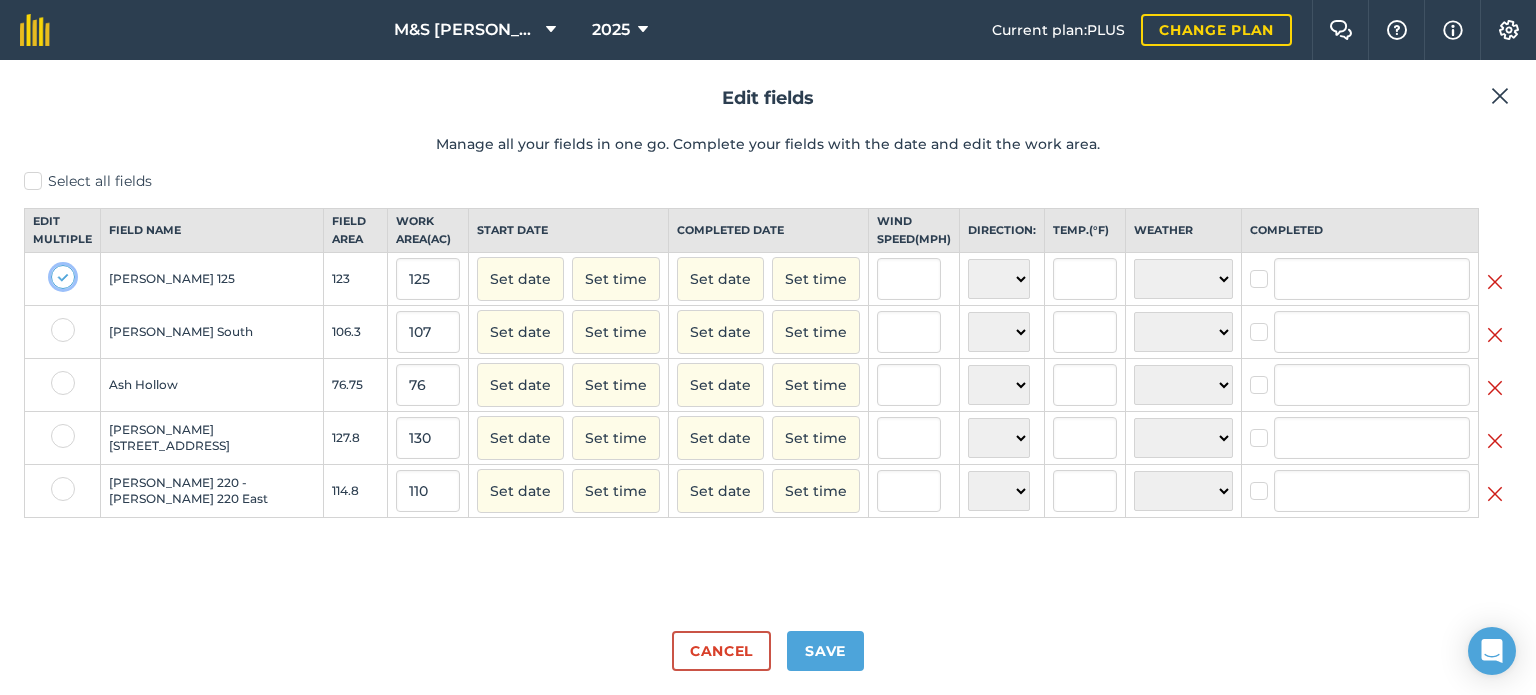 checkbox on "true" 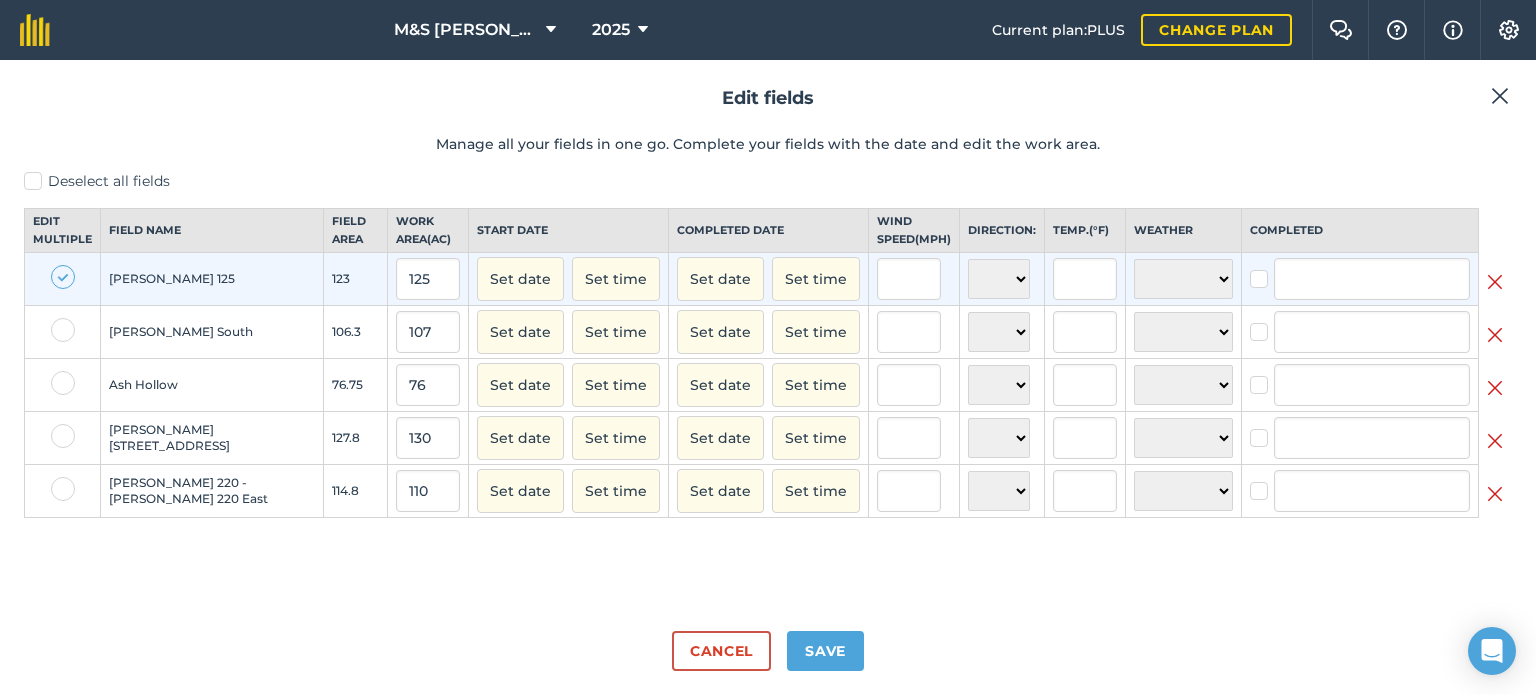click at bounding box center (63, 330) 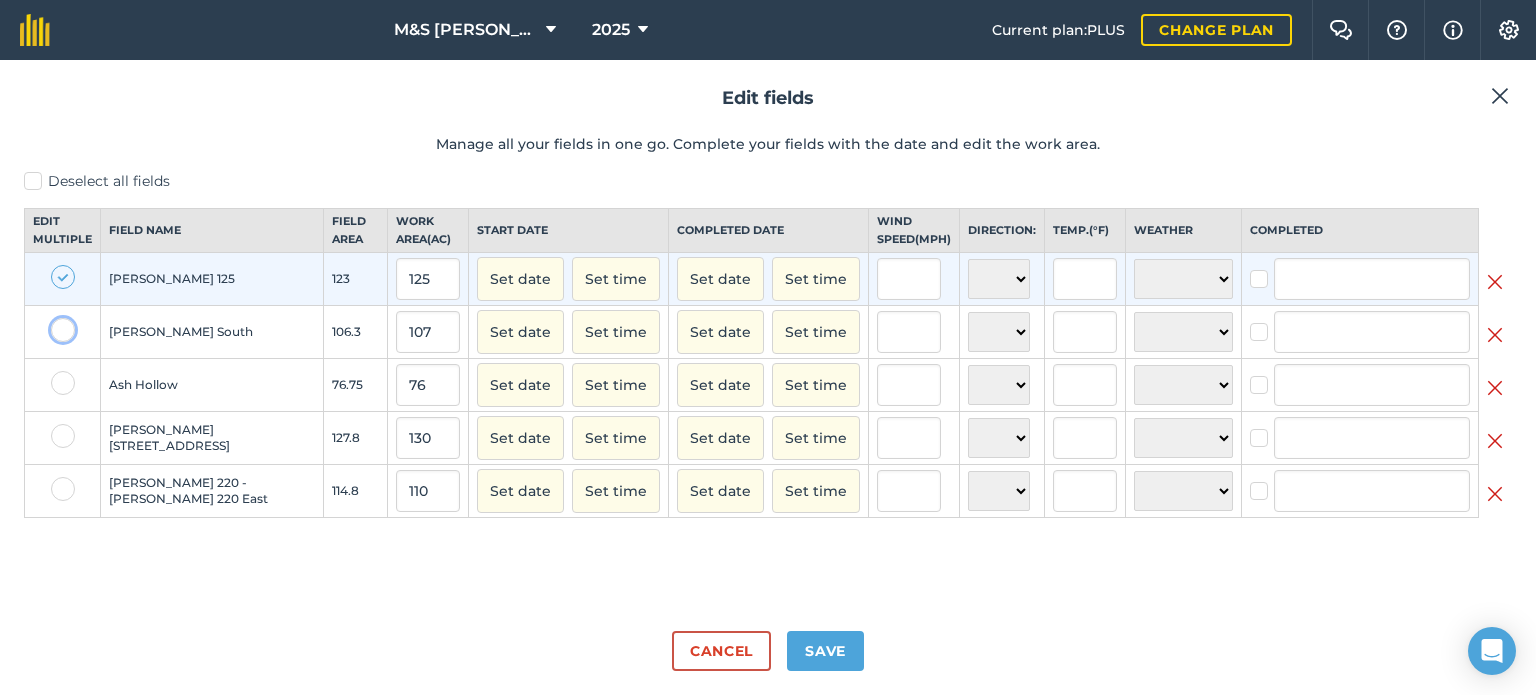 click at bounding box center (57, 324) 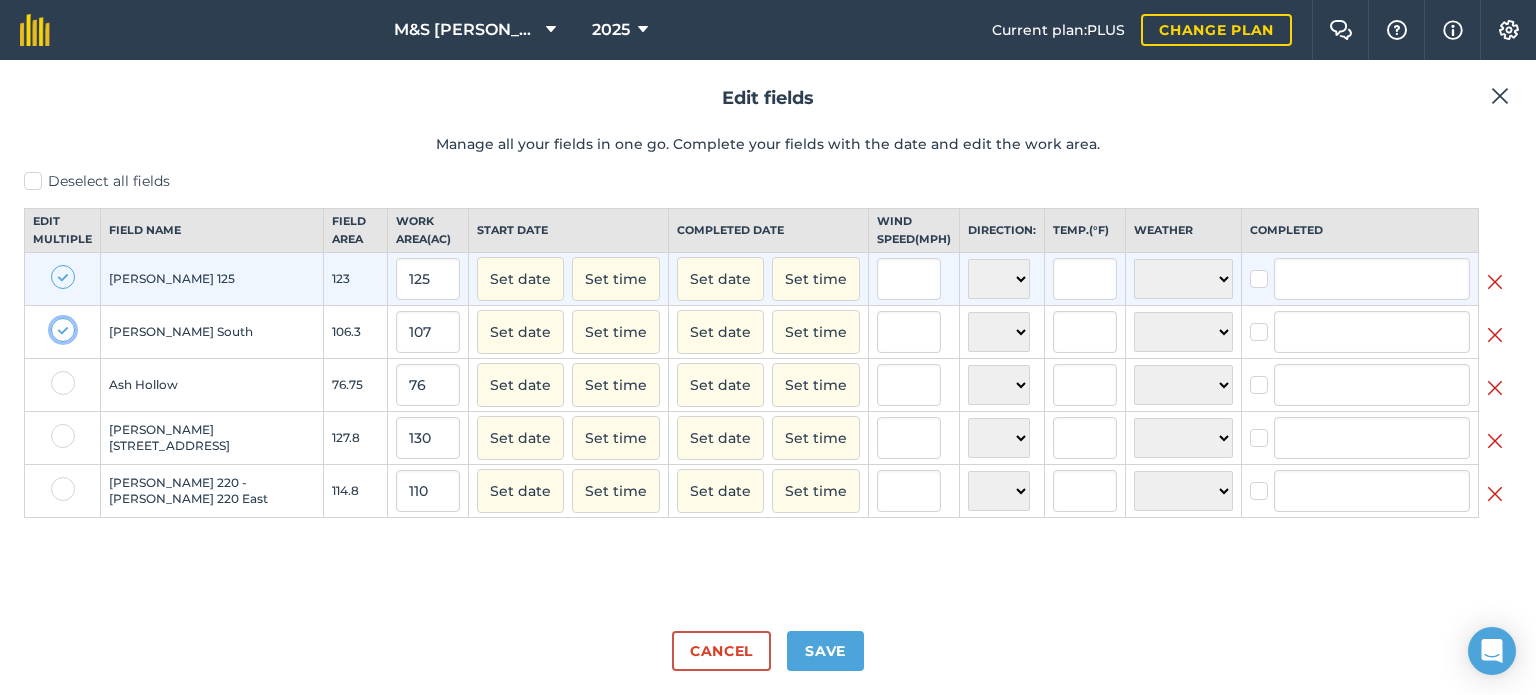 checkbox on "true" 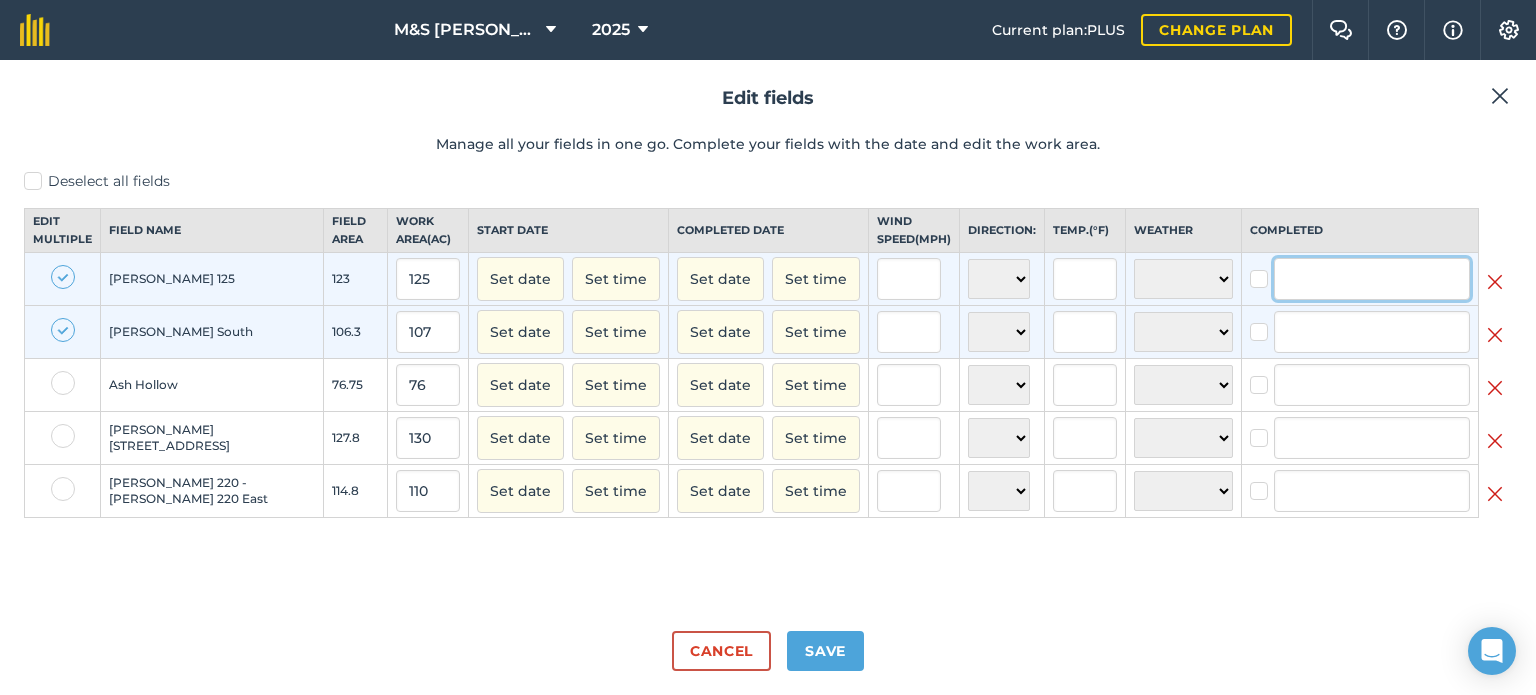 click at bounding box center (1372, 279) 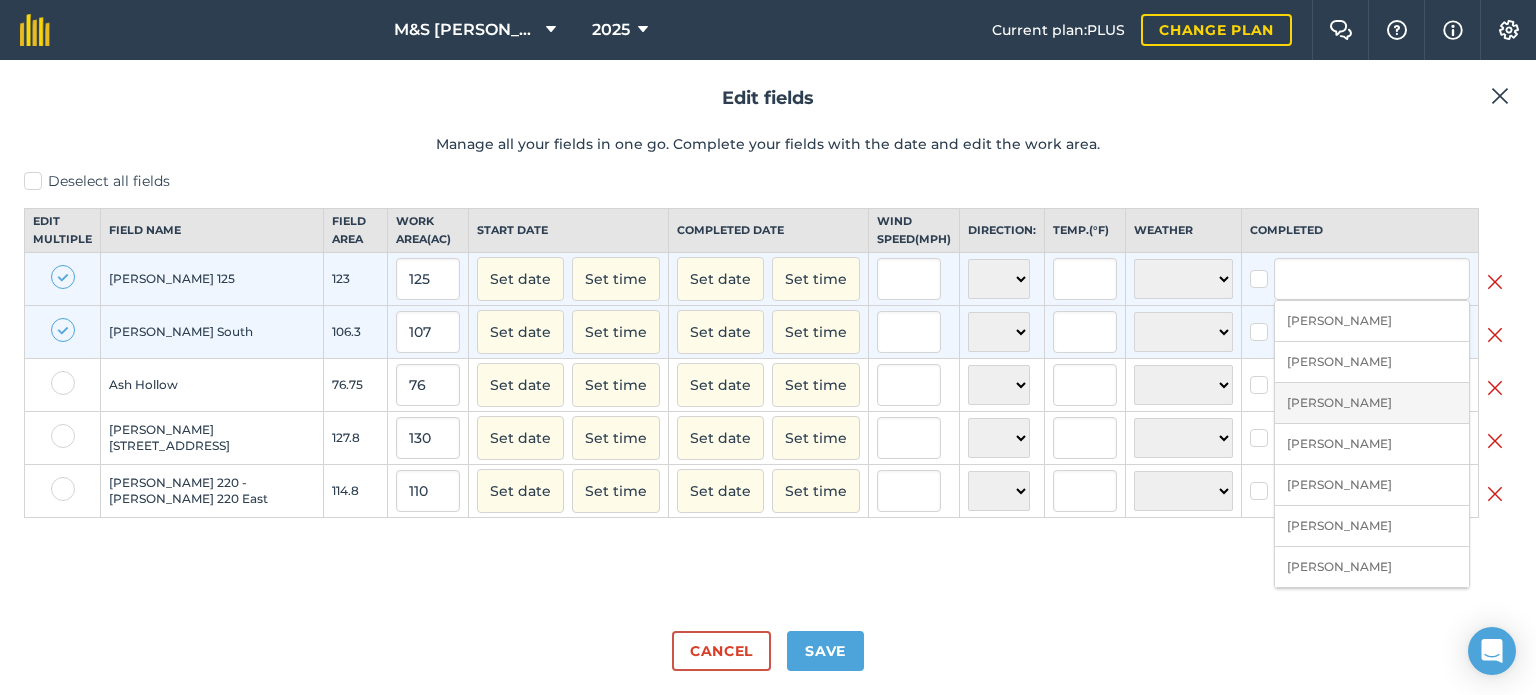 click on "[PERSON_NAME]" at bounding box center (1372, 403) 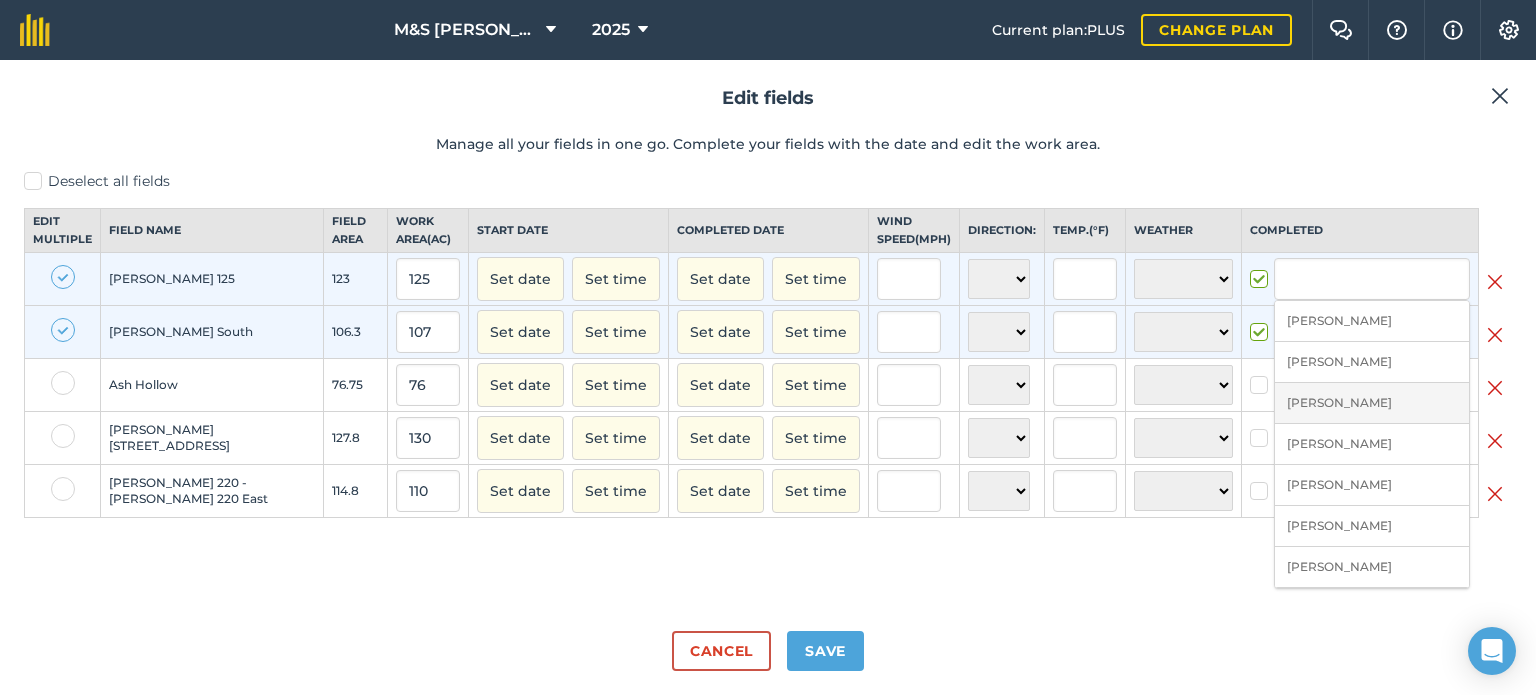 checkbox on "true" 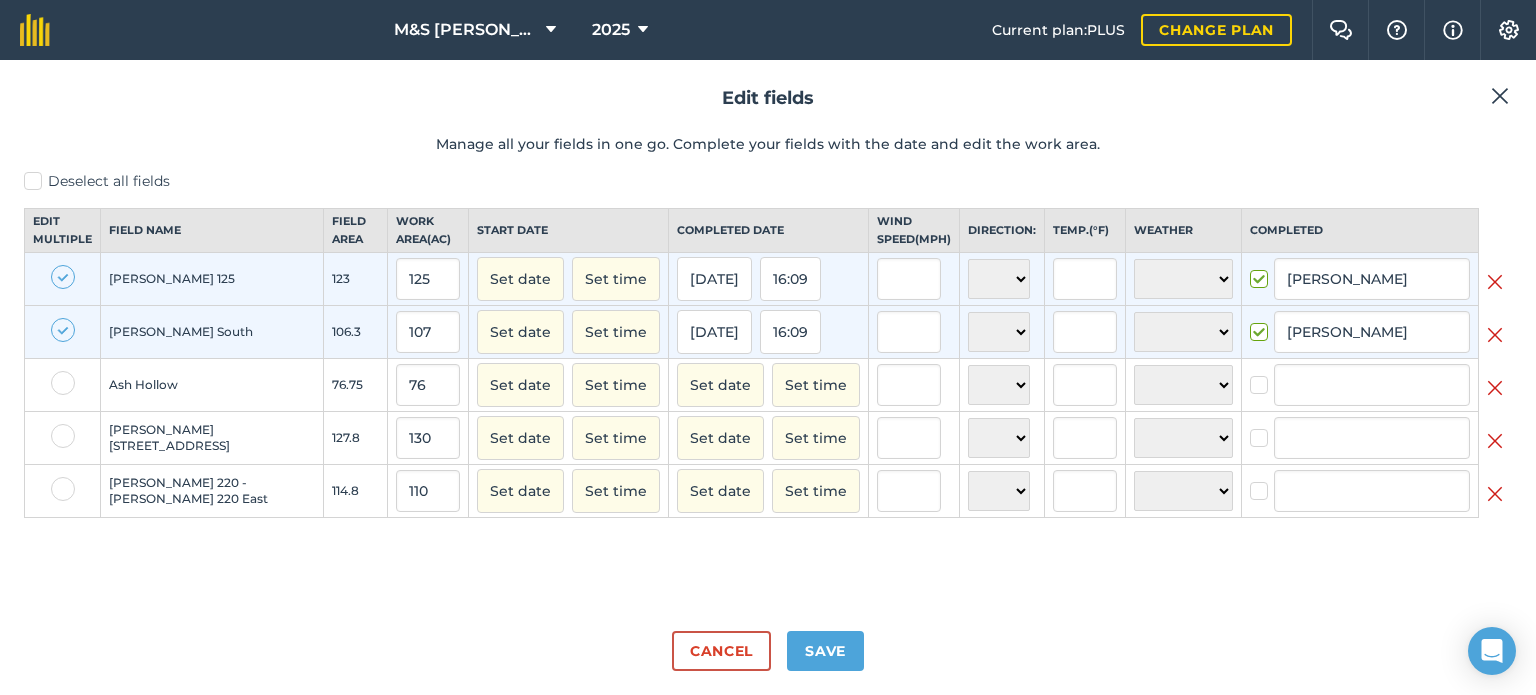 click at bounding box center [63, 277] 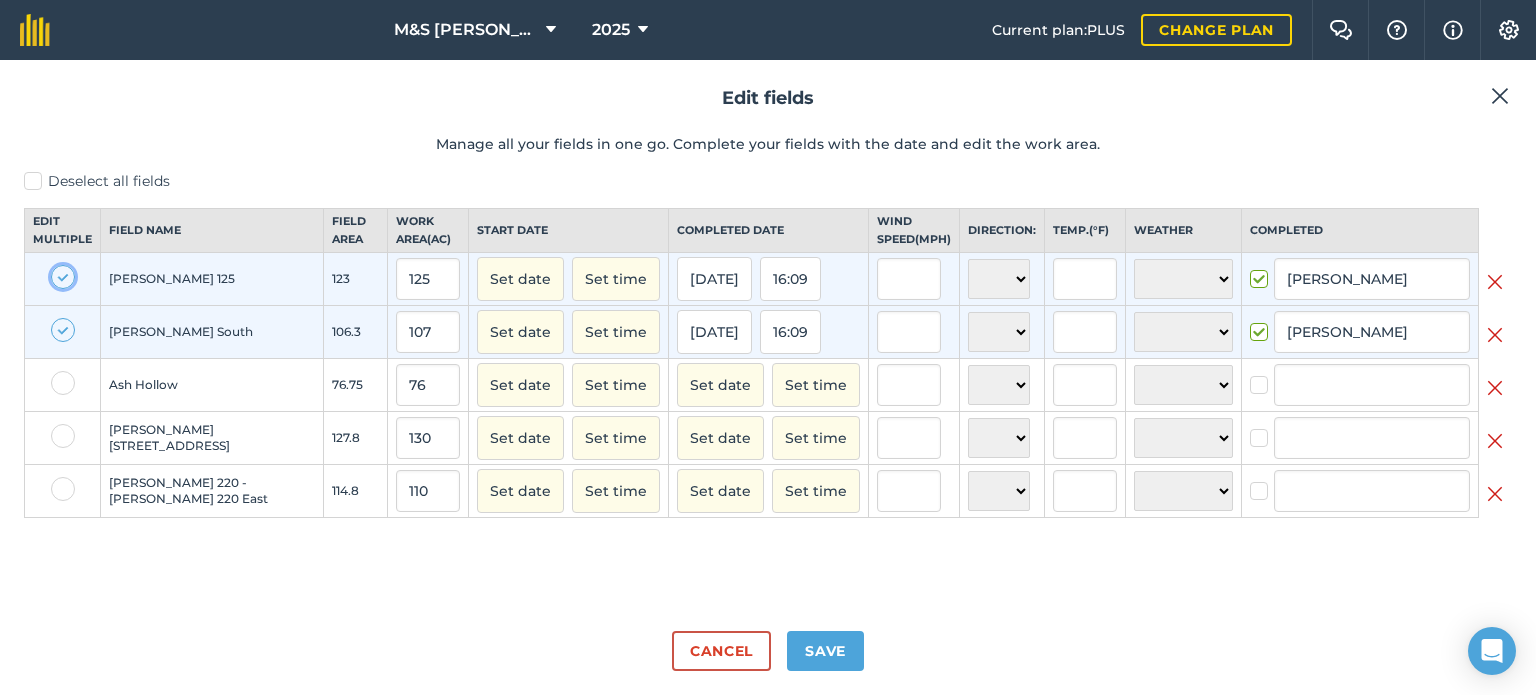click at bounding box center [57, 271] 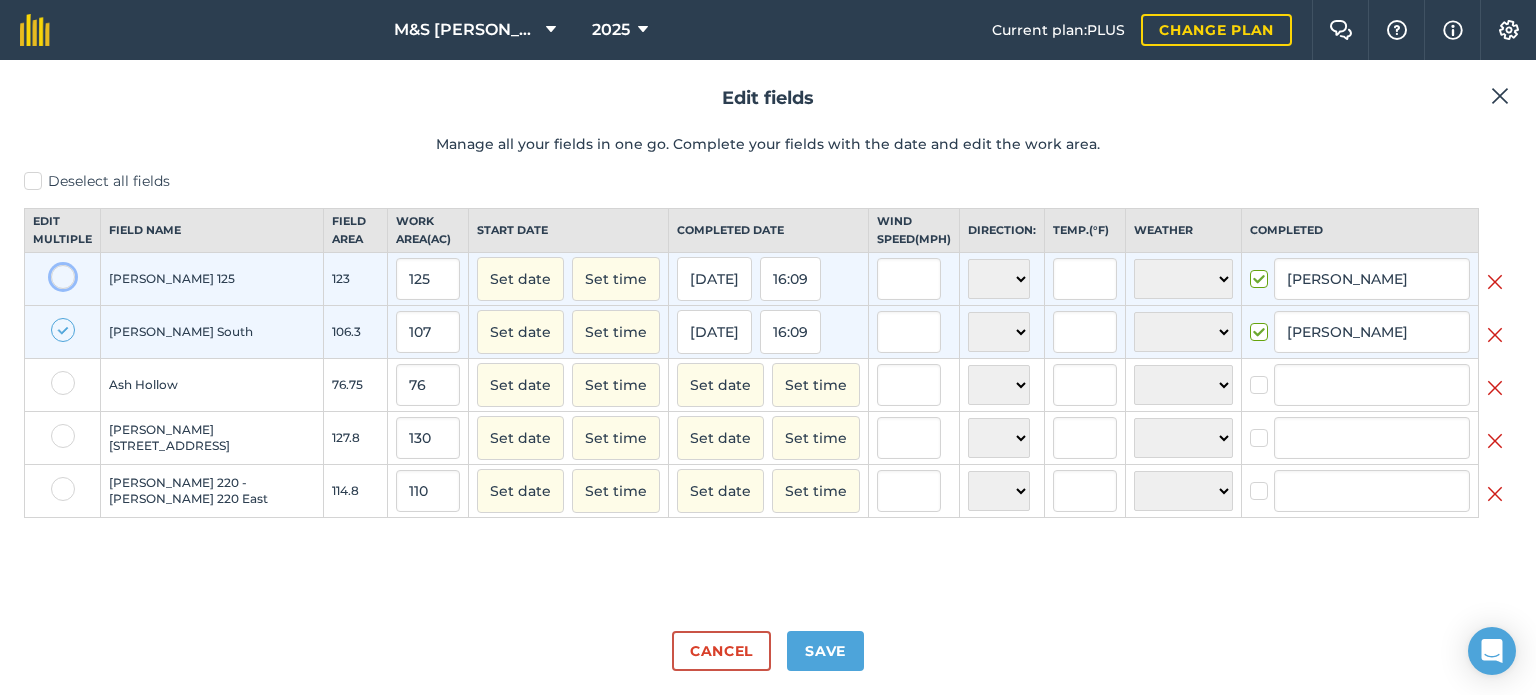 checkbox on "false" 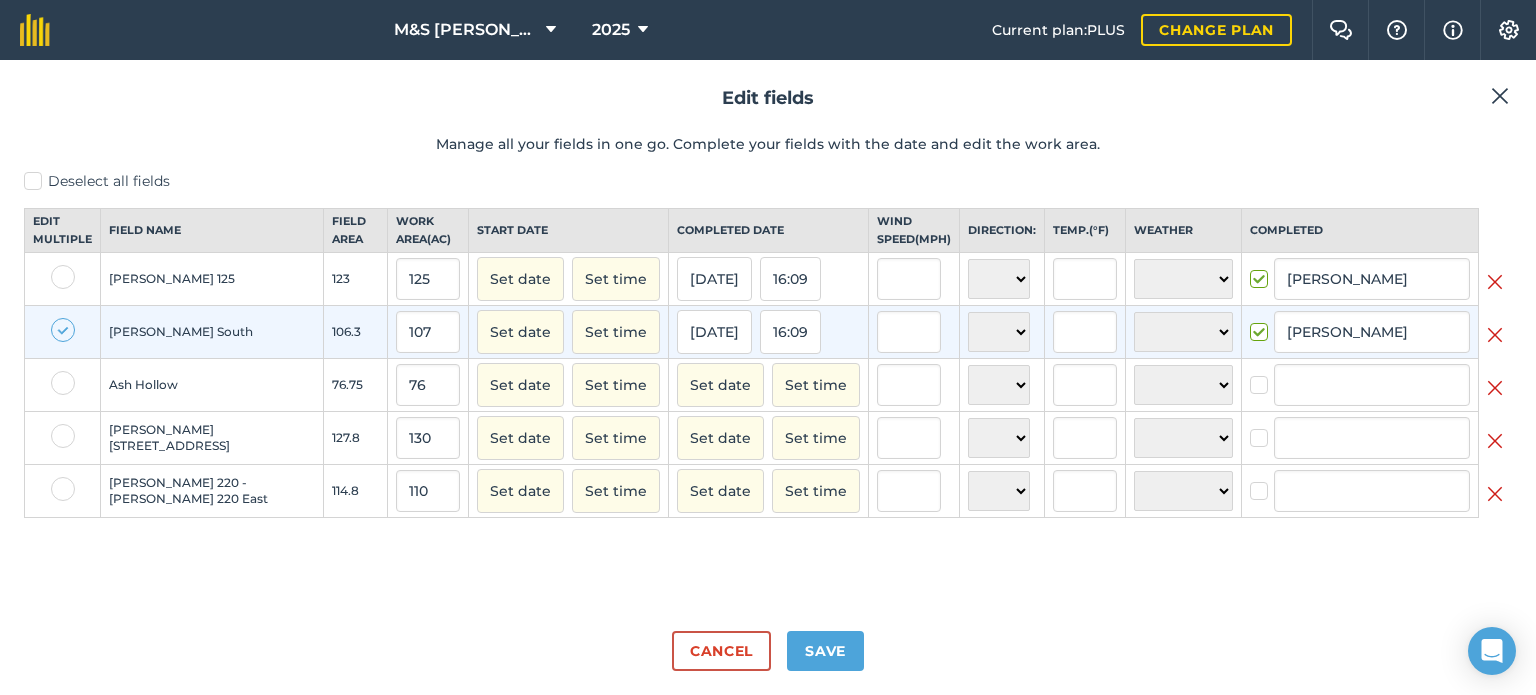 click at bounding box center (63, 332) 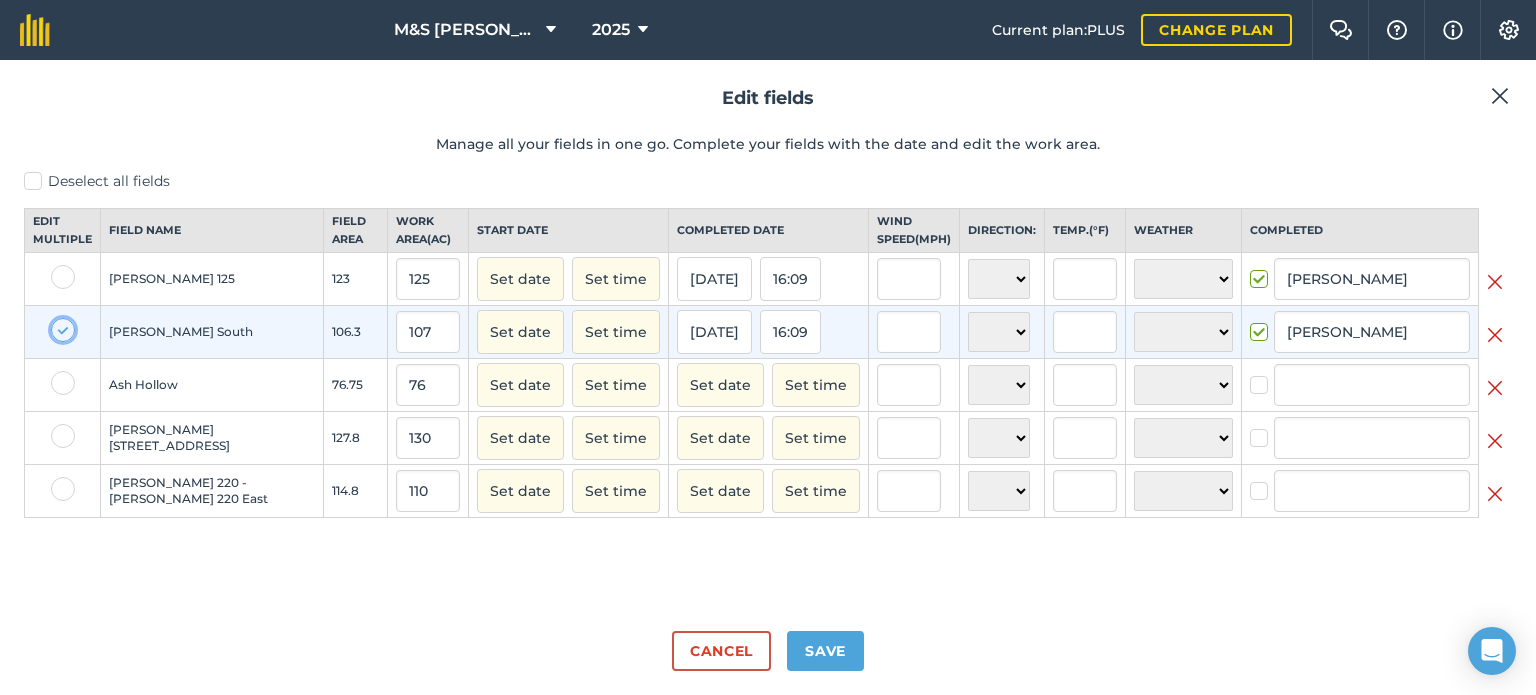 click at bounding box center (57, 324) 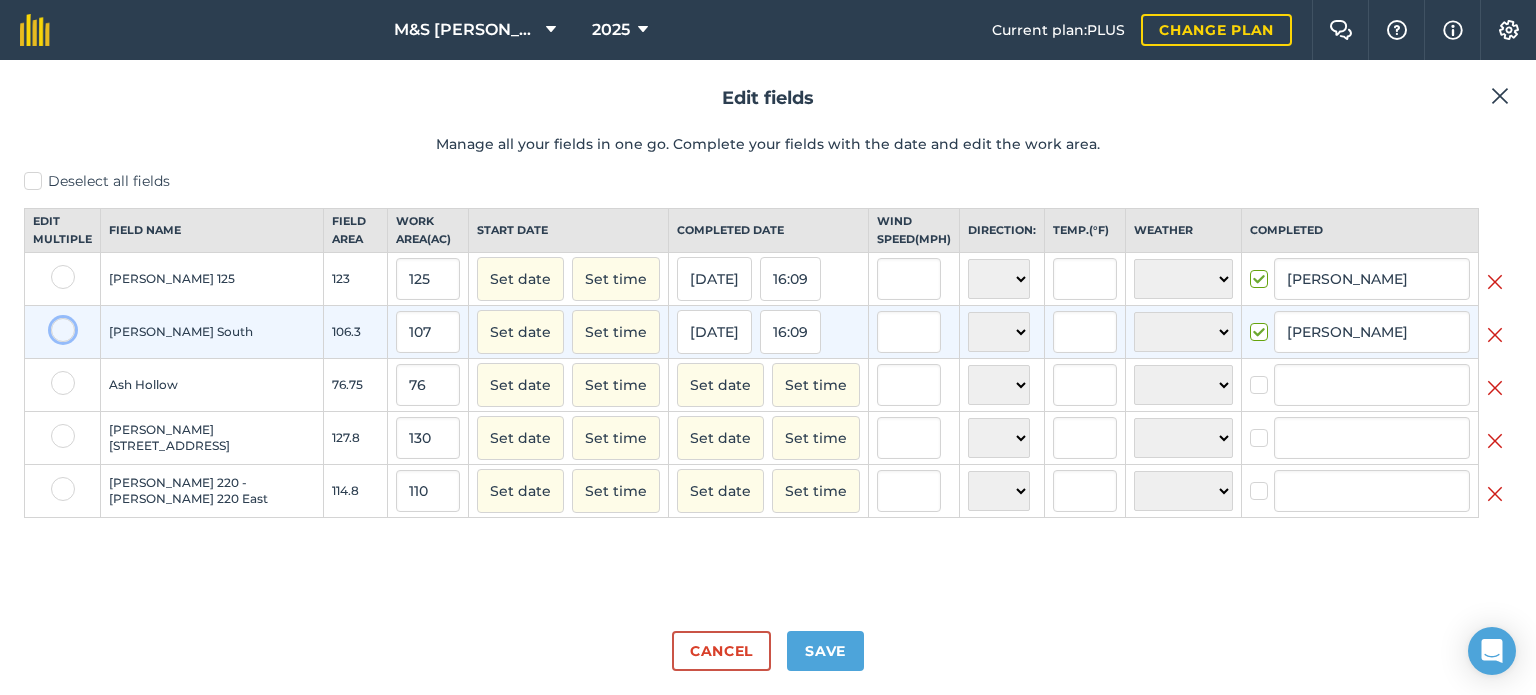 checkbox on "false" 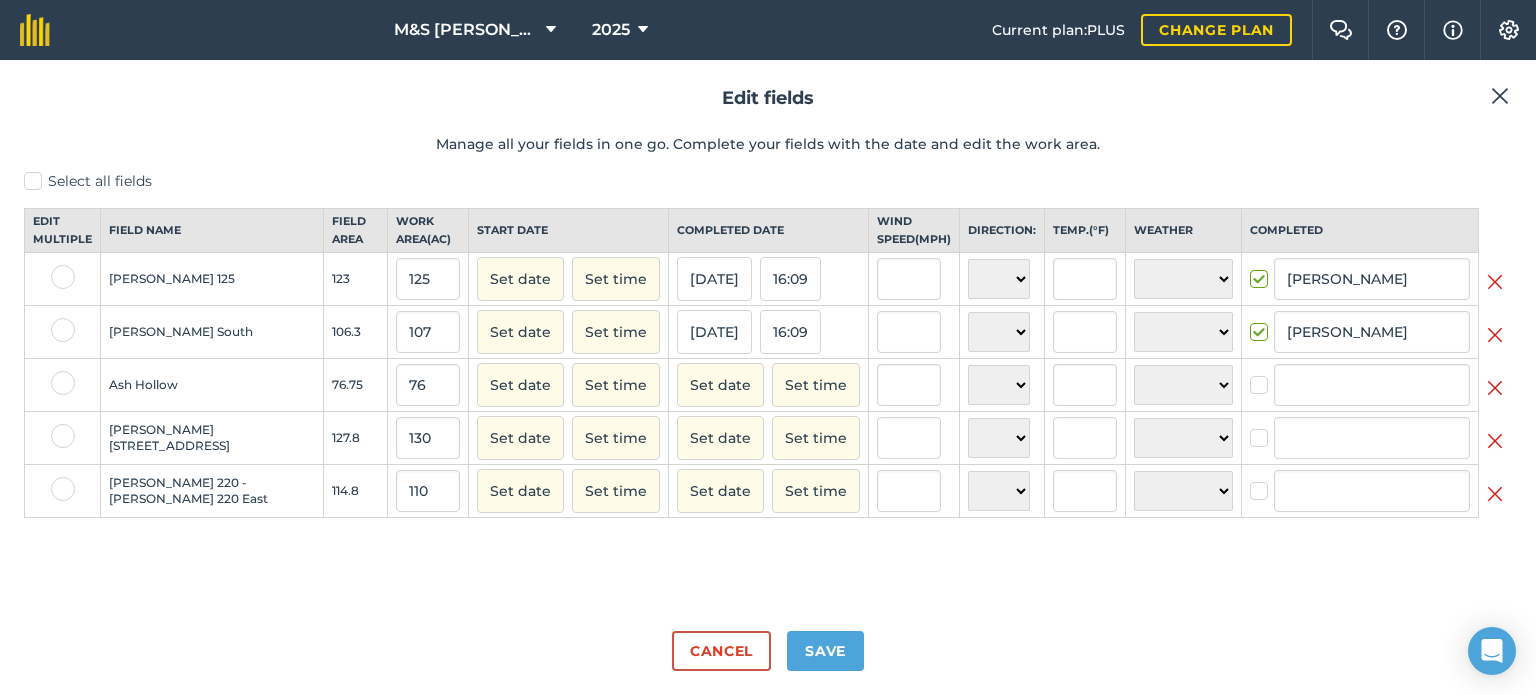 click at bounding box center [63, 383] 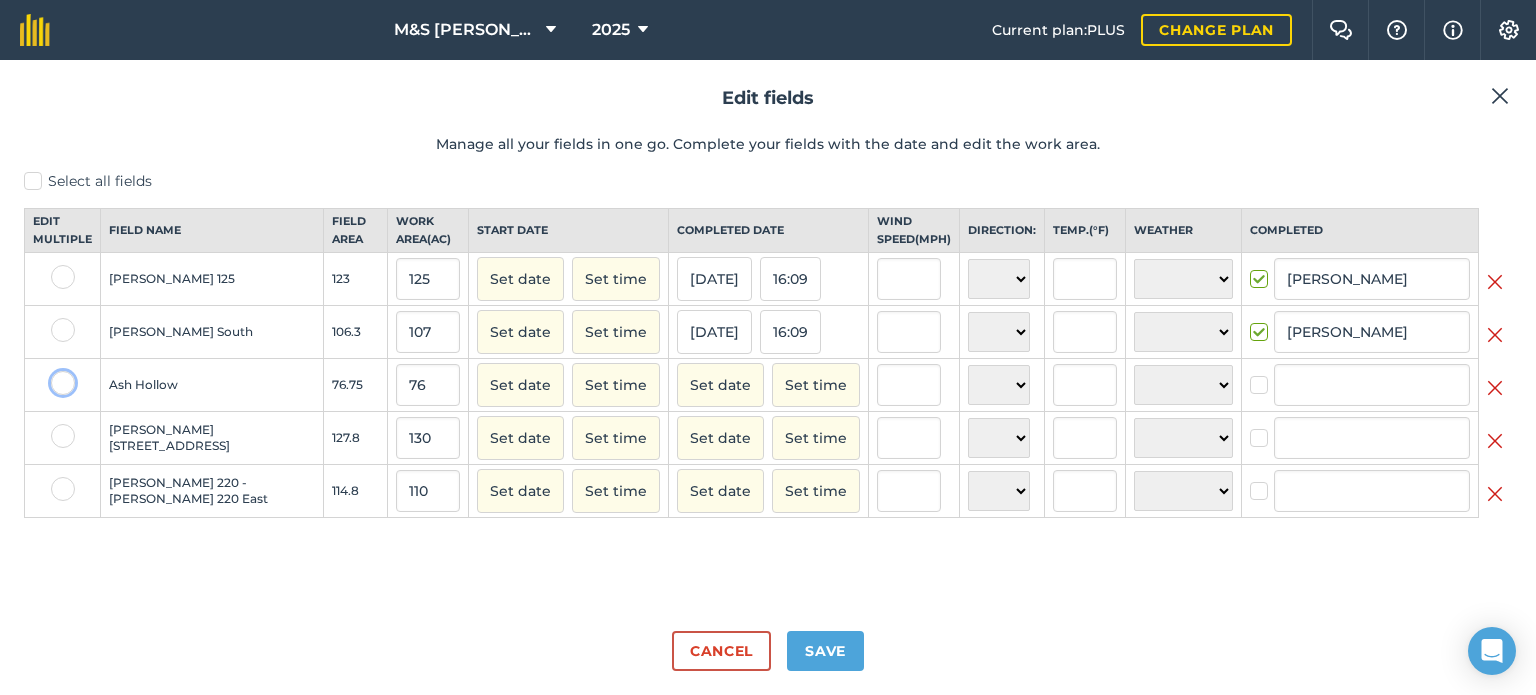 click at bounding box center [57, 377] 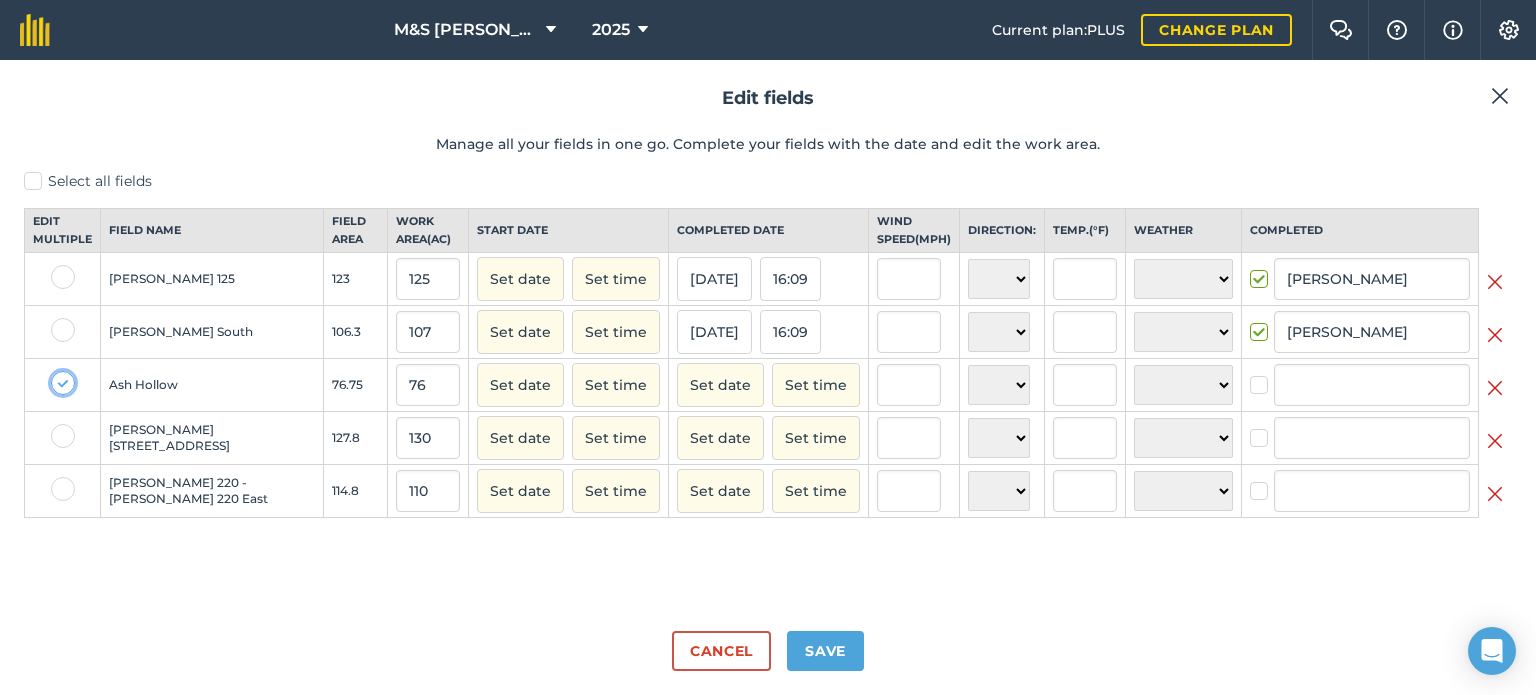 checkbox on "true" 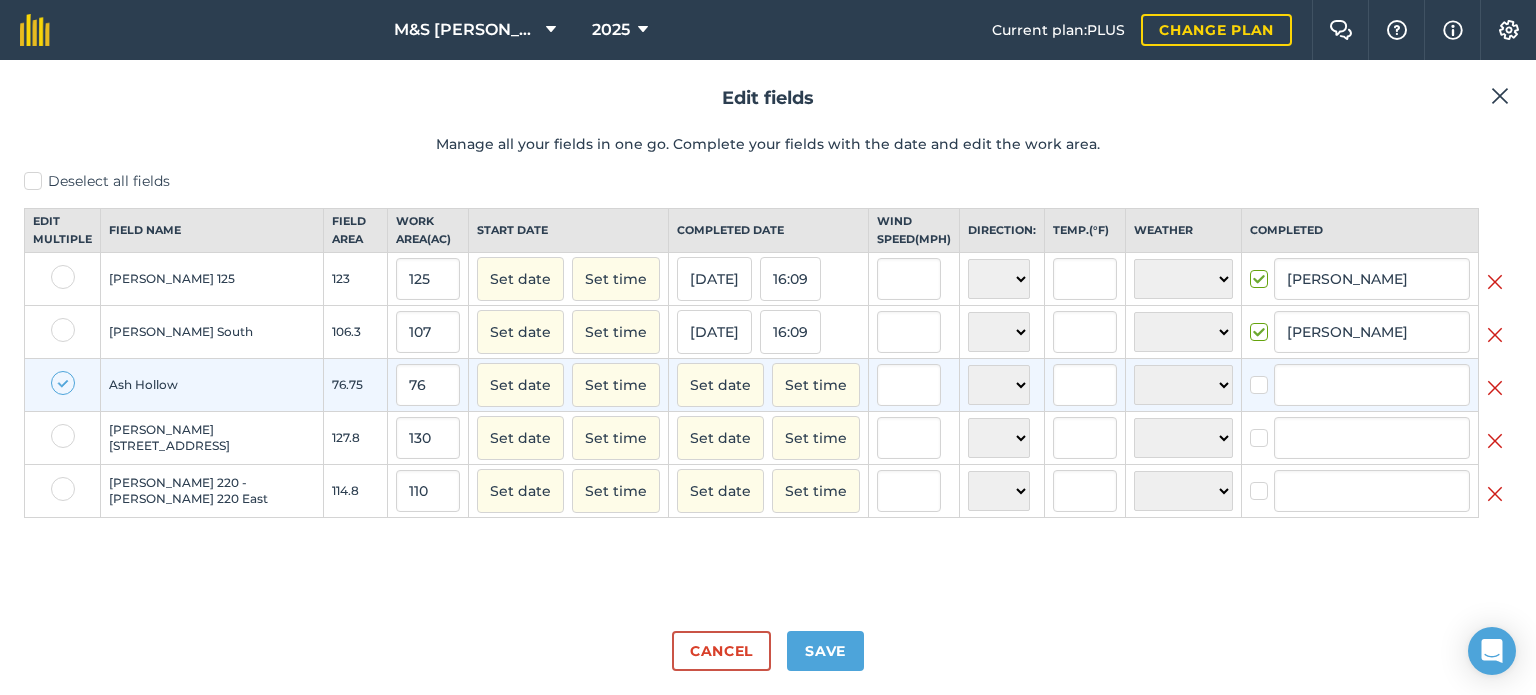 drag, startPoint x: 55, startPoint y: 451, endPoint x: 57, endPoint y: 479, distance: 28.071337 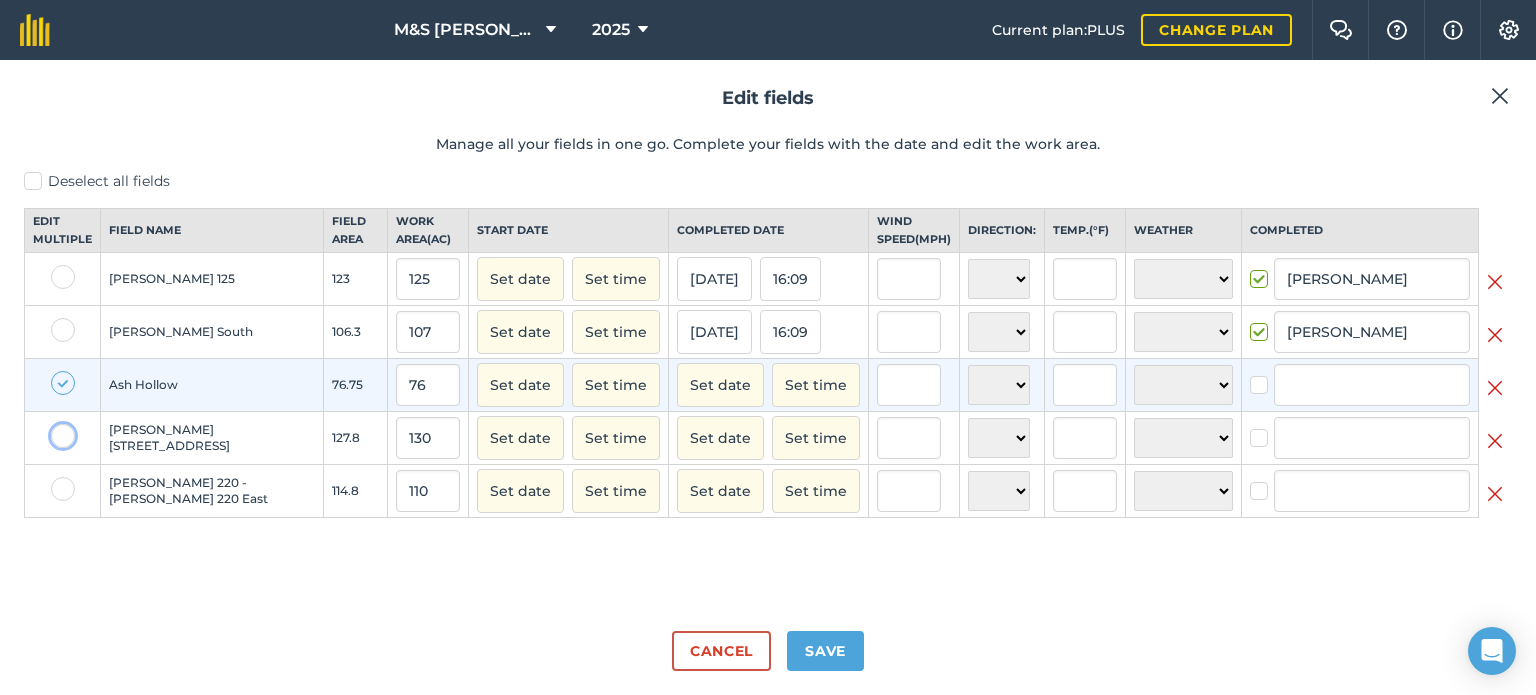 click at bounding box center (57, 430) 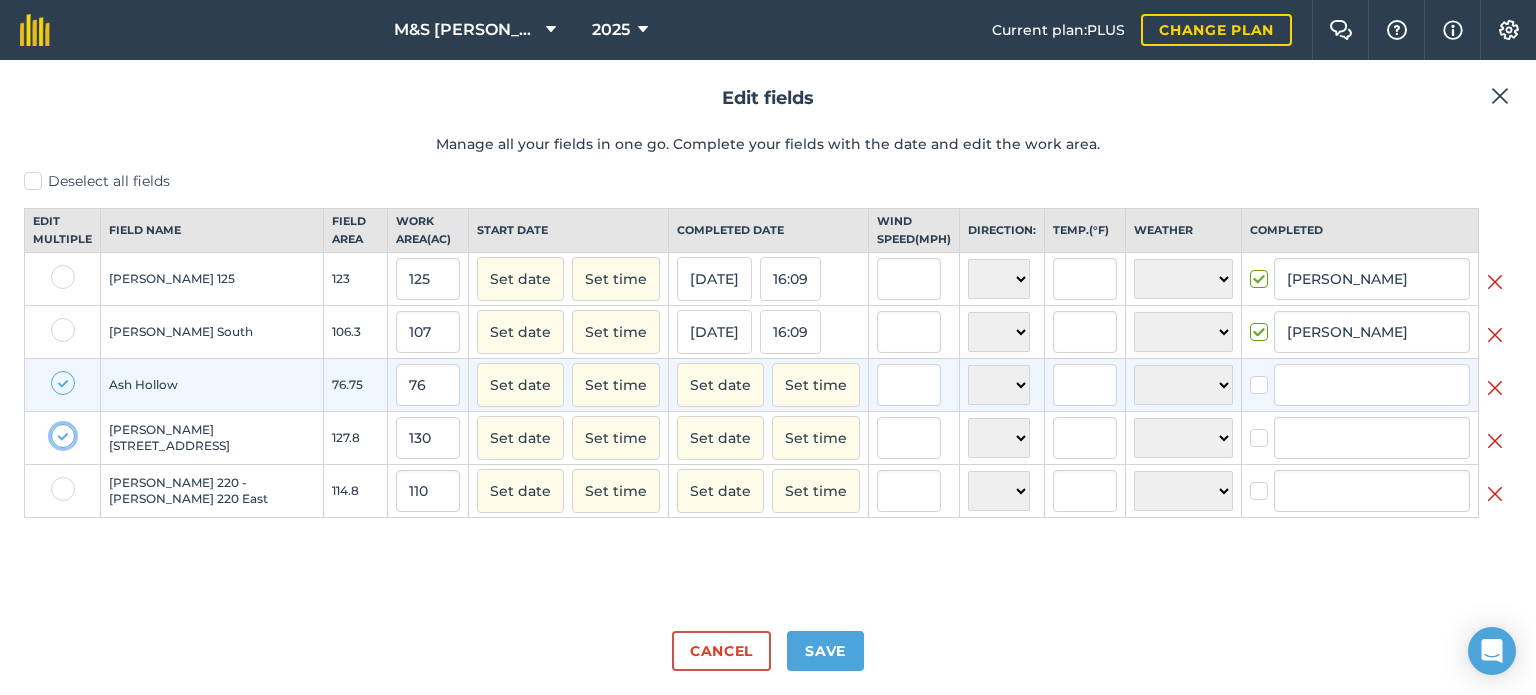 checkbox on "true" 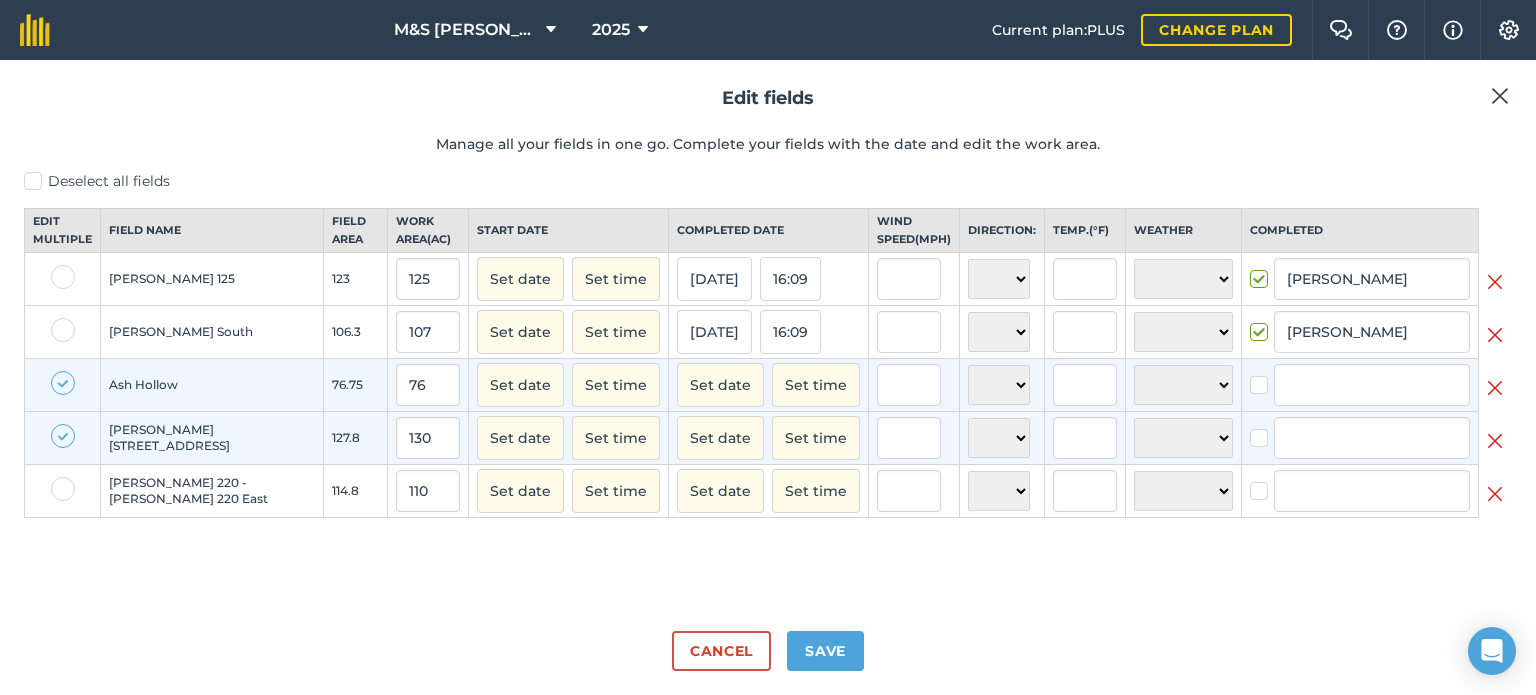 click at bounding box center (63, 491) 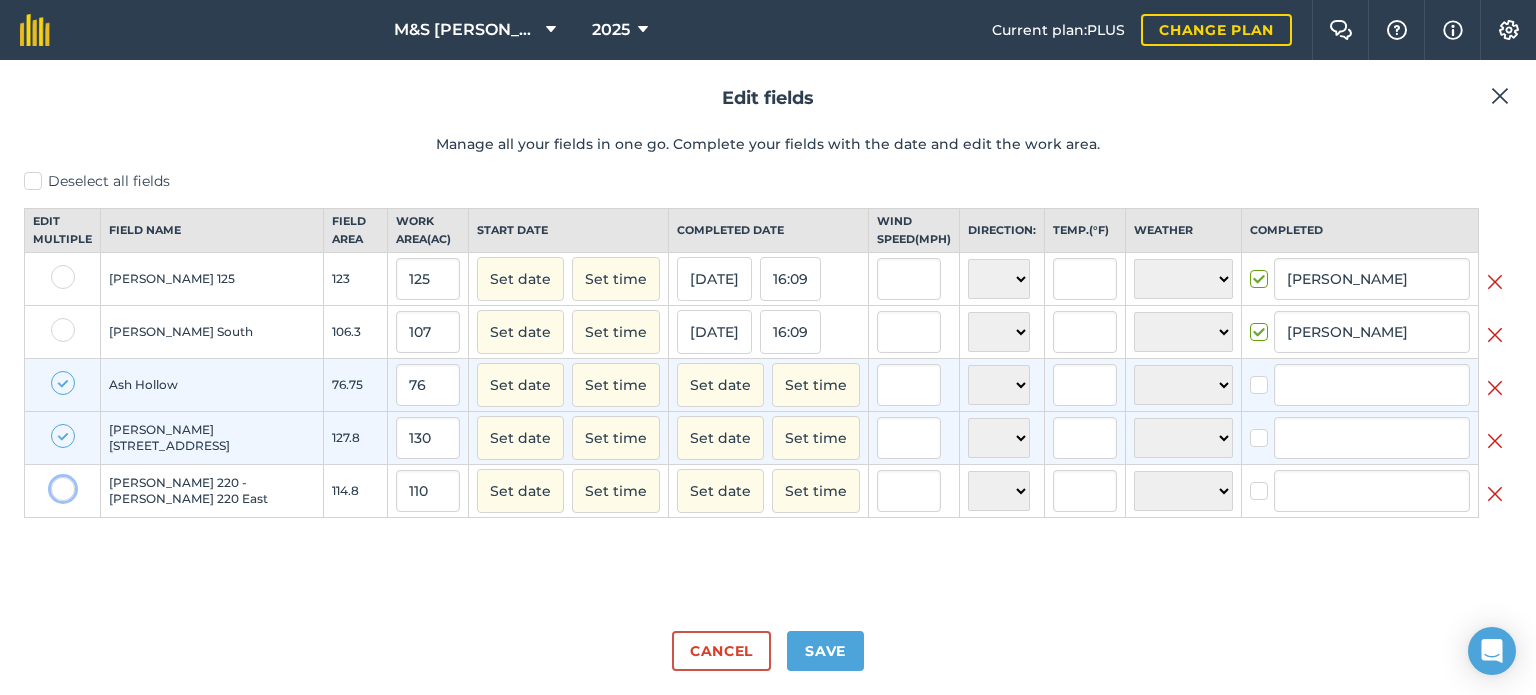 click at bounding box center [57, 483] 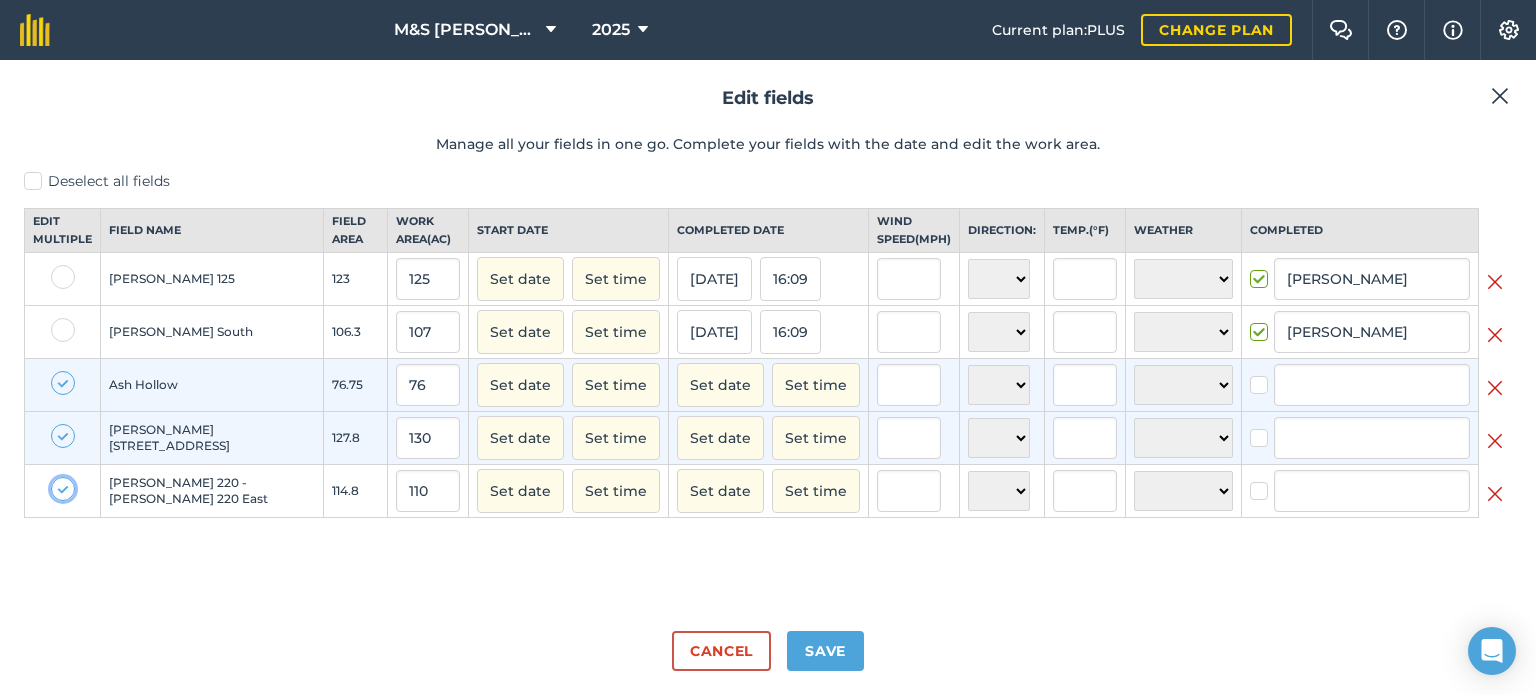 checkbox on "true" 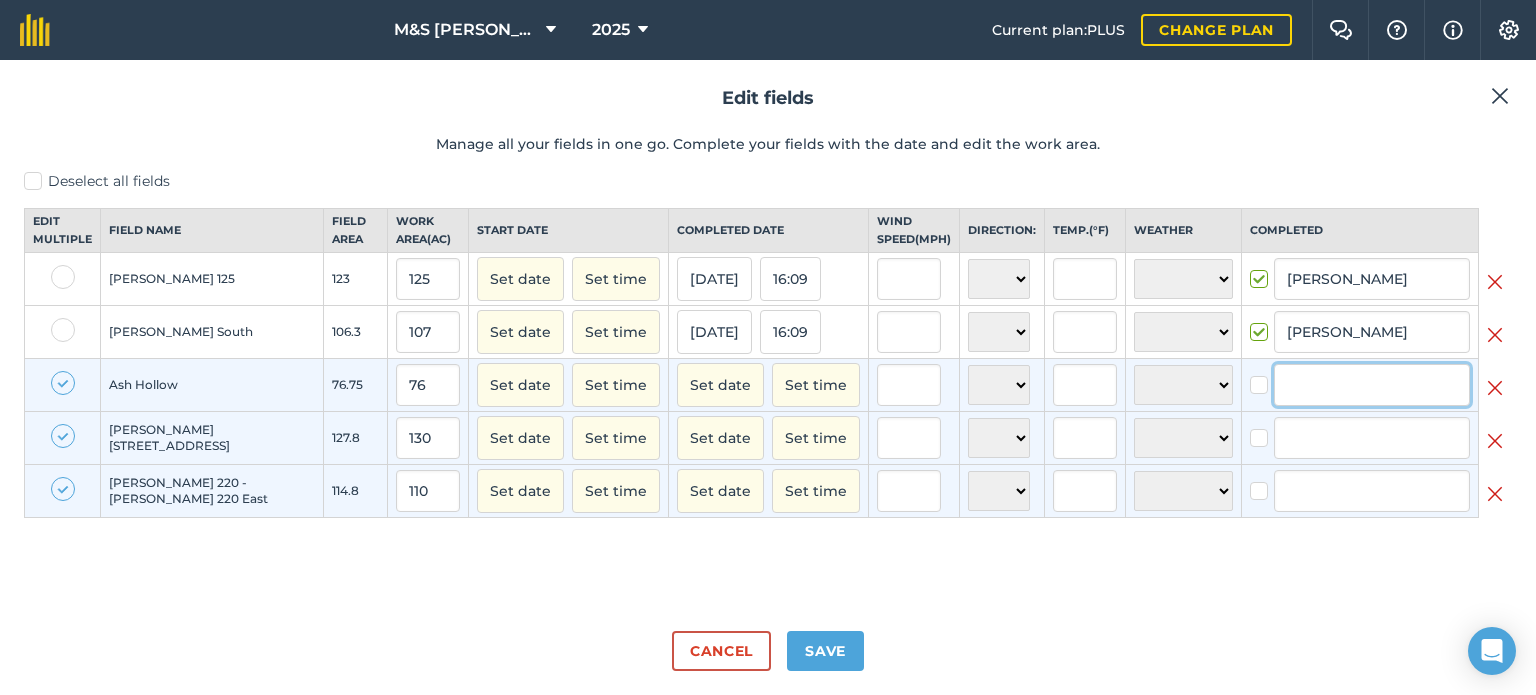 click at bounding box center (1372, 385) 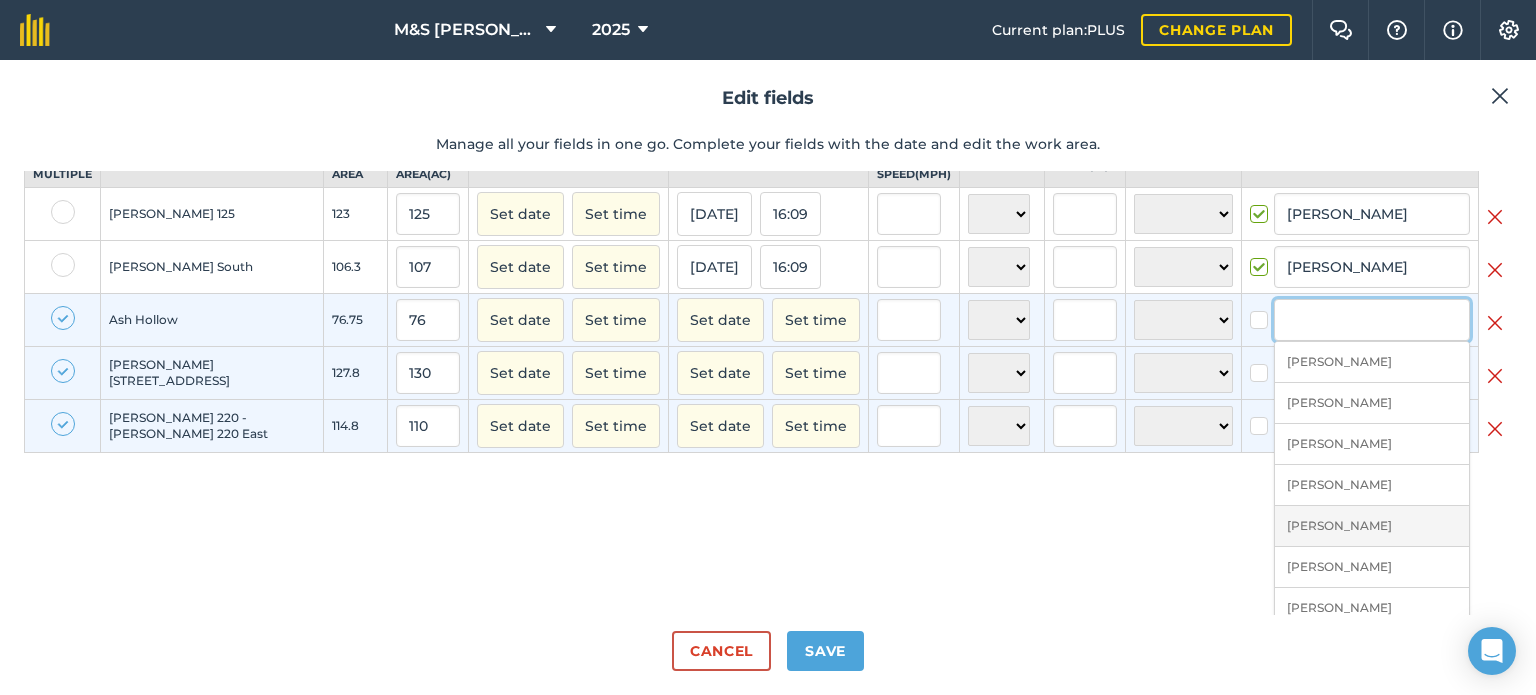 scroll, scrollTop: 94, scrollLeft: 0, axis: vertical 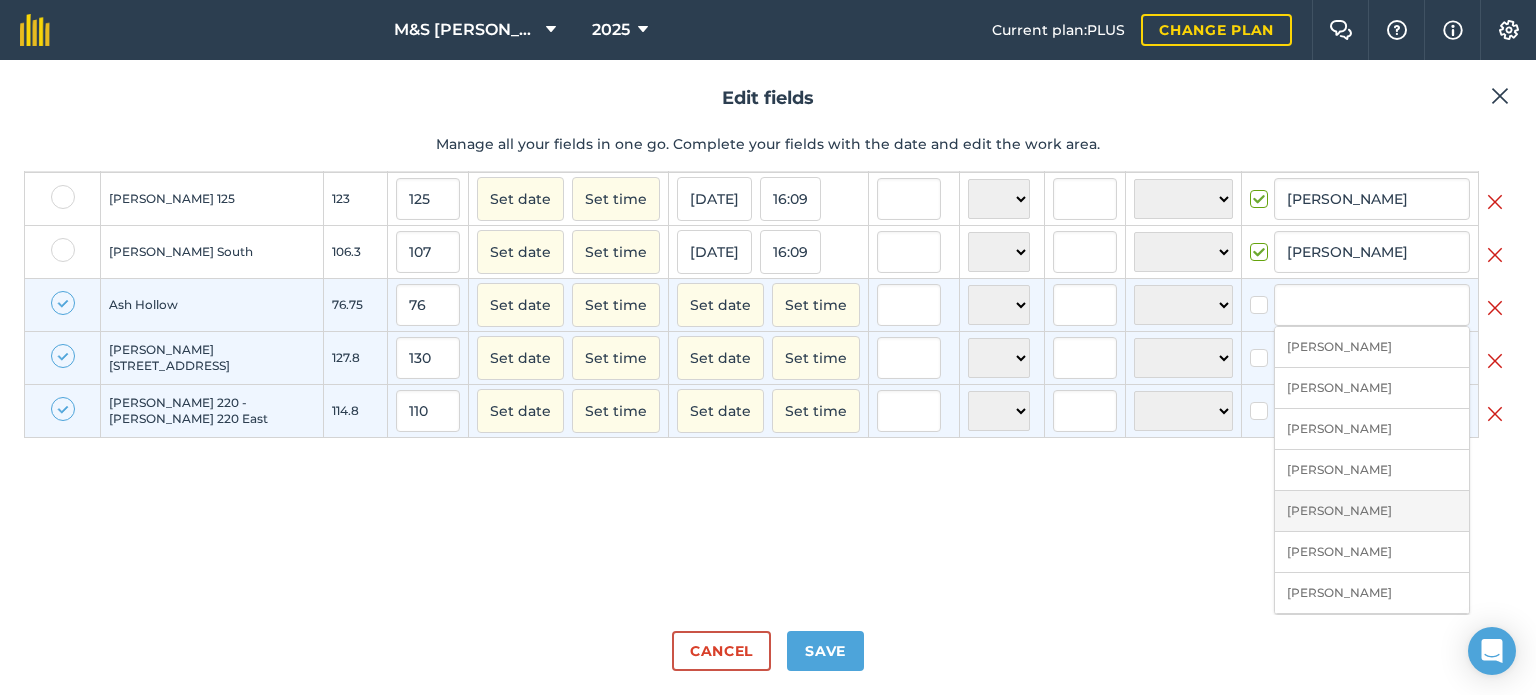 click on "[PERSON_NAME]" at bounding box center (1372, 511) 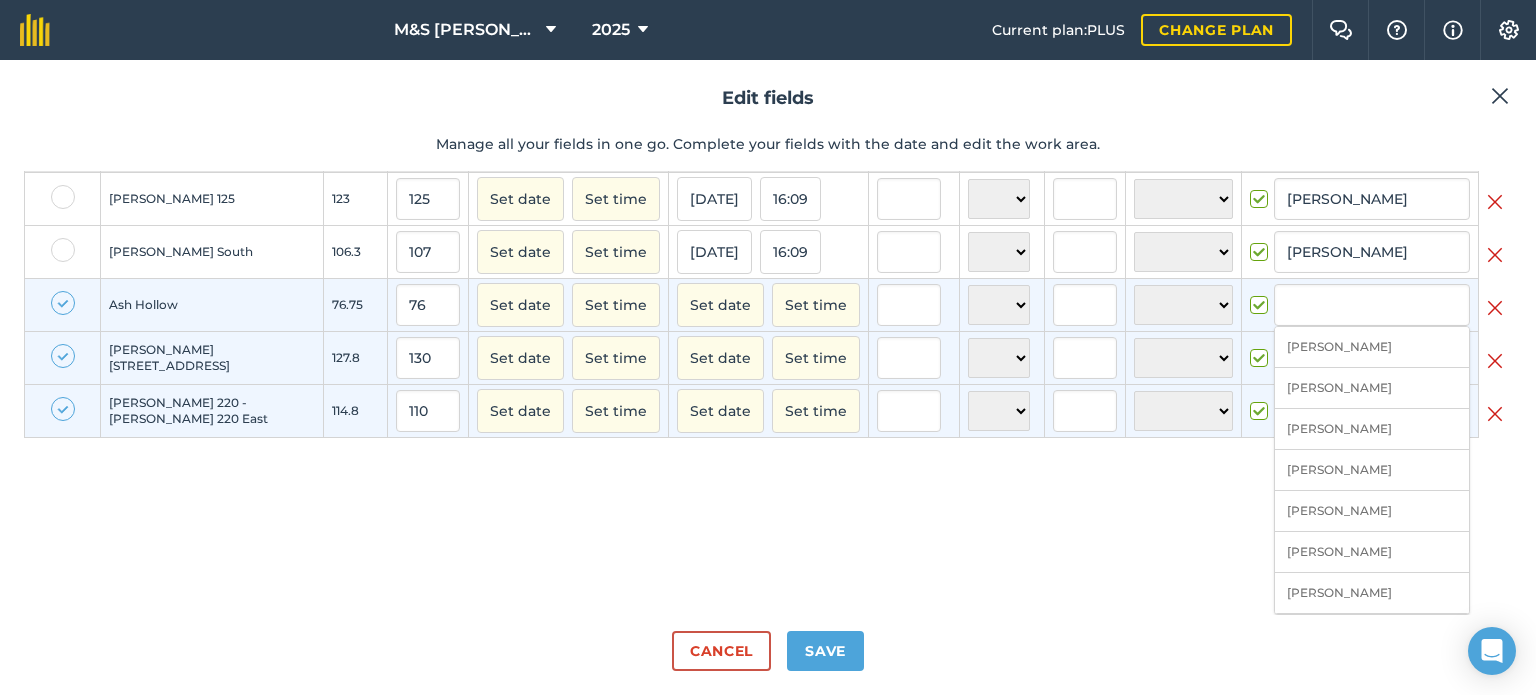 checkbox on "true" 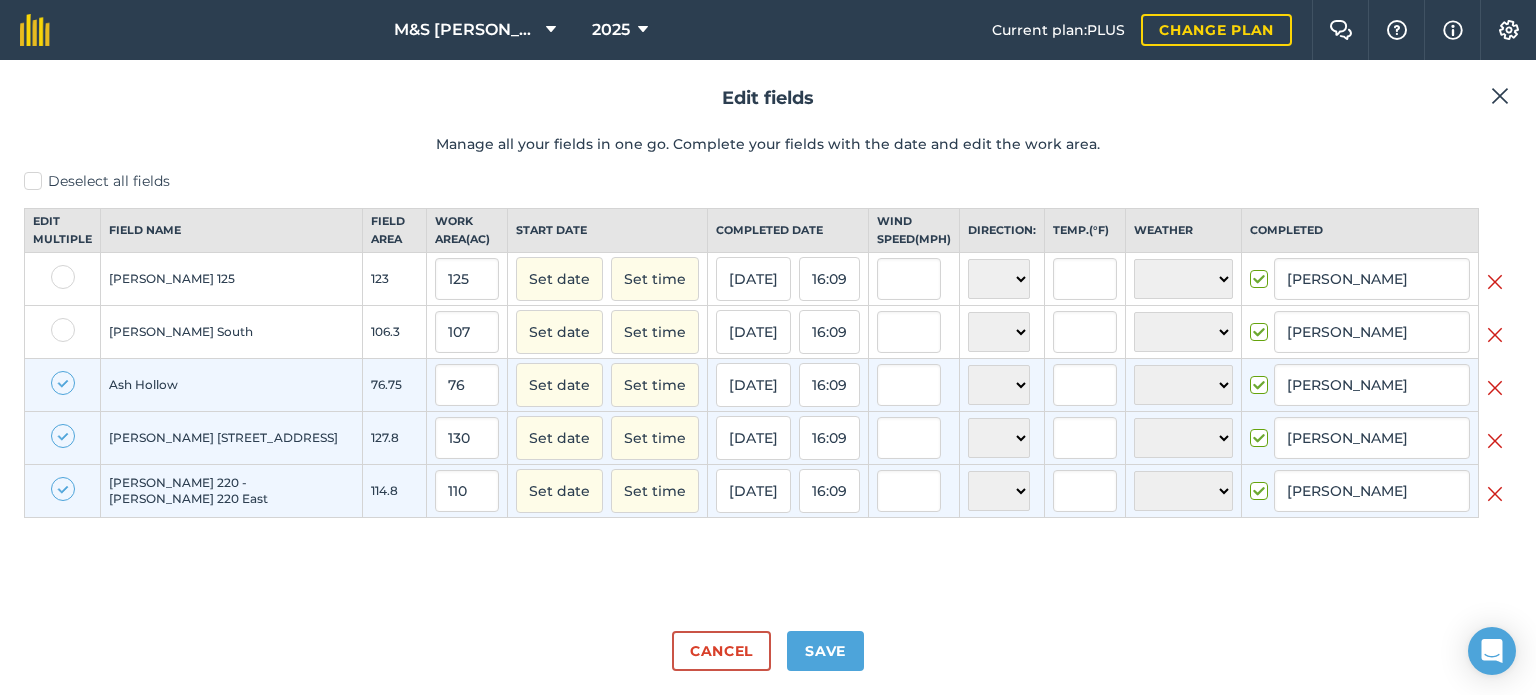 scroll, scrollTop: 0, scrollLeft: 0, axis: both 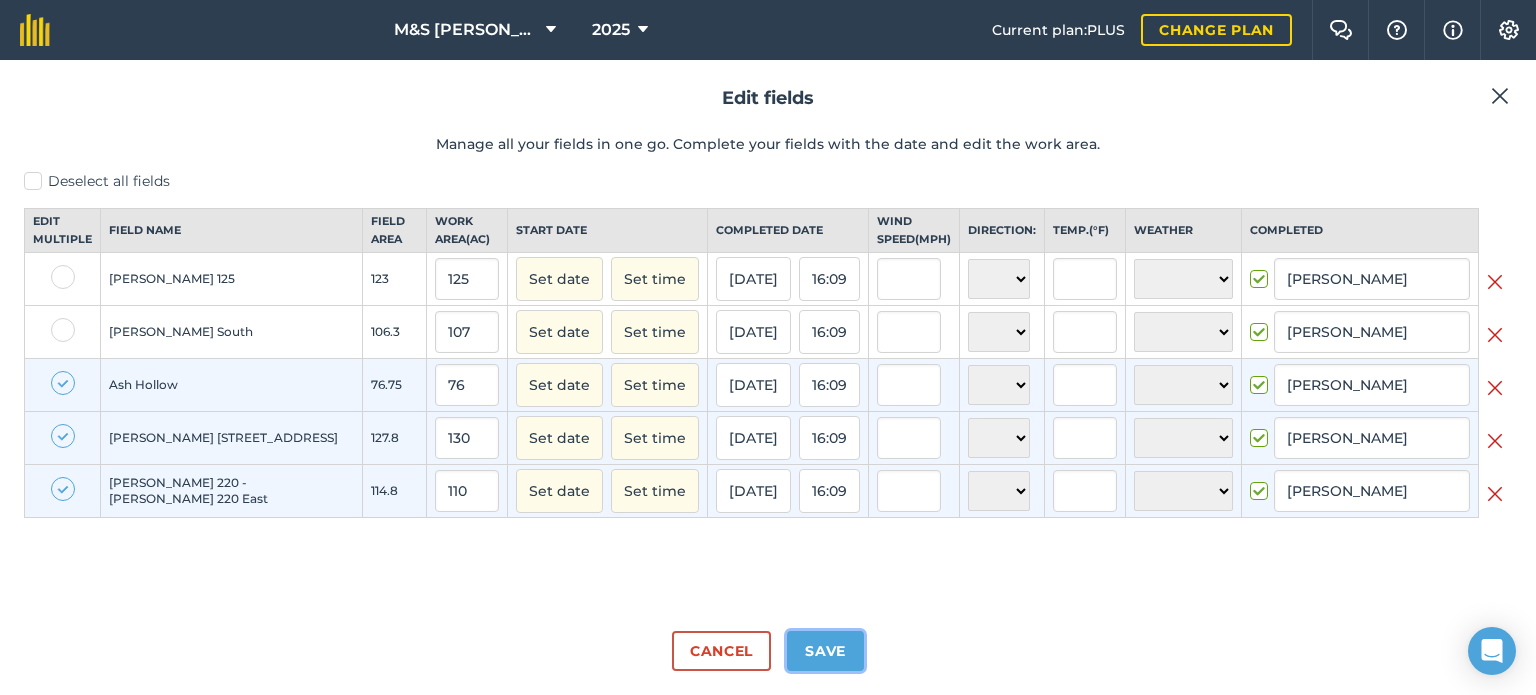 click on "Save" at bounding box center (825, 651) 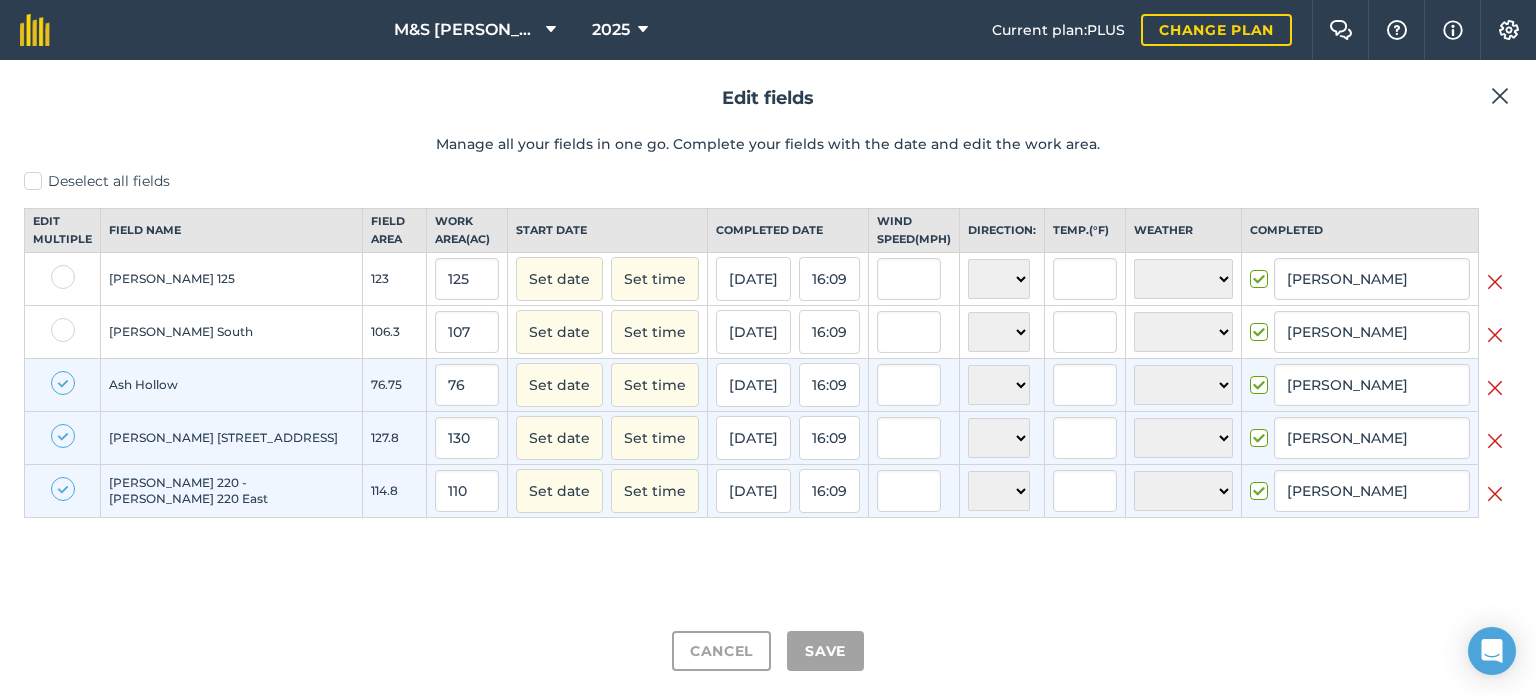 checkbox on "true" 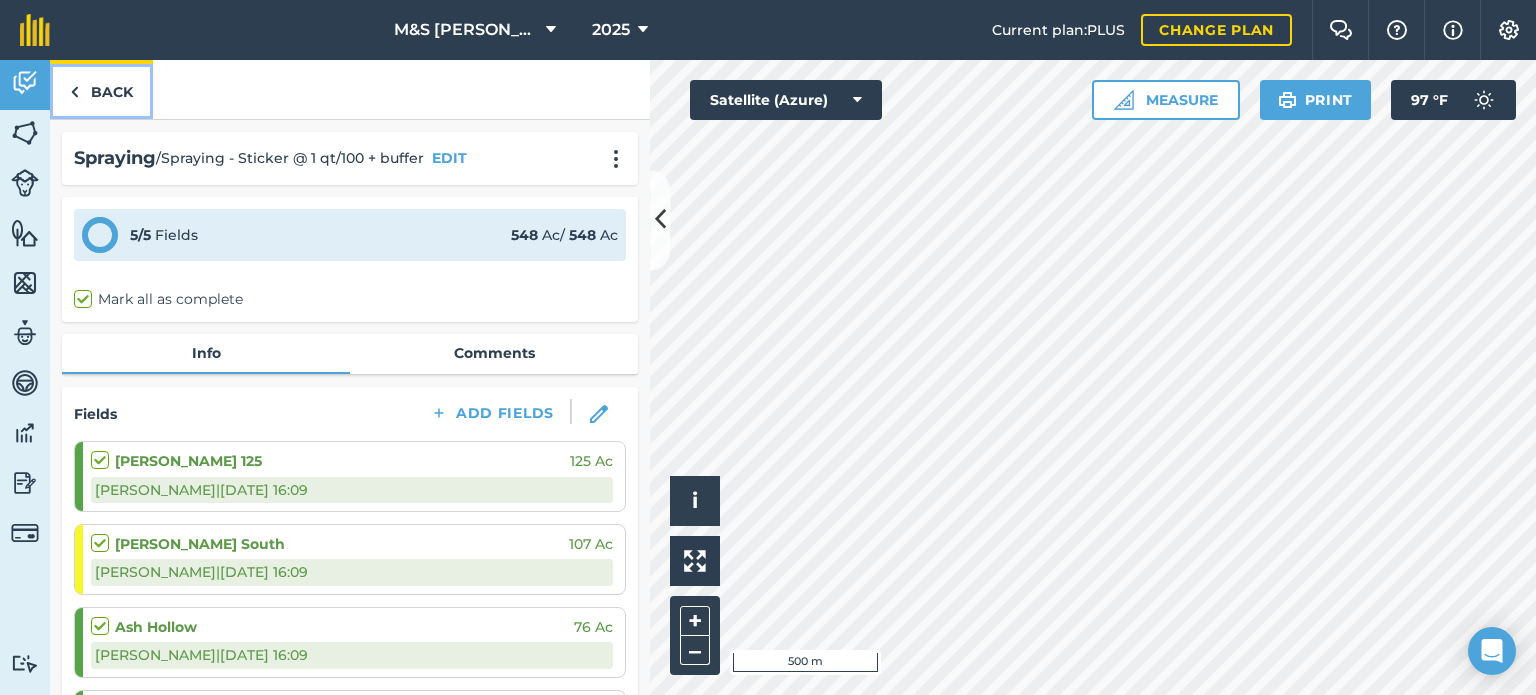 click on "Back" at bounding box center (101, 89) 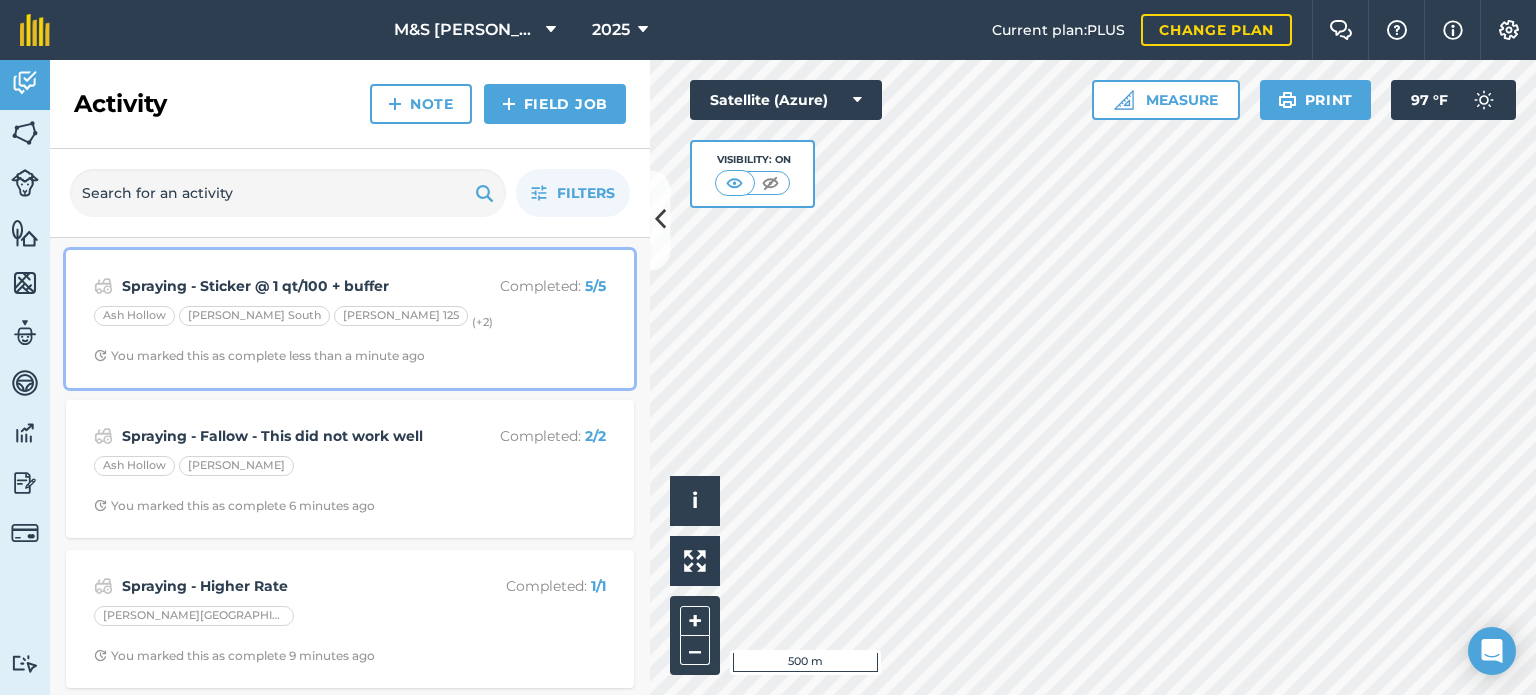 click on "Ash Hollow  [PERSON_NAME] South [PERSON_NAME] 125 (+ 2 )" at bounding box center [350, 319] 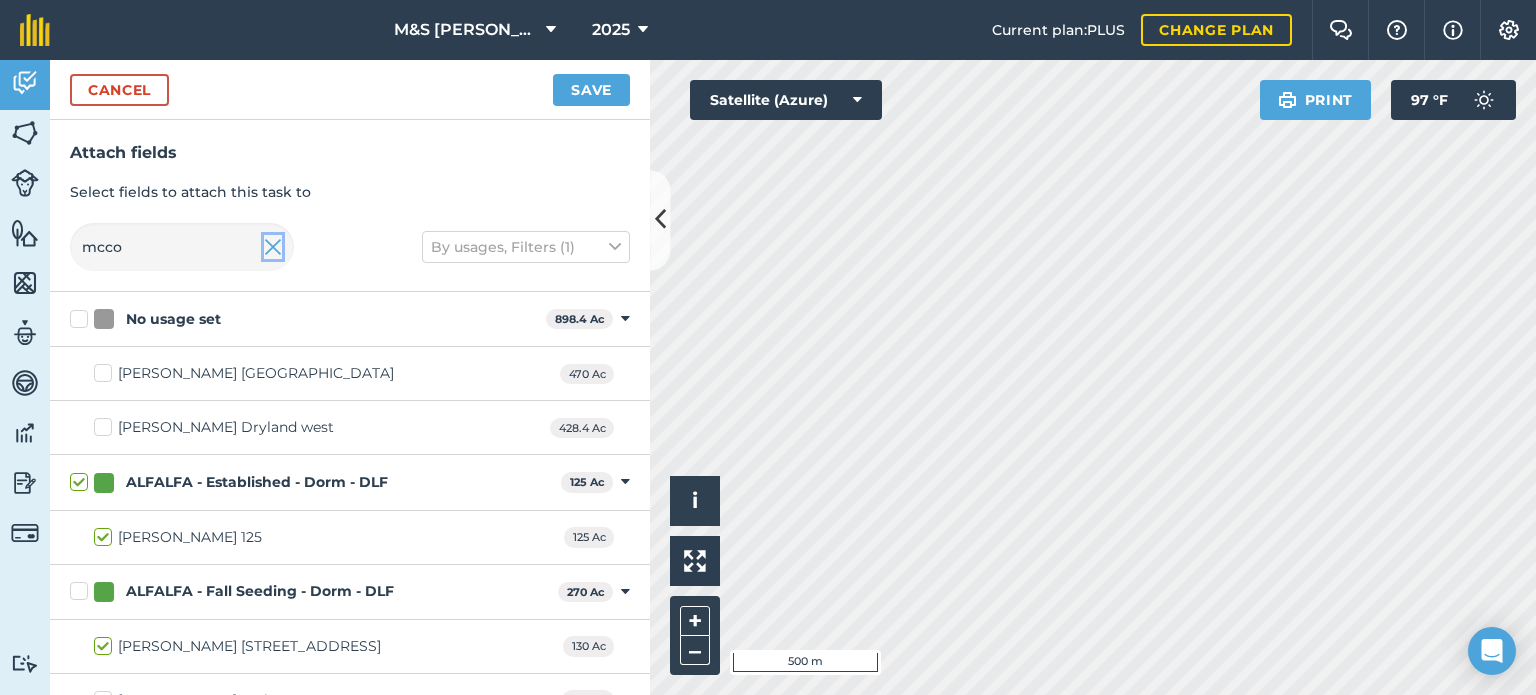 click at bounding box center (273, 247) 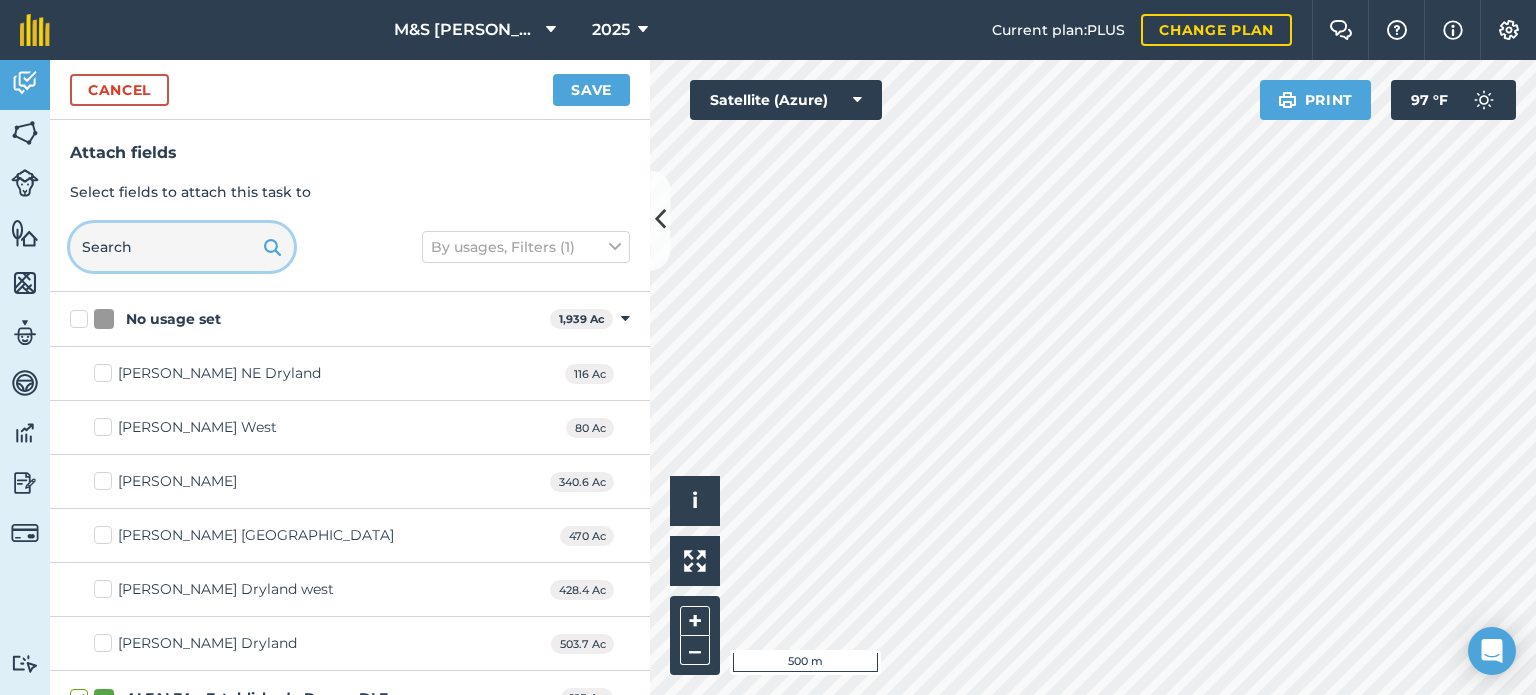 click at bounding box center (182, 247) 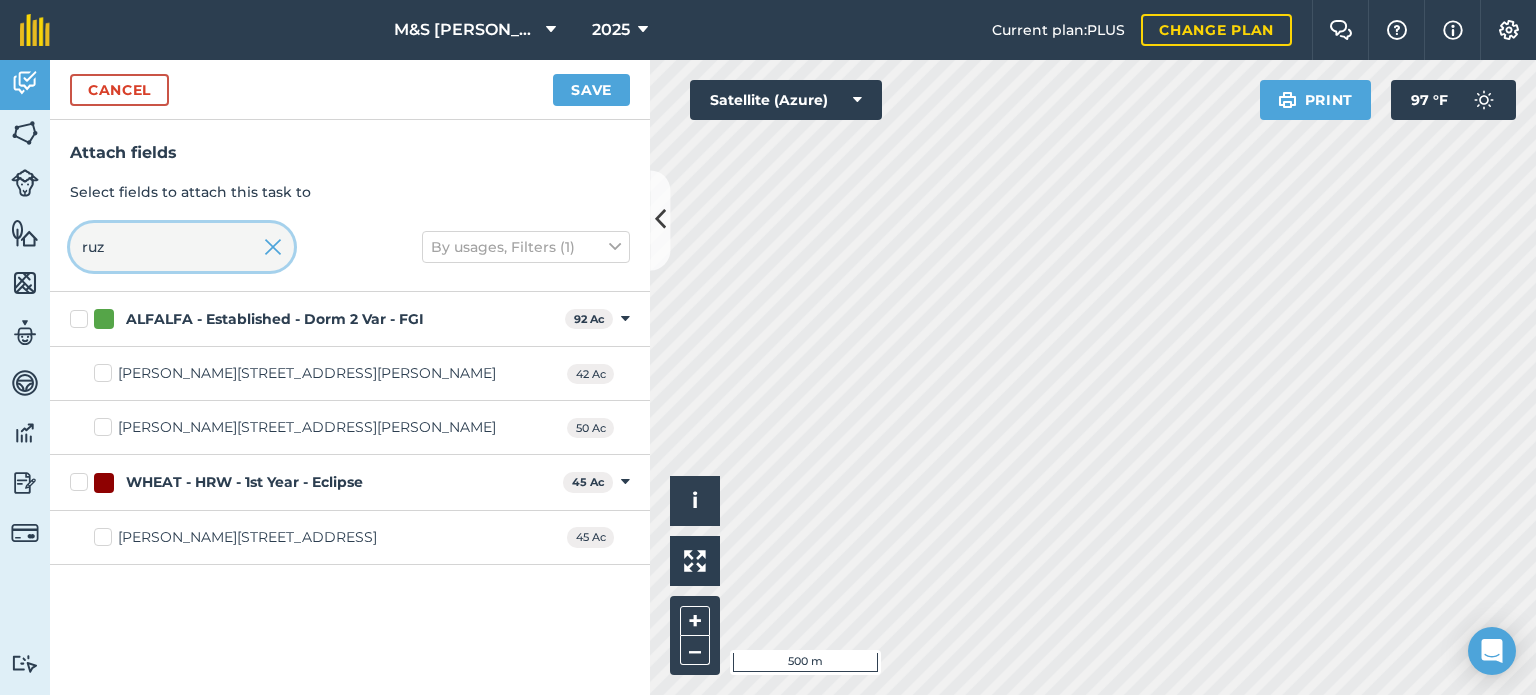 type on "ruz" 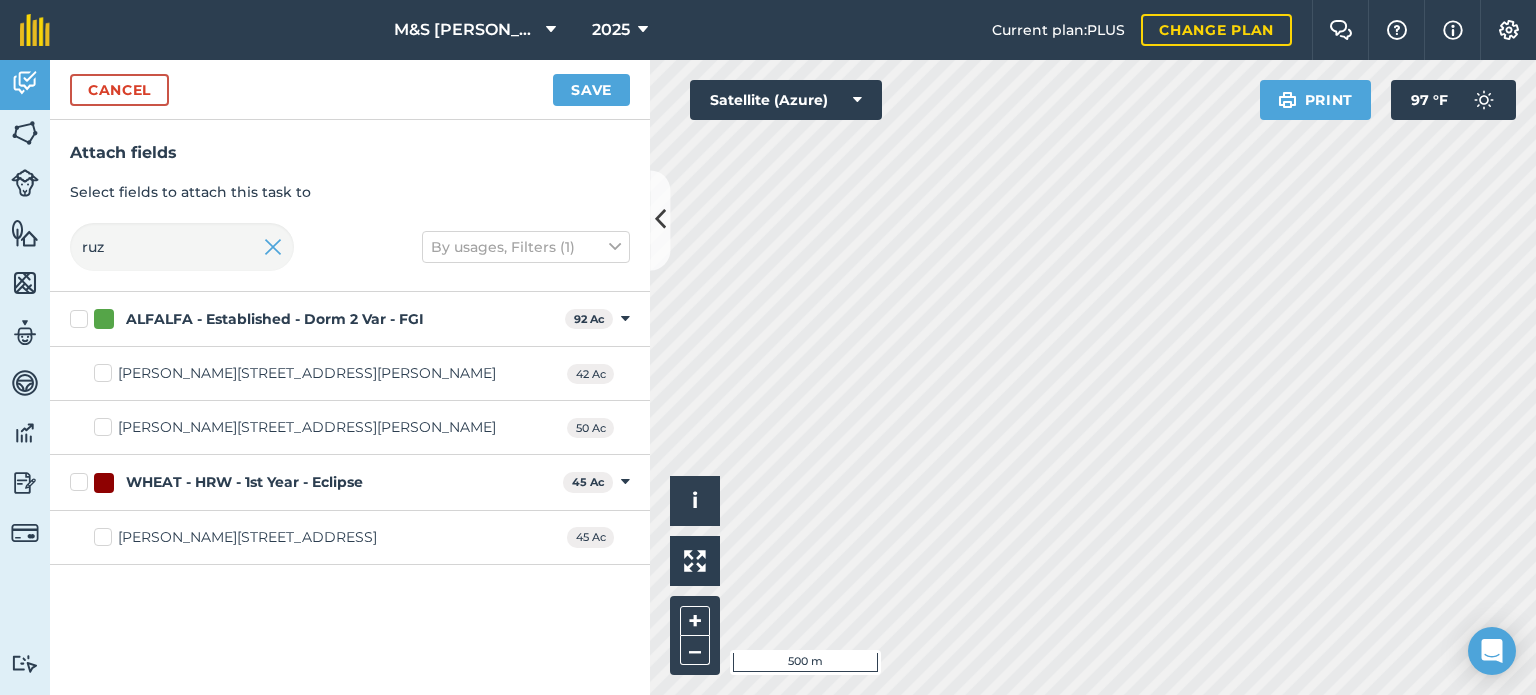 click on "ALFALFA - Established - Dorm 2 Var - FGI" at bounding box center (313, 319) 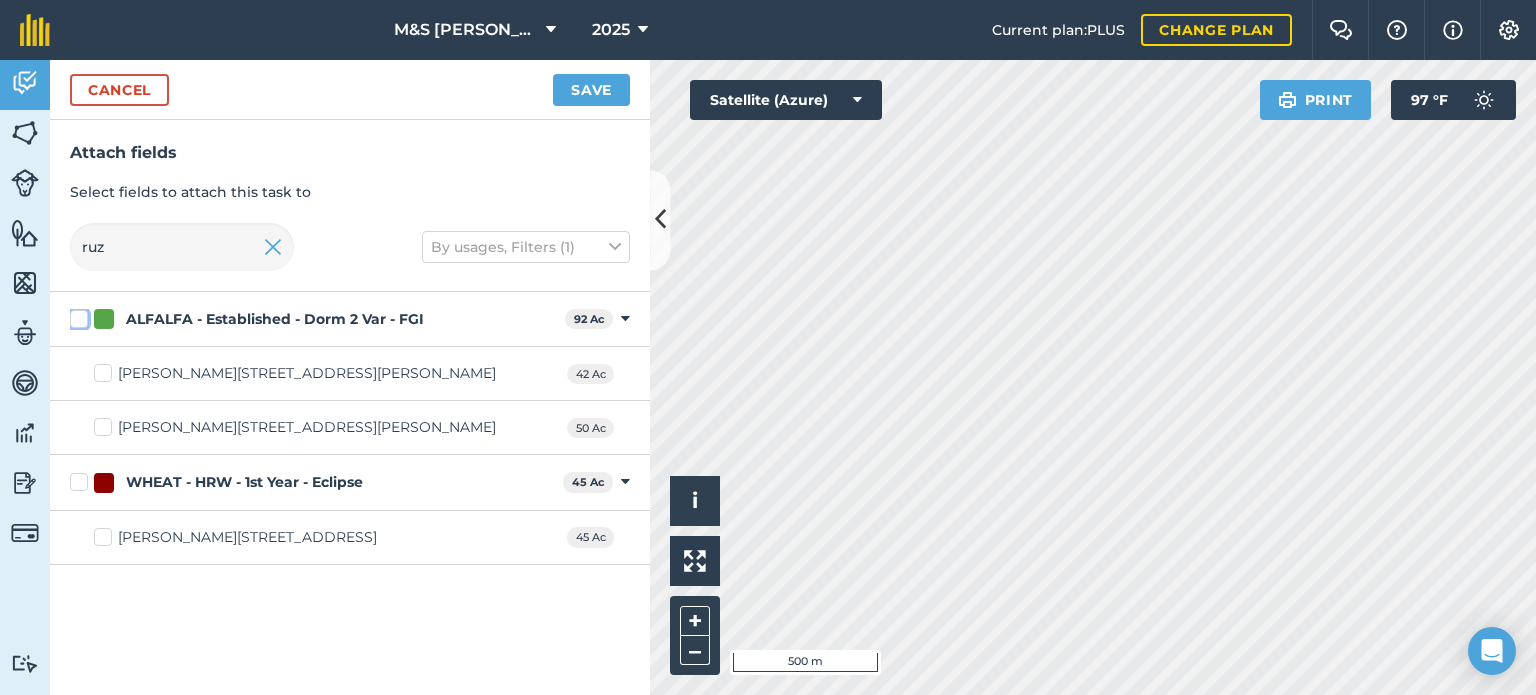 click on "ALFALFA - Established - Dorm 2 Var - FGI" at bounding box center [76, 315] 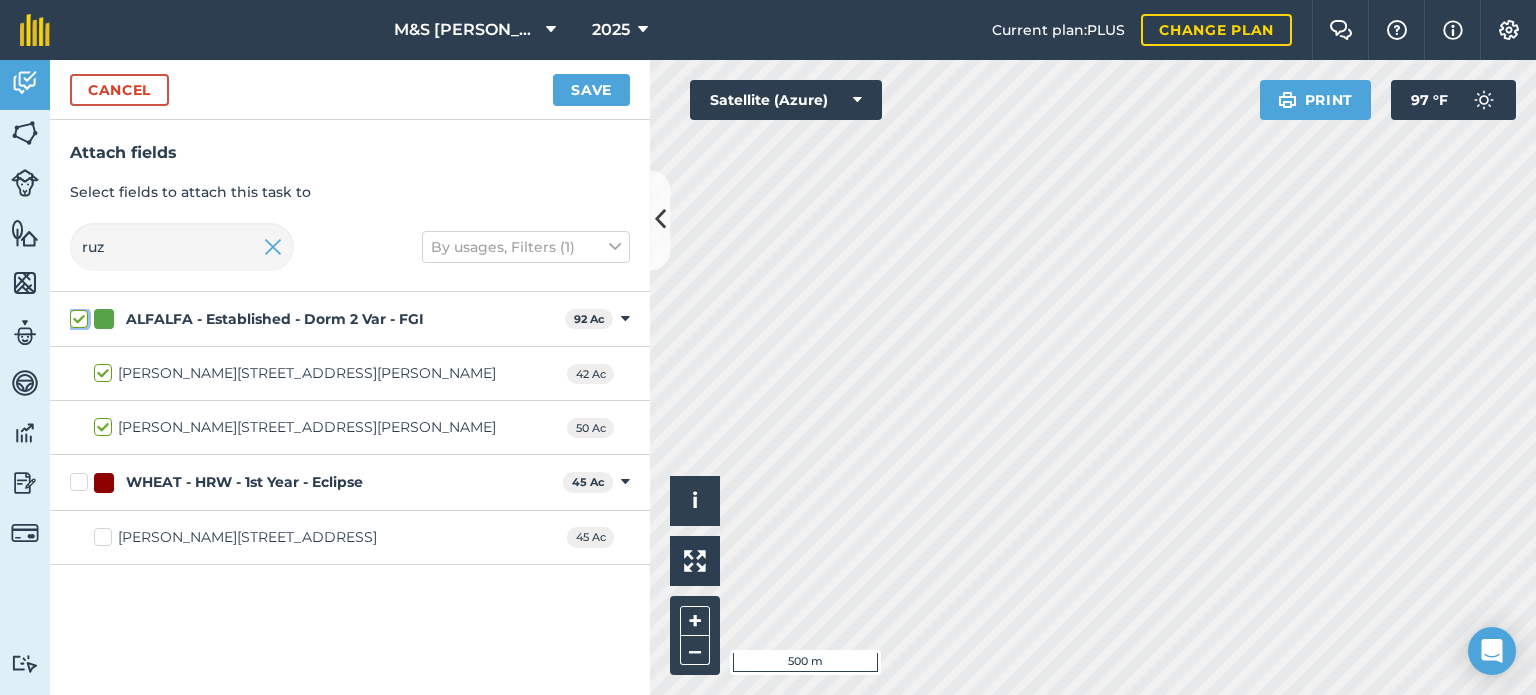 checkbox on "true" 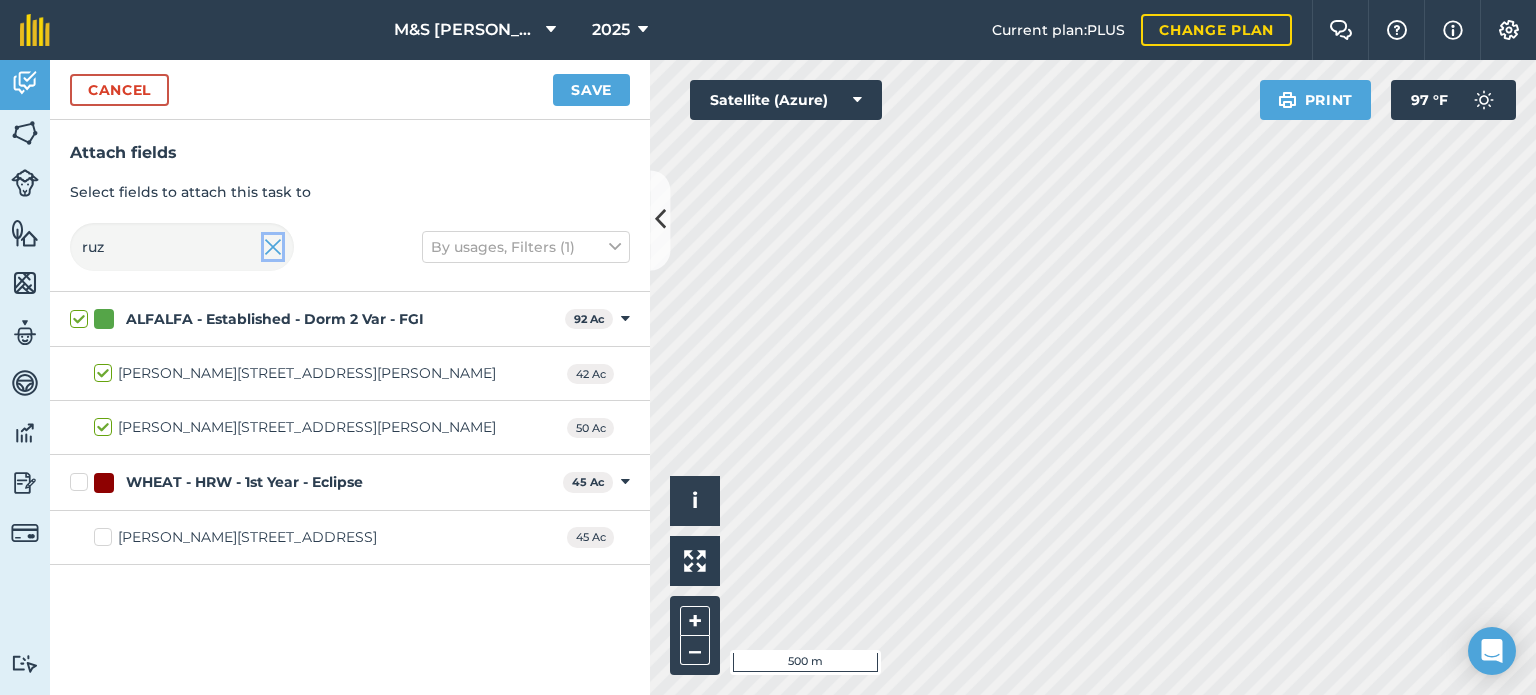 click at bounding box center [273, 247] 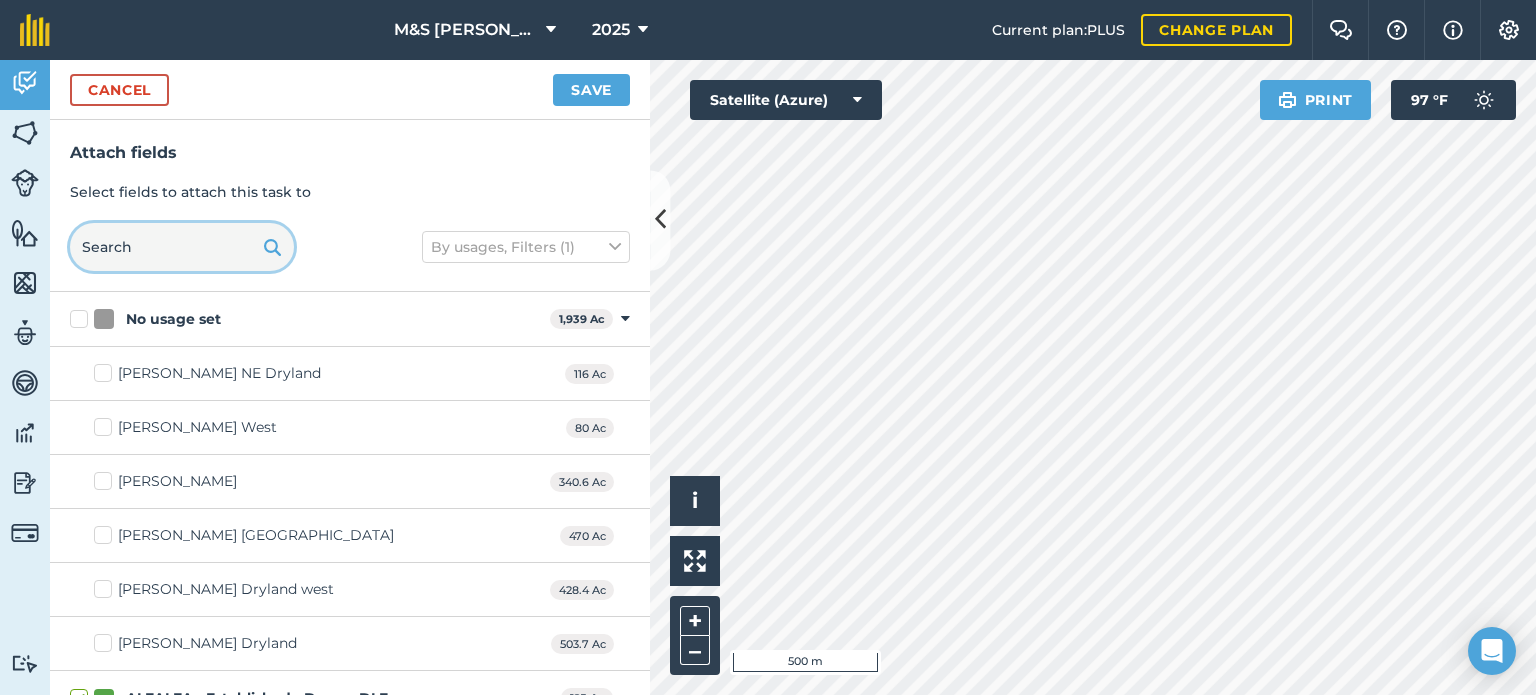 click at bounding box center [182, 247] 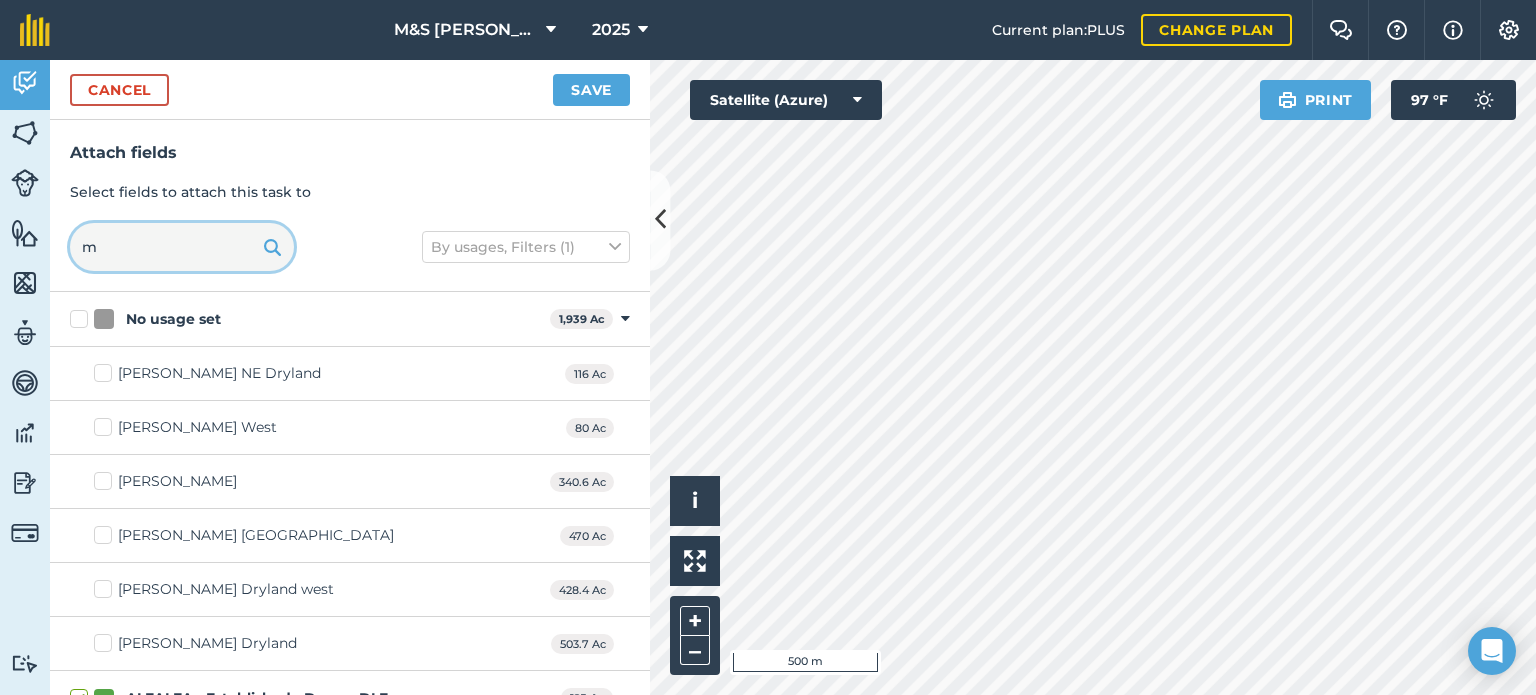 type on "mc" 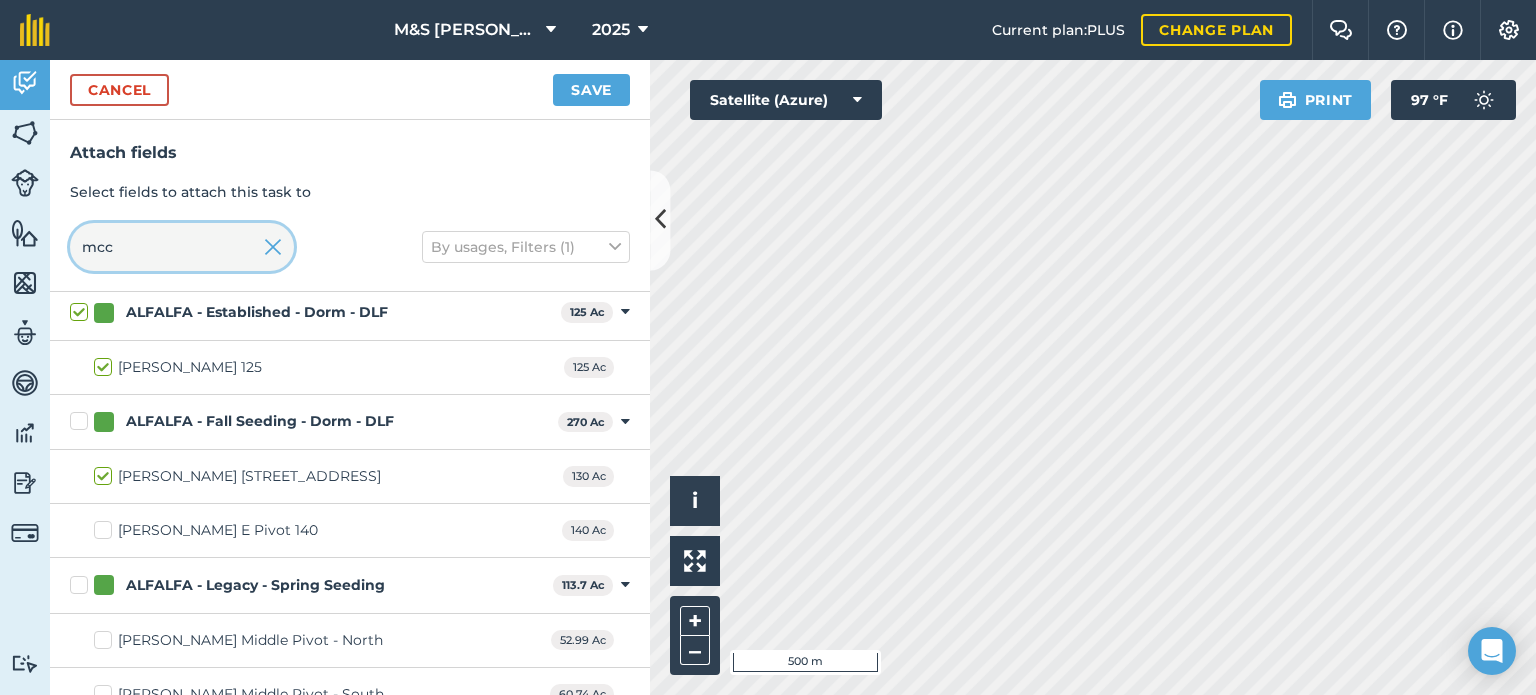 scroll, scrollTop: 200, scrollLeft: 0, axis: vertical 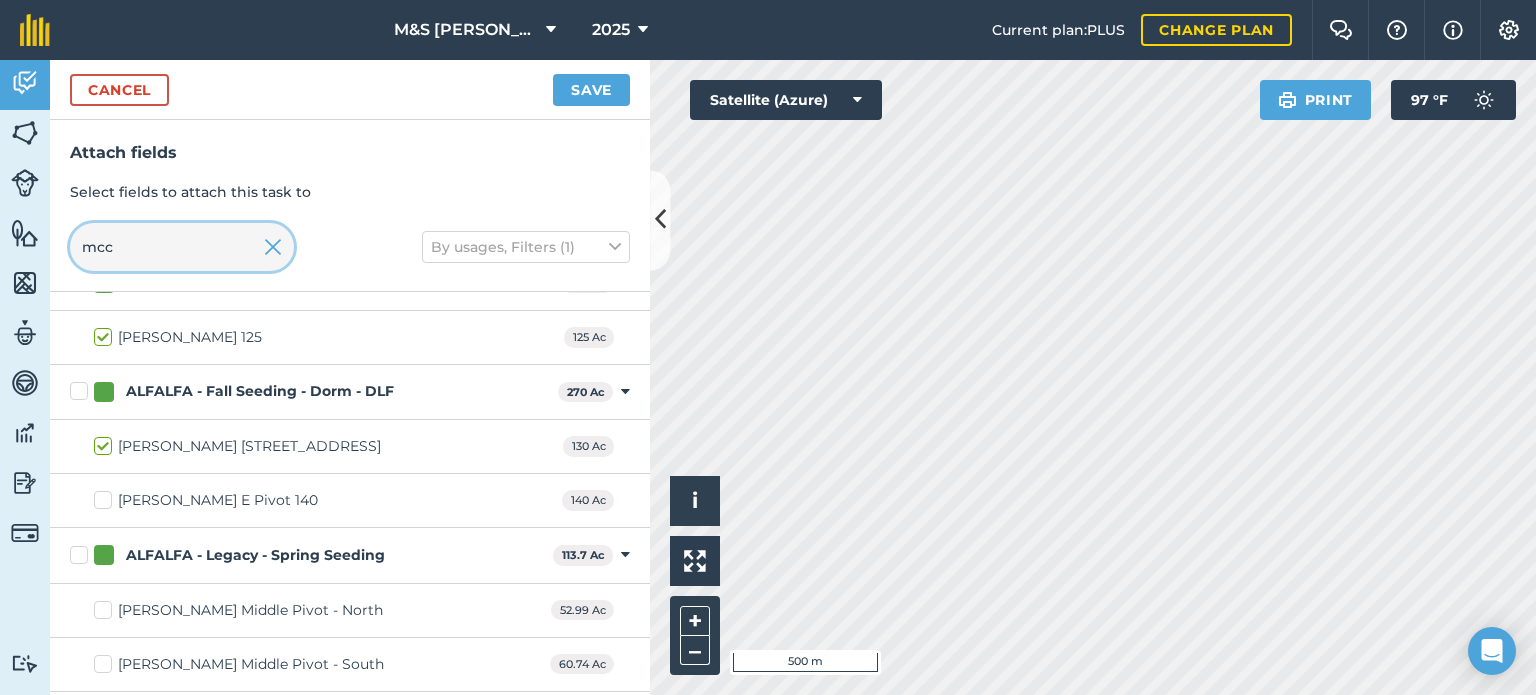 type on "mcc" 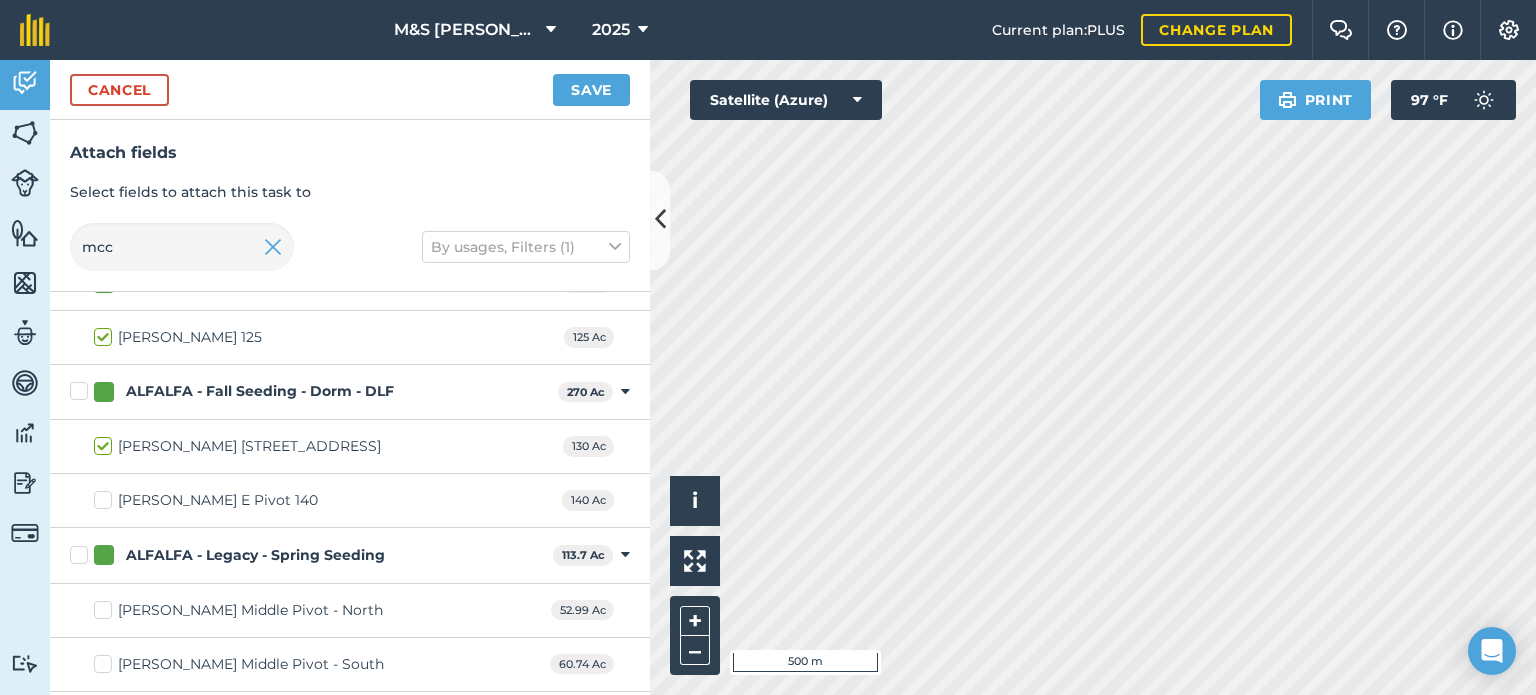 click on "[PERSON_NAME] E Pivot 140" at bounding box center [206, 500] 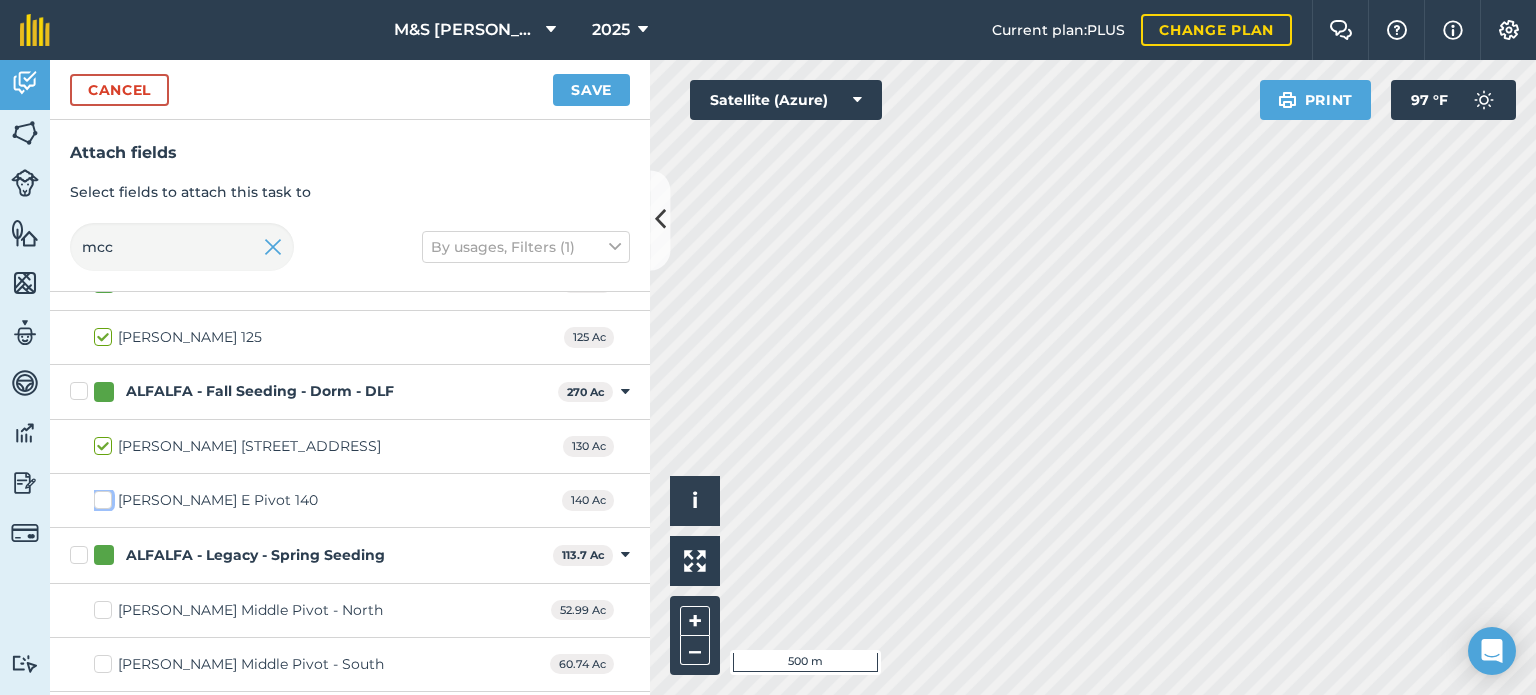 click on "[PERSON_NAME] E Pivot 140" at bounding box center [100, 496] 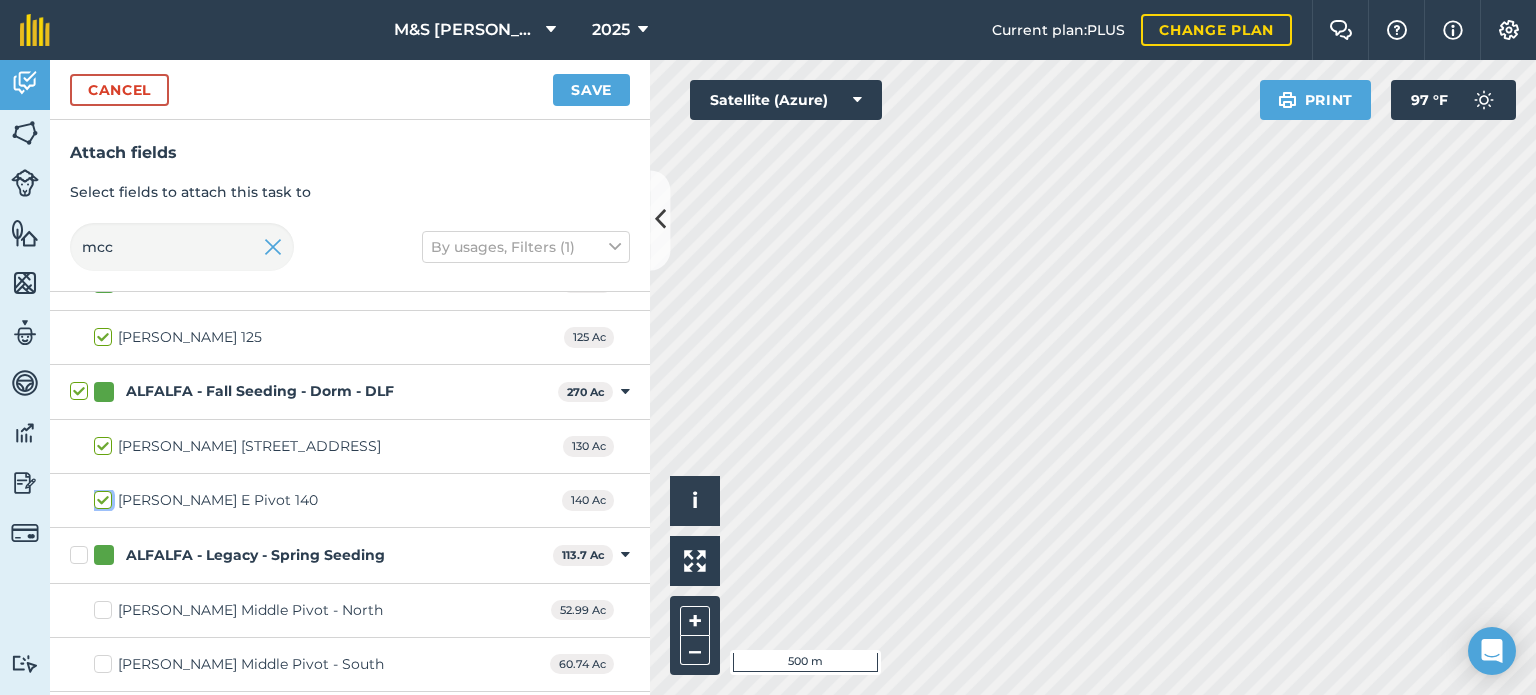 checkbox on "true" 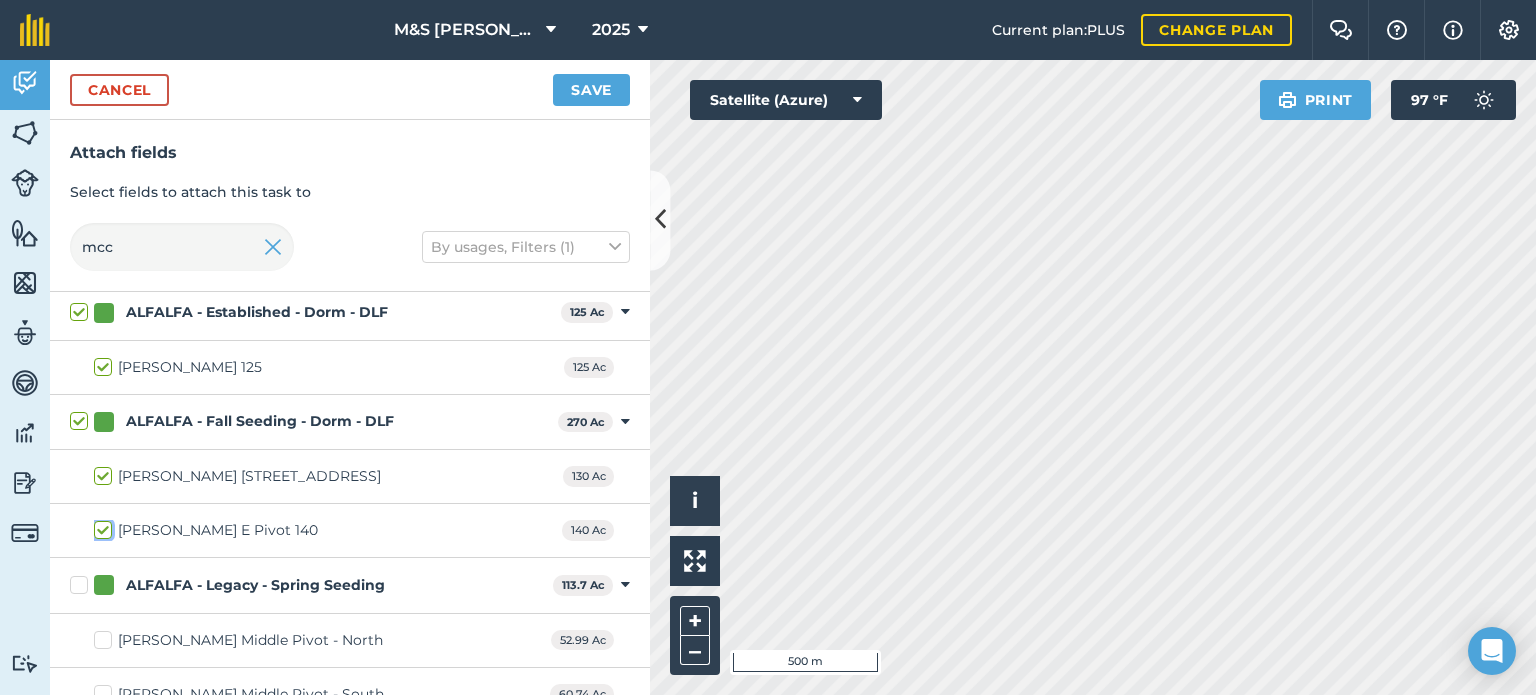 scroll, scrollTop: 300, scrollLeft: 0, axis: vertical 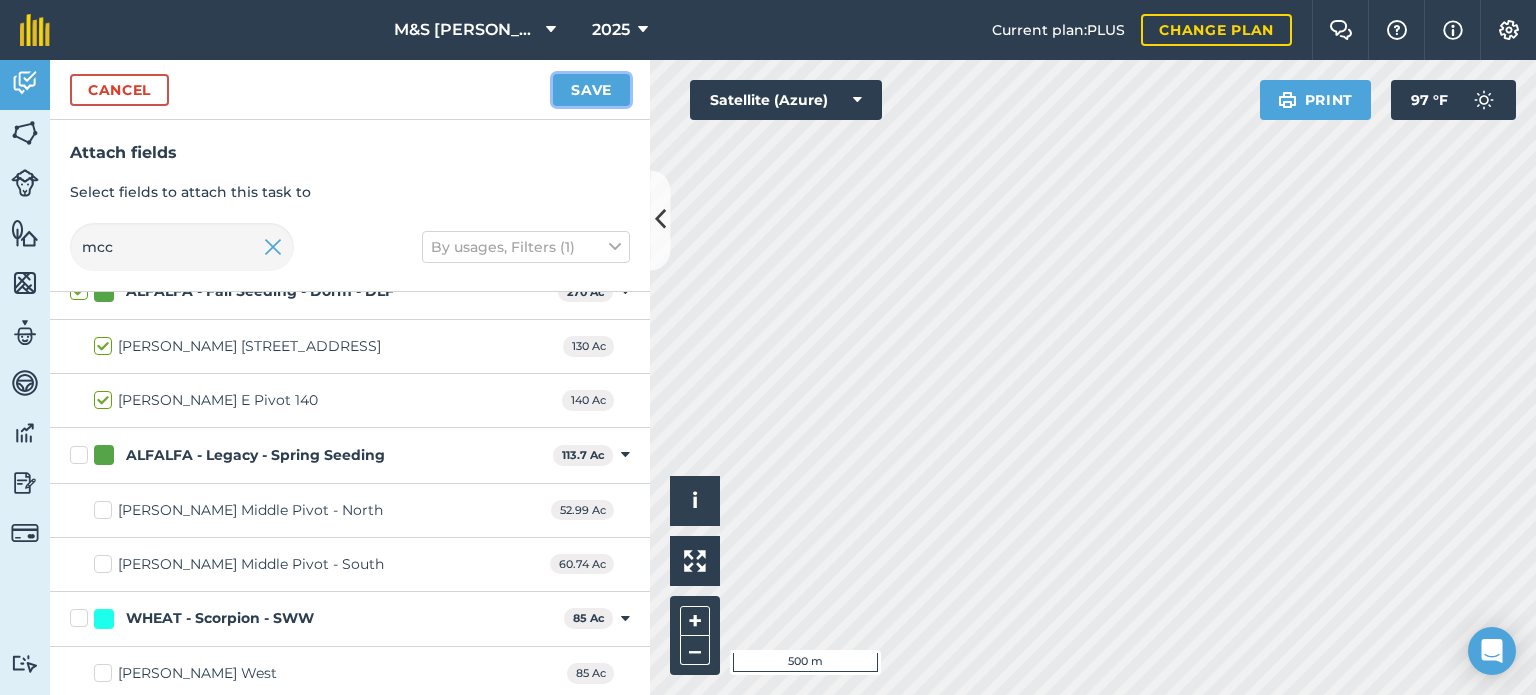 click on "Save" at bounding box center [591, 90] 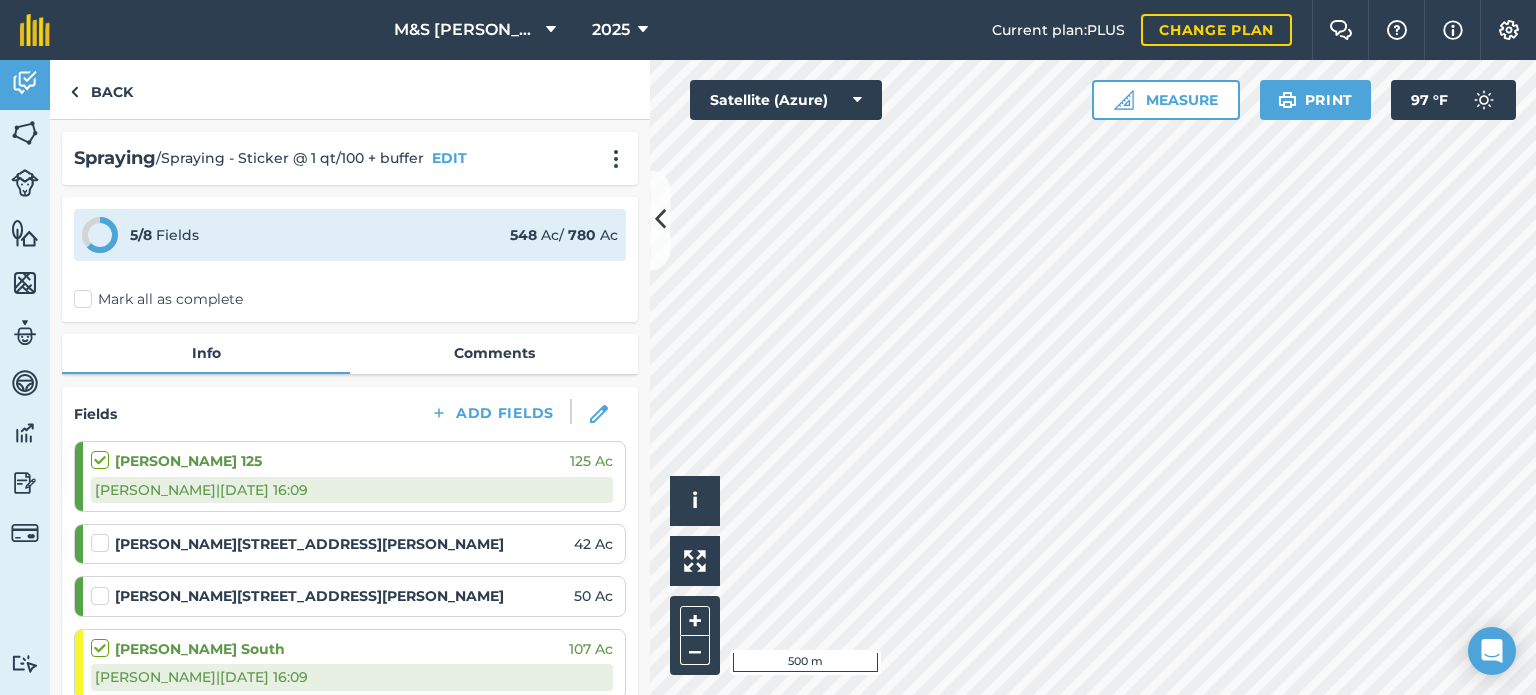 click on "Mark all as complete" at bounding box center [158, 299] 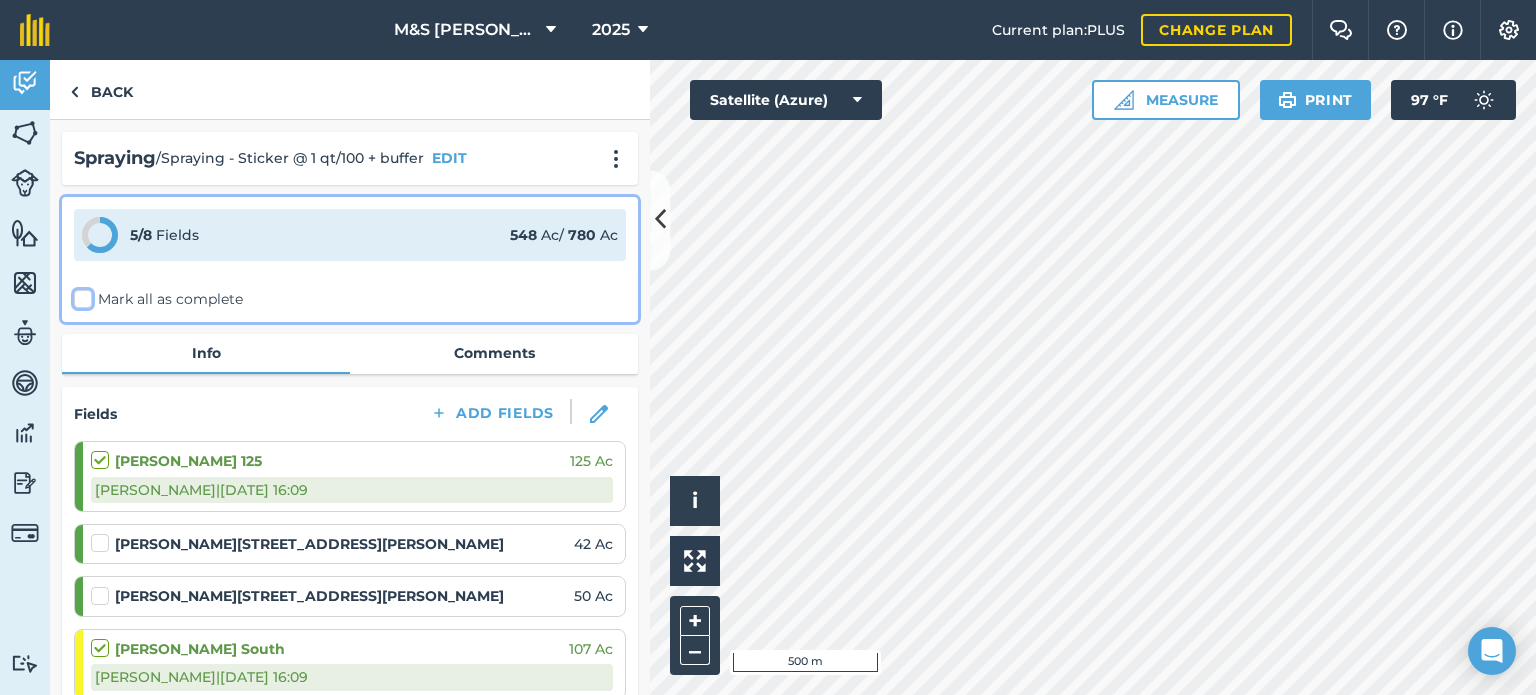 click on "Mark all as complete" at bounding box center [80, 295] 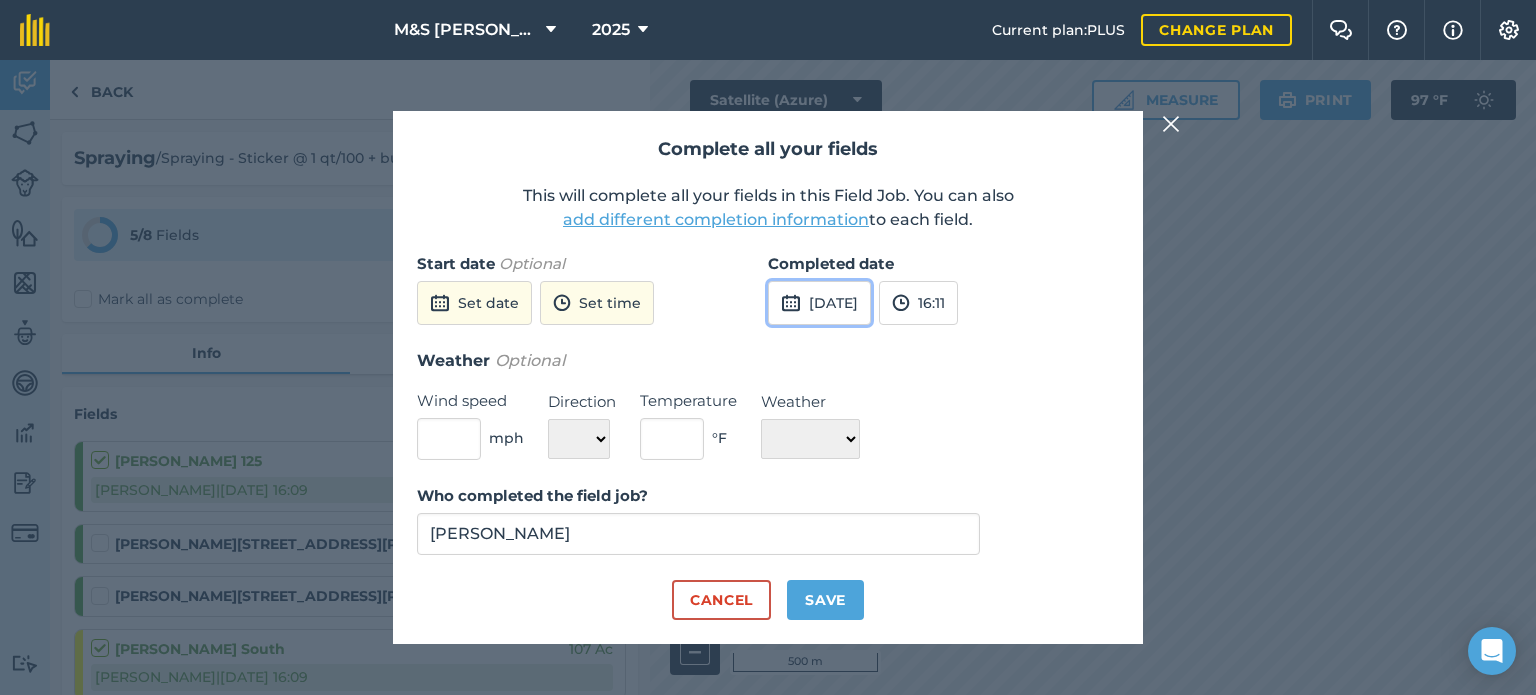 click on "[DATE]" at bounding box center [819, 303] 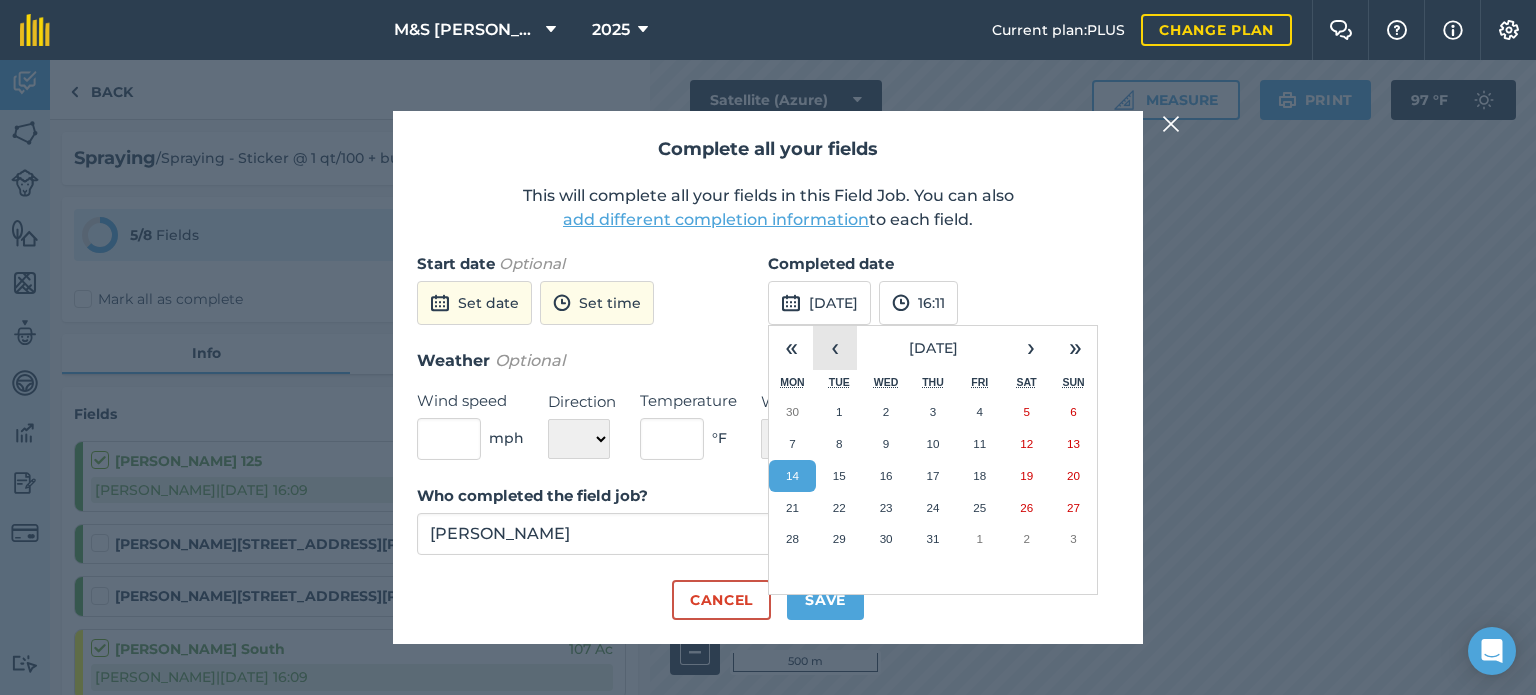 click on "‹" at bounding box center (835, 348) 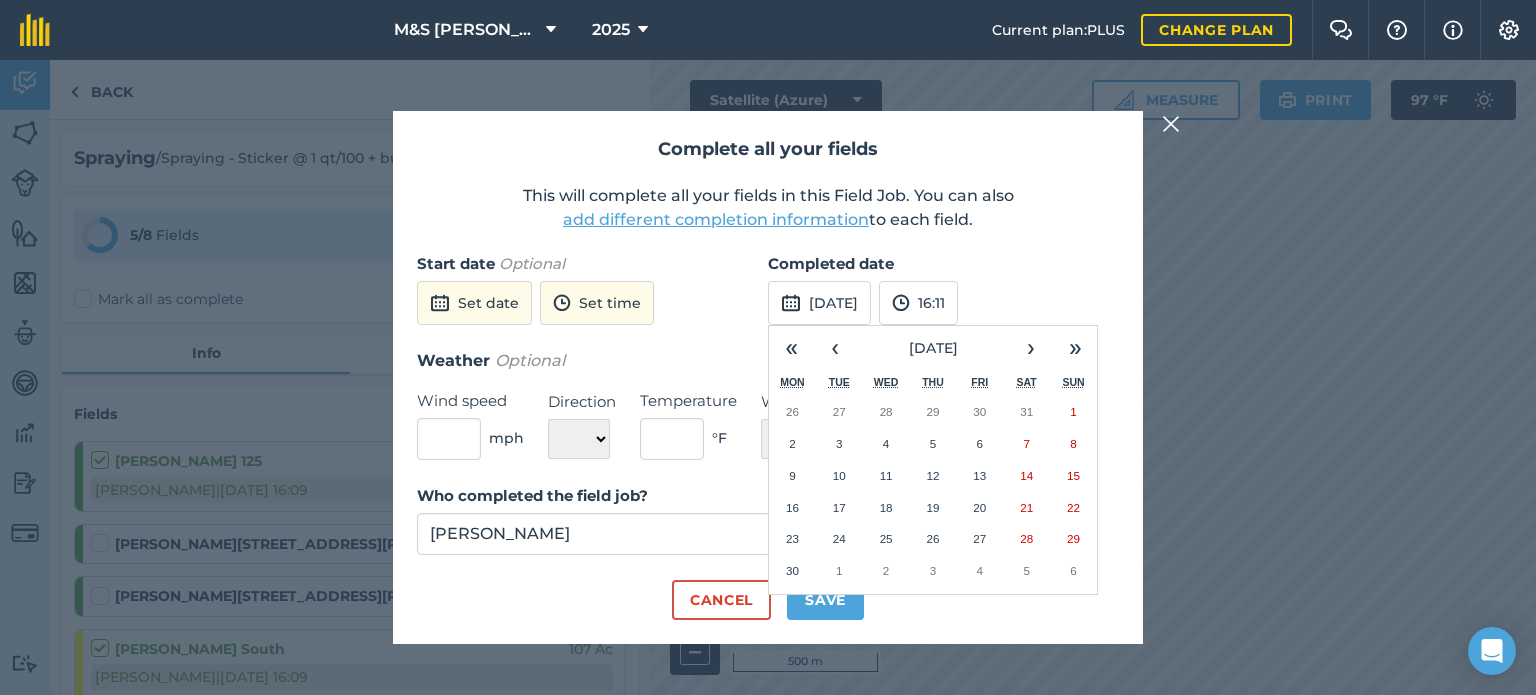 click on "Start date   Optional   Set date   Set time" at bounding box center [592, 300] 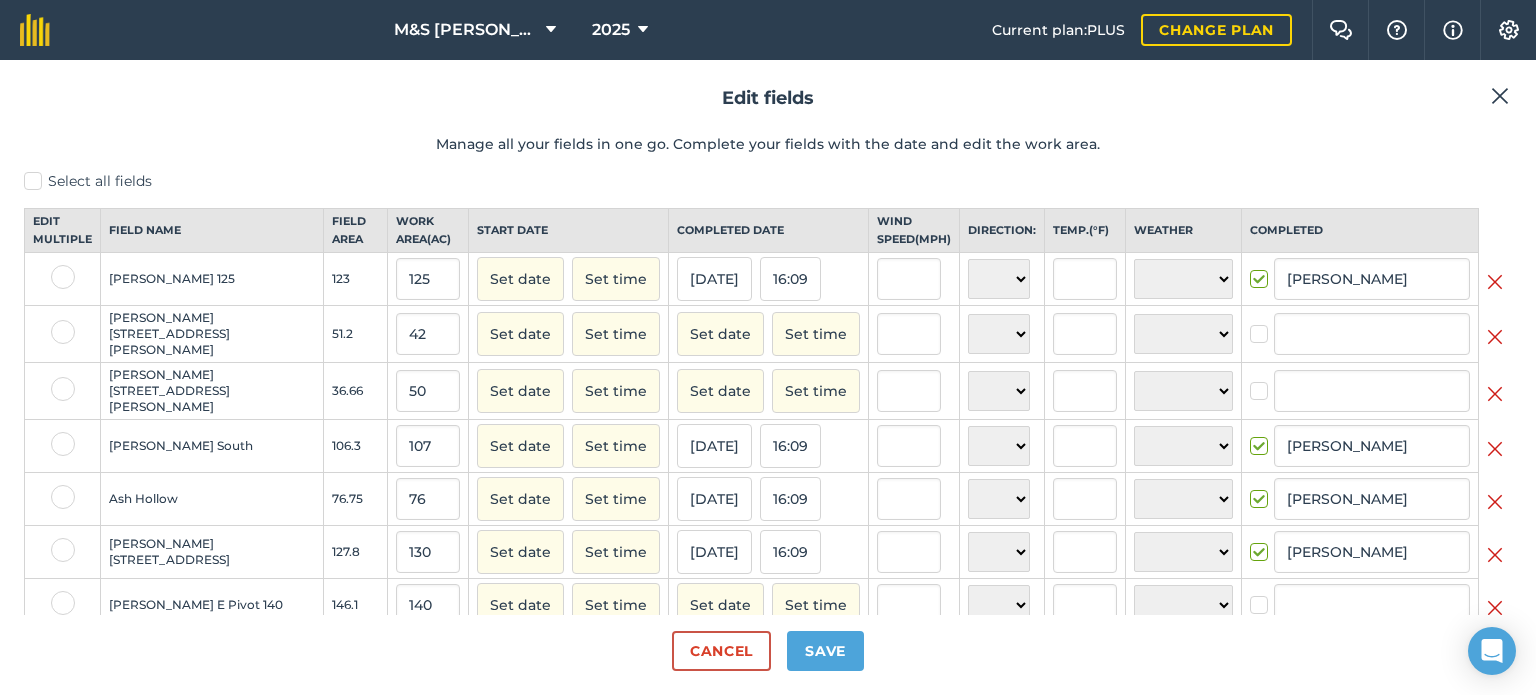 click at bounding box center (62, 334) 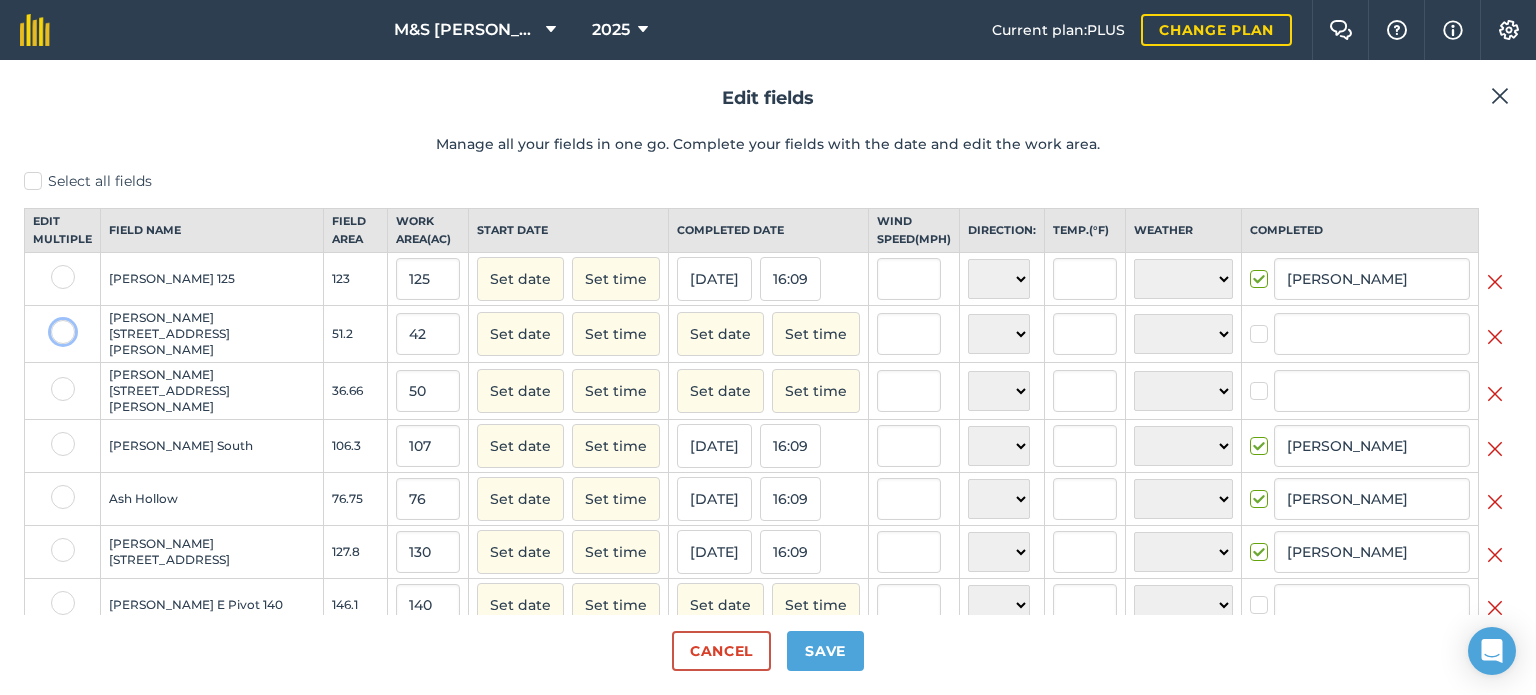 click at bounding box center [57, 326] 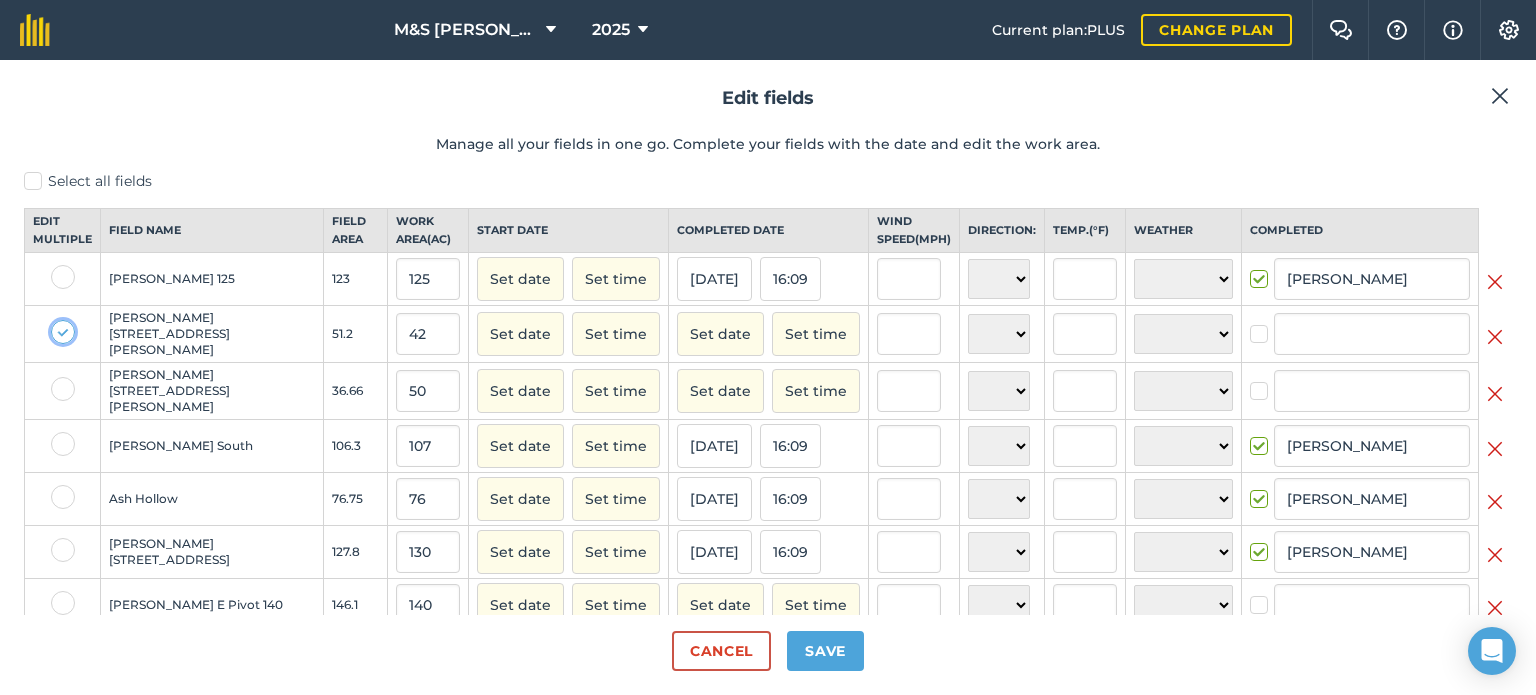 checkbox on "true" 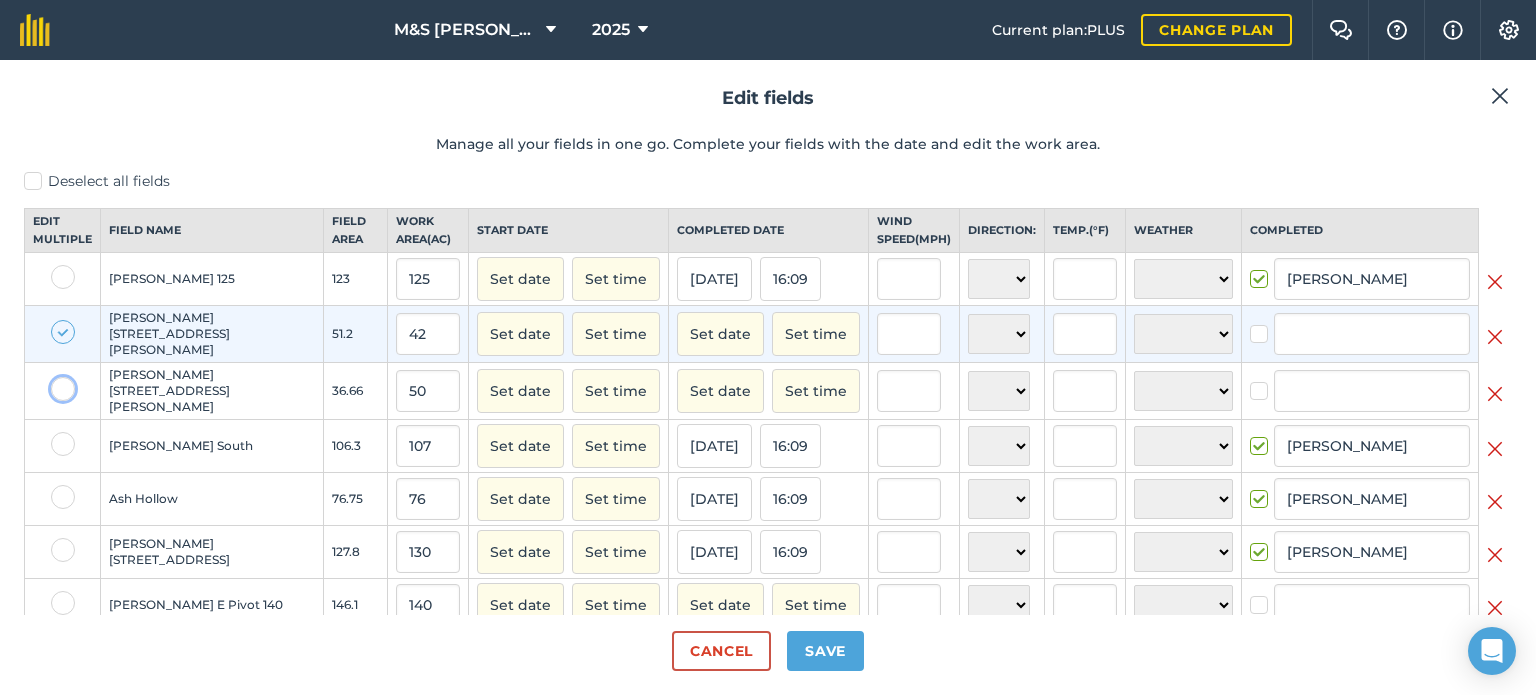 click at bounding box center (57, 383) 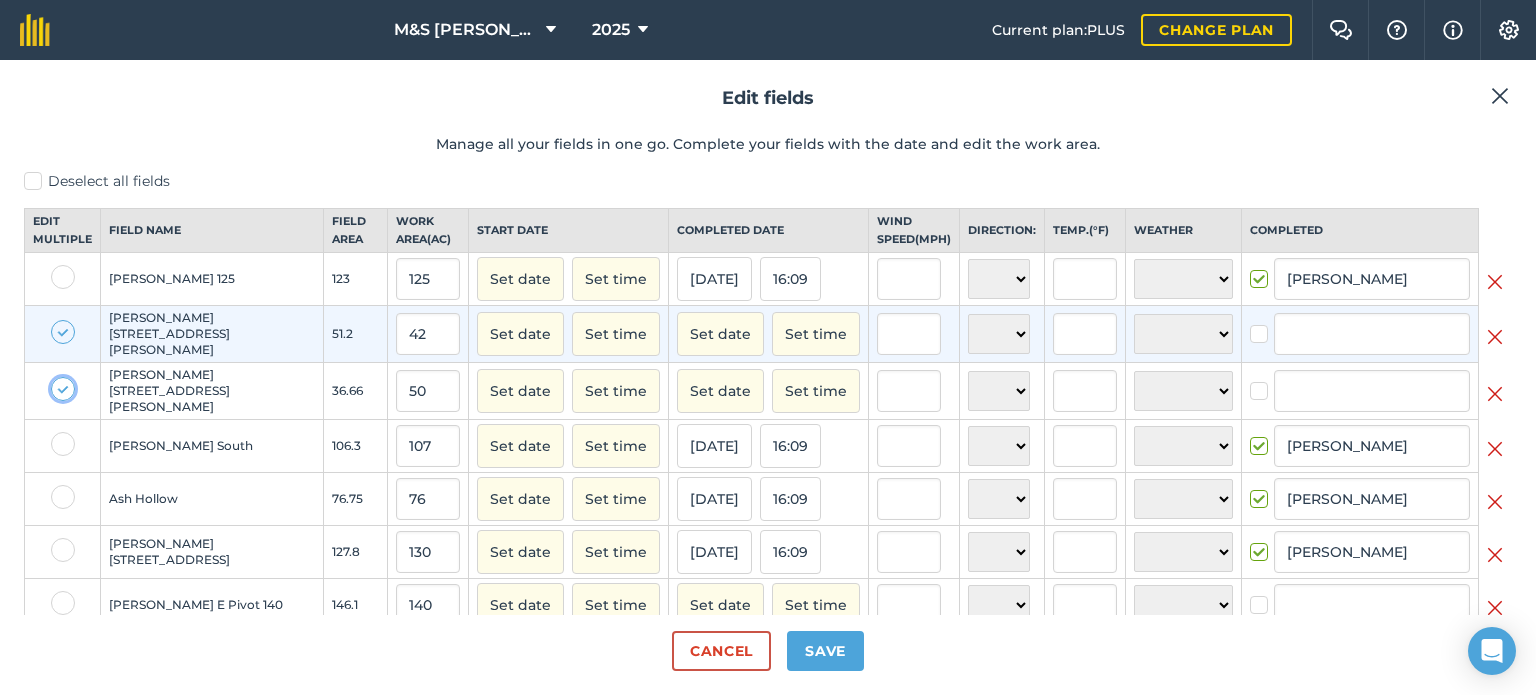checkbox on "true" 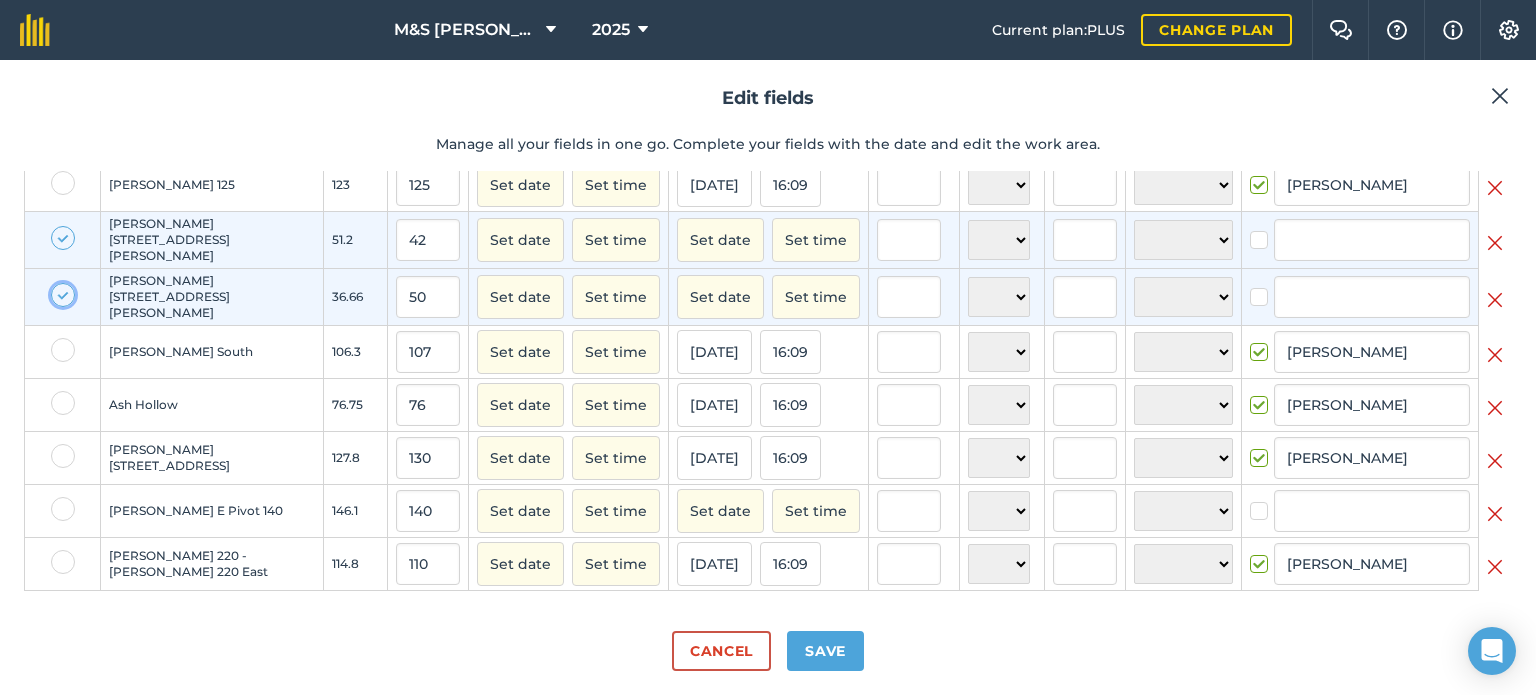 scroll, scrollTop: 100, scrollLeft: 0, axis: vertical 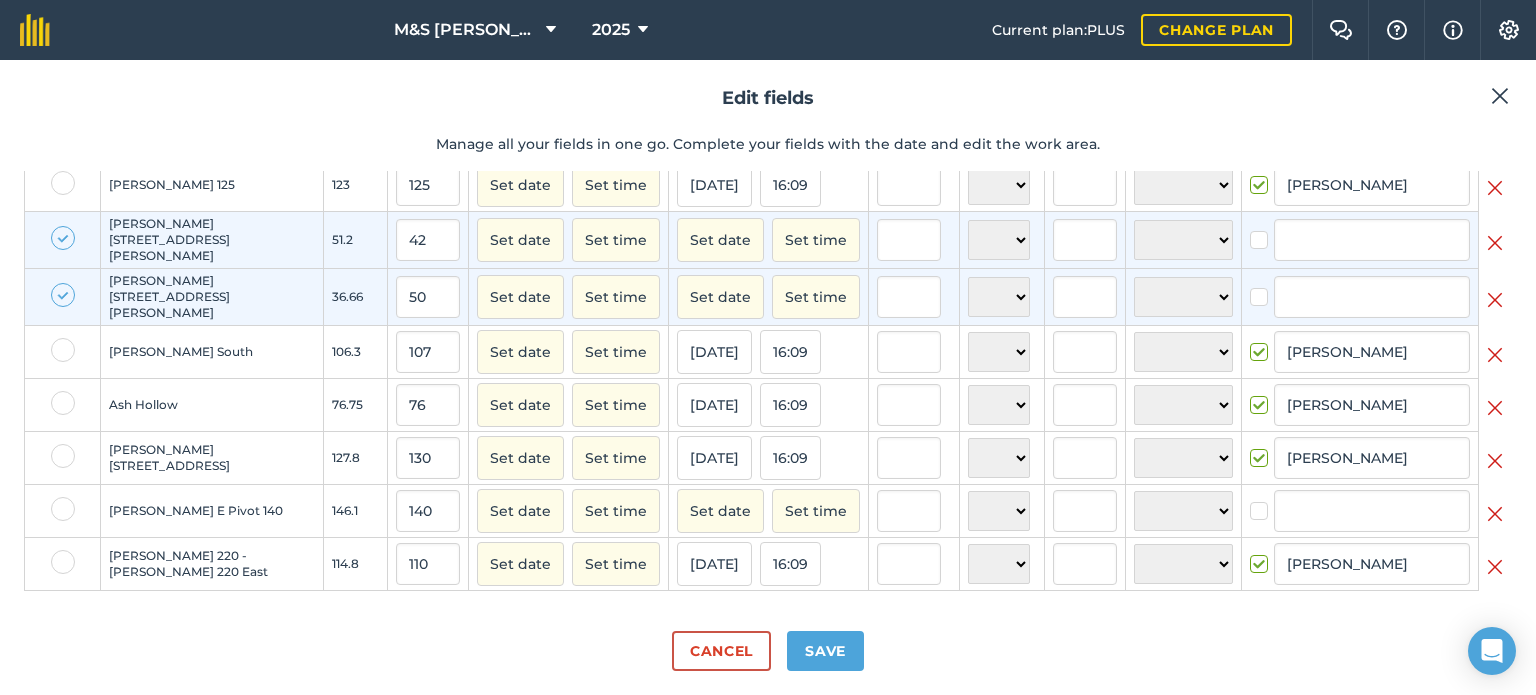 click at bounding box center [63, 509] 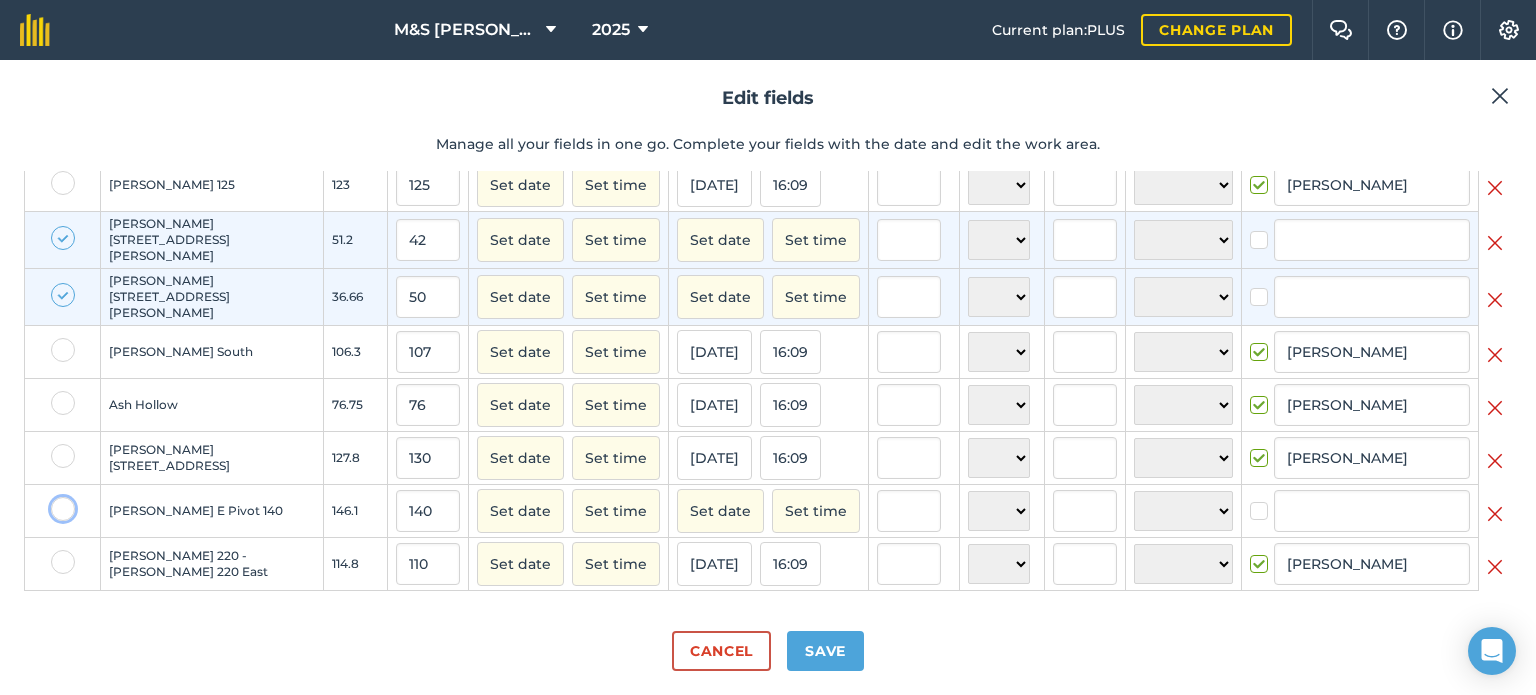 click at bounding box center (57, 503) 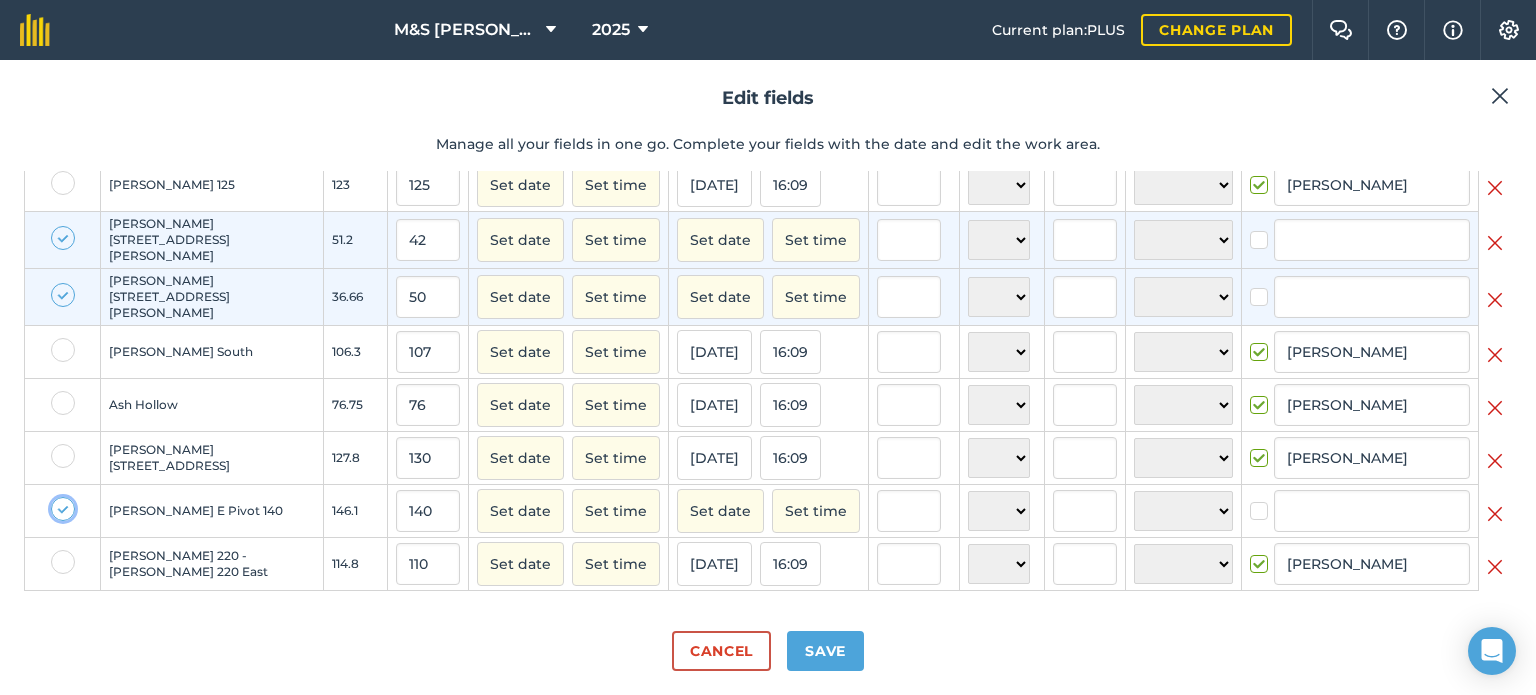 checkbox on "true" 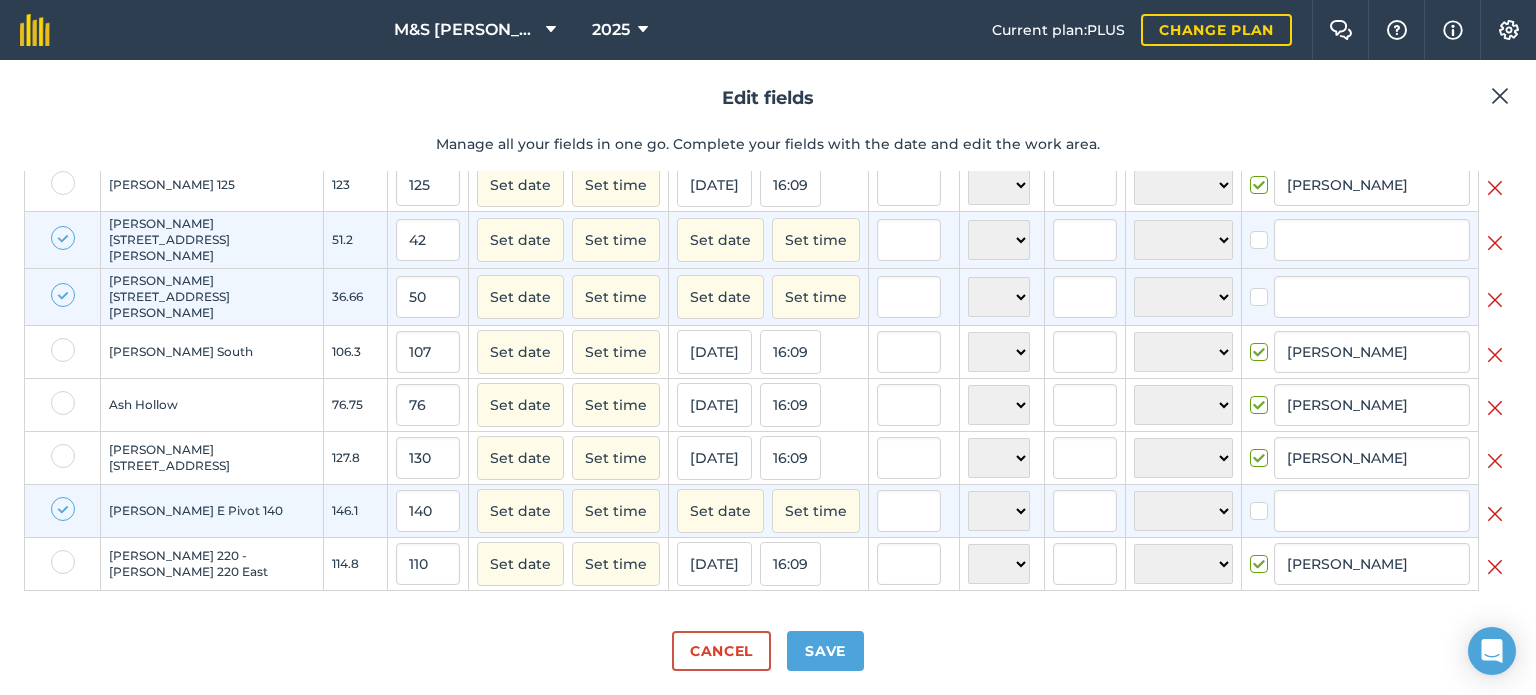 click at bounding box center (1372, 297) 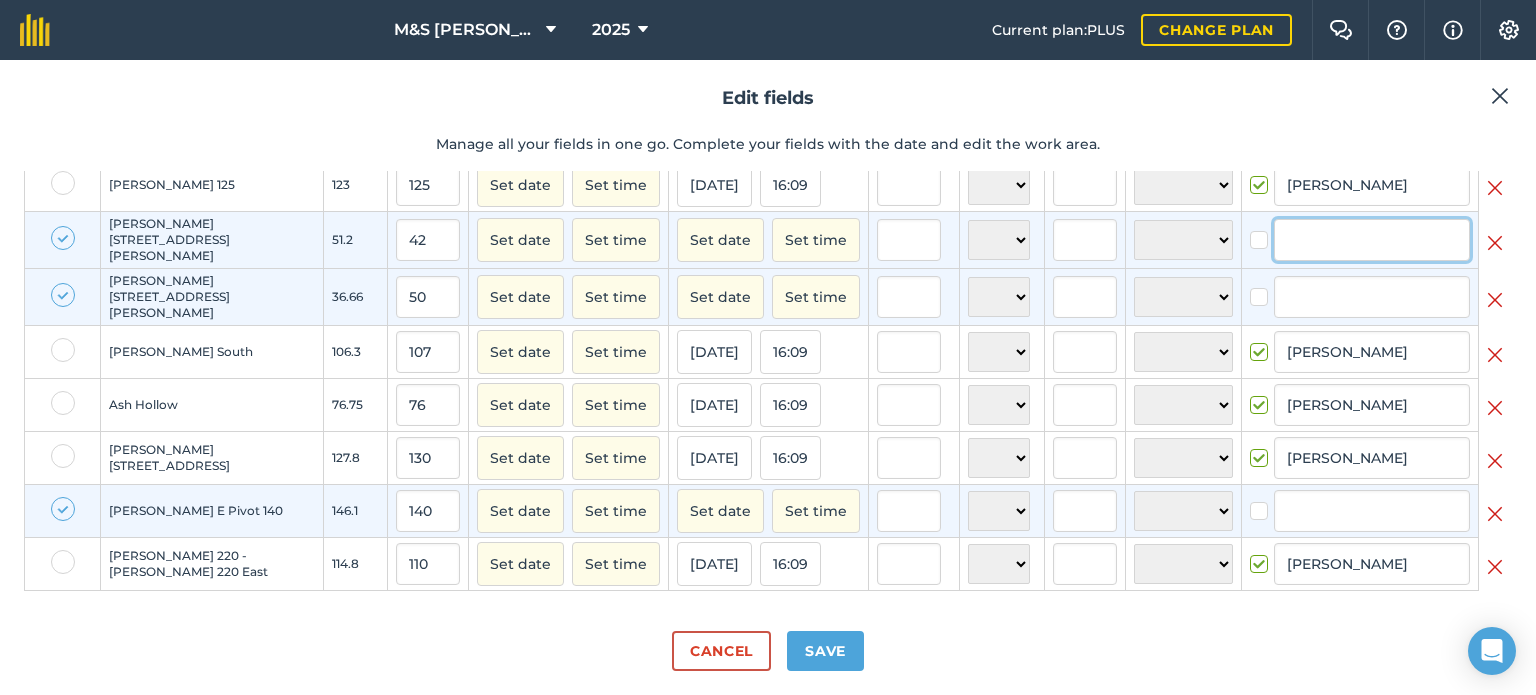 click at bounding box center (1372, 240) 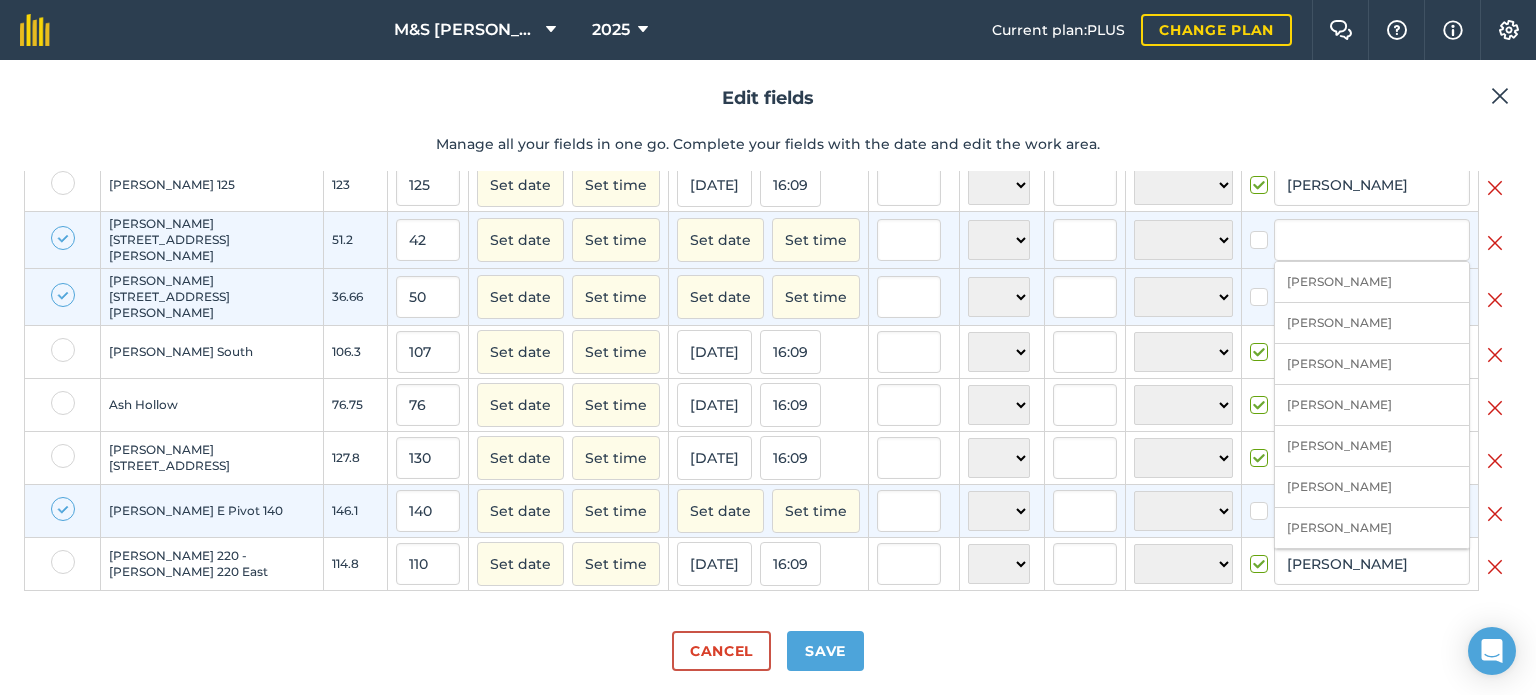 click on "[PERSON_NAME]" at bounding box center [1372, 364] 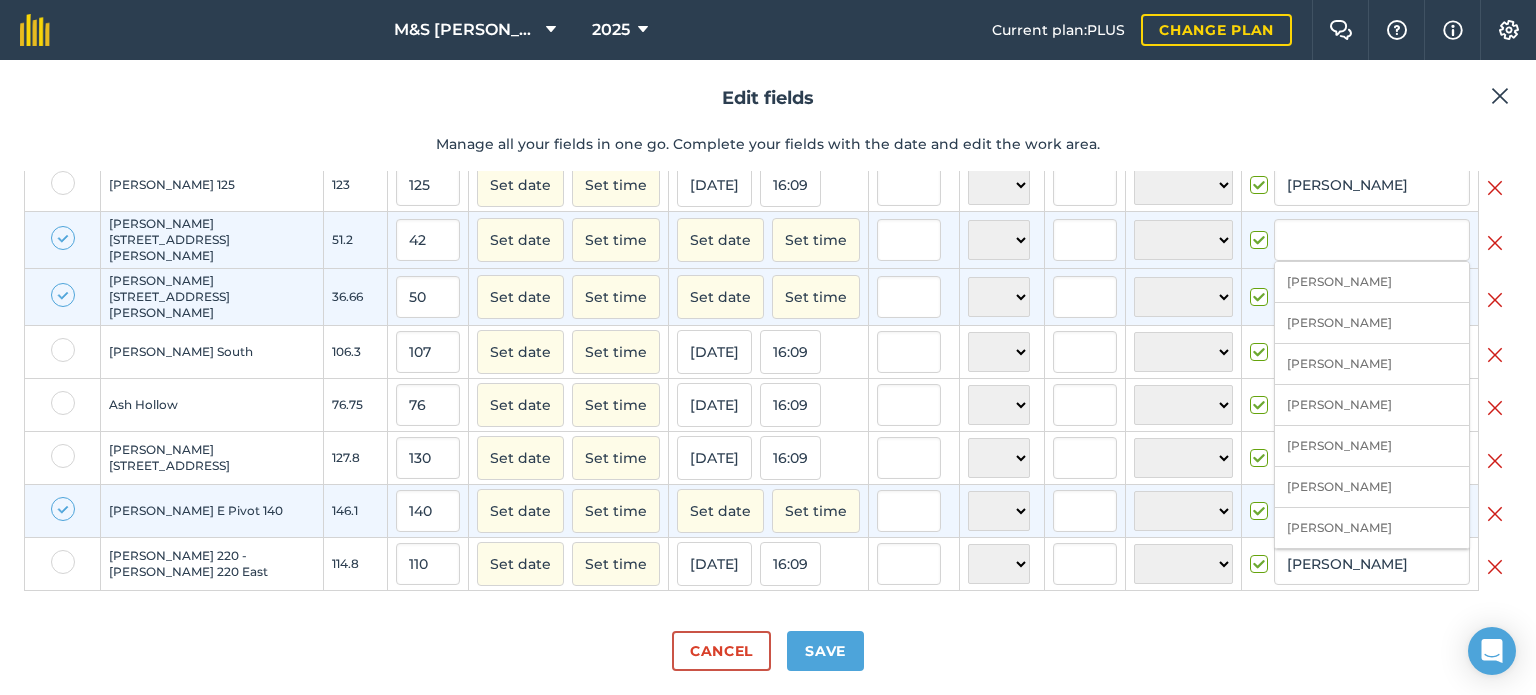 checkbox on "true" 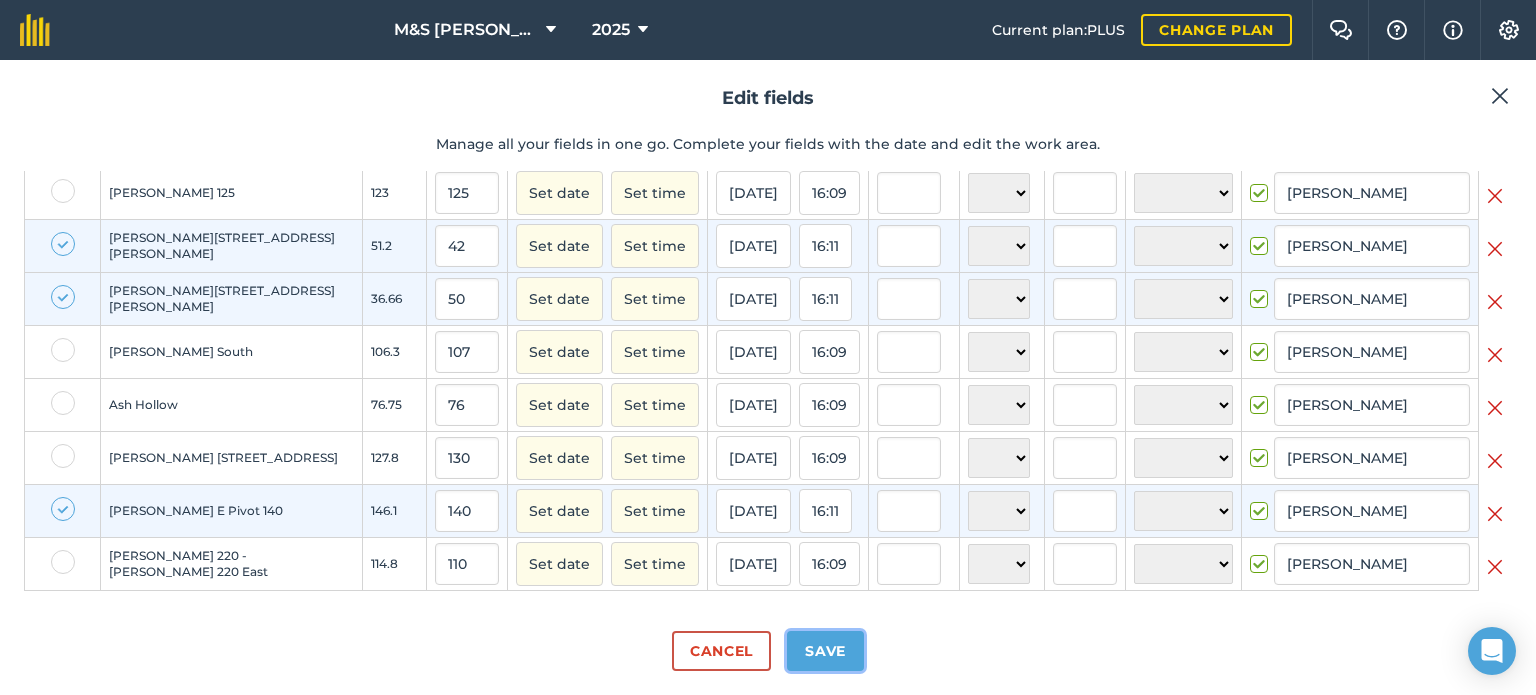 click on "Save" at bounding box center [825, 651] 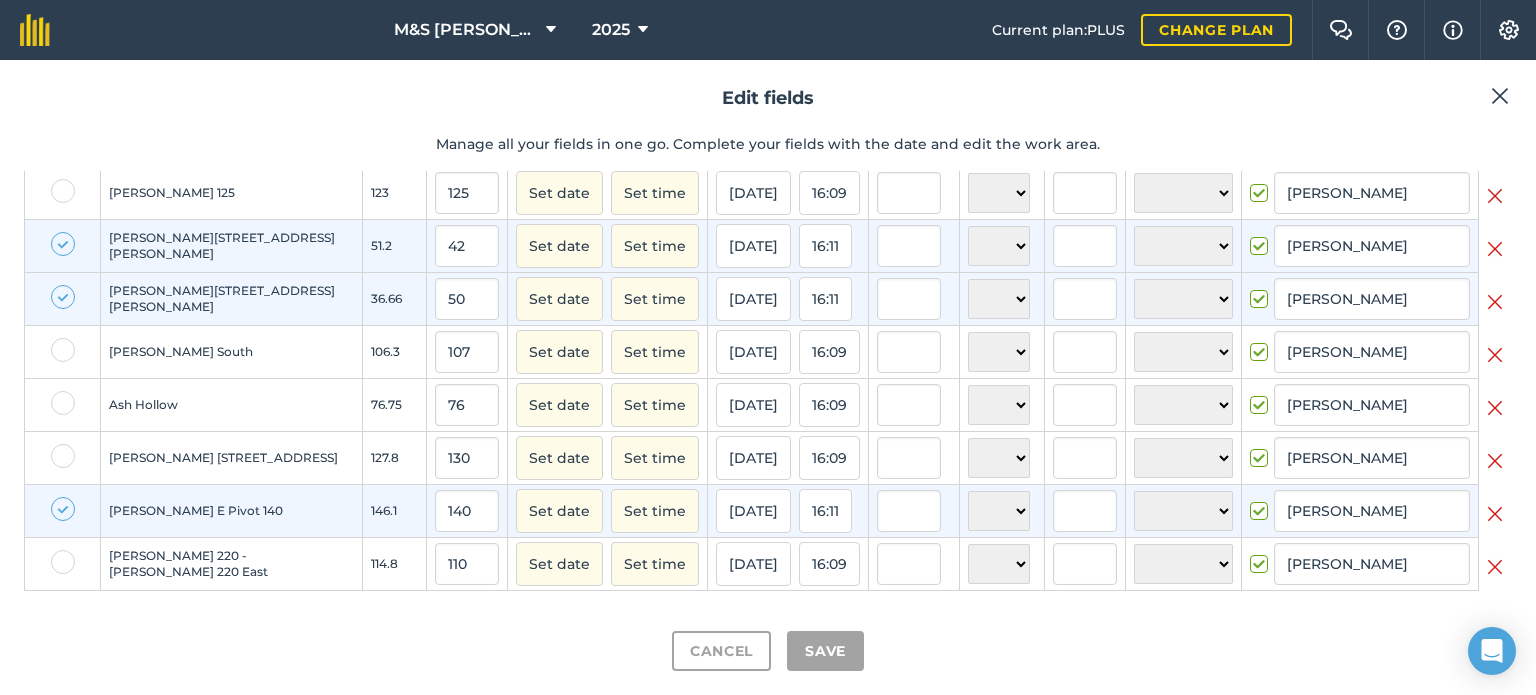 checkbox on "true" 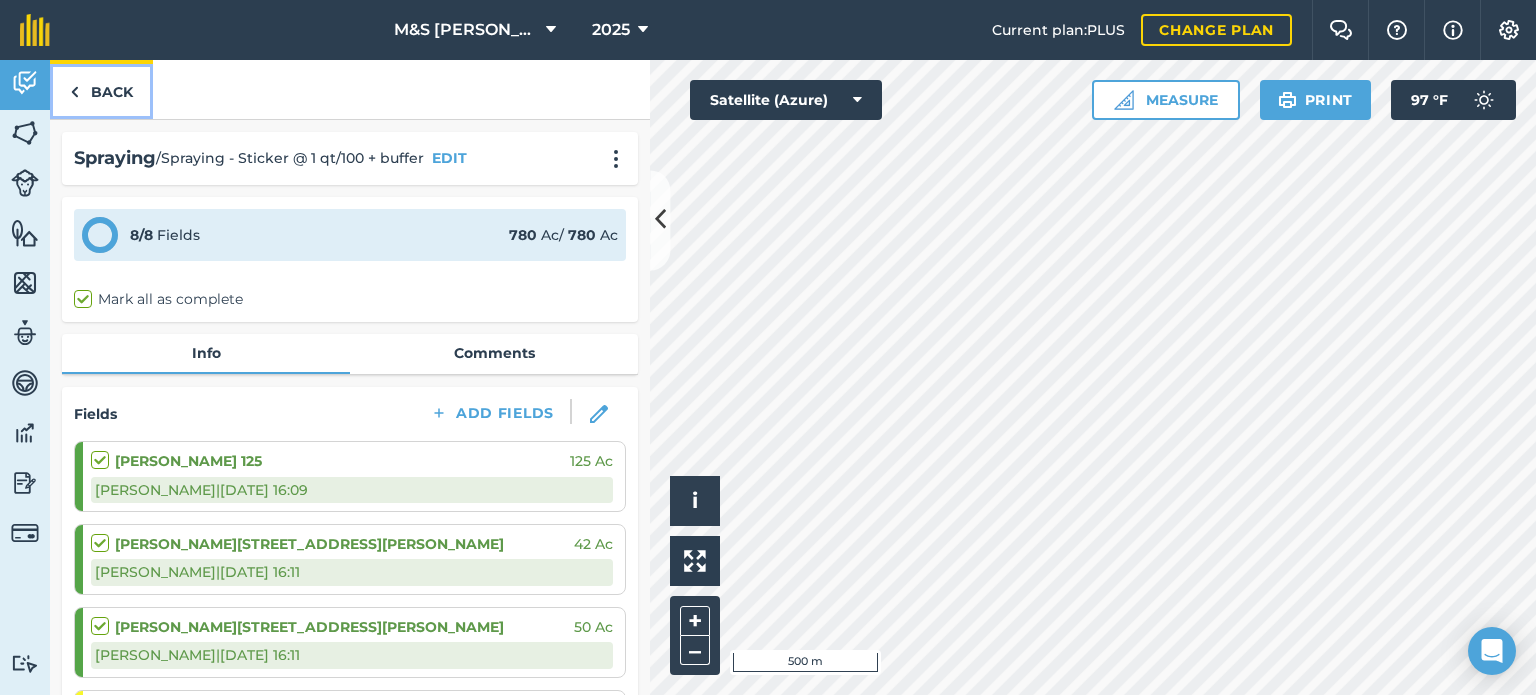 click on "Back" at bounding box center (101, 89) 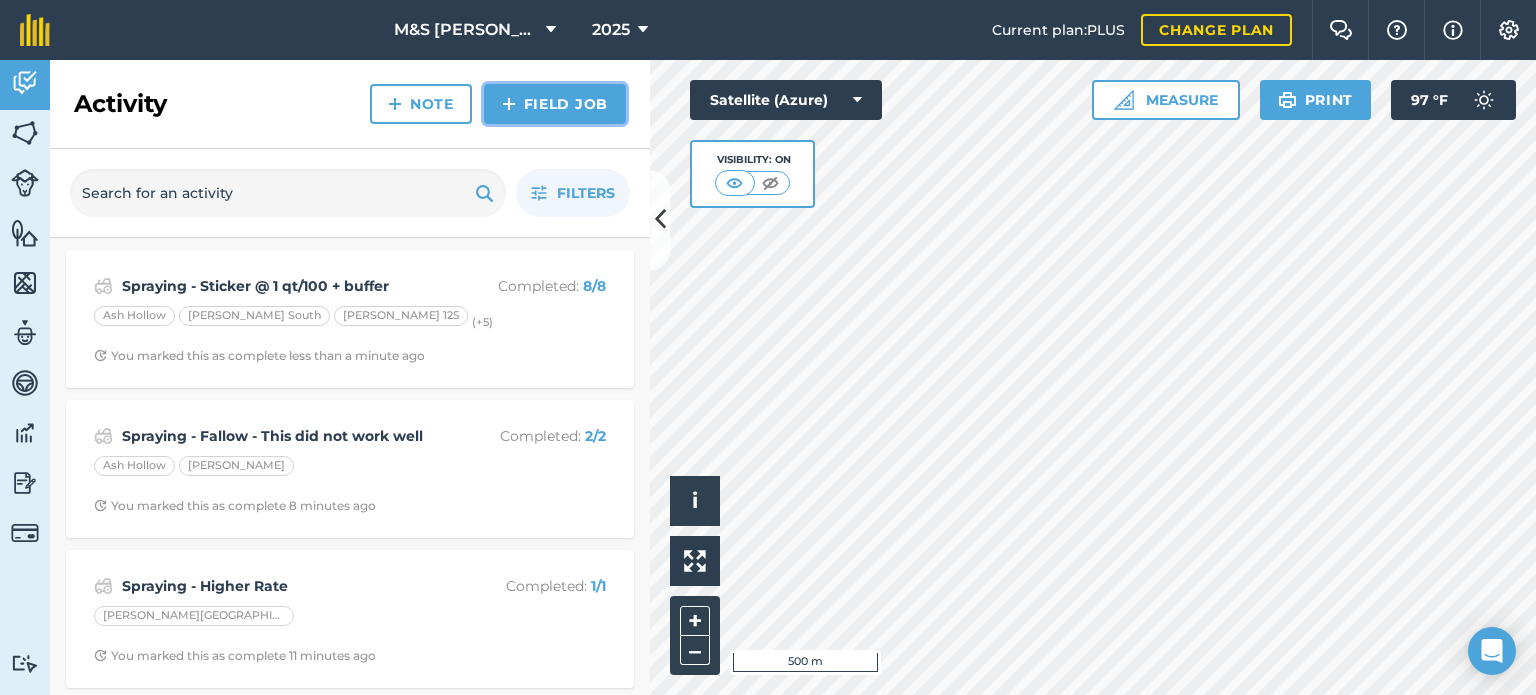 click on "Field Job" at bounding box center (555, 104) 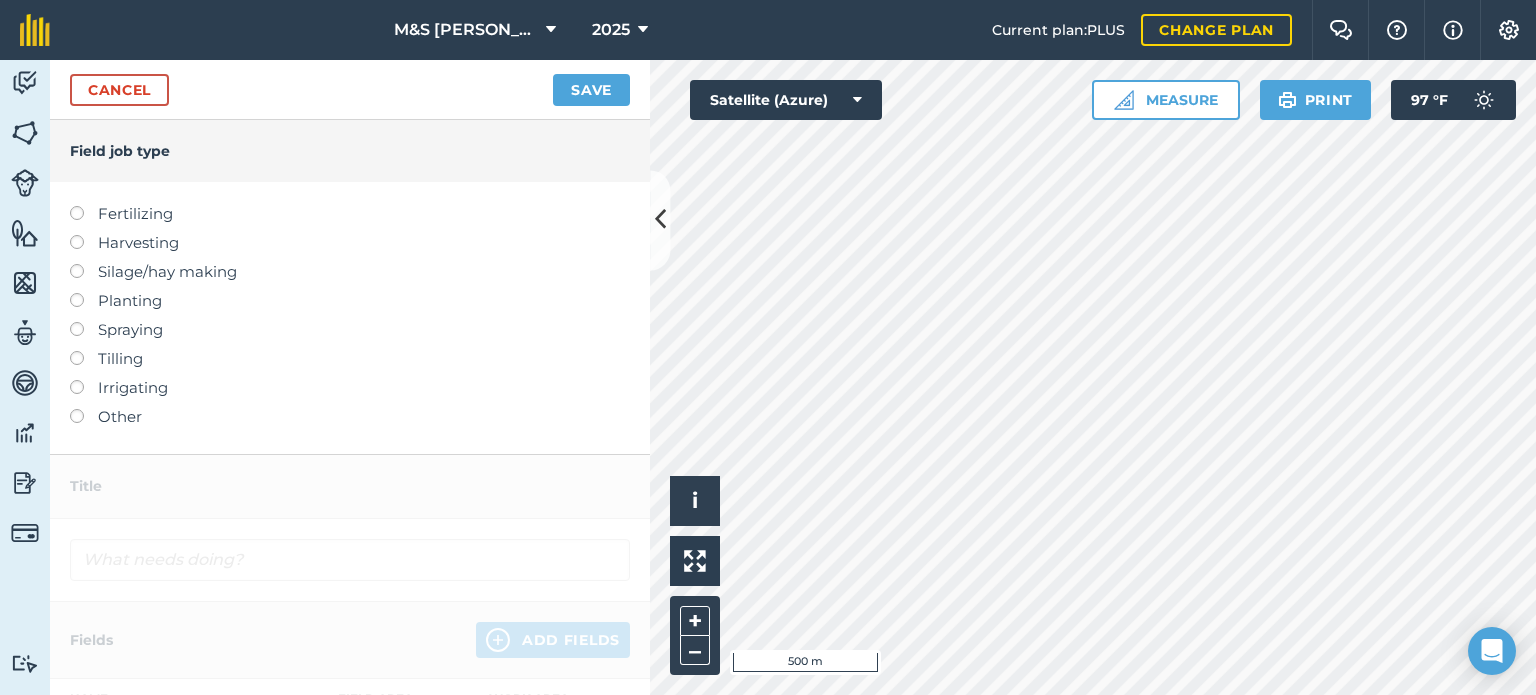 click on "Spraying" at bounding box center (350, 330) 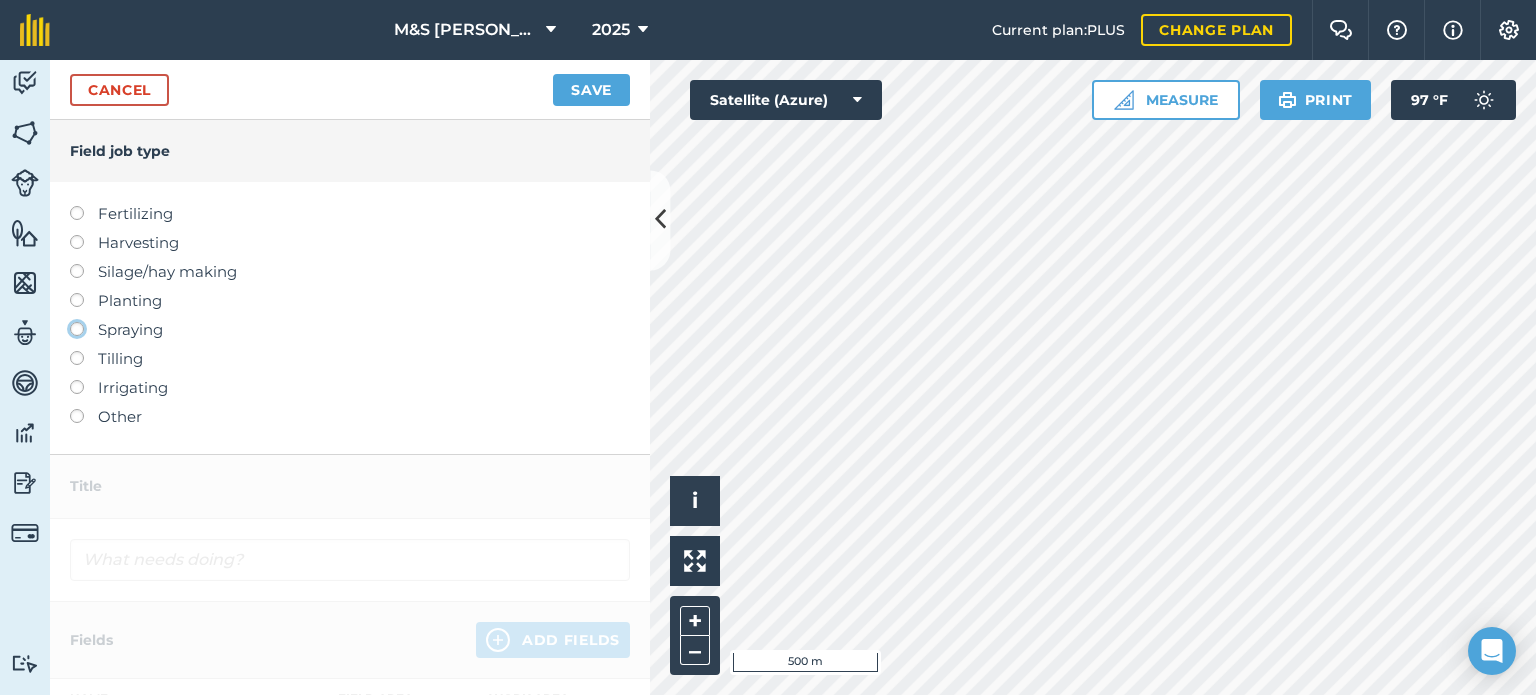 click on "Spraying" at bounding box center (-9943, 328) 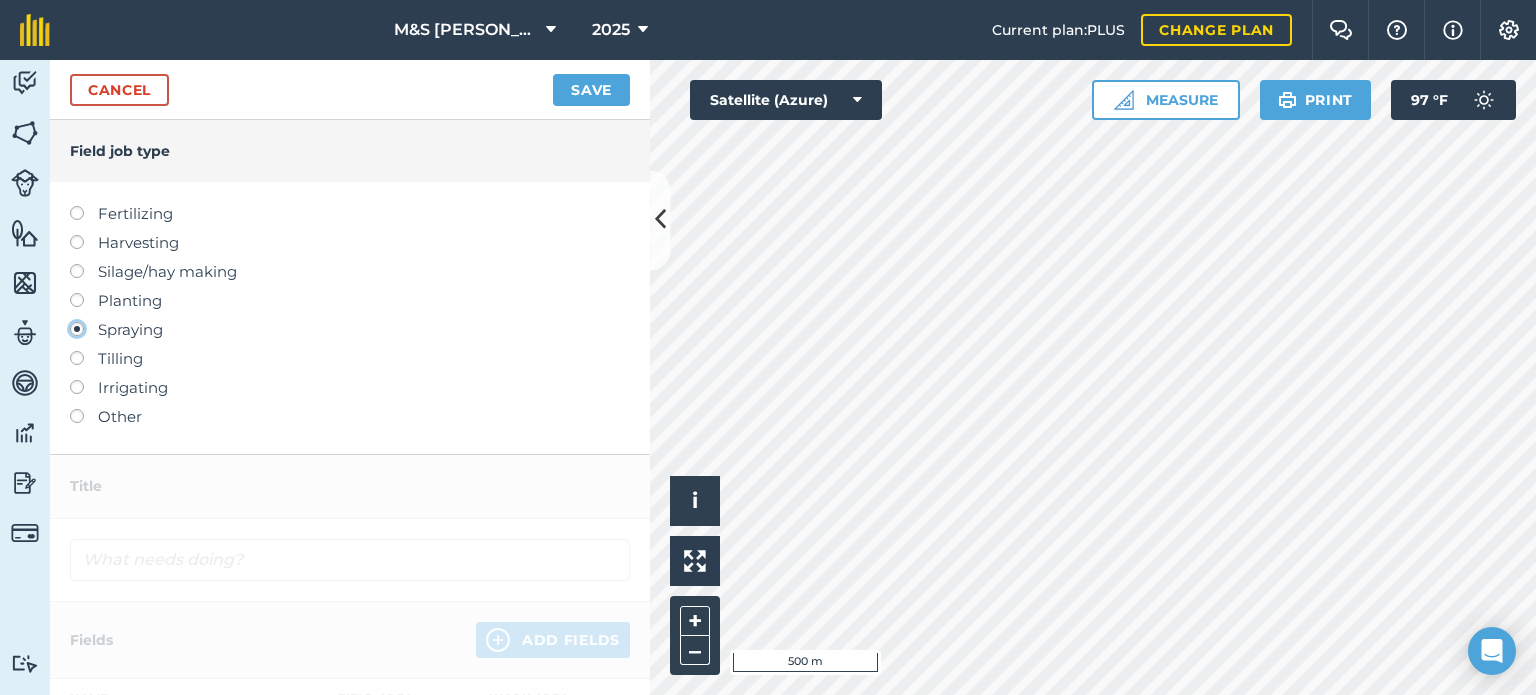 type on "Spraying" 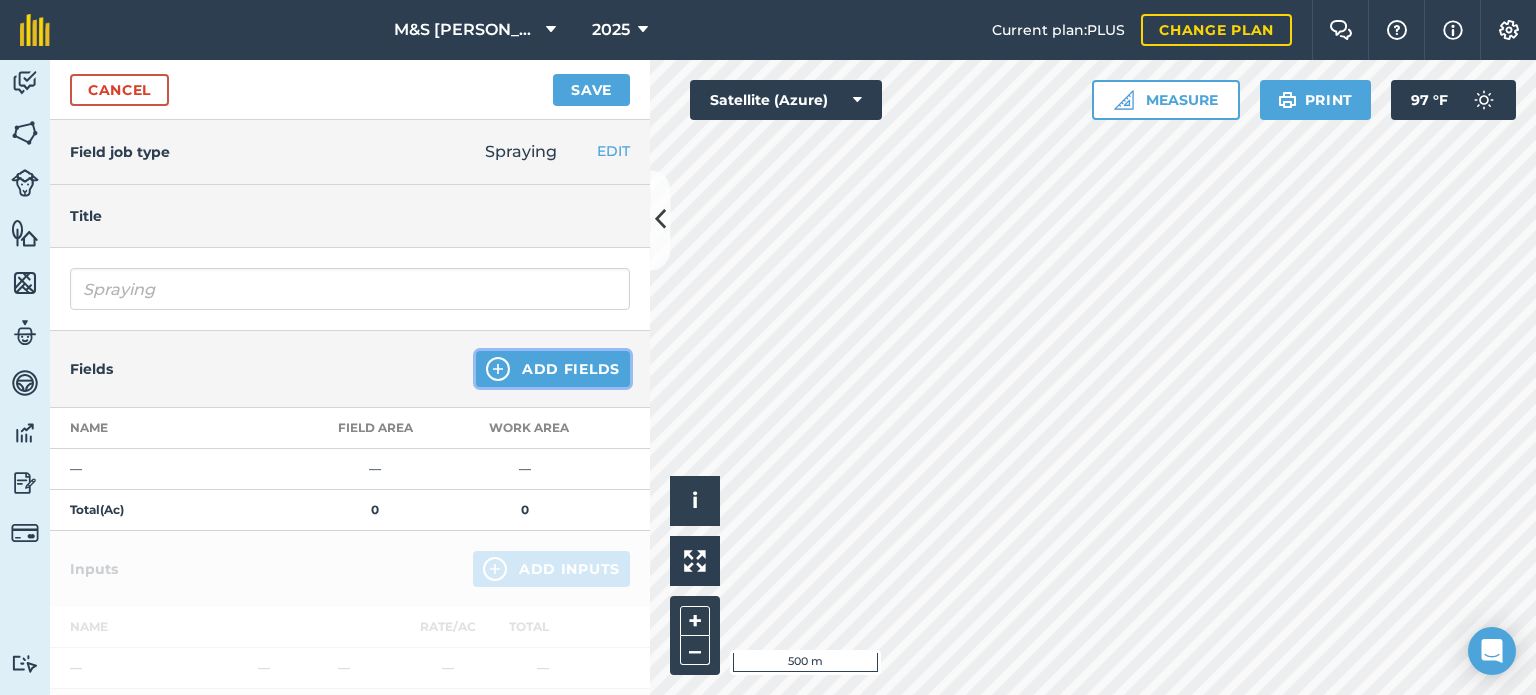 click on "Add Fields" at bounding box center (553, 369) 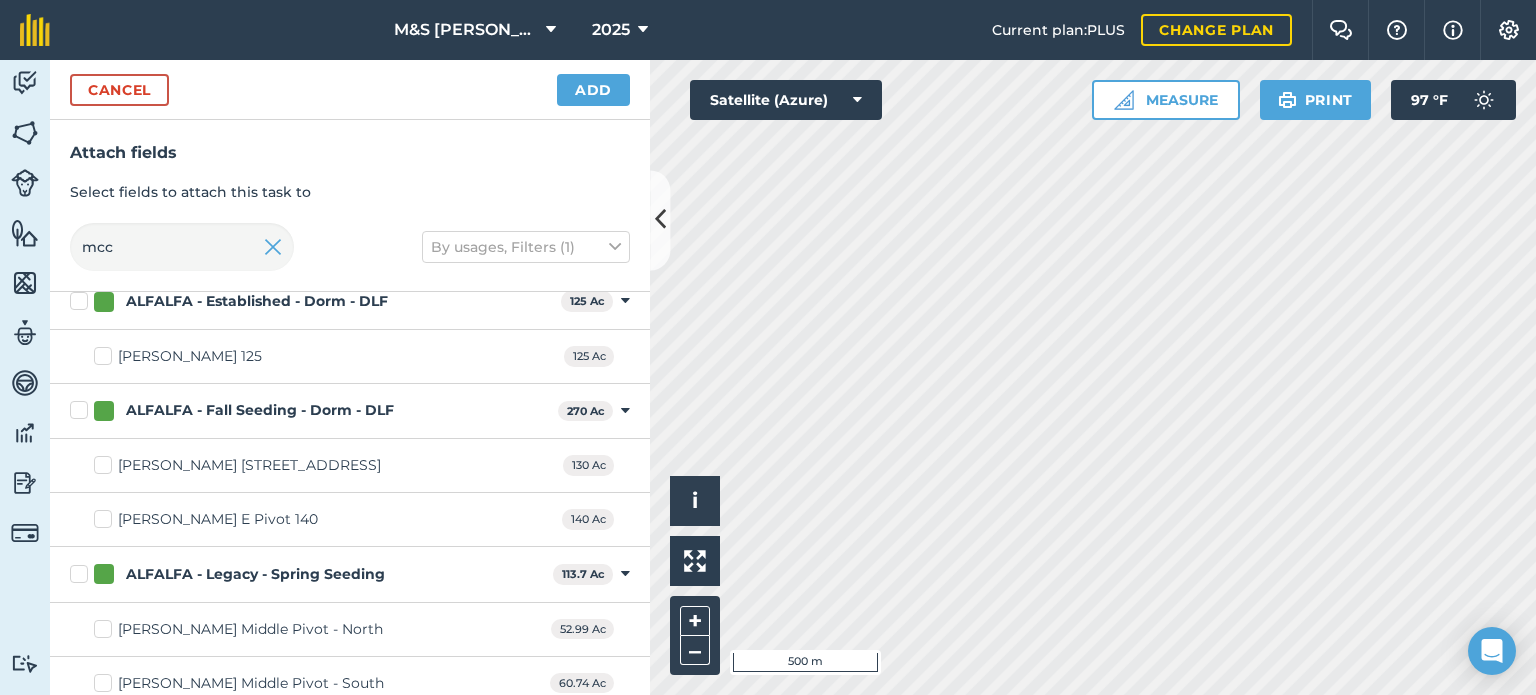 scroll, scrollTop: 200, scrollLeft: 0, axis: vertical 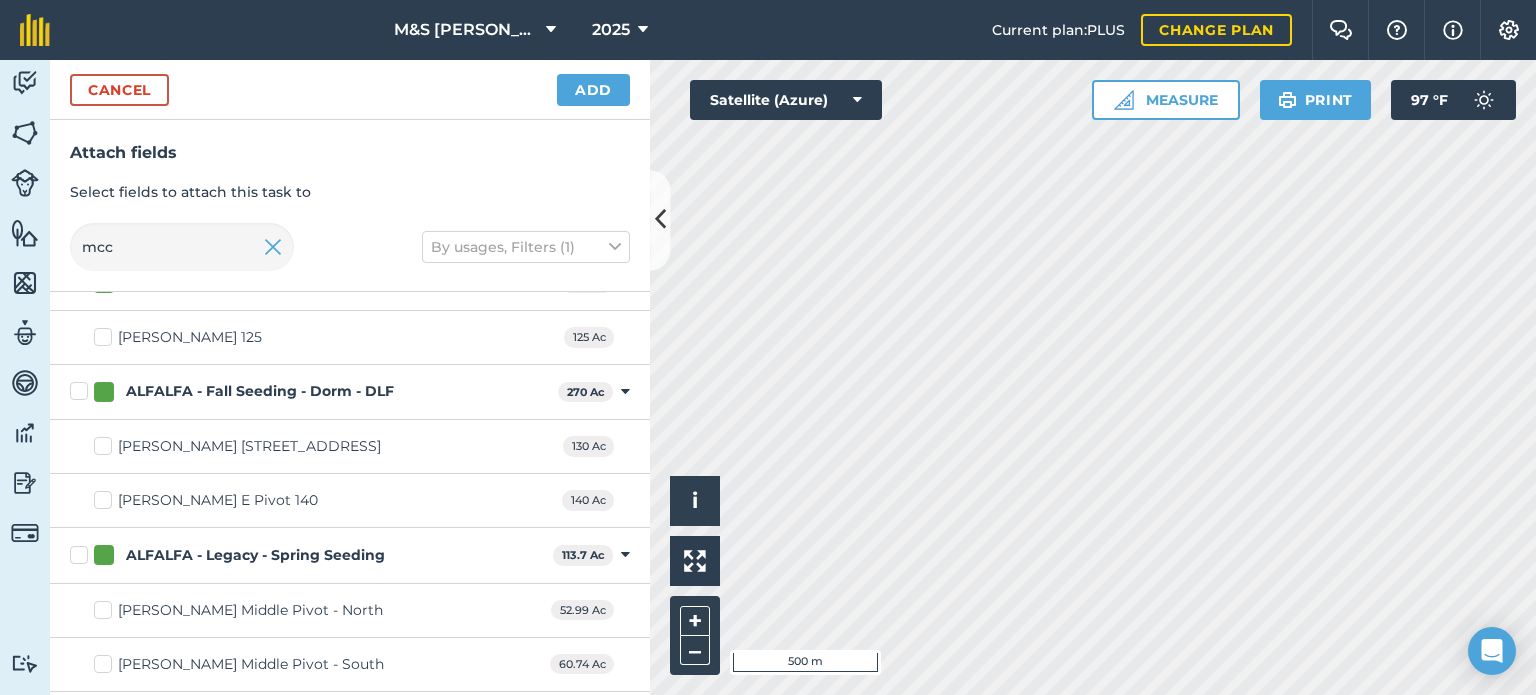 click on "ALFALFA - Legacy - Spring Seeding" at bounding box center [307, 555] 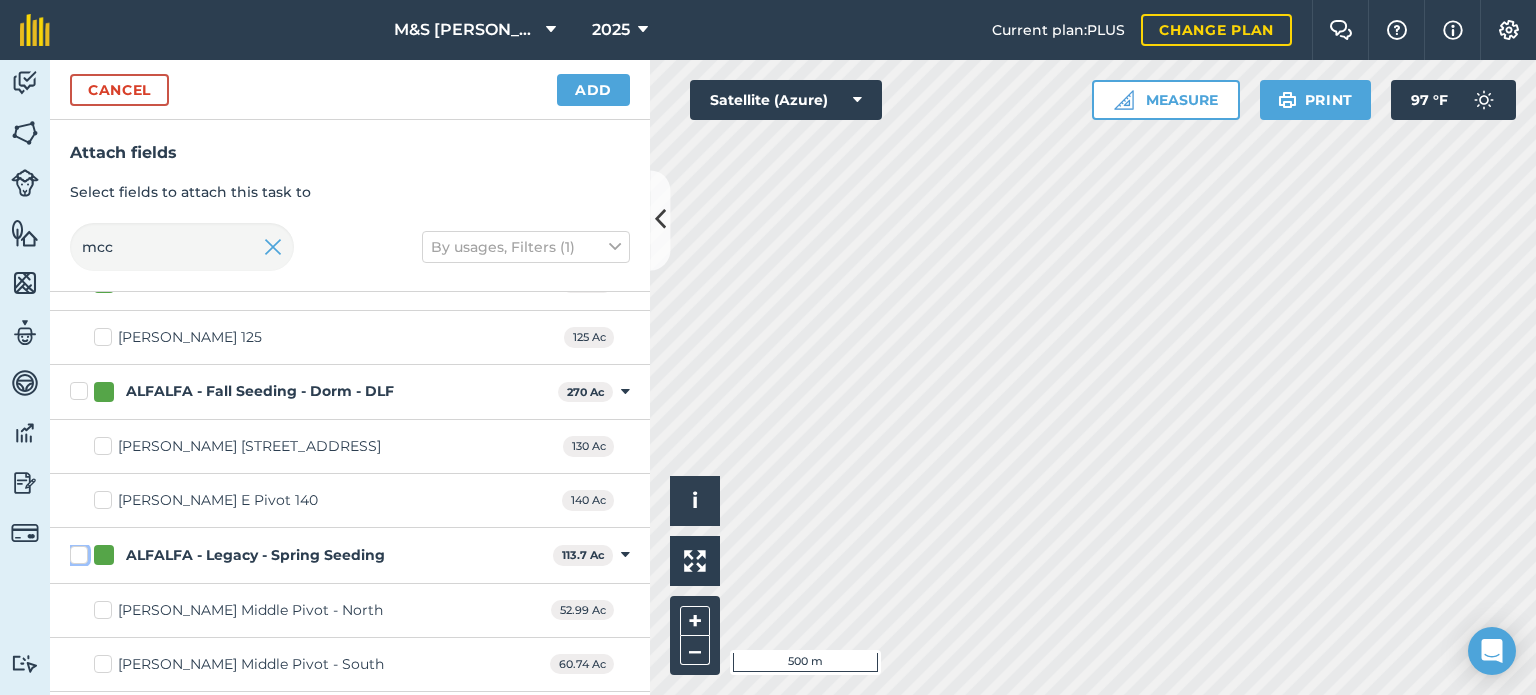 click on "ALFALFA - Legacy - Spring Seeding" at bounding box center (76, 551) 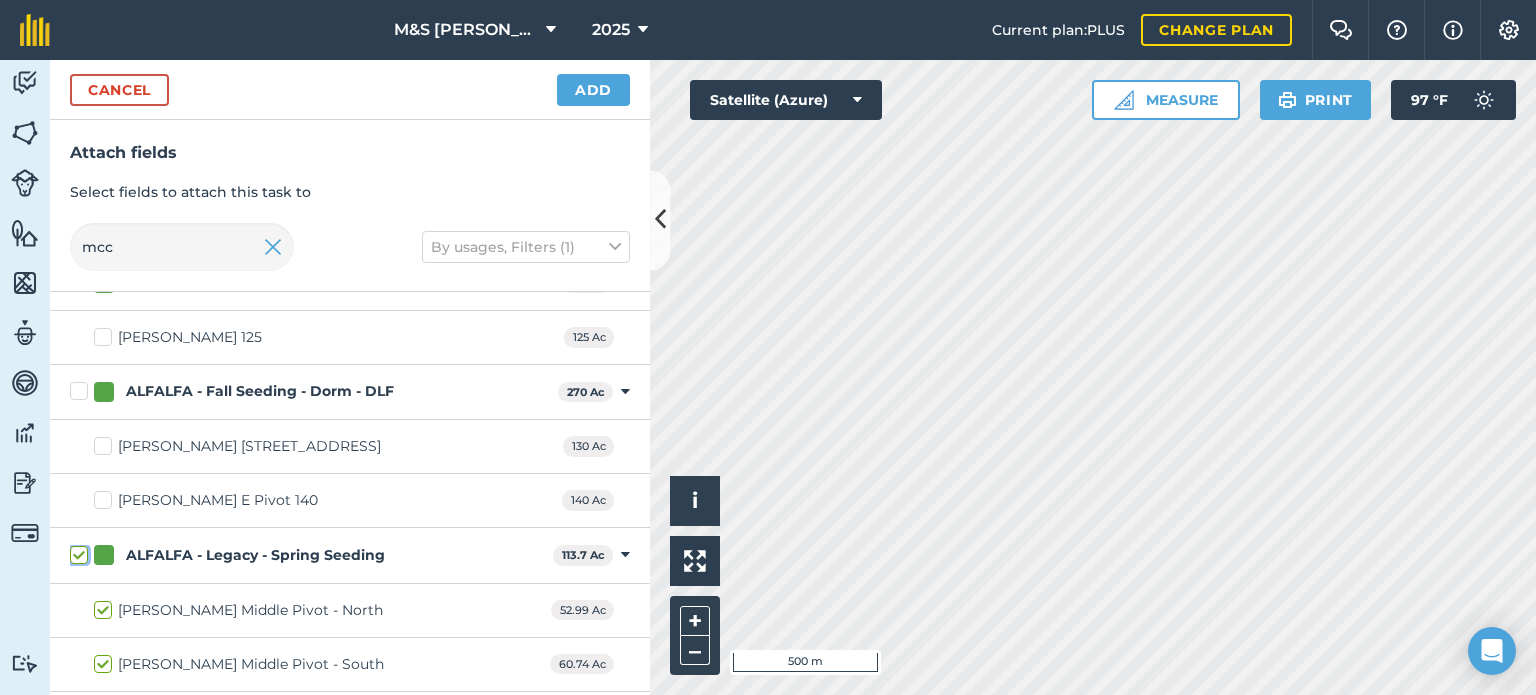 checkbox on "true" 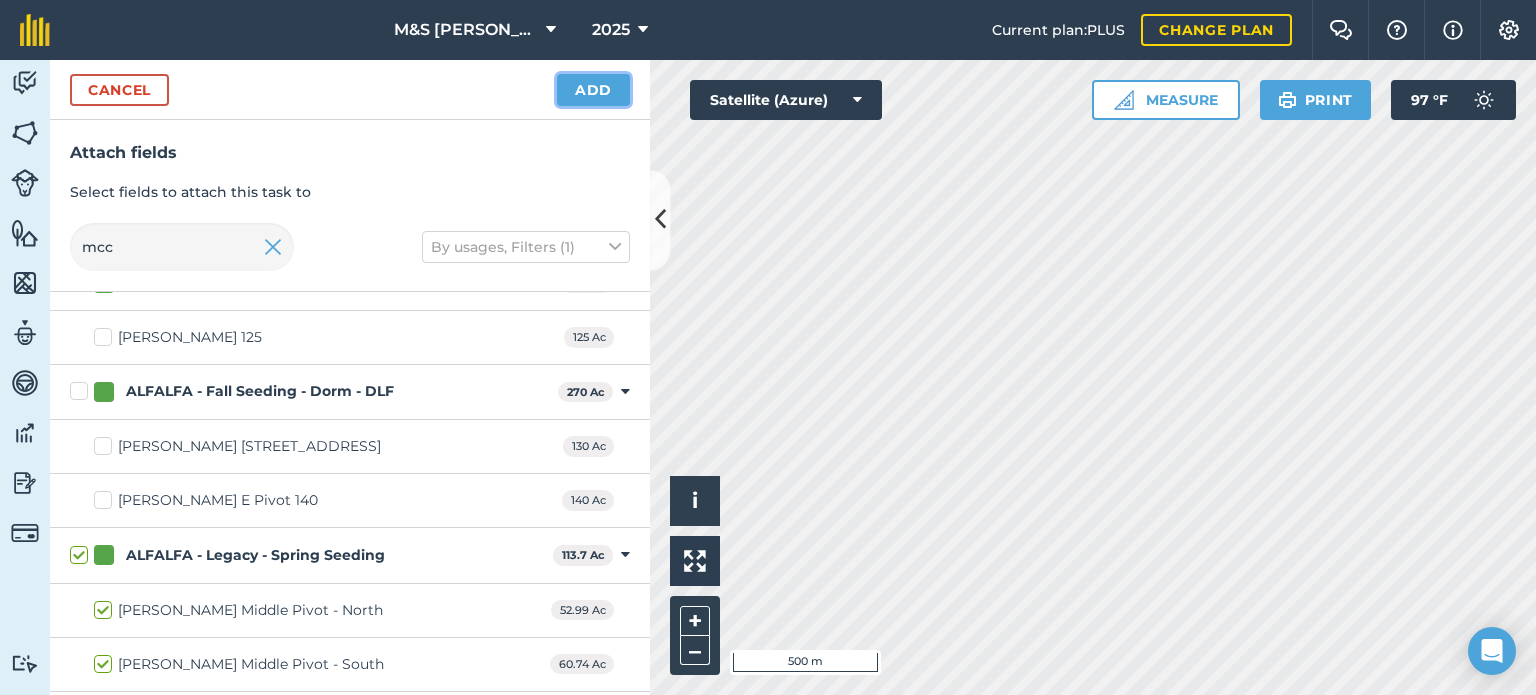 click on "Add" at bounding box center [593, 90] 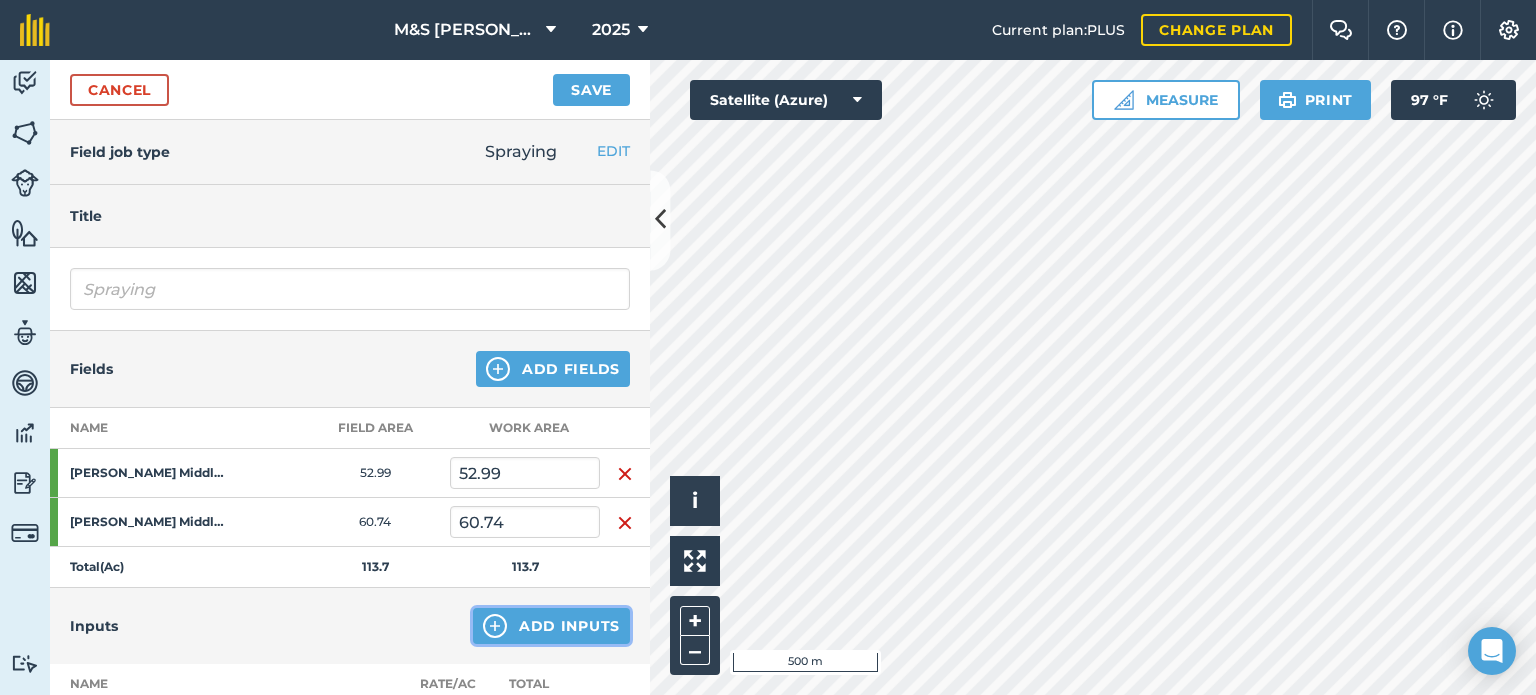 drag, startPoint x: 520, startPoint y: 613, endPoint x: 525, endPoint y: 599, distance: 14.866069 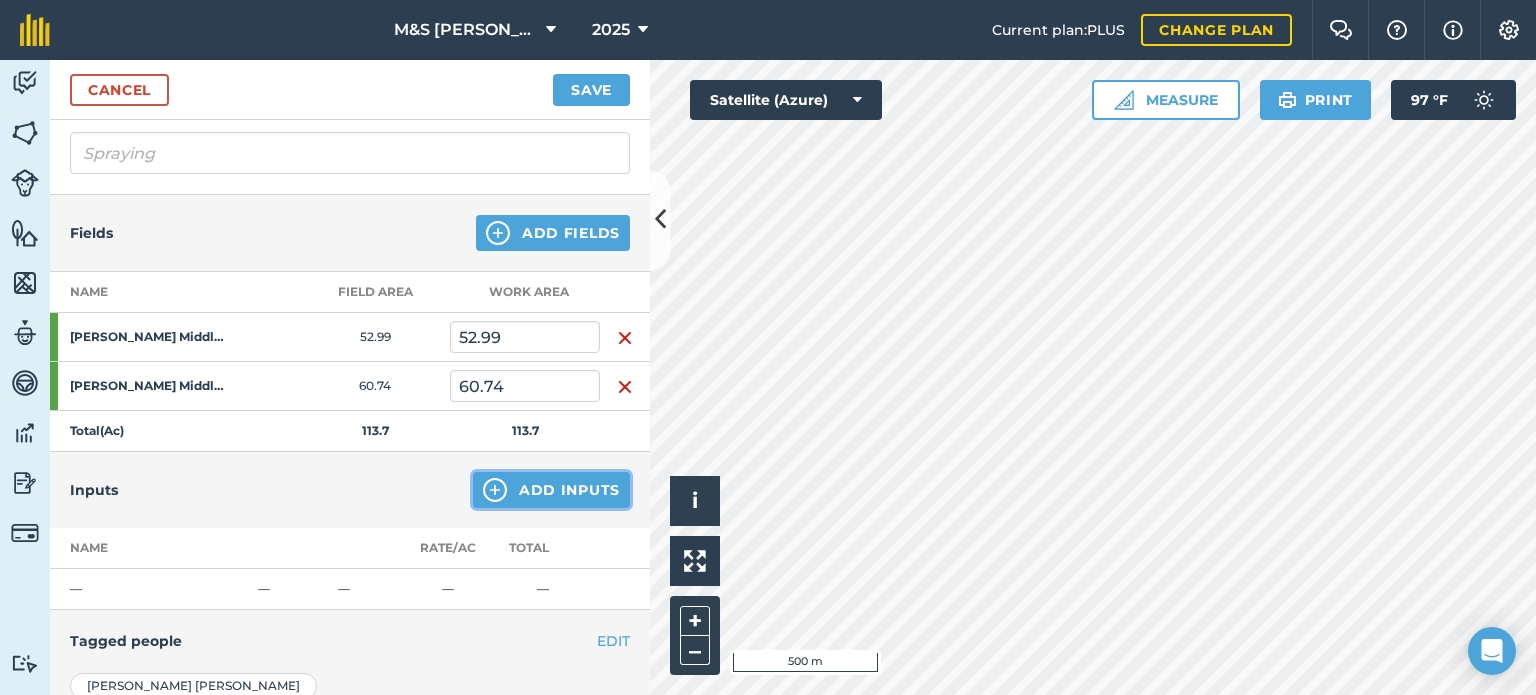 scroll, scrollTop: 300, scrollLeft: 0, axis: vertical 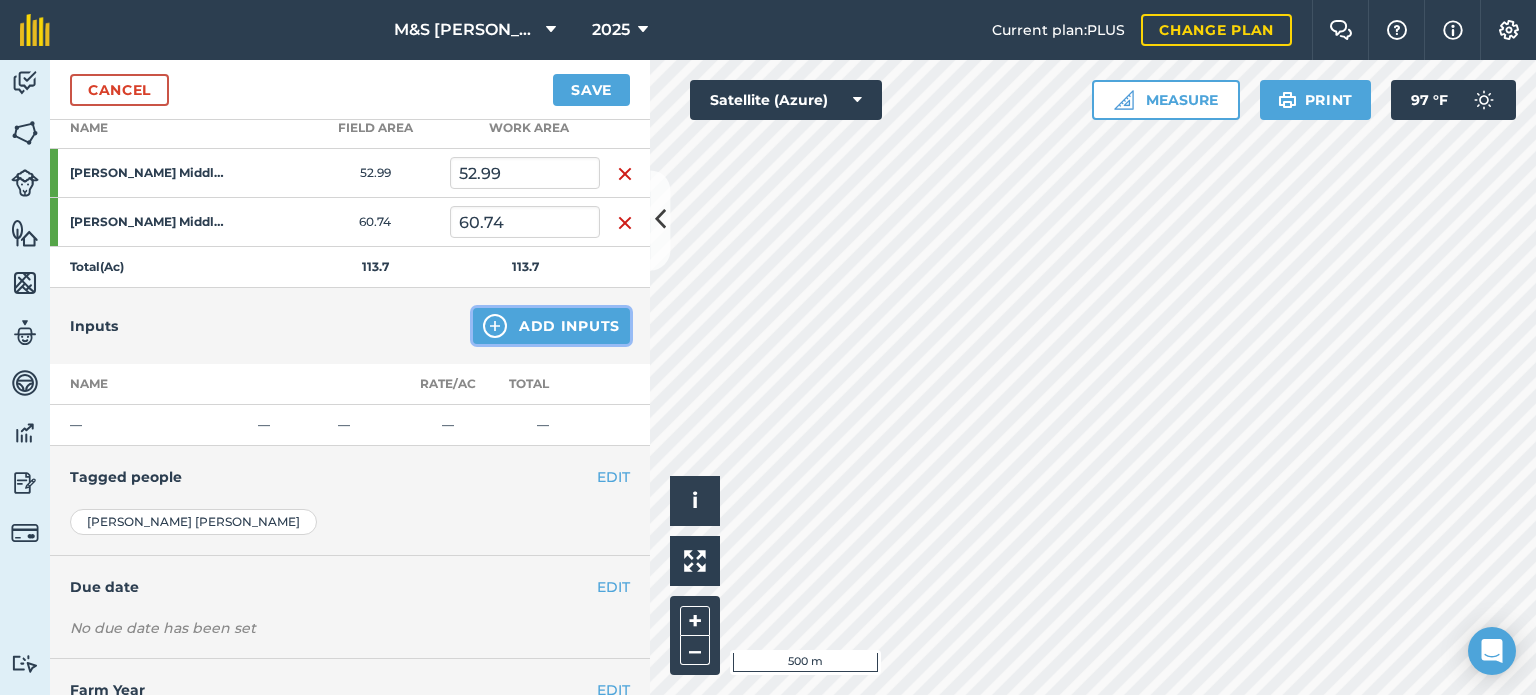 click on "Add Inputs" at bounding box center (551, 326) 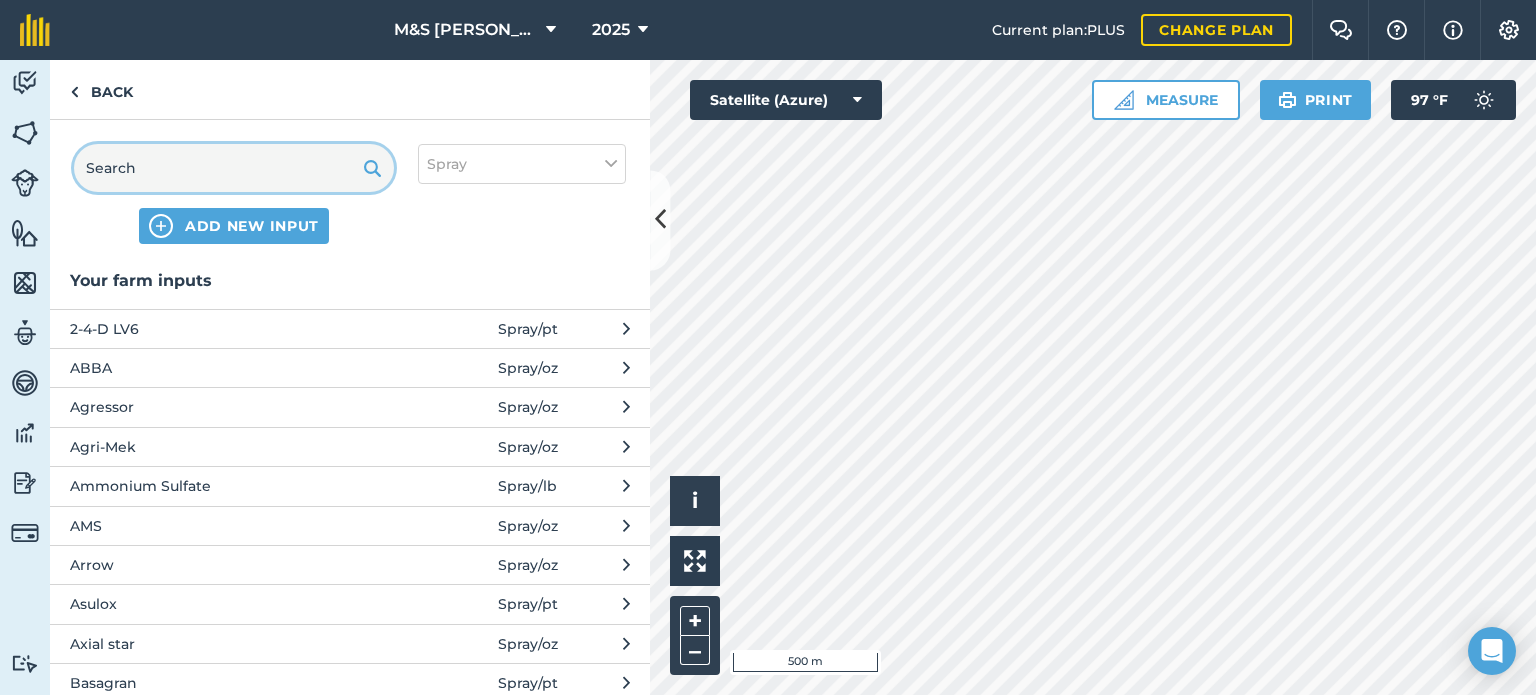 click at bounding box center [234, 168] 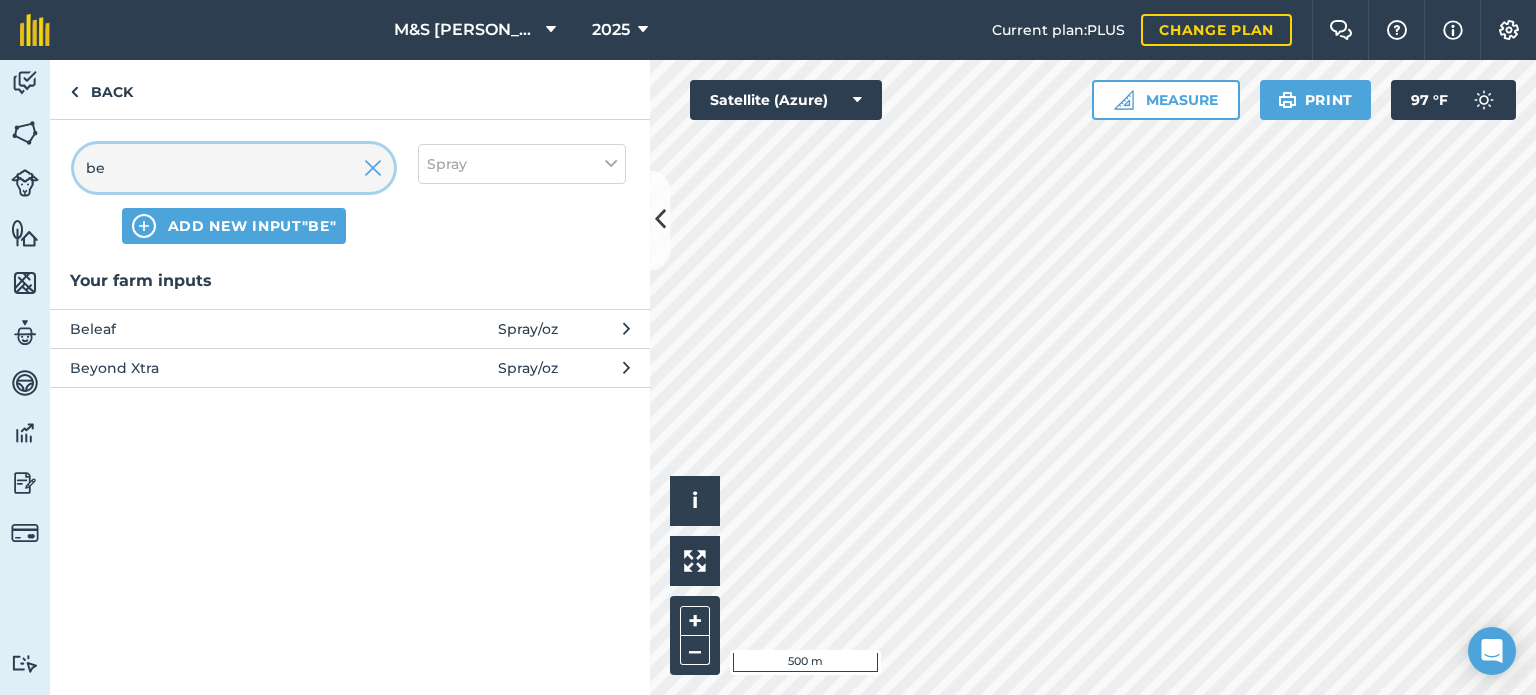 type on "be" 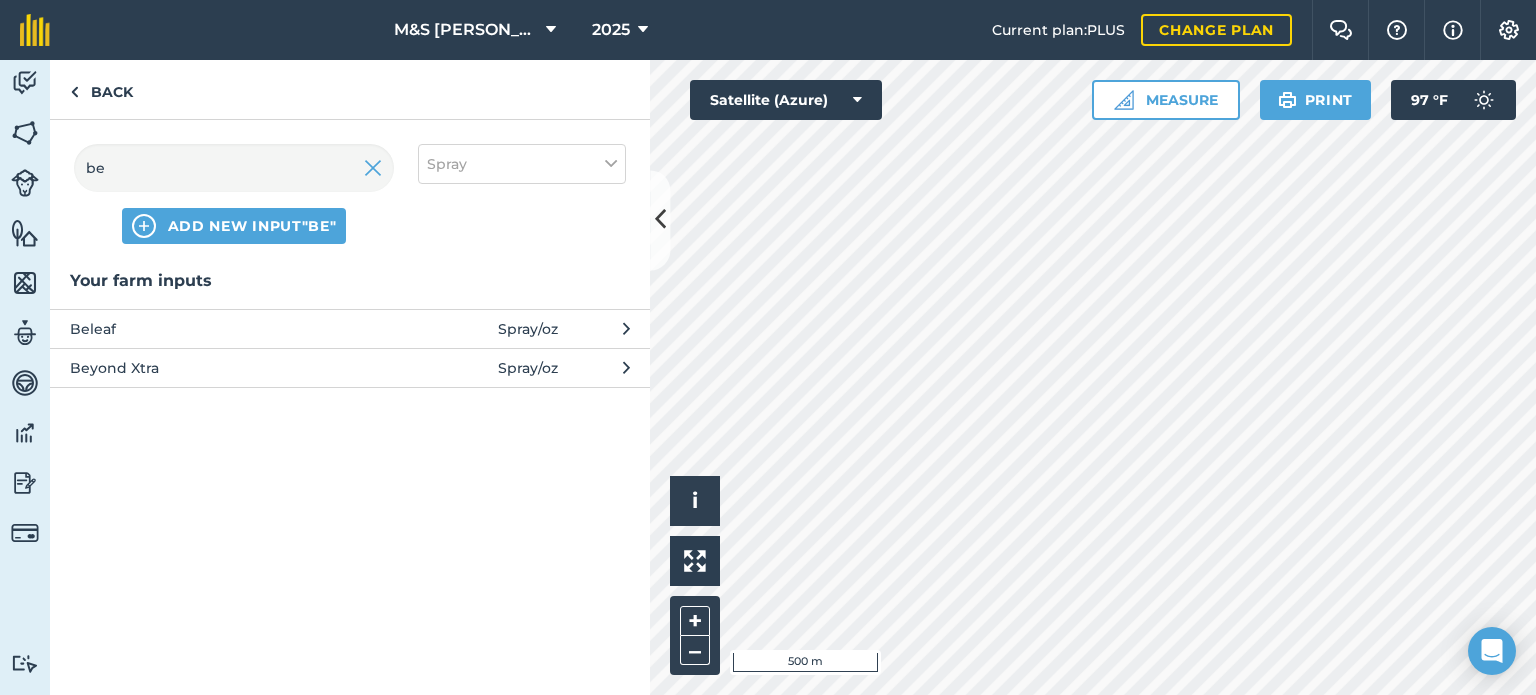 click on "Beleaf" at bounding box center [233, 329] 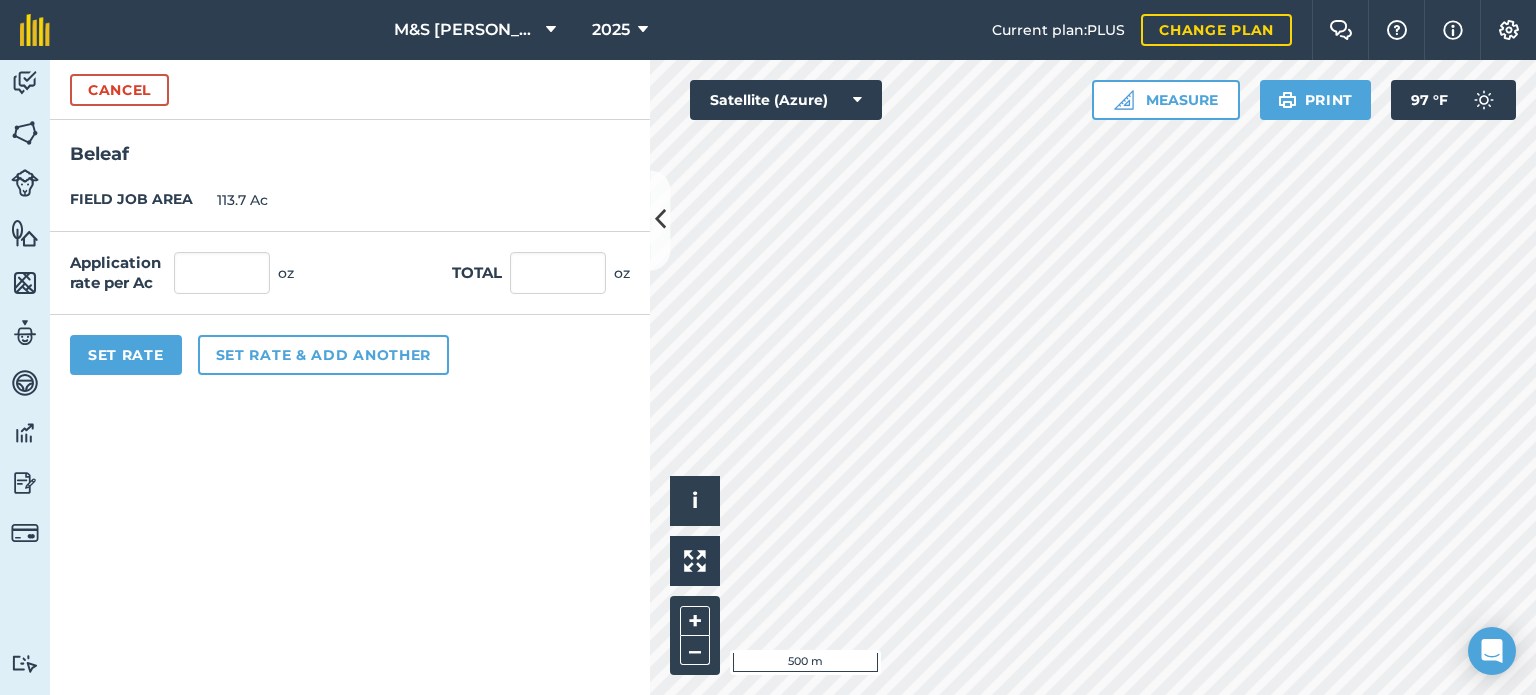 click on "Application rate per   Ac oz Total oz" at bounding box center (350, 273) 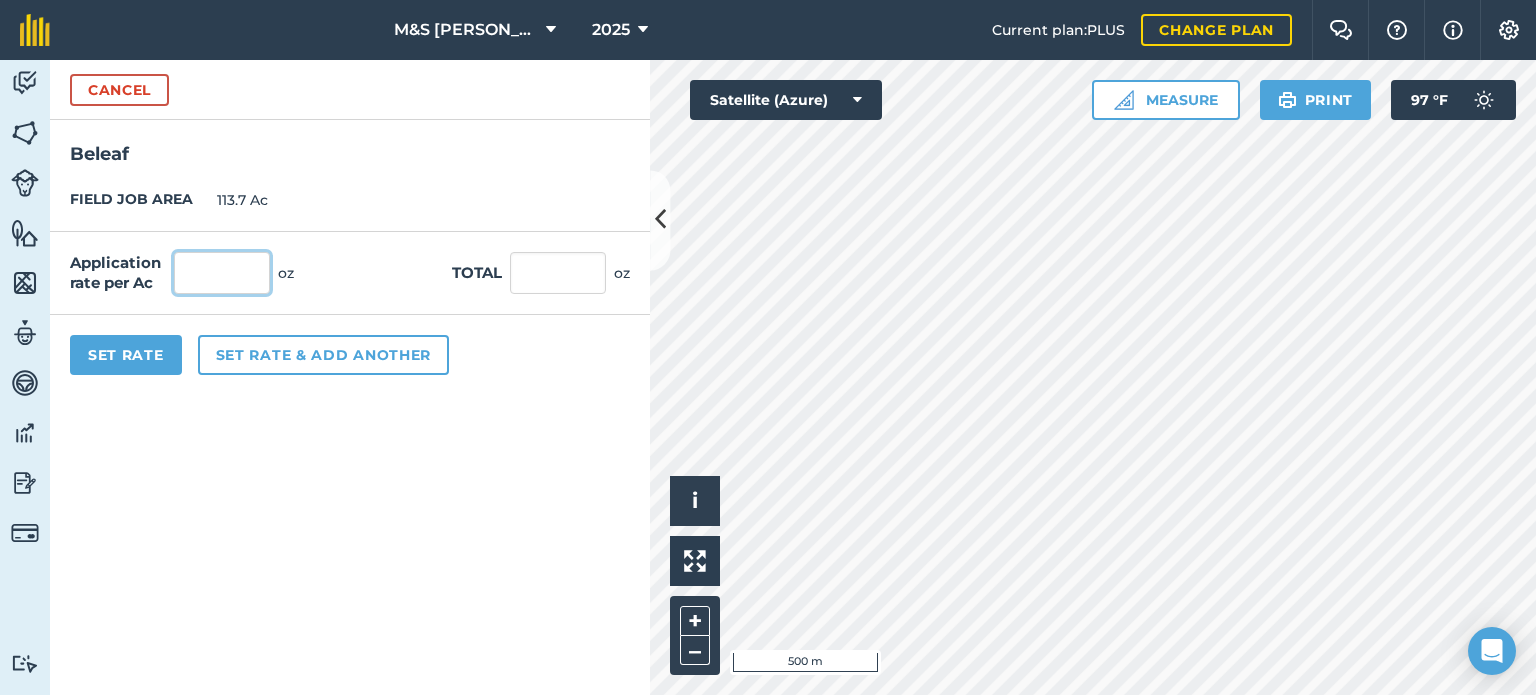 click at bounding box center [222, 273] 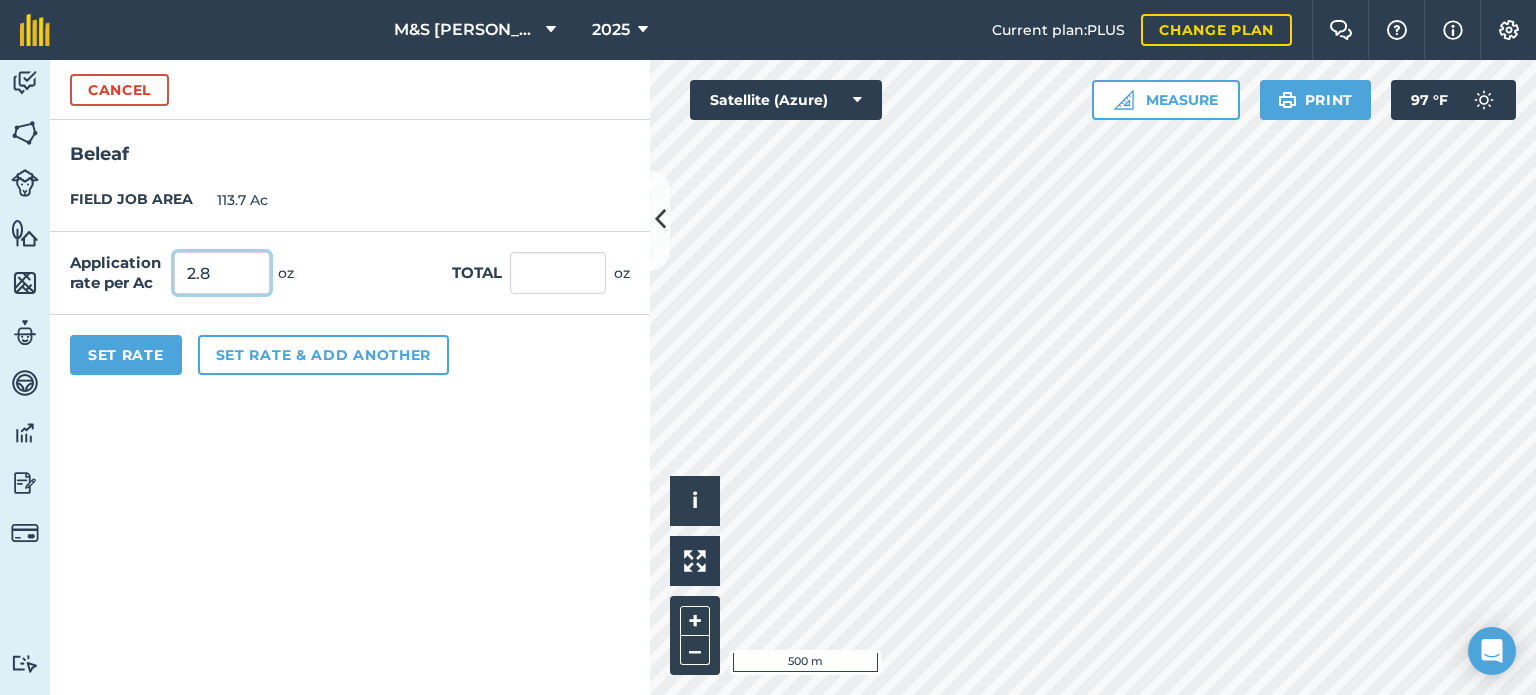 type on "2.8" 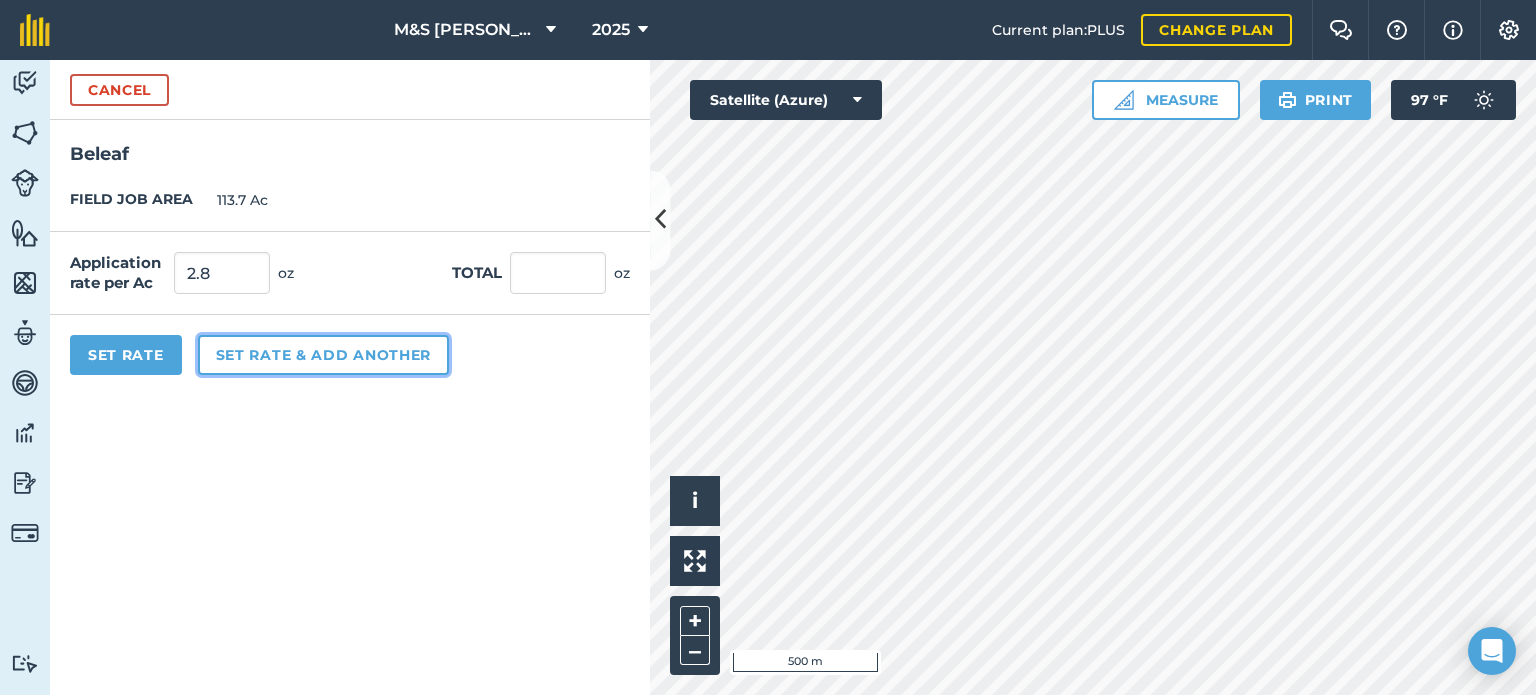 type on "318.36" 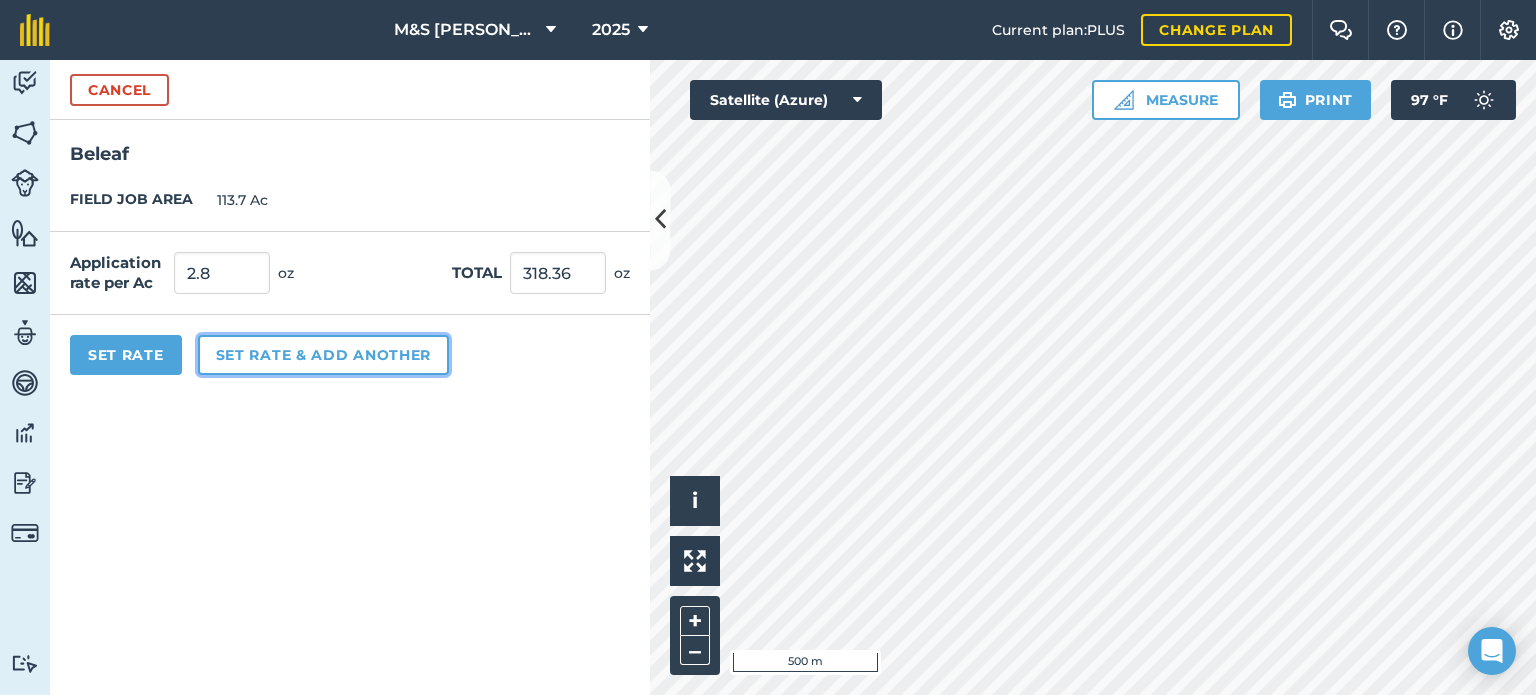 click on "Set rate & add another" at bounding box center (323, 355) 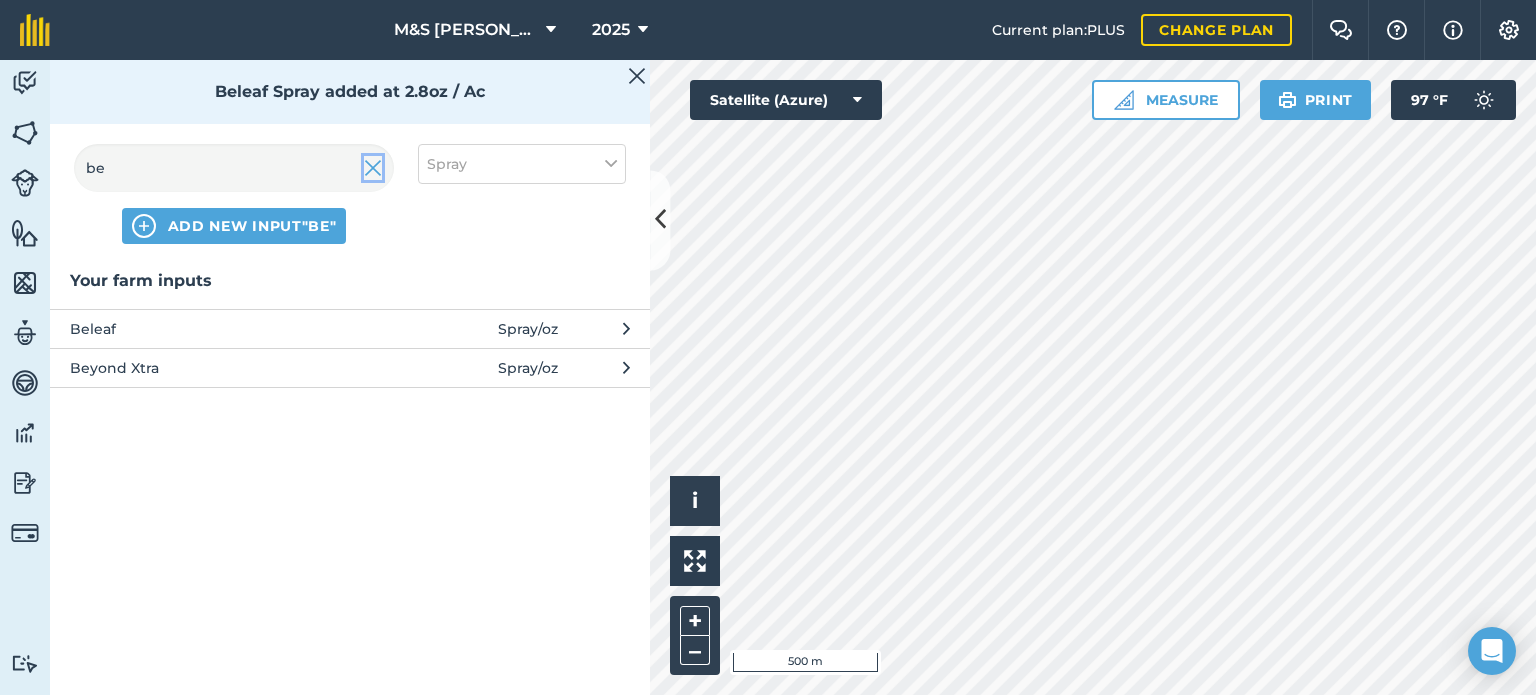 click at bounding box center (373, 168) 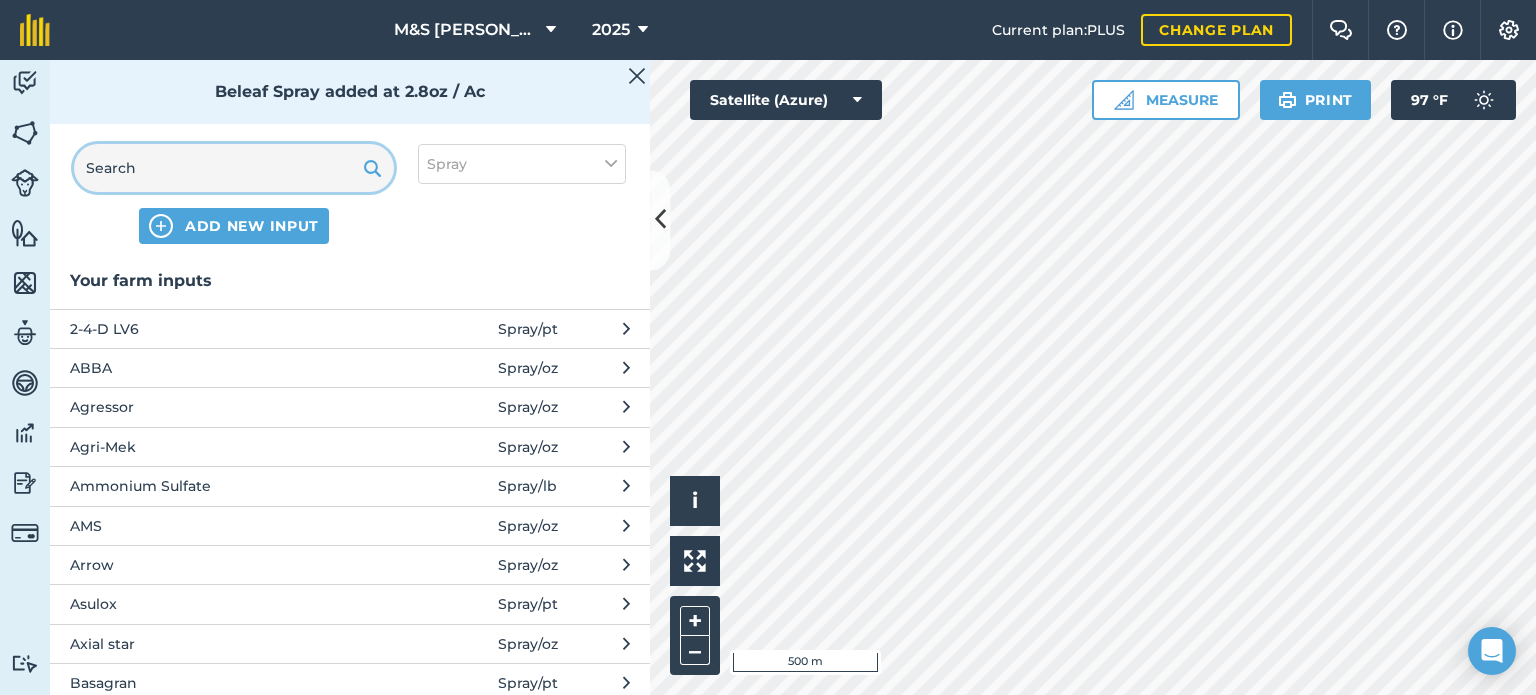 click at bounding box center (234, 168) 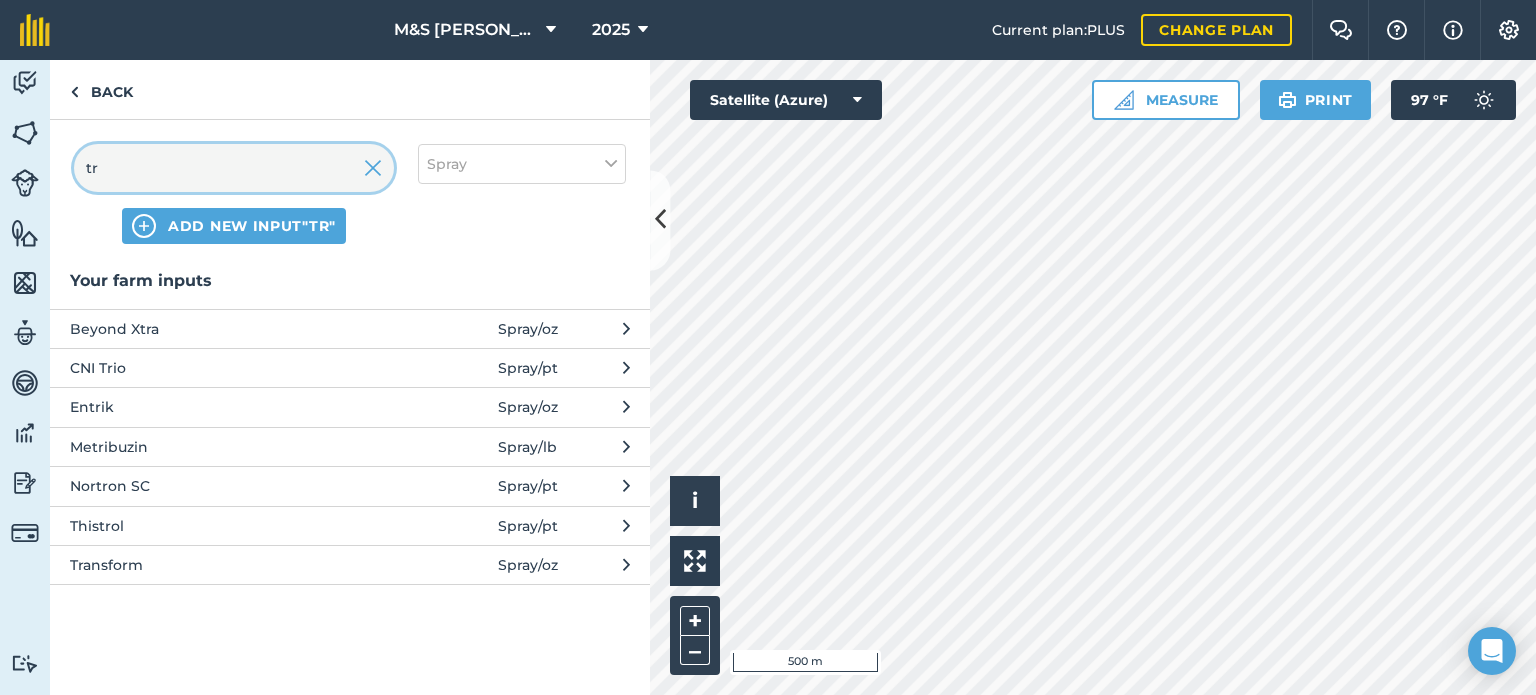 type on "tr" 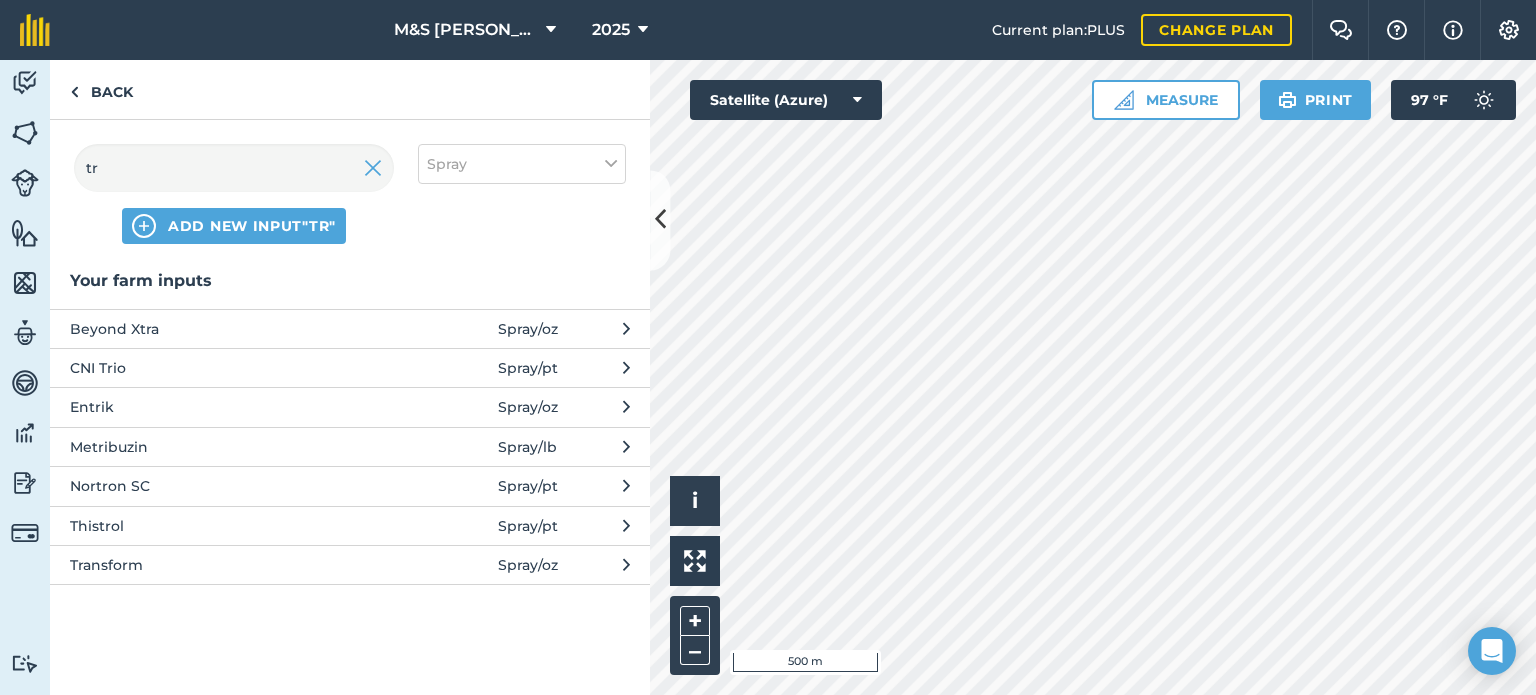 click on "Transform" at bounding box center [233, 565] 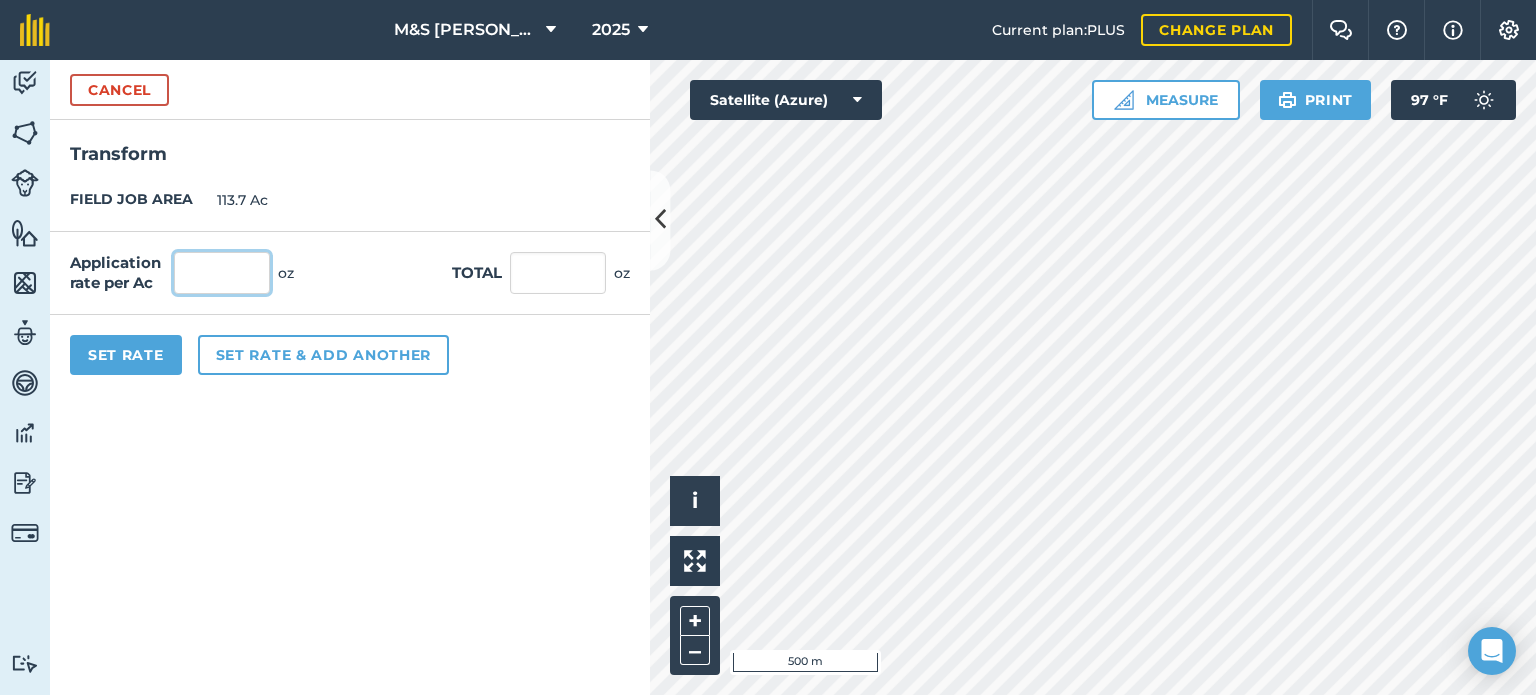 click at bounding box center (222, 273) 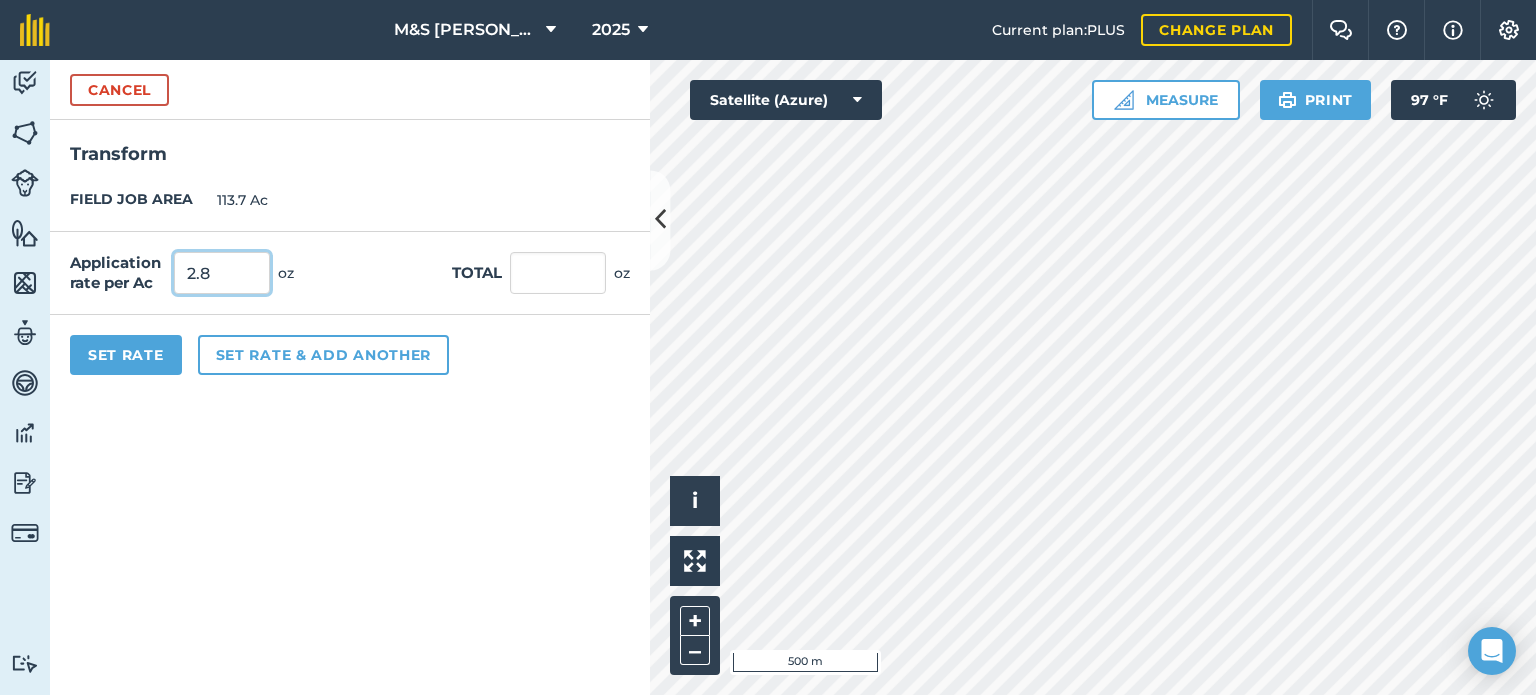 type on "2.8" 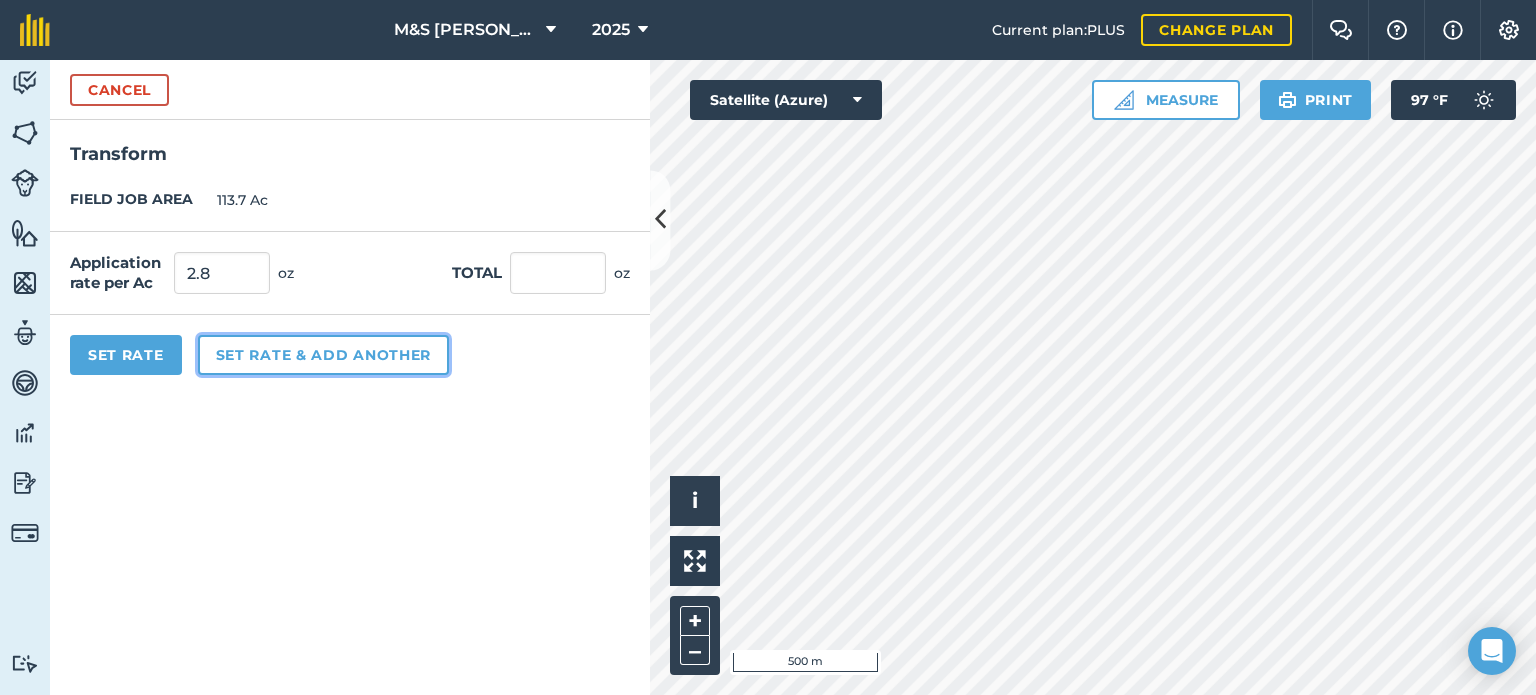 type on "318.36" 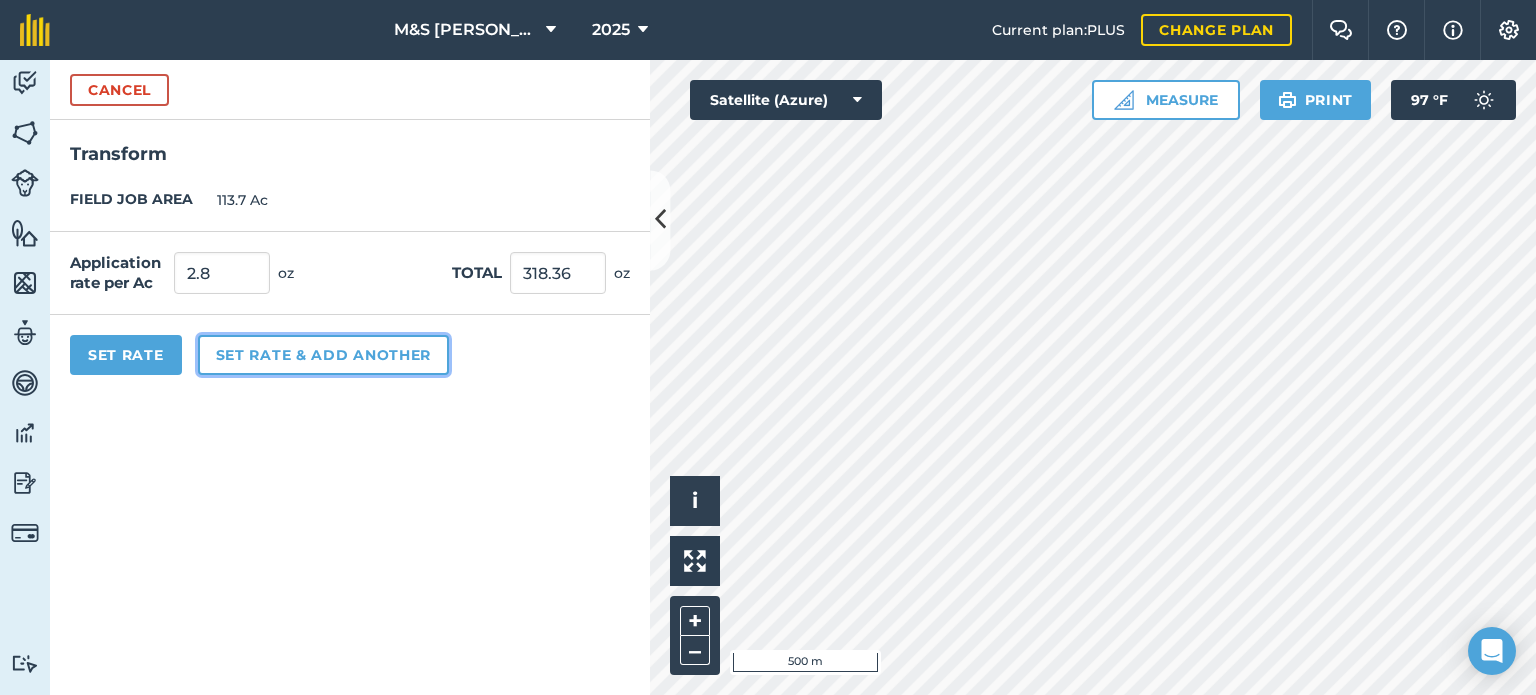 click on "Set rate & add another" at bounding box center [323, 355] 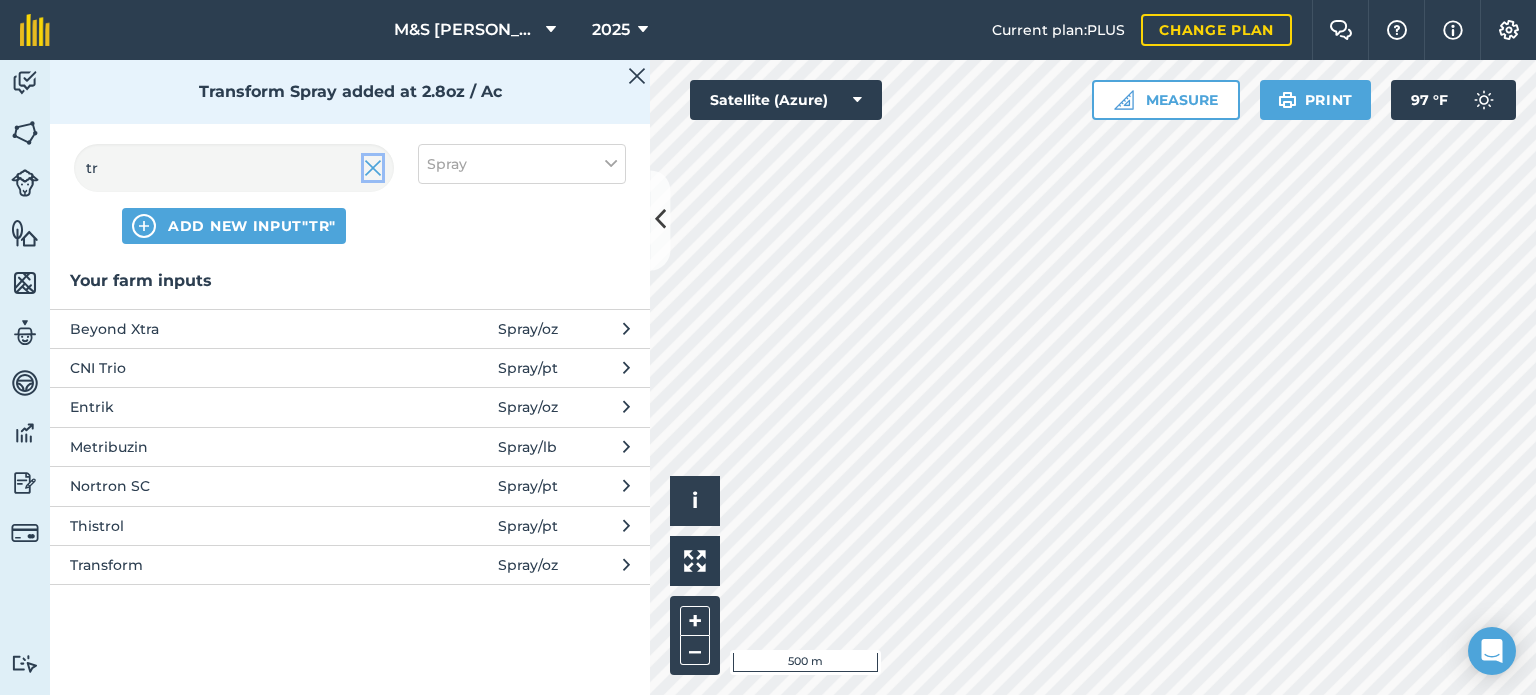 click at bounding box center [373, 168] 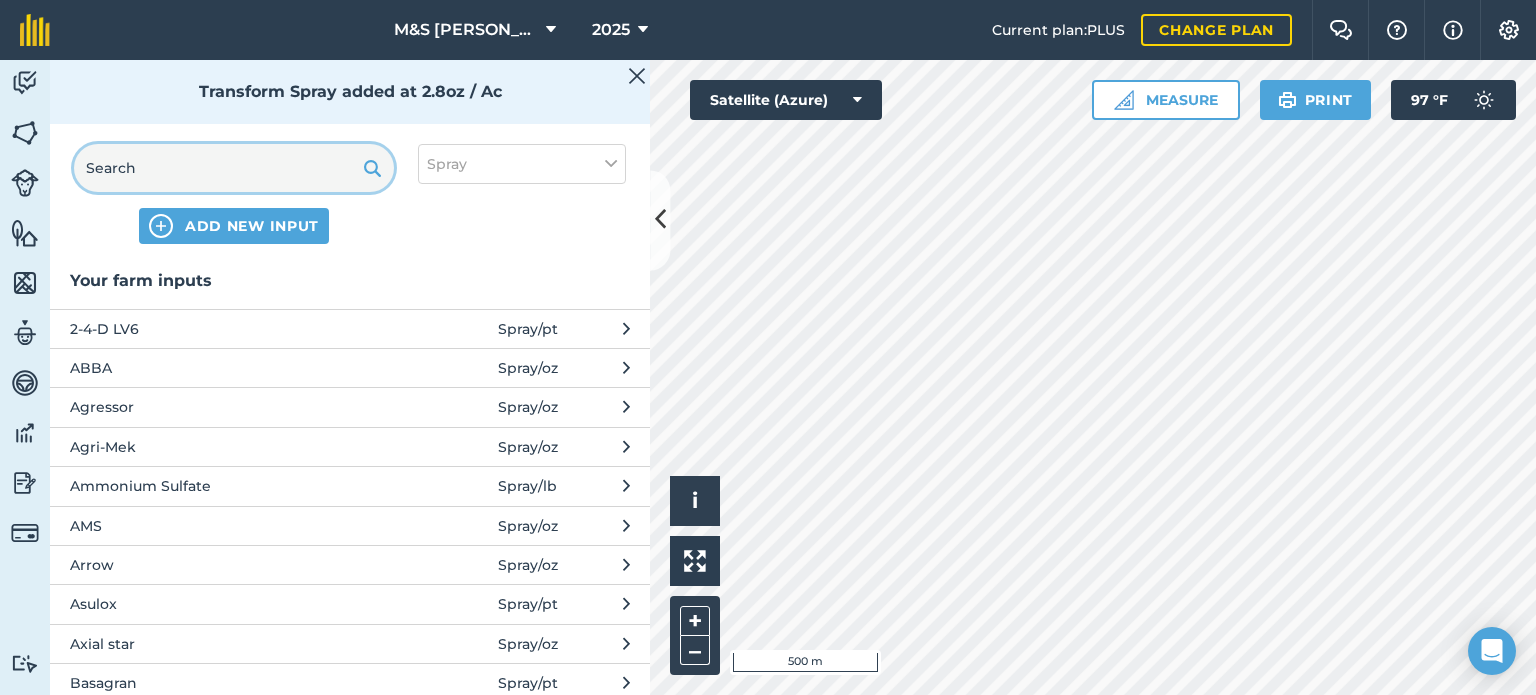 click at bounding box center [234, 168] 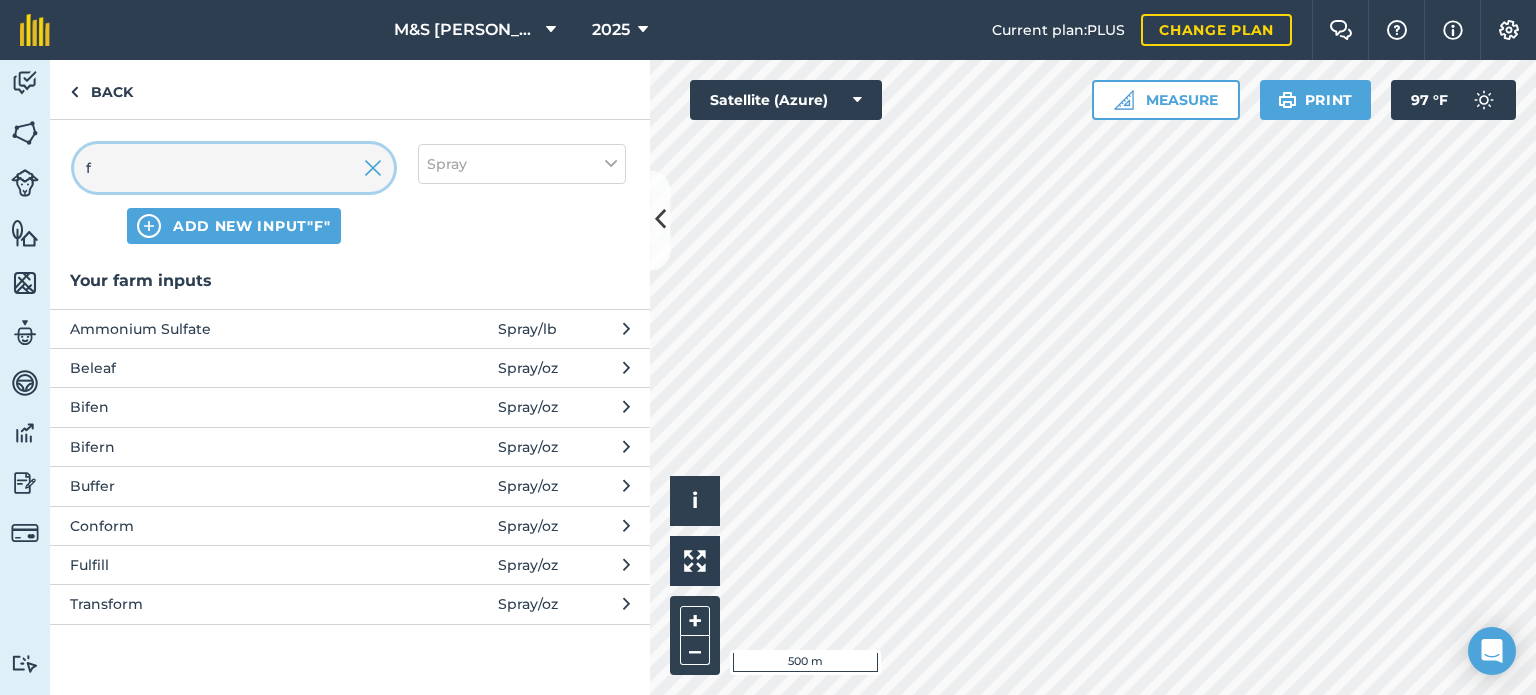 type on "f" 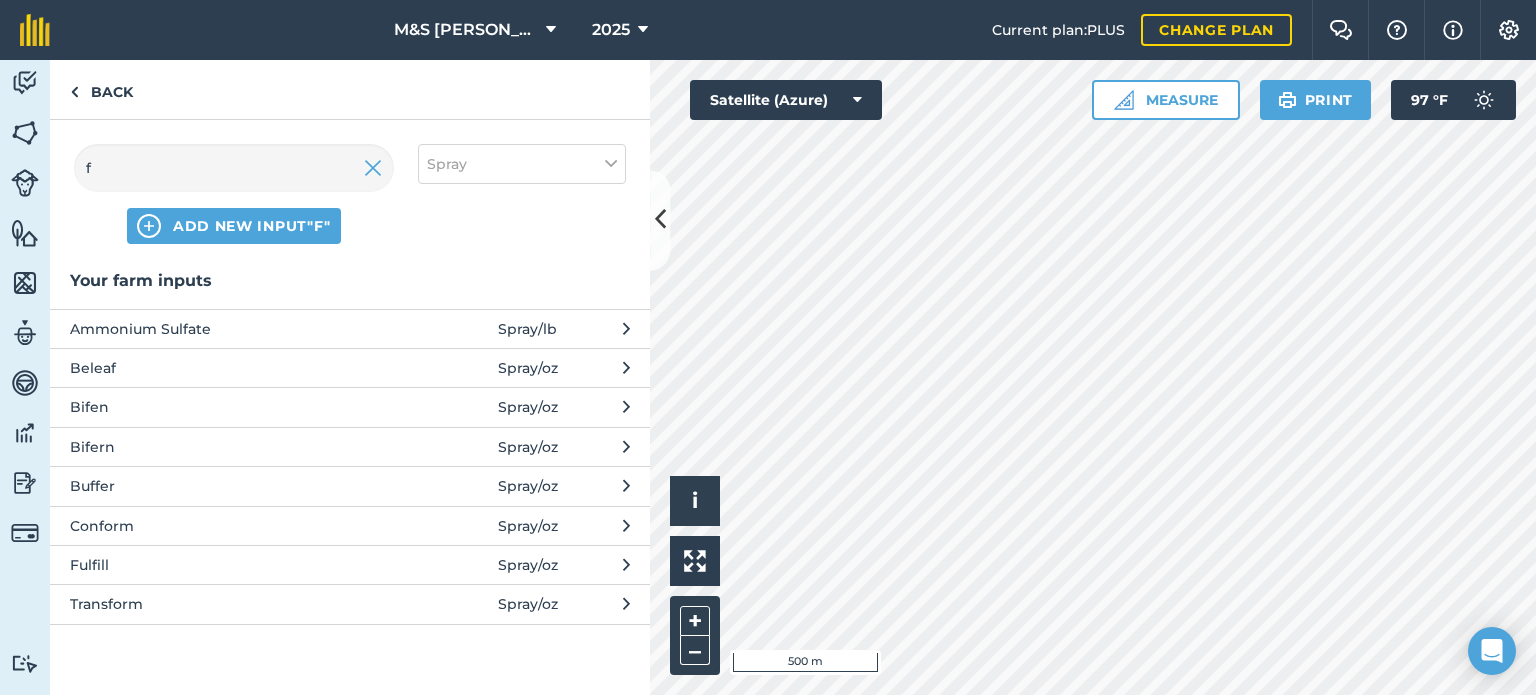 click on "Spray /  oz" at bounding box center (528, 565) 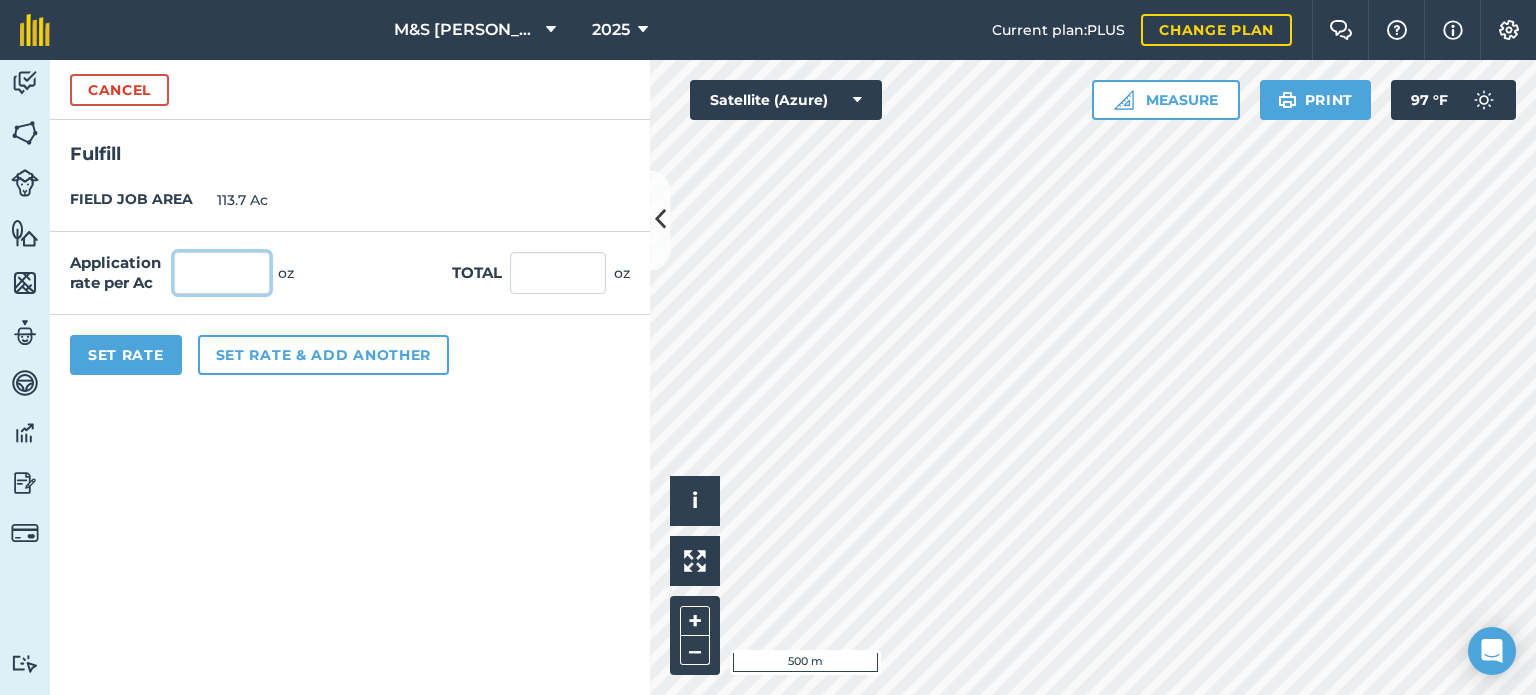 click at bounding box center (222, 273) 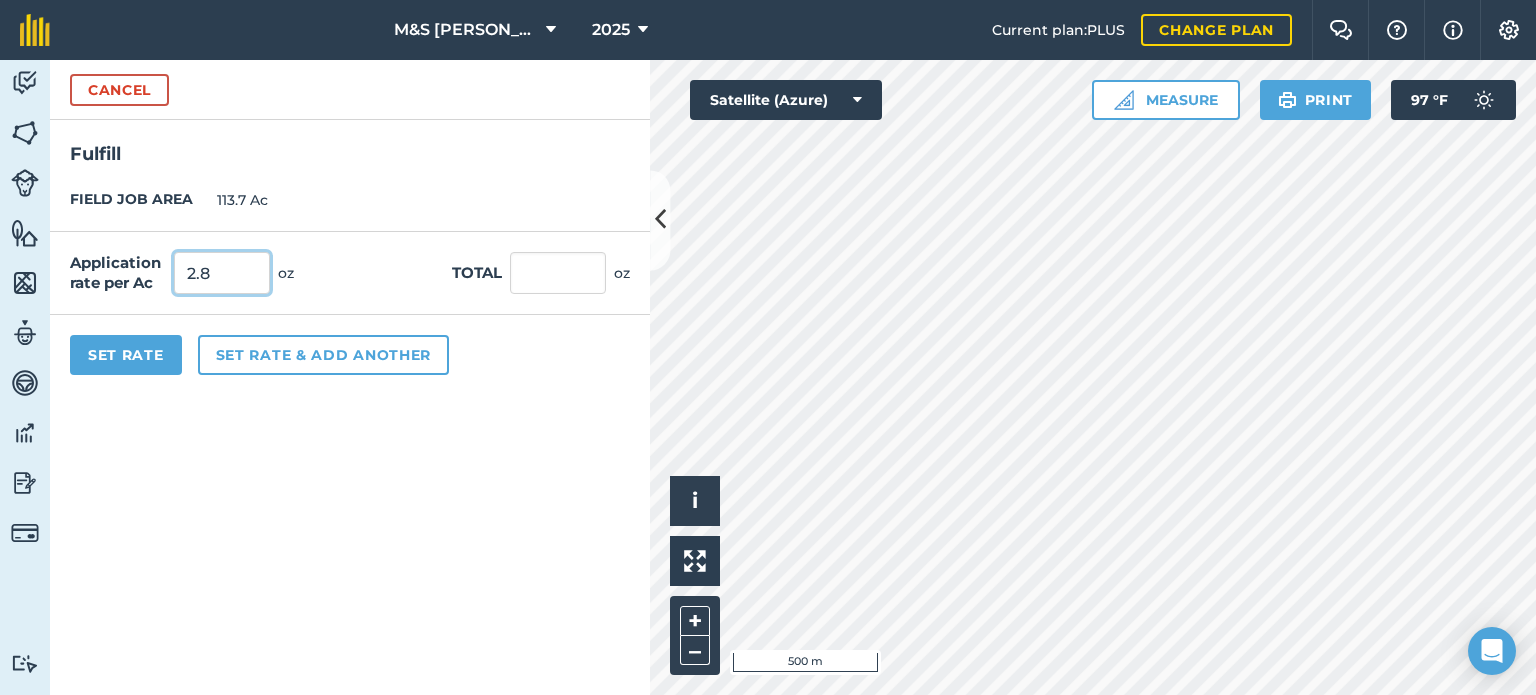 type on "2.8" 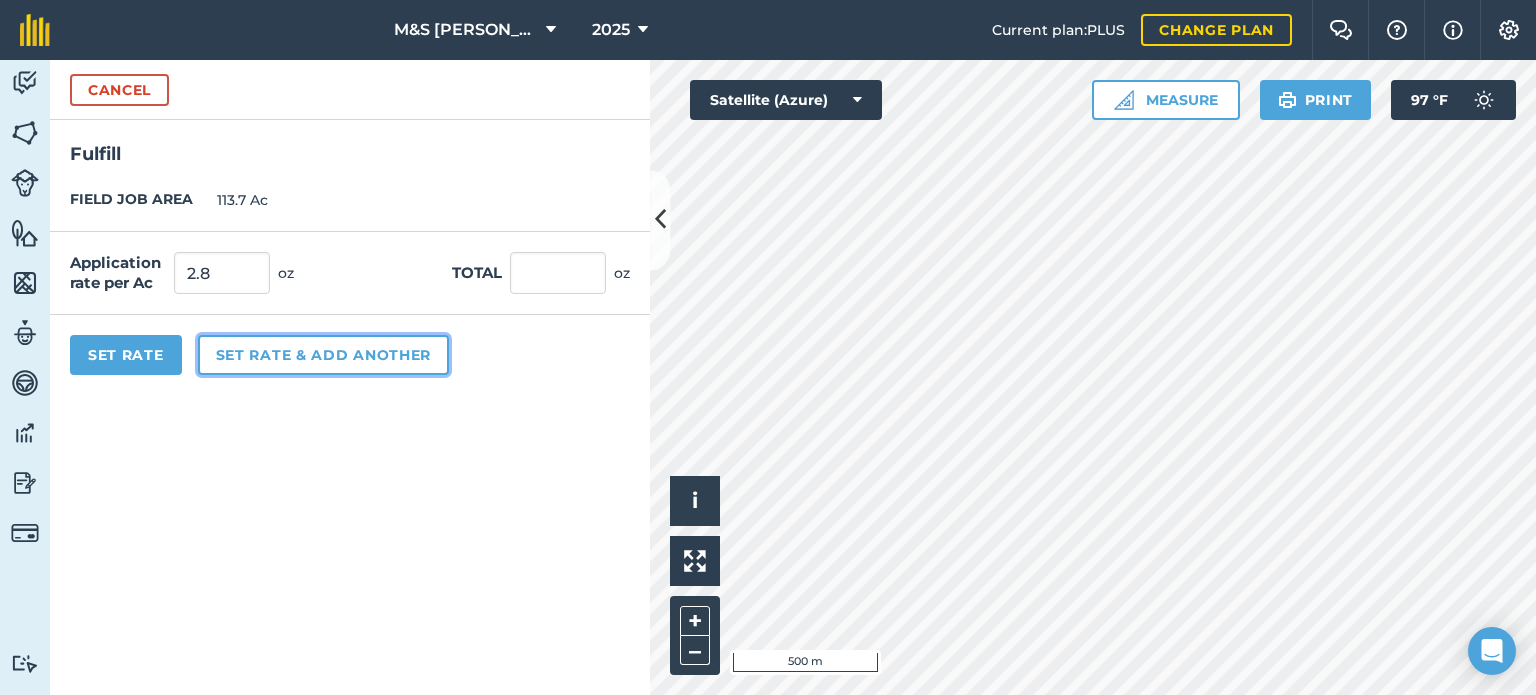 type on "318.36" 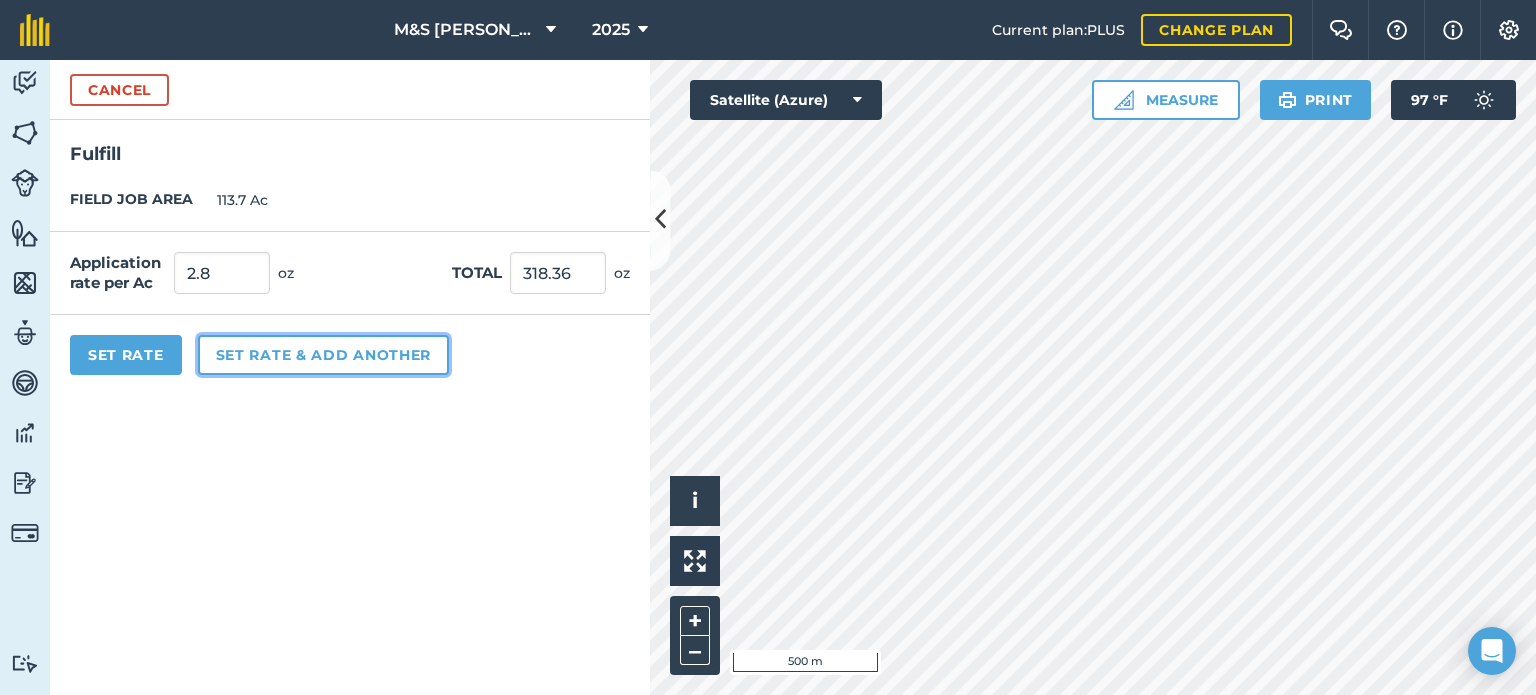 click on "Set rate & add another" at bounding box center [323, 355] 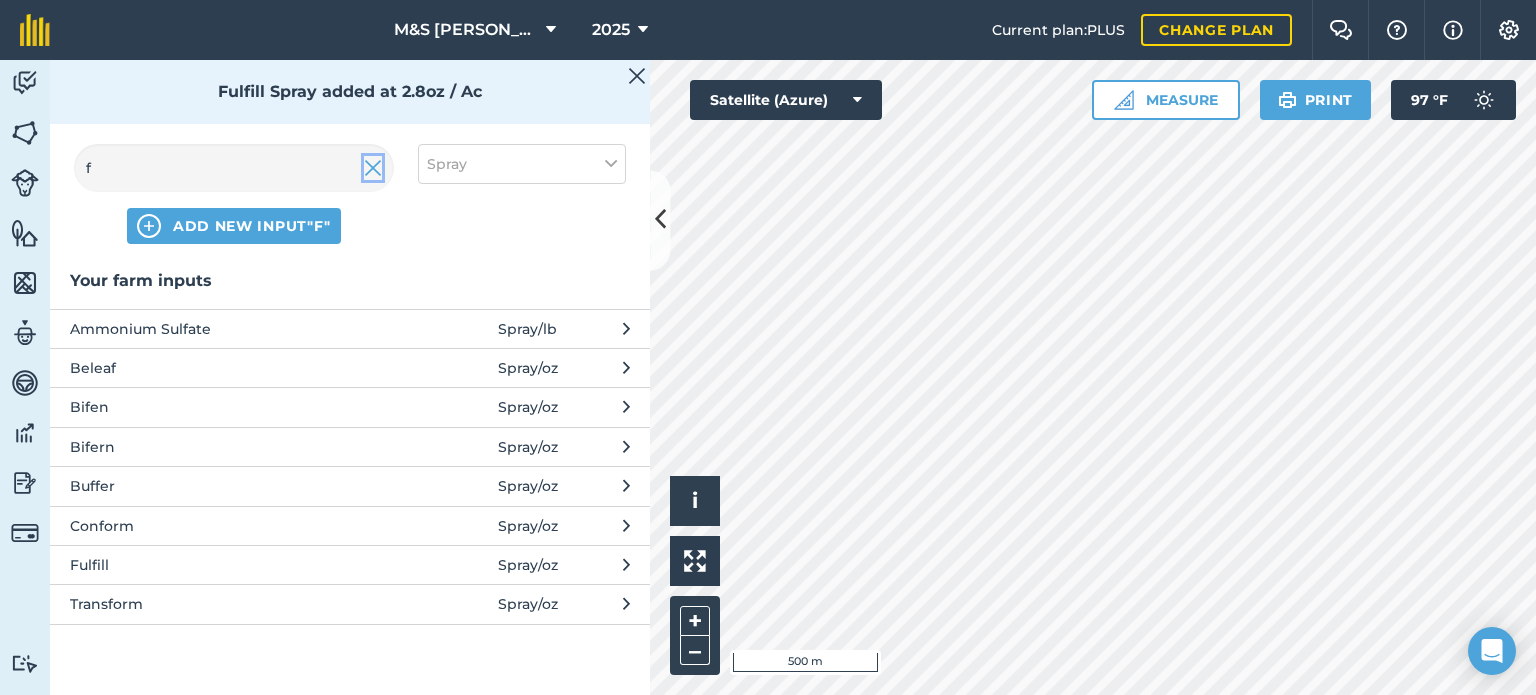 click at bounding box center (373, 168) 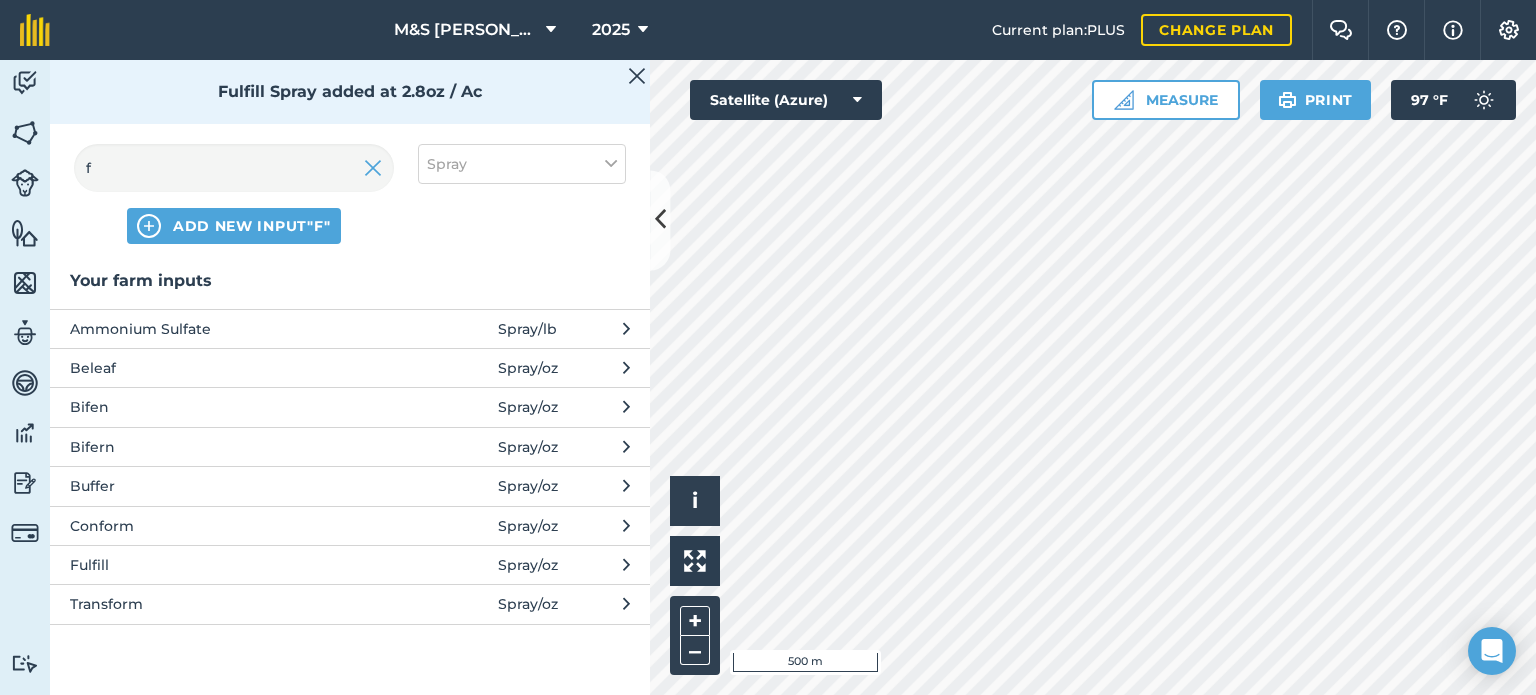 type 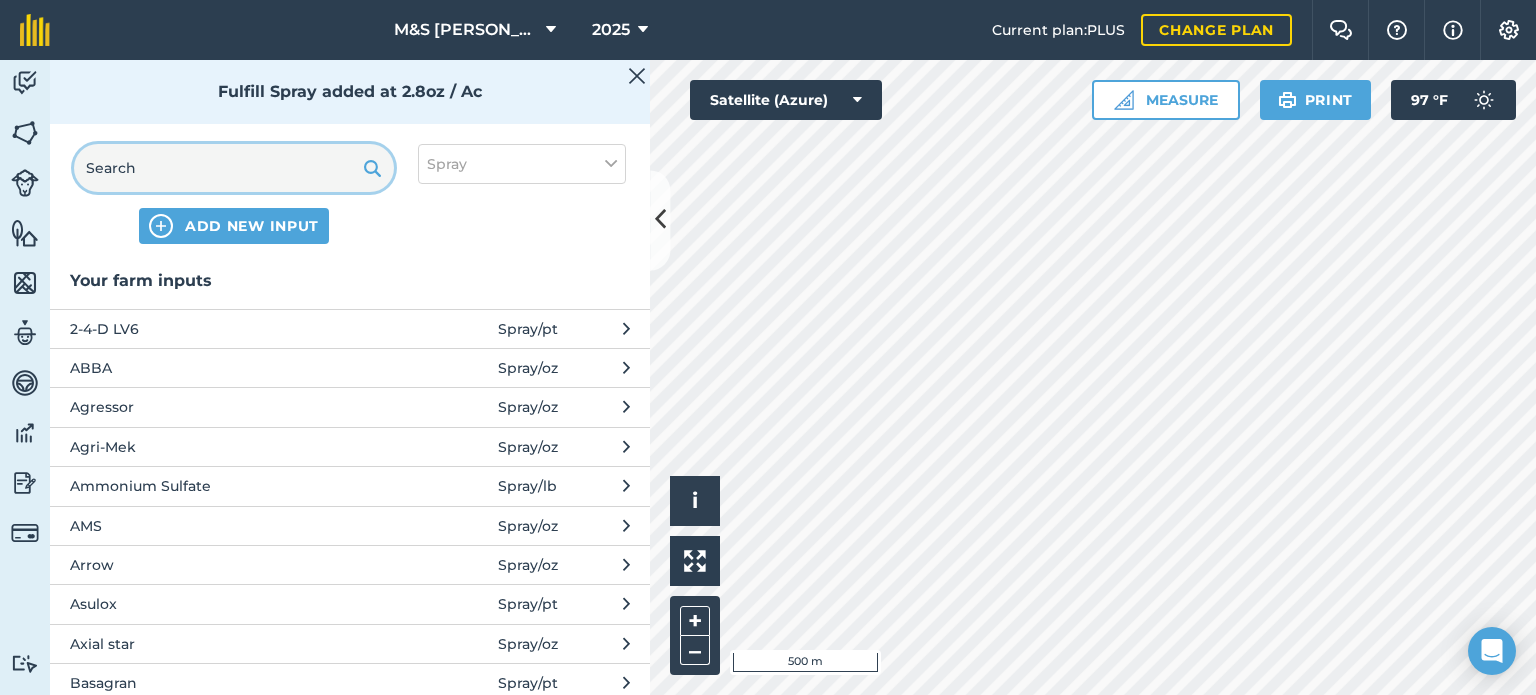 click at bounding box center [234, 168] 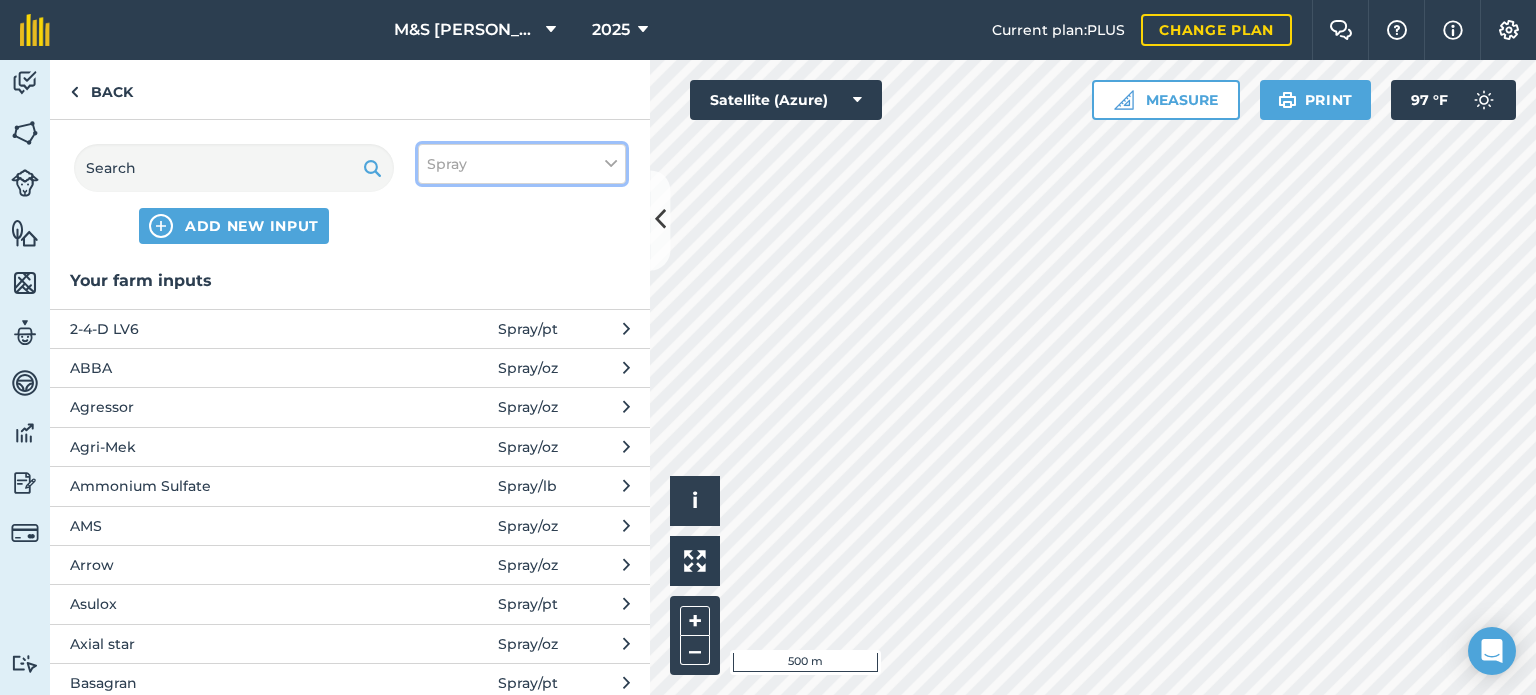 click on "Spray" at bounding box center (522, 164) 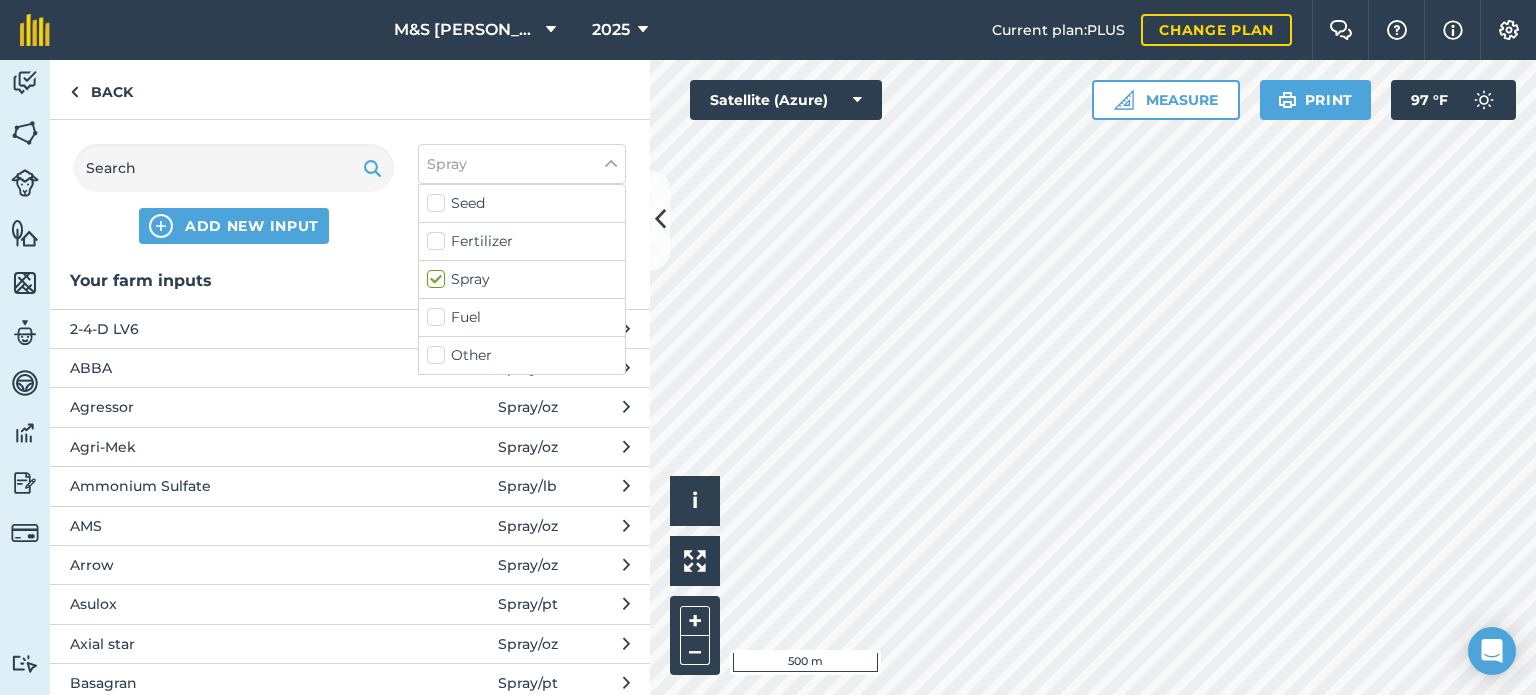 click on "Other" at bounding box center (522, 355) 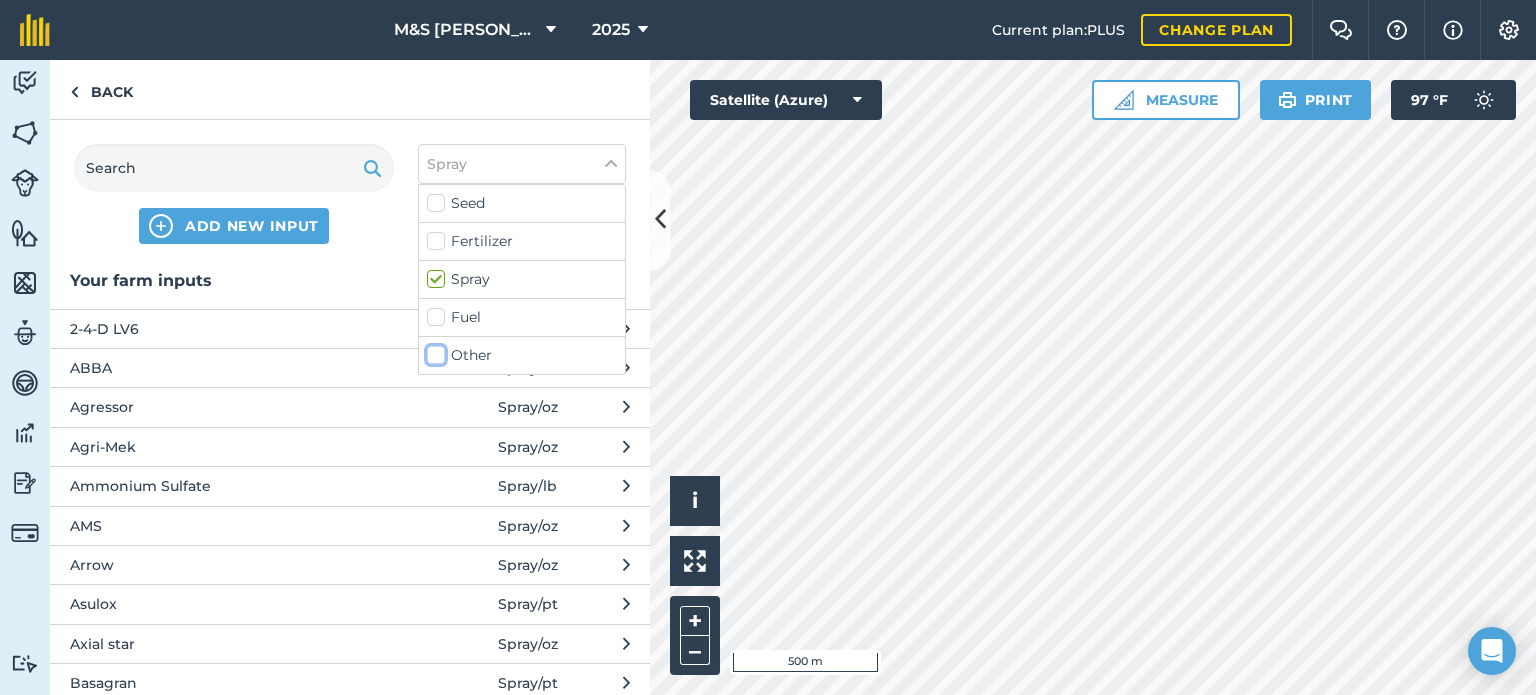 click on "Other" at bounding box center [433, 351] 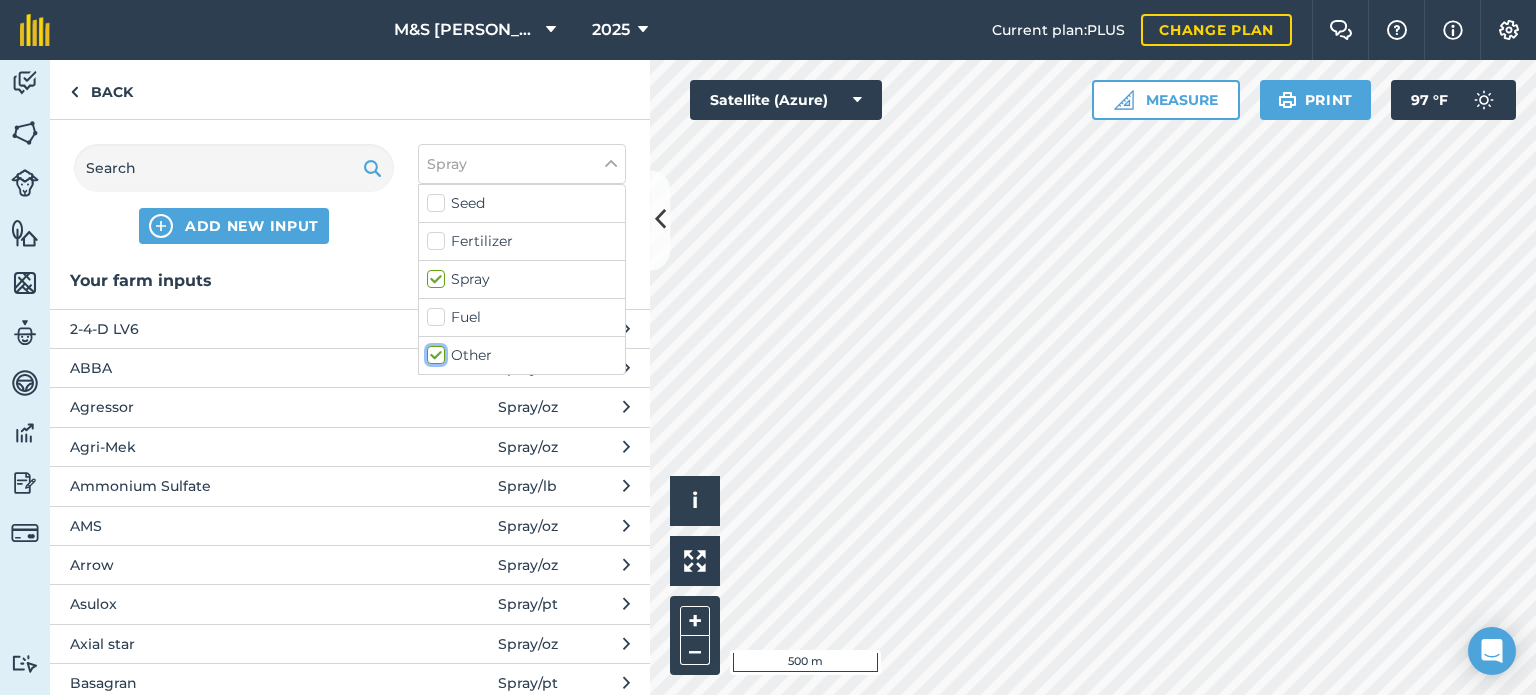 checkbox on "true" 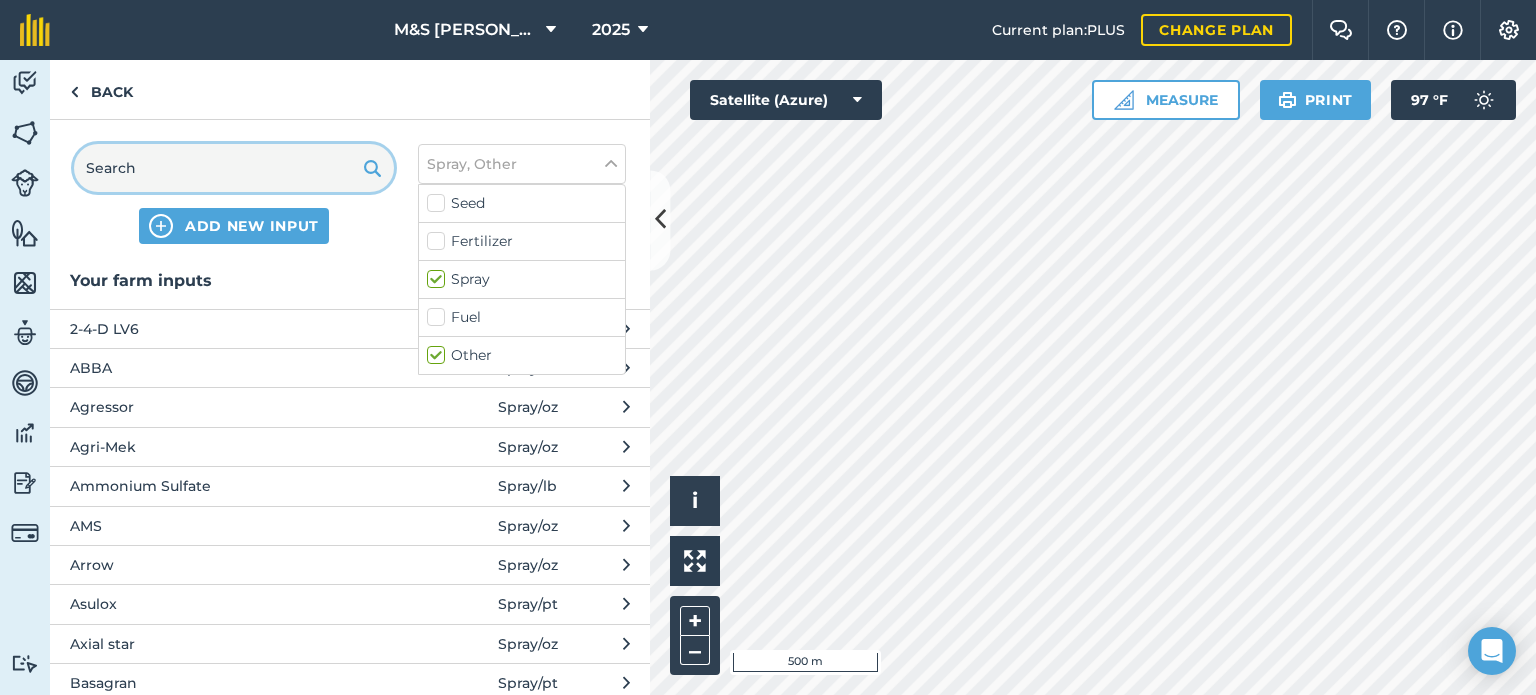 click at bounding box center [234, 168] 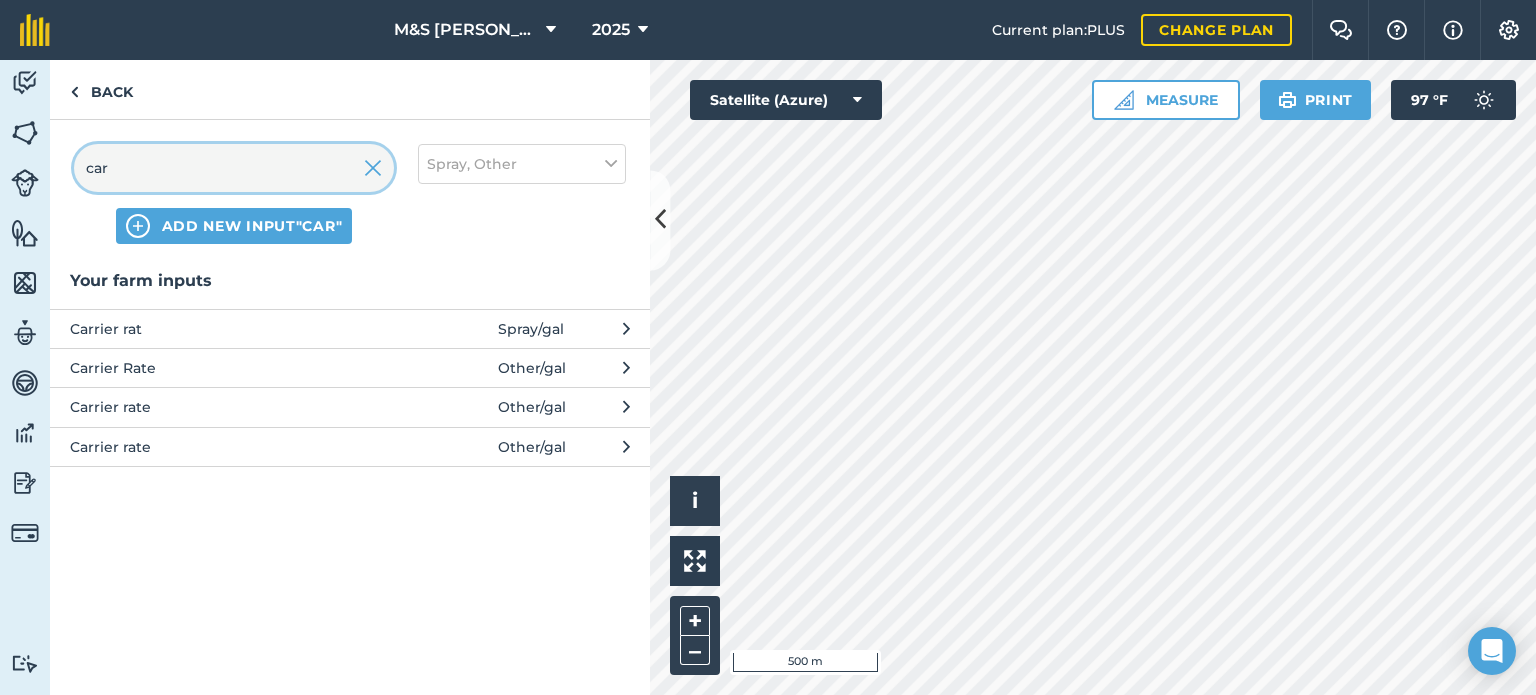 type on "car" 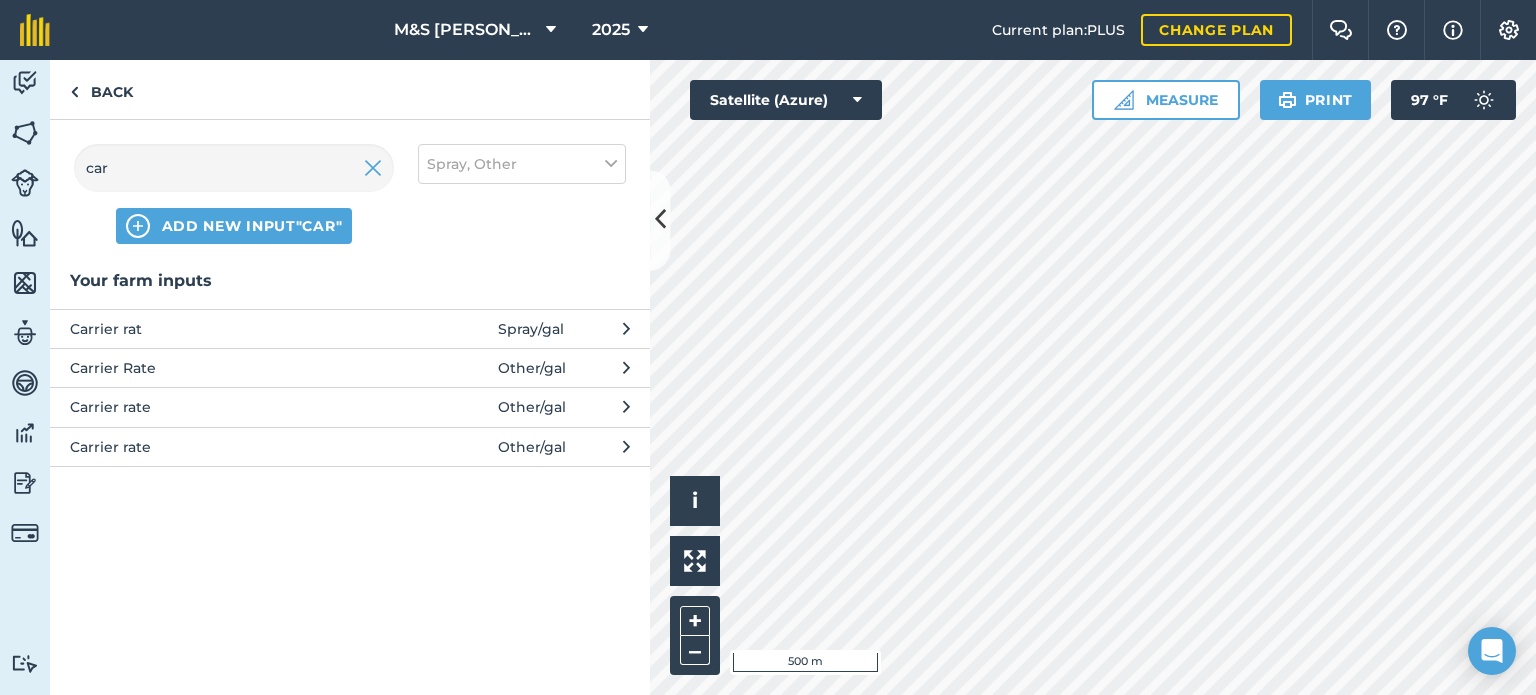 click on "Carrier Rate   Other /  gal" at bounding box center (350, 367) 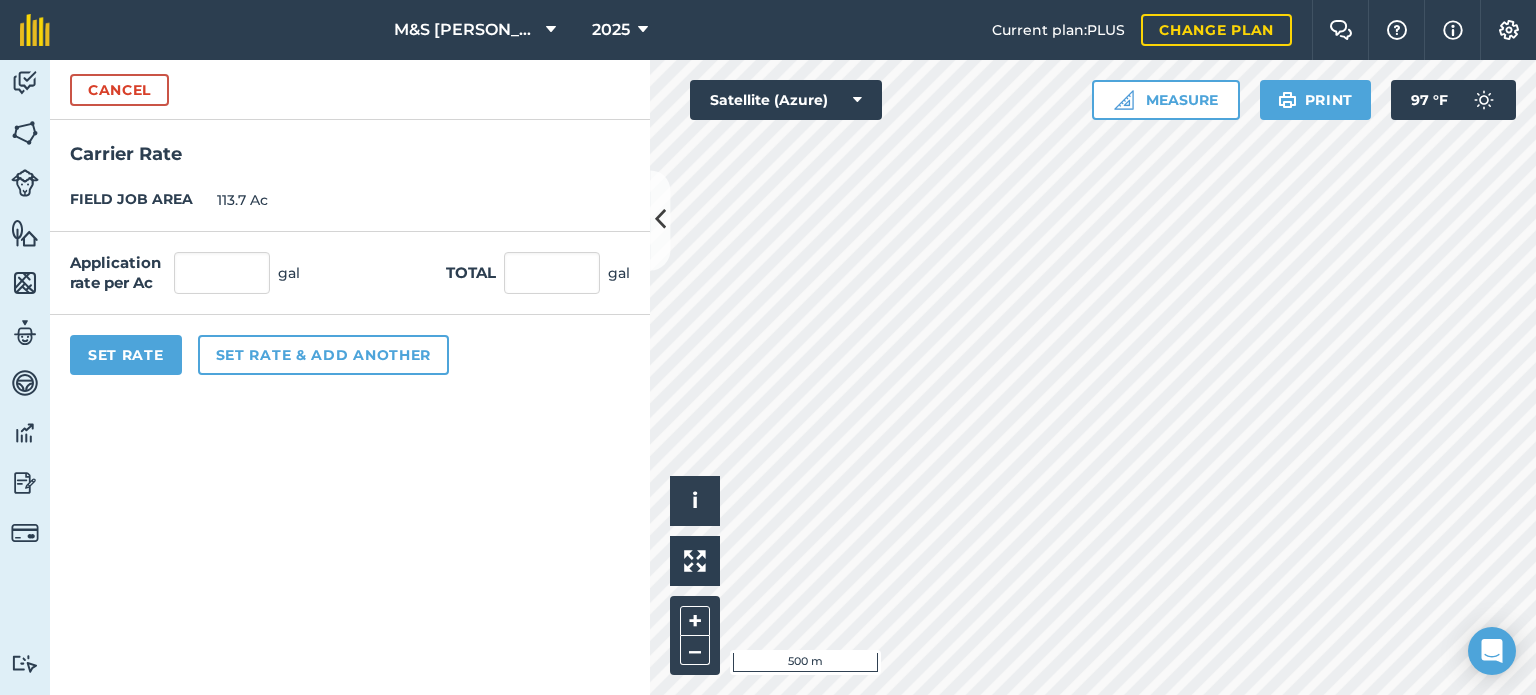 click on "Application rate per   Ac gal Total gal" at bounding box center (350, 273) 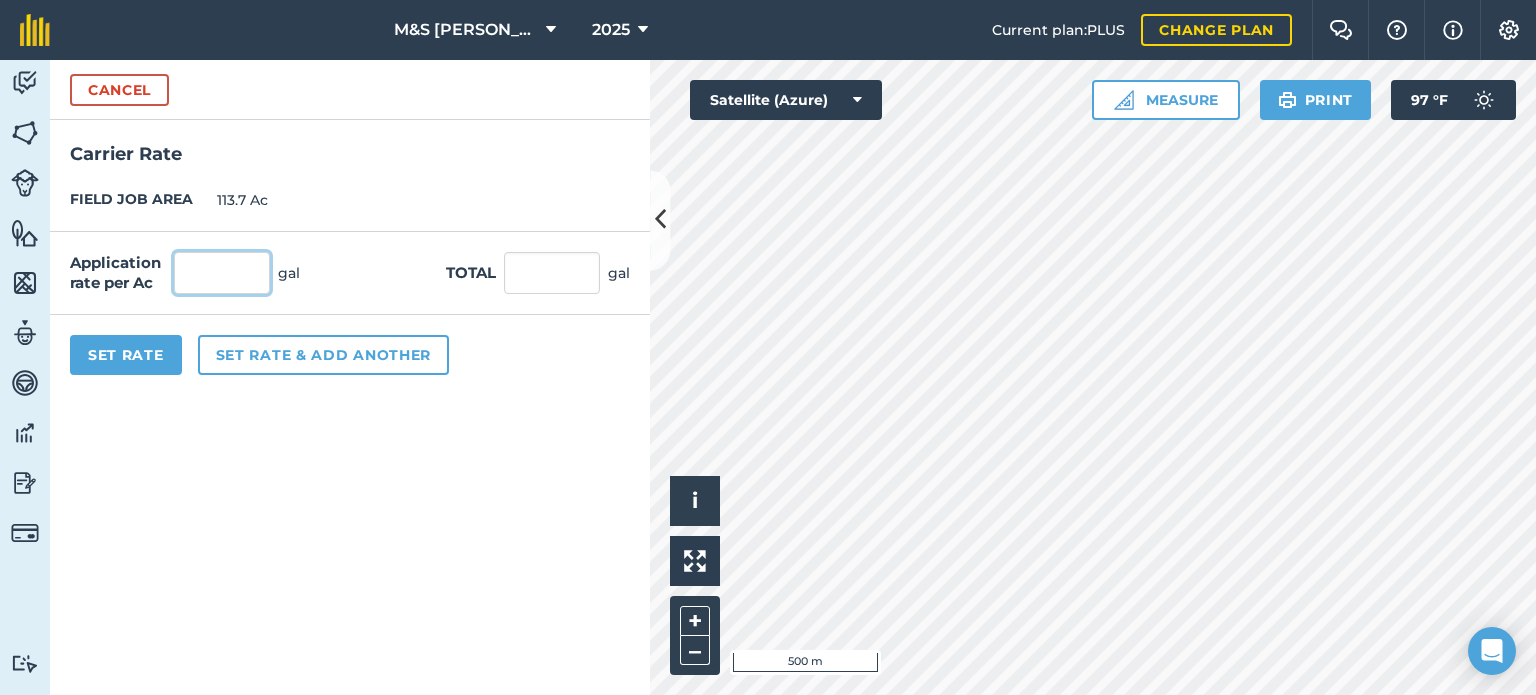 click at bounding box center [222, 273] 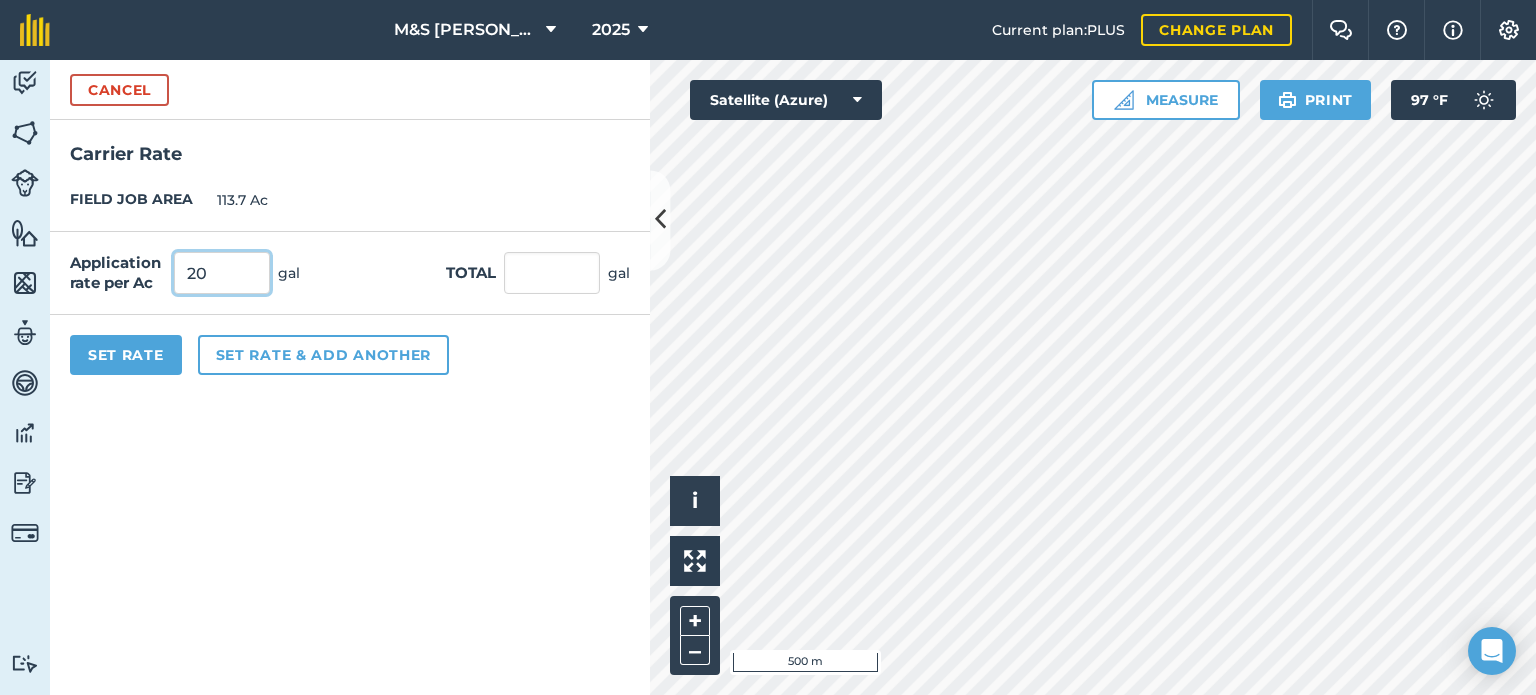 type on "20" 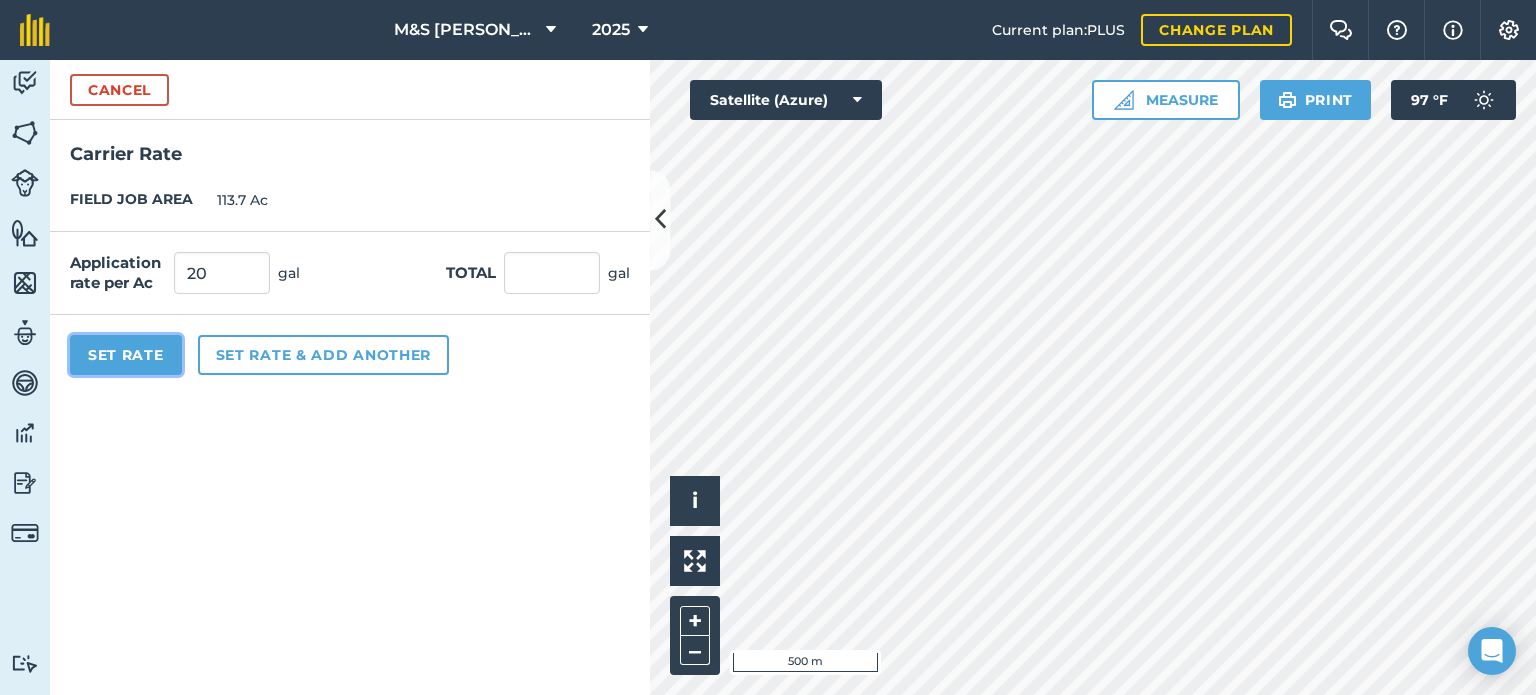 type on "2,274" 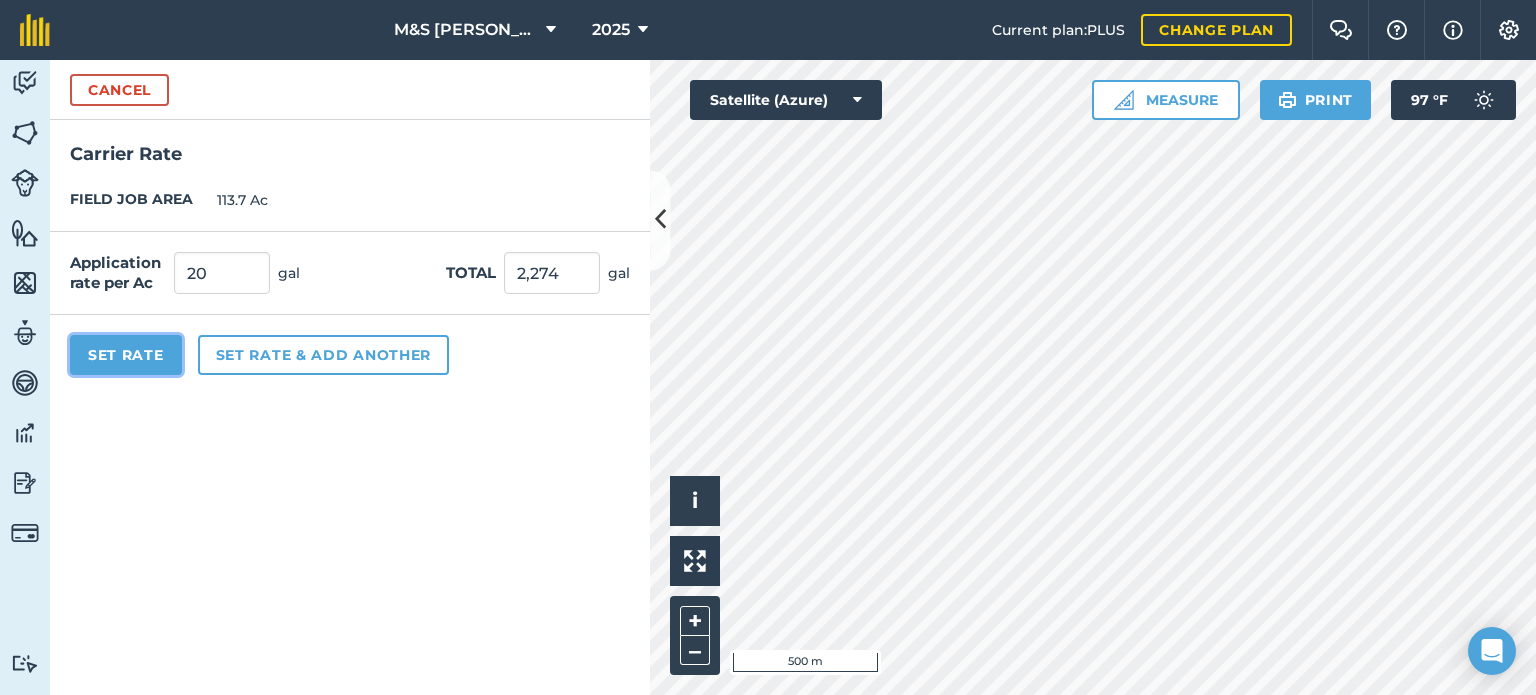 click on "Set Rate" at bounding box center (126, 355) 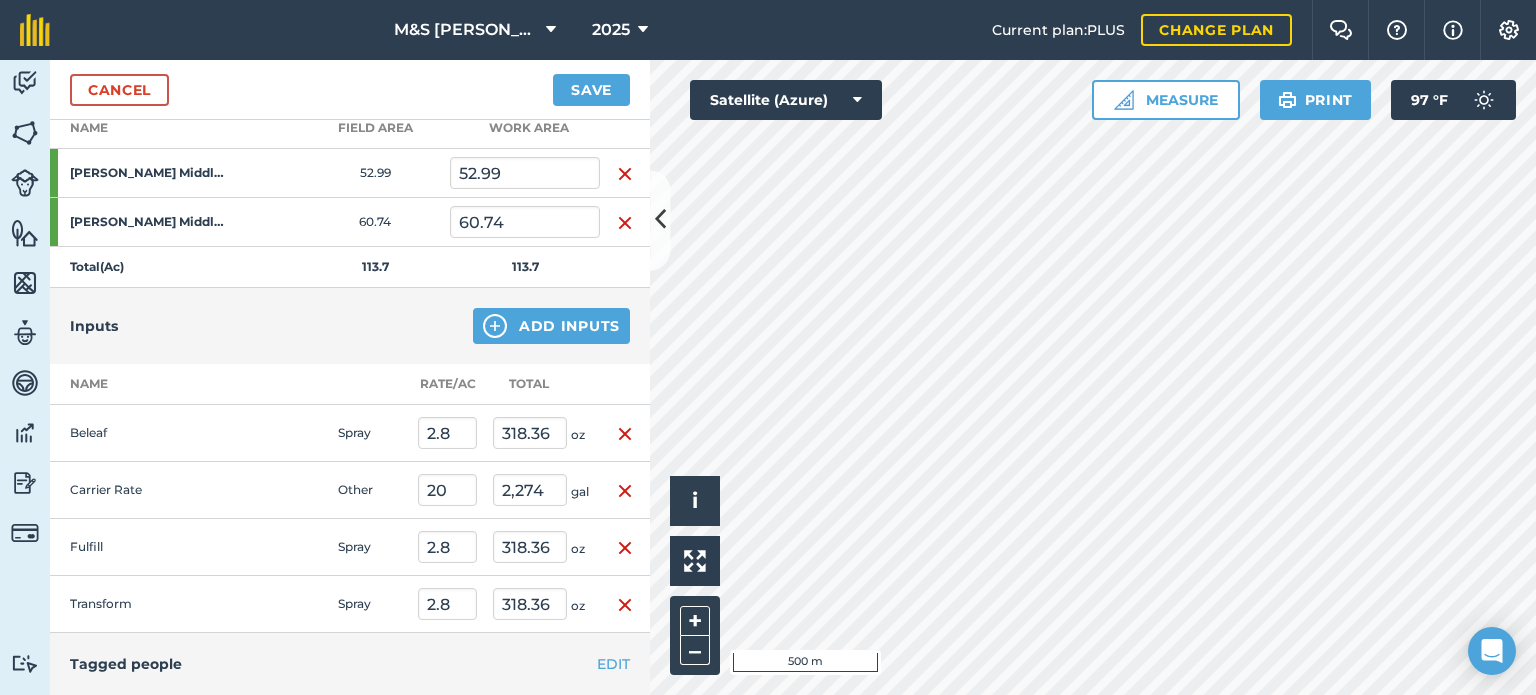 click at bounding box center (625, 434) 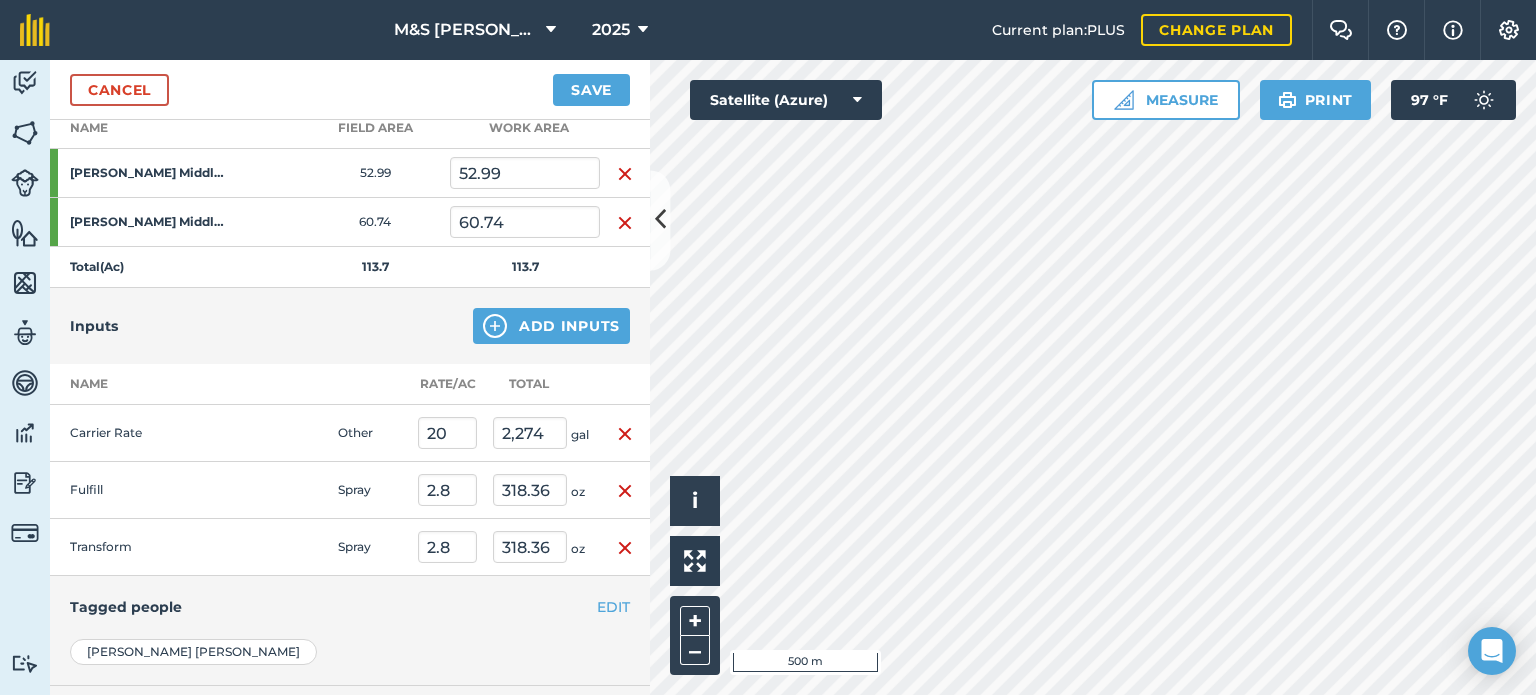 click on "Inputs   Add Inputs" at bounding box center [350, 326] 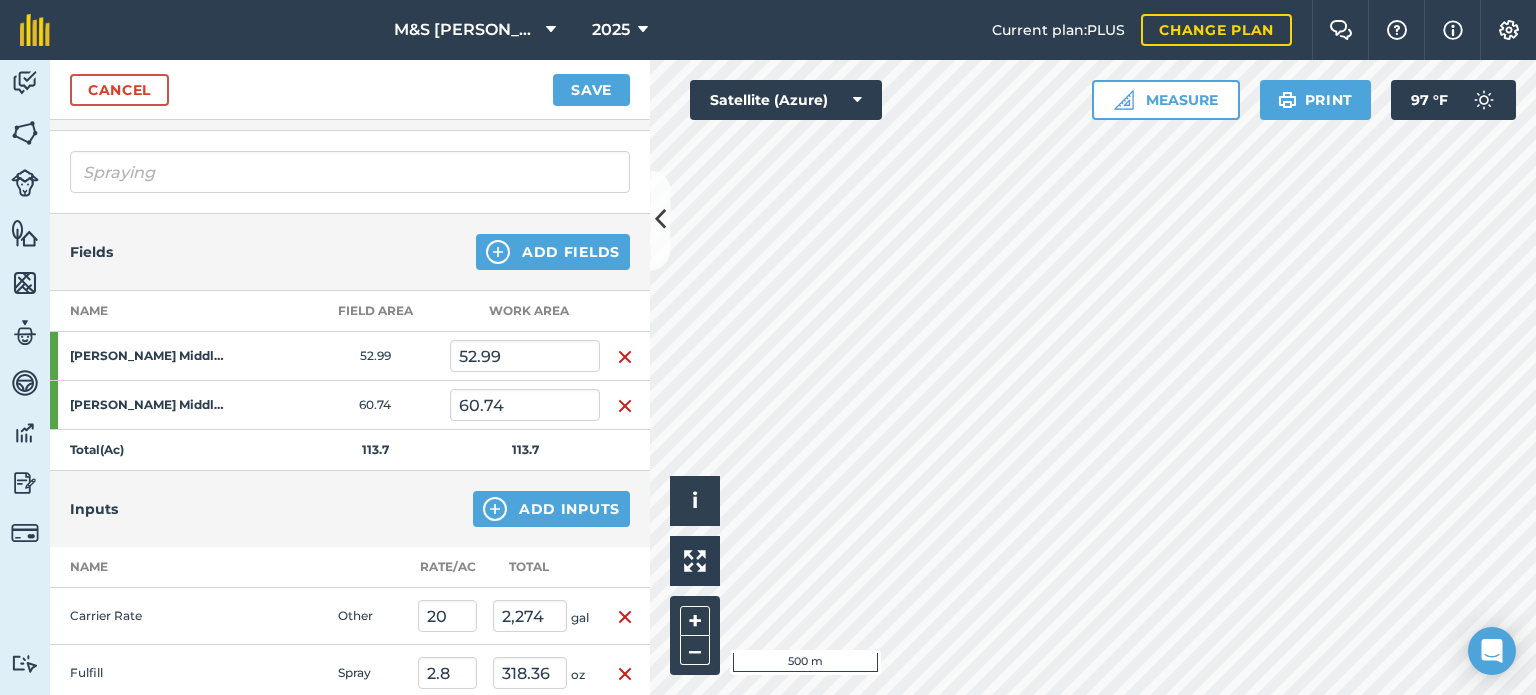 scroll, scrollTop: 100, scrollLeft: 0, axis: vertical 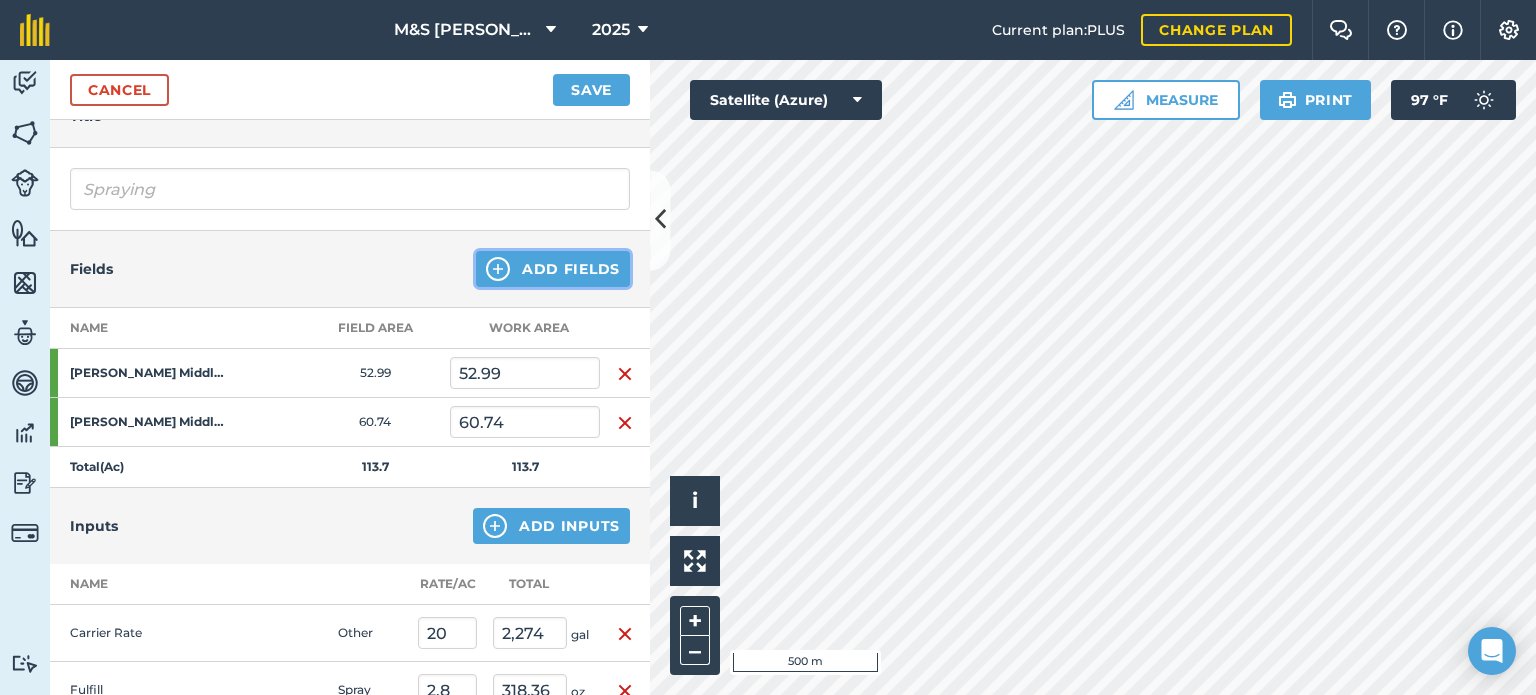 click on "Add Fields" at bounding box center (553, 269) 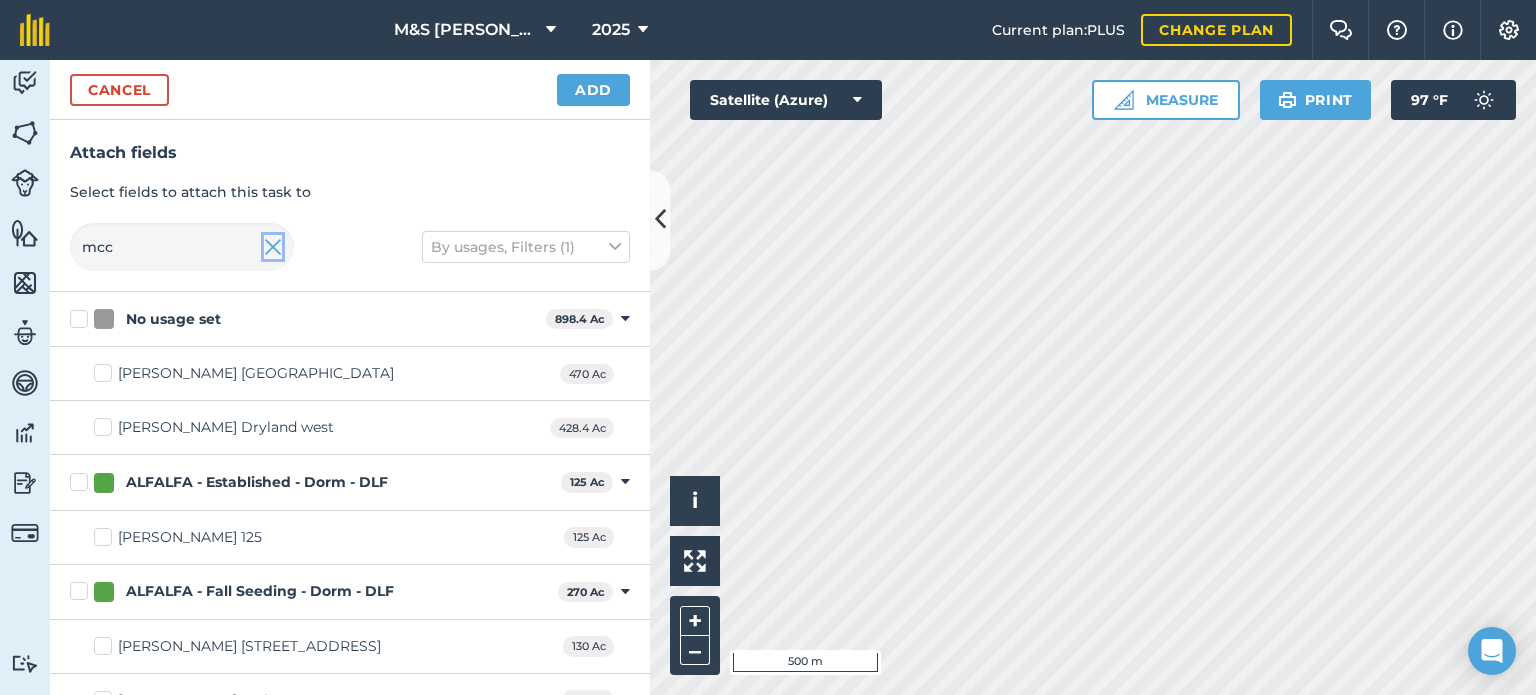 click at bounding box center [273, 247] 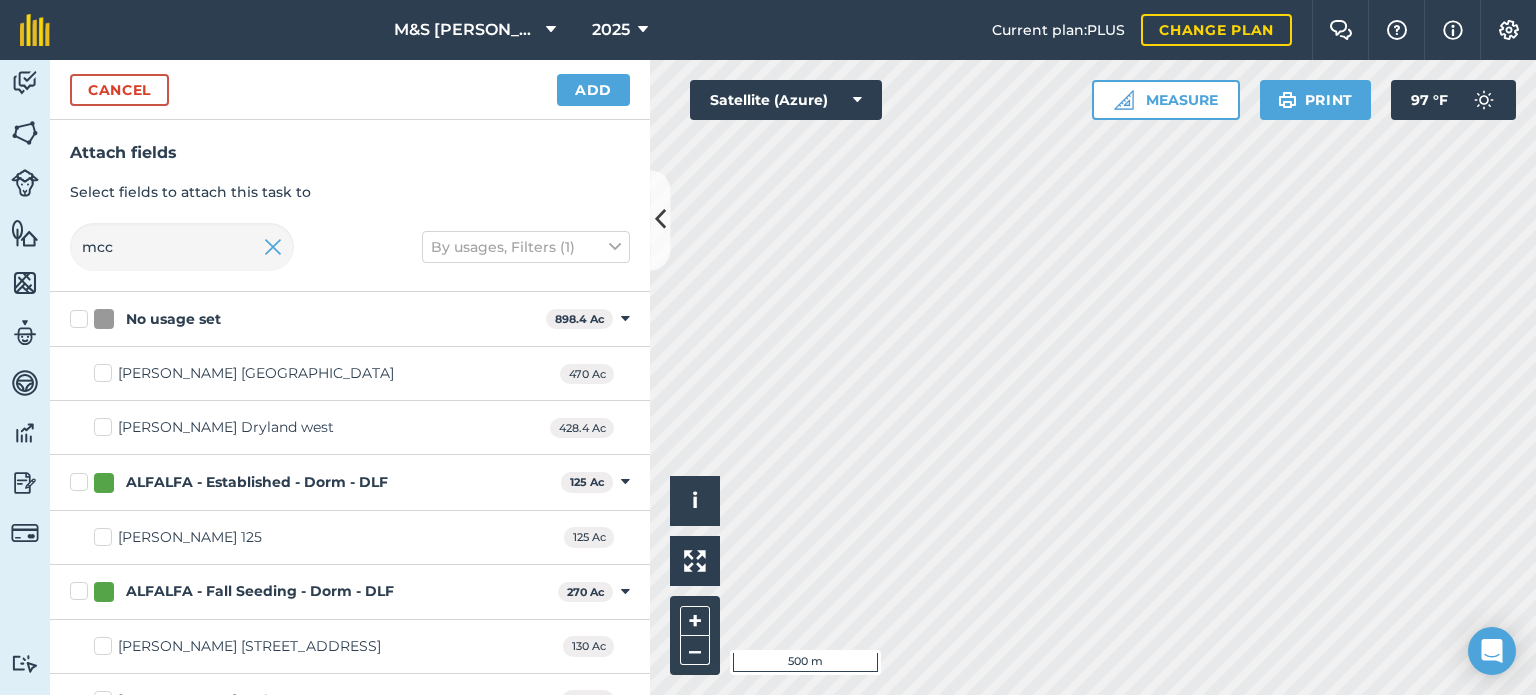 type 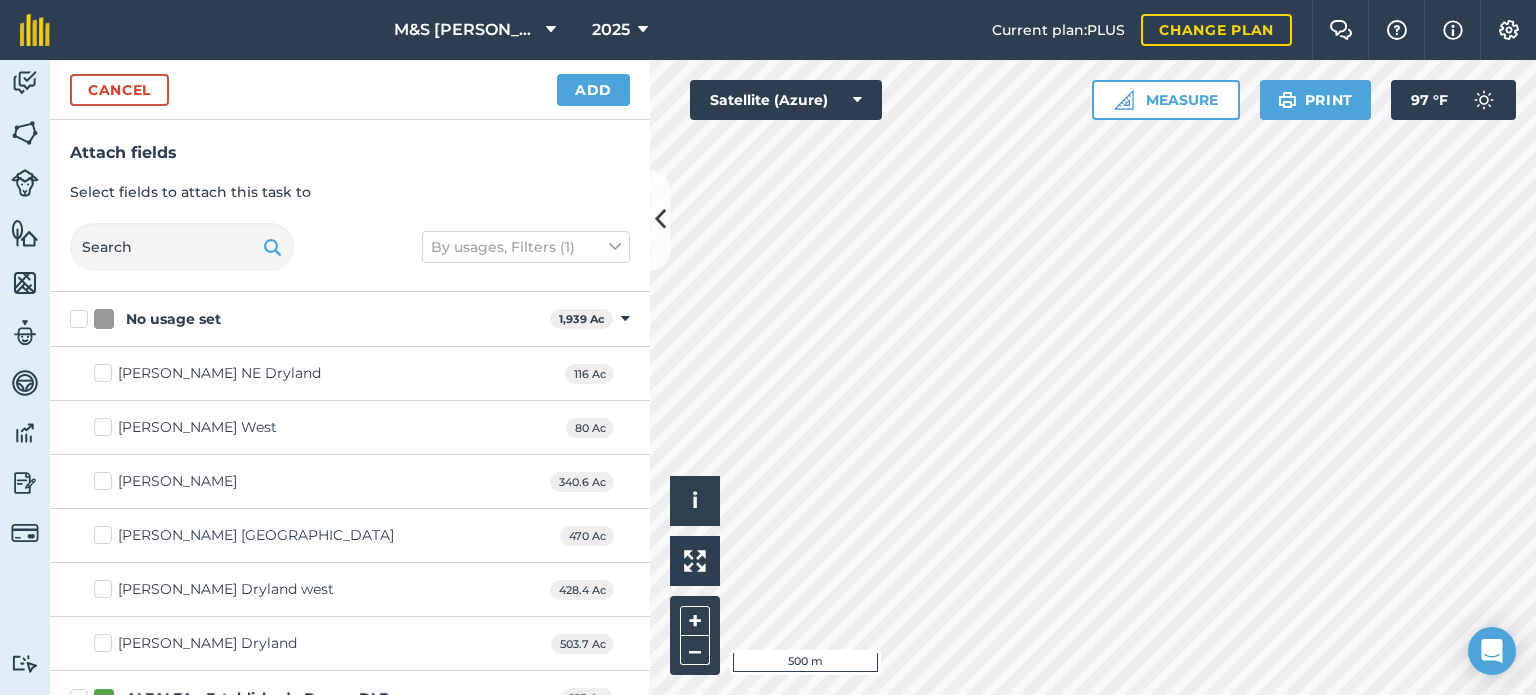 click on "Cancel Add" at bounding box center (350, 90) 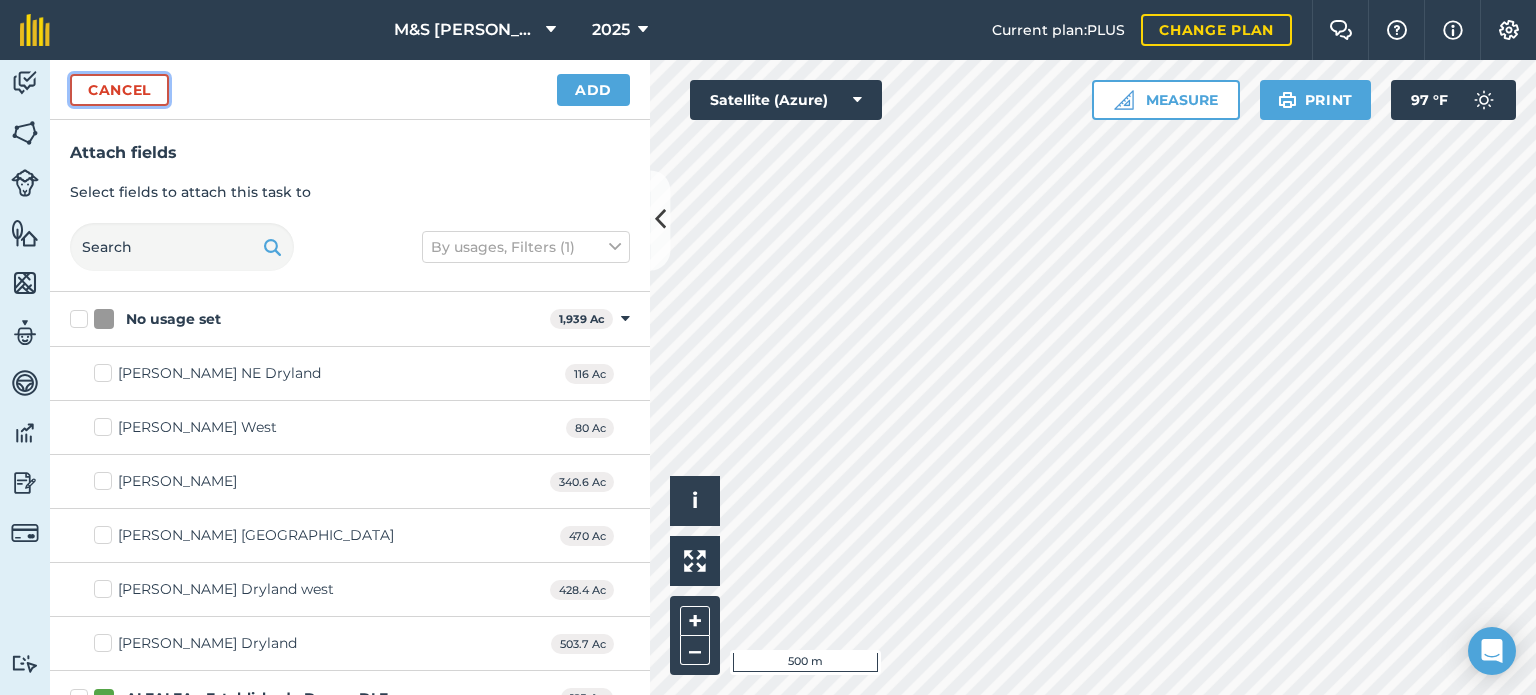 click on "Cancel" at bounding box center (119, 90) 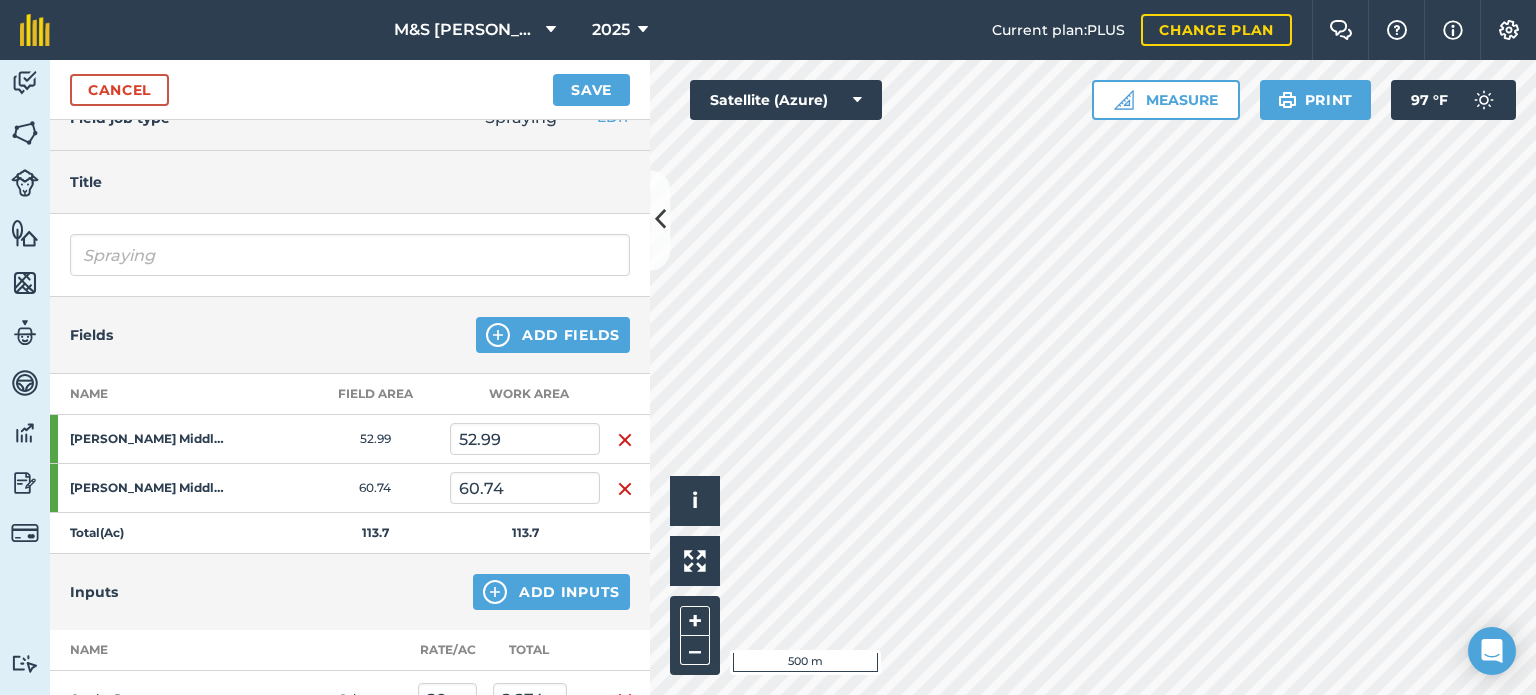 scroll, scrollTop: 0, scrollLeft: 0, axis: both 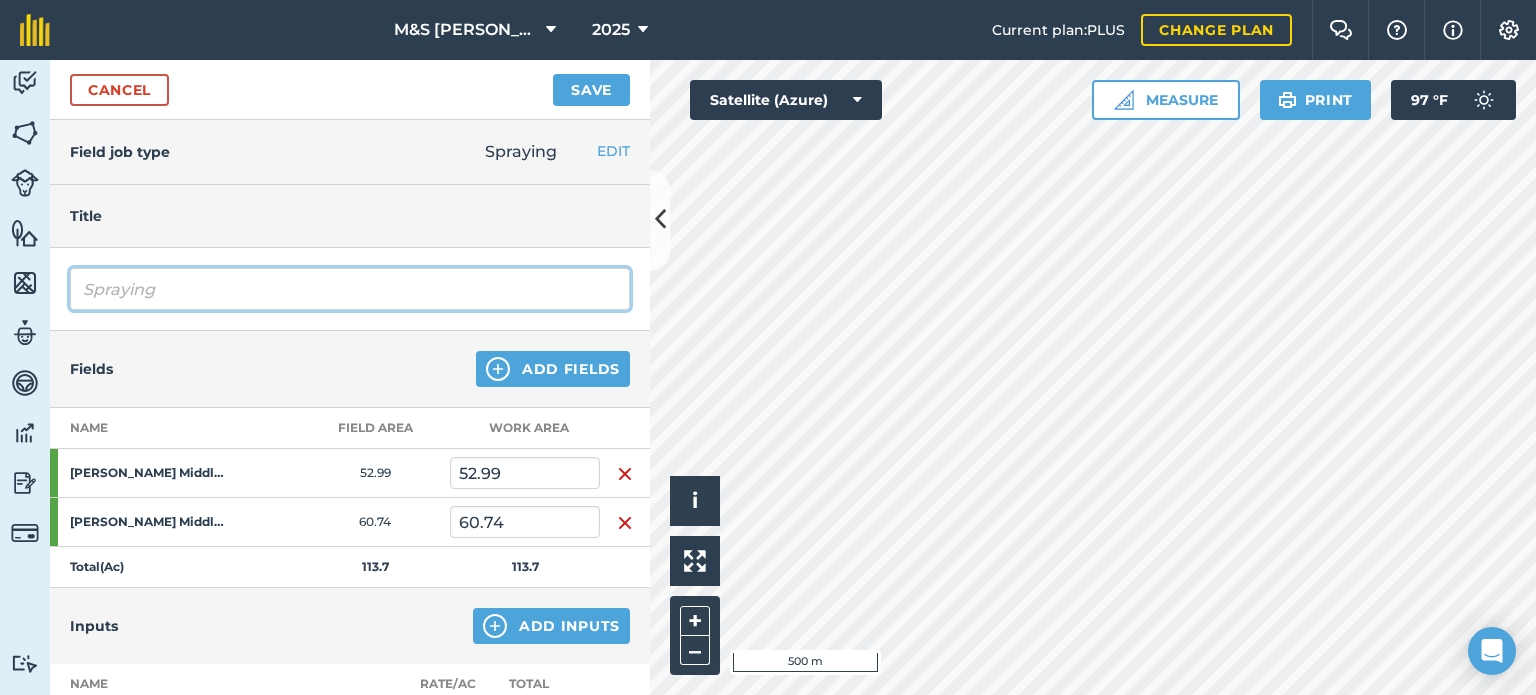 click on "Spraying" at bounding box center (350, 289) 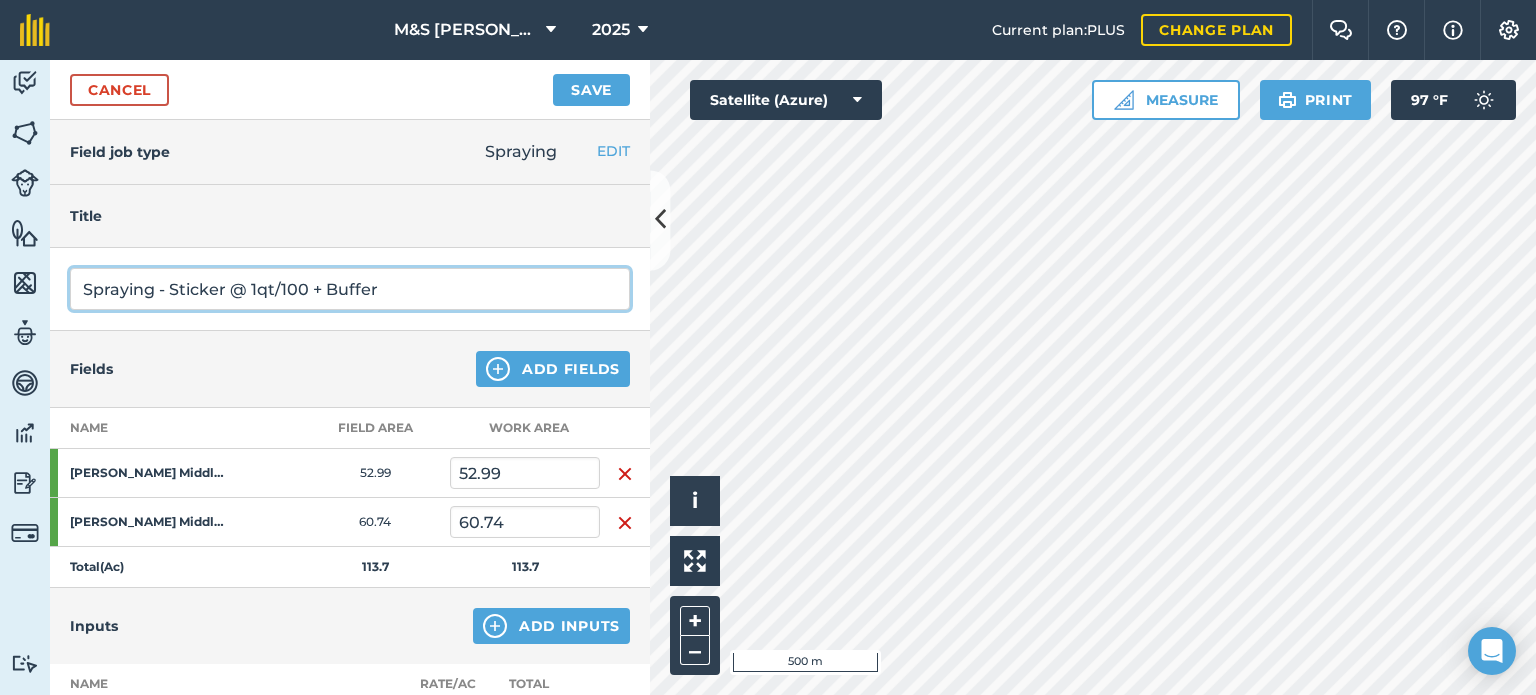 type on "Spraying - Sticker @ 1qt/100 + Buffer" 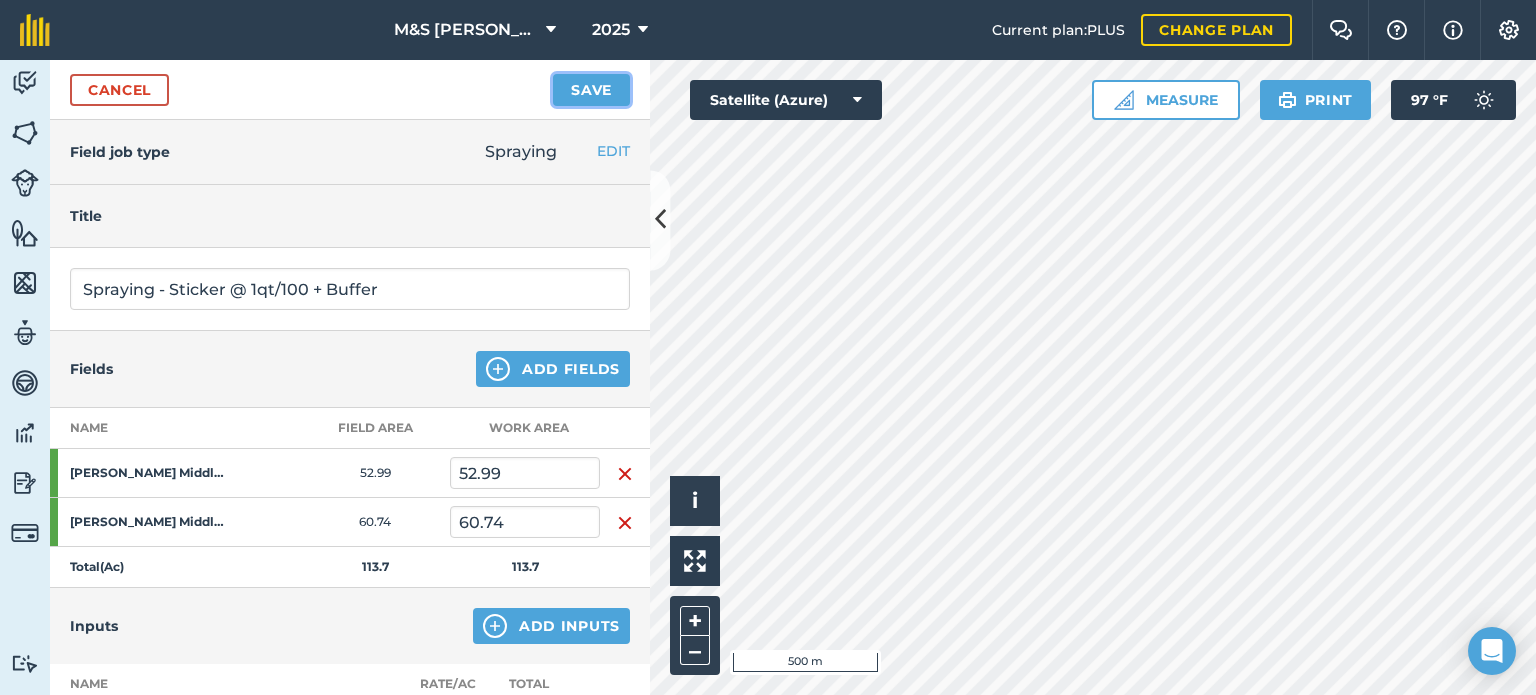 click on "Save" at bounding box center (591, 90) 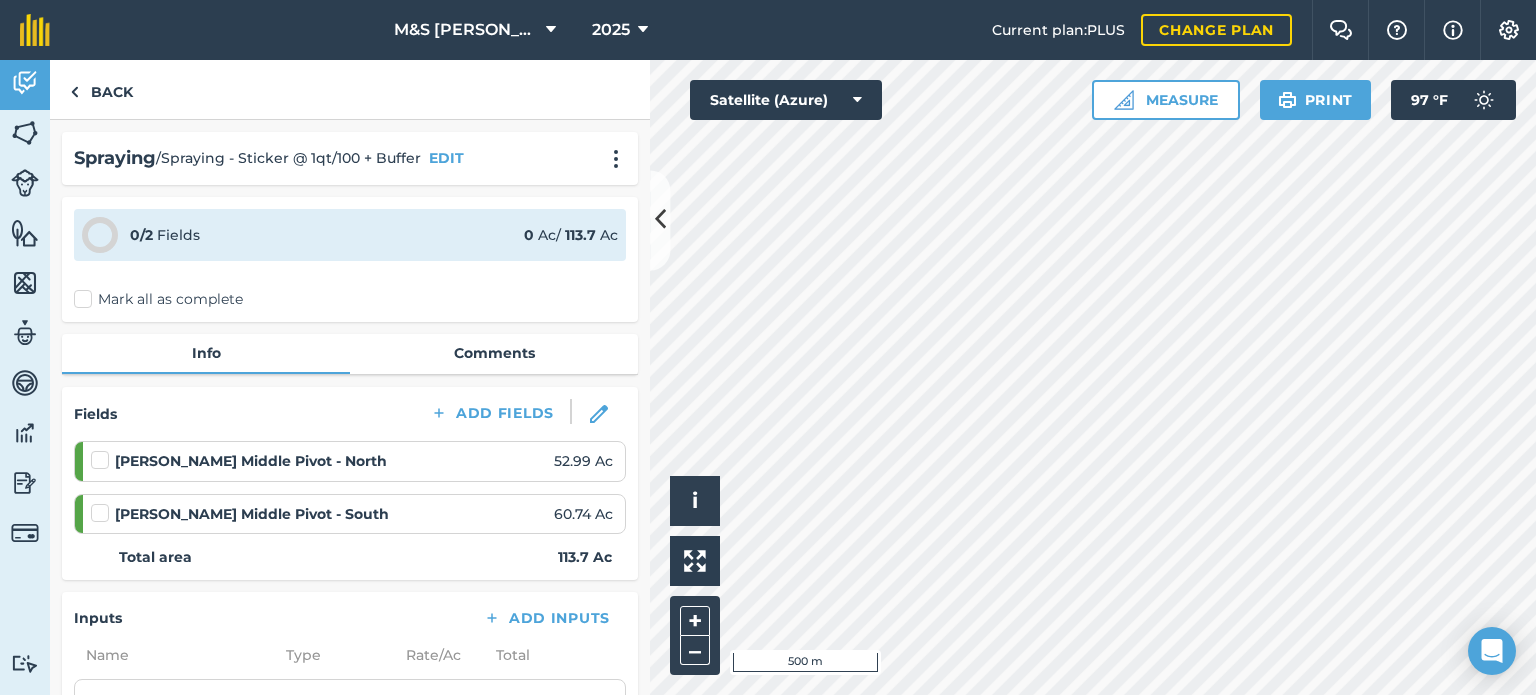 click on "Mark all as complete" at bounding box center [158, 299] 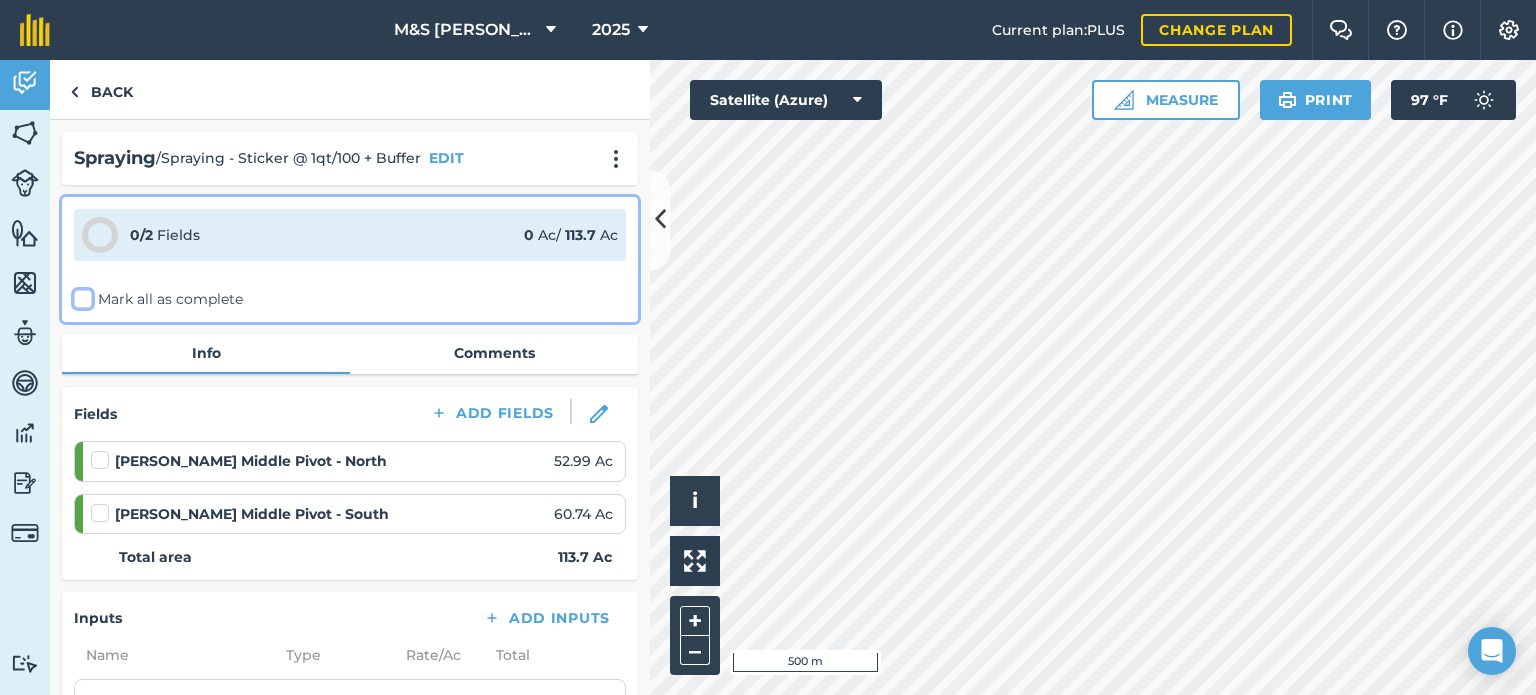 checkbox on "false" 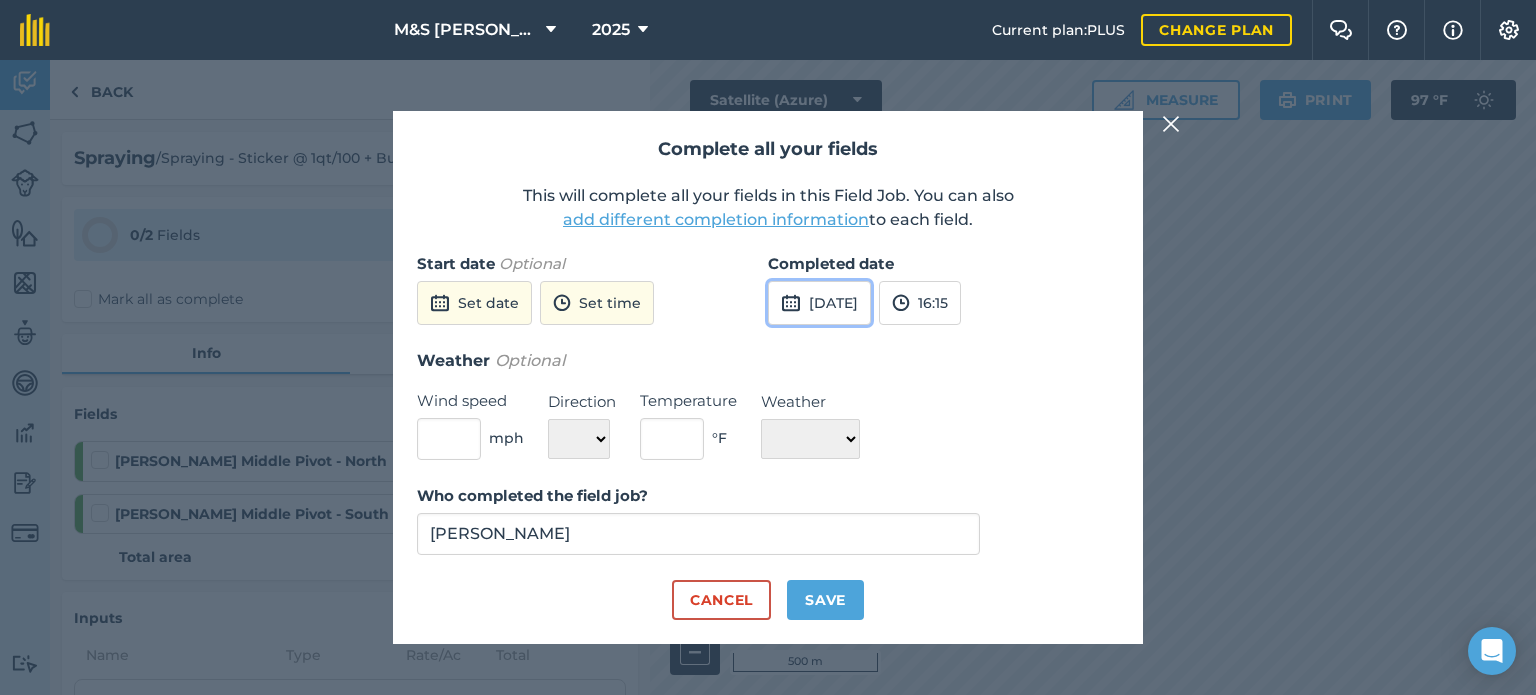 click on "[DATE]" at bounding box center (819, 303) 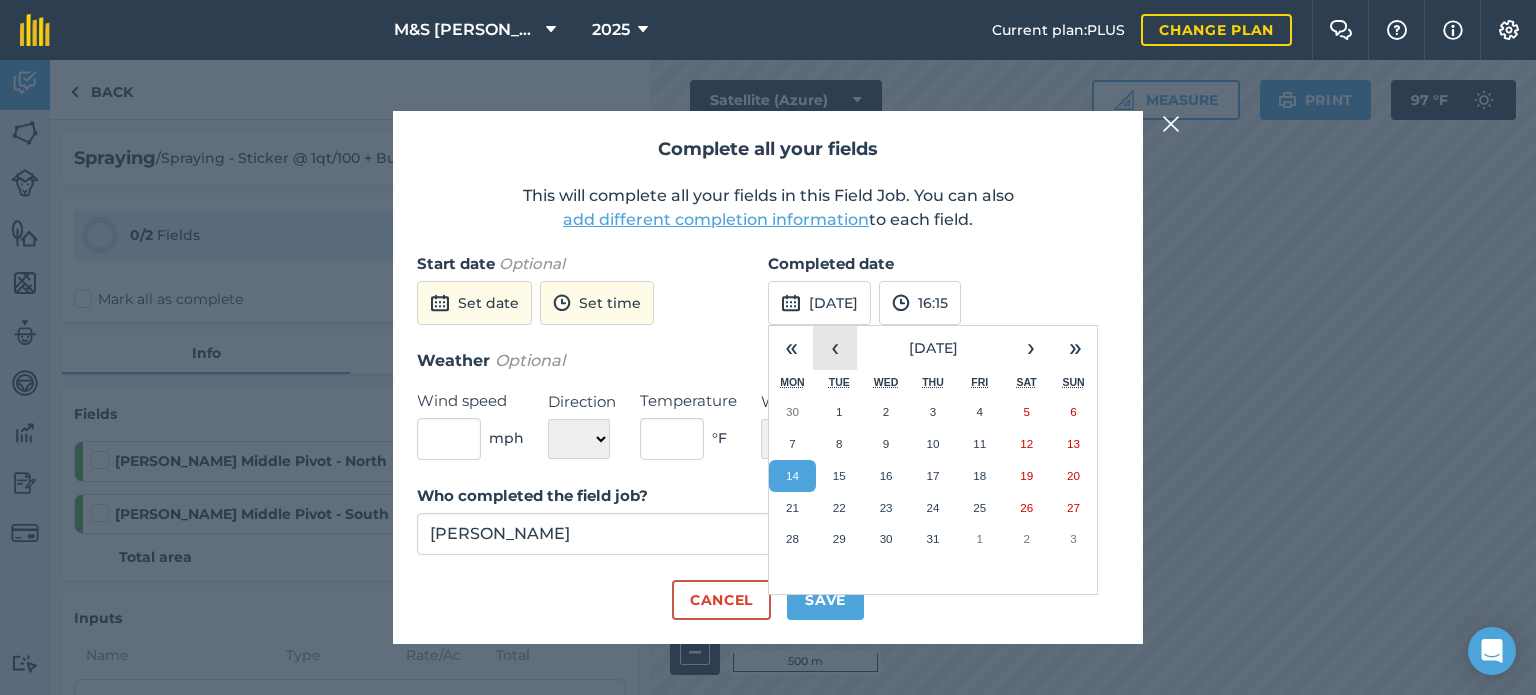 click on "‹" at bounding box center [835, 348] 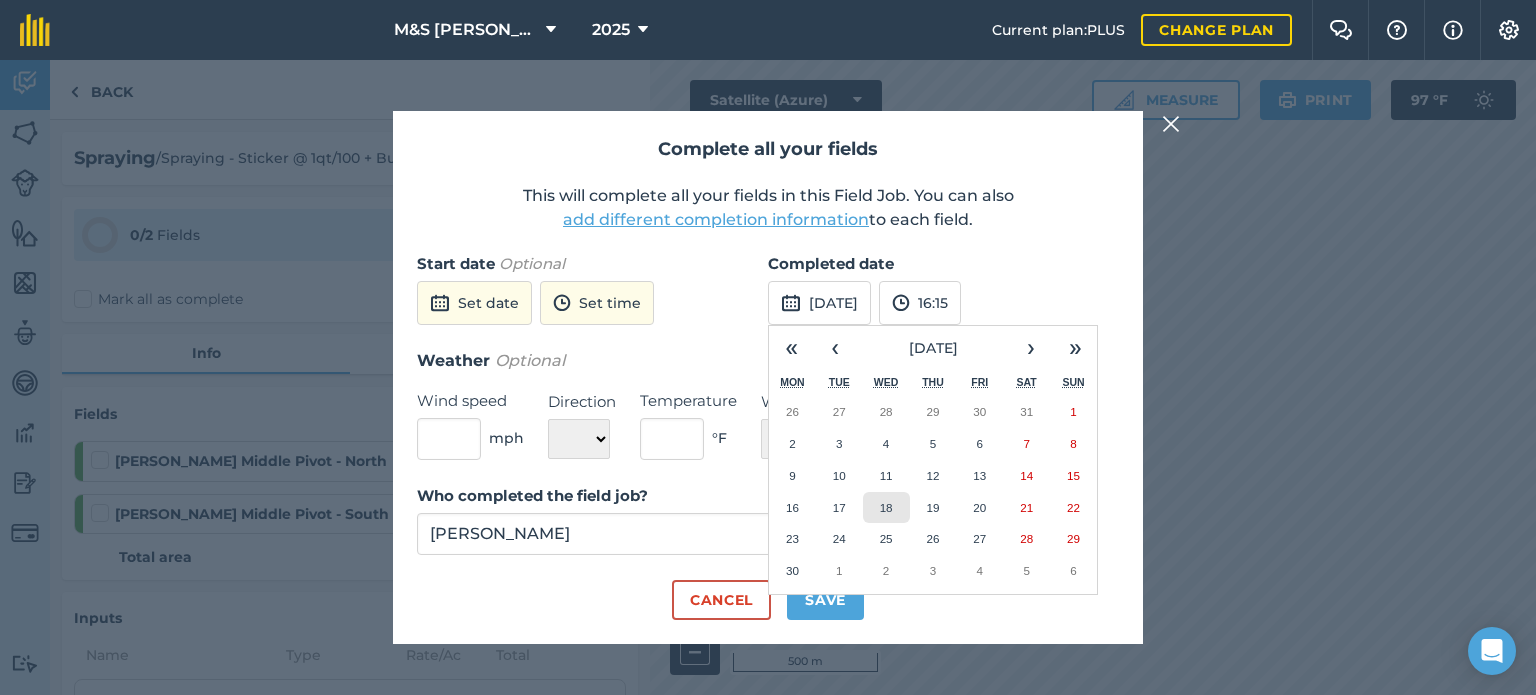 click on "18" at bounding box center (886, 508) 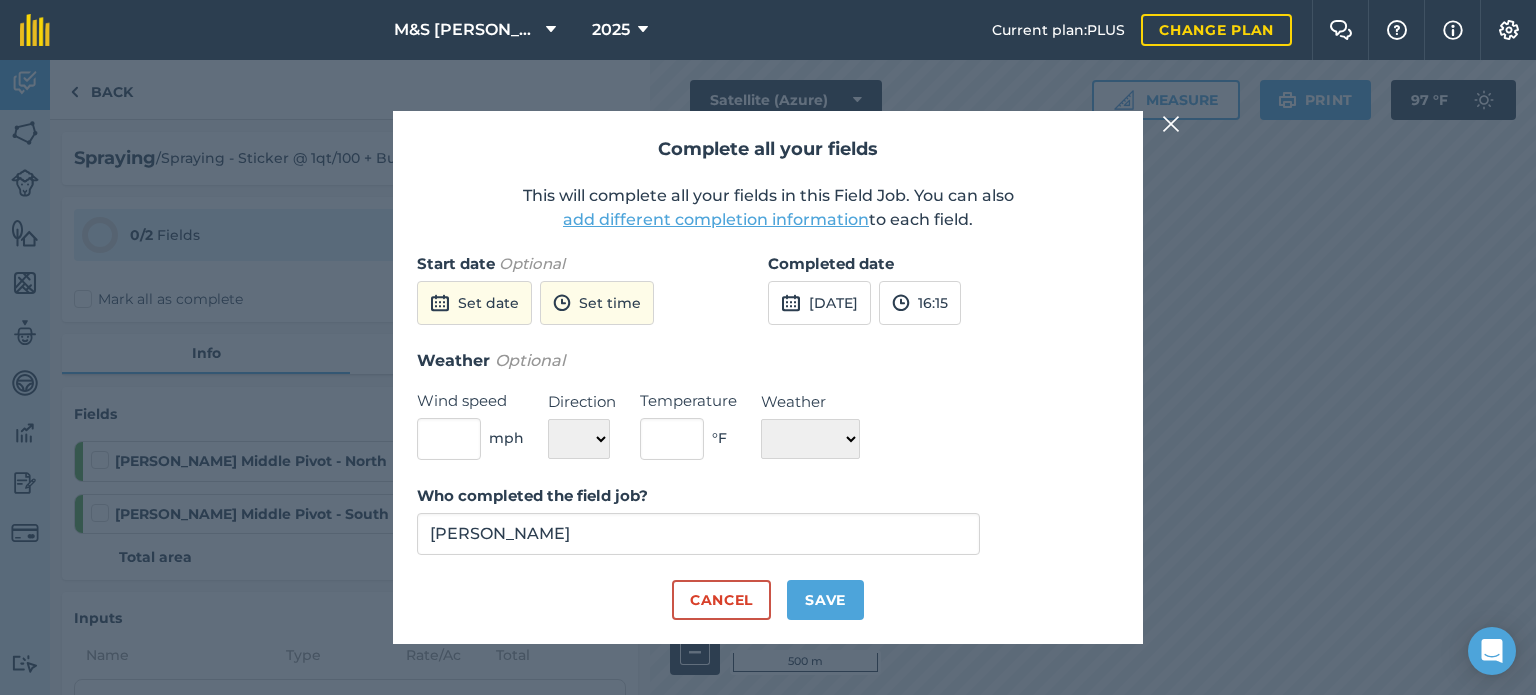click on "Who completed the field job? [PERSON_NAME]" at bounding box center [768, 532] 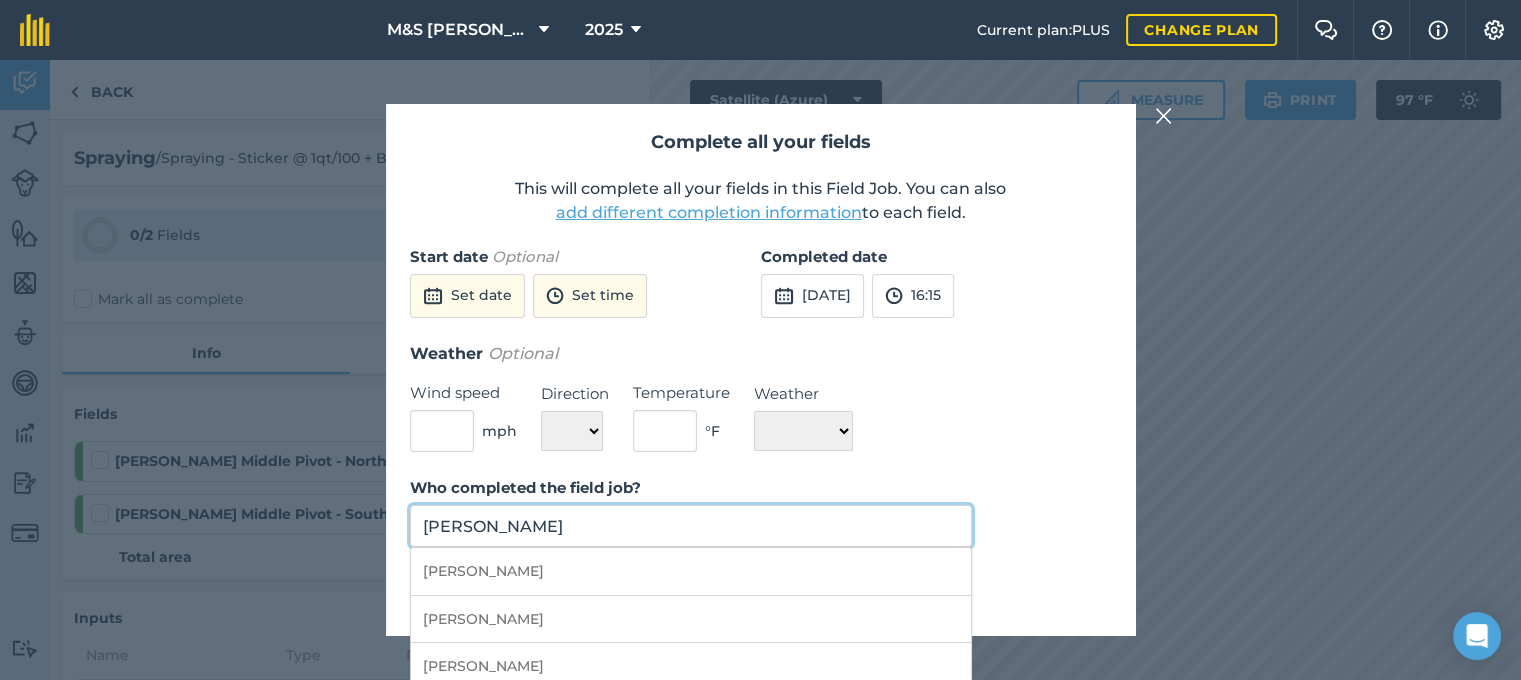 click on "[PERSON_NAME]" at bounding box center [691, 526] 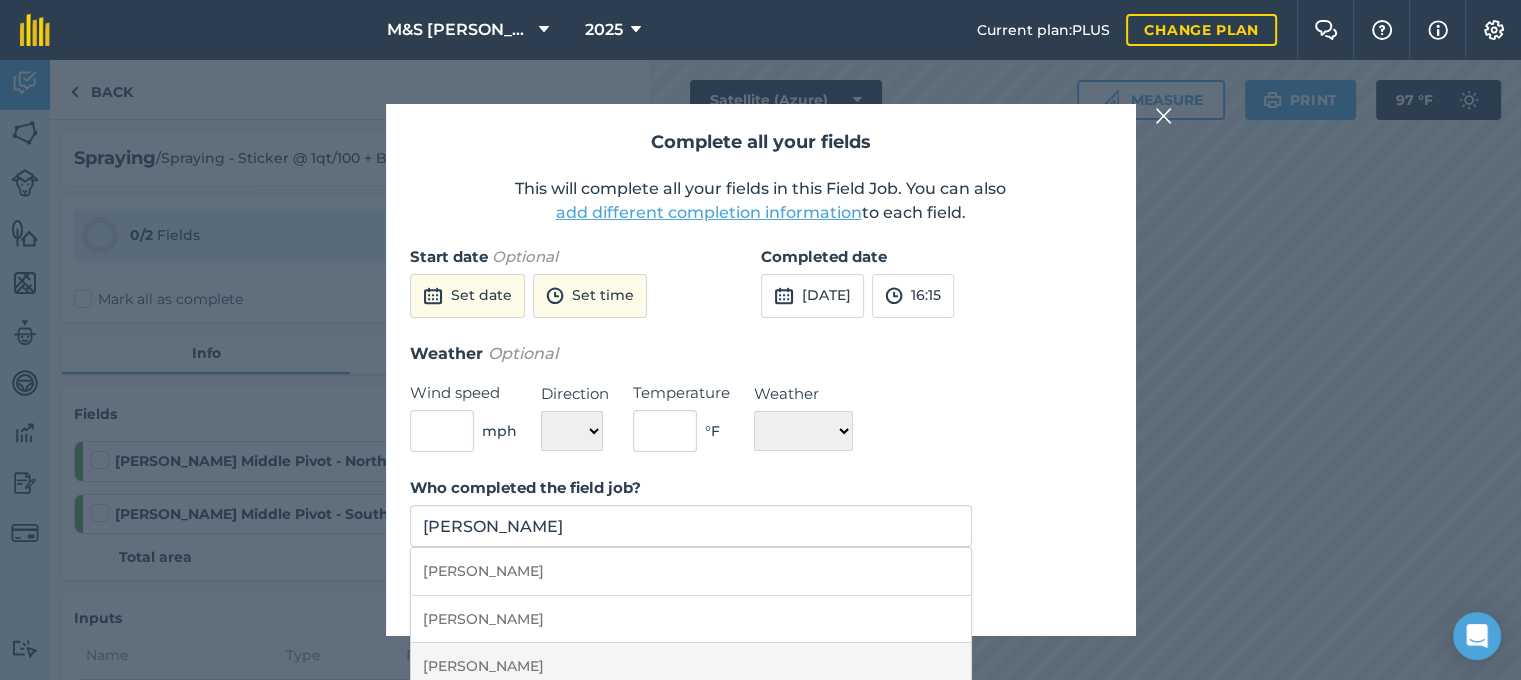 click on "[PERSON_NAME]" at bounding box center [691, 666] 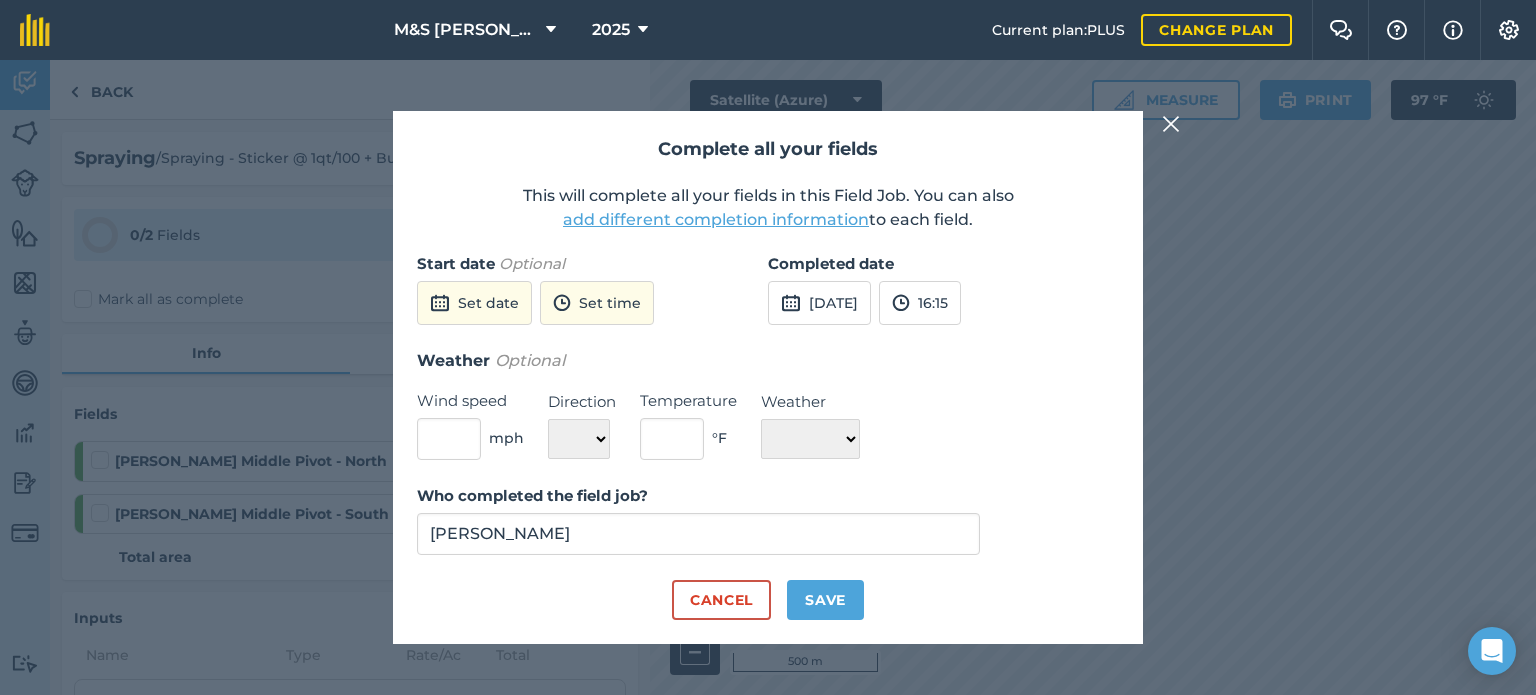 click on "Cancel Save" at bounding box center [768, 600] 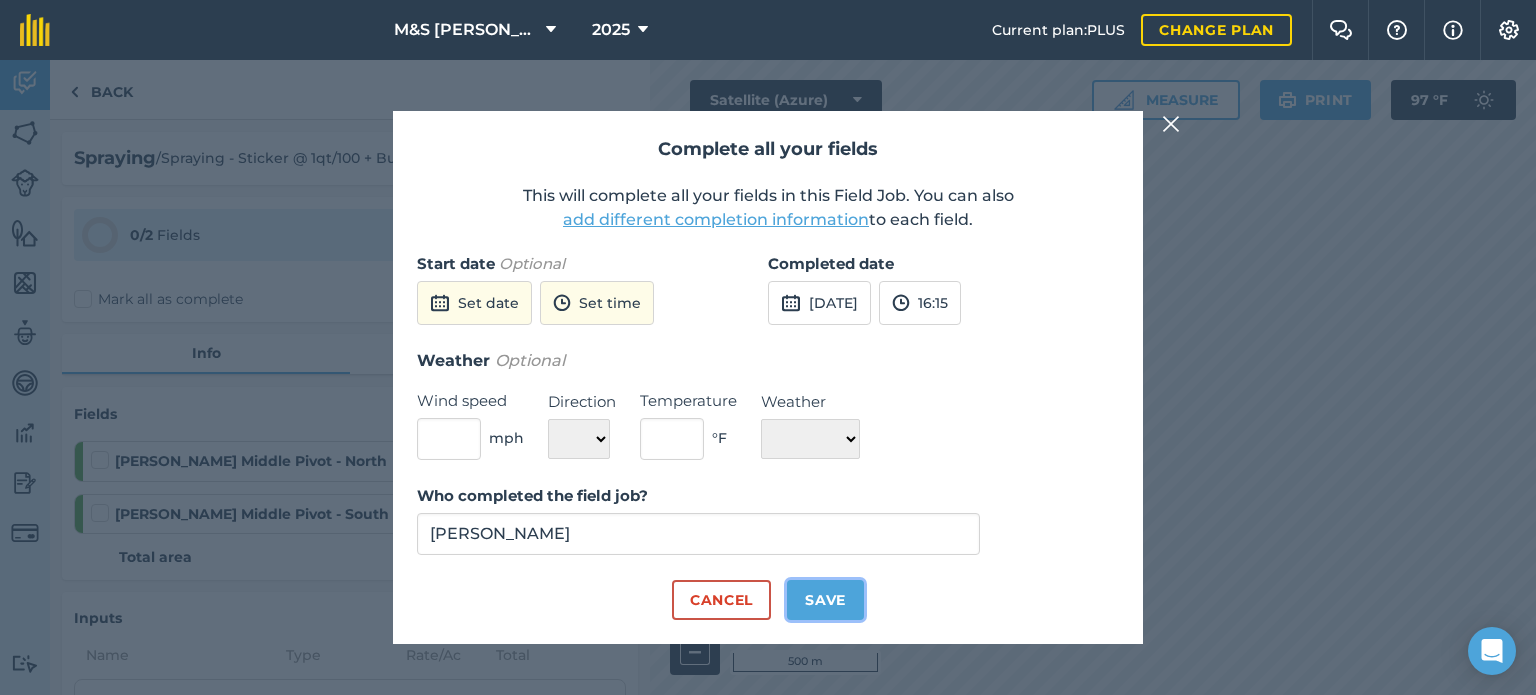 click on "Save" at bounding box center [825, 600] 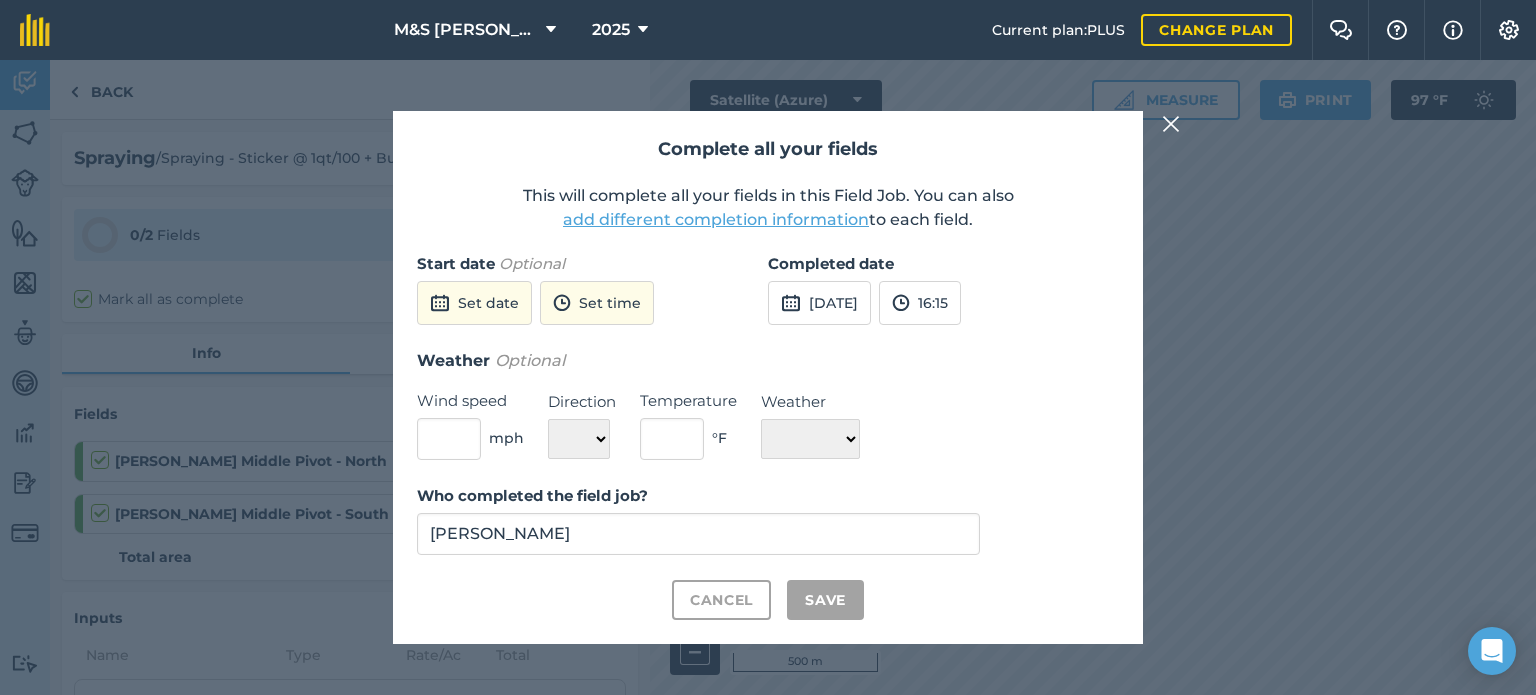 checkbox on "true" 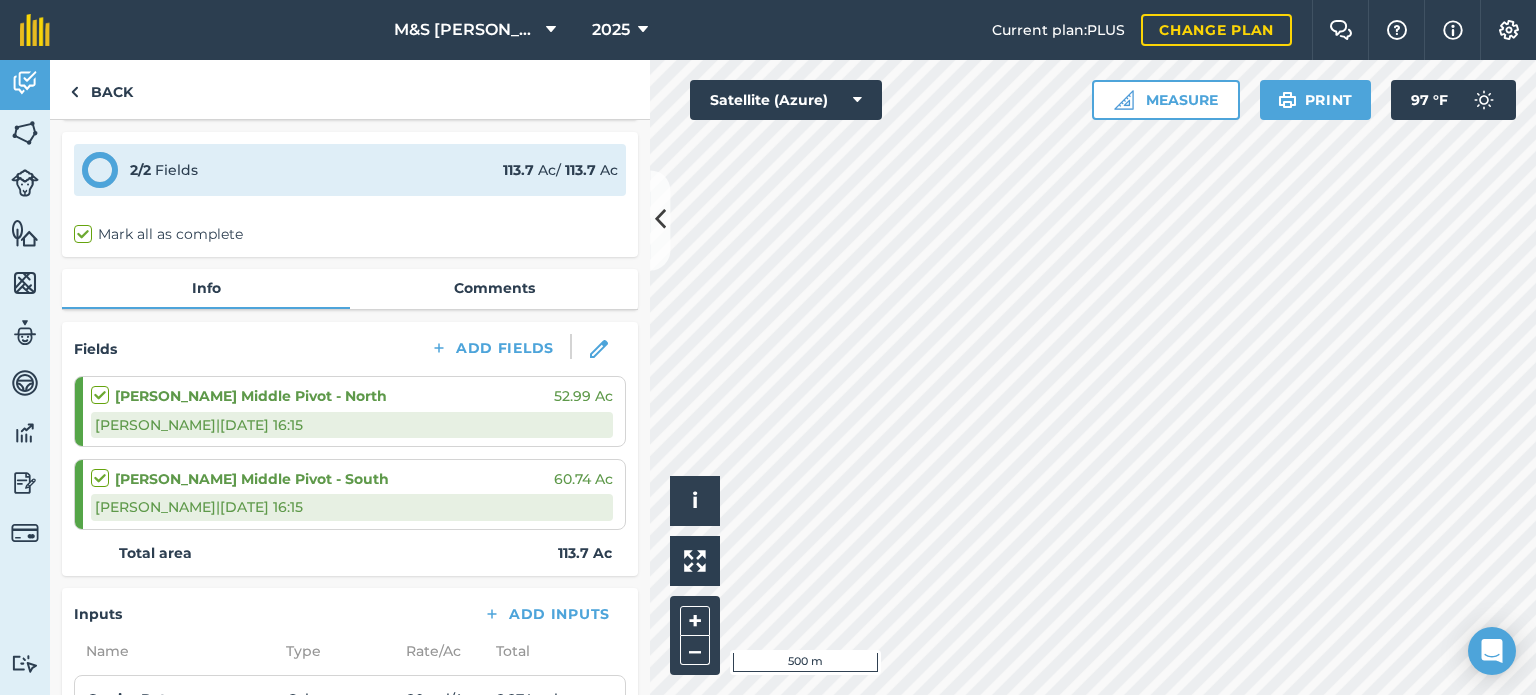 scroll, scrollTop: 300, scrollLeft: 0, axis: vertical 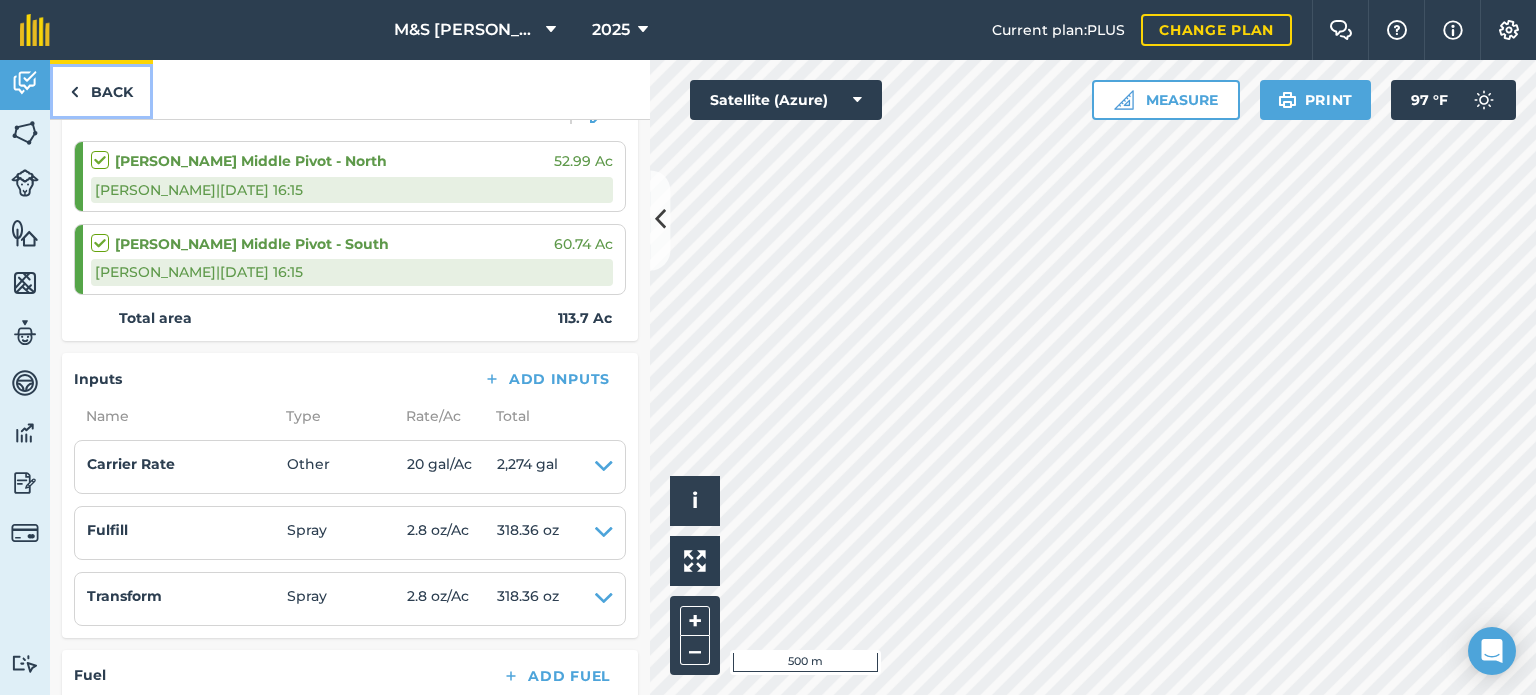 click on "Back" at bounding box center (101, 89) 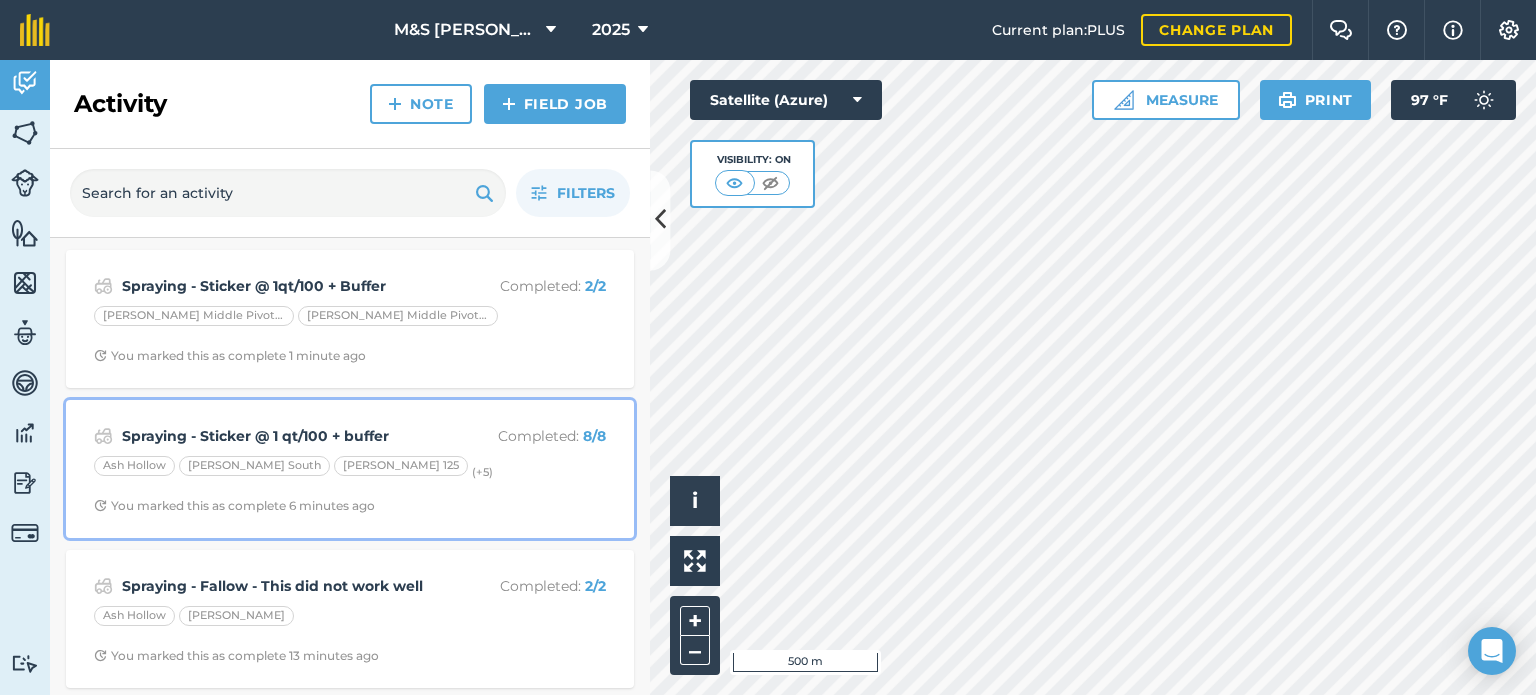 click on "Ash Hollow  [PERSON_NAME] South [PERSON_NAME] 125 (+ 5 )" at bounding box center (350, 469) 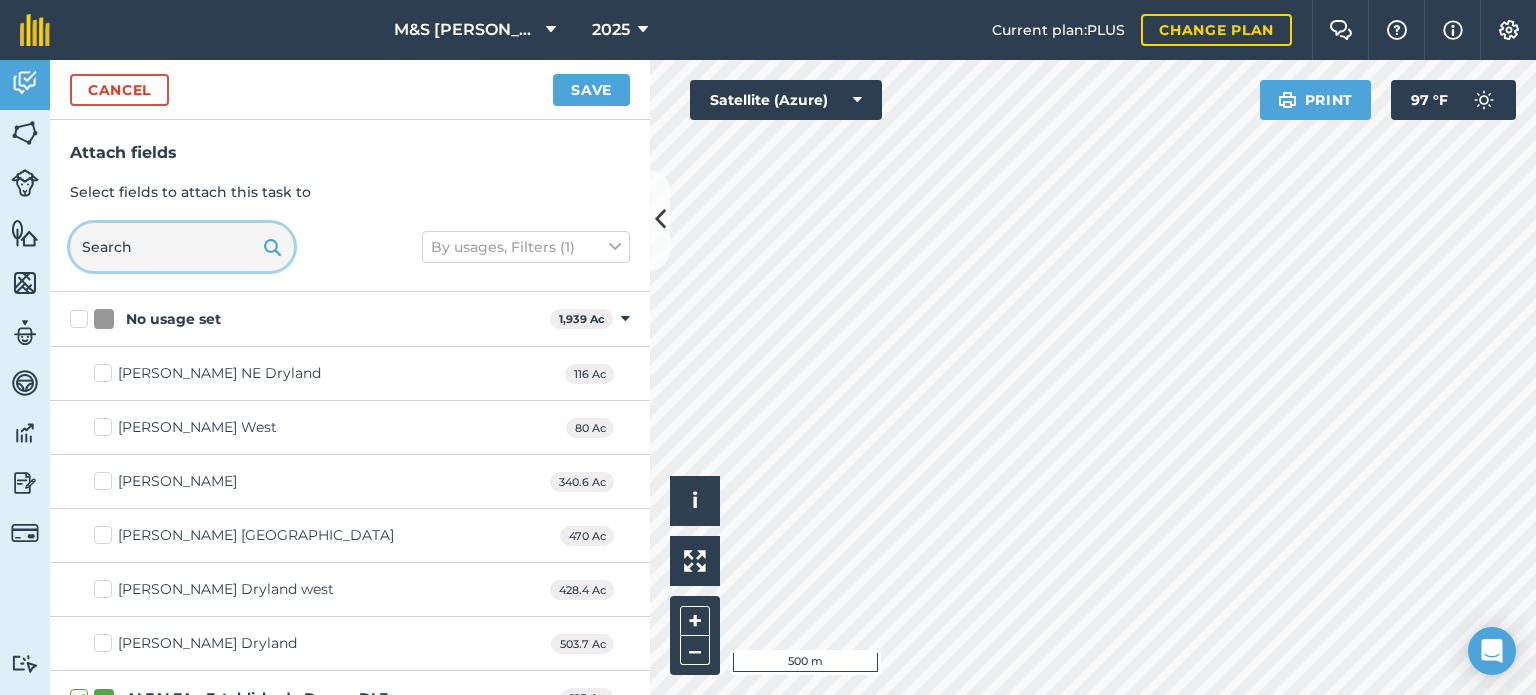 click at bounding box center (182, 247) 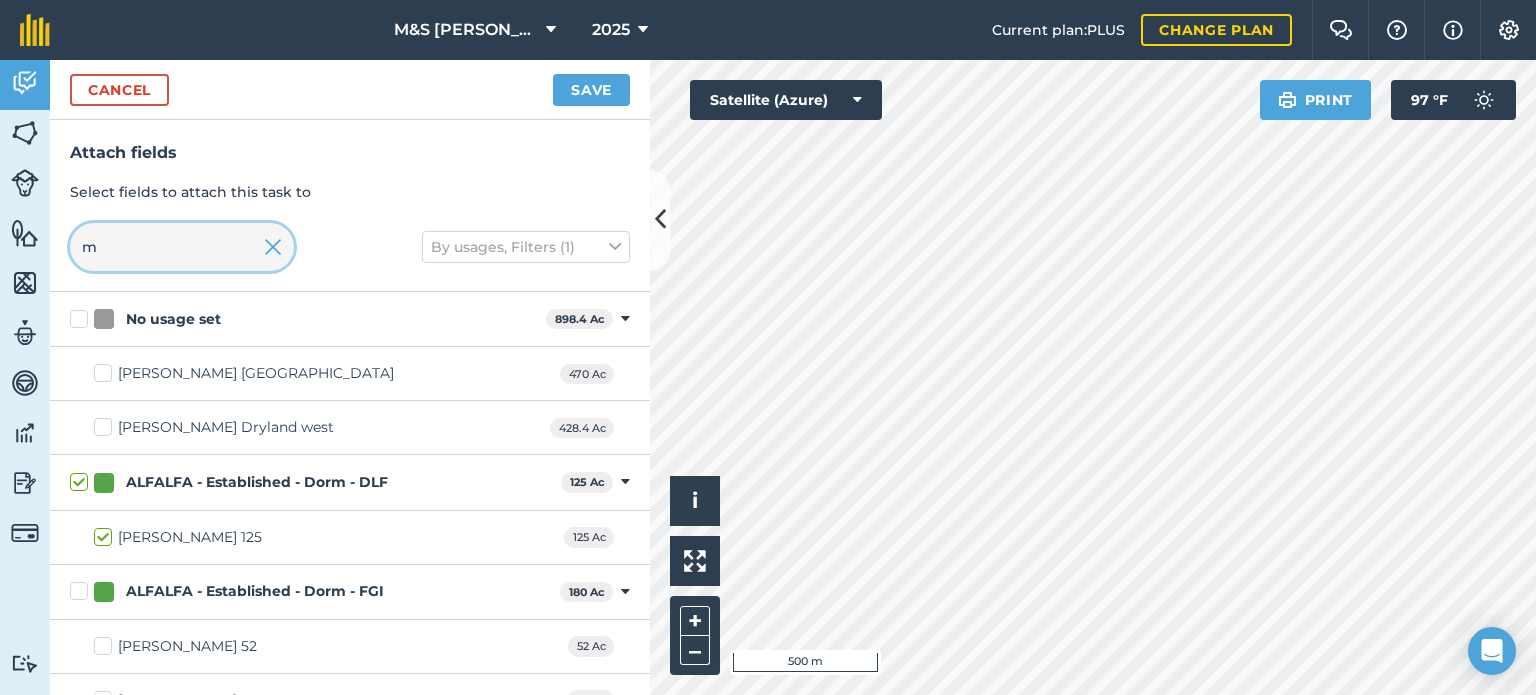 type on "mc" 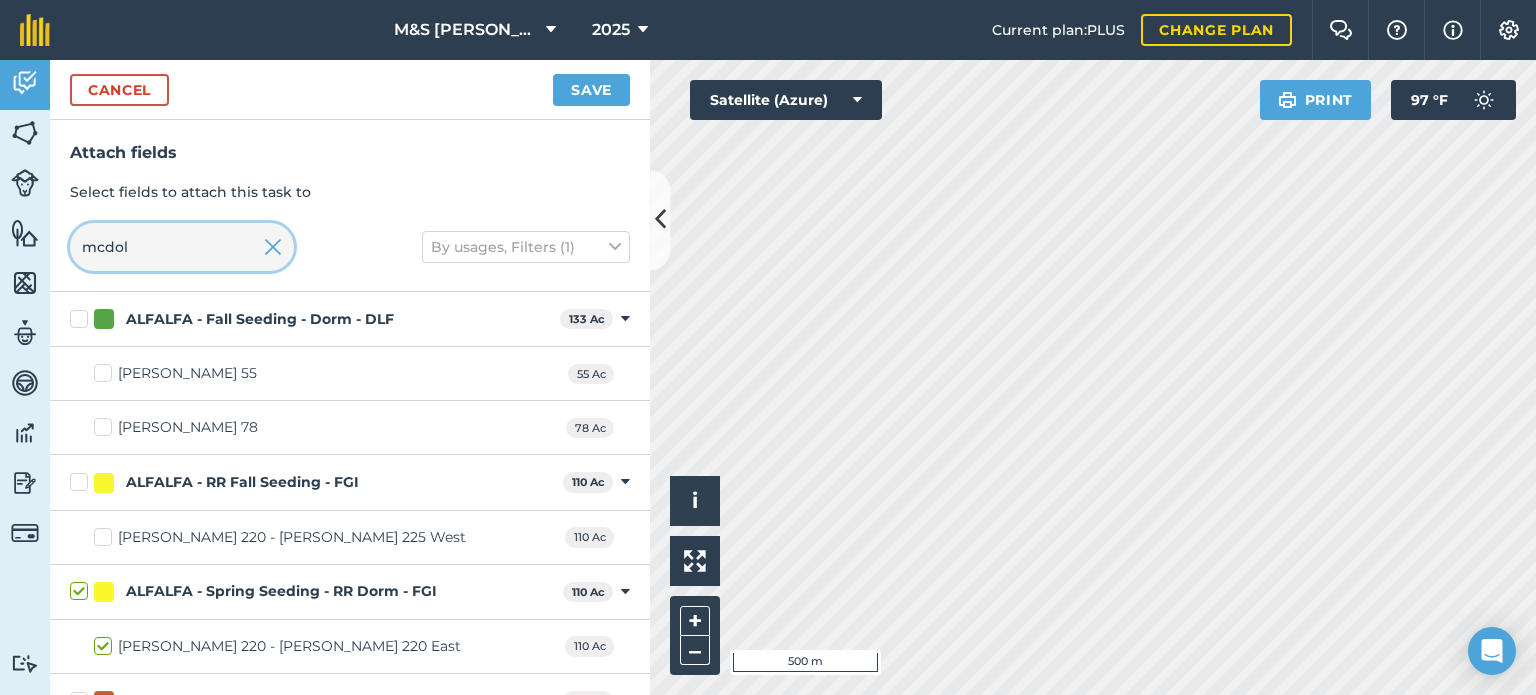 type on "mcdol" 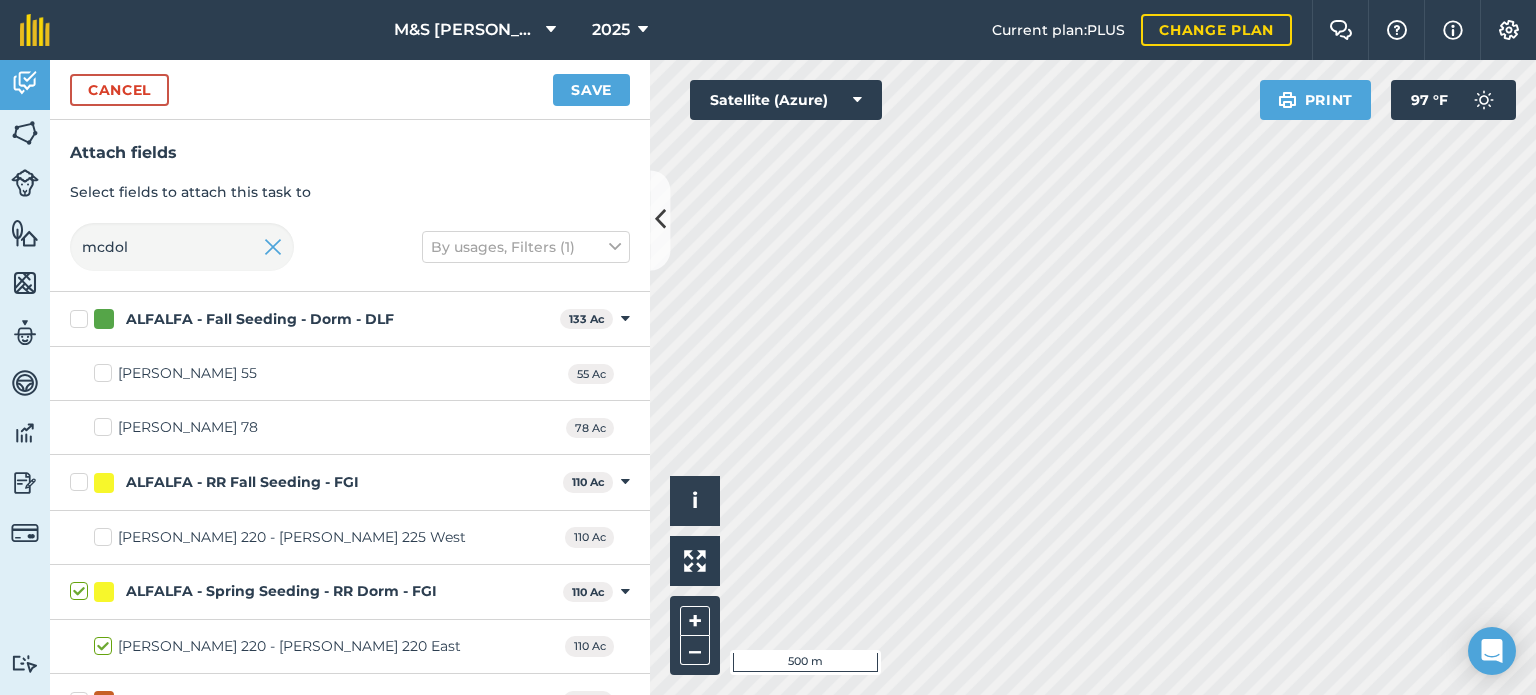 click on "[PERSON_NAME] 220 - [PERSON_NAME] 225 West" at bounding box center [280, 537] 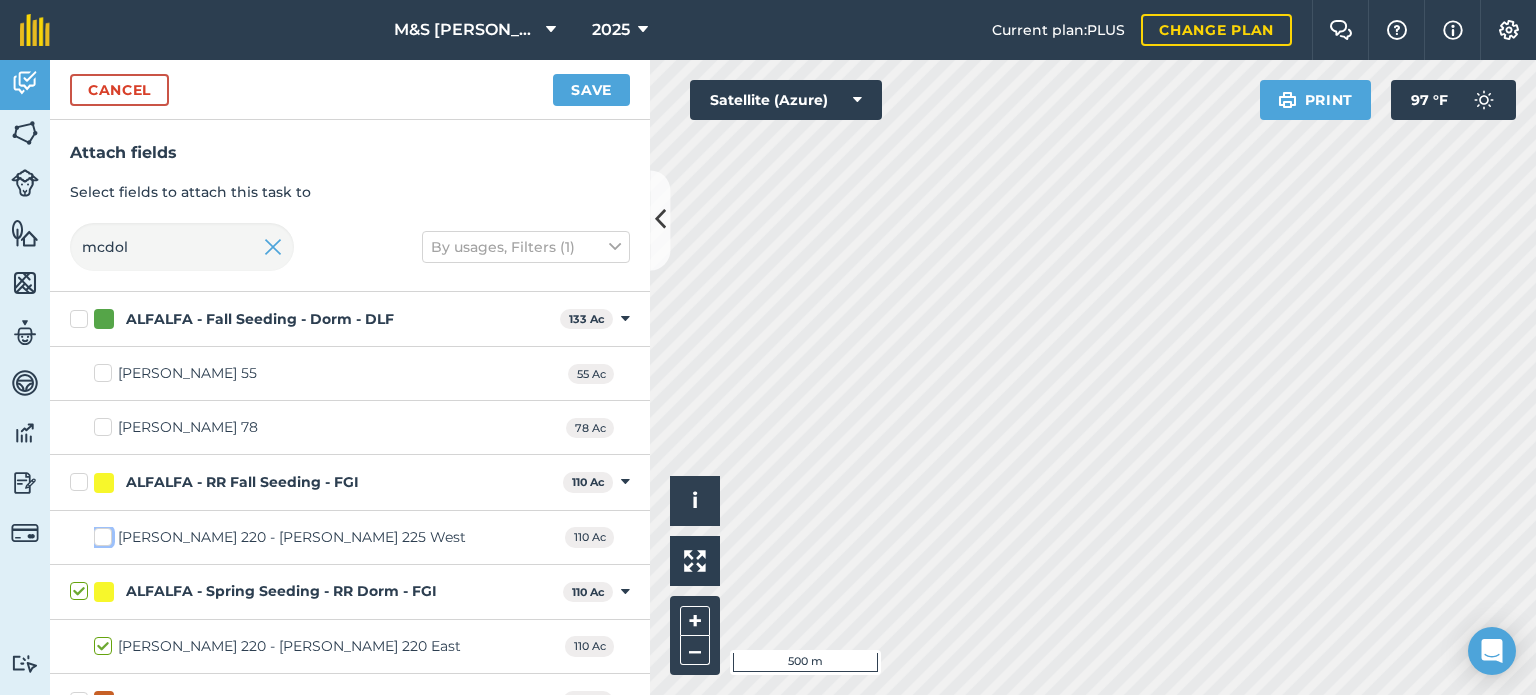 click on "[PERSON_NAME] 220 - [PERSON_NAME] 225 West" at bounding box center [100, 533] 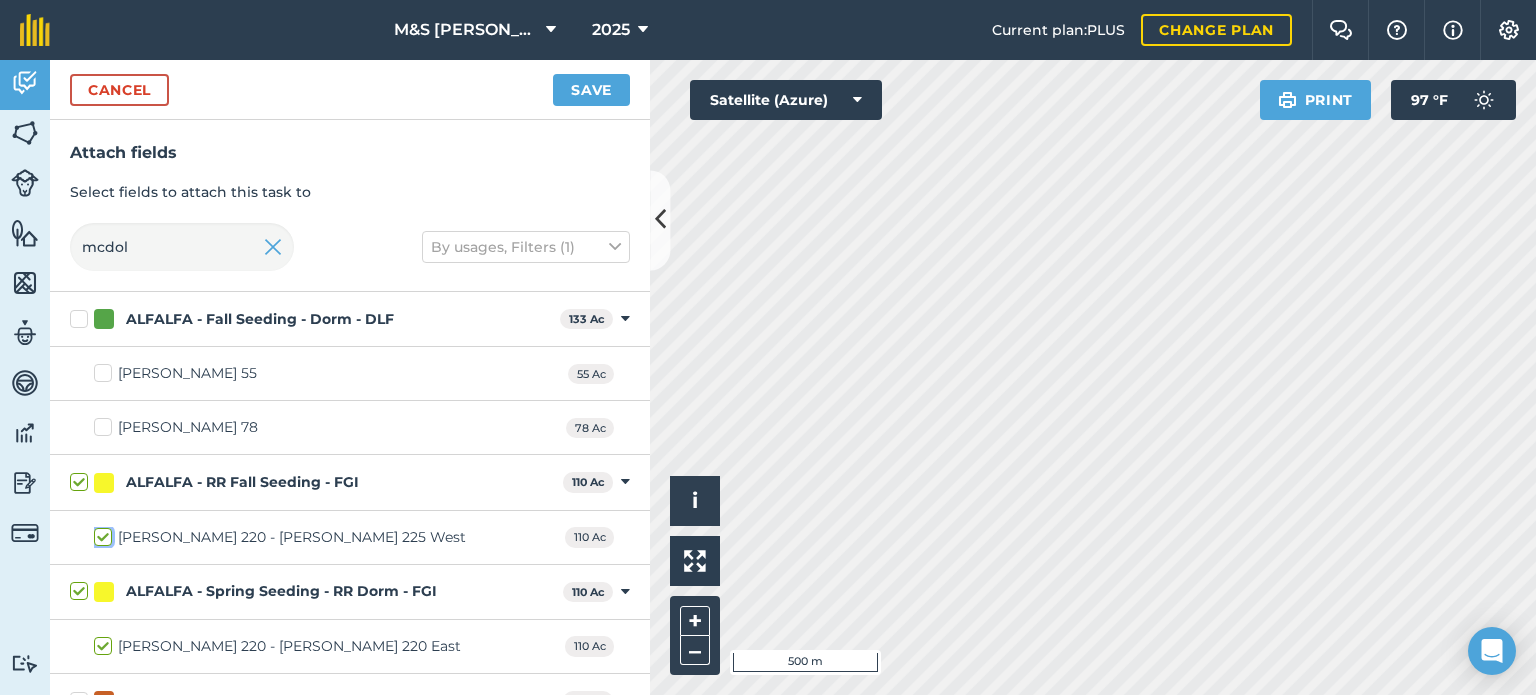 checkbox on "true" 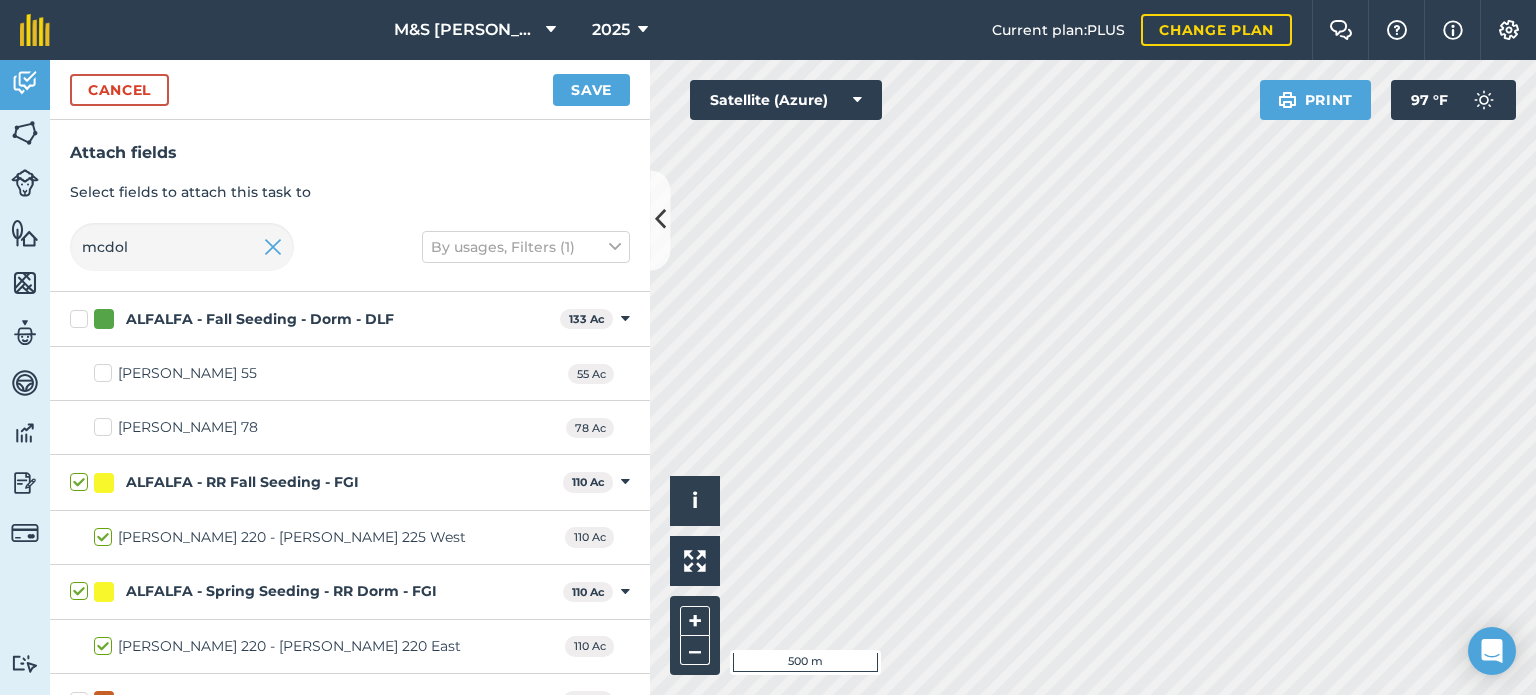 click on "[PERSON_NAME] 55" at bounding box center (175, 373) 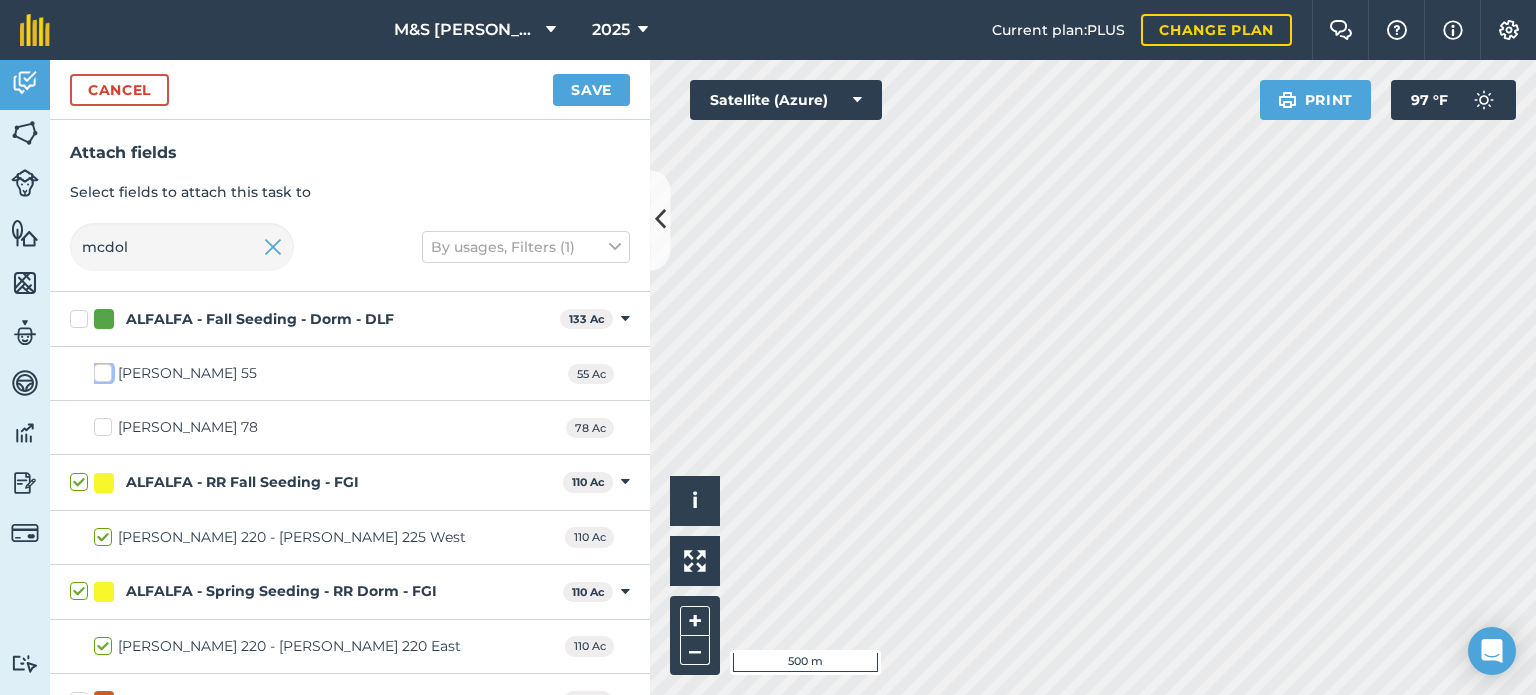 click on "[PERSON_NAME] 55" at bounding box center (100, 369) 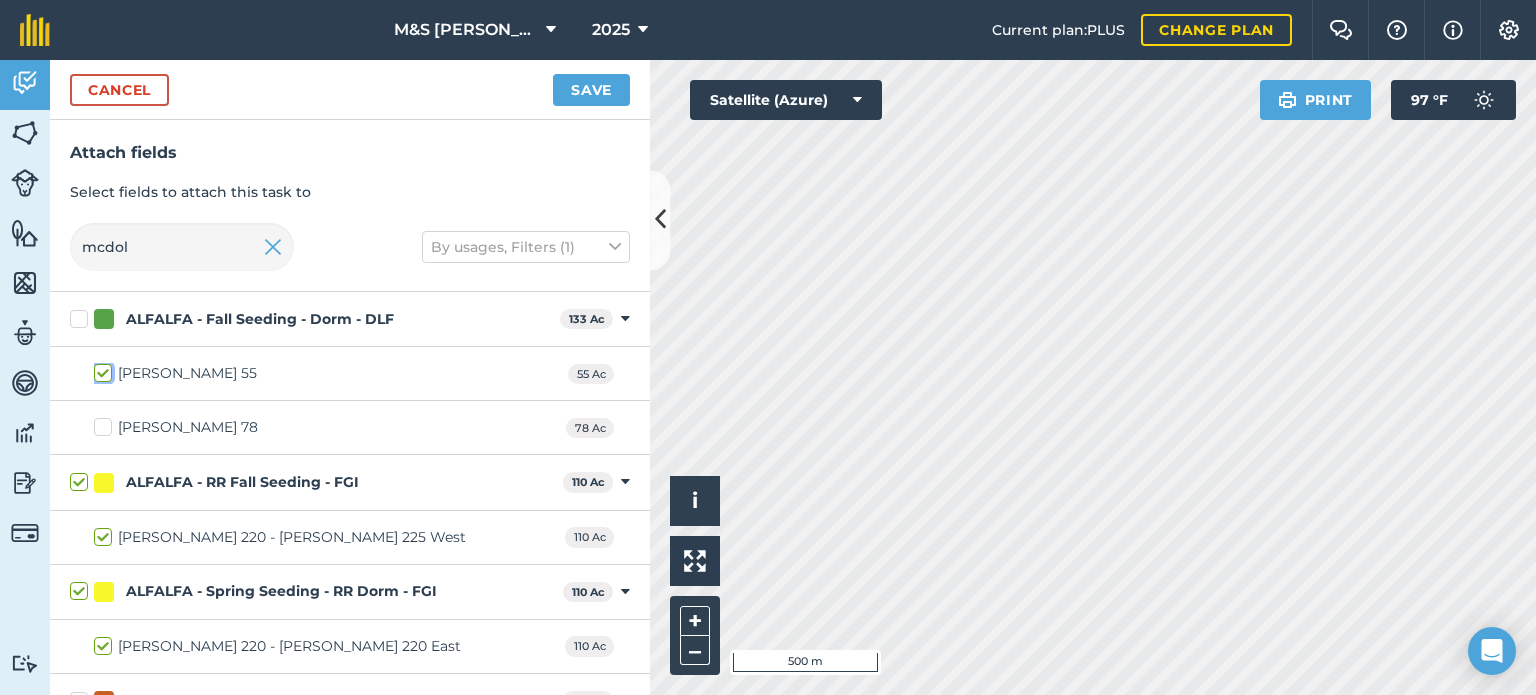 checkbox on "true" 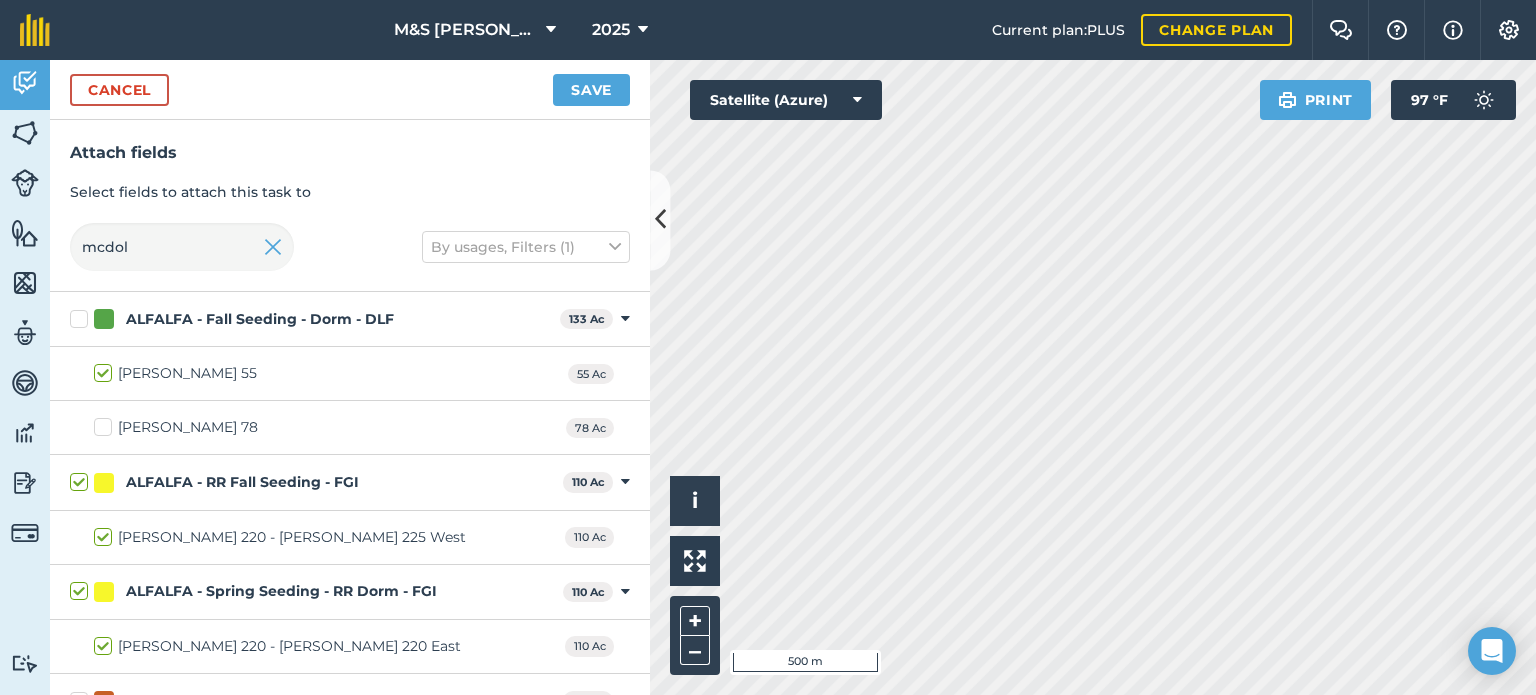 click on "[PERSON_NAME] 78" at bounding box center (176, 427) 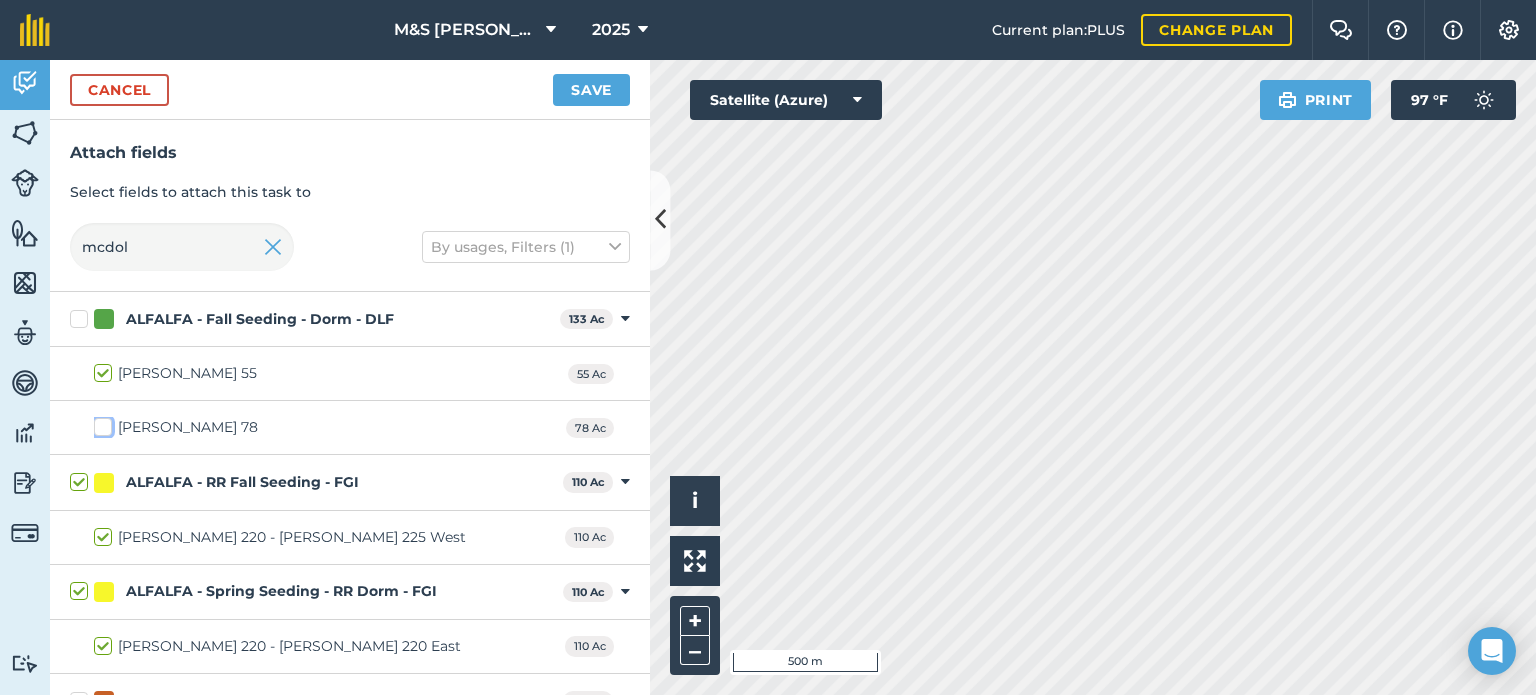 click on "[PERSON_NAME] 78" at bounding box center [100, 423] 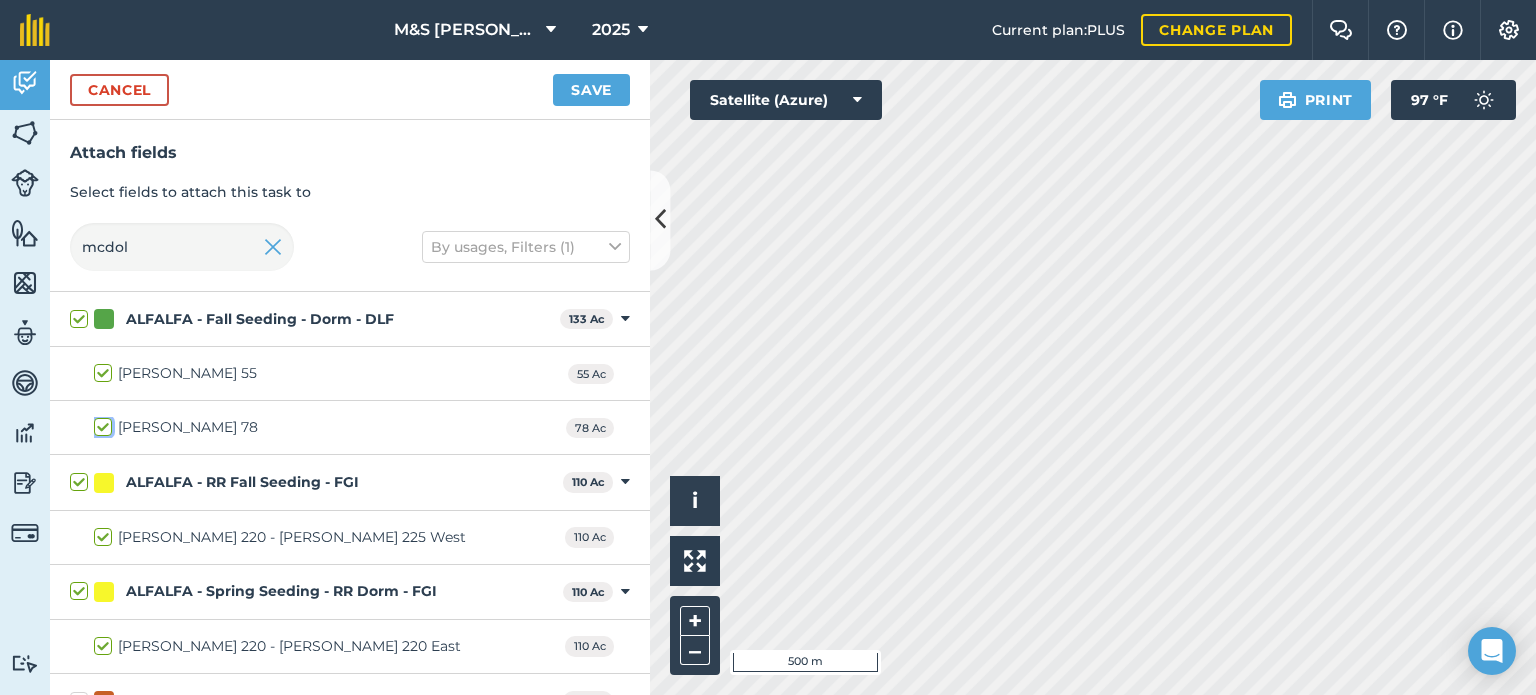 checkbox on "true" 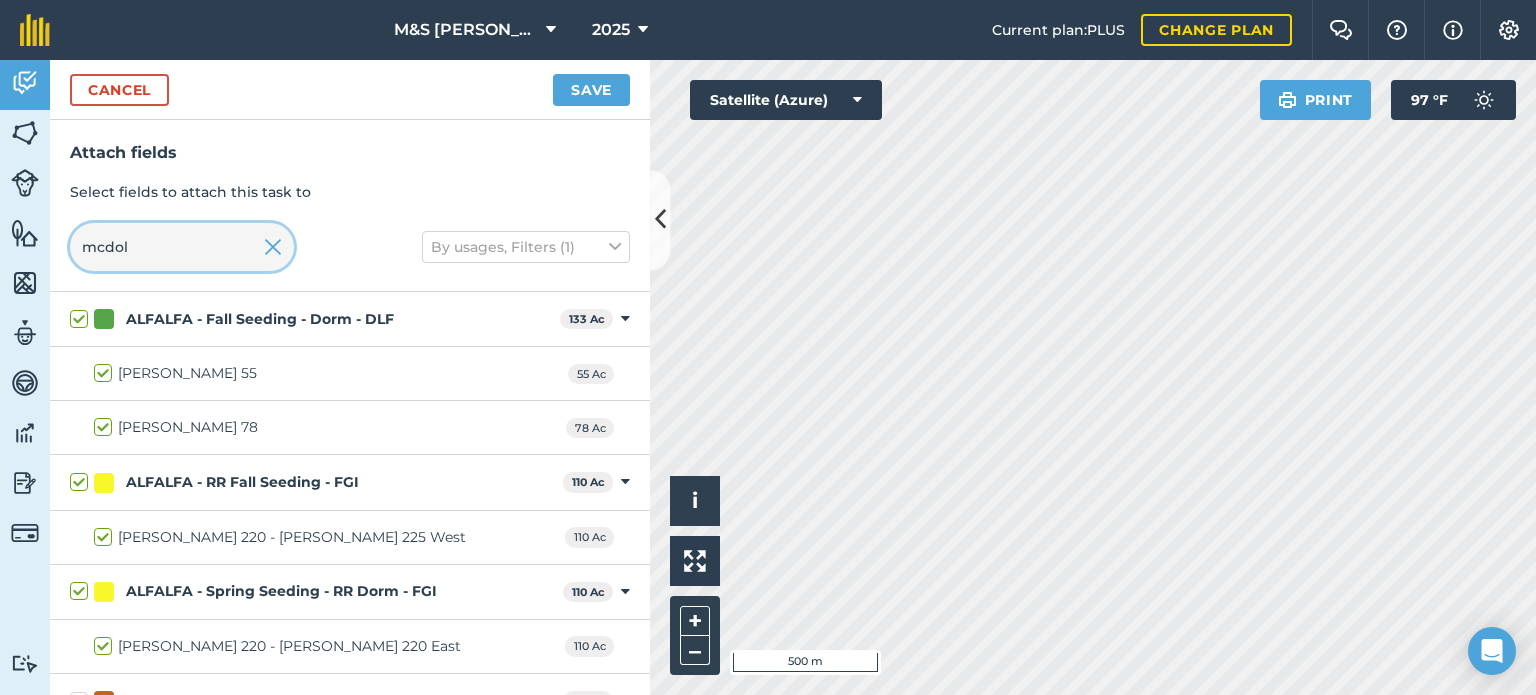 click on "mcdol" at bounding box center (182, 247) 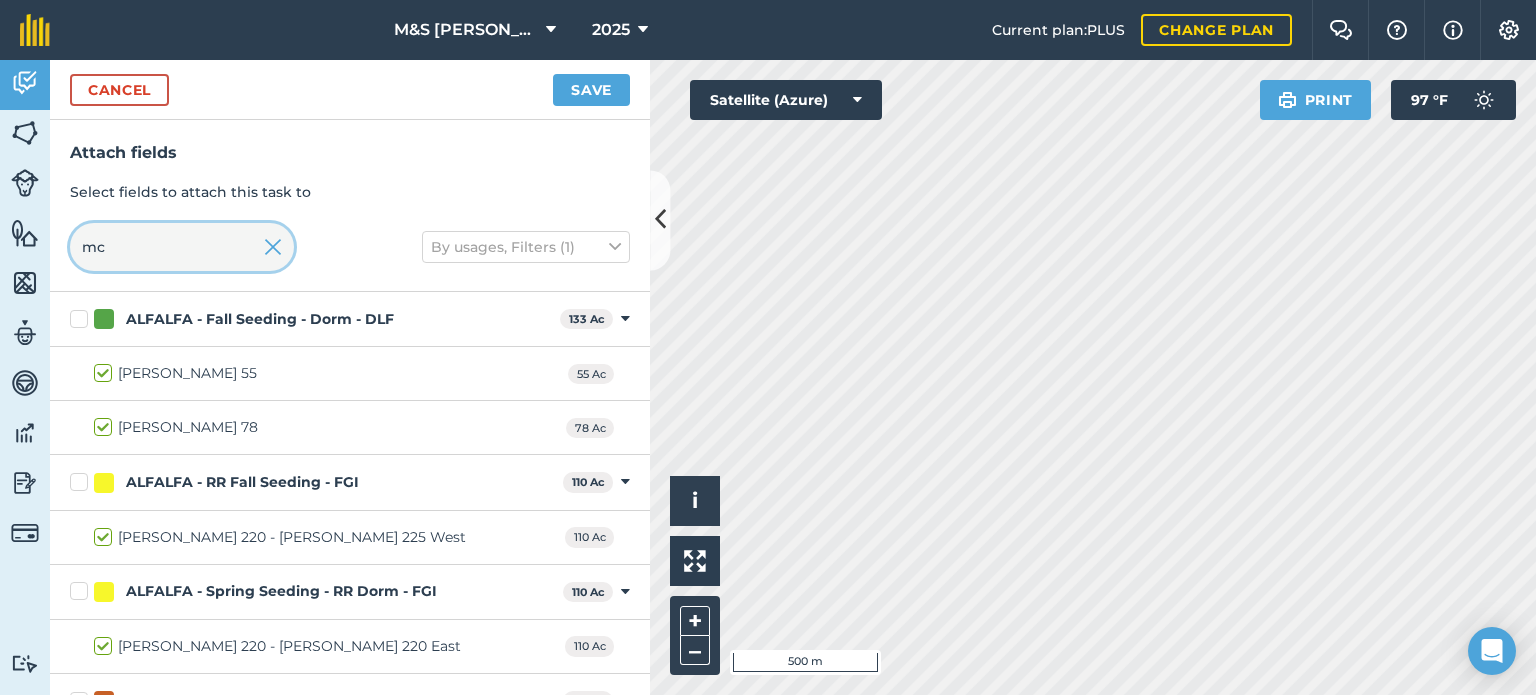 type on "m" 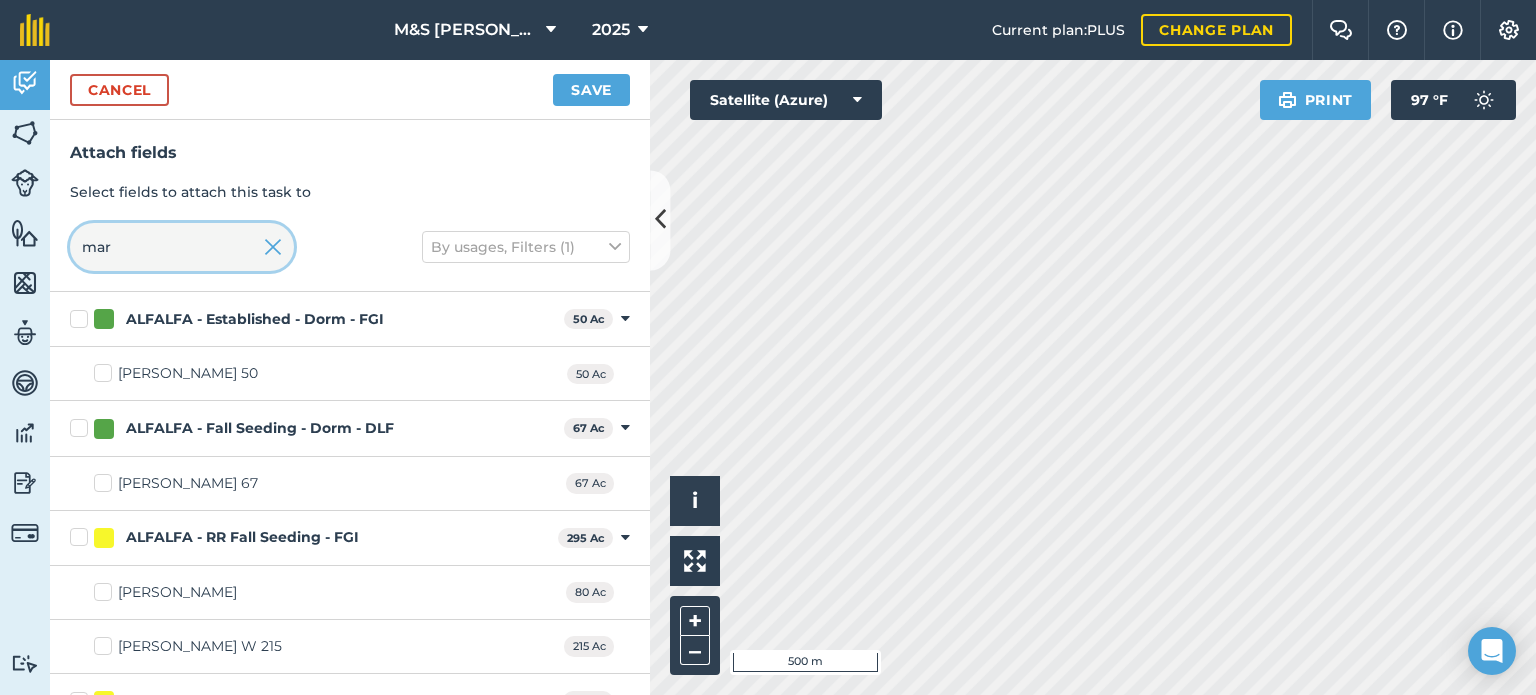 type on "mar" 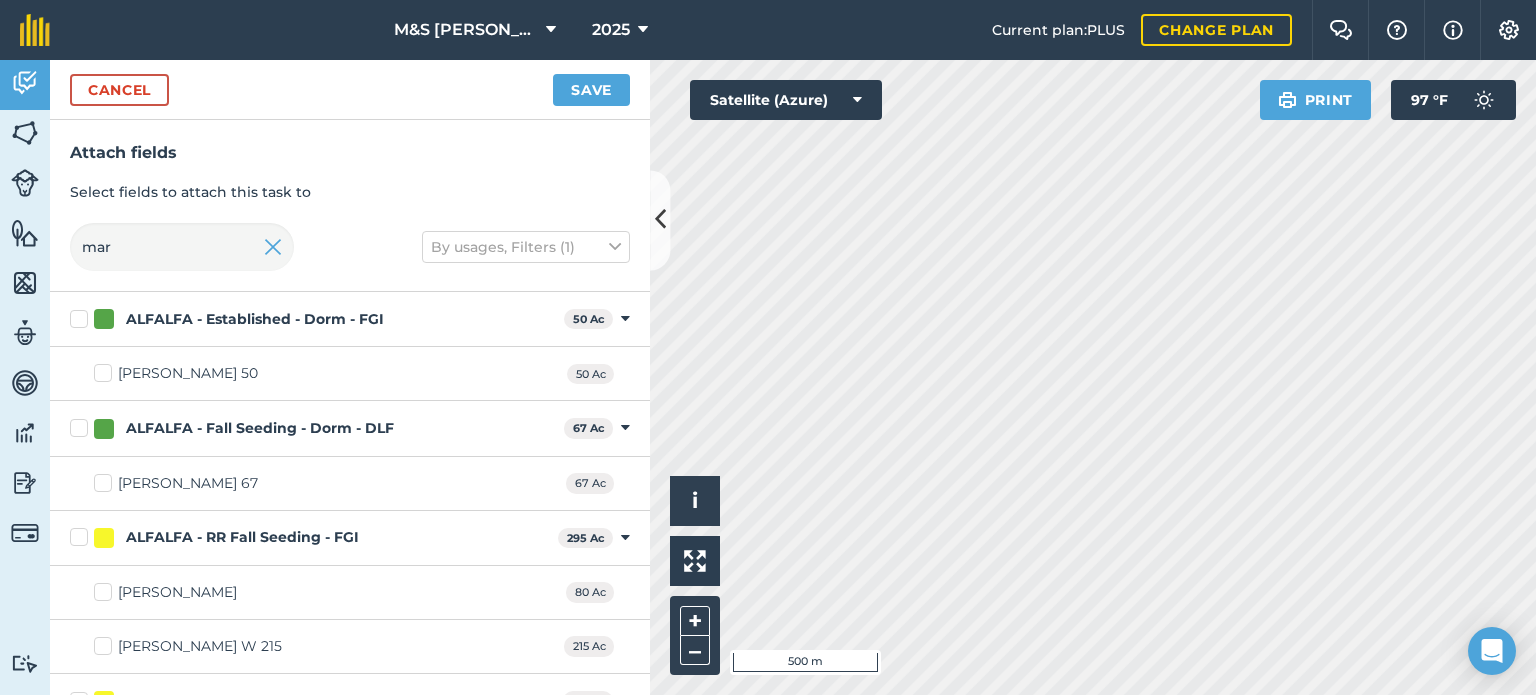 click on "[PERSON_NAME] 67" at bounding box center [176, 483] 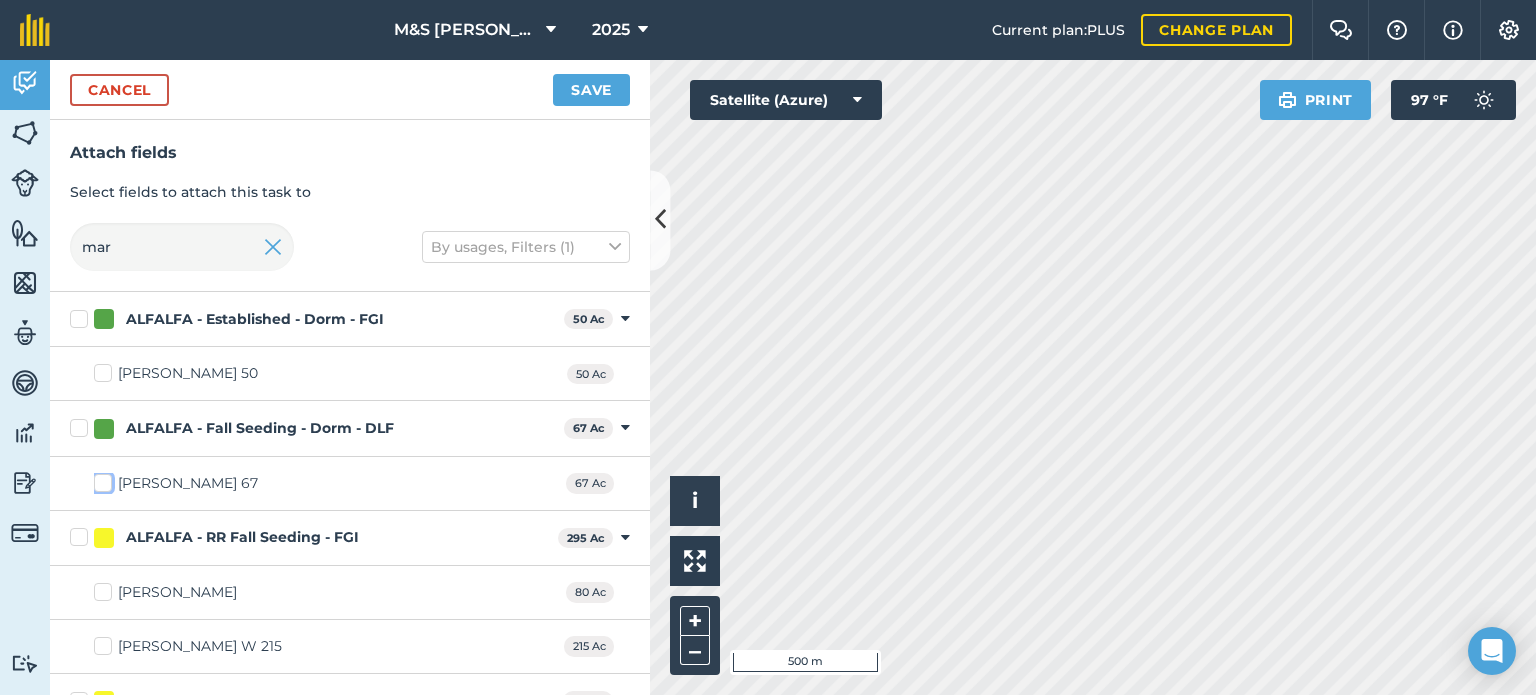 click on "[PERSON_NAME] 67" at bounding box center (100, 479) 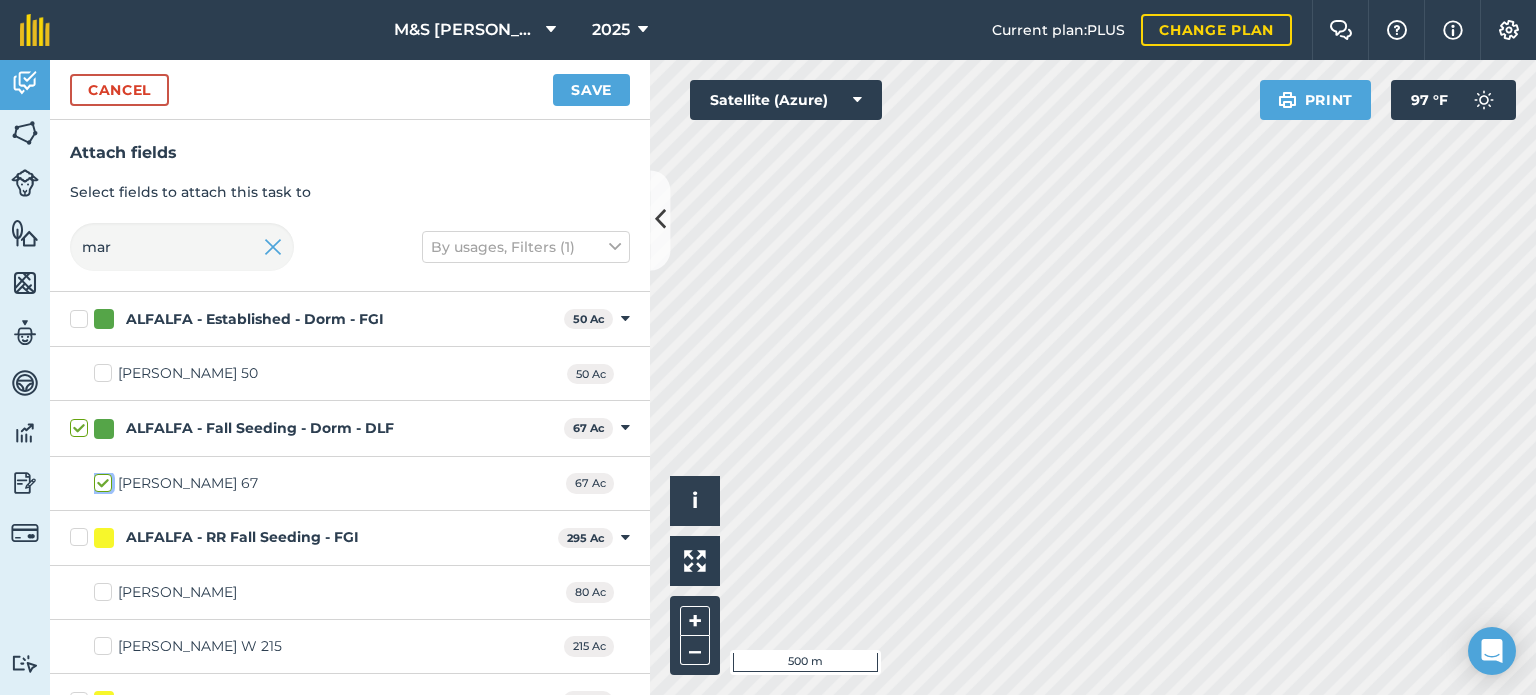 checkbox on "true" 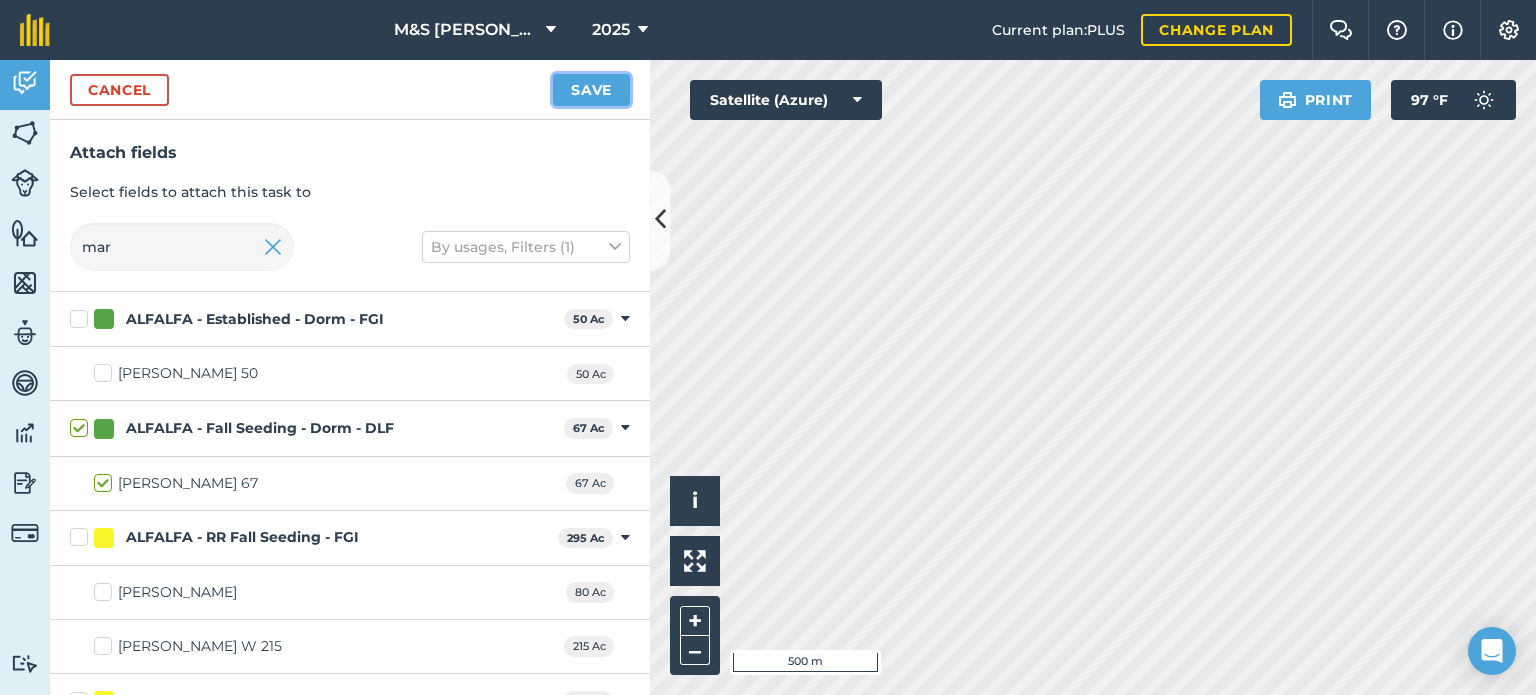 click on "Save" at bounding box center (591, 90) 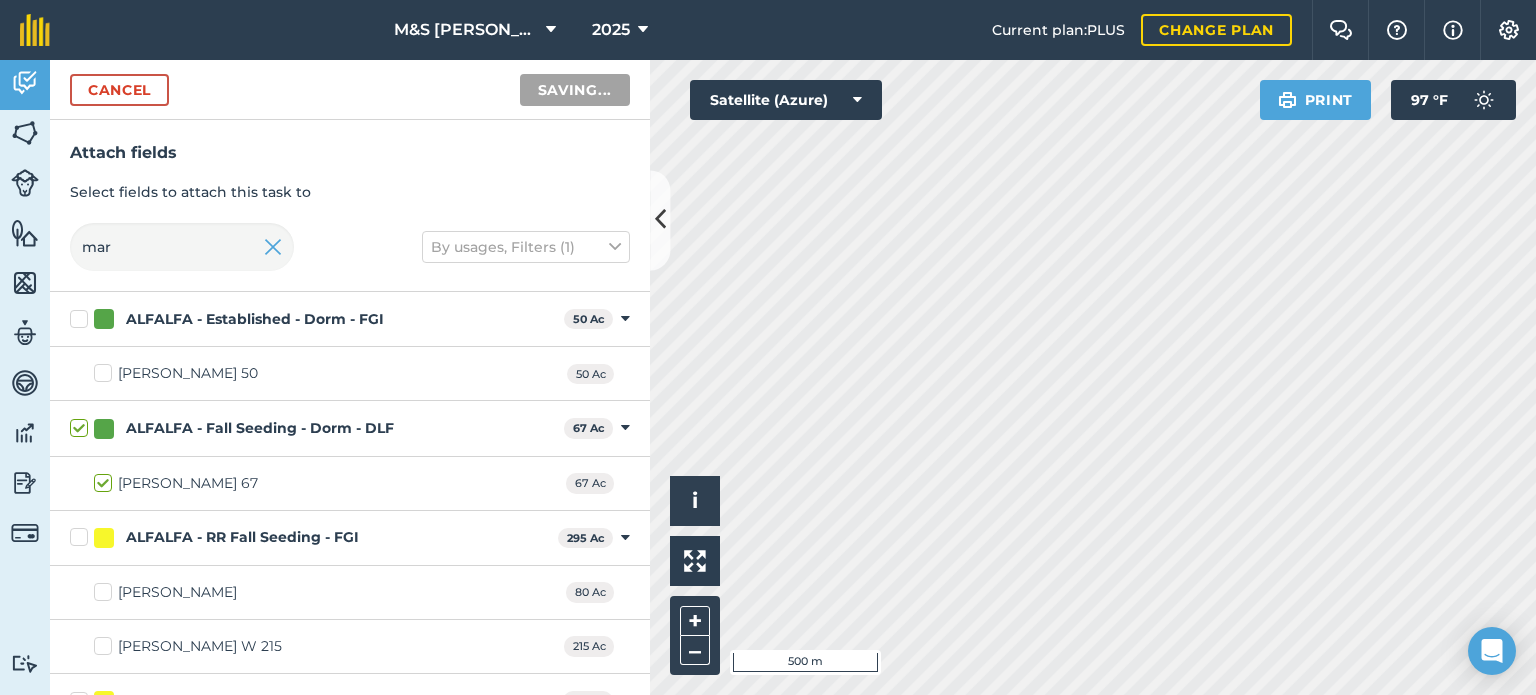 checkbox on "false" 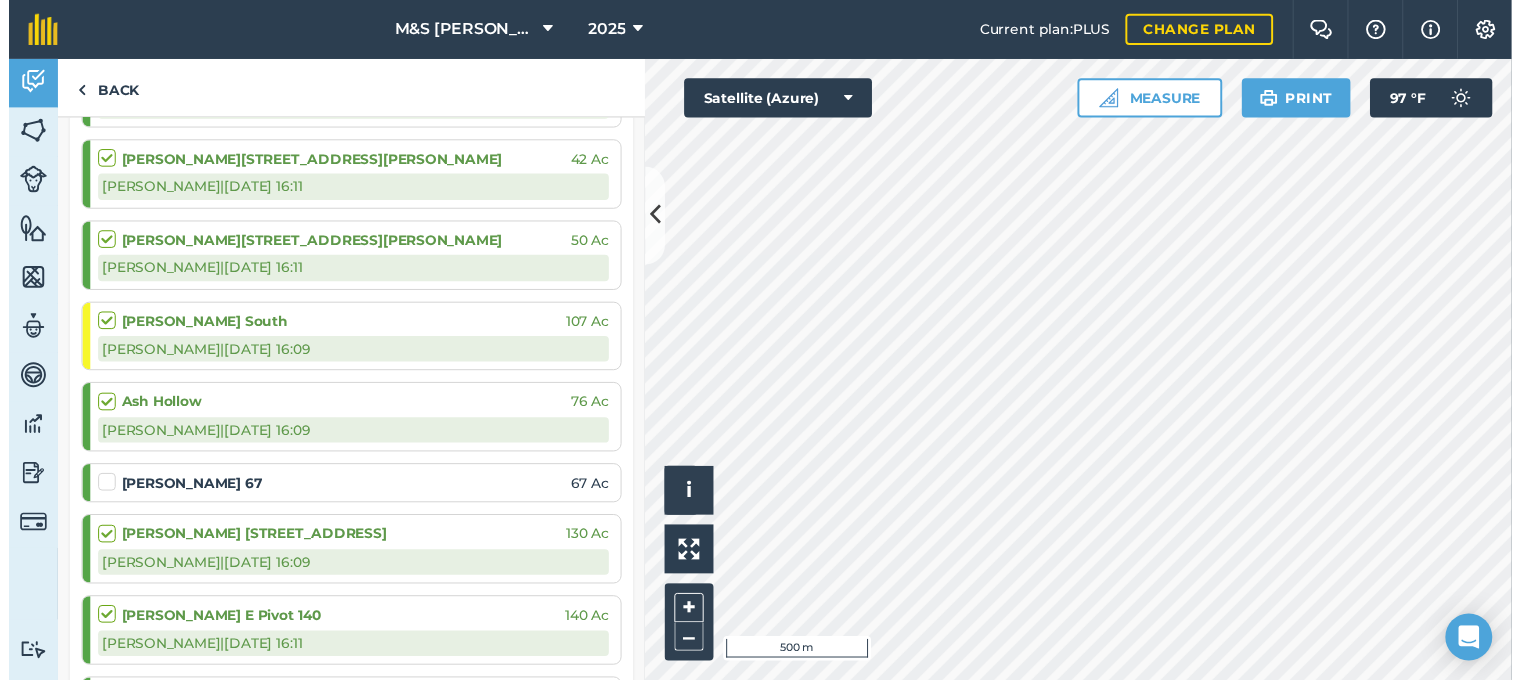 scroll, scrollTop: 500, scrollLeft: 0, axis: vertical 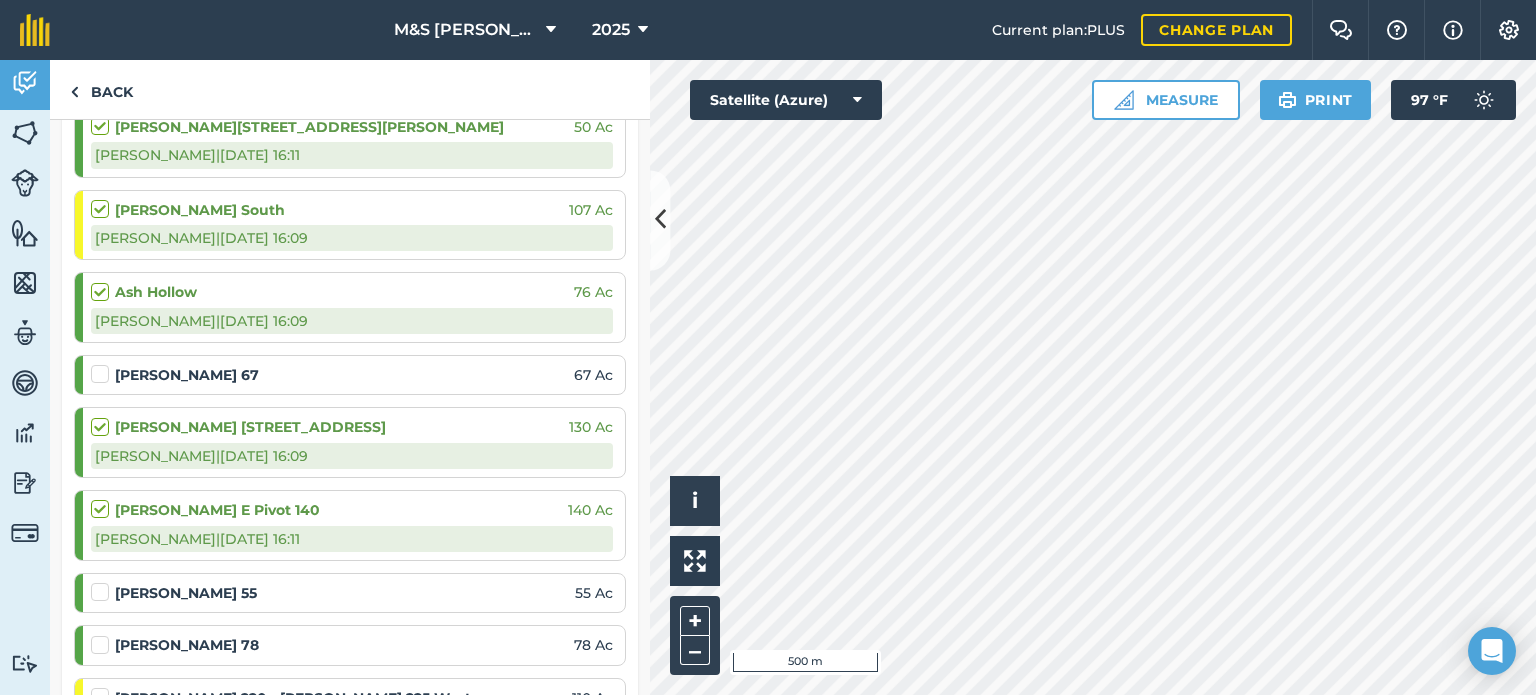 click at bounding box center (103, 364) 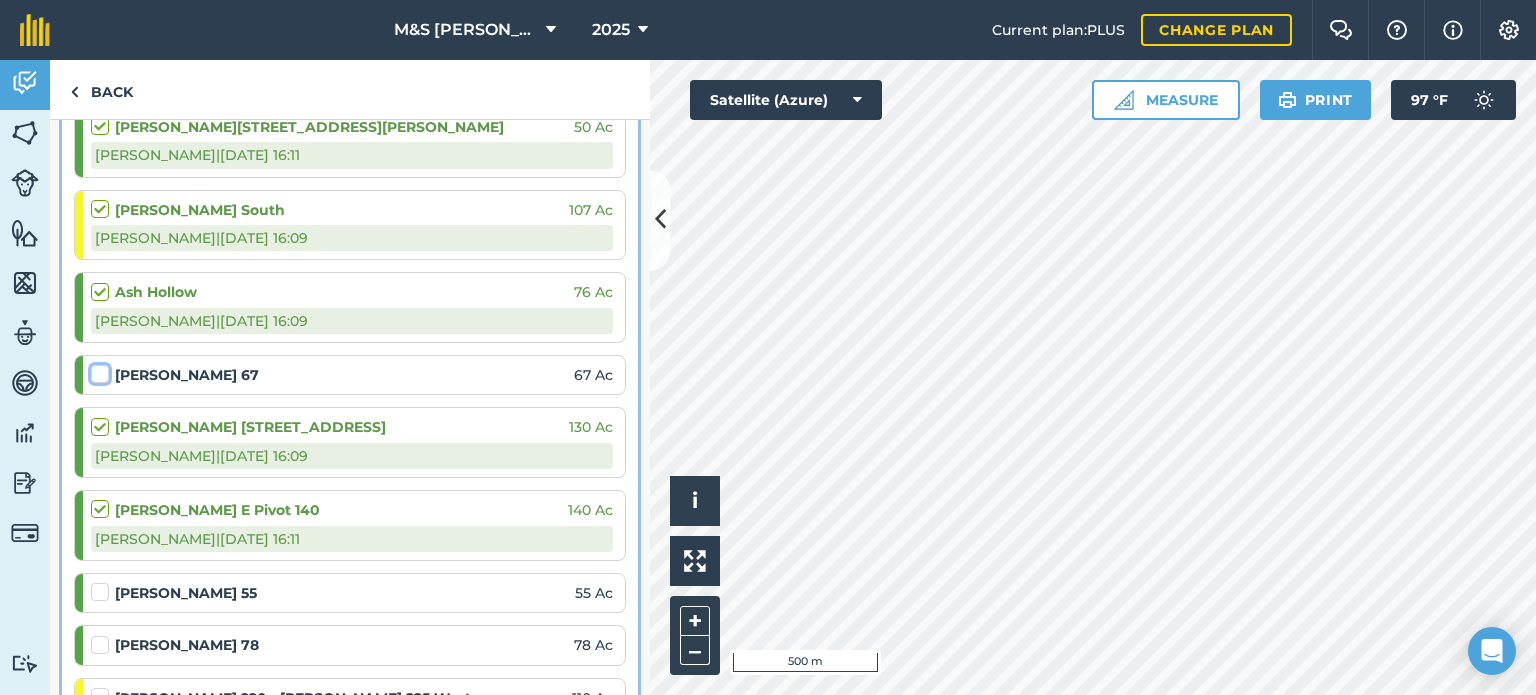 click at bounding box center [97, 370] 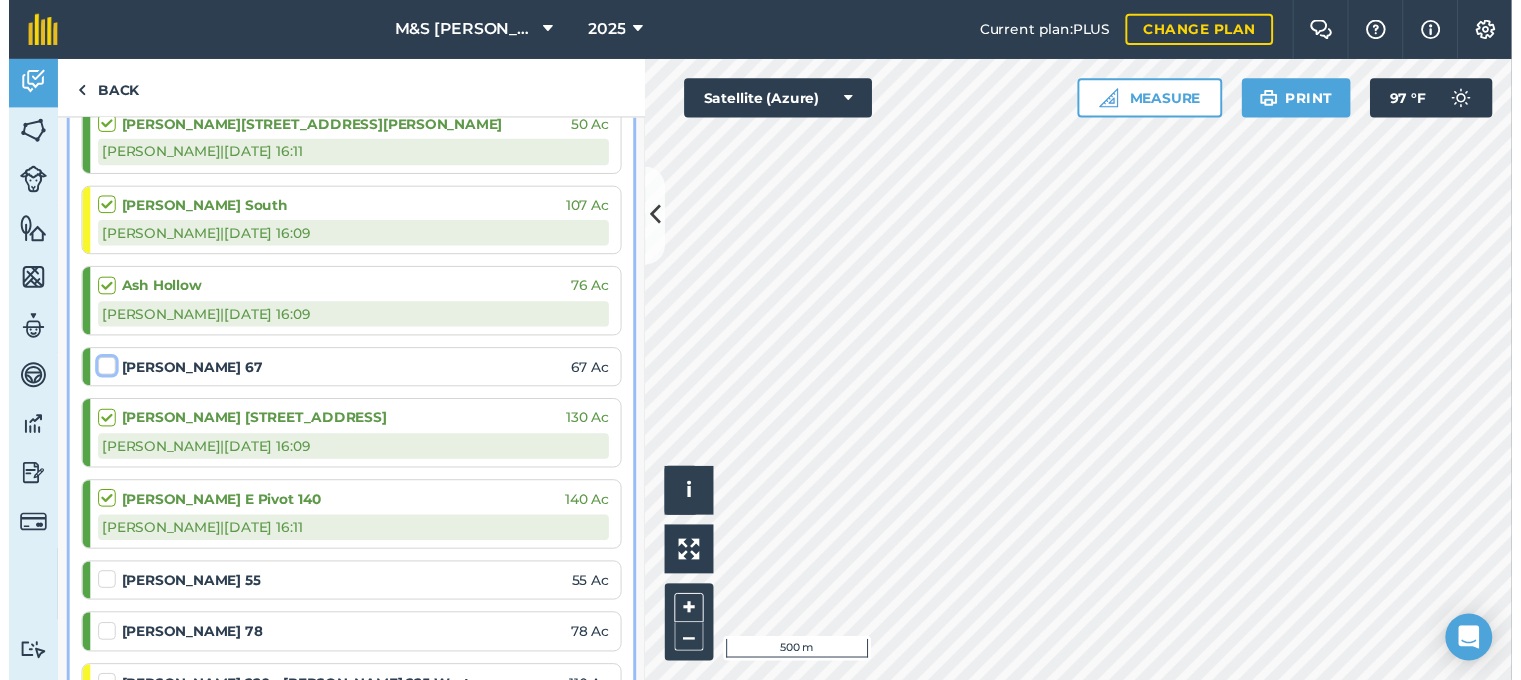 type 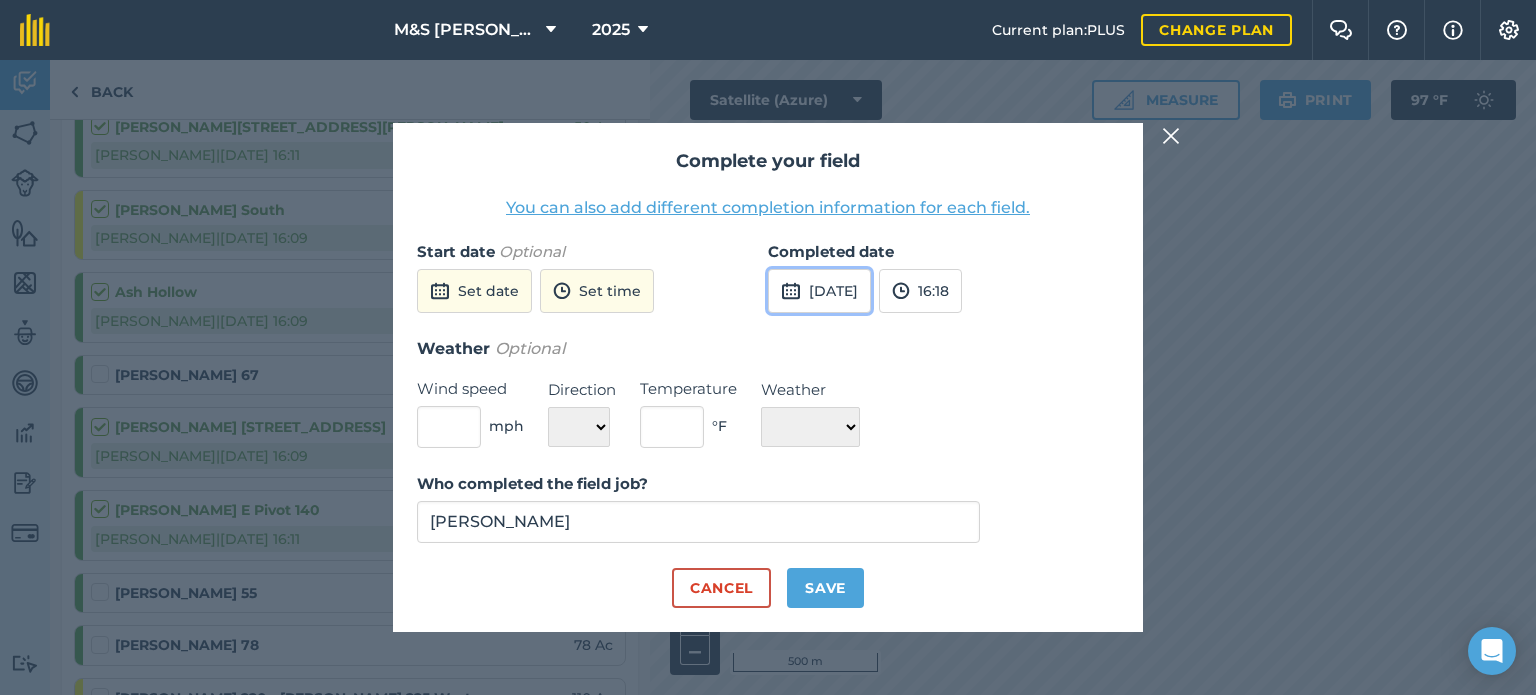 click on "[DATE]" at bounding box center [819, 291] 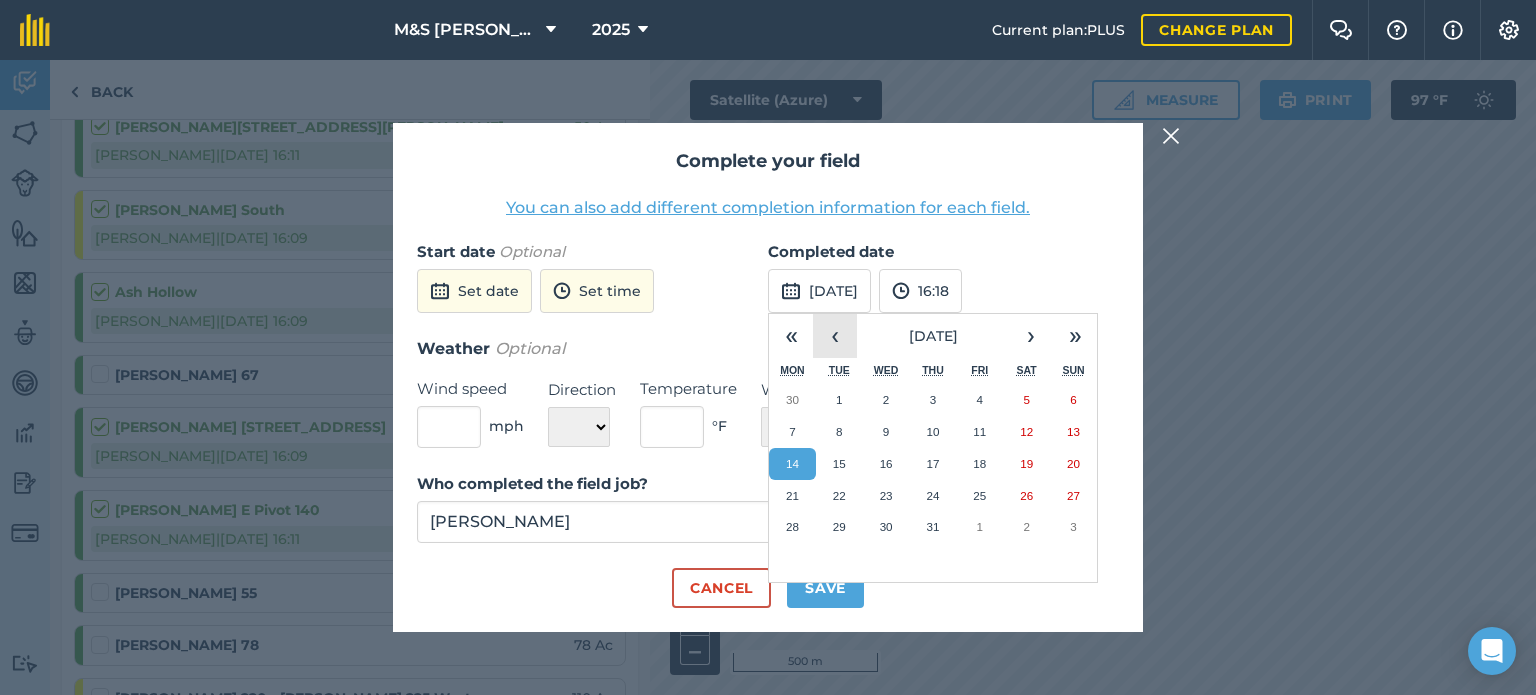 click on "‹" at bounding box center (835, 336) 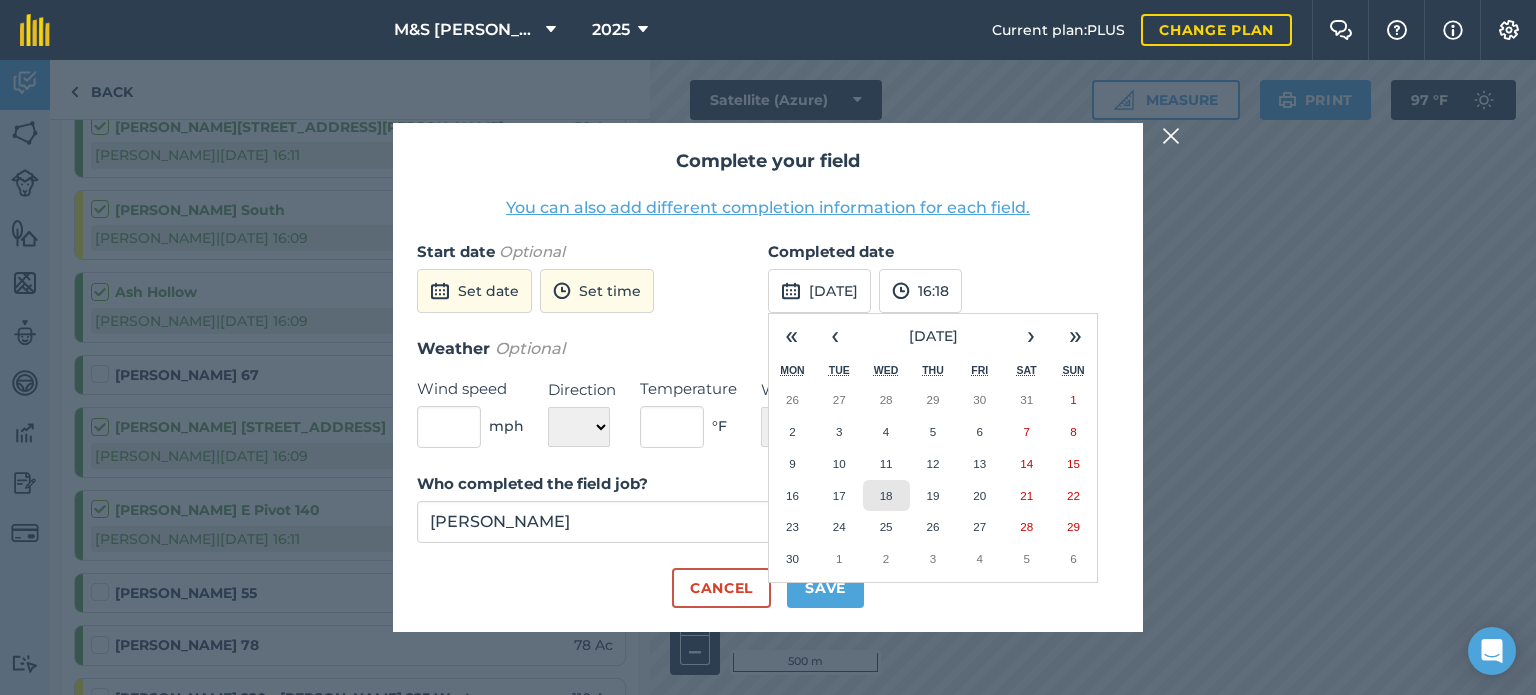 click on "18" at bounding box center [886, 496] 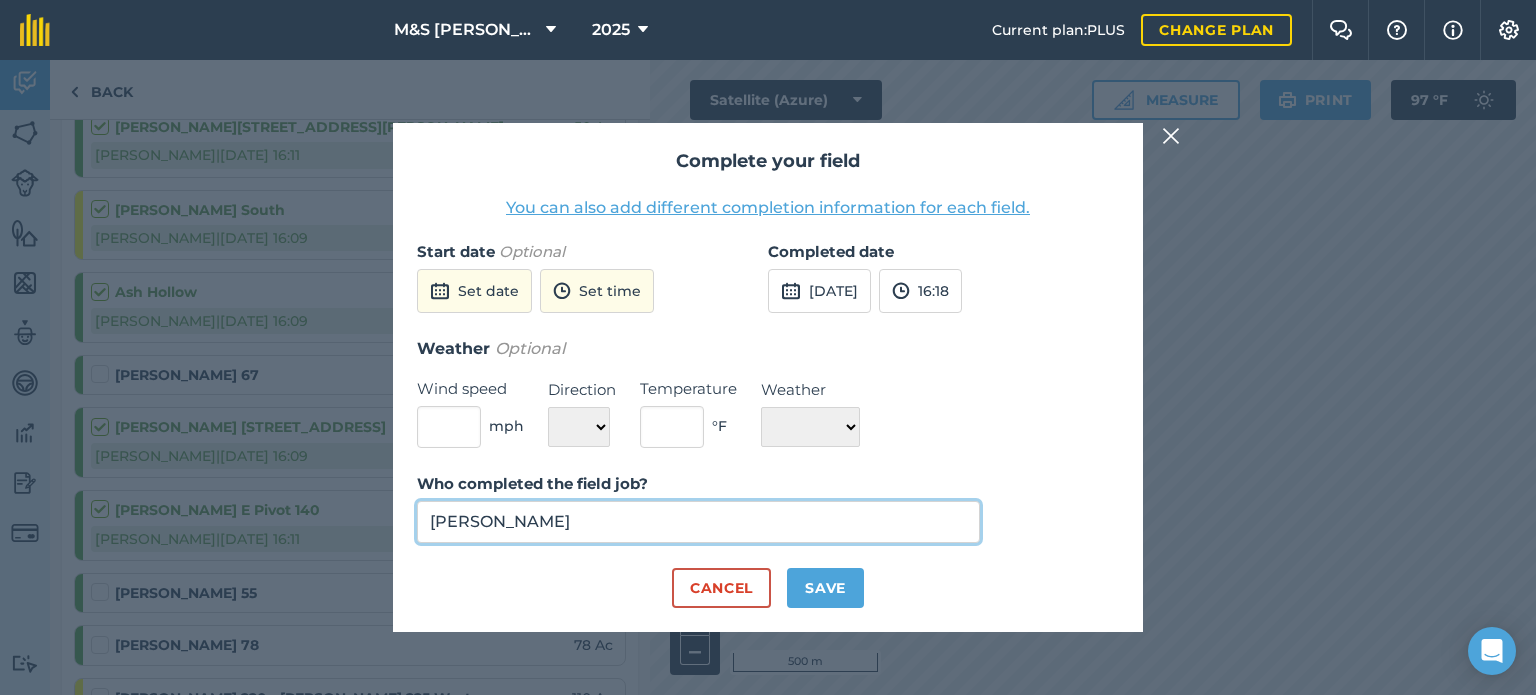 click on "[PERSON_NAME]" at bounding box center [698, 522] 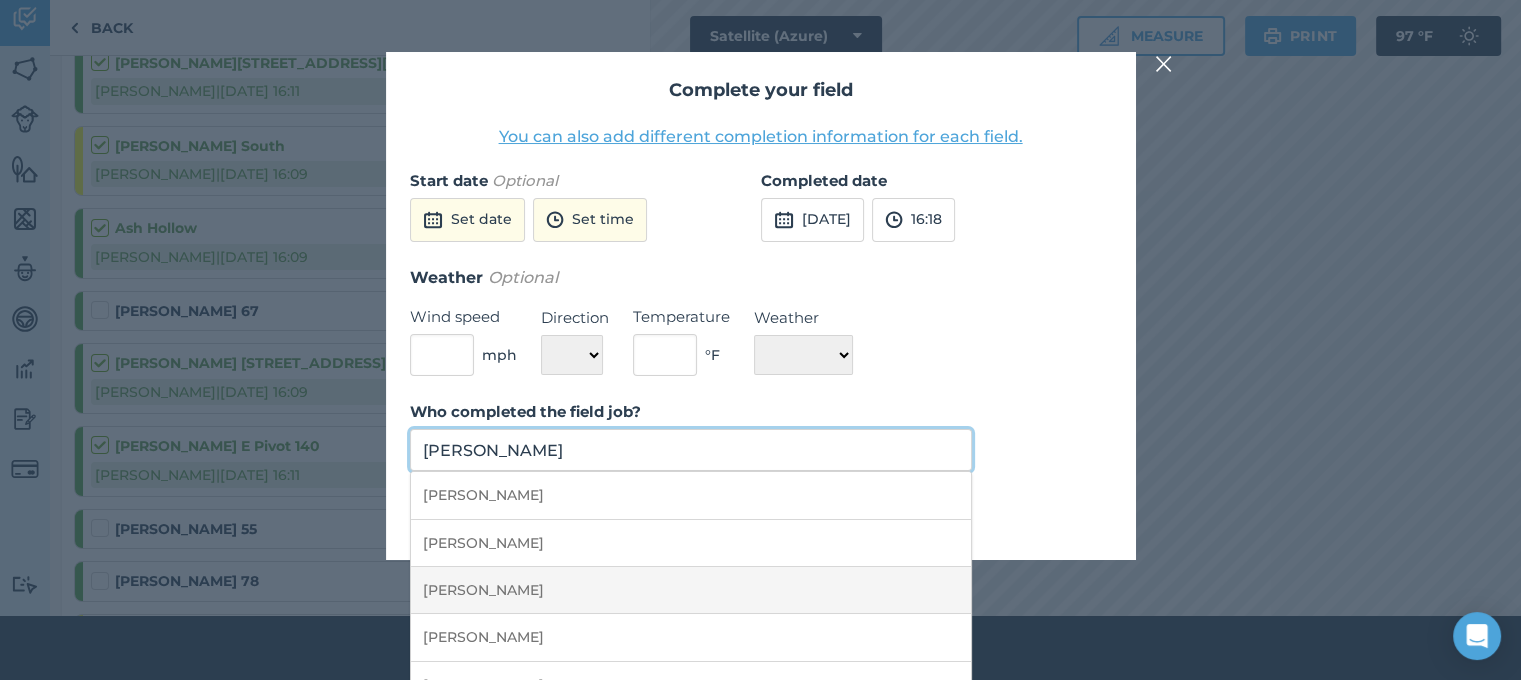 scroll, scrollTop: 100, scrollLeft: 0, axis: vertical 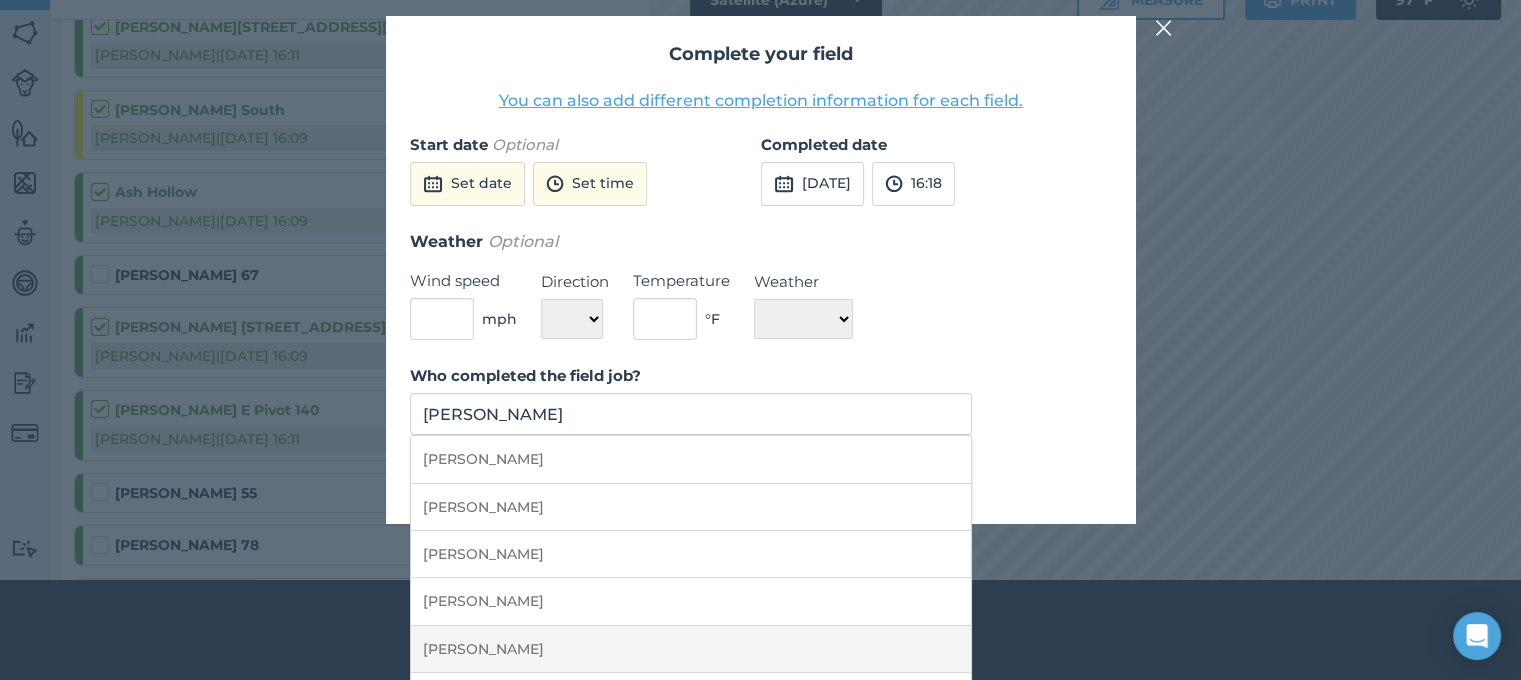 click on "[PERSON_NAME]" at bounding box center (691, 649) 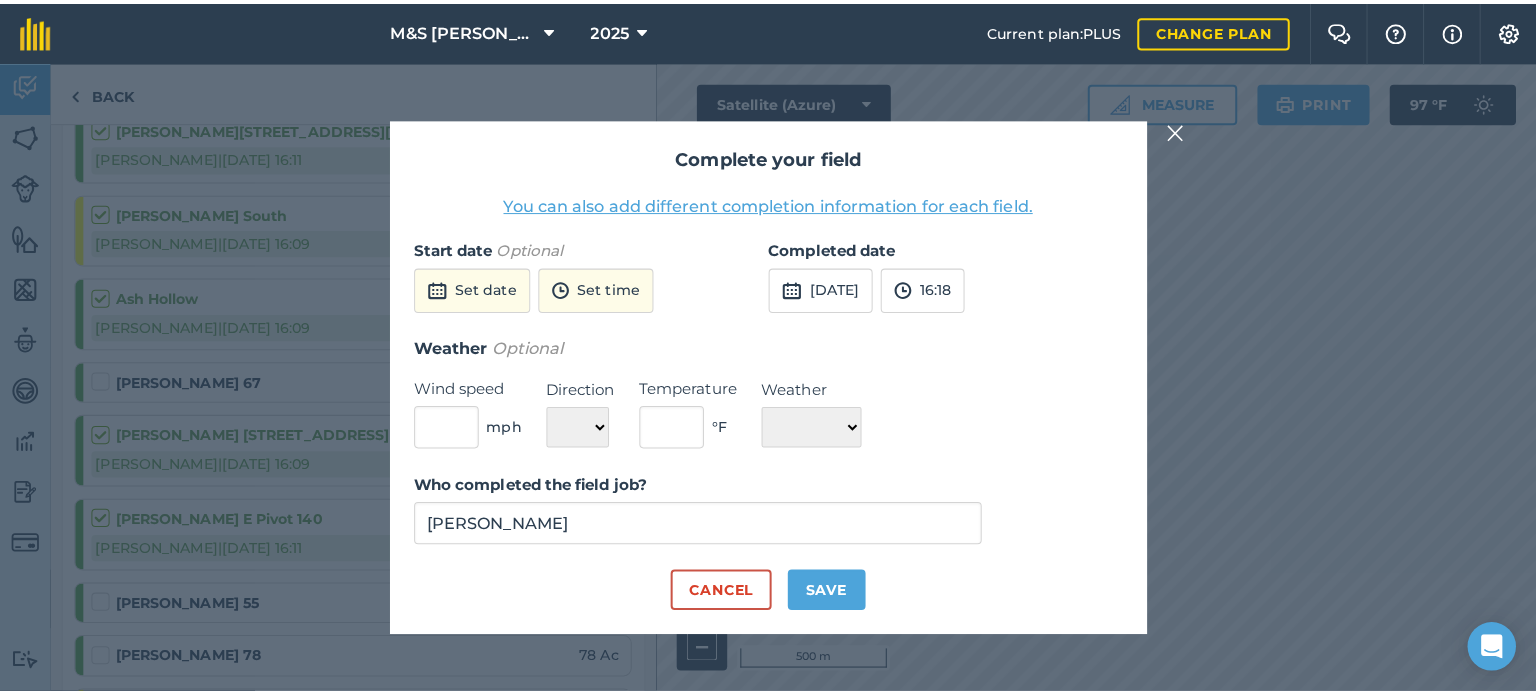 scroll, scrollTop: 0, scrollLeft: 0, axis: both 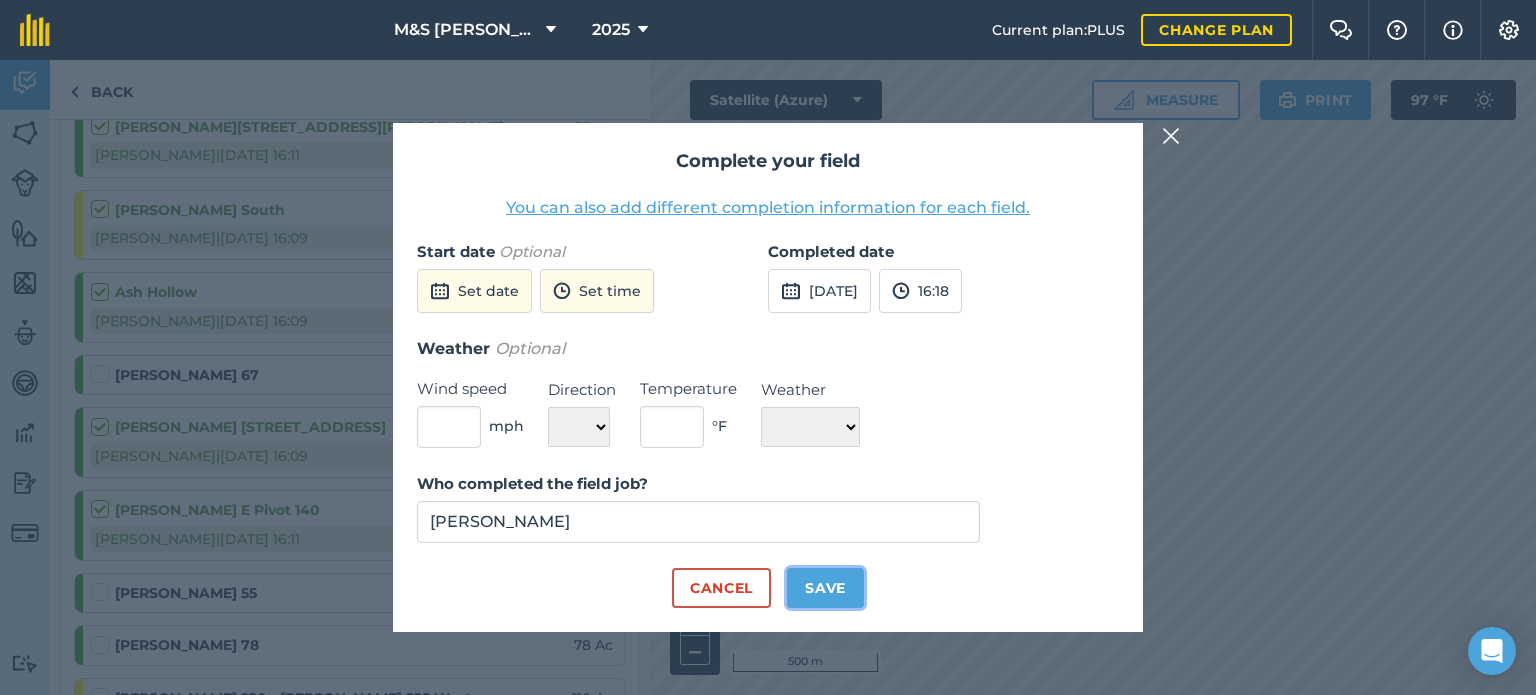 click on "Save" at bounding box center [825, 588] 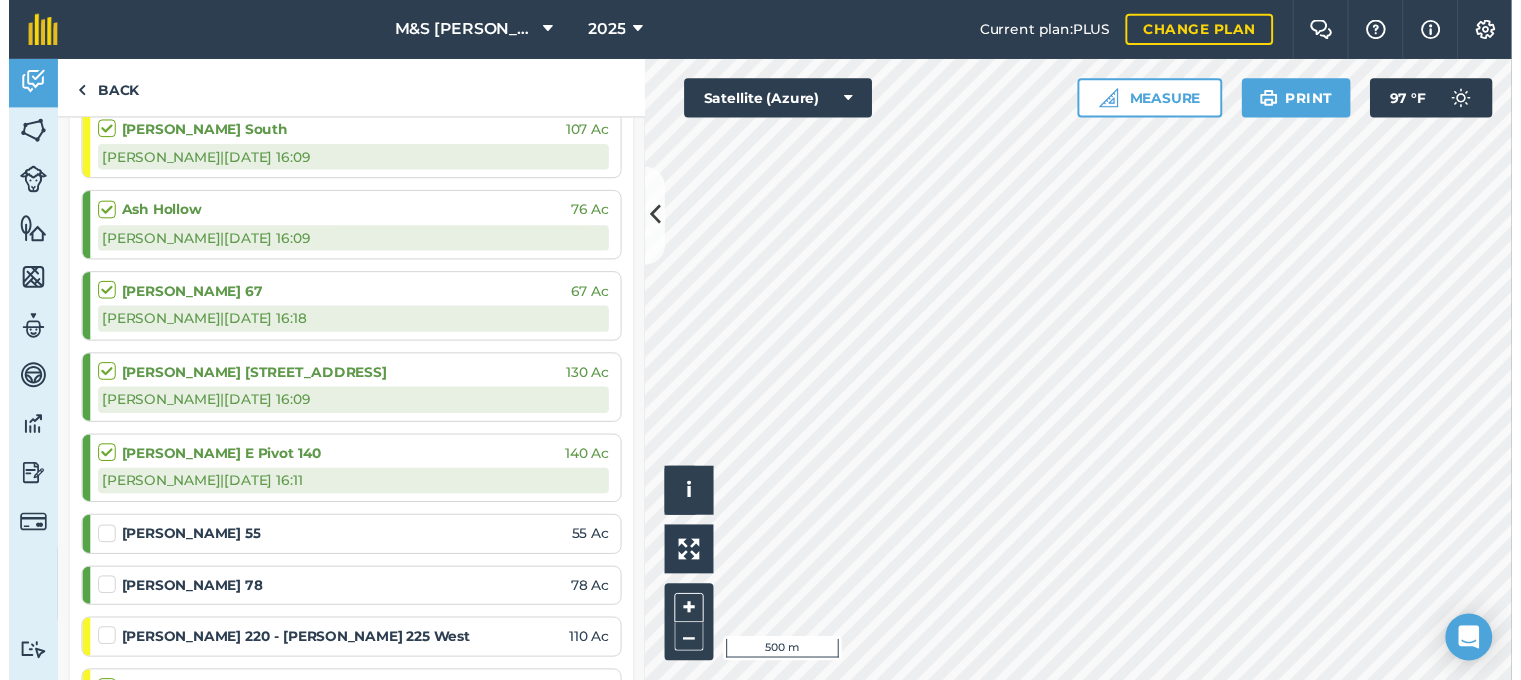 scroll, scrollTop: 800, scrollLeft: 0, axis: vertical 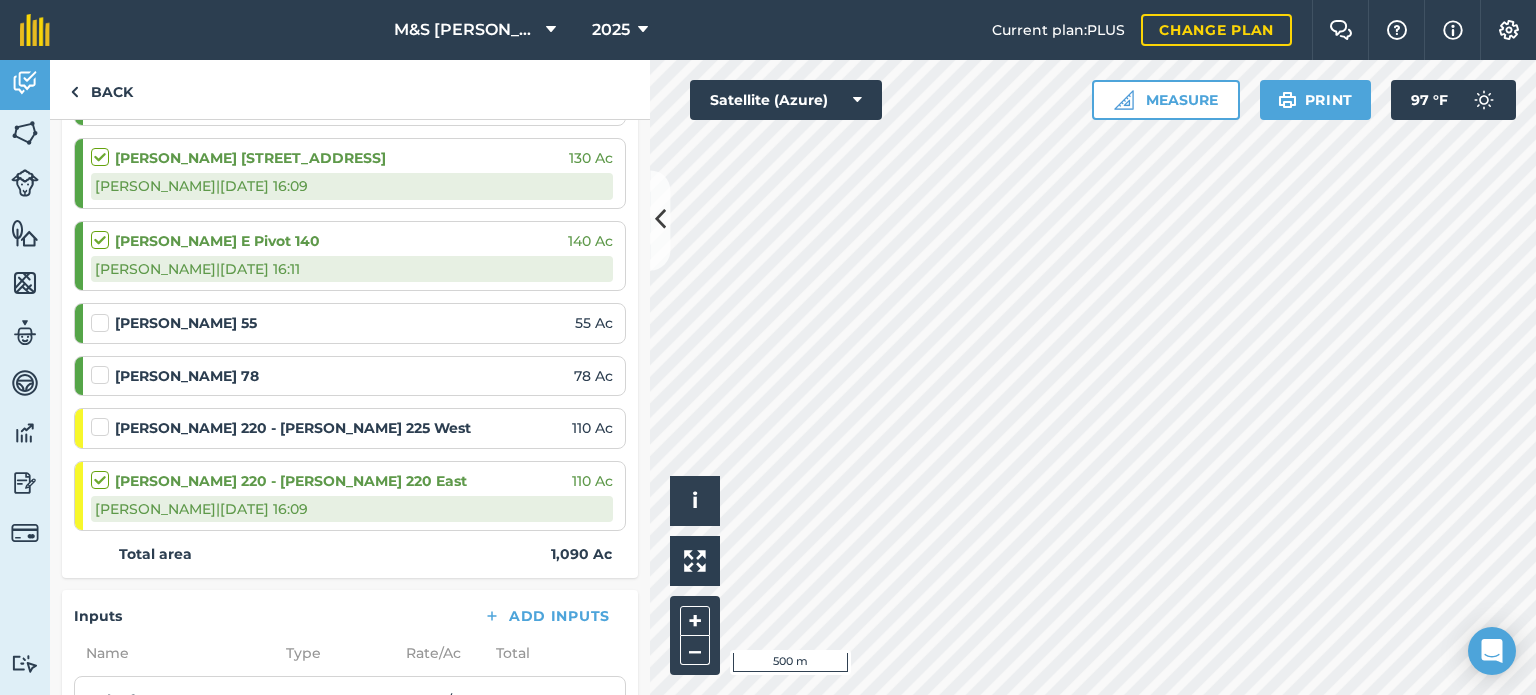 click at bounding box center [103, 313] 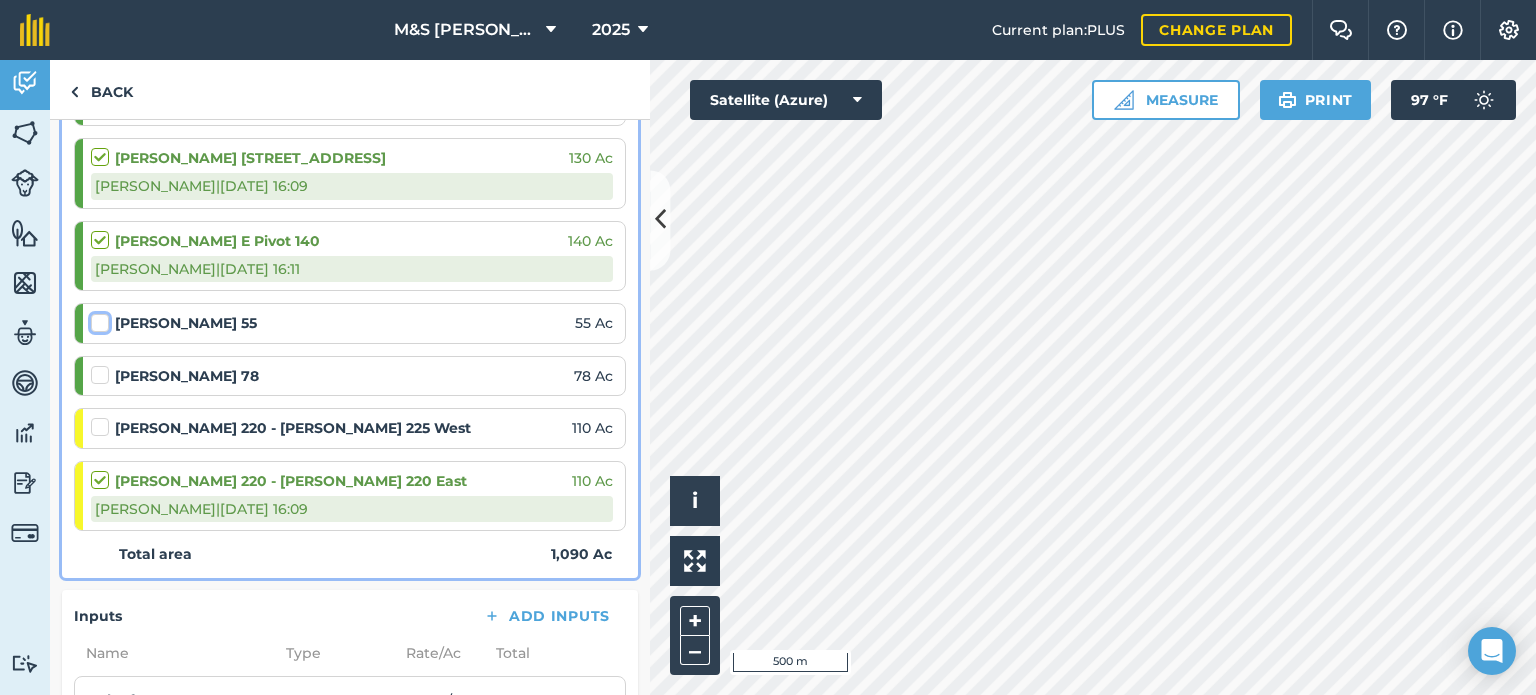 click at bounding box center (97, 319) 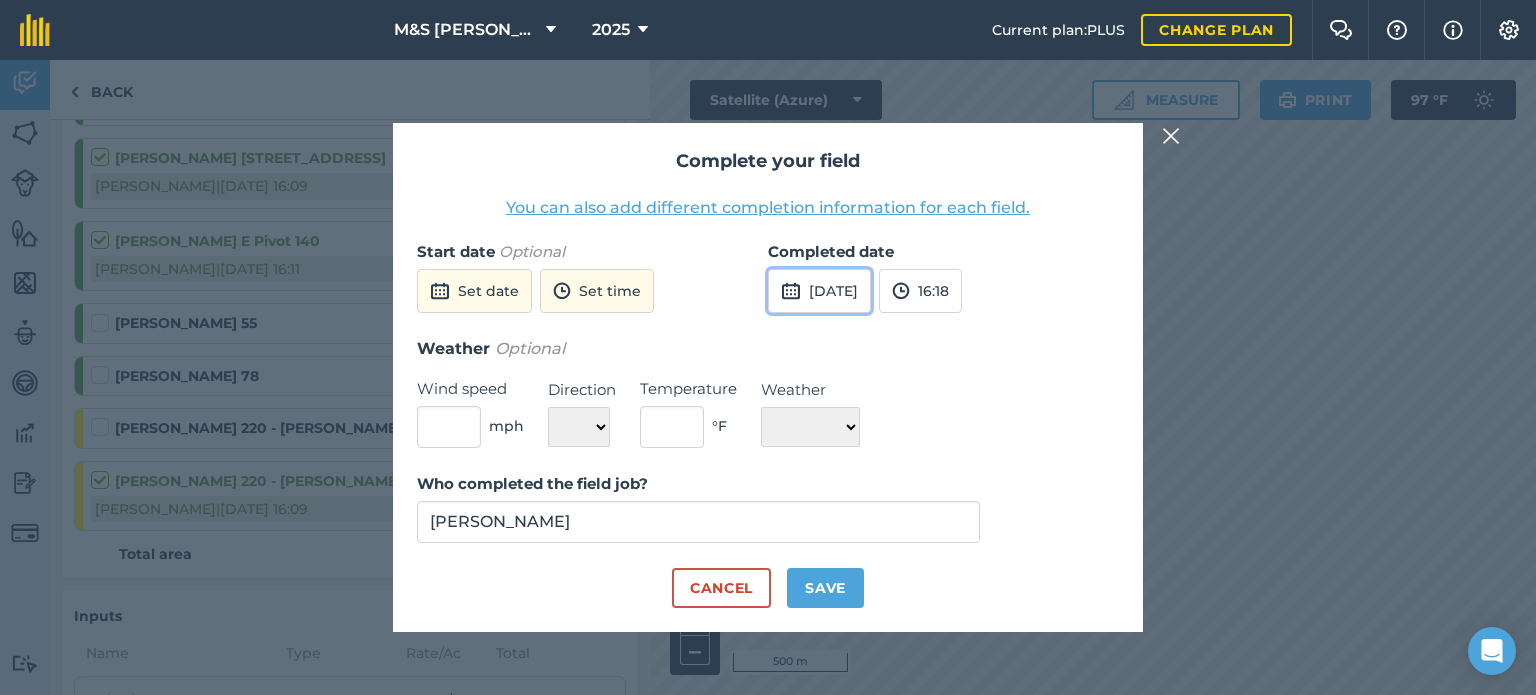 click on "[DATE]" at bounding box center (819, 291) 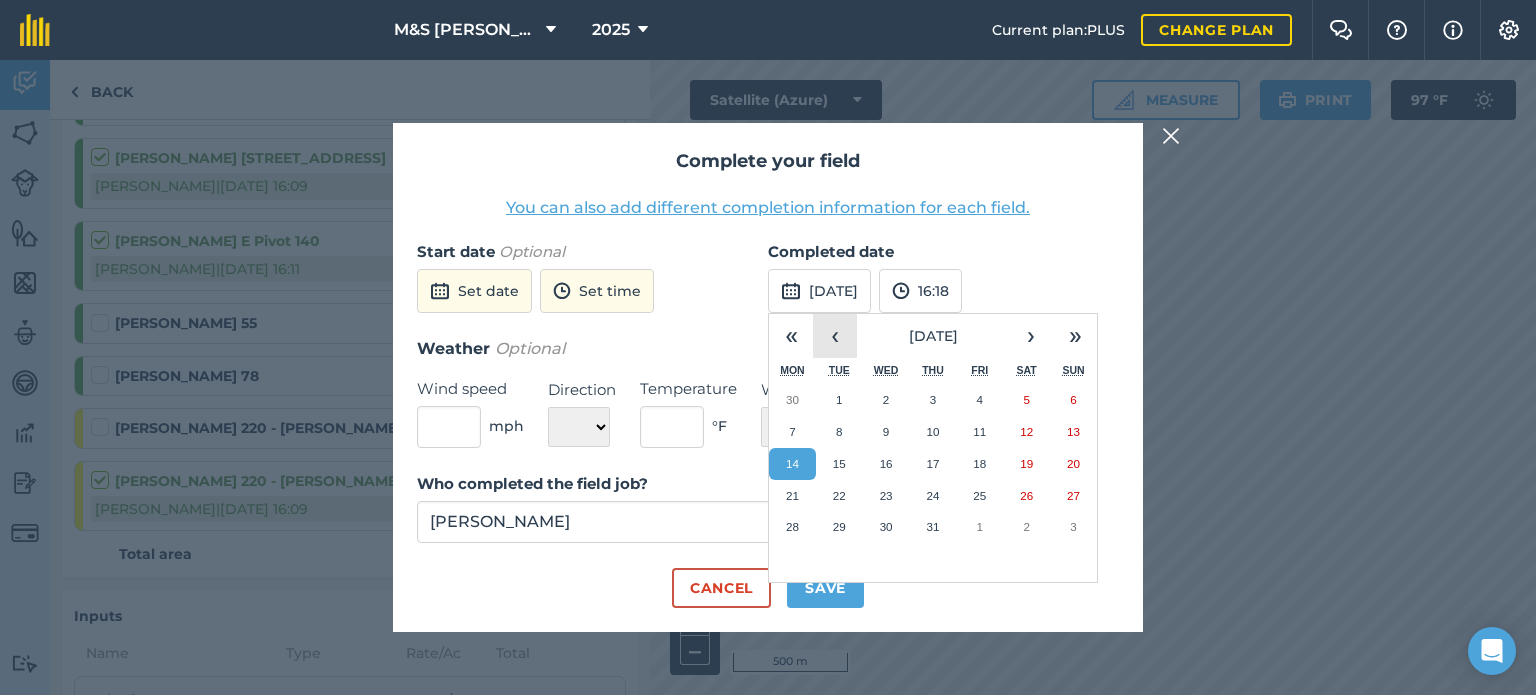 click on "‹" at bounding box center (835, 336) 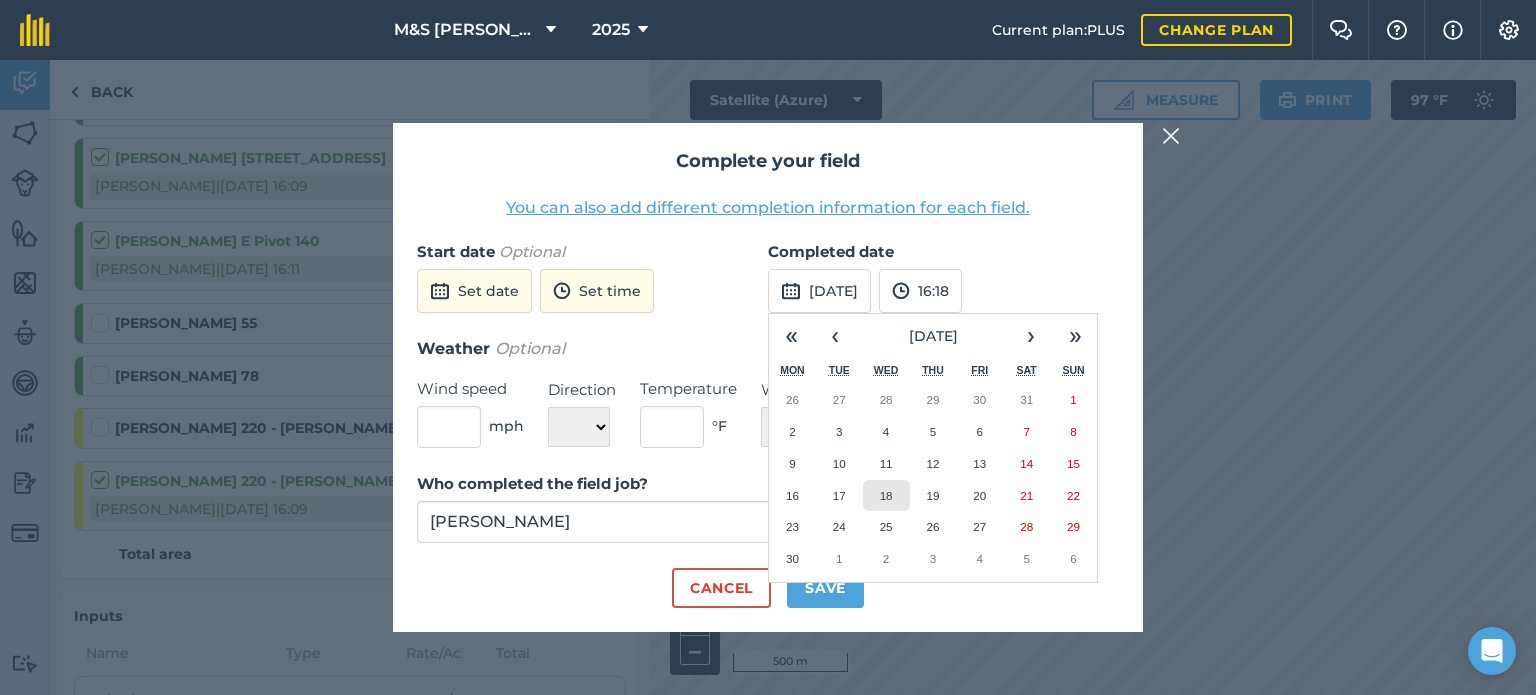 click on "18" at bounding box center (886, 496) 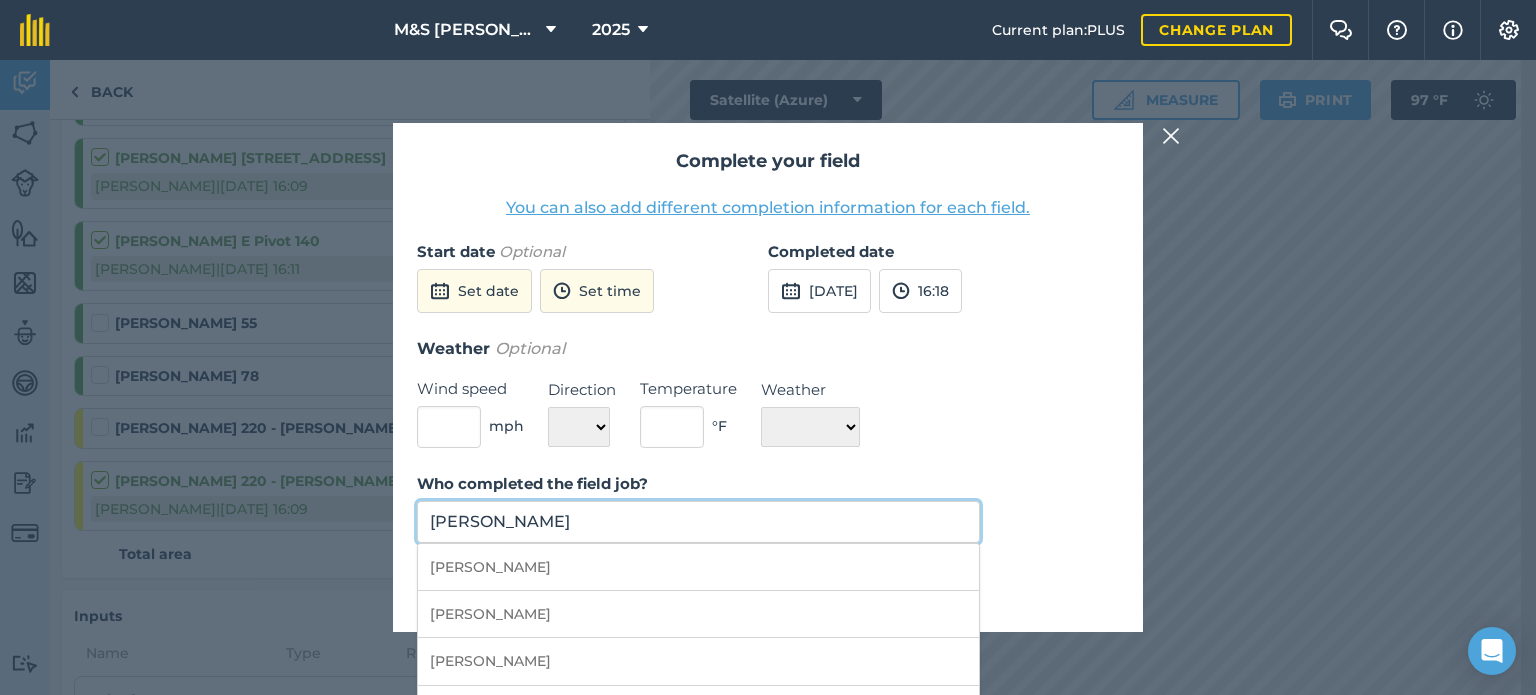 click on "[PERSON_NAME]" at bounding box center (698, 522) 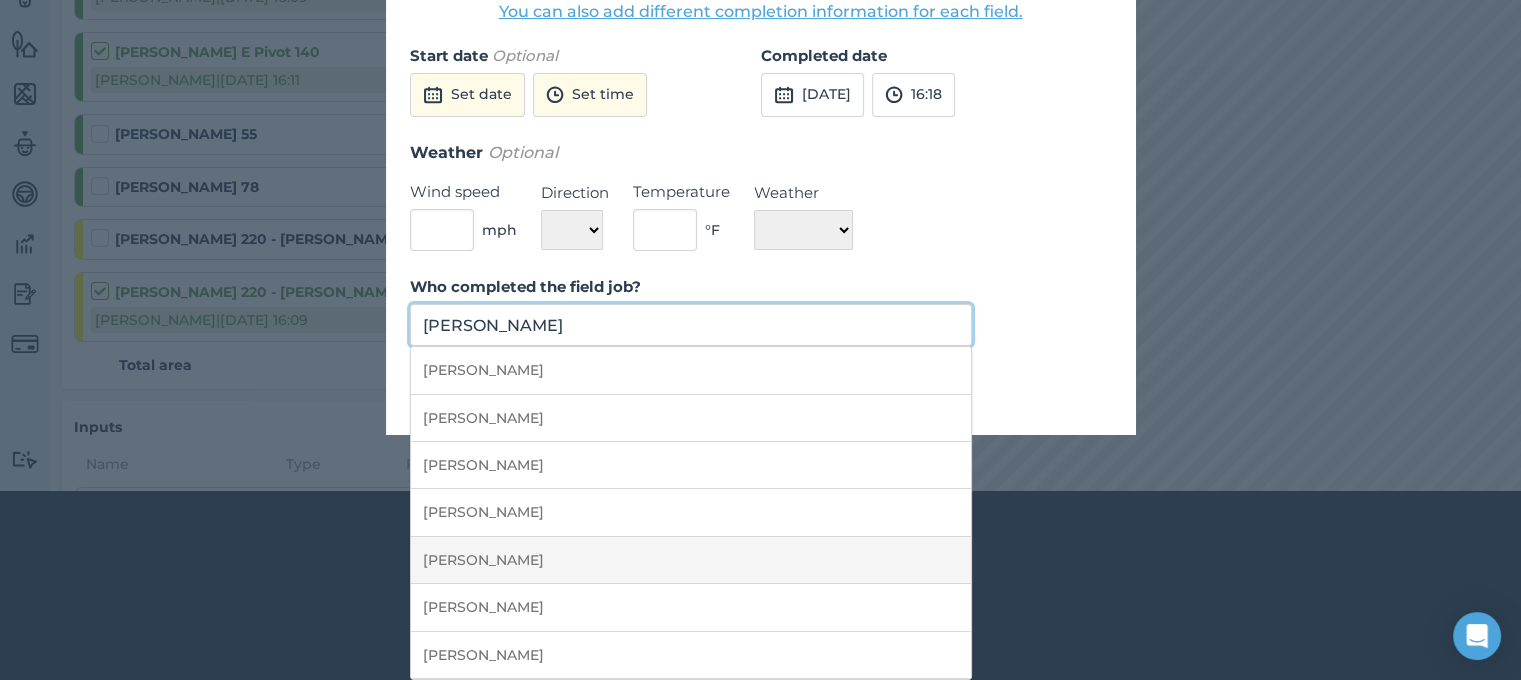 scroll, scrollTop: 195, scrollLeft: 0, axis: vertical 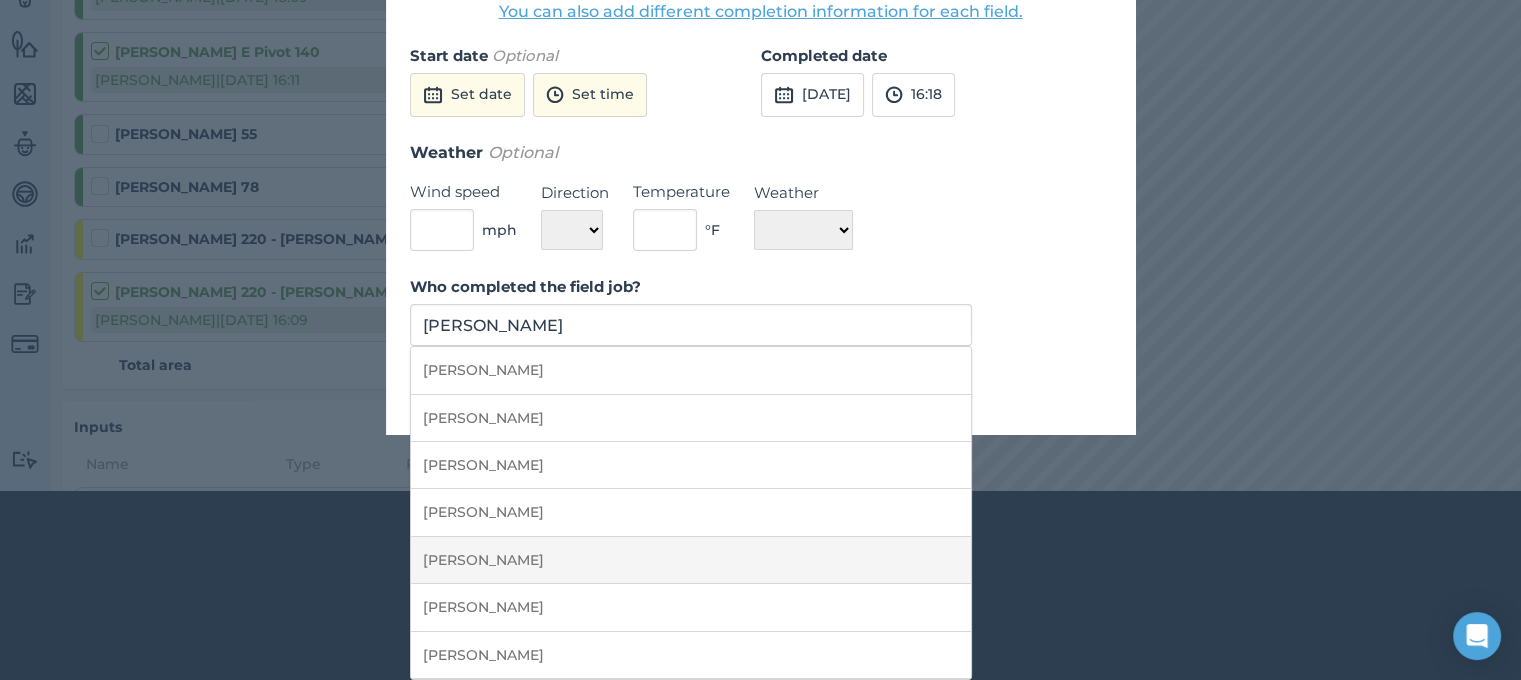 click on "[PERSON_NAME]" at bounding box center [691, 560] 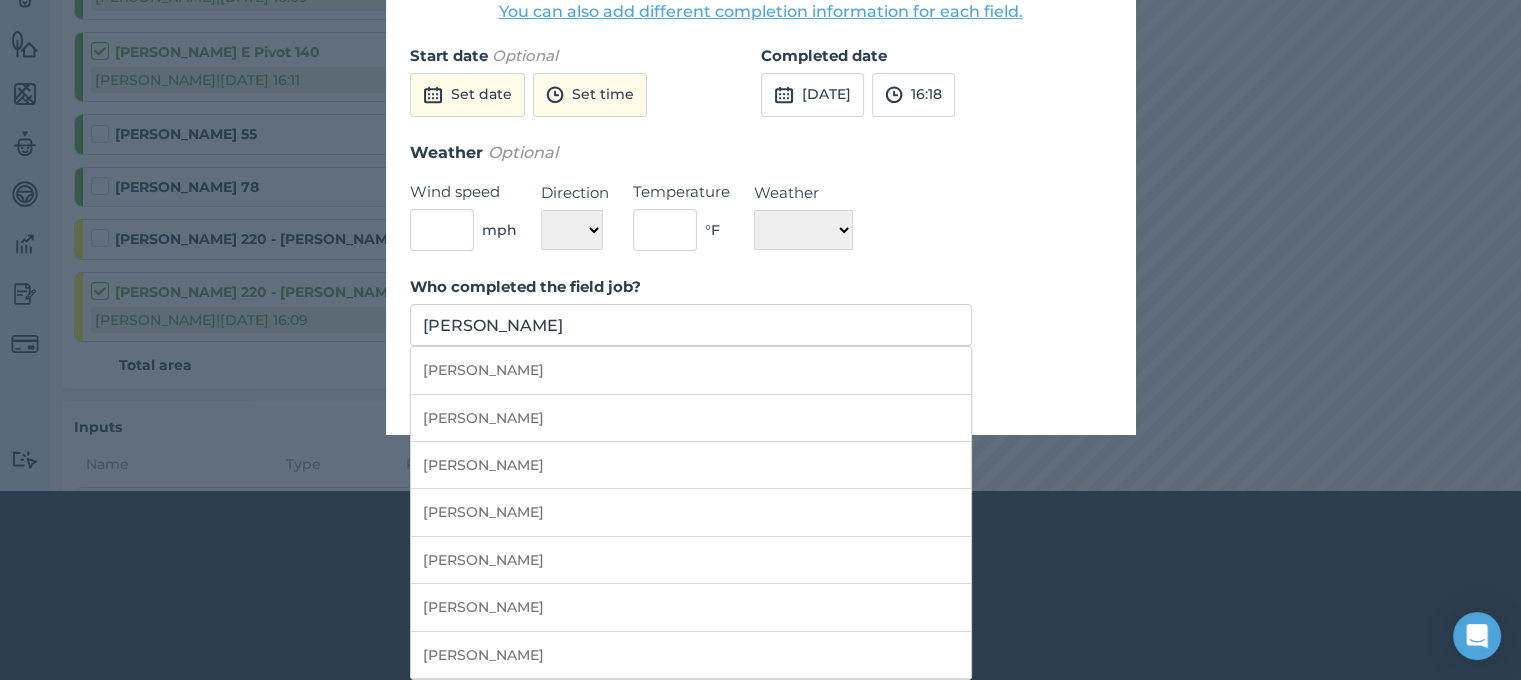 scroll, scrollTop: 0, scrollLeft: 0, axis: both 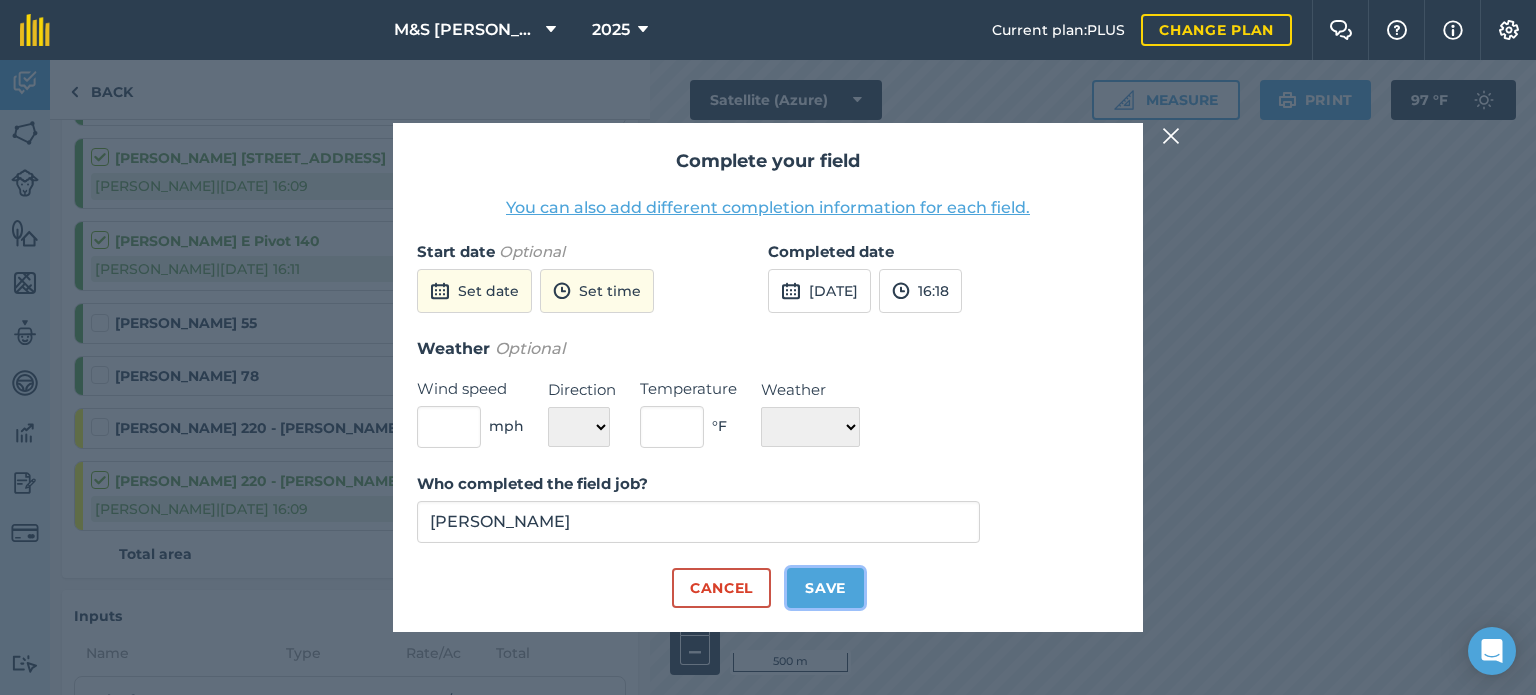 click on "Save" at bounding box center (825, 588) 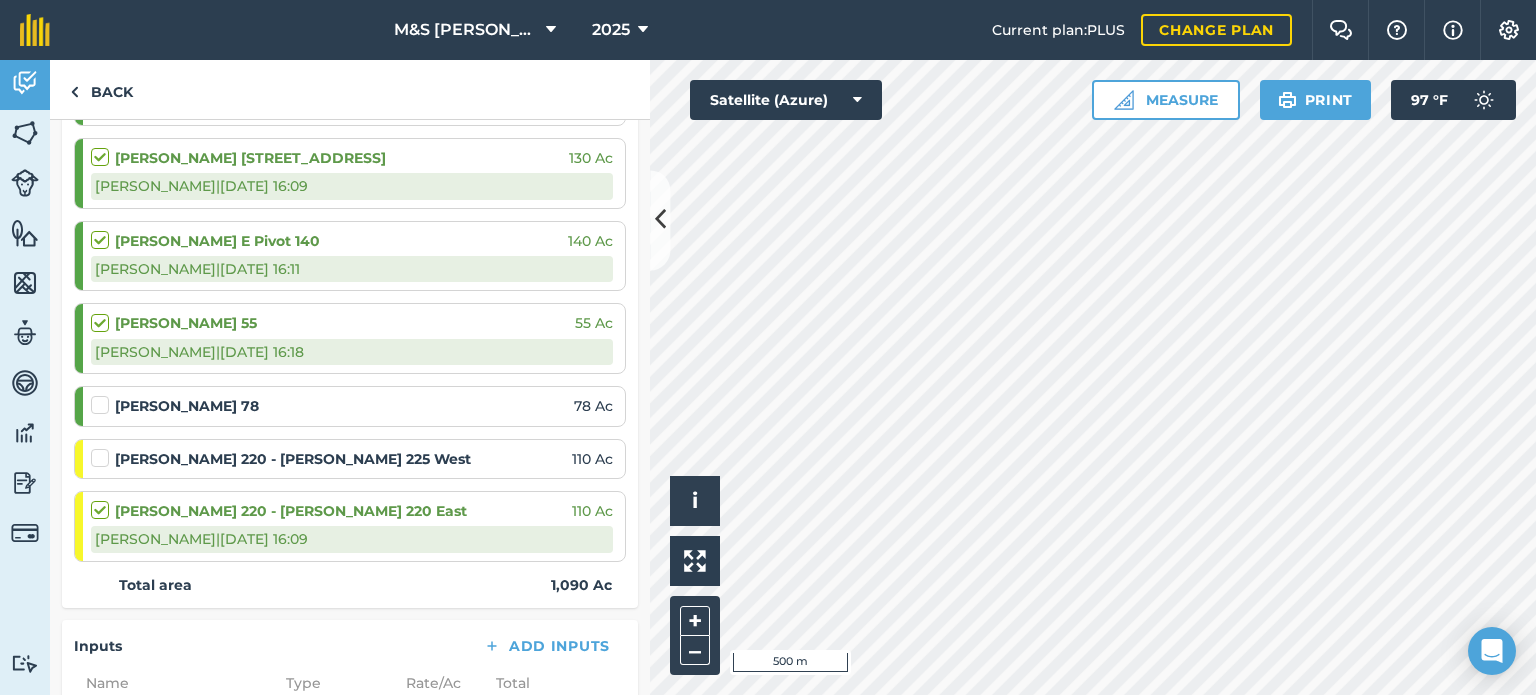 click at bounding box center (103, 405) 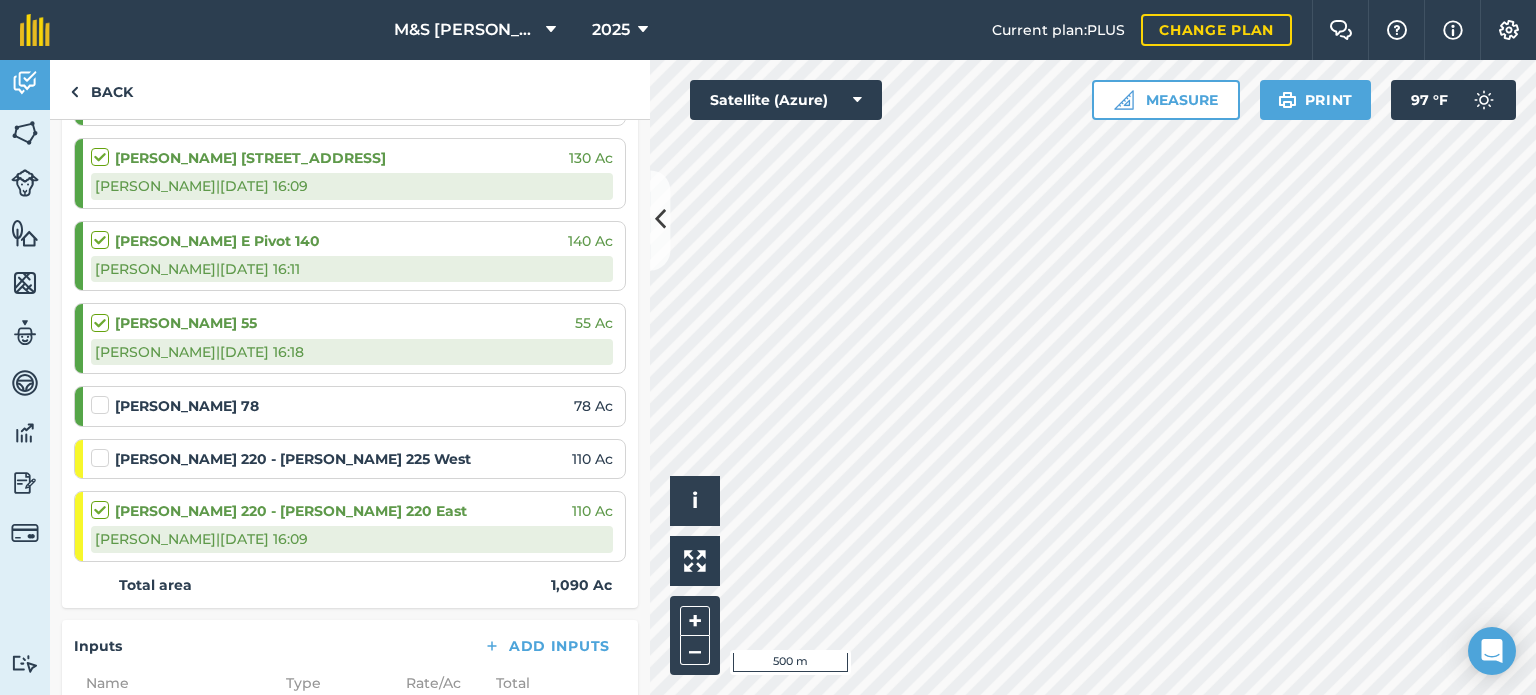 click at bounding box center [103, 448] 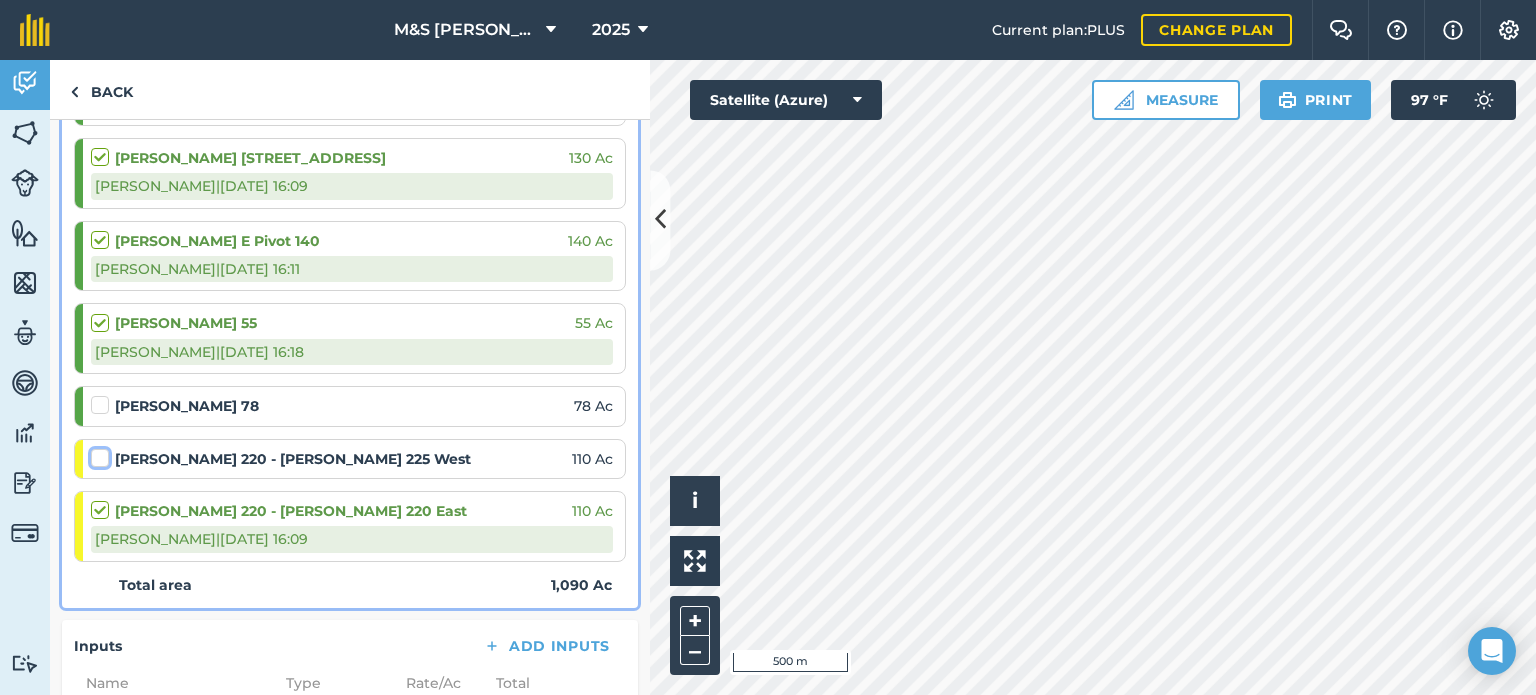 click at bounding box center (97, 454) 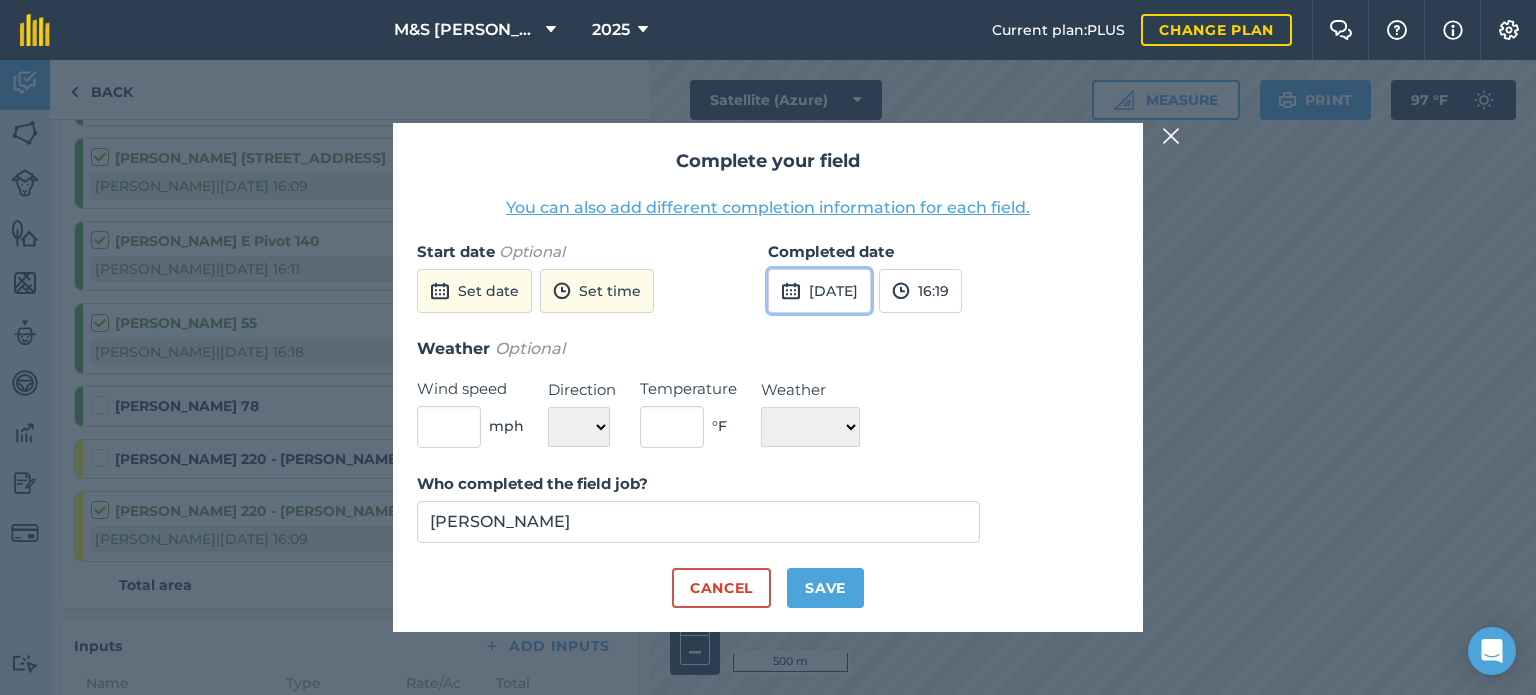click on "[DATE]" at bounding box center (819, 291) 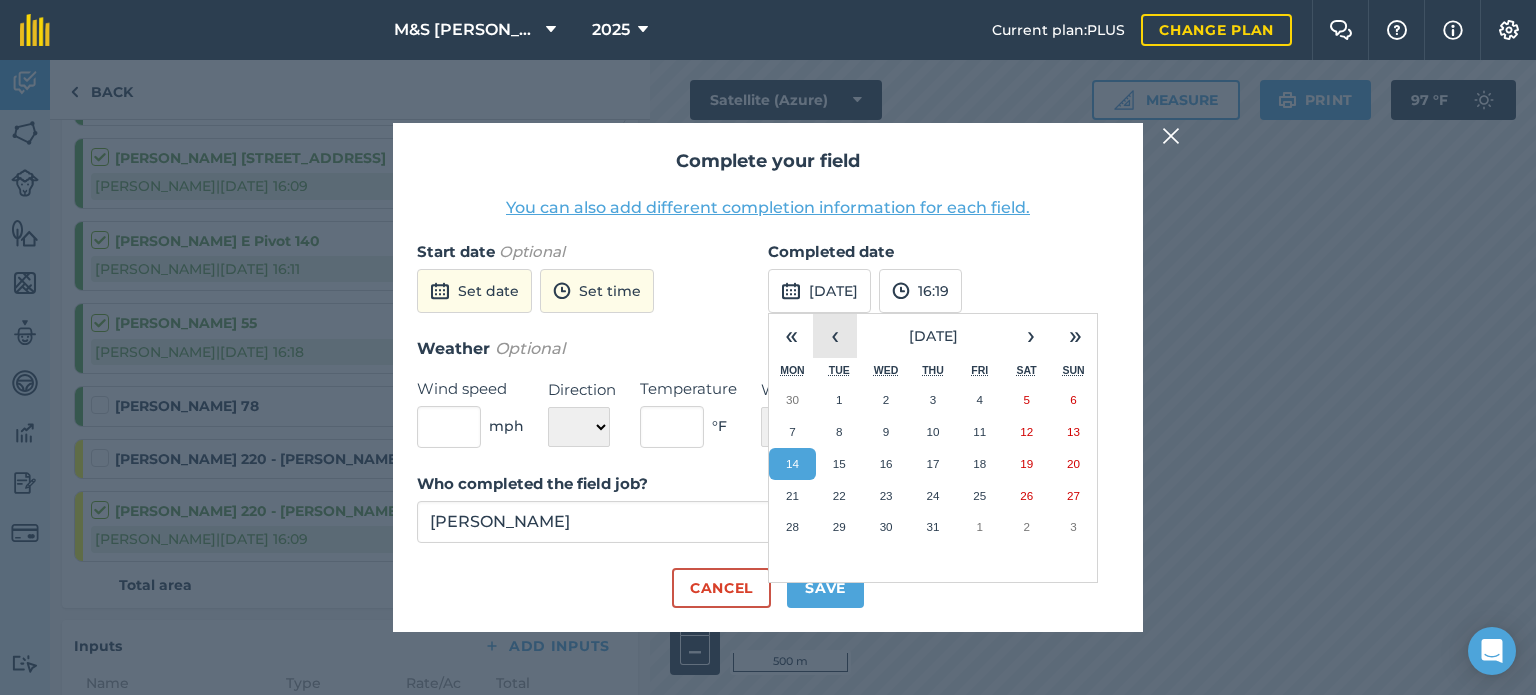 click on "‹" at bounding box center (835, 336) 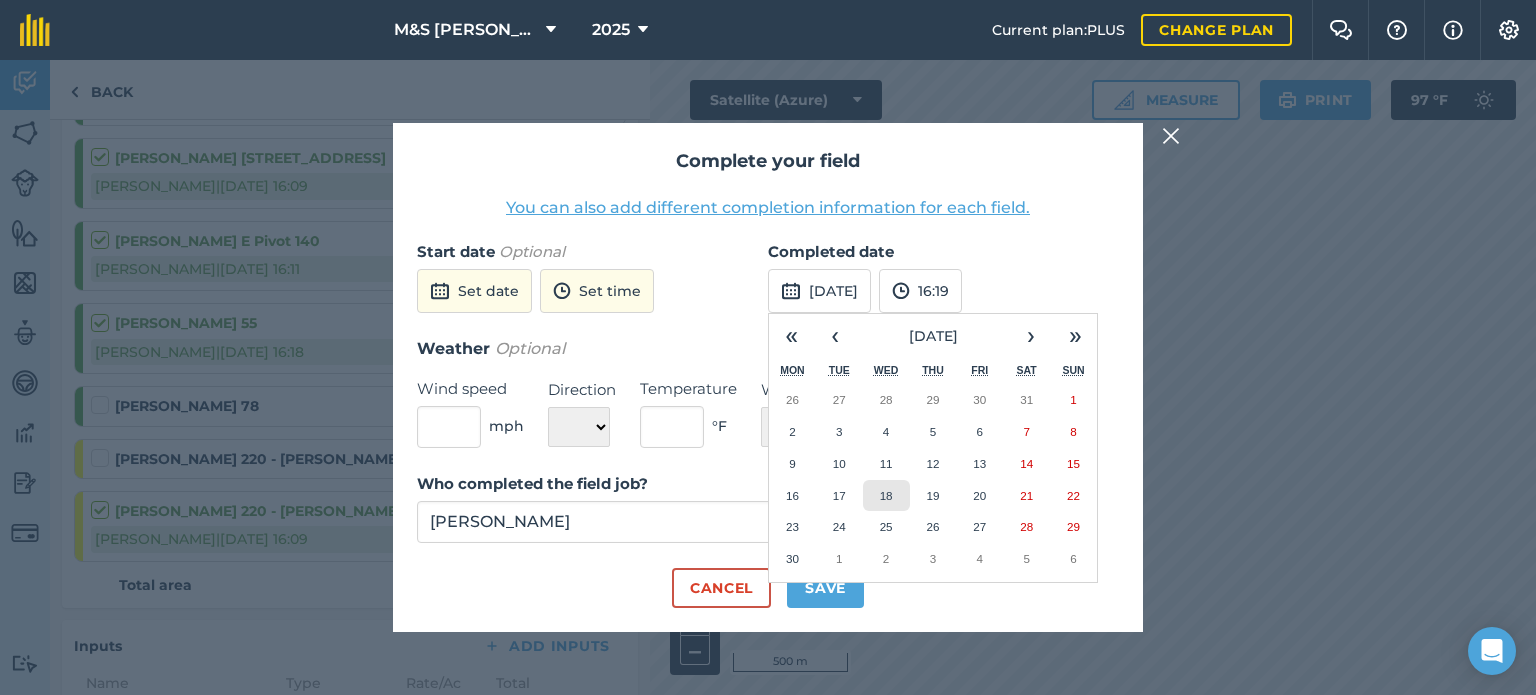 click on "18" at bounding box center [886, 496] 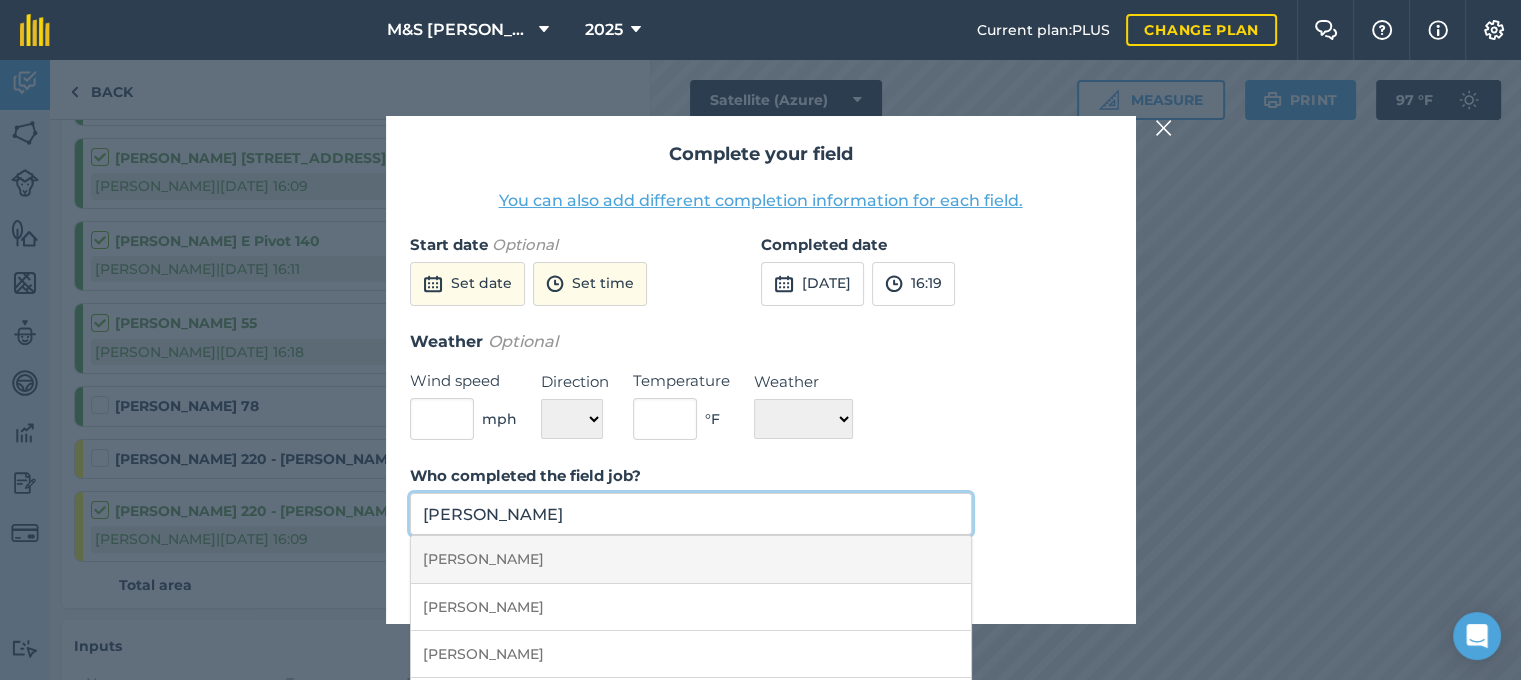 drag, startPoint x: 783, startPoint y: 535, endPoint x: 736, endPoint y: 551, distance: 49.648766 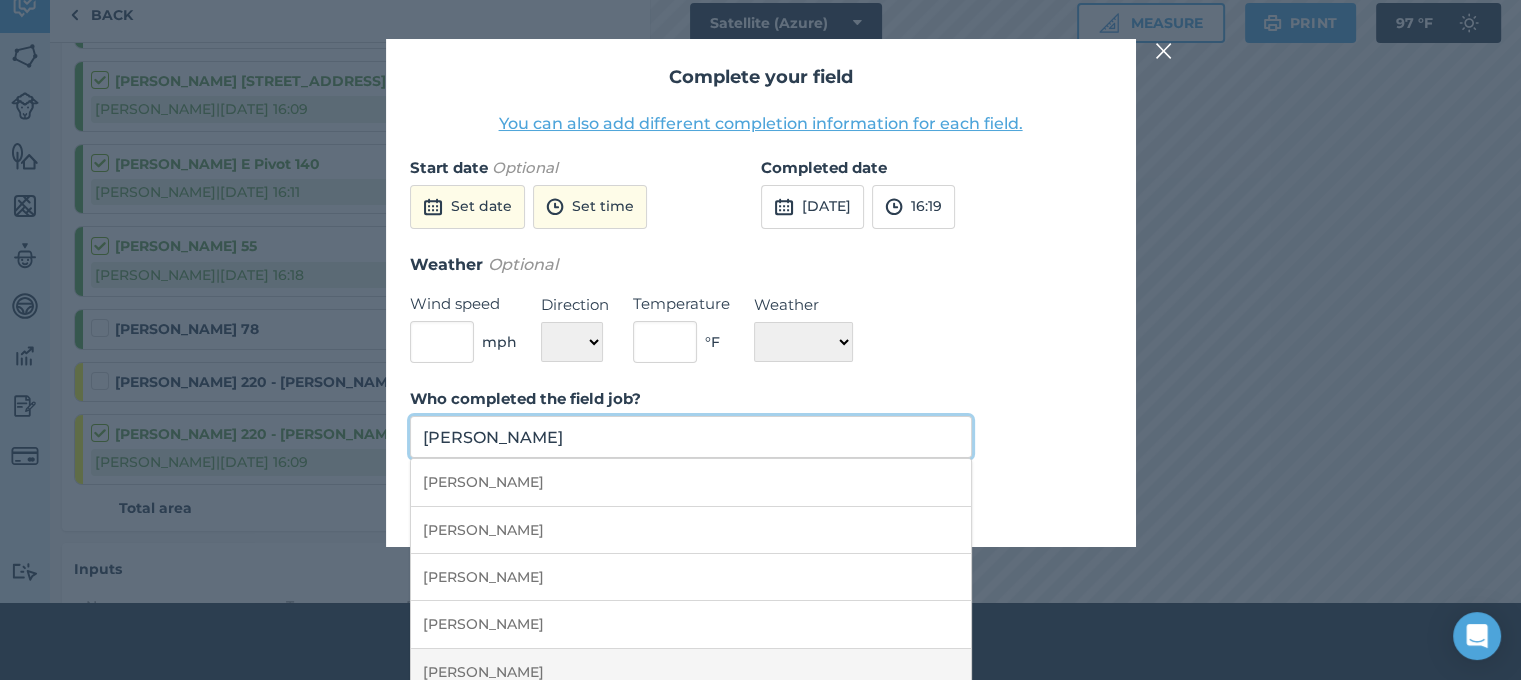 scroll, scrollTop: 195, scrollLeft: 0, axis: vertical 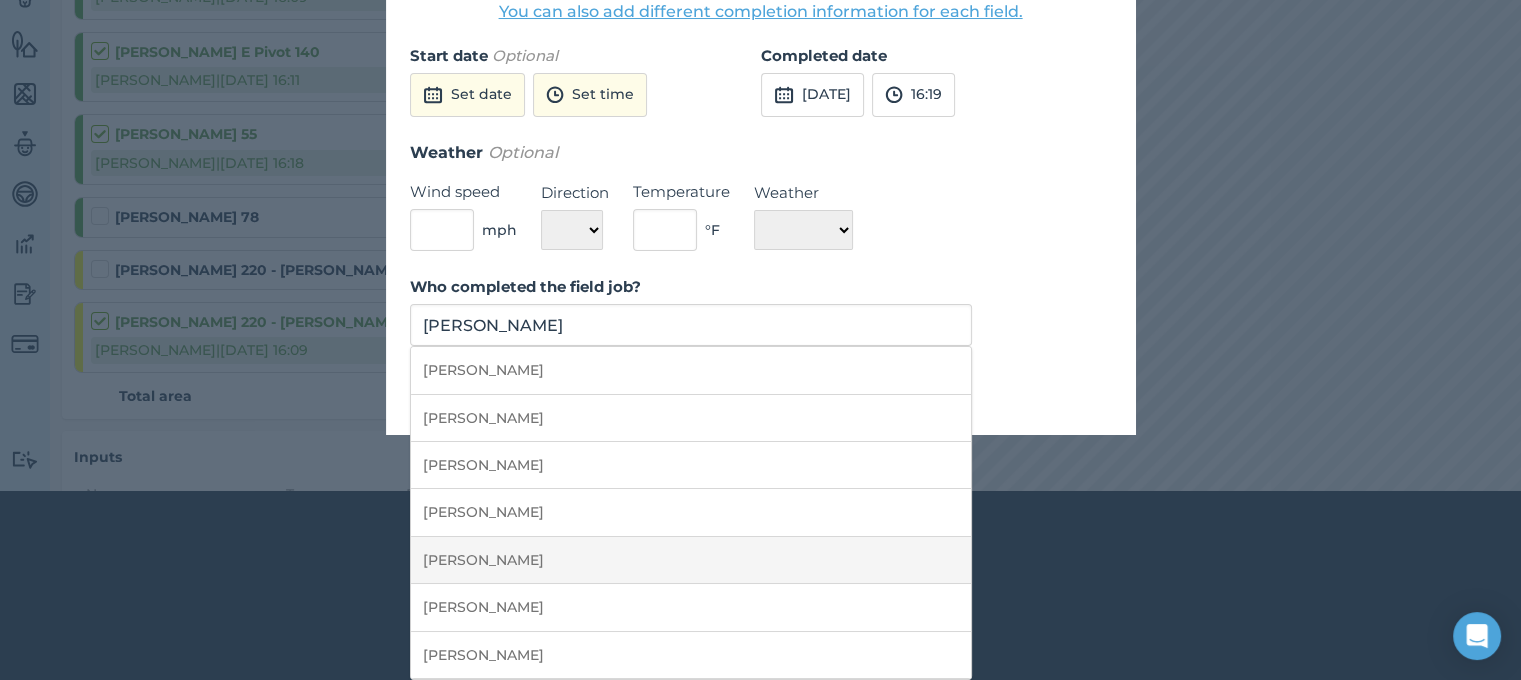 click on "[PERSON_NAME]" at bounding box center (691, 560) 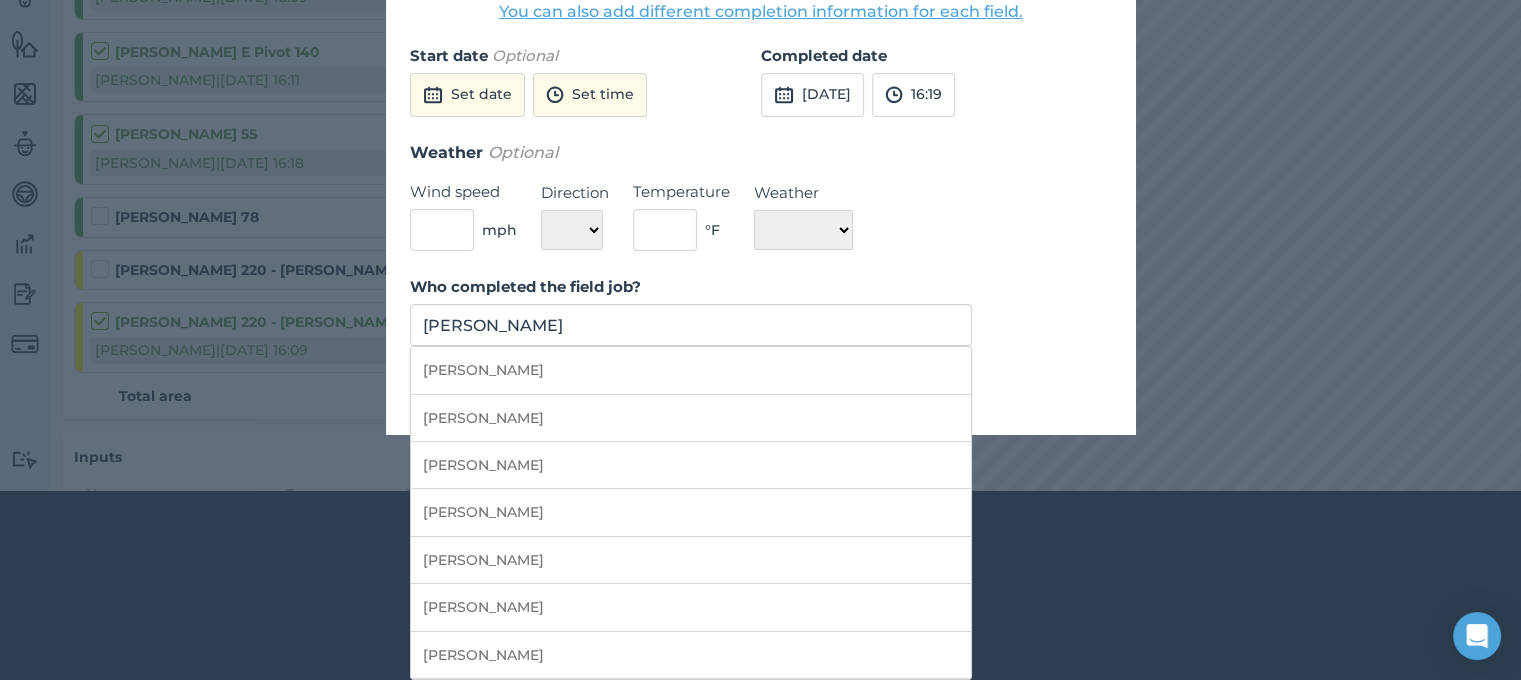 scroll, scrollTop: 0, scrollLeft: 0, axis: both 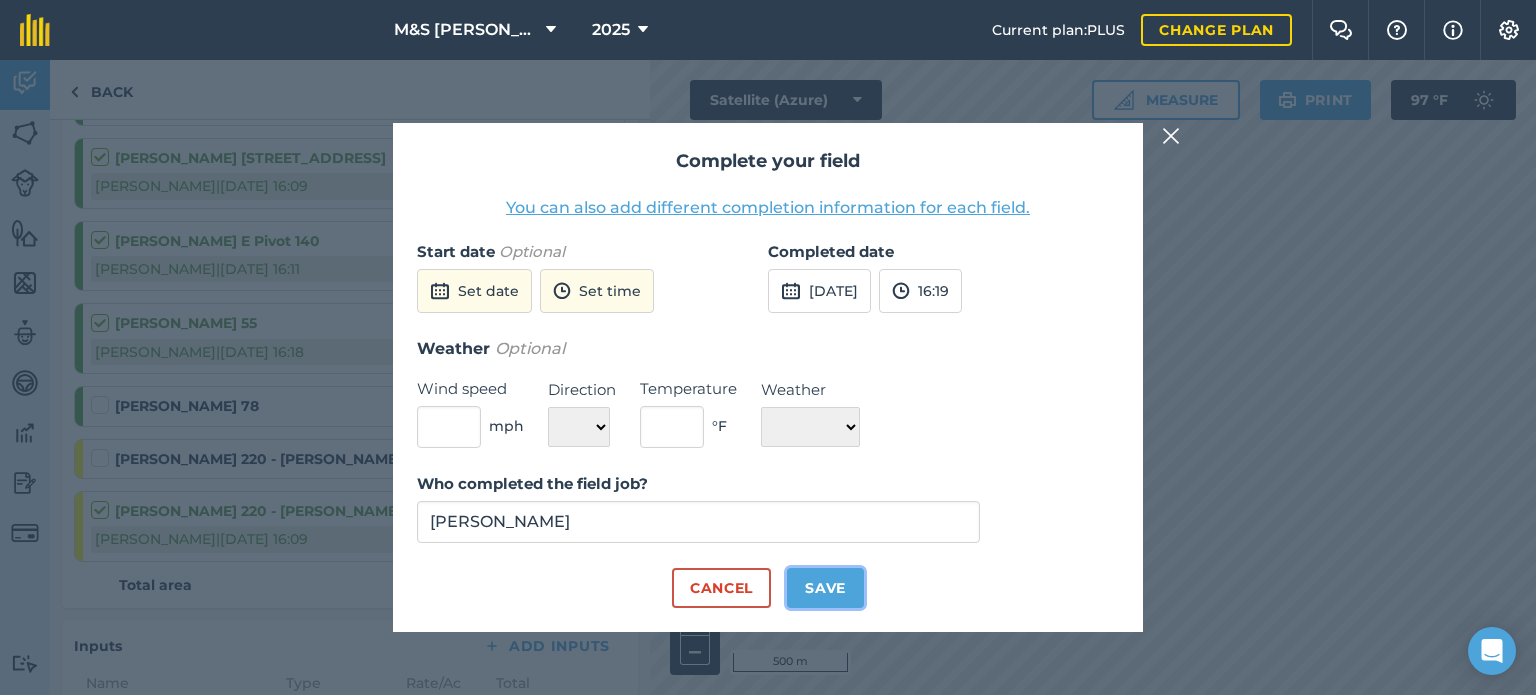 click on "Save" at bounding box center (825, 588) 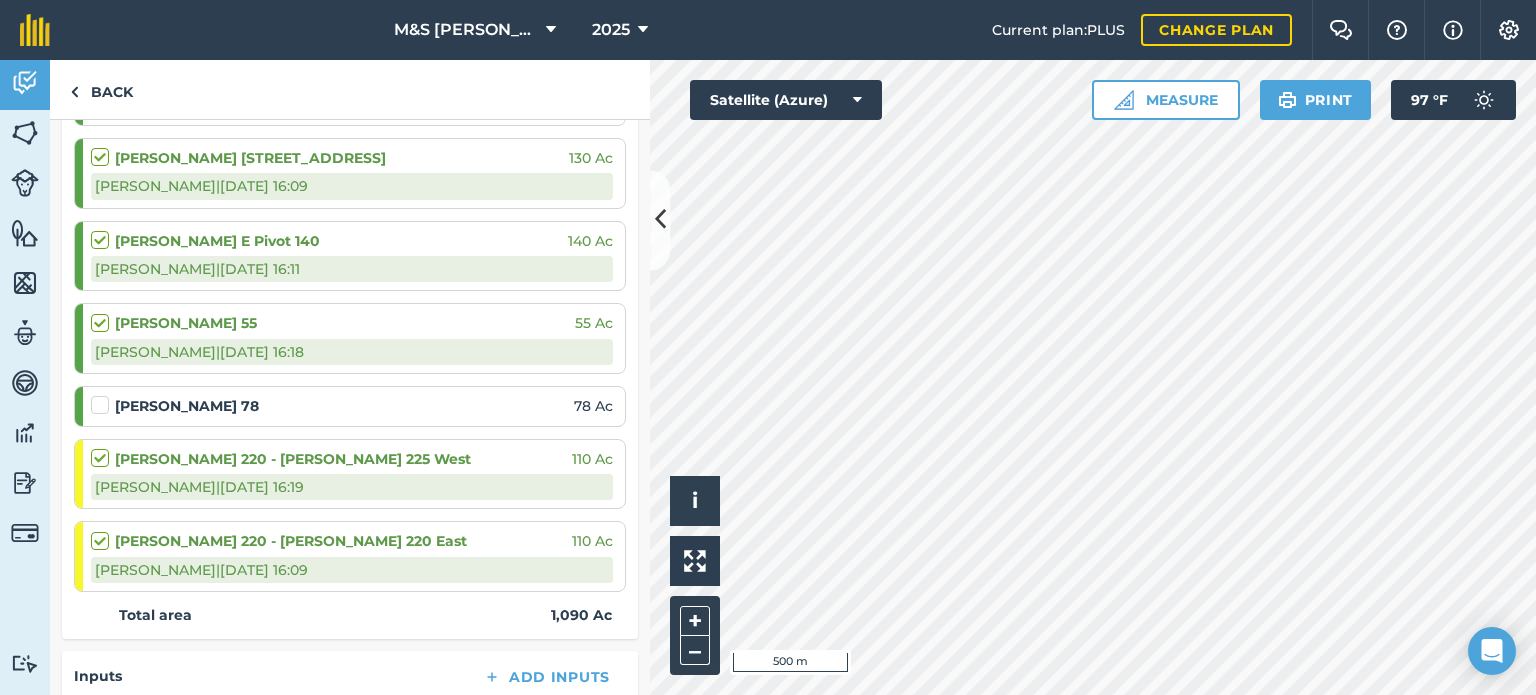 click on "[PERSON_NAME] 78 78   Ac" at bounding box center [350, 406] 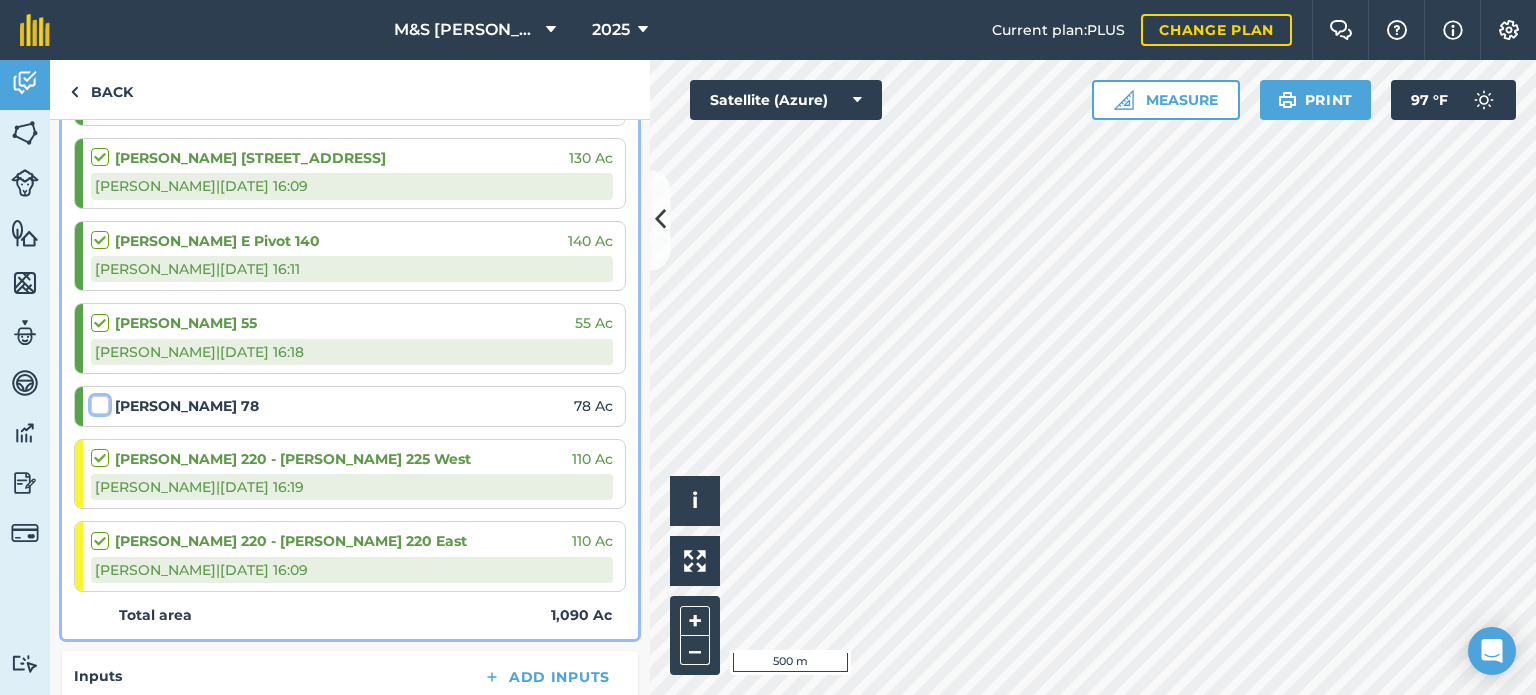 click at bounding box center [97, 401] 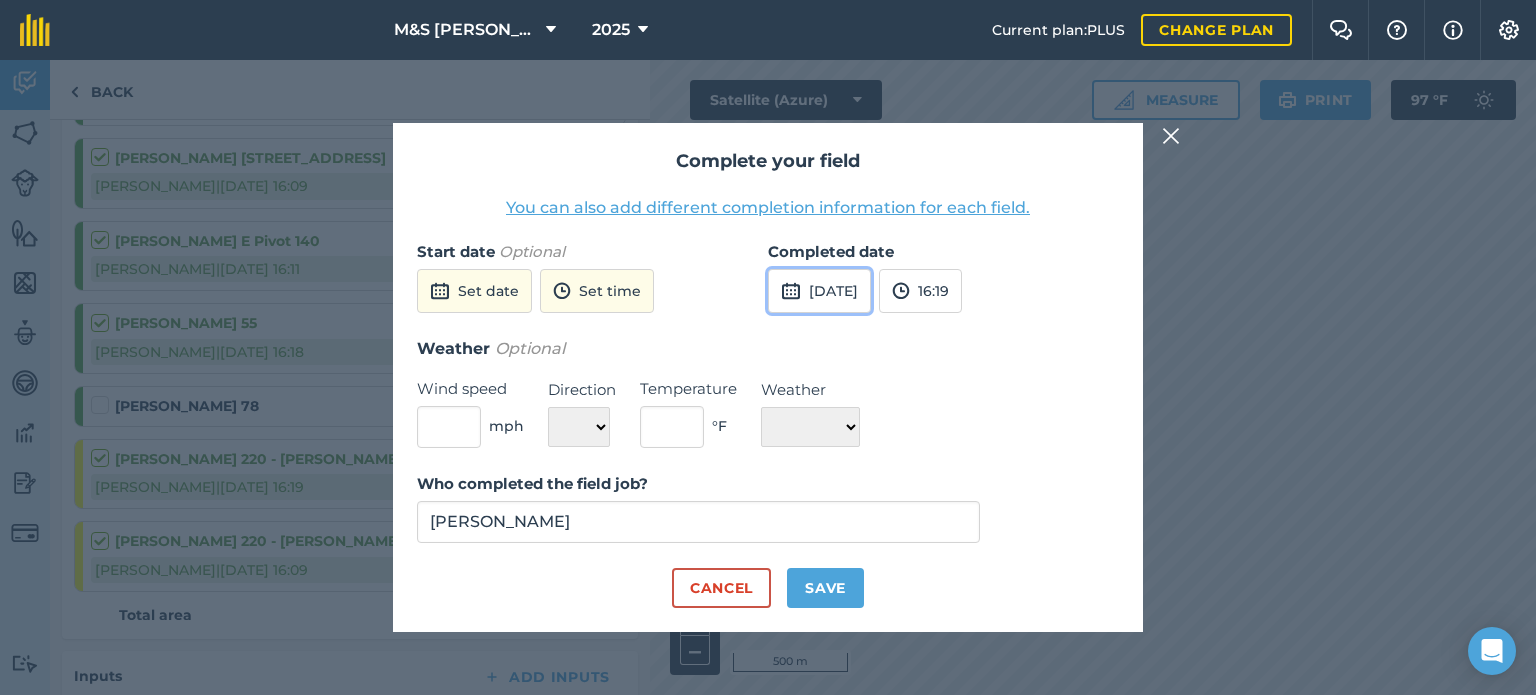 click on "[DATE]" at bounding box center (819, 291) 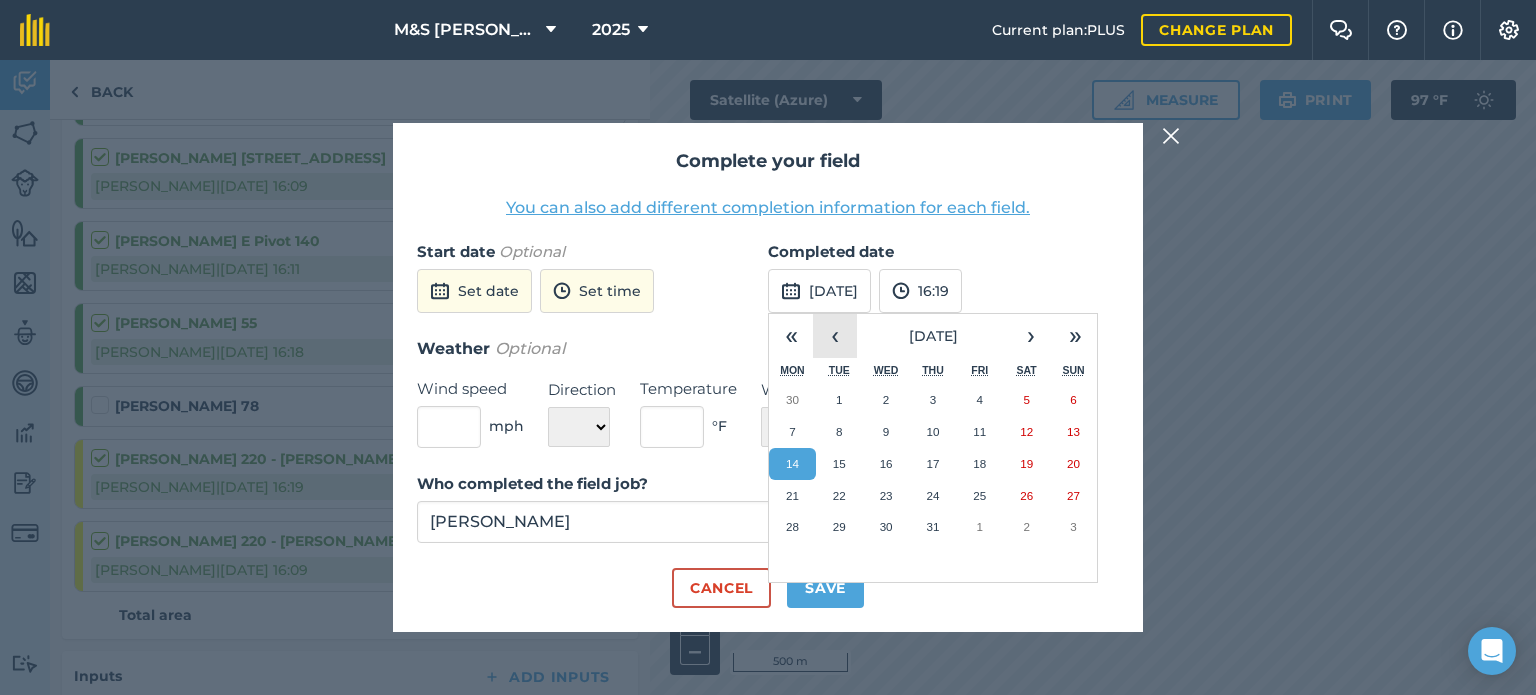 click on "‹" at bounding box center [835, 336] 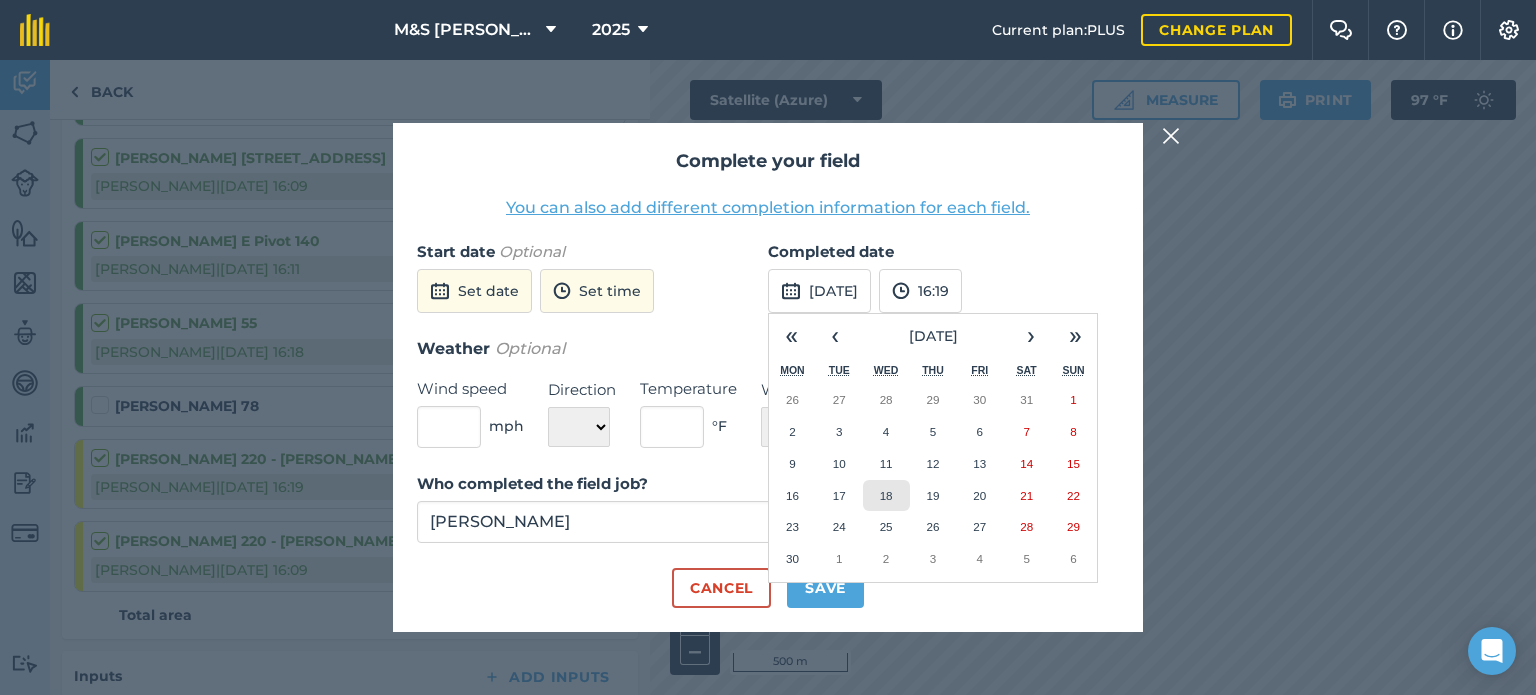 click on "18" at bounding box center [886, 495] 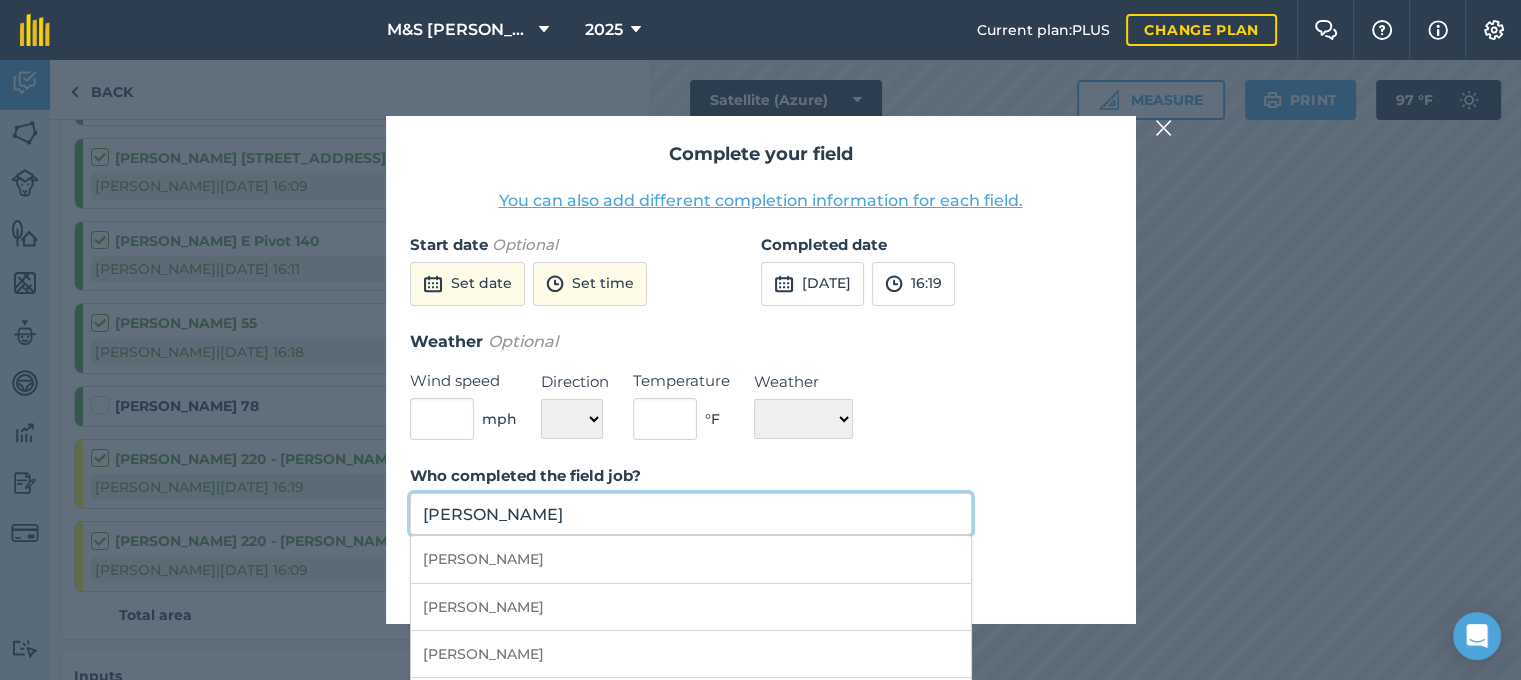 click on "[PERSON_NAME]" at bounding box center (691, 514) 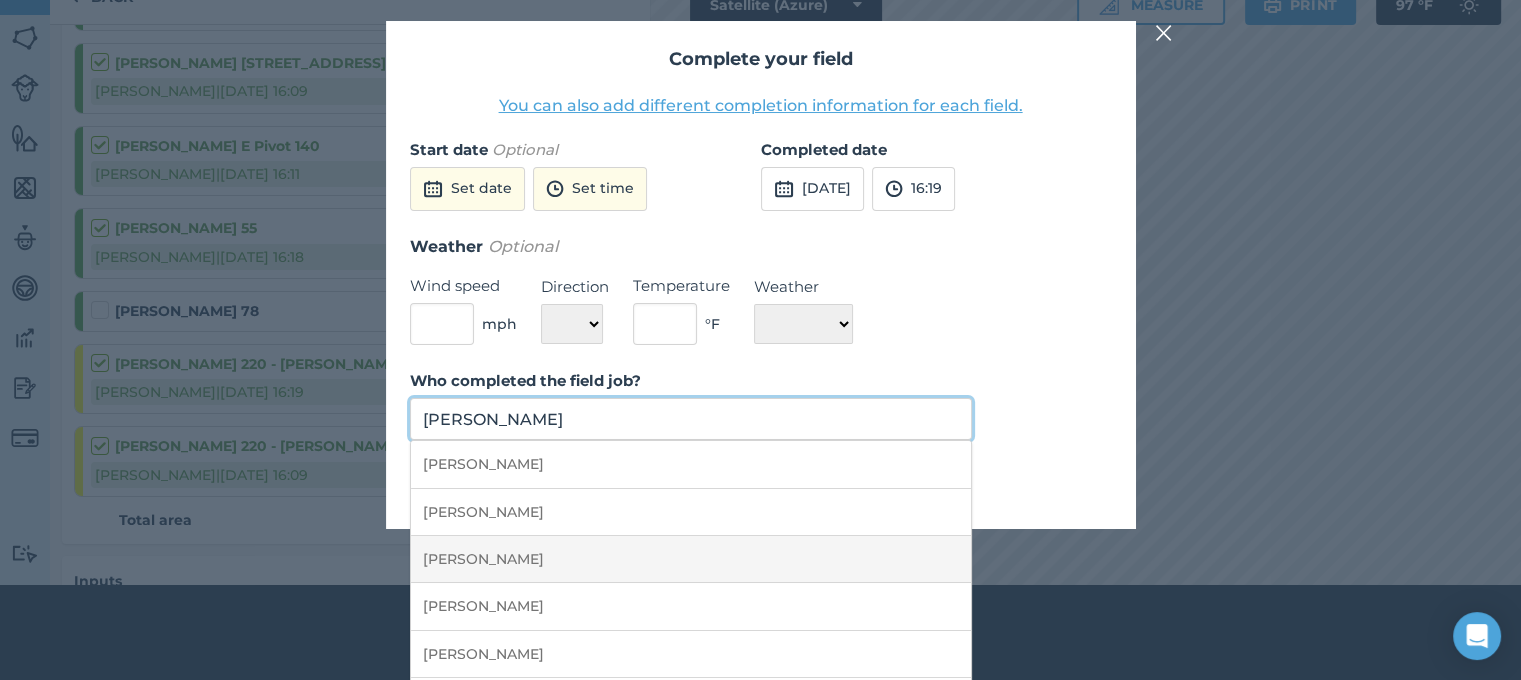 scroll, scrollTop: 195, scrollLeft: 0, axis: vertical 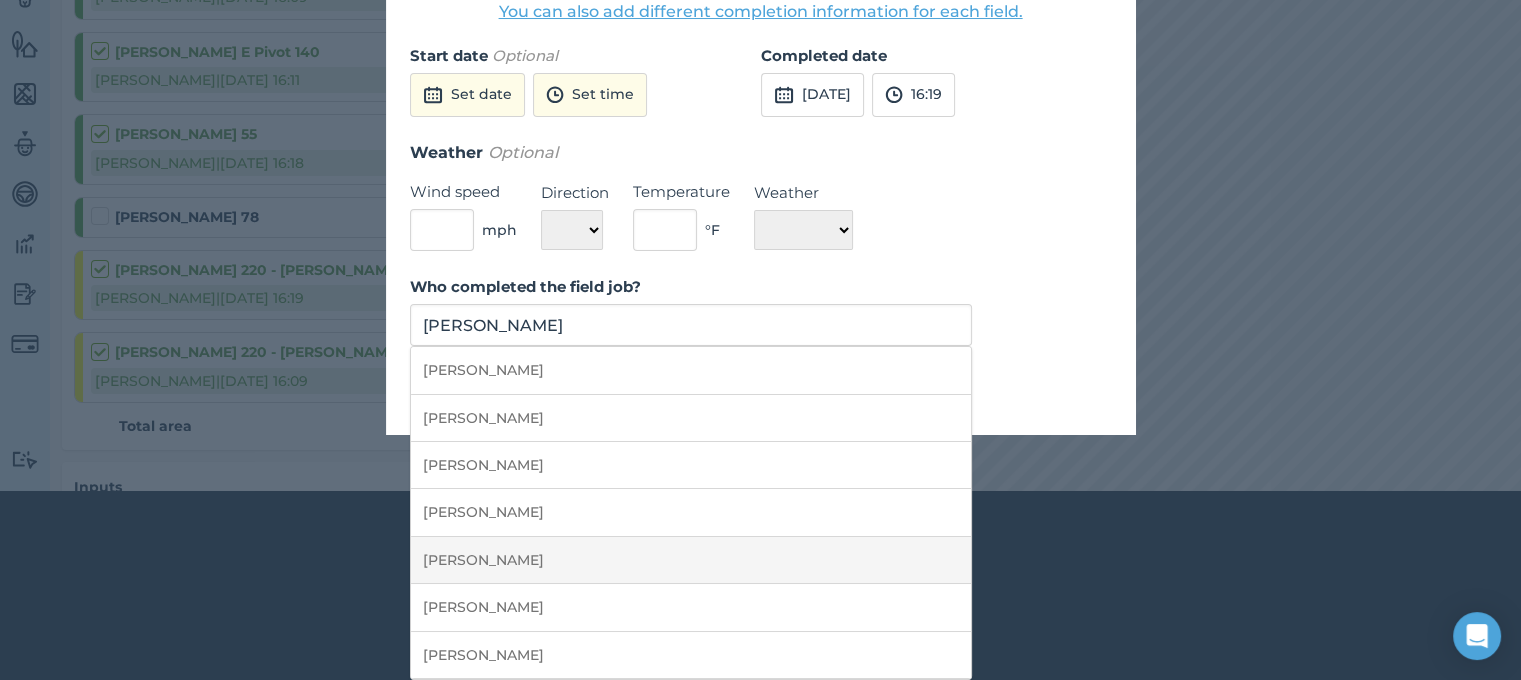 click on "[PERSON_NAME]" at bounding box center (691, 560) 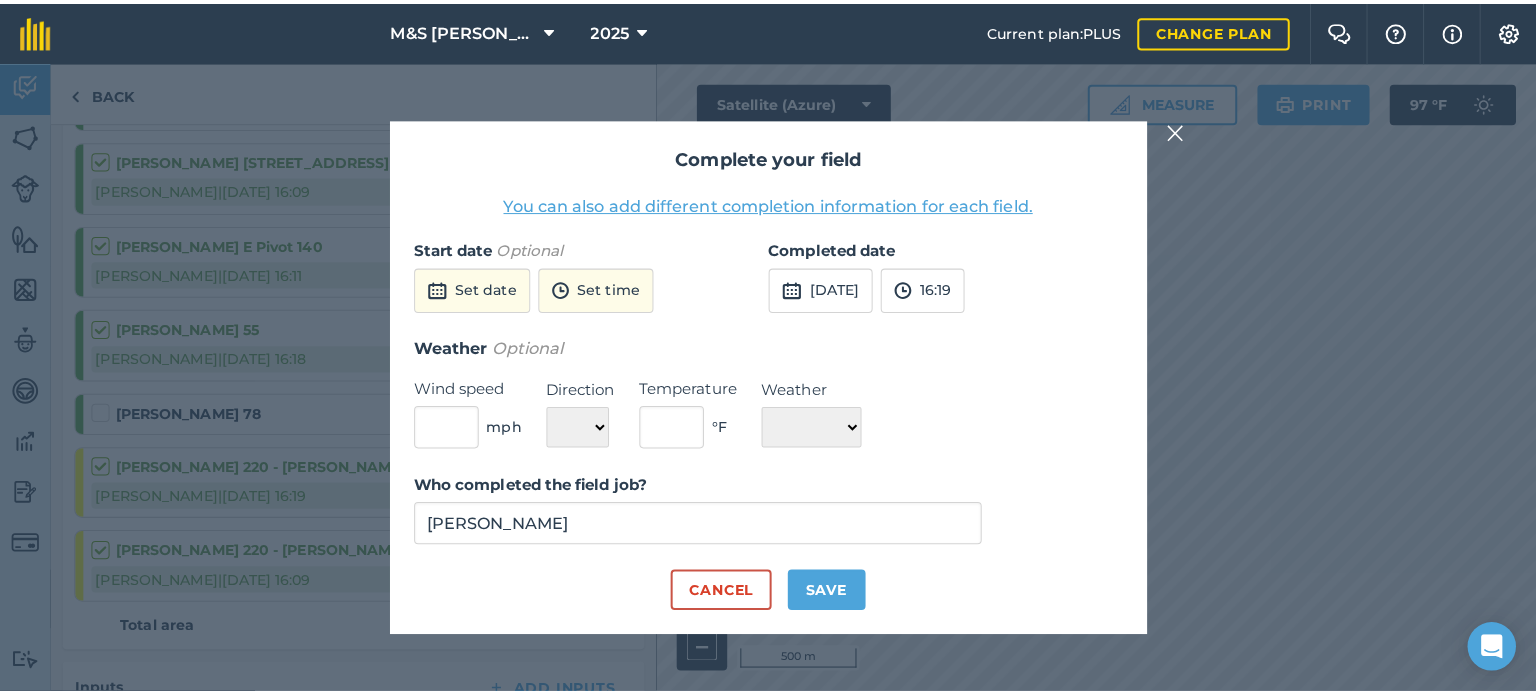 scroll, scrollTop: 0, scrollLeft: 0, axis: both 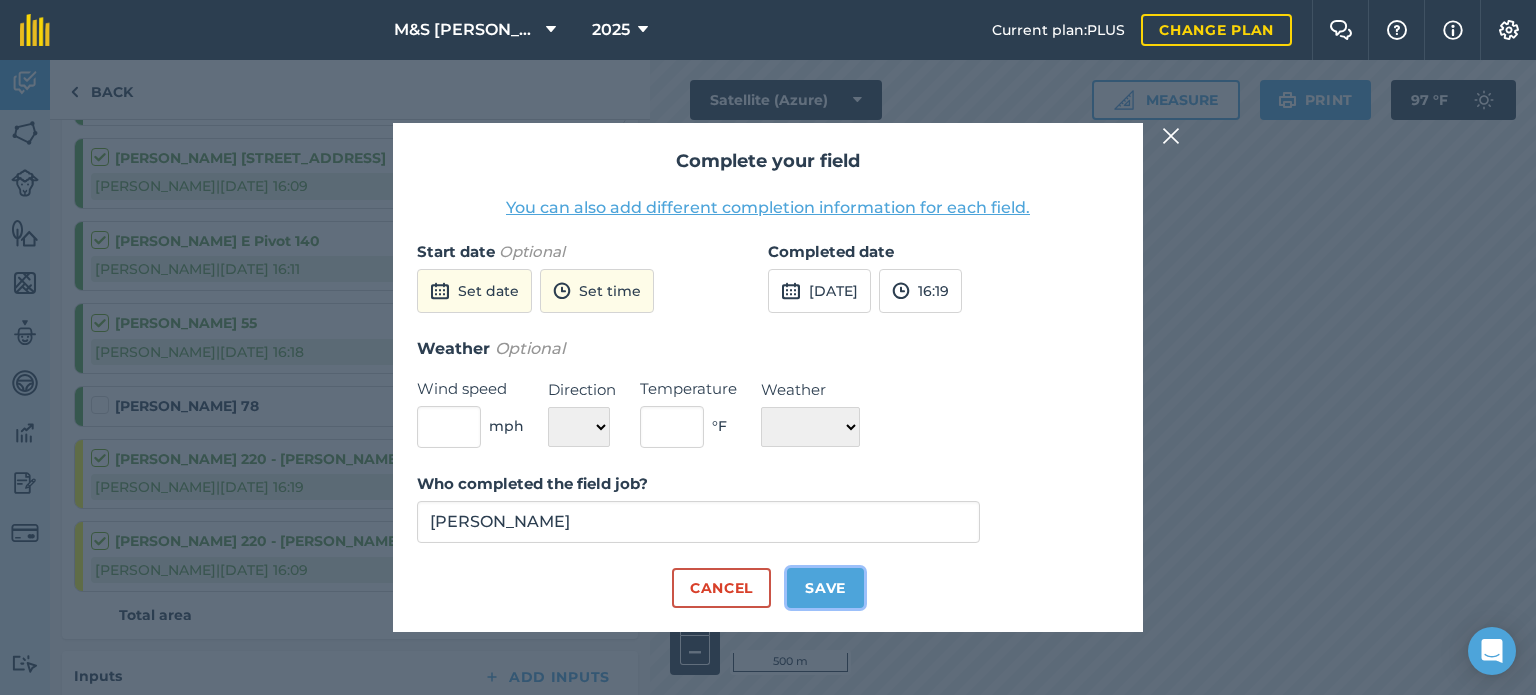 click on "Save" at bounding box center (825, 588) 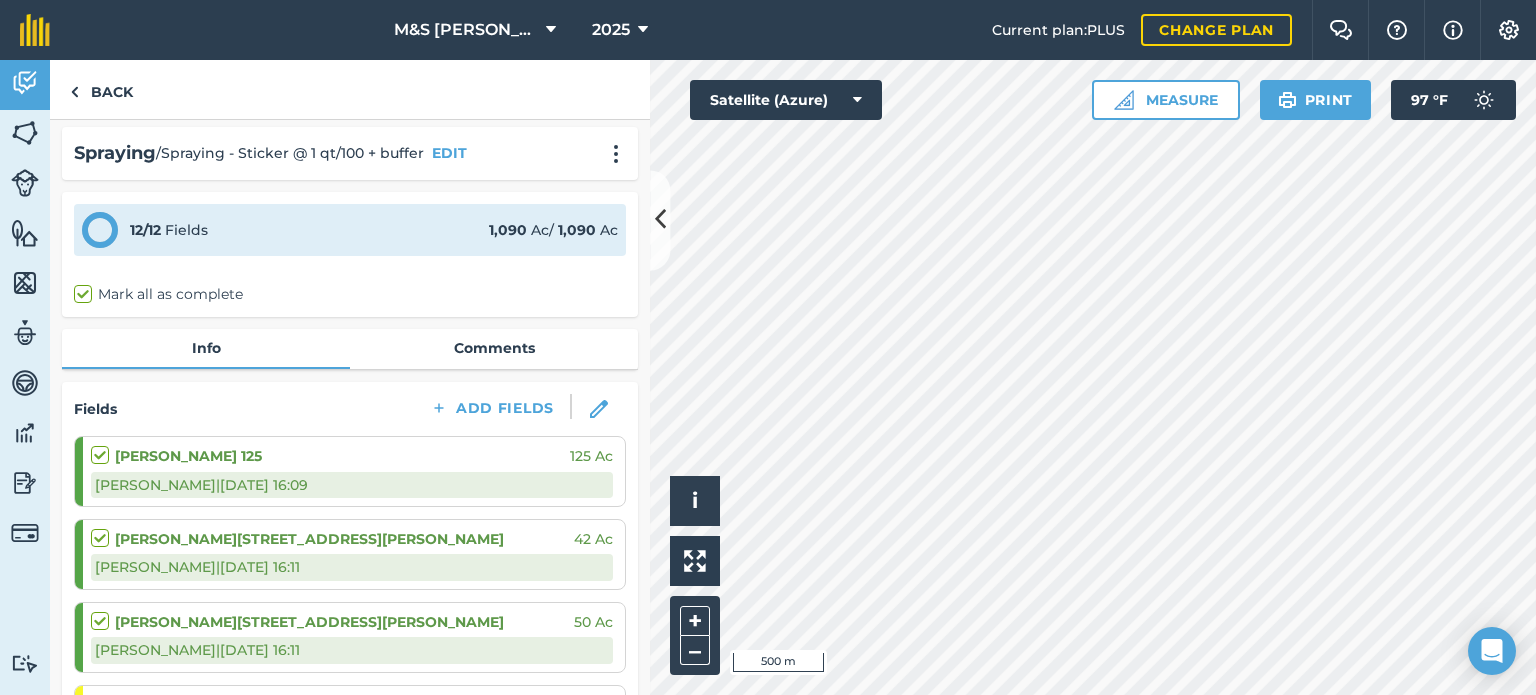 scroll, scrollTop: 0, scrollLeft: 0, axis: both 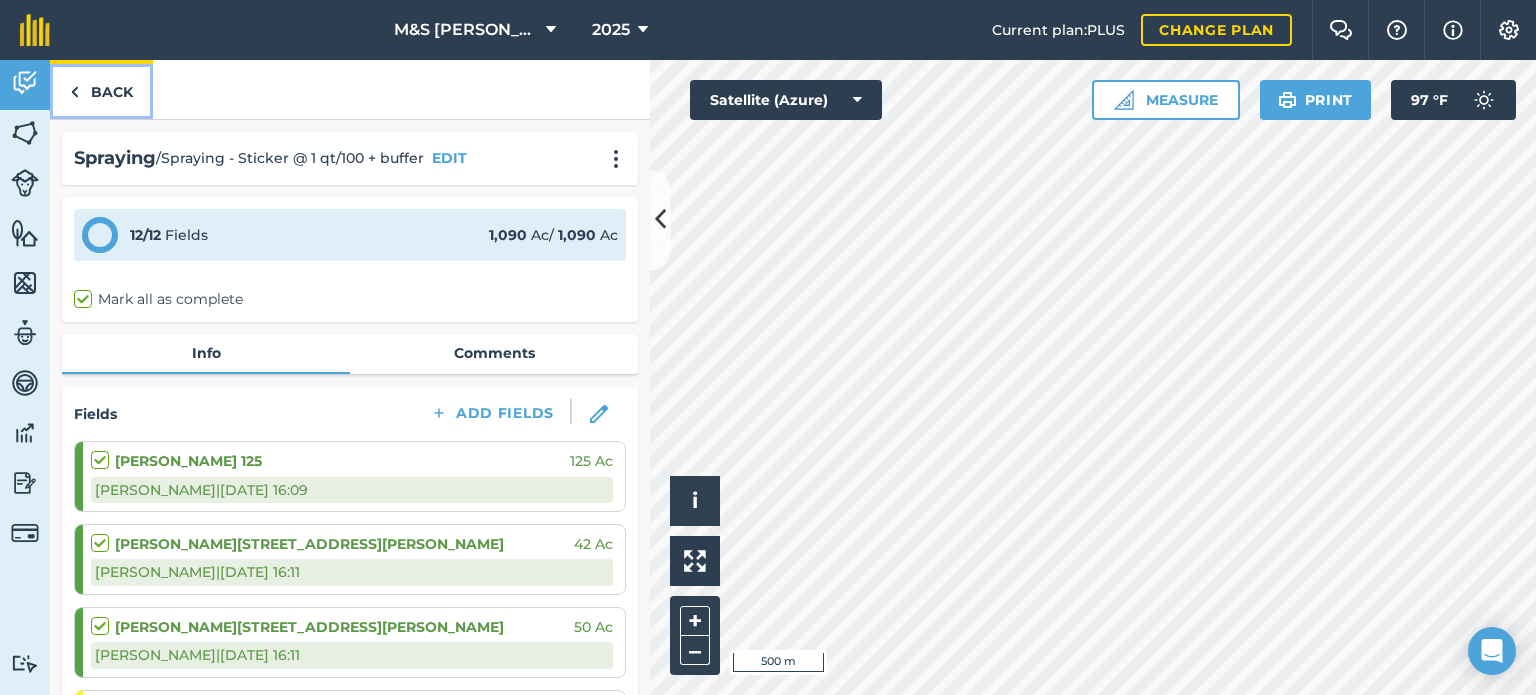 click on "Back" at bounding box center [101, 89] 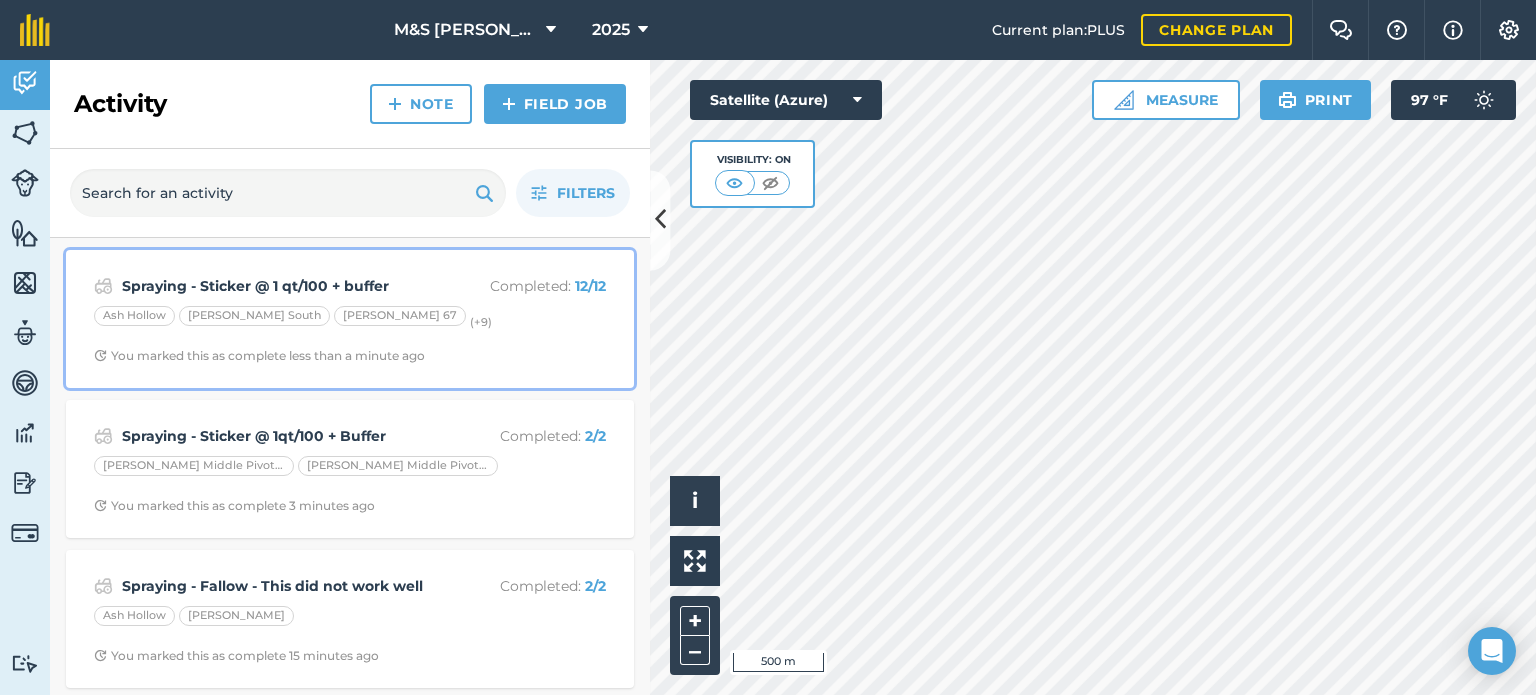 click on "Spraying - Sticker @ 1 qt/100 + buffer" at bounding box center [280, 286] 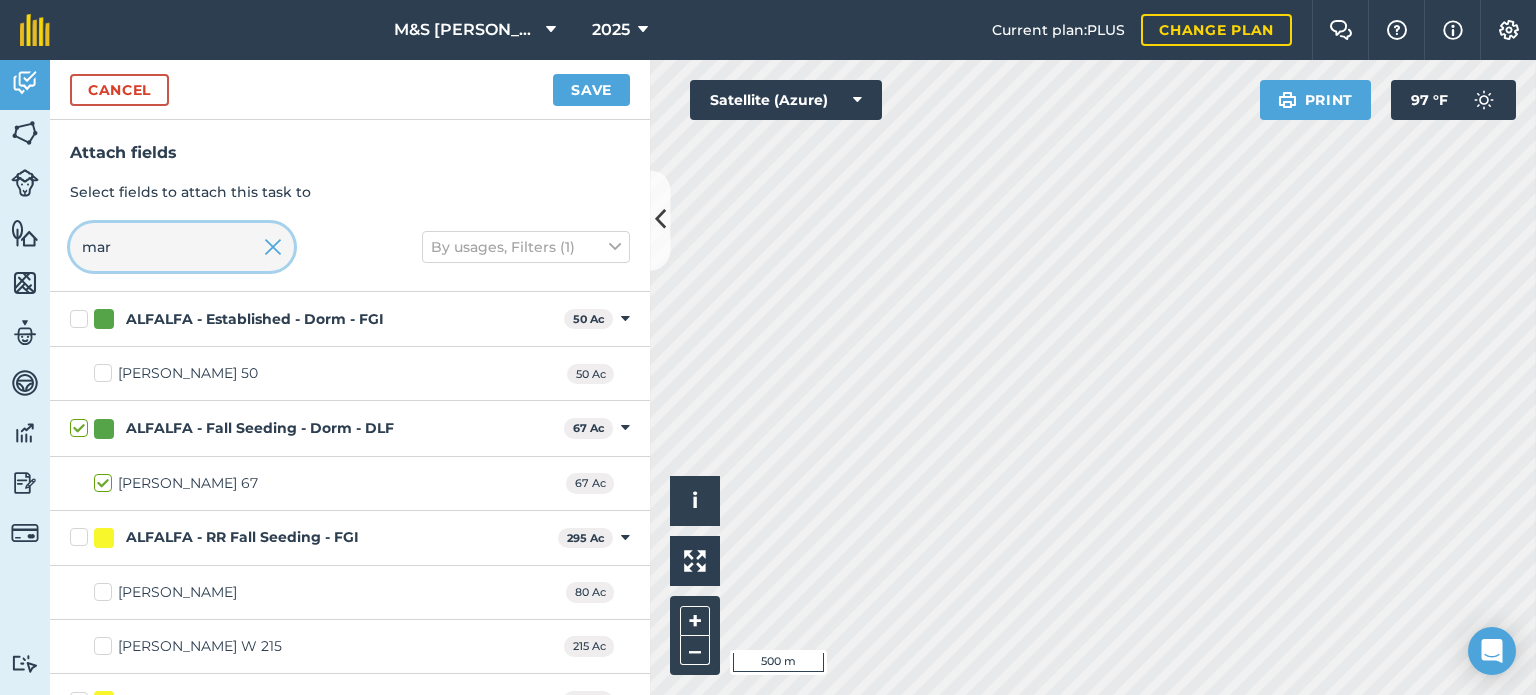 click on "mar" at bounding box center (182, 247) 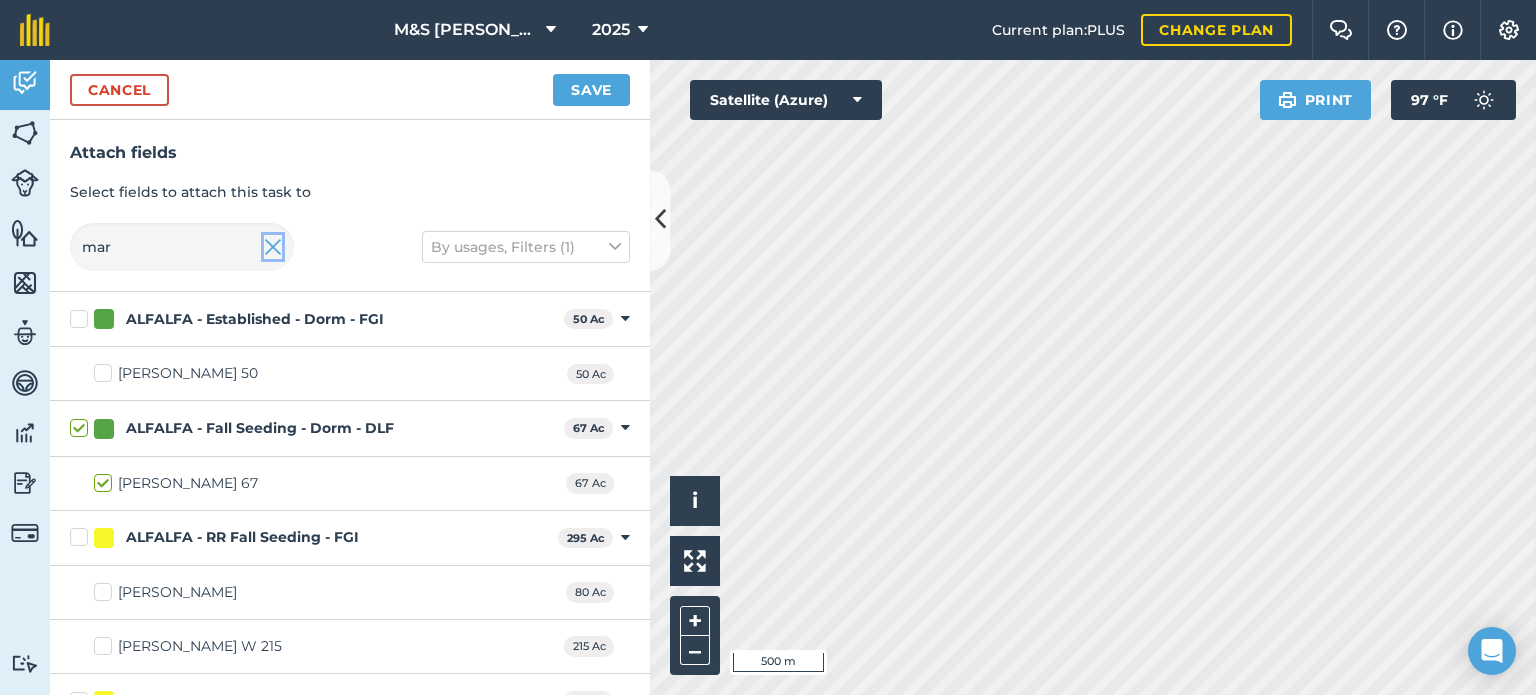 click at bounding box center [273, 247] 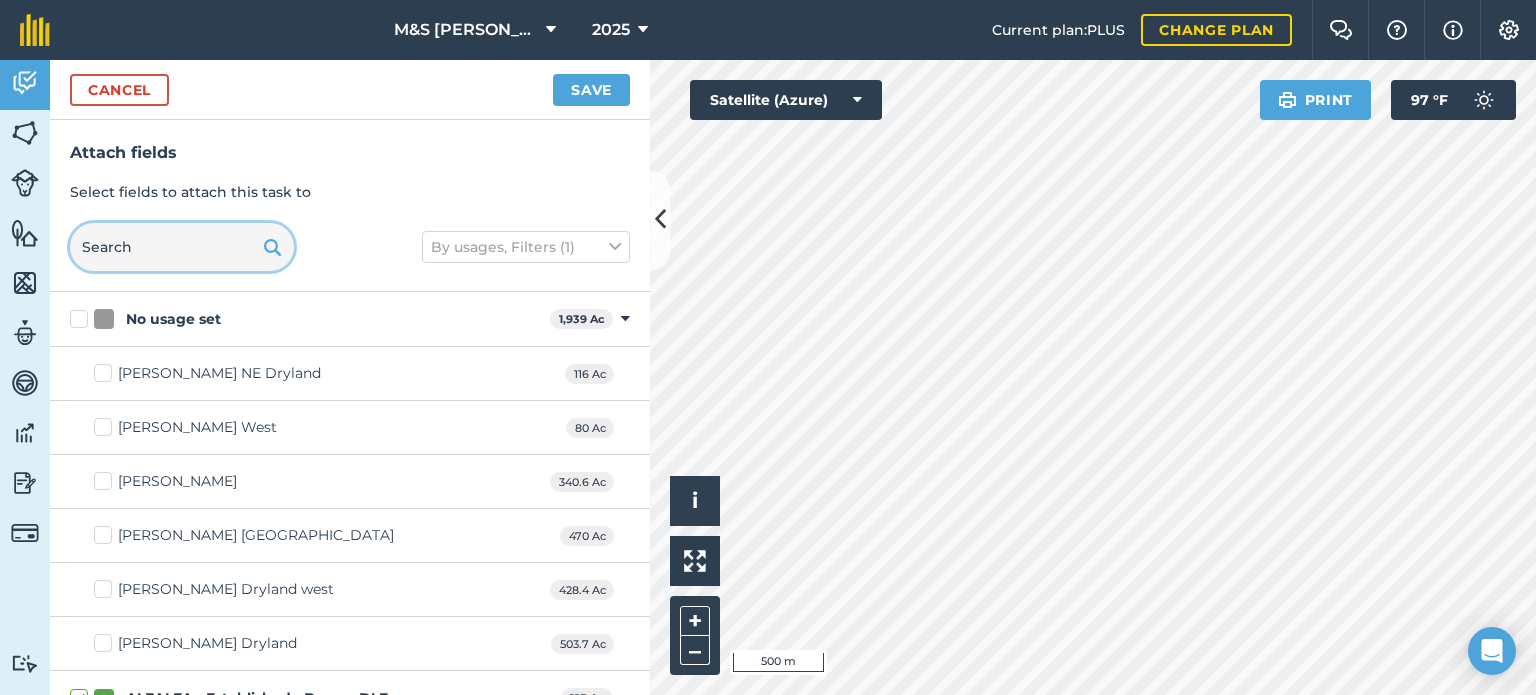 click at bounding box center (182, 247) 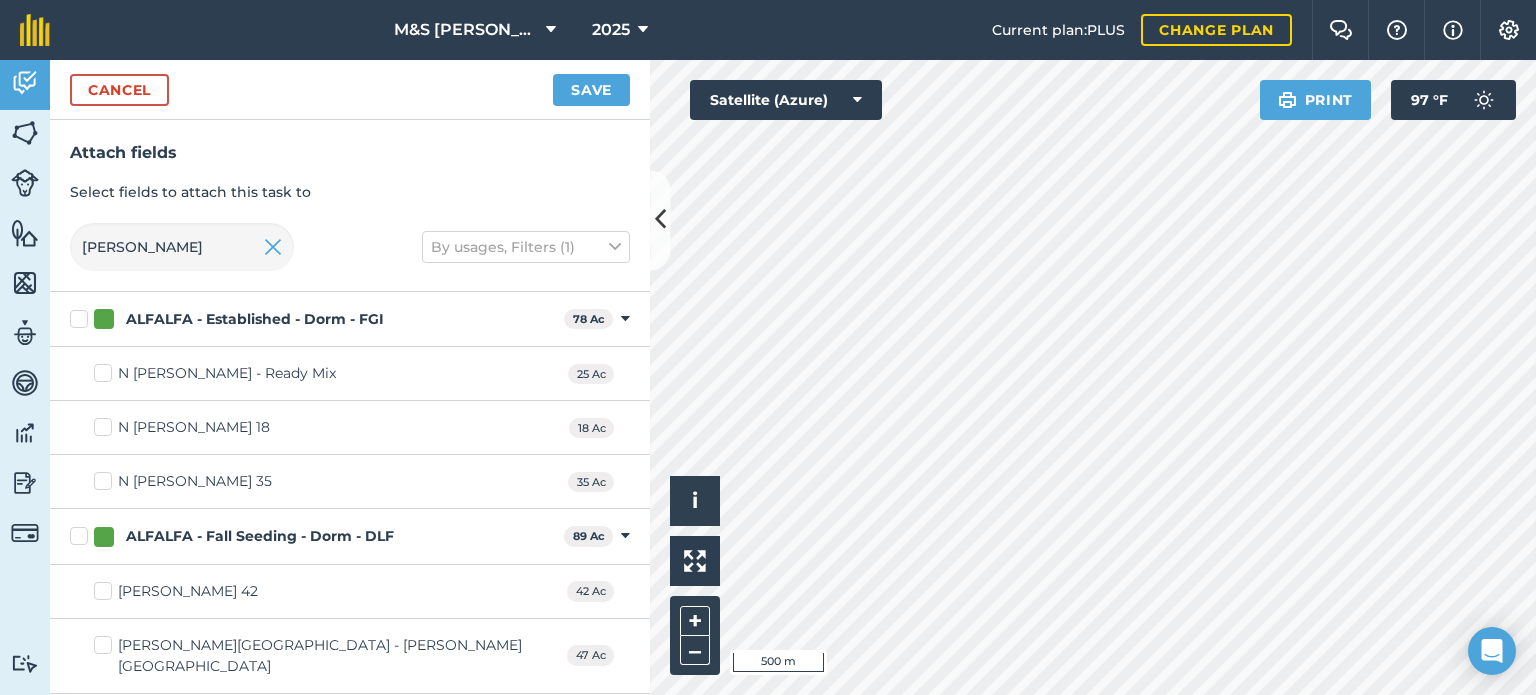 click on "ALFALFA - Established - Dorm - FGI" at bounding box center [313, 319] 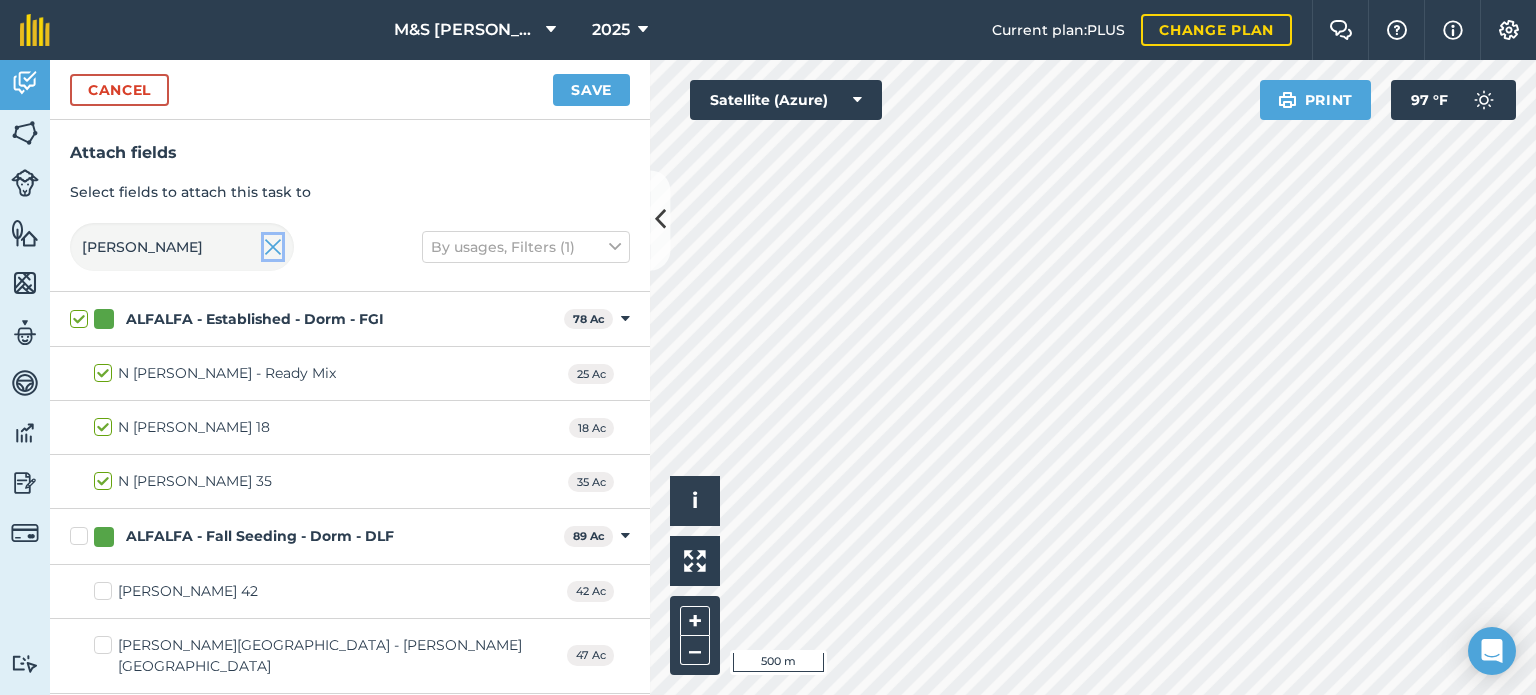 click at bounding box center [273, 247] 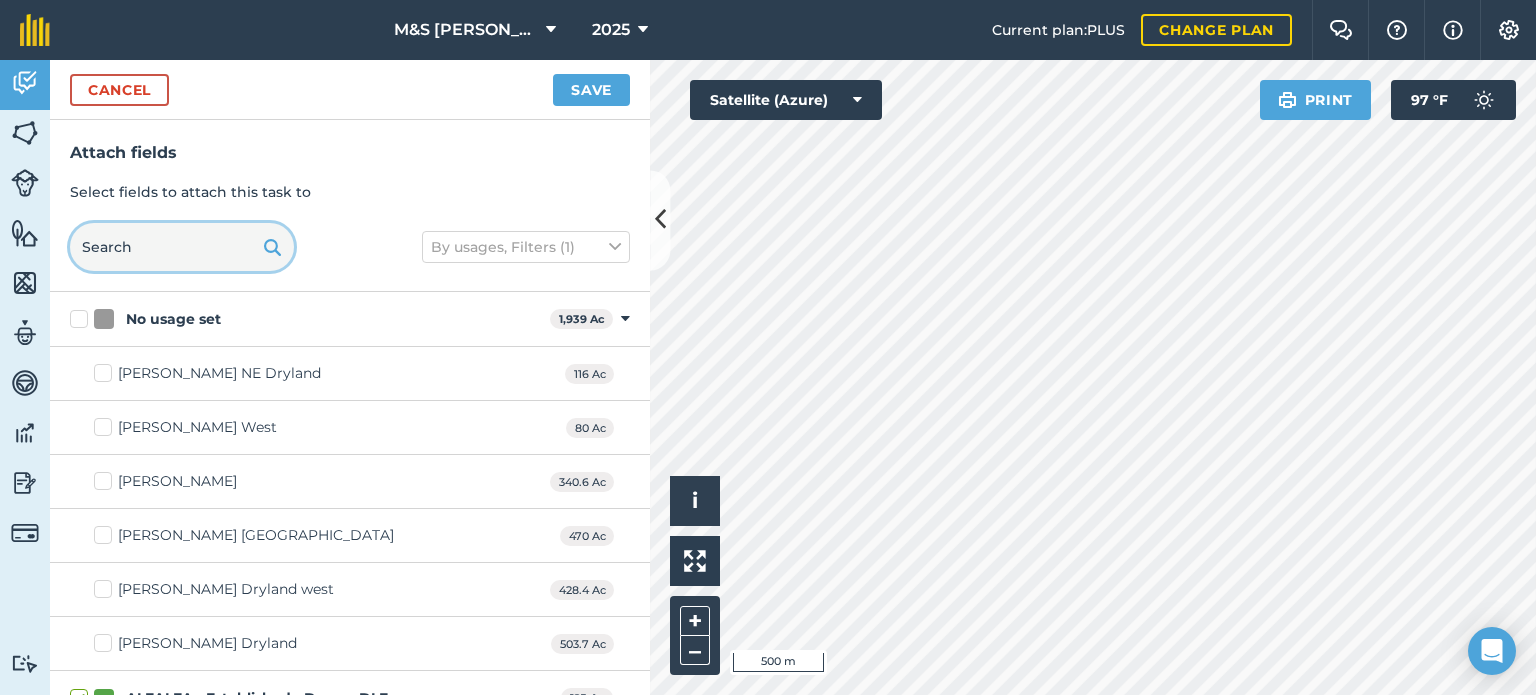 click at bounding box center (182, 247) 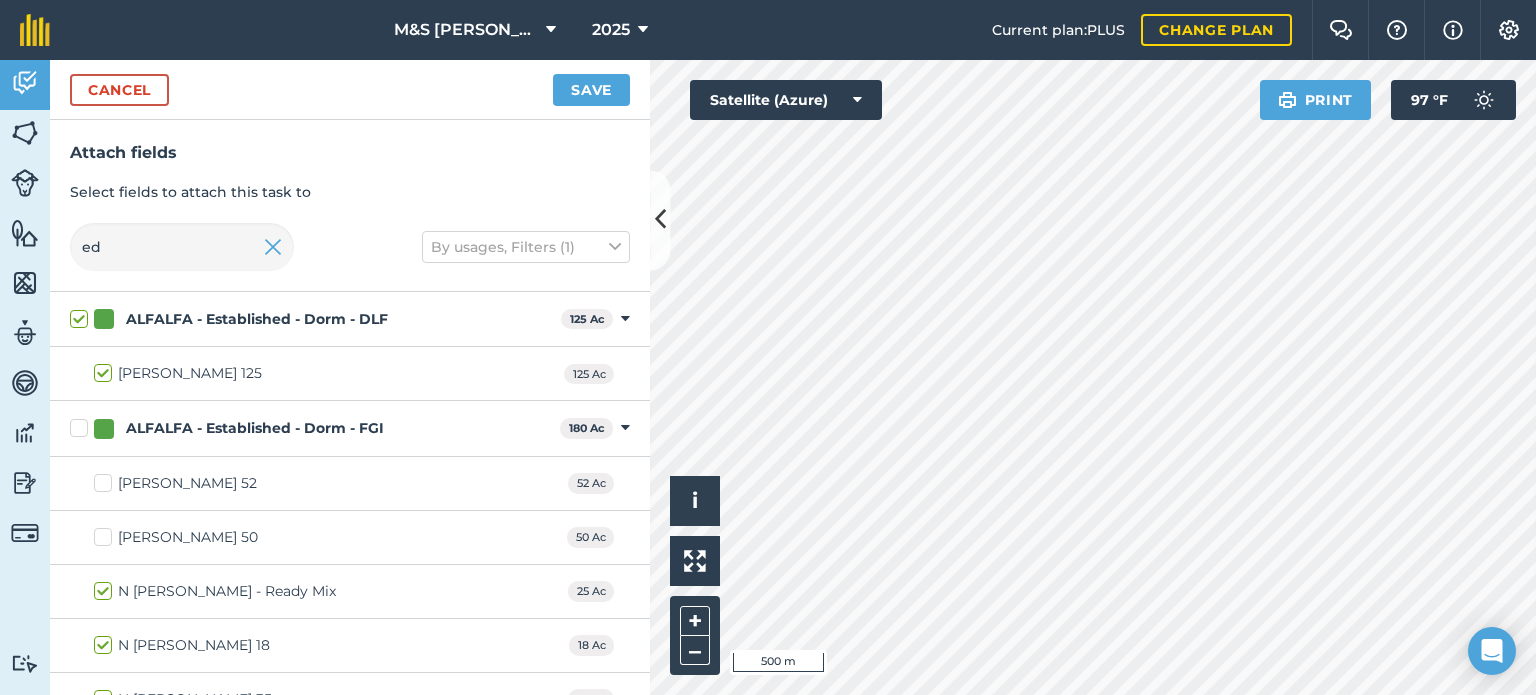 click on "[PERSON_NAME] 52" at bounding box center [175, 483] 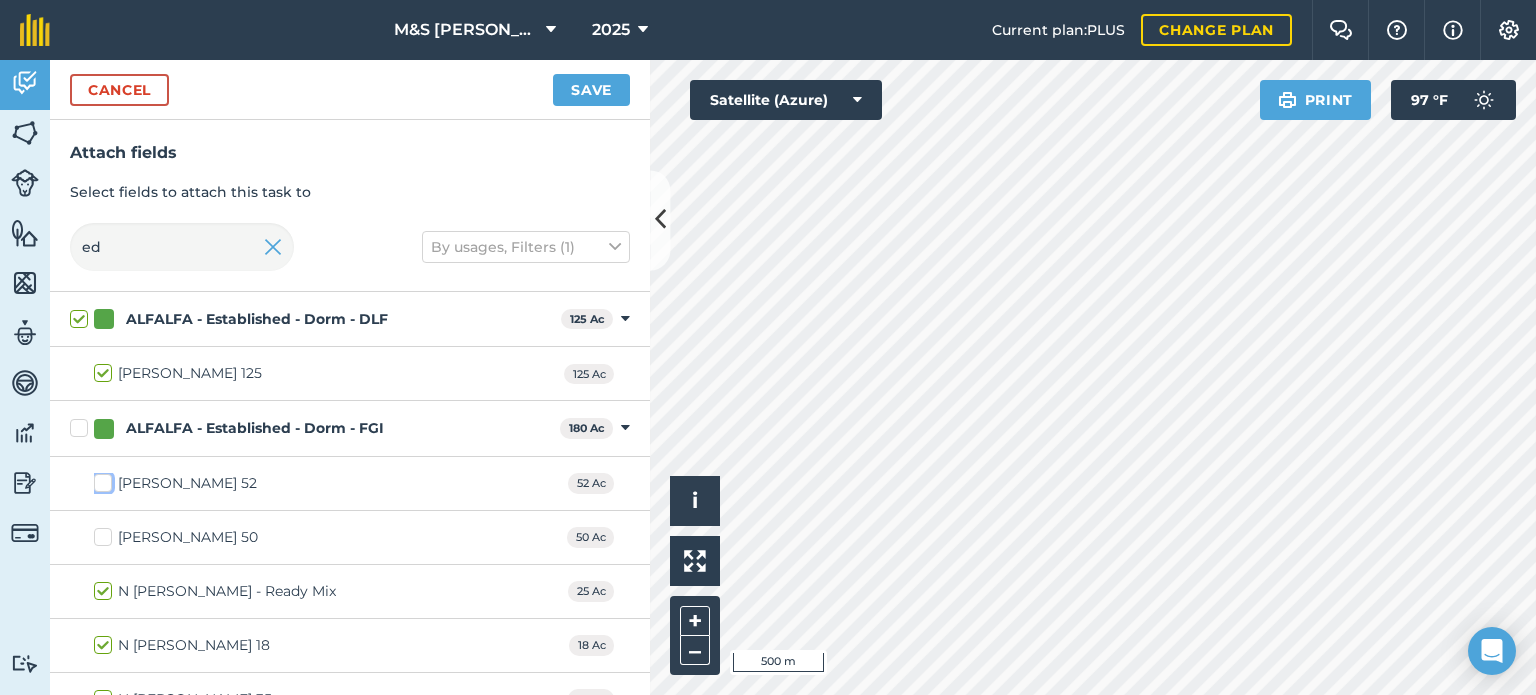 click on "[PERSON_NAME] 52" at bounding box center (100, 479) 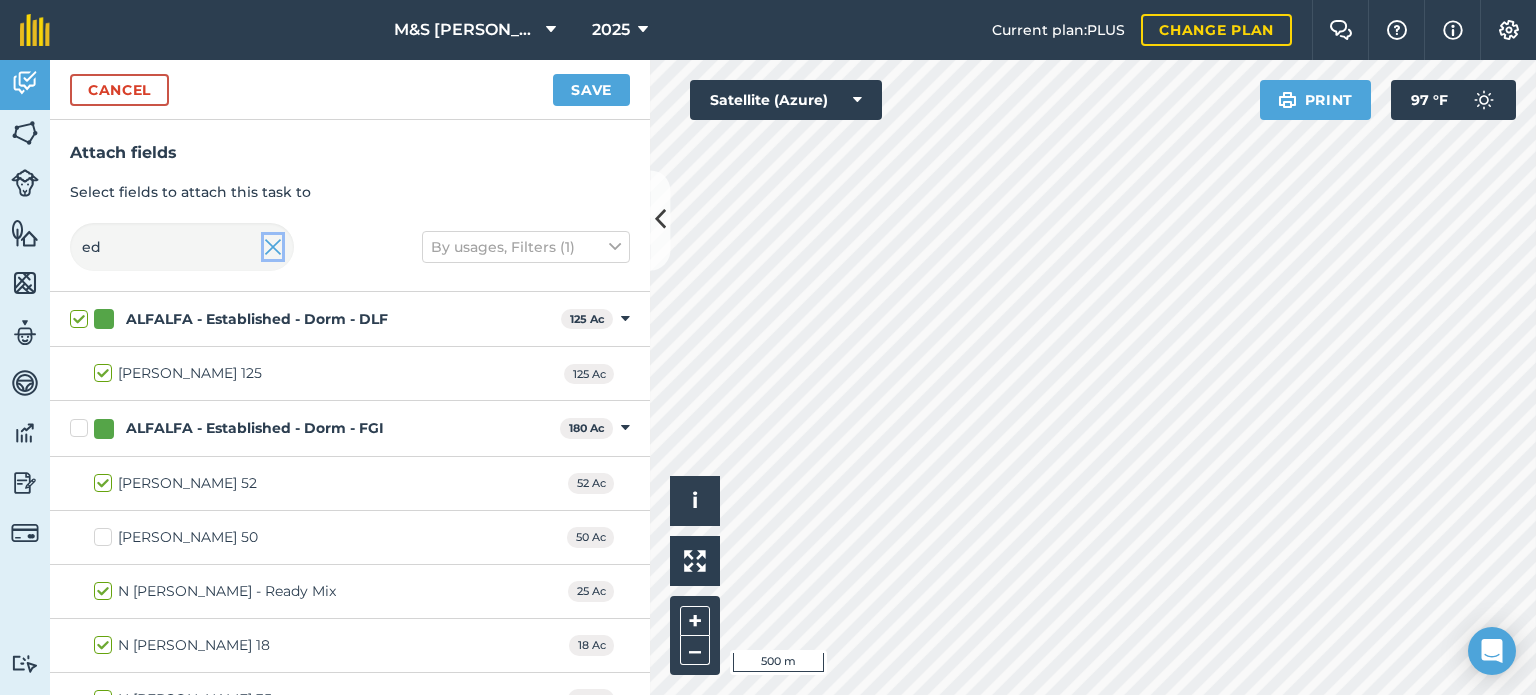 click at bounding box center (273, 247) 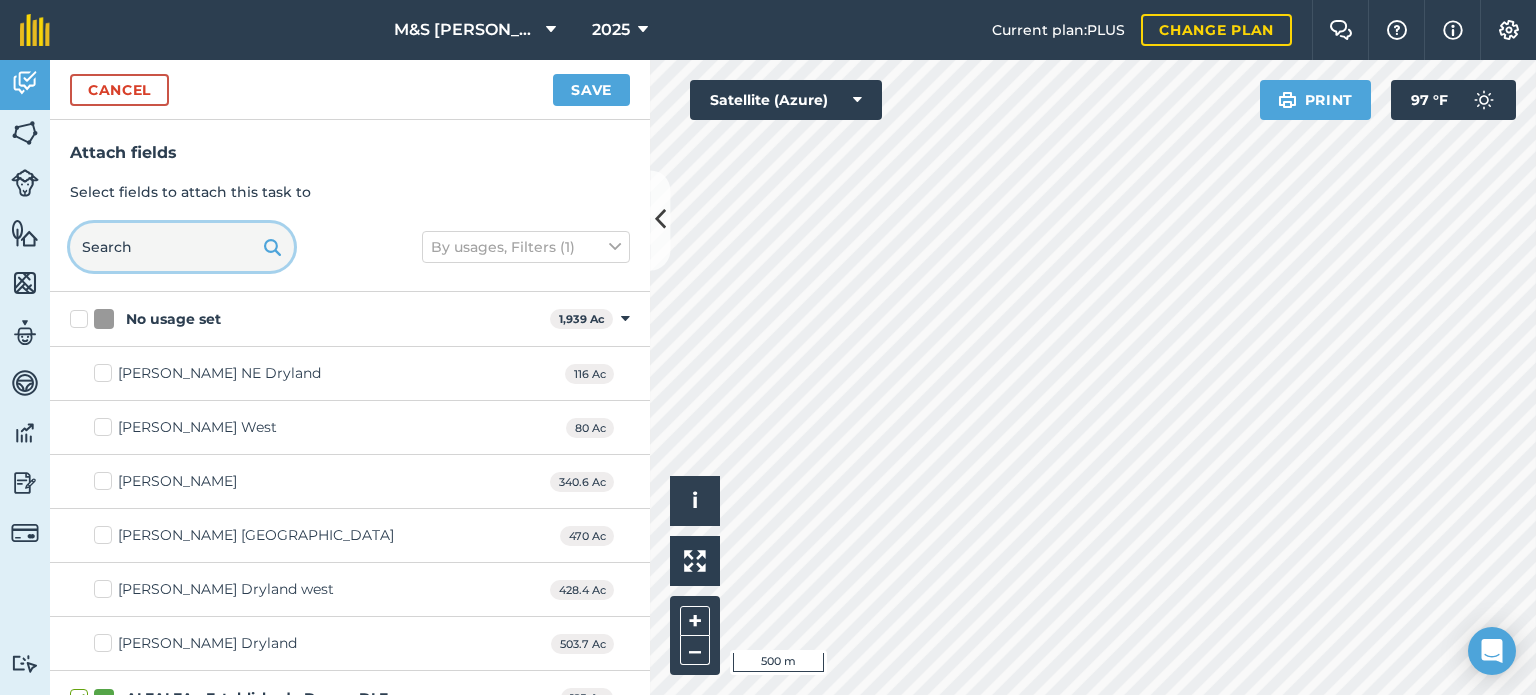 click at bounding box center [182, 247] 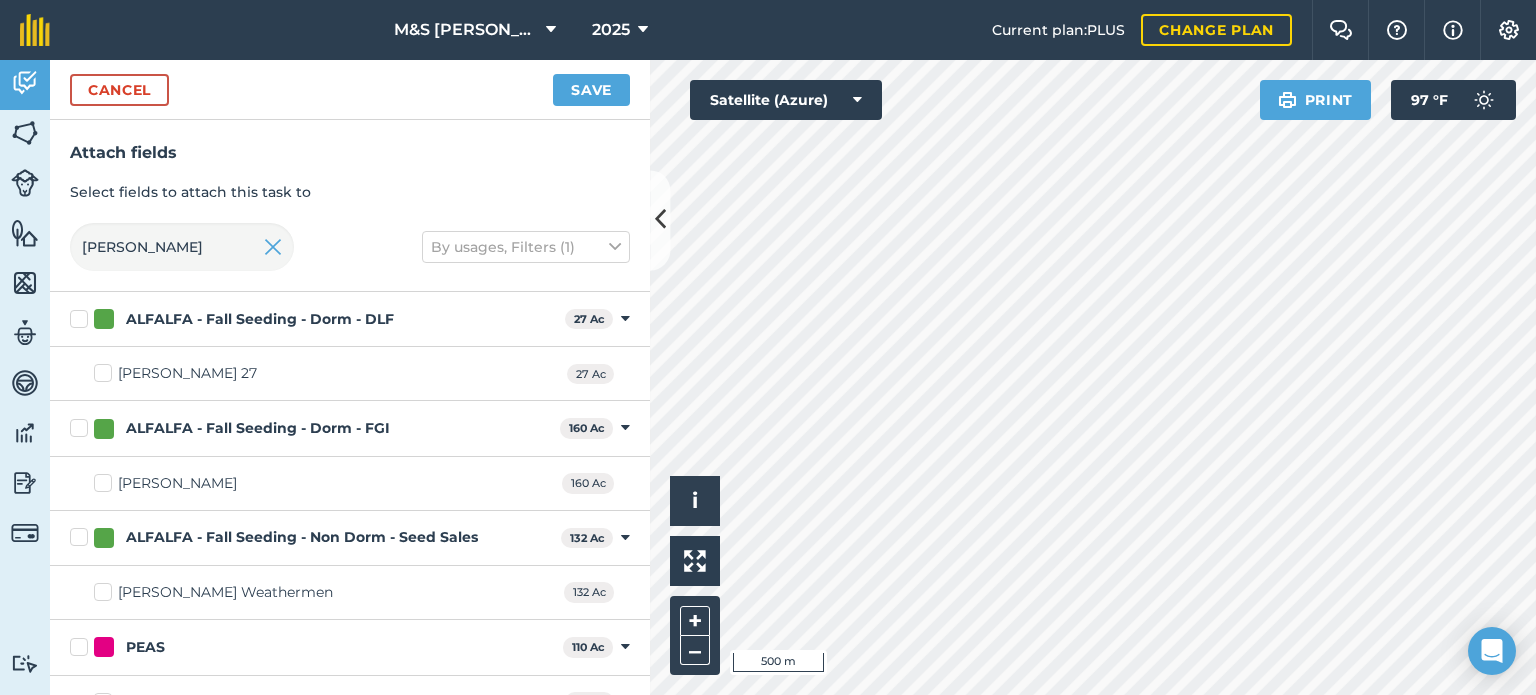 drag, startPoint x: 108, startPoint y: 582, endPoint x: 136, endPoint y: 574, distance: 29.12044 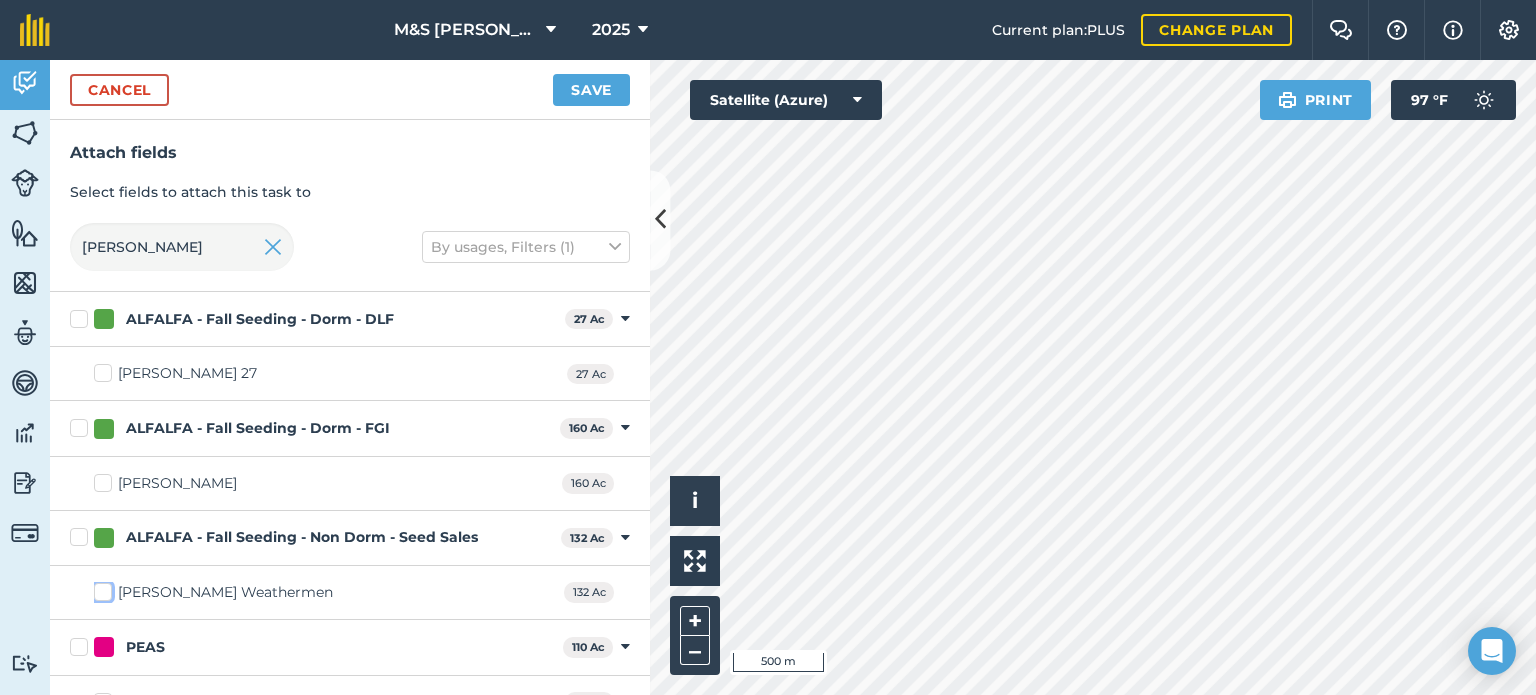 click on "[PERSON_NAME] Weathermen" at bounding box center (100, 588) 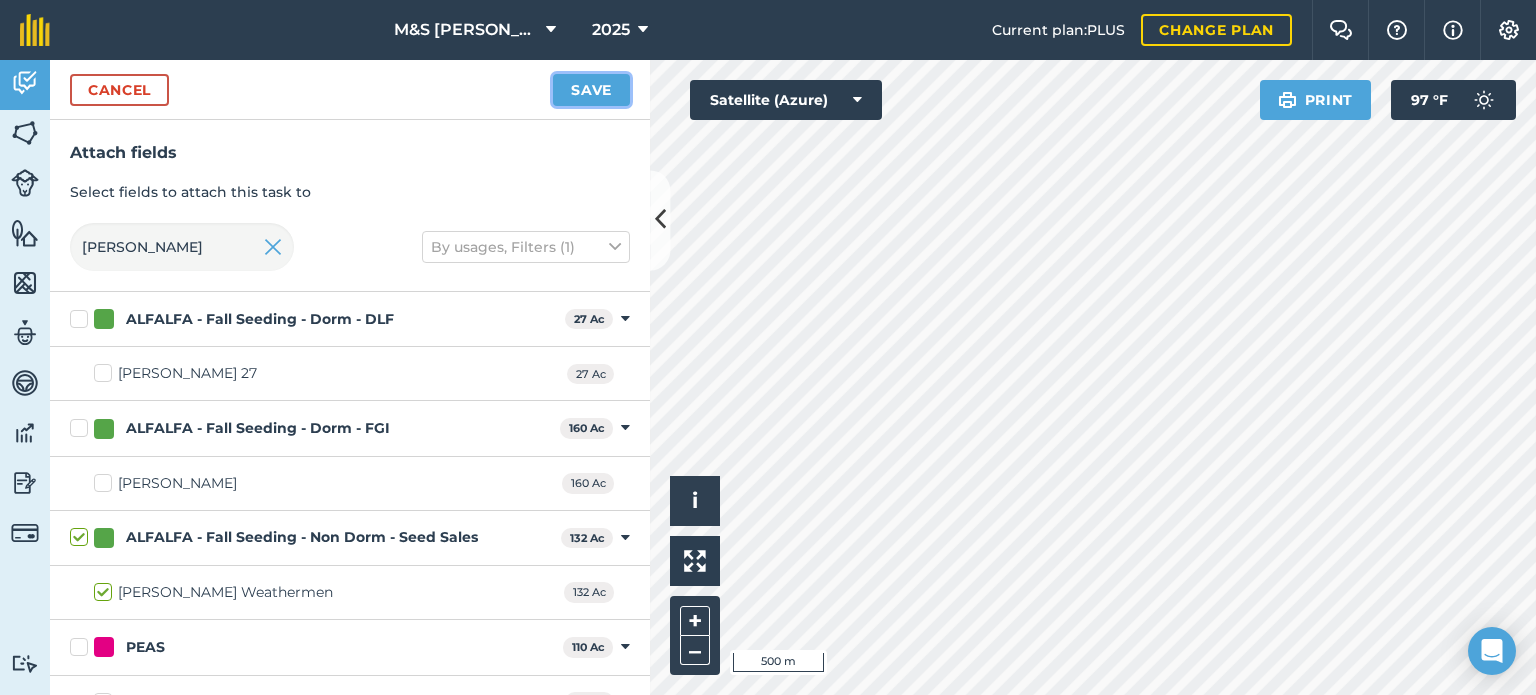 click on "Save" at bounding box center [591, 90] 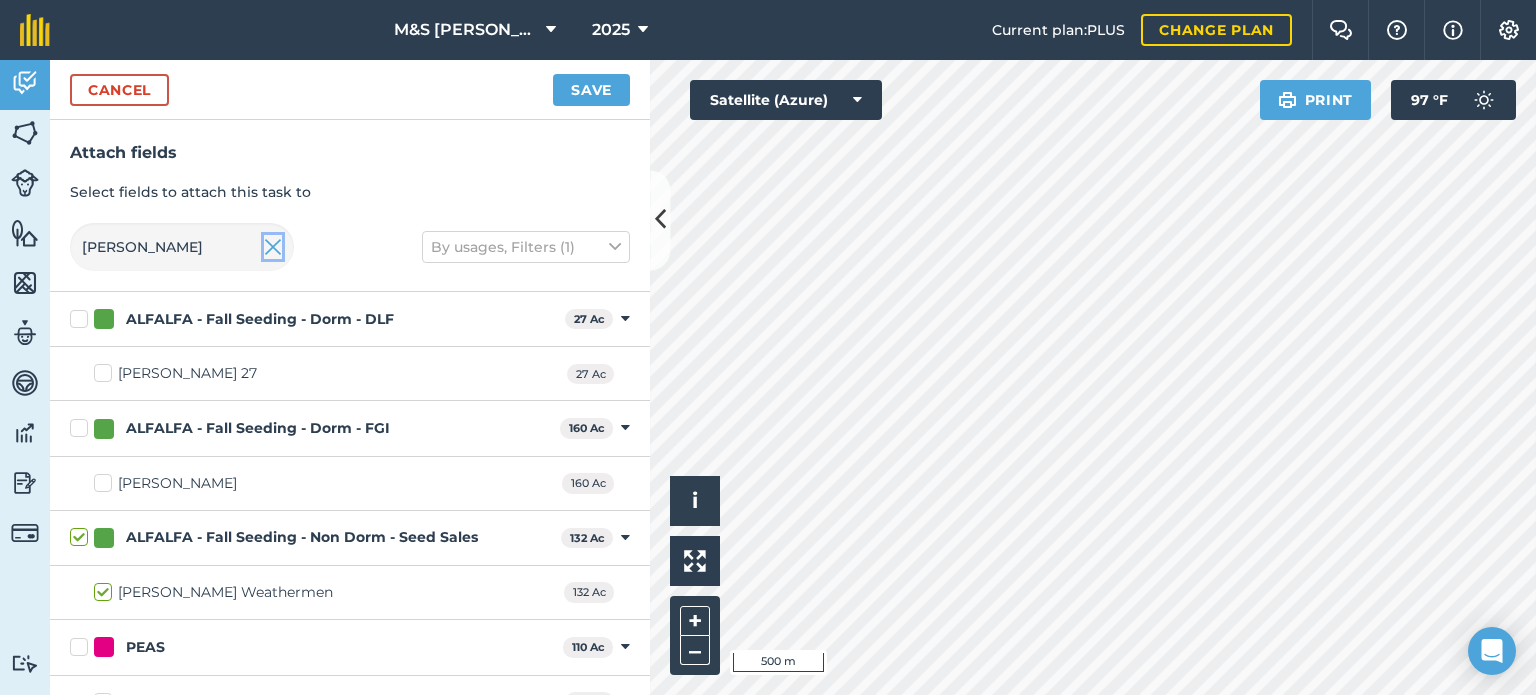 click at bounding box center (273, 247) 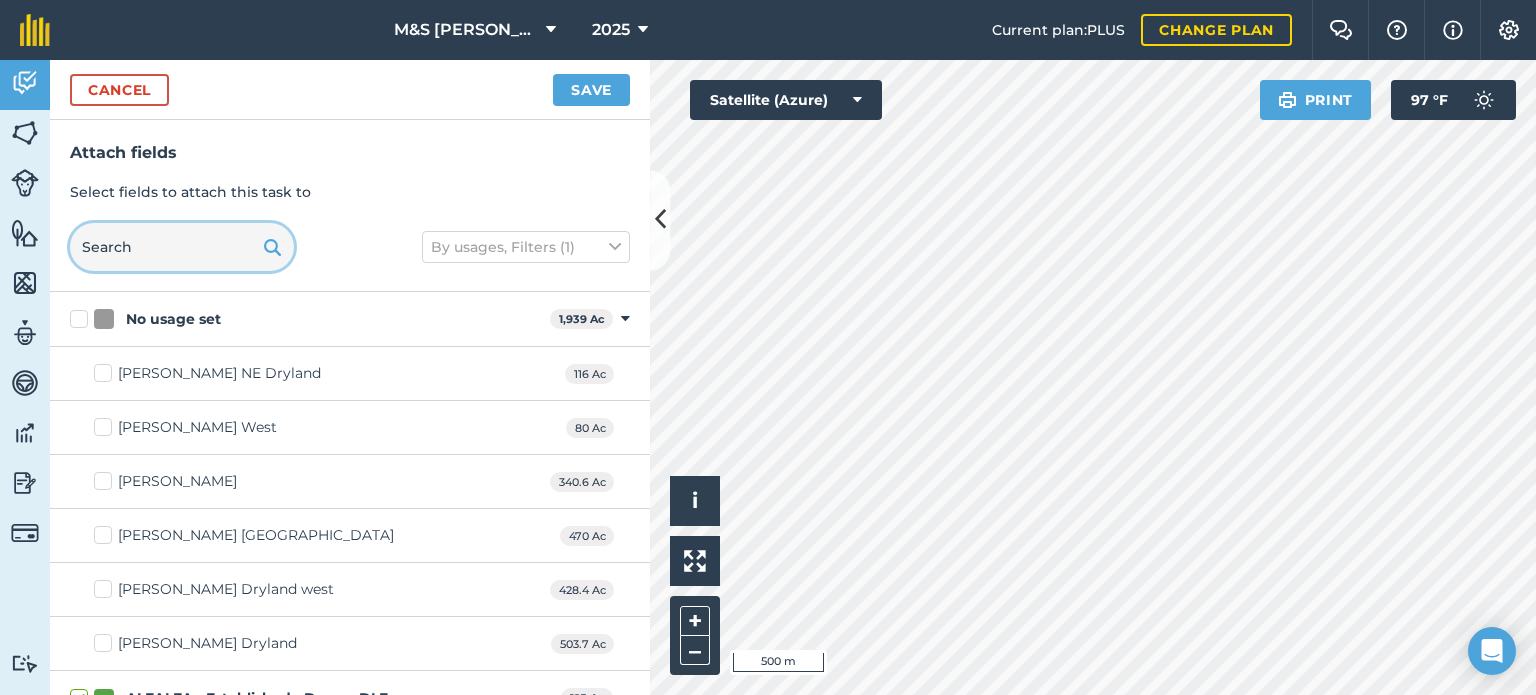 click at bounding box center (182, 247) 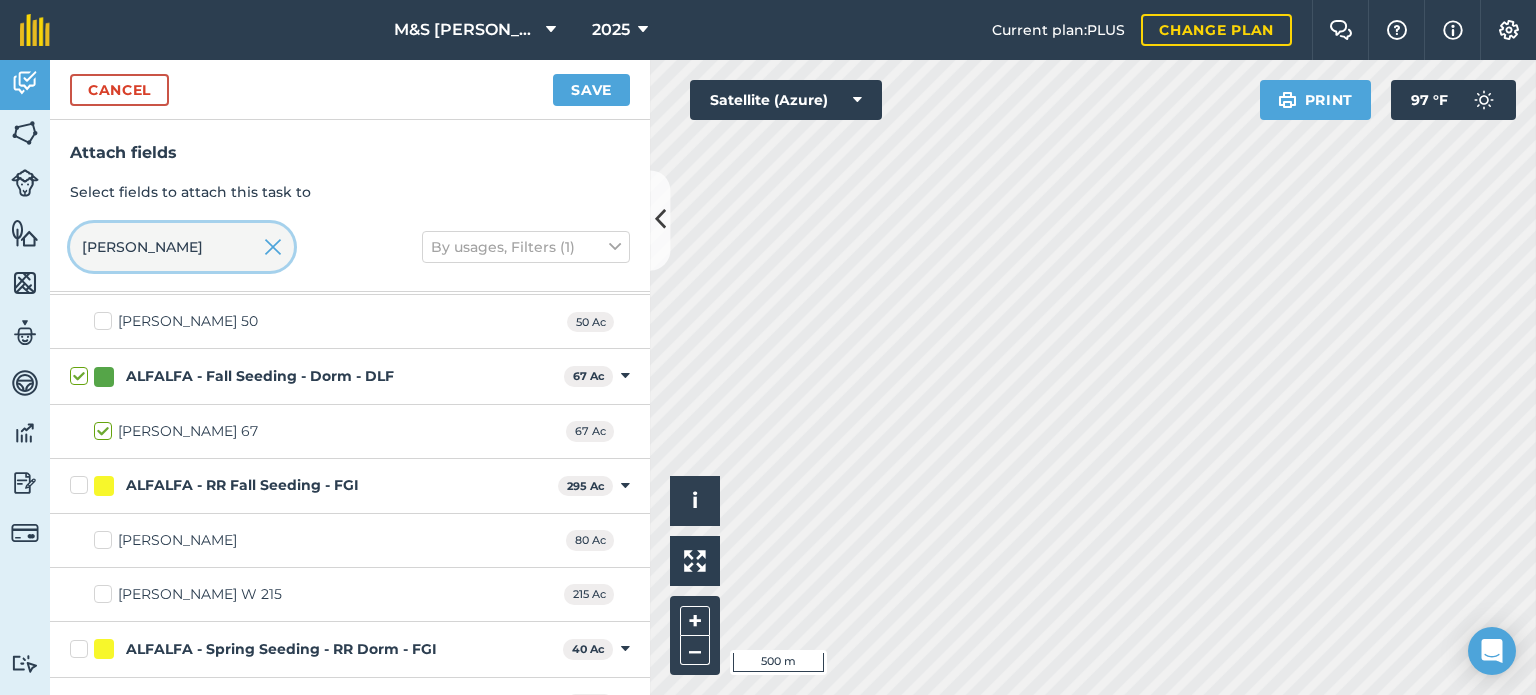 scroll, scrollTop: 100, scrollLeft: 0, axis: vertical 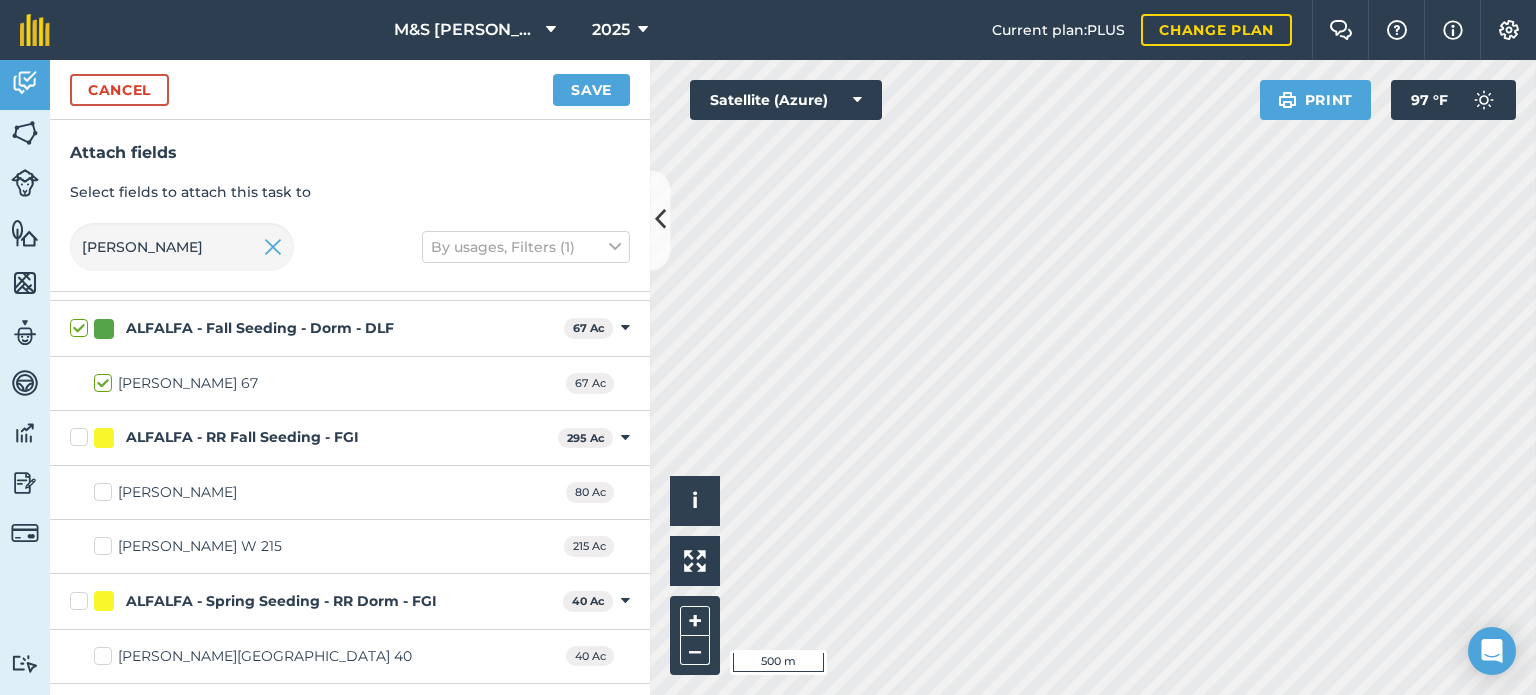 click on "[PERSON_NAME] W 215" at bounding box center [188, 546] 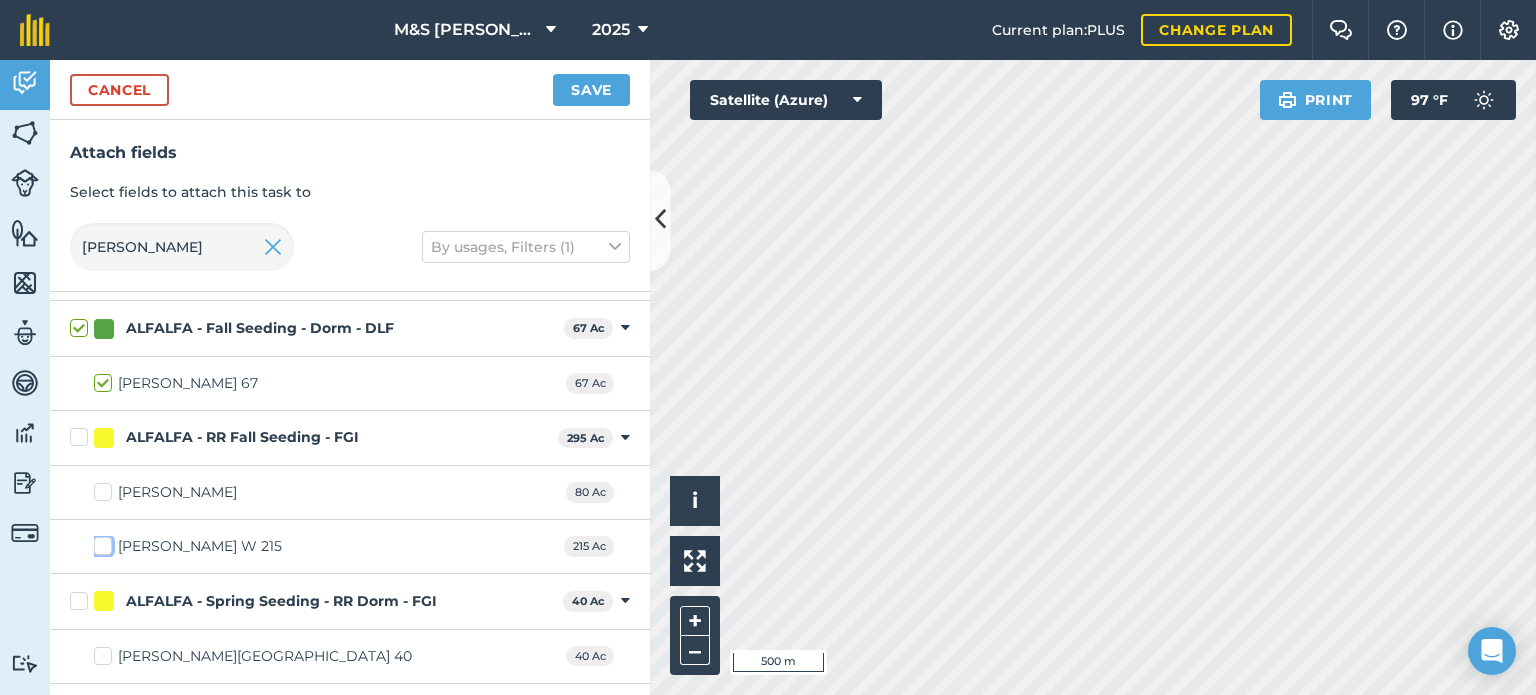 click on "[PERSON_NAME] W 215" at bounding box center (100, 542) 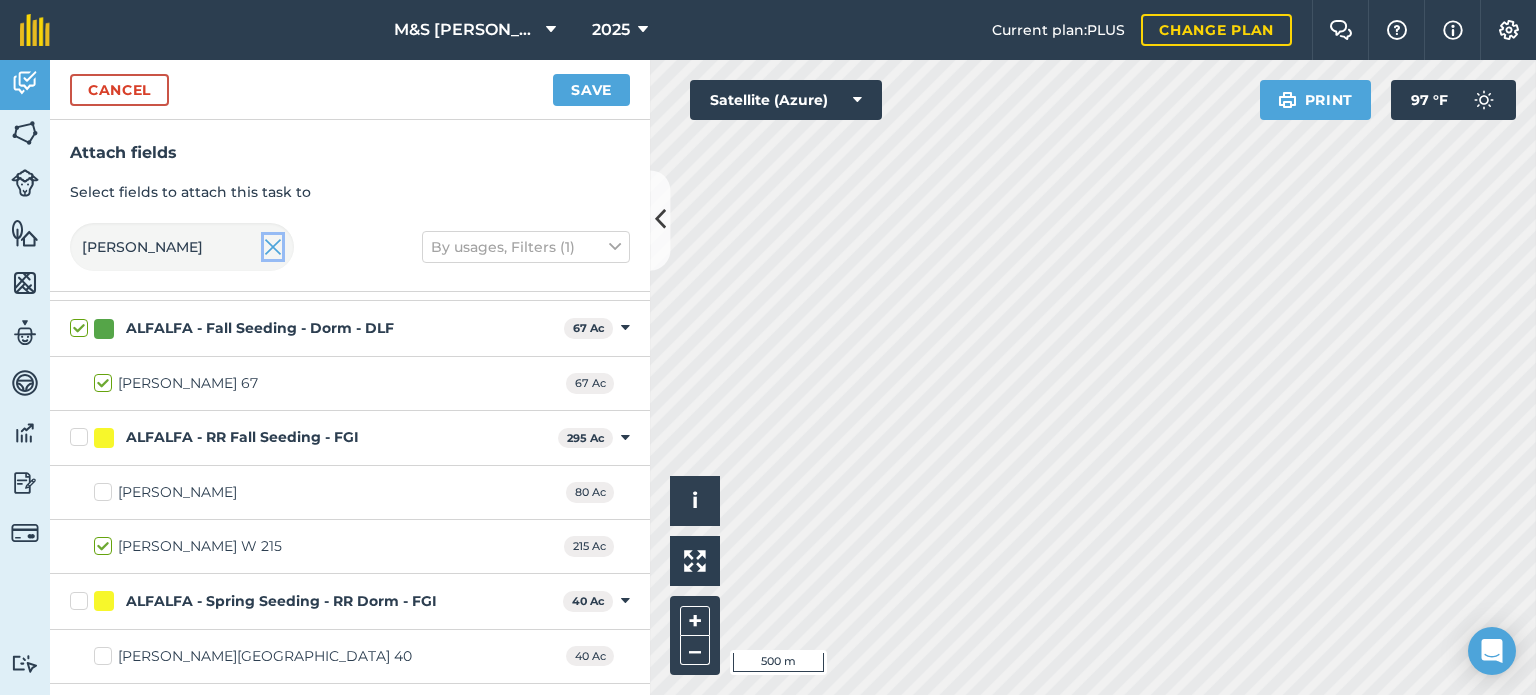 click at bounding box center [273, 247] 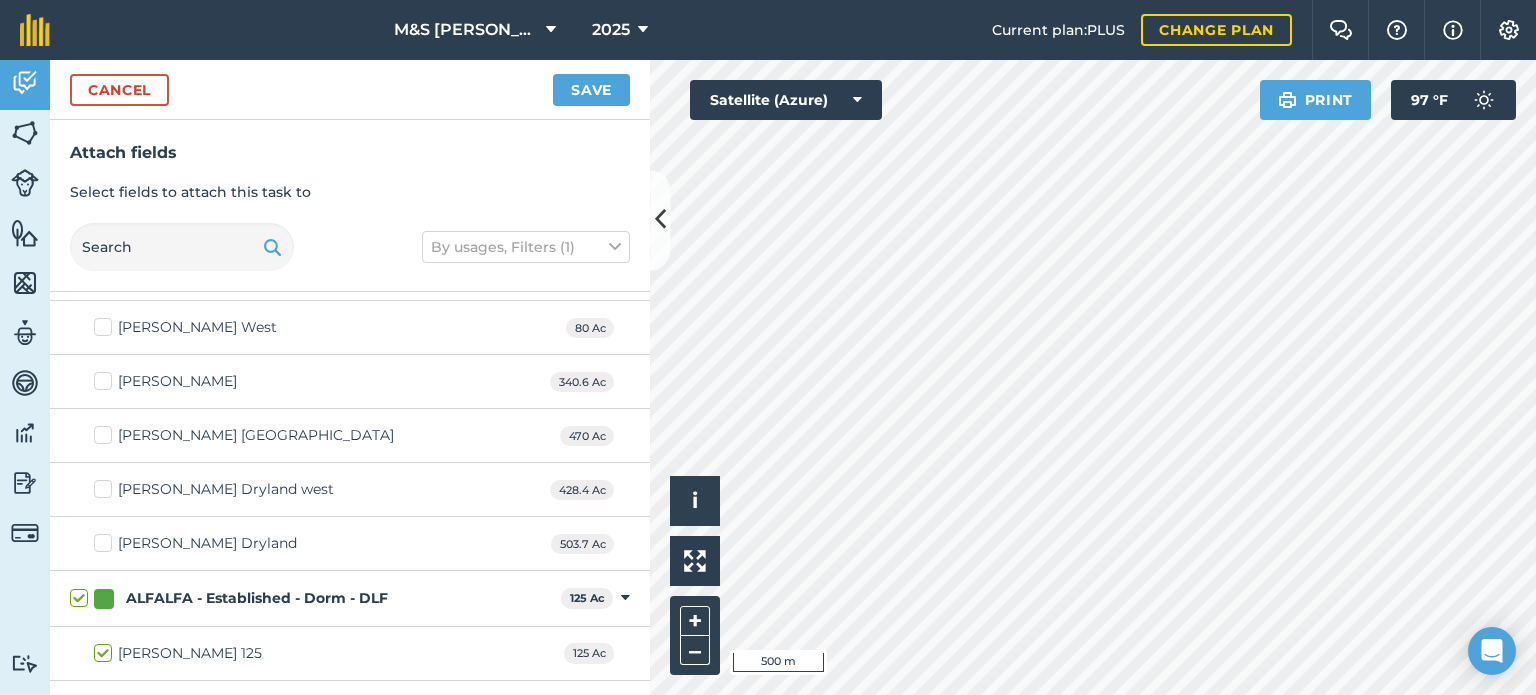 scroll, scrollTop: 640, scrollLeft: 0, axis: vertical 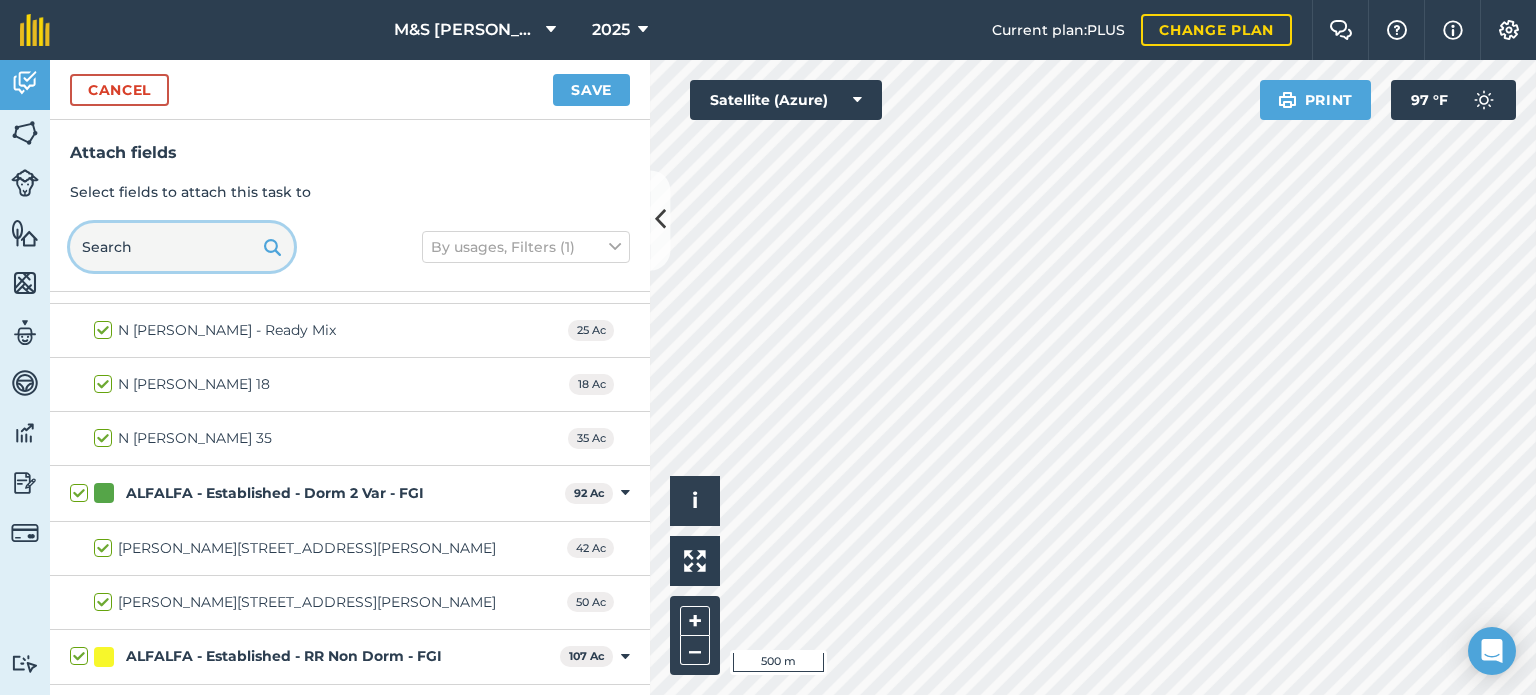 click at bounding box center (182, 247) 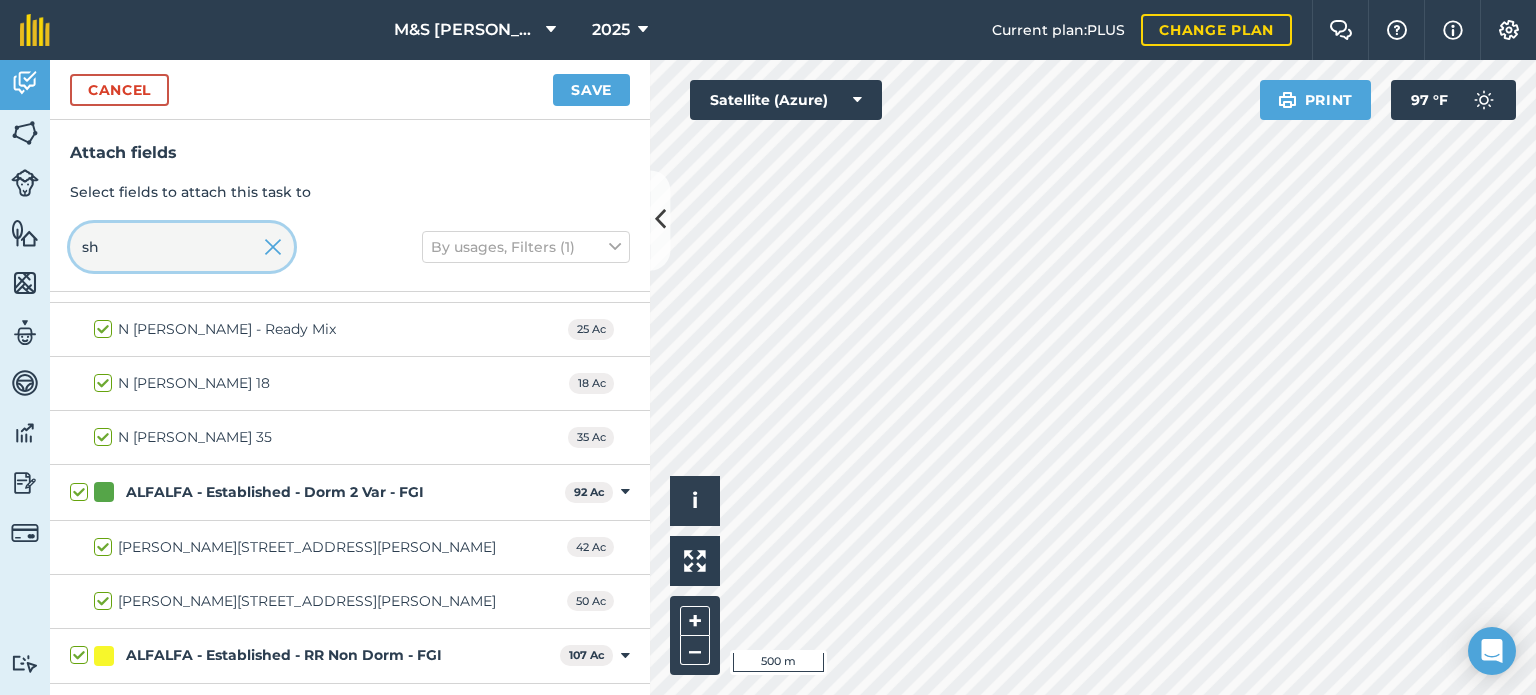 scroll, scrollTop: 0, scrollLeft: 0, axis: both 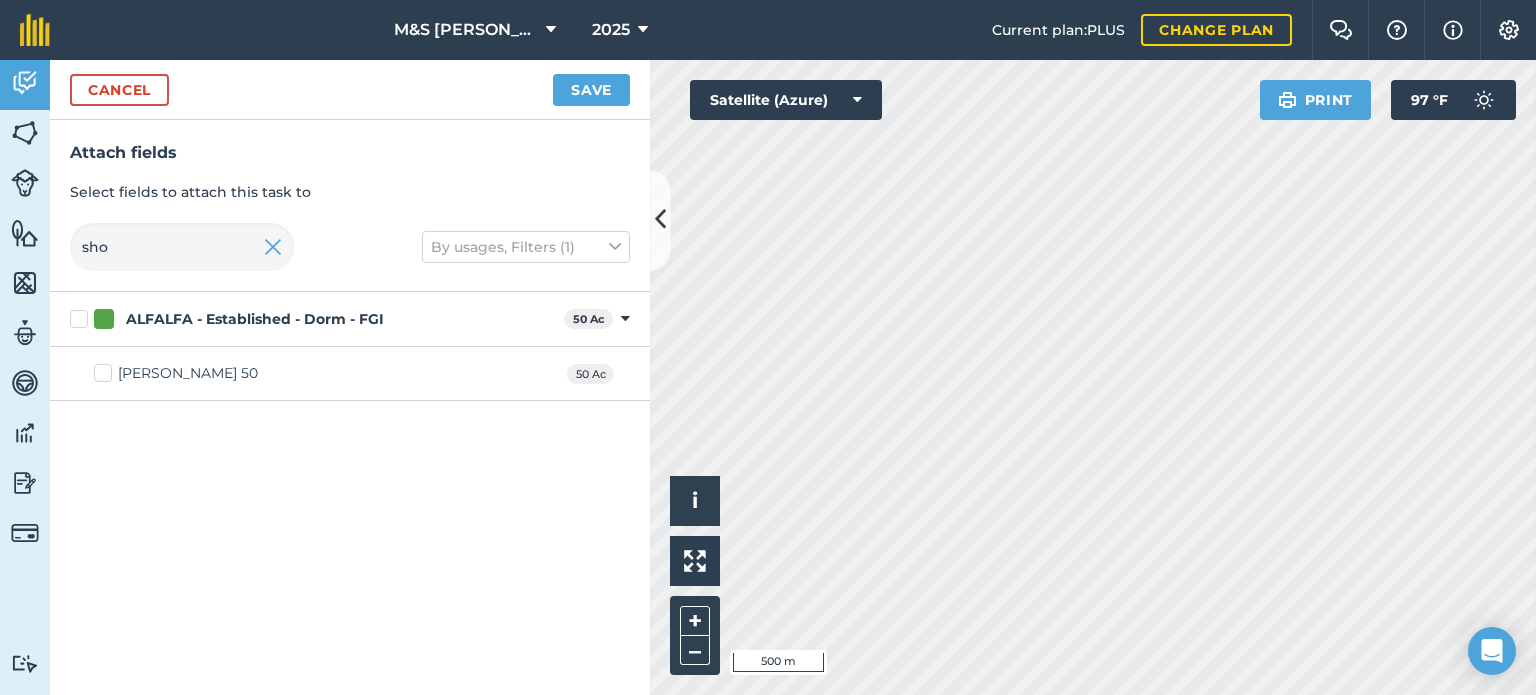click on "[PERSON_NAME] 50 50   Ac" at bounding box center [350, 374] 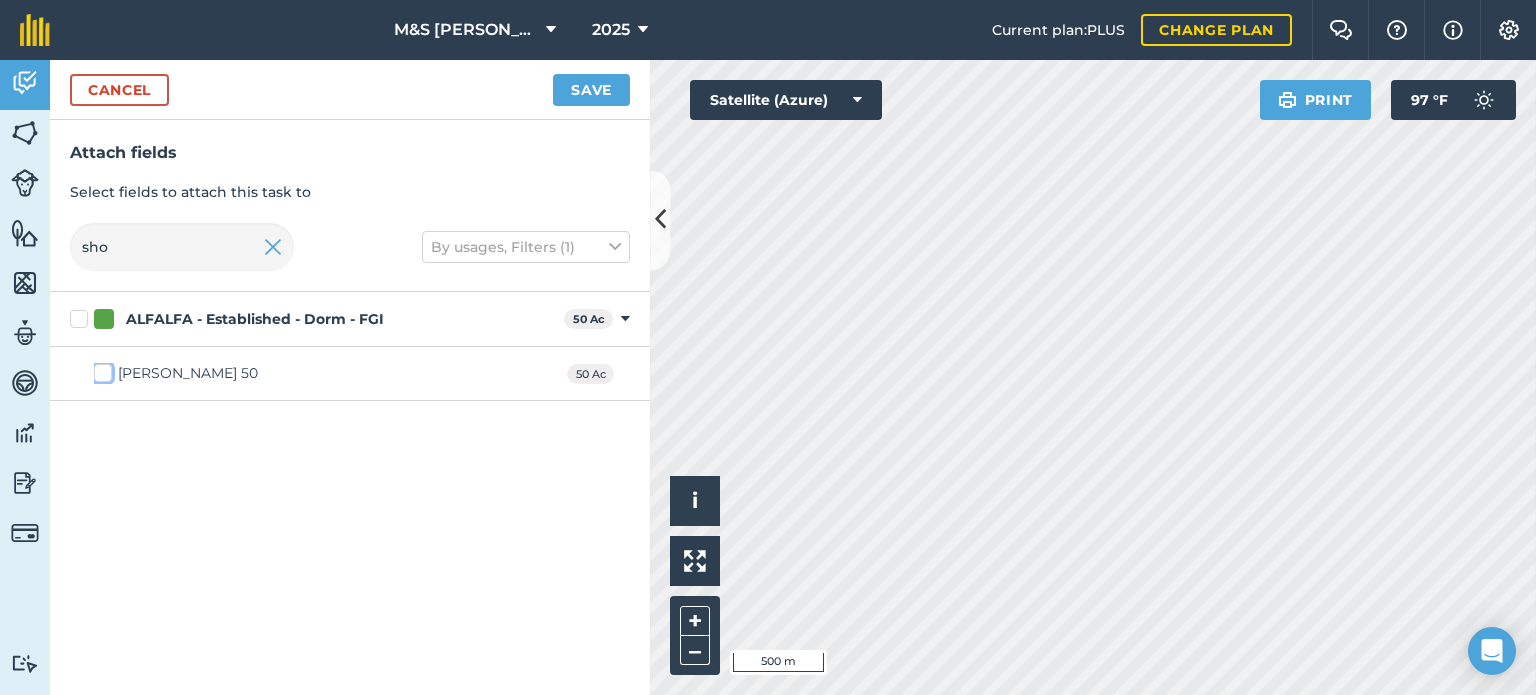 click on "[PERSON_NAME] 50" at bounding box center [100, 369] 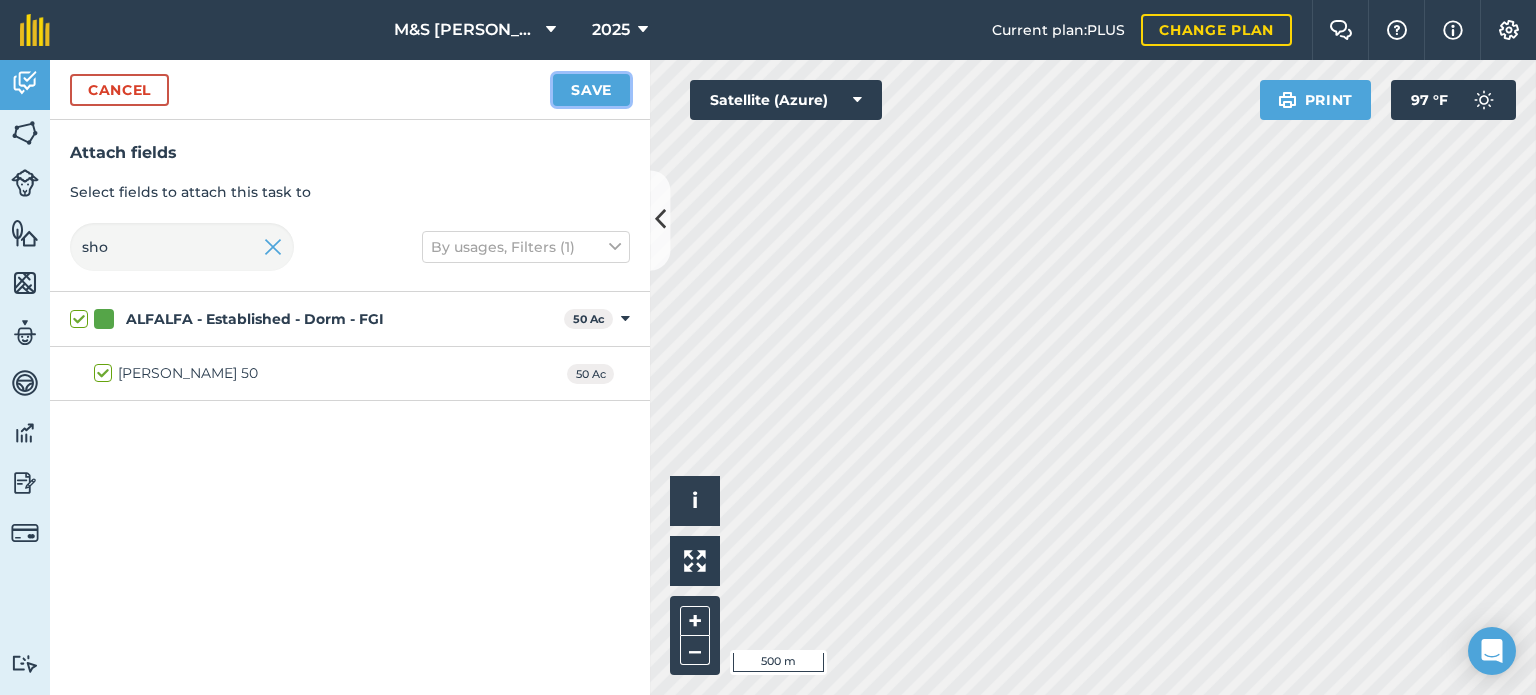 click on "Save" at bounding box center (591, 90) 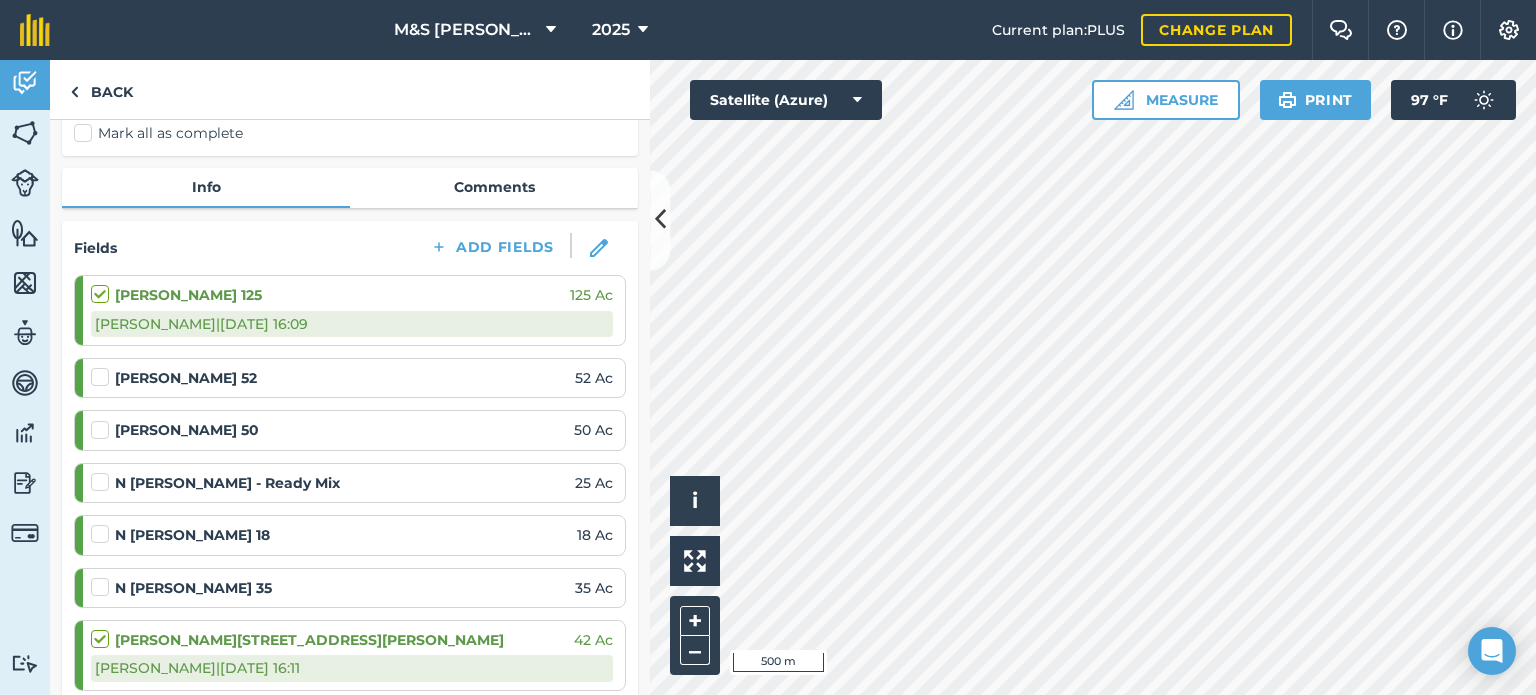 scroll, scrollTop: 200, scrollLeft: 0, axis: vertical 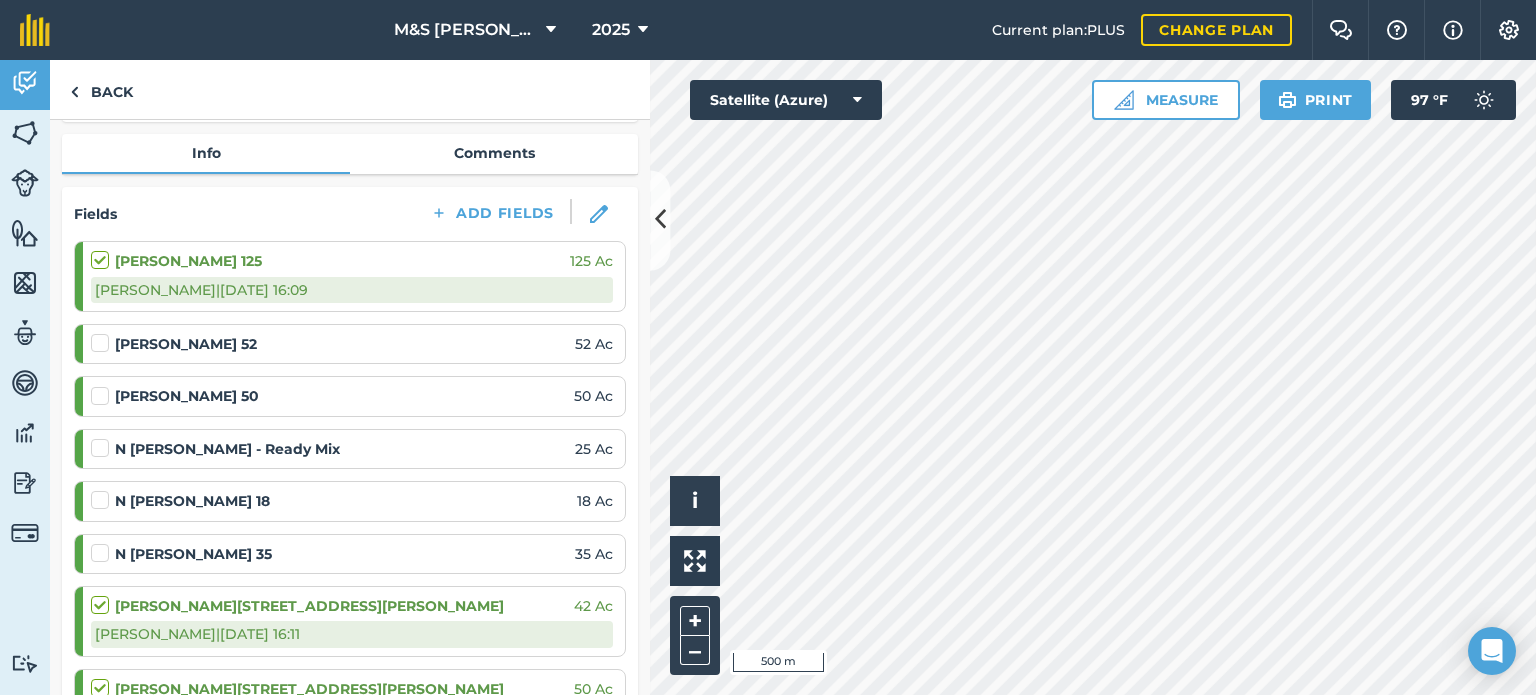 click at bounding box center (103, 333) 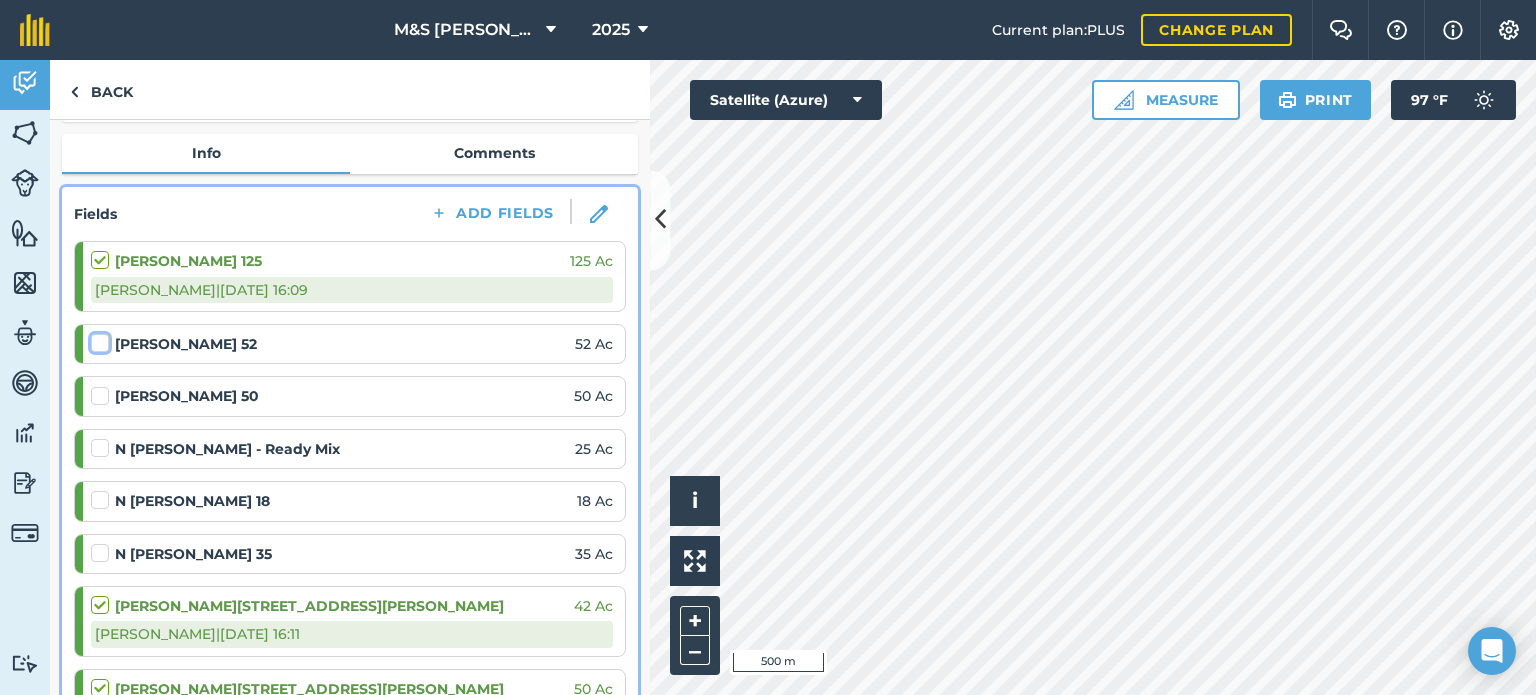 click at bounding box center [97, 339] 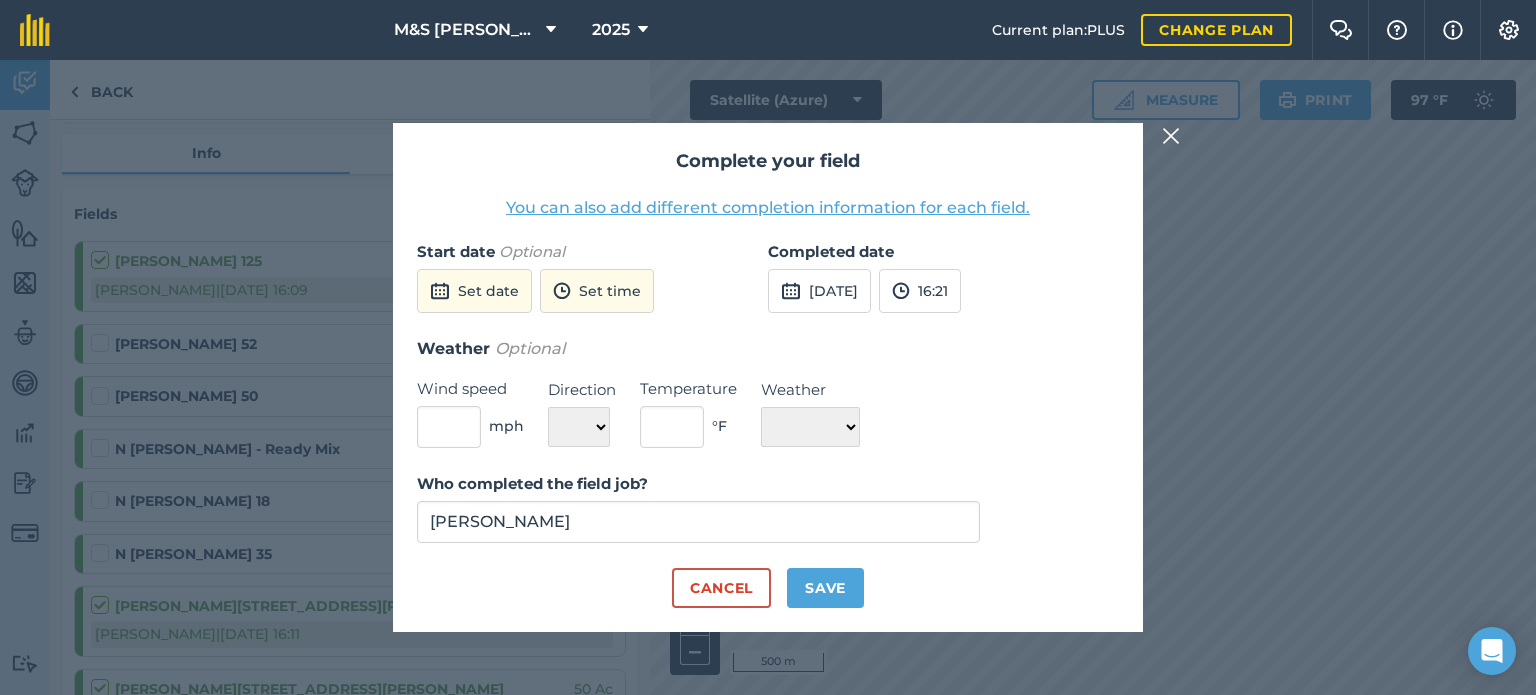 click on "You can also add different completion information for each field." at bounding box center (768, 208) 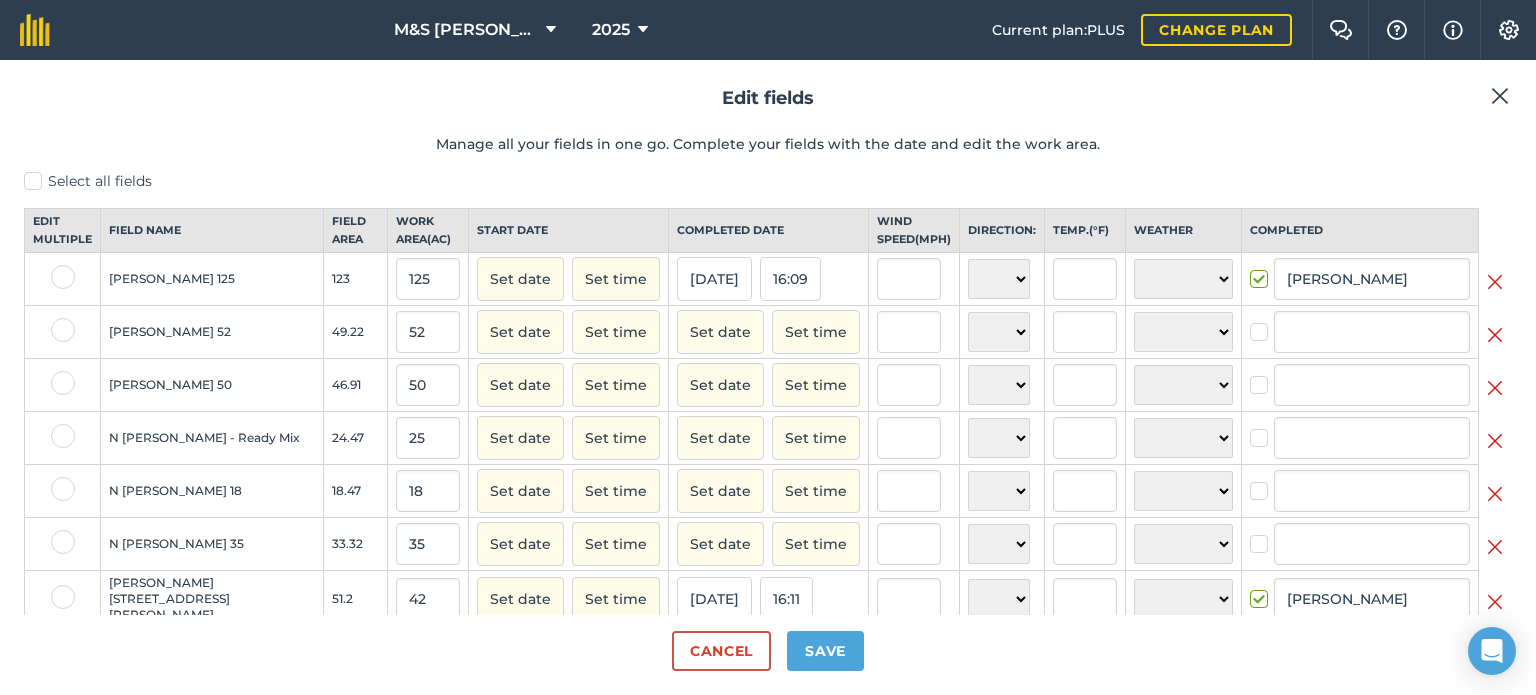 scroll, scrollTop: 0, scrollLeft: 0, axis: both 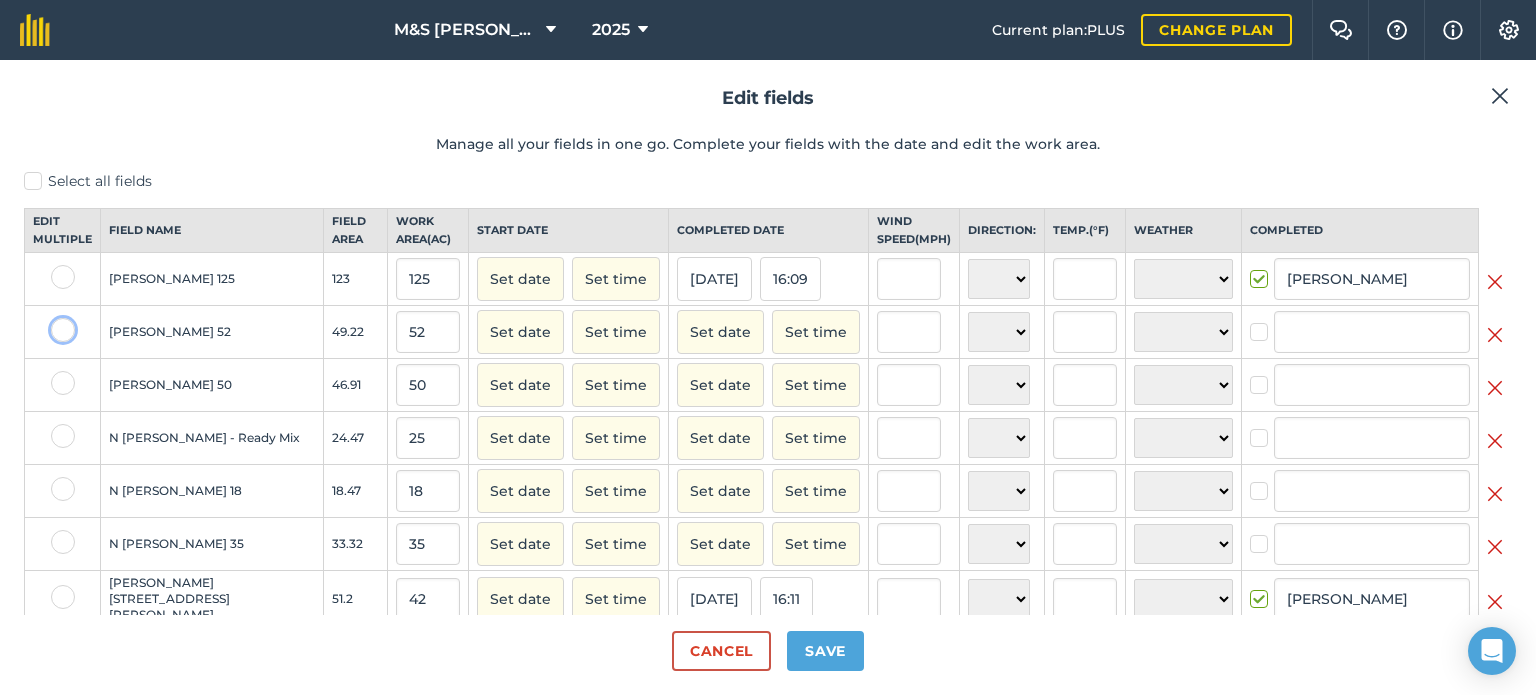 click at bounding box center (57, 324) 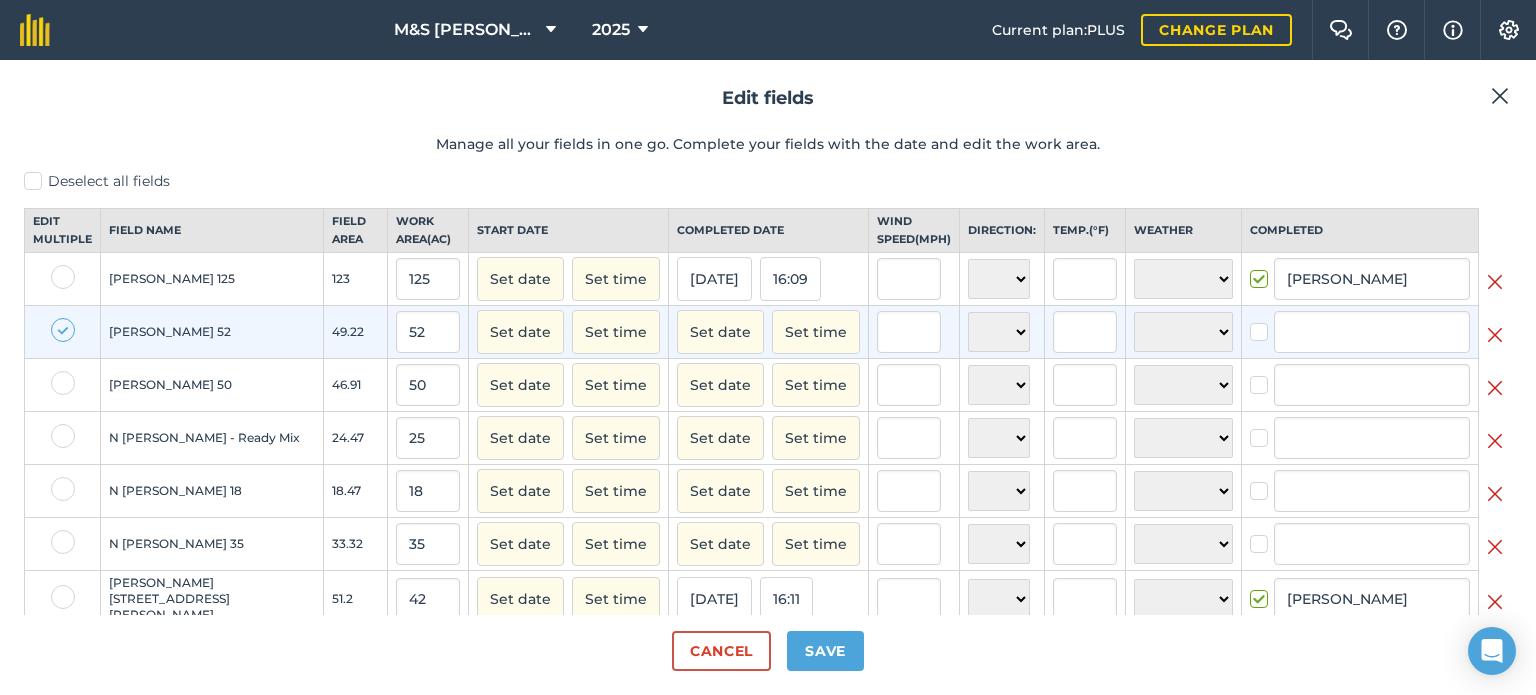 click at bounding box center [63, 383] 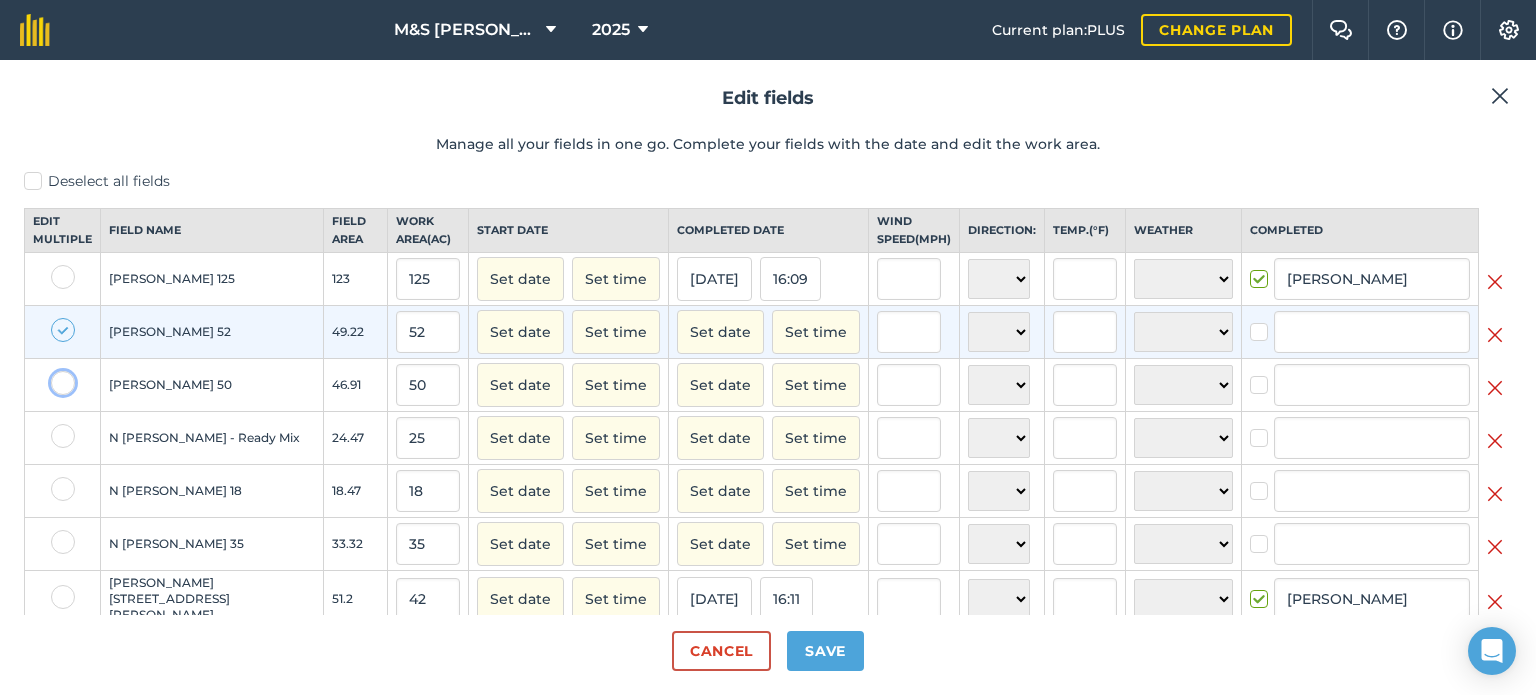 click at bounding box center (57, 377) 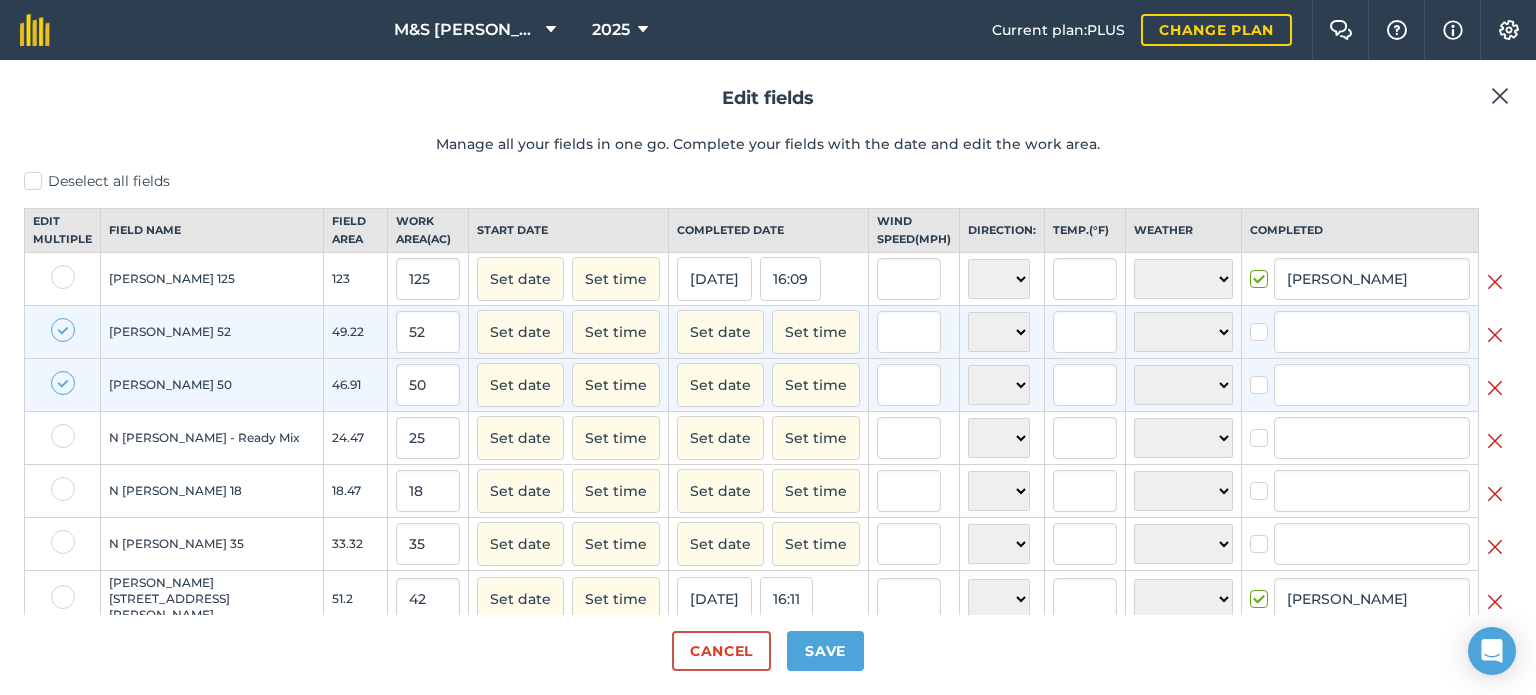 click at bounding box center [63, 436] 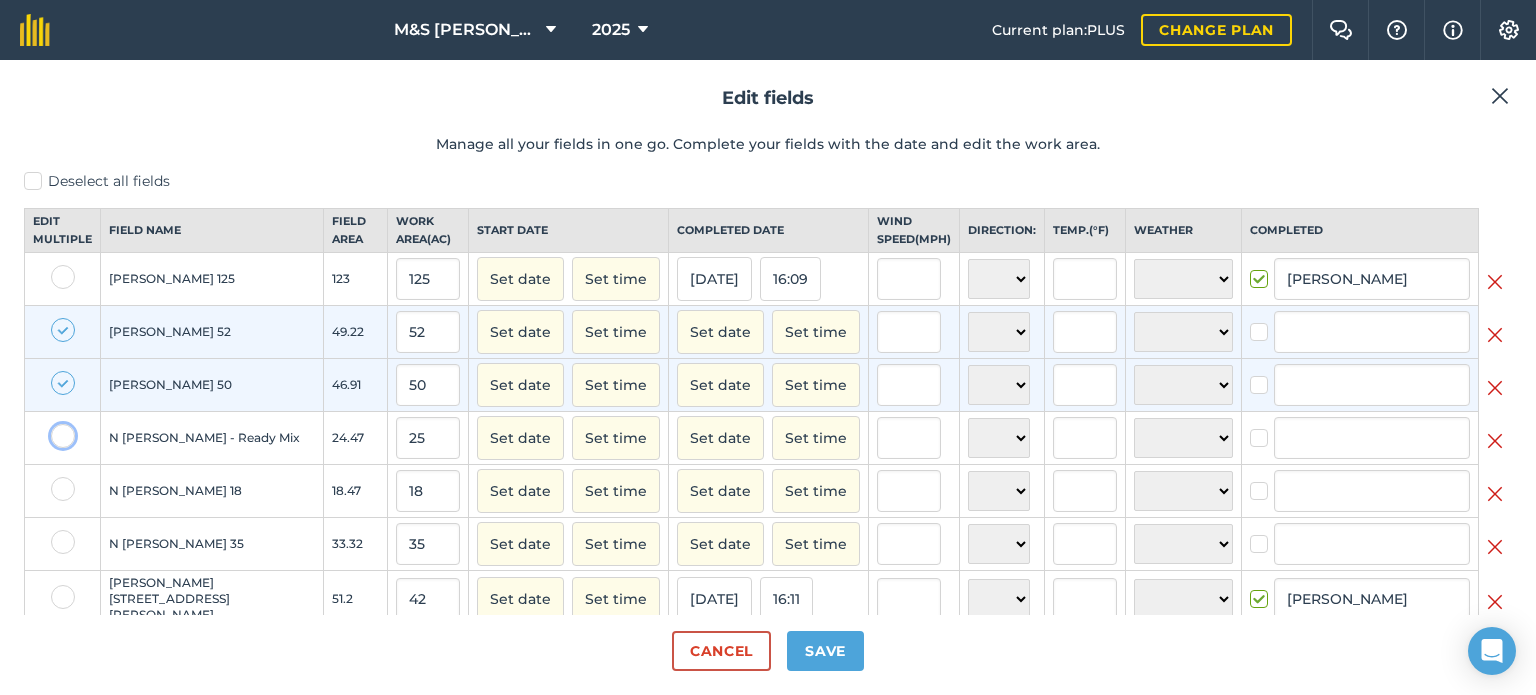click at bounding box center (57, 430) 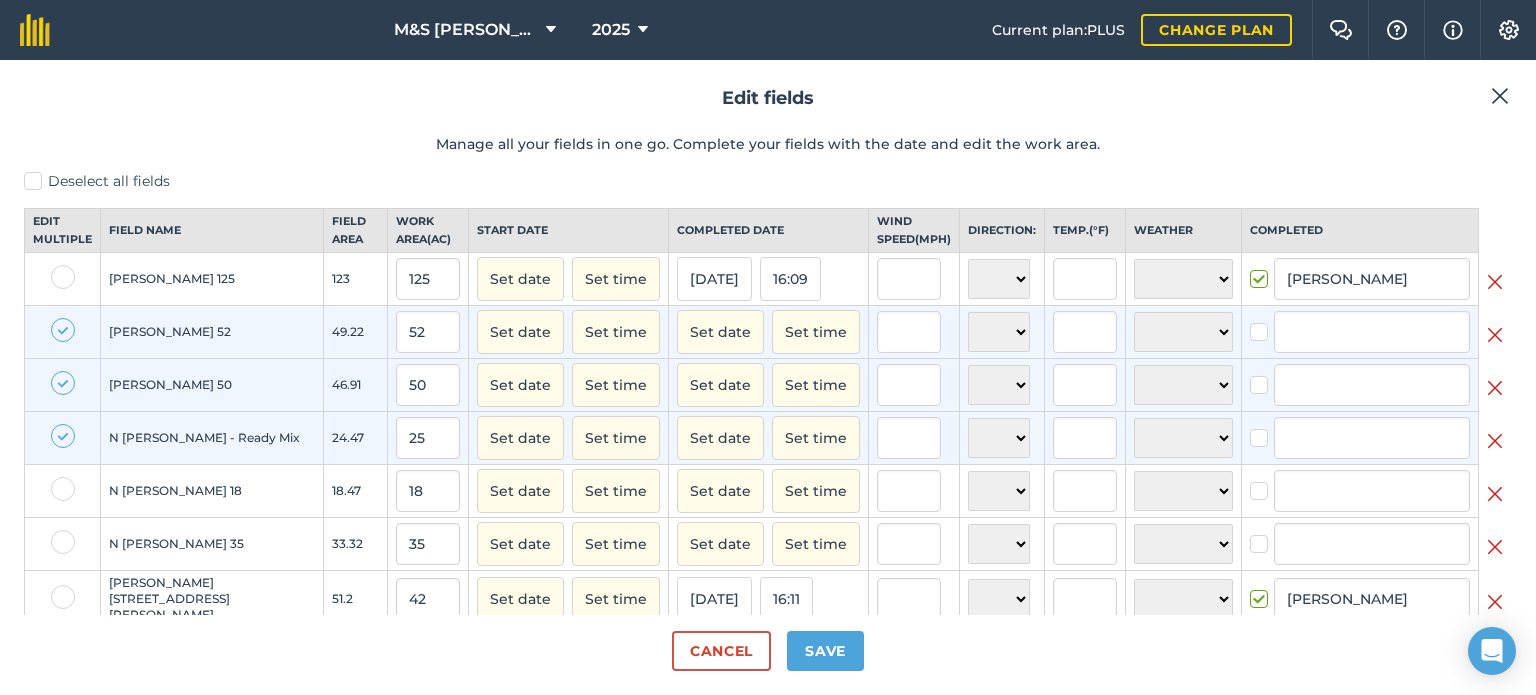 click at bounding box center [63, 489] 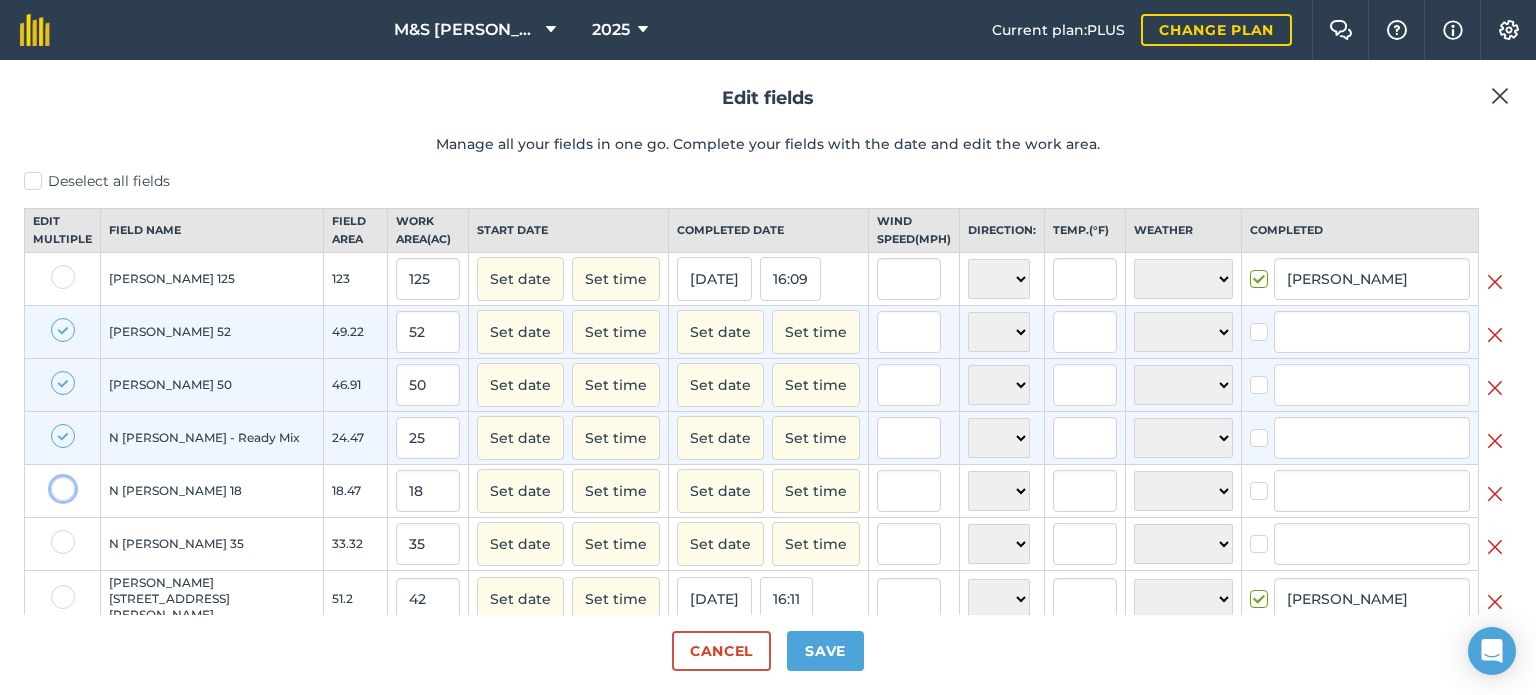click at bounding box center (57, 483) 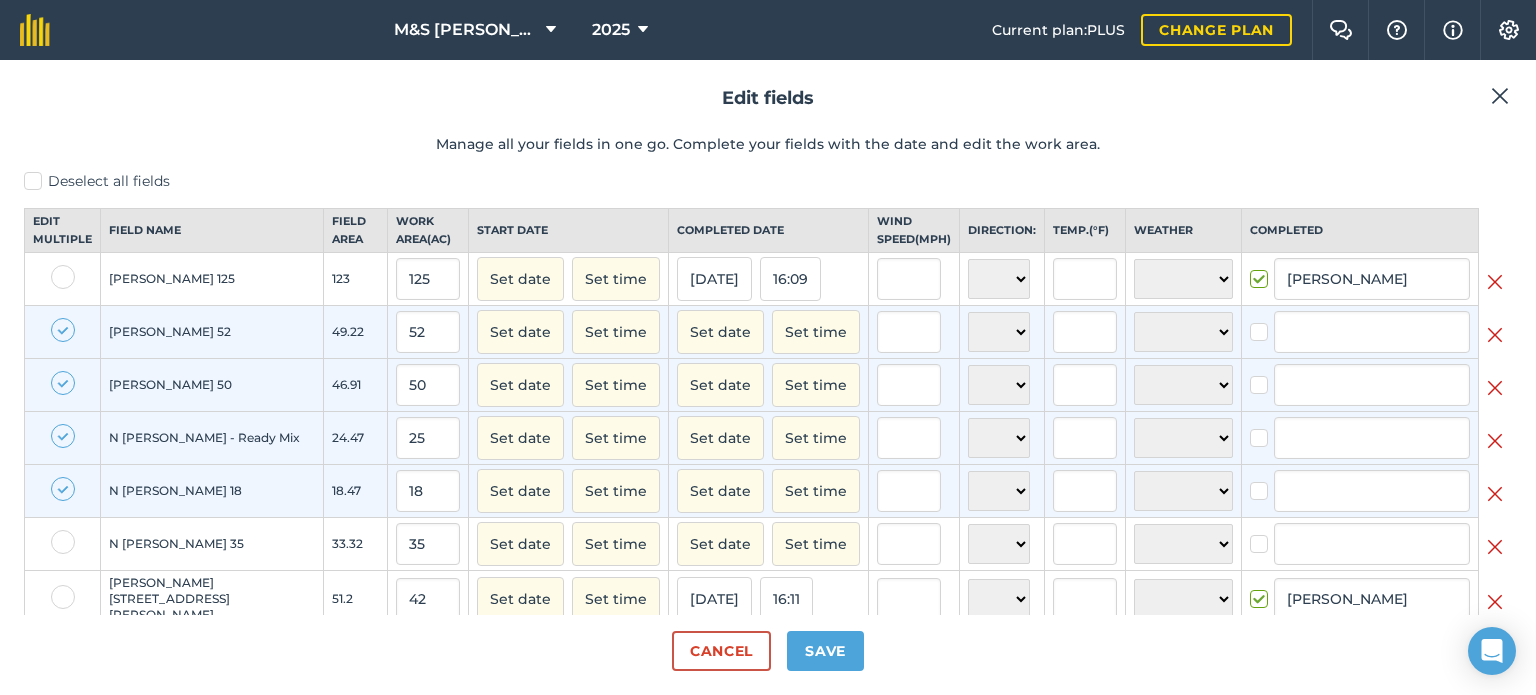 click at bounding box center [62, 544] 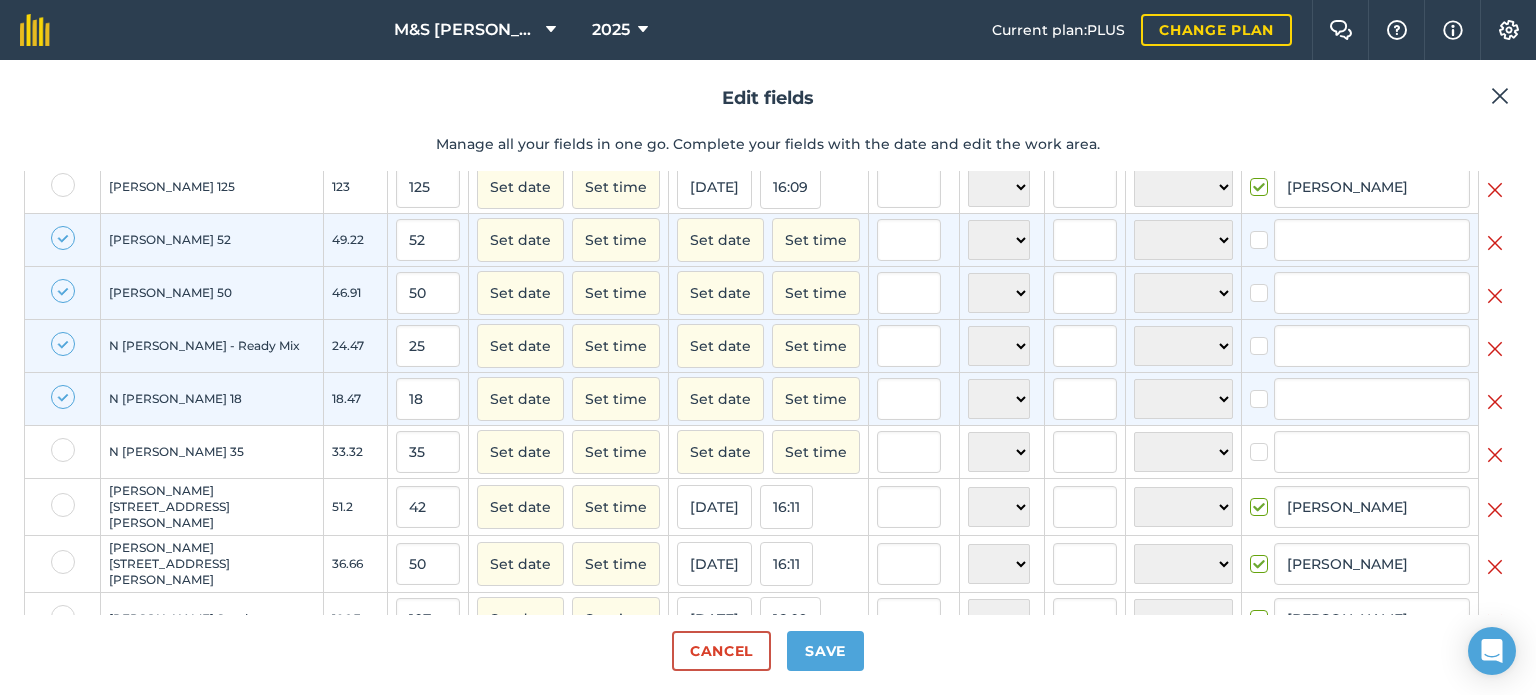 scroll, scrollTop: 300, scrollLeft: 0, axis: vertical 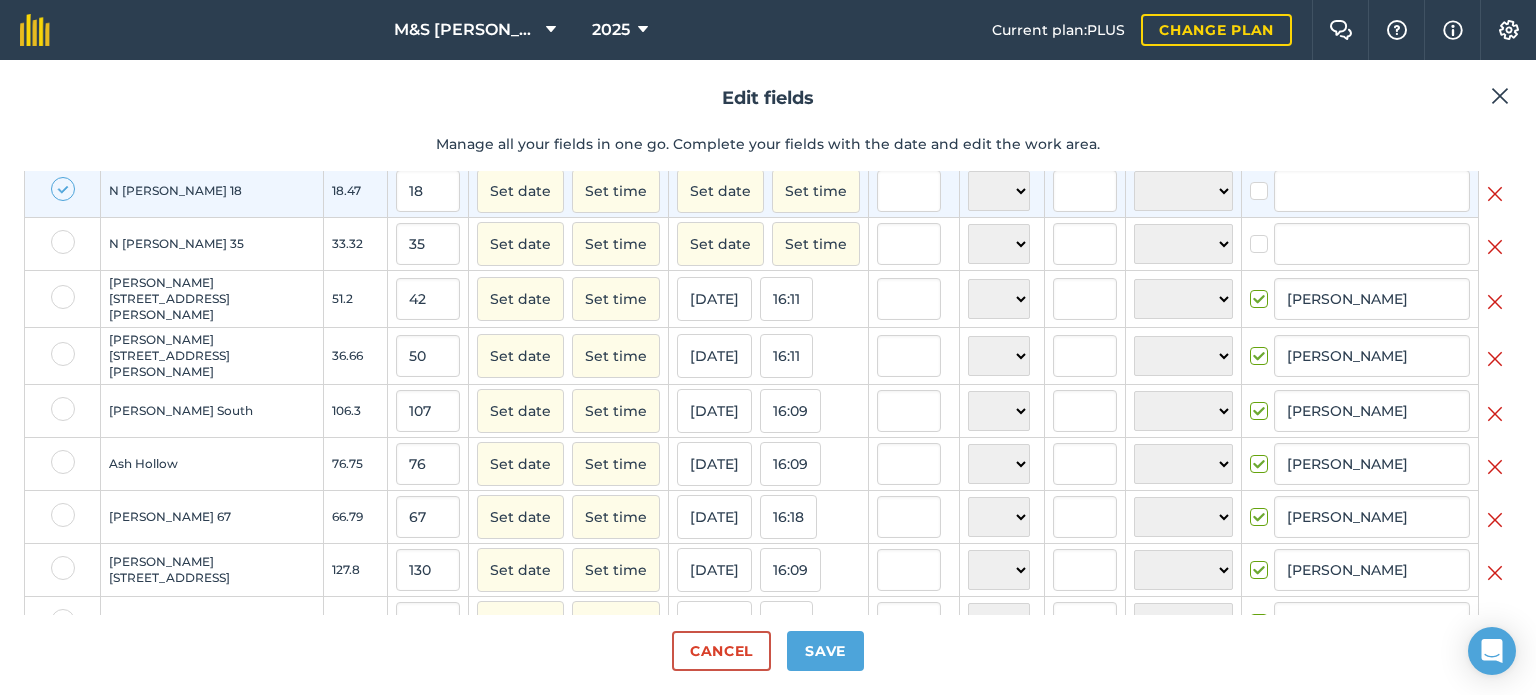 click at bounding box center (63, 242) 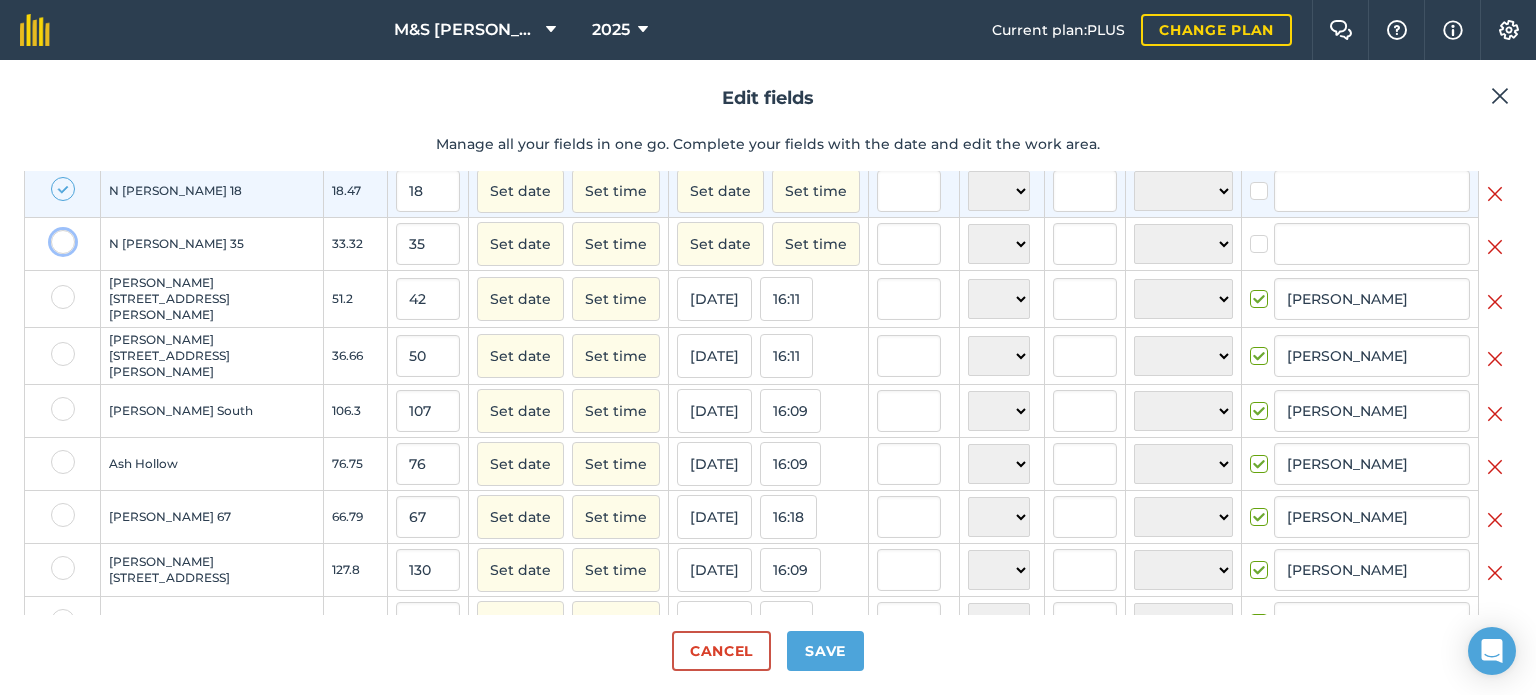 click at bounding box center (57, 236) 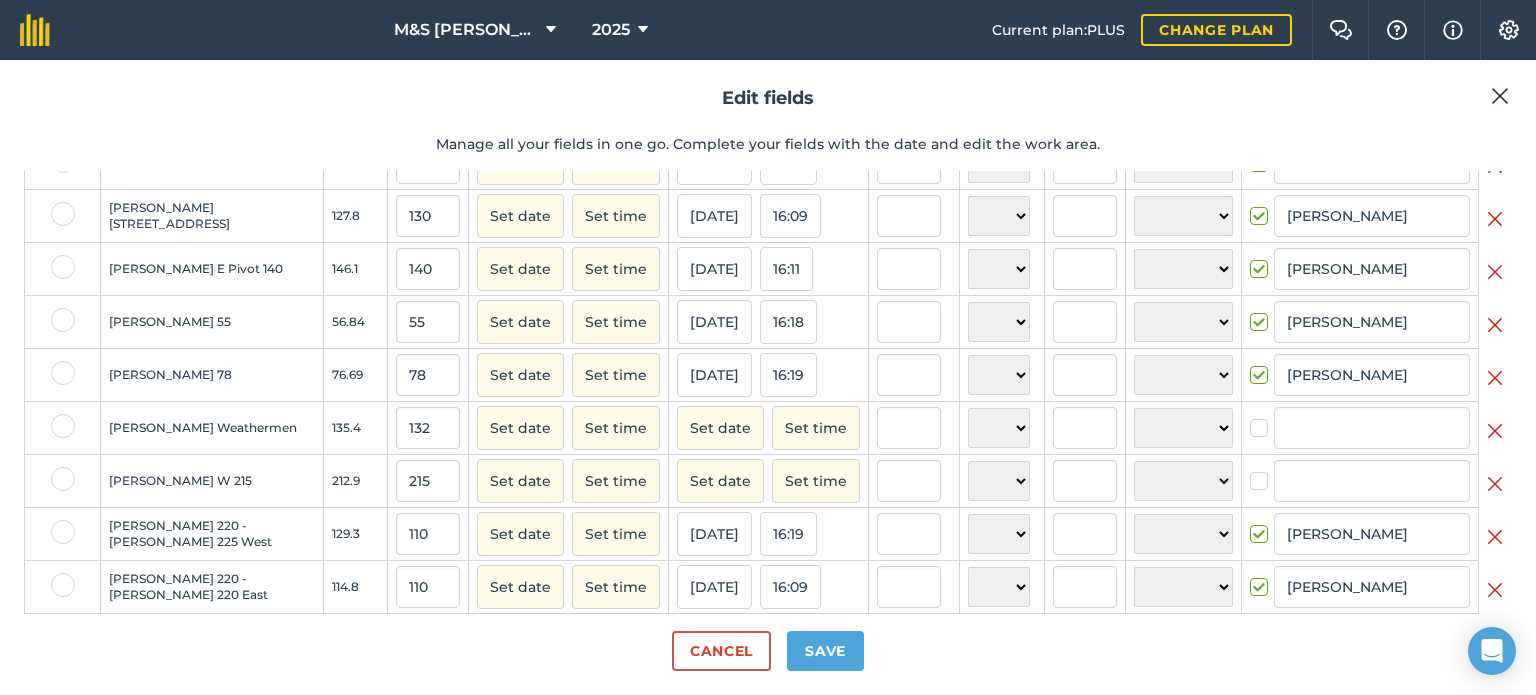 scroll, scrollTop: 681, scrollLeft: 0, axis: vertical 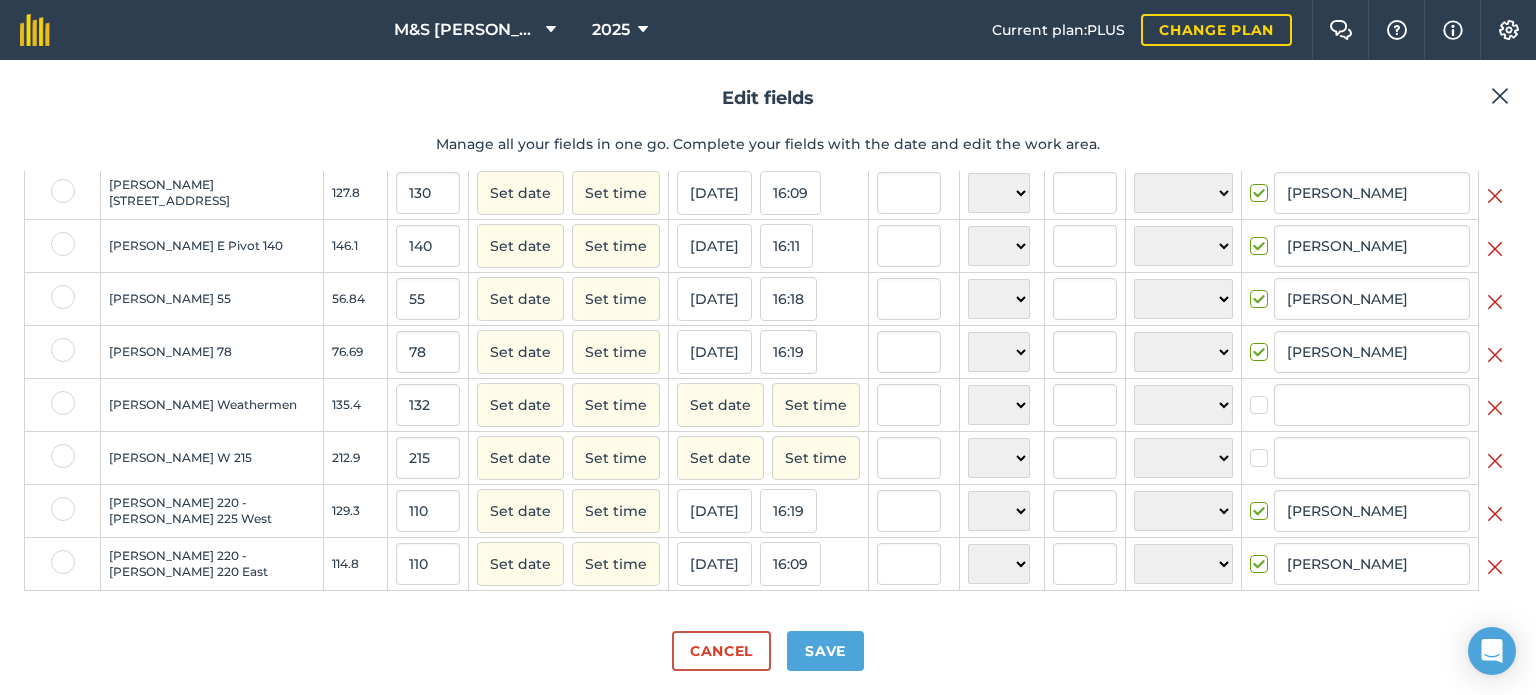 click at bounding box center (63, 403) 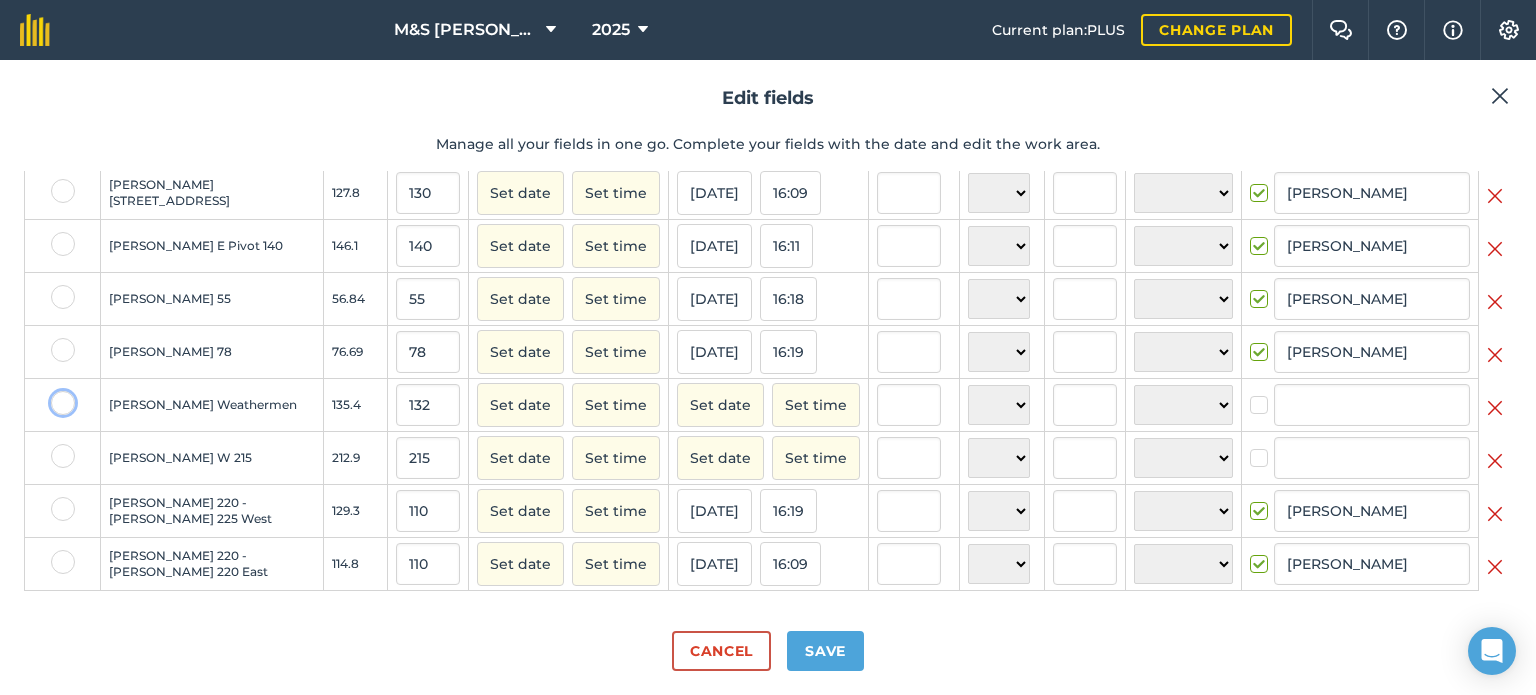click at bounding box center [57, 397] 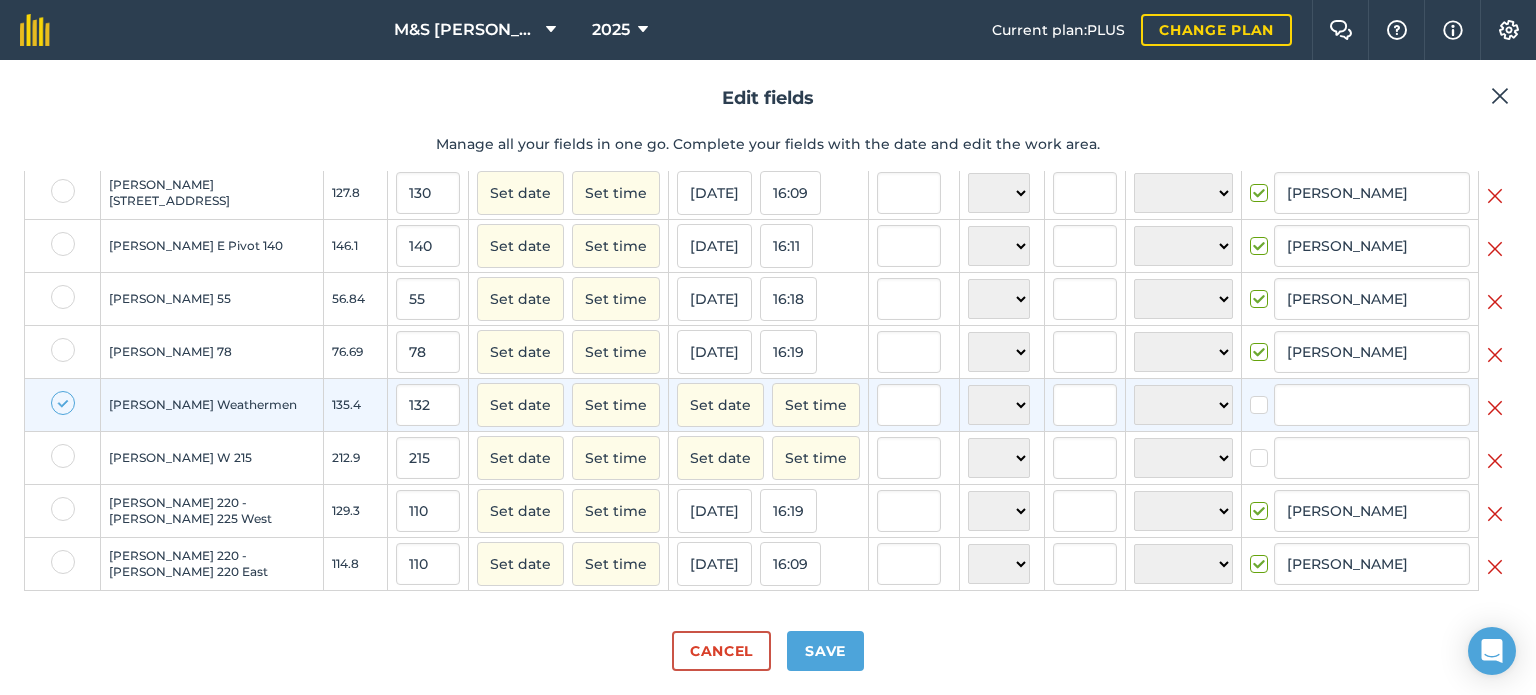 click at bounding box center [63, 456] 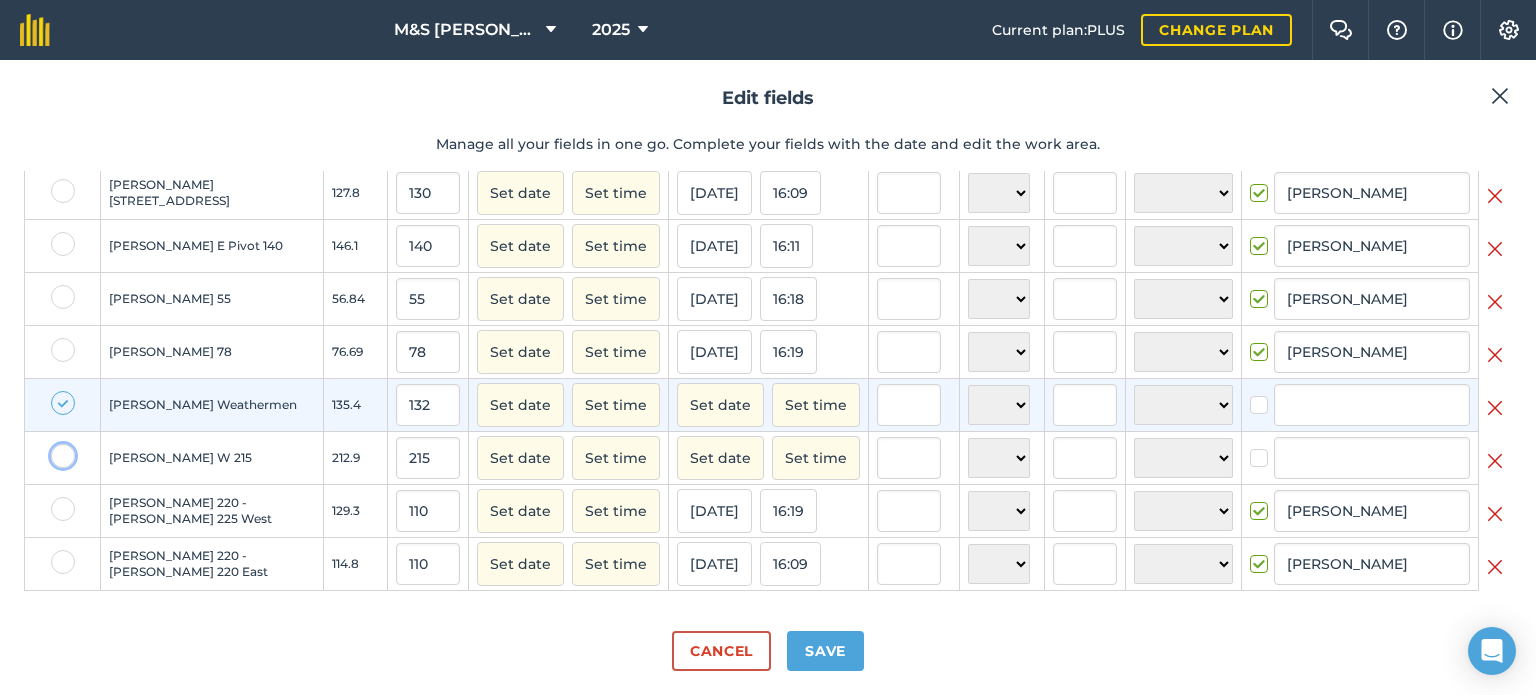 click at bounding box center [57, 450] 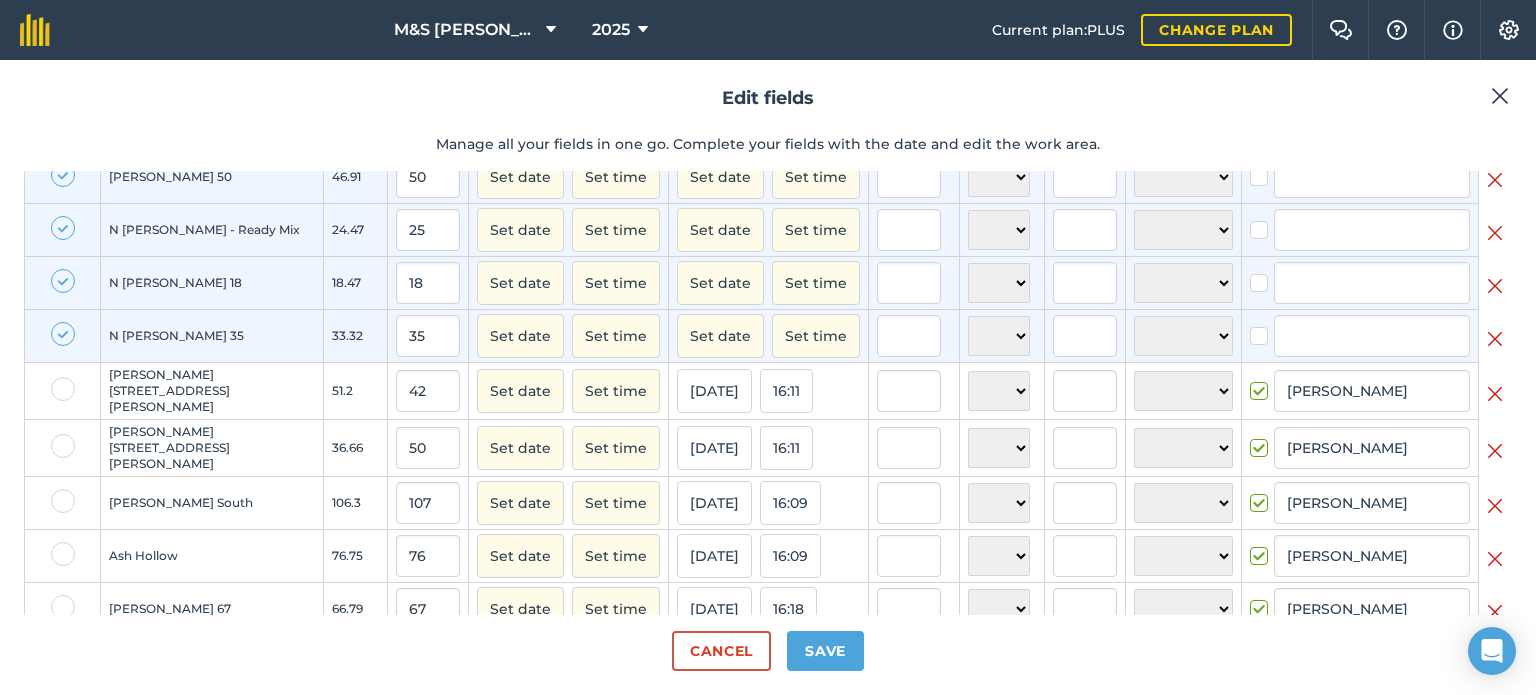 scroll, scrollTop: 81, scrollLeft: 0, axis: vertical 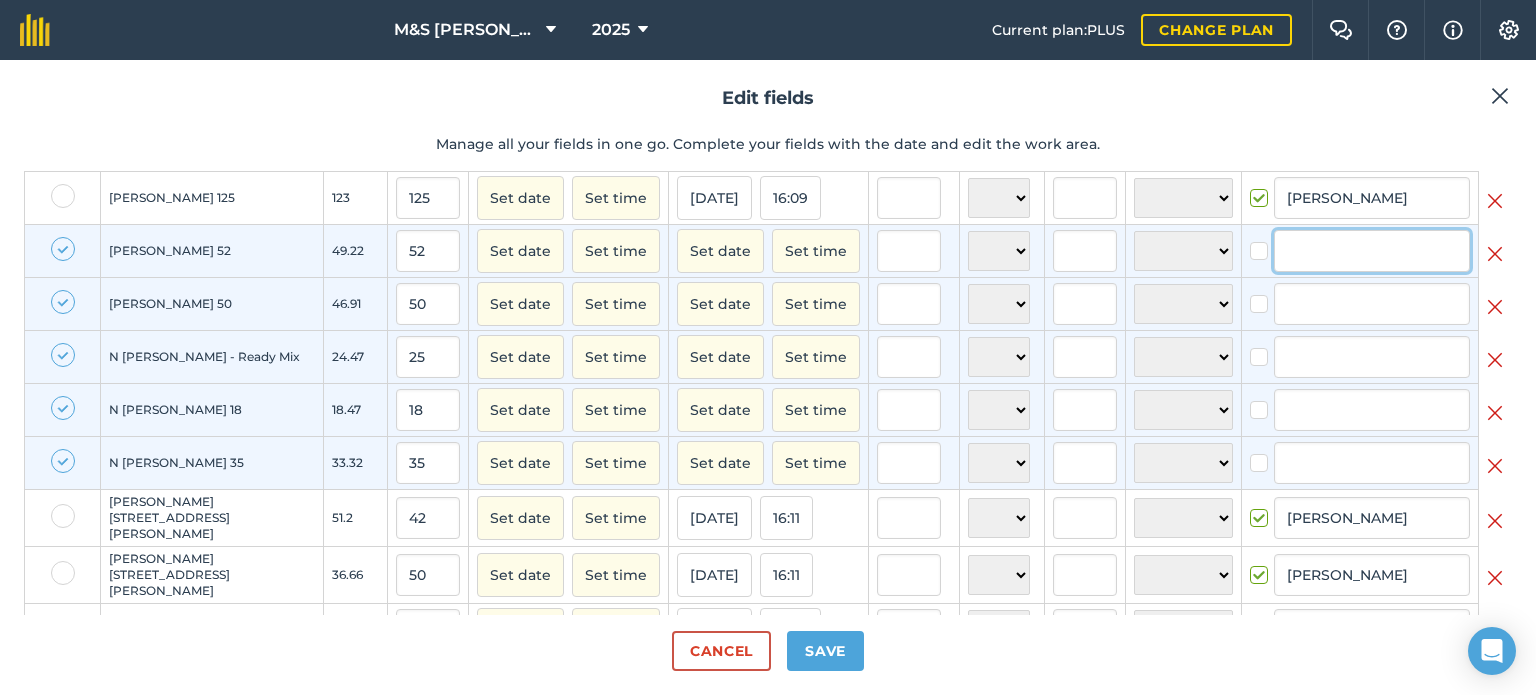 click at bounding box center (1372, 251) 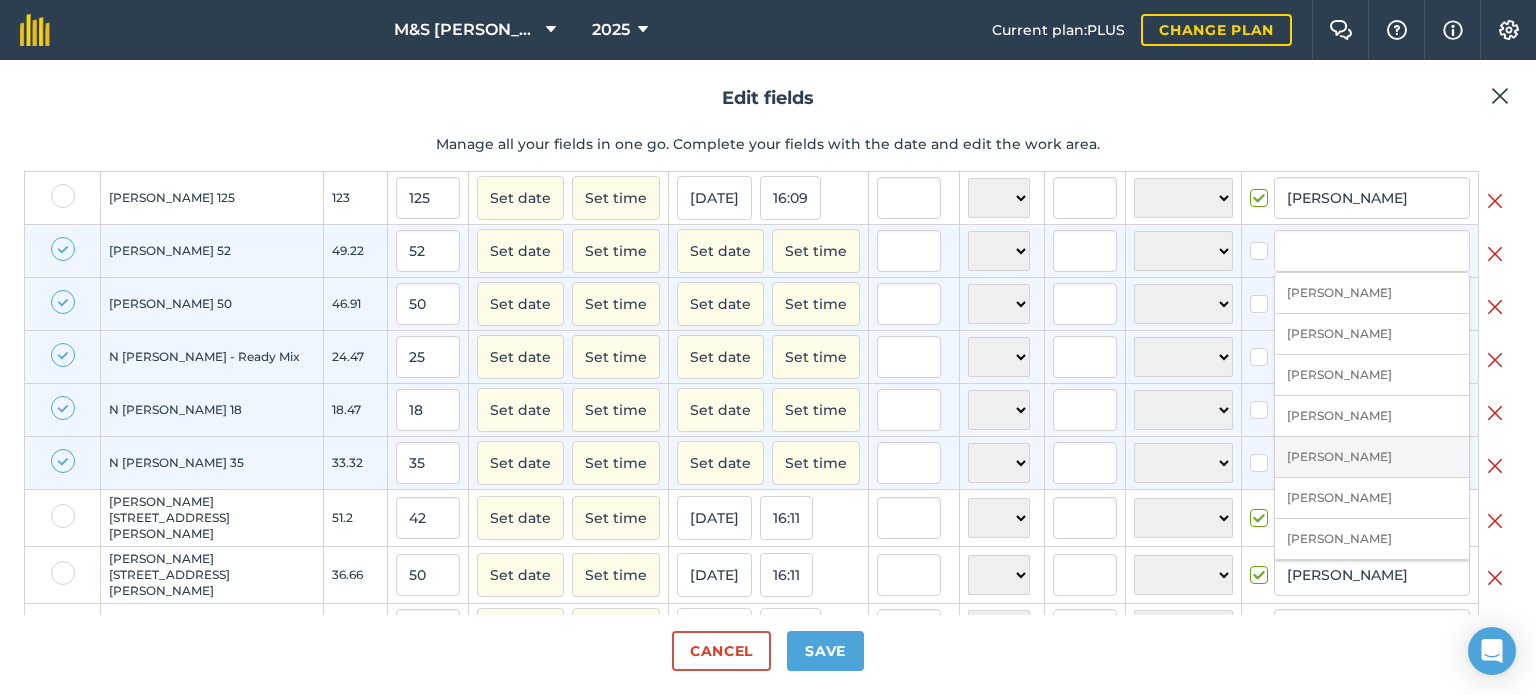 click on "[PERSON_NAME]" at bounding box center [1372, 457] 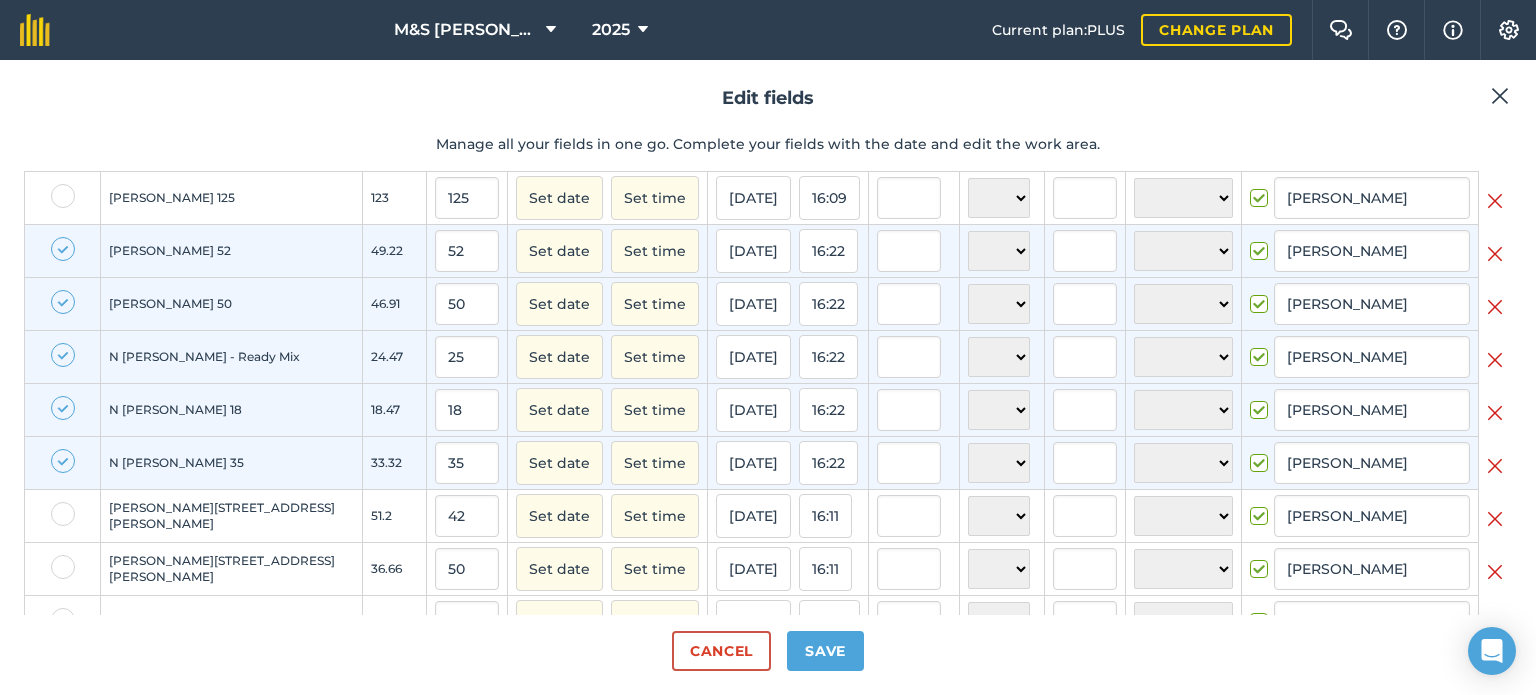 click on "[PERSON_NAME]" at bounding box center [1360, 463] 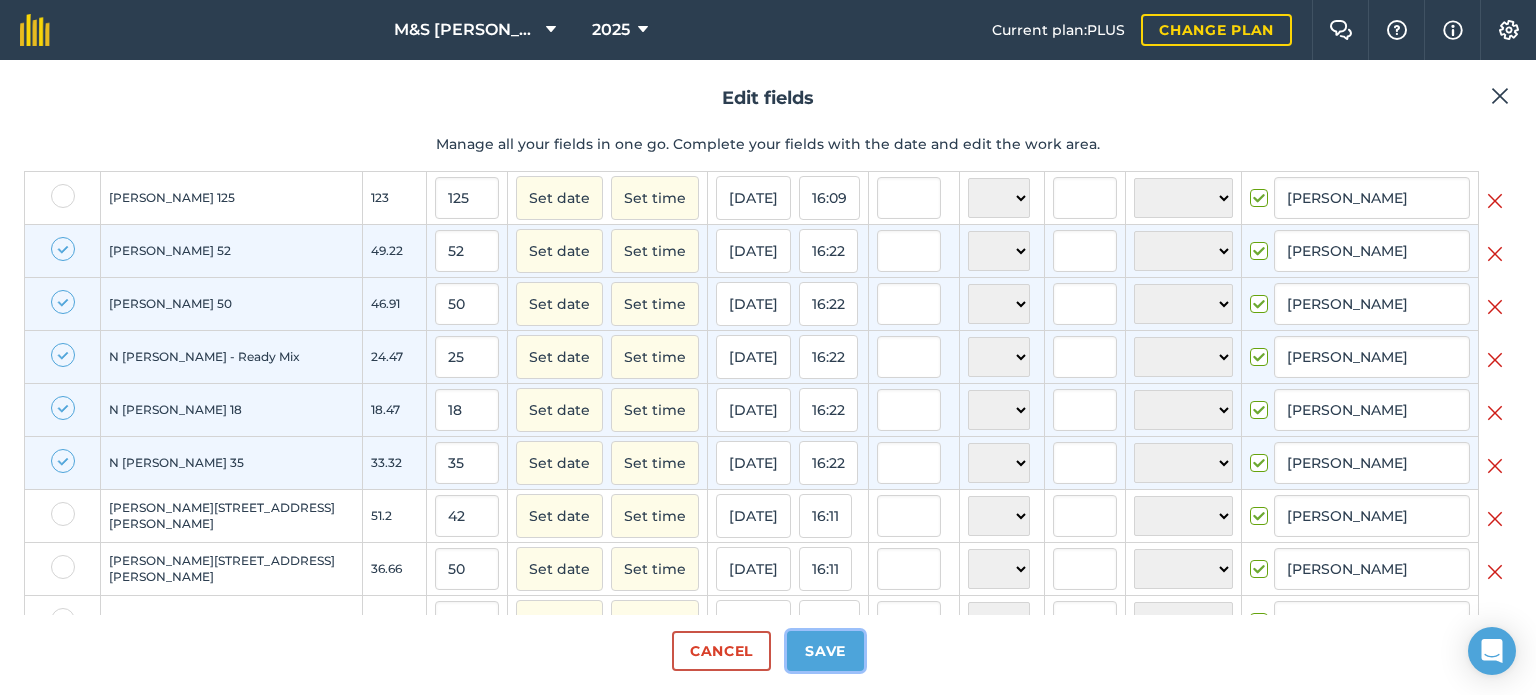 click on "Save" at bounding box center [825, 651] 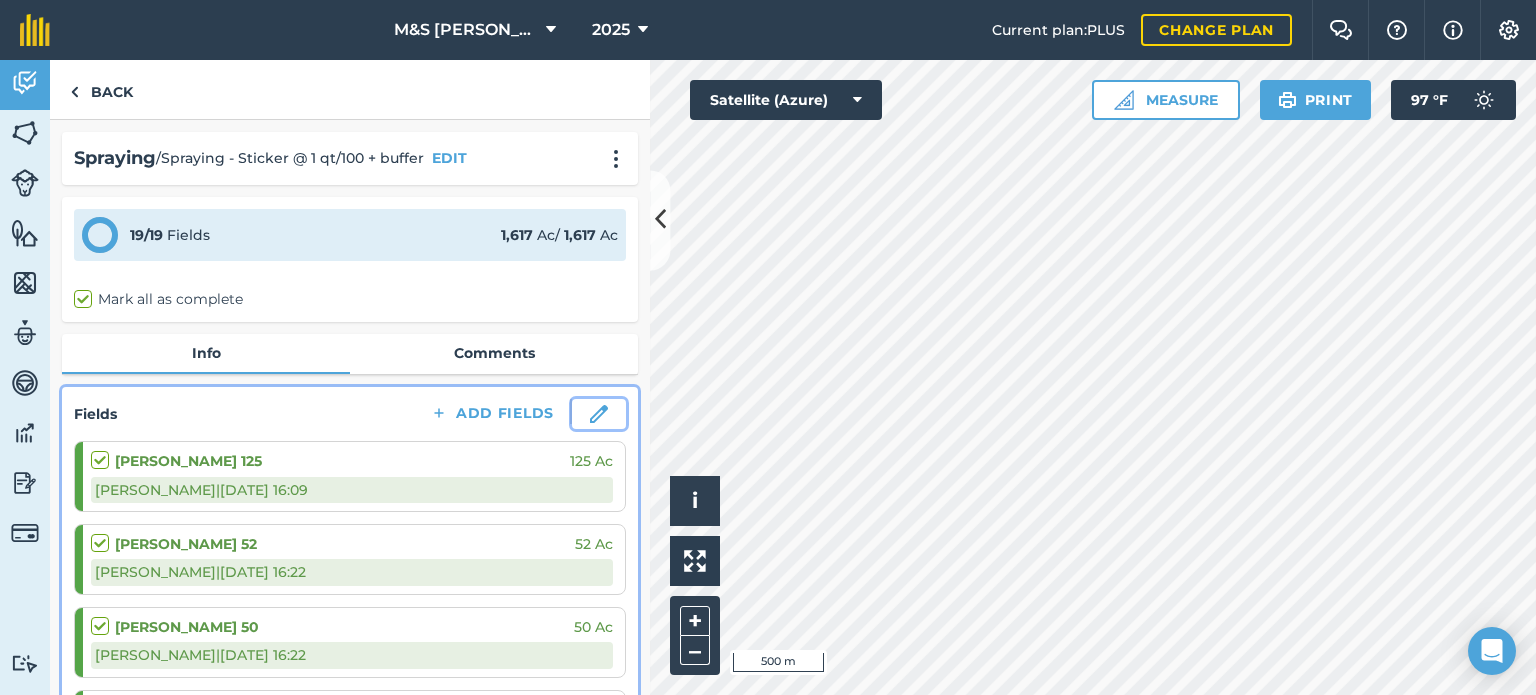 click at bounding box center (599, 414) 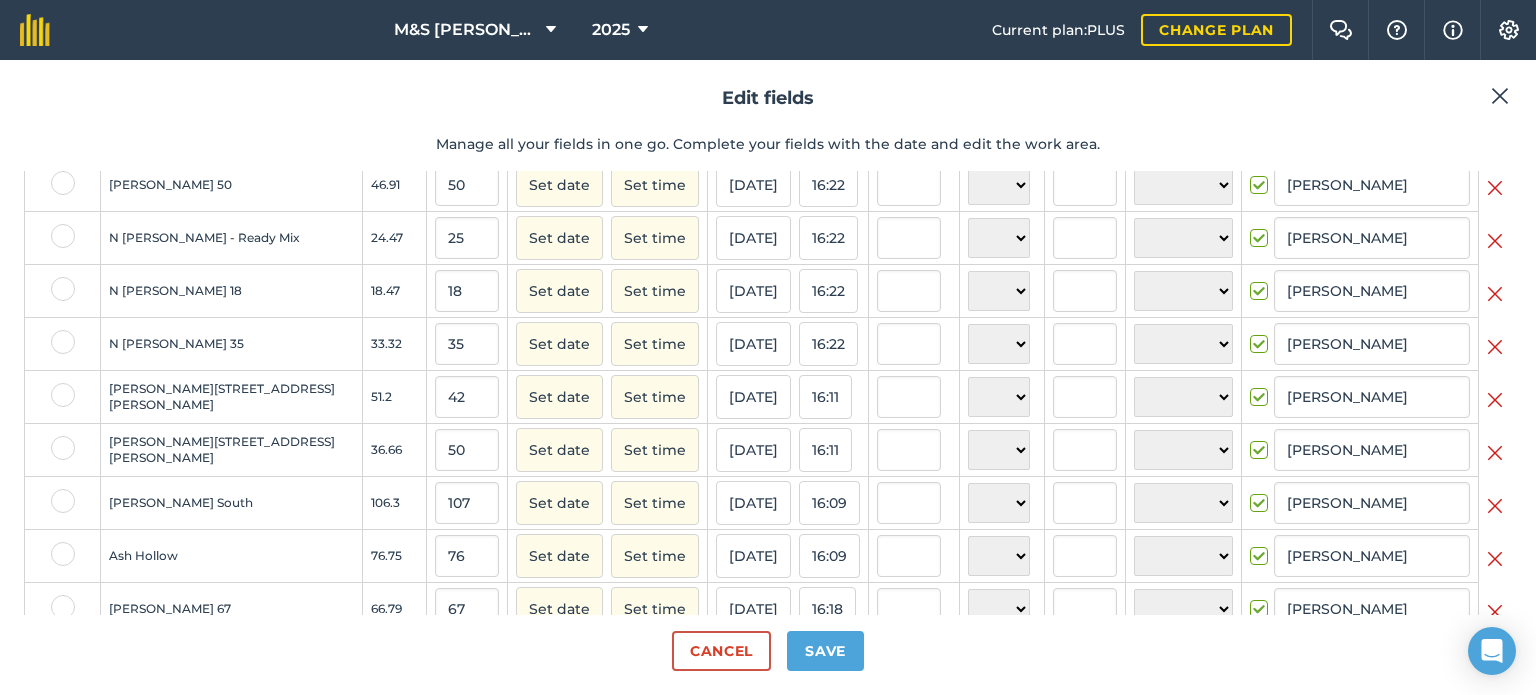 scroll, scrollTop: 400, scrollLeft: 0, axis: vertical 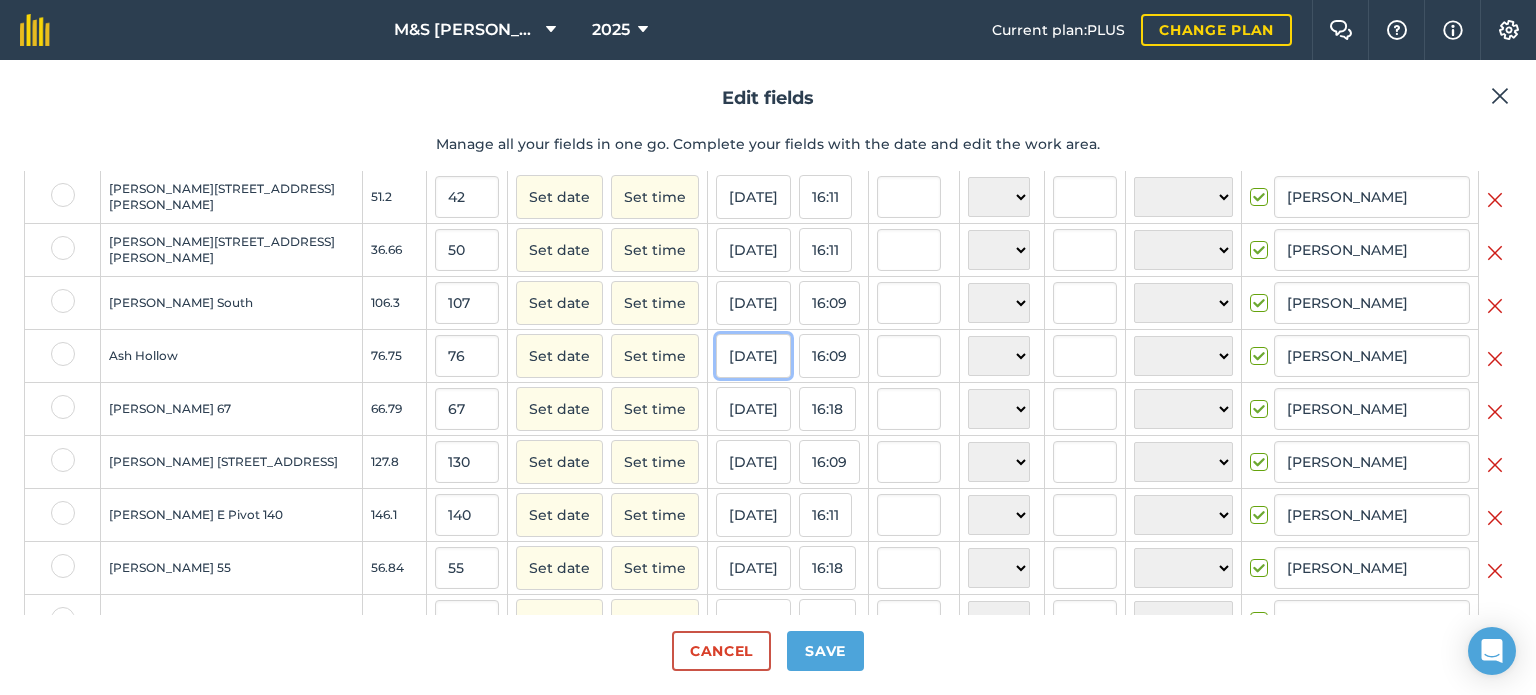 click on "[DATE]" at bounding box center [753, 356] 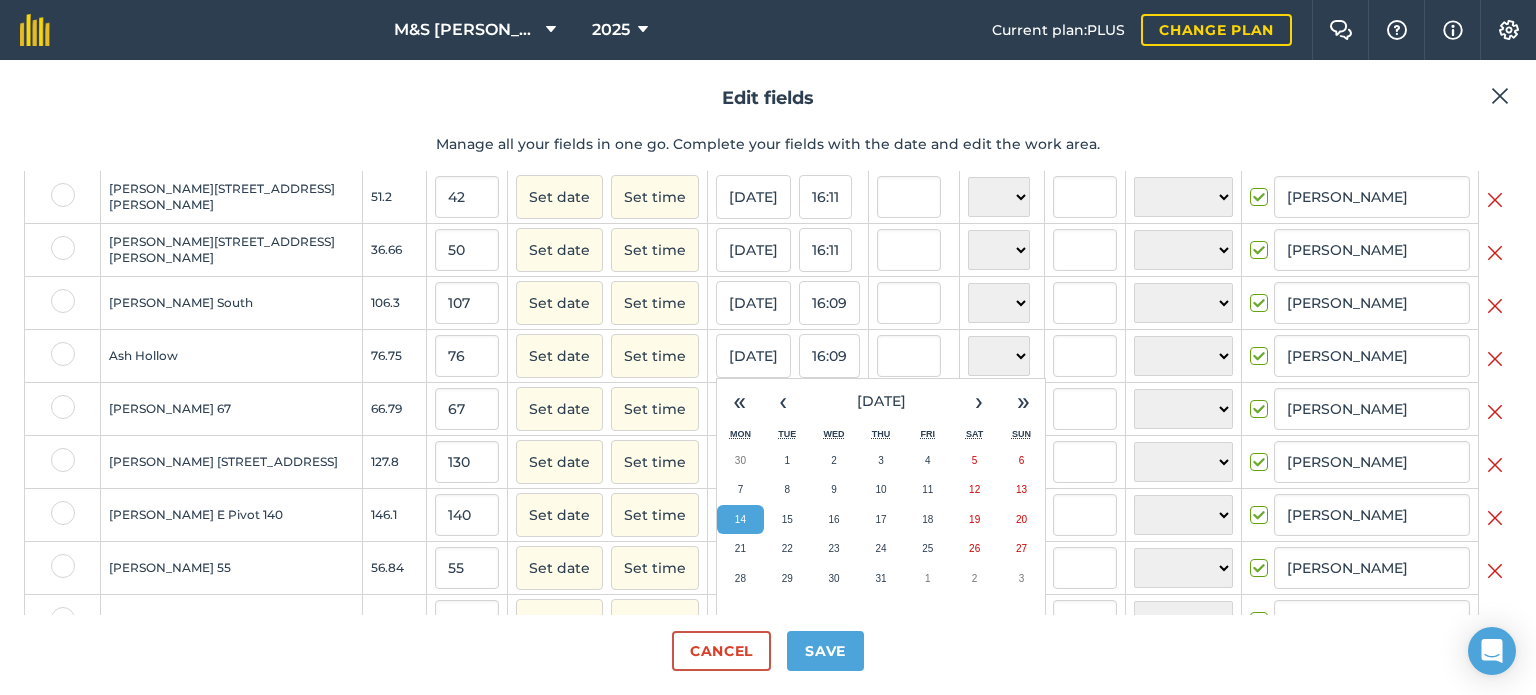 click at bounding box center [63, 354] 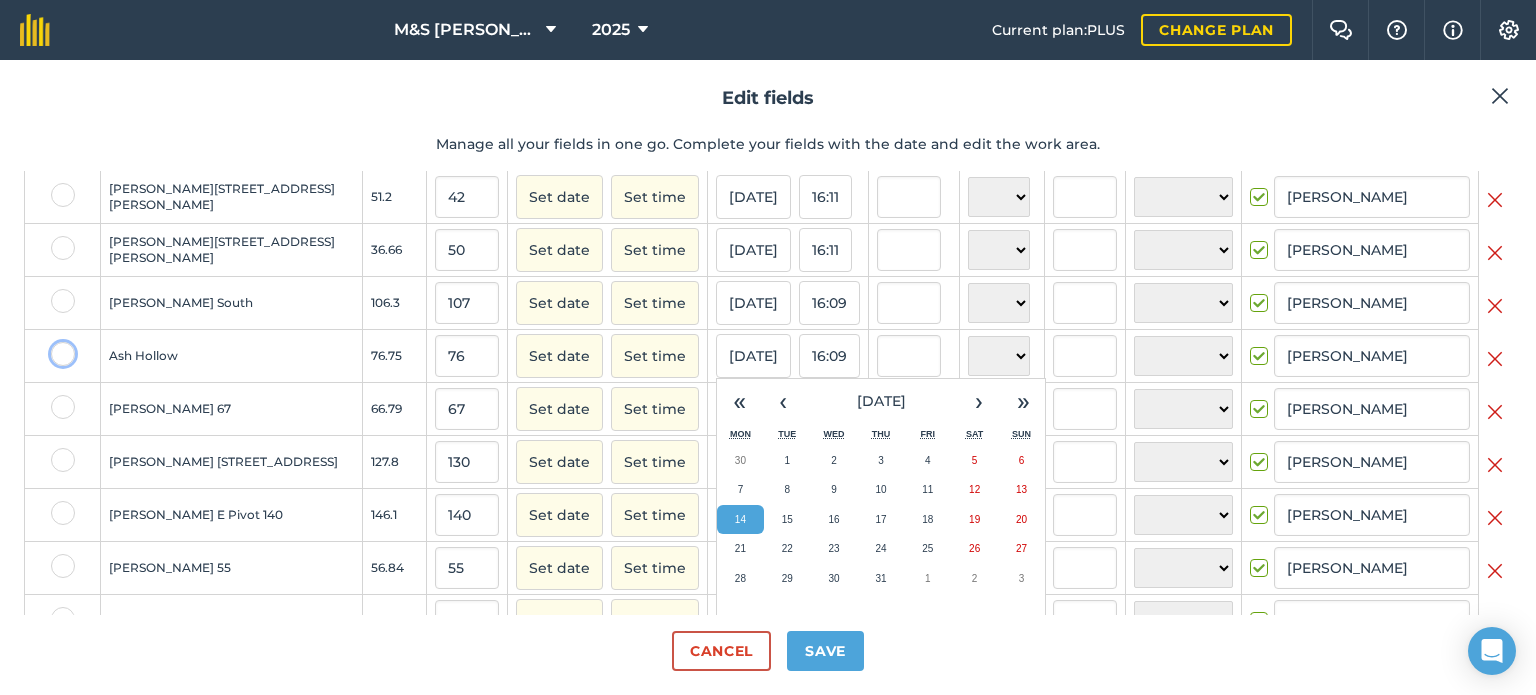 click at bounding box center (57, 348) 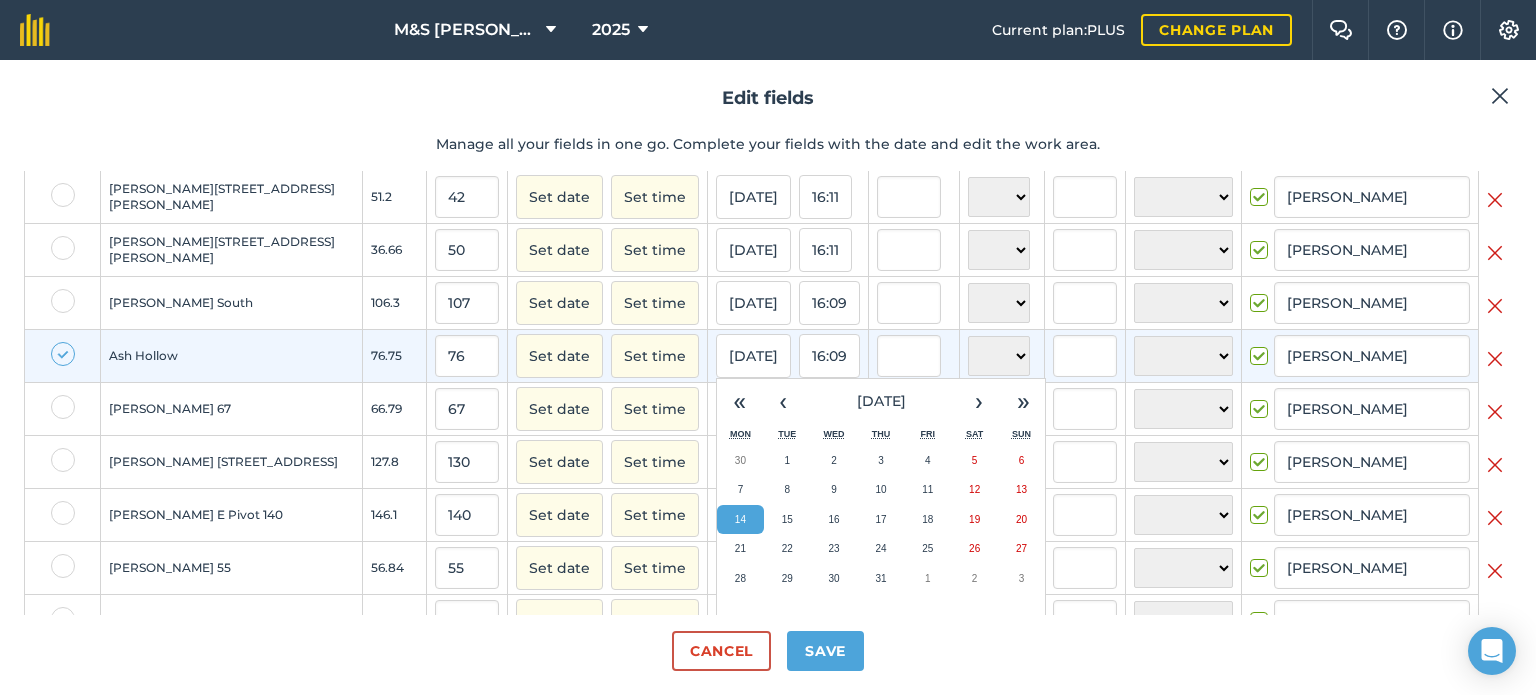 click at bounding box center (63, 301) 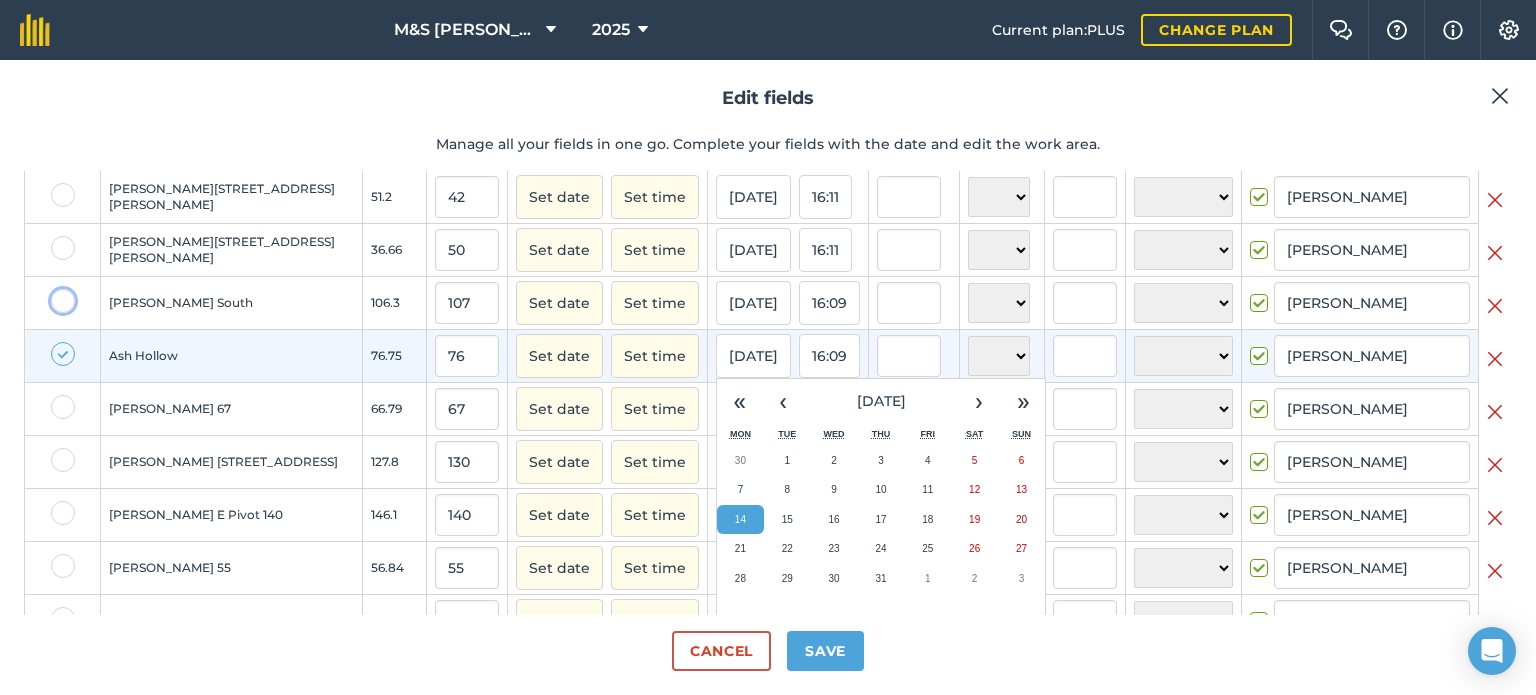 click at bounding box center [57, 295] 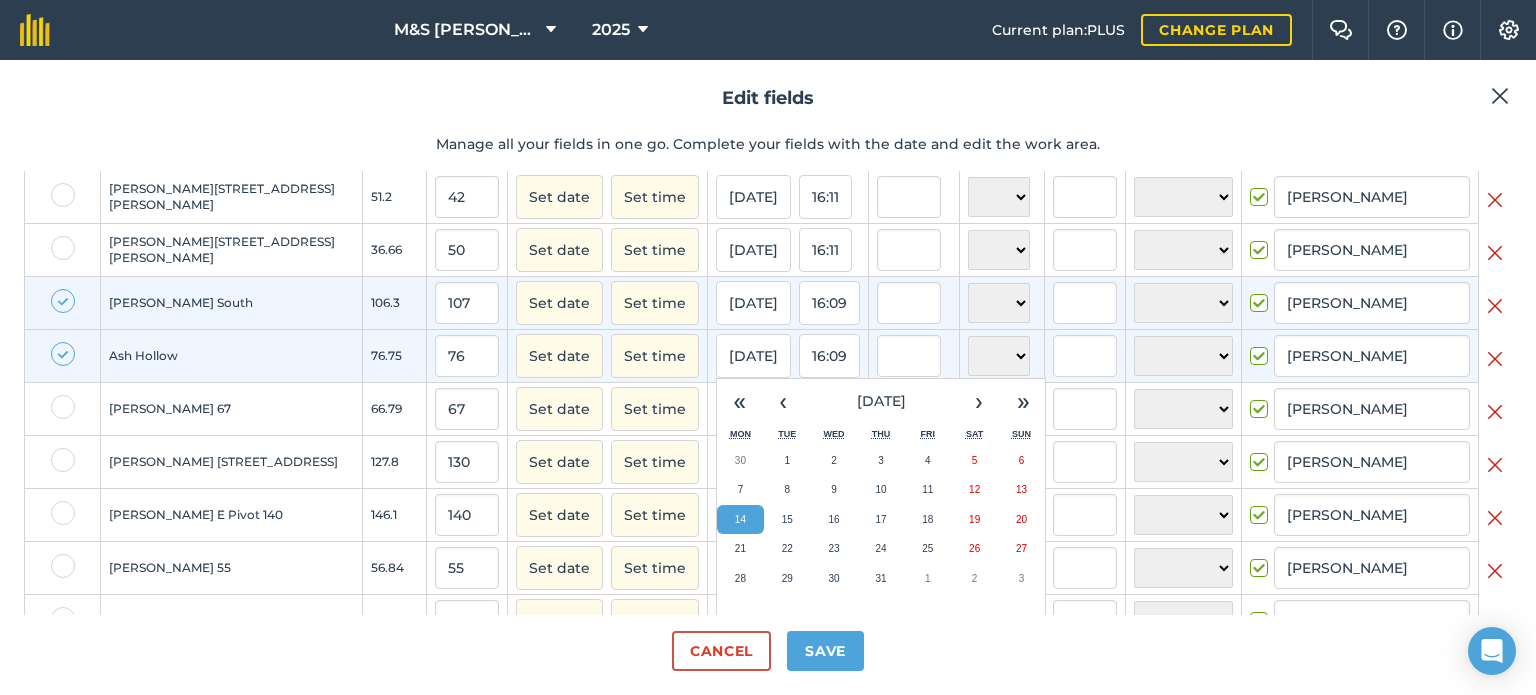click at bounding box center [63, 248] 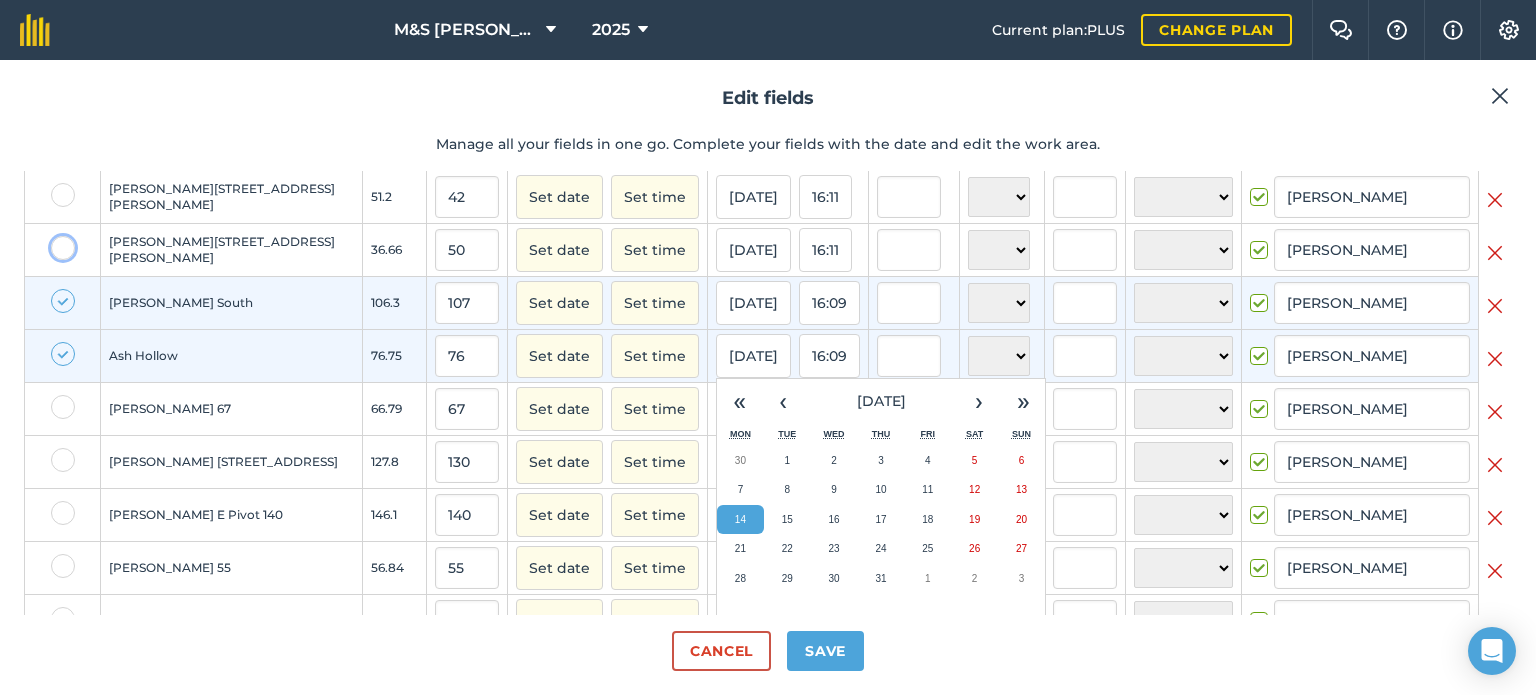 click at bounding box center (57, 242) 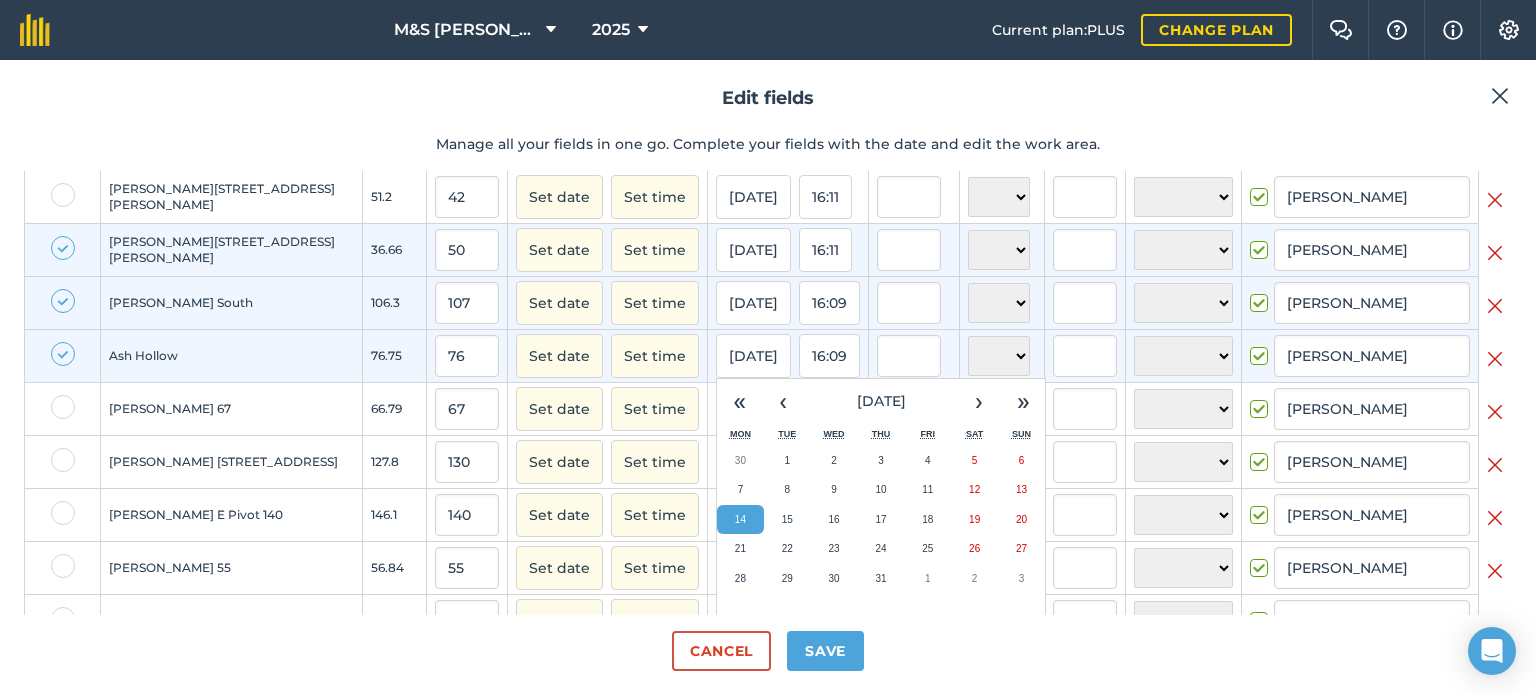 click at bounding box center [63, 195] 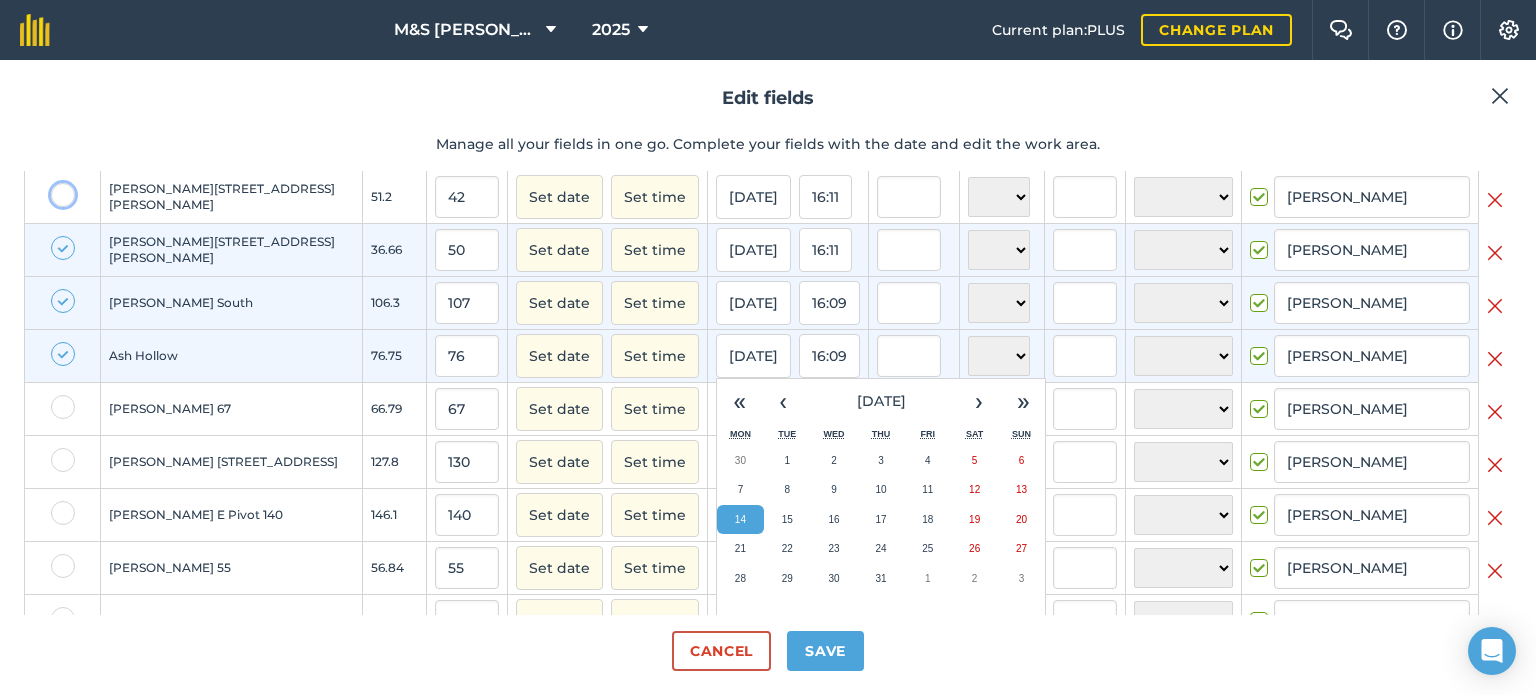 click at bounding box center (57, 189) 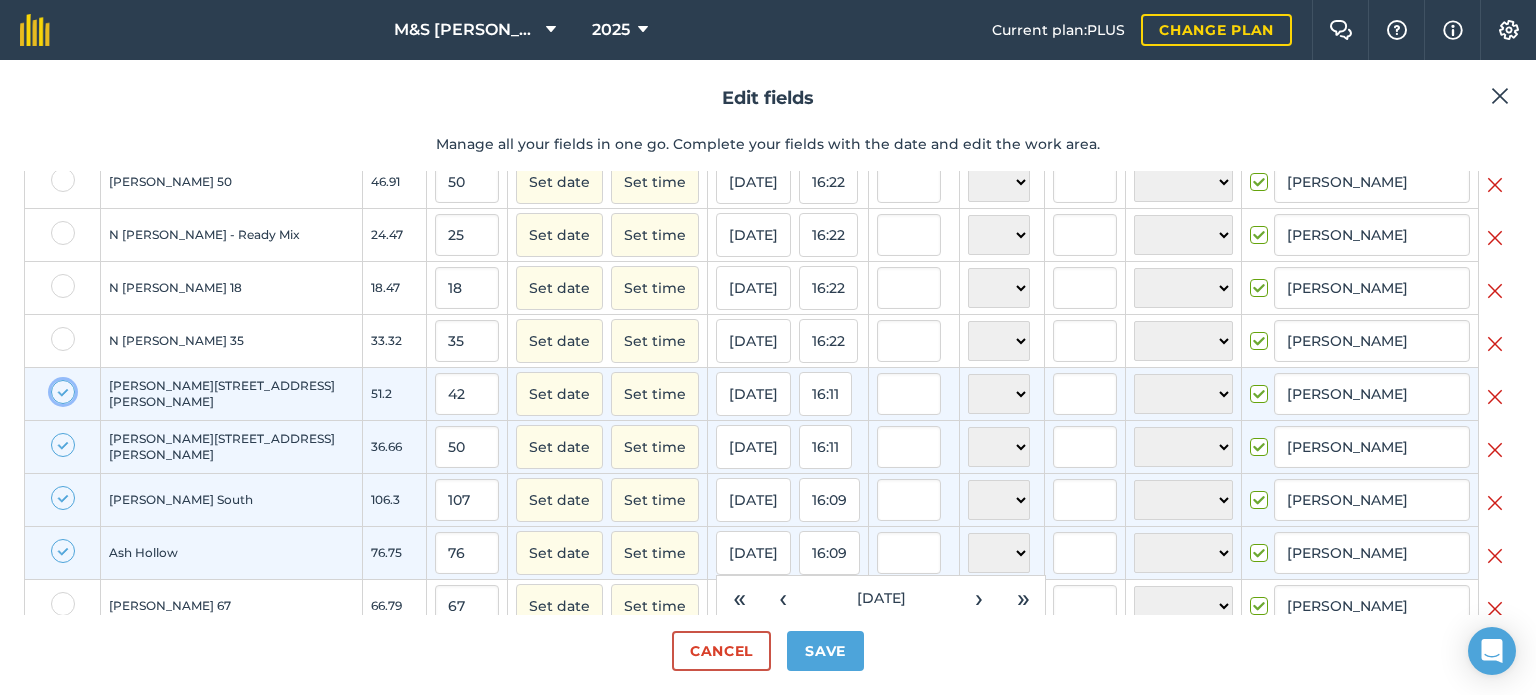 scroll, scrollTop: 200, scrollLeft: 0, axis: vertical 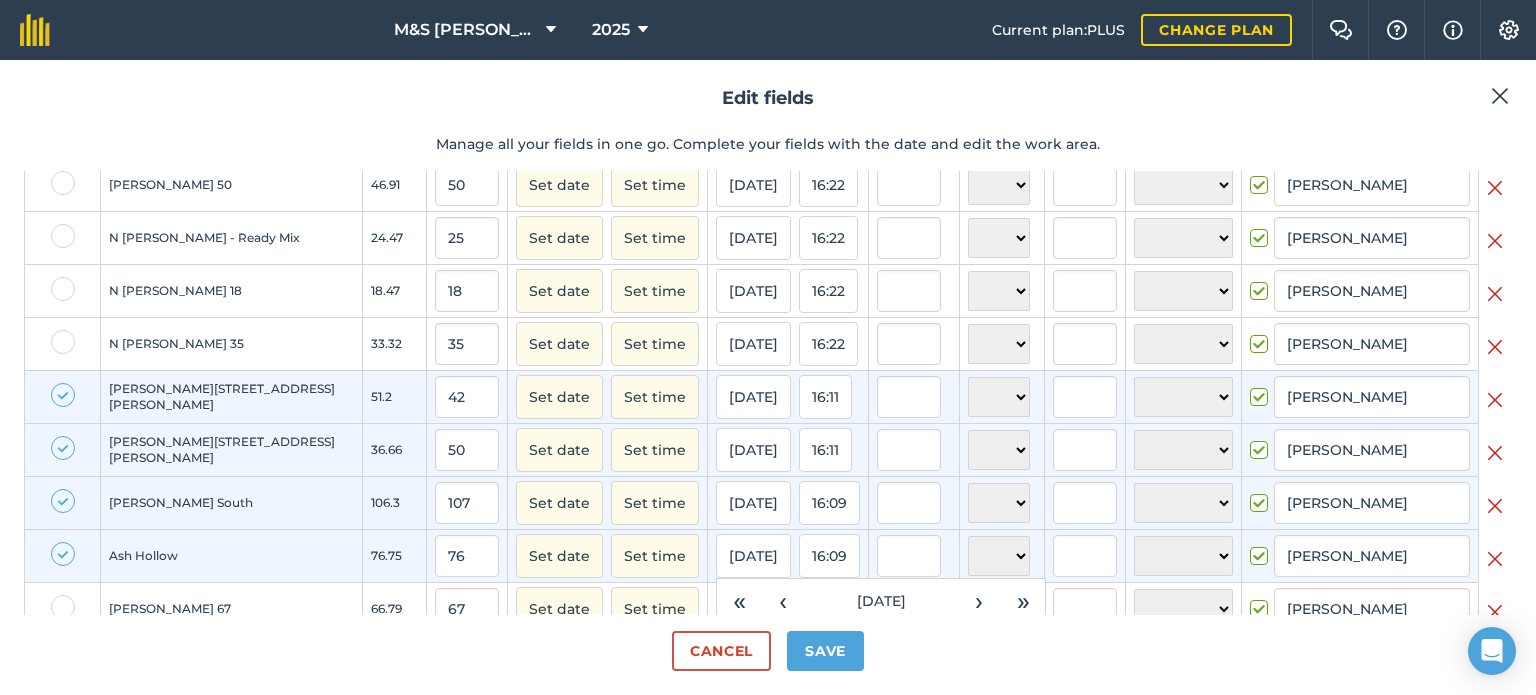 click at bounding box center (63, 342) 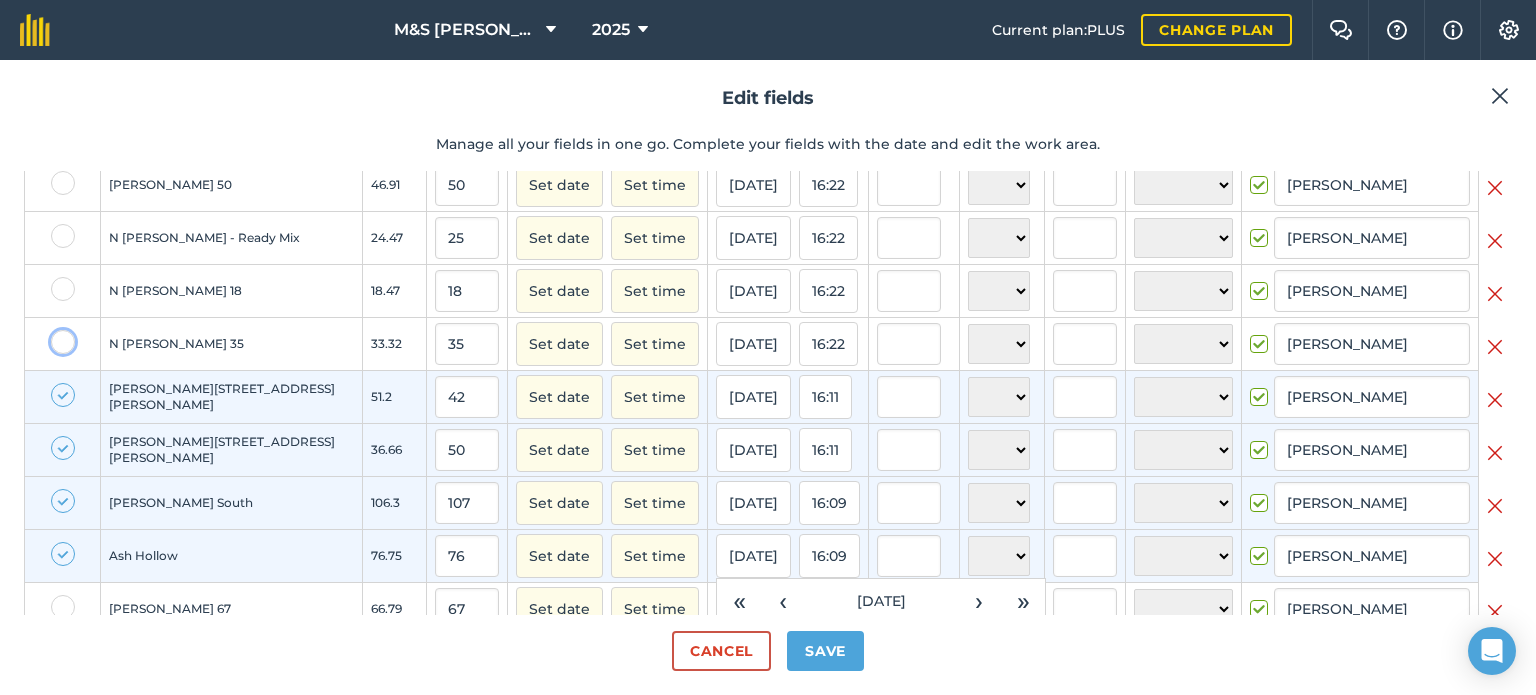 click at bounding box center [57, 336] 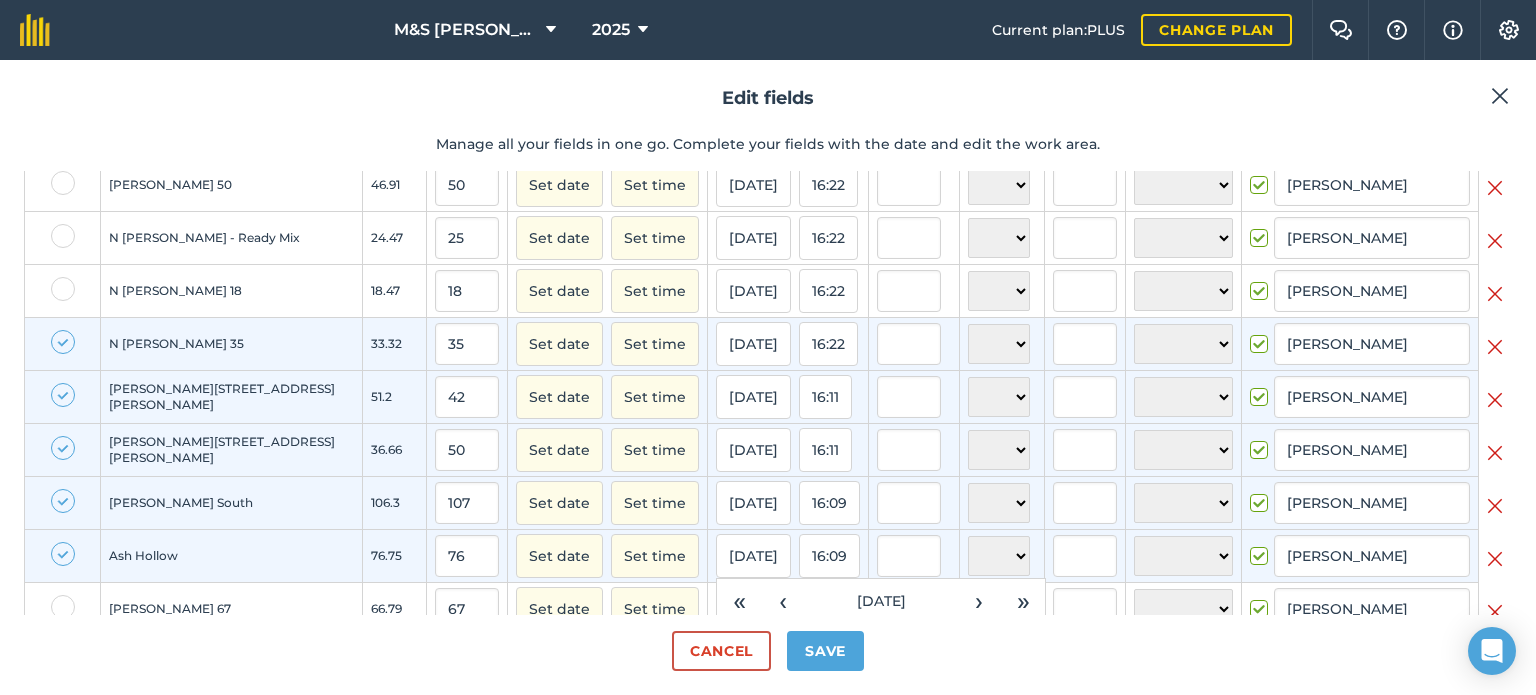 click at bounding box center (63, 289) 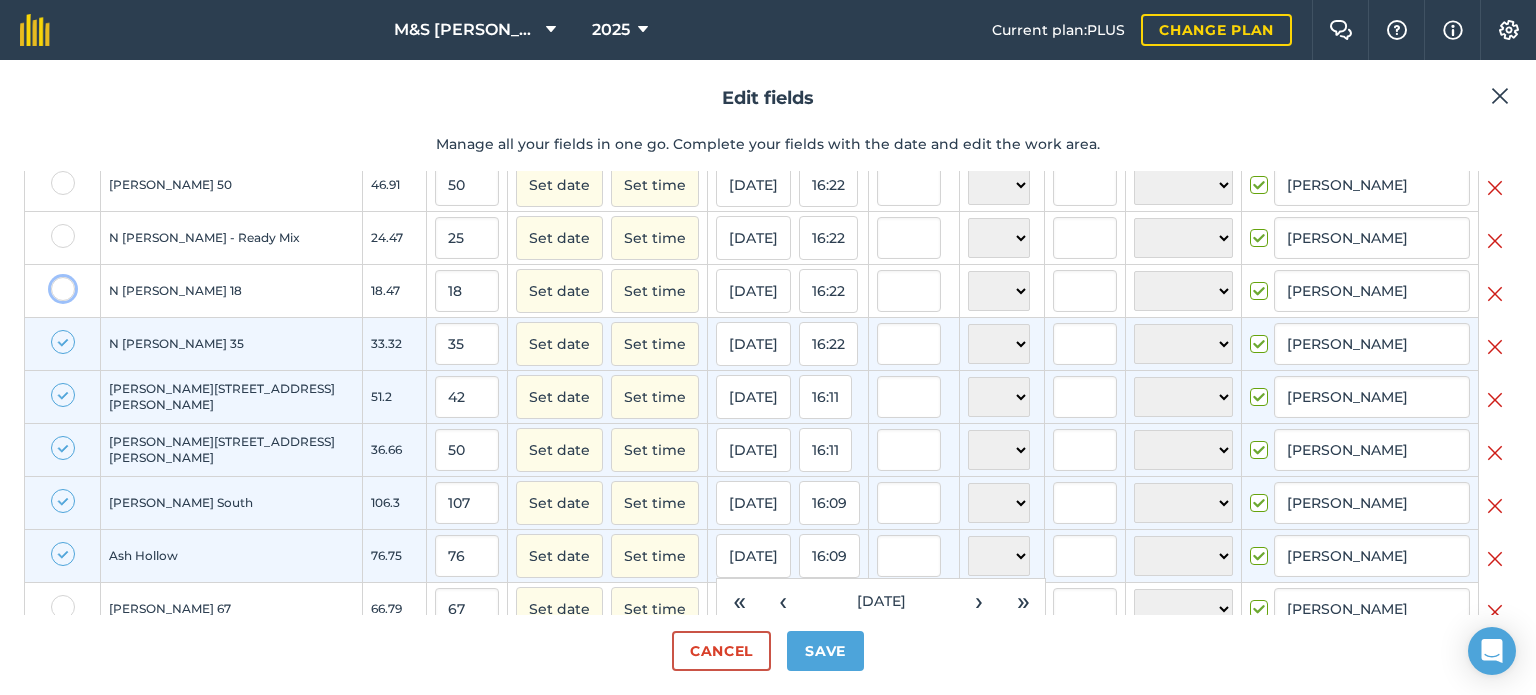click at bounding box center [57, 283] 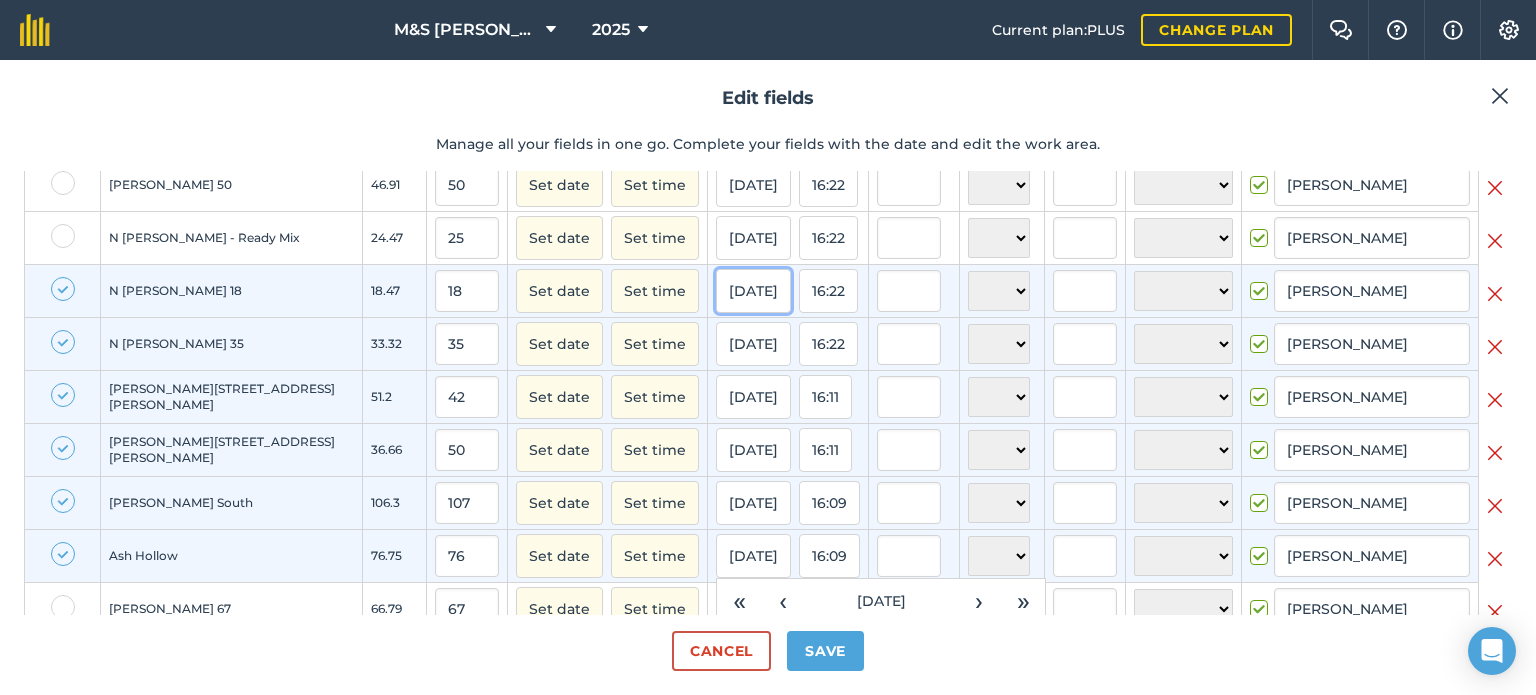 click on "[DATE]" at bounding box center (753, 291) 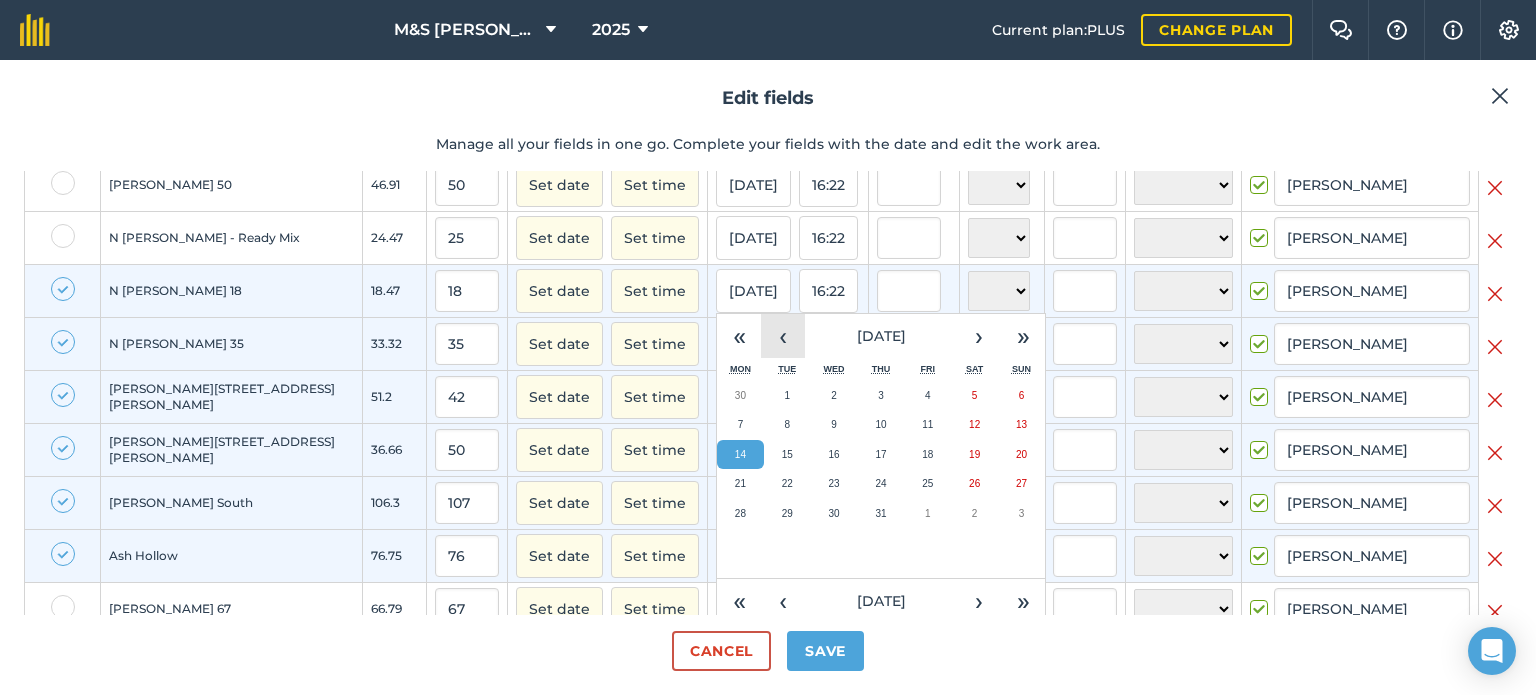 click on "‹" at bounding box center [783, 336] 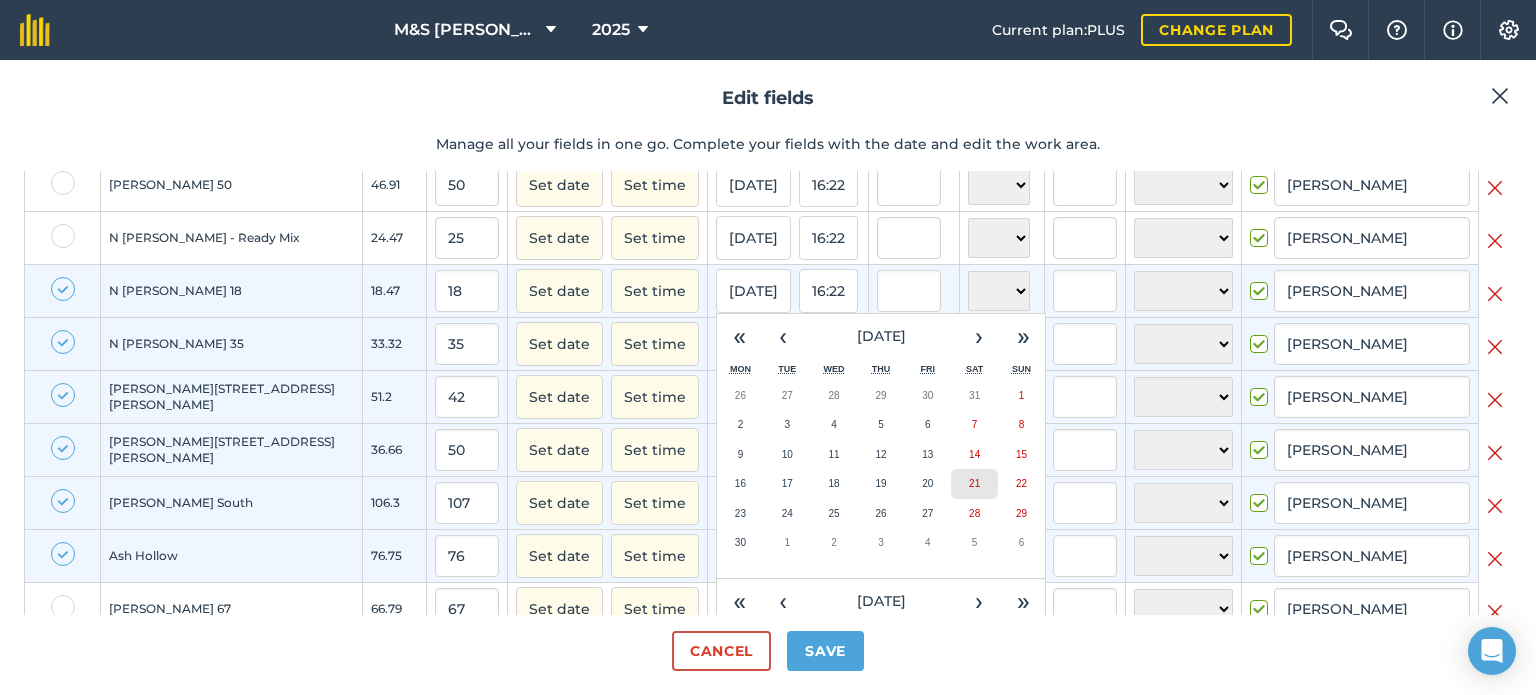 click on "21" at bounding box center [974, 484] 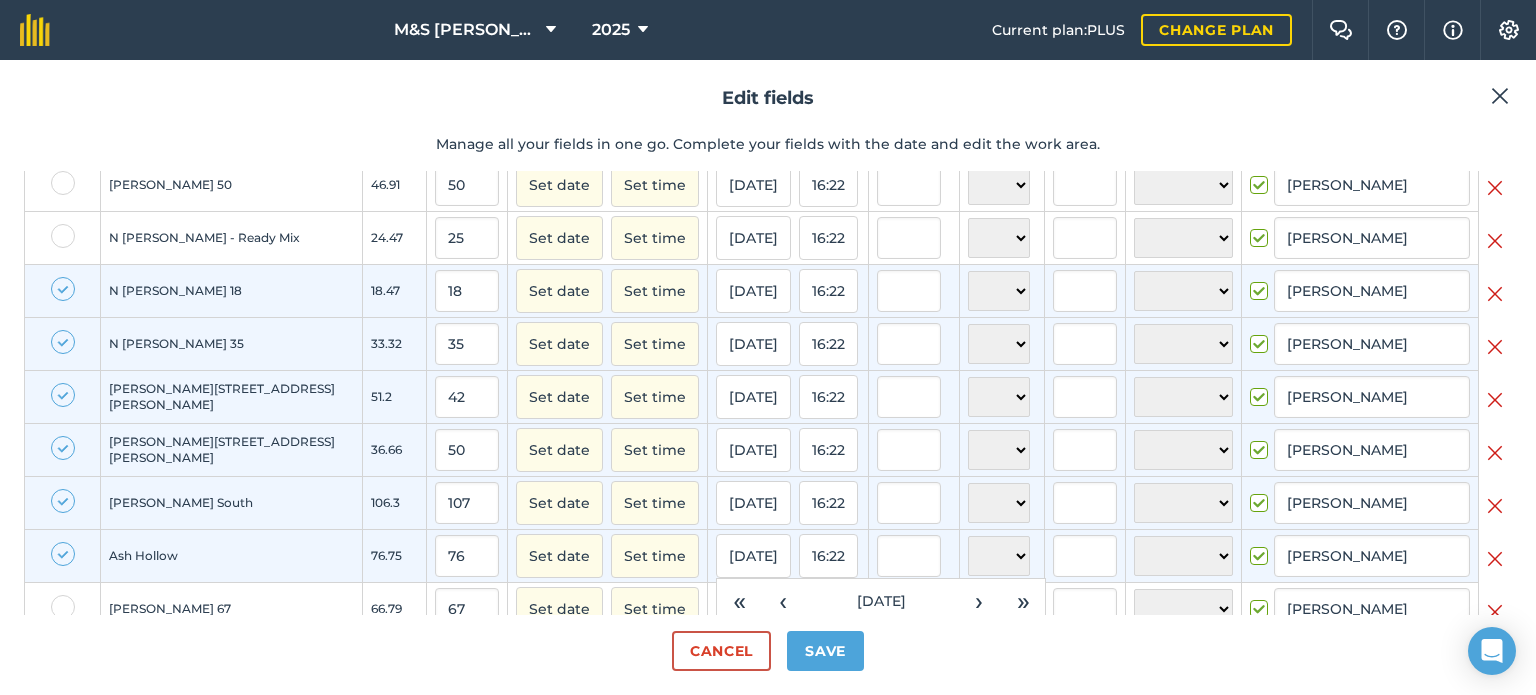 click at bounding box center (63, 236) 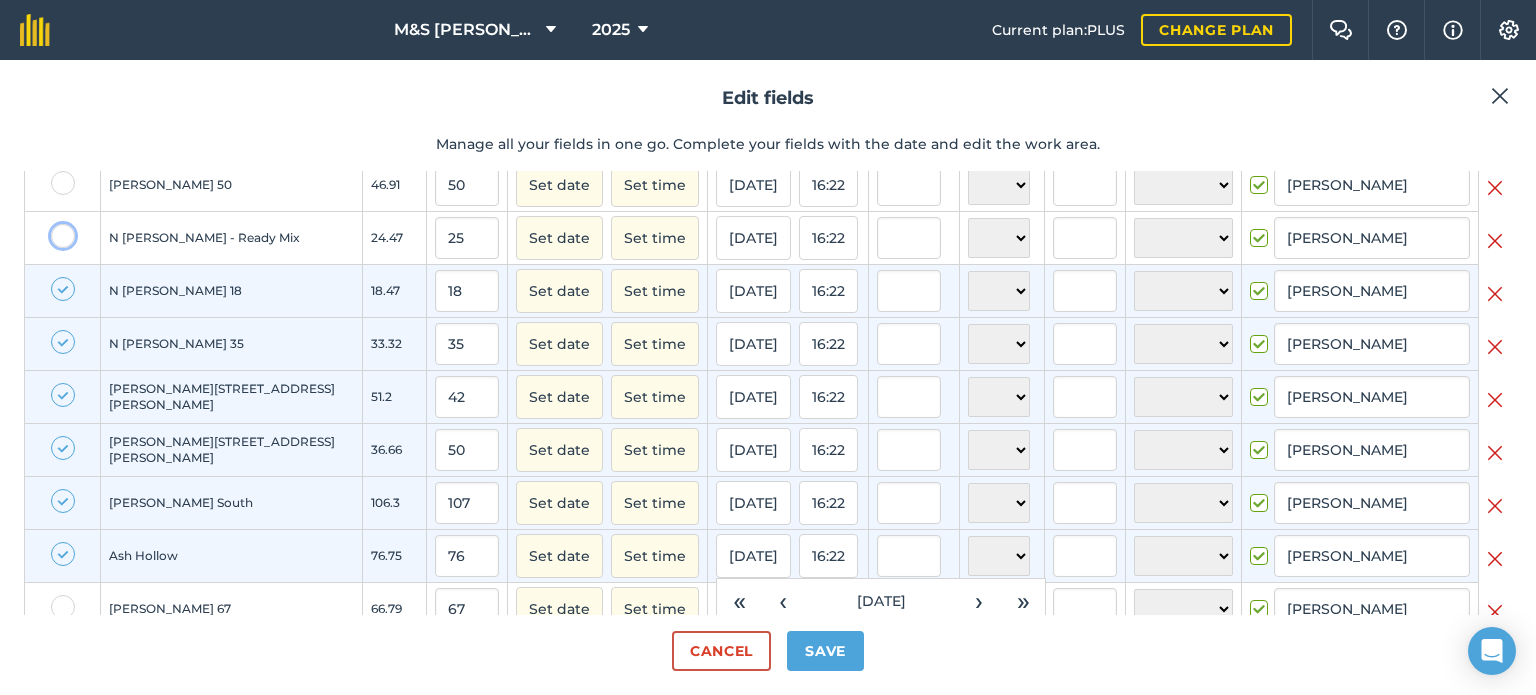 click at bounding box center [57, 230] 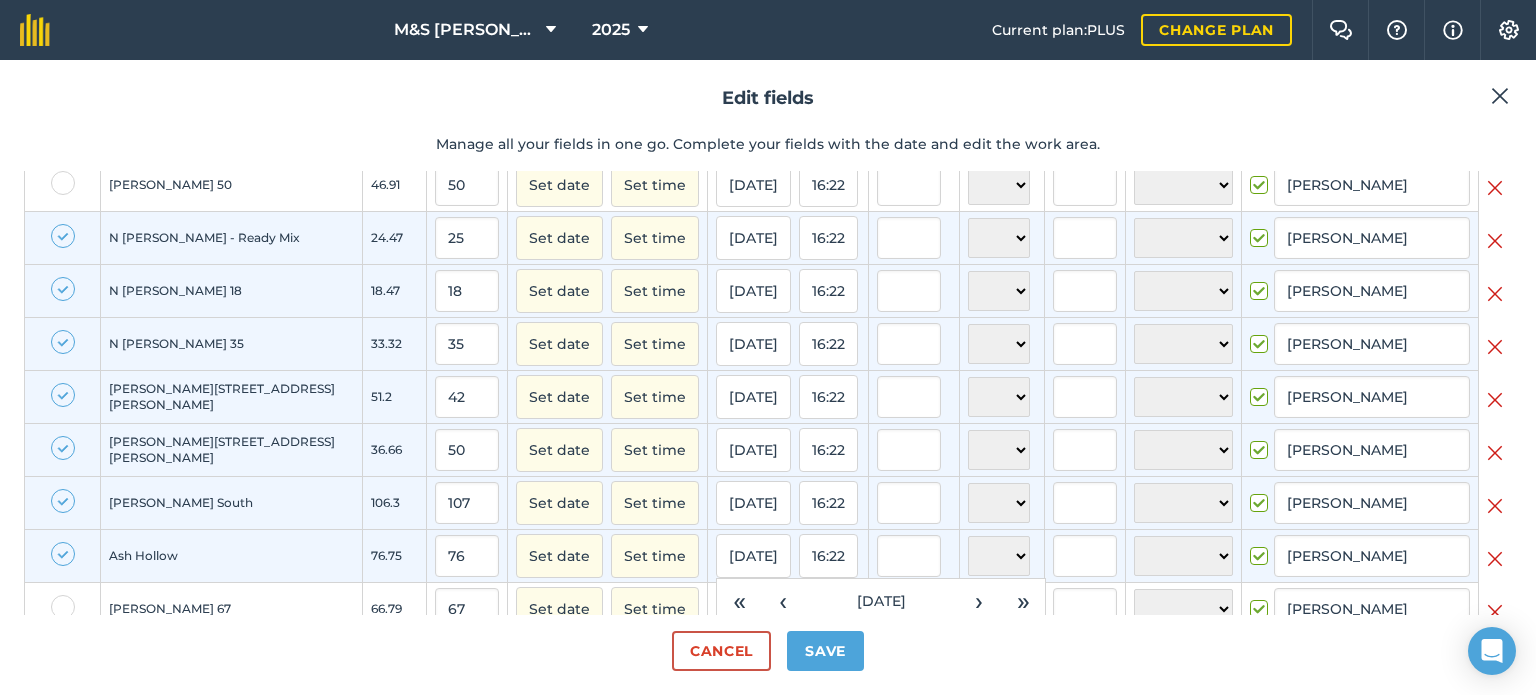 click at bounding box center (62, 185) 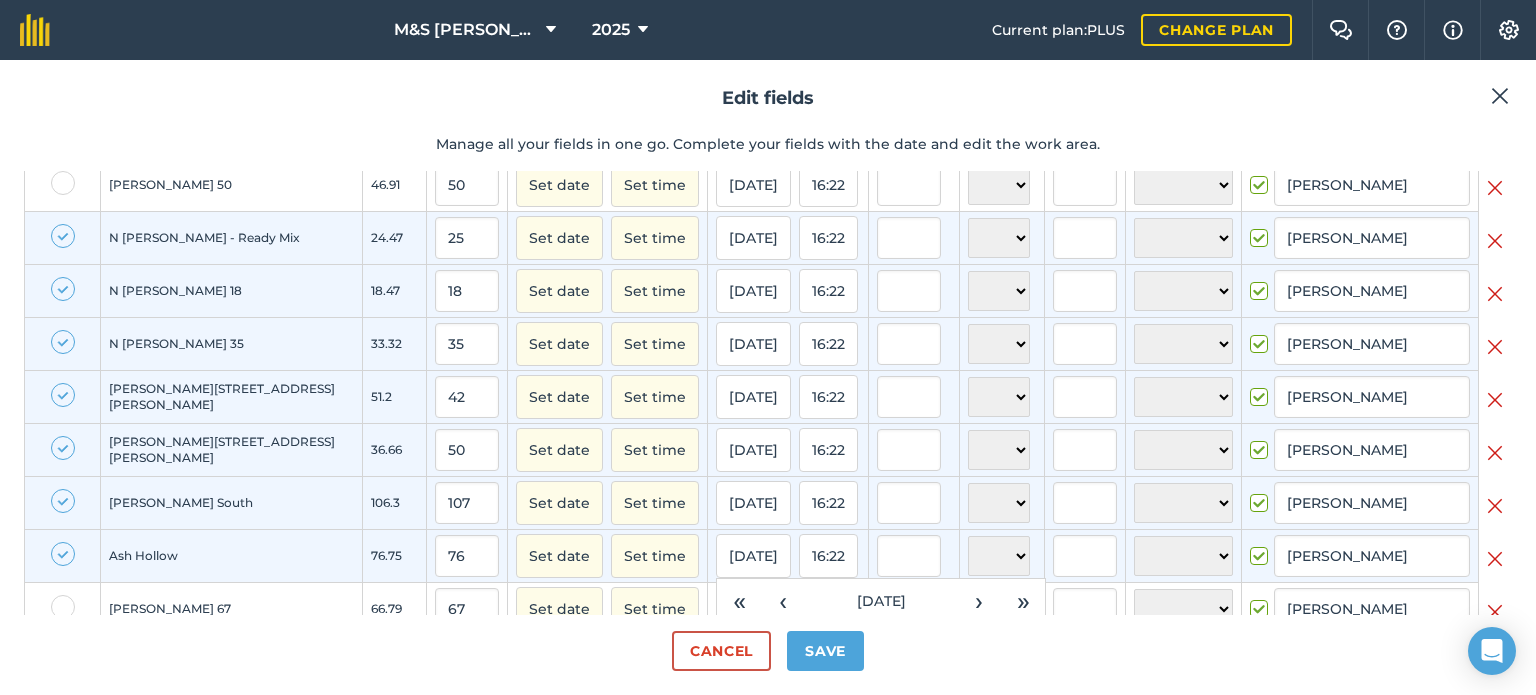 click at bounding box center (62, 185) 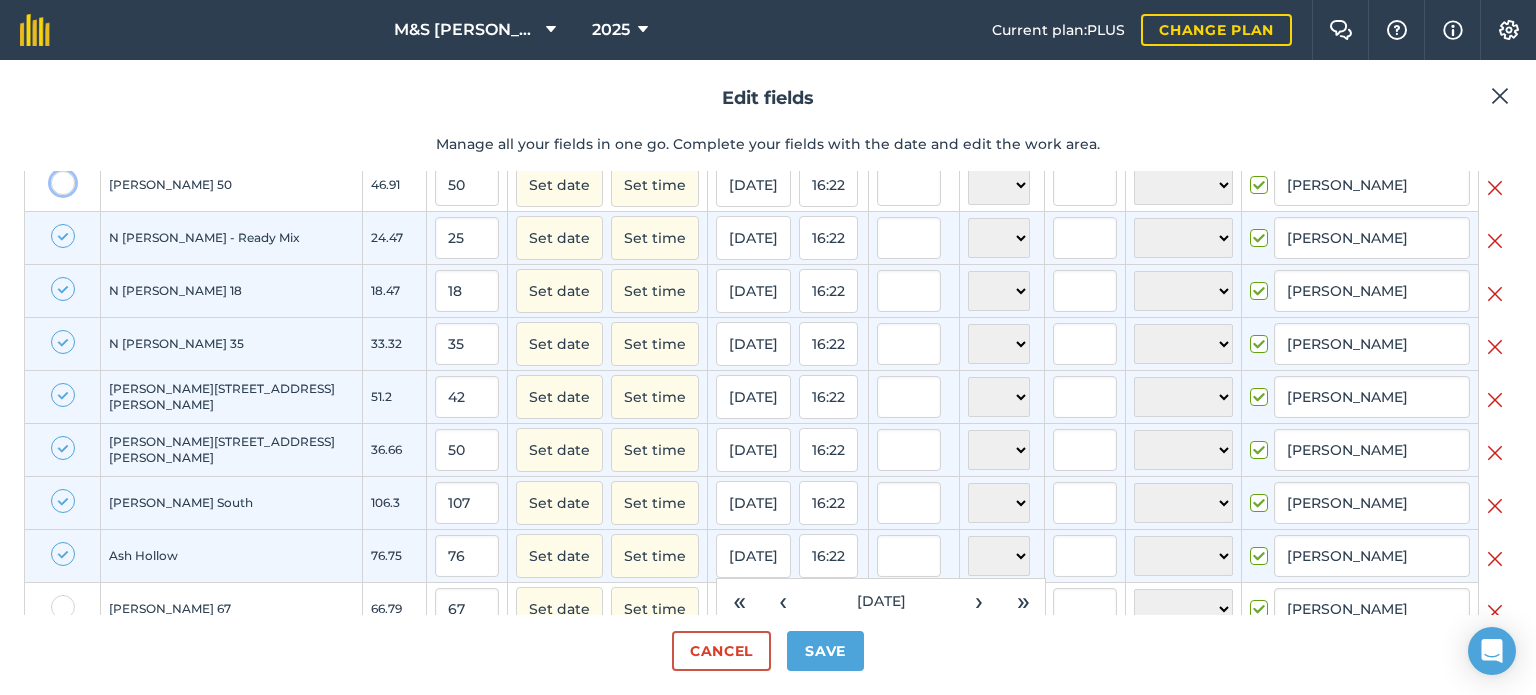 click at bounding box center [57, 177] 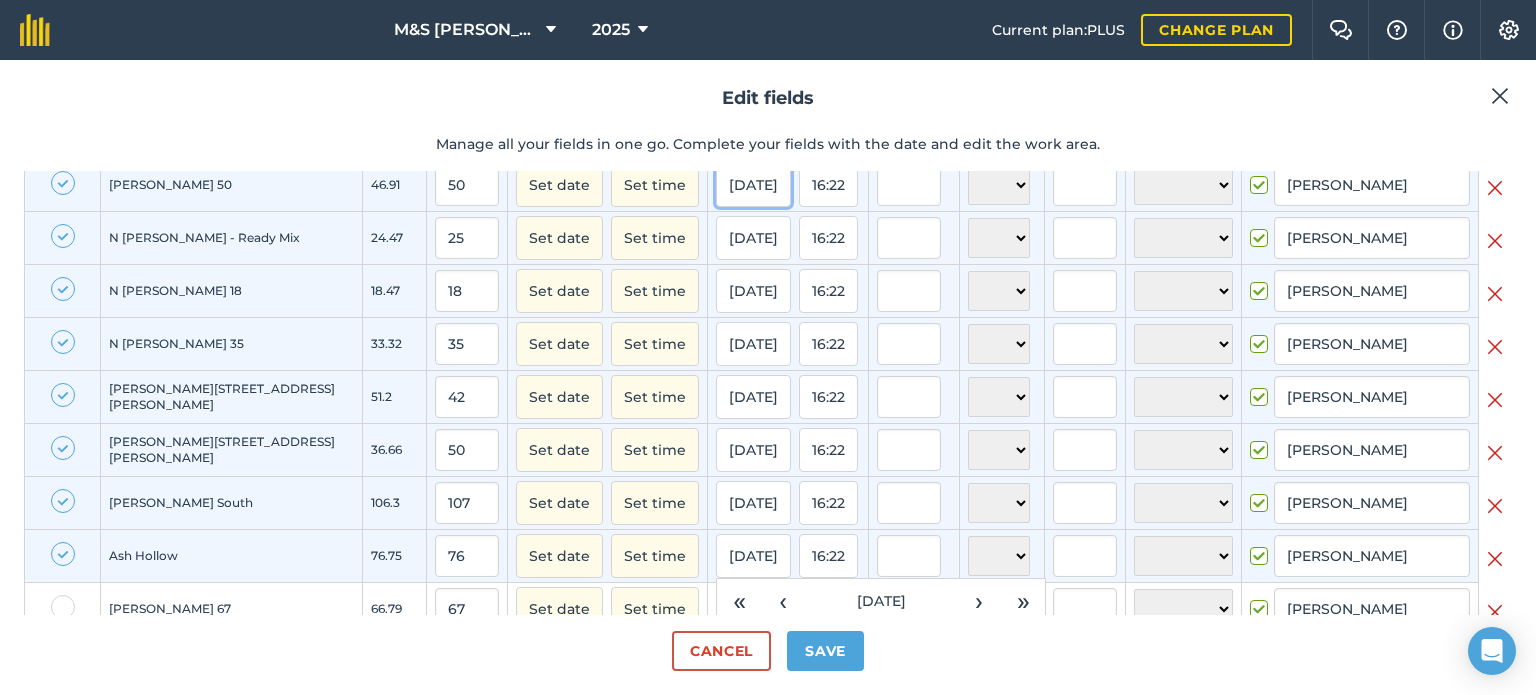 click on "[DATE]" at bounding box center [753, 185] 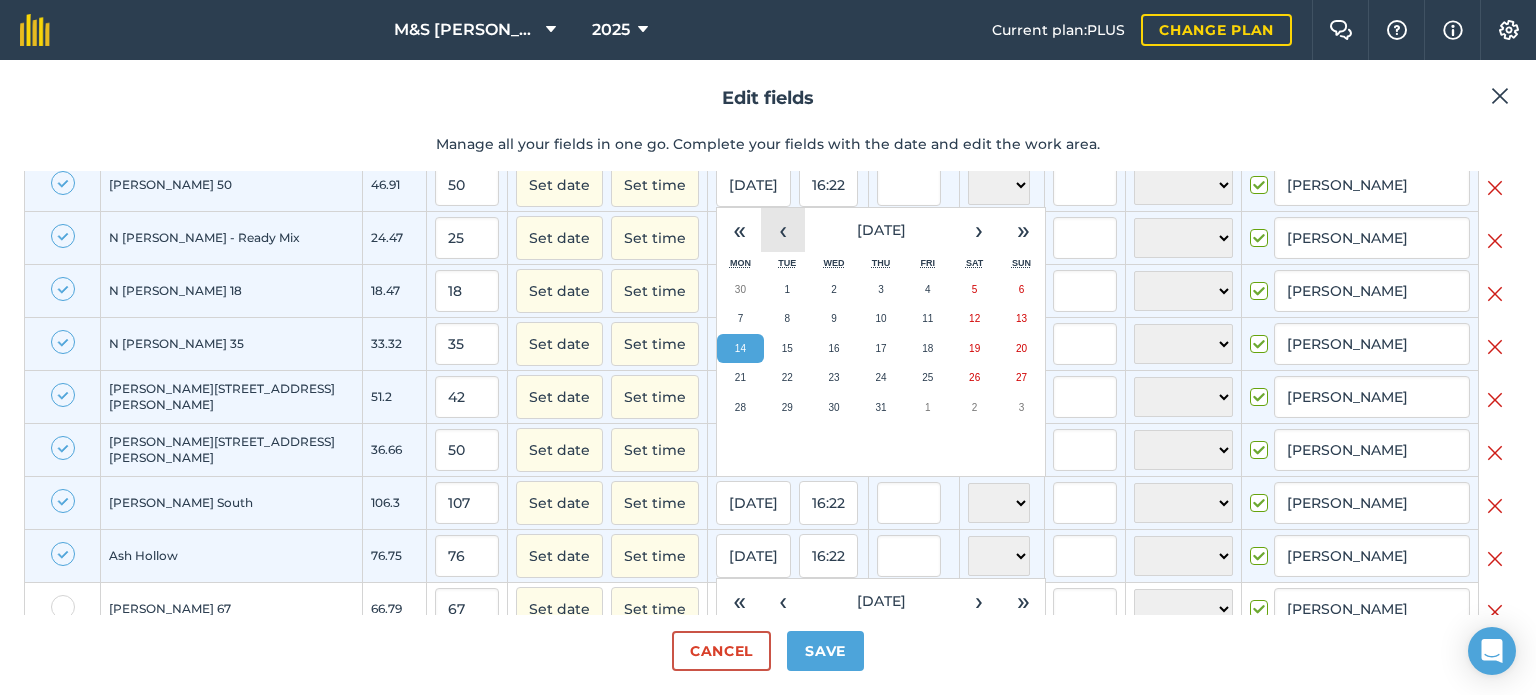click on "‹" at bounding box center [783, 230] 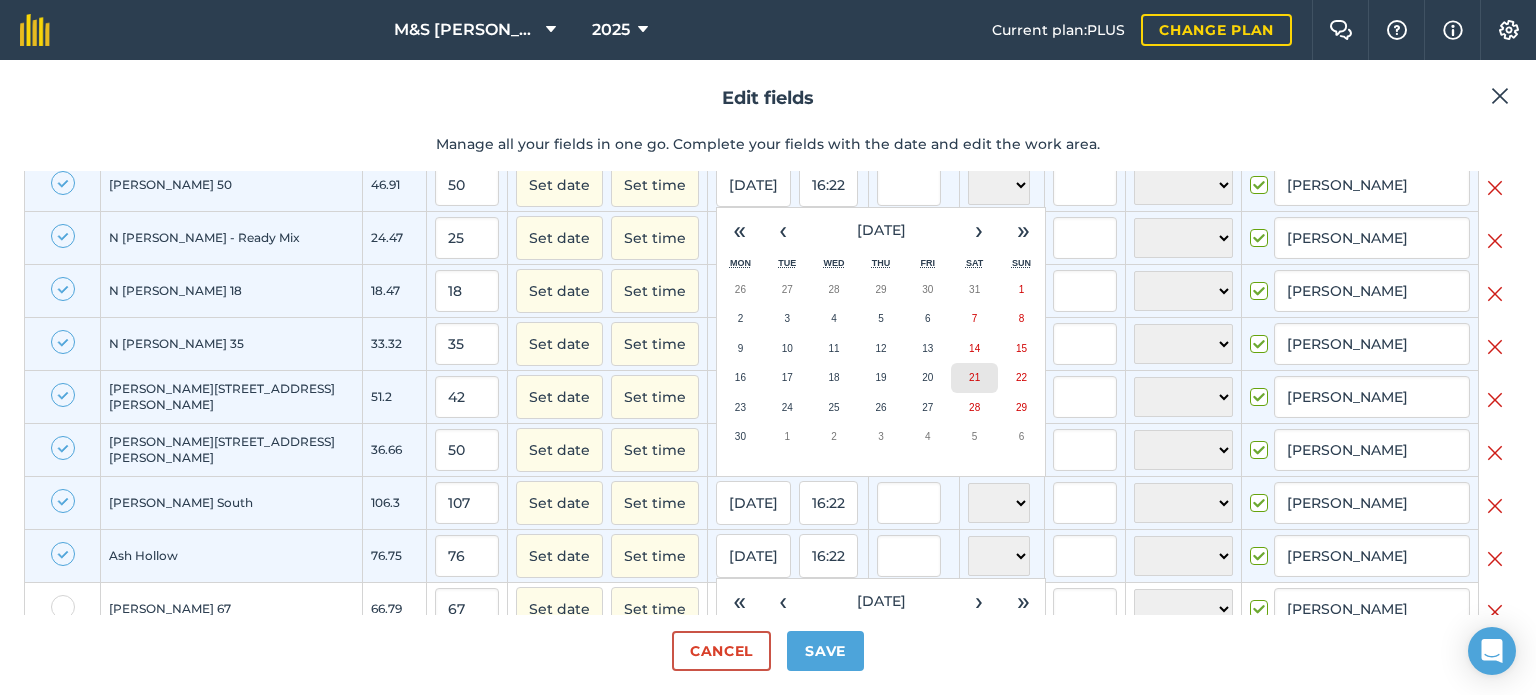 click on "21" at bounding box center [974, 378] 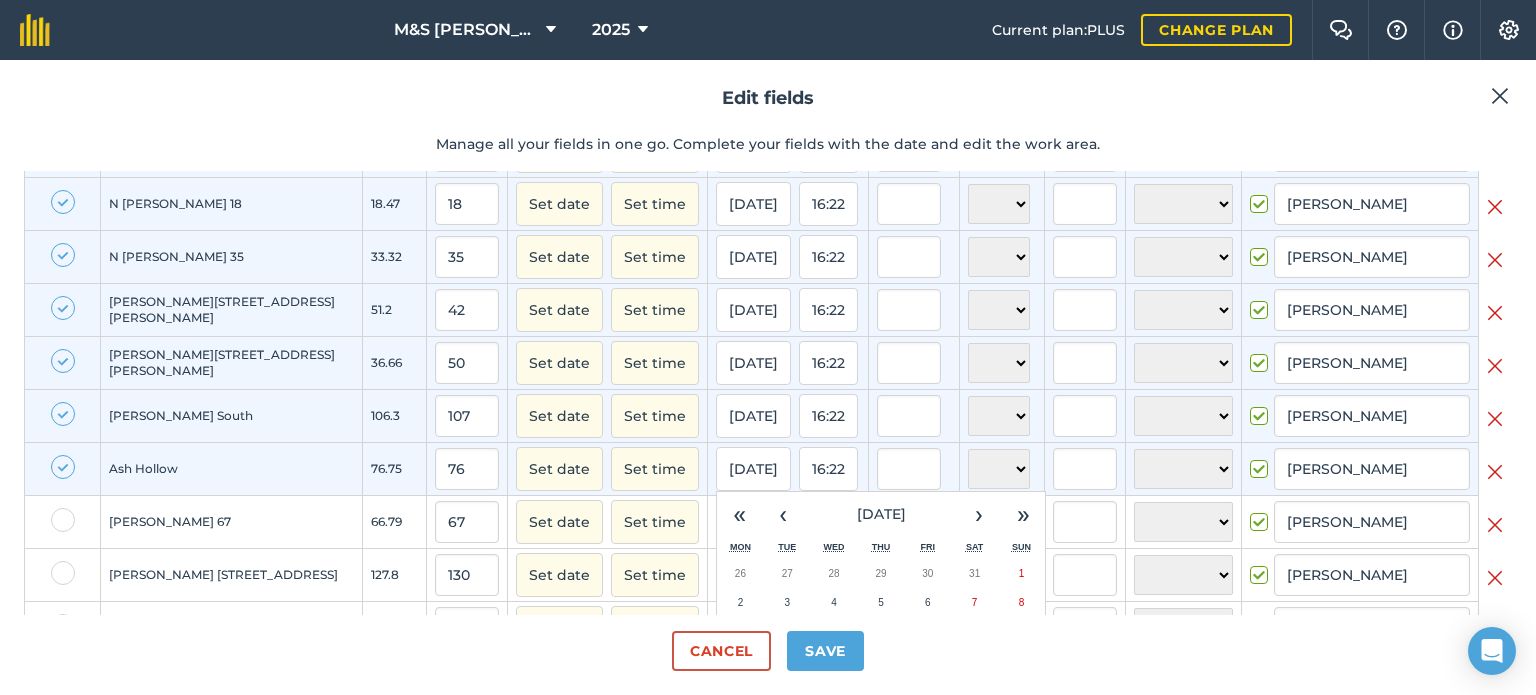 scroll, scrollTop: 400, scrollLeft: 0, axis: vertical 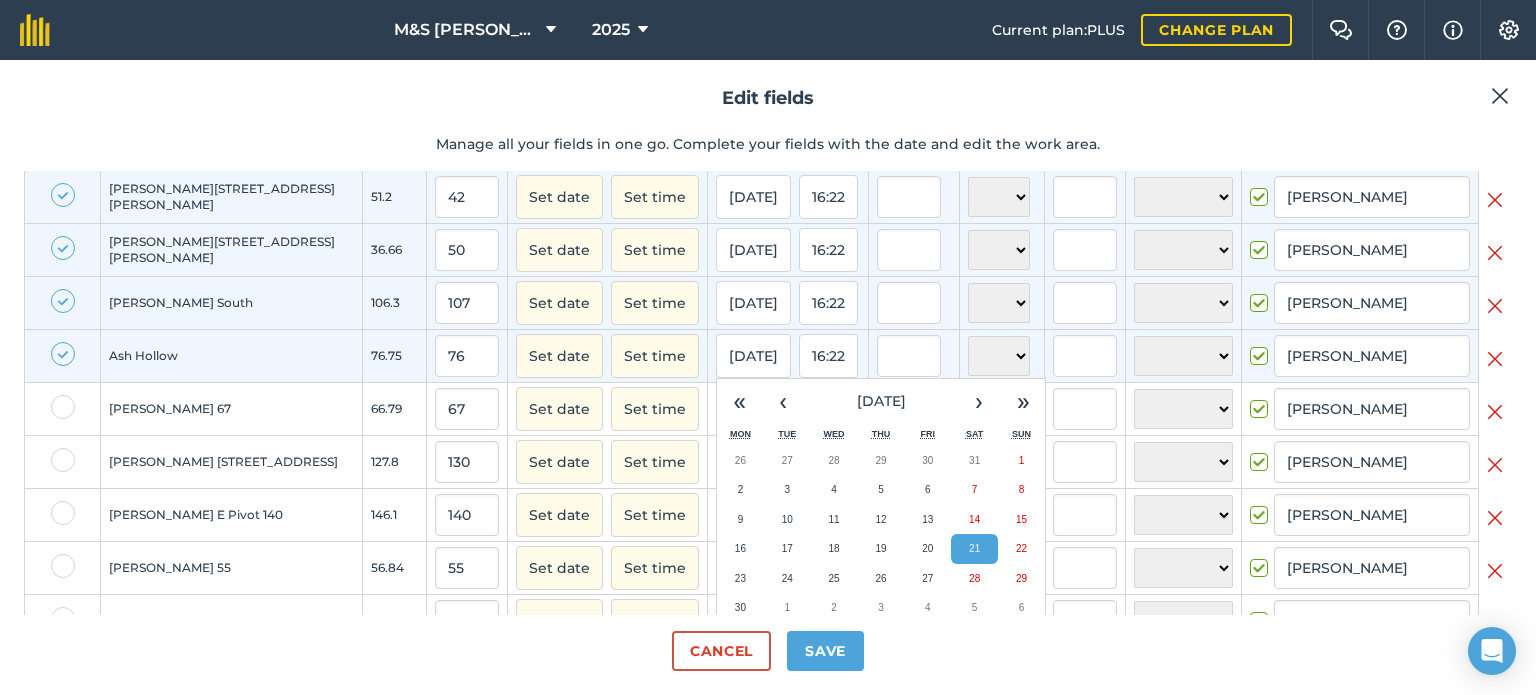 click at bounding box center [62, 356] 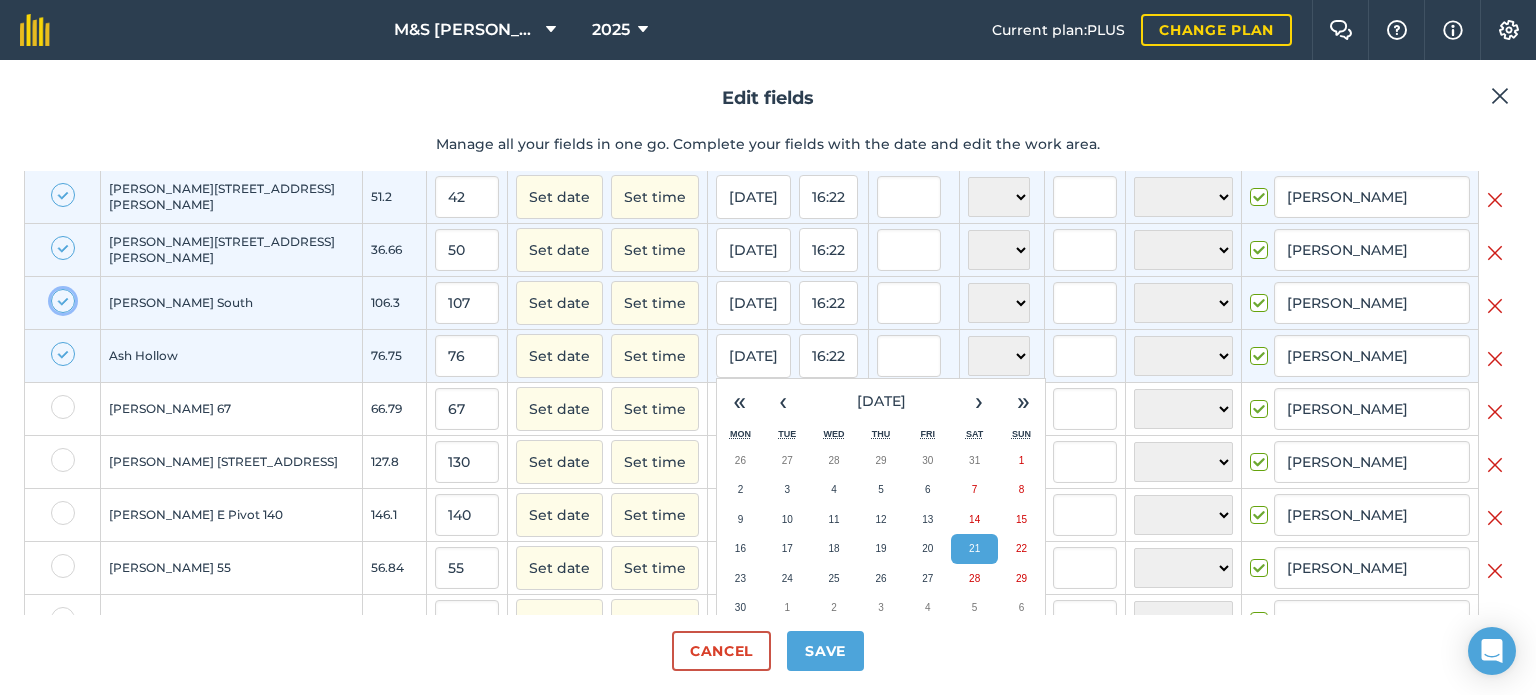 click at bounding box center (57, 295) 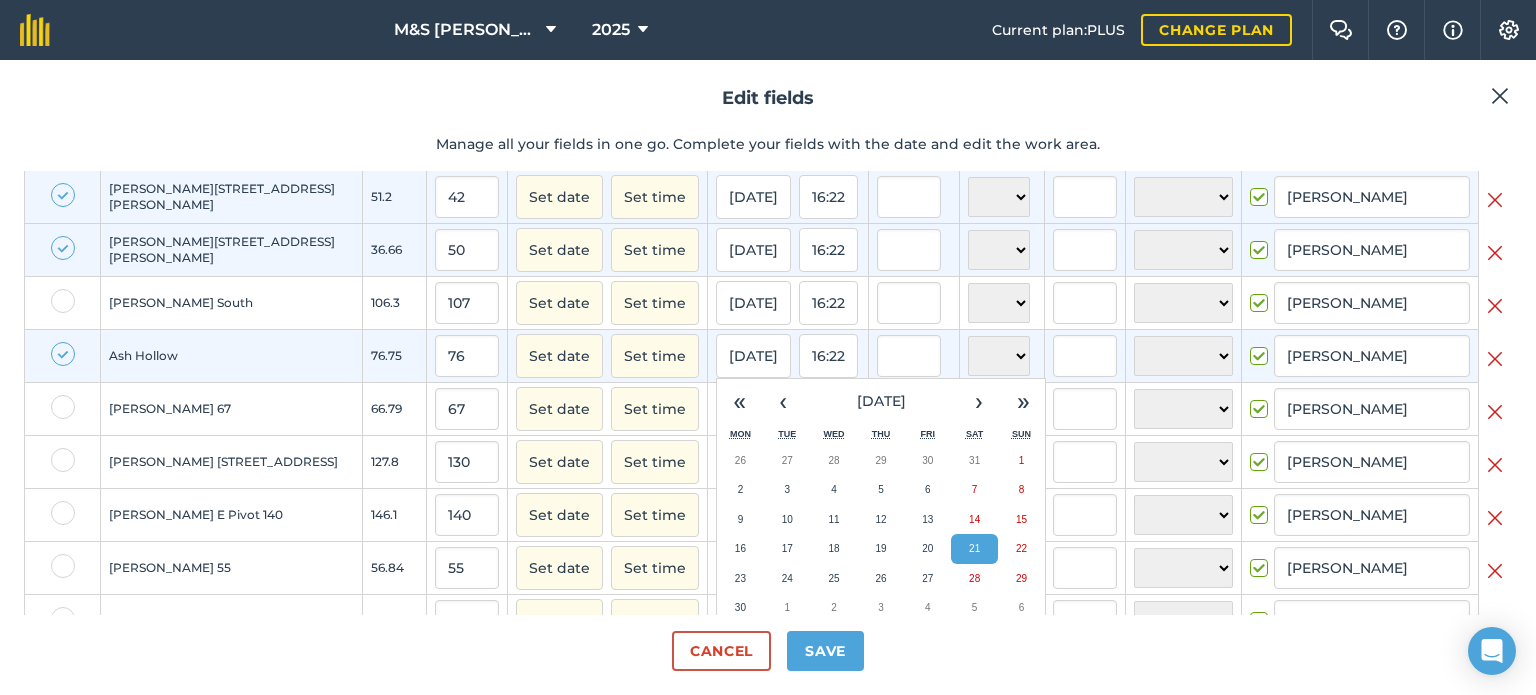 click at bounding box center (62, 356) 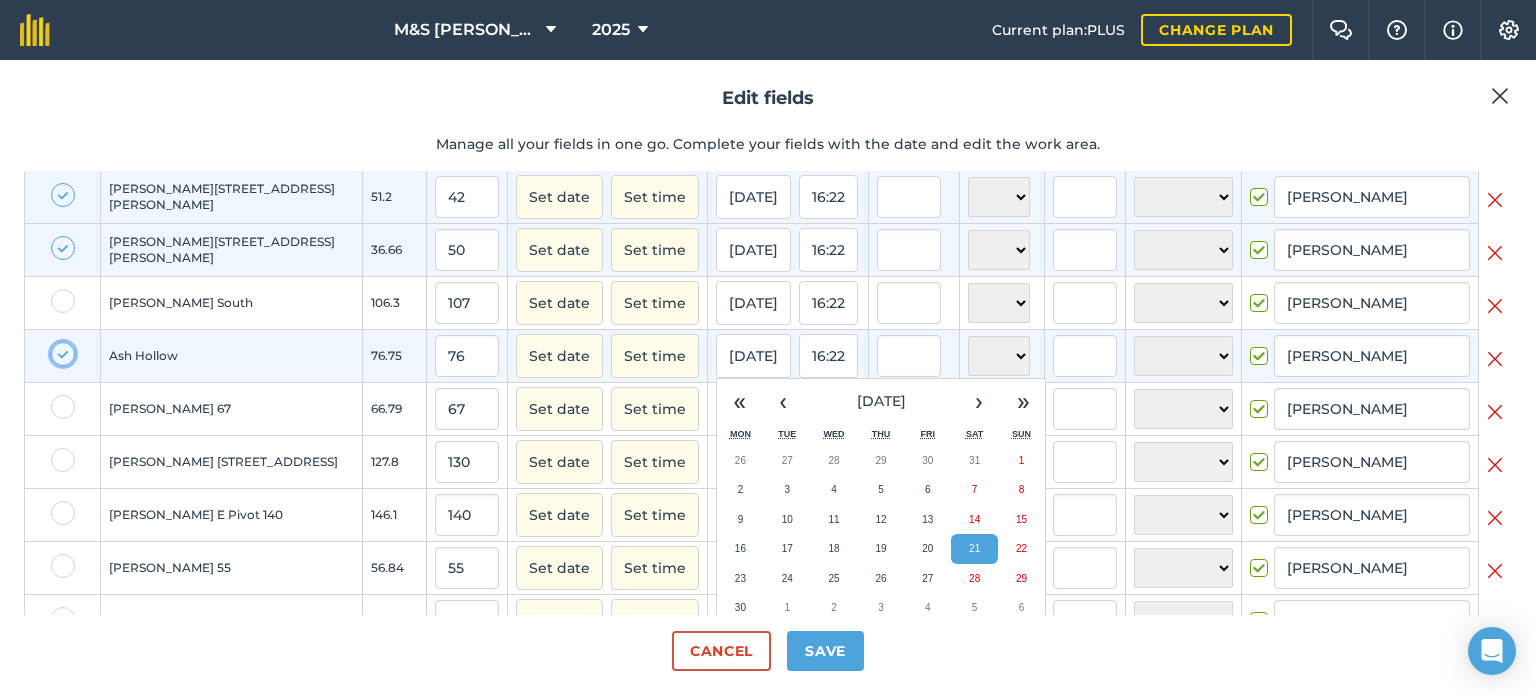 click at bounding box center [57, 348] 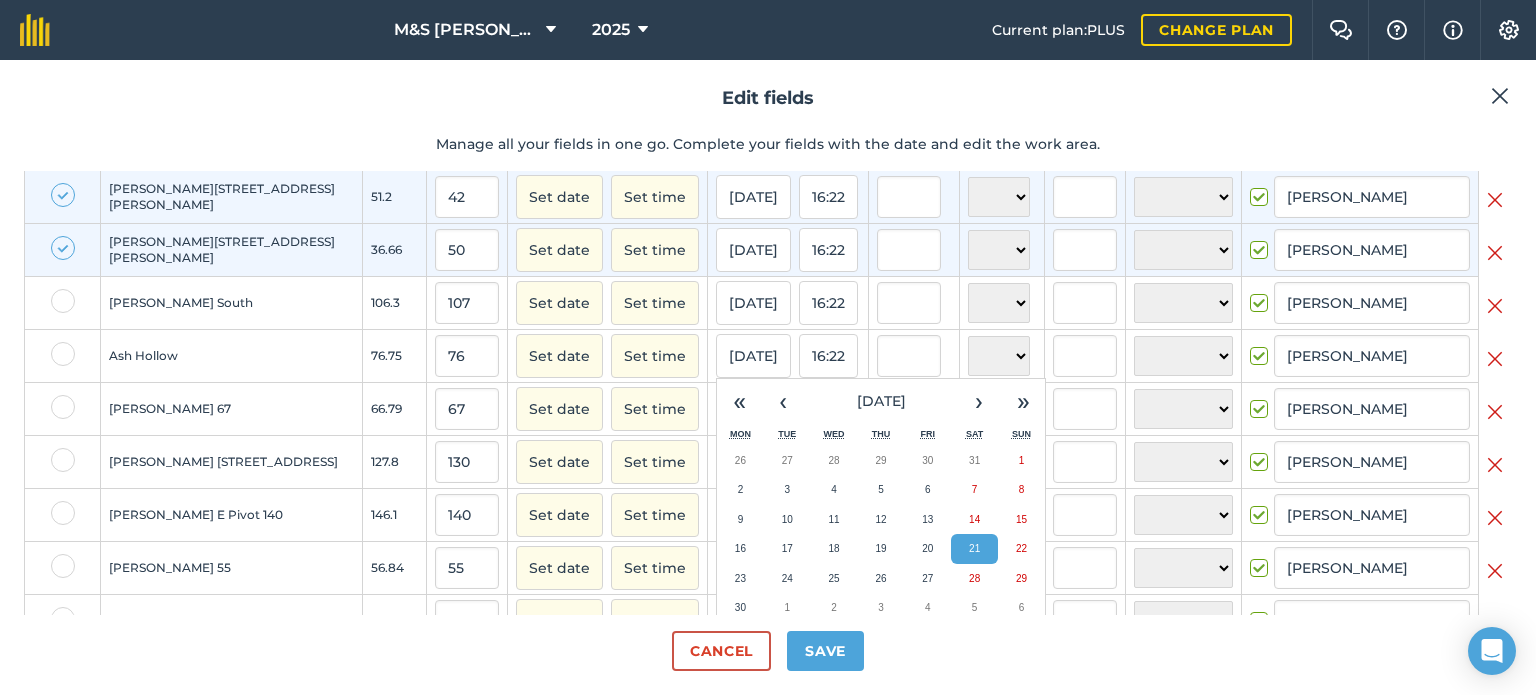 click at bounding box center [63, 248] 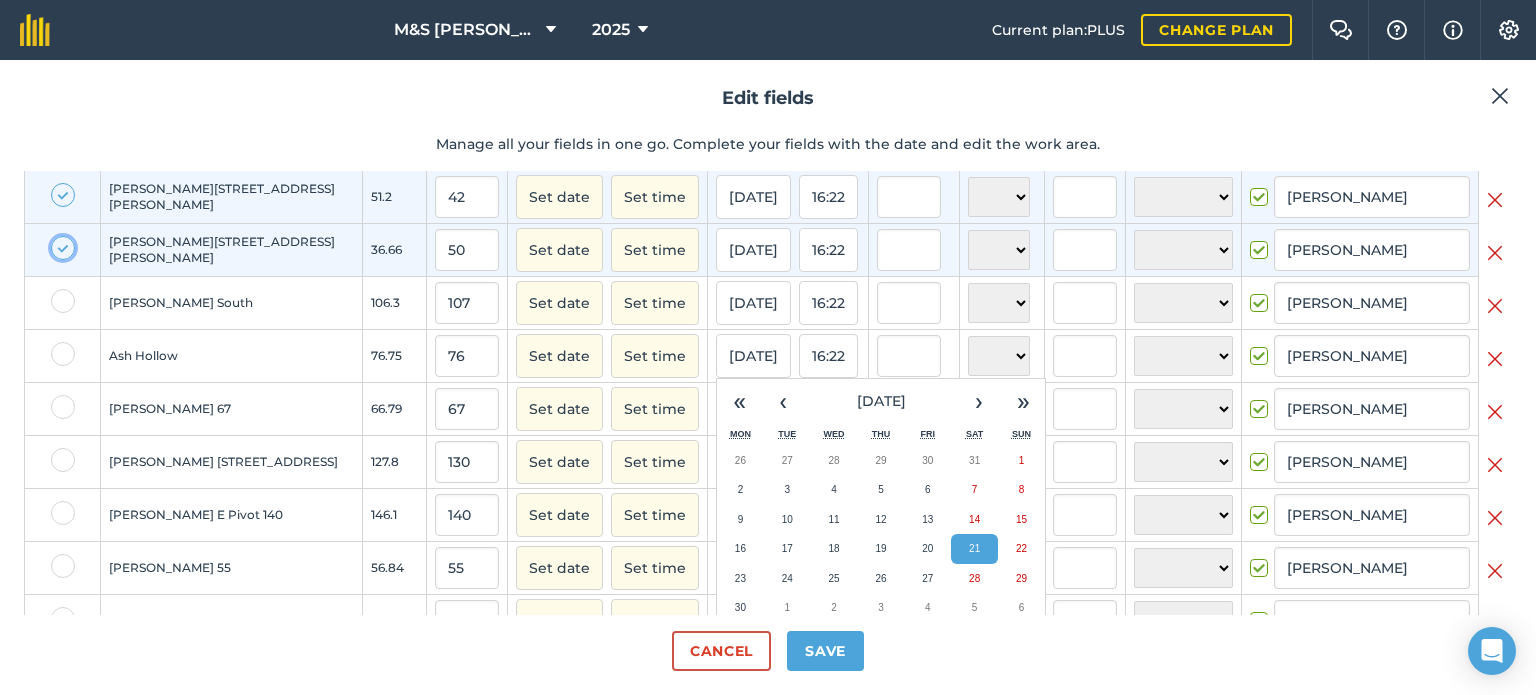 click at bounding box center [57, 242] 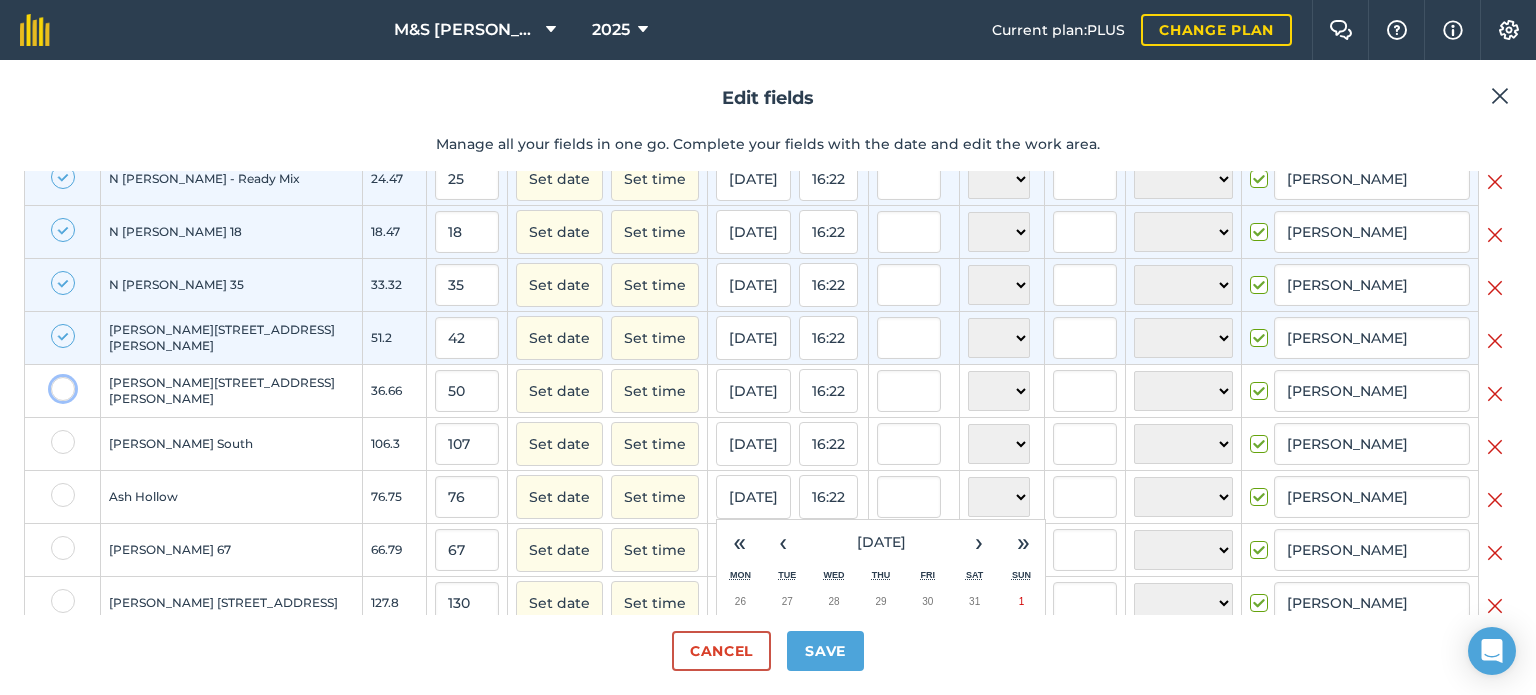 scroll, scrollTop: 200, scrollLeft: 0, axis: vertical 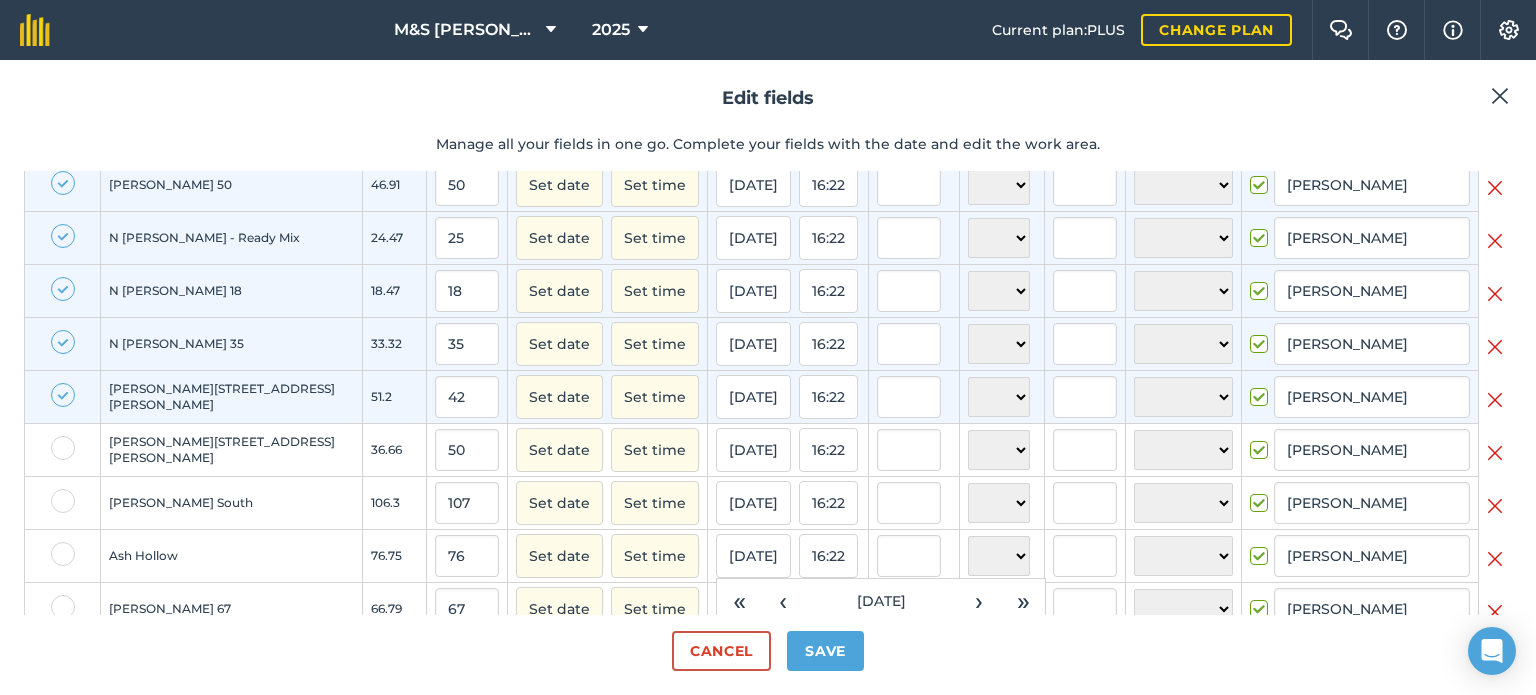 click at bounding box center (63, 183) 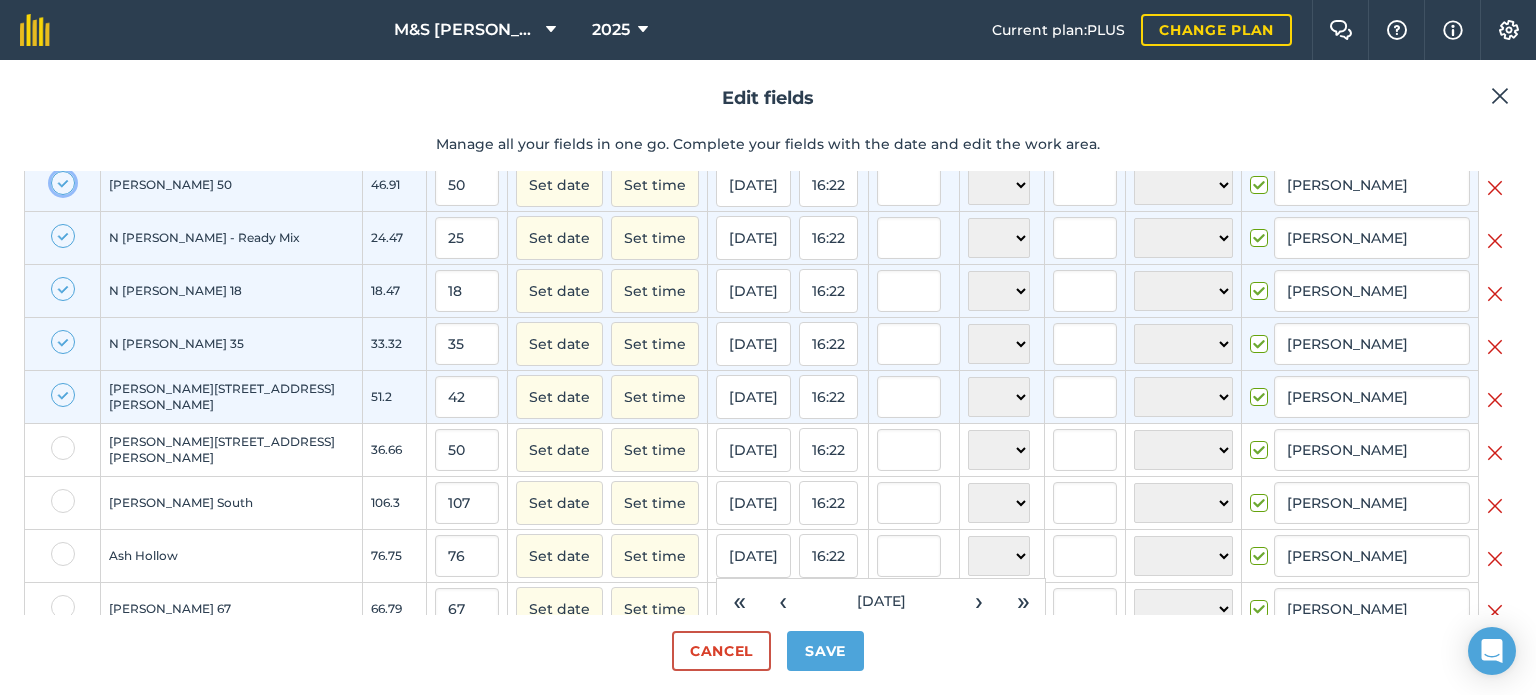 click at bounding box center [57, 177] 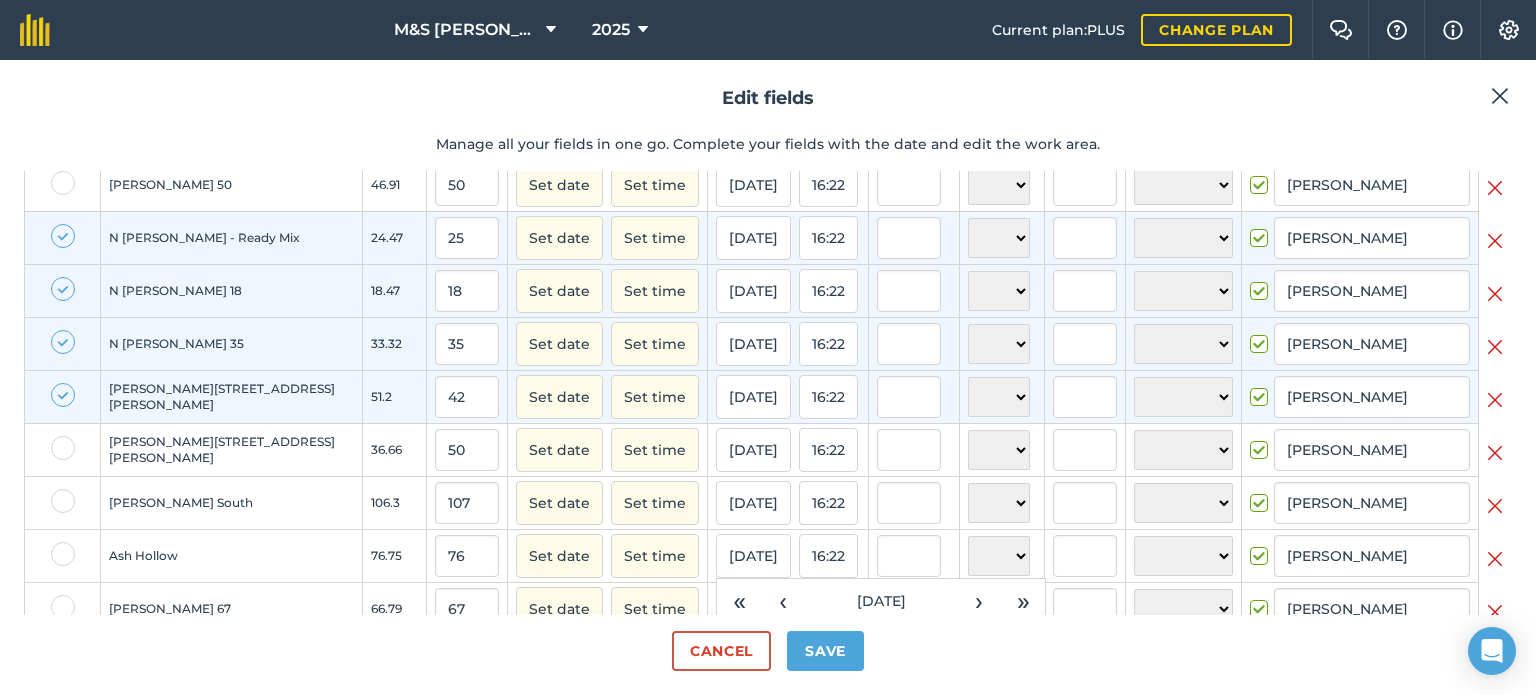 click at bounding box center (63, 236) 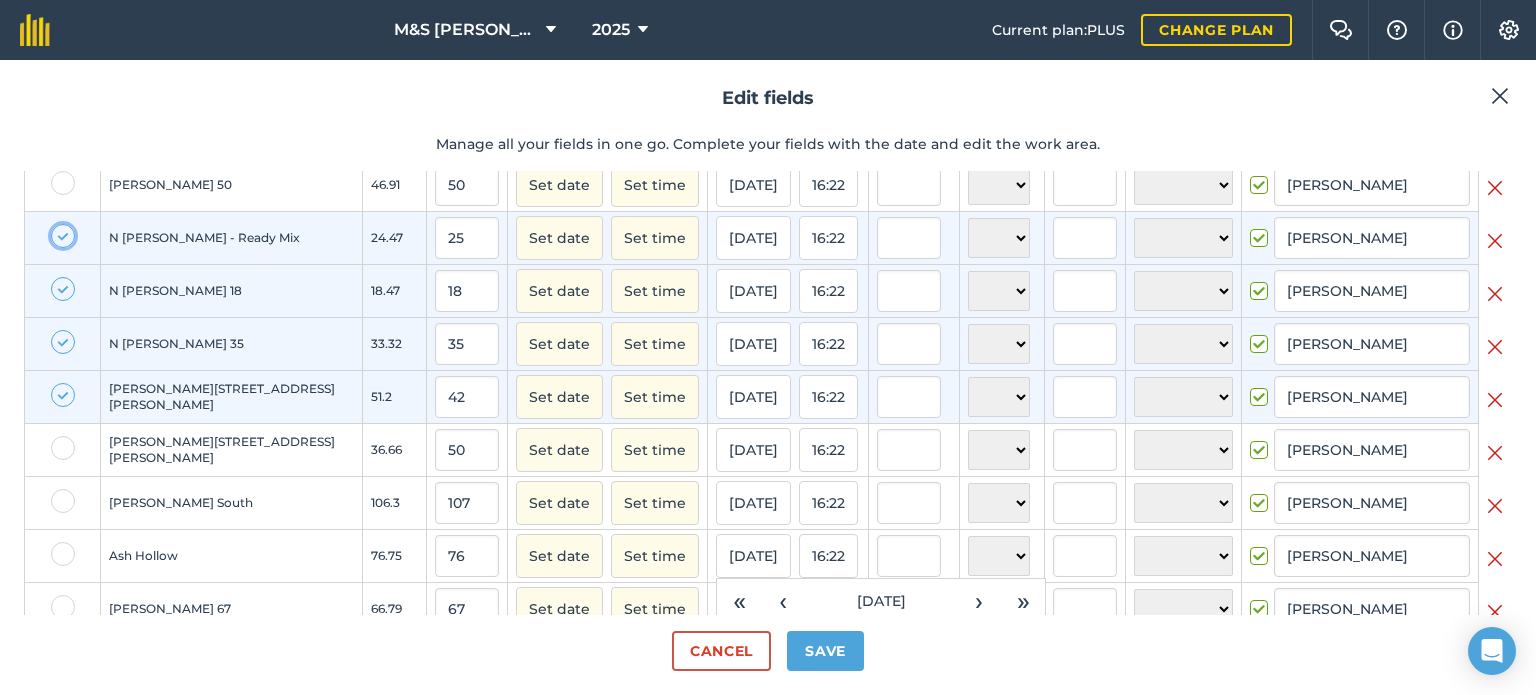 click at bounding box center [57, 230] 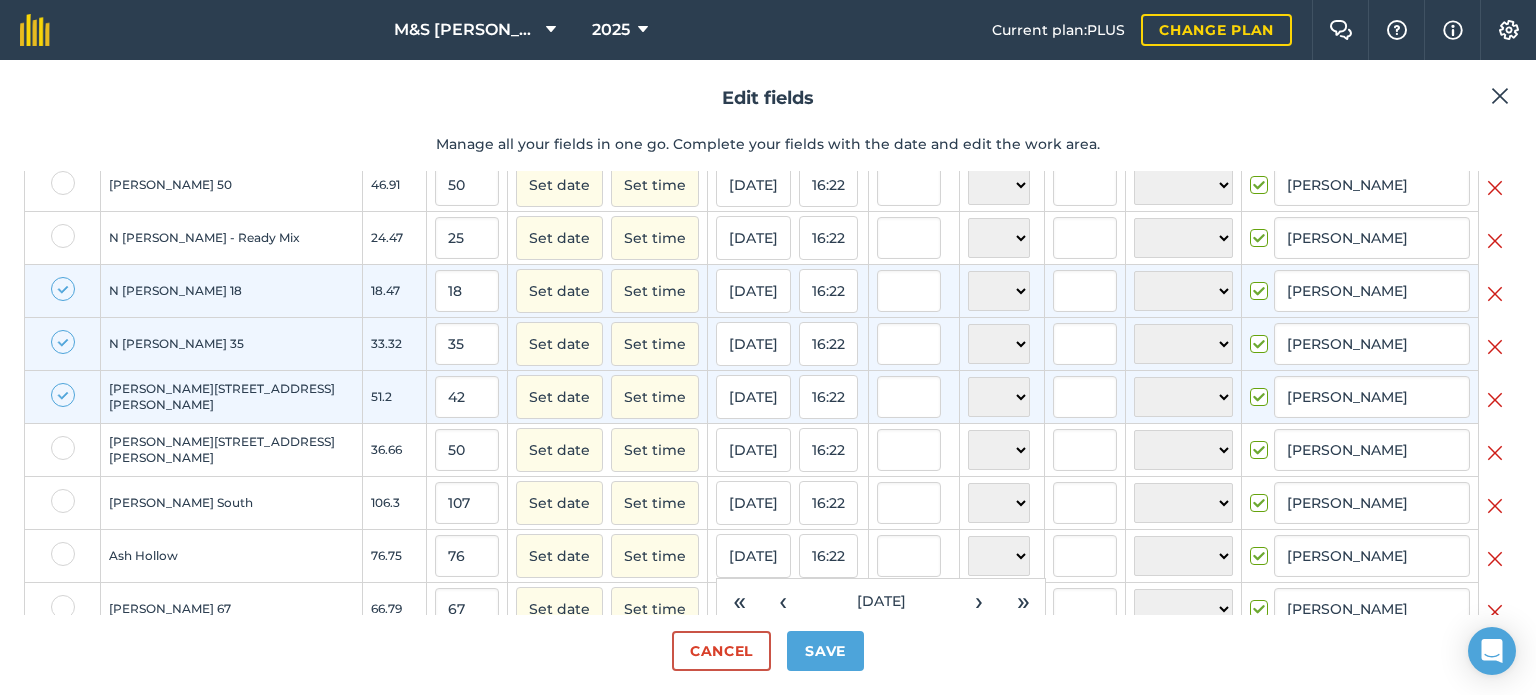 drag, startPoint x: 56, startPoint y: 305, endPoint x: 59, endPoint y: 315, distance: 10.440307 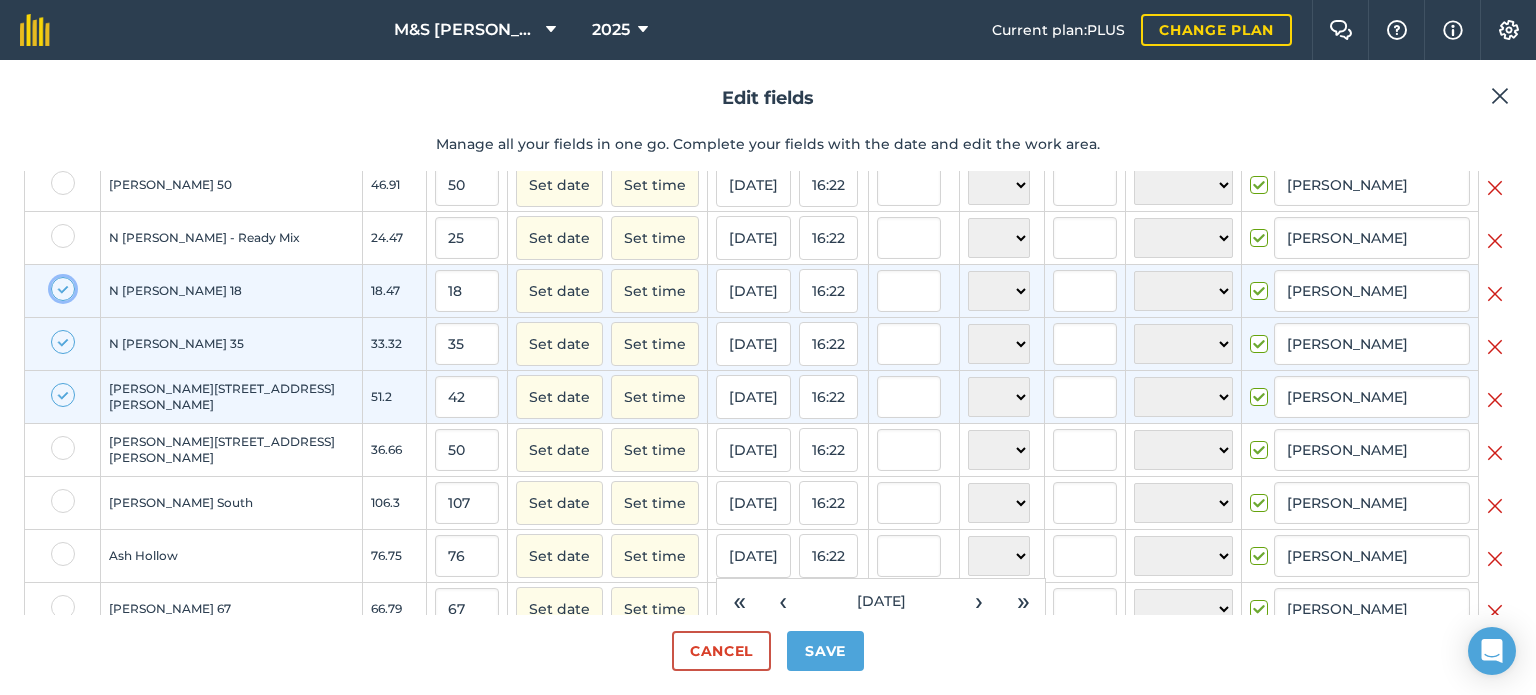 click at bounding box center [57, 283] 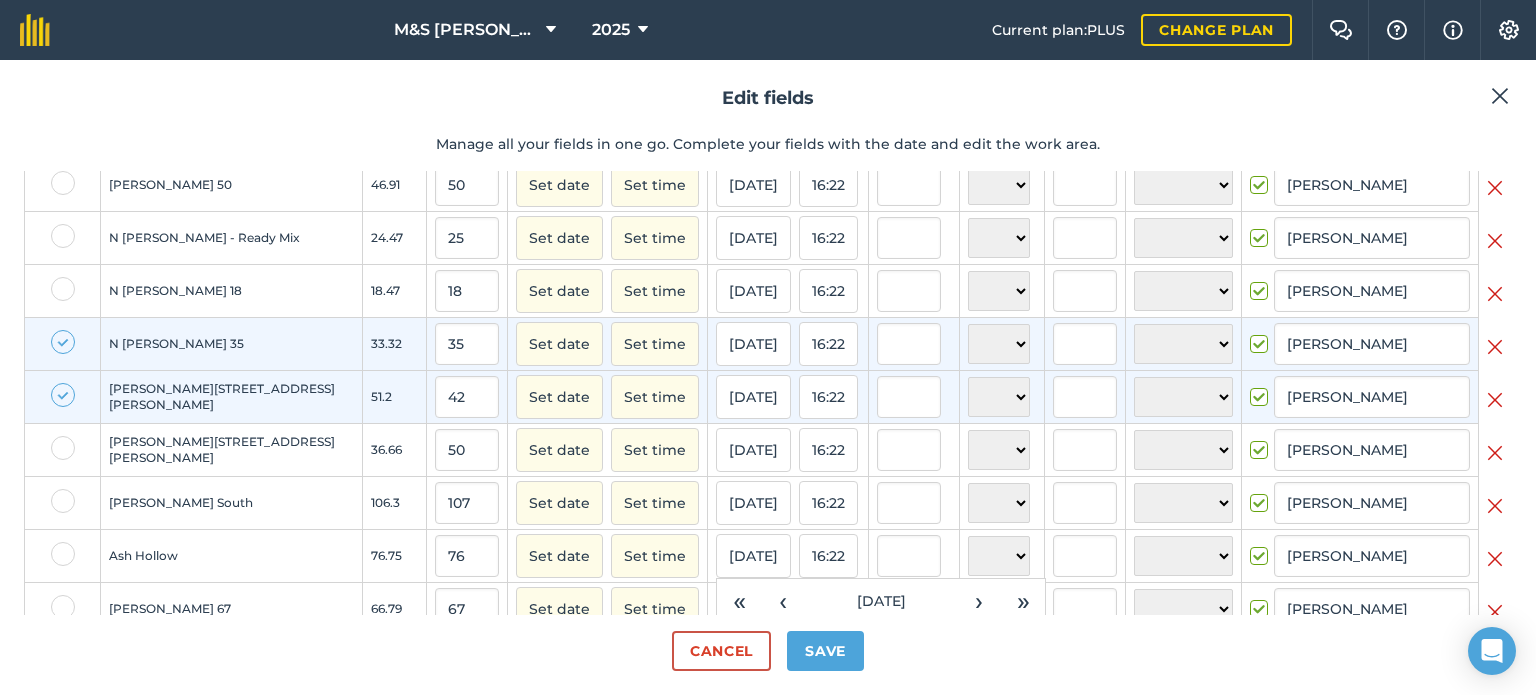 click at bounding box center (63, 342) 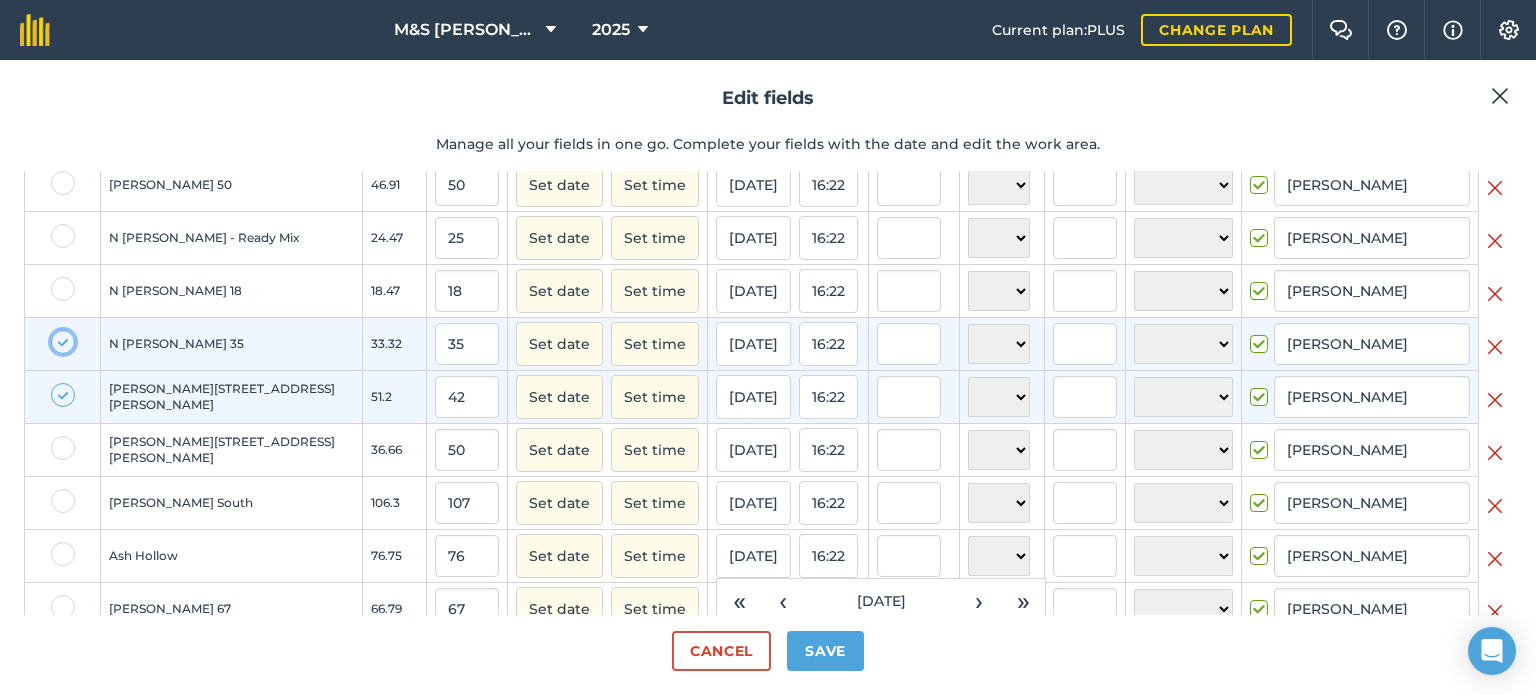 click at bounding box center (57, 336) 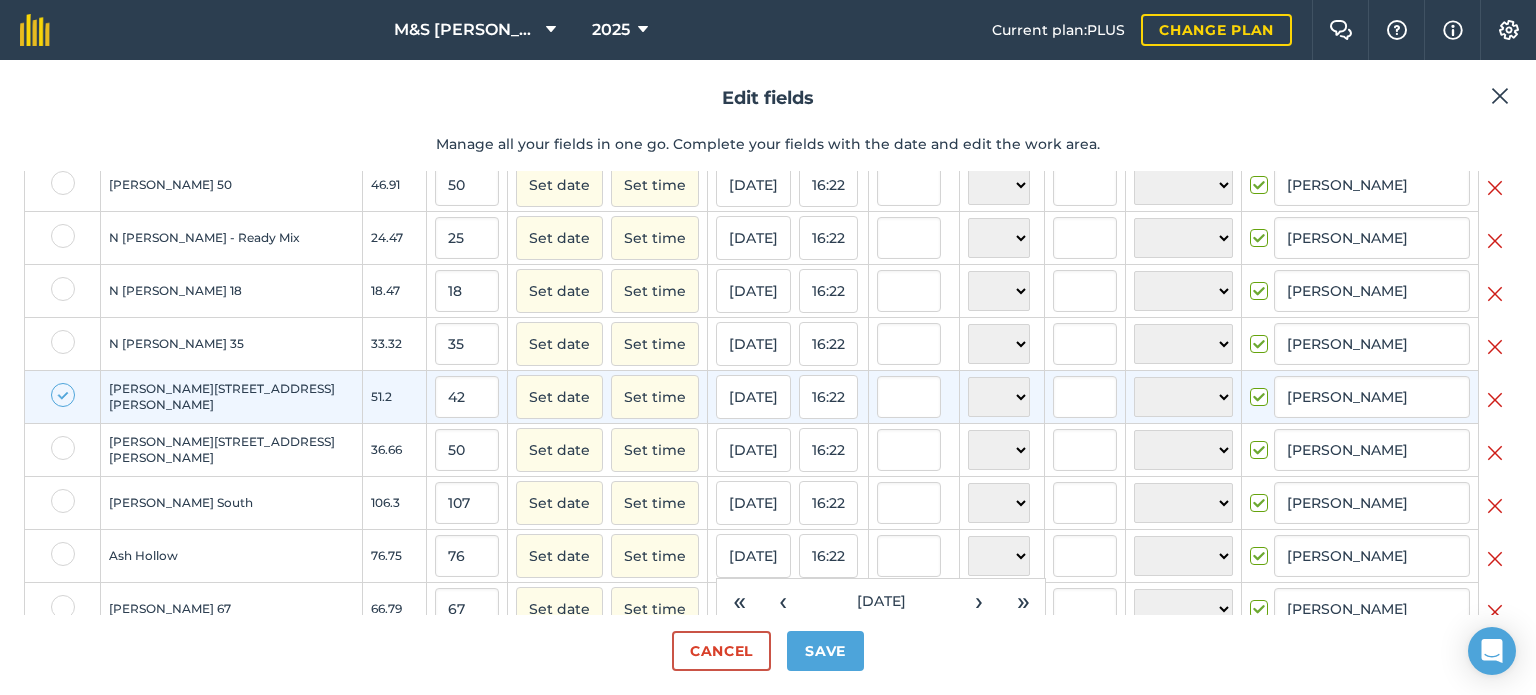 click at bounding box center [63, 395] 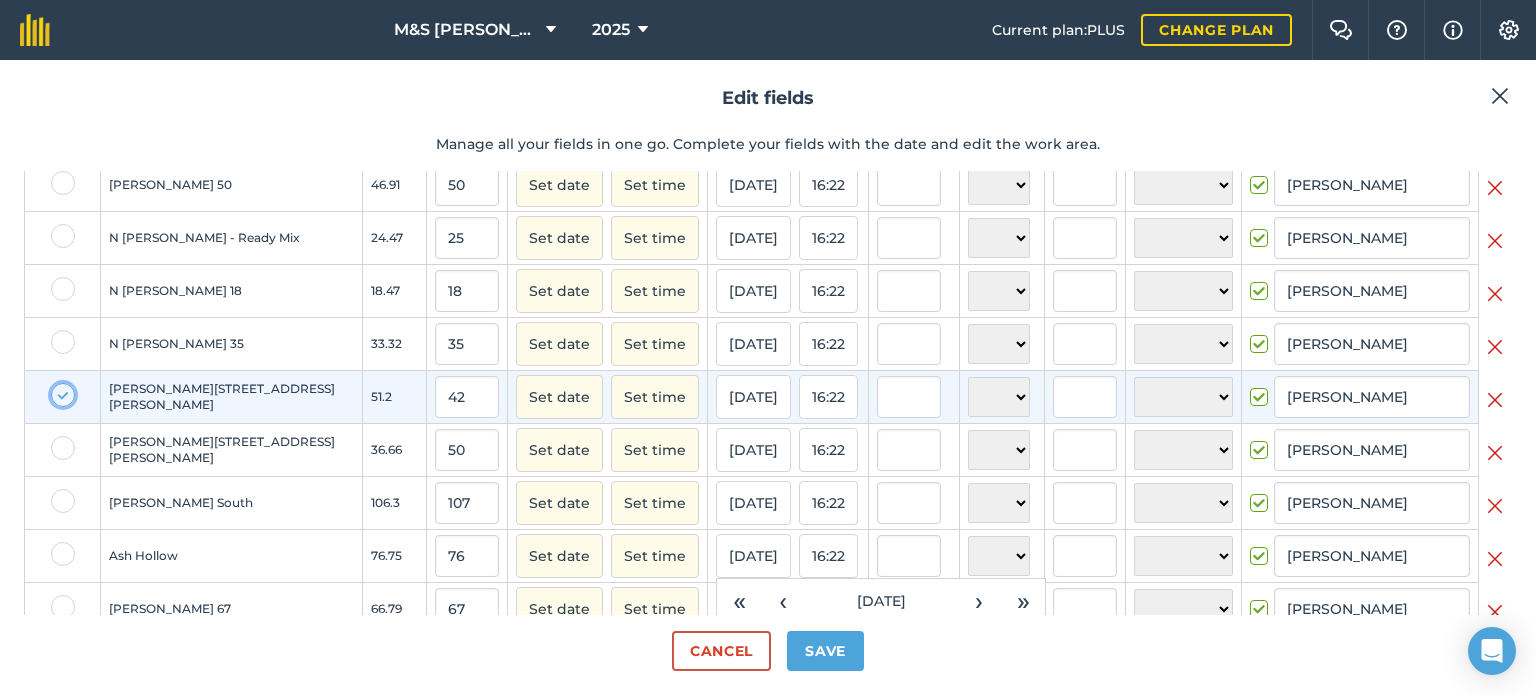 click at bounding box center (57, 389) 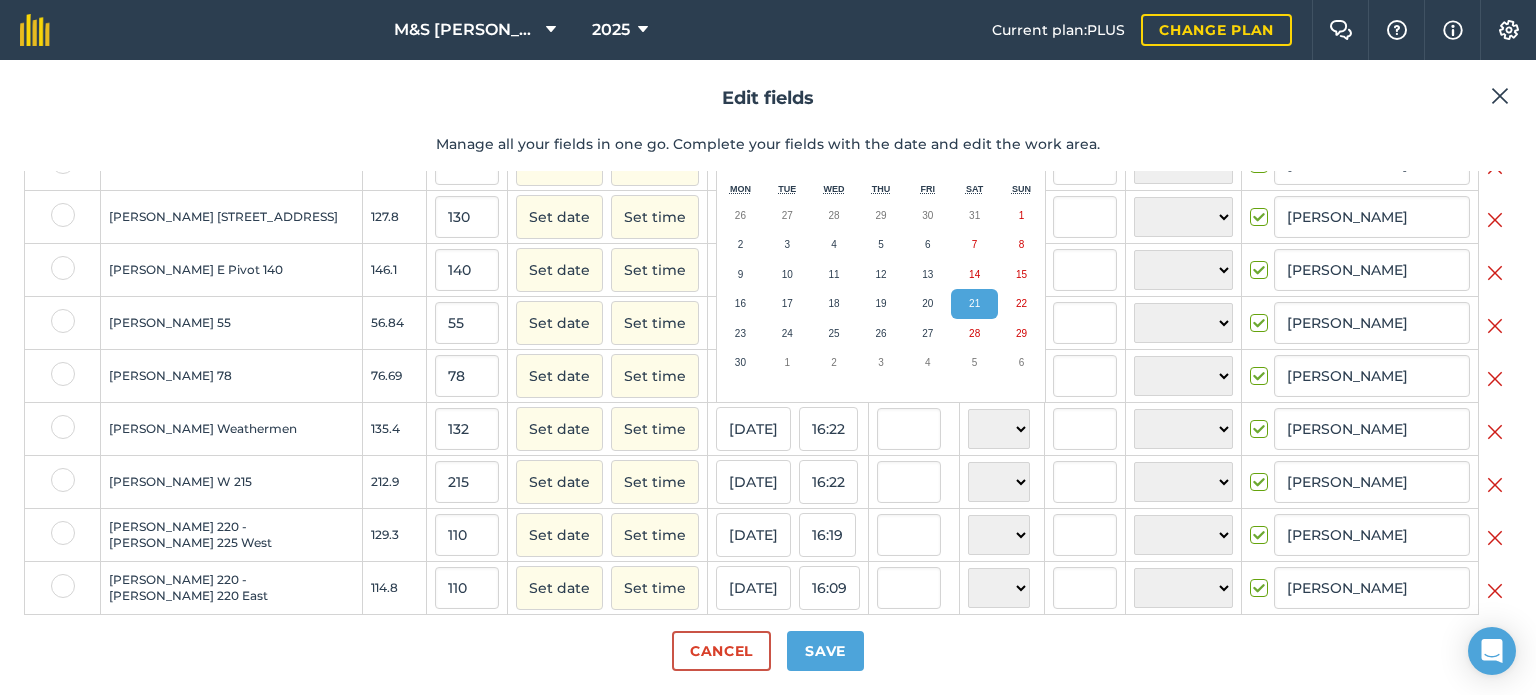 scroll, scrollTop: 681, scrollLeft: 0, axis: vertical 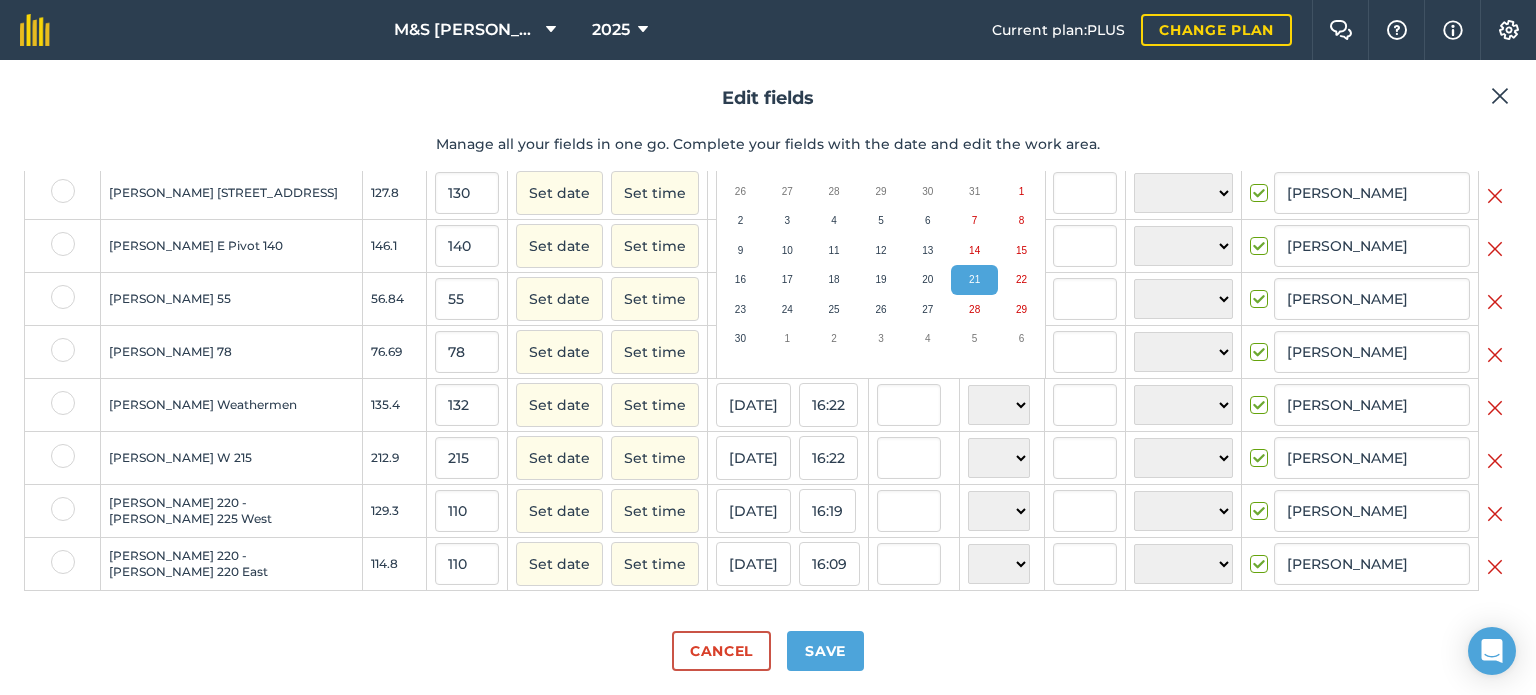 click on "Select all fields Edit multiple Field name Field Area Work area  ( Ac ) Start date Completed date Wind speed  ( mph ) Direction: Temp.  ( ° F ) Weather Completed [PERSON_NAME] 125 123 125   Set date   Set time   [DATE]   16:09 N NE E SE S SW W NW ☀️  Sunny 🌧  Rainy ⛅️  Cloudy 🌨  Snow ❄️  Icy [PERSON_NAME] [PERSON_NAME] 52 49.22 52   Set date   Set time   [DATE]   16:22 N NE E SE S SW W NW ☀️  Sunny 🌧  Rainy ⛅️  Cloudy 🌨  Snow ❄️  Icy [PERSON_NAME] [PERSON_NAME] 50 46.91 50   Set date   Set time   [DATE]   16:22 N NE E SE S SW W NW ☀️  Sunny 🌧  Rainy ⛅️  Cloudy 🌨  Snow ❄️  Icy [PERSON_NAME] N [PERSON_NAME] - Ready Mix 24.47 25   Set date   Set time   [DATE]   16:22 N NE E SE S SW W NW ☀️  Sunny 🌧  Rainy ⛅️  Cloudy 🌨  Snow ❄️  Icy [PERSON_NAME] N [PERSON_NAME] 18 18.47 18   Set date   Set time   [DATE]   16:22 N NE E SE S SW W NW ☀️  Sunny 🌧  Rainy ⛅️  Cloudy 🌨  Snow ❄️  Icy [PERSON_NAME] N [PERSON_NAME] 35 33.32 35   Set date   Set time" at bounding box center (768, 393) 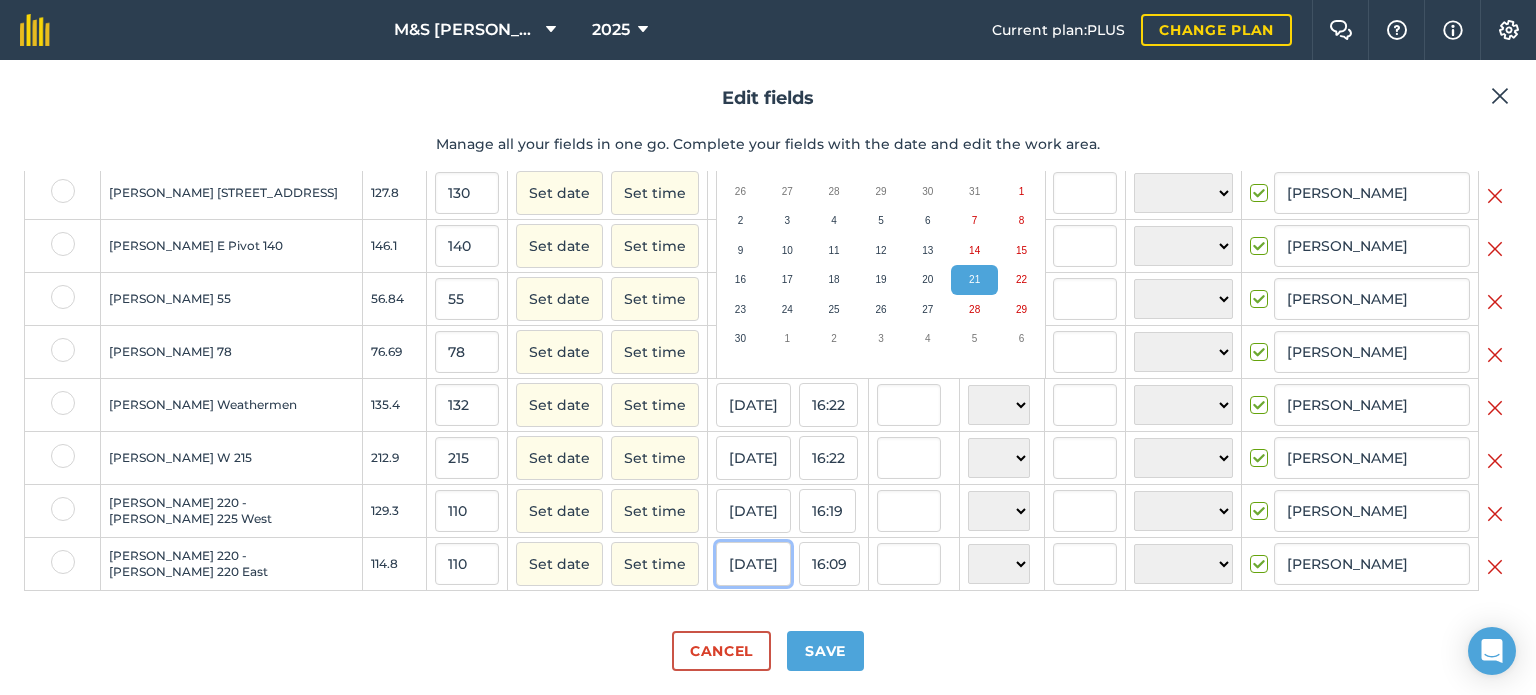 click on "[DATE]" at bounding box center [753, 564] 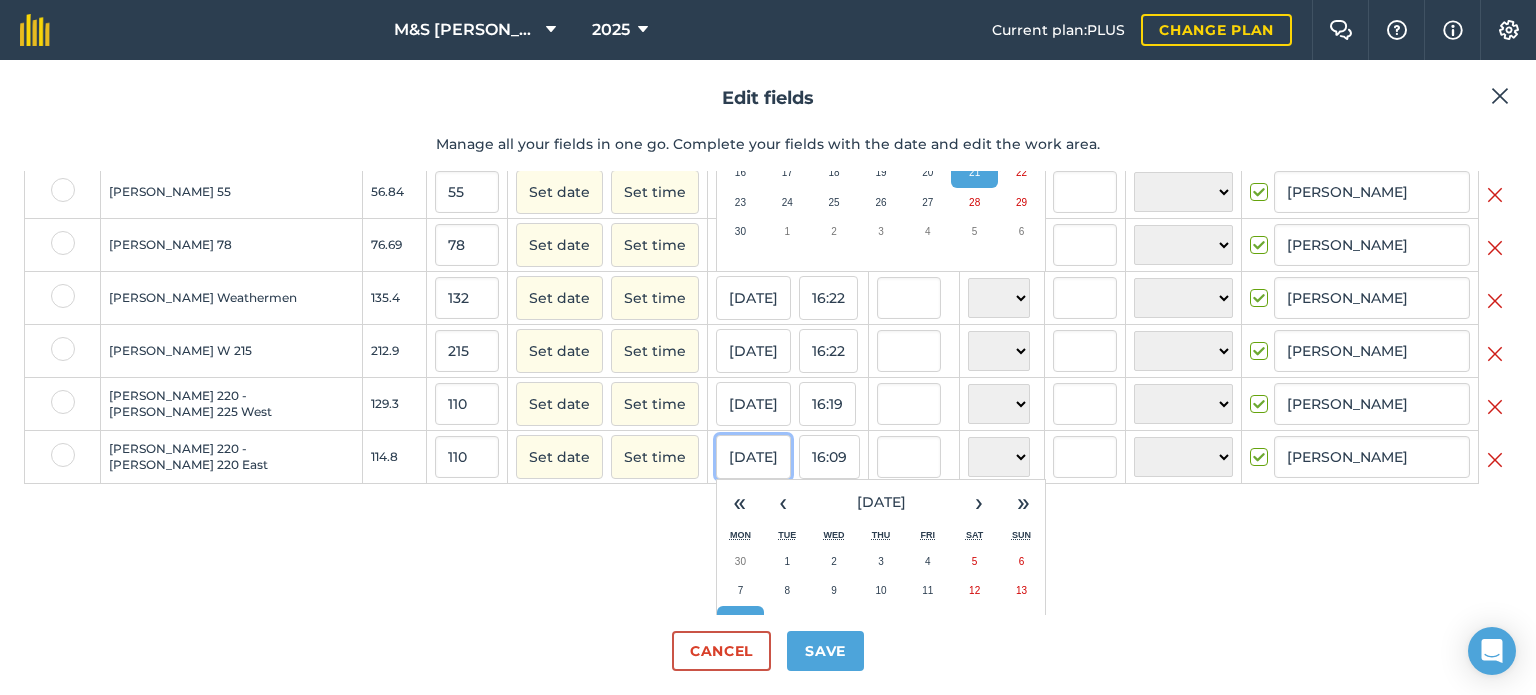 scroll, scrollTop: 881, scrollLeft: 0, axis: vertical 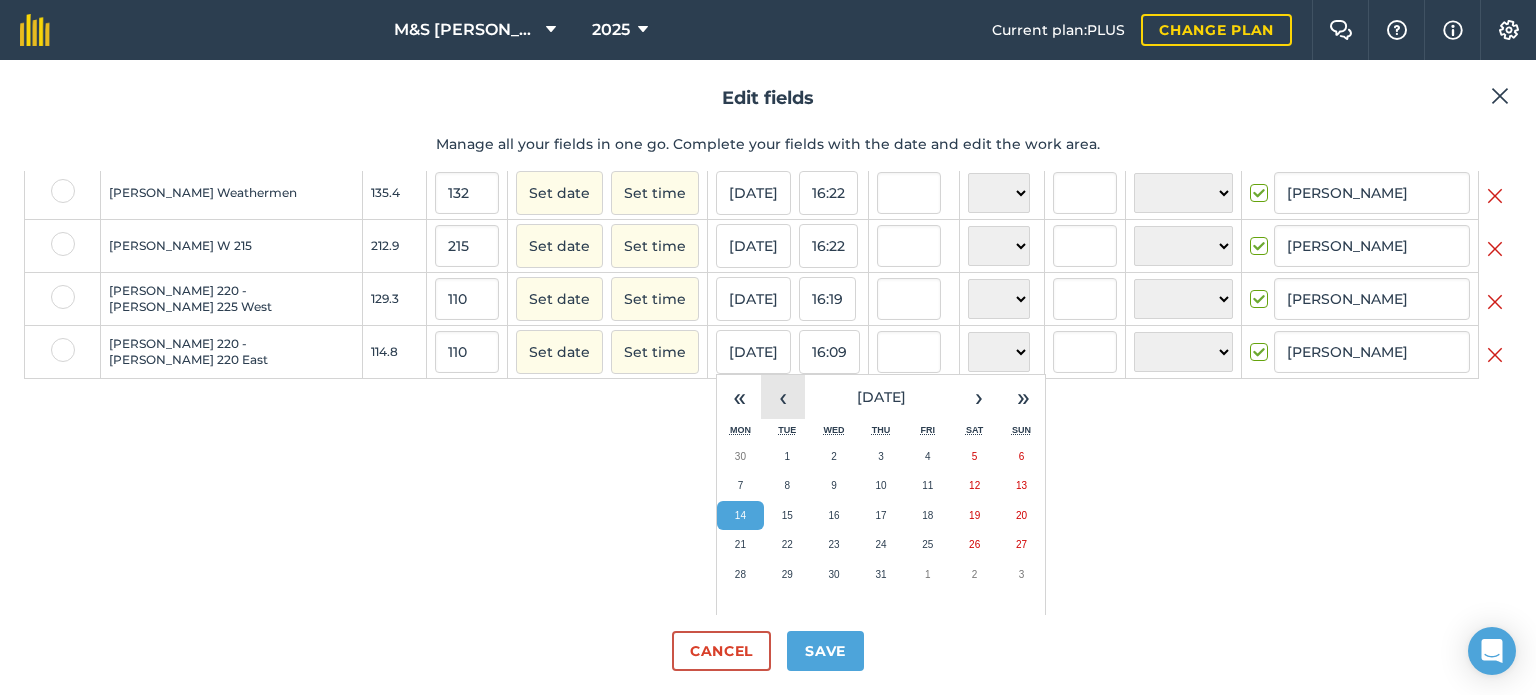 click on "‹" at bounding box center (783, 397) 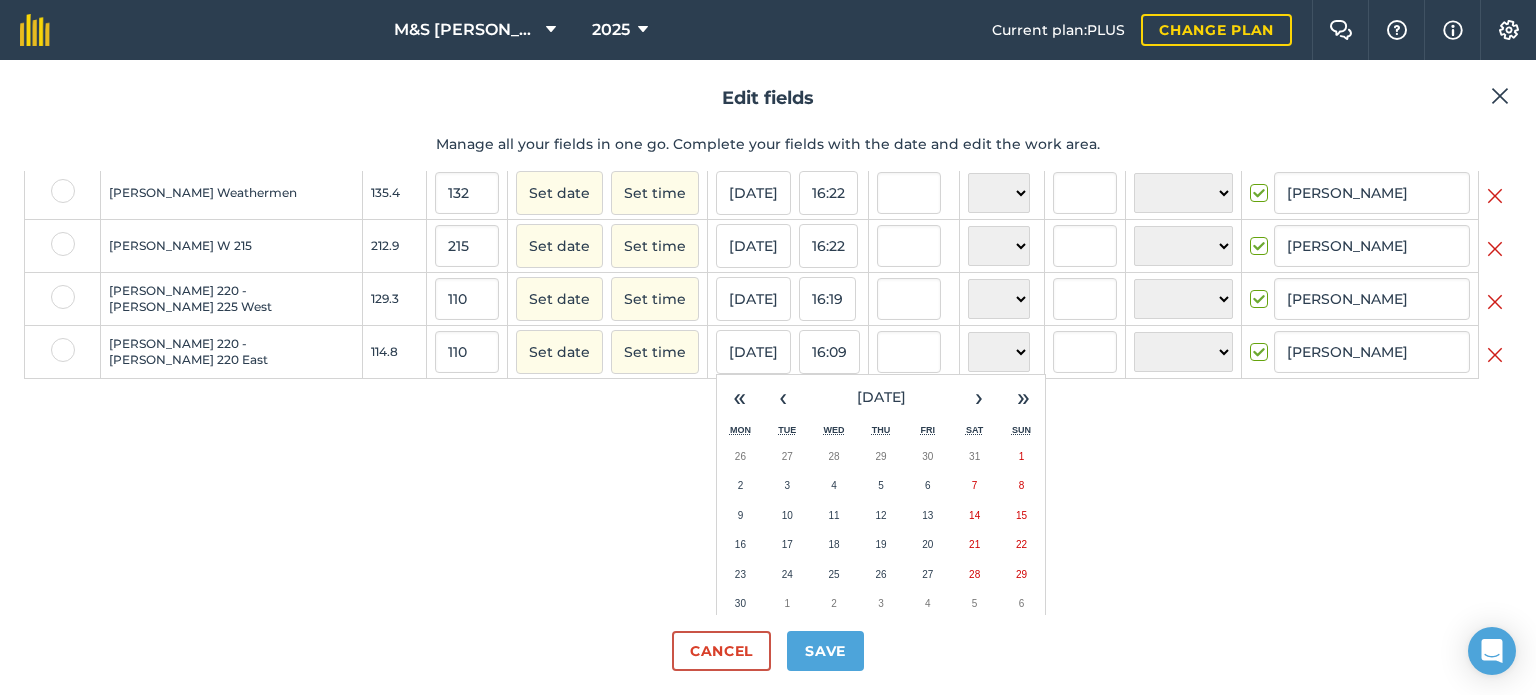 click on "Select all fields Edit multiple Field name Field Area Work area  ( Ac ) Start date Completed date Wind speed  ( mph ) Direction: Temp.  ( ° F ) Weather Completed [PERSON_NAME] 125 123 125   Set date   Set time   [DATE]   16:09 N NE E SE S SW W NW ☀️  Sunny 🌧  Rainy ⛅️  Cloudy 🌨  Snow ❄️  Icy [PERSON_NAME] [PERSON_NAME] 52 49.22 52   Set date   Set time   [DATE]   16:22 N NE E SE S SW W NW ☀️  Sunny 🌧  Rainy ⛅️  Cloudy 🌨  Snow ❄️  Icy [PERSON_NAME] [PERSON_NAME] 50 46.91 50   Set date   Set time   [DATE]   16:22 N NE E SE S SW W NW ☀️  Sunny 🌧  Rainy ⛅️  Cloudy 🌨  Snow ❄️  Icy [PERSON_NAME] N [PERSON_NAME] - Ready Mix 24.47 25   Set date   Set time   [DATE]   16:22 N NE E SE S SW W NW ☀️  Sunny 🌧  Rainy ⛅️  Cloudy 🌨  Snow ❄️  Icy [PERSON_NAME] N [PERSON_NAME] 18 18.47 18   Set date   Set time   [DATE]   16:22 N NE E SE S SW W NW ☀️  Sunny 🌧  Rainy ⛅️  Cloudy 🌨  Snow ❄️  Icy [PERSON_NAME] N [PERSON_NAME] 35 33.32 35   Set date   Set time" at bounding box center [768, 393] 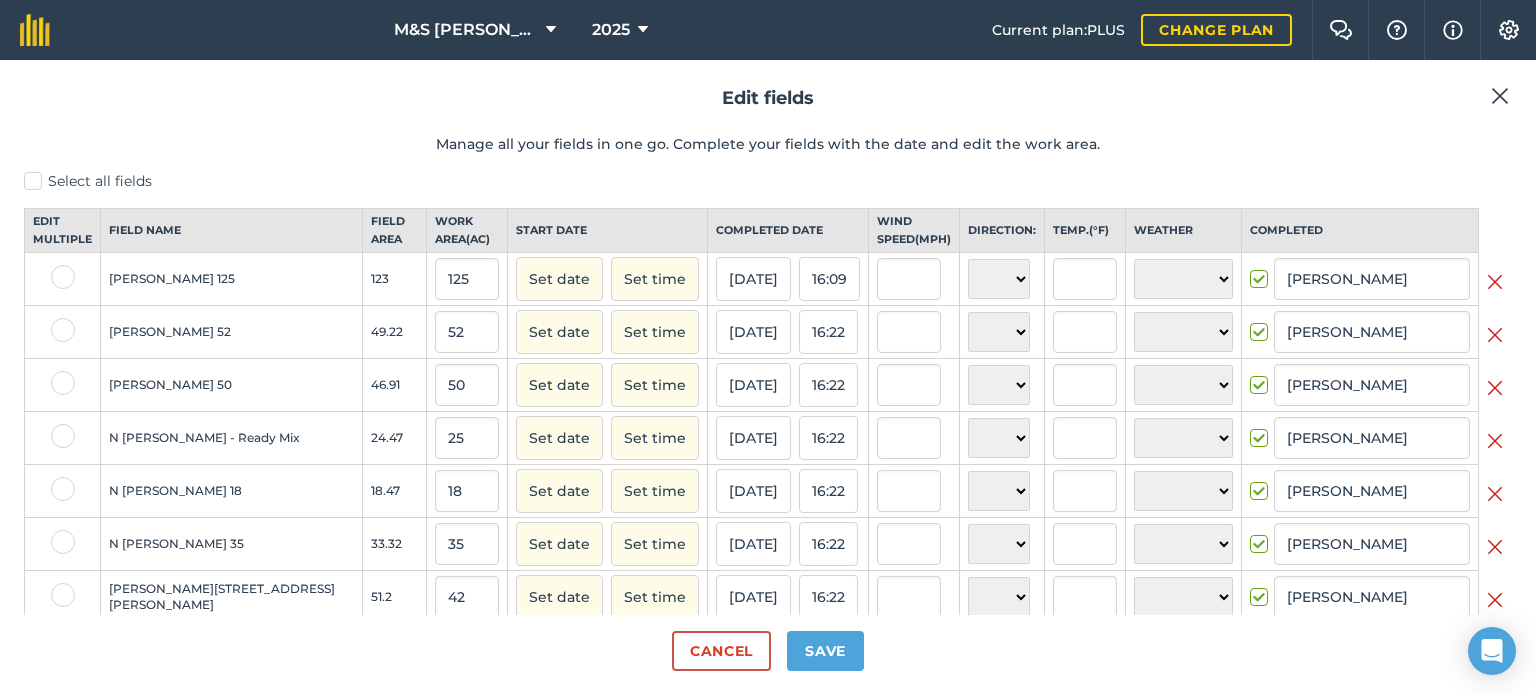 scroll, scrollTop: 0, scrollLeft: 0, axis: both 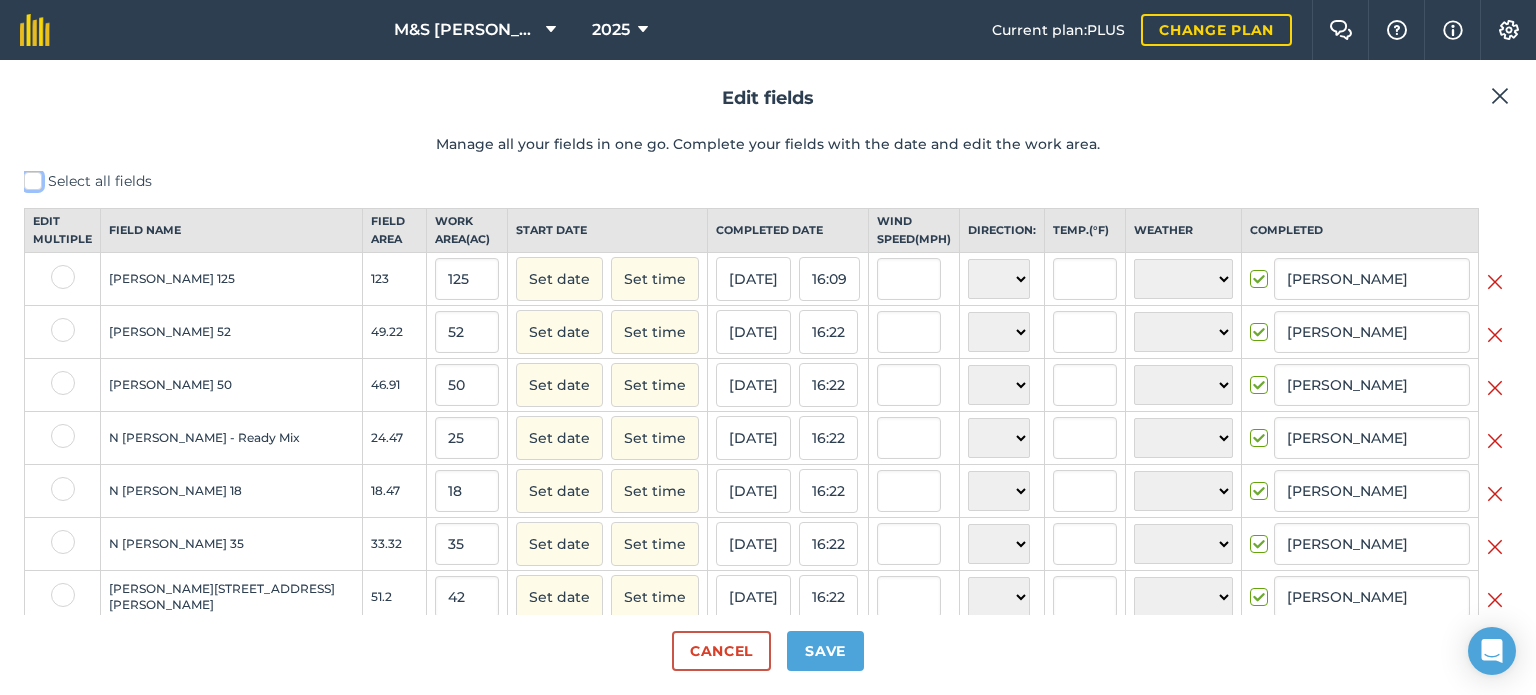 click on "Select all fields" at bounding box center [30, 177] 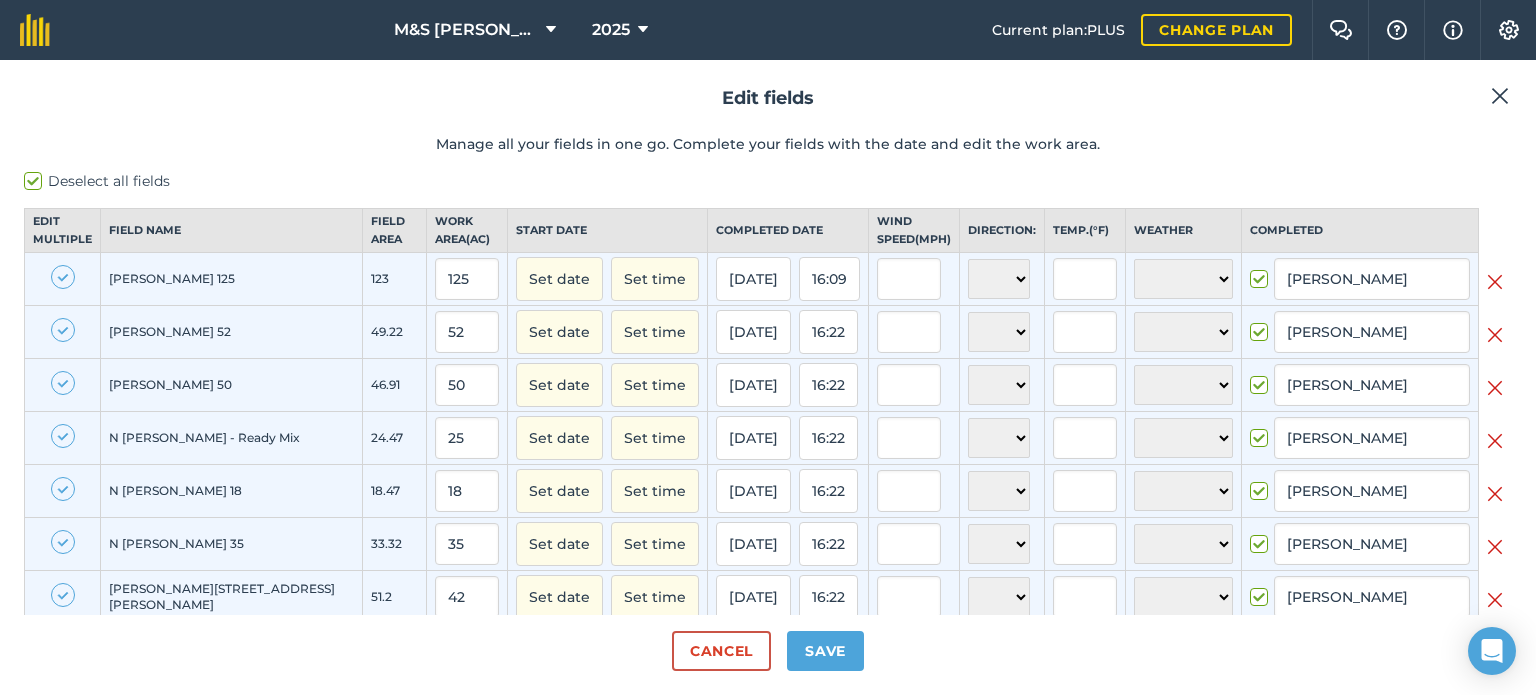 click on "Deselect all fields" at bounding box center (768, 181) 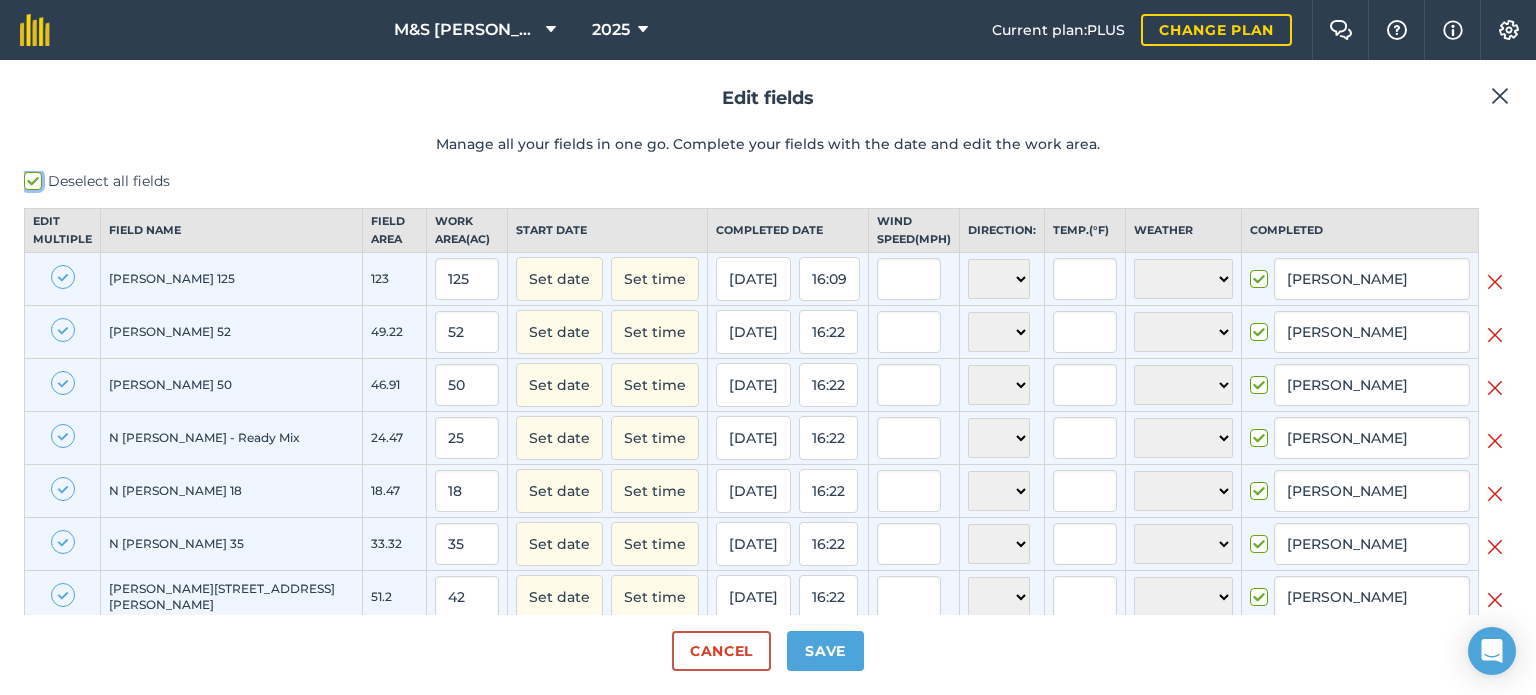 click on "Deselect all fields" at bounding box center (30, 177) 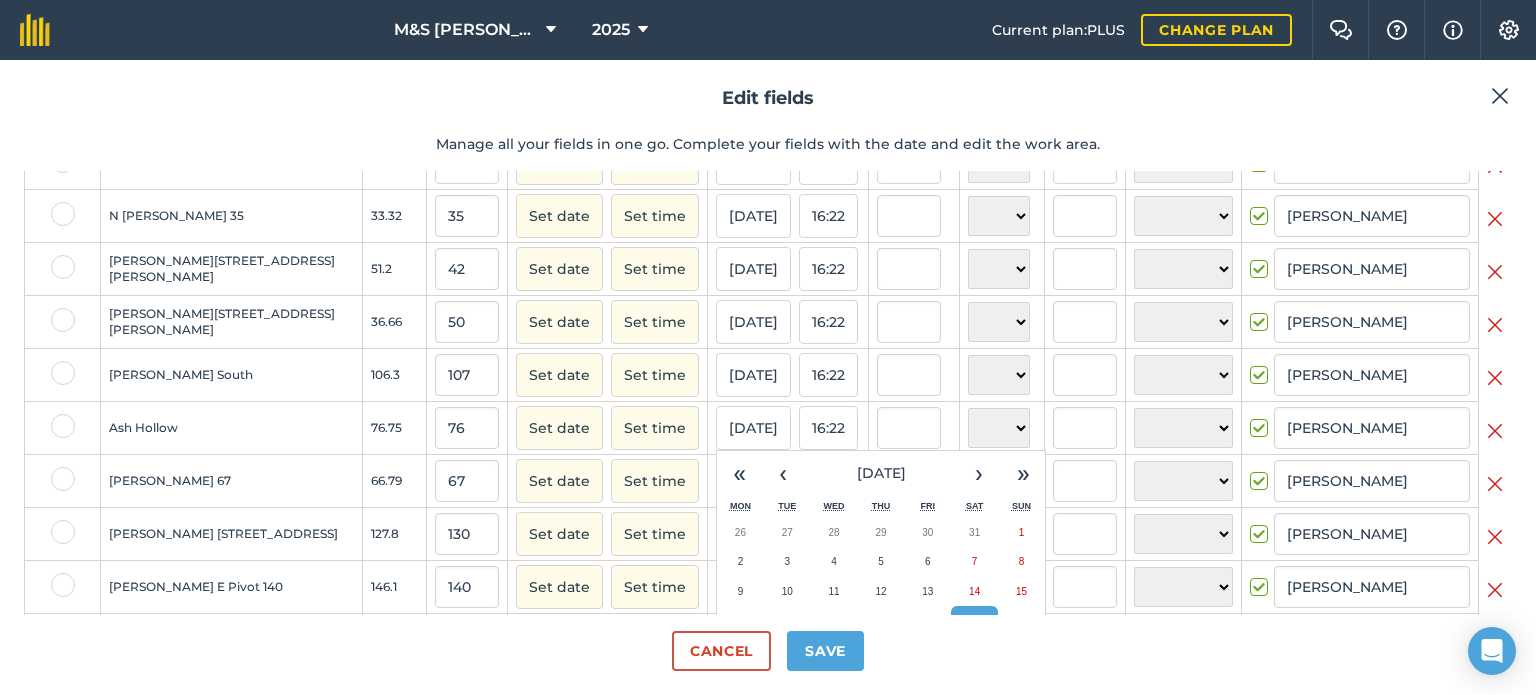 scroll, scrollTop: 500, scrollLeft: 0, axis: vertical 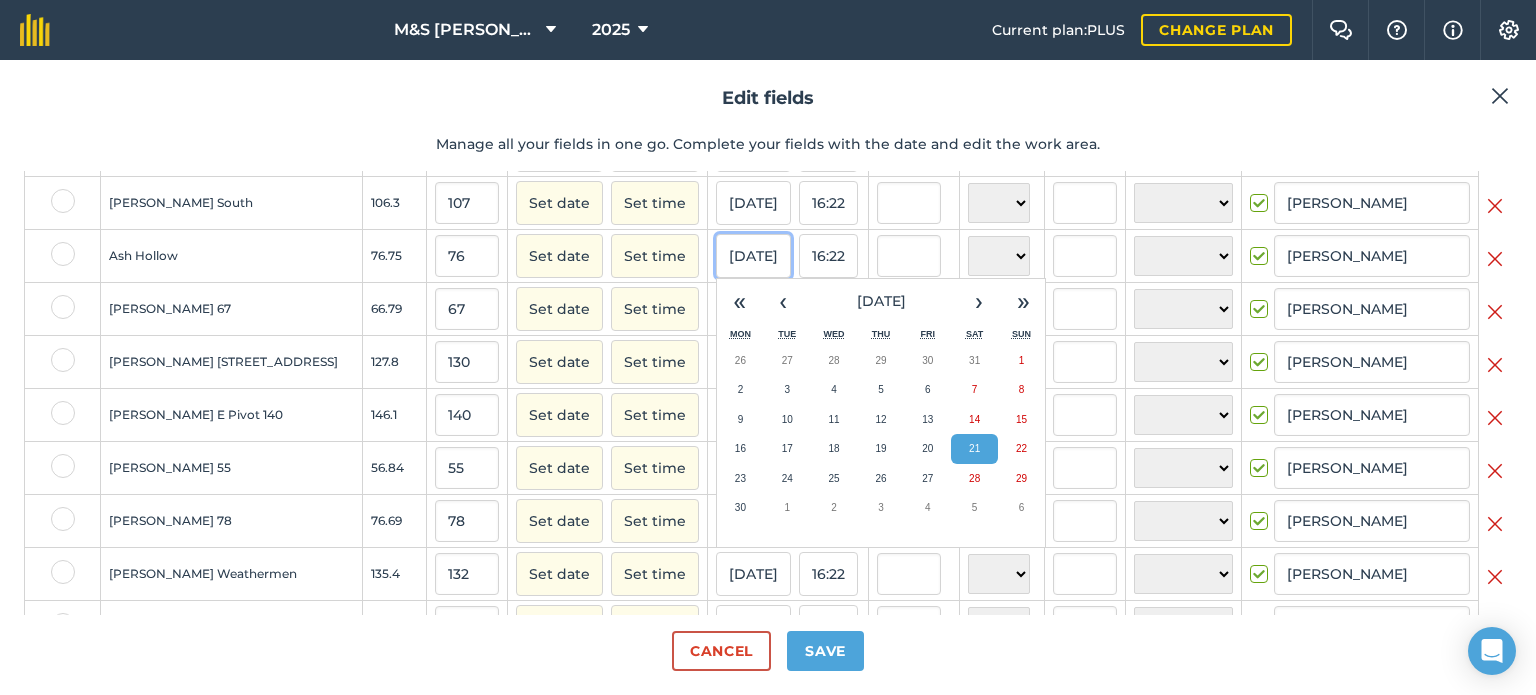 click on "[DATE]" at bounding box center (753, 256) 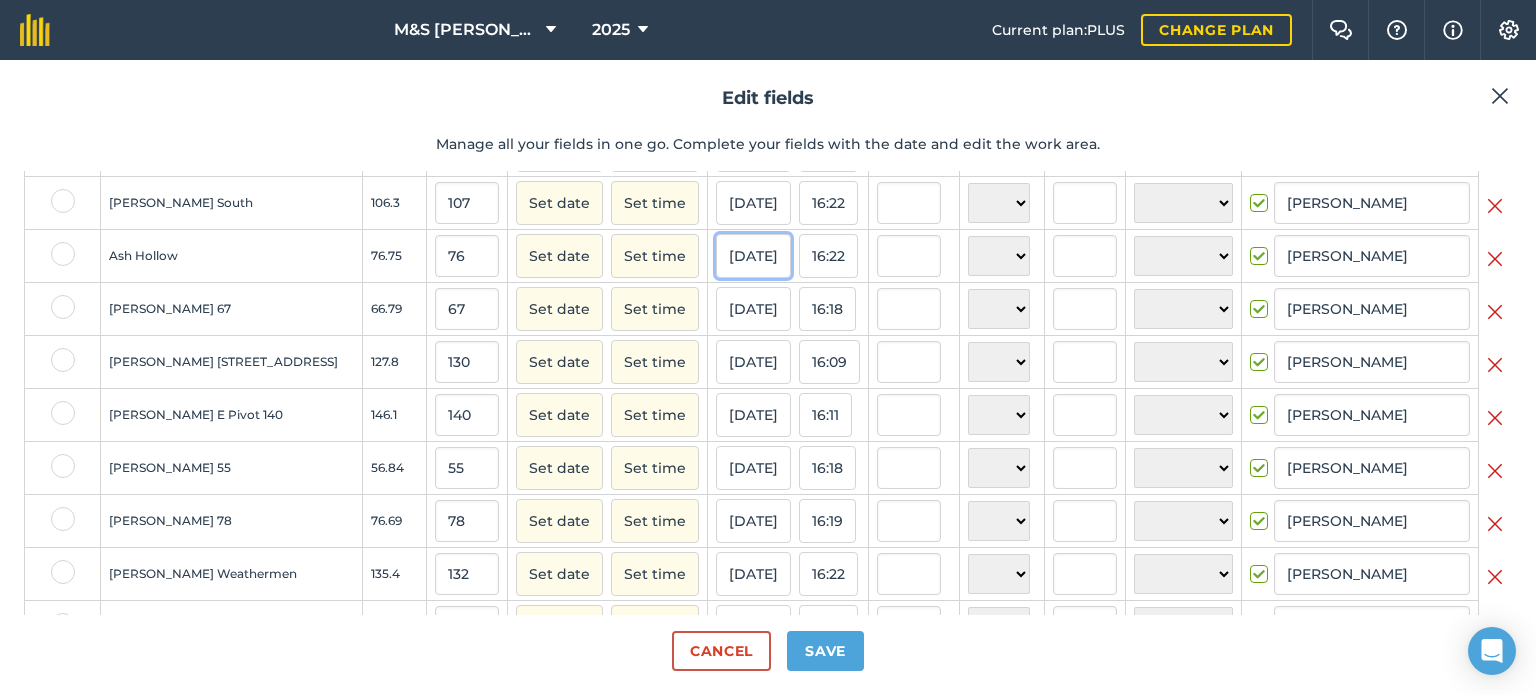 click on "[DATE]" at bounding box center (753, 256) 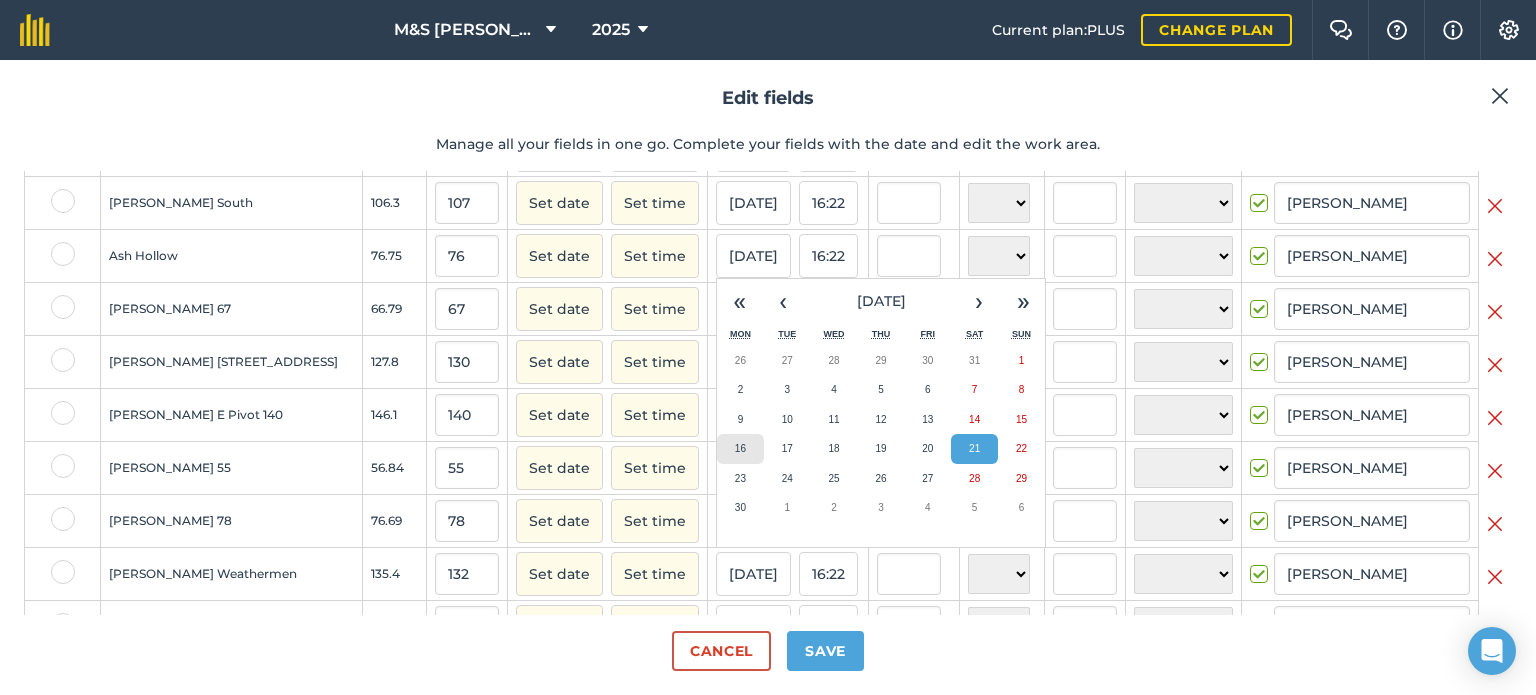 click on "16" at bounding box center [740, 449] 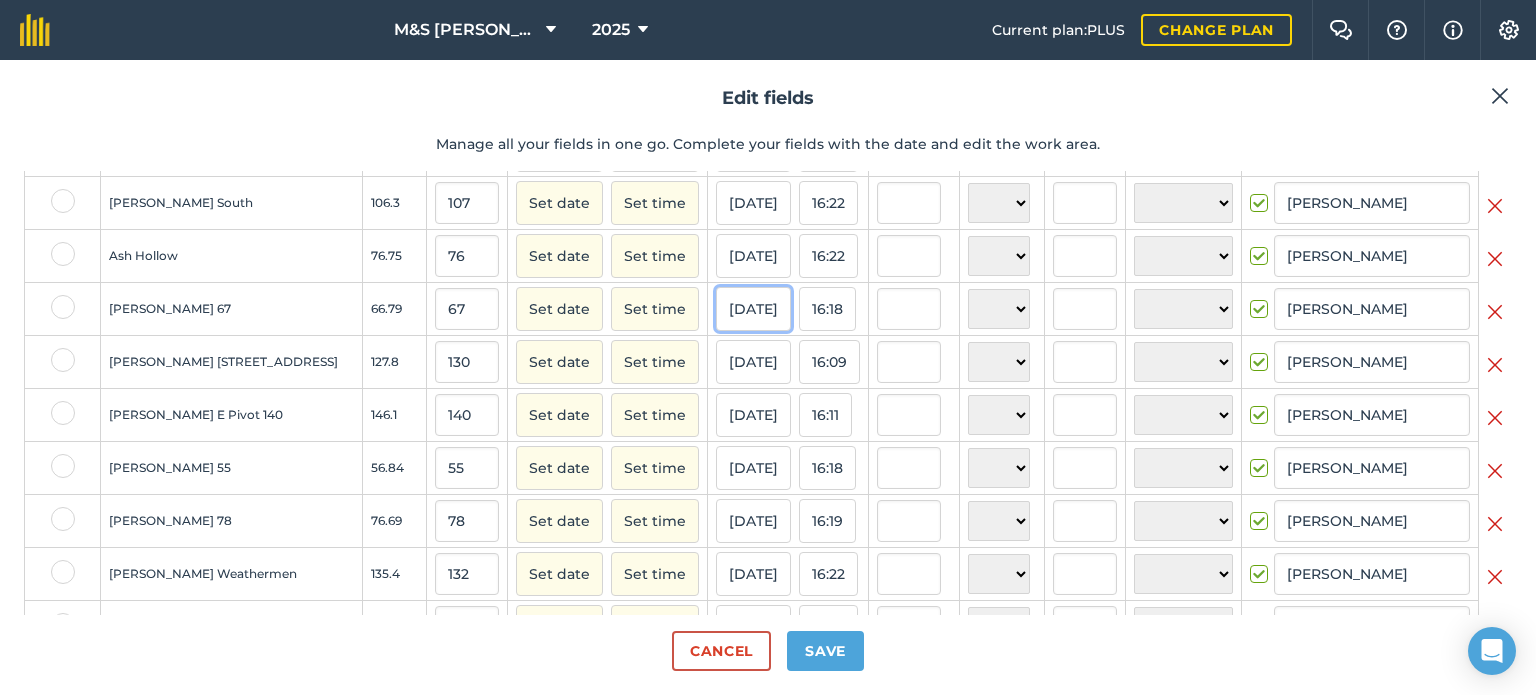 click on "[DATE]" at bounding box center (753, 309) 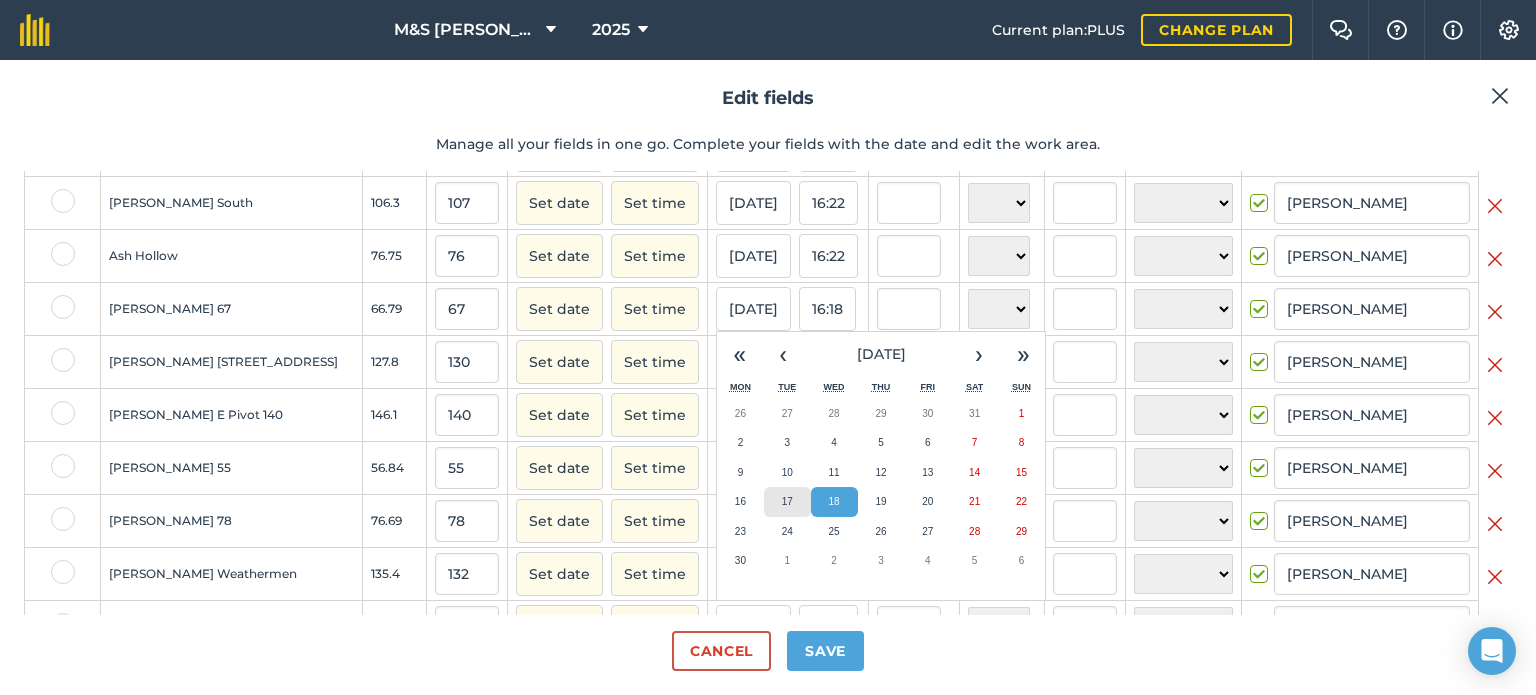 click on "17" at bounding box center [787, 501] 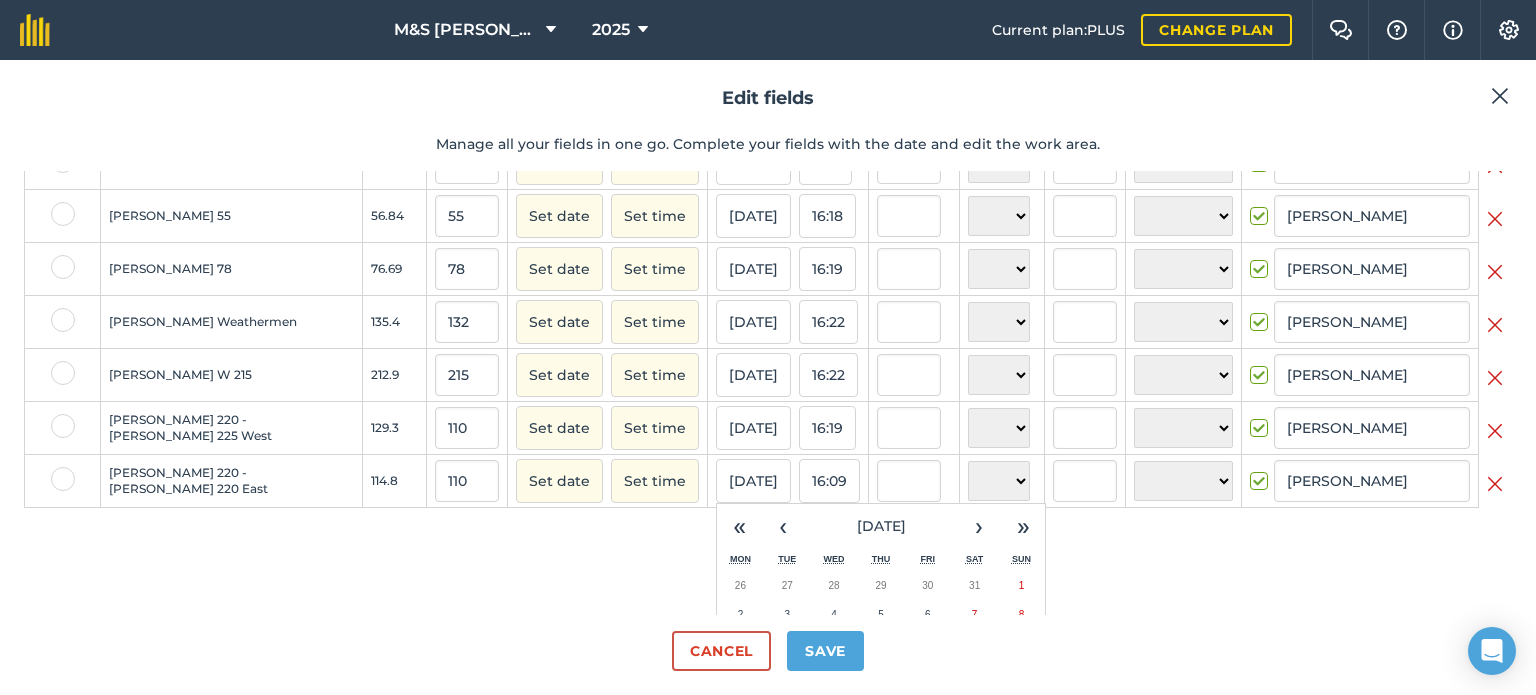 scroll, scrollTop: 800, scrollLeft: 0, axis: vertical 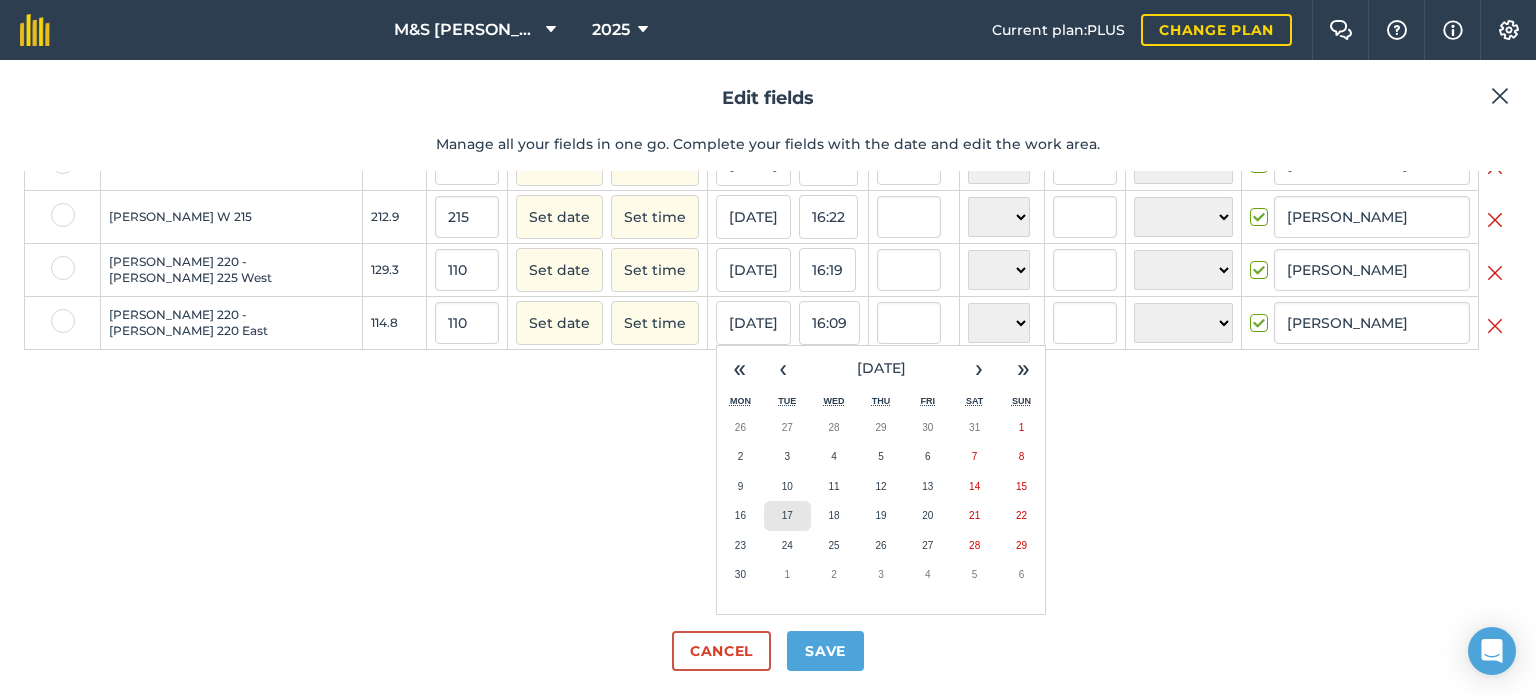 click on "17" at bounding box center (787, 516) 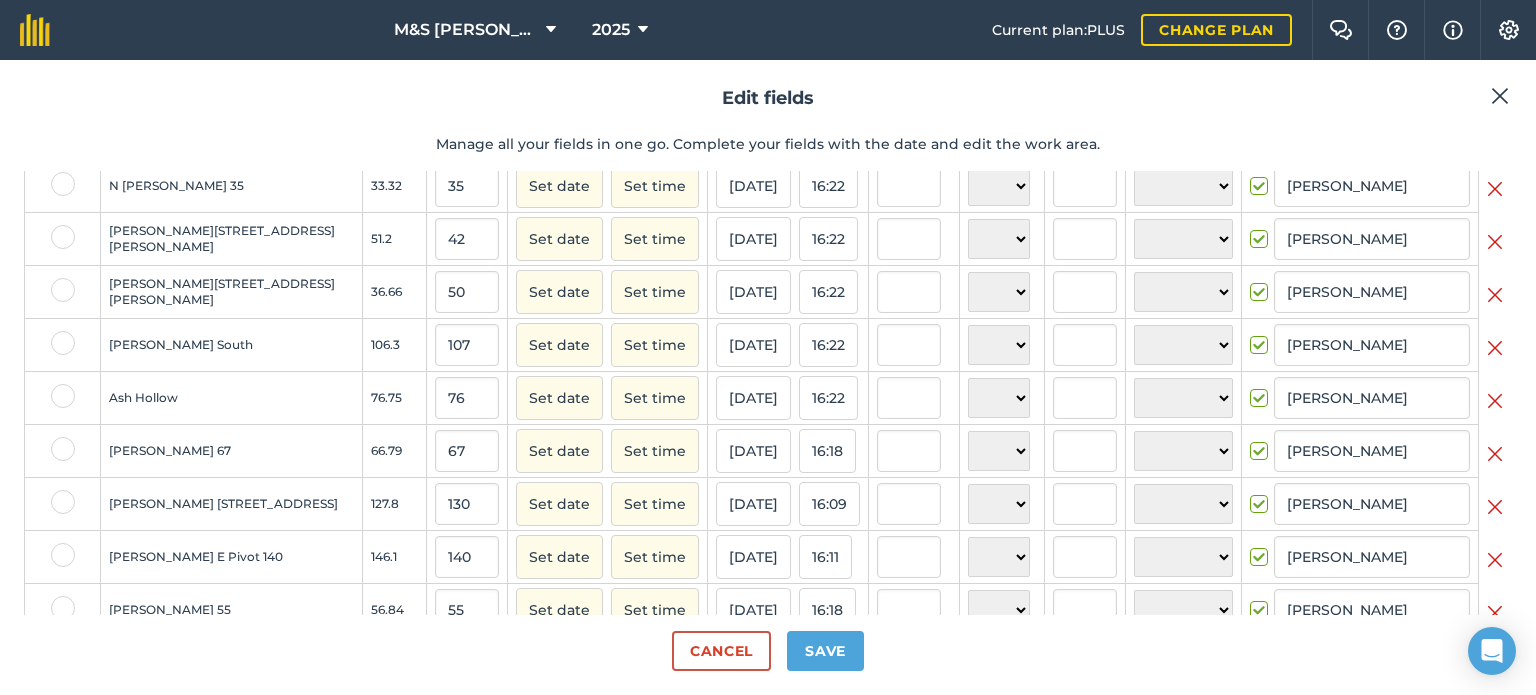 scroll, scrollTop: 281, scrollLeft: 0, axis: vertical 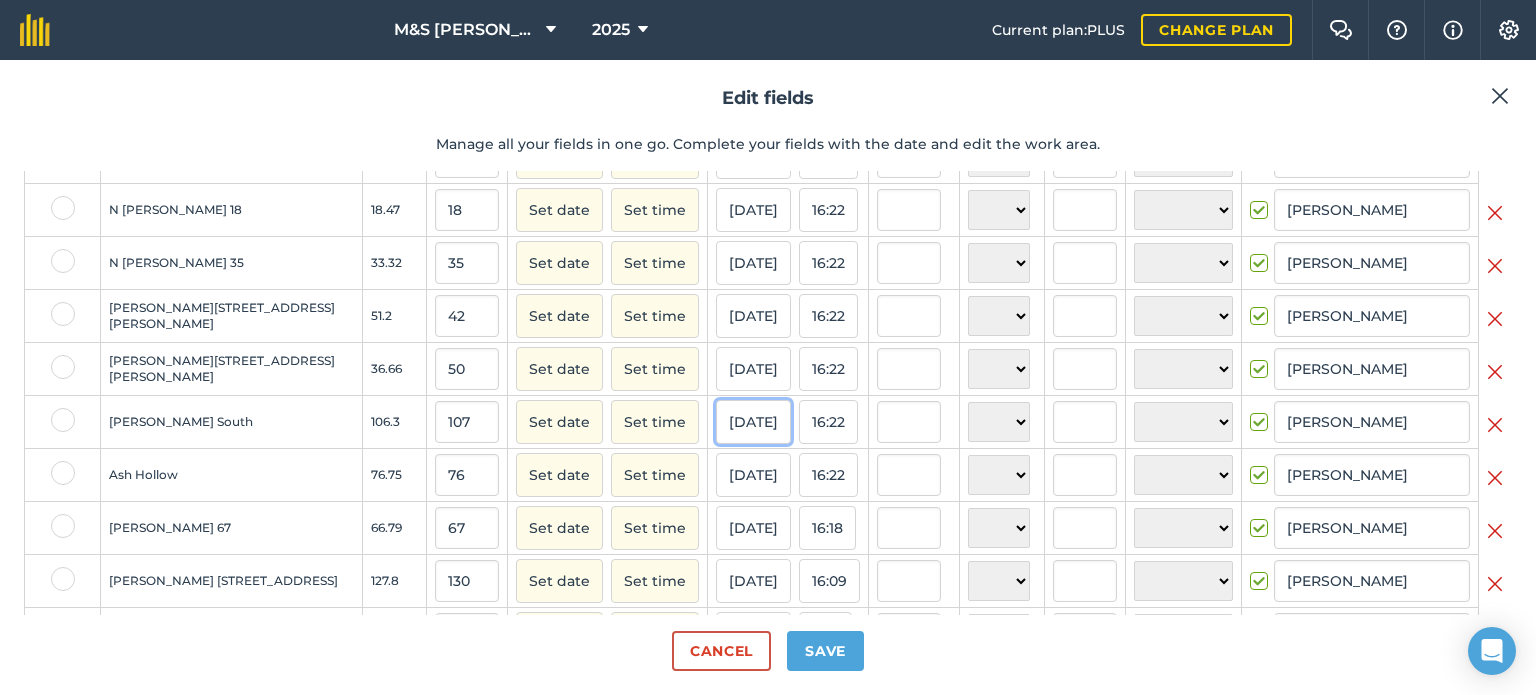 click on "[DATE]" at bounding box center [753, 422] 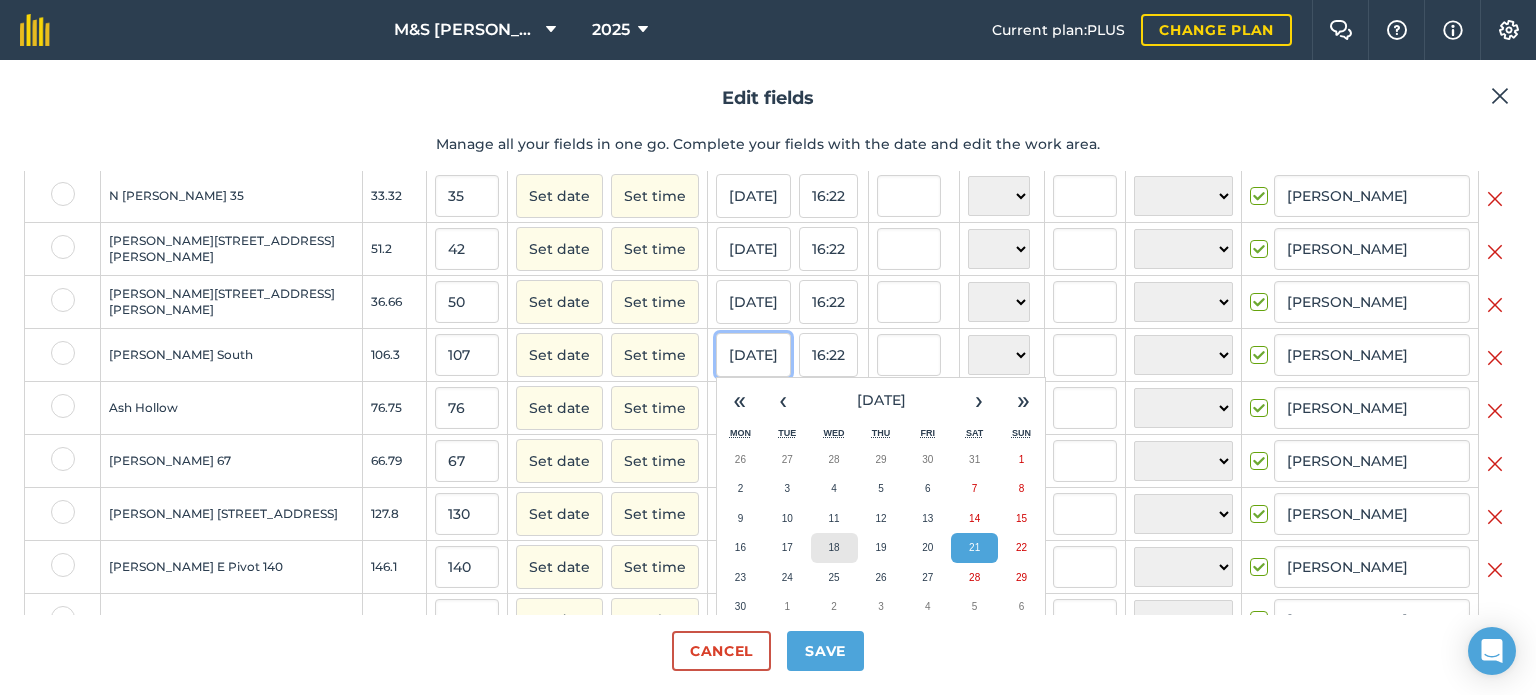 scroll, scrollTop: 381, scrollLeft: 0, axis: vertical 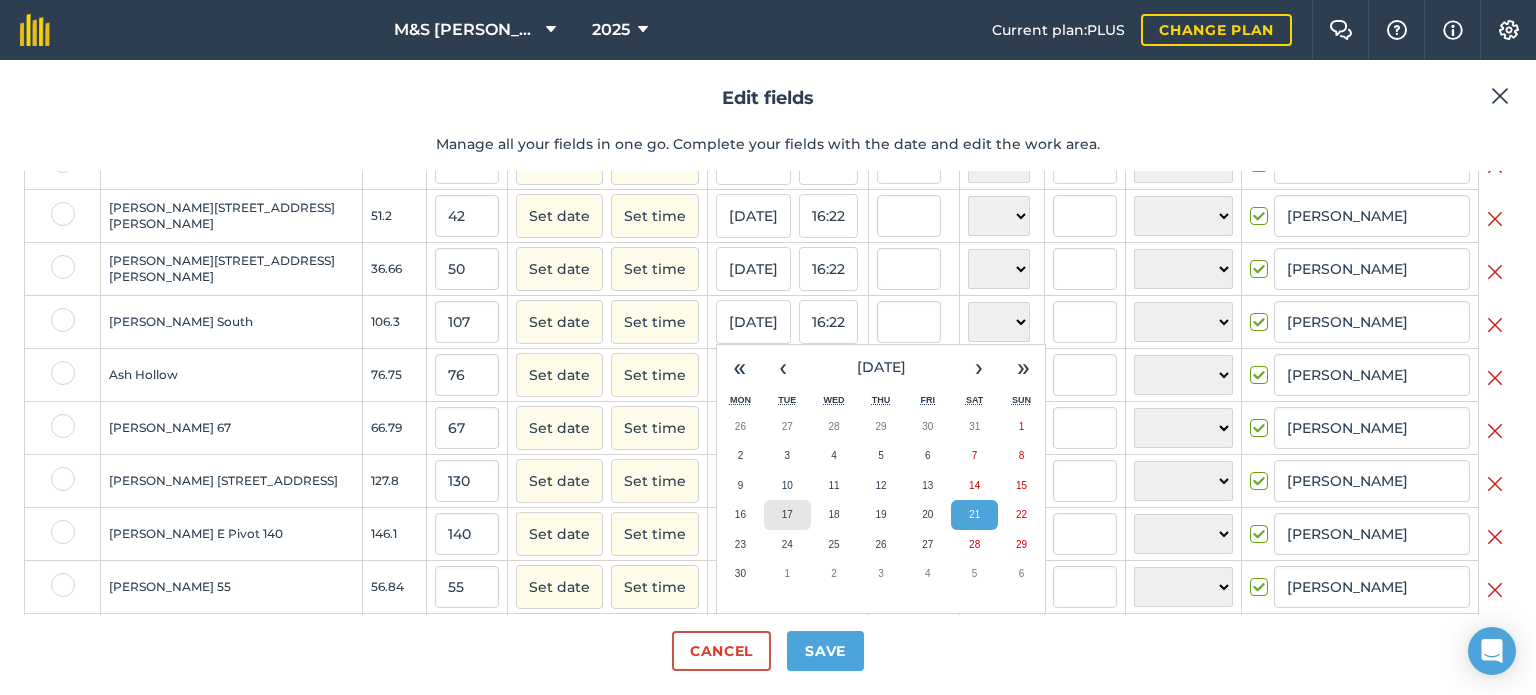 click on "17" at bounding box center (787, 514) 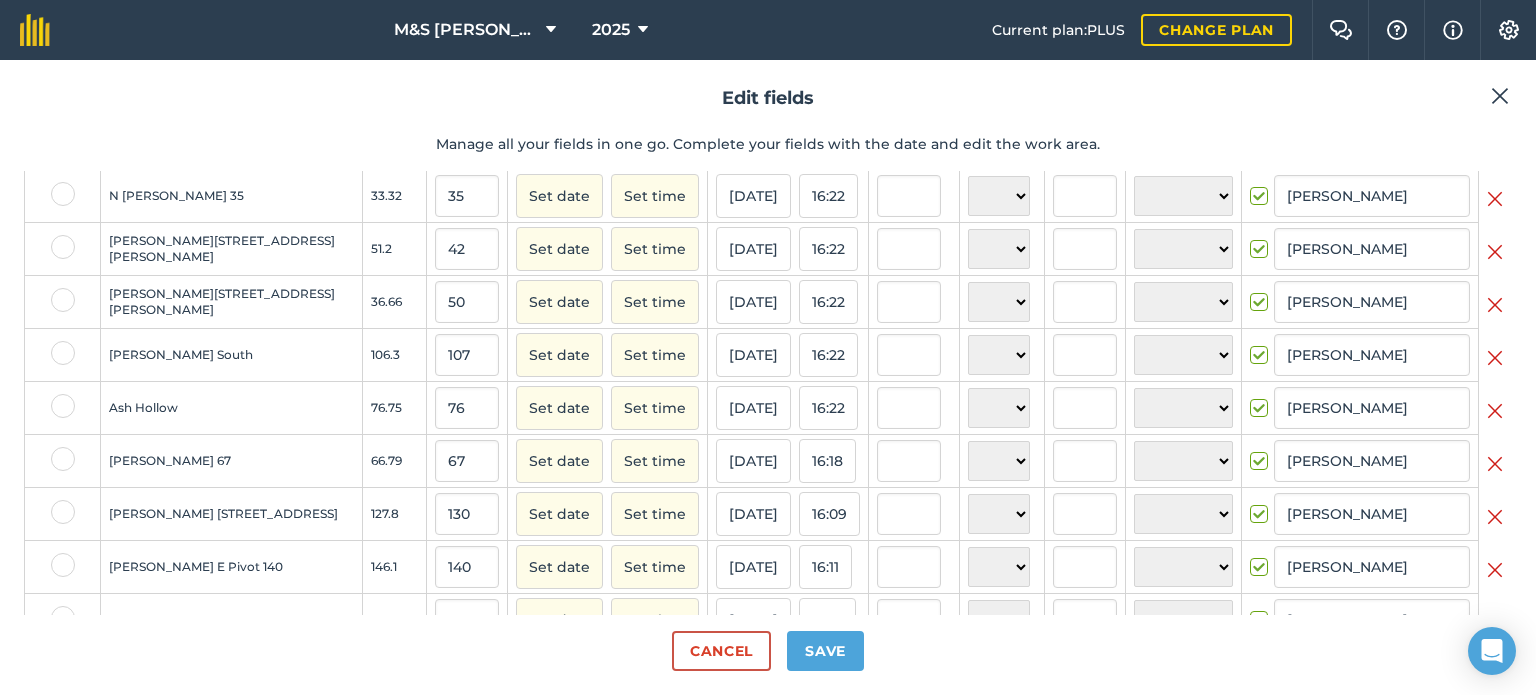 scroll, scrollTop: 381, scrollLeft: 0, axis: vertical 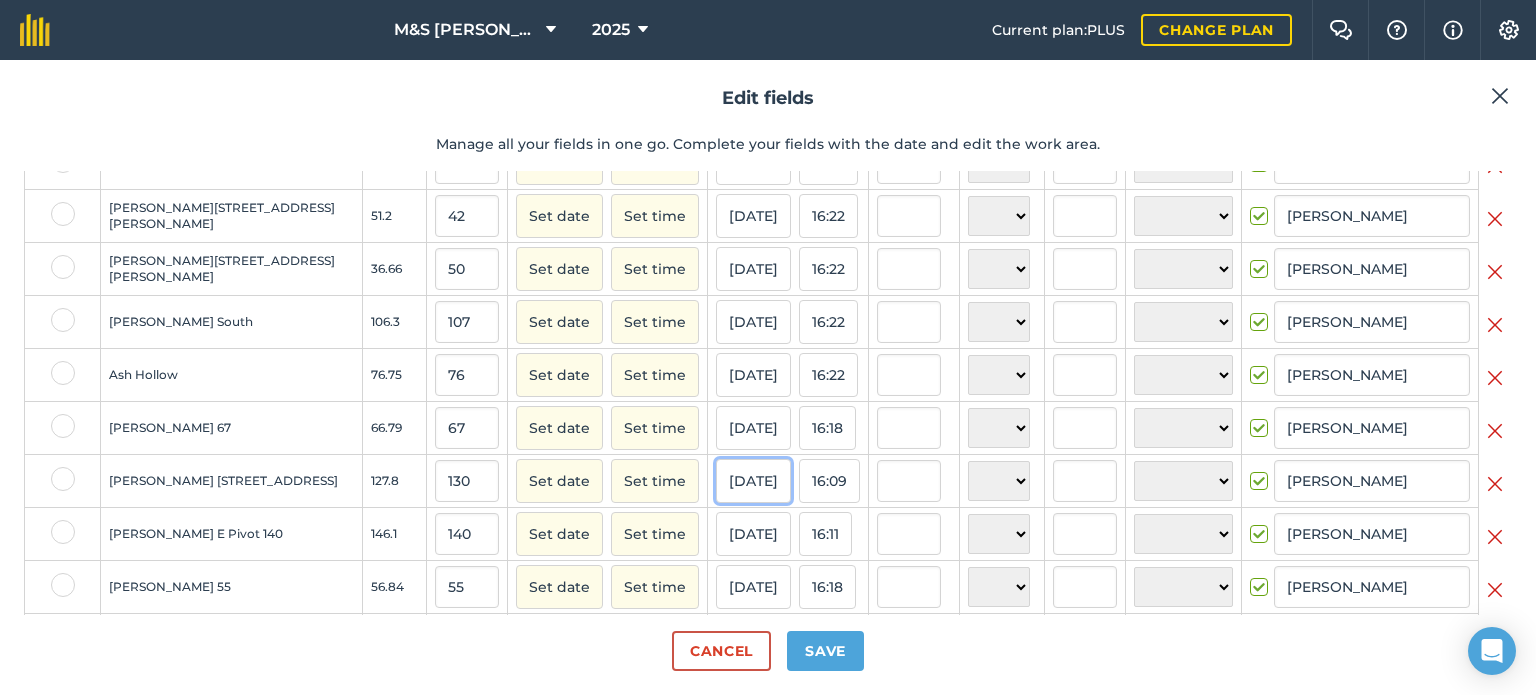 click on "[DATE]" at bounding box center [753, 481] 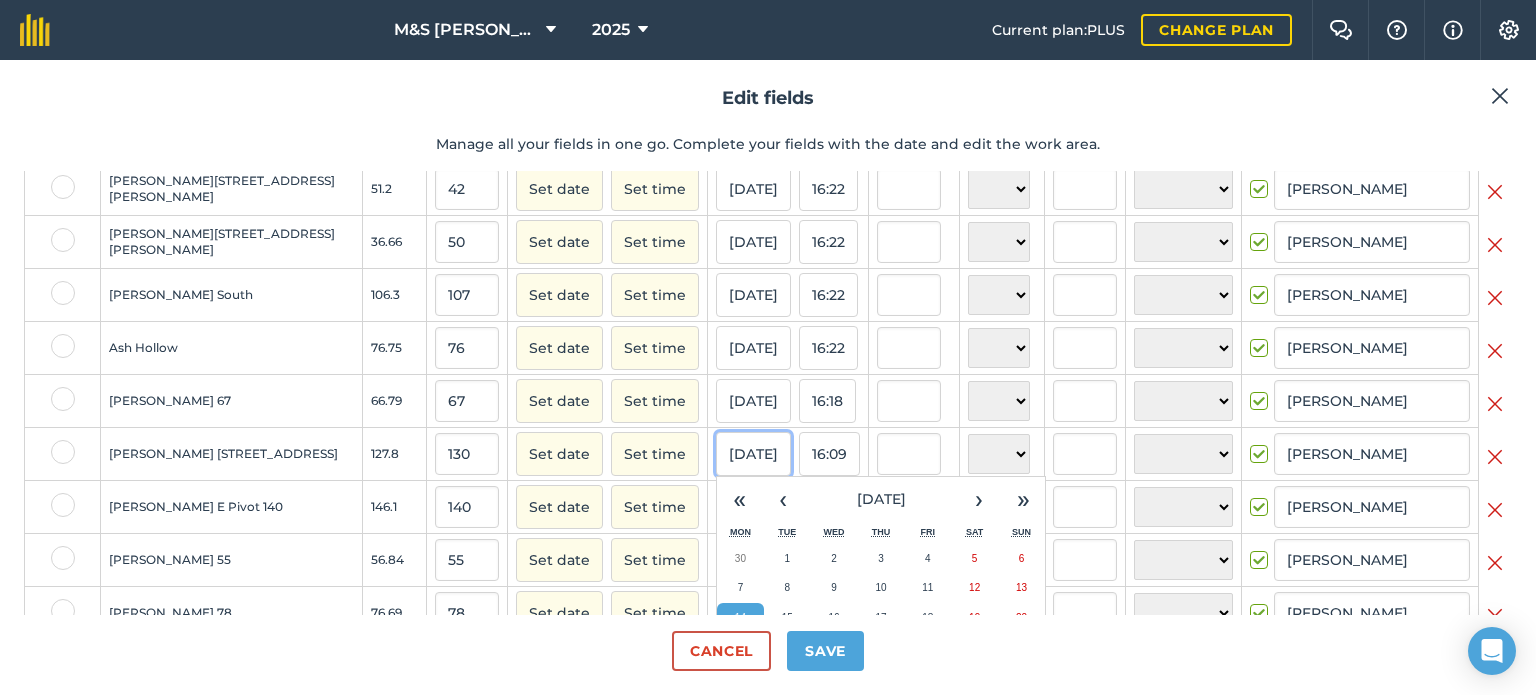 scroll, scrollTop: 481, scrollLeft: 0, axis: vertical 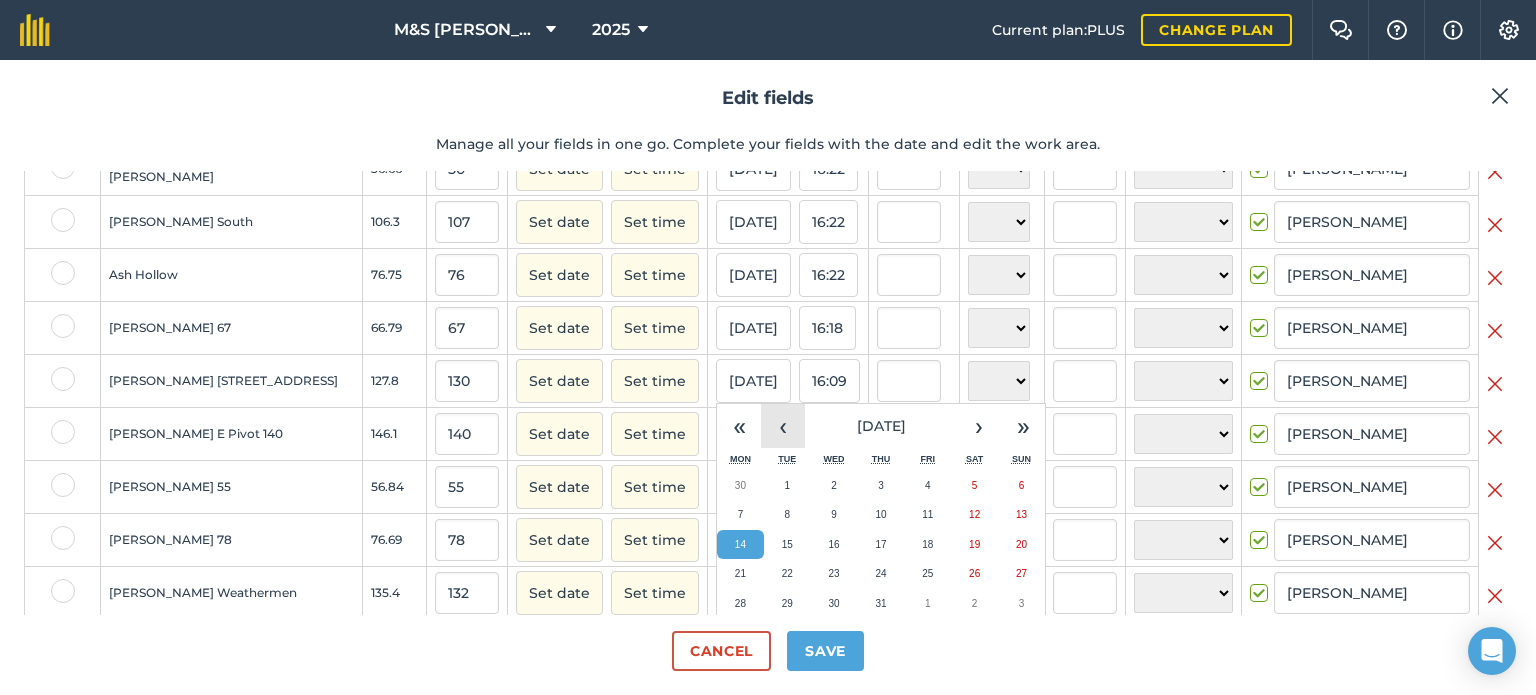 click on "‹" at bounding box center [783, 426] 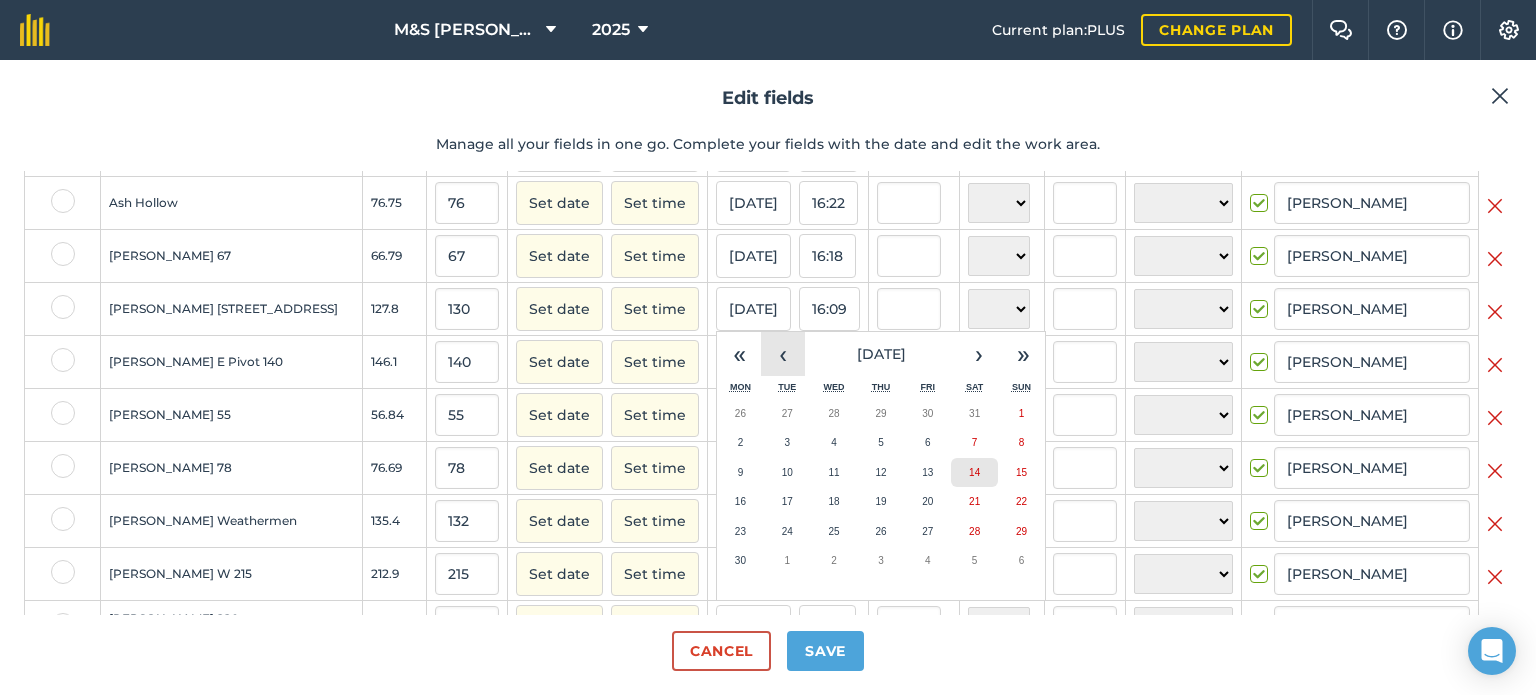 scroll, scrollTop: 581, scrollLeft: 0, axis: vertical 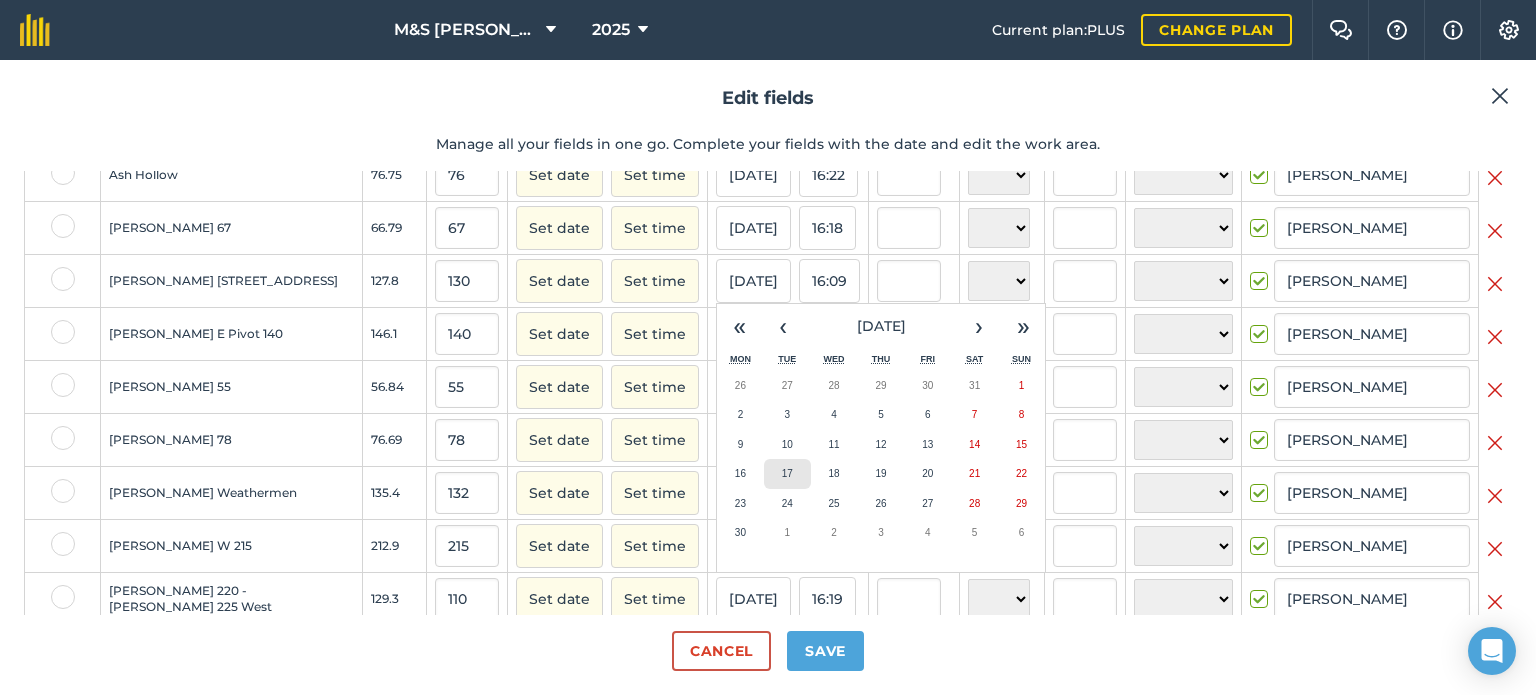 click on "17" at bounding box center (787, 474) 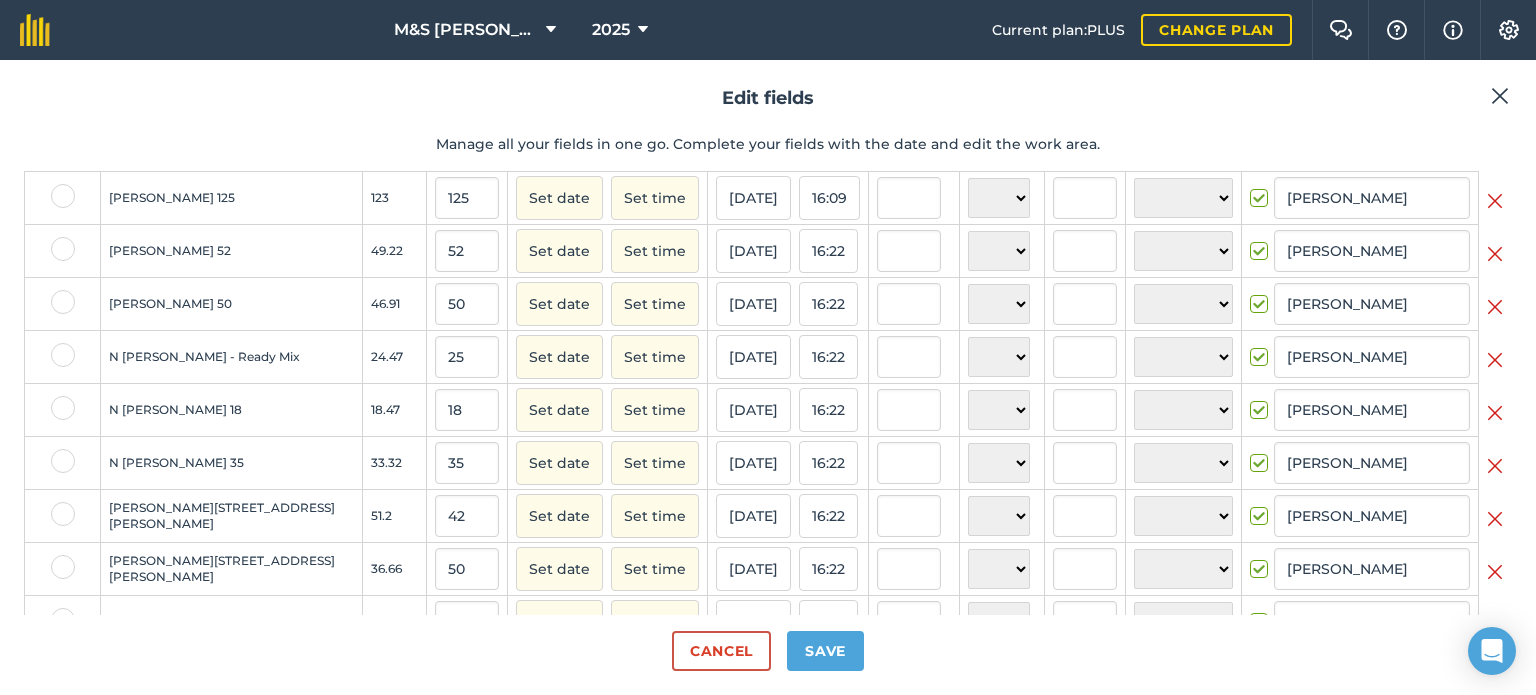 scroll, scrollTop: 0, scrollLeft: 0, axis: both 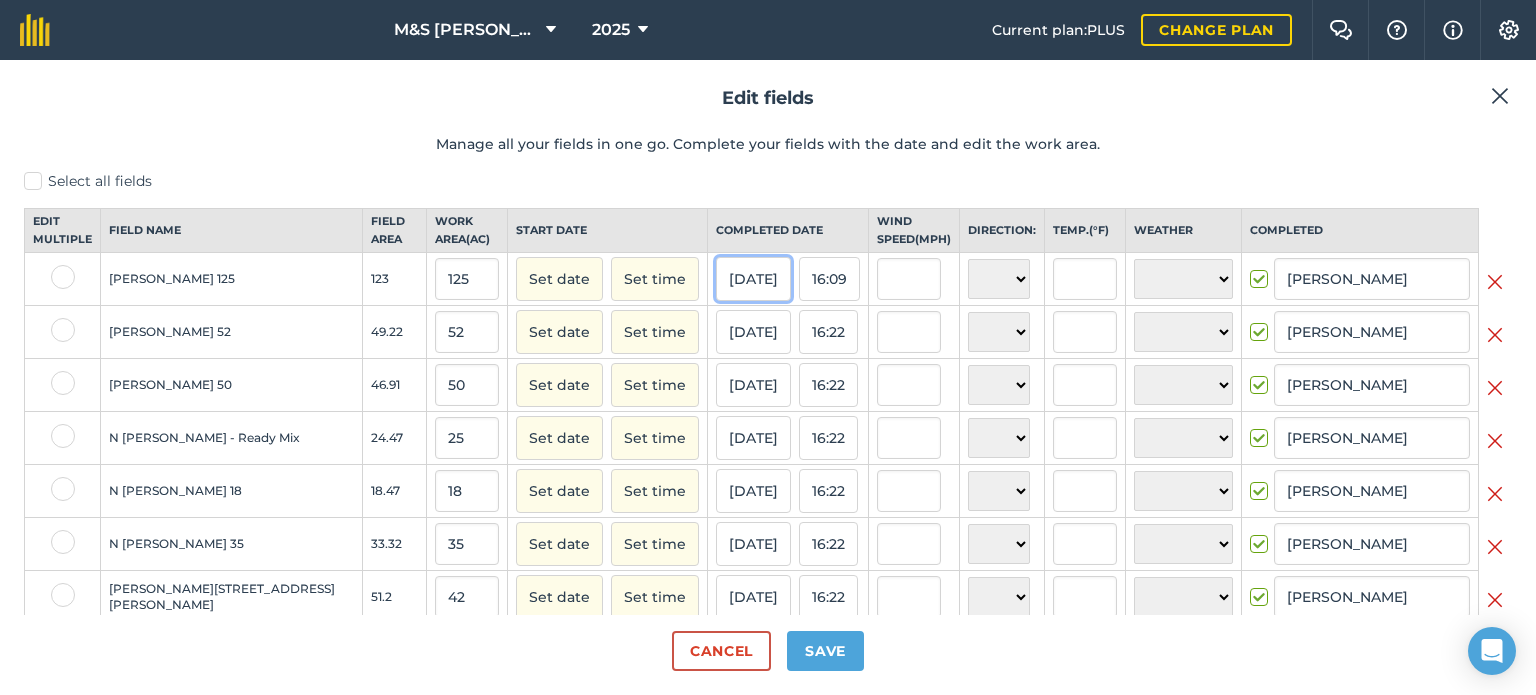 click on "[DATE]" at bounding box center [753, 279] 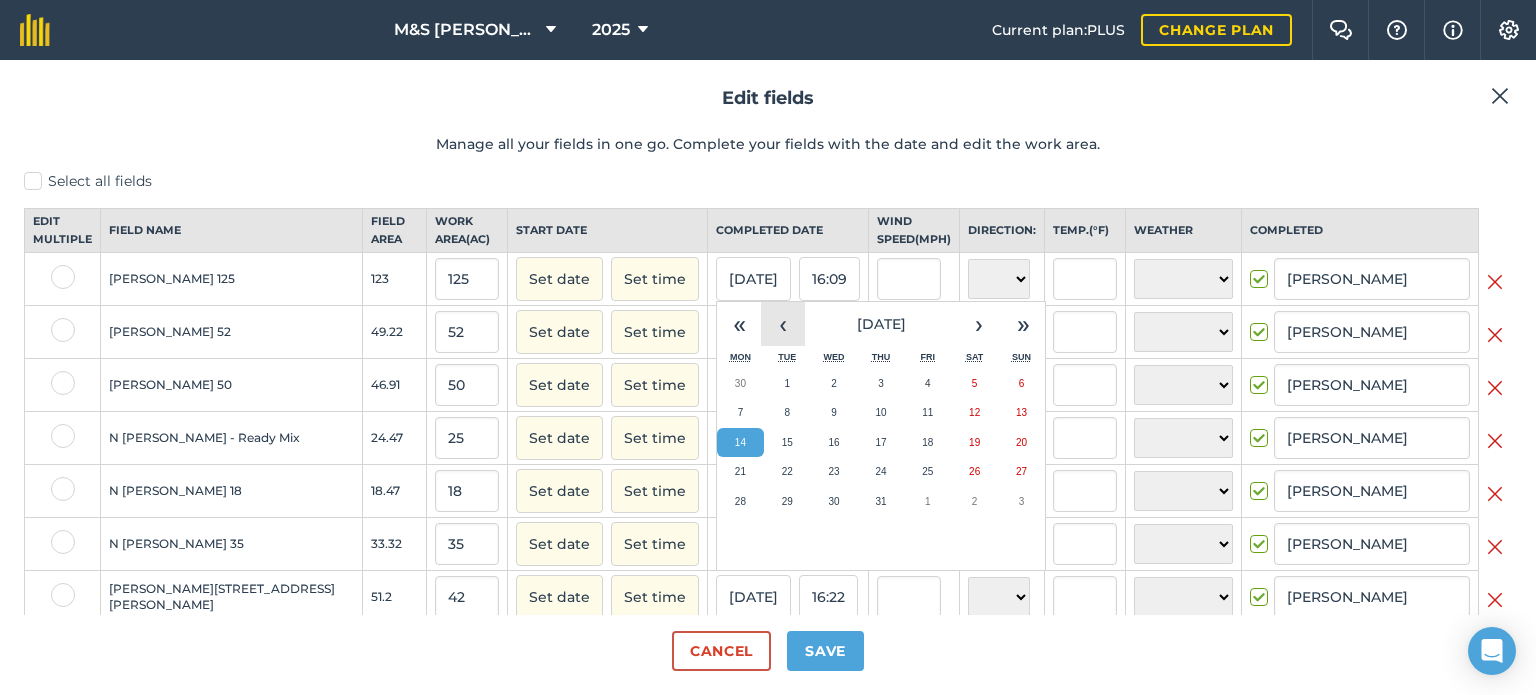 click on "‹" at bounding box center [783, 324] 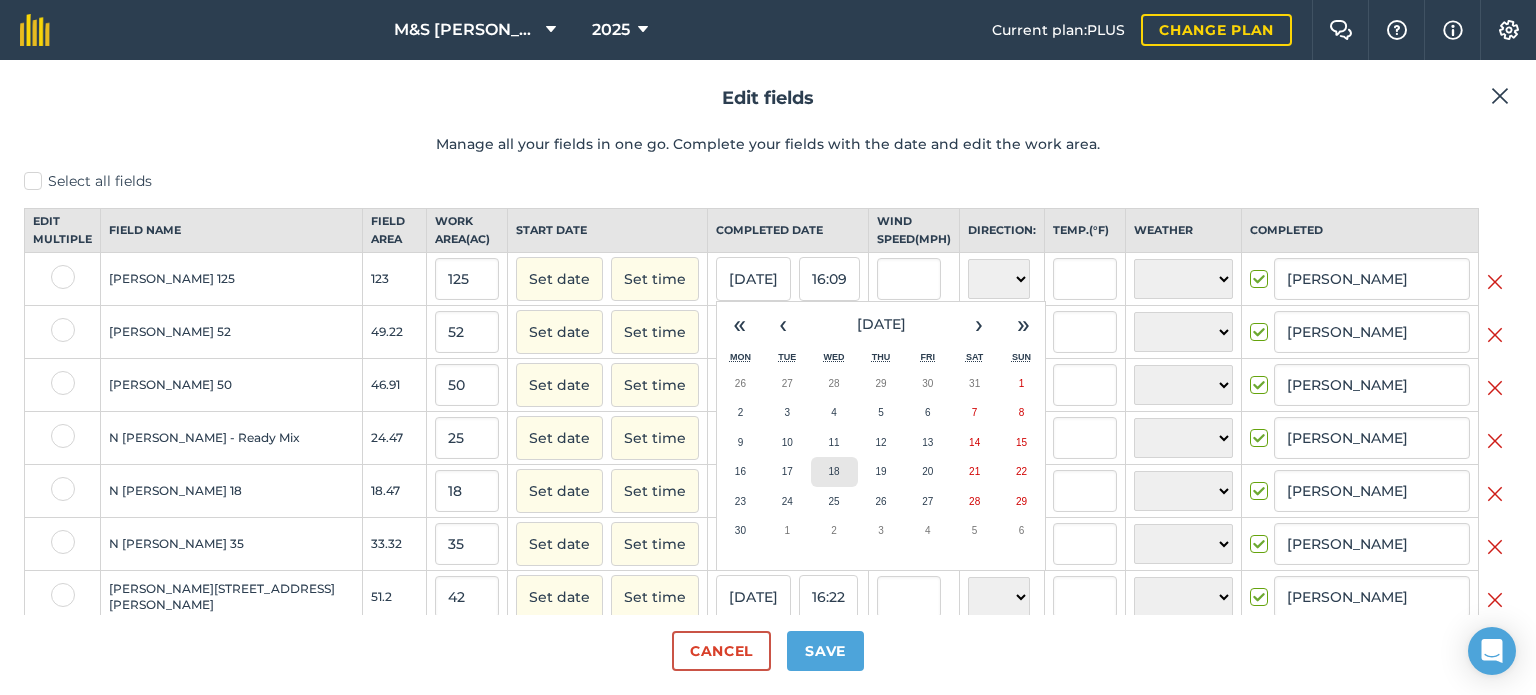 click on "18" at bounding box center (834, 471) 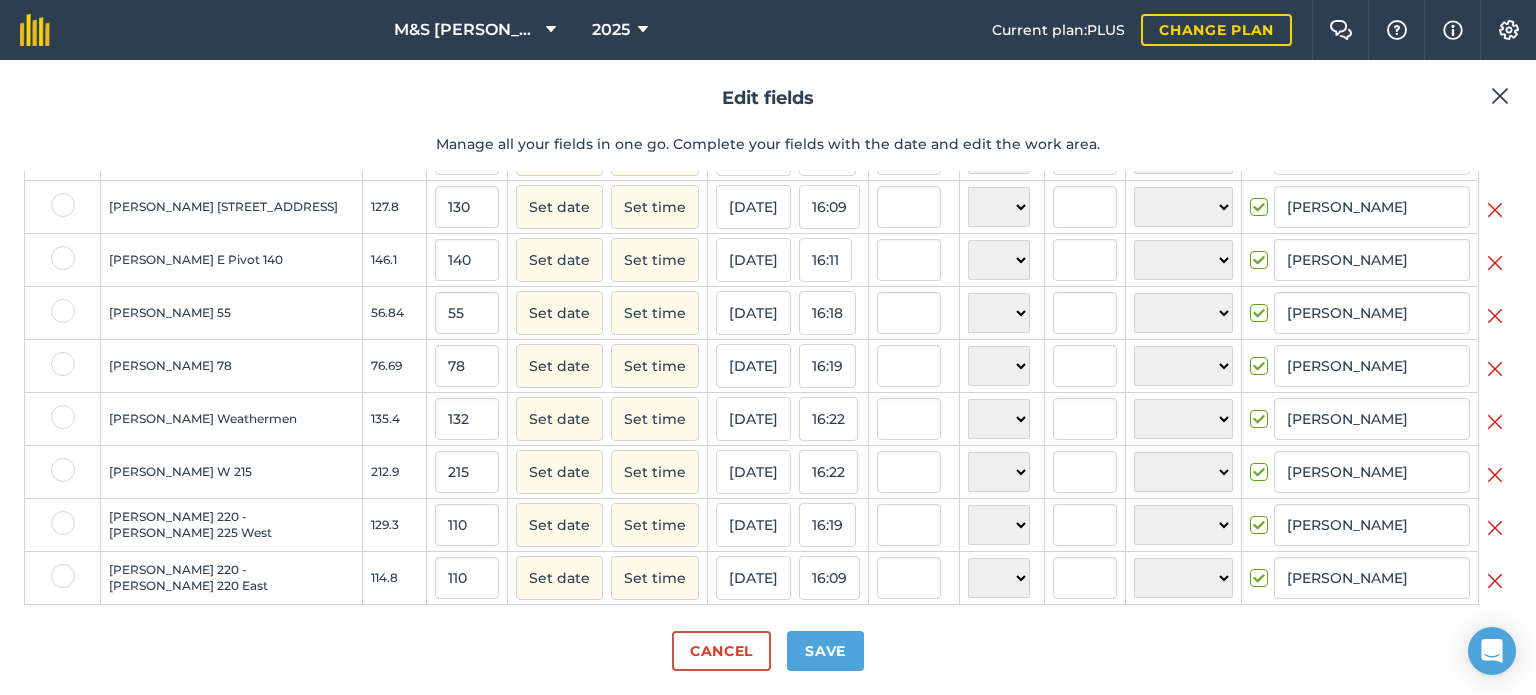 scroll, scrollTop: 681, scrollLeft: 0, axis: vertical 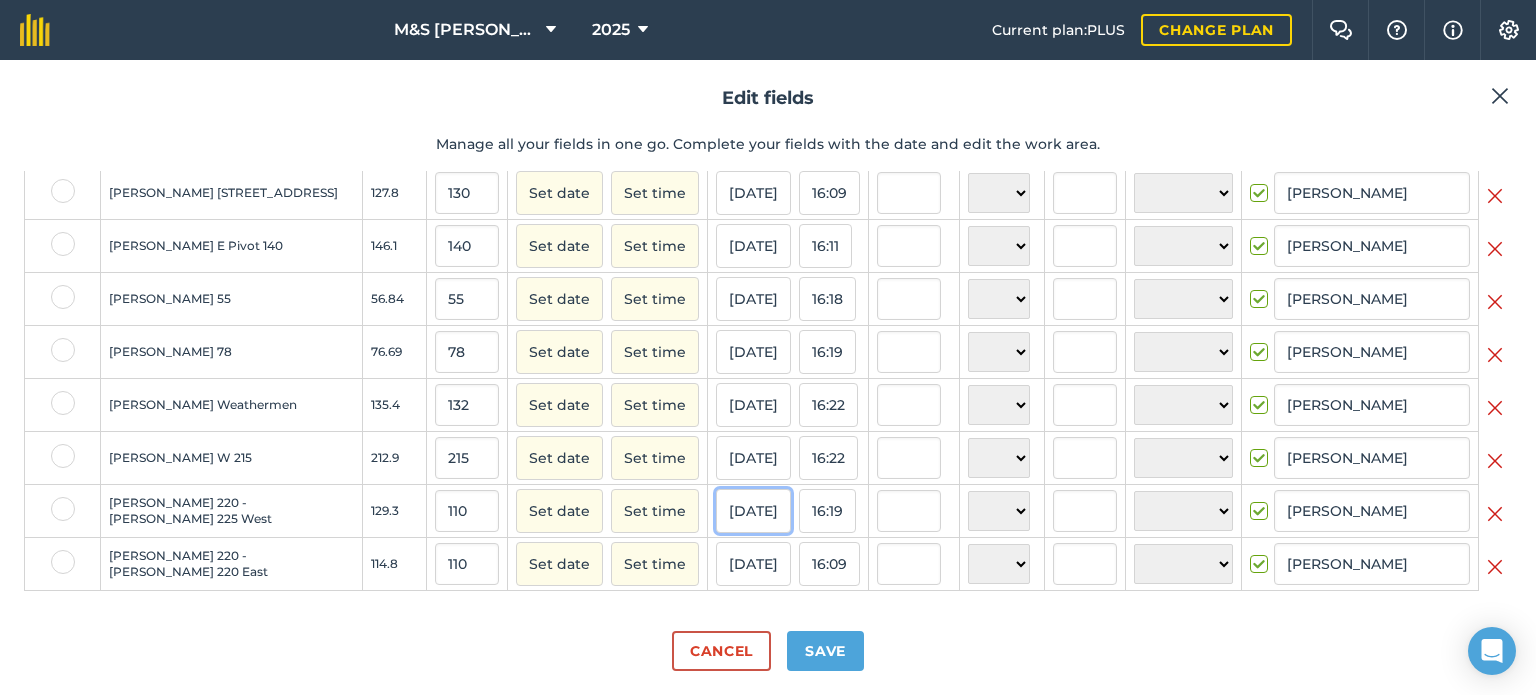 click on "[DATE]" at bounding box center [753, 511] 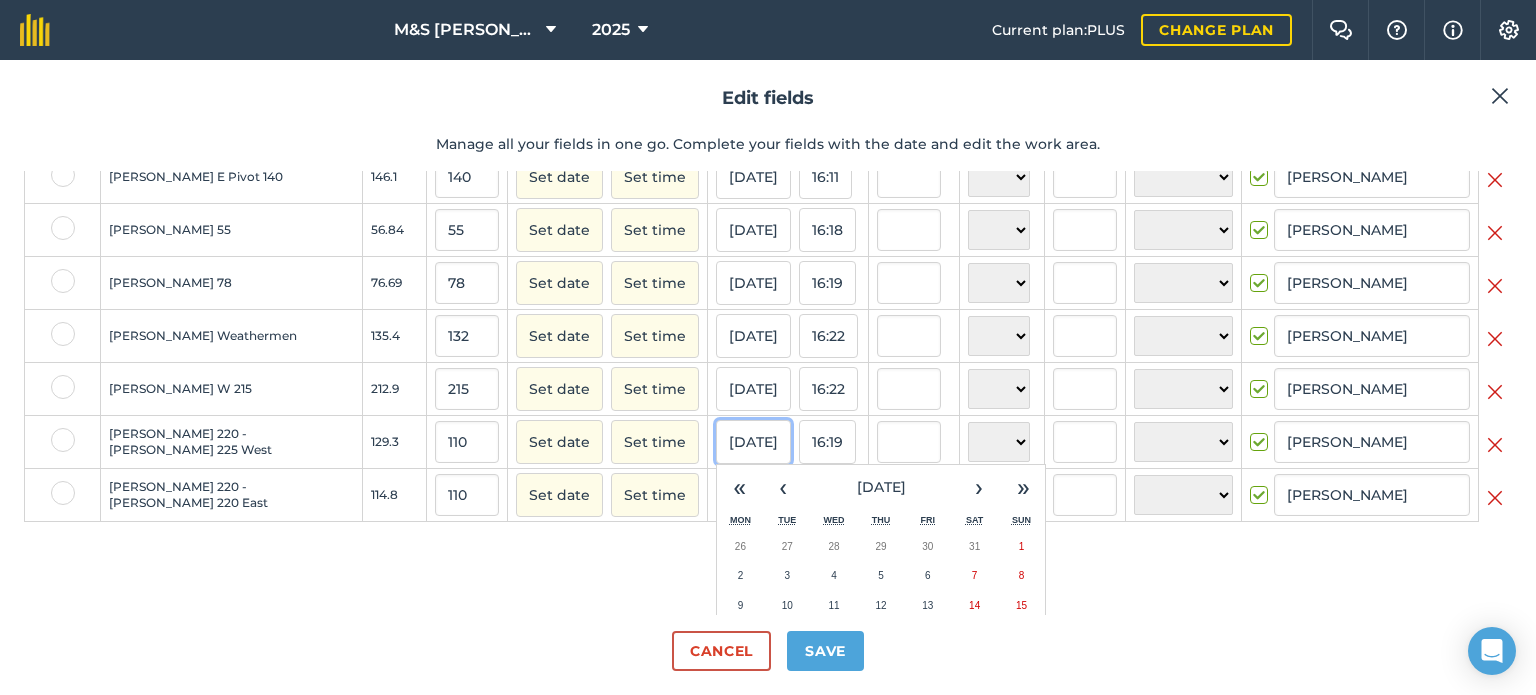 scroll, scrollTop: 781, scrollLeft: 0, axis: vertical 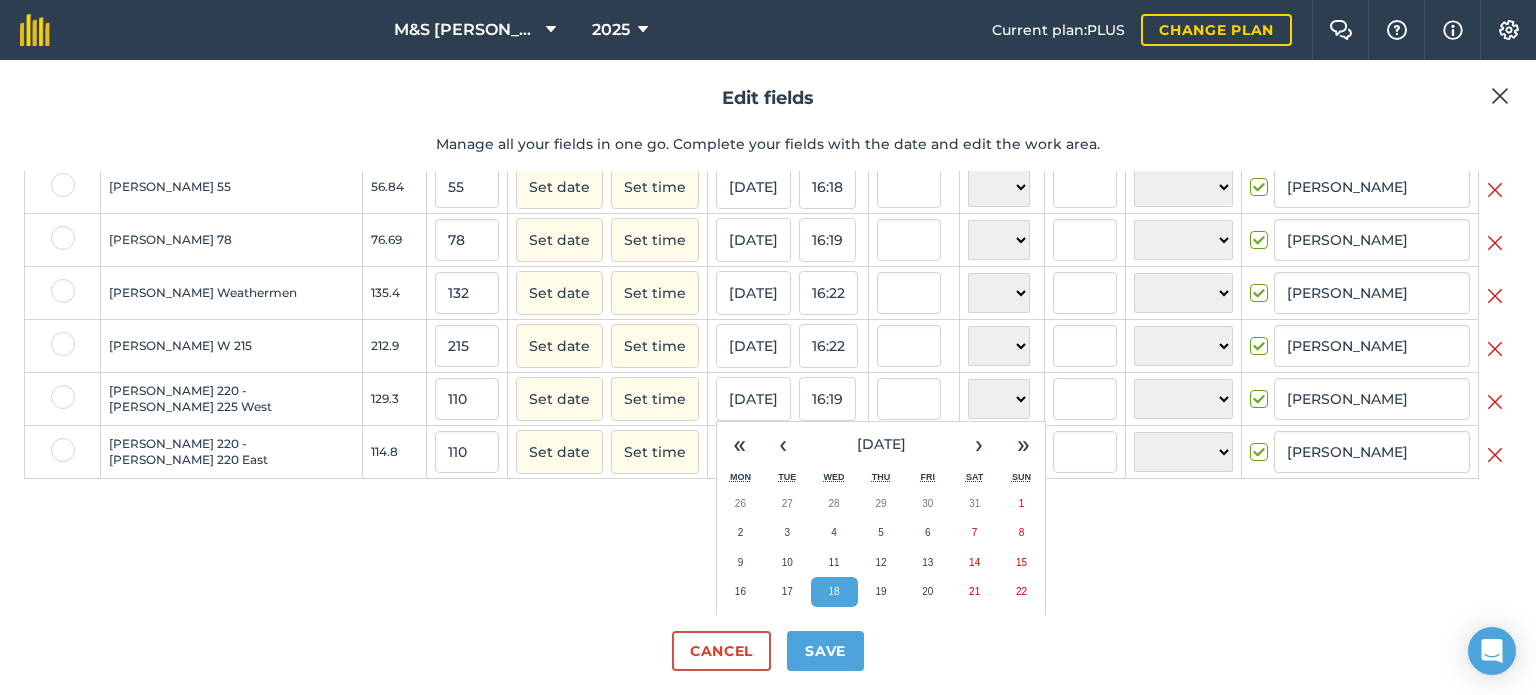 click on "Select all fields Edit multiple Field name Field Area Work area  ( Ac ) Start date Completed date Wind speed  ( mph ) Direction: Temp.  ( ° F ) Weather Completed [PERSON_NAME] 125 123 125   Set date   Set time   [DATE]   16:09 N NE E SE S SW W NW ☀️  Sunny 🌧  Rainy ⛅️  Cloudy 🌨  Snow ❄️  Icy [PERSON_NAME] [PERSON_NAME] 52 49.22 52   Set date   Set time   [DATE]   16:22 N NE E SE S SW W NW ☀️  Sunny 🌧  Rainy ⛅️  Cloudy 🌨  Snow ❄️  Icy [PERSON_NAME] [PERSON_NAME] 50 46.91 50   Set date   Set time   [DATE]   16:22 N NE E SE S SW W NW ☀️  Sunny 🌧  Rainy ⛅️  Cloudy 🌨  Snow ❄️  Icy [PERSON_NAME] N [PERSON_NAME] - Ready Mix 24.47 25   Set date   Set time   [DATE]   16:22 N NE E SE S SW W NW ☀️  Sunny 🌧  Rainy ⛅️  Cloudy 🌨  Snow ❄️  Icy [PERSON_NAME] N [PERSON_NAME] 18 18.47 18   Set date   Set time   [DATE]   16:22 N NE E SE S SW W NW ☀️  Sunny 🌧  Rainy ⛅️  Cloudy 🌨  Snow ❄️  Icy [PERSON_NAME] N [PERSON_NAME] 35 33.32 35   Set date   Set time" at bounding box center (768, 393) 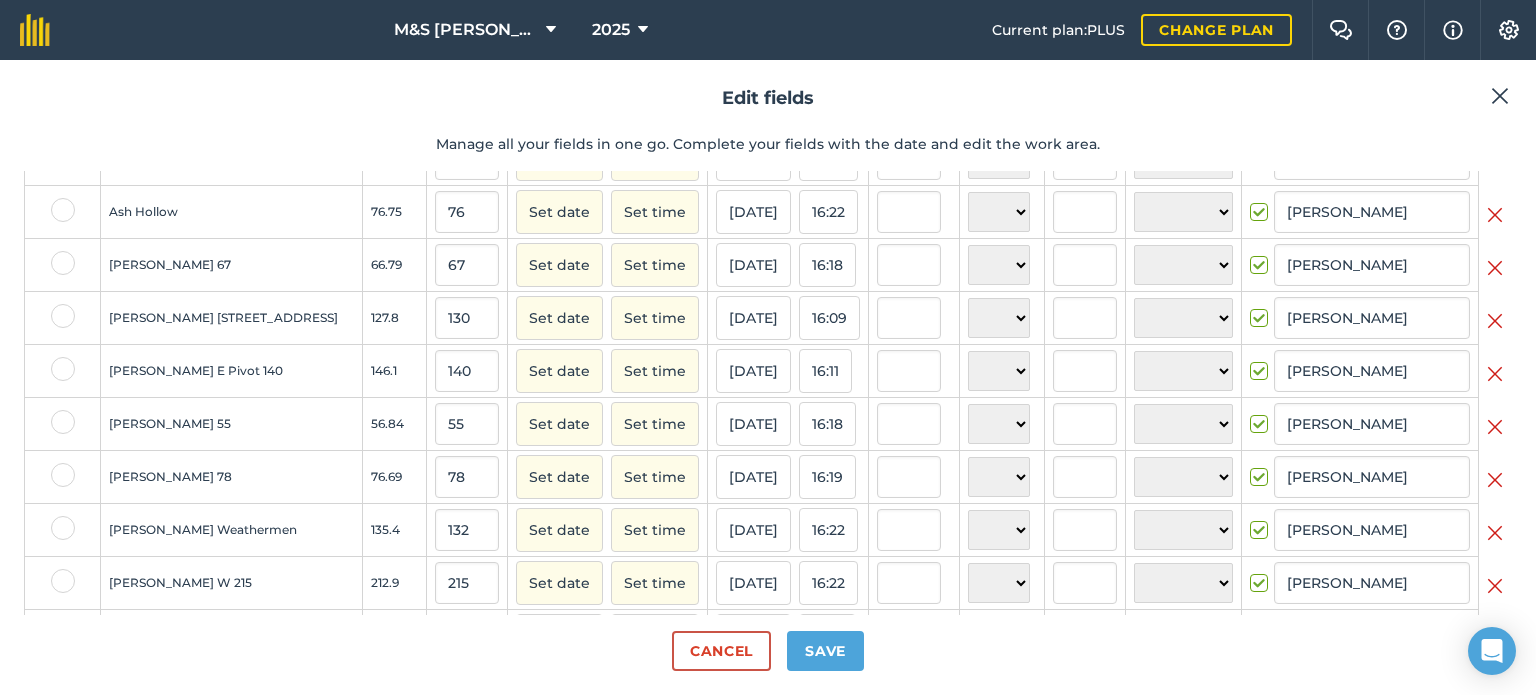 scroll, scrollTop: 581, scrollLeft: 0, axis: vertical 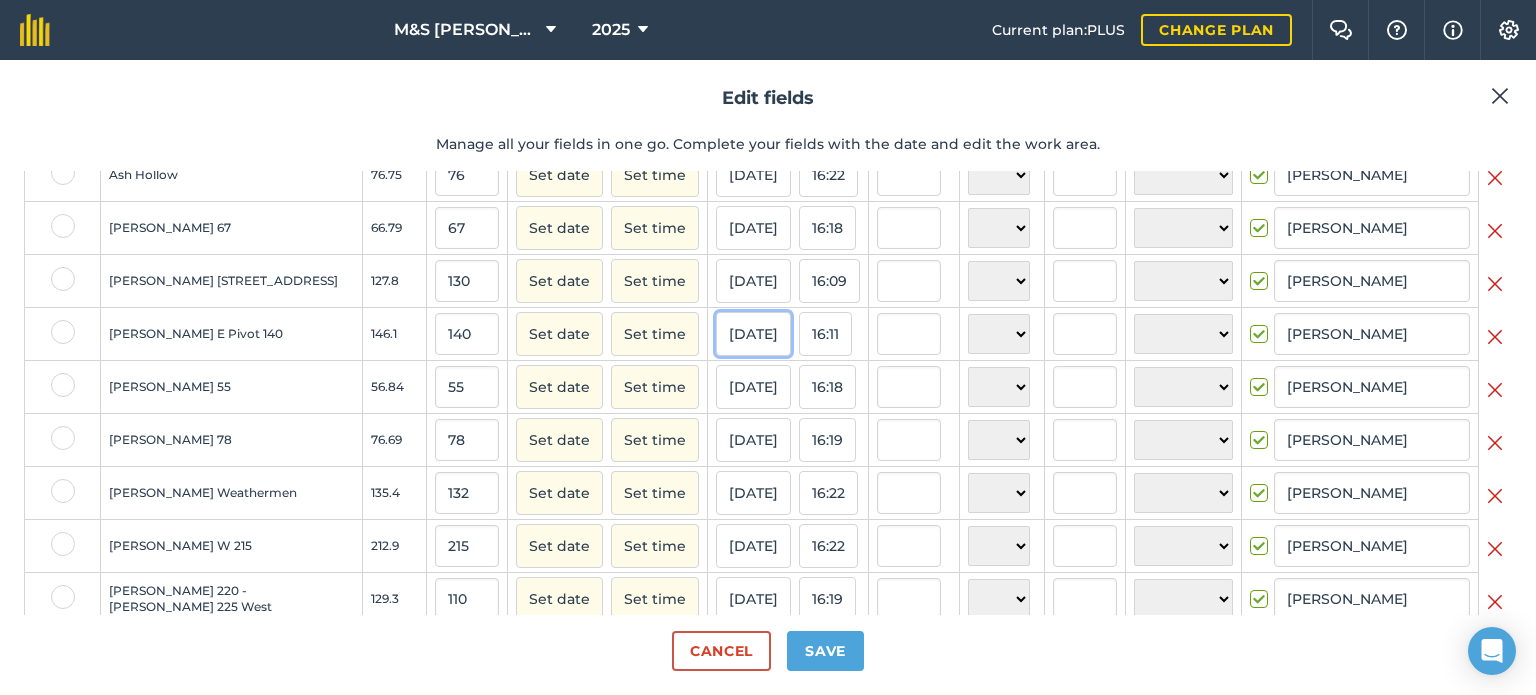 click on "[DATE]" at bounding box center [753, 334] 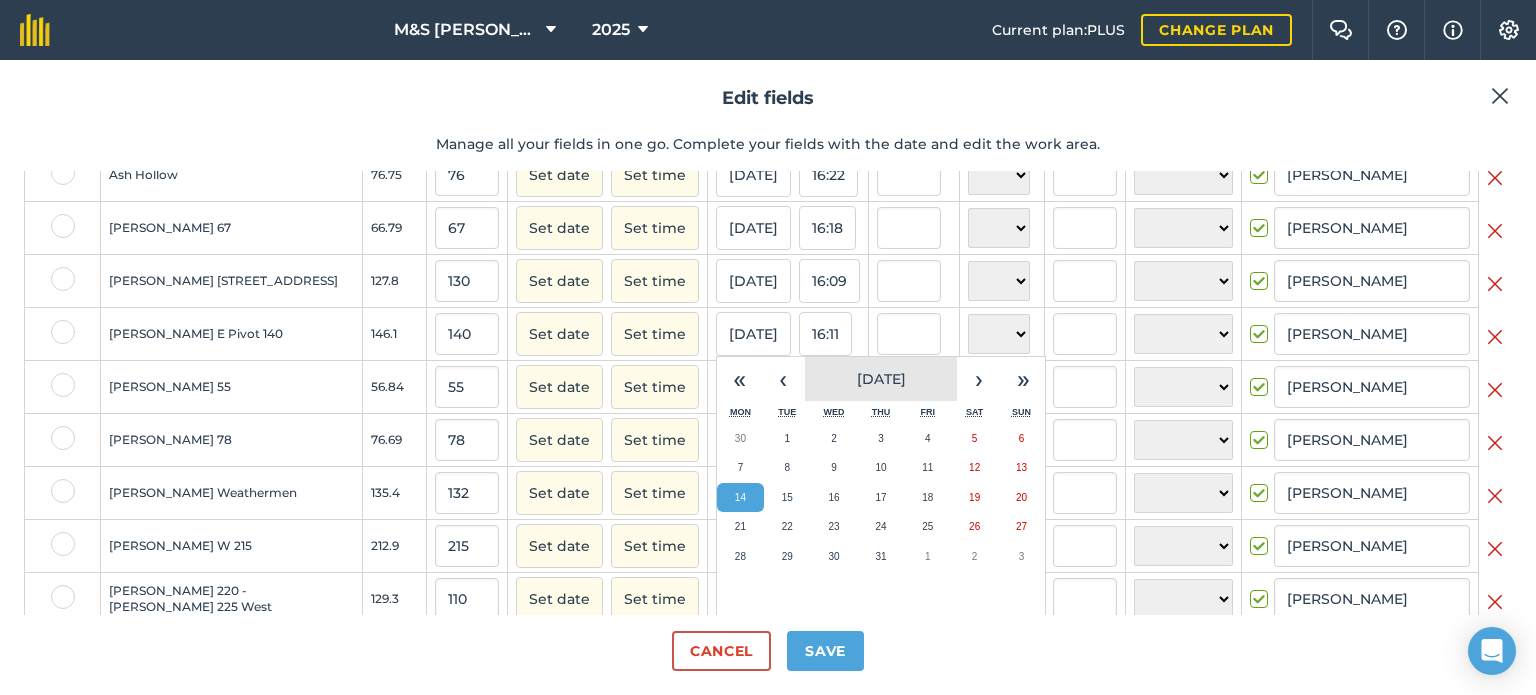 click on "[DATE]" at bounding box center (881, 379) 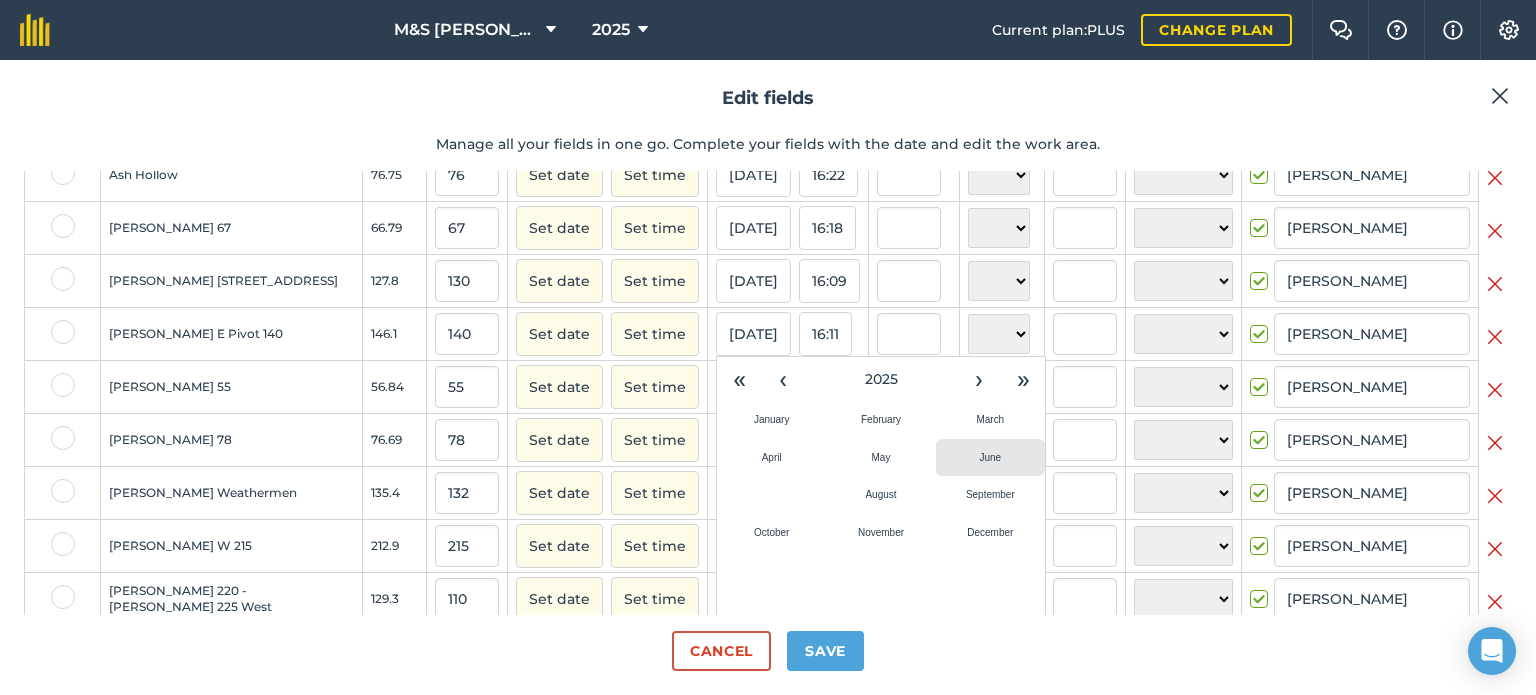 click on "June" at bounding box center (990, 458) 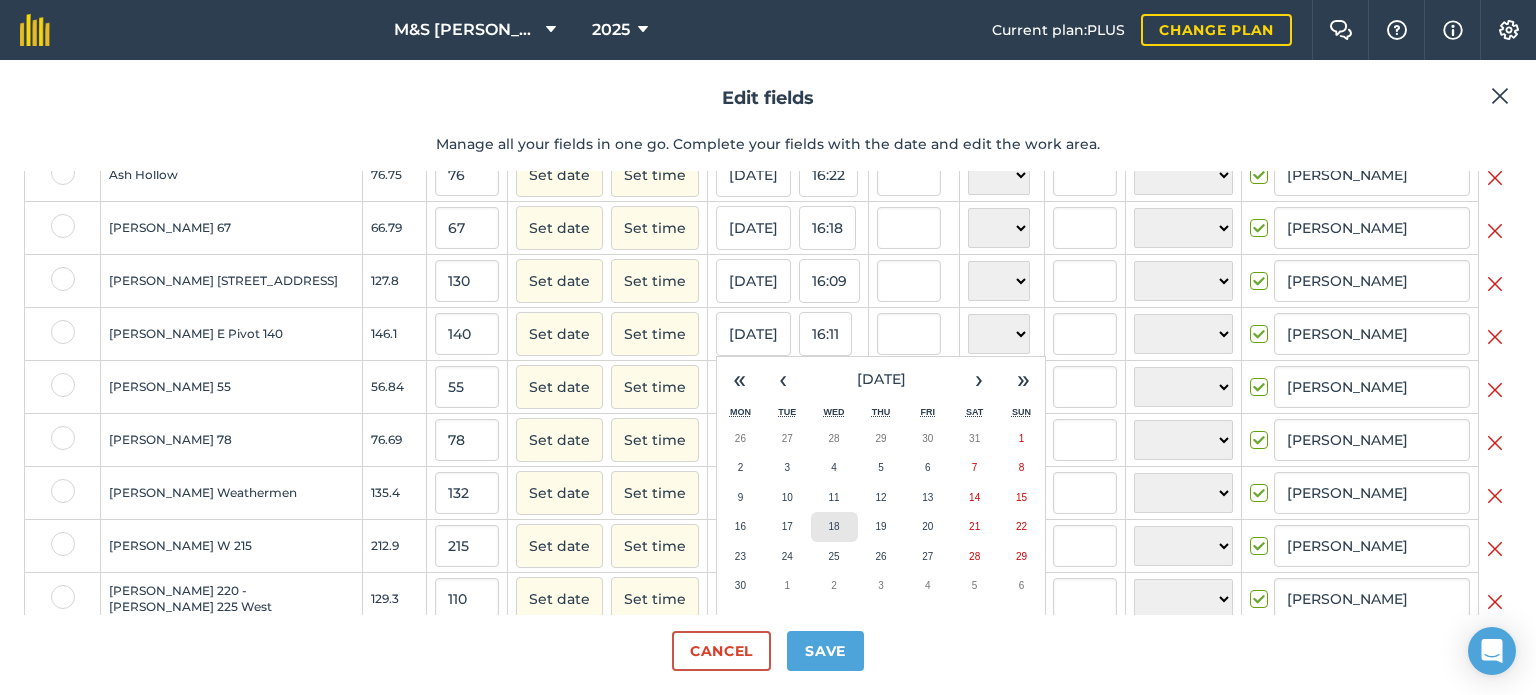 click on "18" at bounding box center (834, 526) 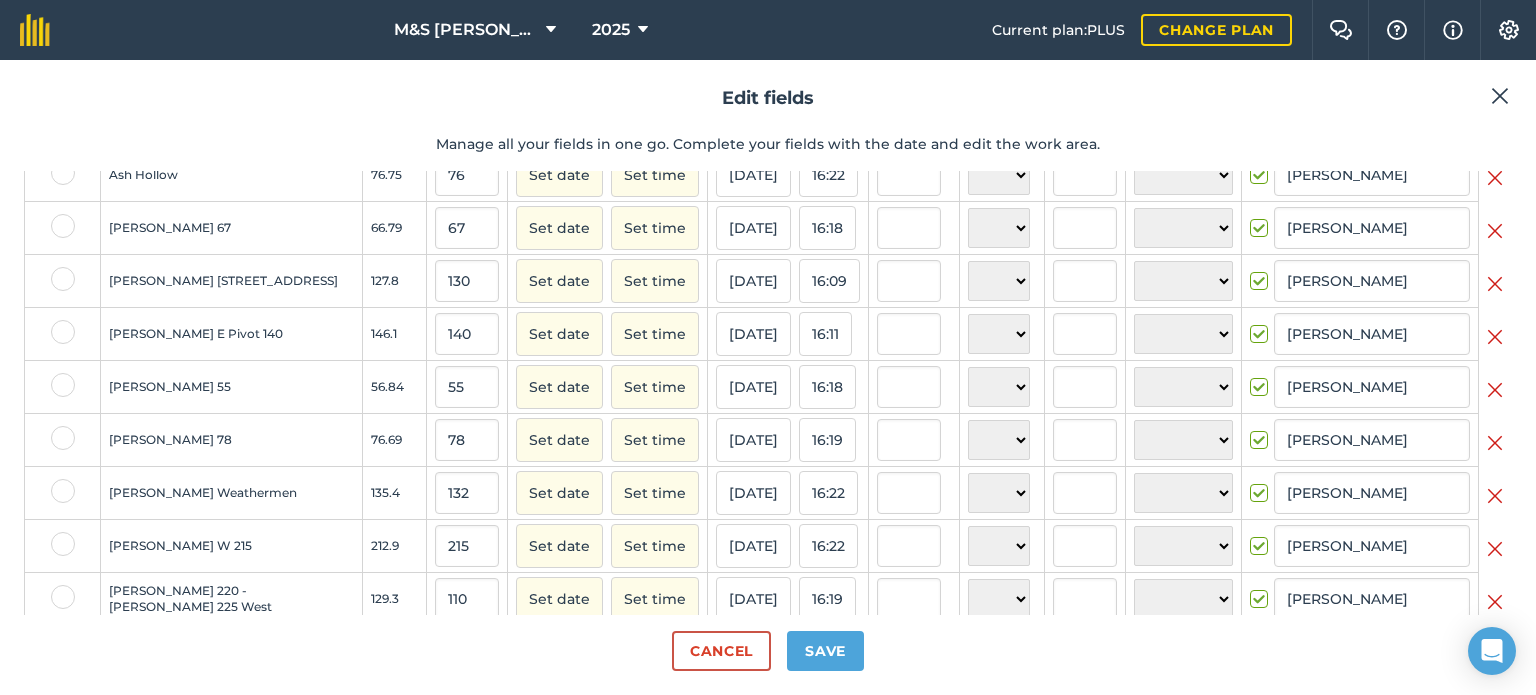 scroll, scrollTop: 681, scrollLeft: 0, axis: vertical 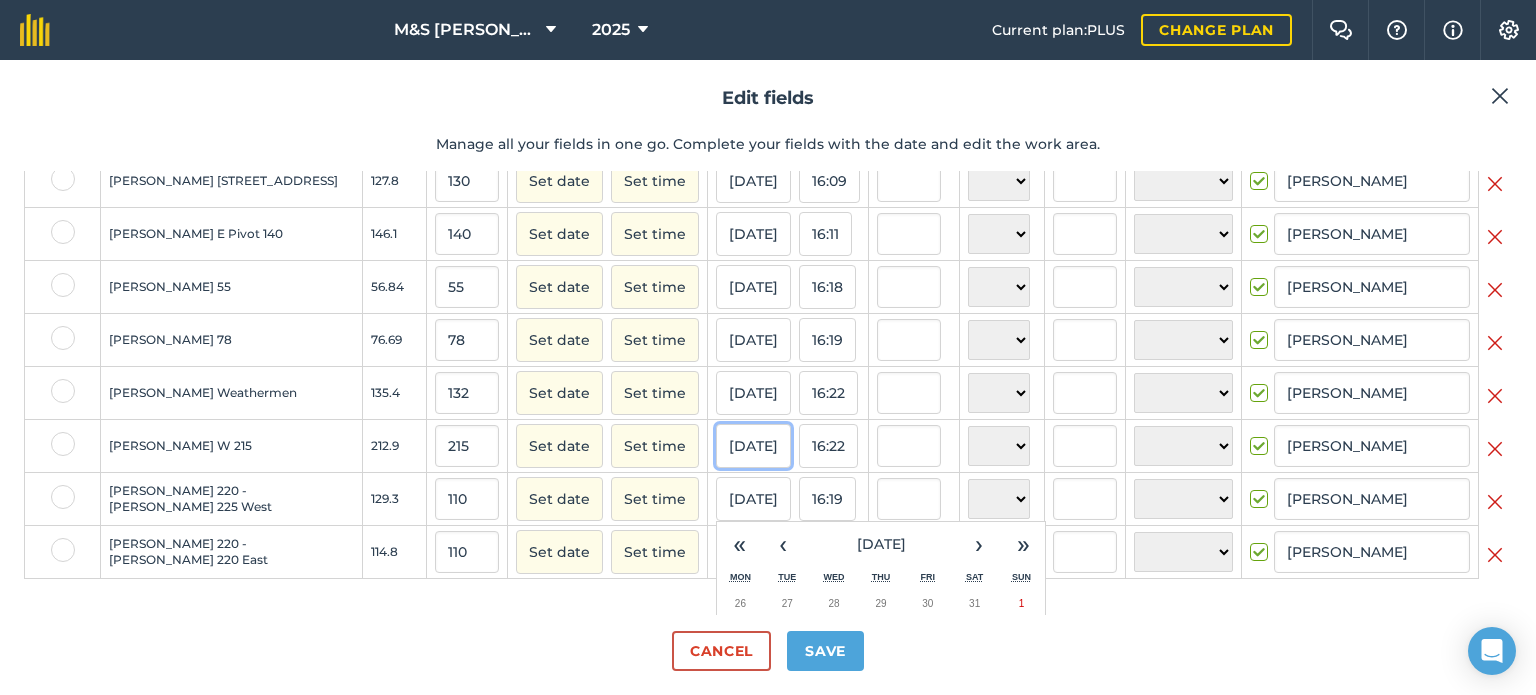 click on "[DATE]" at bounding box center (753, 446) 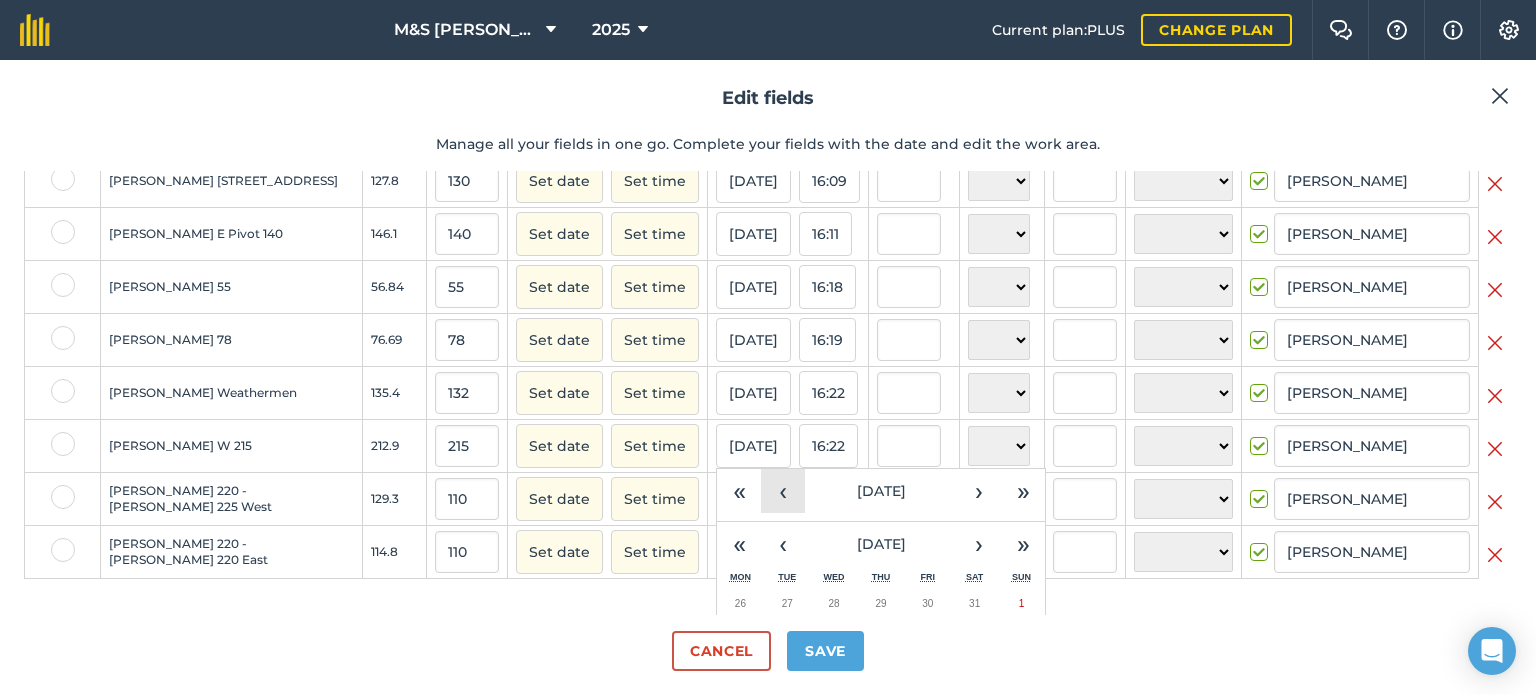 click on "‹" at bounding box center [783, 491] 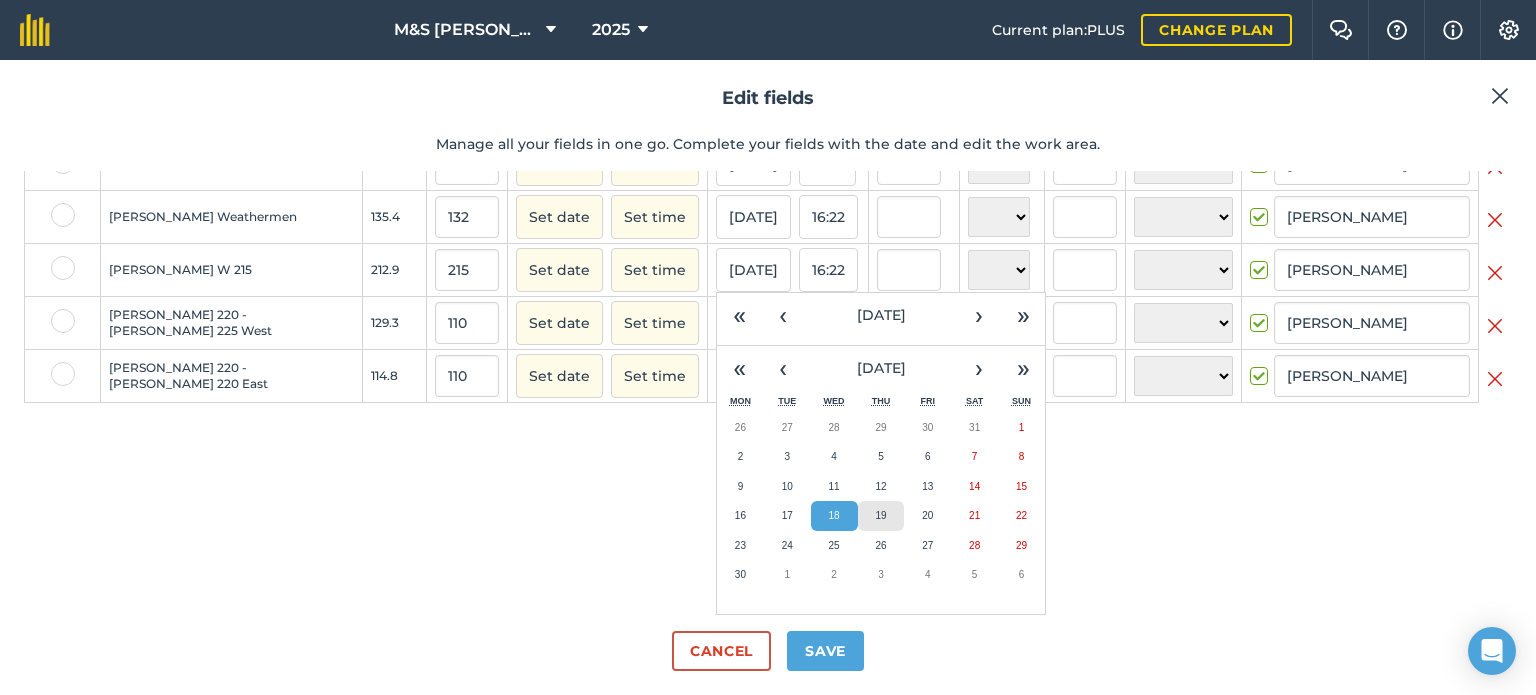 click on "19" at bounding box center (881, 516) 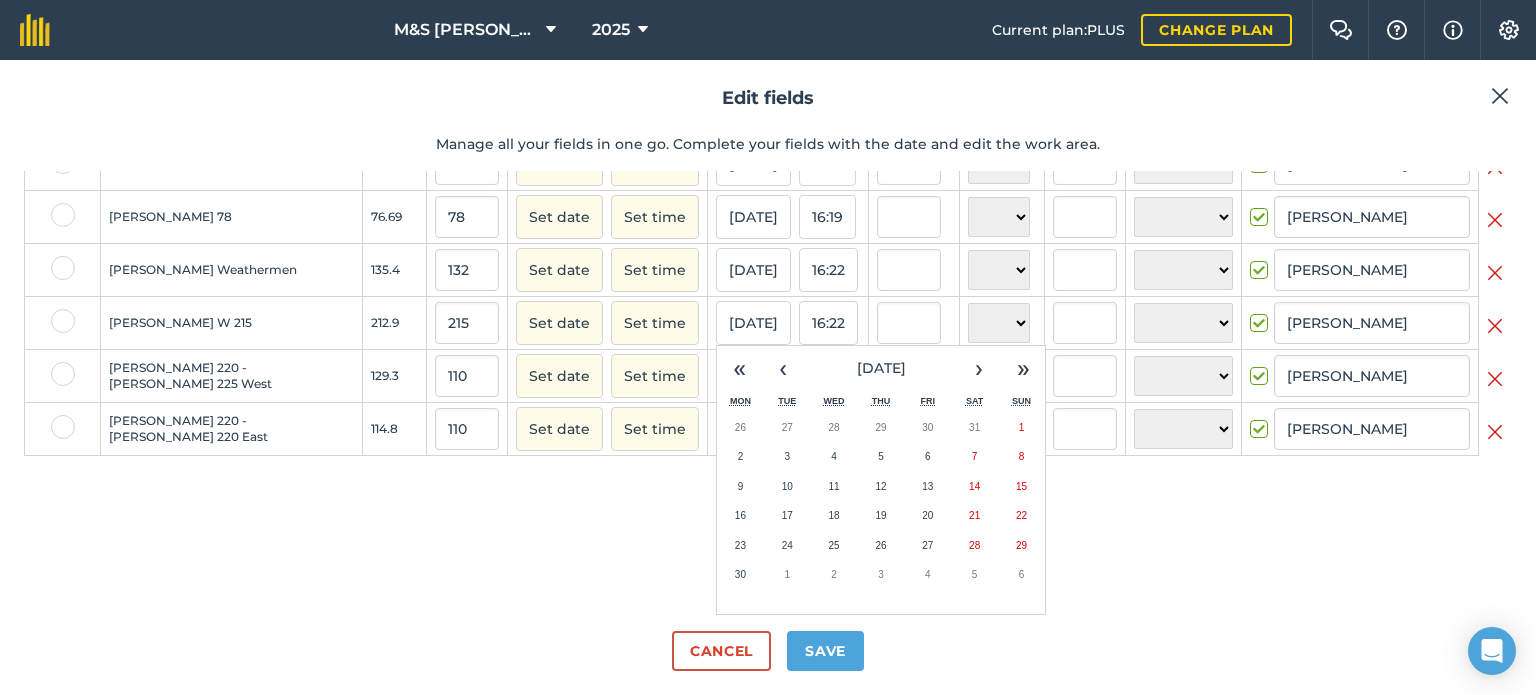 click on "Select all fields Edit multiple Field name Field Area Work area  ( Ac ) Start date Completed date Wind speed  ( mph ) Direction: Temp.  ( ° F ) Weather Completed [PERSON_NAME] 125 123 125   Set date   Set time   [DATE]   16:09 N NE E SE S SW W NW ☀️  Sunny 🌧  Rainy ⛅️  Cloudy 🌨  Snow ❄️  Icy [PERSON_NAME] [PERSON_NAME] 52 49.22 52   Set date   Set time   [DATE]   16:22 N NE E SE S SW W NW ☀️  Sunny 🌧  Rainy ⛅️  Cloudy 🌨  Snow ❄️  Icy [PERSON_NAME] [PERSON_NAME] 50 46.91 50   Set date   Set time   [DATE]   16:22 N NE E SE S SW W NW ☀️  Sunny 🌧  Rainy ⛅️  Cloudy 🌨  Snow ❄️  Icy [PERSON_NAME] N [PERSON_NAME] - Ready Mix 24.47 25   Set date   Set time   [DATE]   16:22 N NE E SE S SW W NW ☀️  Sunny 🌧  Rainy ⛅️  Cloudy 🌨  Snow ❄️  Icy [PERSON_NAME] N [PERSON_NAME] 18 18.47 18   Set date   Set time   [DATE]   16:22 N NE E SE S SW W NW ☀️  Sunny 🌧  Rainy ⛅️  Cloudy 🌨  Snow ❄️  Icy [PERSON_NAME] N [PERSON_NAME] 35 33.32 35   Set date   Set time" at bounding box center (768, 393) 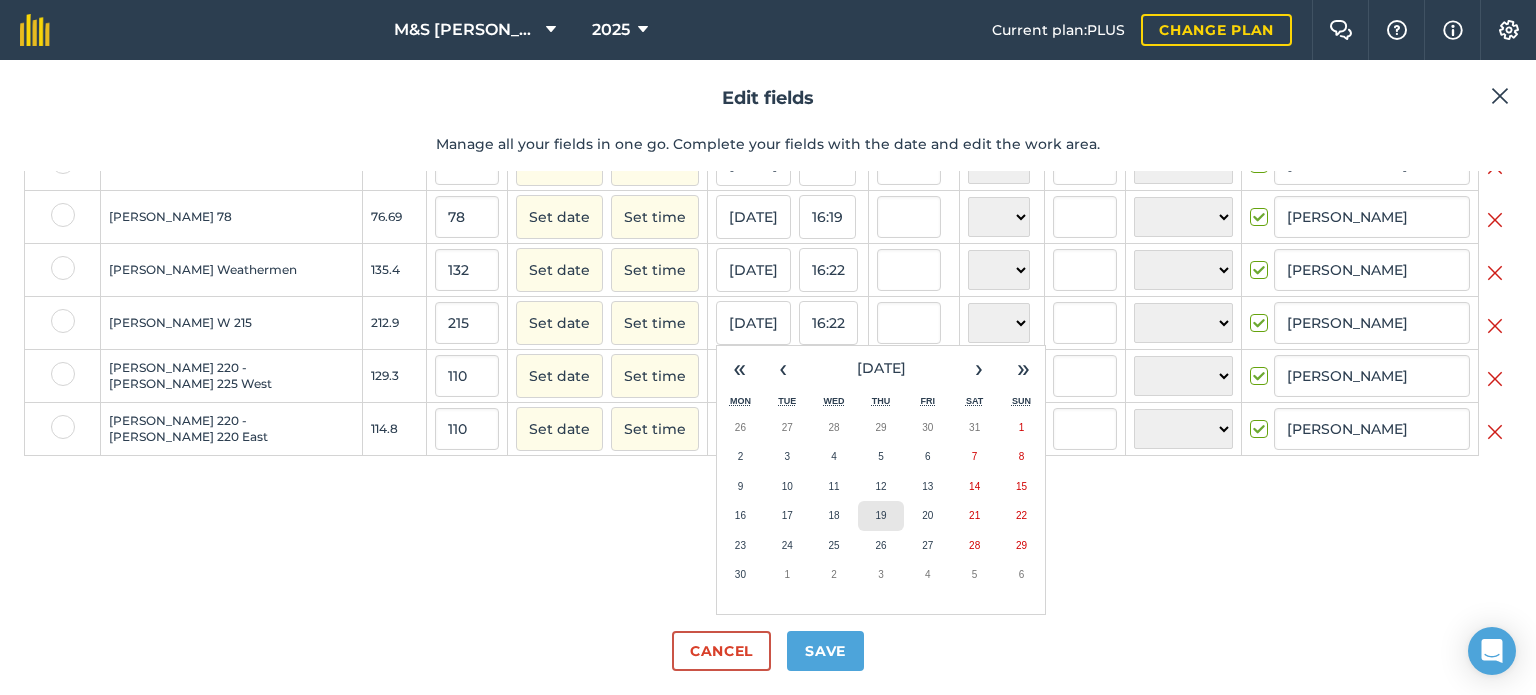 click on "19" at bounding box center [881, 516] 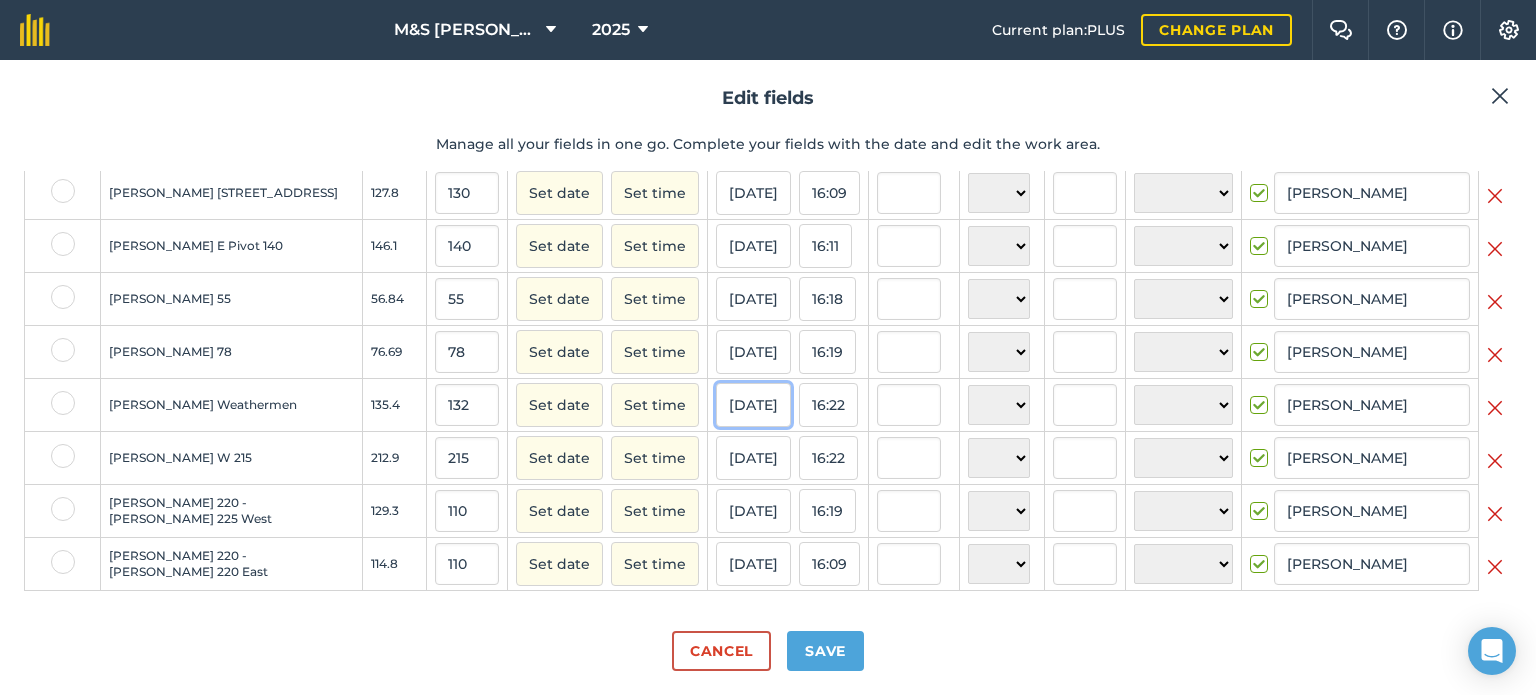 click on "[DATE]" at bounding box center [753, 405] 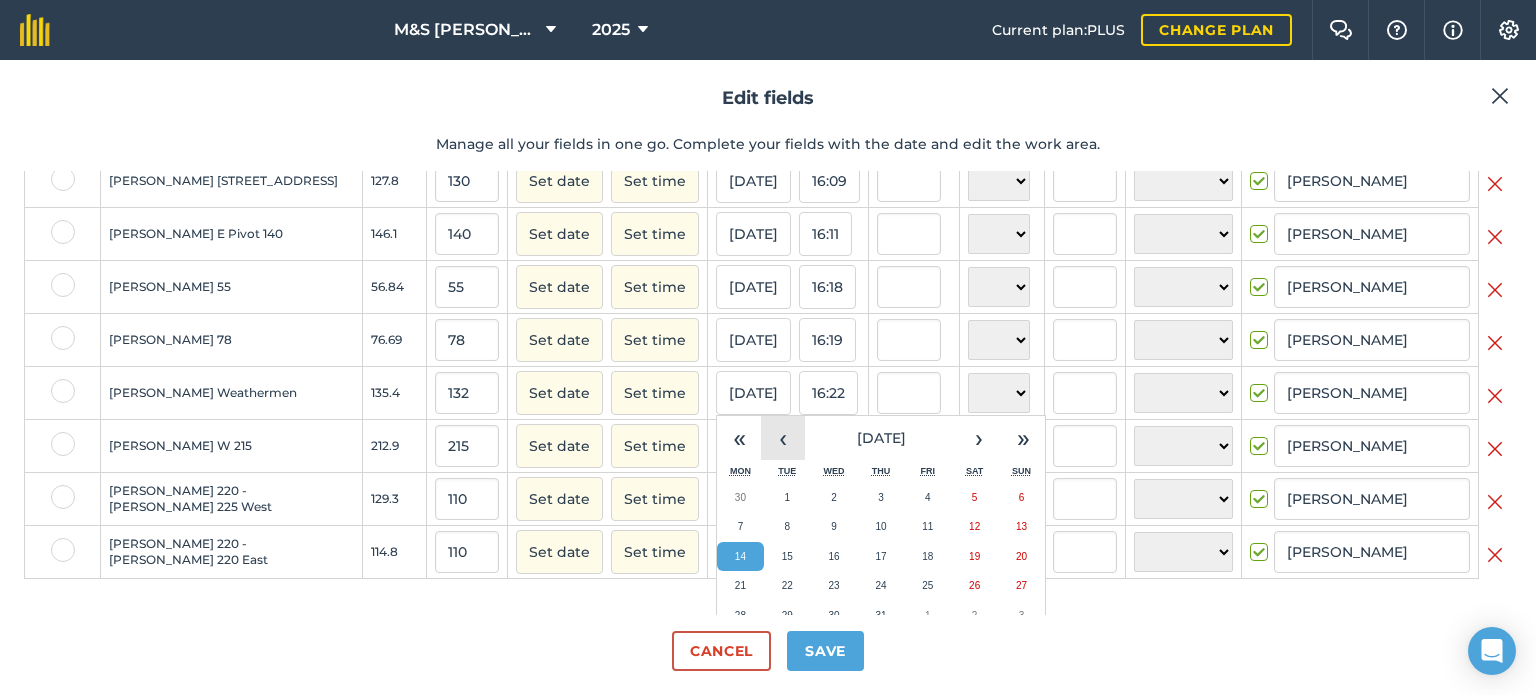 click on "‹" at bounding box center [783, 438] 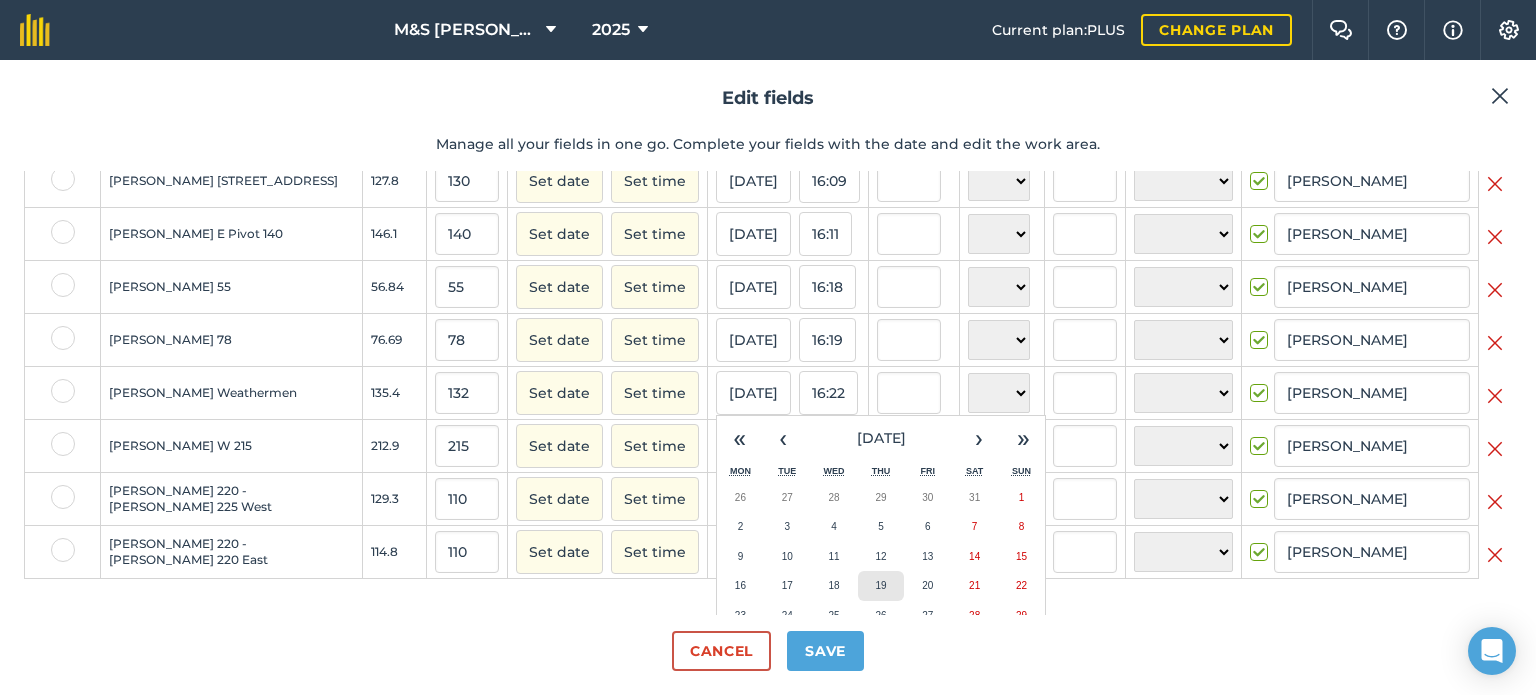 click on "19" at bounding box center [881, 586] 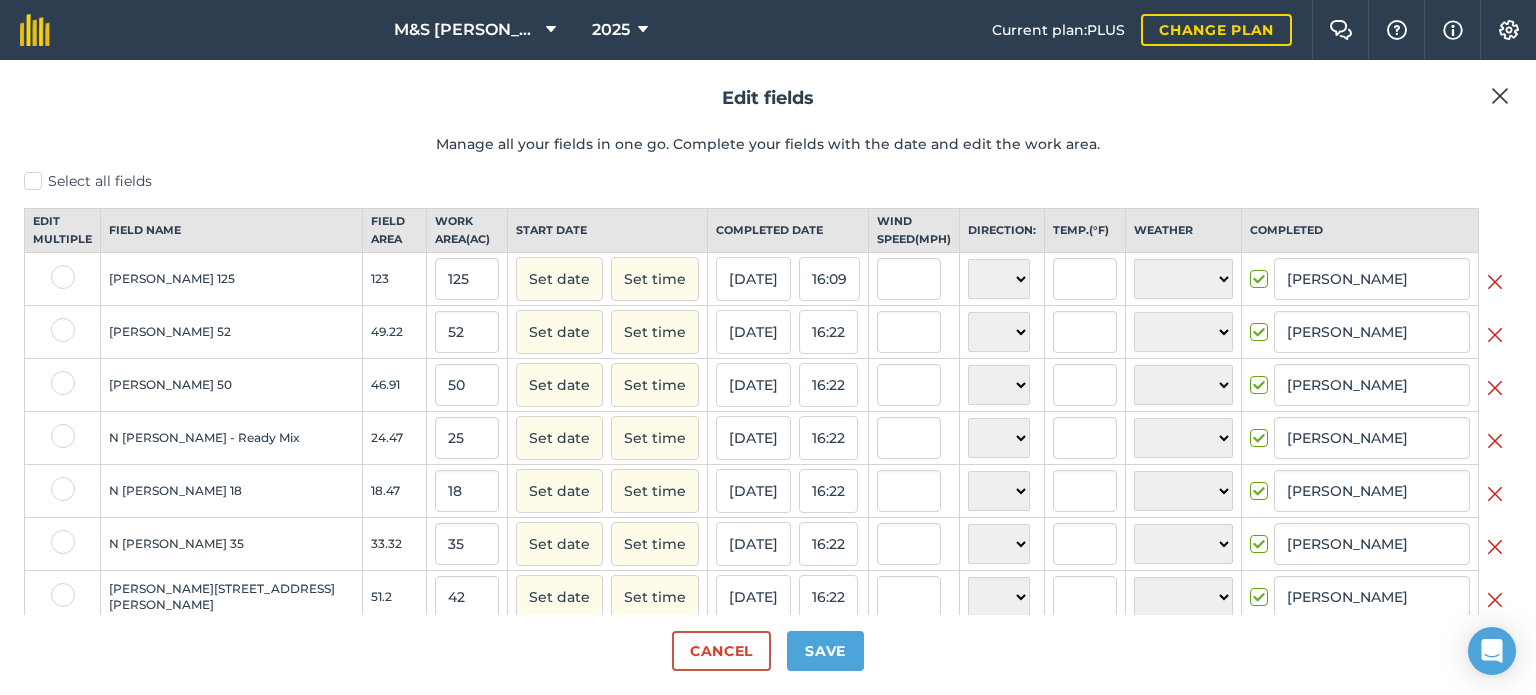 scroll, scrollTop: 0, scrollLeft: 0, axis: both 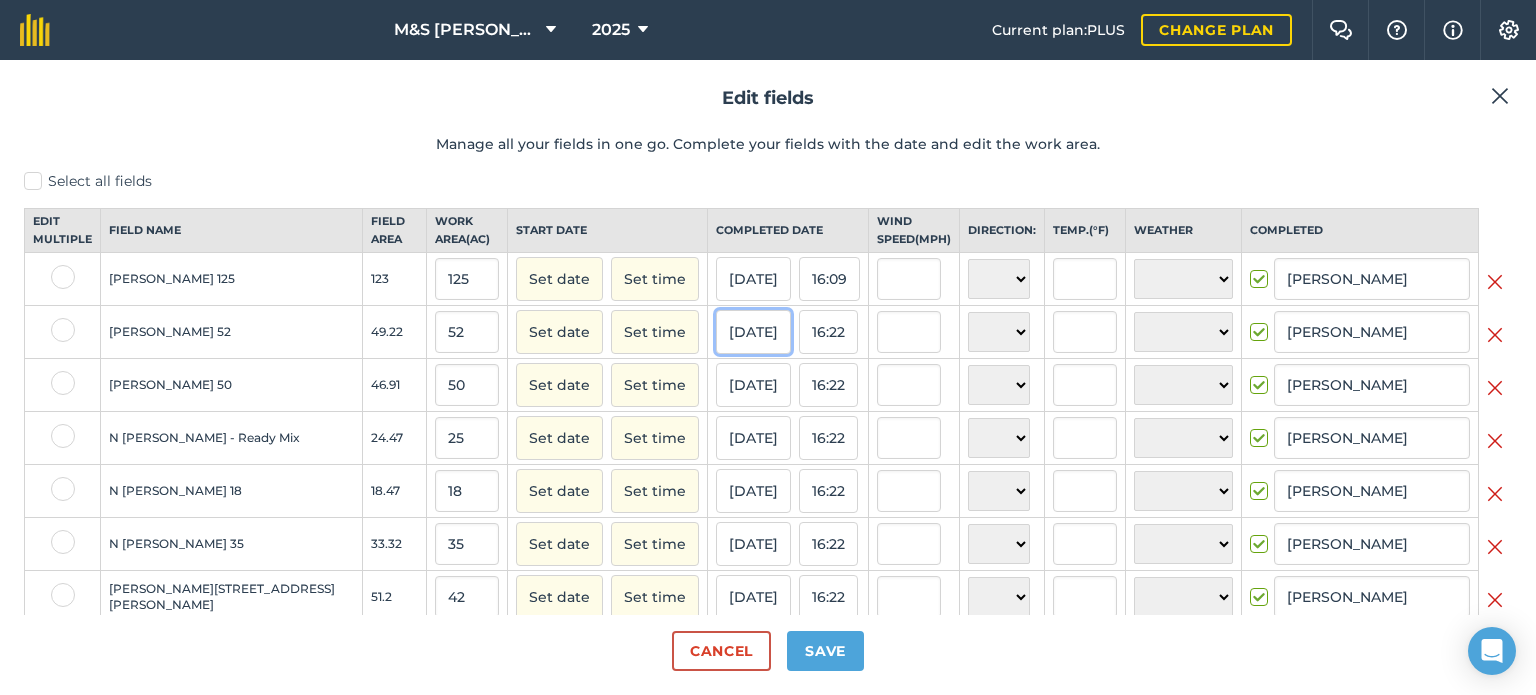 click on "[DATE]" at bounding box center [753, 332] 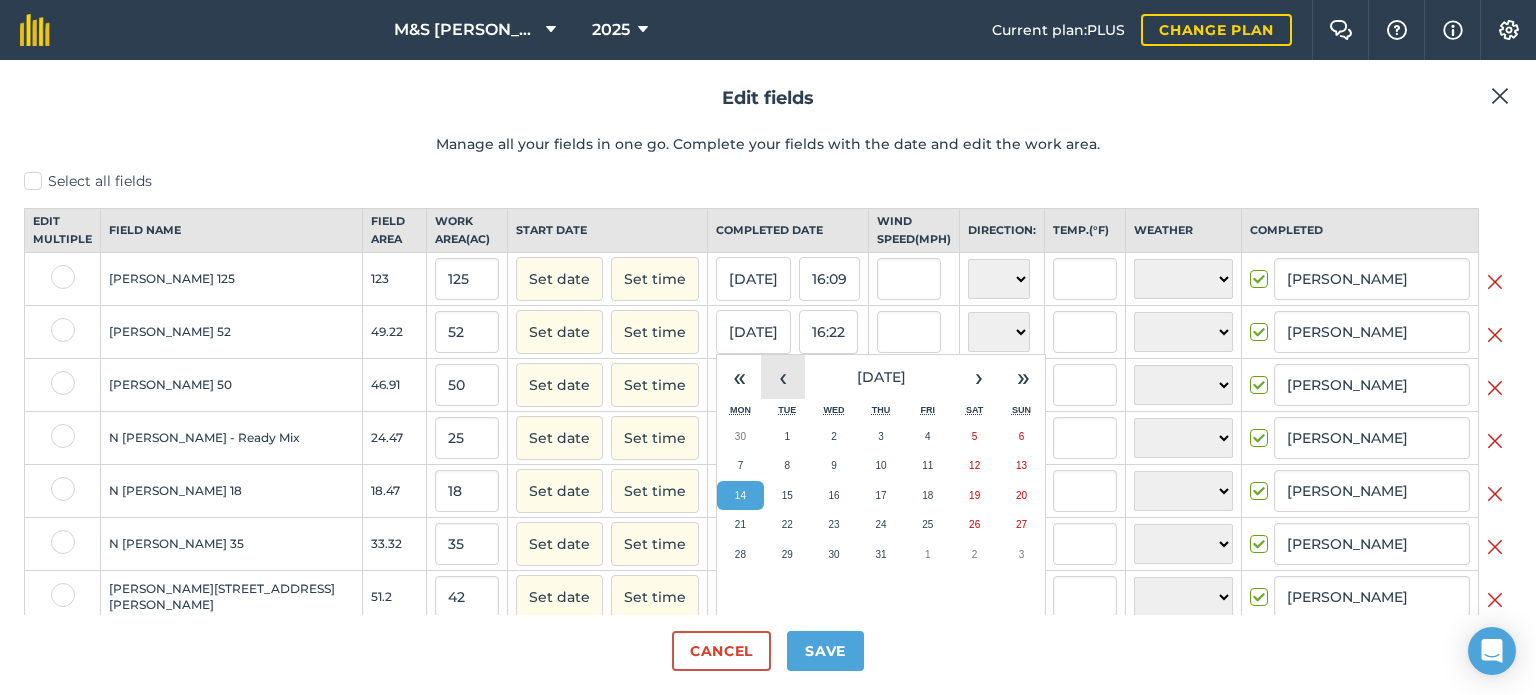 click on "‹" at bounding box center (783, 377) 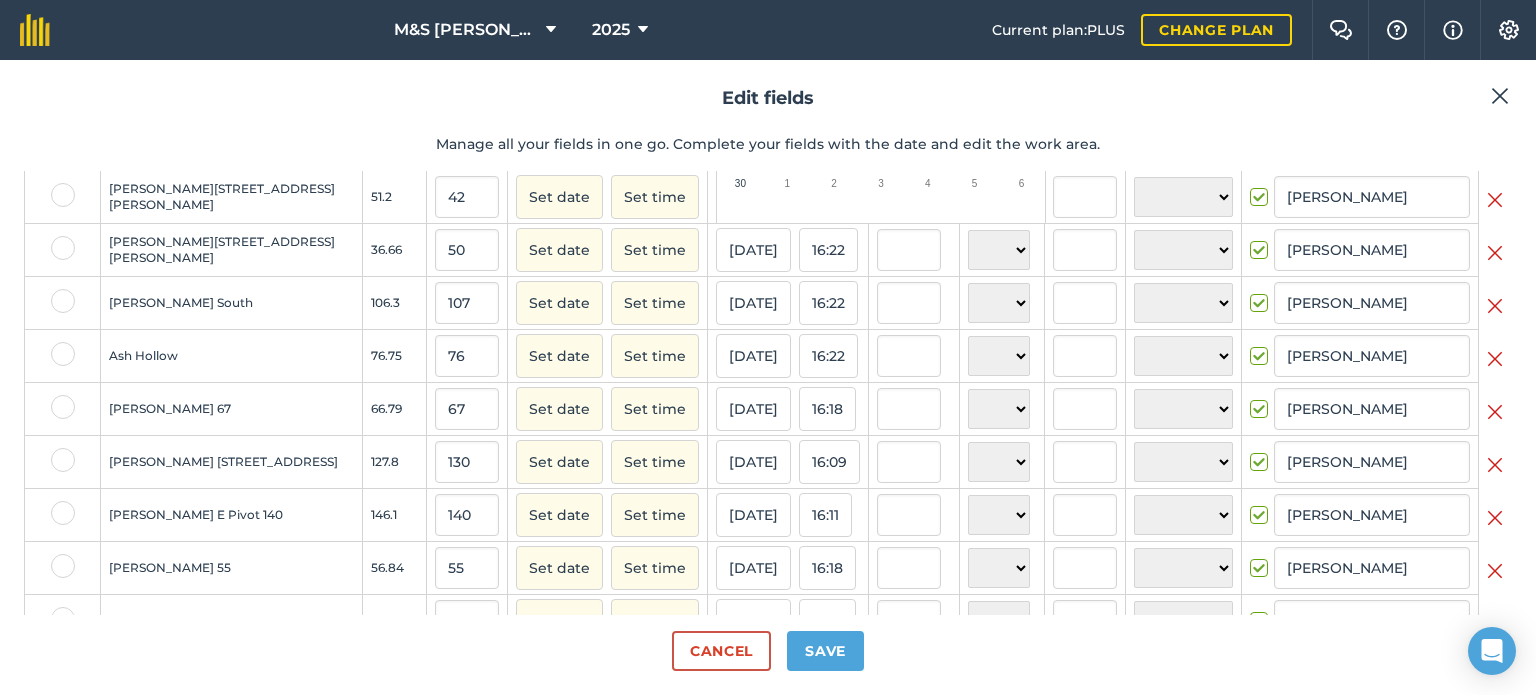 scroll, scrollTop: 300, scrollLeft: 0, axis: vertical 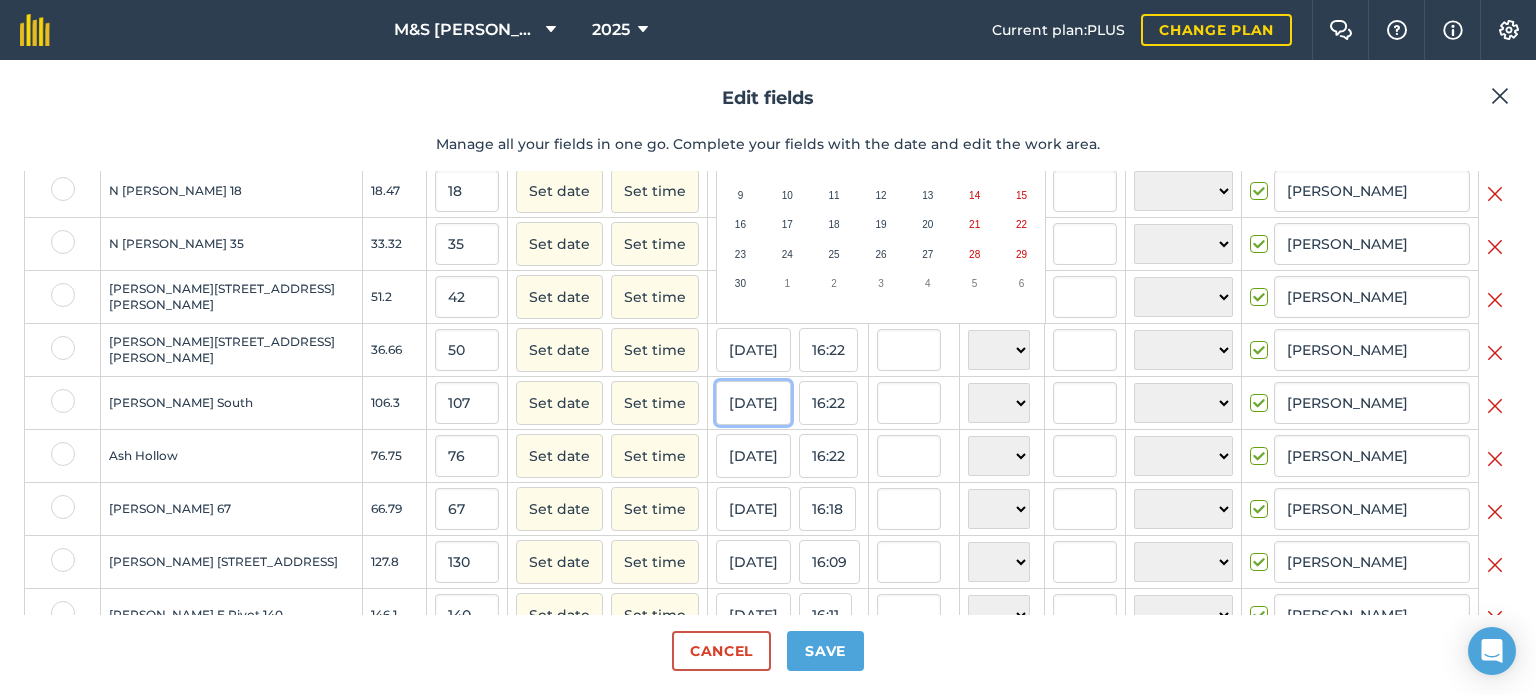 click on "[DATE]" at bounding box center [753, 403] 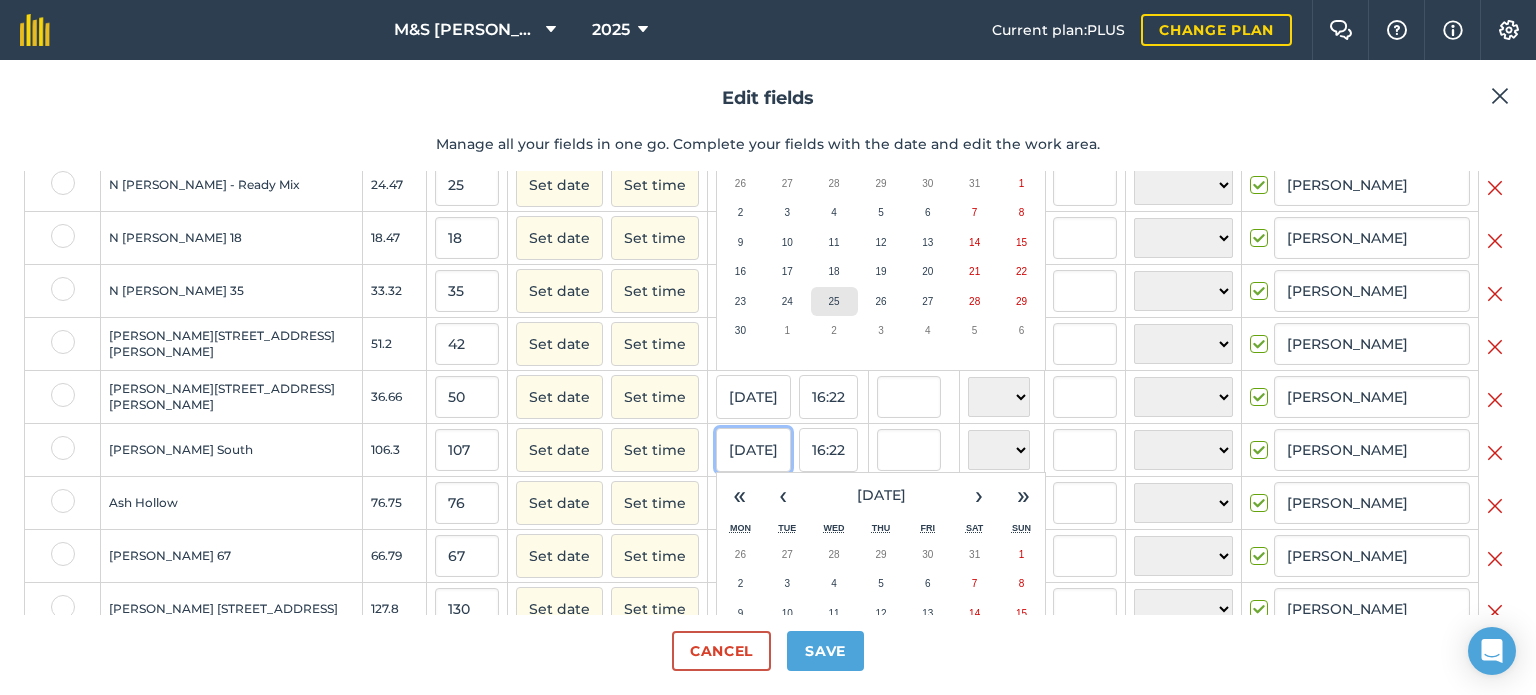 scroll, scrollTop: 200, scrollLeft: 0, axis: vertical 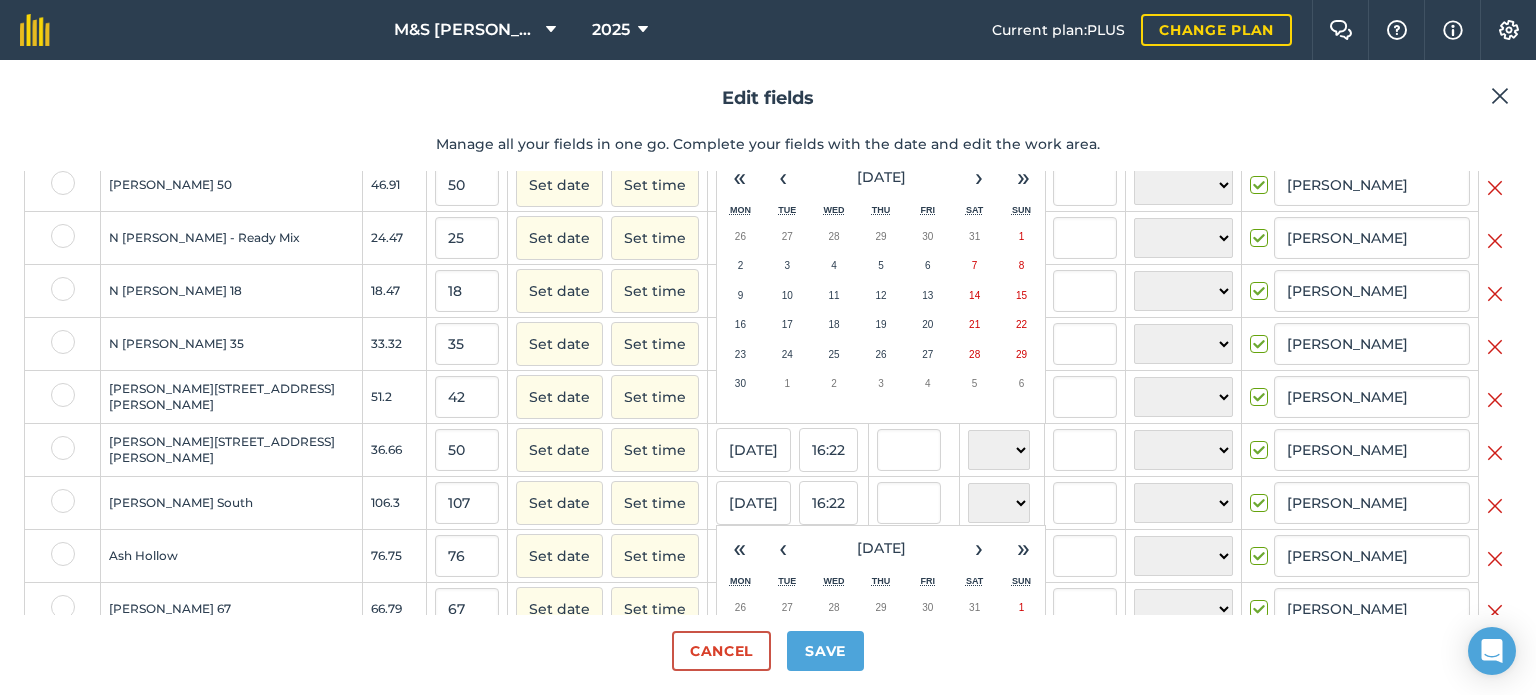 click on "Edit fields Manage all your fields in one go. Complete your fields with the date and edit the work area." at bounding box center [768, 127] 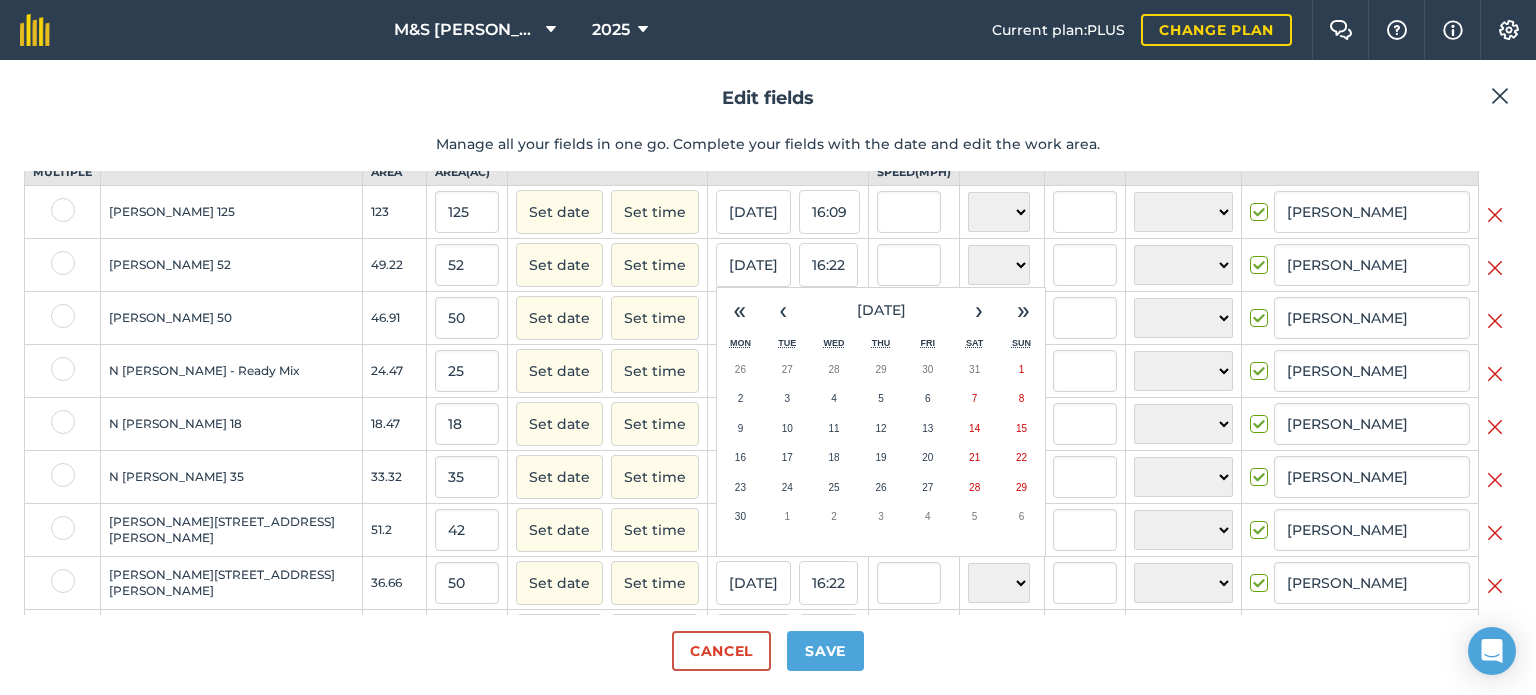 scroll, scrollTop: 0, scrollLeft: 0, axis: both 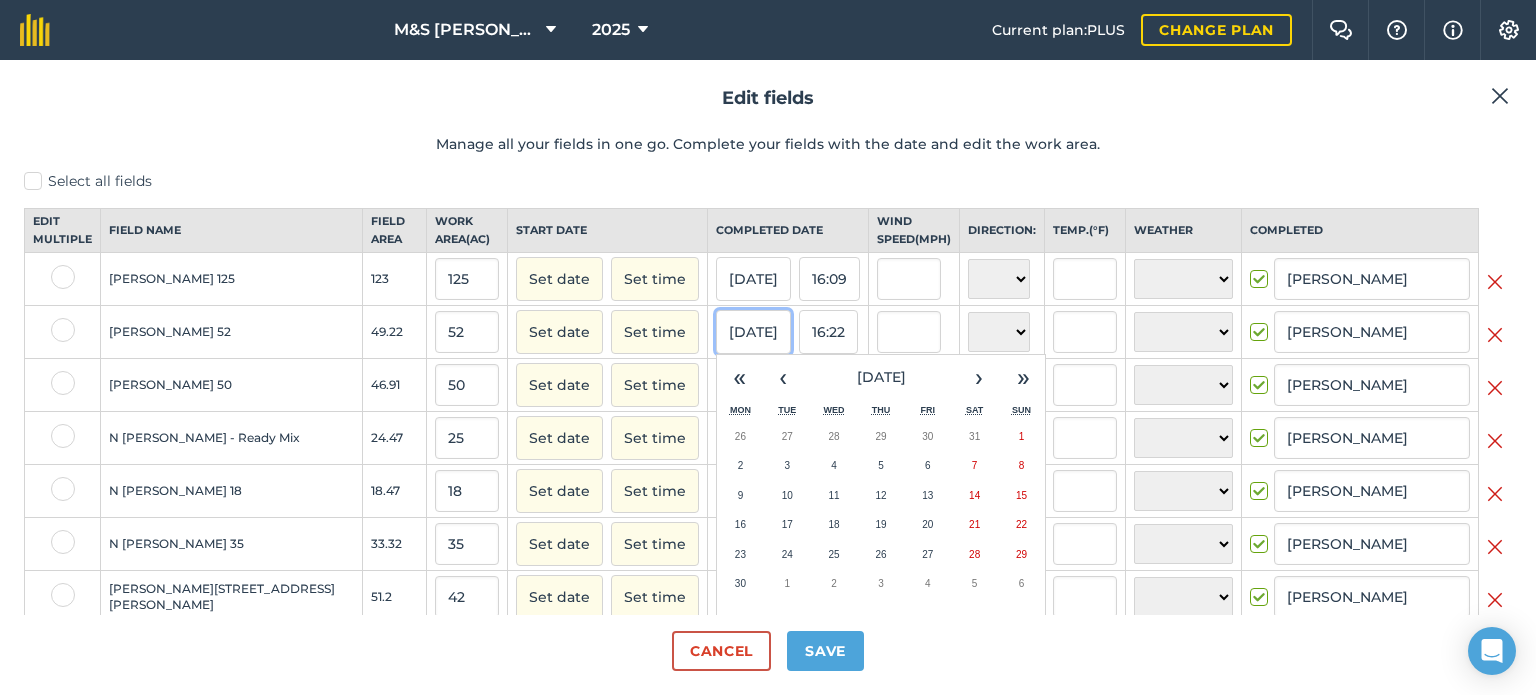 click on "[DATE]" at bounding box center [753, 332] 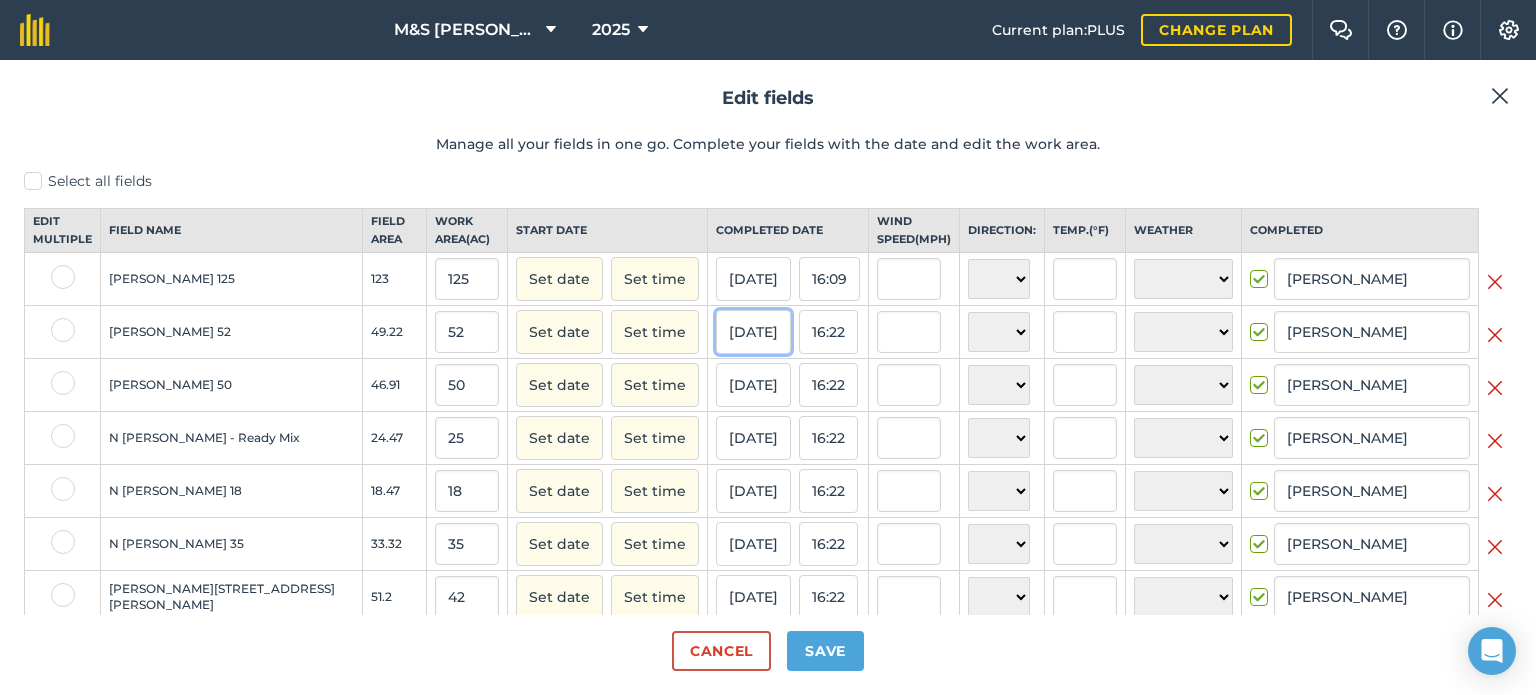click on "[DATE]" at bounding box center (753, 332) 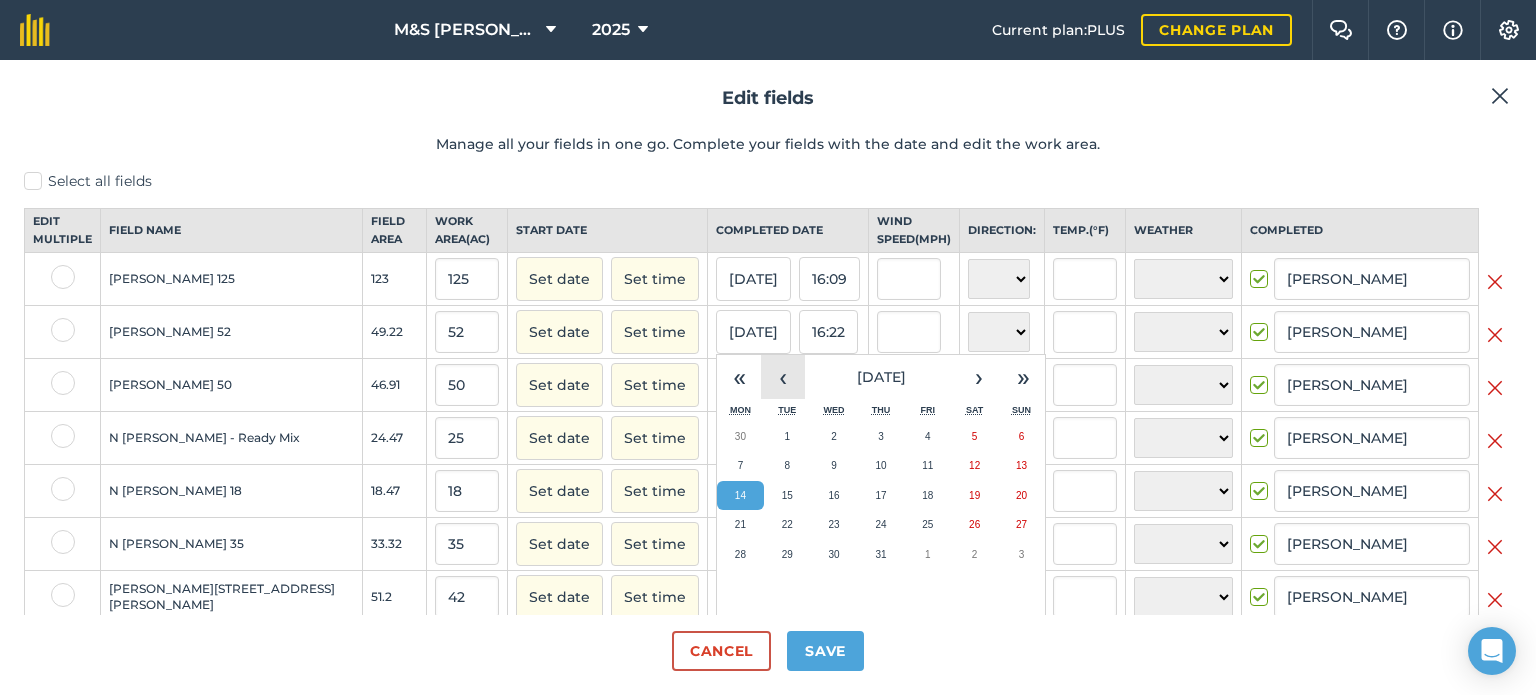 click on "‹" at bounding box center (783, 377) 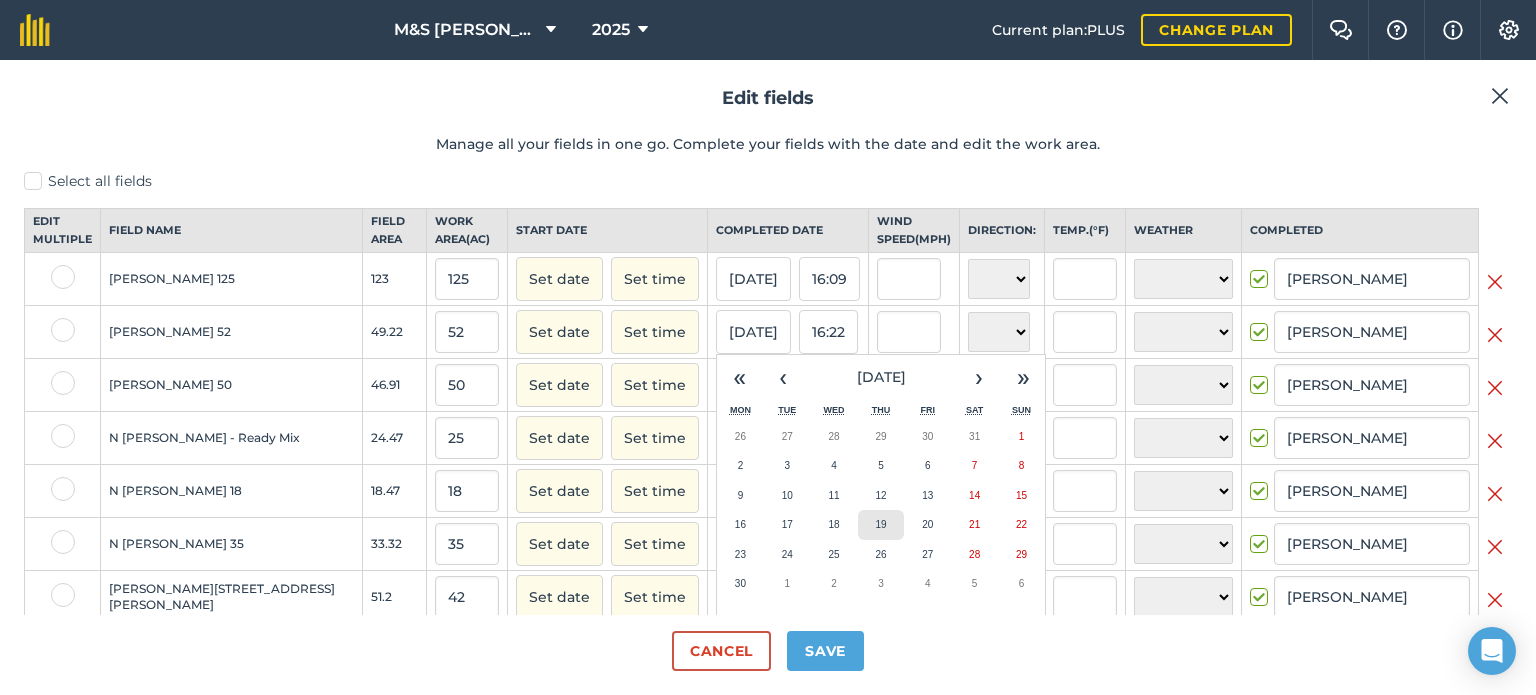 click on "19" at bounding box center (881, 525) 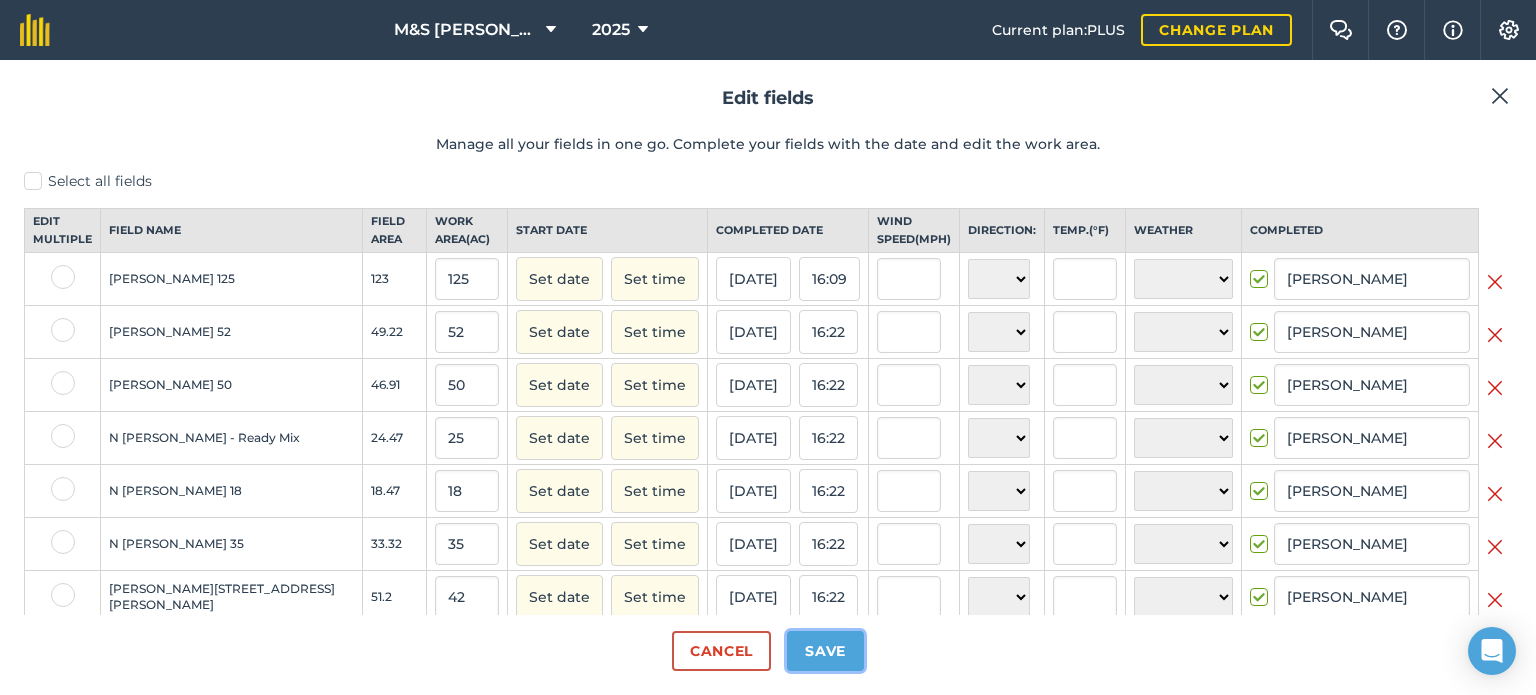 click on "Save" at bounding box center [825, 651] 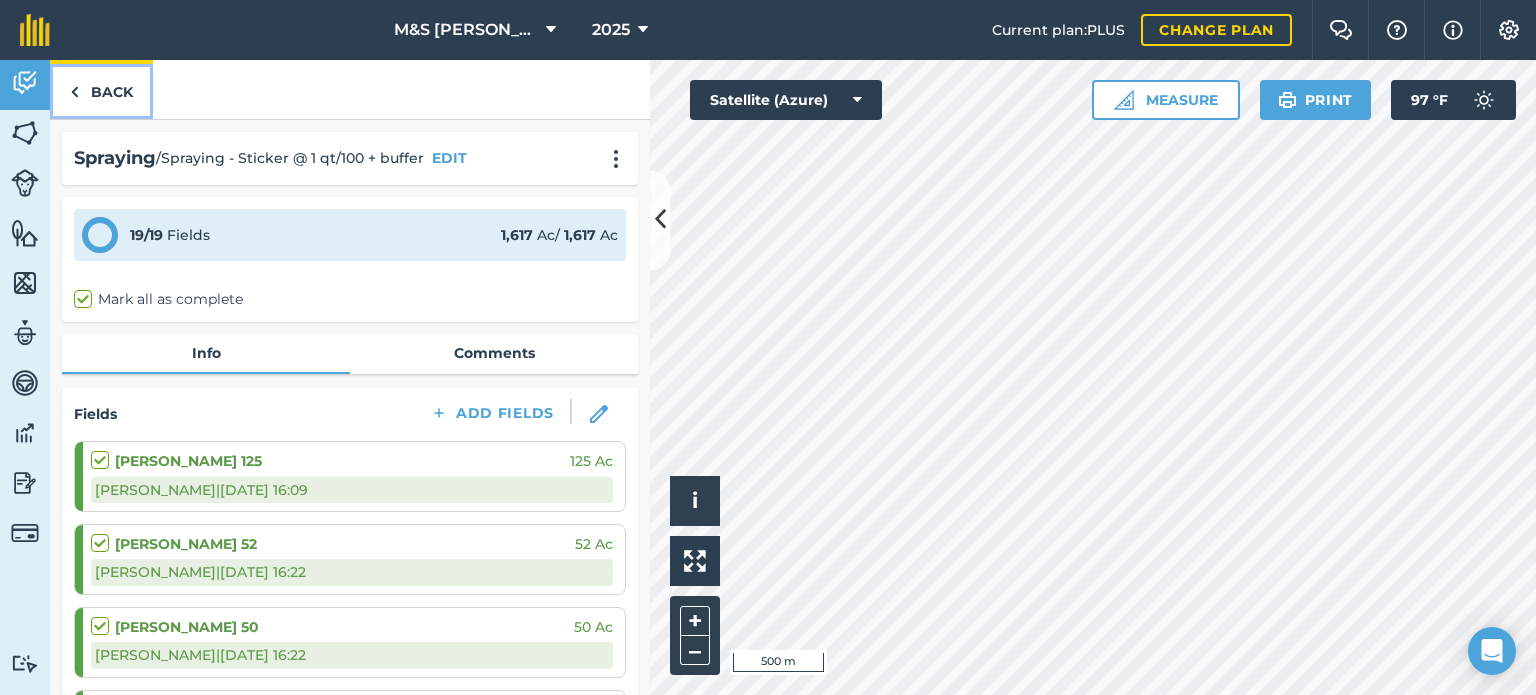 click at bounding box center [74, 92] 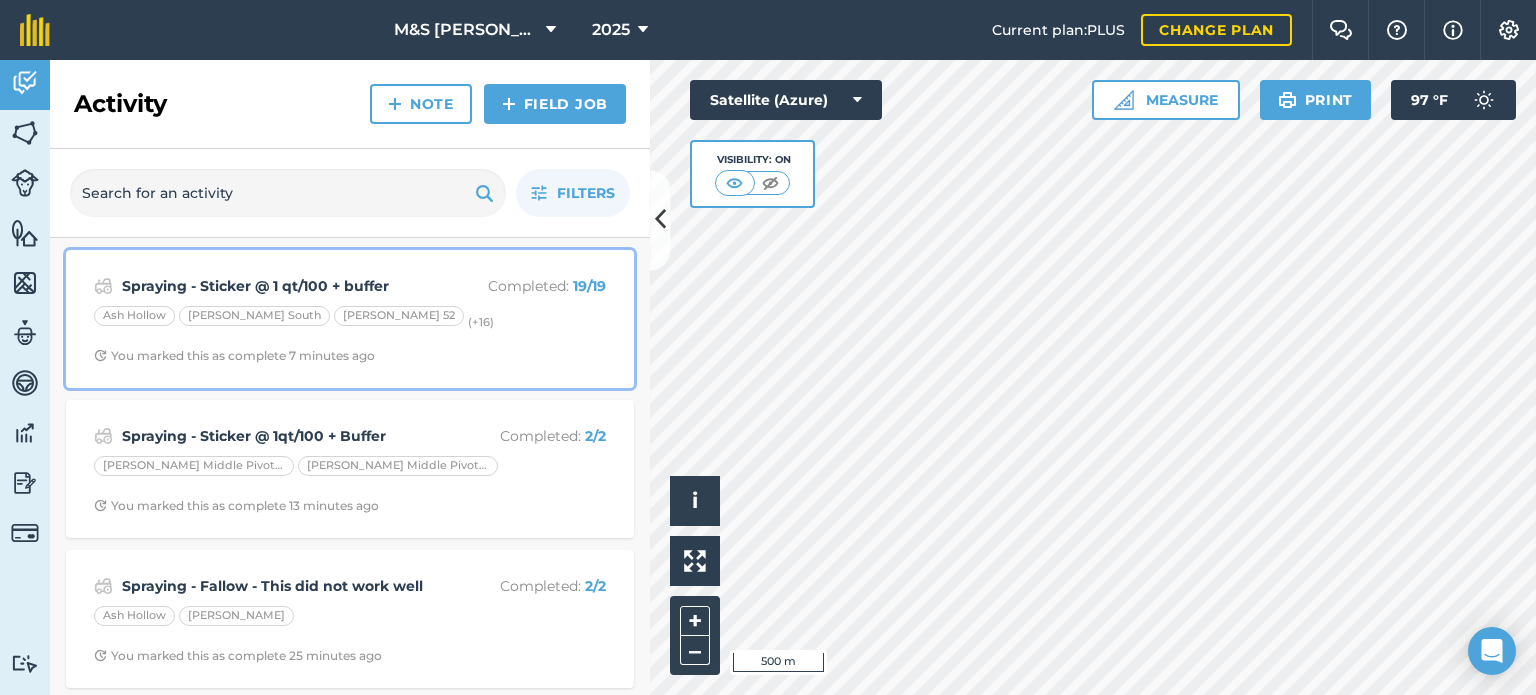 click on "Ash Hollow  [PERSON_NAME] South [PERSON_NAME] 52 (+ 16 )" at bounding box center [350, 319] 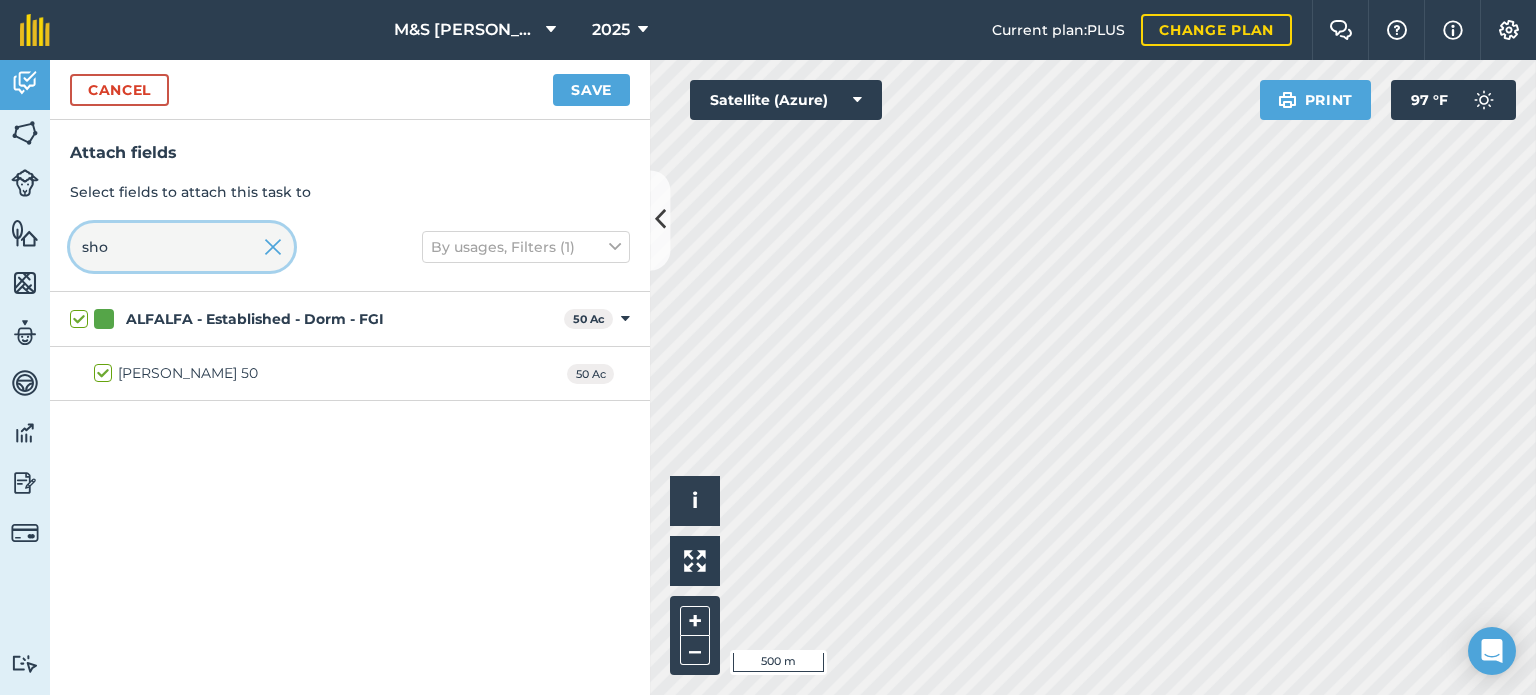 click on "sho" at bounding box center (182, 247) 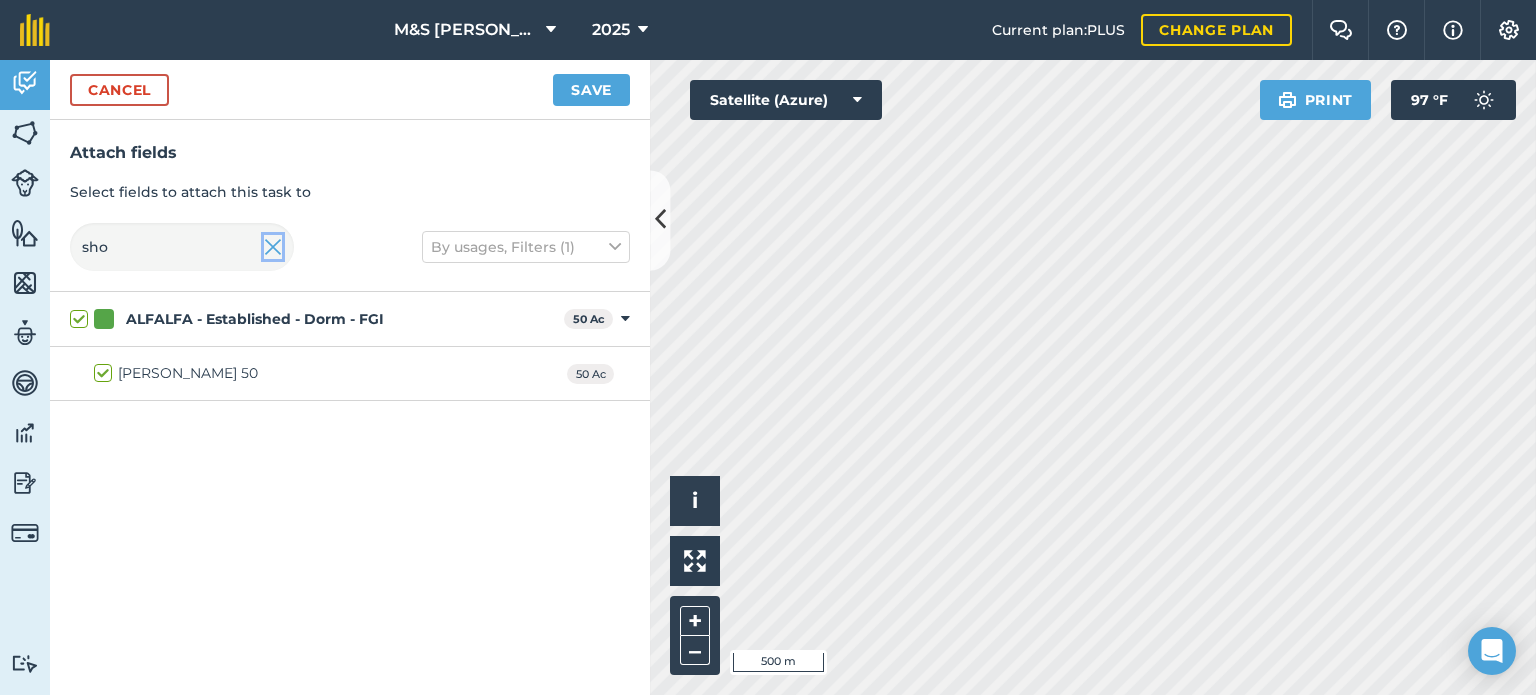 click at bounding box center [273, 247] 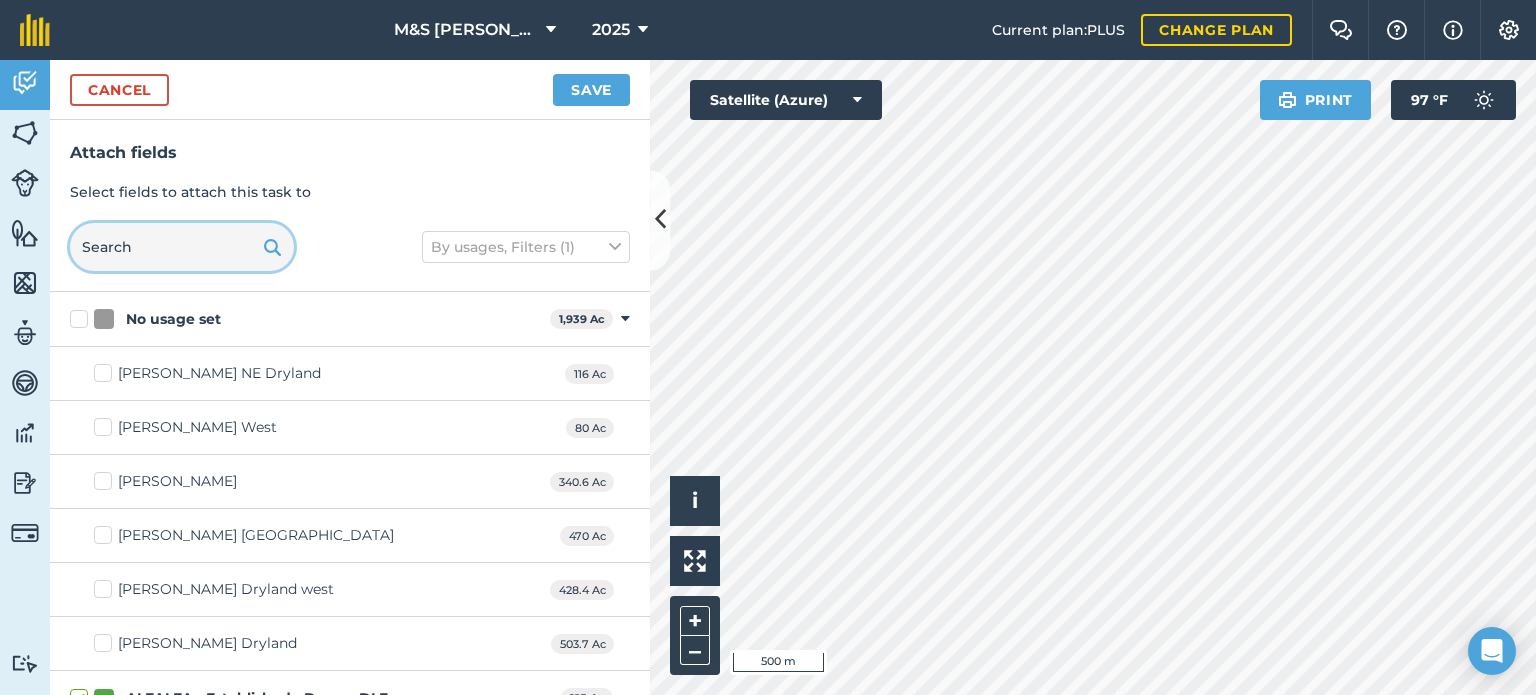 click at bounding box center (182, 247) 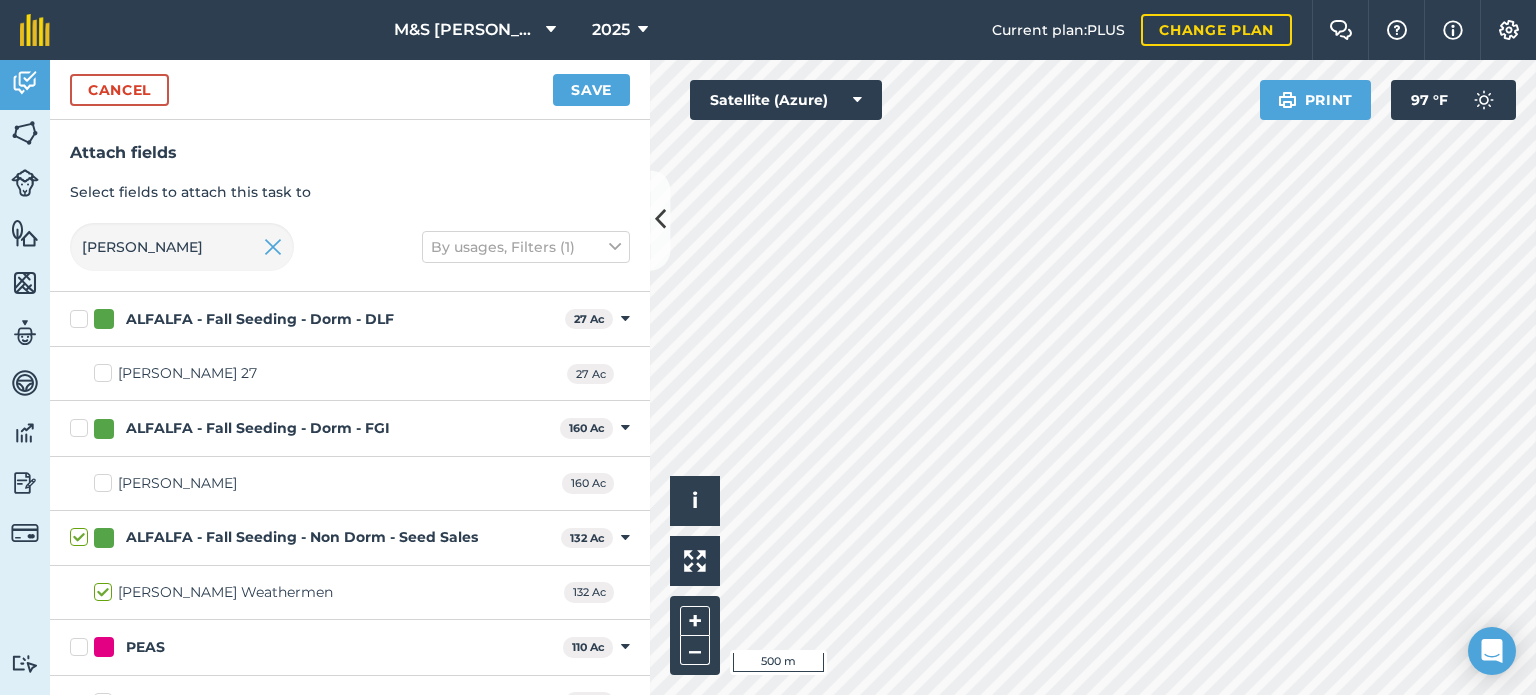 click on "[PERSON_NAME] 27" at bounding box center [175, 373] 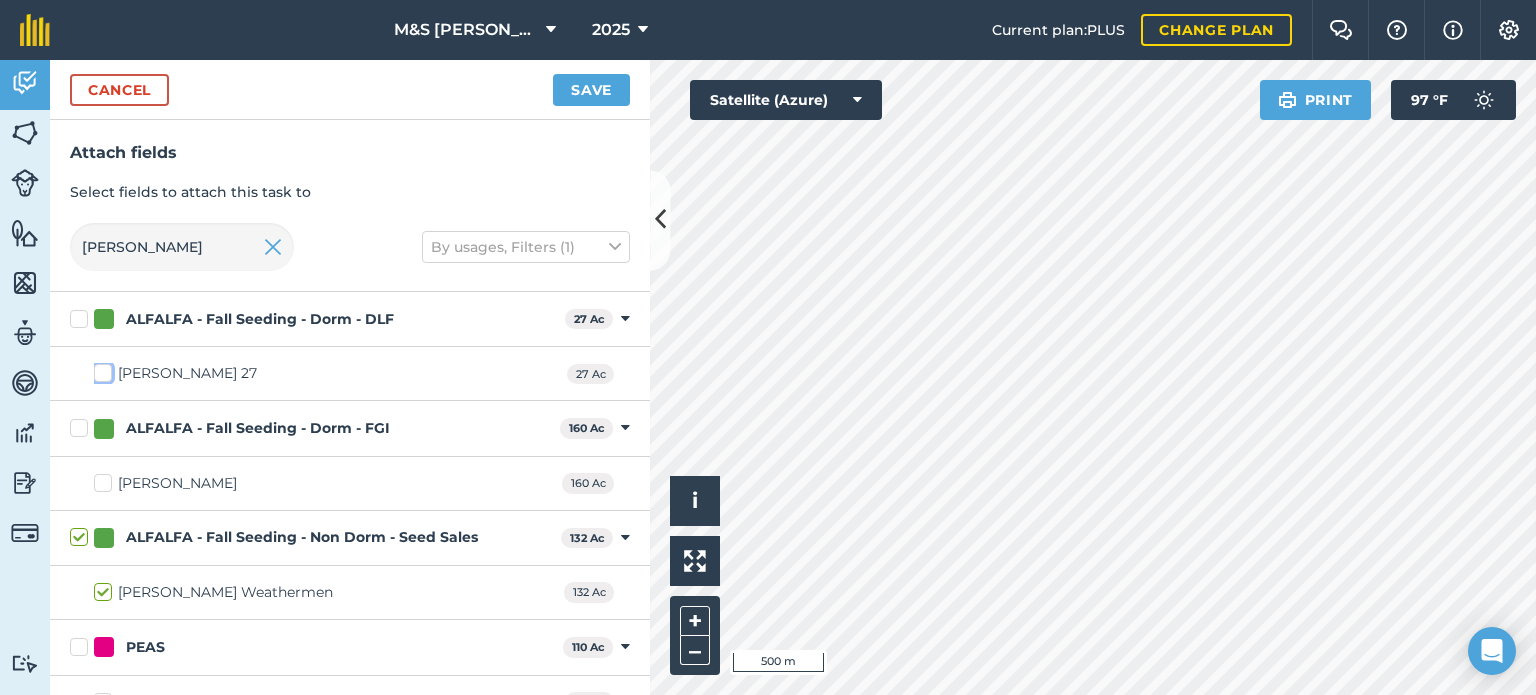 click on "[PERSON_NAME] 27" at bounding box center (100, 369) 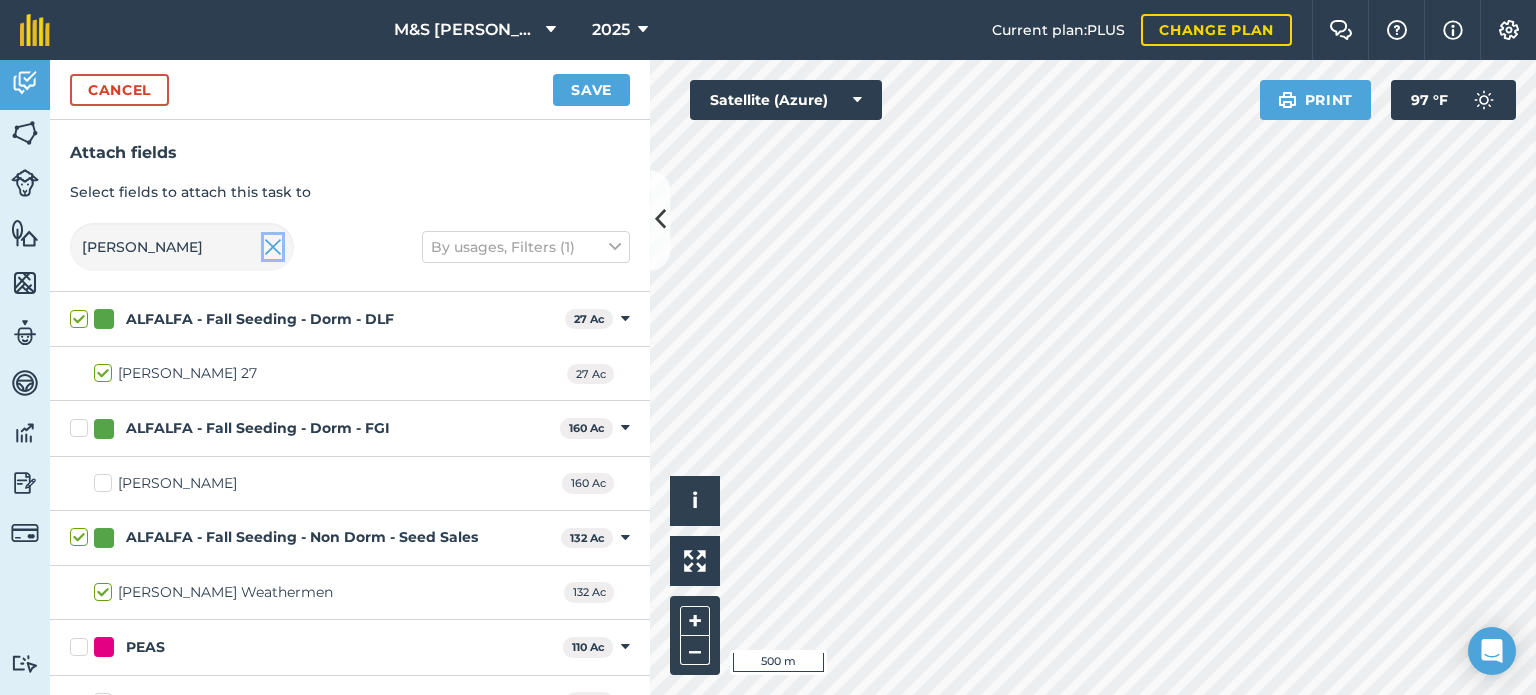 click at bounding box center [273, 247] 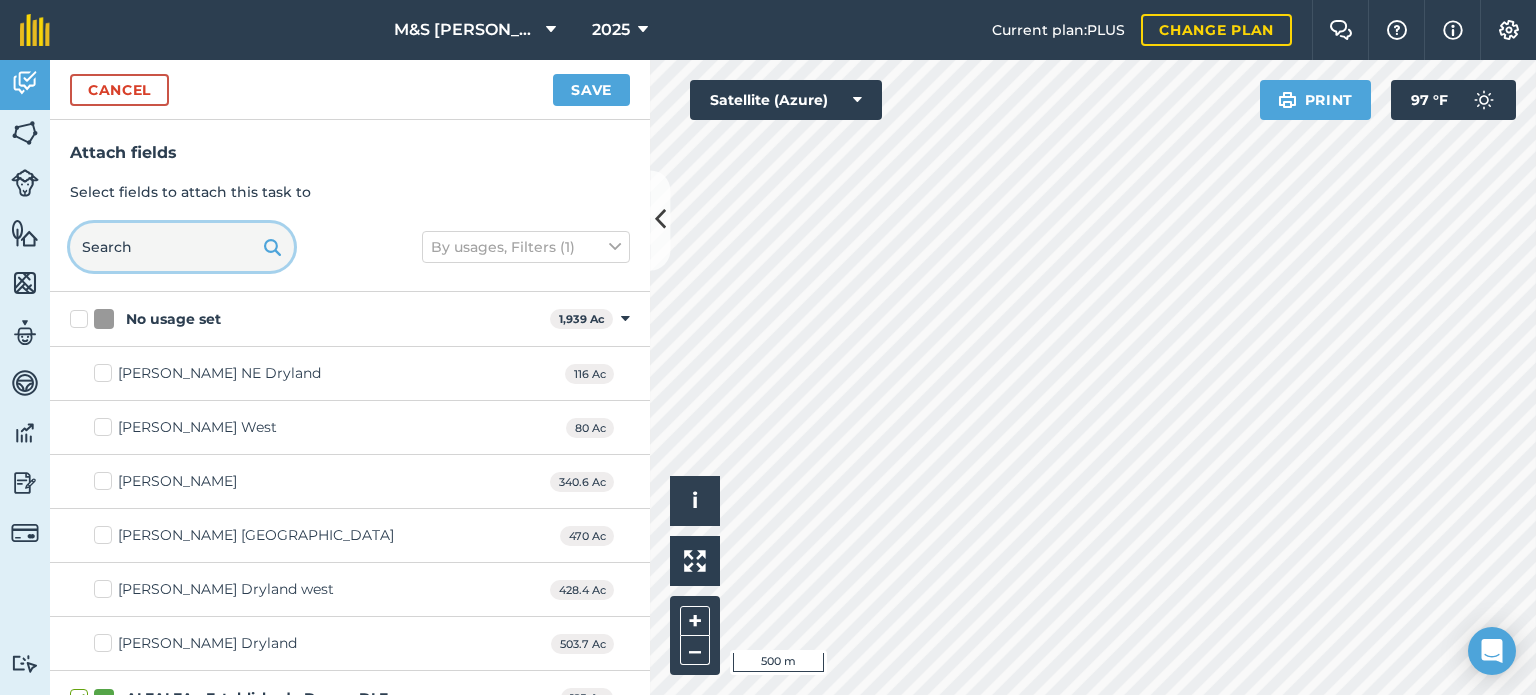 click at bounding box center [182, 247] 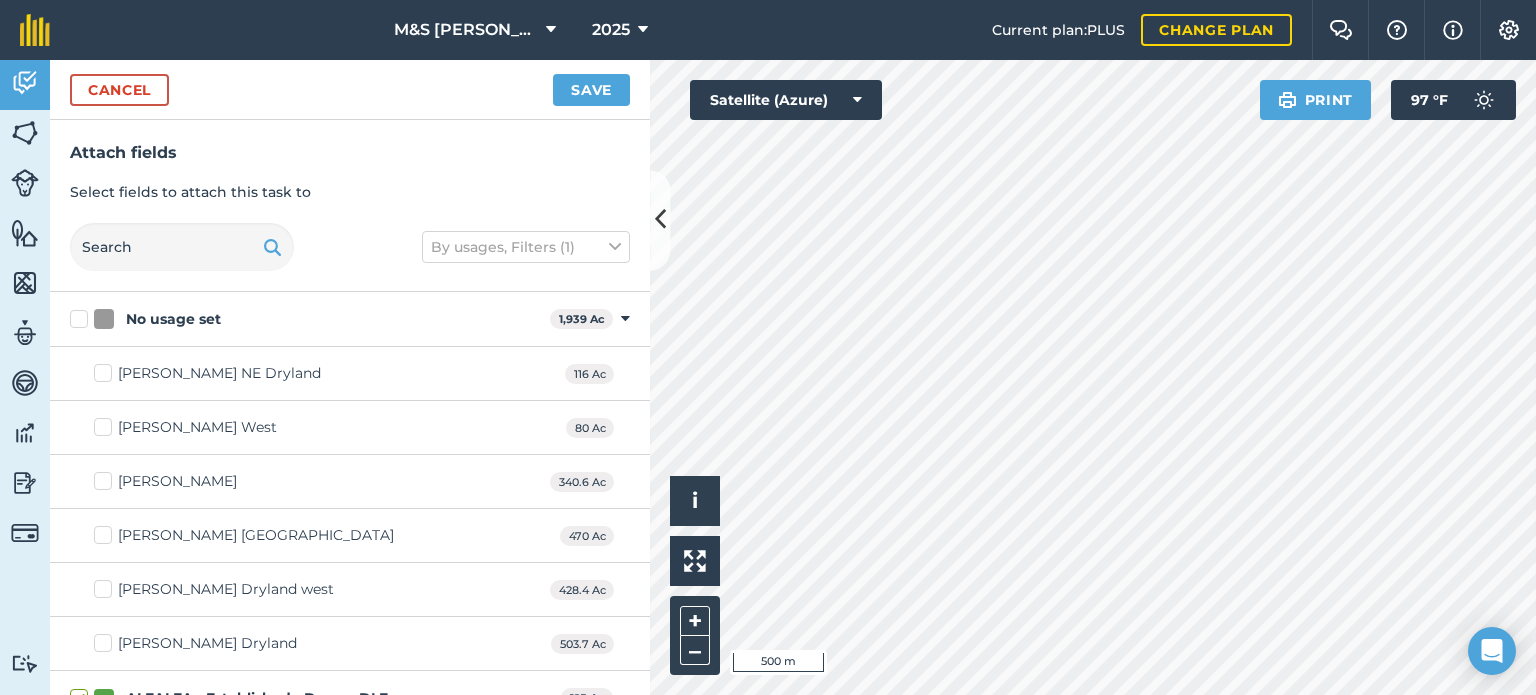 click on "Attach fields Select fields to attach this task to By usages, Filters (1)" at bounding box center (350, 206) 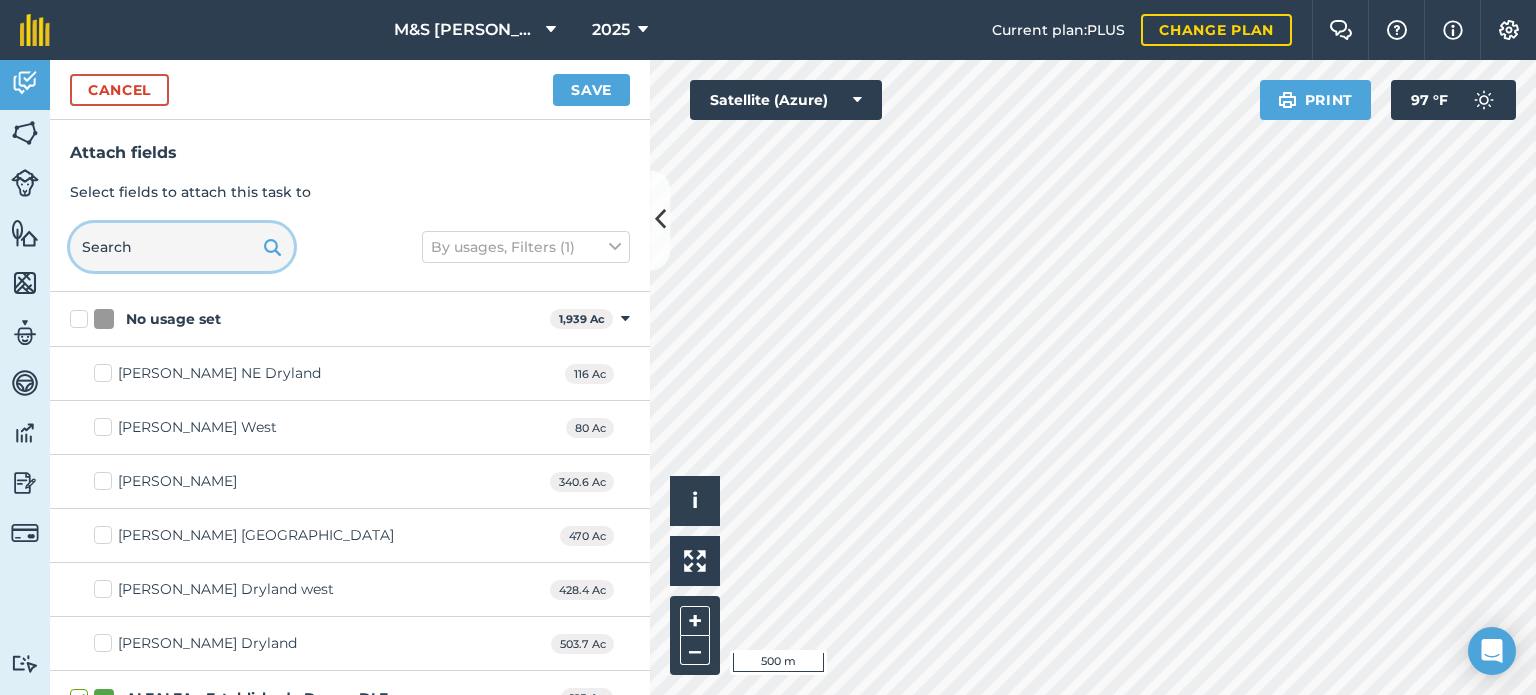 click at bounding box center [182, 247] 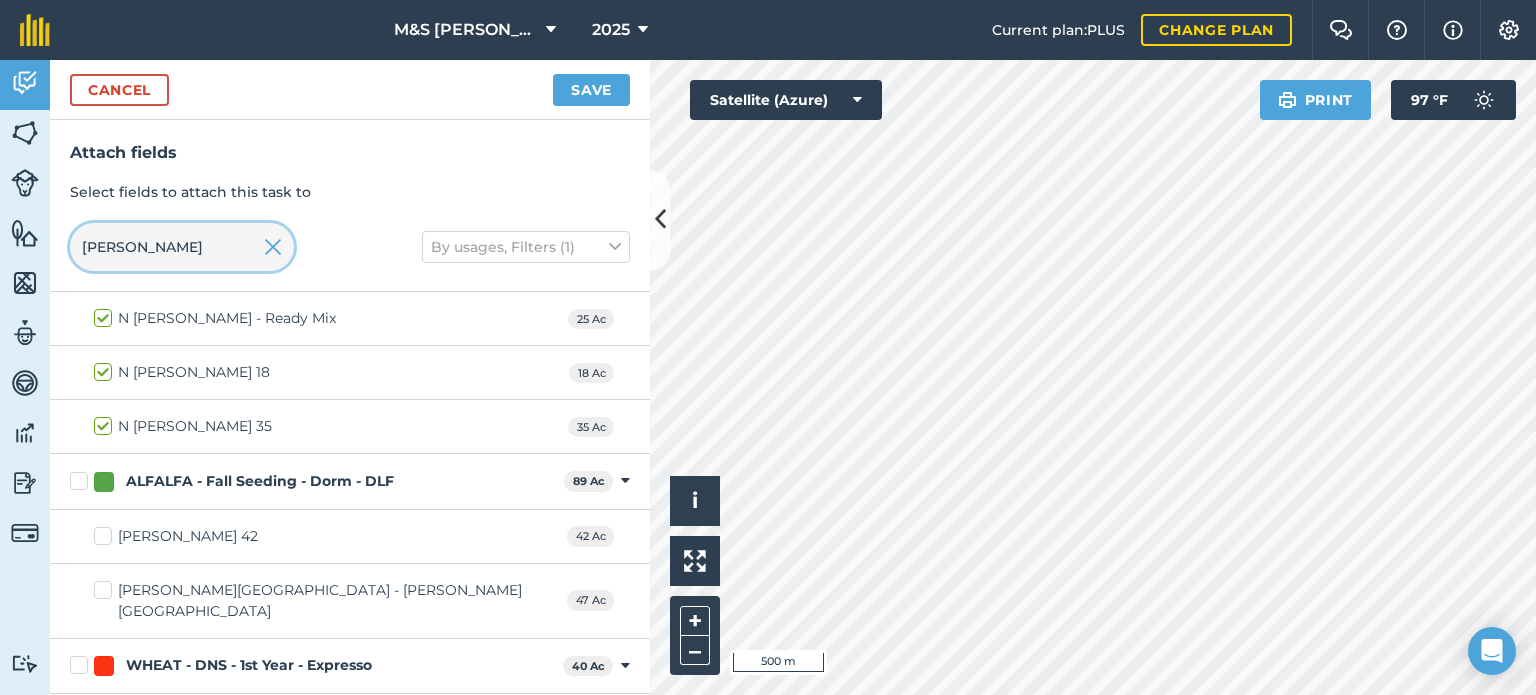 scroll, scrollTop: 84, scrollLeft: 0, axis: vertical 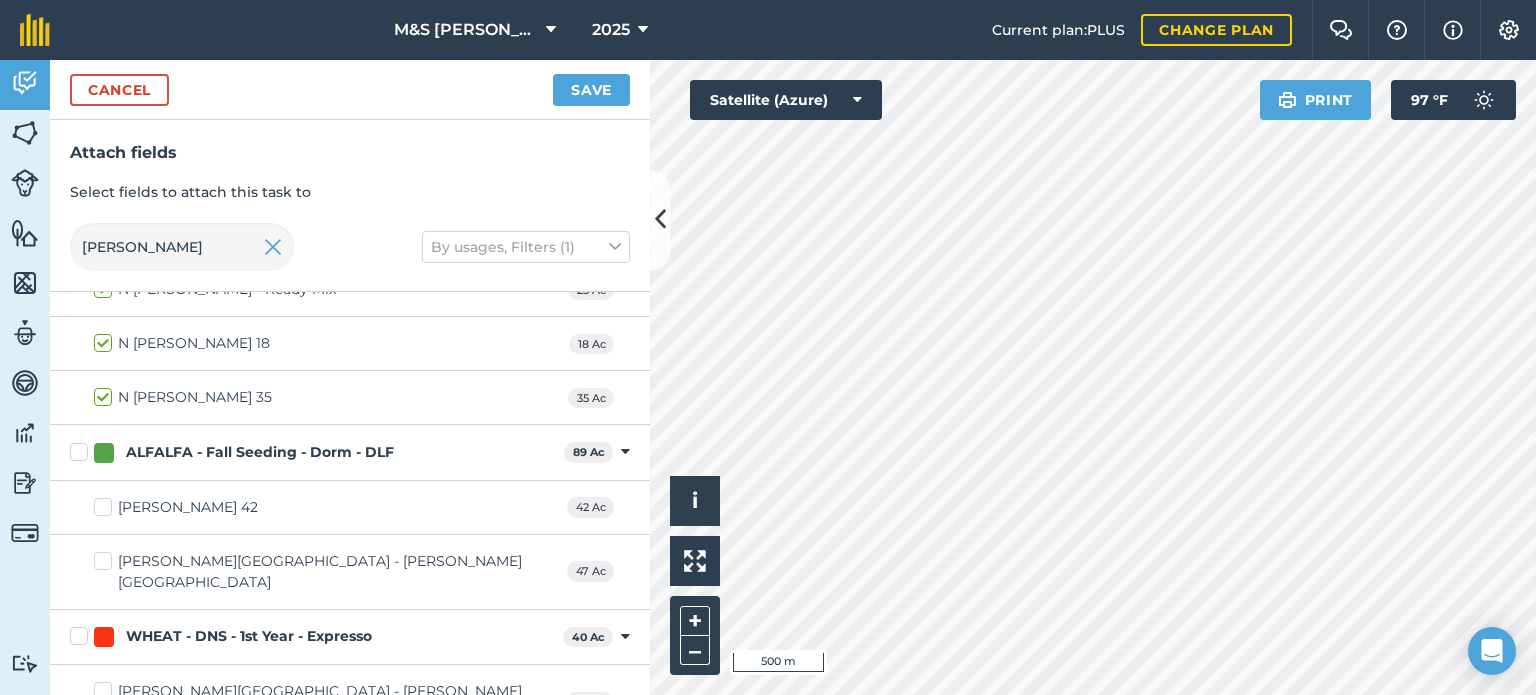 click on "[PERSON_NAME] 42" at bounding box center (176, 507) 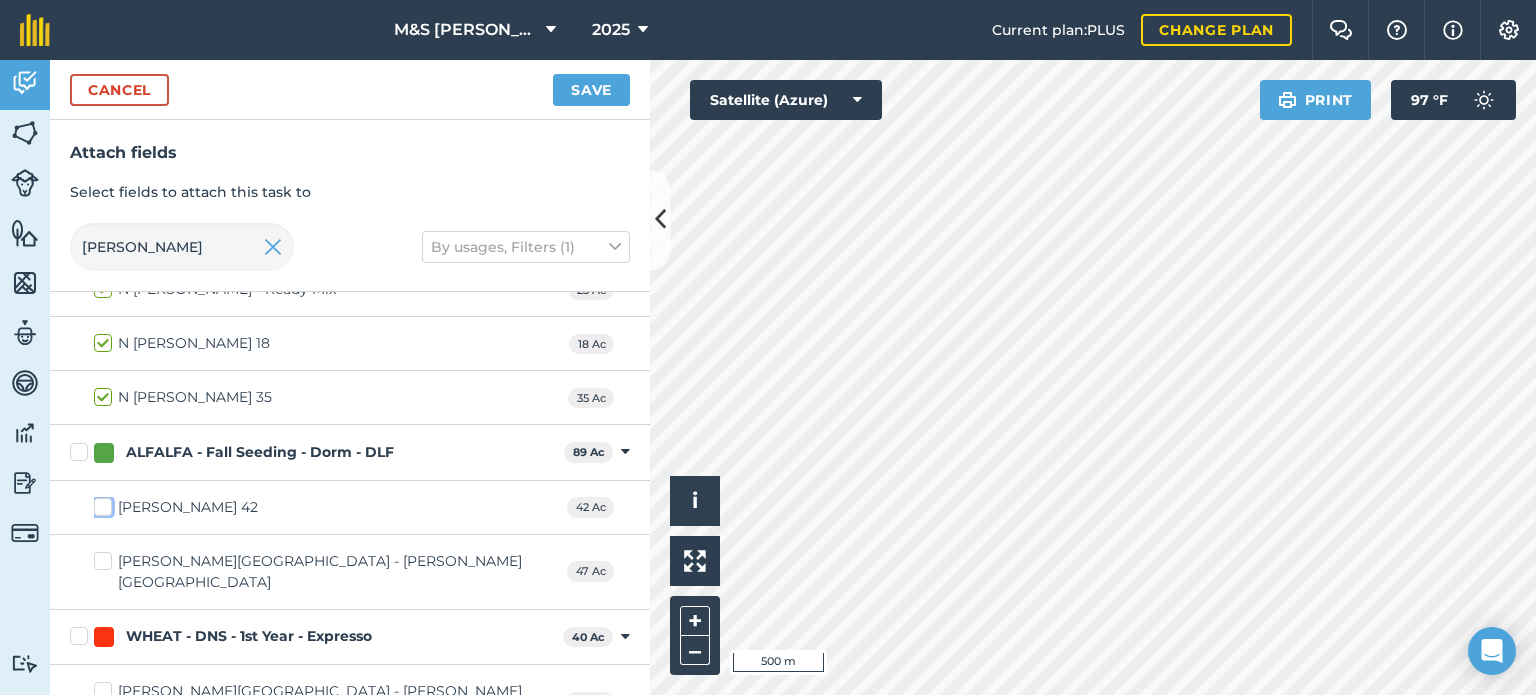 click on "[PERSON_NAME] 42" at bounding box center [100, 503] 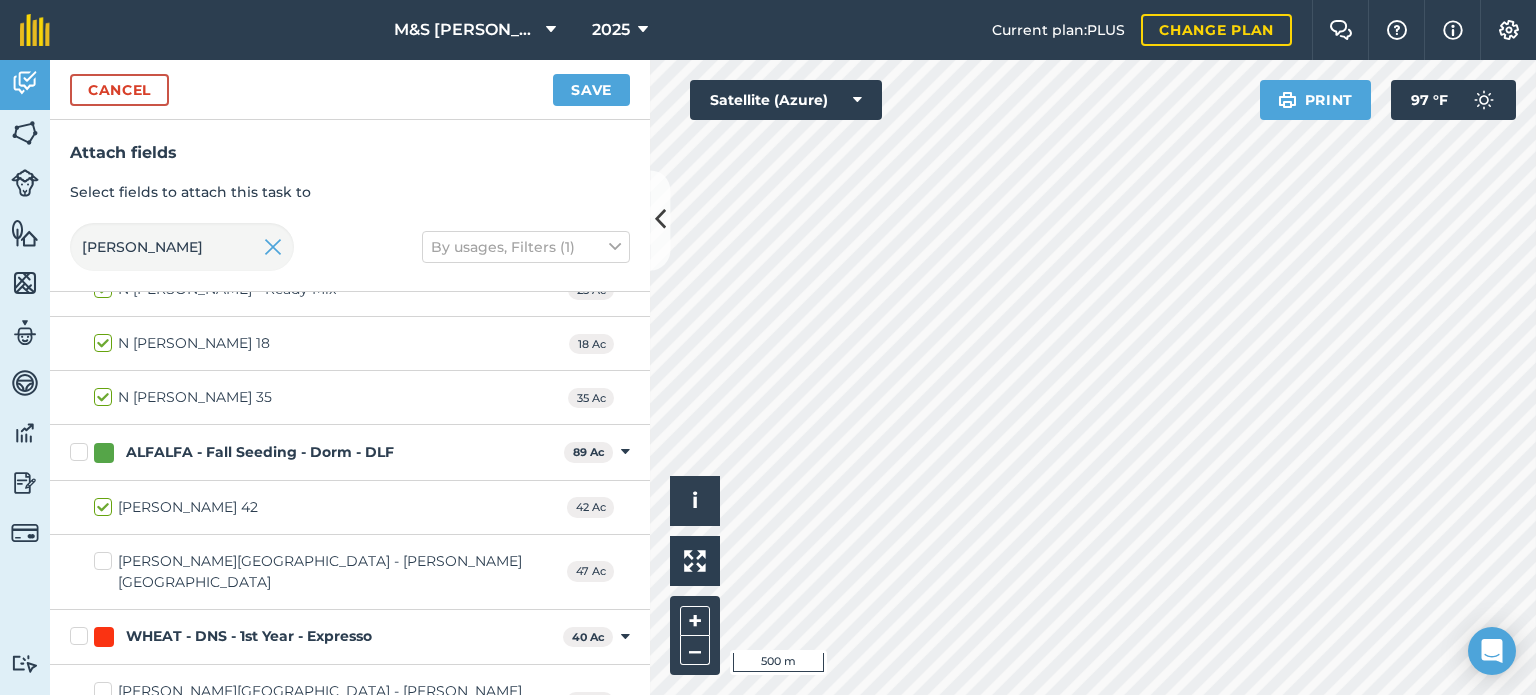 click on "[PERSON_NAME][GEOGRAPHIC_DATA] - [PERSON_NAME][GEOGRAPHIC_DATA]" at bounding box center [330, 572] 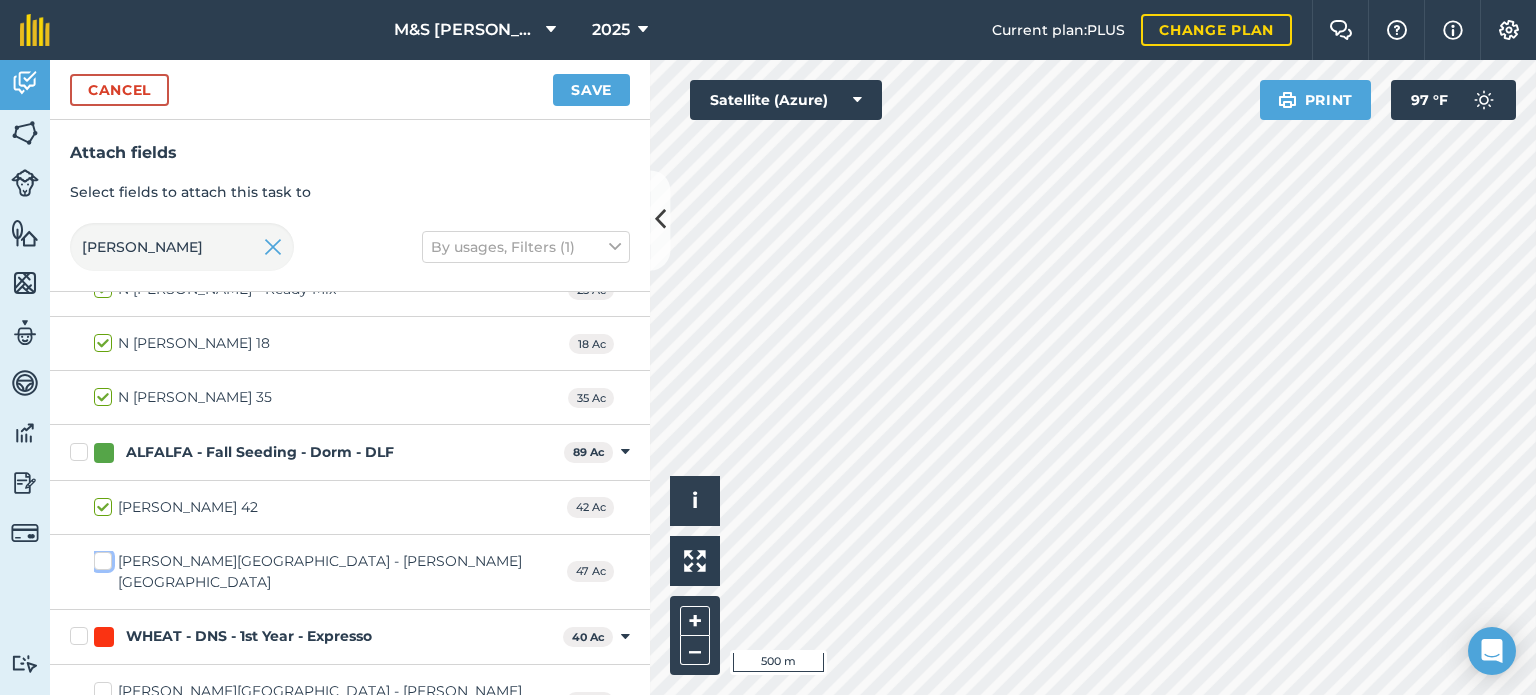 click on "[PERSON_NAME][GEOGRAPHIC_DATA] - [PERSON_NAME][GEOGRAPHIC_DATA]" at bounding box center (100, 557) 